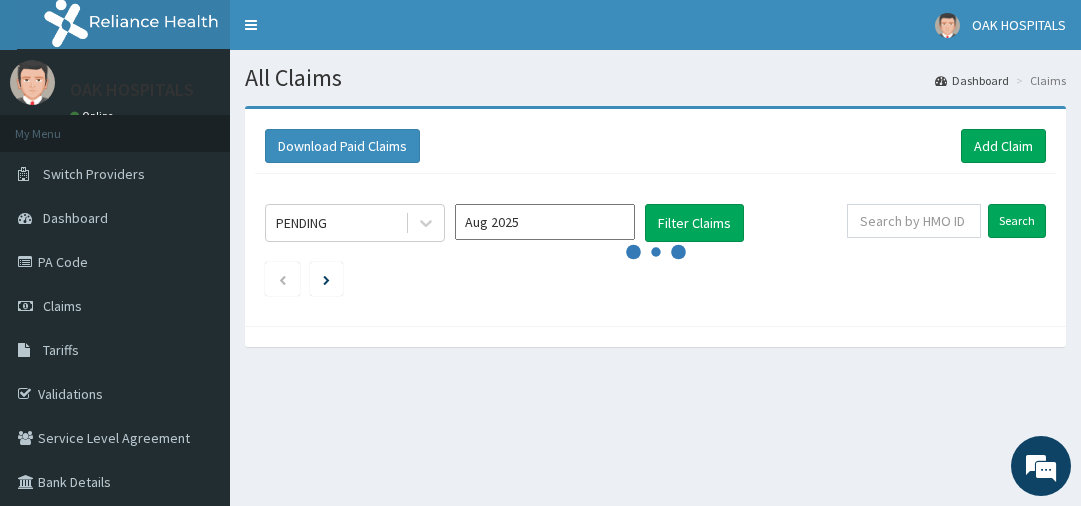 scroll, scrollTop: 0, scrollLeft: 0, axis: both 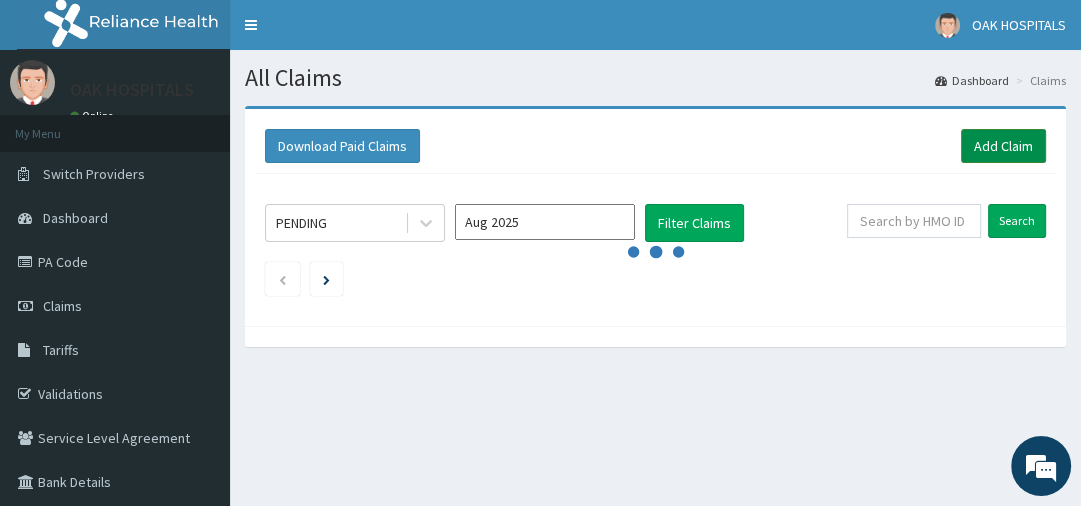 click on "Add Claim" at bounding box center [1003, 146] 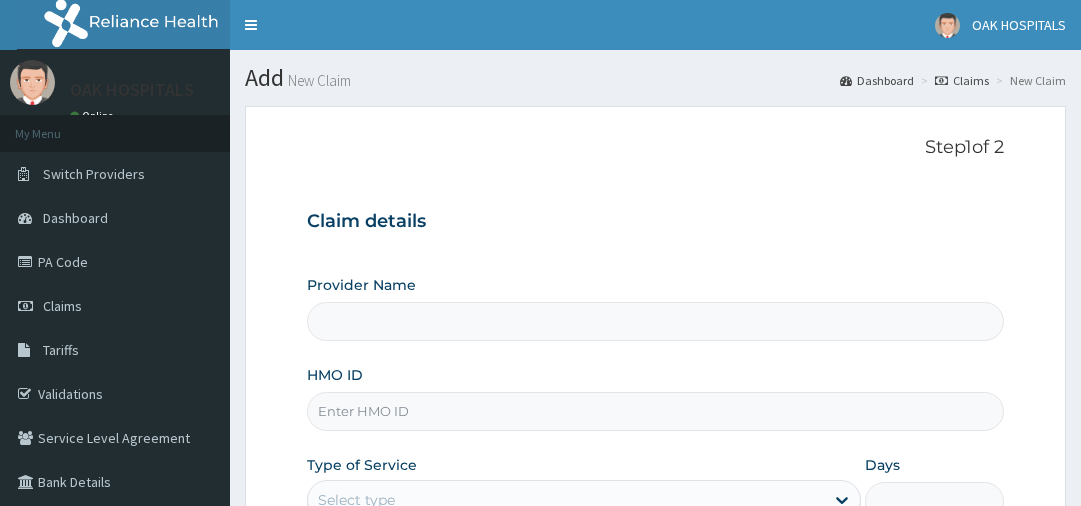 scroll, scrollTop: 0, scrollLeft: 0, axis: both 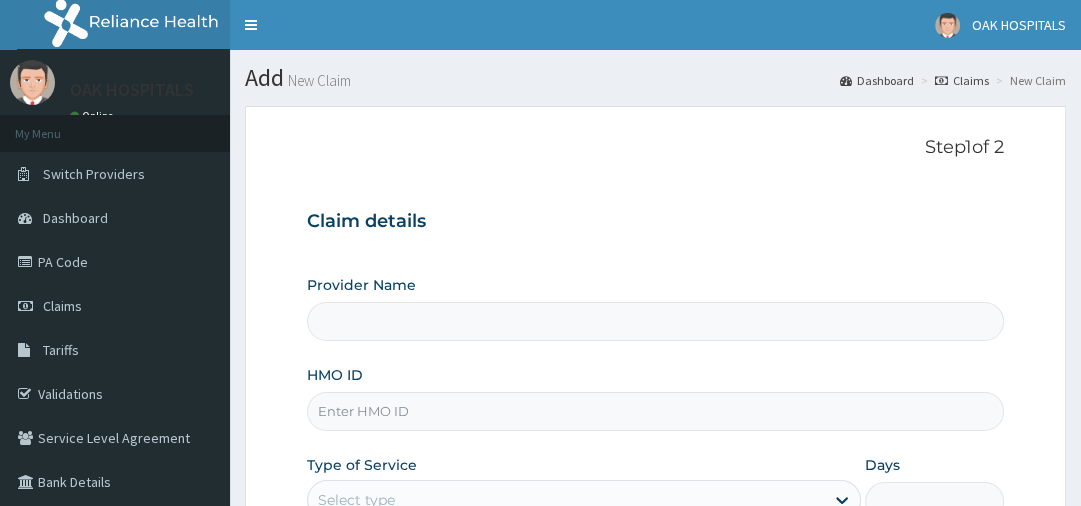 type on "Oak Hospitals" 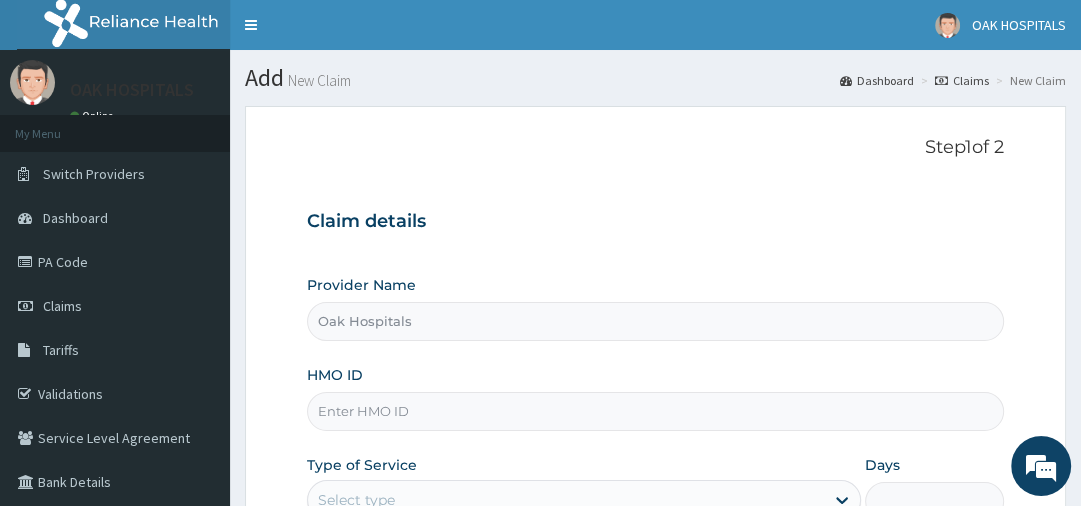 scroll, scrollTop: 312, scrollLeft: 0, axis: vertical 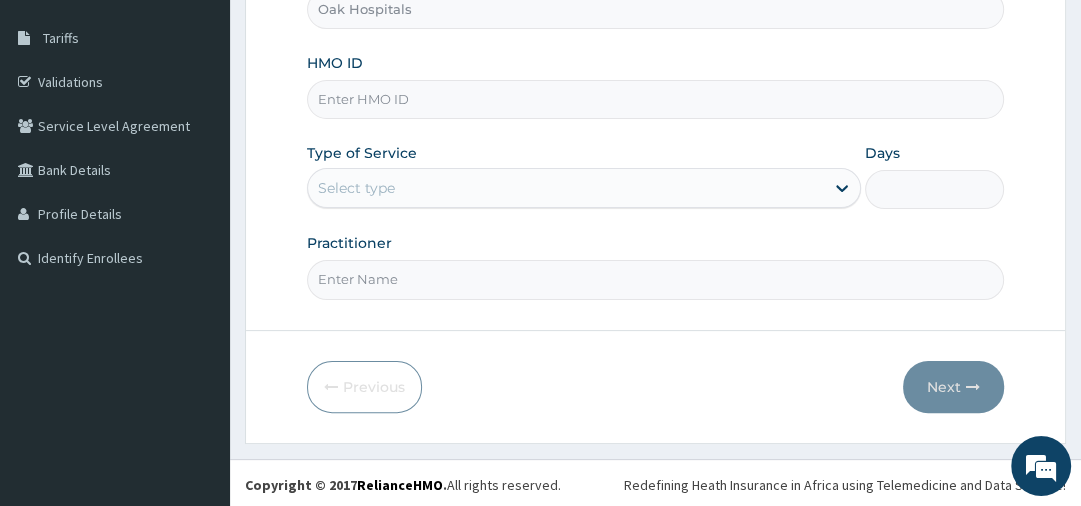 click on "HMO ID" at bounding box center (655, 99) 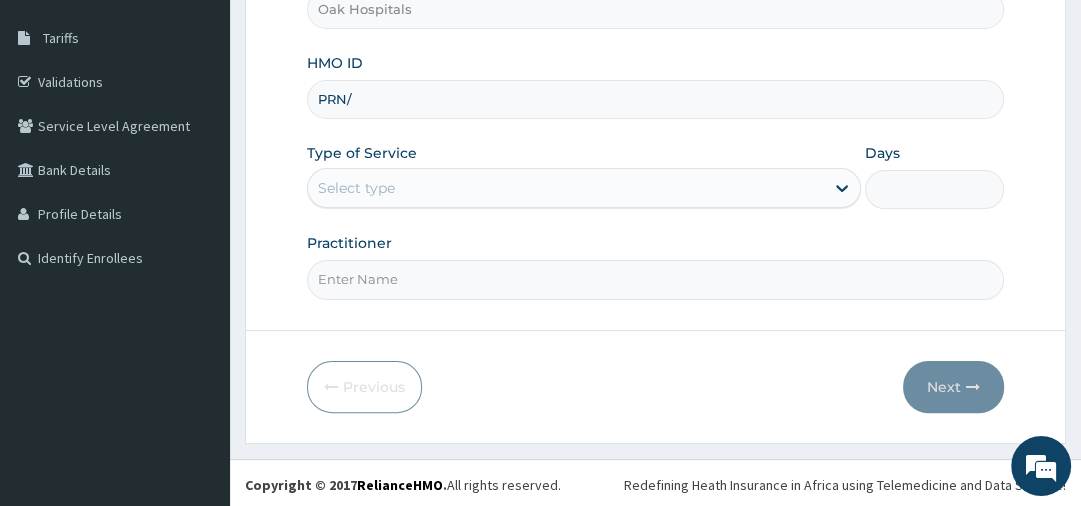 scroll, scrollTop: 0, scrollLeft: 0, axis: both 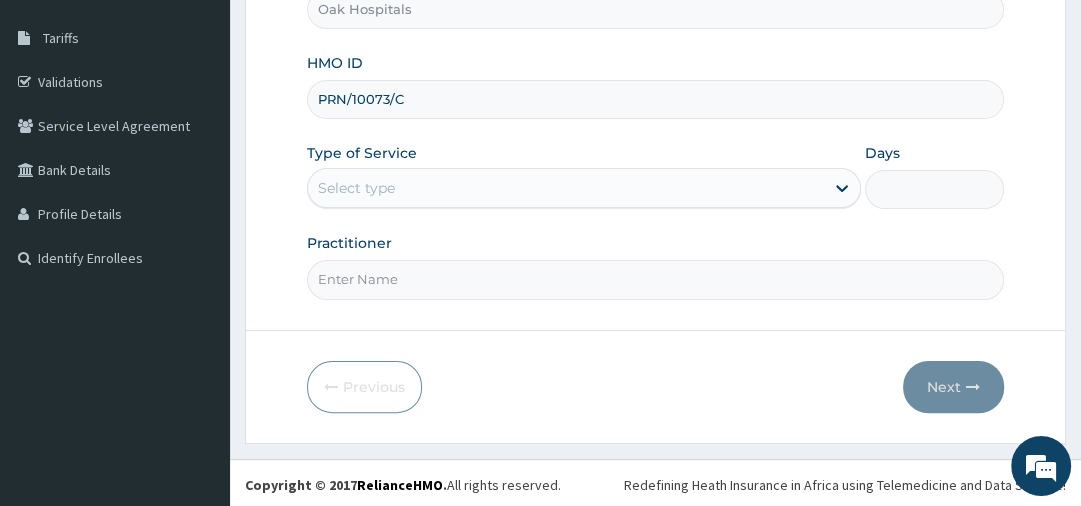 type on "PRN/10073/C" 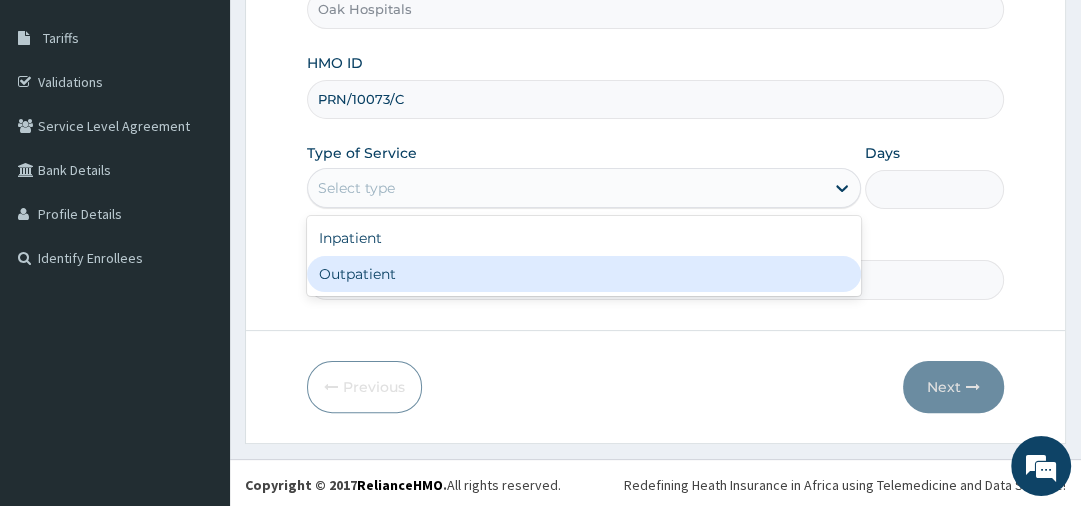 click on "Outpatient" at bounding box center [584, 274] 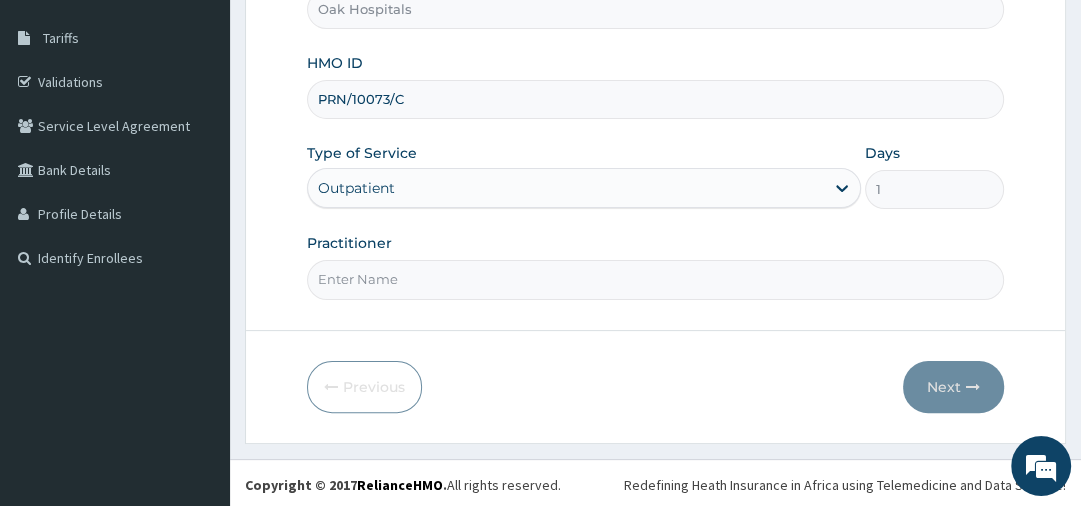 click on "Practitioner" at bounding box center [655, 279] 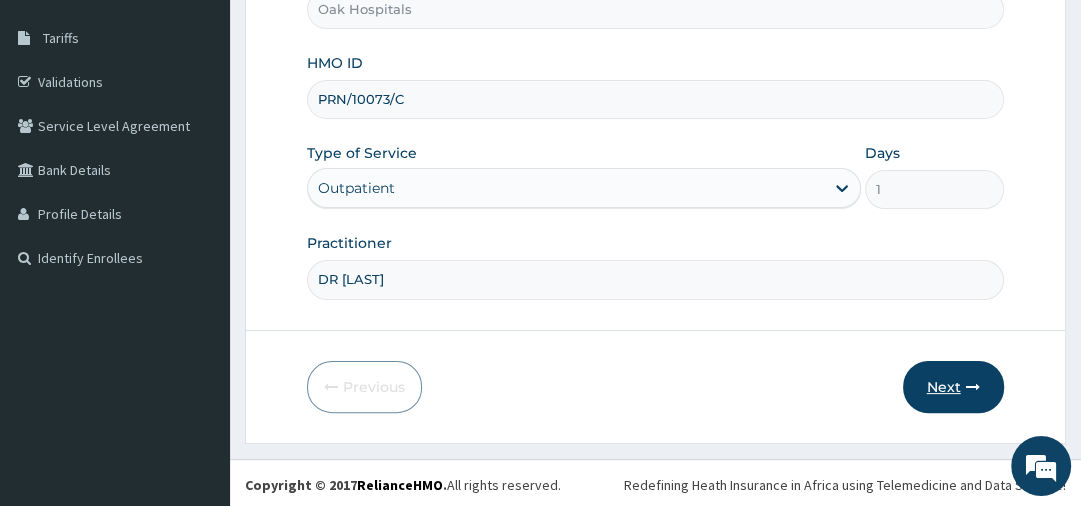 type on "DR OJI" 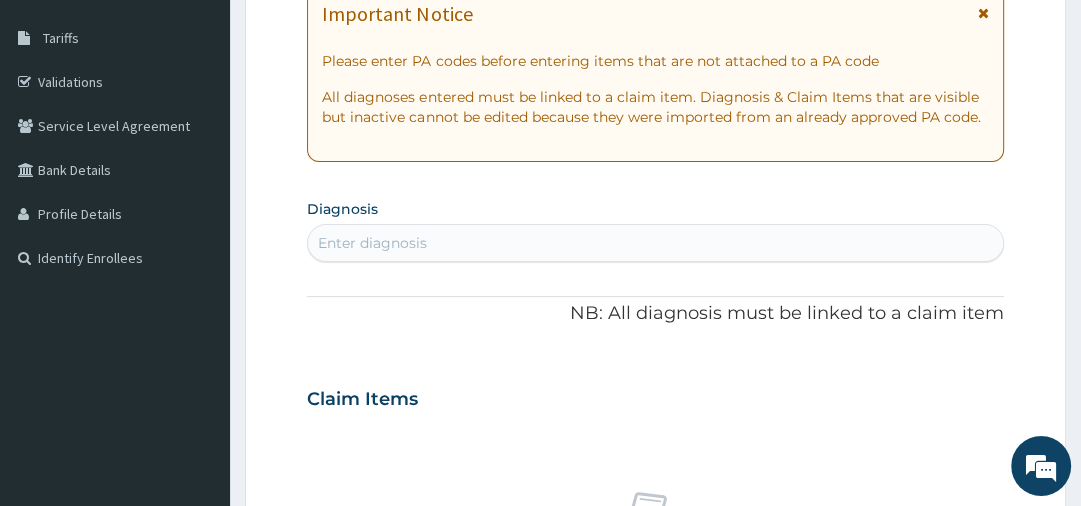 scroll, scrollTop: 20, scrollLeft: 0, axis: vertical 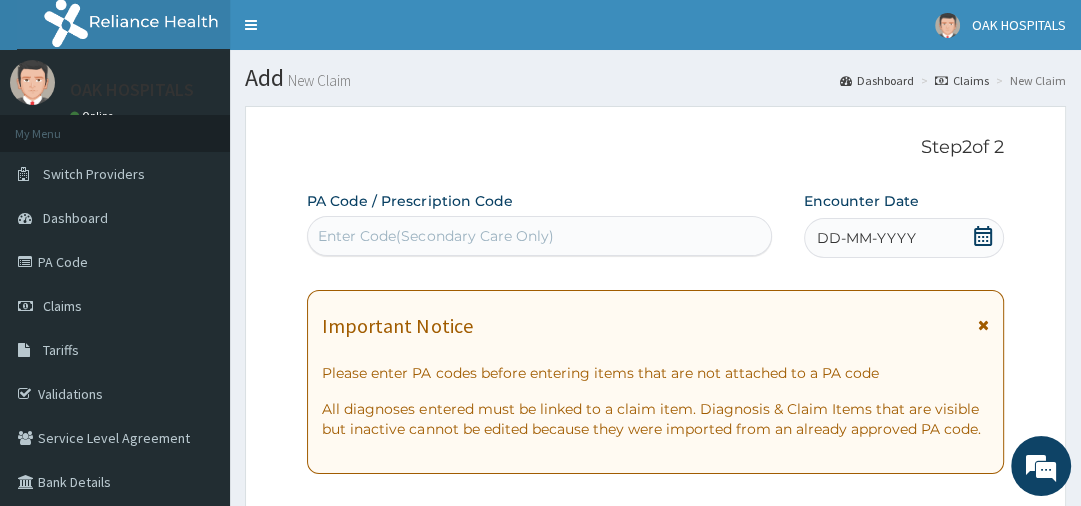 click on "Enter Code(Secondary Care Only)" at bounding box center (435, 236) 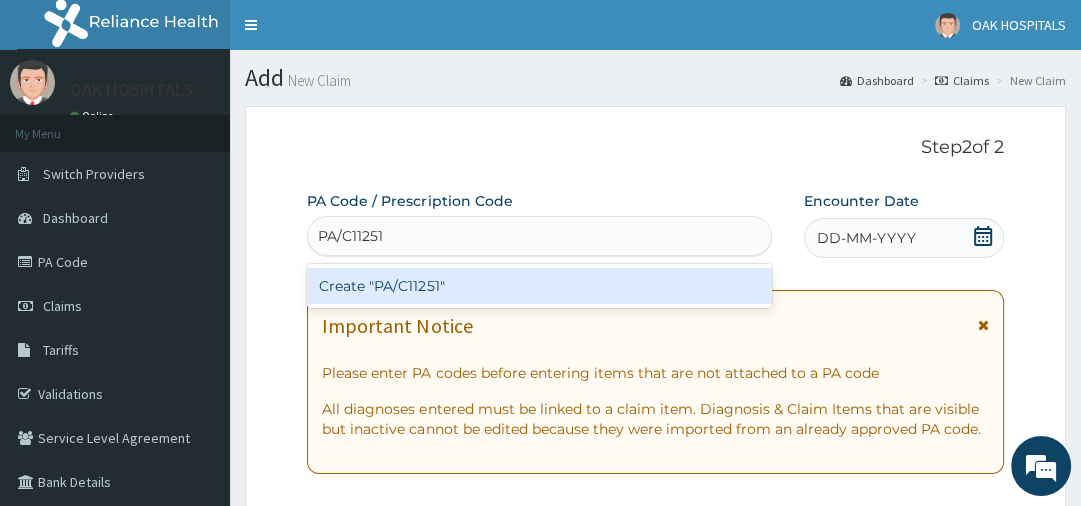 type on "PA/C11251" 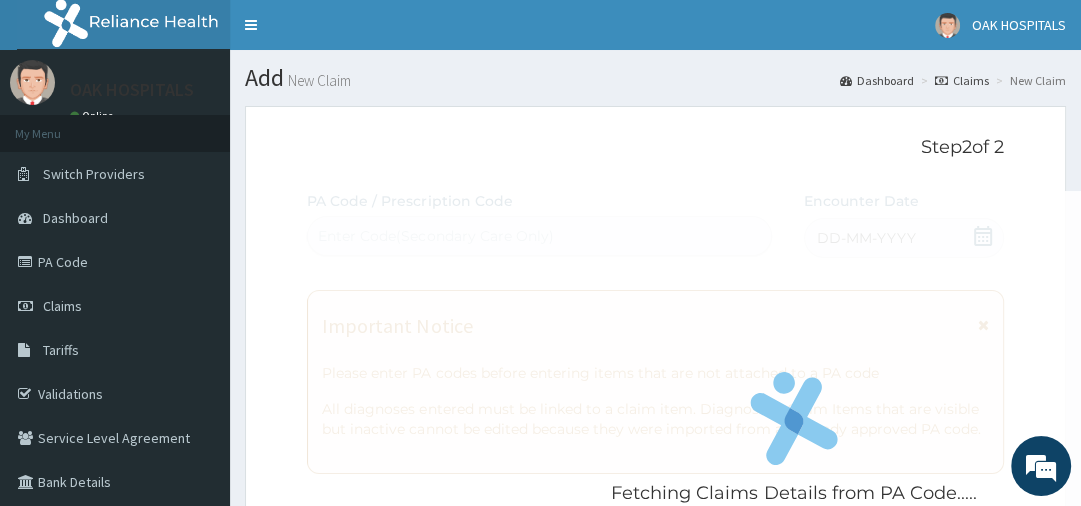 click on "Fetching Claims Details from PA Code..... PA Code / Prescription Code Enter Code(Secondary Care Only) Encounter Date DD-MM-YYYY Important Notice Please enter PA codes before entering items that are not attached to a PA code   All diagnoses entered must be linked to a claim item. Diagnosis & Claim Items that are visible but inactive cannot be edited because they were imported from an already approved PA code. Diagnosis Enter diagnosis NB: All diagnosis must be linked to a claim item Claim Items No claim item Types Select Type Item Select Item Pair Diagnosis Select Diagnosis Unit Price 0 Add Comment" at bounding box center (655, 718) 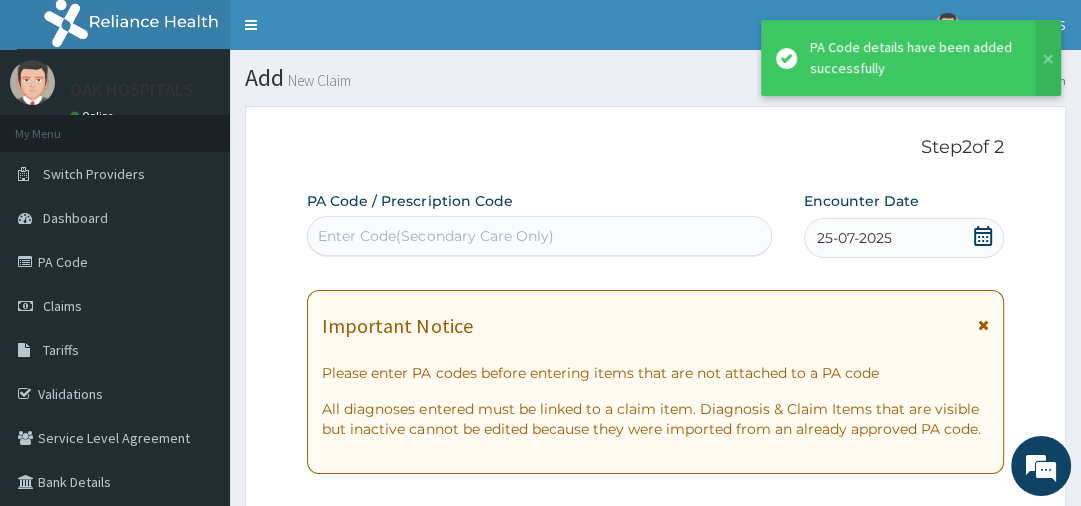 scroll, scrollTop: 716, scrollLeft: 0, axis: vertical 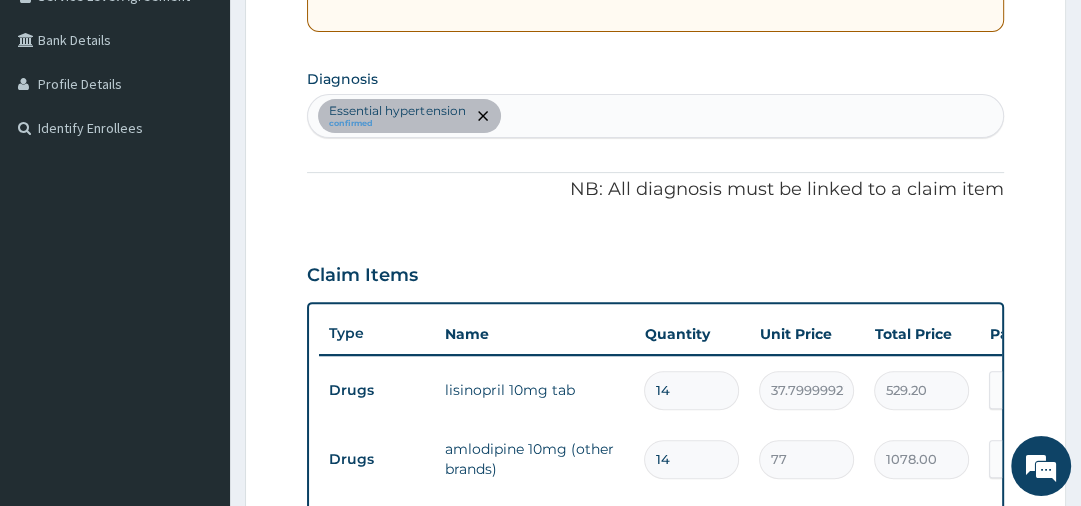 click on "Essential hypertension confirmed" at bounding box center [655, 116] 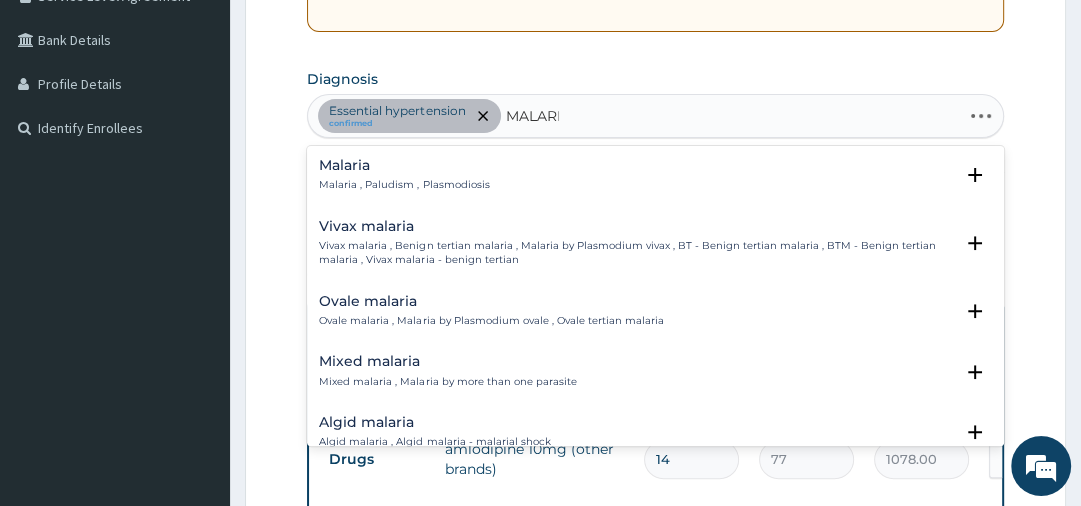 type on "MALARIA" 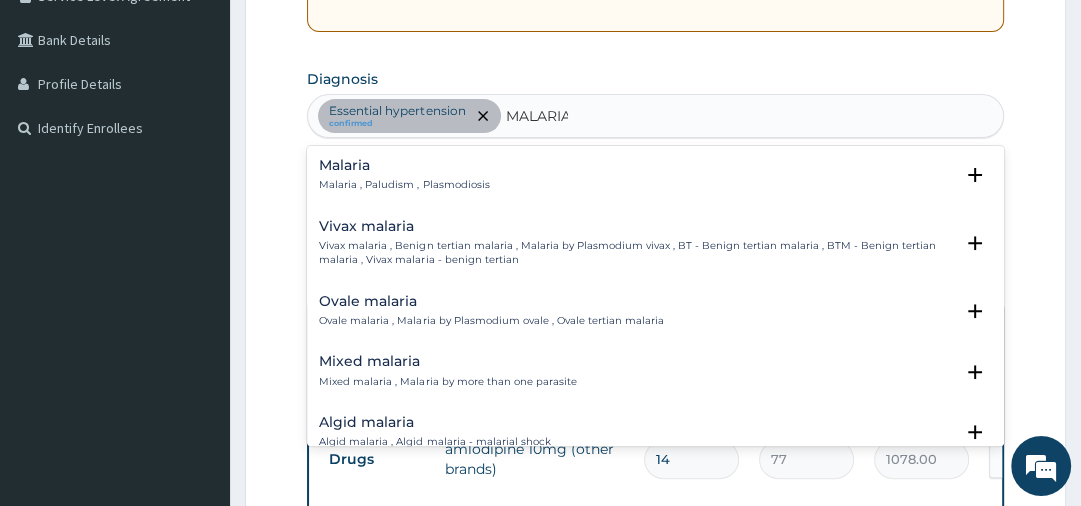 click on "Malaria Malaria , Paludism , Plasmodiosis" at bounding box center (404, 175) 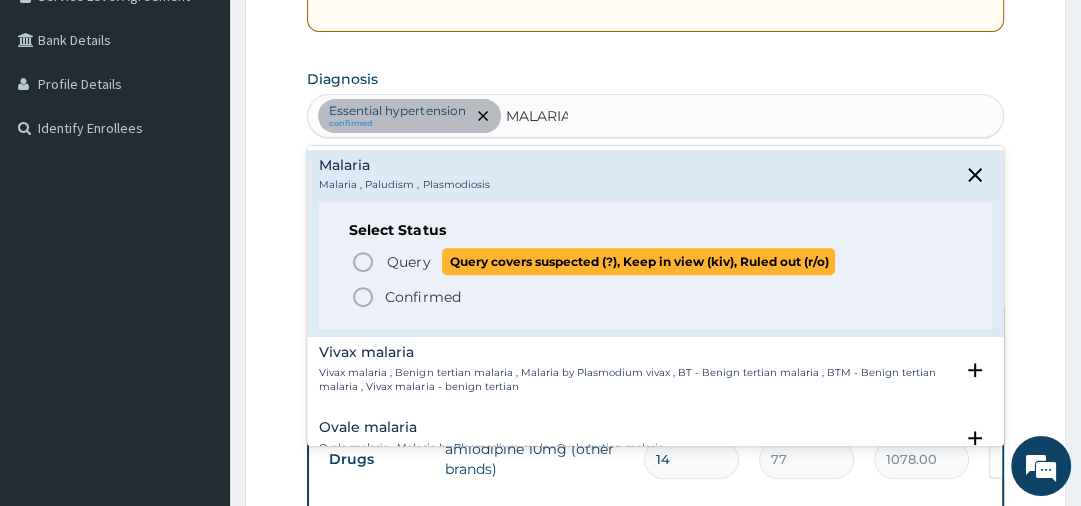 click on "Query" at bounding box center (408, 262) 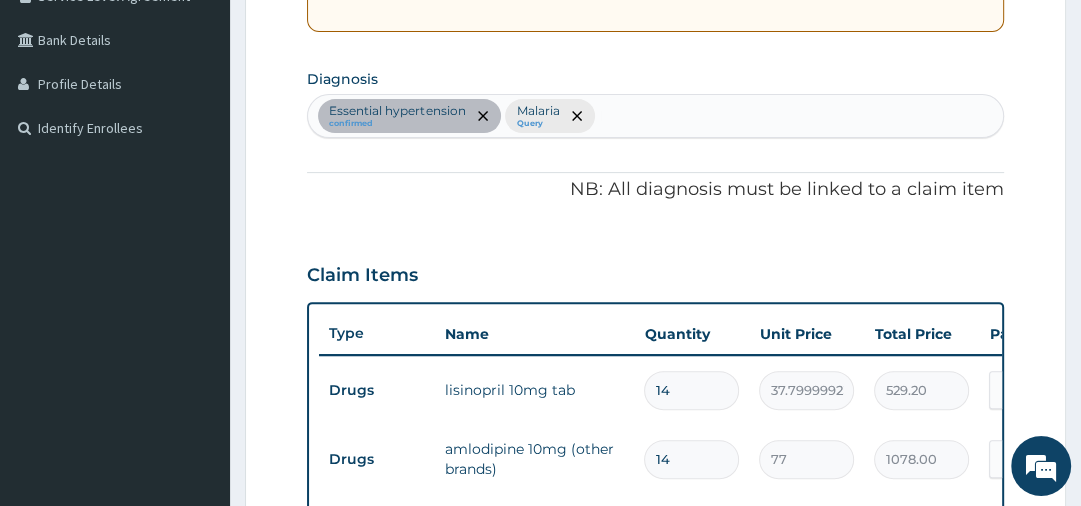 type 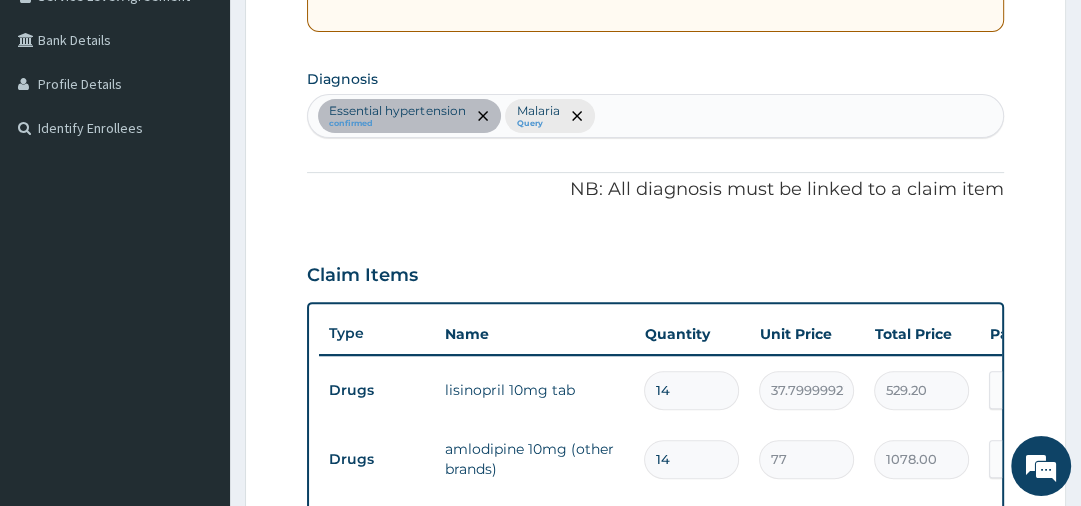 scroll, scrollTop: 884, scrollLeft: 0, axis: vertical 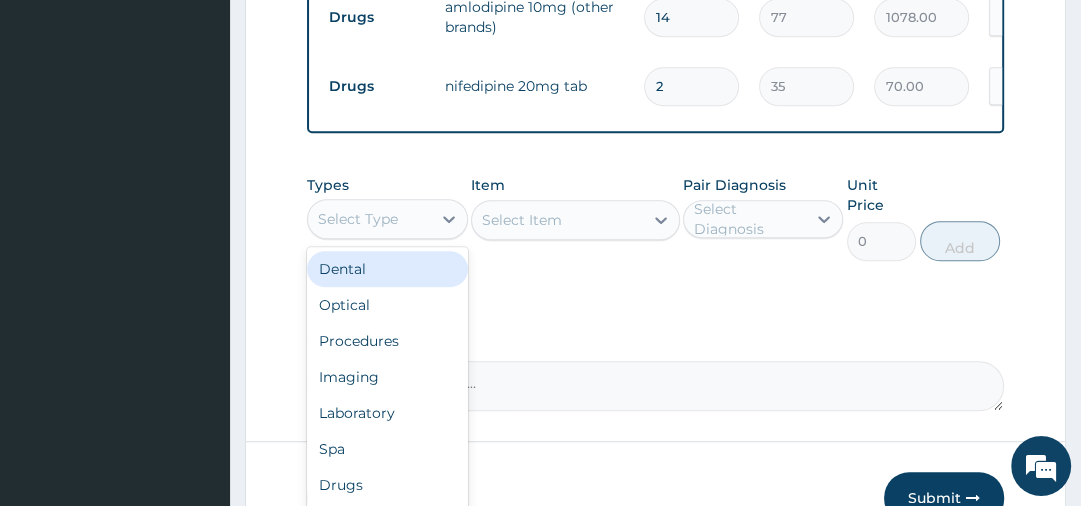 click on "Select Type" at bounding box center (358, 219) 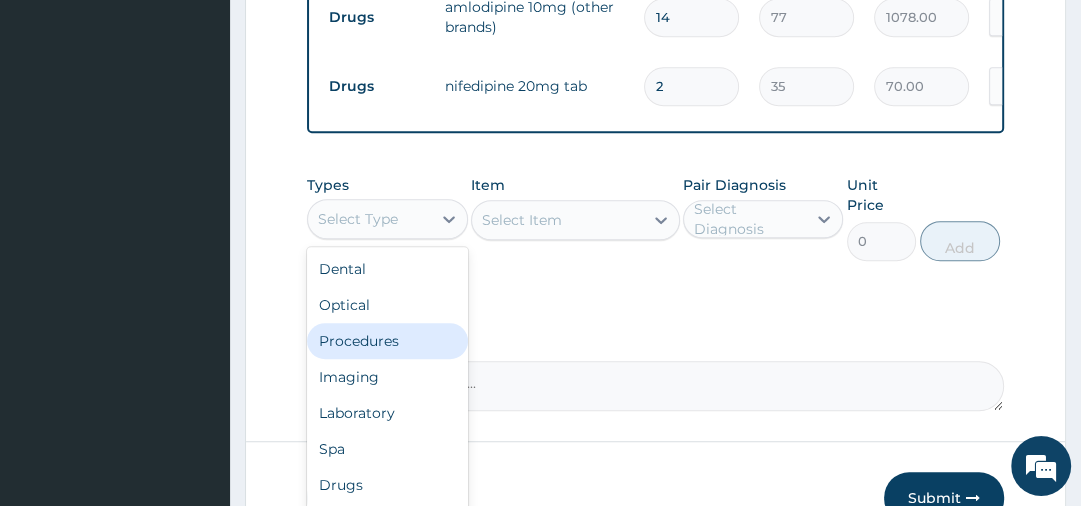 click on "Procedures" at bounding box center [387, 341] 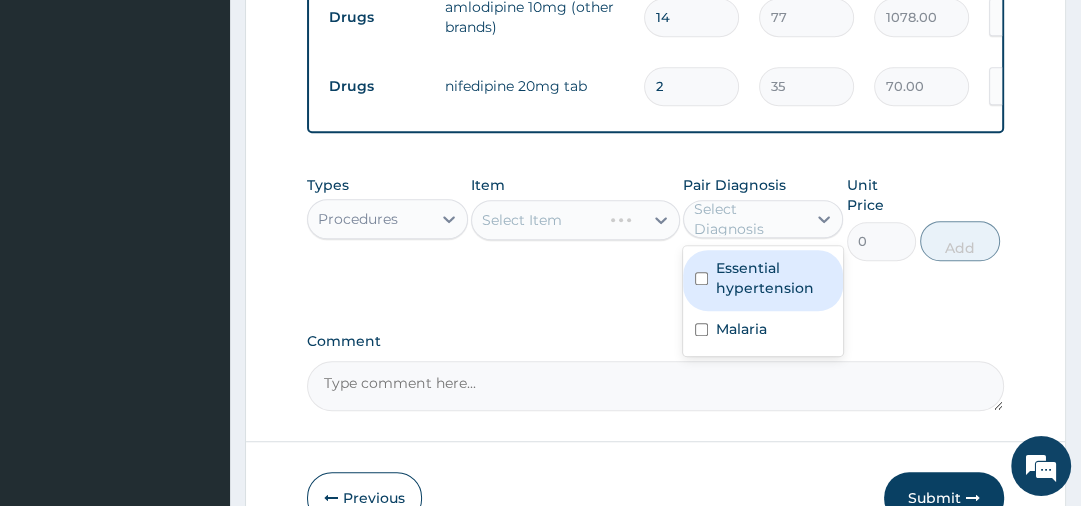 click on "Select Diagnosis" at bounding box center [749, 219] 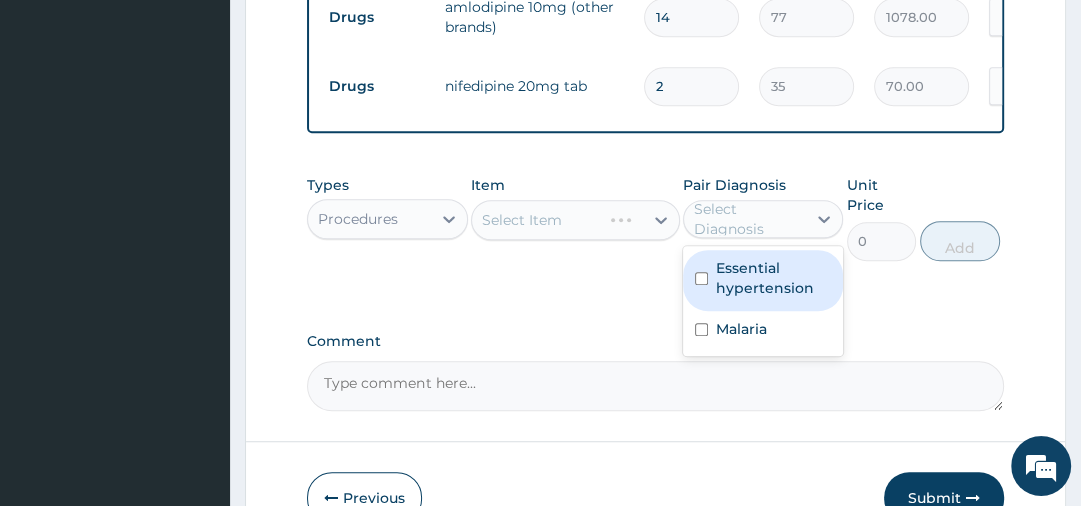 click on "Essential hypertension" at bounding box center [773, 278] 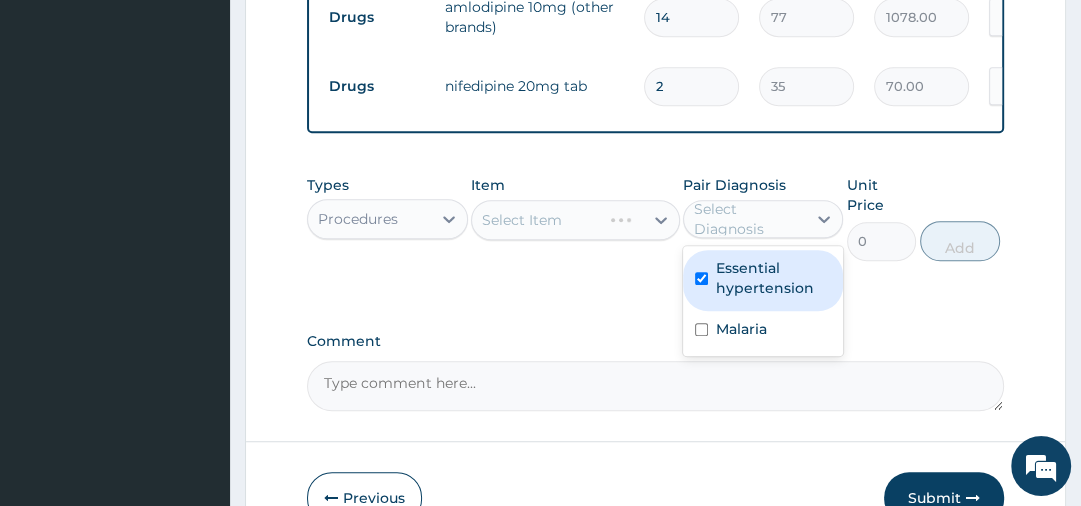 checkbox on "true" 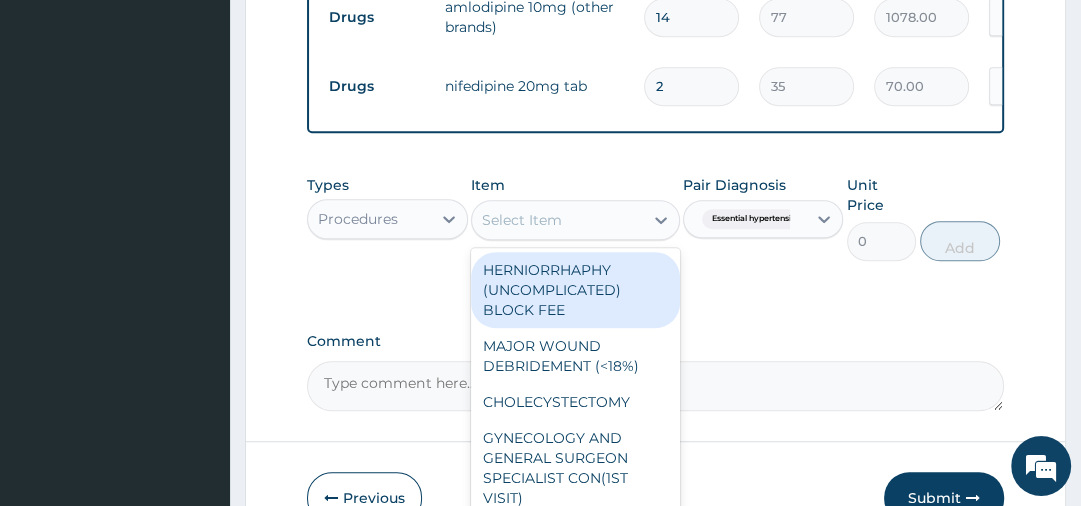 click on "Select Item" at bounding box center [557, 220] 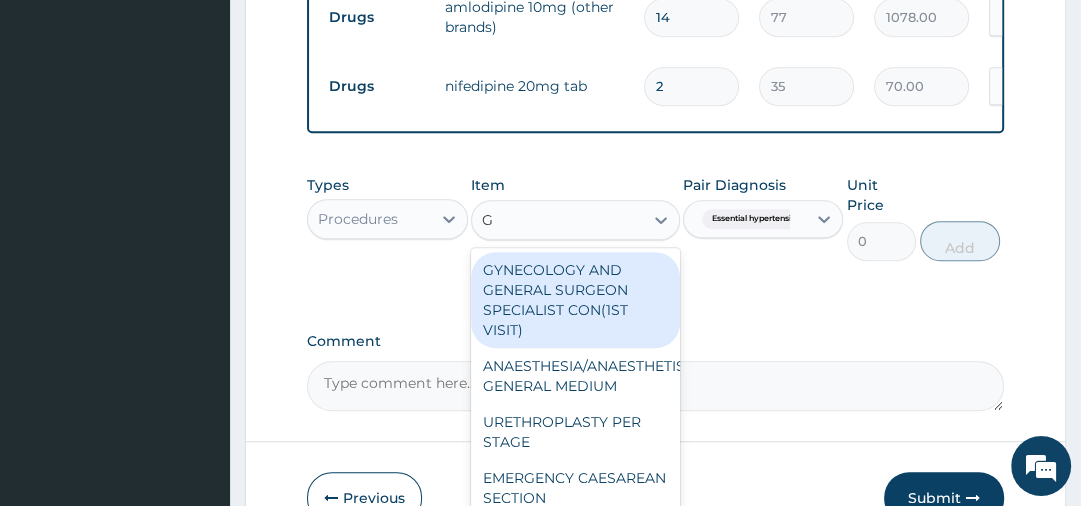 type on "GP" 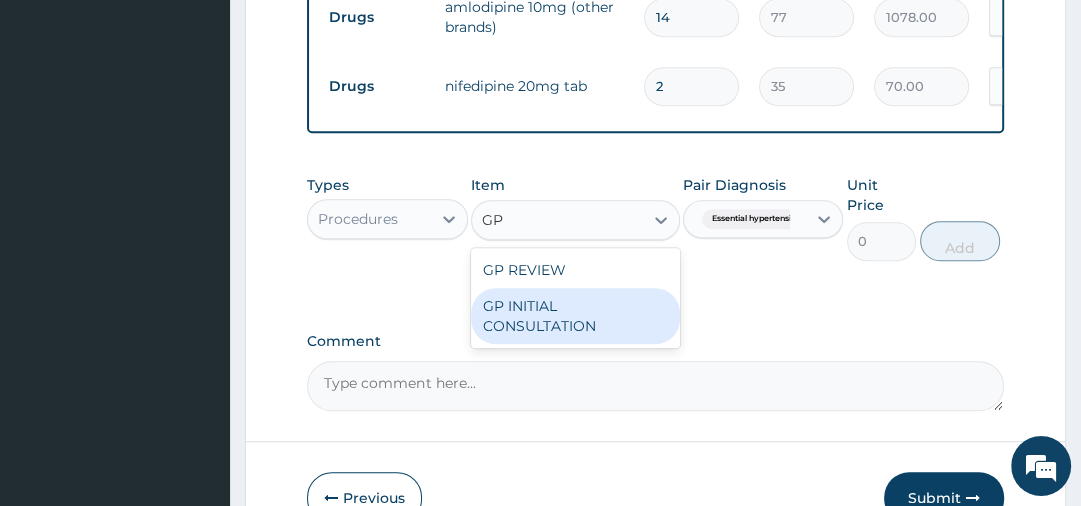 click on "GP INITIAL CONSULTATION" at bounding box center (575, 316) 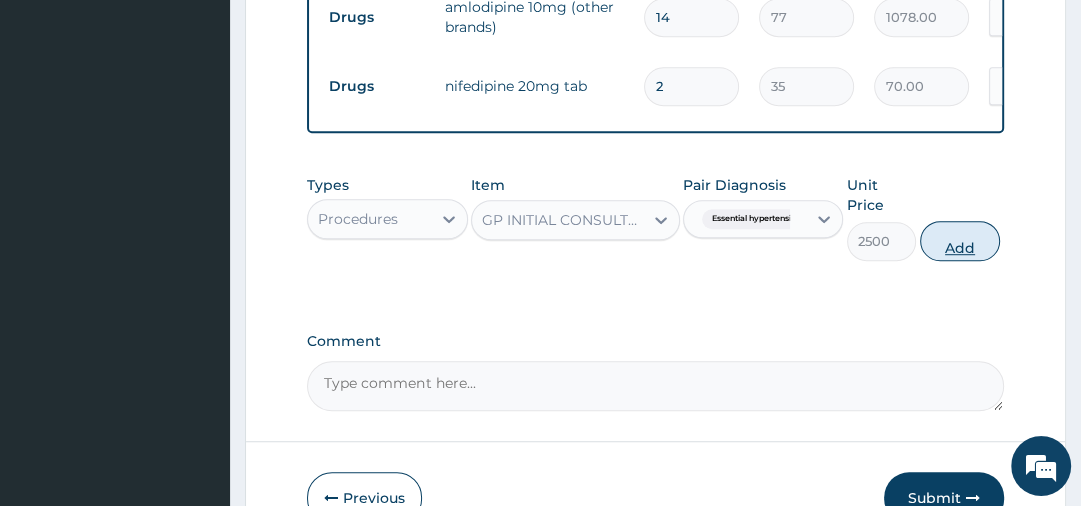 click on "Add" at bounding box center [960, 241] 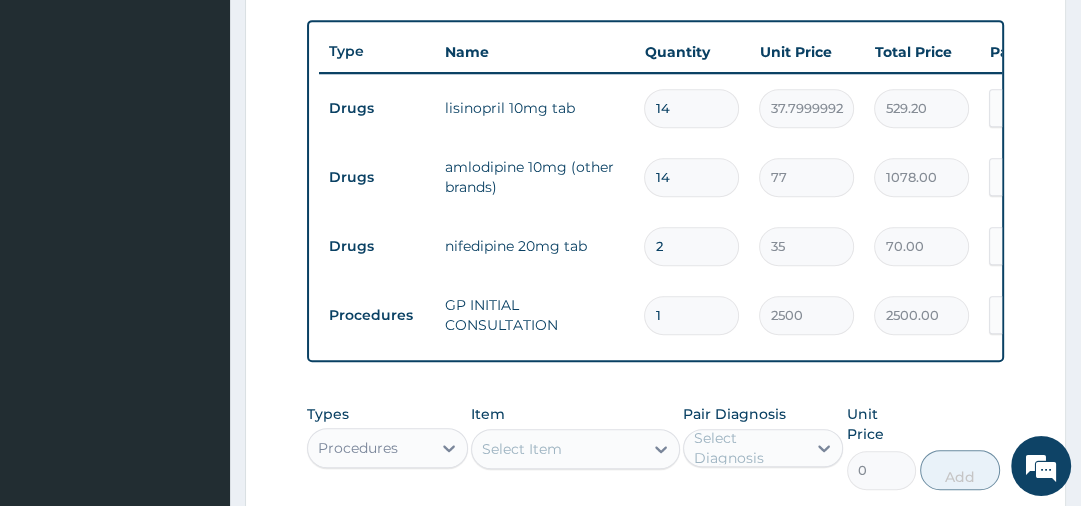 scroll, scrollTop: 1059, scrollLeft: 0, axis: vertical 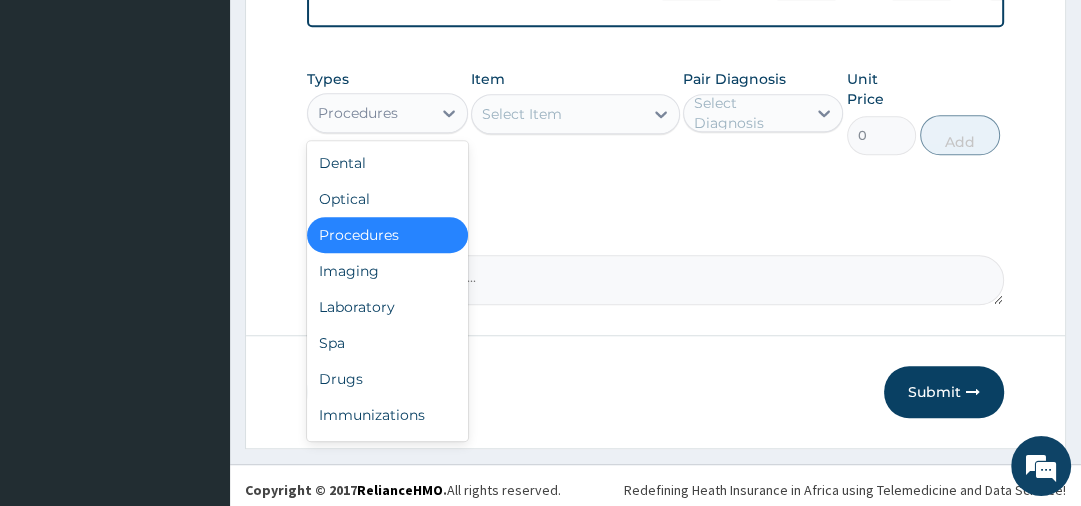 click on "Procedures" at bounding box center (369, 113) 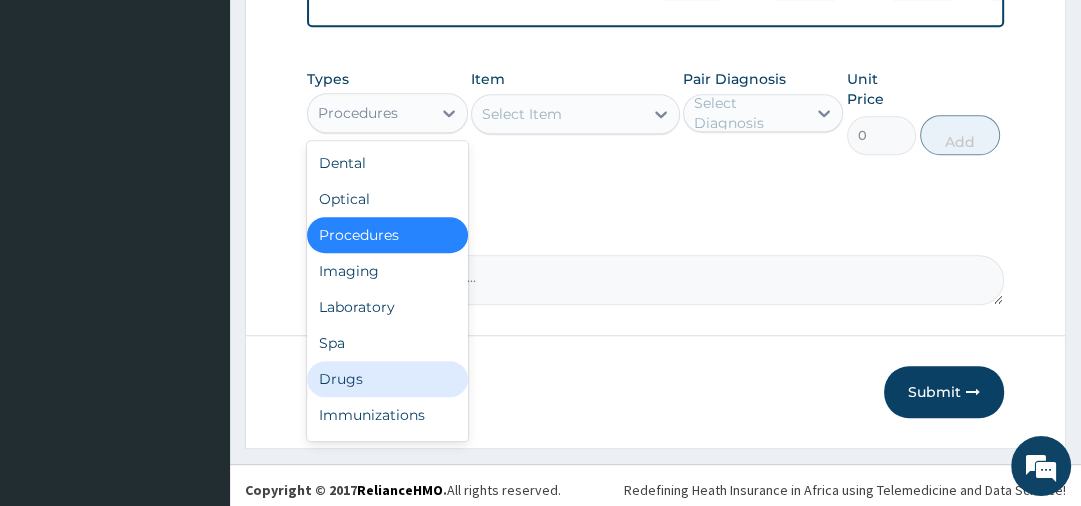 click on "Drugs" at bounding box center [387, 379] 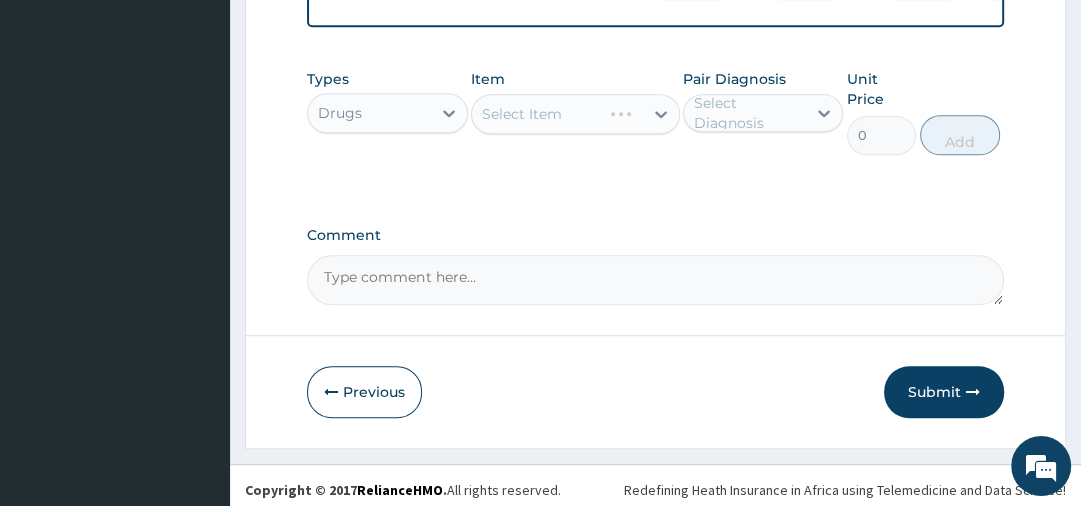 click on "Select Diagnosis" at bounding box center (749, 113) 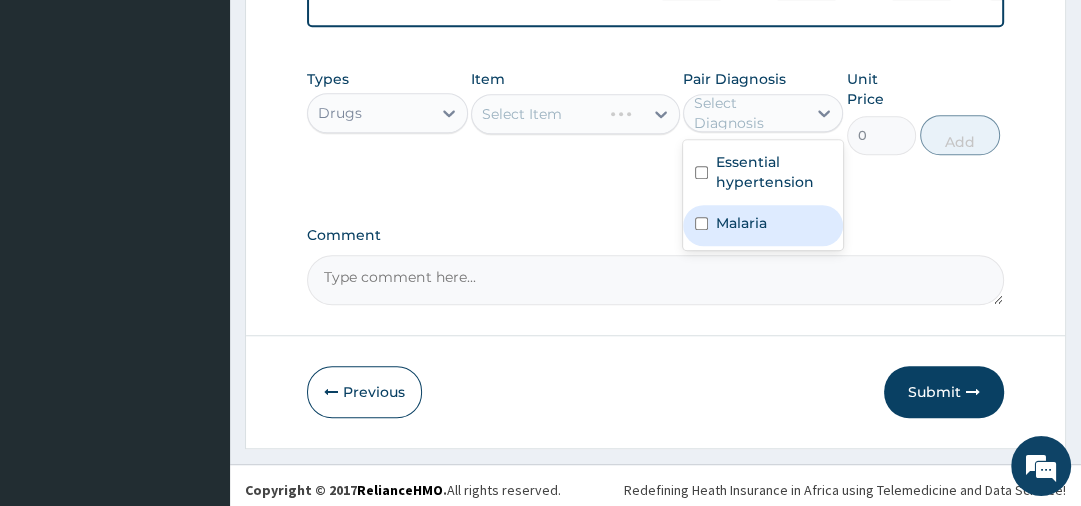 click on "Malaria" at bounding box center (741, 223) 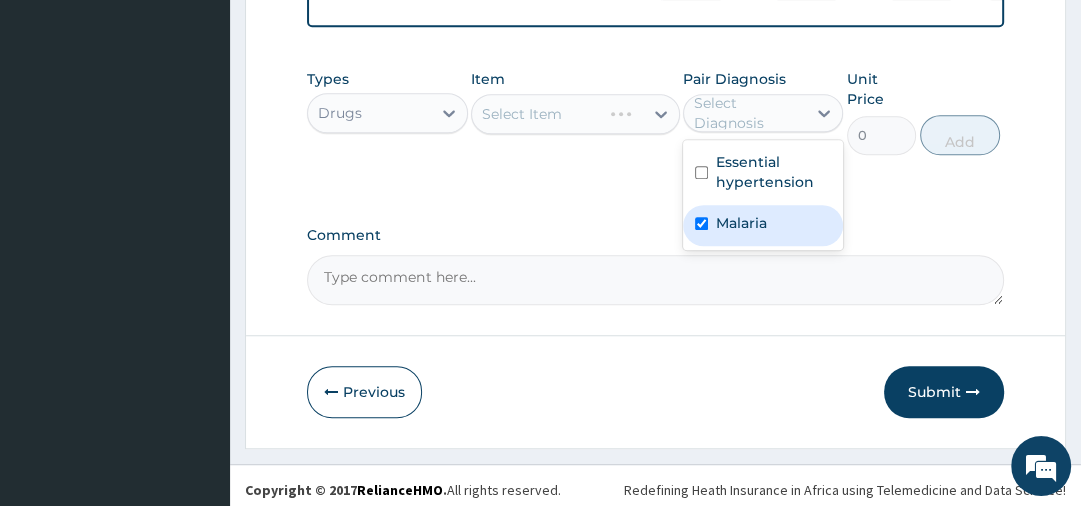 checkbox on "true" 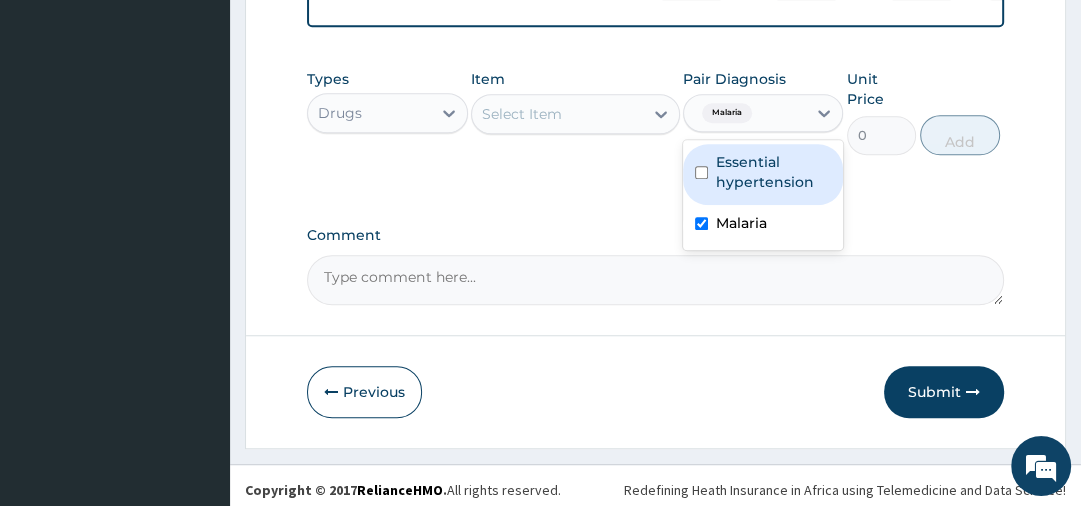 click on "Select Item" at bounding box center (557, 114) 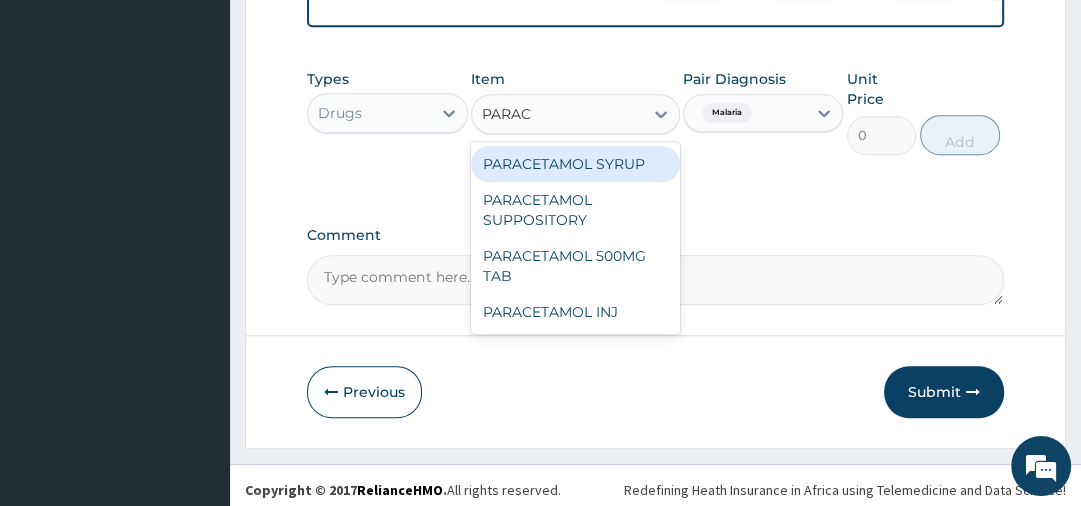type on "PARACE" 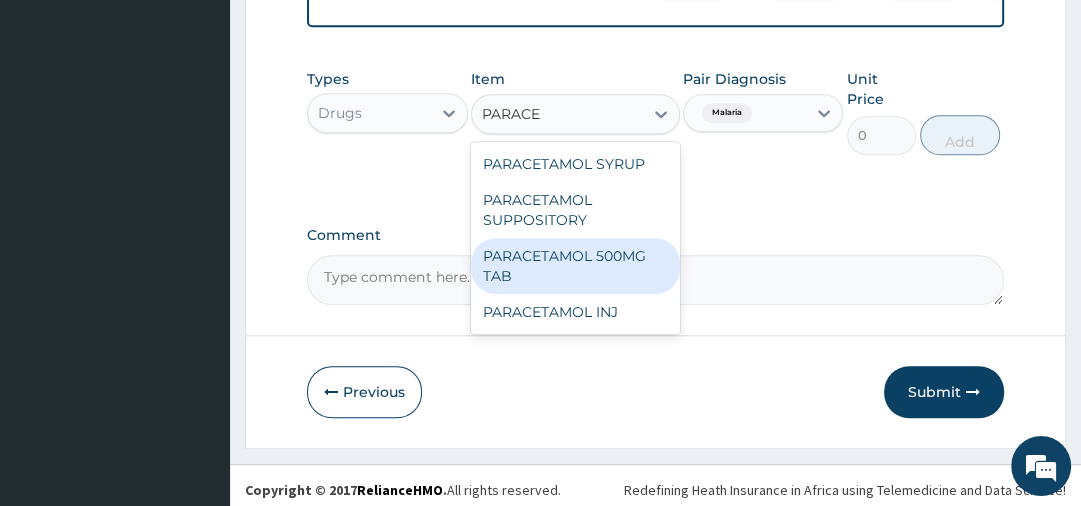 click on "PARACETAMOL 500MG TAB" at bounding box center [575, 266] 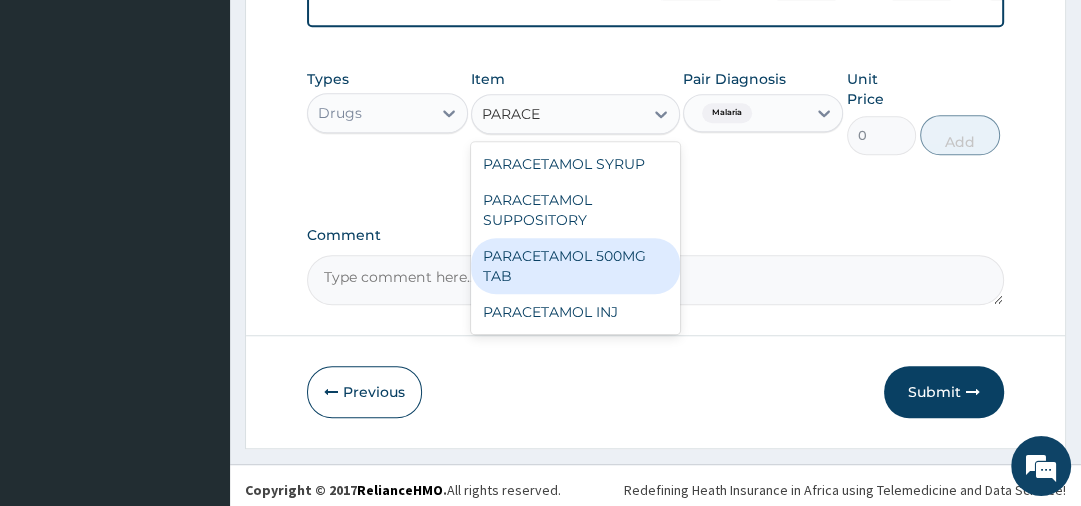 type 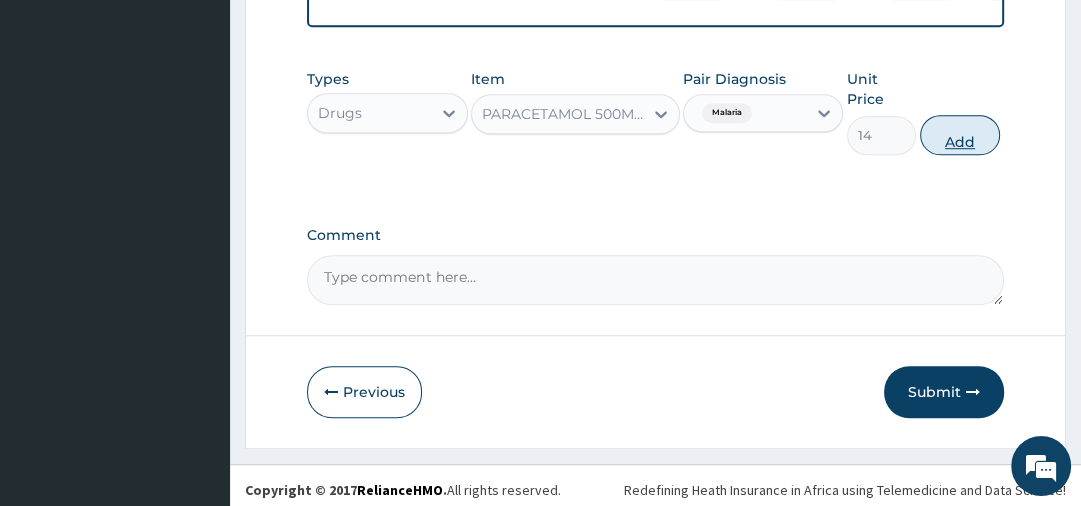 click on "Add" at bounding box center (960, 135) 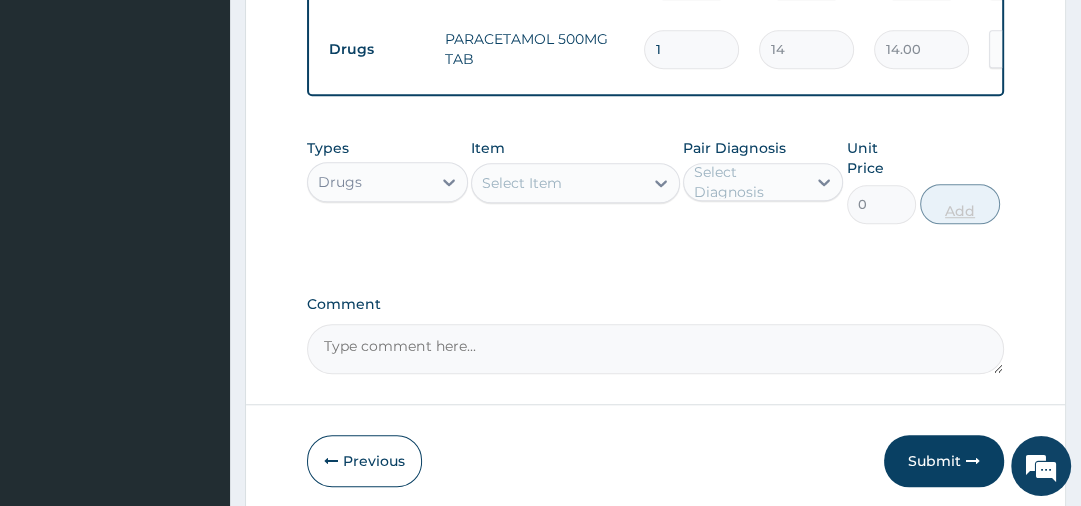 type on "18" 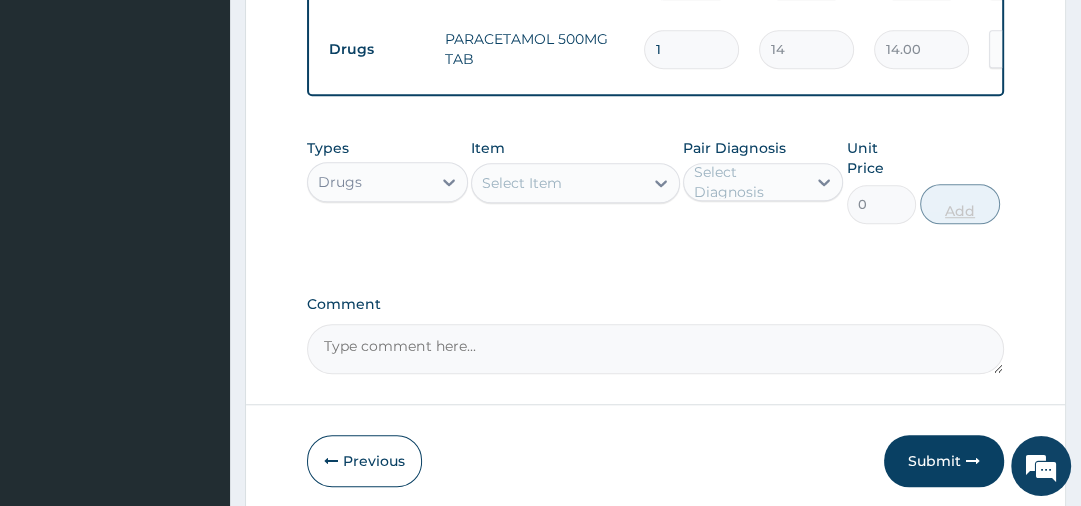 type on "252.00" 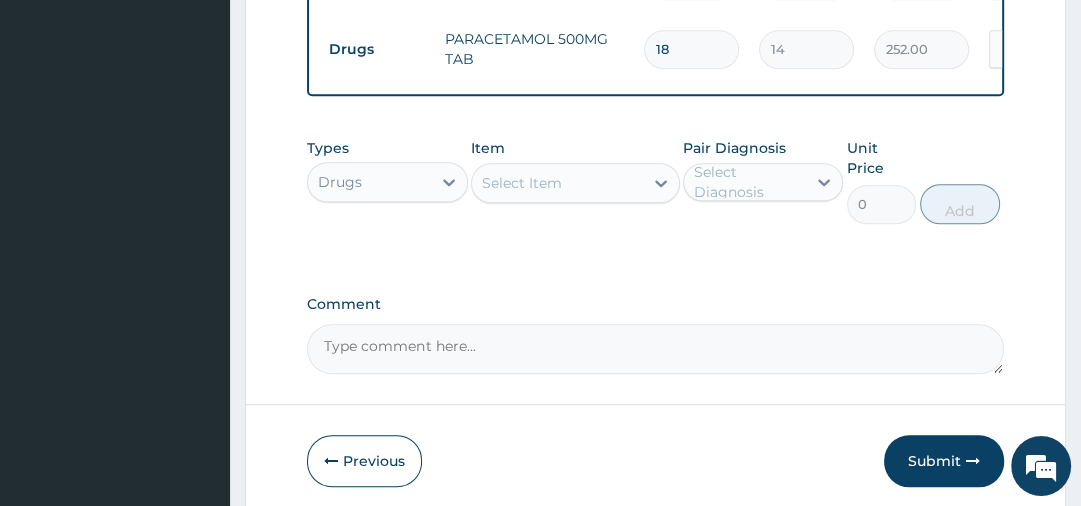 type on "18" 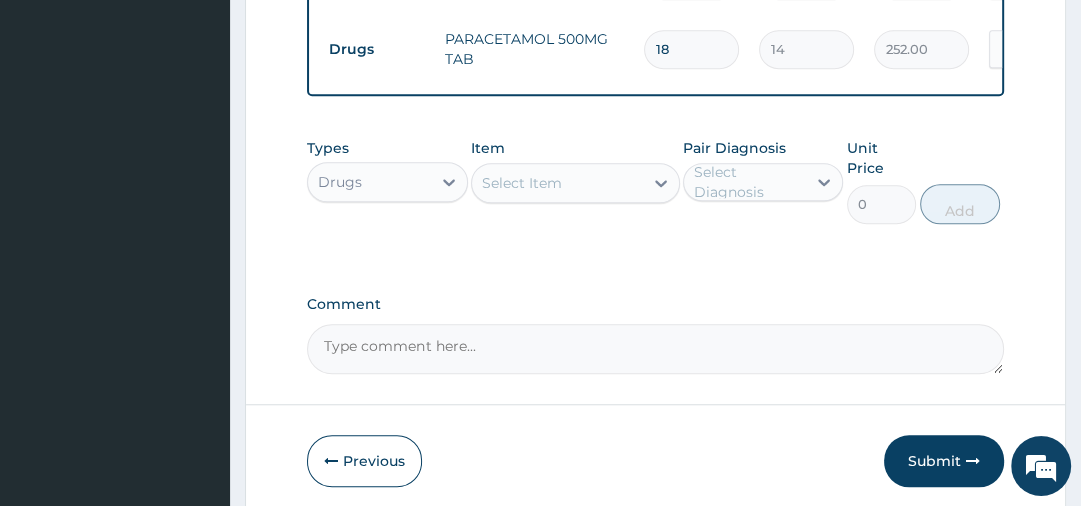click on "Select Item" at bounding box center (557, 183) 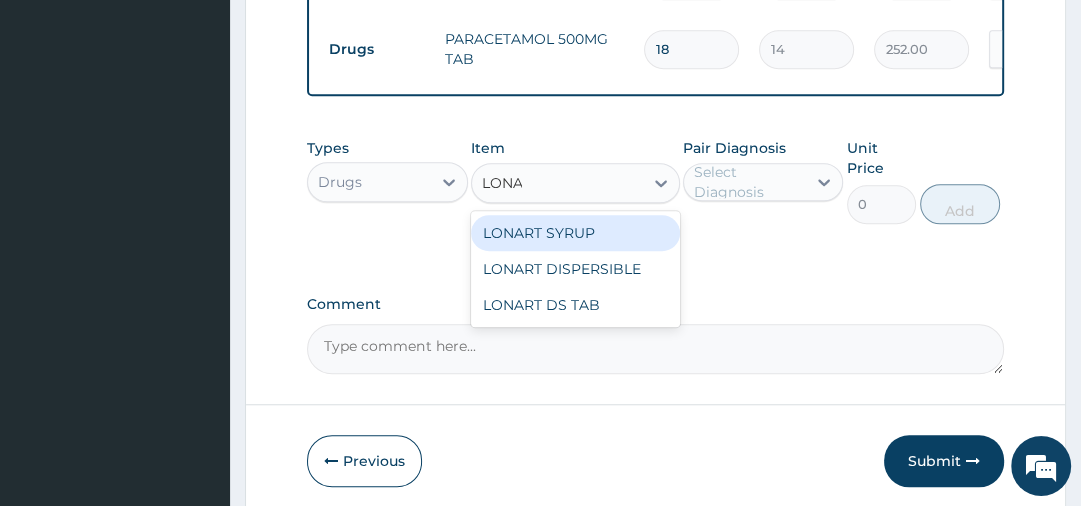 type on "LONART" 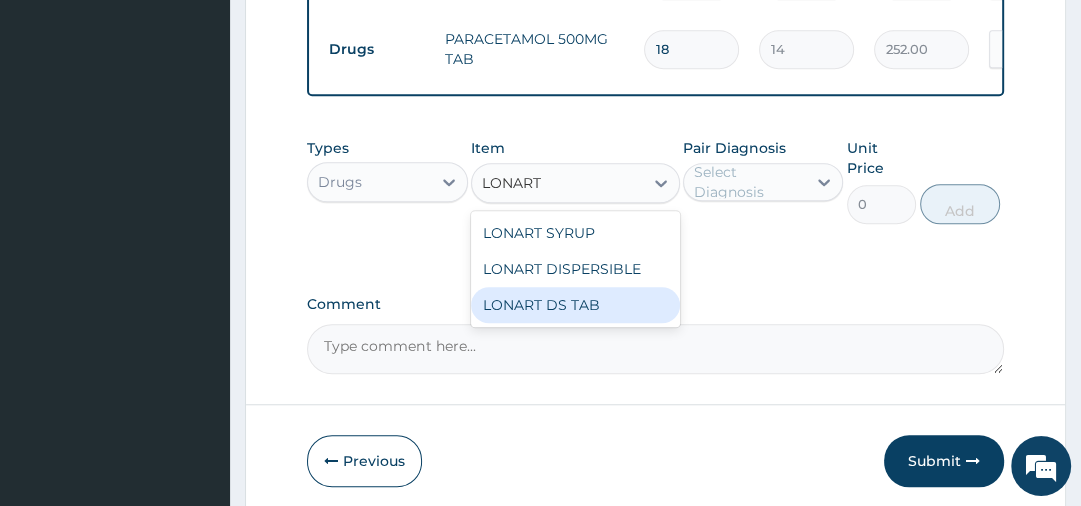 click on "LONART DS TAB" at bounding box center (575, 305) 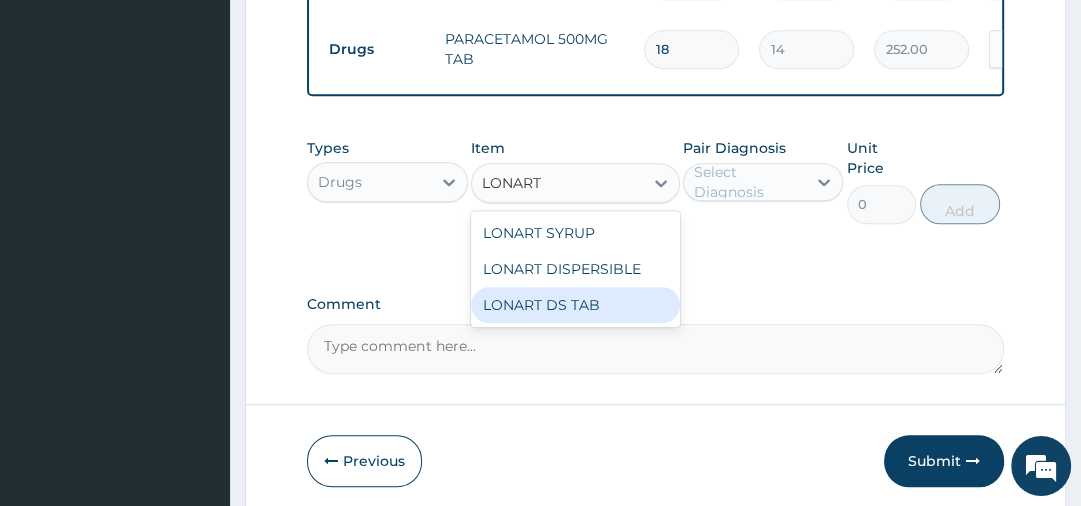 type 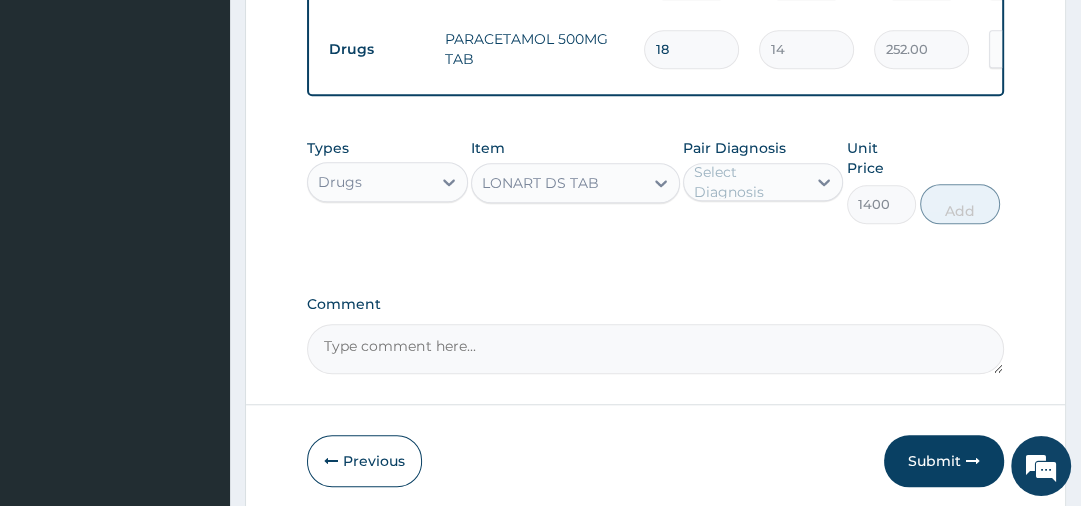 click on "Select Diagnosis" at bounding box center [749, 182] 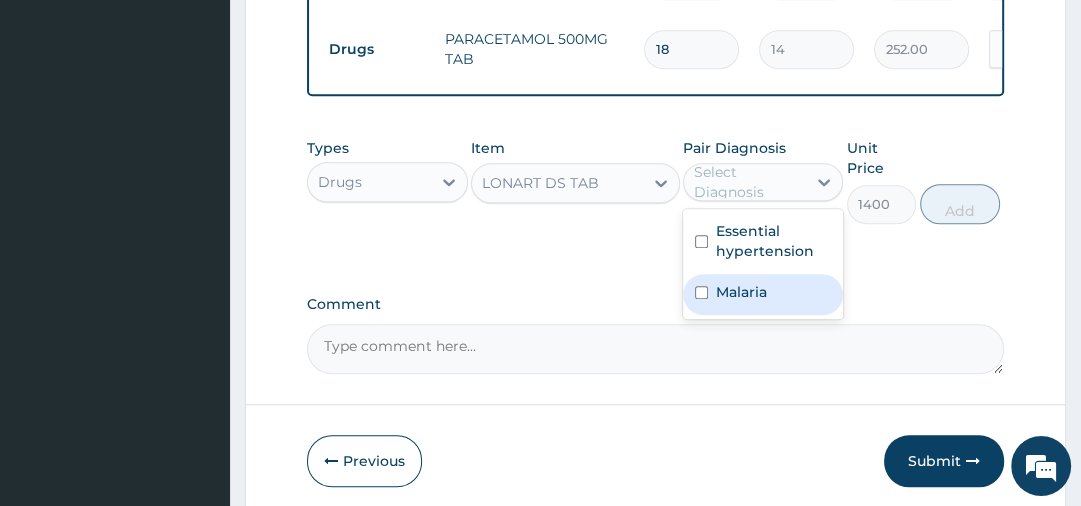 click on "Malaria" at bounding box center [763, 294] 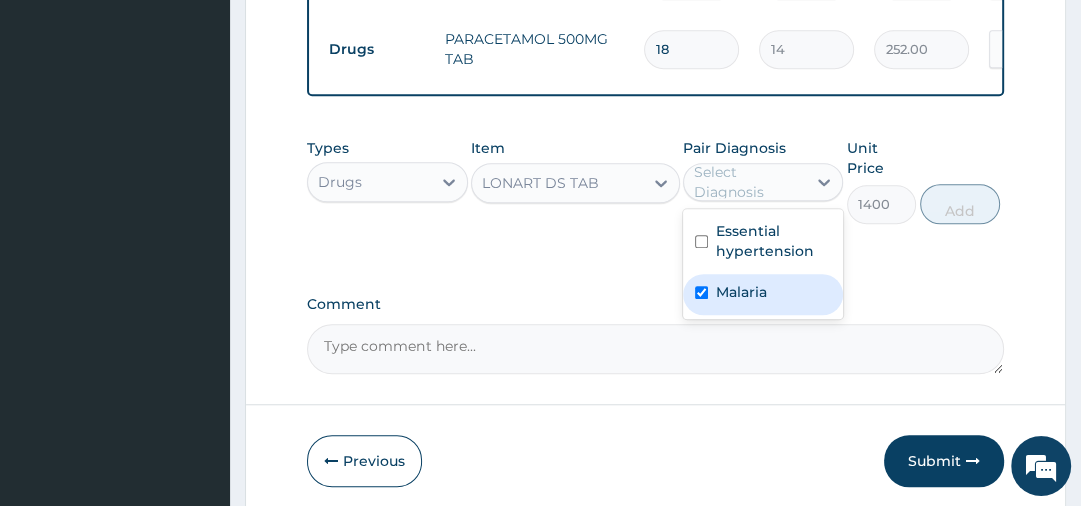 checkbox on "true" 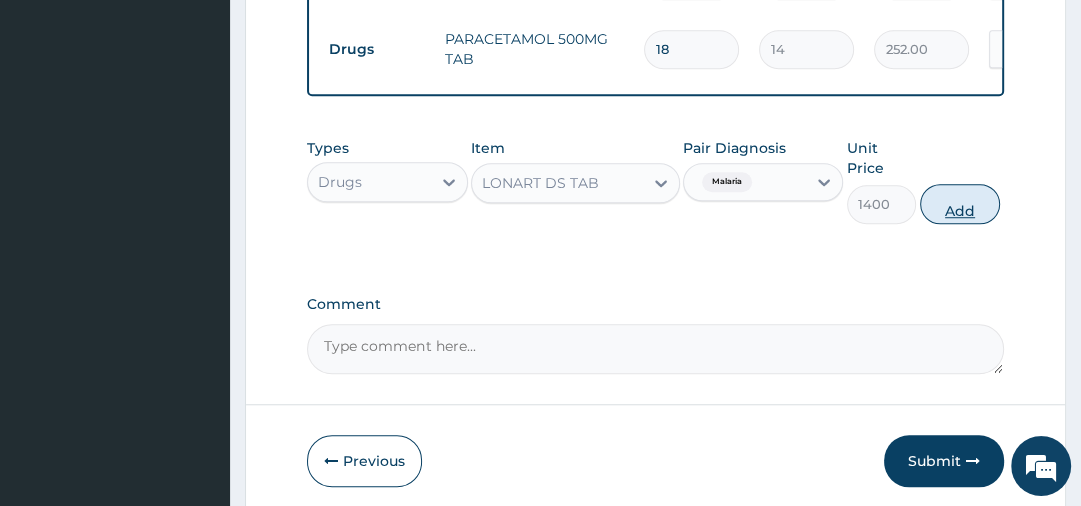 click on "Add" at bounding box center [960, 204] 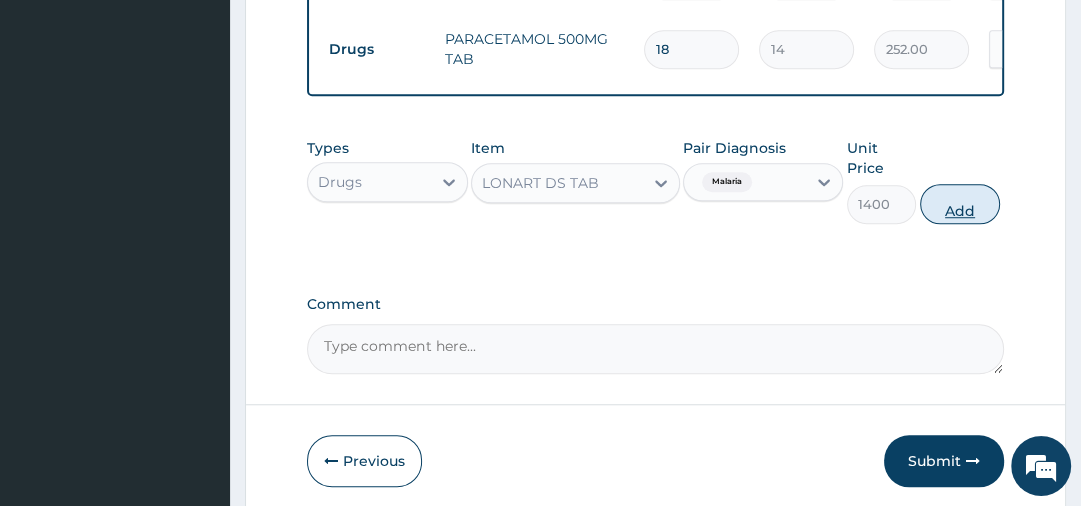 type on "0" 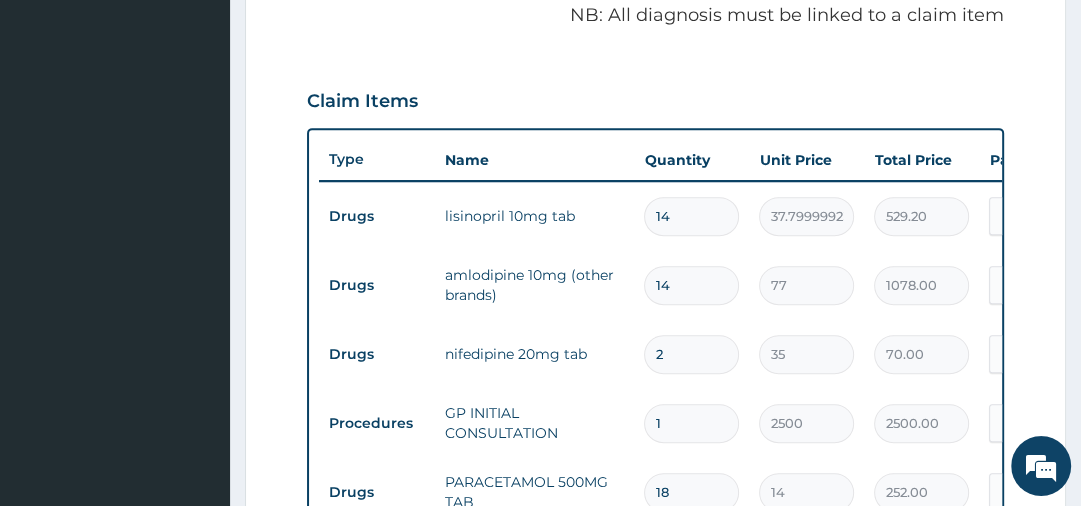 scroll, scrollTop: 174, scrollLeft: 0, axis: vertical 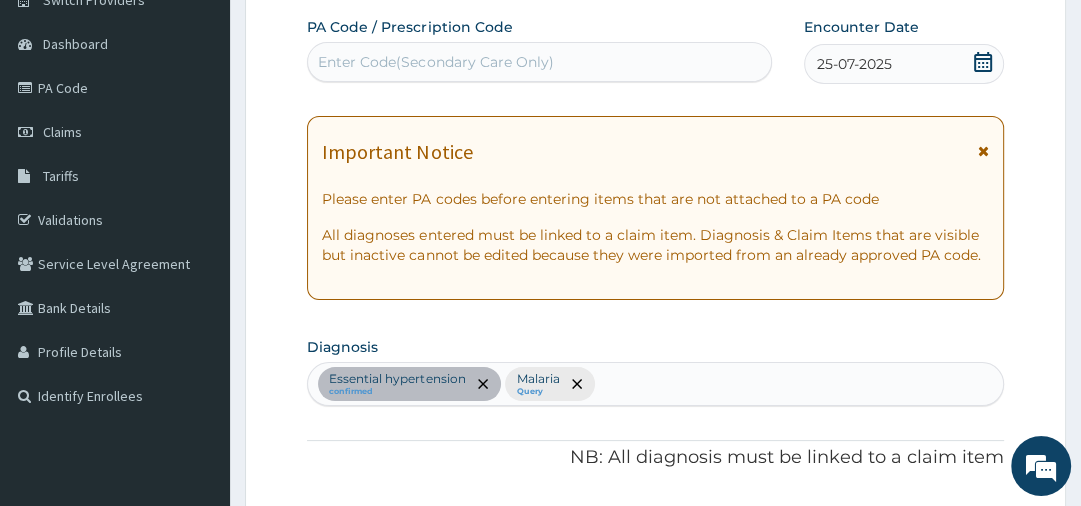 click on "Essential hypertension confirmed Malaria Query" at bounding box center (655, 384) 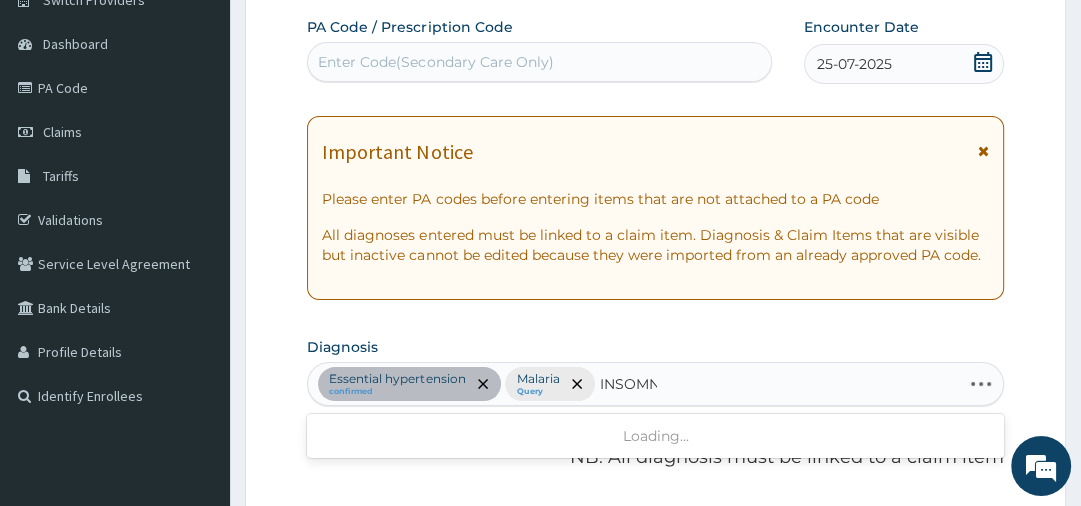 type on "INSOMNI" 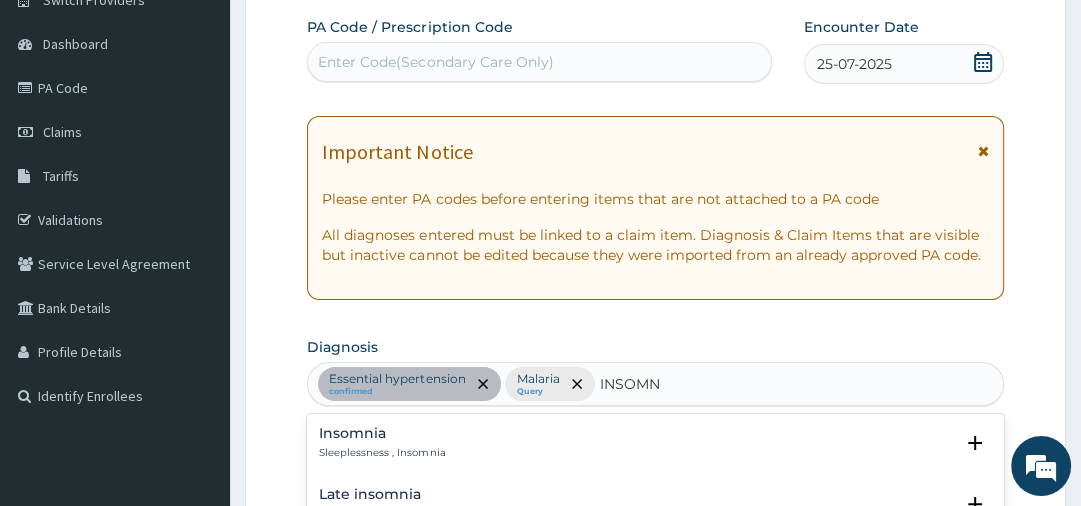 click on "Insomnia" at bounding box center [382, 433] 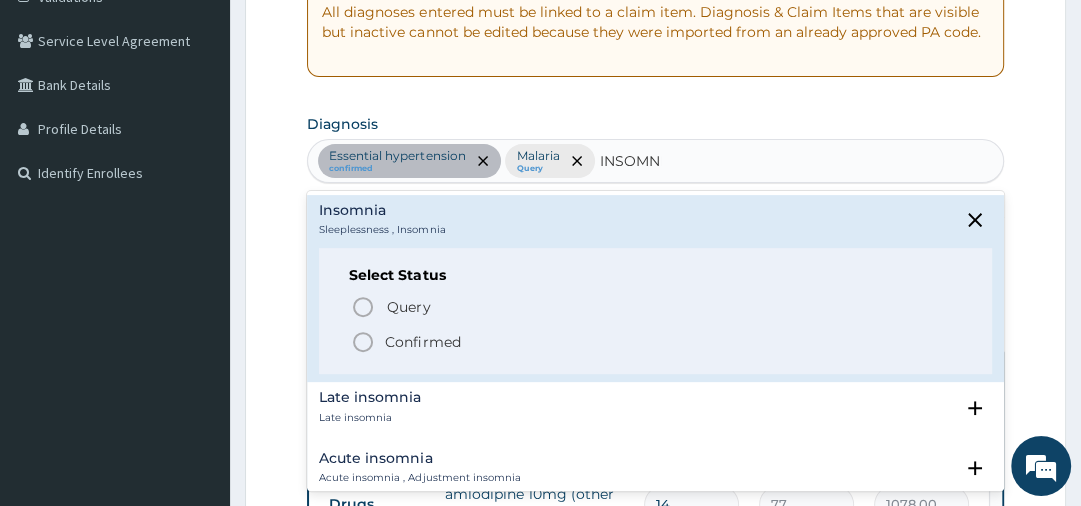 scroll, scrollTop: 398, scrollLeft: 0, axis: vertical 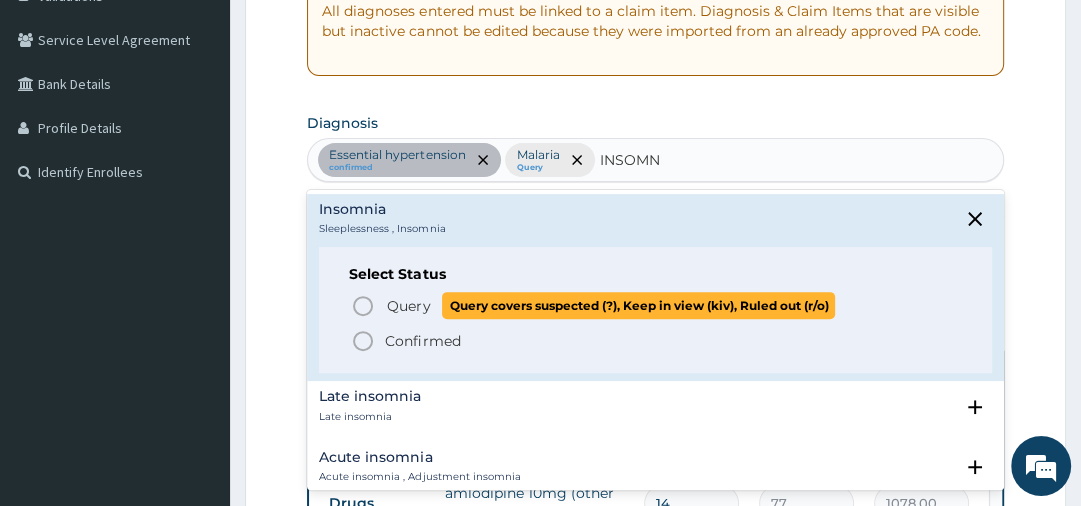 click on "Query" at bounding box center [408, 306] 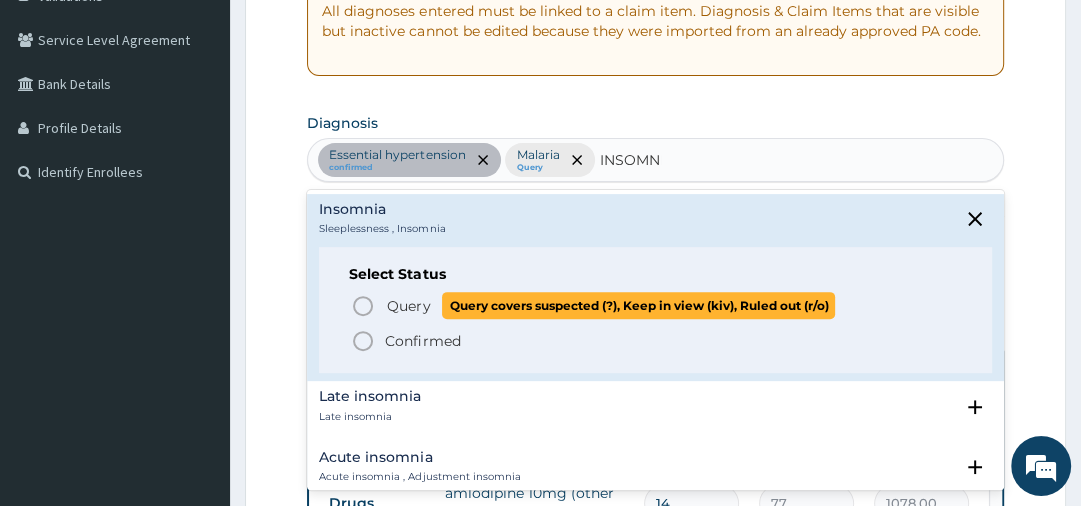 type 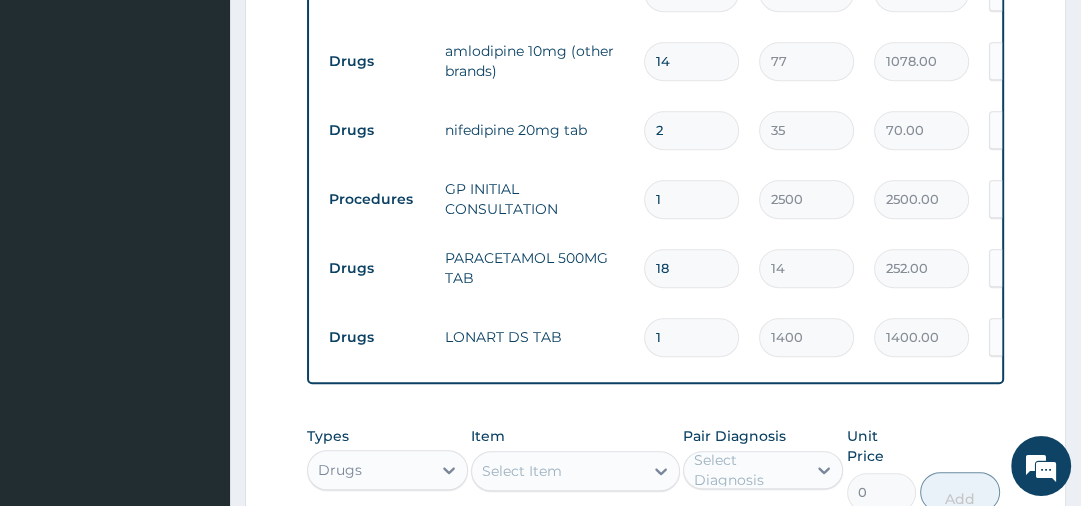 scroll, scrollTop: 1198, scrollLeft: 0, axis: vertical 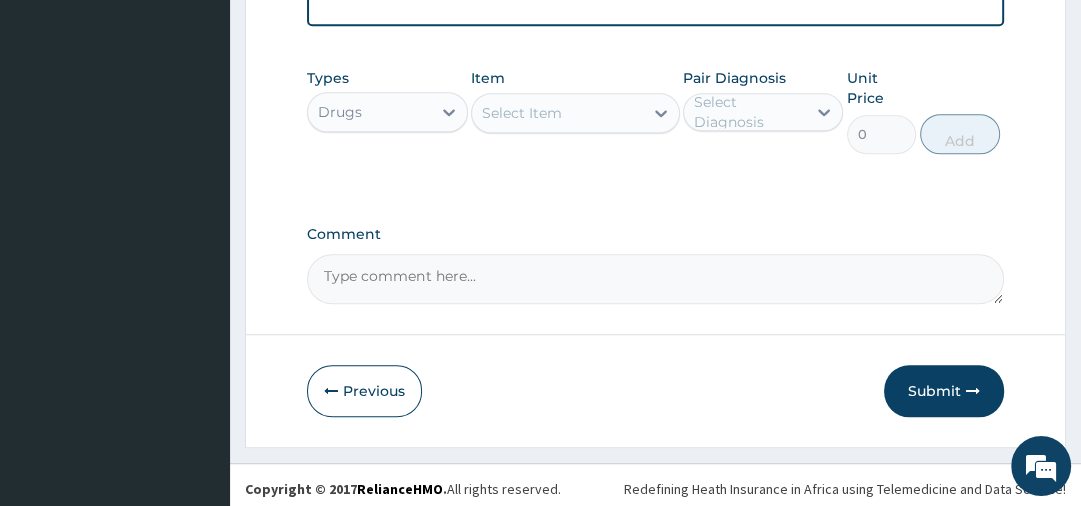 click on "Select Item" at bounding box center (522, 113) 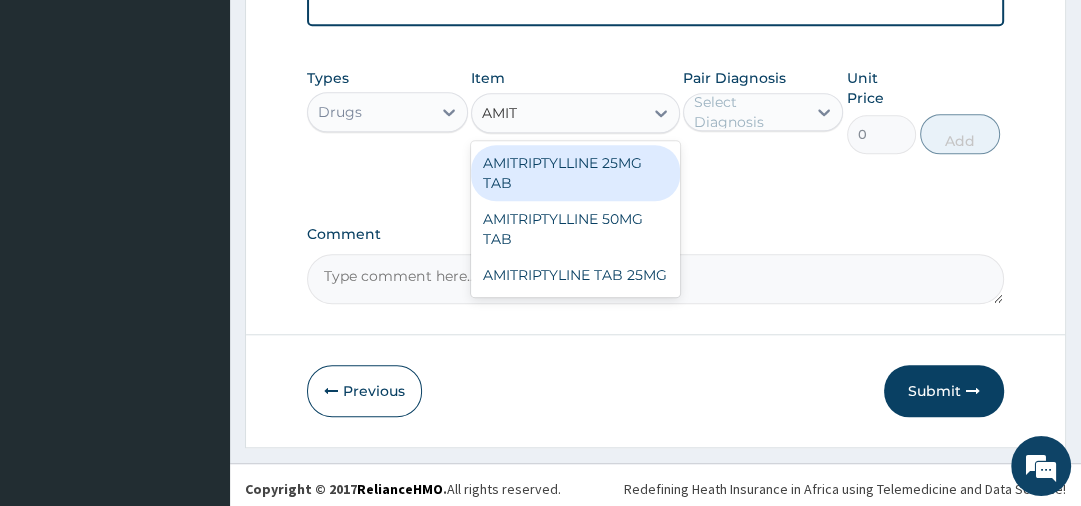 type on "AMITR" 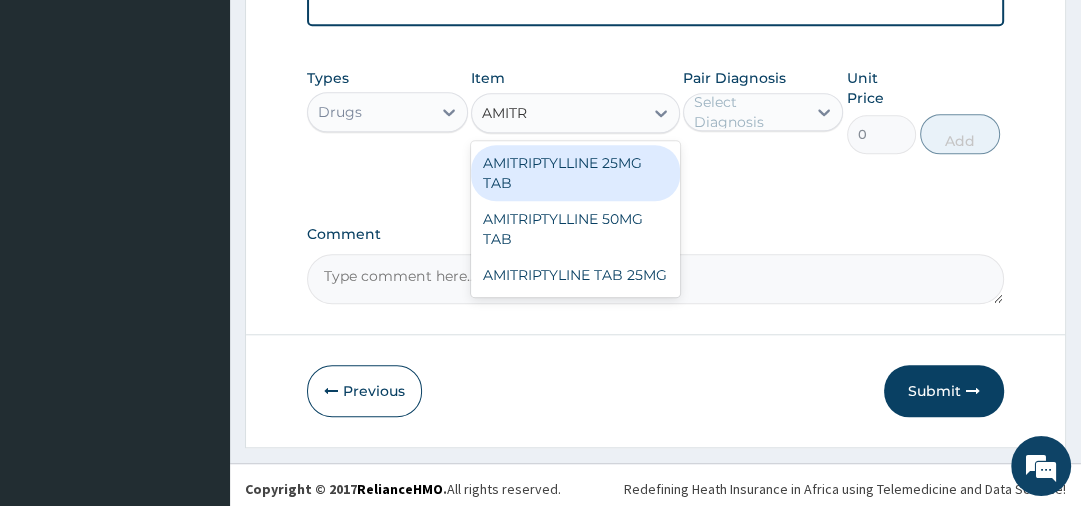 click on "AMITRIPTYLLINE 25MG TAB" at bounding box center (575, 173) 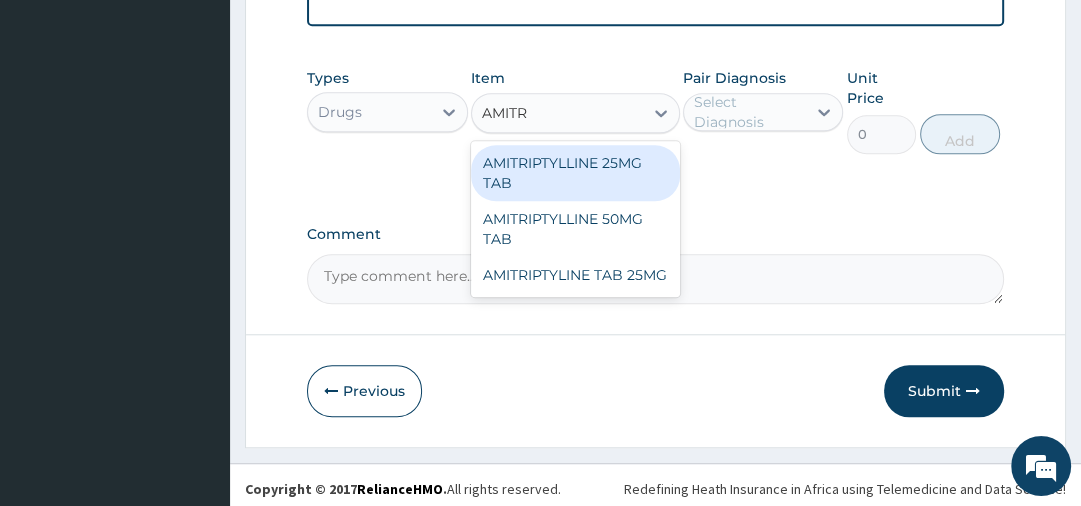 type 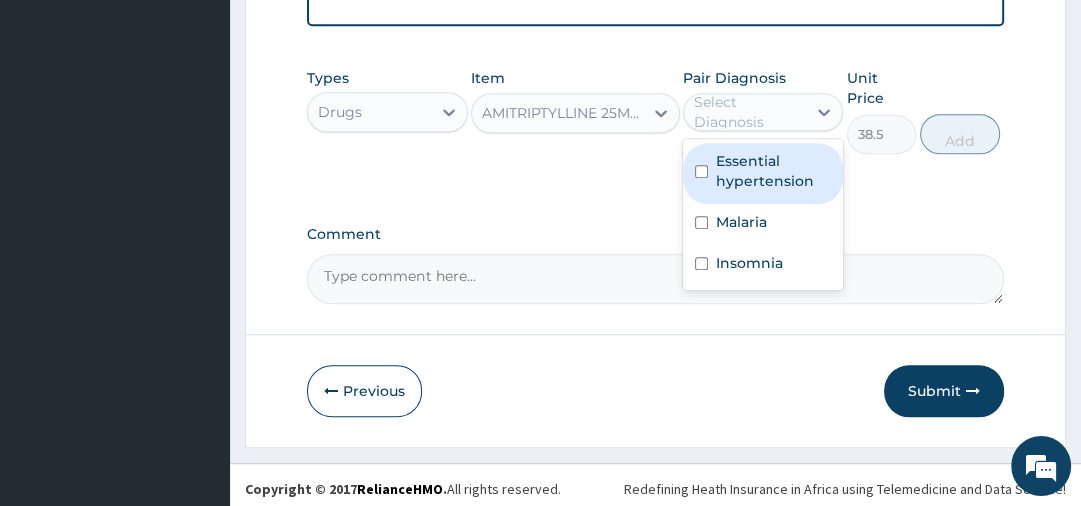 click on "Select Diagnosis" at bounding box center (749, 112) 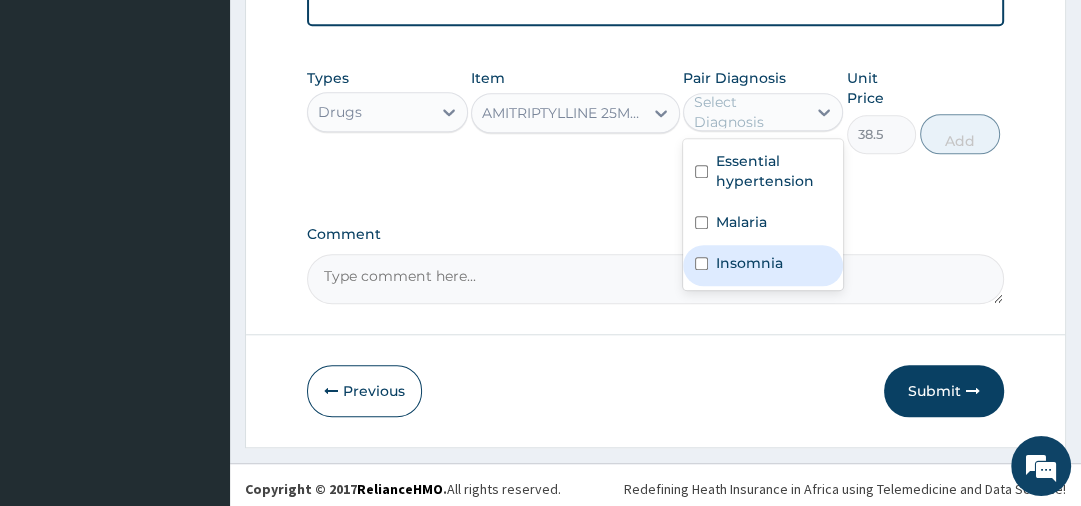 click on "Insomnia" at bounding box center (749, 263) 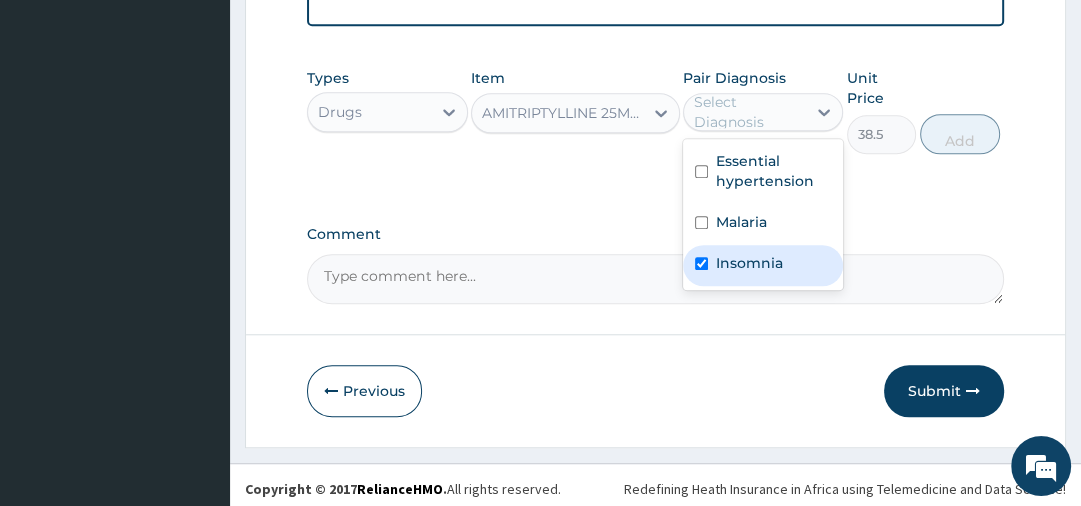 checkbox on "true" 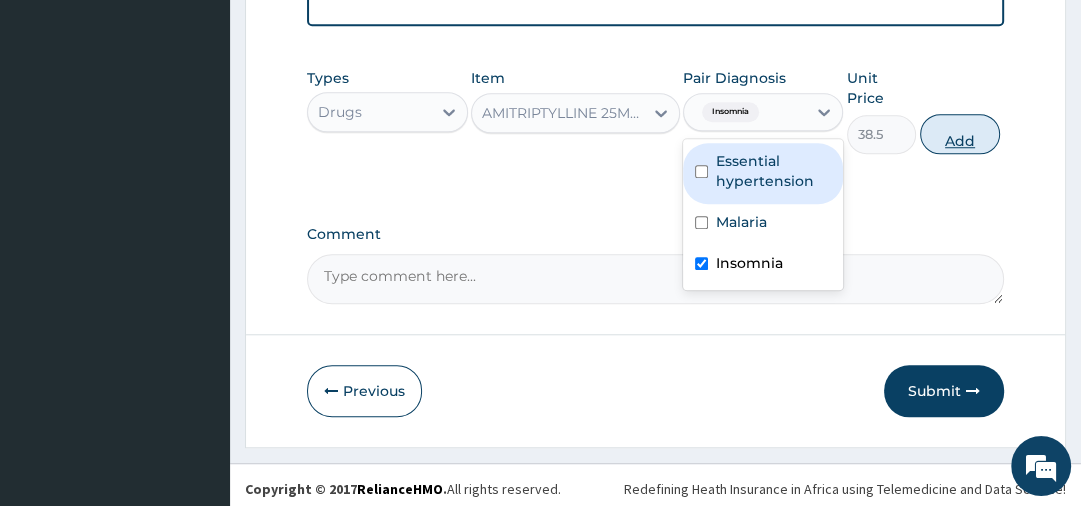 click on "Add" at bounding box center [960, 134] 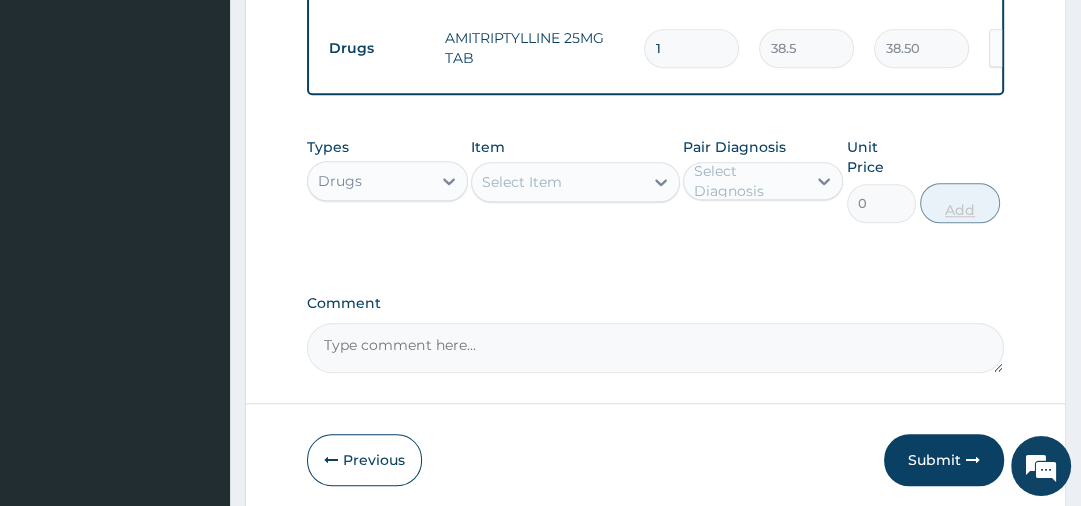 type 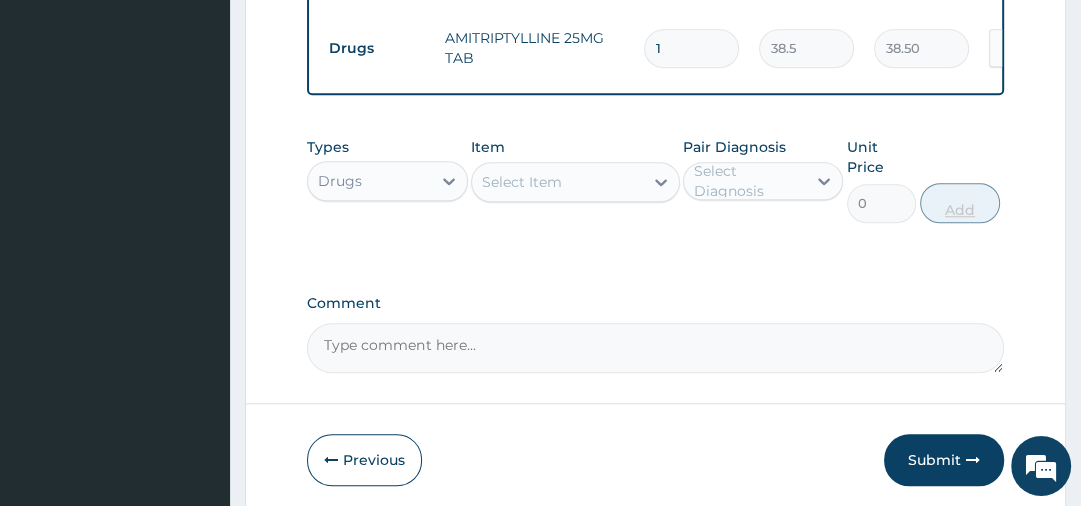 type on "0.00" 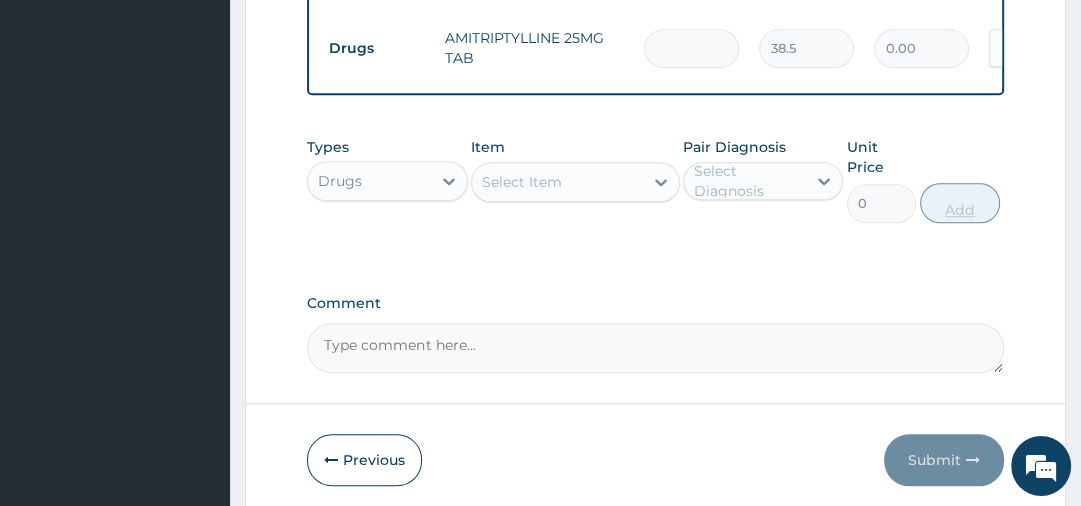 type on "3" 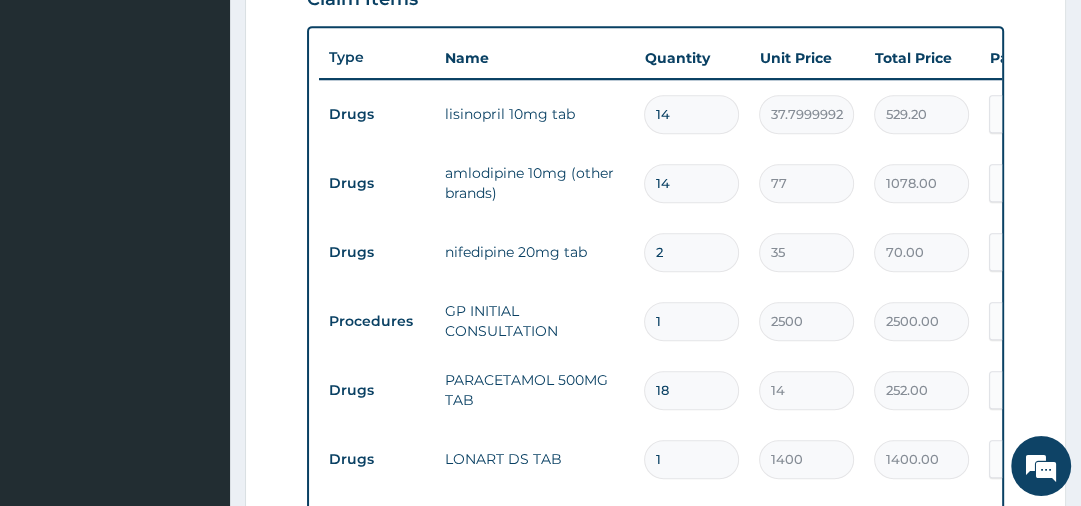 scroll, scrollTop: 1160, scrollLeft: 0, axis: vertical 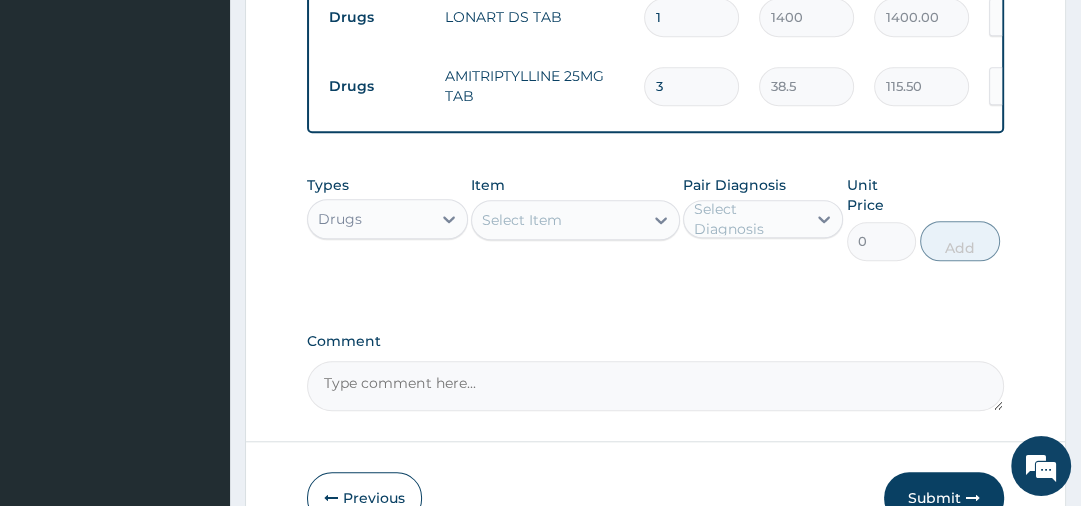 type on "3" 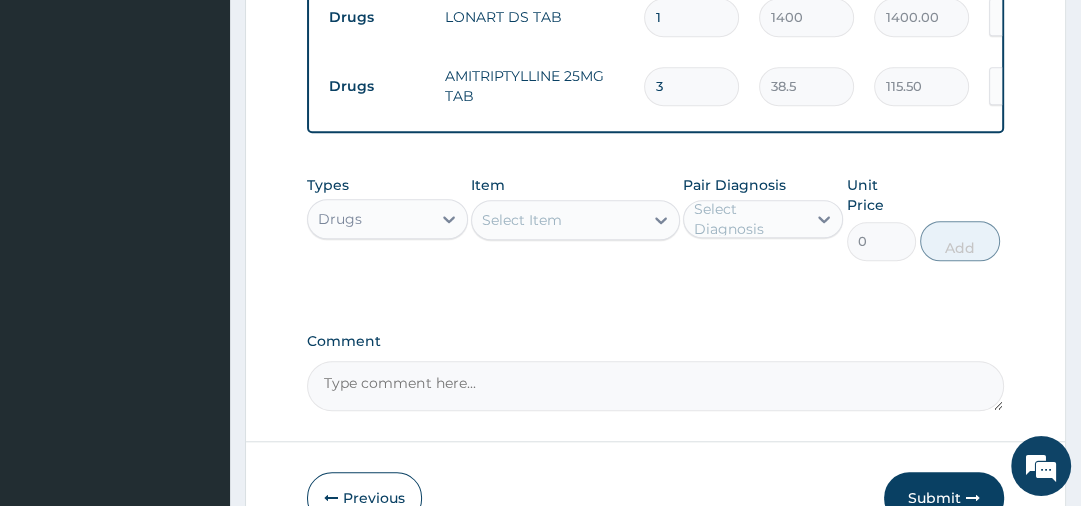 click on "Select Item" at bounding box center (557, 220) 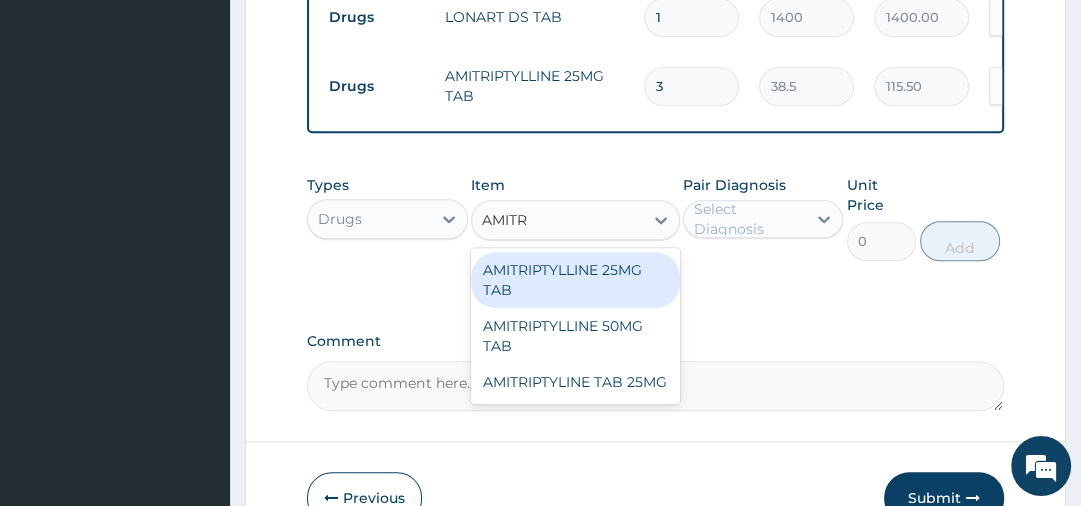 type on "AMITR" 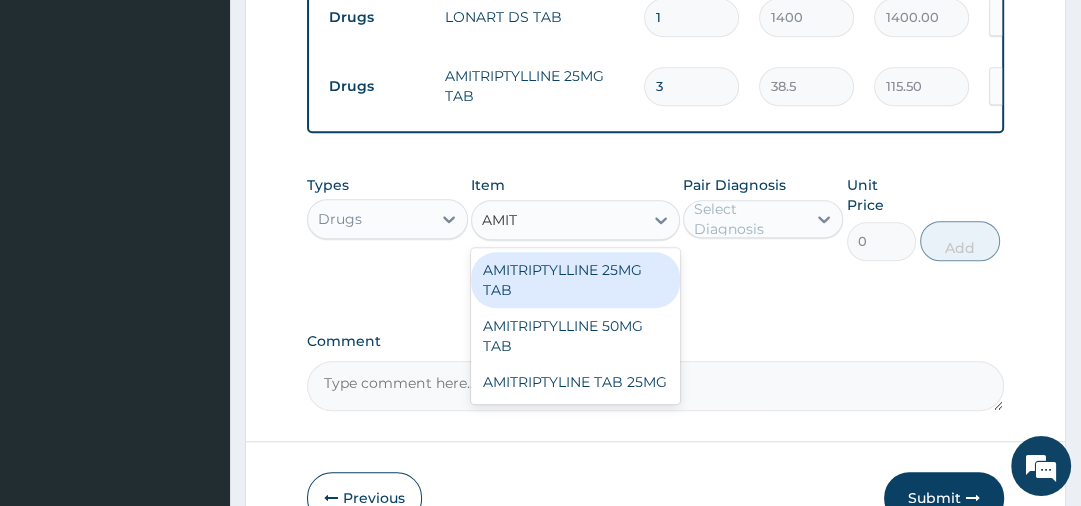 type on "AMITR" 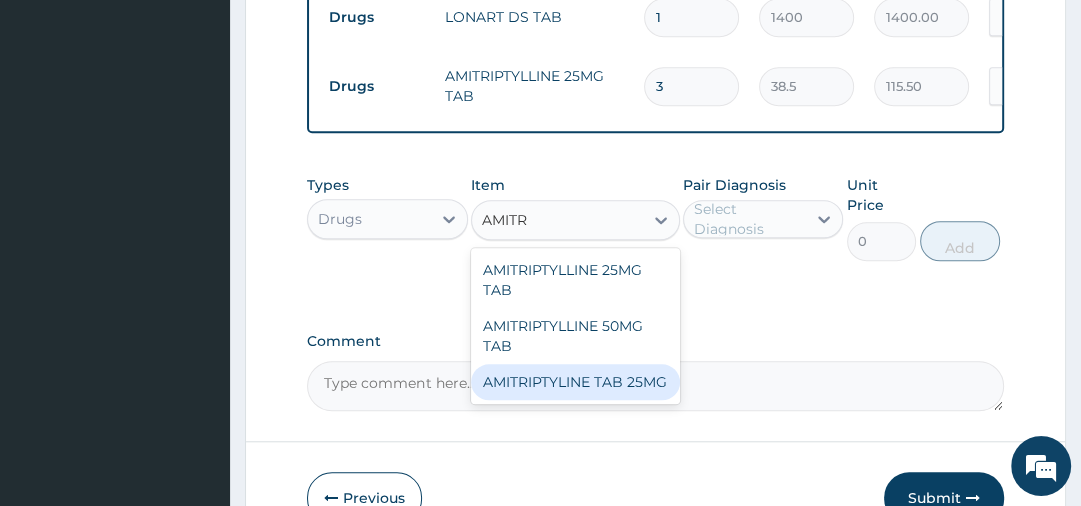 click on "AMITRIPTYLINE TAB 25MG" at bounding box center (575, 382) 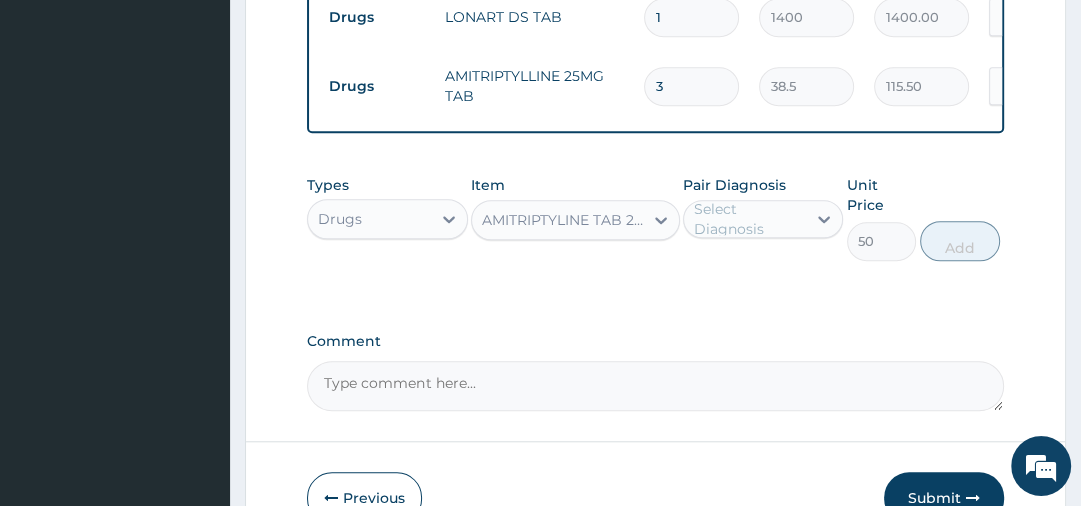 click on "Select Diagnosis" at bounding box center [749, 219] 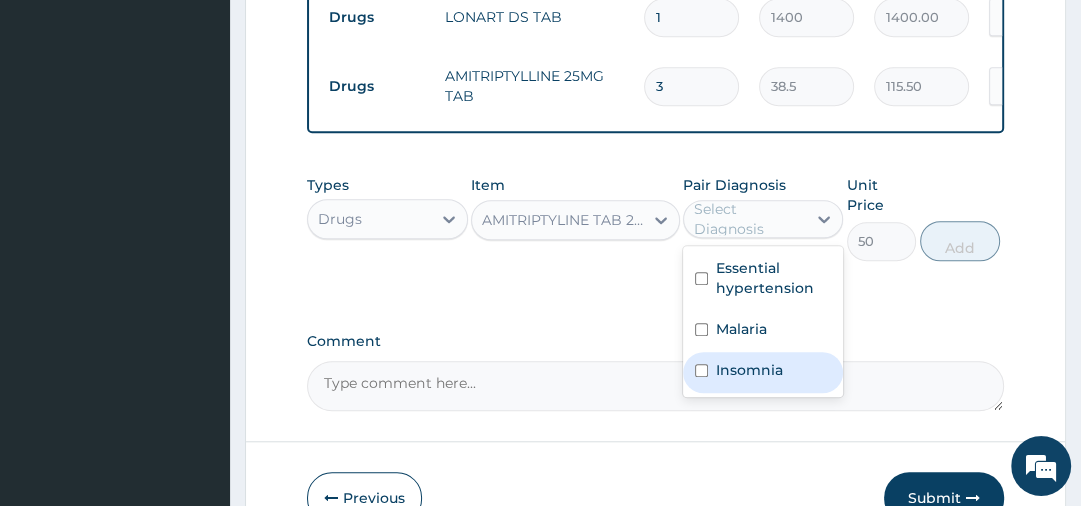 click on "Insomnia" at bounding box center [749, 370] 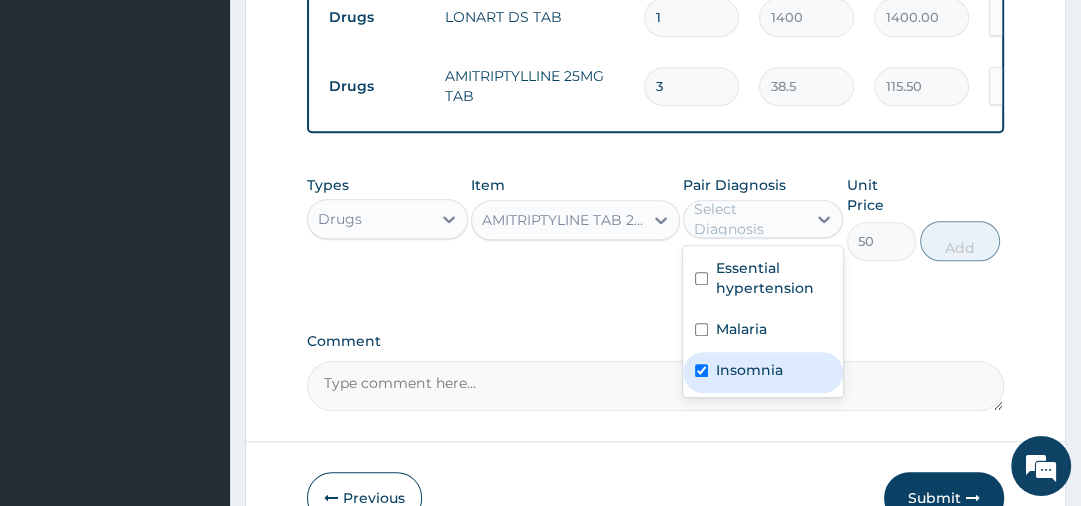 checkbox on "true" 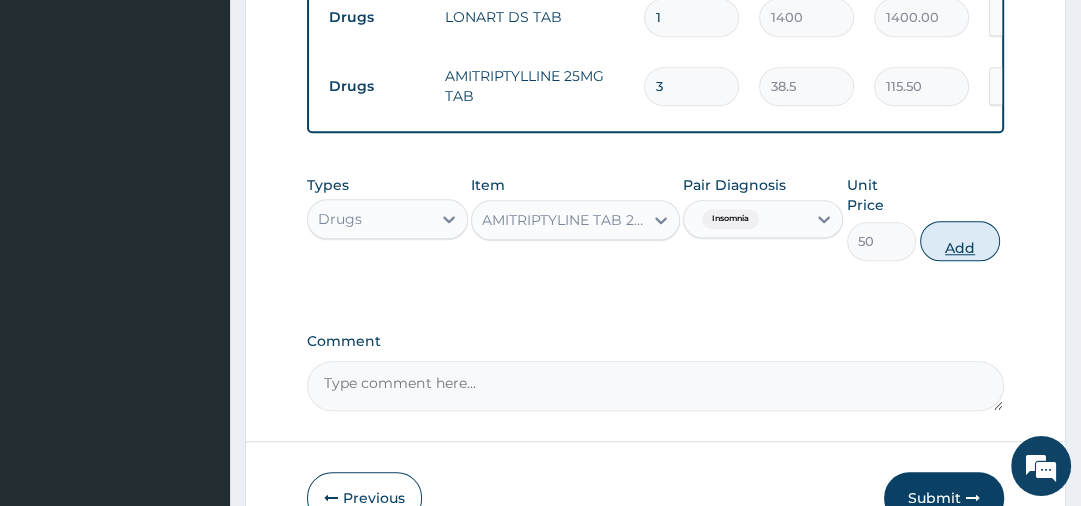 click on "Add" at bounding box center (960, 241) 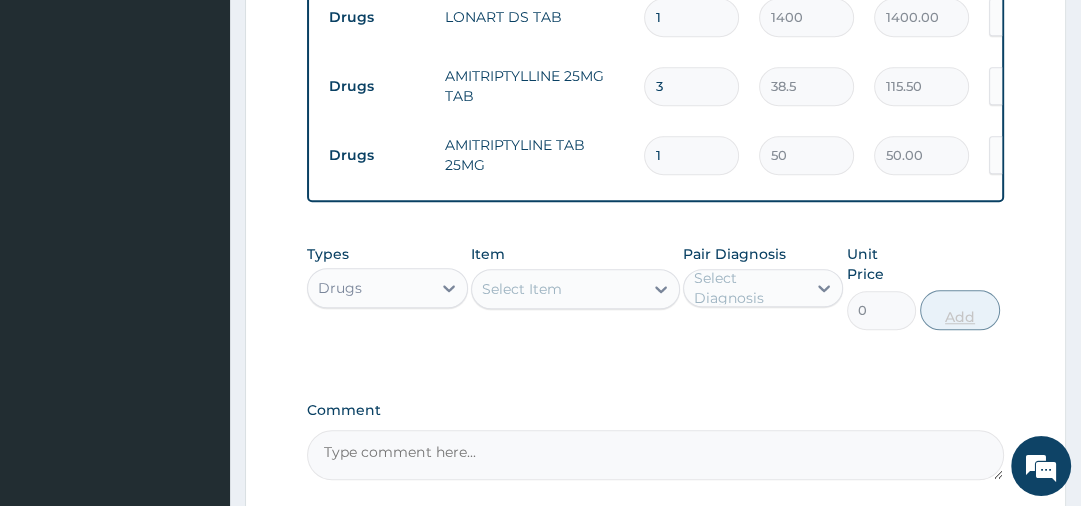 type 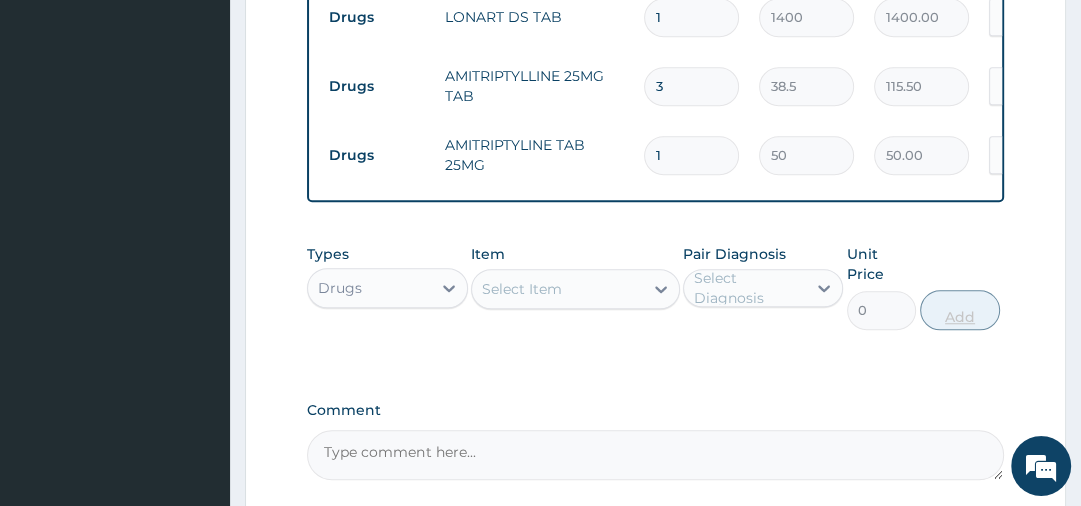 type on "0.00" 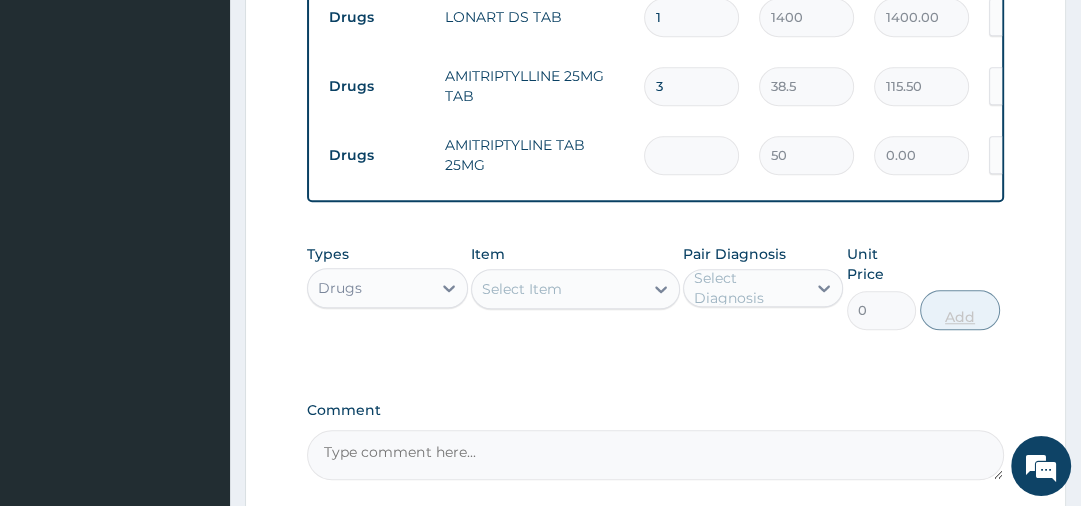 type on "3" 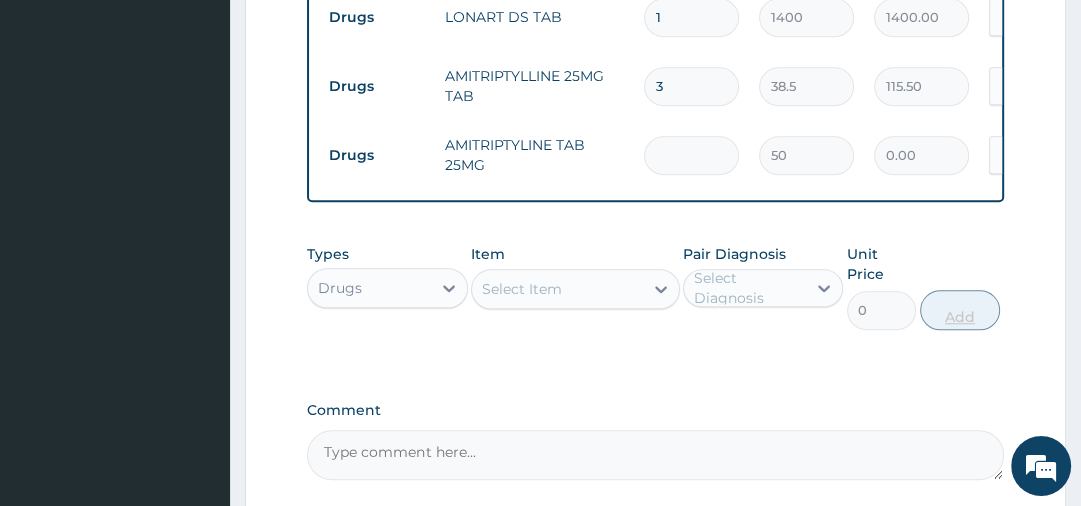 type on "150.00" 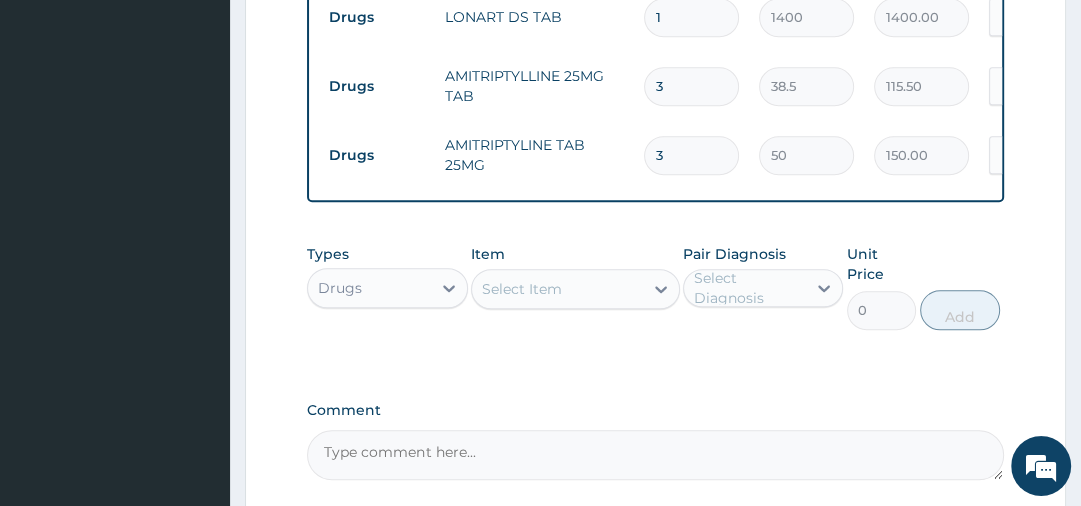 scroll, scrollTop: 0, scrollLeft: 307, axis: horizontal 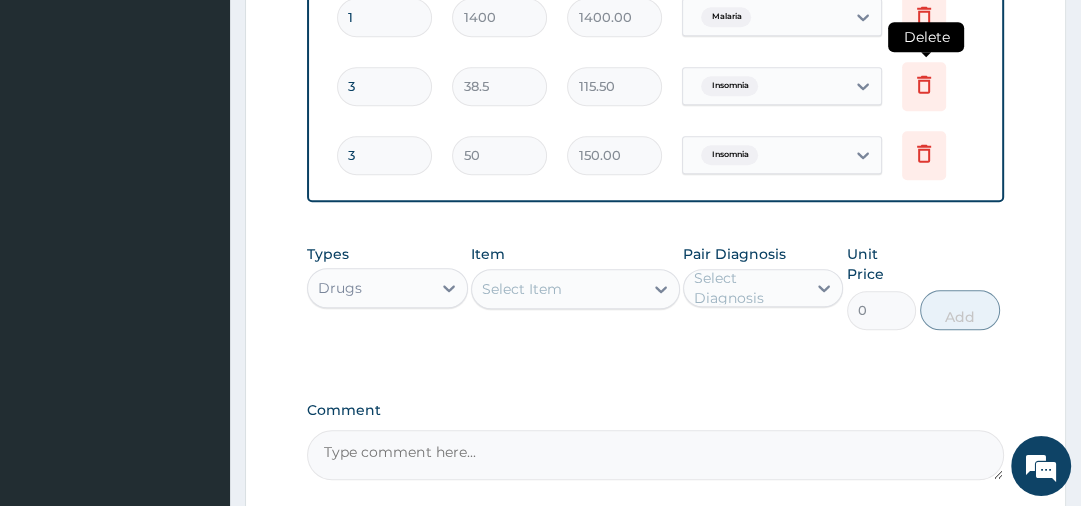 type on "3" 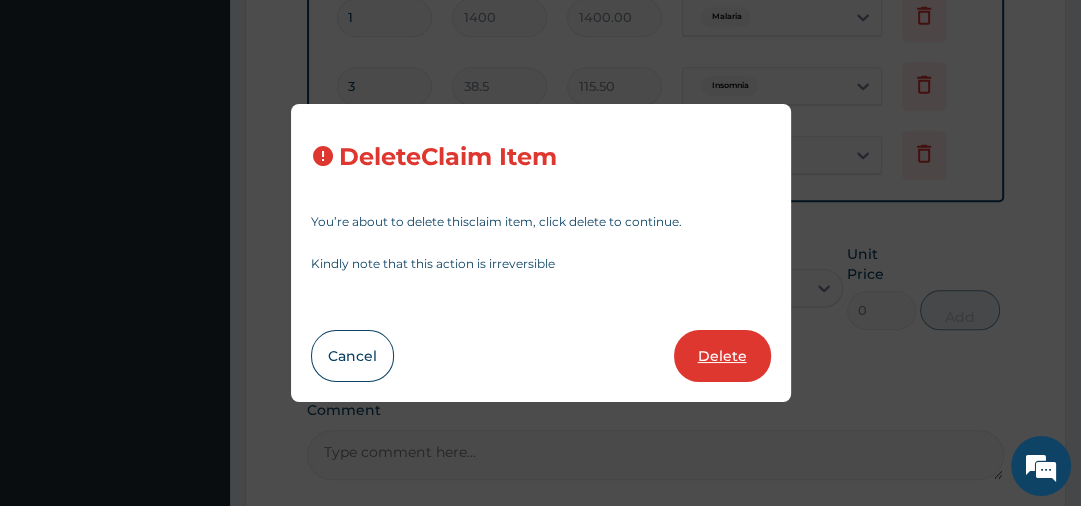 click on "Delete" at bounding box center (722, 356) 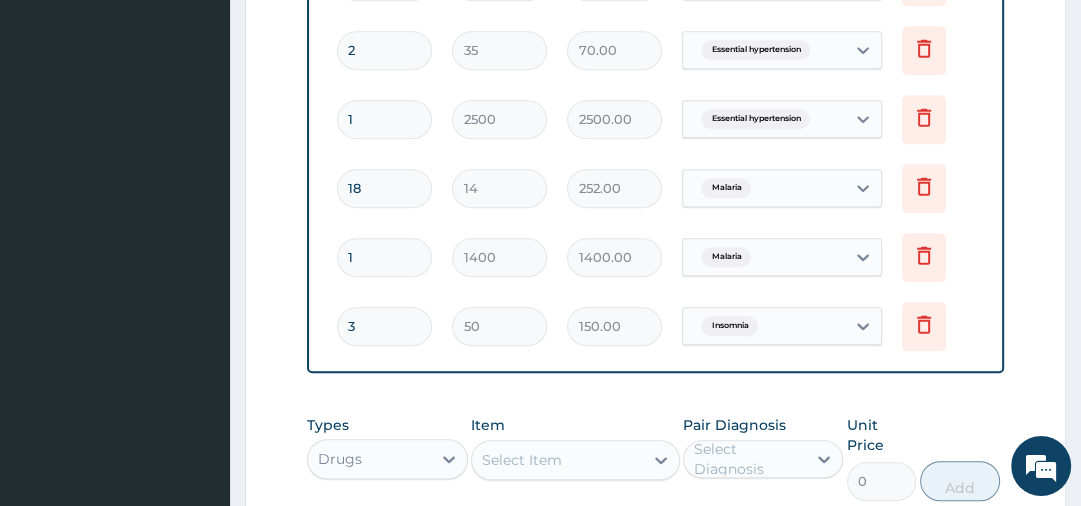 scroll, scrollTop: 904, scrollLeft: 0, axis: vertical 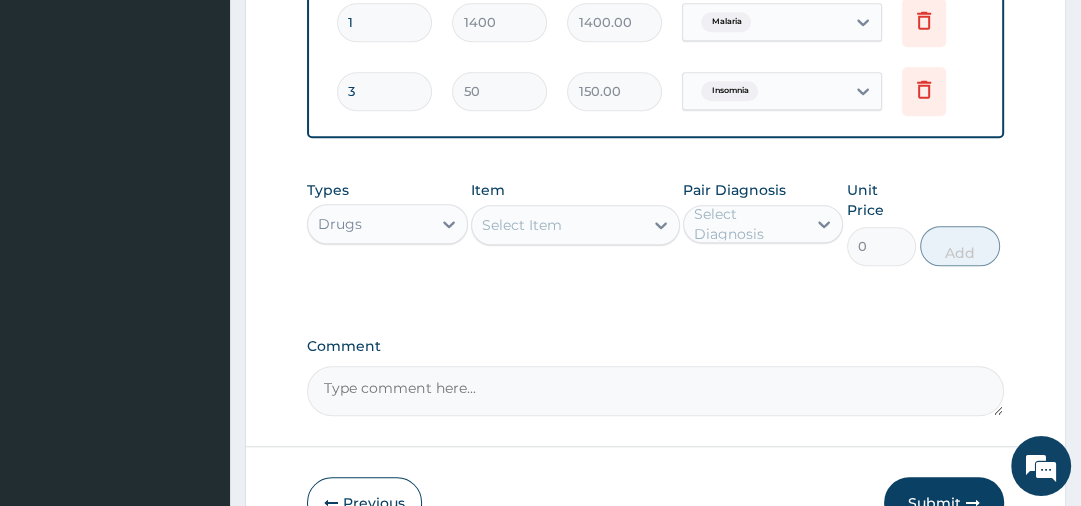 click on "Submit" at bounding box center (944, 503) 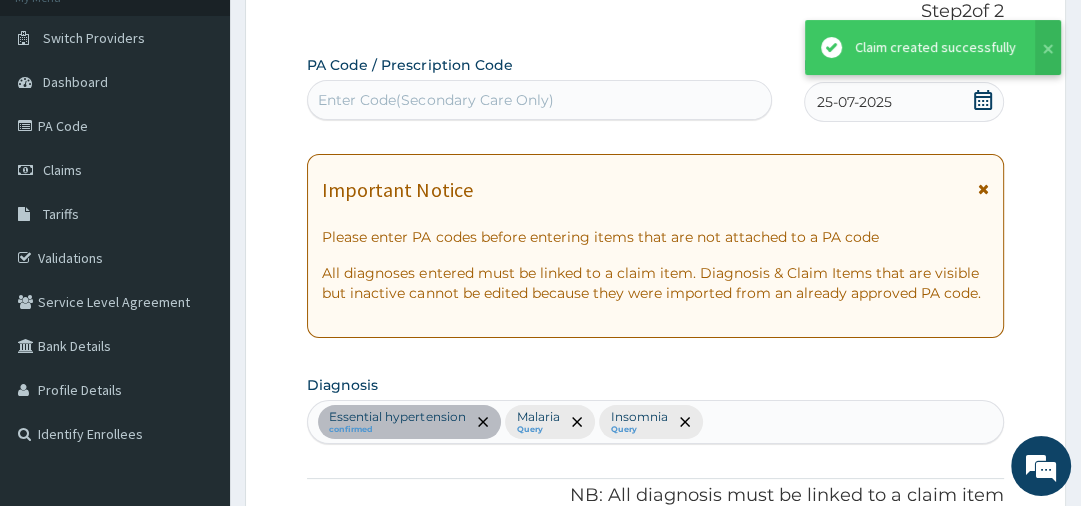 scroll, scrollTop: 1155, scrollLeft: 0, axis: vertical 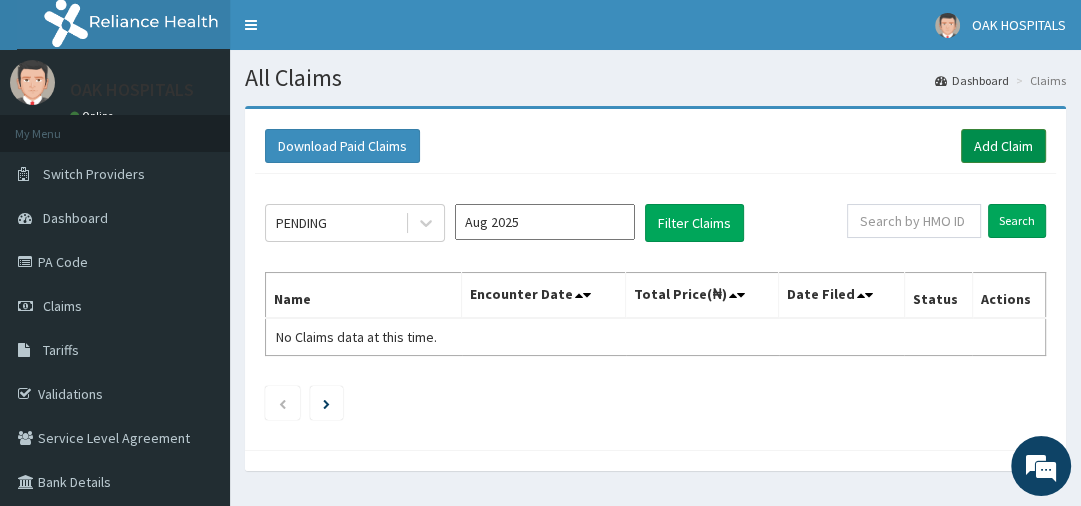 click on "Add Claim" at bounding box center (1003, 146) 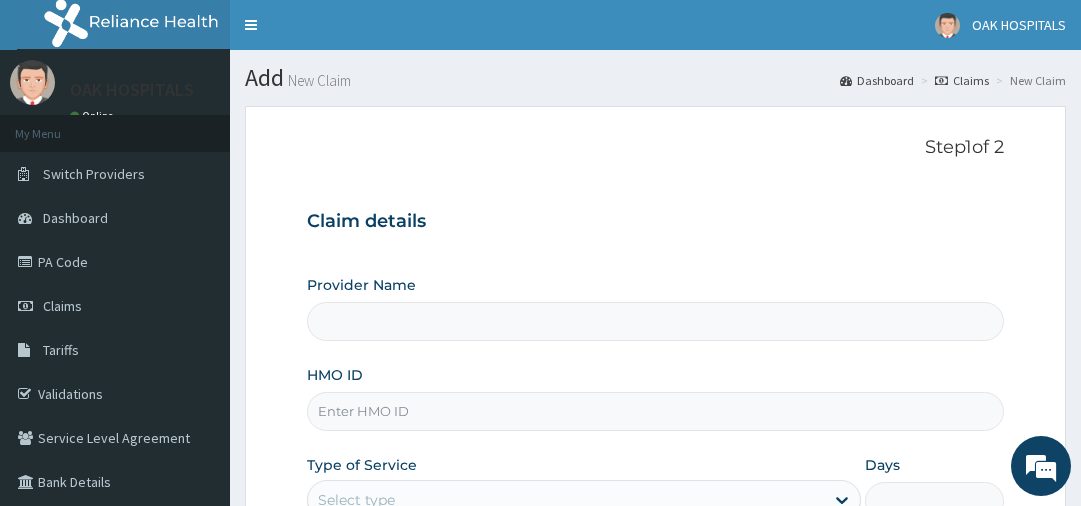 scroll, scrollTop: 312, scrollLeft: 0, axis: vertical 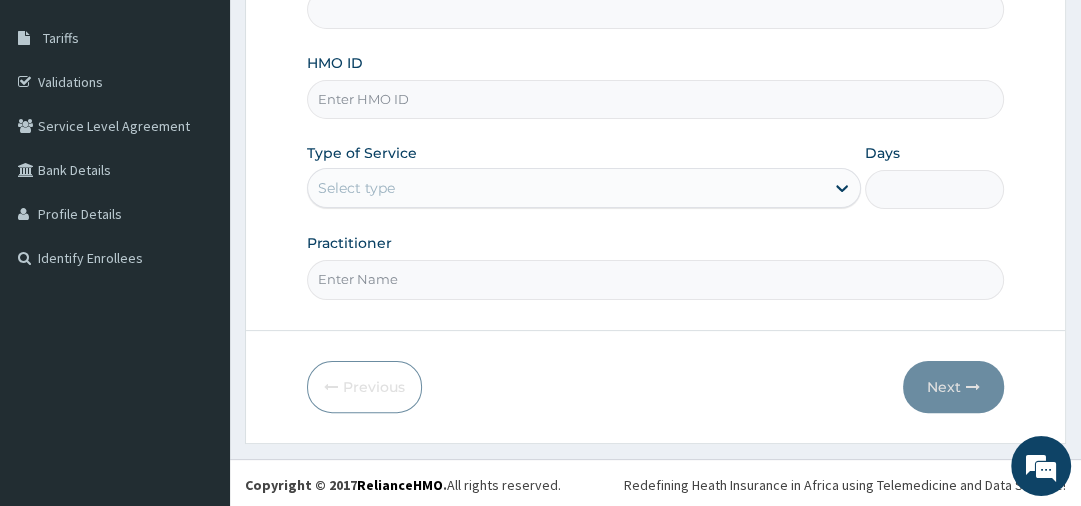 type on "G" 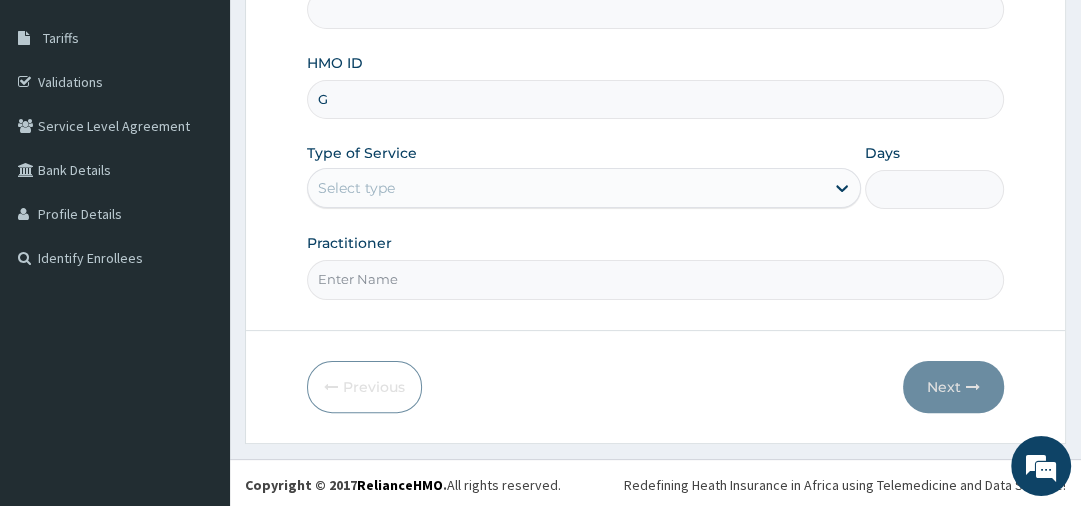 scroll, scrollTop: 0, scrollLeft: 0, axis: both 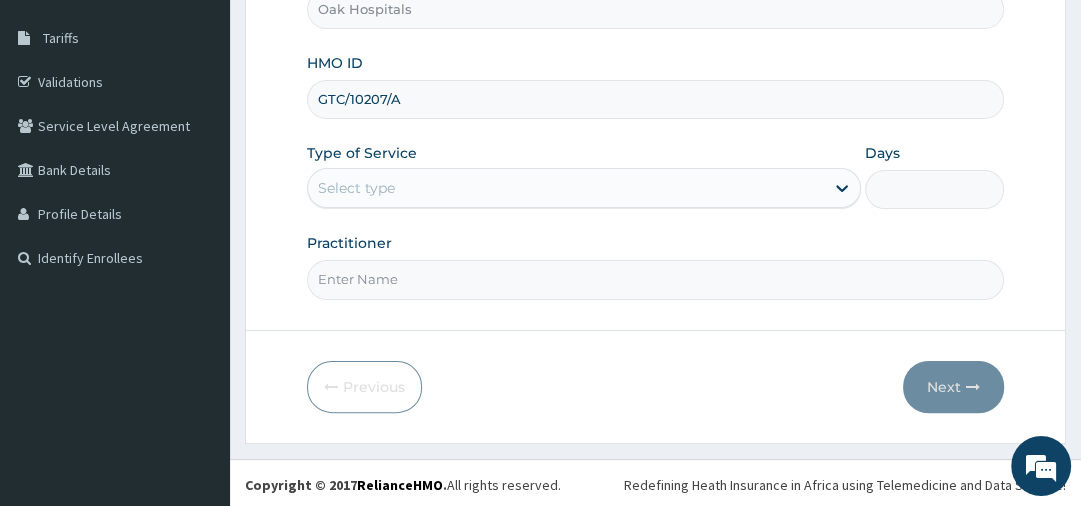 type on "GTC/10207/A" 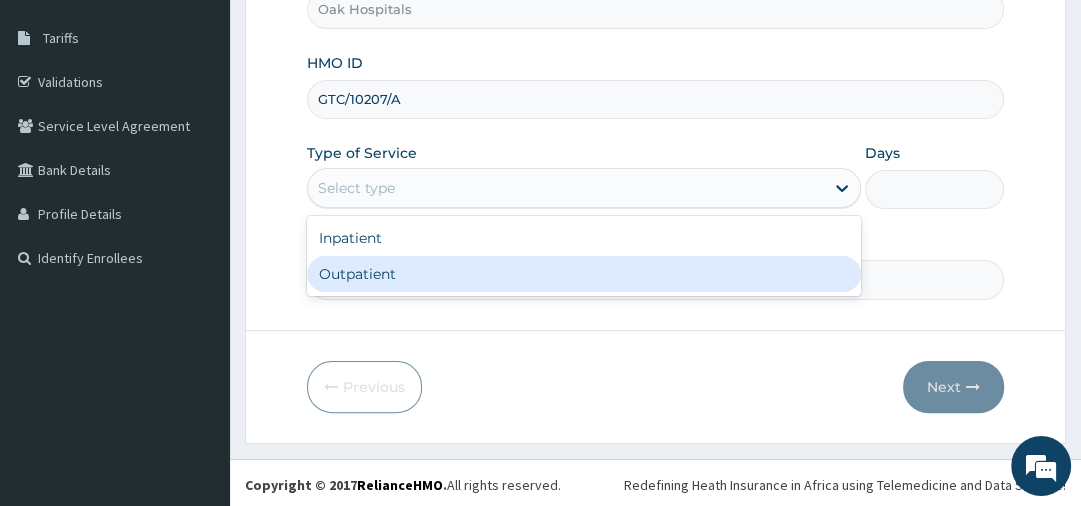 click on "Outpatient" at bounding box center [584, 274] 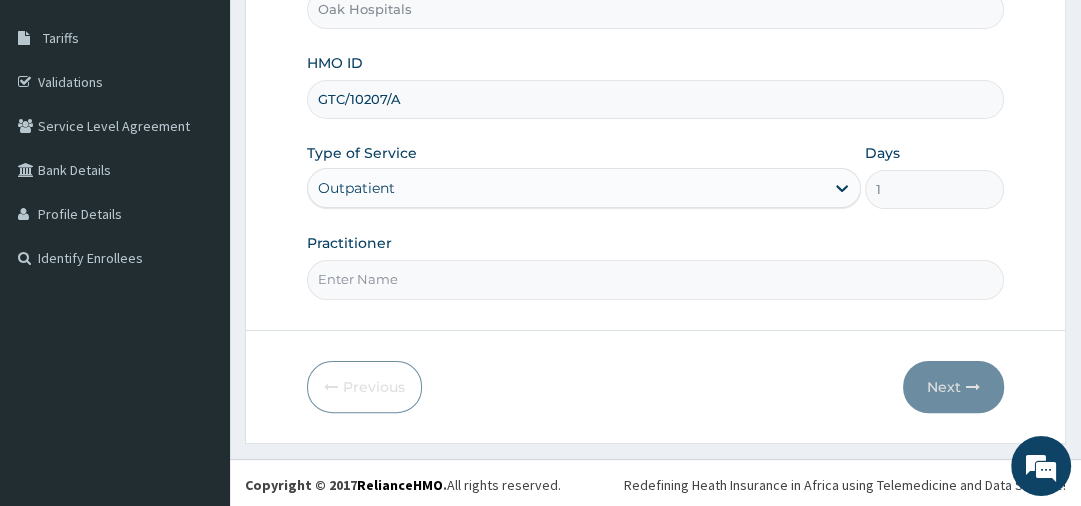 click on "Practitioner" at bounding box center (655, 279) 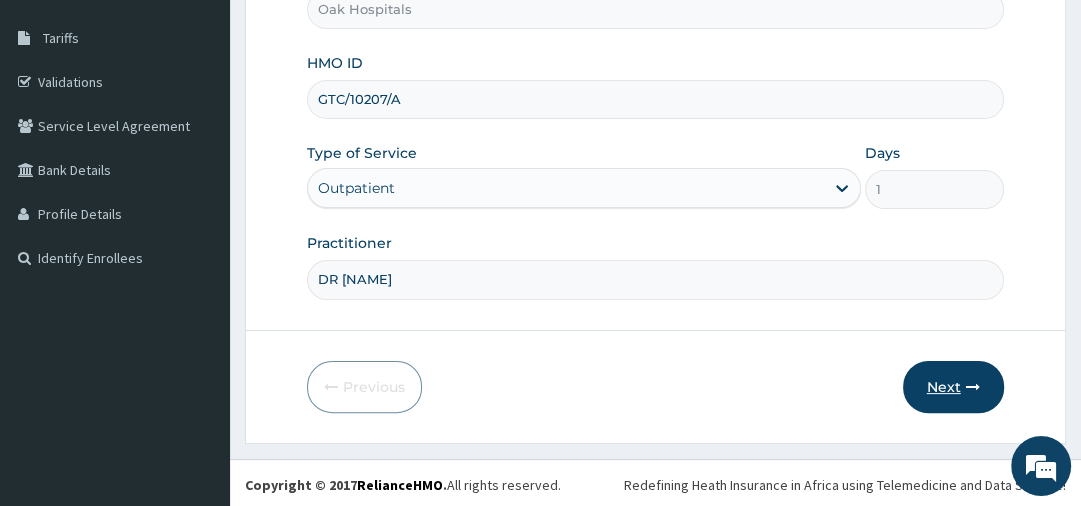 type on "DR OJI" 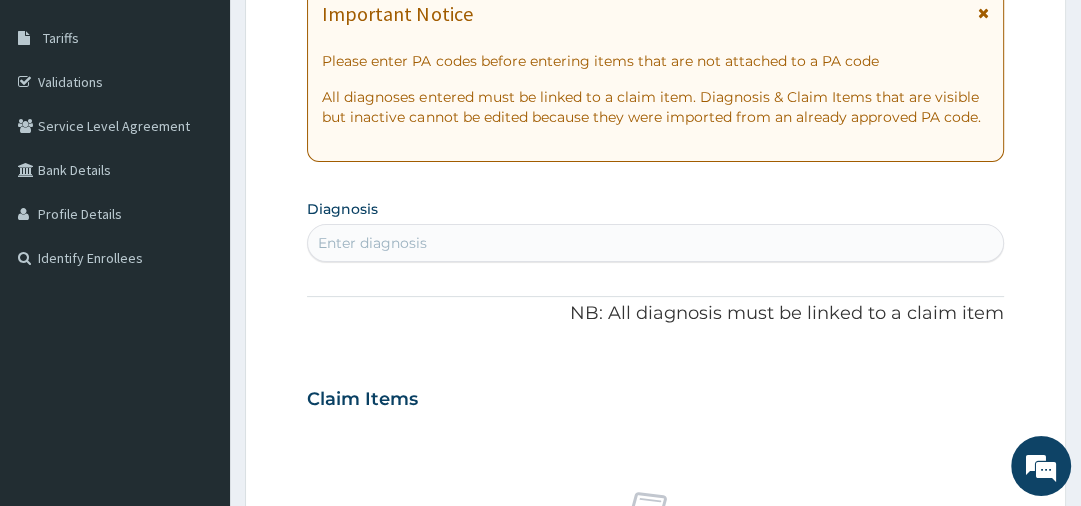 scroll, scrollTop: 0, scrollLeft: 0, axis: both 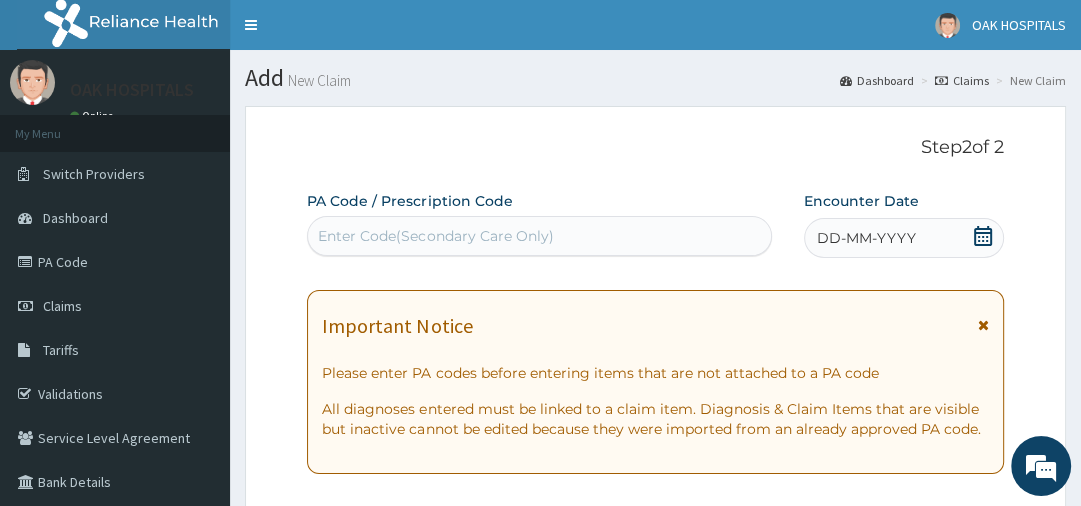 click on "DD-MM-YYYY" at bounding box center [866, 238] 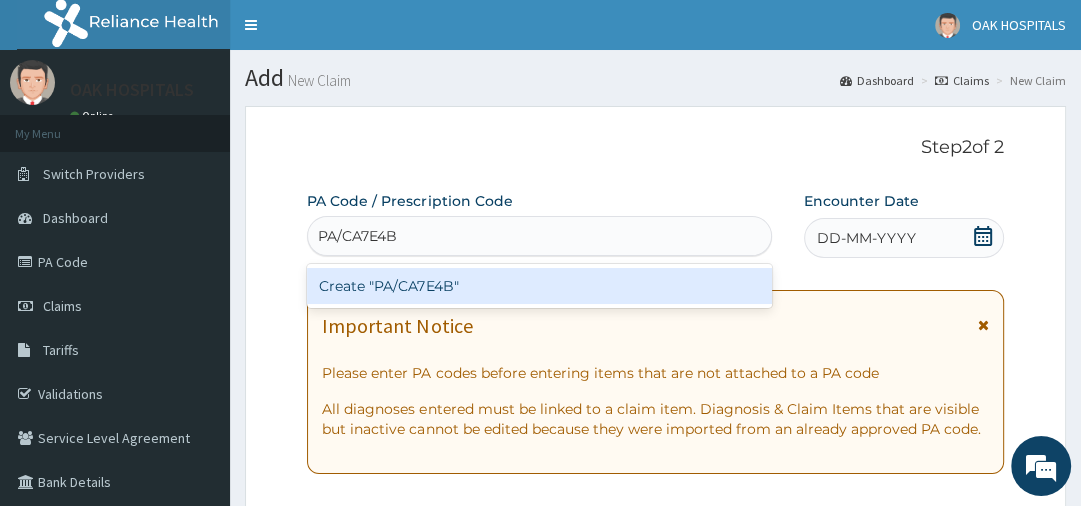 type on "PA/CA7E4B" 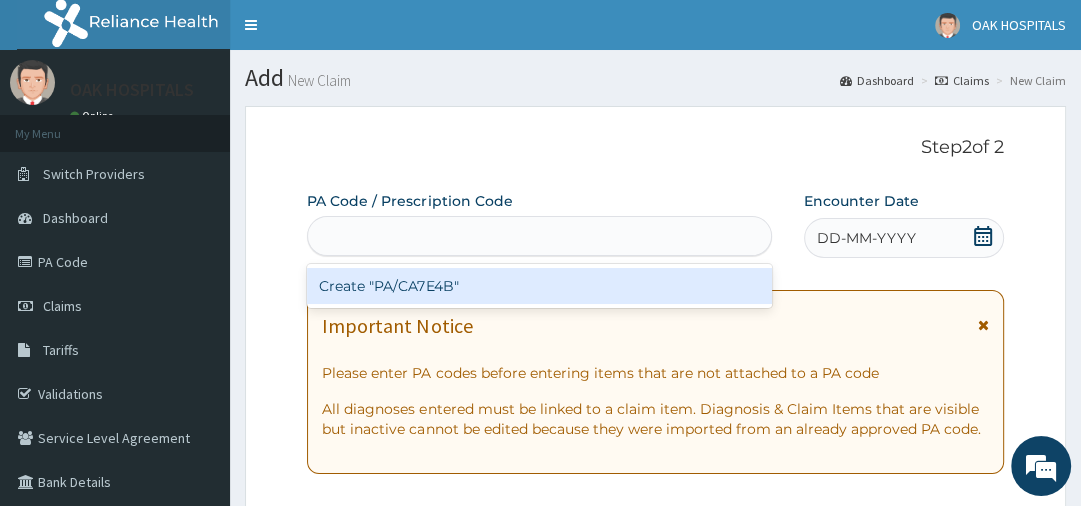 click on "PA Code / Prescription Code option Create "PA/CA7E4B" focused, 1 of 1. 1 result available for search term PA/CA7E4B. Use Up and Down to choose options, press Enter to select the currently focused option, press Escape to exit the menu, press Tab to select the option and exit the menu. PA/CA7E4B Create "PA/CA7E4B" Encounter Date DD-MM-YYYY Important Notice Please enter PA codes before entering items that are not attached to a PA code   All diagnoses entered must be linked to a claim item. Diagnosis & Claim Items that are visible but inactive cannot be edited because they were imported from an already approved PA code. Diagnosis Enter diagnosis NB: All diagnosis must be linked to a claim item Claim Items No claim item Types Select Type Item Select Item Pair Diagnosis Select Diagnosis Unit Price 0 Add Comment" at bounding box center (655, 718) 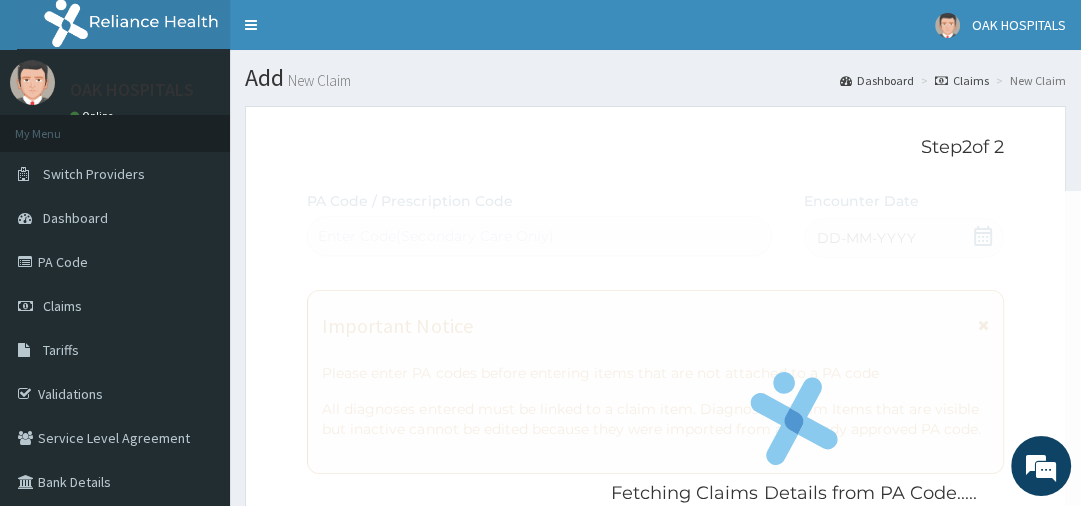 scroll, scrollTop: 442, scrollLeft: 0, axis: vertical 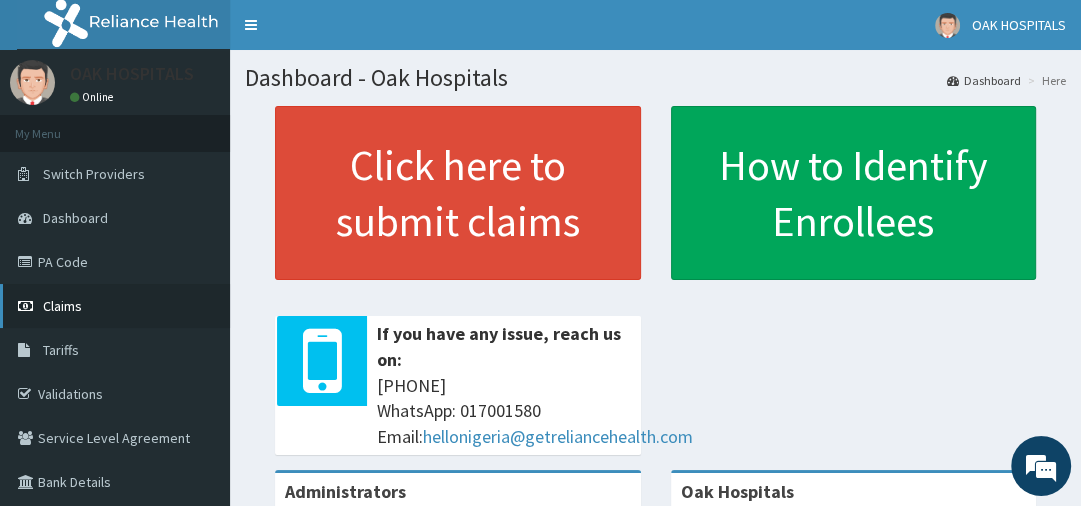 click on "Claims" at bounding box center [62, 306] 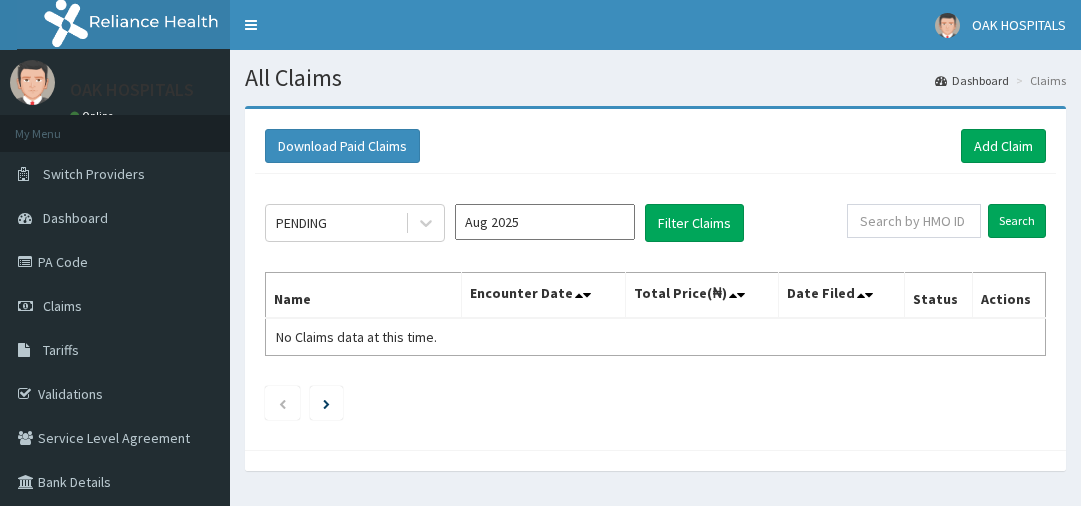 scroll, scrollTop: 0, scrollLeft: 0, axis: both 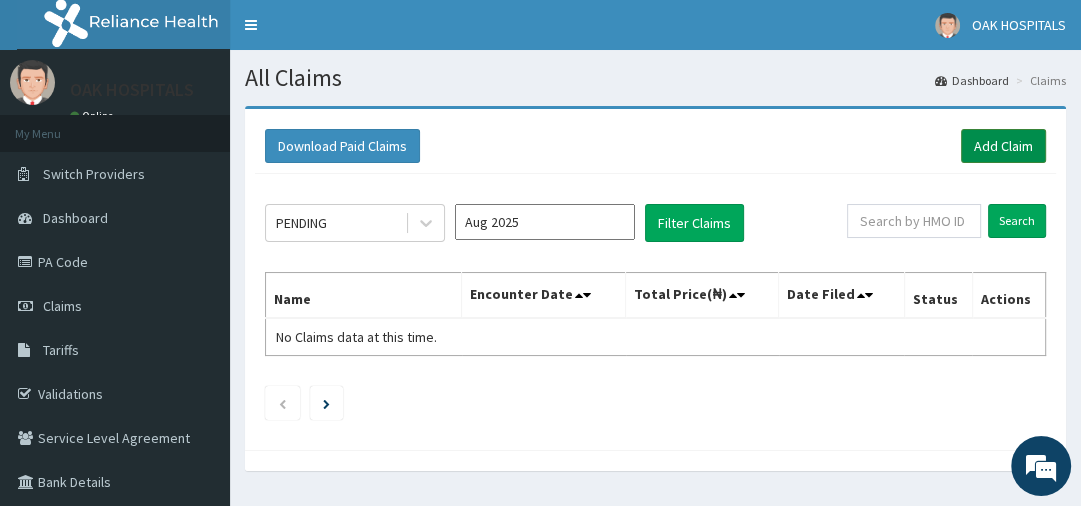 click on "Add Claim" at bounding box center (1003, 146) 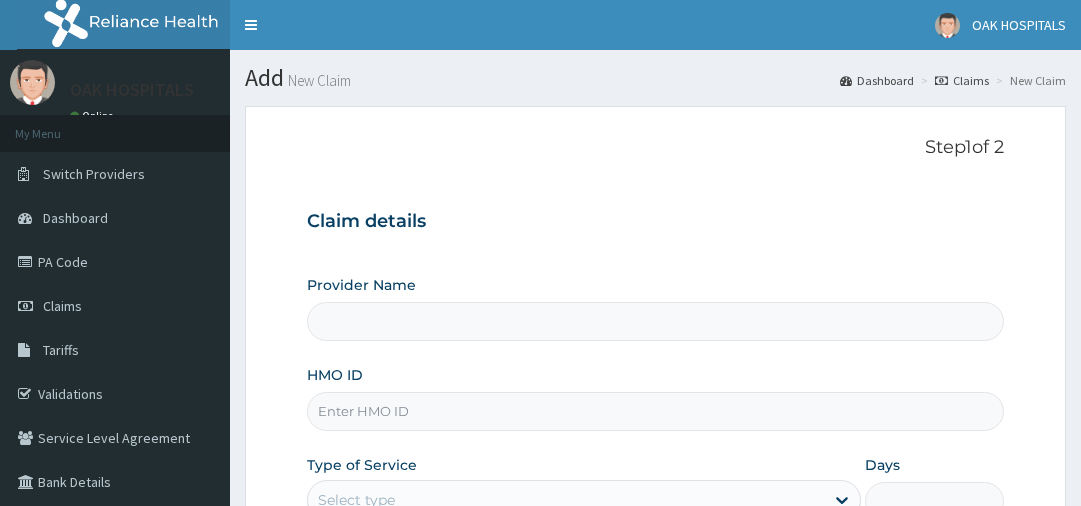 scroll, scrollTop: 0, scrollLeft: 0, axis: both 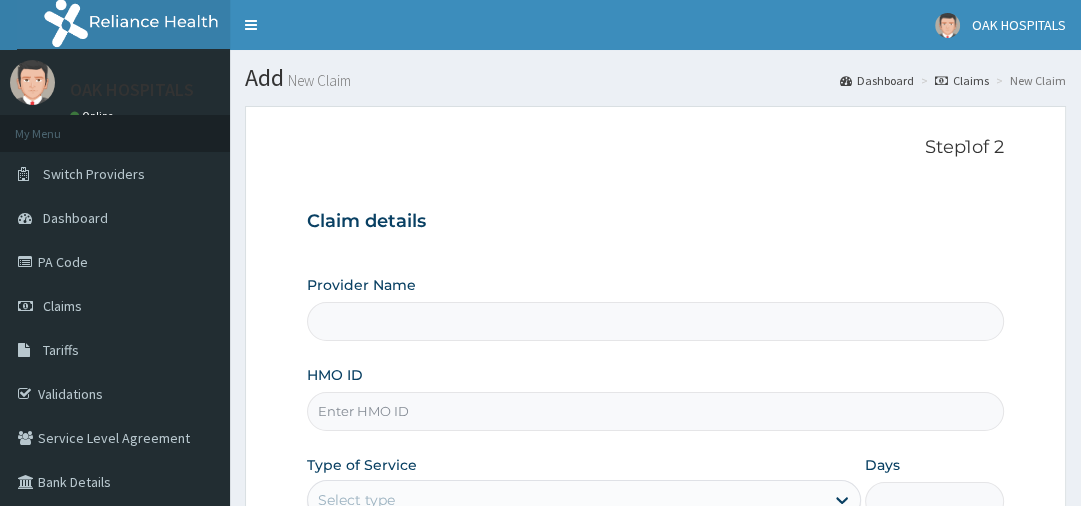 type on "Oak Hospitals" 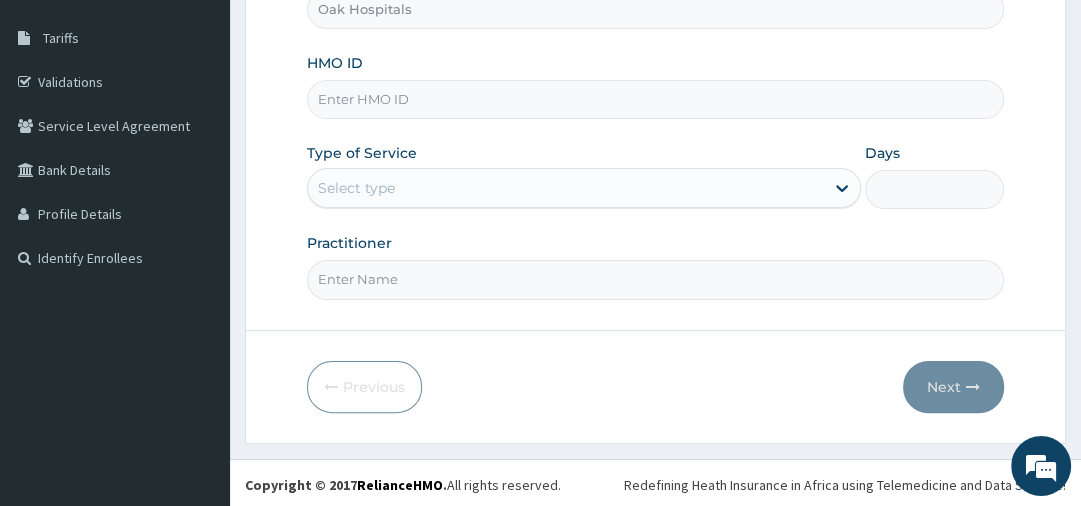 scroll, scrollTop: 312, scrollLeft: 0, axis: vertical 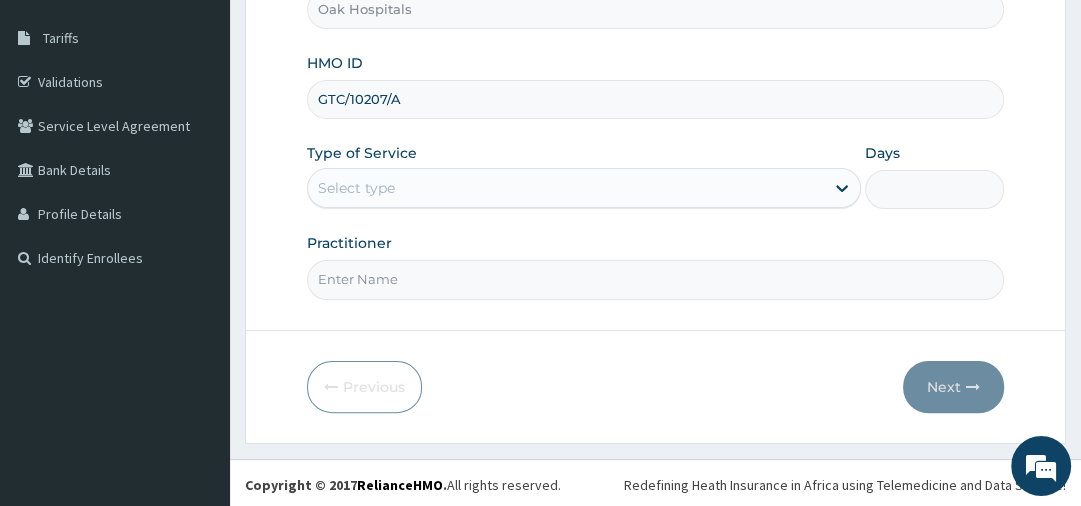 type on "GTC/10207/A" 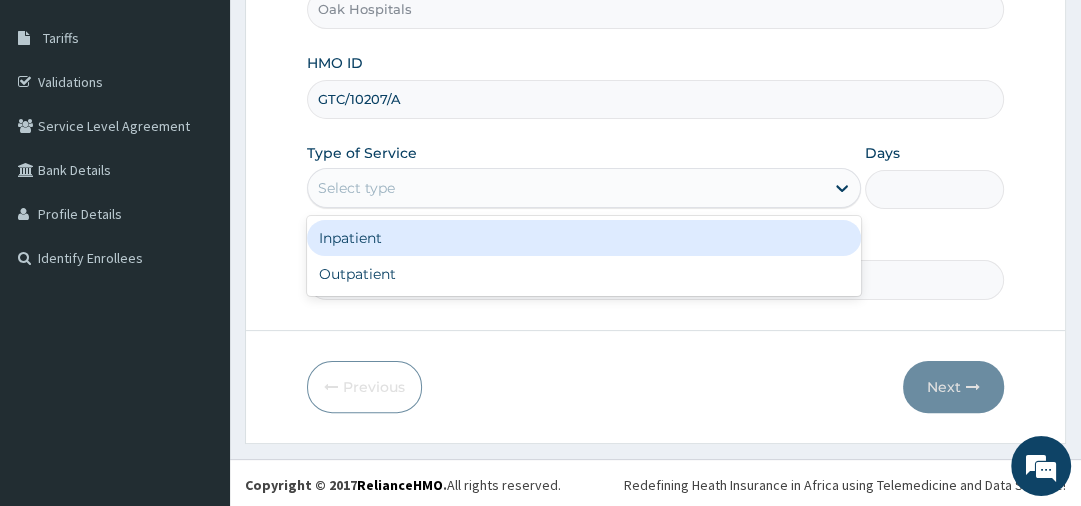 click on "Select type" at bounding box center [566, 188] 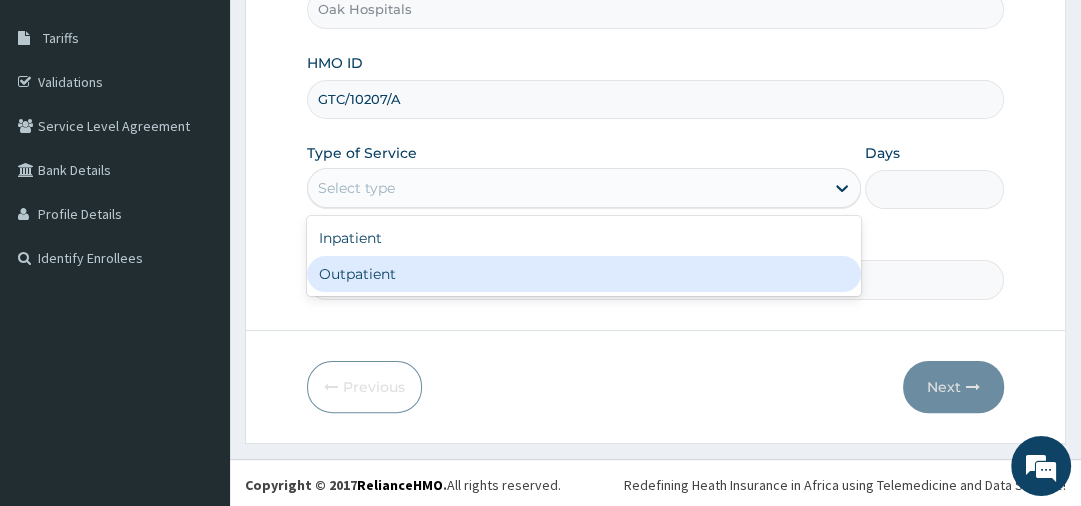 click on "Outpatient" at bounding box center (584, 274) 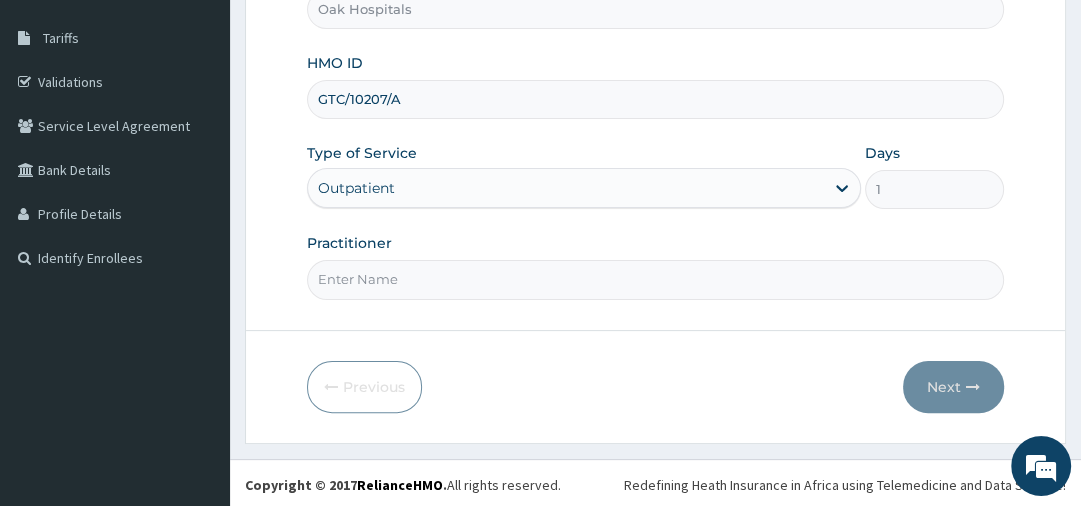 click on "Practitioner" at bounding box center (655, 279) 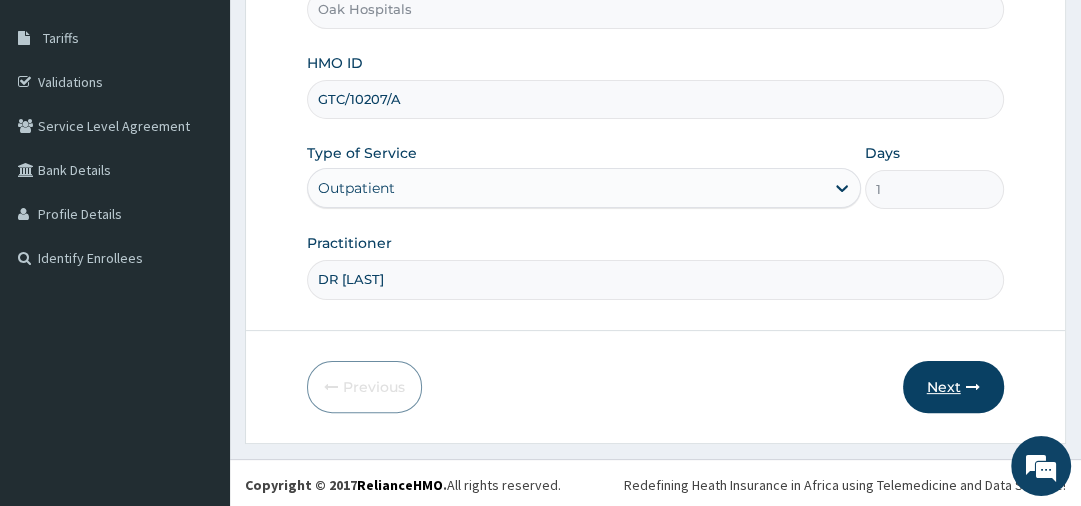 type on "[LAST] [LAST]" 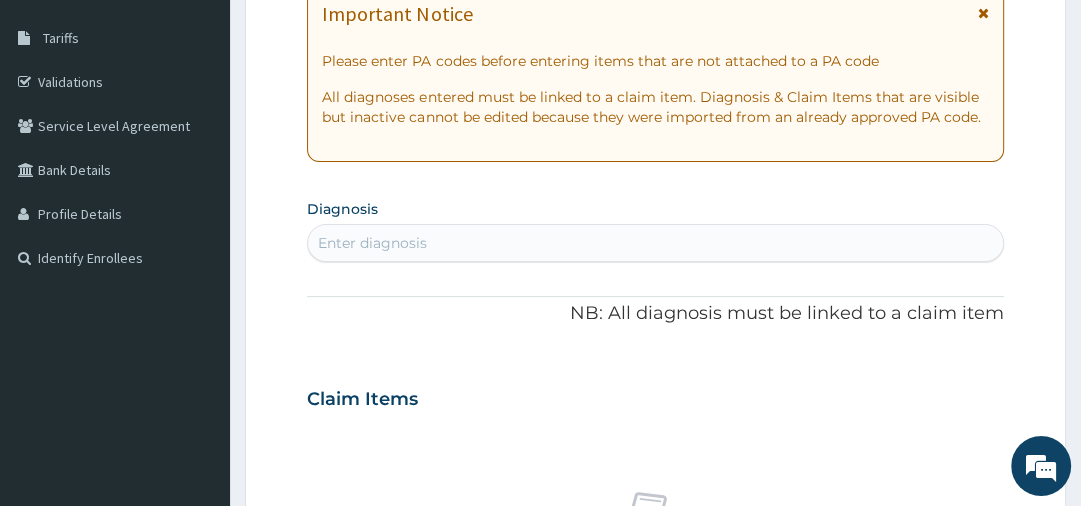 scroll, scrollTop: 0, scrollLeft: 0, axis: both 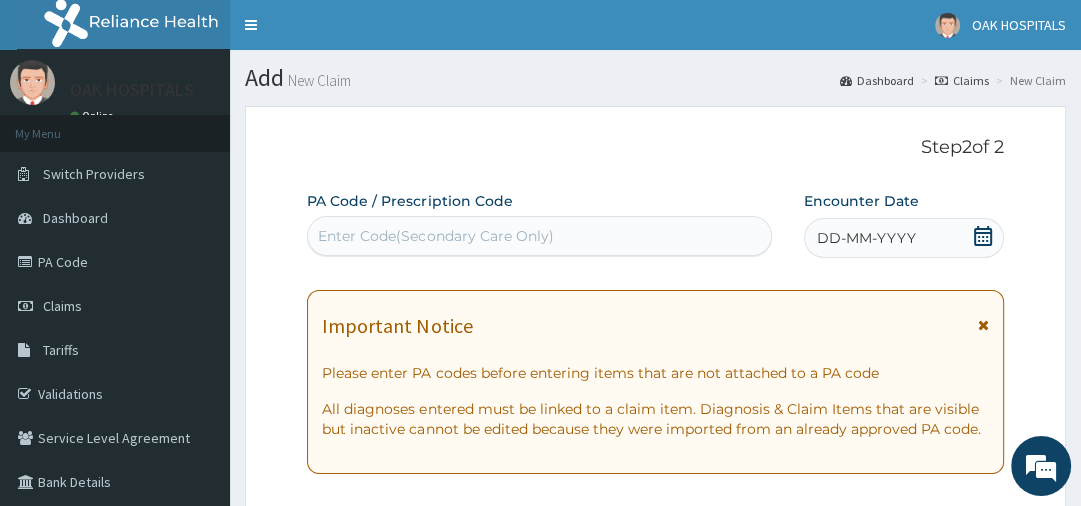 click on "Enter Code(Secondary Care Only)" at bounding box center [539, 236] 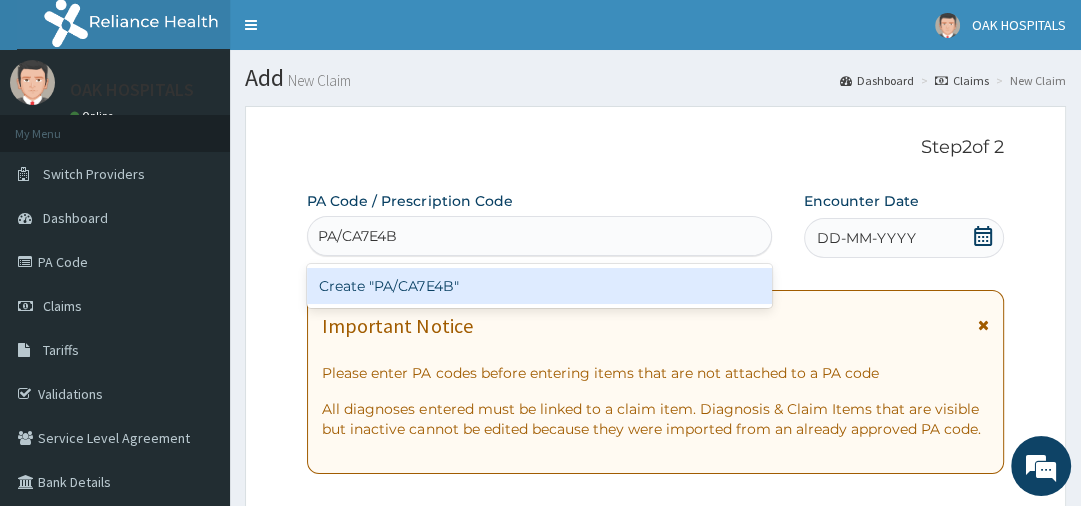 type on "PA/CA7E4B" 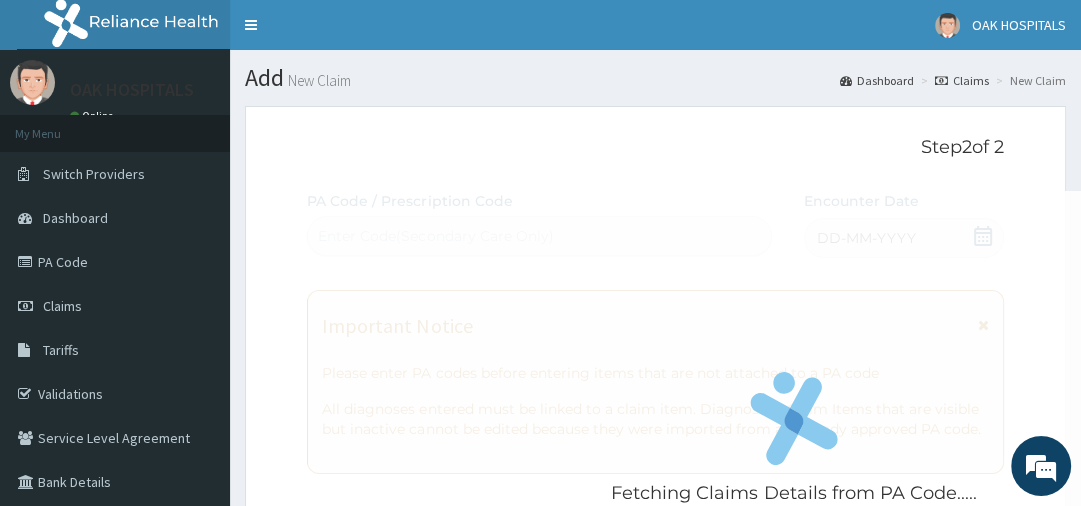 click on "Fetching Claims Details from PA Code..... PA Code / Prescription Code Enter Code(Secondary Care Only) Encounter Date DD-MM-YYYY Important Notice Please enter PA codes before entering items that are not attached to a PA code   All diagnoses entered must be linked to a claim item. Diagnosis & Claim Items that are visible but inactive cannot be edited because they were imported from an already approved PA code. Diagnosis Enter diagnosis NB: All diagnosis must be linked to a claim item Claim Items No claim item Types Select Type Item Select Item Pair Diagnosis Select Diagnosis Unit Price 0 Add Comment" at bounding box center (655, 718) 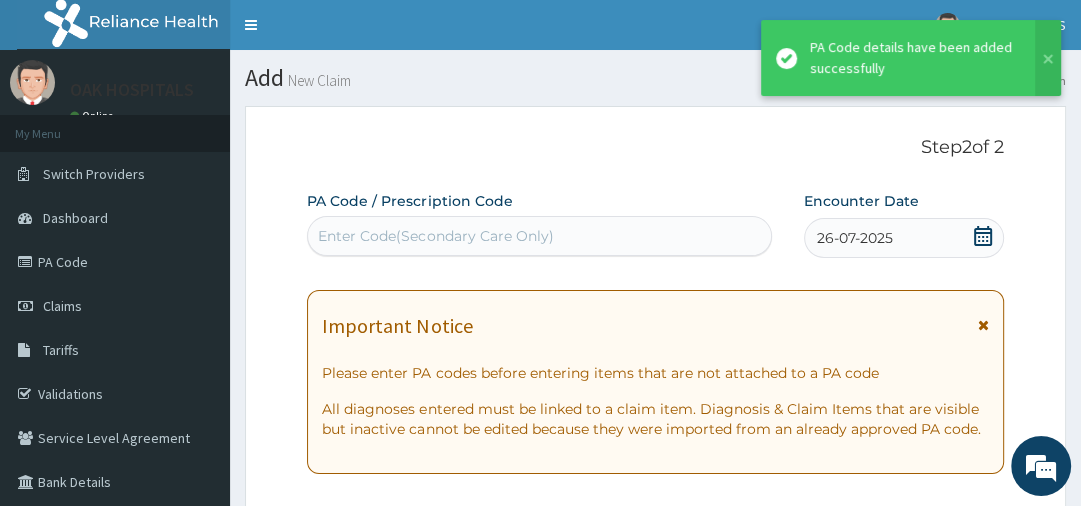 scroll, scrollTop: 783, scrollLeft: 0, axis: vertical 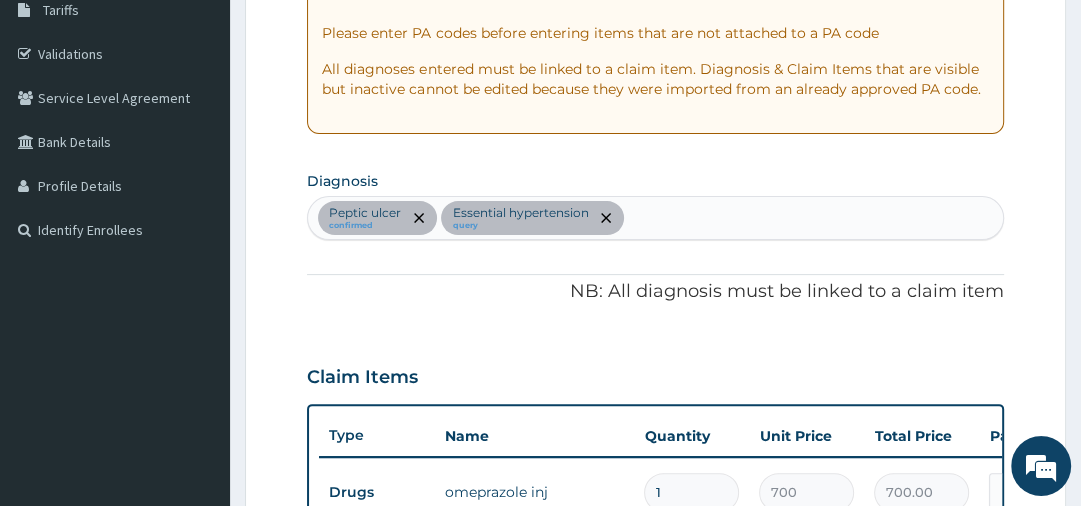 click on "Peptic ulcer confirmed Essential hypertension query" at bounding box center (655, 218) 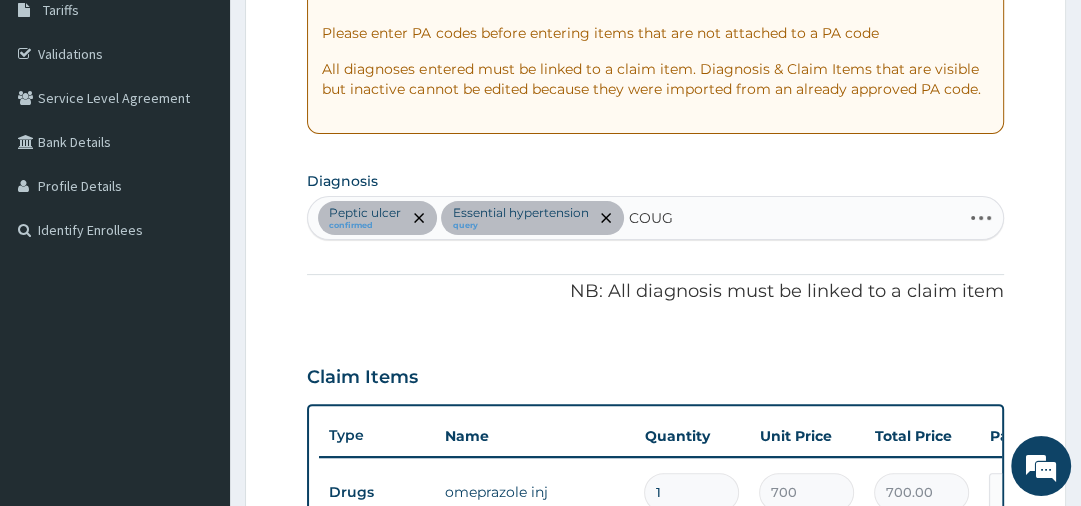 type on "COUGH" 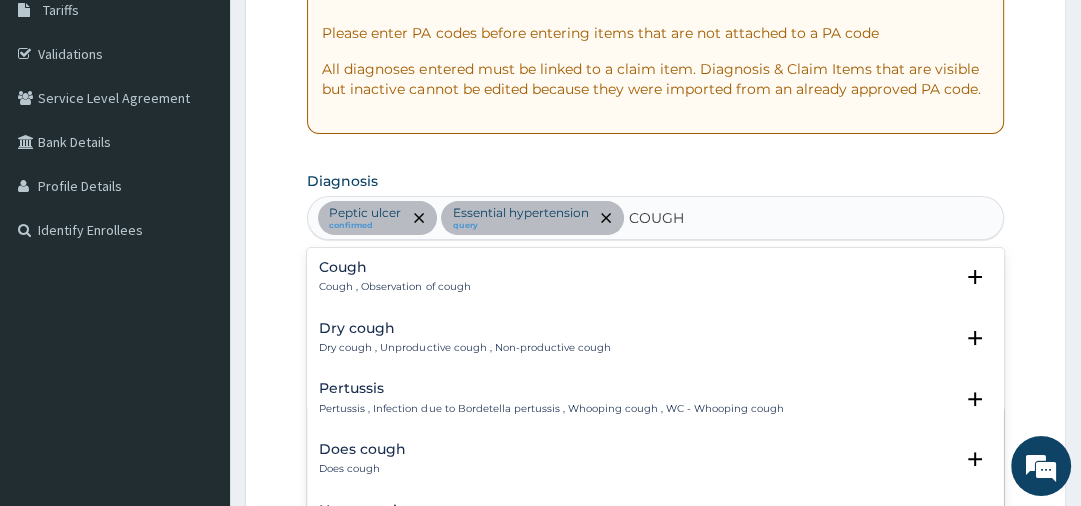 click on "Cough , Observation of cough" at bounding box center [394, 287] 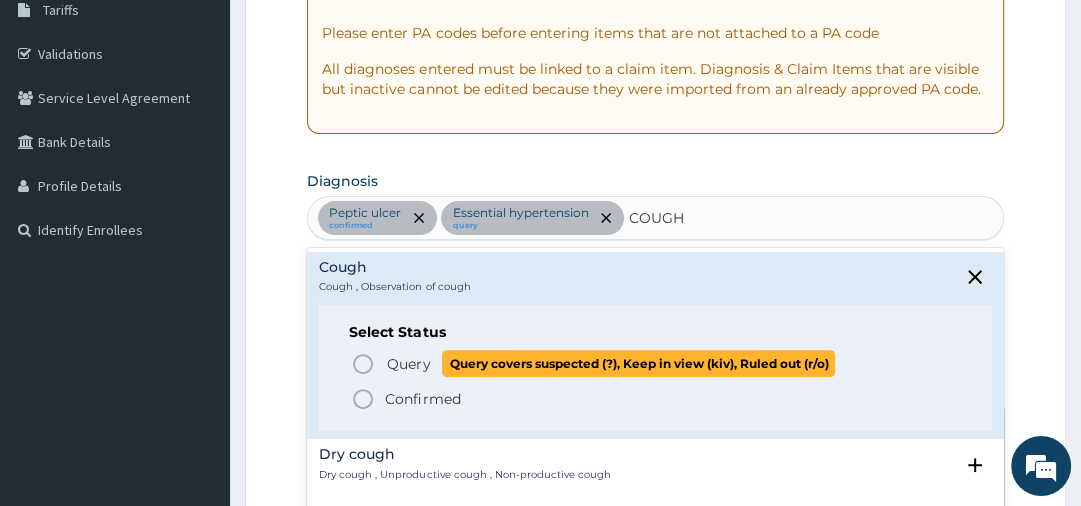 click on "Query" at bounding box center (408, 364) 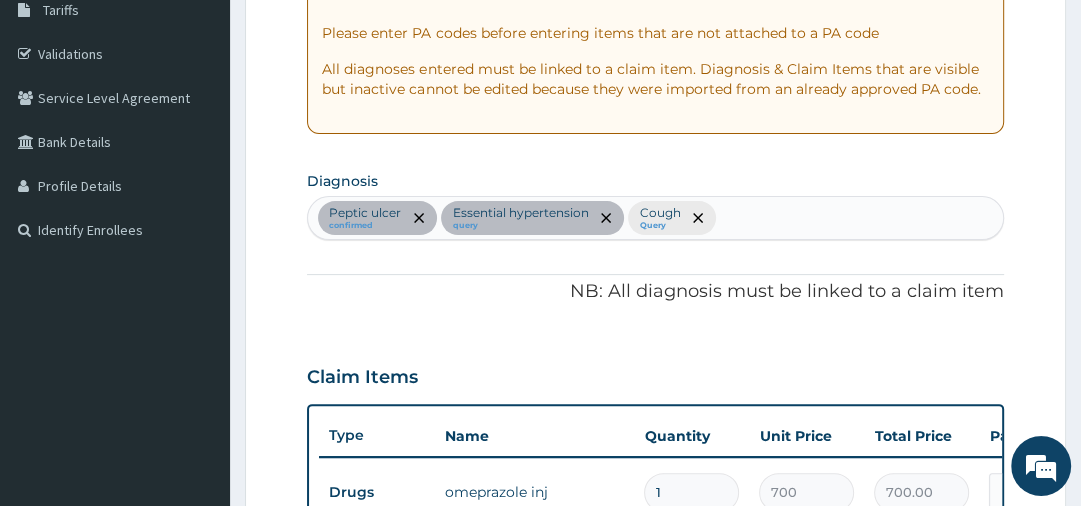 scroll, scrollTop: 783, scrollLeft: 0, axis: vertical 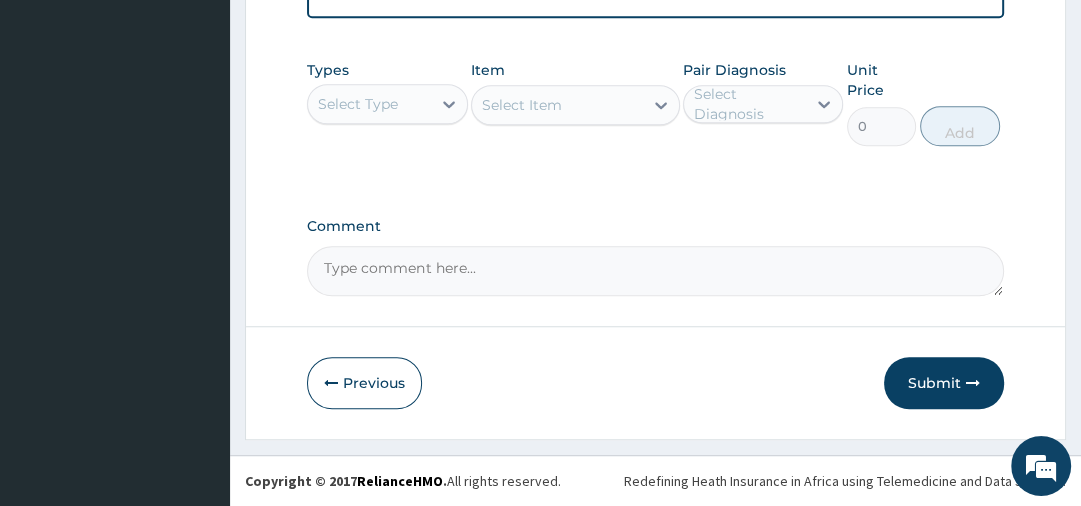 click on "Select Type" at bounding box center [358, 104] 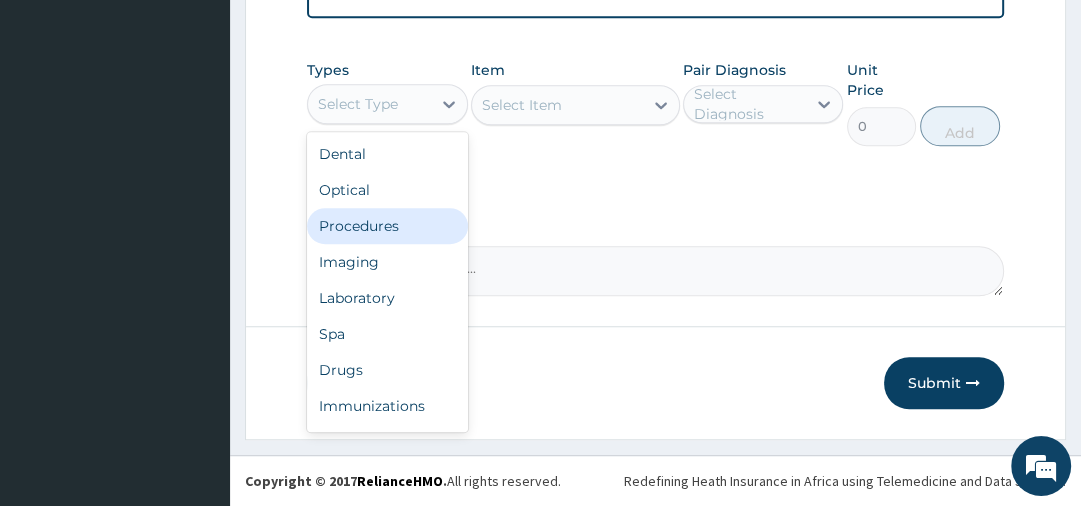 click on "Procedures" at bounding box center (387, 226) 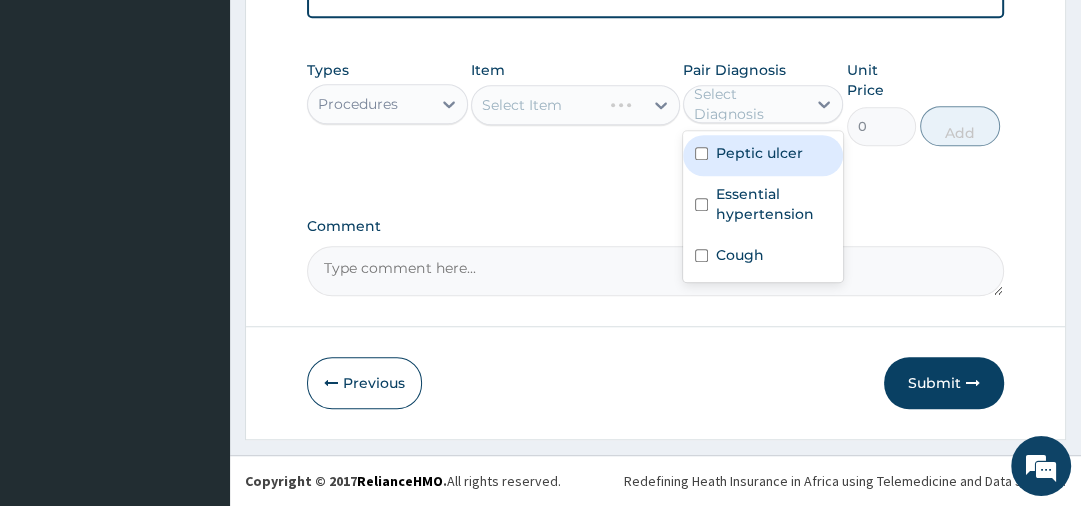 click on "Select Diagnosis" at bounding box center [749, 104] 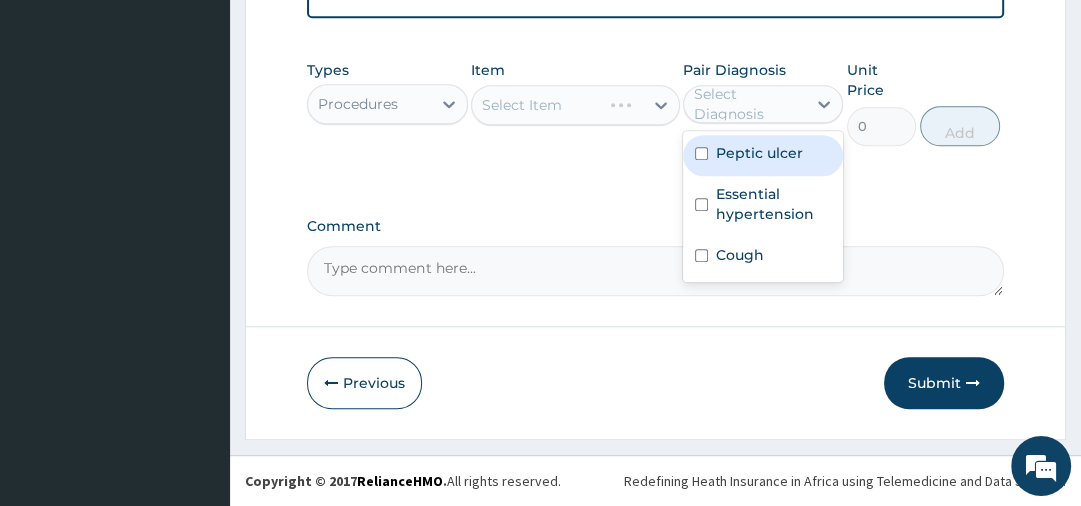 click on "Peptic ulcer" at bounding box center (759, 153) 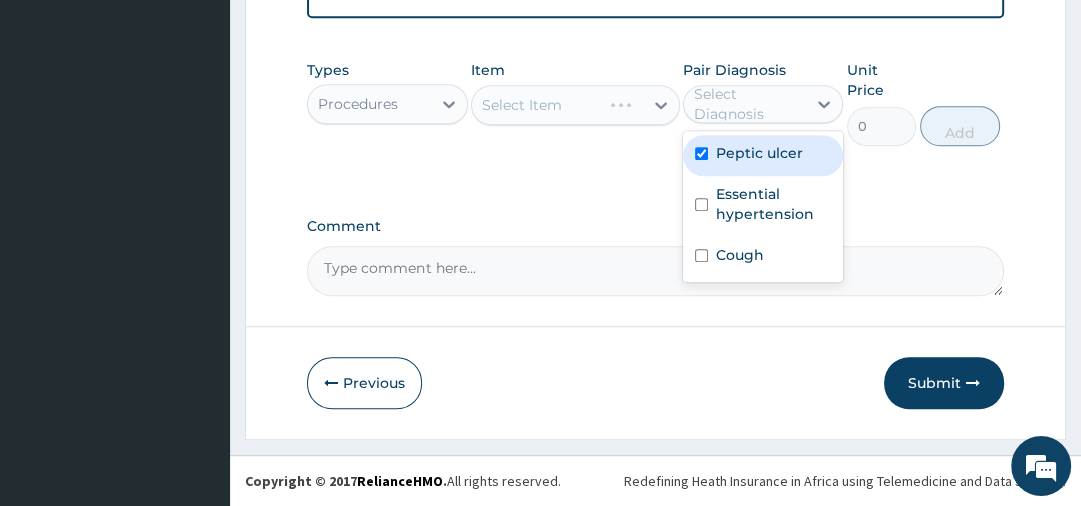 checkbox on "true" 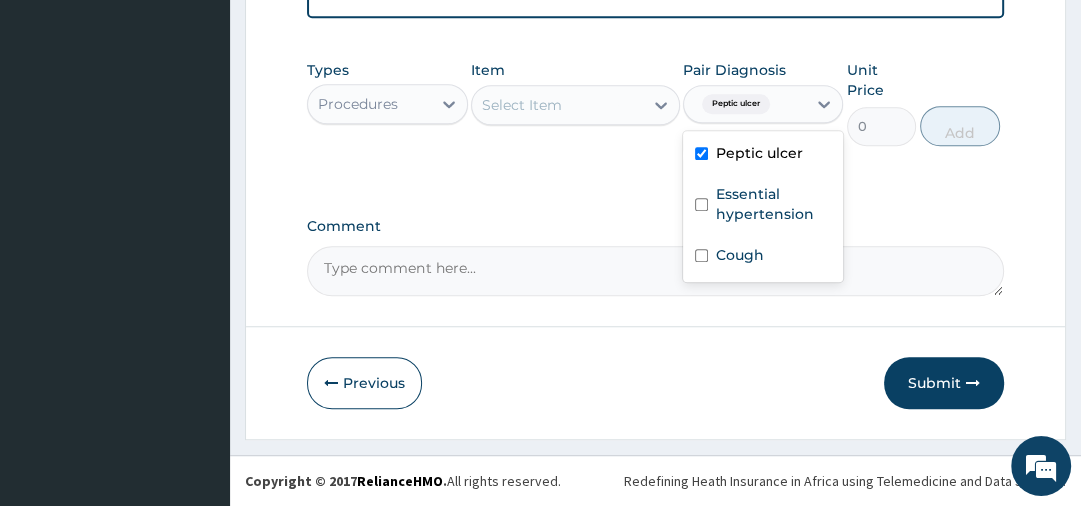 click on "Select Item" at bounding box center [557, 105] 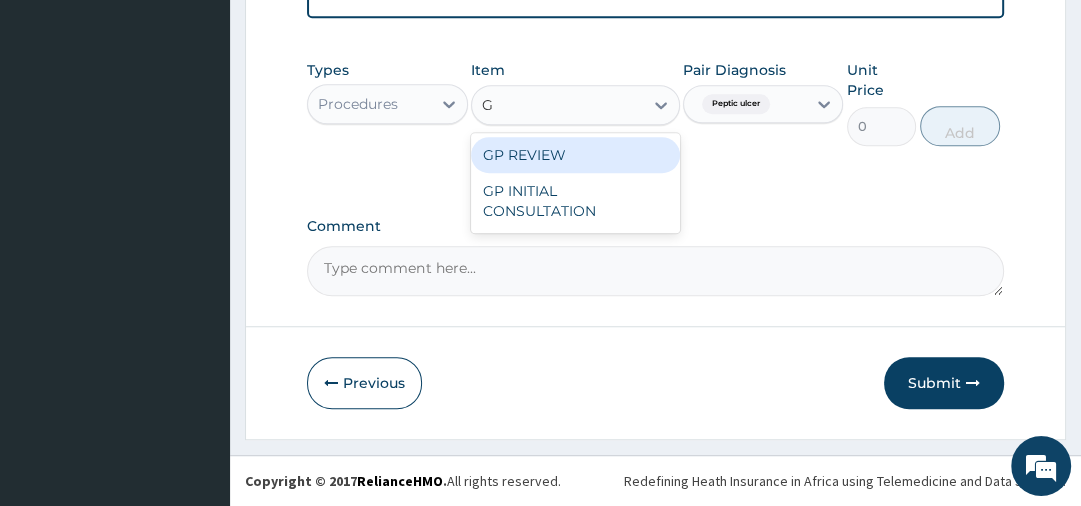 type on "GP" 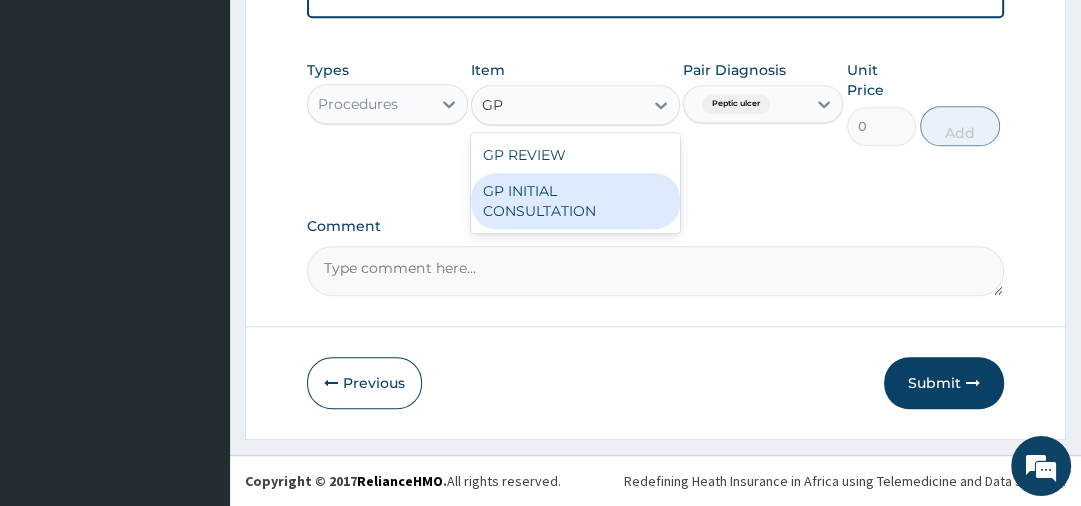 click on "GP INITIAL CONSULTATION" at bounding box center (575, 201) 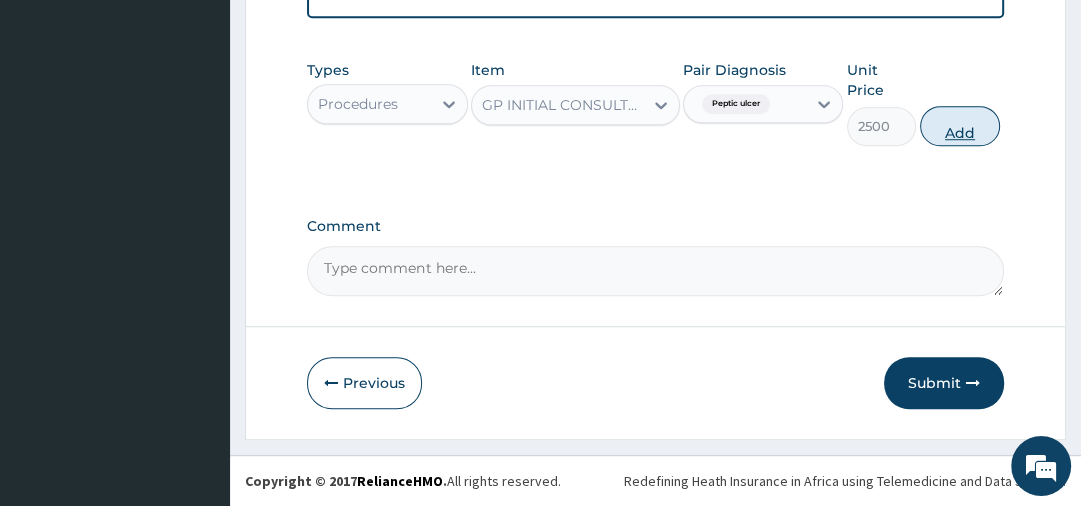 click on "Add" at bounding box center (960, 126) 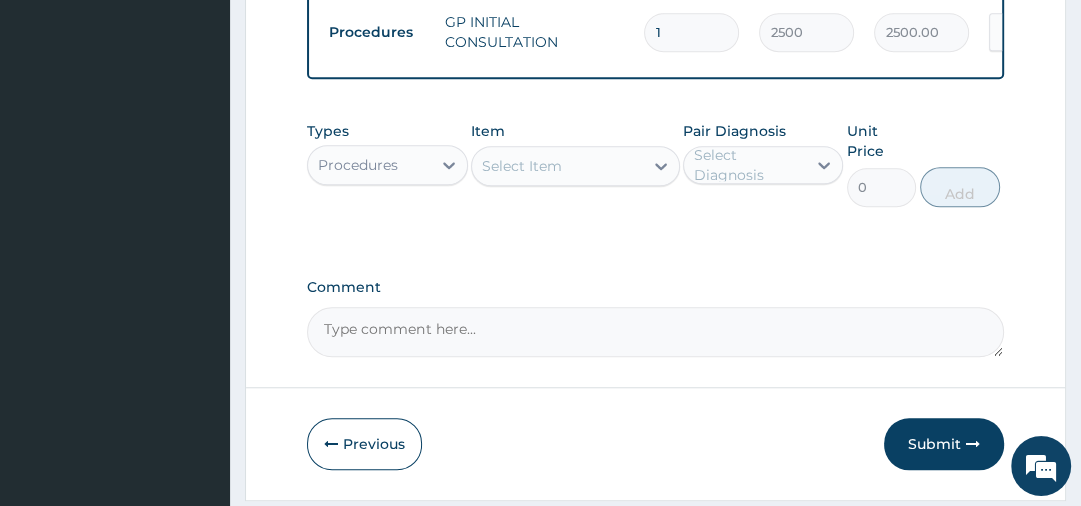 click on "Procedures" at bounding box center [369, 165] 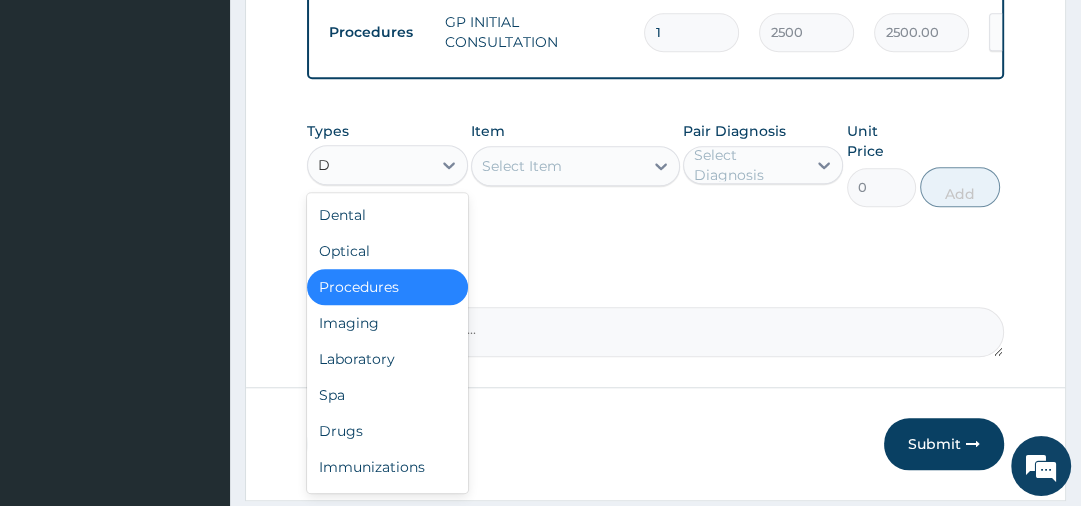type on "DR" 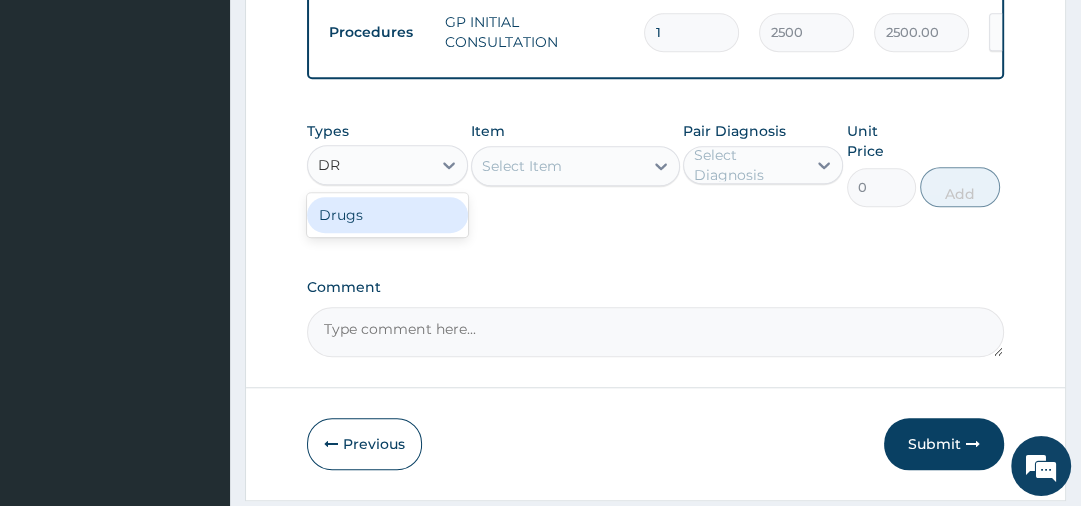 click on "Drugs" at bounding box center (387, 215) 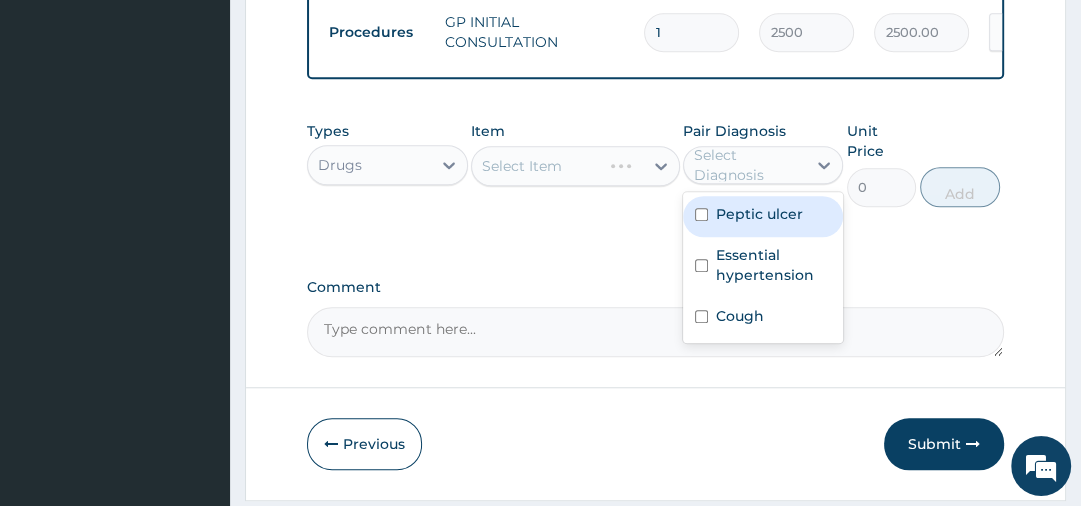 click on "Select Diagnosis" at bounding box center (749, 165) 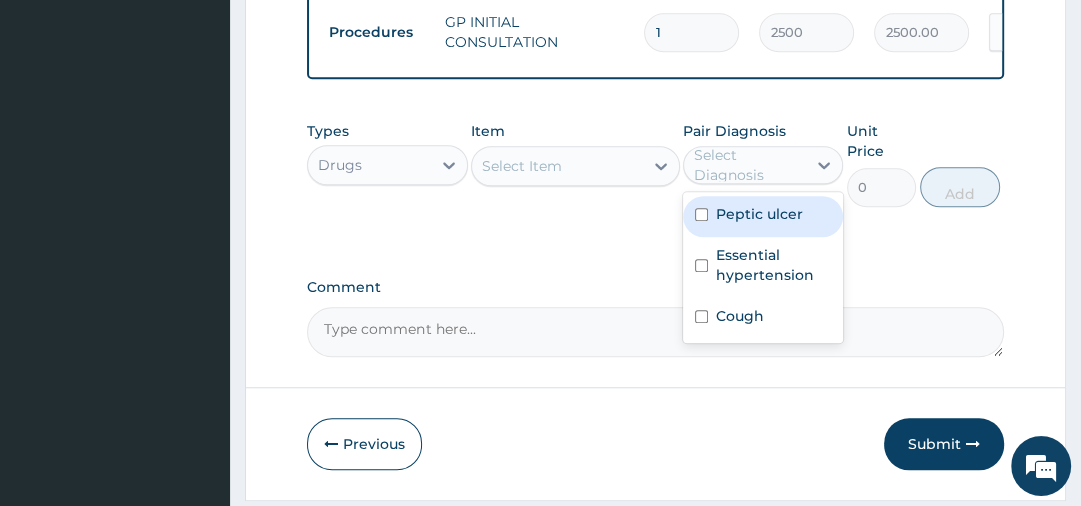 scroll, scrollTop: 633, scrollLeft: 0, axis: vertical 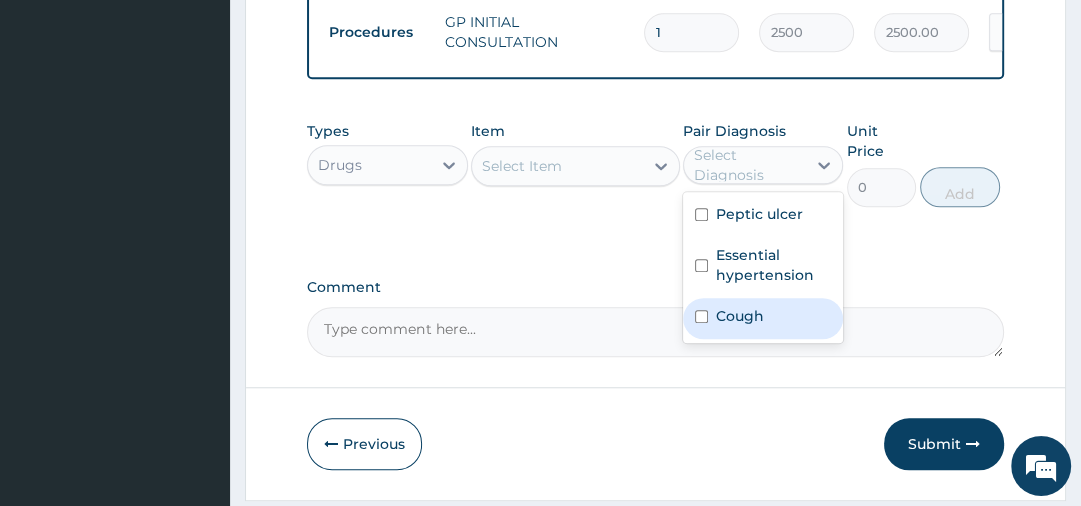 click on "Select Item" at bounding box center [557, 166] 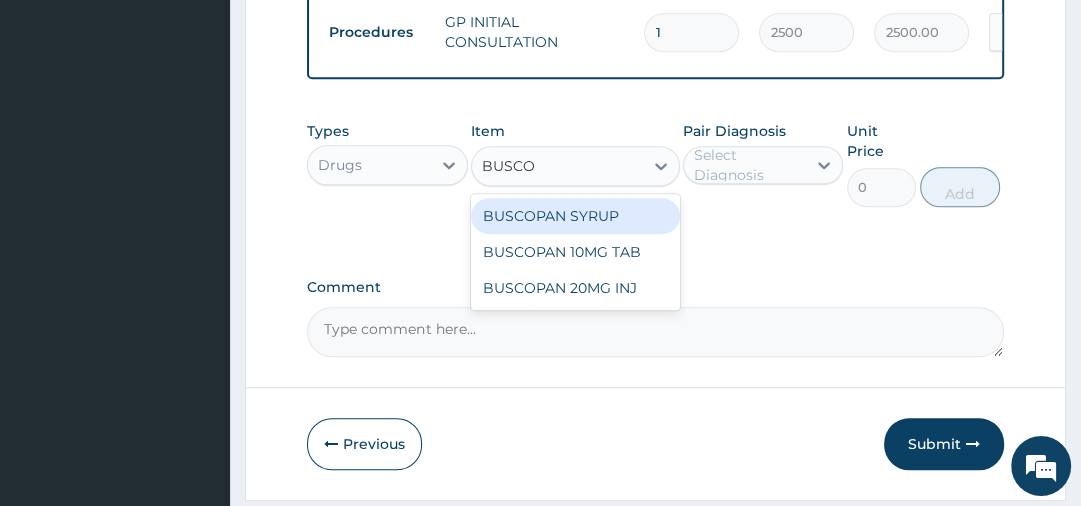 type on "BUSCOP" 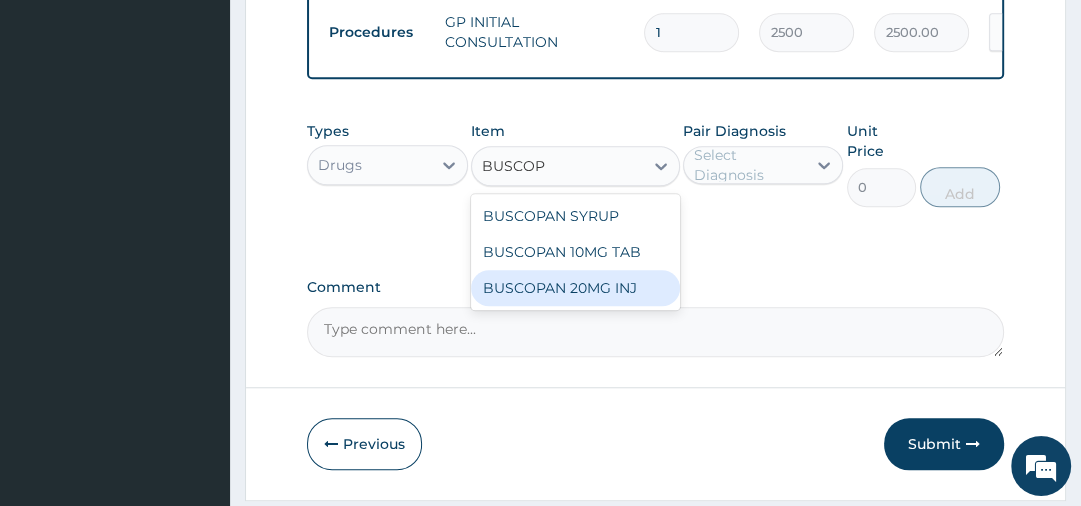 click on "BUSCOPAN 20MG INJ" at bounding box center [575, 288] 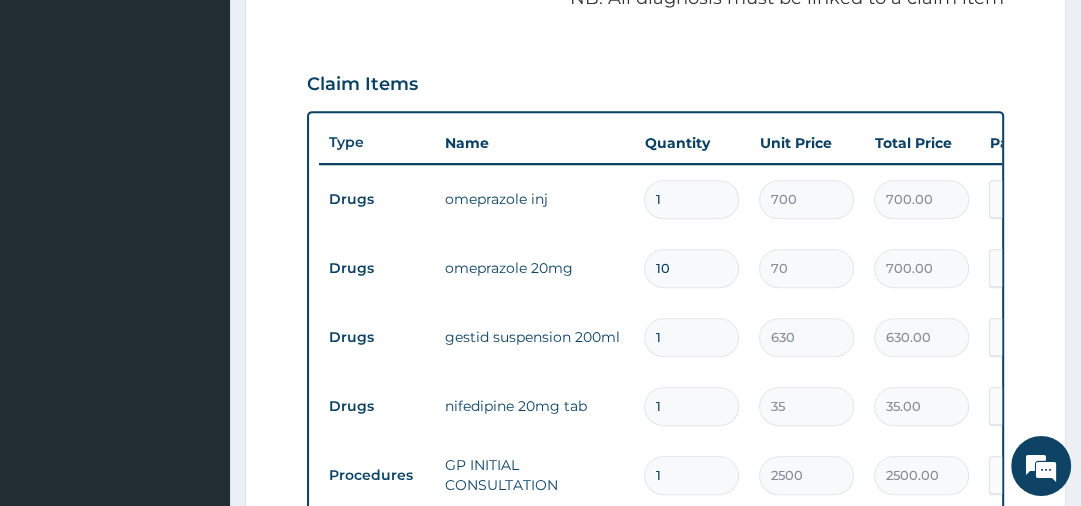 scroll, scrollTop: 191, scrollLeft: 0, axis: vertical 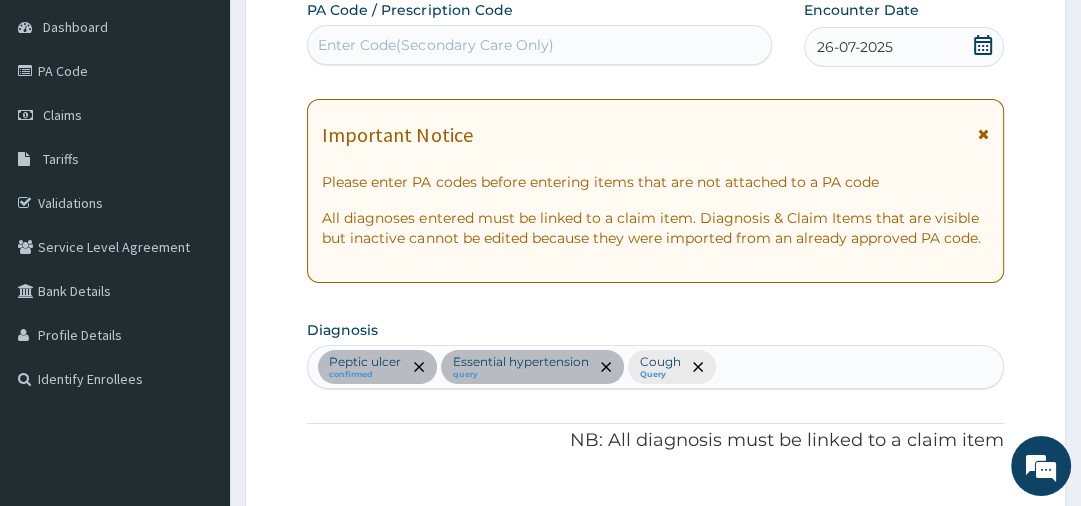 click on "Peptic ulcer confirmed Essential hypertension query Cough Query" at bounding box center (655, 367) 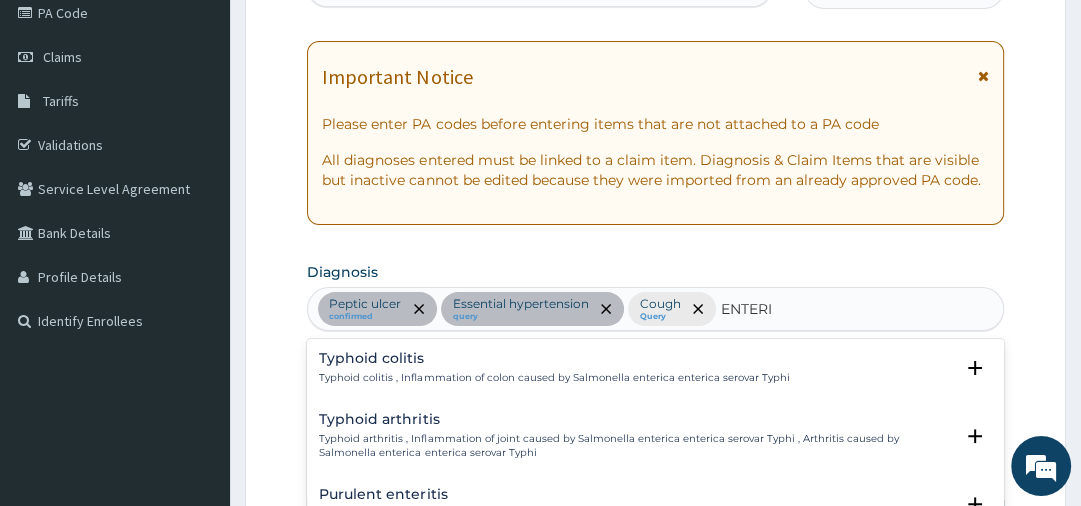 scroll, scrollTop: 255, scrollLeft: 0, axis: vertical 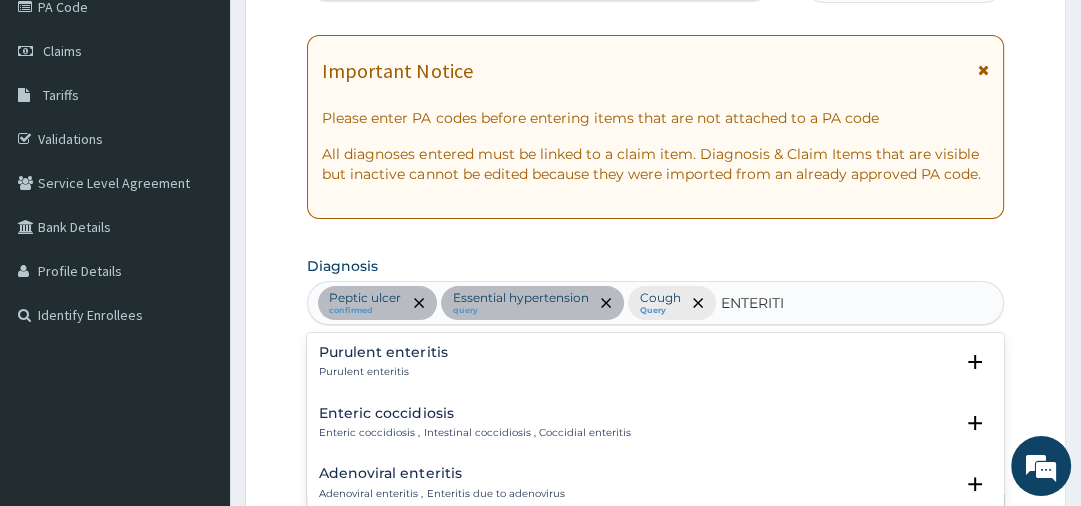 type on "ENTERITIS" 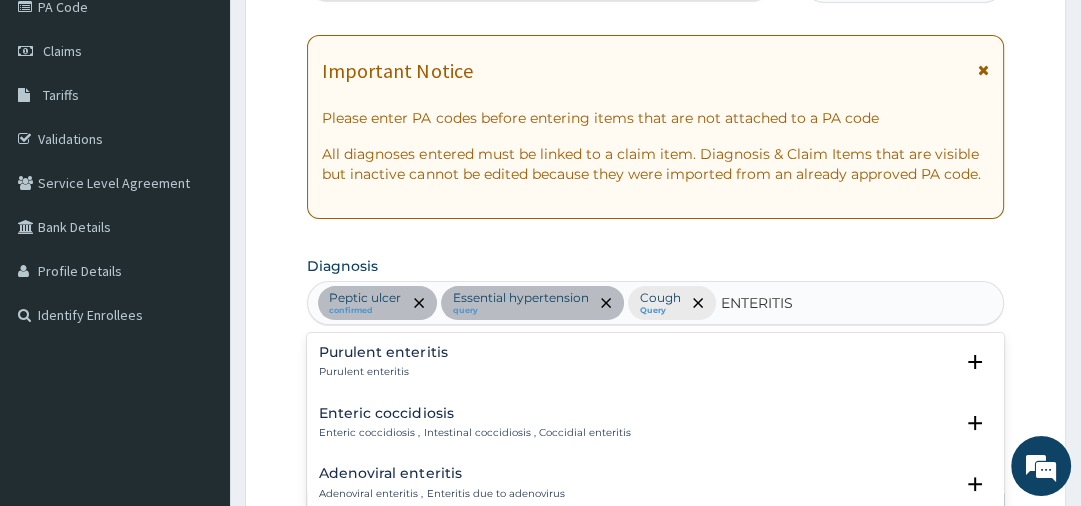 scroll, scrollTop: 697, scrollLeft: 0, axis: vertical 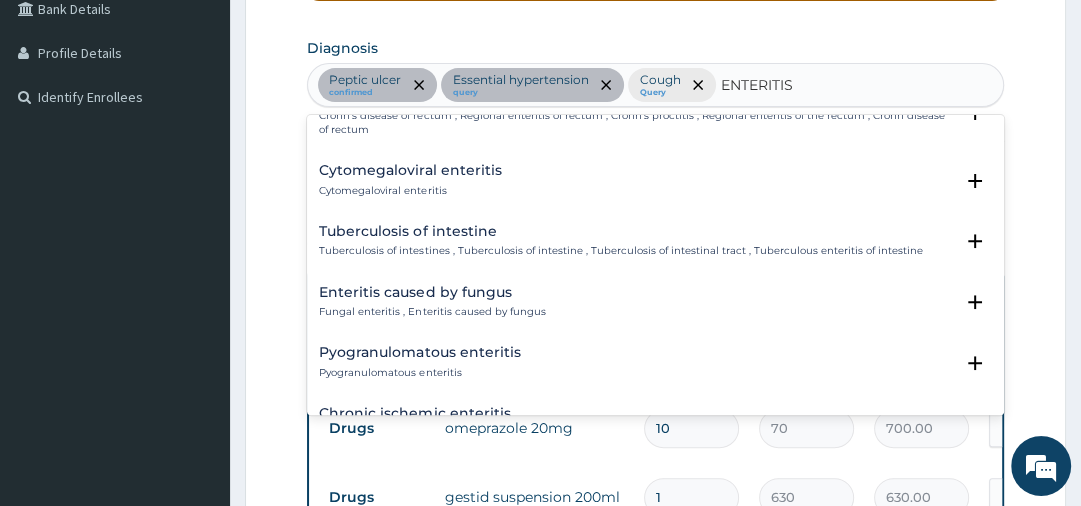 click on "Enteritis caused by fungus" at bounding box center [432, 292] 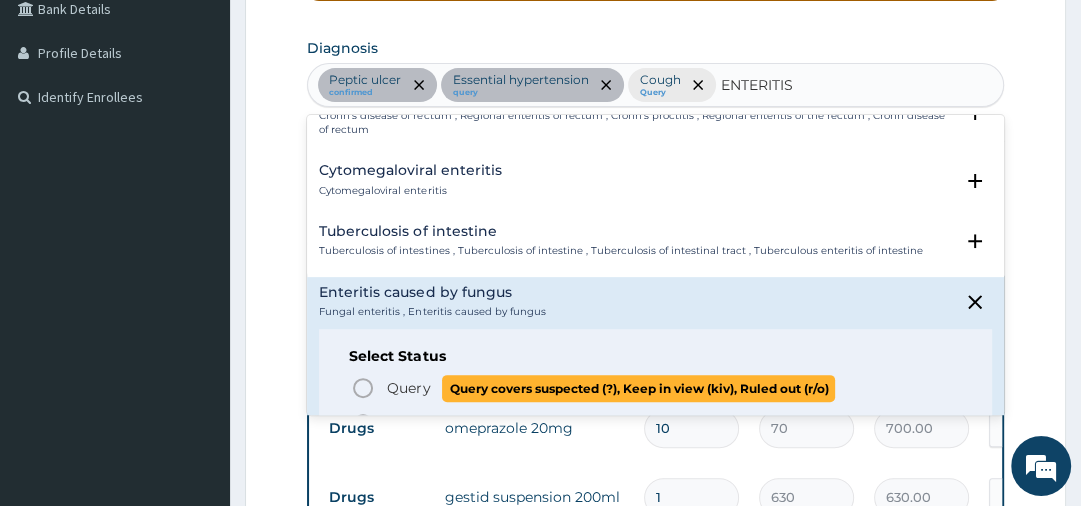 click 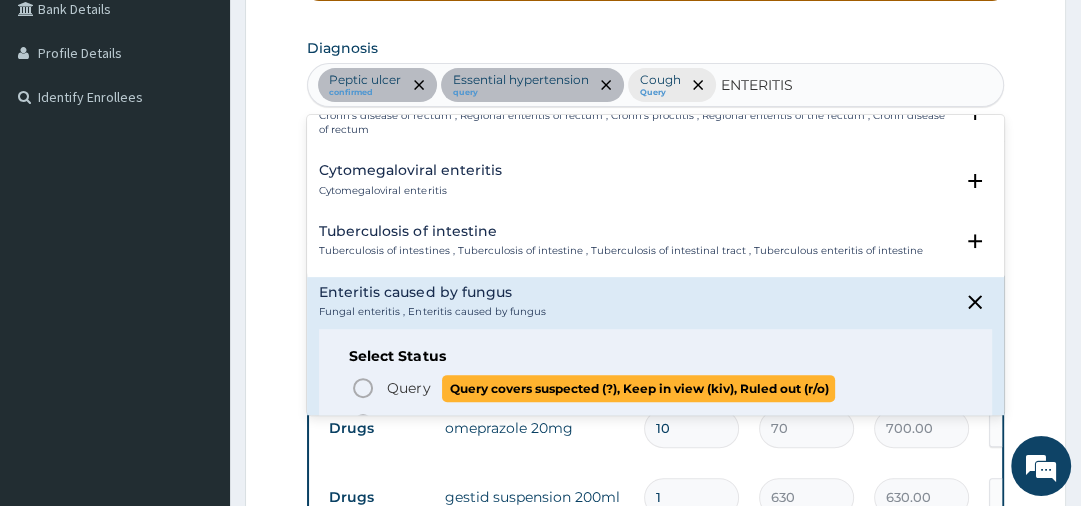 type 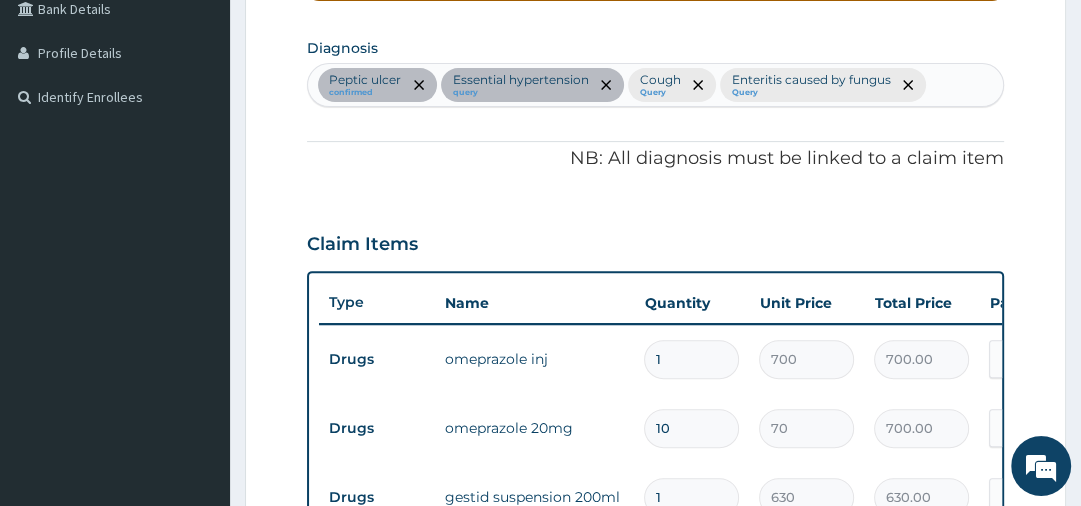 scroll, scrollTop: 916, scrollLeft: 0, axis: vertical 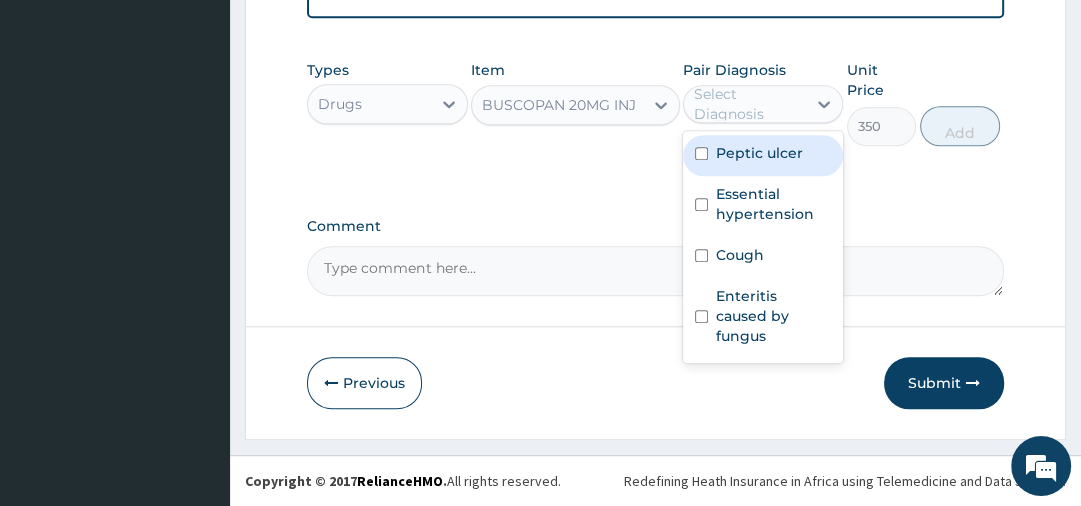 click on "Select Diagnosis" at bounding box center [749, 104] 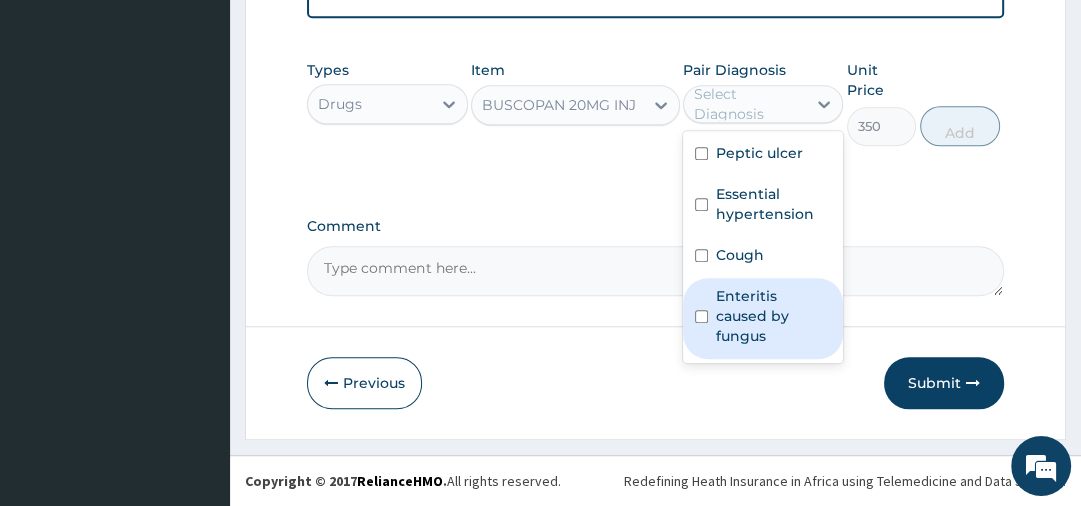 click on "Enteritis caused by fungus" at bounding box center (773, 316) 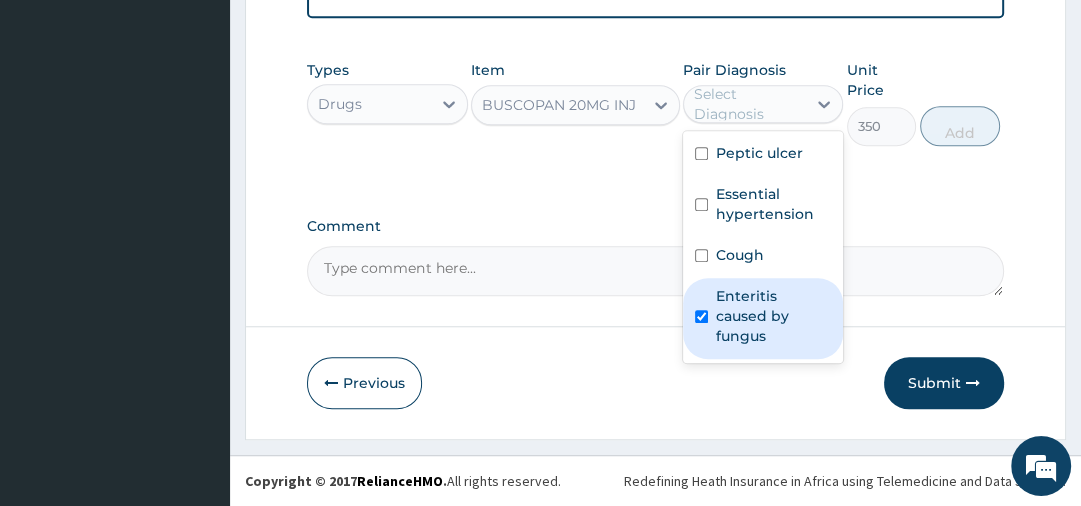 checkbox on "true" 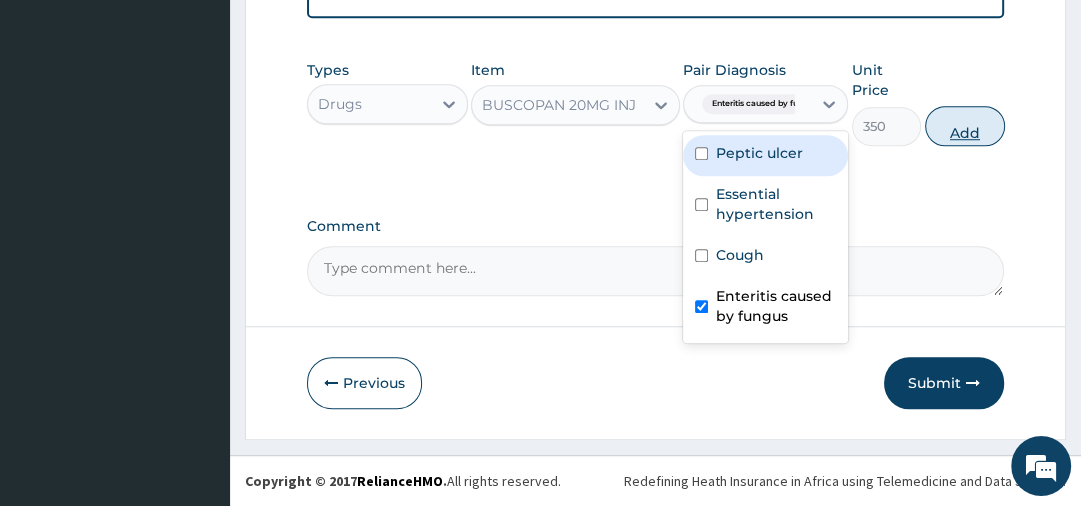 click on "Add" at bounding box center [965, 126] 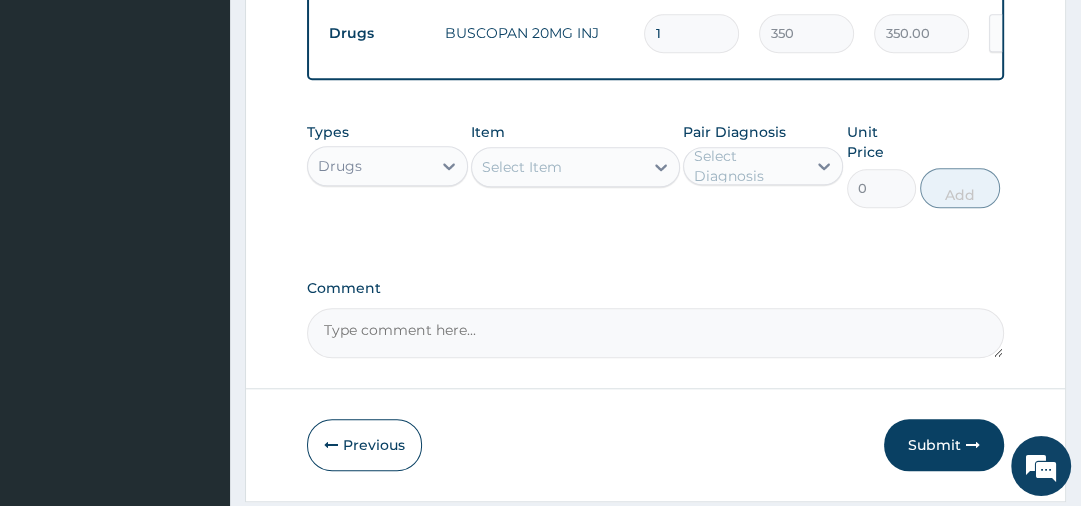 click on "Select Item" at bounding box center (557, 167) 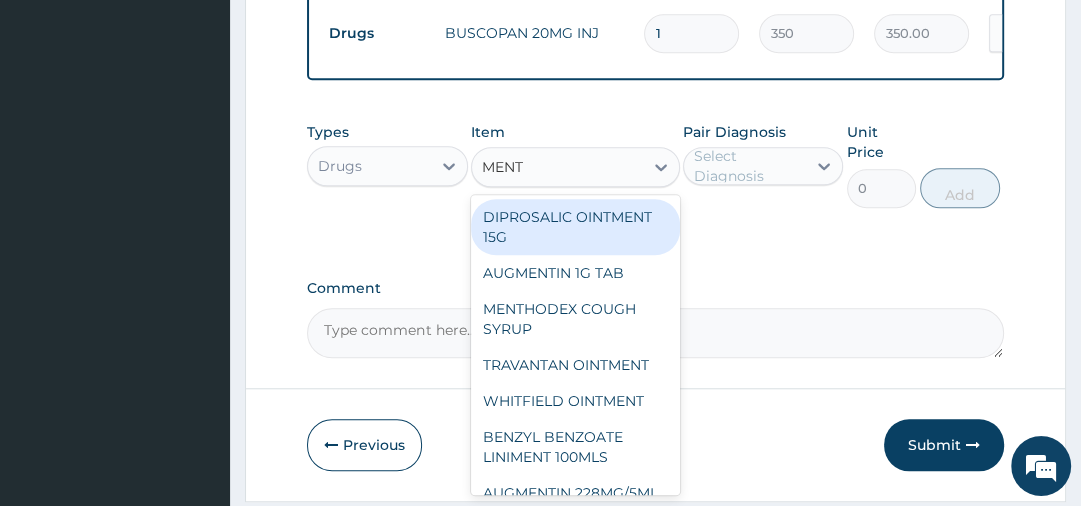 type on "MENTH" 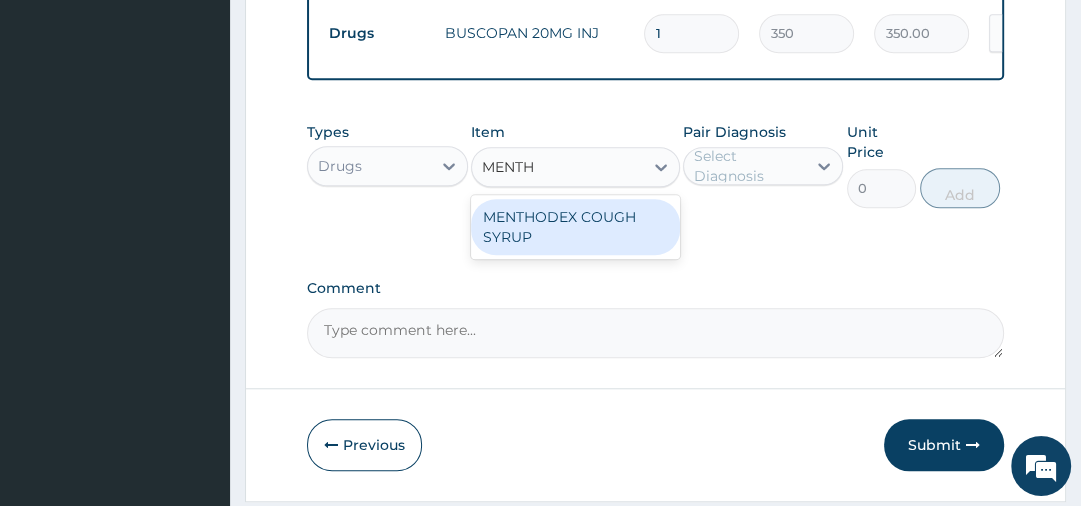 click on "MENTHODEX COUGH SYRUP" at bounding box center (575, 227) 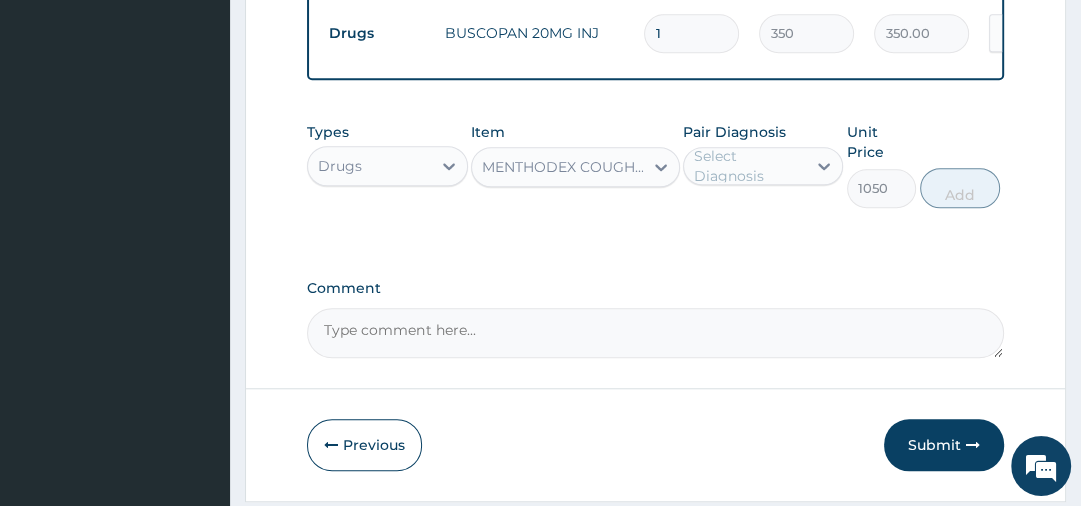 click on "Select Diagnosis" at bounding box center [749, 166] 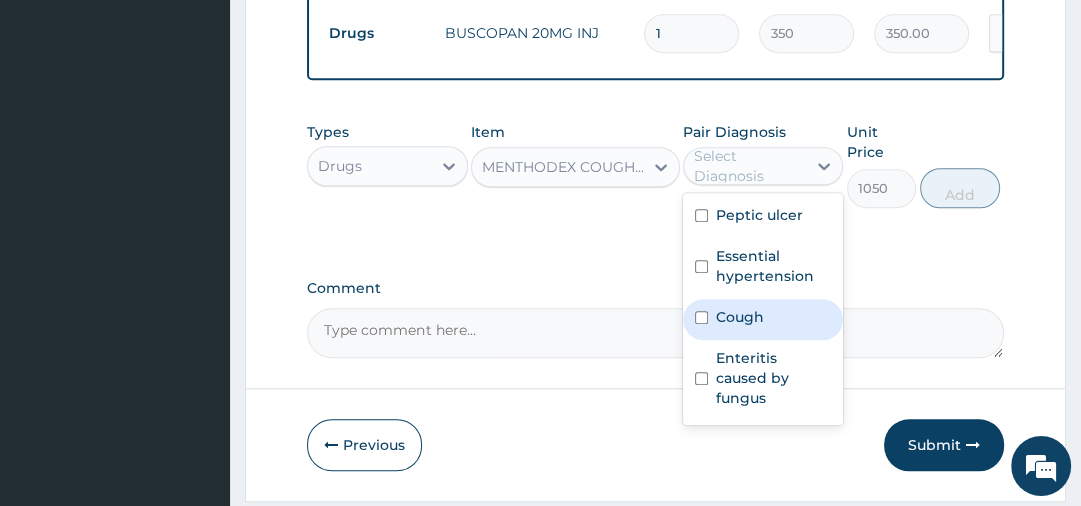 click on "Cough" at bounding box center (740, 317) 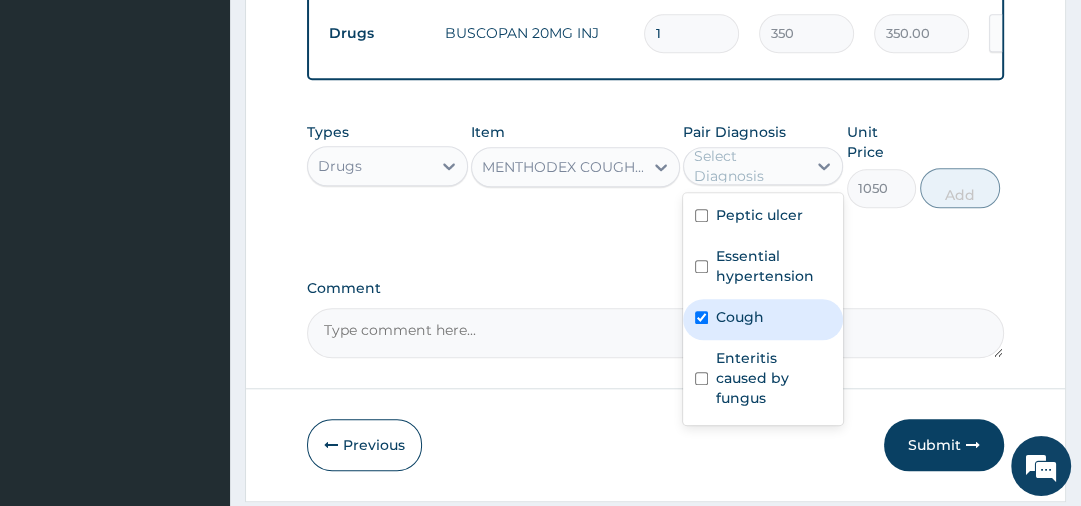 checkbox on "true" 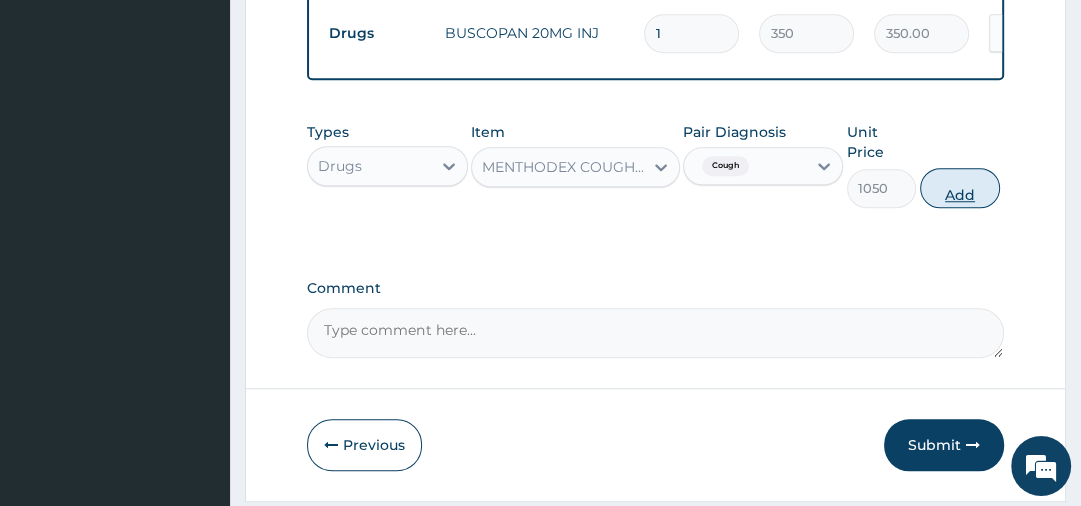 click on "Add" at bounding box center (960, 188) 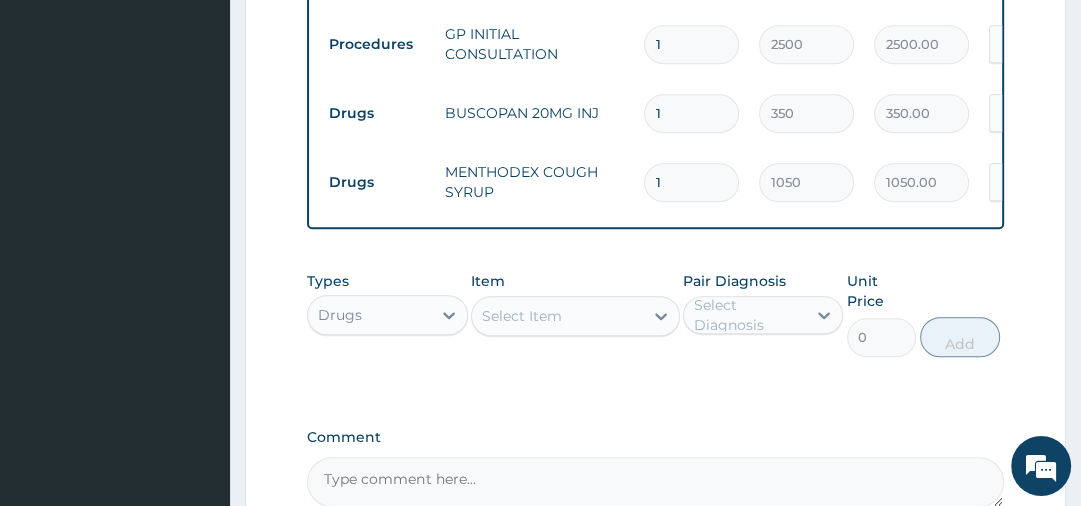 scroll, scrollTop: 1048, scrollLeft: 0, axis: vertical 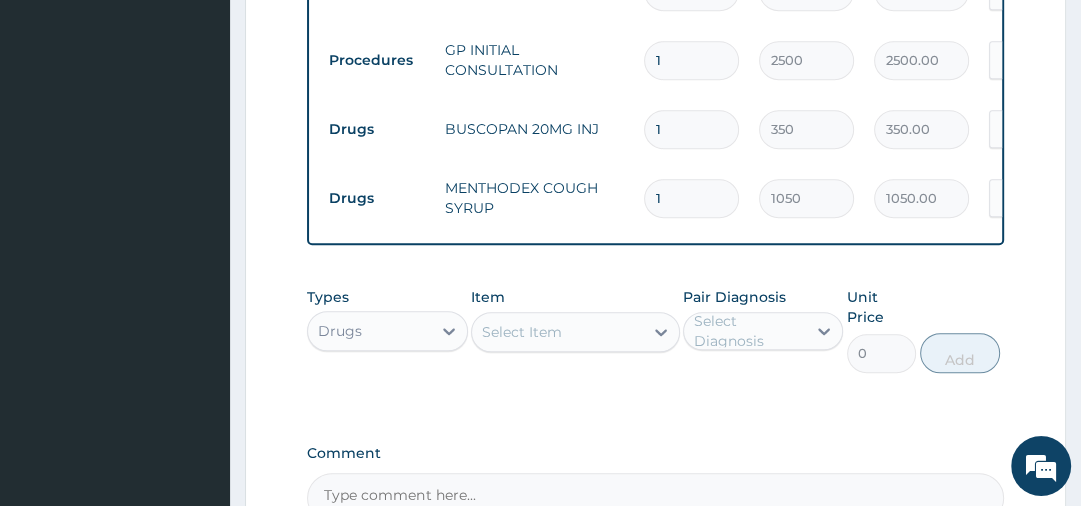 click on "1" at bounding box center [691, 129] 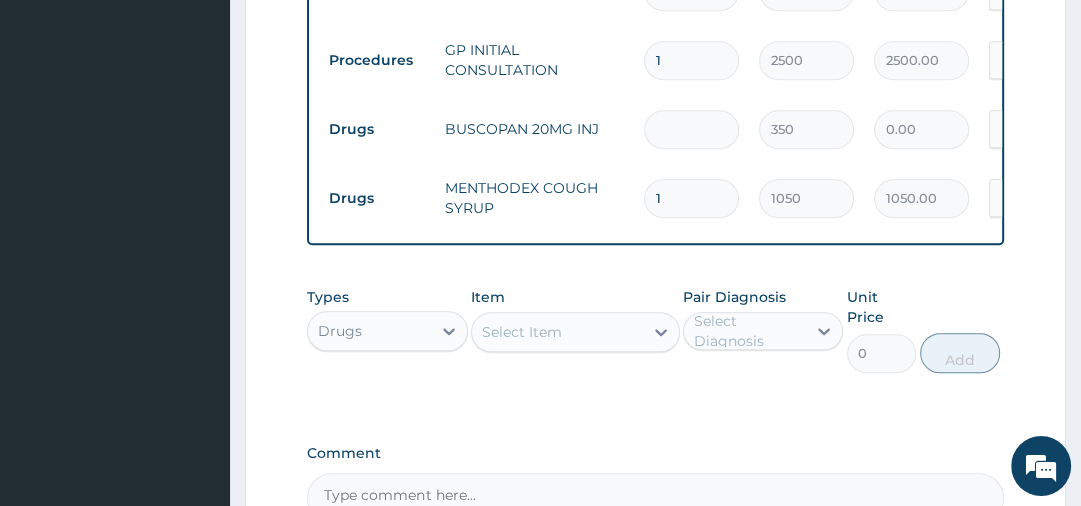 type on "2" 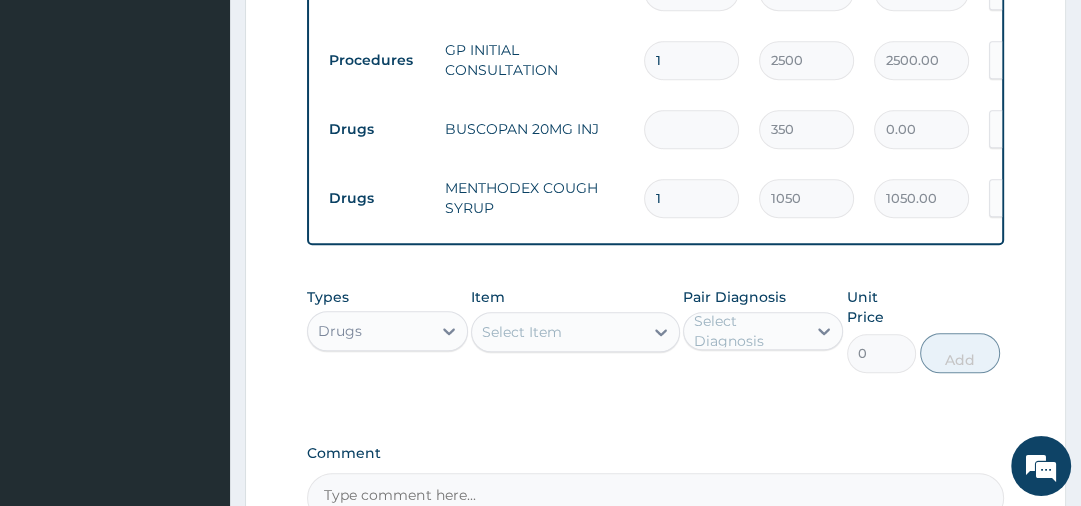 type on "700.00" 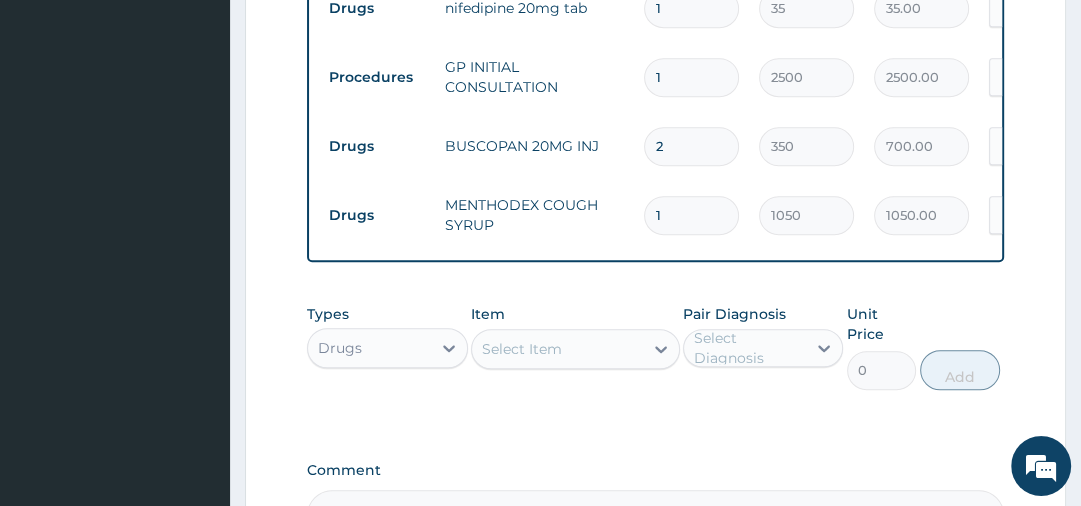 scroll, scrollTop: 1016, scrollLeft: 0, axis: vertical 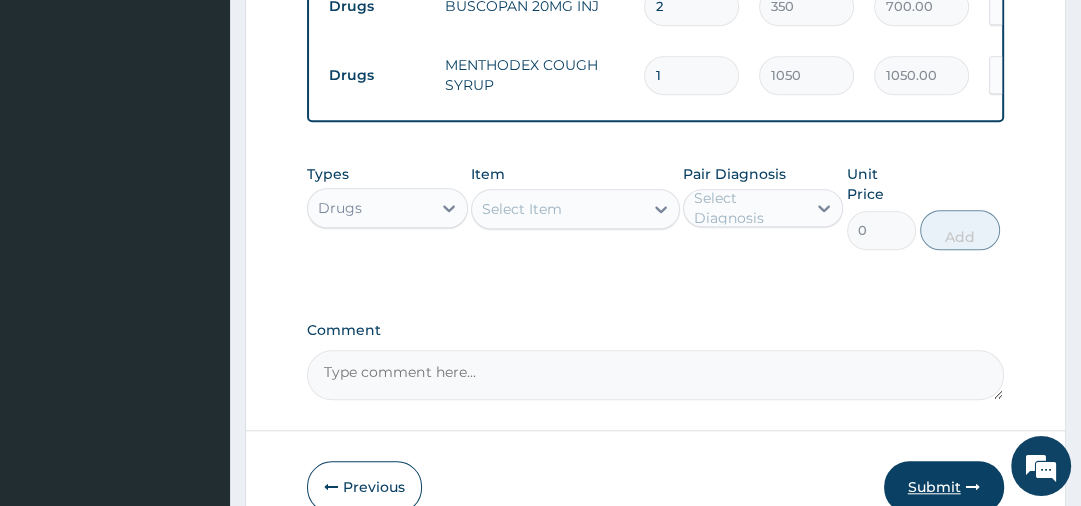 type on "2" 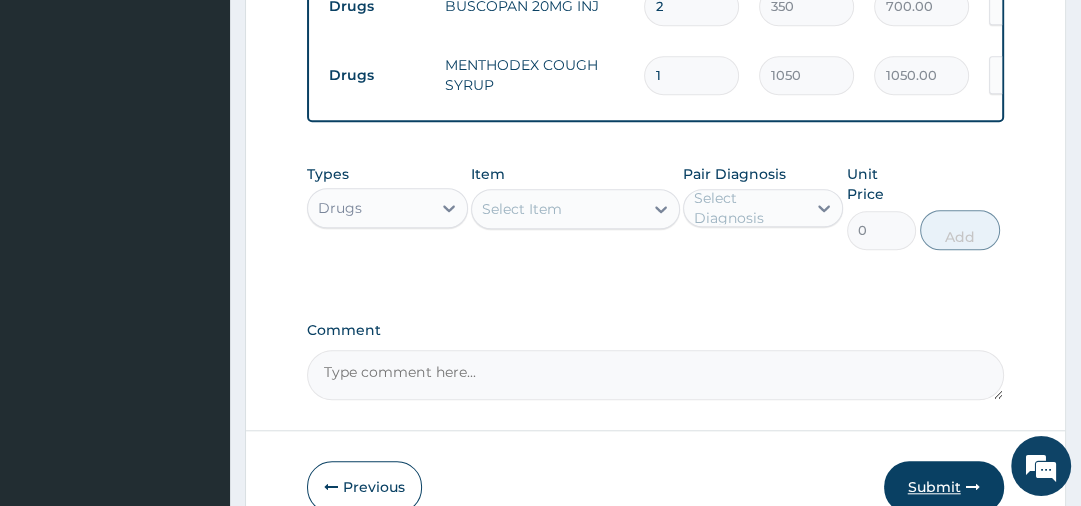 click on "Submit" at bounding box center (944, 487) 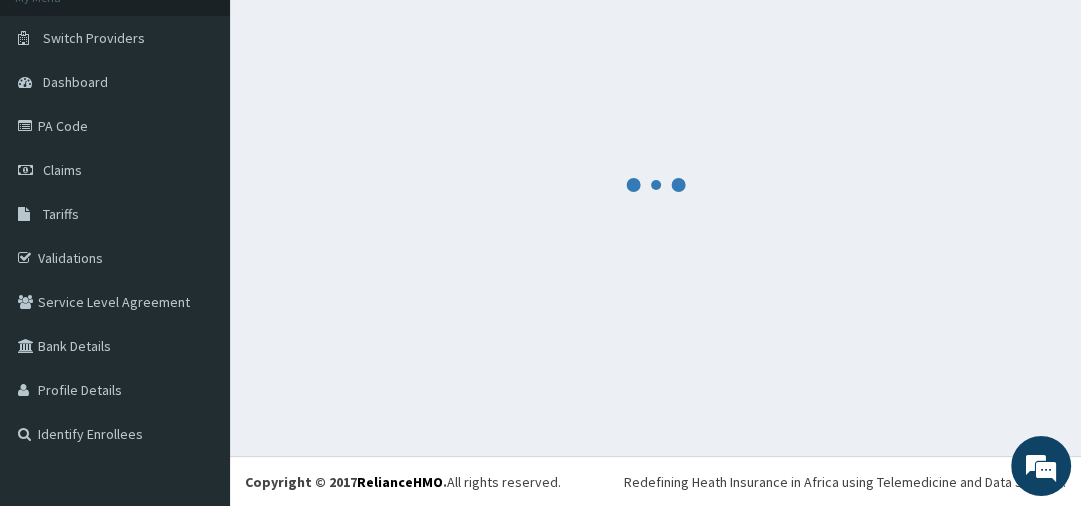 scroll, scrollTop: 1171, scrollLeft: 0, axis: vertical 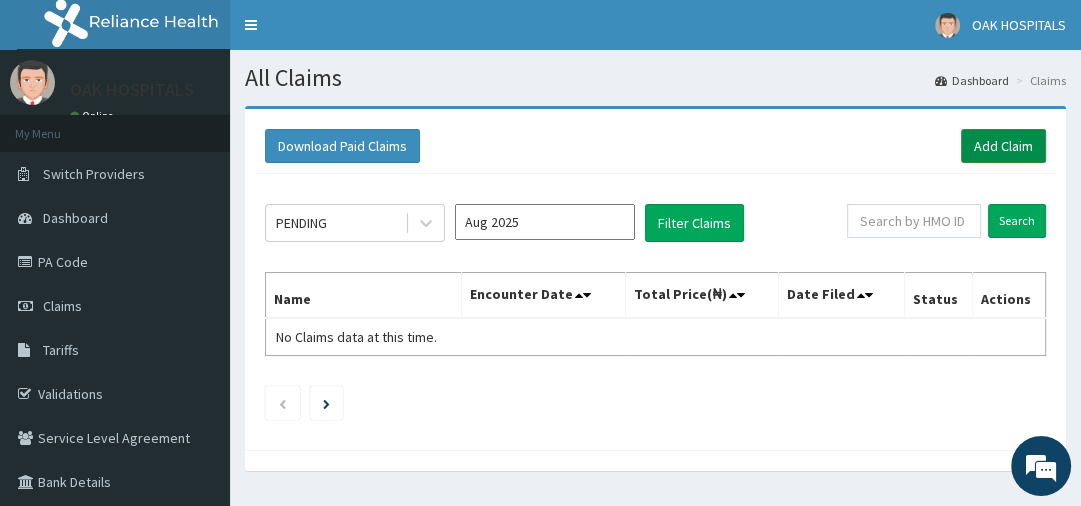 click on "Add Claim" at bounding box center [1003, 146] 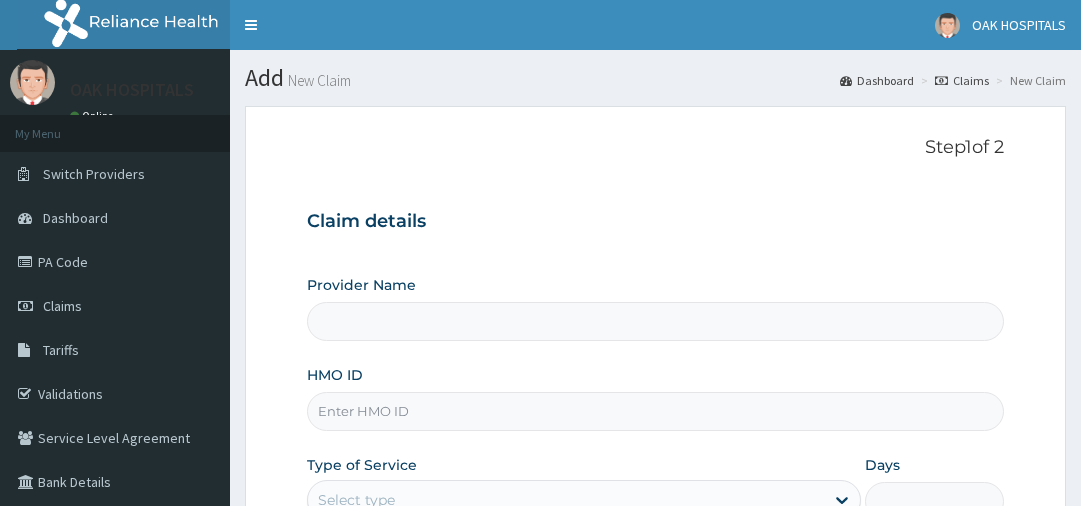 scroll, scrollTop: 0, scrollLeft: 0, axis: both 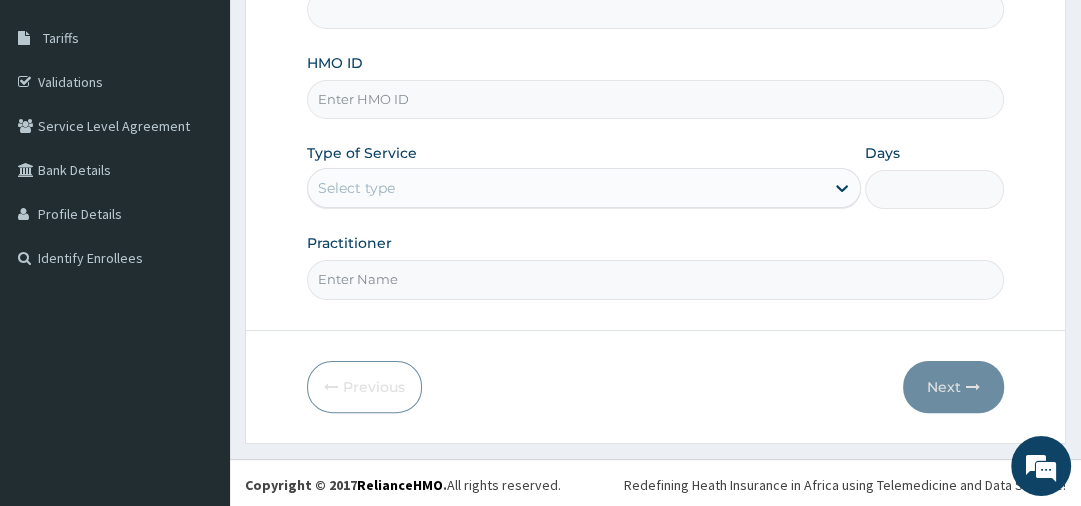 click on "HMO ID" at bounding box center (655, 99) 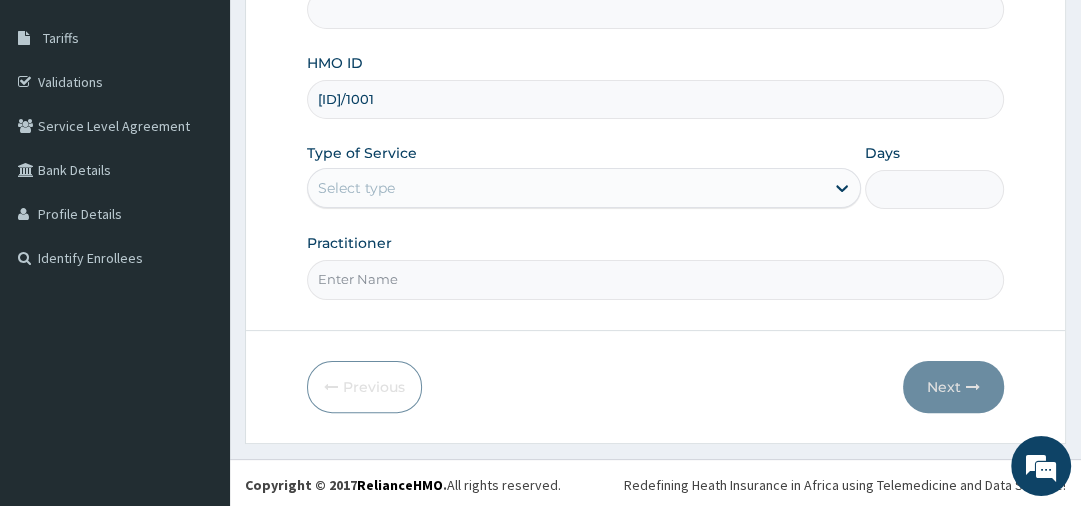 scroll, scrollTop: 0, scrollLeft: 0, axis: both 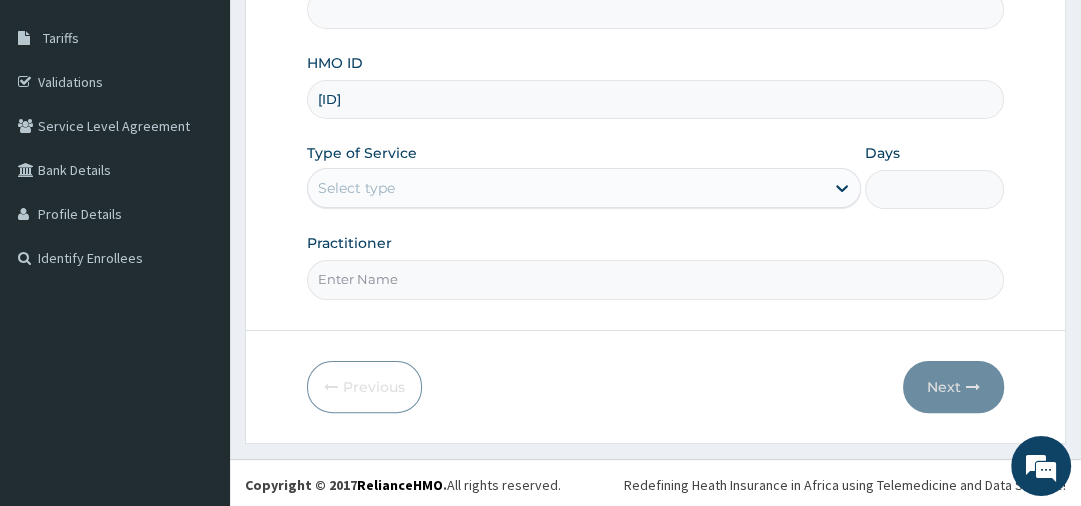 type on "Oak Hospitals" 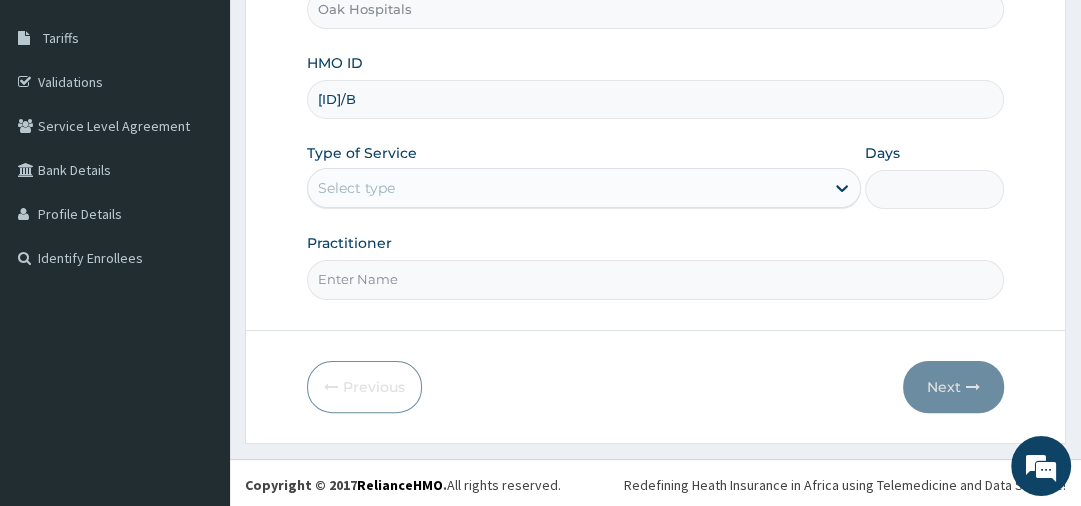 type on "TIB/10011/B" 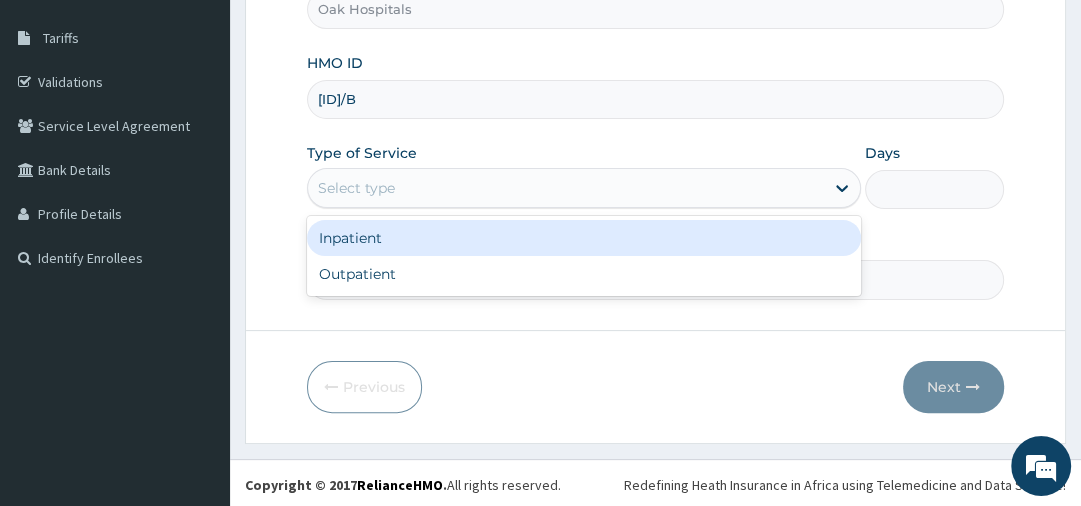 click on "Inpatient" at bounding box center (584, 238) 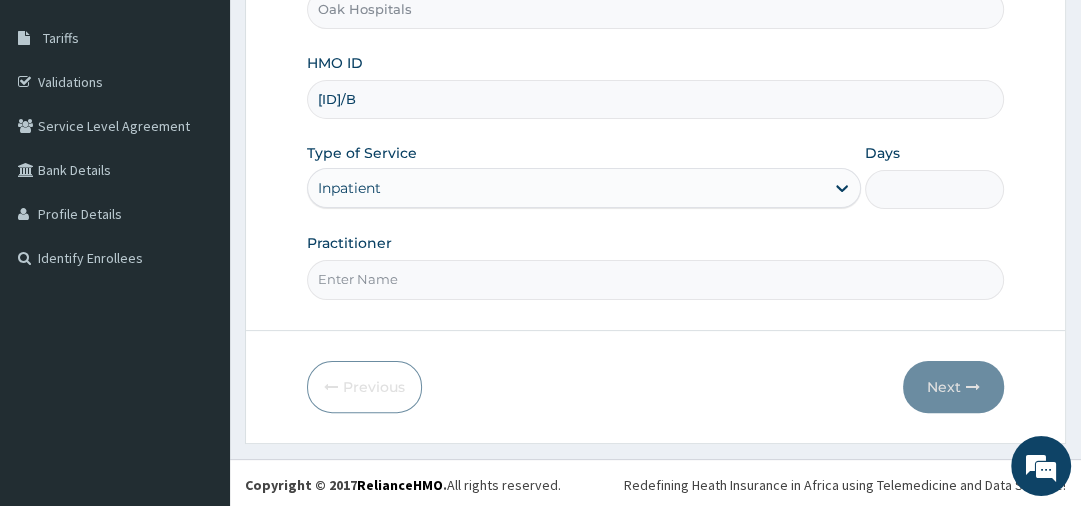 click on "Days" at bounding box center (934, 189) 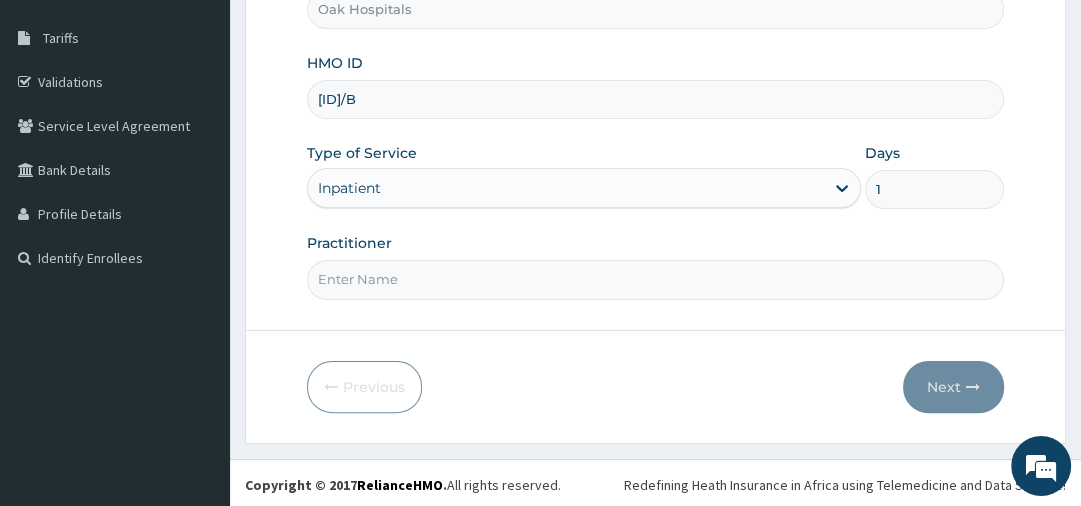 type on "1" 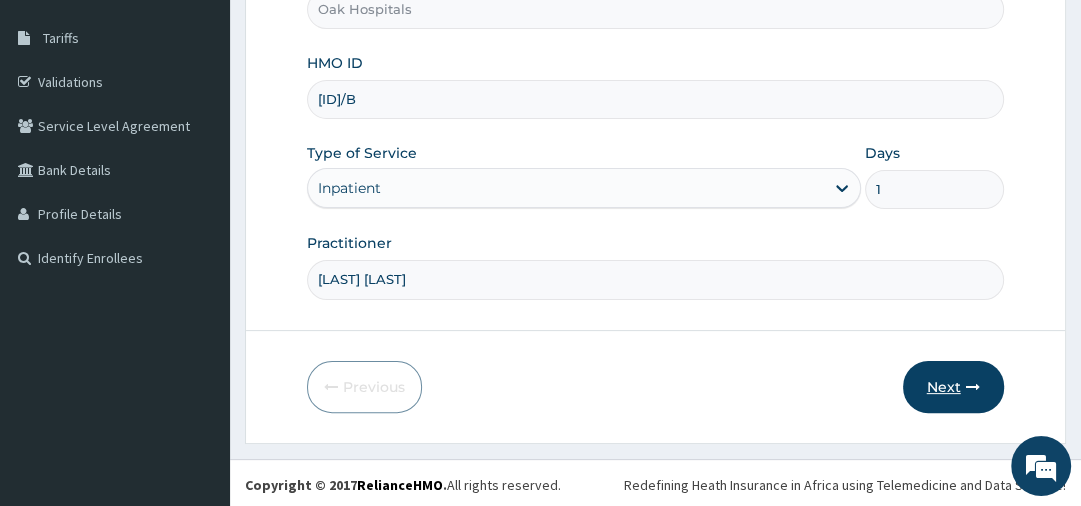 type on "DR OJI" 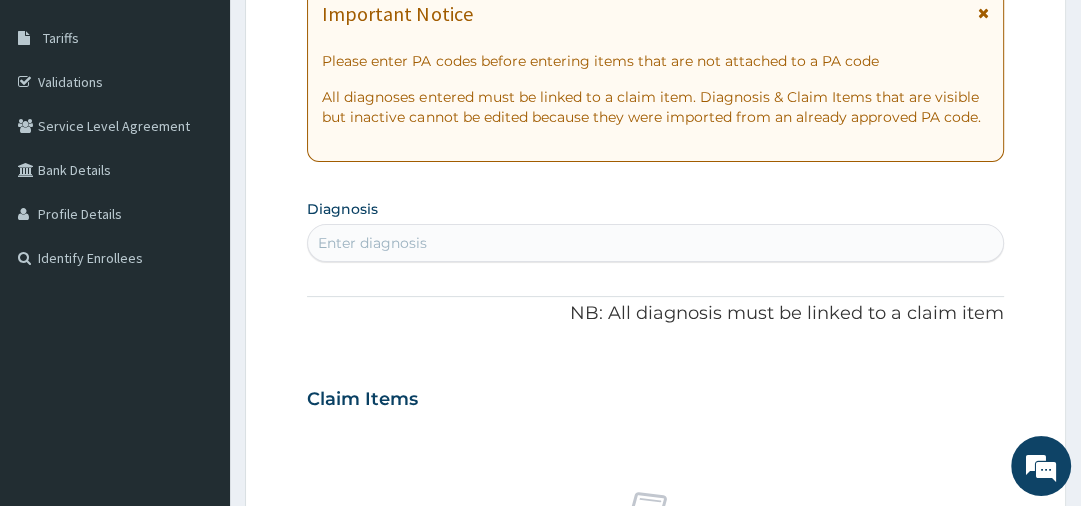 scroll, scrollTop: 8, scrollLeft: 0, axis: vertical 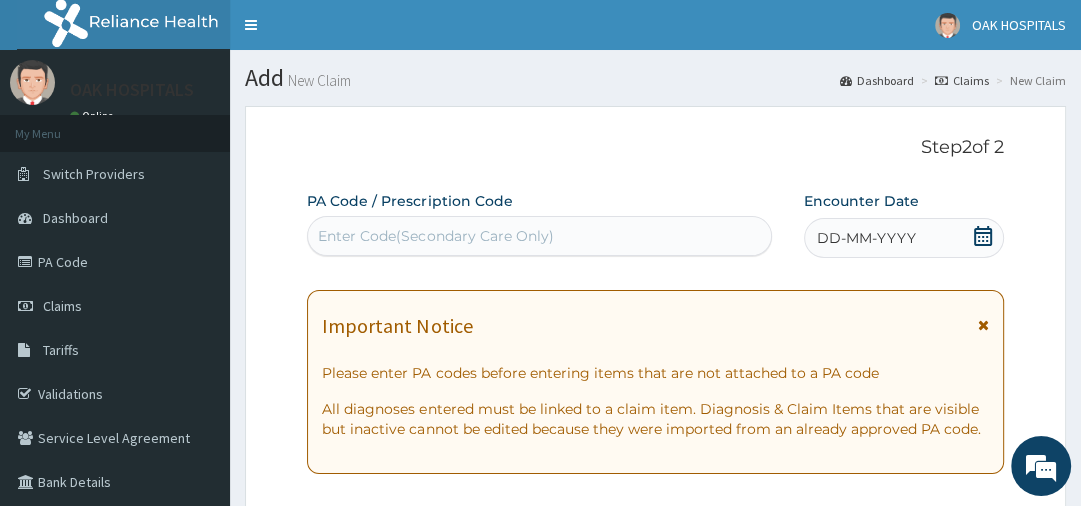 click on "Enter Code(Secondary Care Only)" at bounding box center [435, 236] 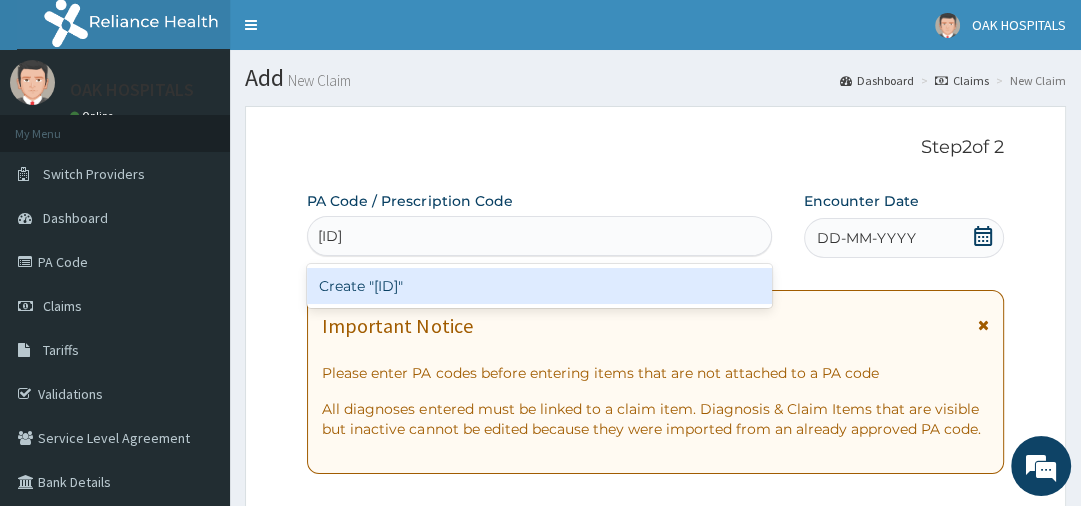 type on "PA/7EE3A6" 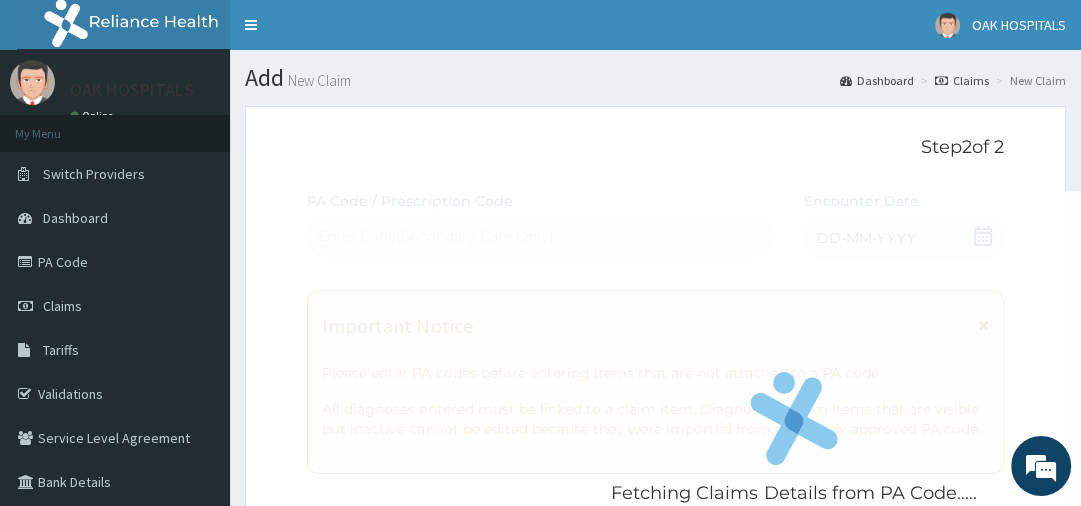 click on "Fetching Claims Details from PA Code..... PA Code / Prescription Code Enter Code(Secondary Care Only) Encounter Date DD-MM-YYYY Important Notice Please enter PA codes before entering items that are not attached to a PA code   All diagnoses entered must be linked to a claim item. Diagnosis & Claim Items that are visible but inactive cannot be edited because they were imported from an already approved PA code. Diagnosis Enter diagnosis NB: All diagnosis must be linked to a claim item Claim Items No claim item Types Select Type Item Select Item Pair Diagnosis Select Diagnosis Unit Price 0 Add Comment" at bounding box center (655, 718) 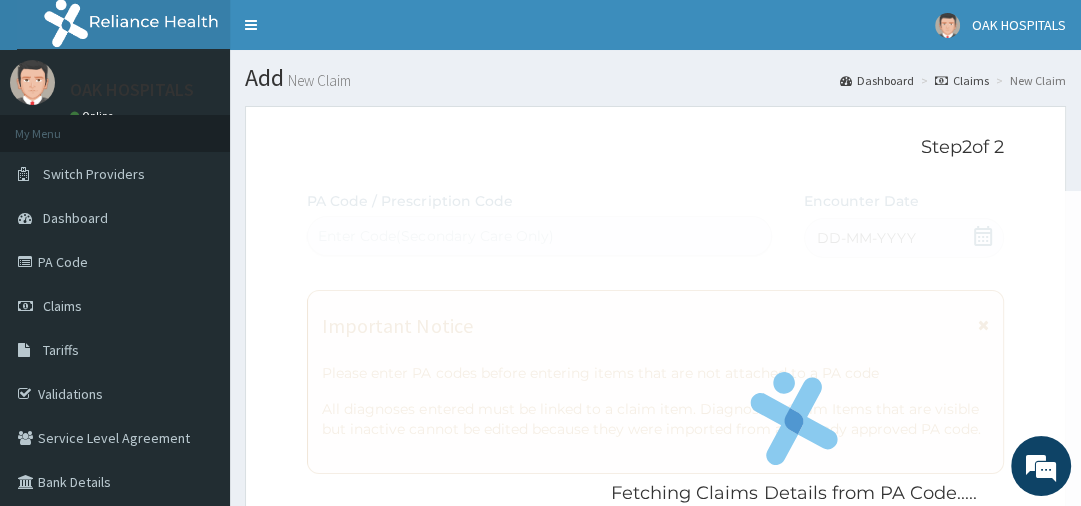 scroll, scrollTop: 442, scrollLeft: 0, axis: vertical 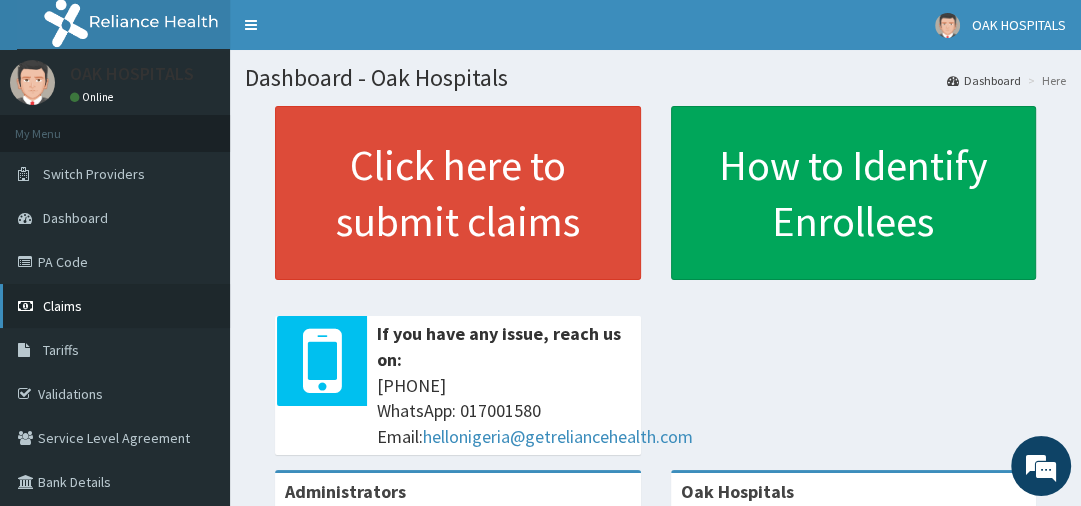 click on "Claims" at bounding box center [62, 306] 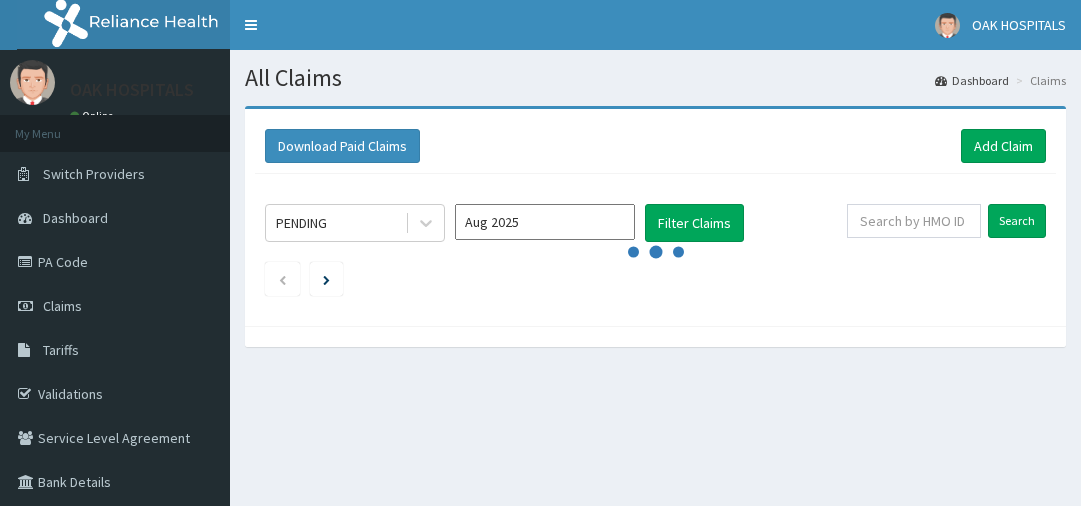 scroll, scrollTop: 0, scrollLeft: 0, axis: both 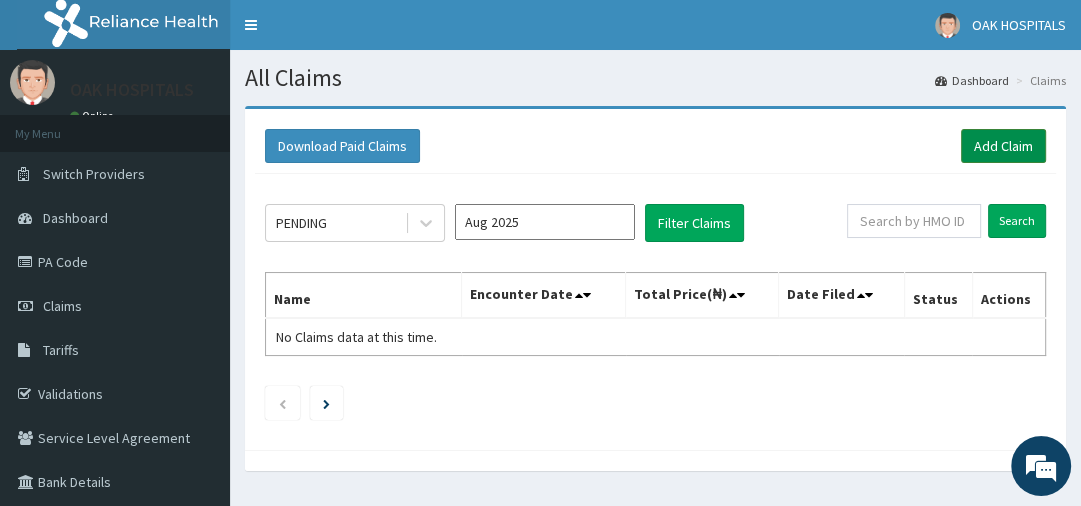 click on "Add Claim" at bounding box center (1003, 146) 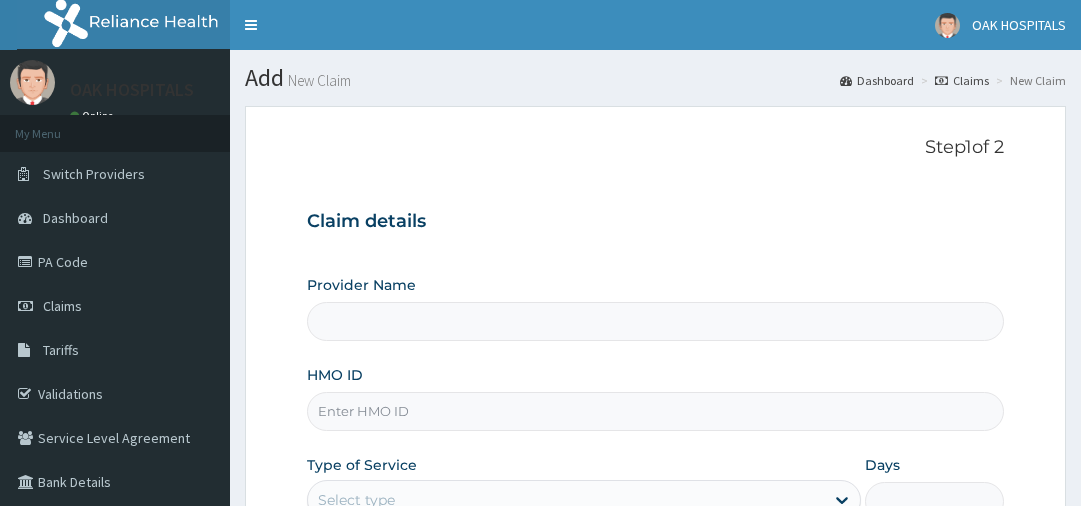 scroll, scrollTop: 0, scrollLeft: 0, axis: both 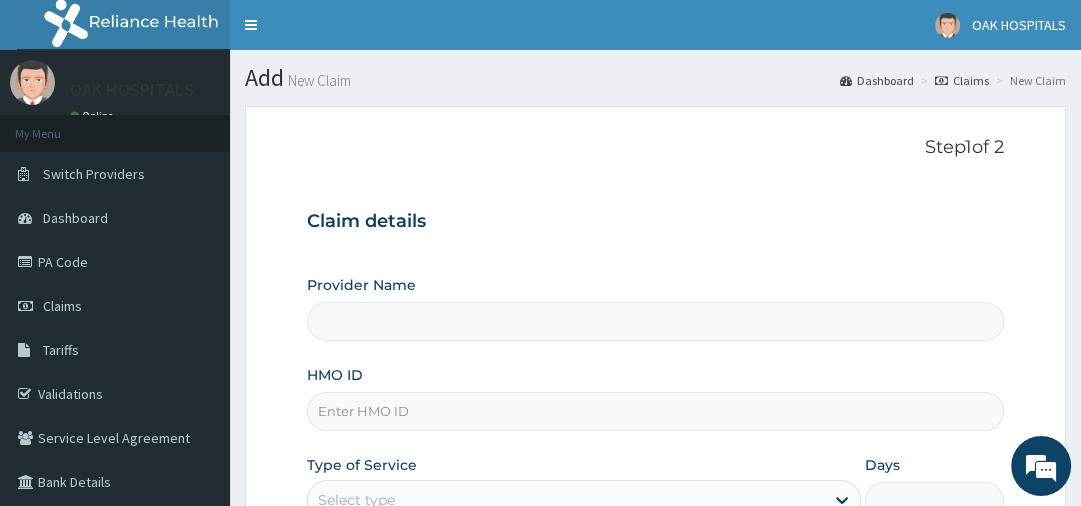 type on "Oak Hospitals" 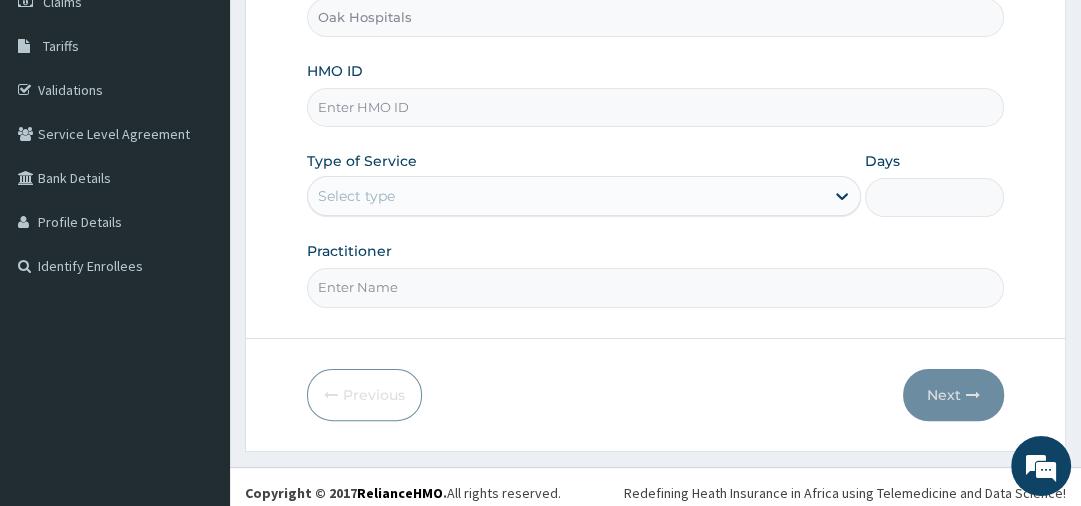 scroll, scrollTop: 312, scrollLeft: 0, axis: vertical 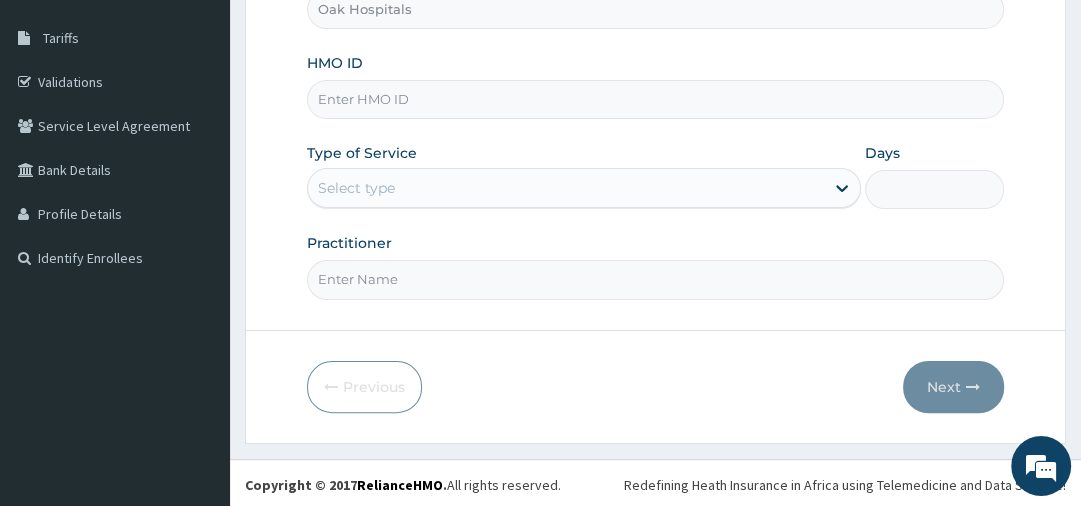 click on "HMO ID" at bounding box center (655, 99) 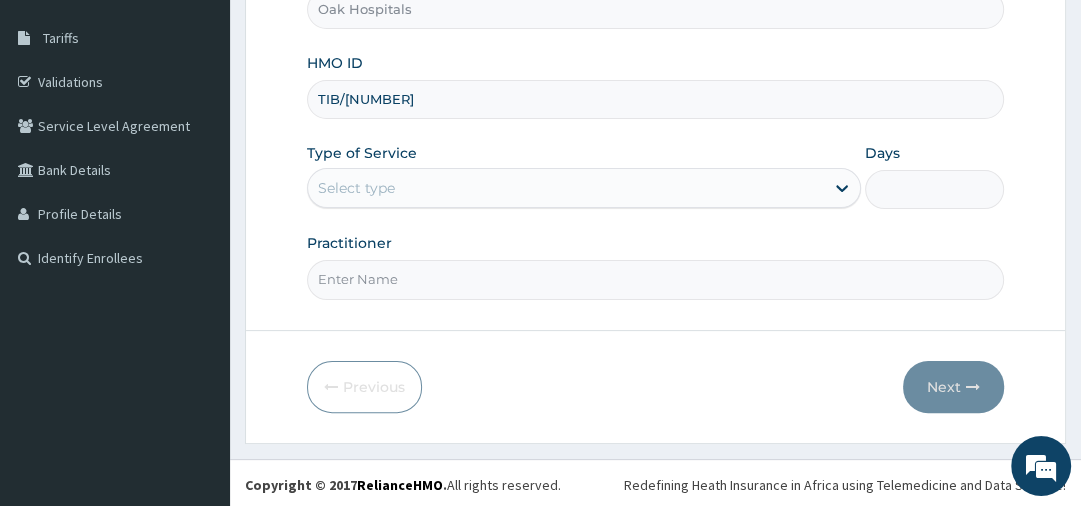 scroll, scrollTop: 0, scrollLeft: 0, axis: both 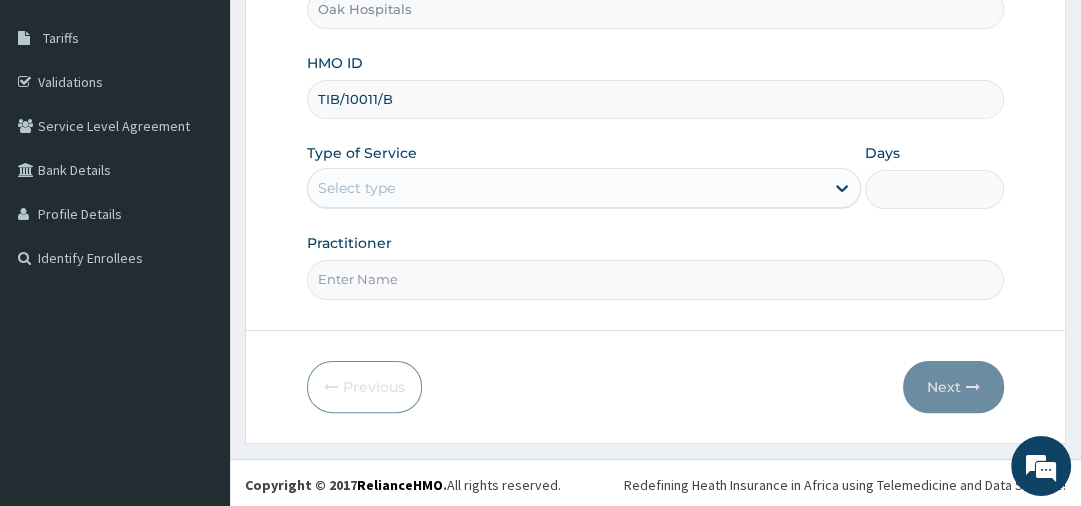 type on "TIB/10011/B" 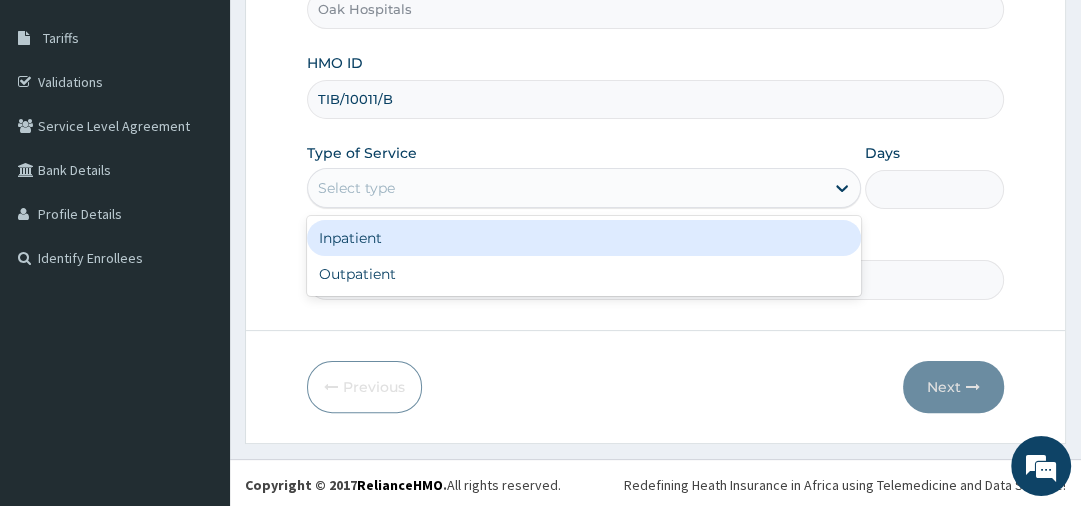 click on "Inpatient" at bounding box center (584, 238) 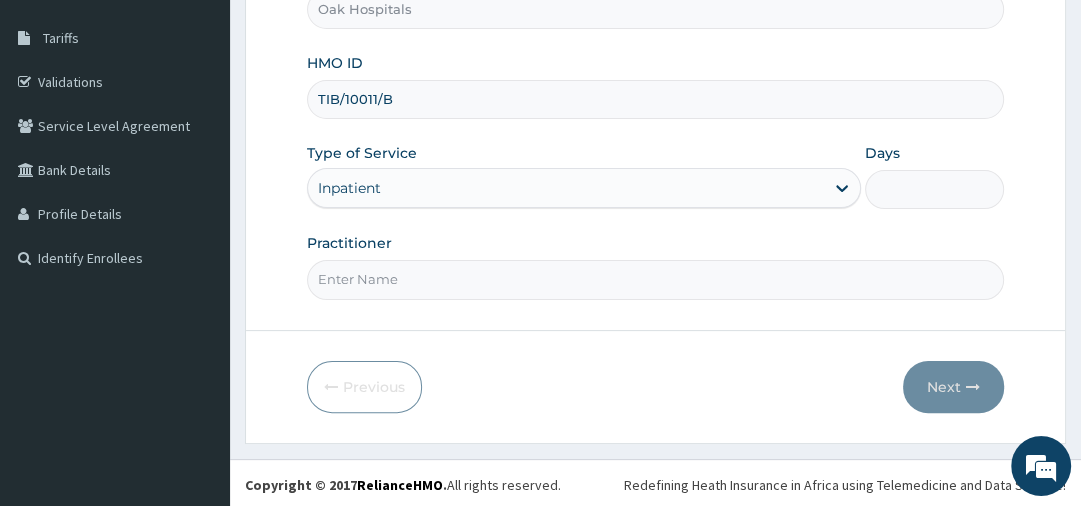 type on "1" 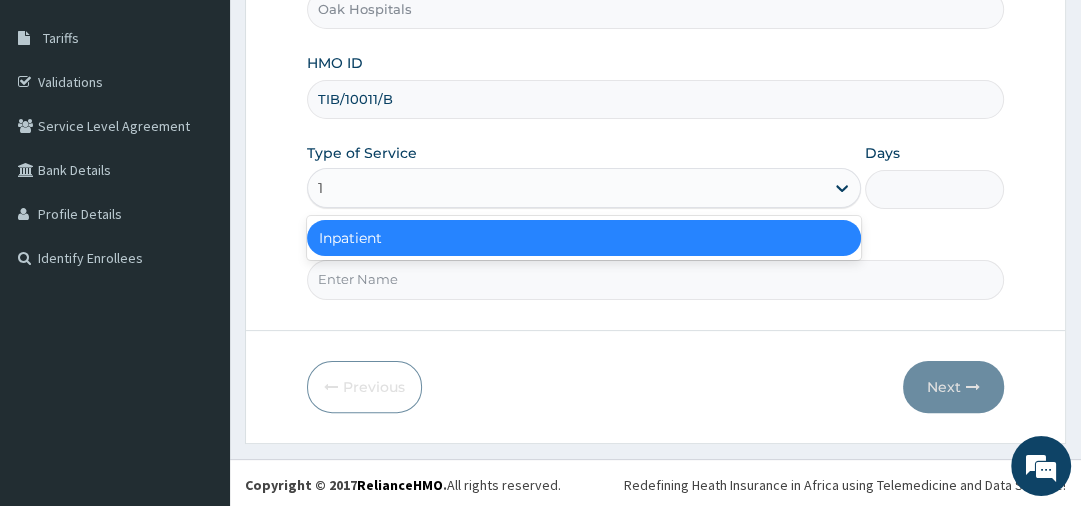 type 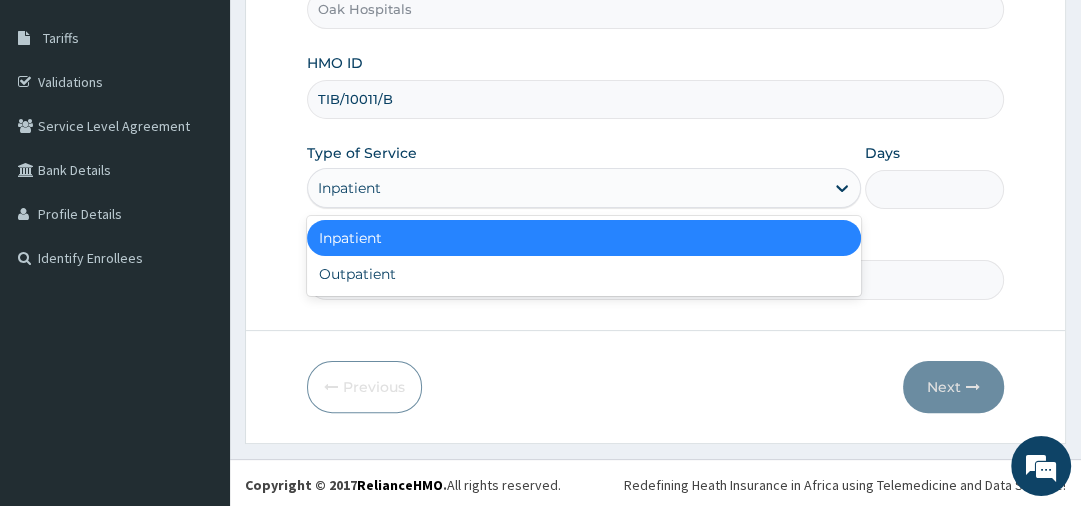 click on "Inpatient" at bounding box center (584, 238) 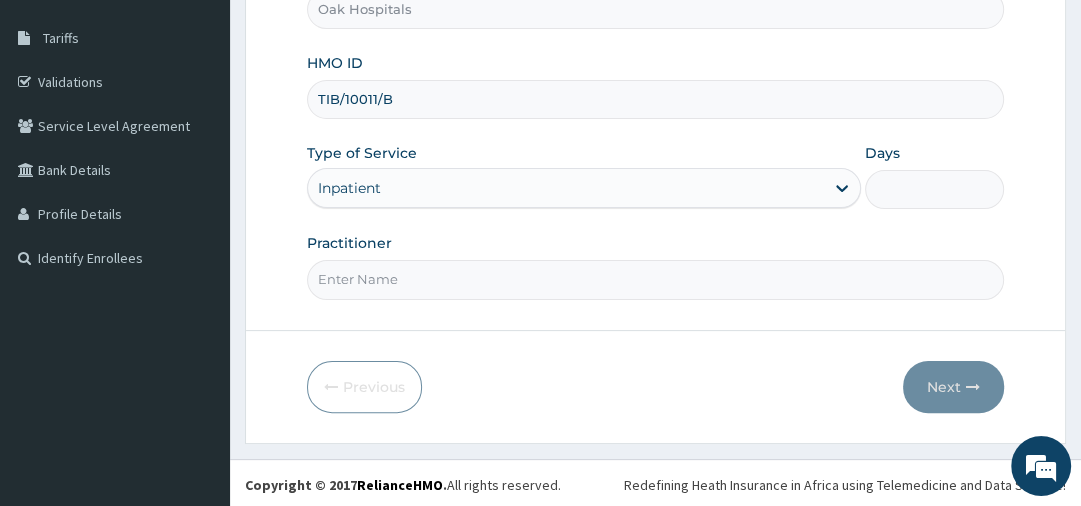 click on "Days" at bounding box center [934, 189] 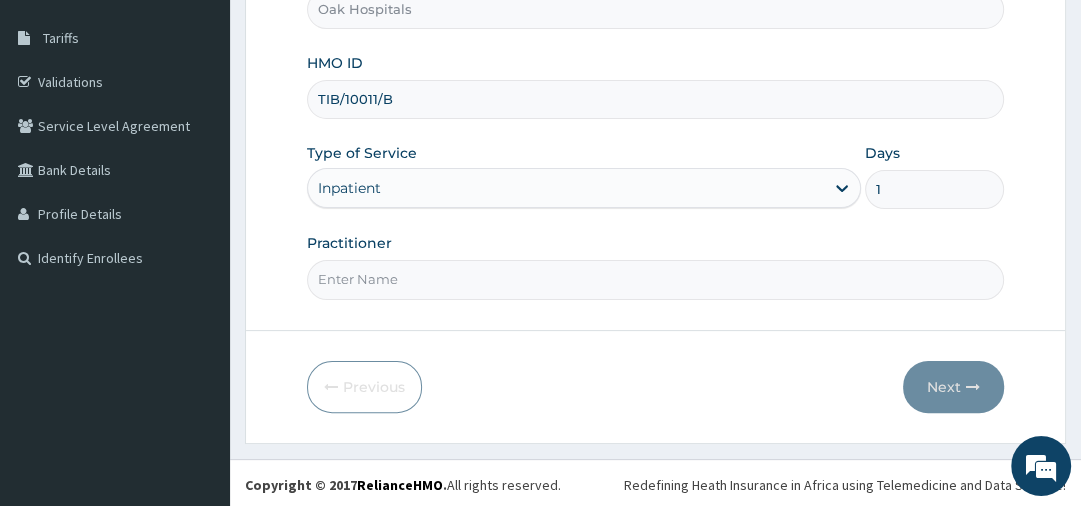 type on "1" 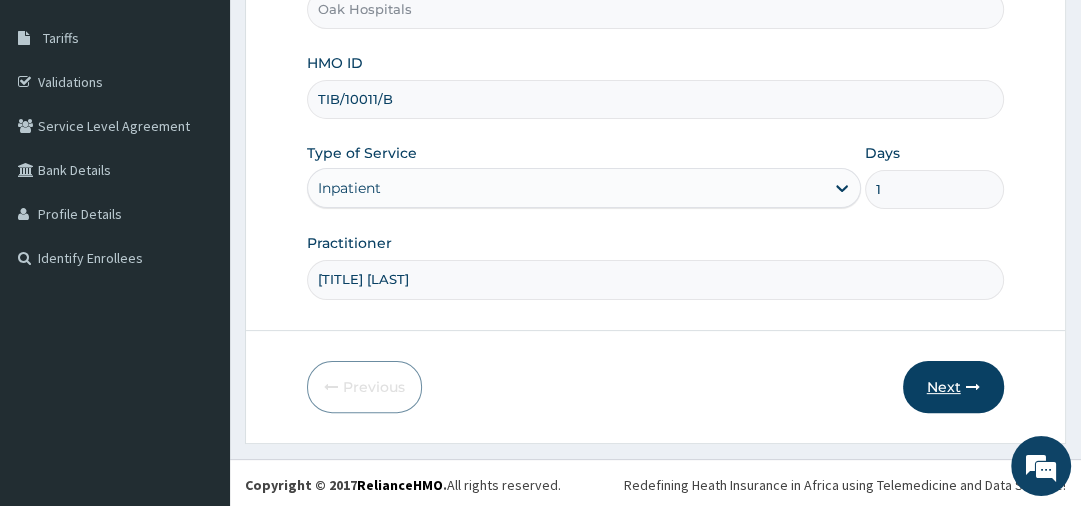 type on "[TITLE] [LAST]" 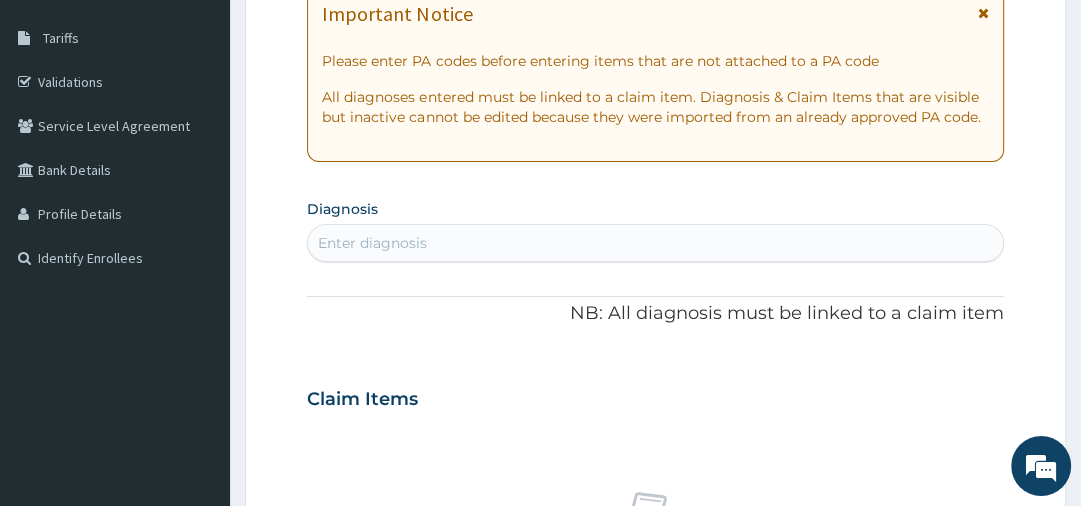 scroll, scrollTop: 0, scrollLeft: 0, axis: both 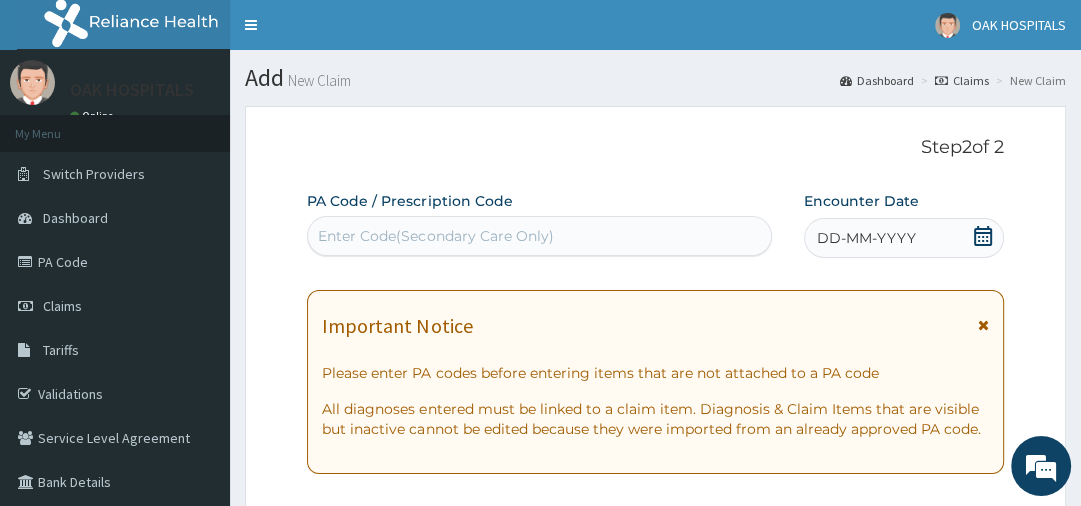 click on "Enter Code(Secondary Care Only)" at bounding box center [435, 236] 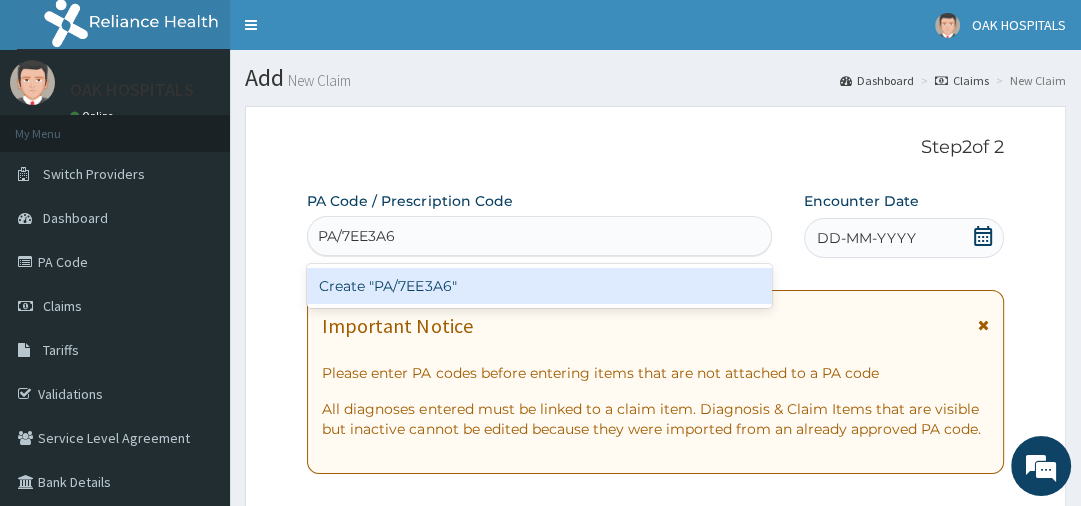 type on "PA/7EE3A6" 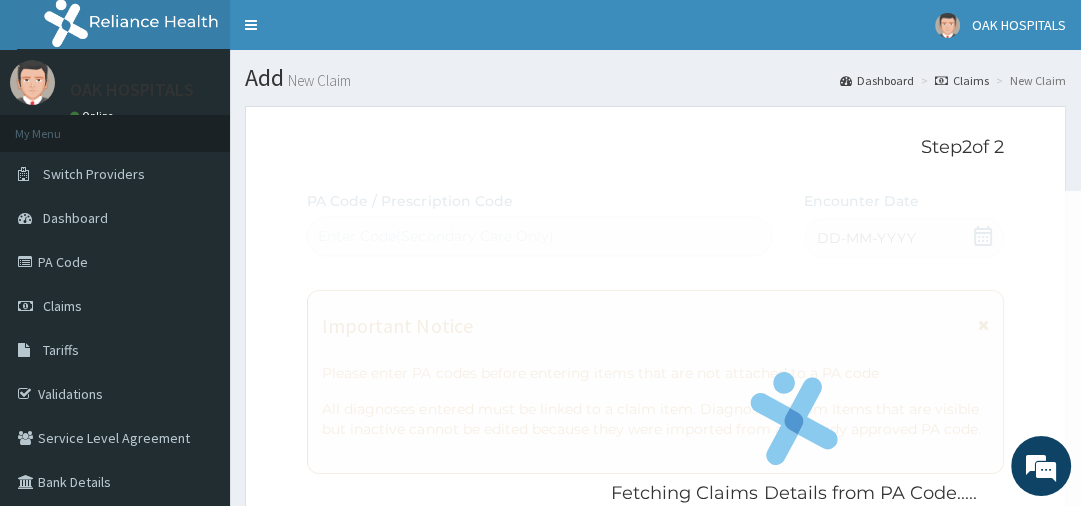 click on "Fetching Claims Details from PA Code..... PA Code / Prescription Code Enter Code(Secondary Care Only) Encounter Date DD-MM-YYYY Important Notice Please enter PA codes before entering items that are not attached to a PA code   All diagnoses entered must be linked to a claim item. Diagnosis & Claim Items that are visible but inactive cannot be edited because they were imported from an already approved PA code. Diagnosis Enter diagnosis NB: All diagnosis must be linked to a claim item Claim Items No claim item Types Select Type Item Select Item Pair Diagnosis Select Diagnosis Unit Price 0 Add Comment" at bounding box center (655, 718) 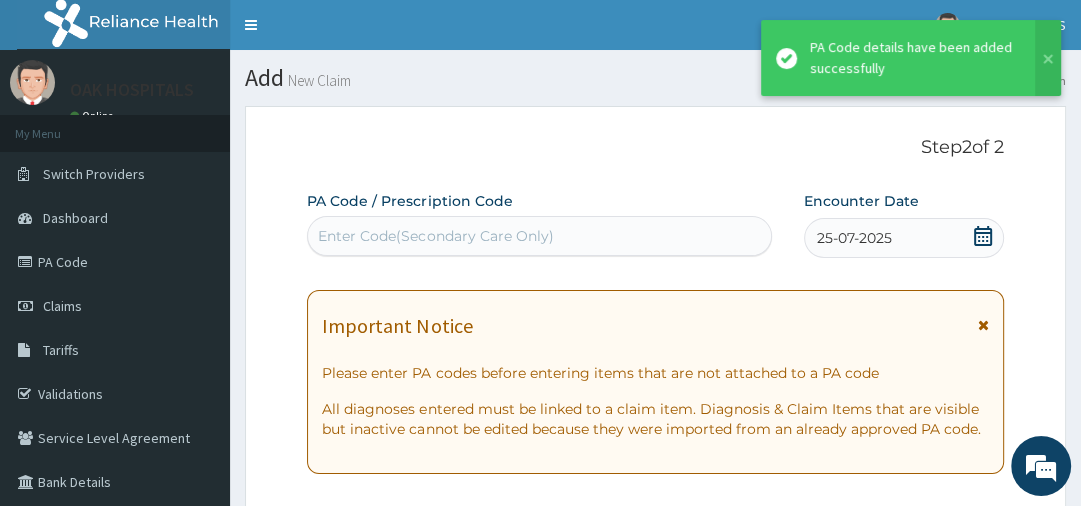 scroll, scrollTop: 645, scrollLeft: 0, axis: vertical 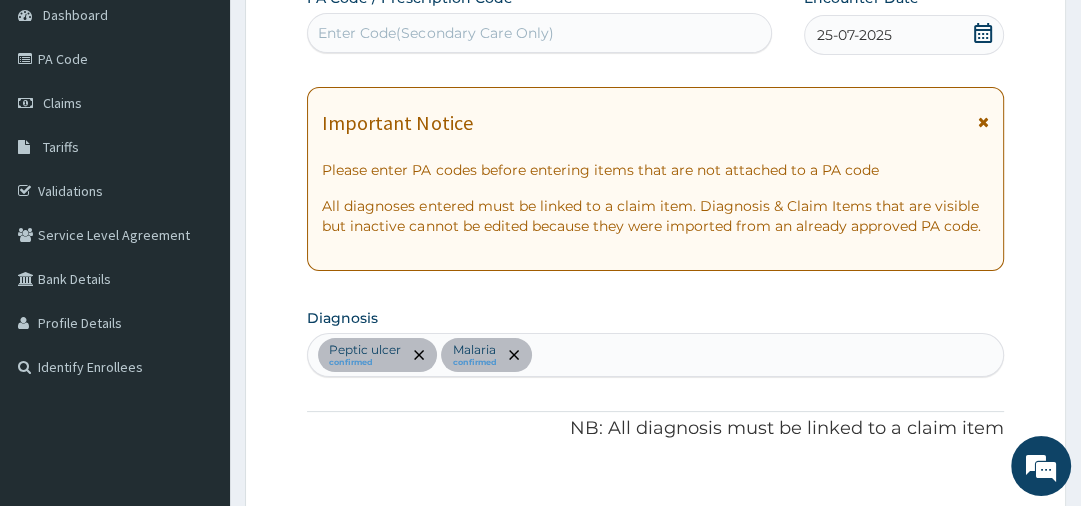 click on "Peptic ulcer confirmed Malaria confirmed" at bounding box center (655, 355) 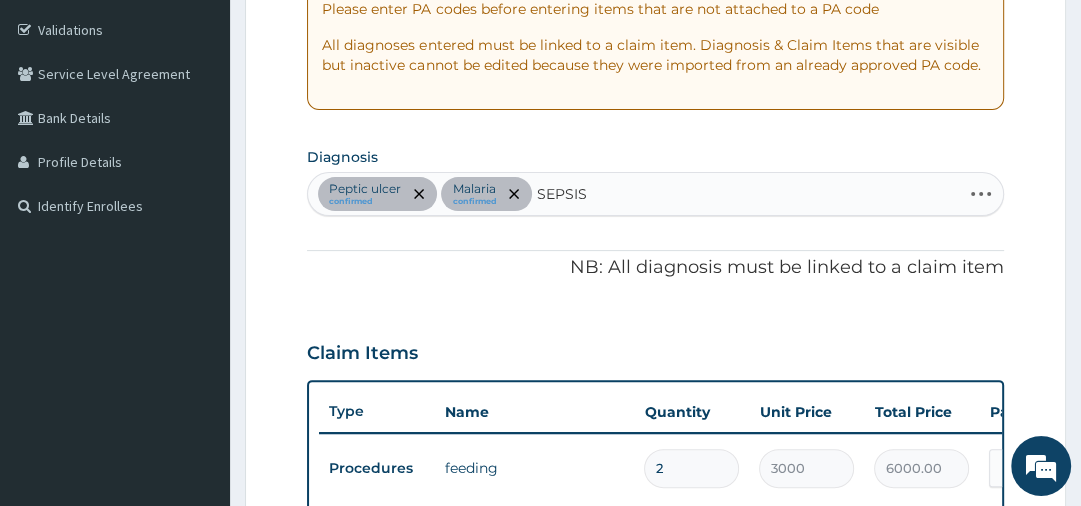 scroll, scrollTop: 395, scrollLeft: 0, axis: vertical 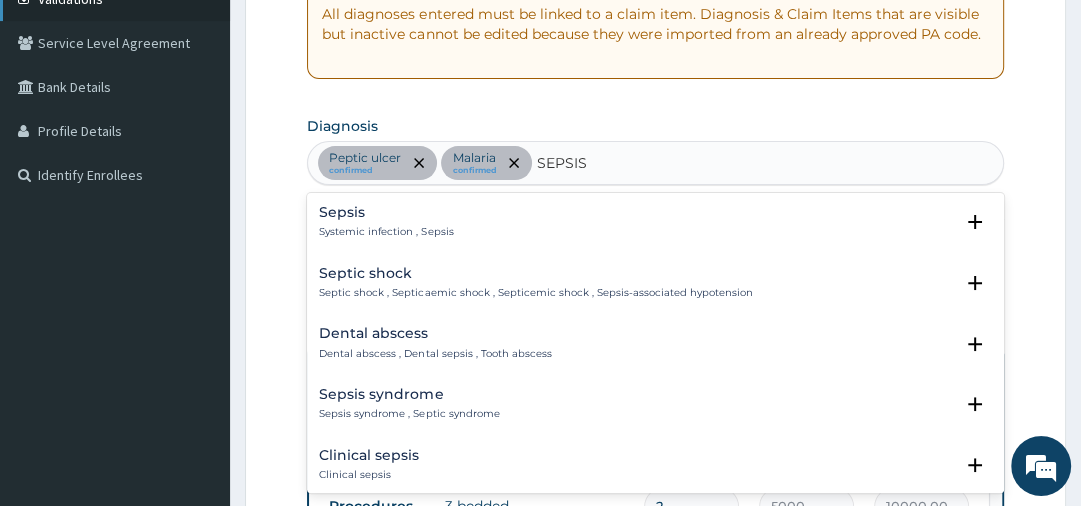type on "SEPSIS" 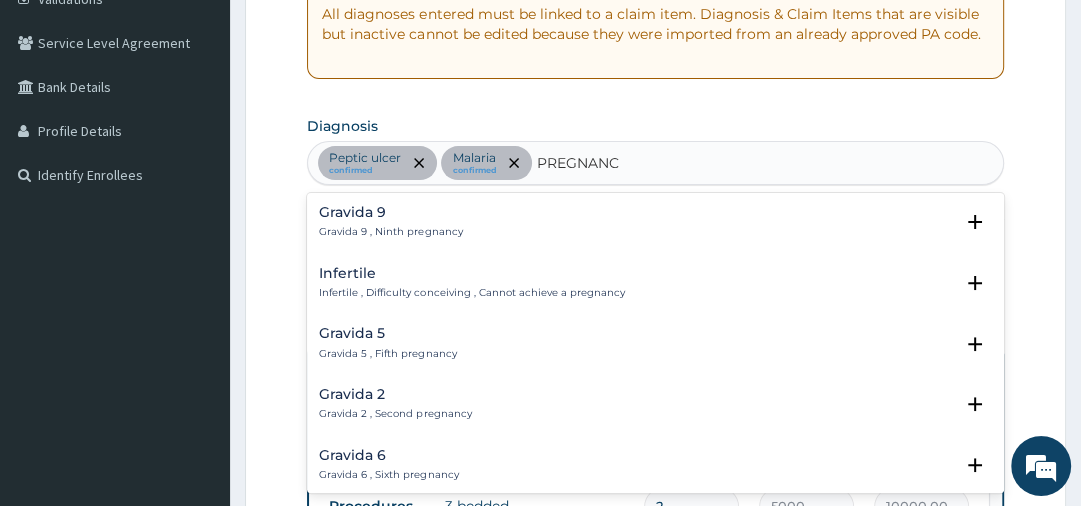 type on "PREGNANCY" 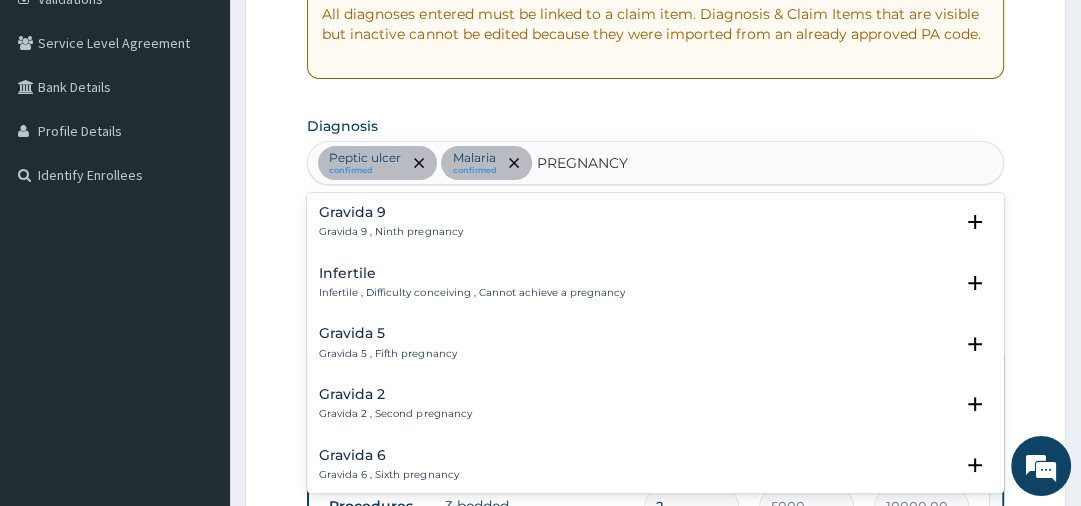 scroll, scrollTop: 262, scrollLeft: 0, axis: vertical 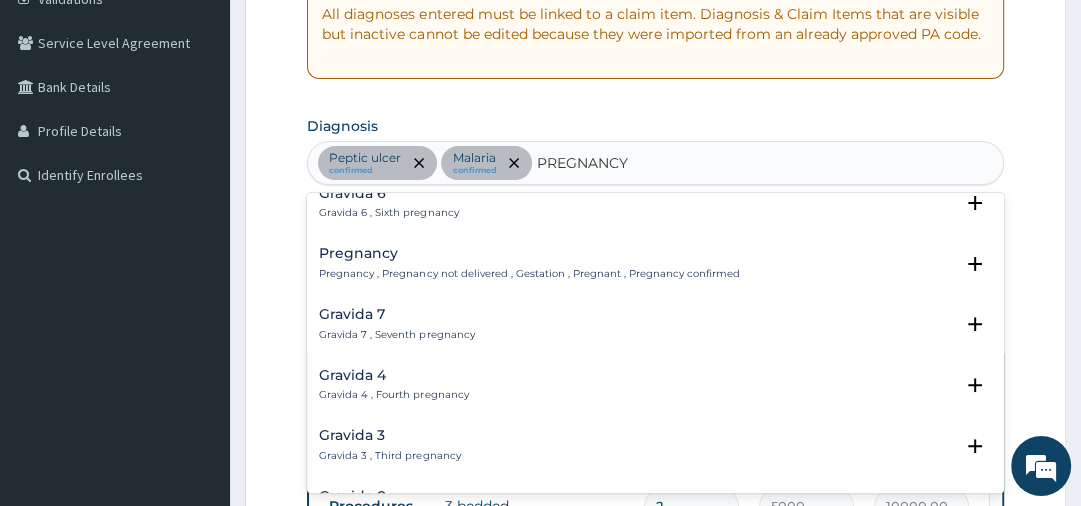 click on "Pregnancy , Pregnancy not delivered , Gestation , Pregnant , Pregnancy confirmed" at bounding box center (529, 274) 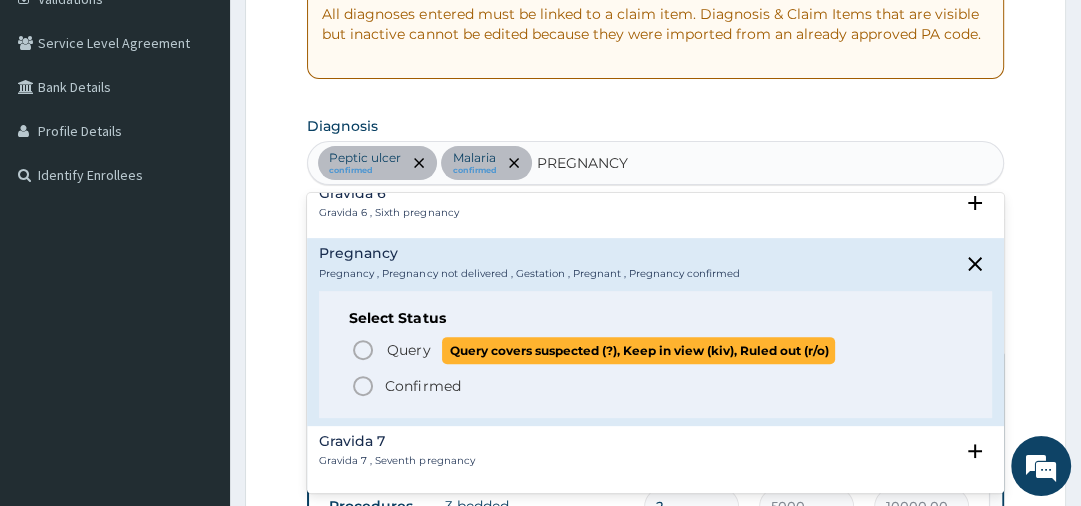 click on "Query" at bounding box center (408, 350) 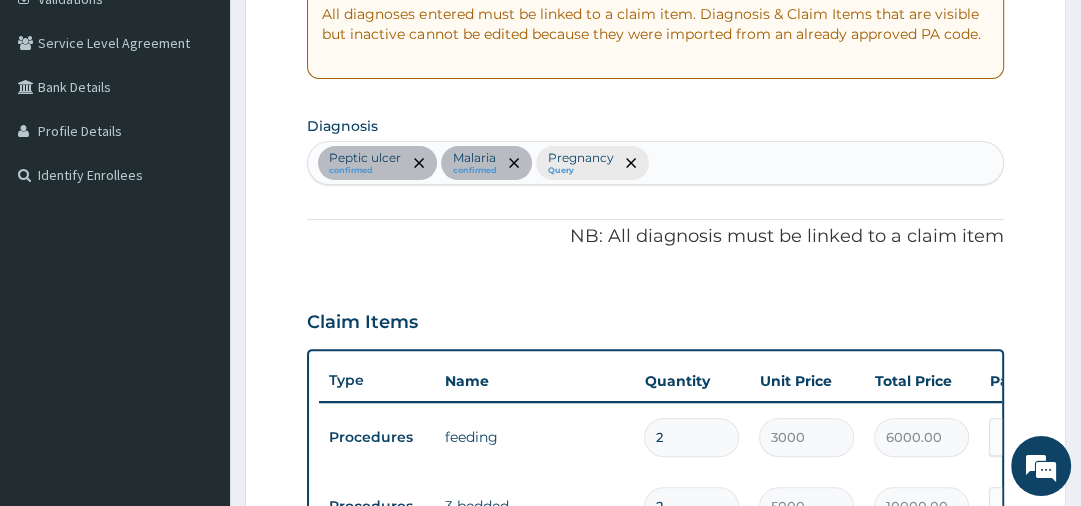 click on "Claim Items" at bounding box center (655, 318) 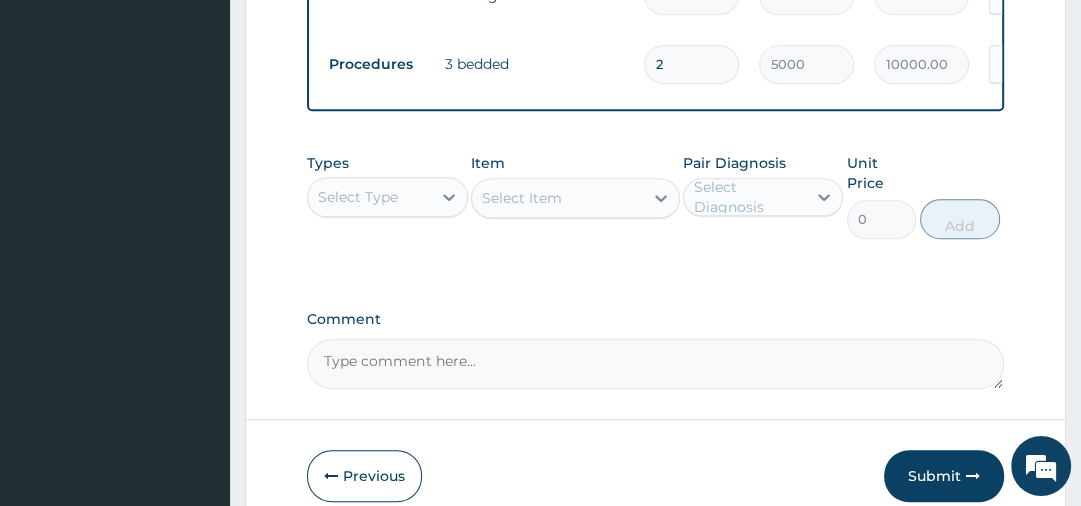 click on "Select Type" at bounding box center (358, 197) 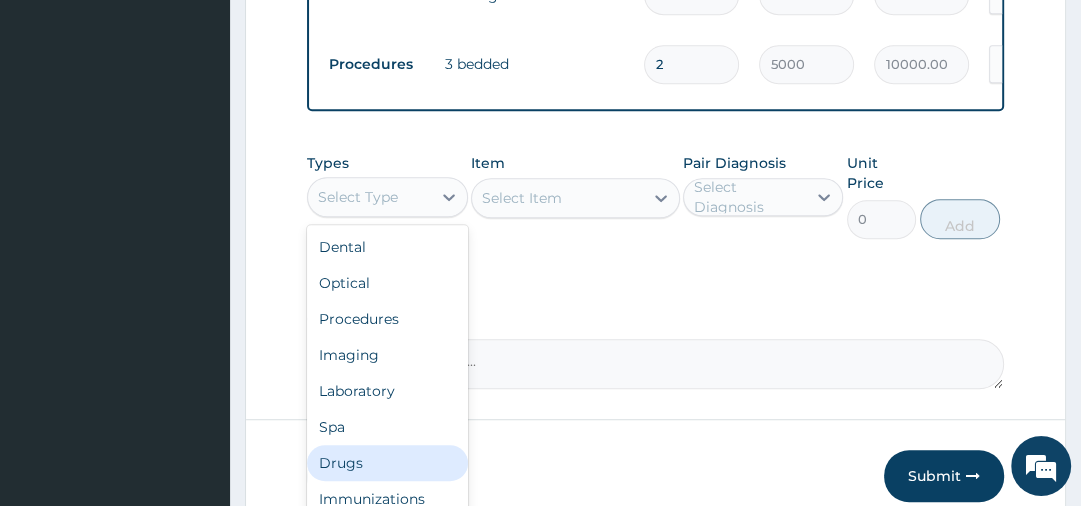 click on "Drugs" at bounding box center [387, 463] 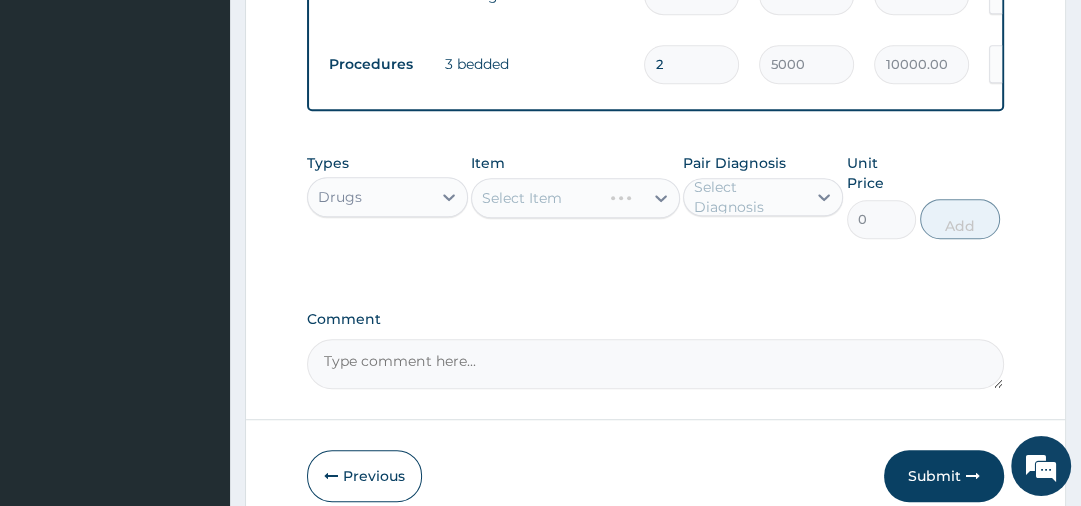 scroll, scrollTop: 395, scrollLeft: 0, axis: vertical 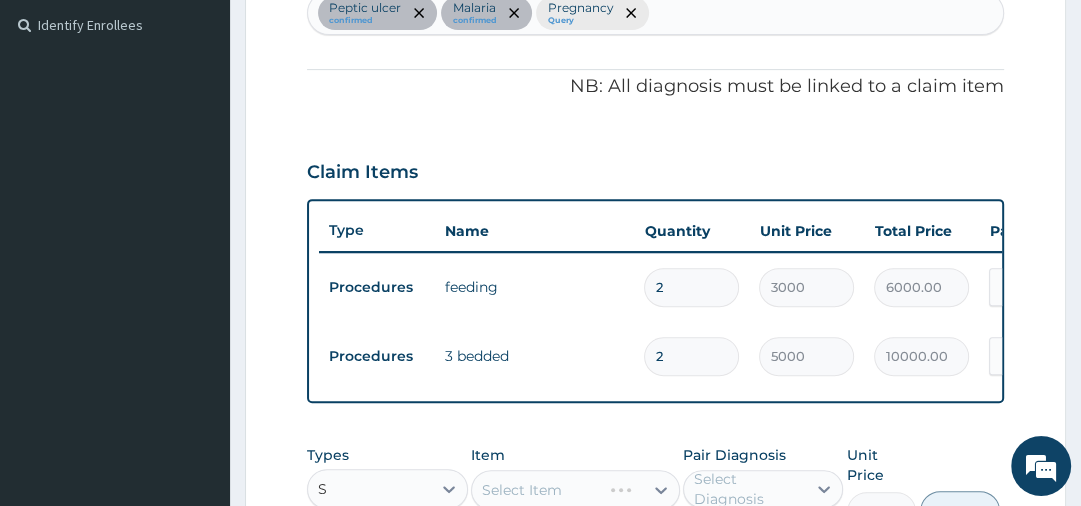 type on "S" 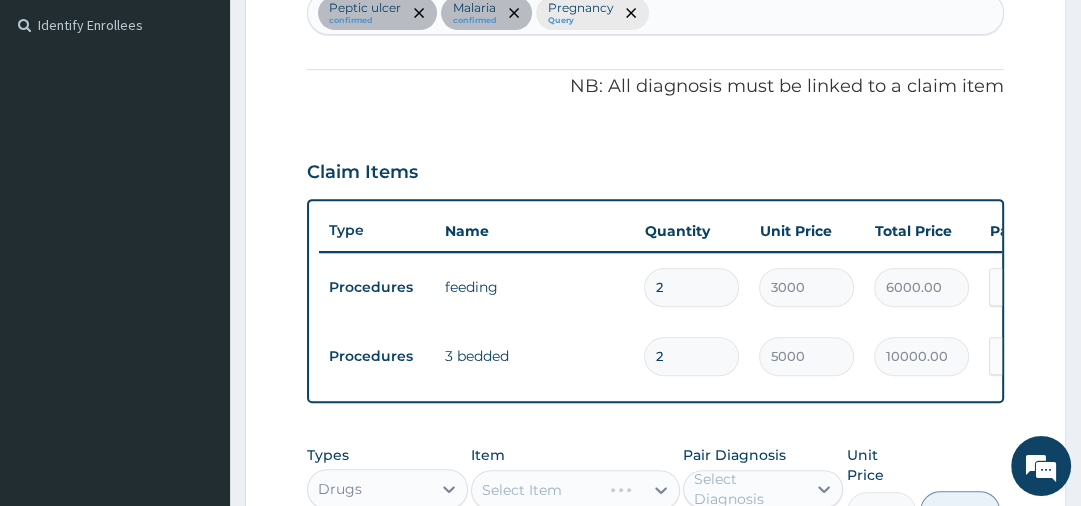 click on "Peptic ulcer confirmed Malaria confirmed Pregnancy Query" at bounding box center (655, 13) 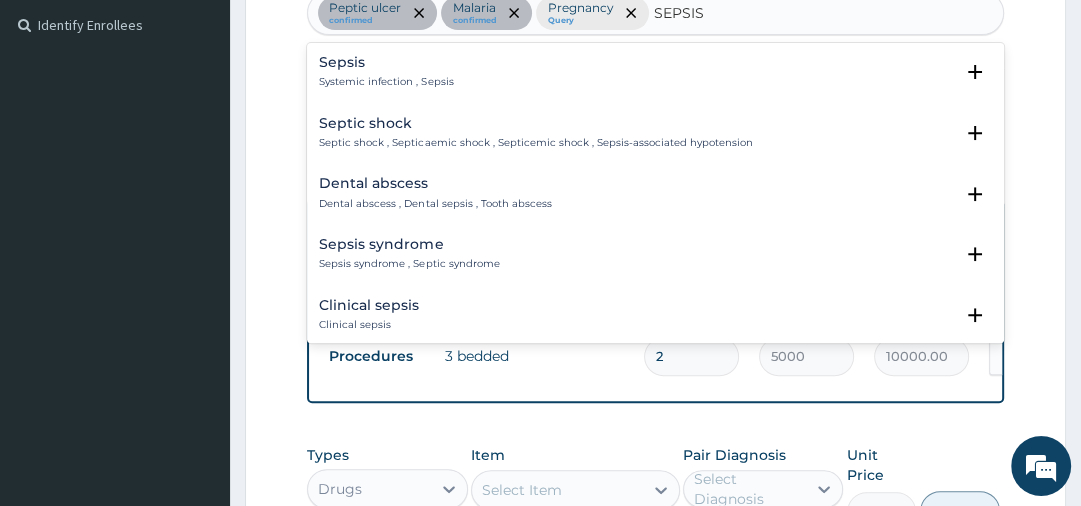 click on "Sepsis" at bounding box center (386, 62) 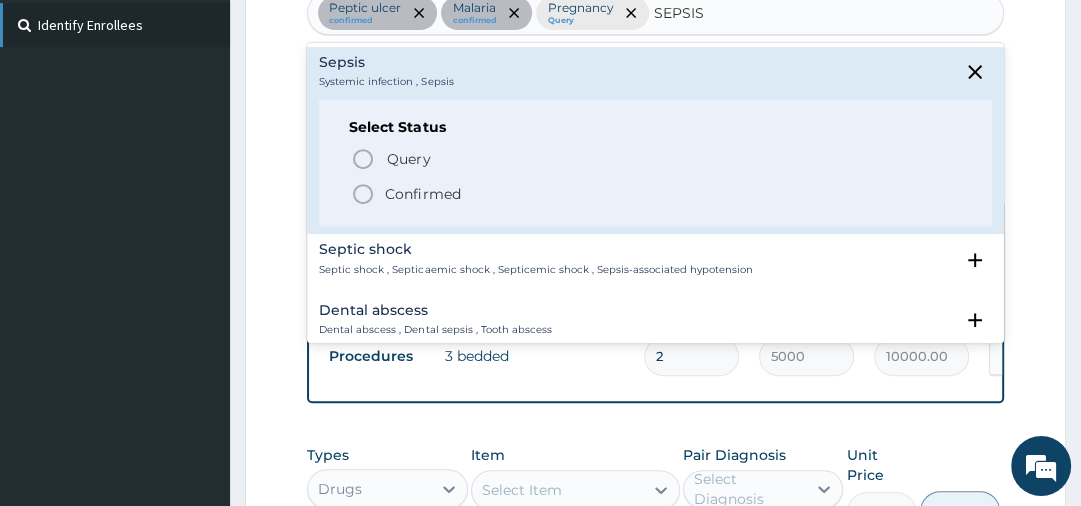 type on "SEPSIS" 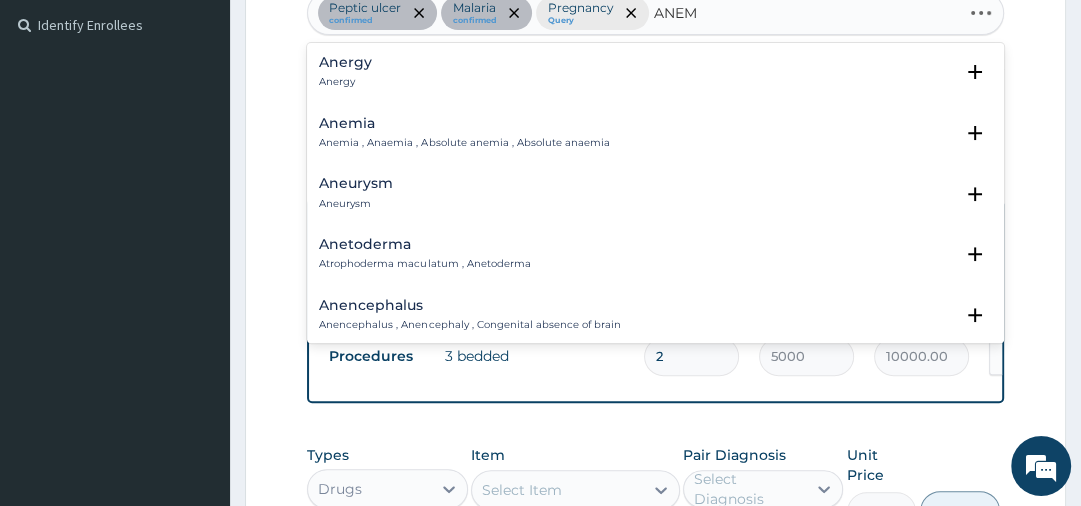 type on "ANEMI" 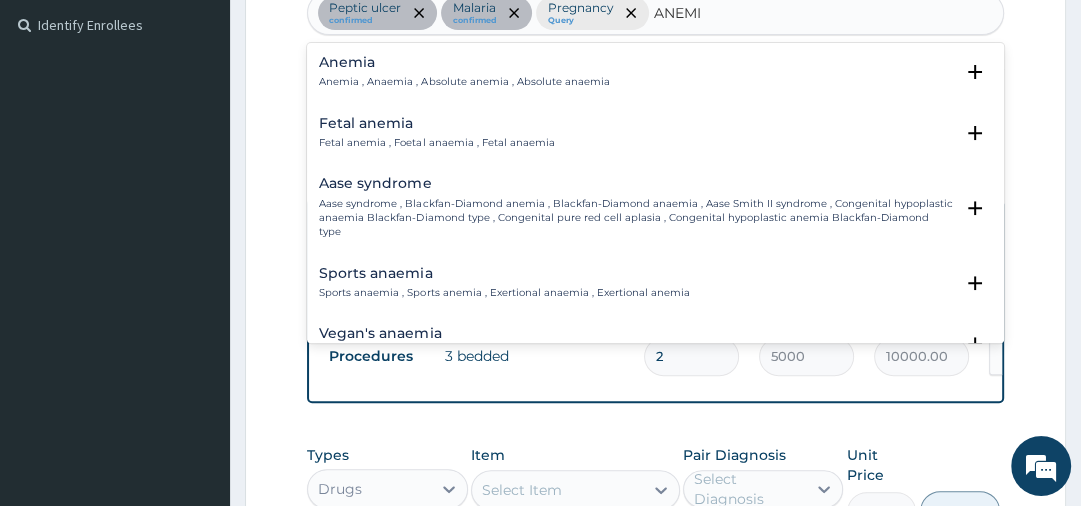 click on "Anemia Anemia , Anaemia , Absolute anemia , Absolute anaemia" at bounding box center (464, 72) 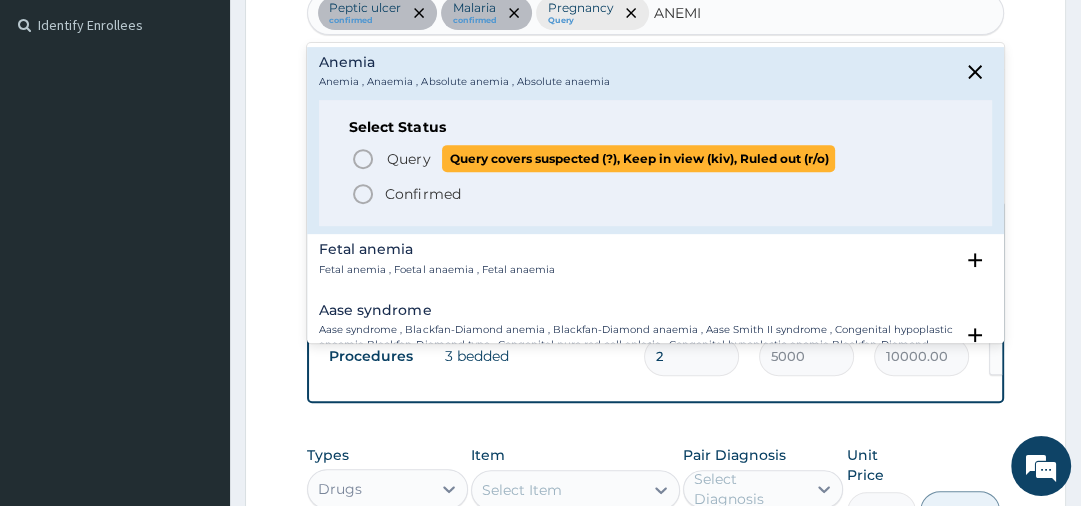 click on "Query Query covers suspected (?), Keep in view (kiv), Ruled out (r/o)" at bounding box center [610, 158] 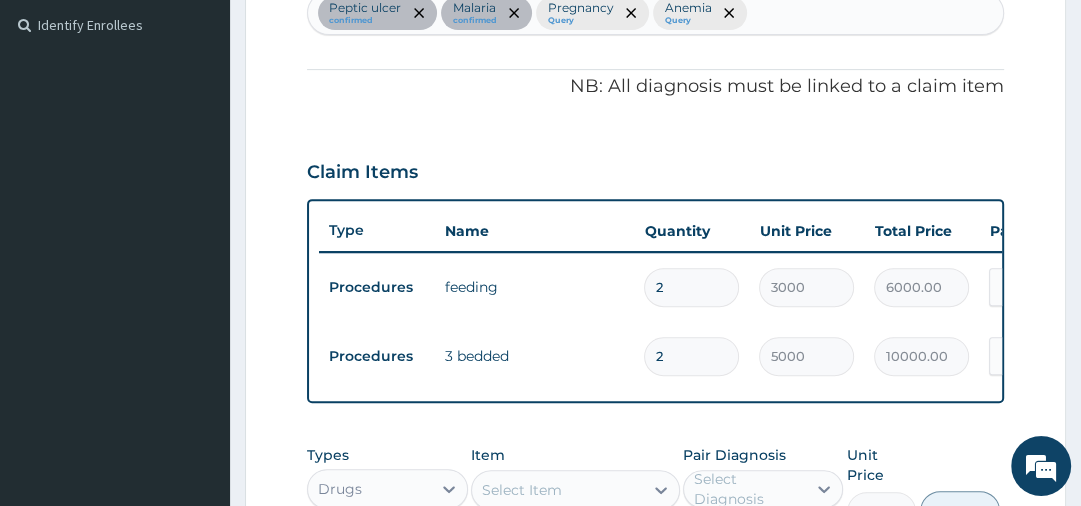 scroll, scrollTop: 938, scrollLeft: 0, axis: vertical 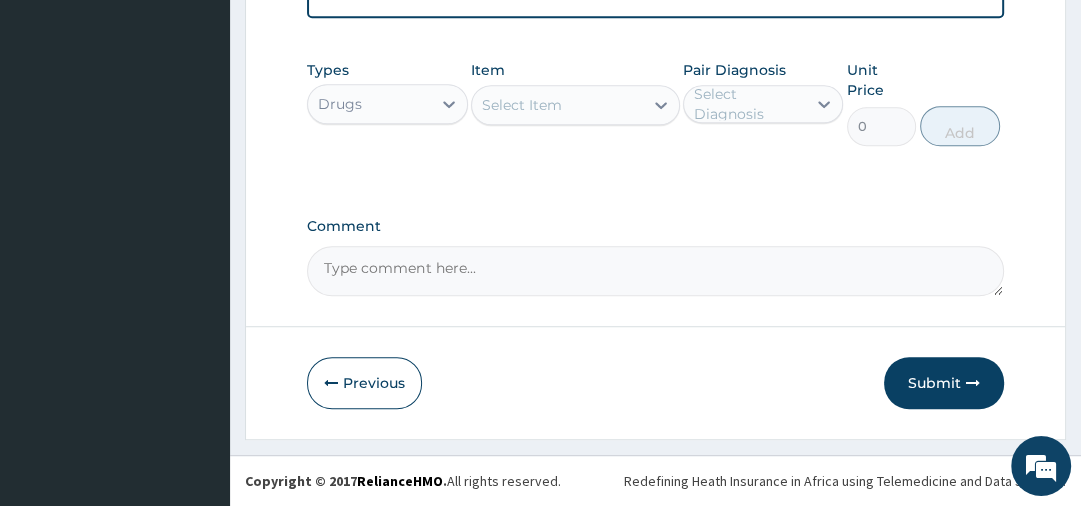 click on "Select Item" at bounding box center (522, 105) 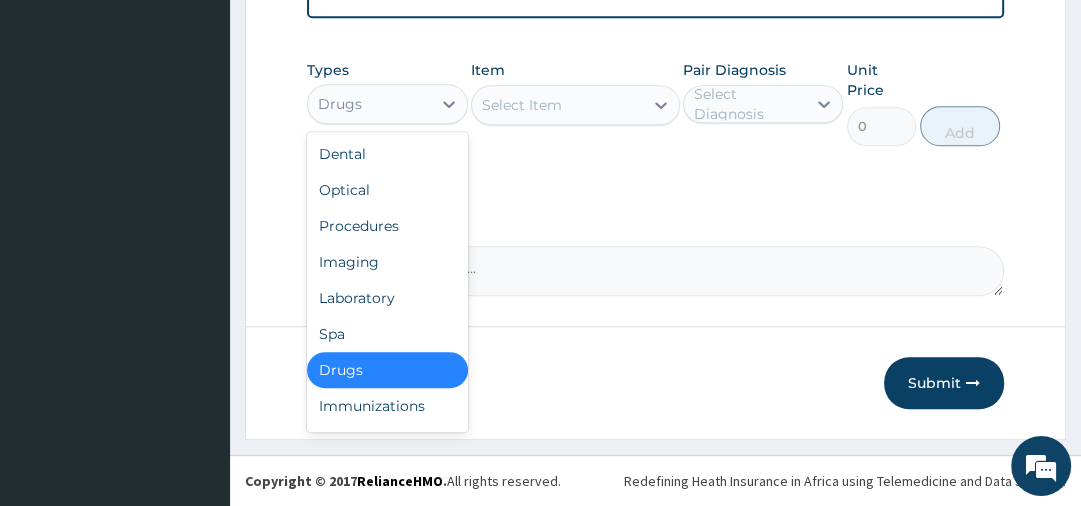 click on "Drugs" at bounding box center (340, 104) 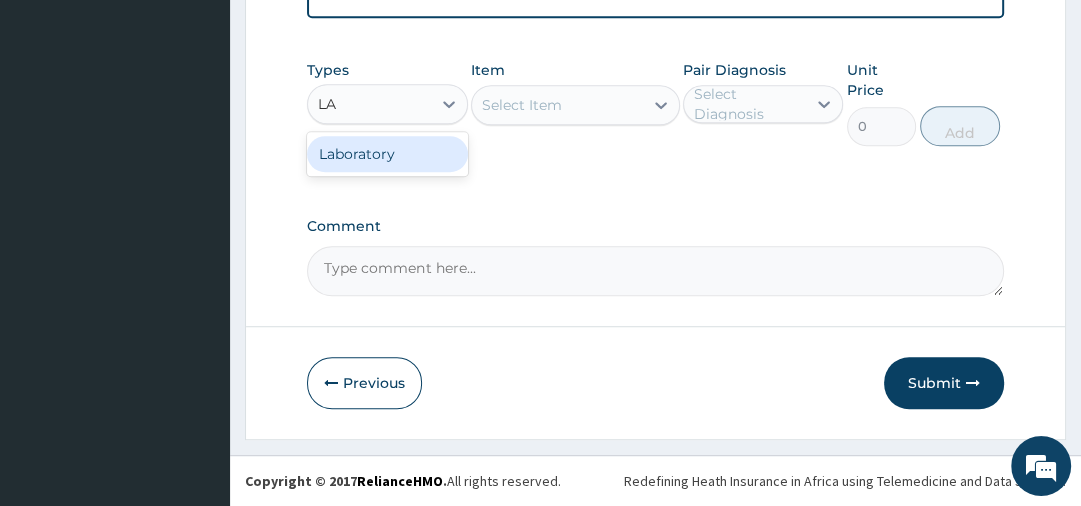 type on "LAB" 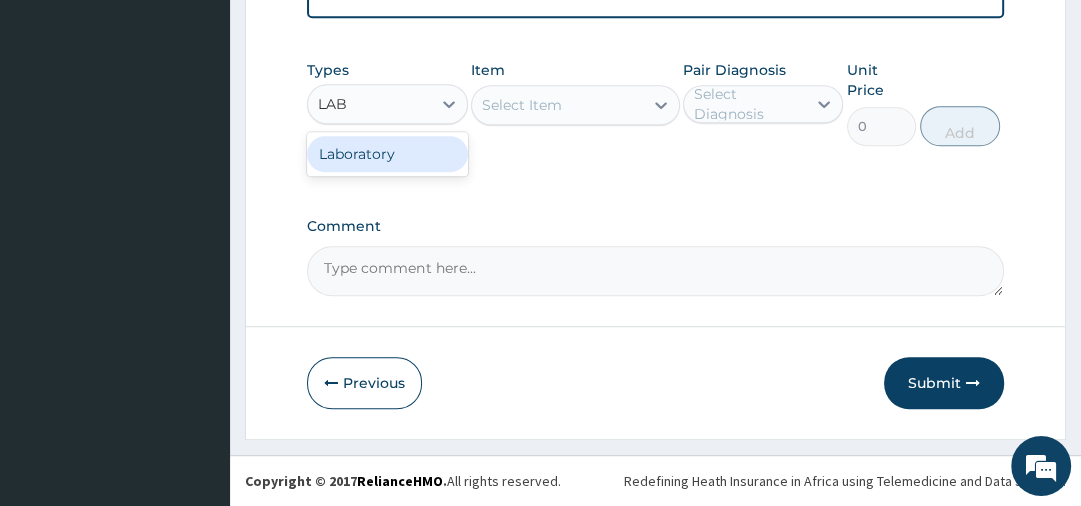 click on "Laboratory" at bounding box center [387, 154] 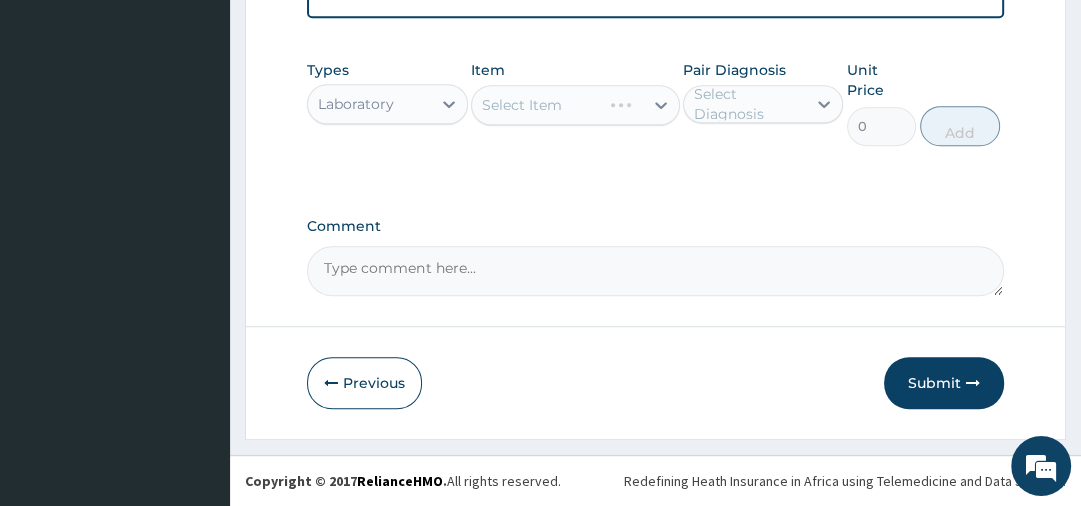 click on "Select Item" at bounding box center [575, 105] 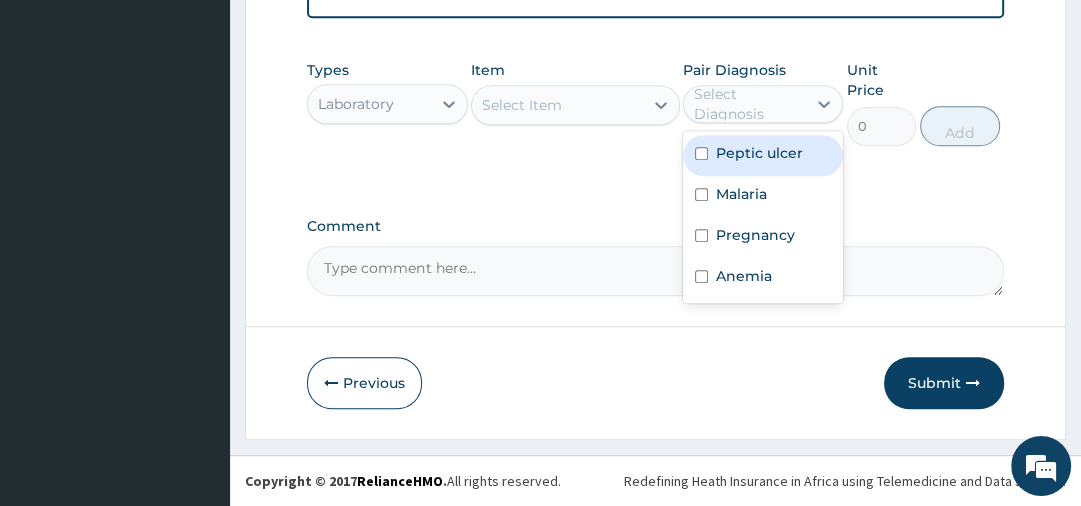 click on "Select Diagnosis" at bounding box center [749, 104] 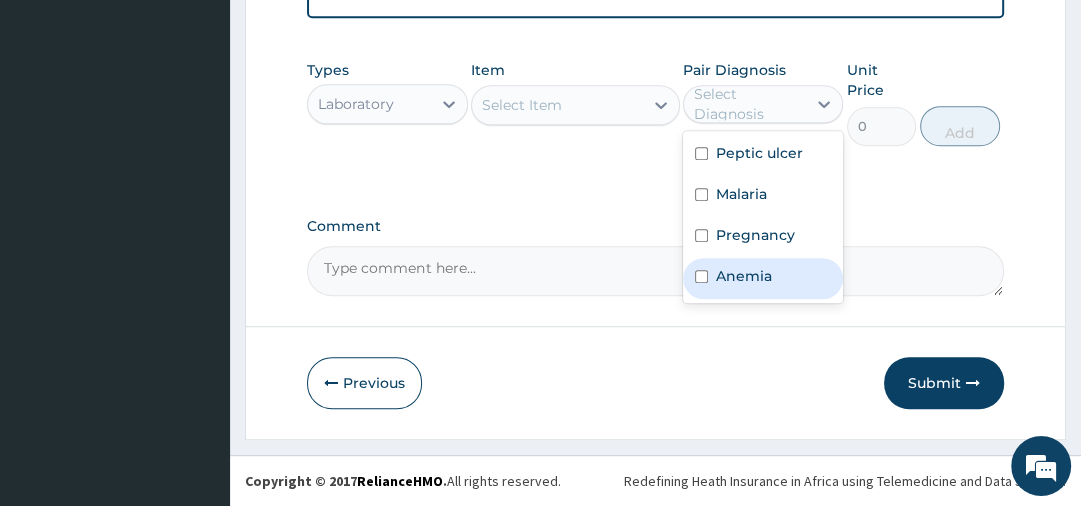 click on "Anemia" at bounding box center [744, 276] 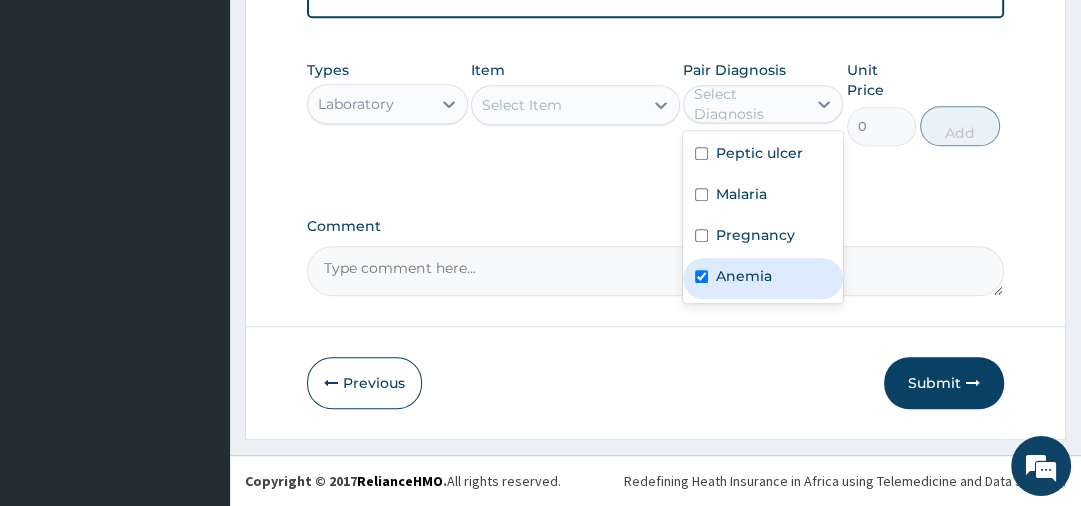 checkbox on "true" 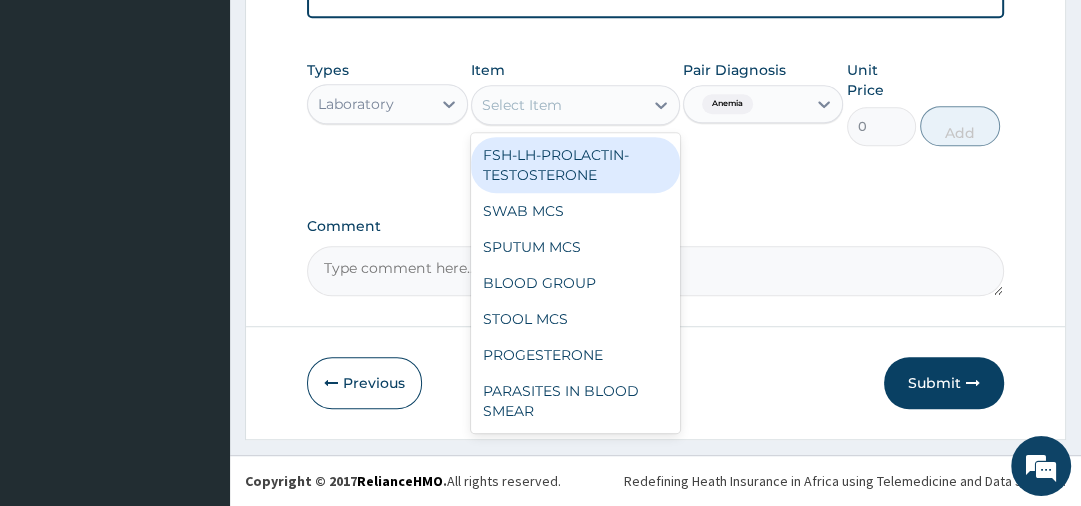 click on "Select Item" at bounding box center [557, 105] 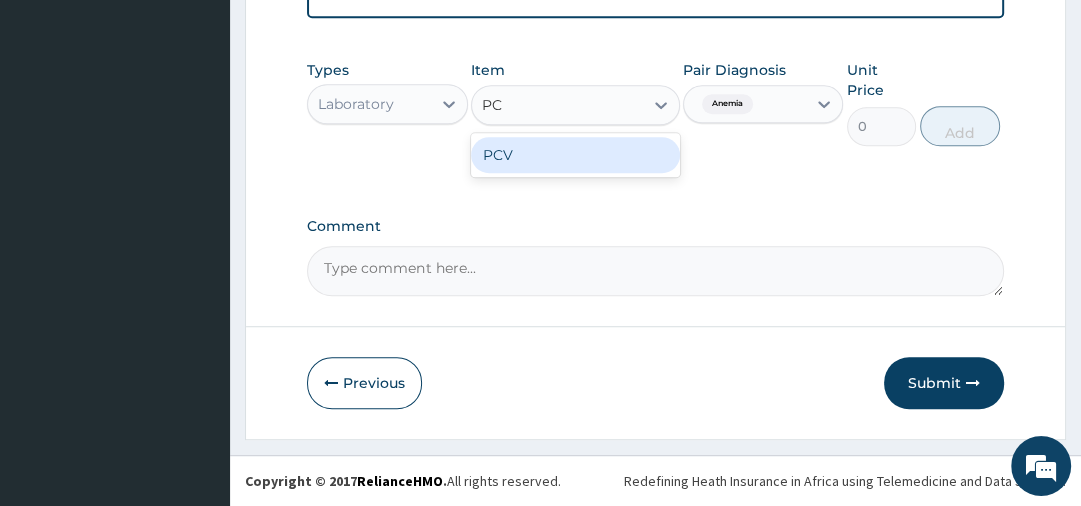 type on "PCV" 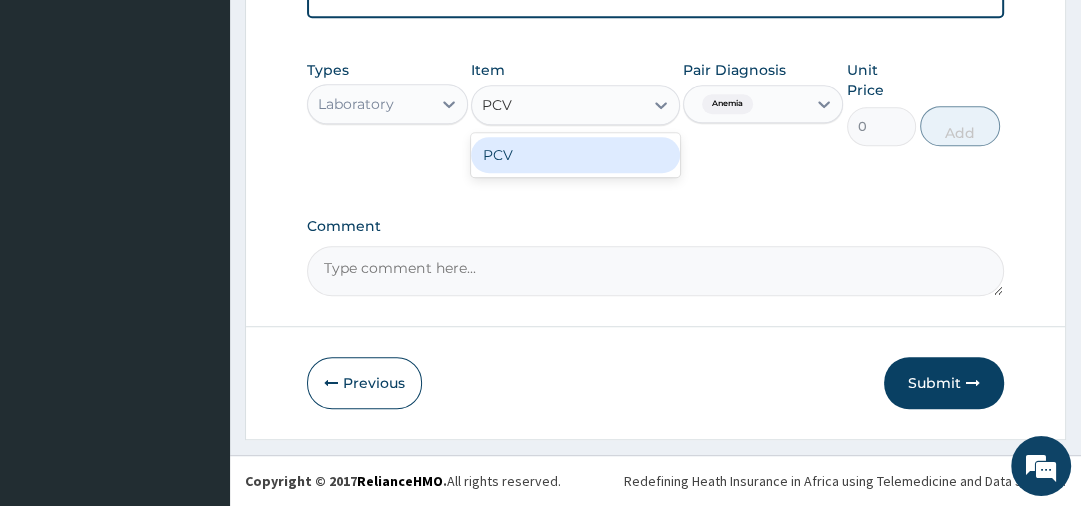 click on "PCV" at bounding box center [575, 155] 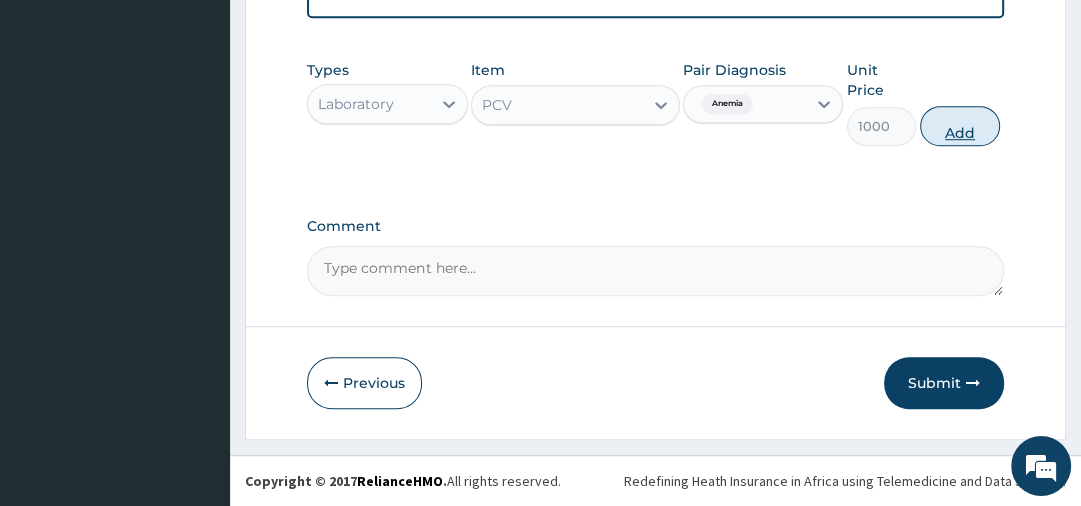 click on "Add" at bounding box center (960, 126) 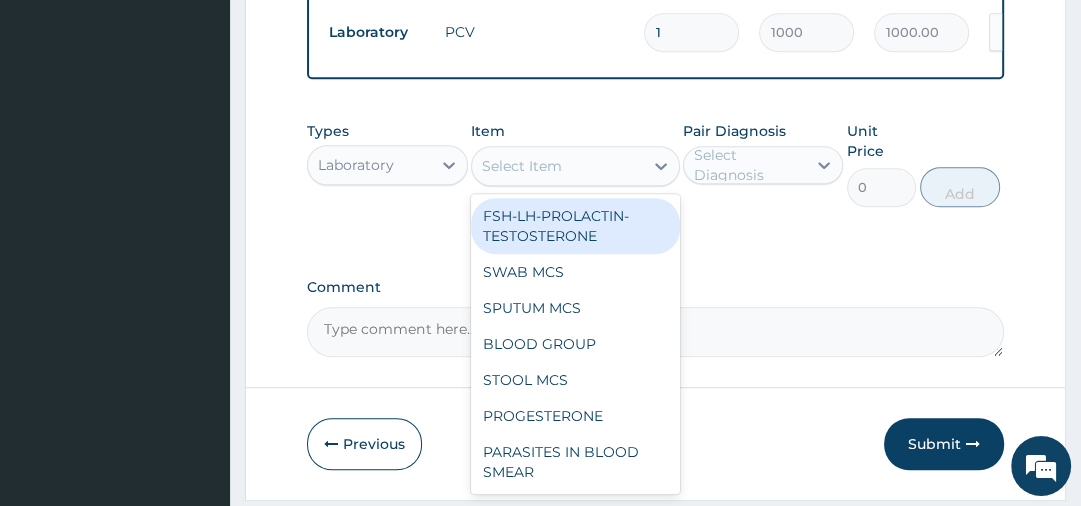 click on "Select Item" at bounding box center [557, 166] 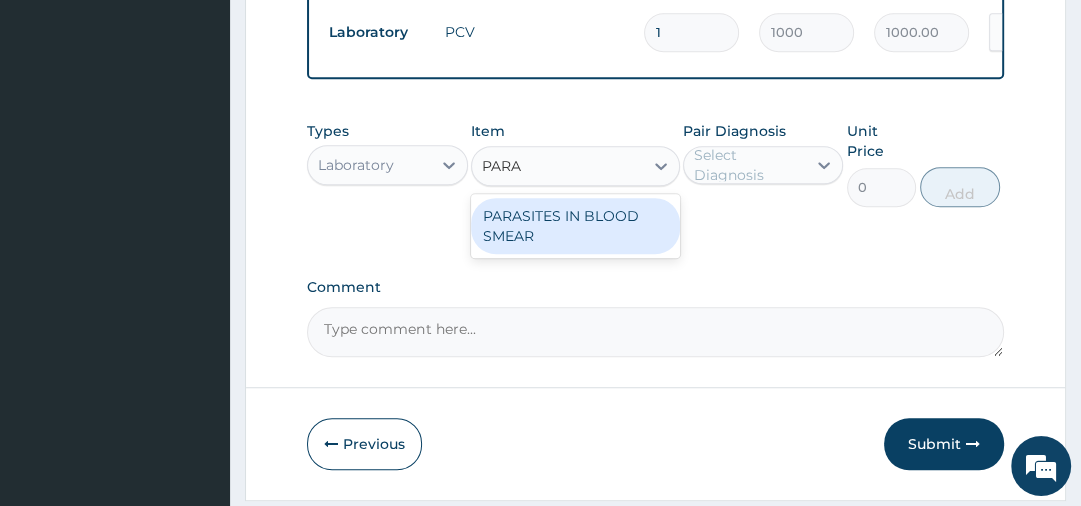 type on "PARAS" 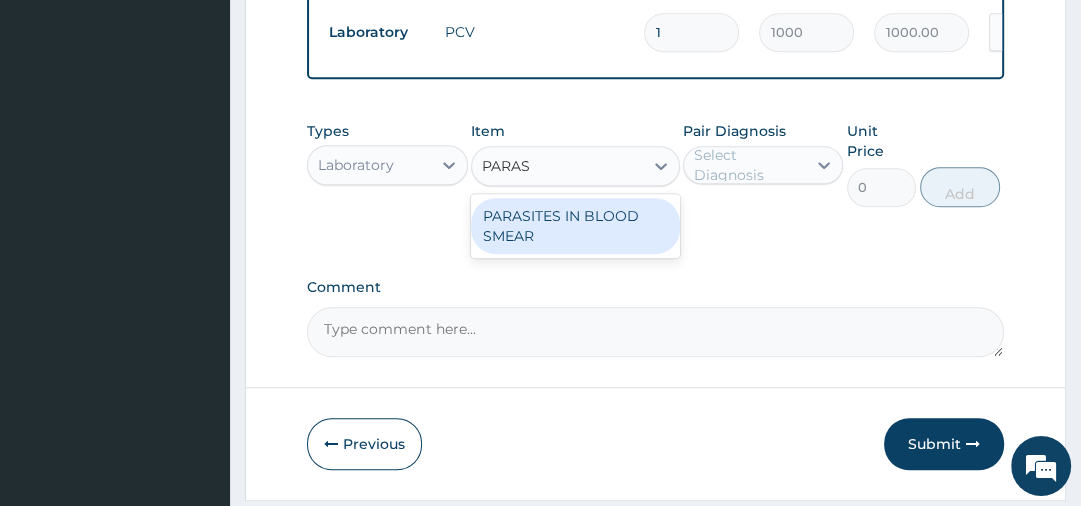 click on "PARASITES IN BLOOD SMEAR" at bounding box center [575, 226] 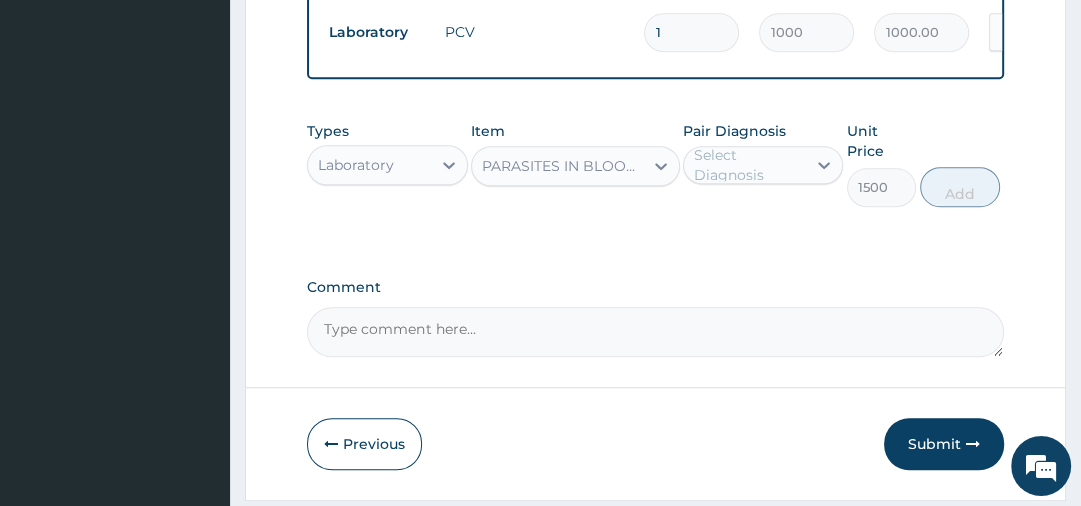 click on "Select Diagnosis" at bounding box center (749, 165) 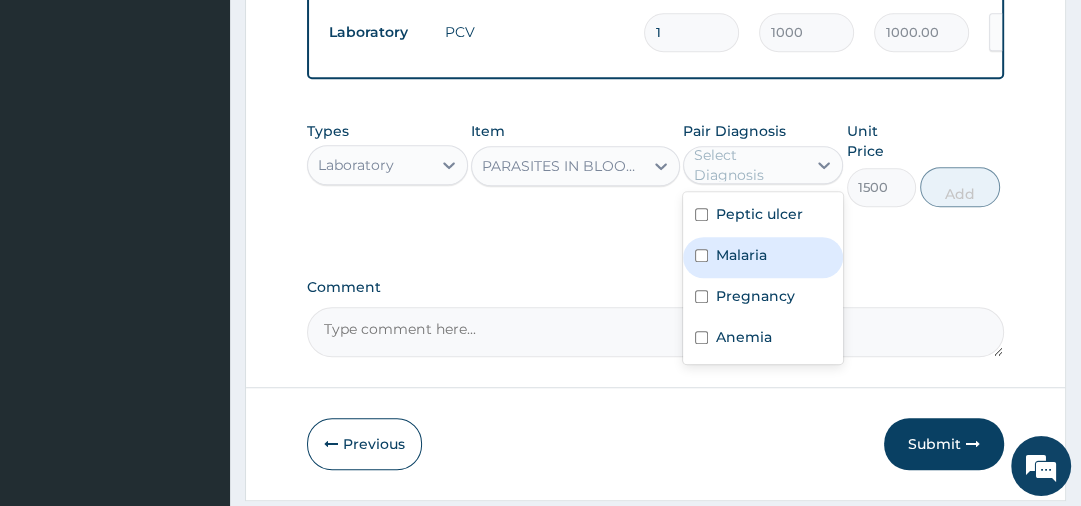click on "Malaria" at bounding box center [741, 255] 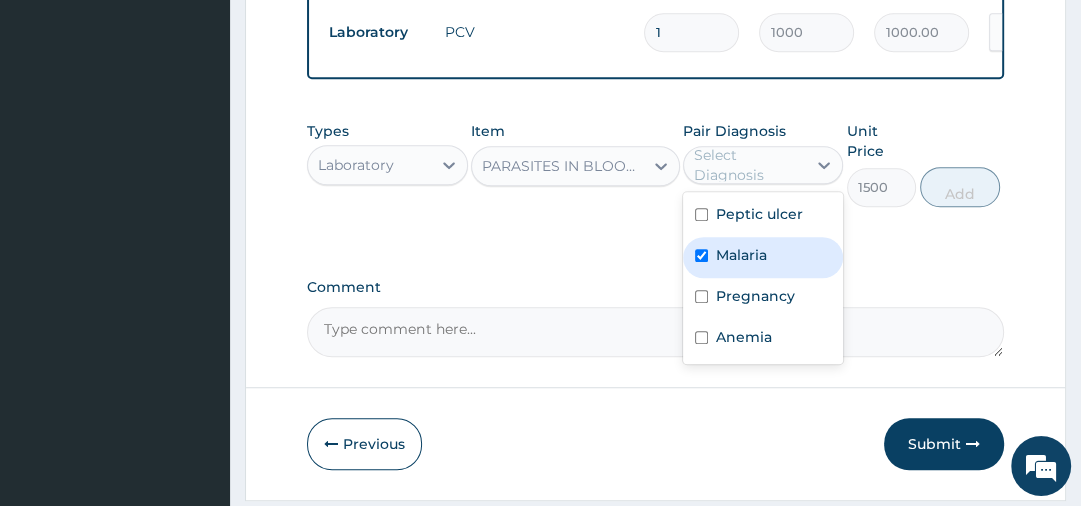 checkbox on "true" 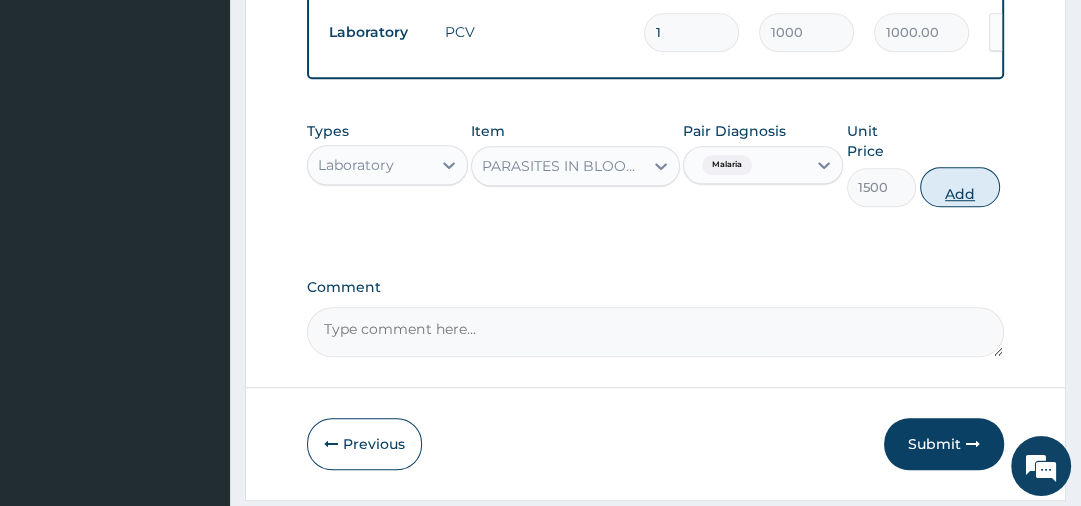 click on "Add" at bounding box center (960, 187) 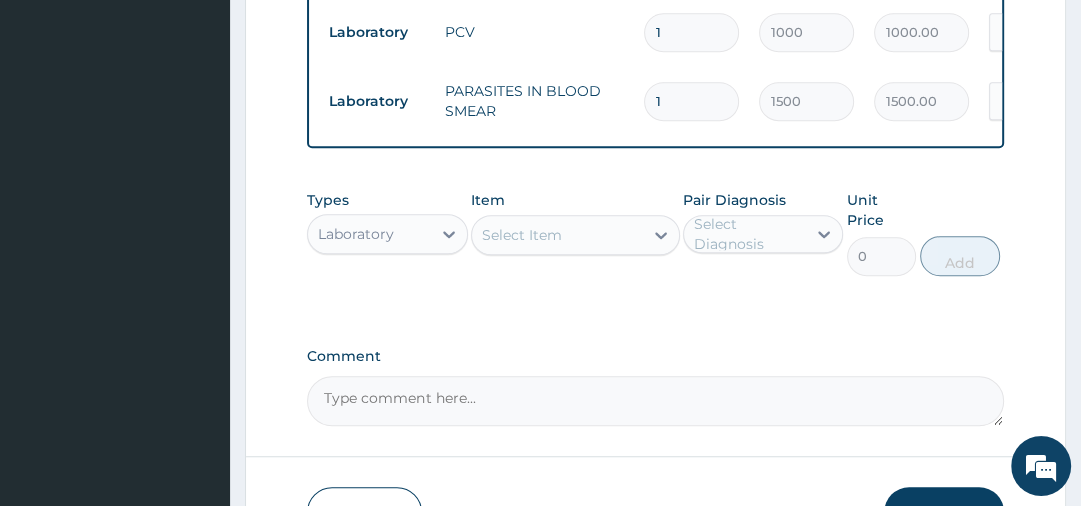 click on "Select Item" at bounding box center (557, 235) 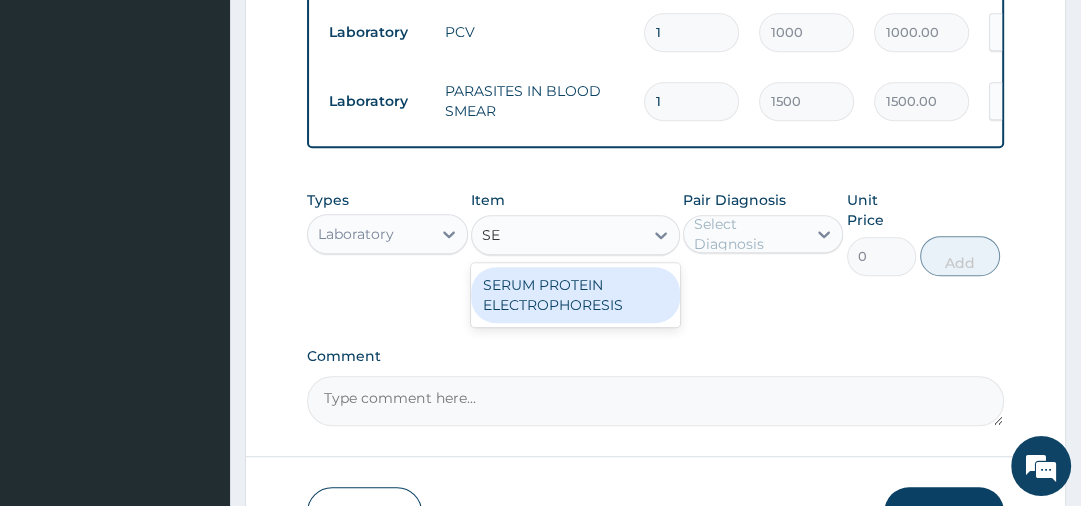 type on "S" 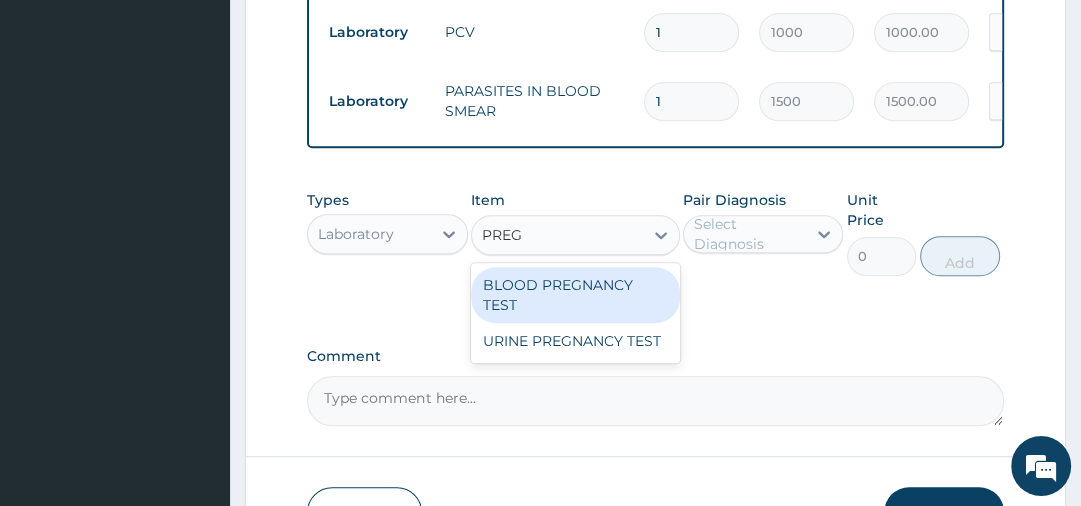 type on "PREGN" 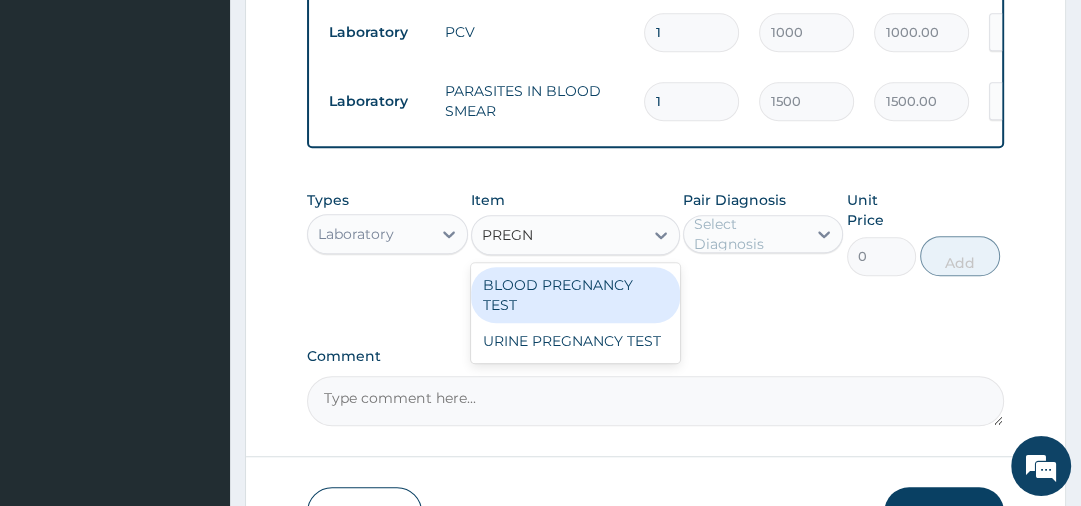click on "BLOOD PREGNANCY TEST" at bounding box center [575, 295] 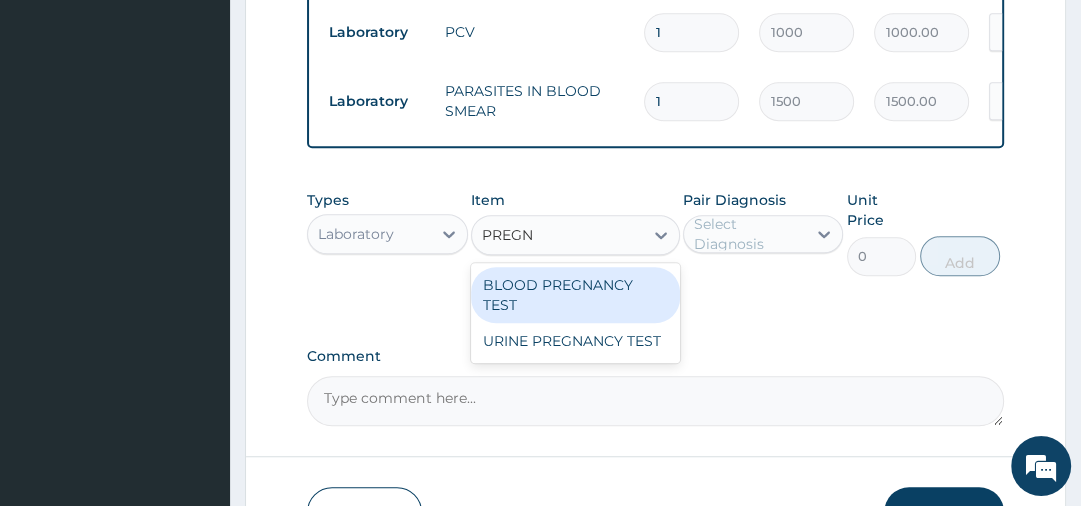 type 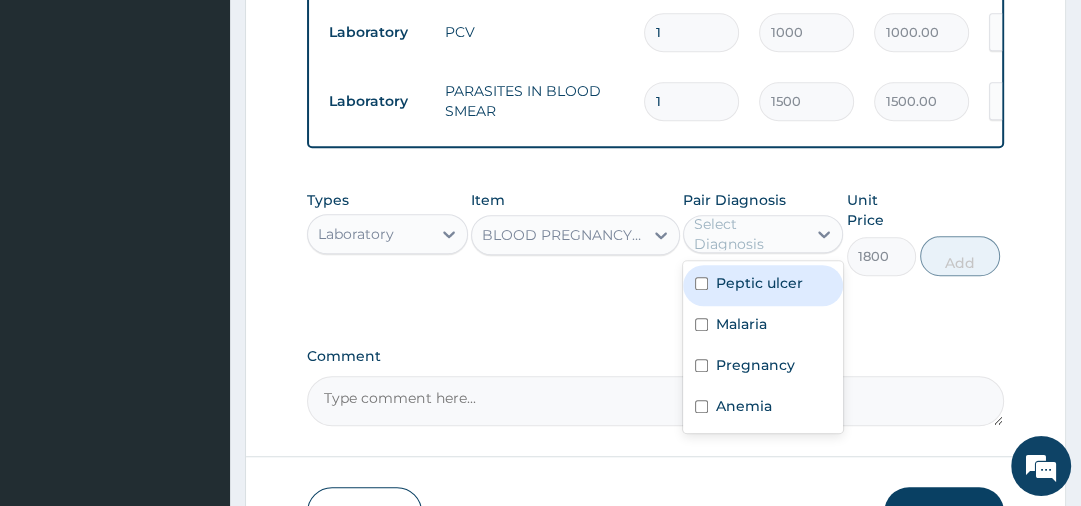 click on "Select Diagnosis" at bounding box center (763, 234) 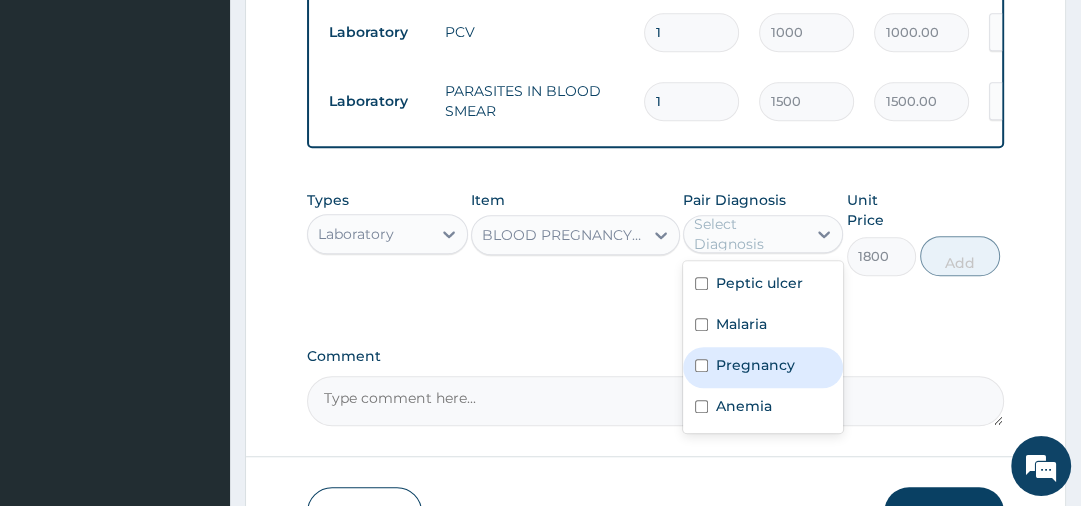 click on "Pregnancy" at bounding box center [755, 365] 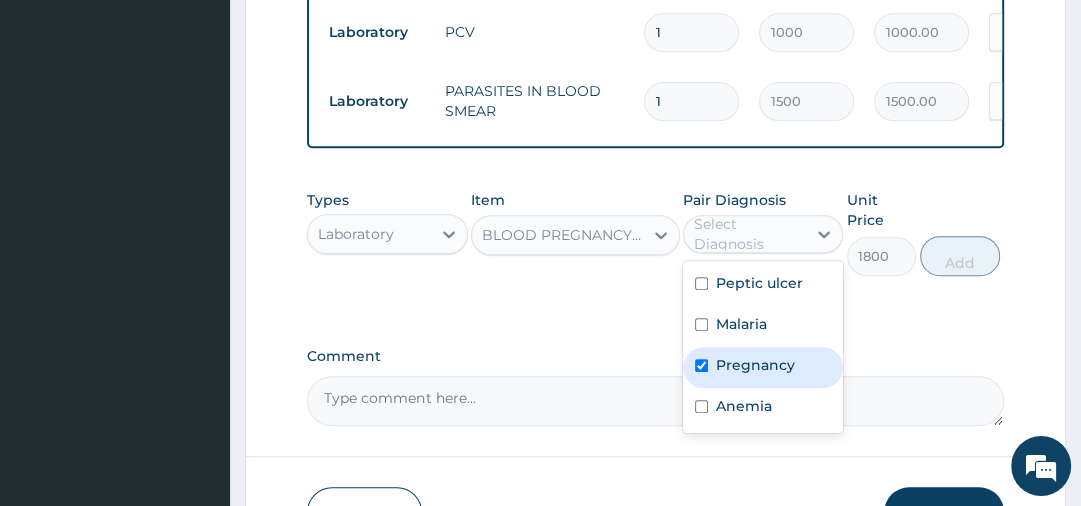 checkbox on "true" 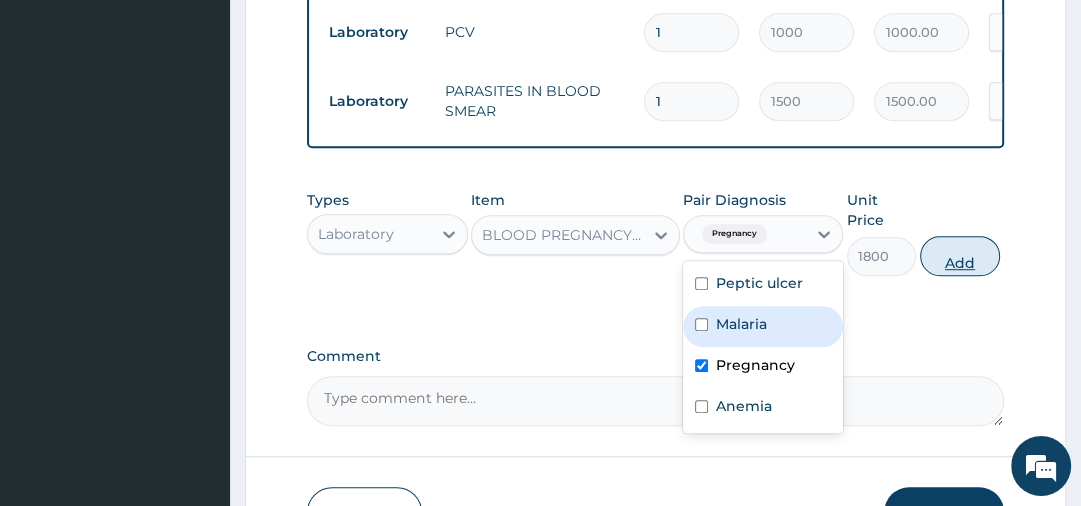 click on "Add" at bounding box center (960, 256) 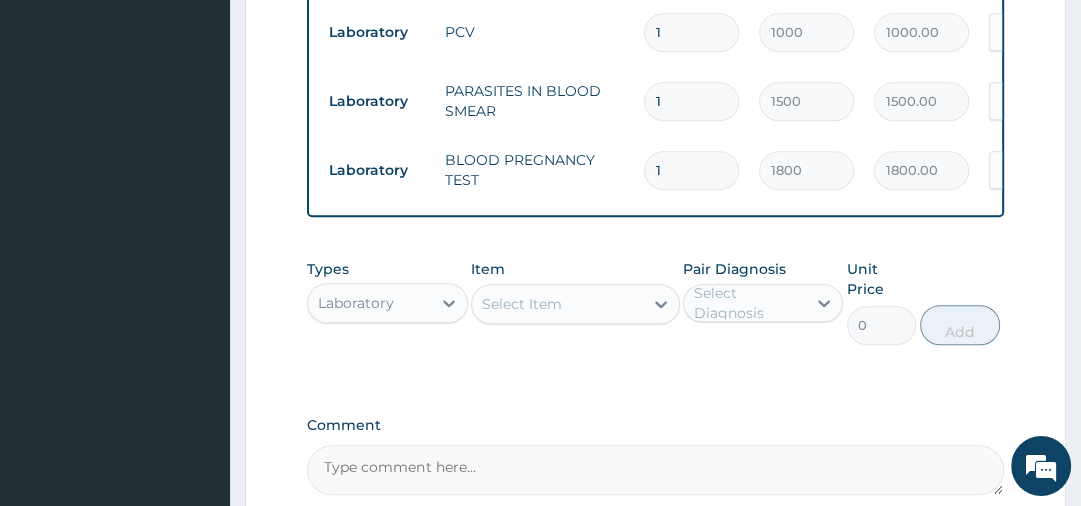 click on "Select Item" at bounding box center [557, 304] 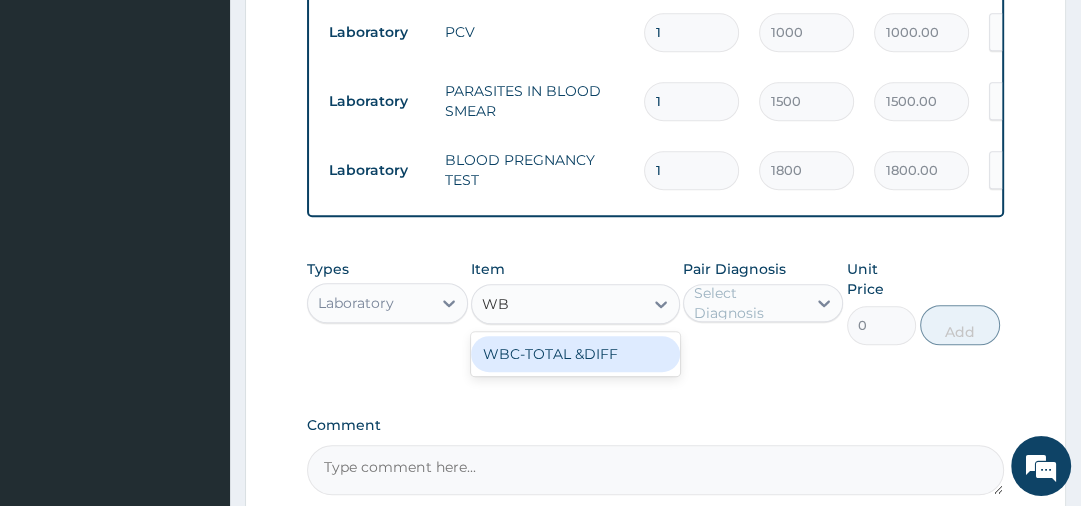 type on "WBC" 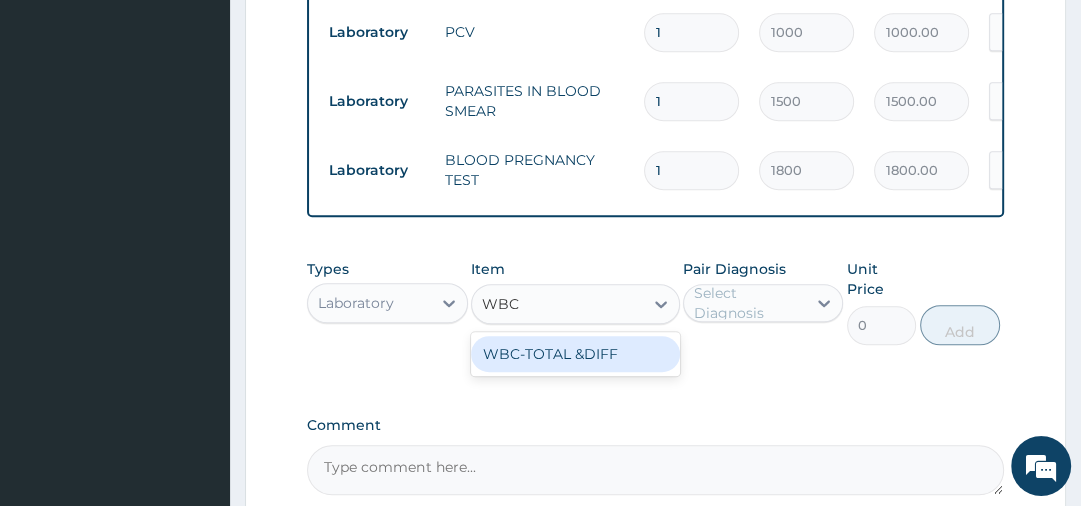 click on "WBC-TOTAL &DIFF" at bounding box center (575, 354) 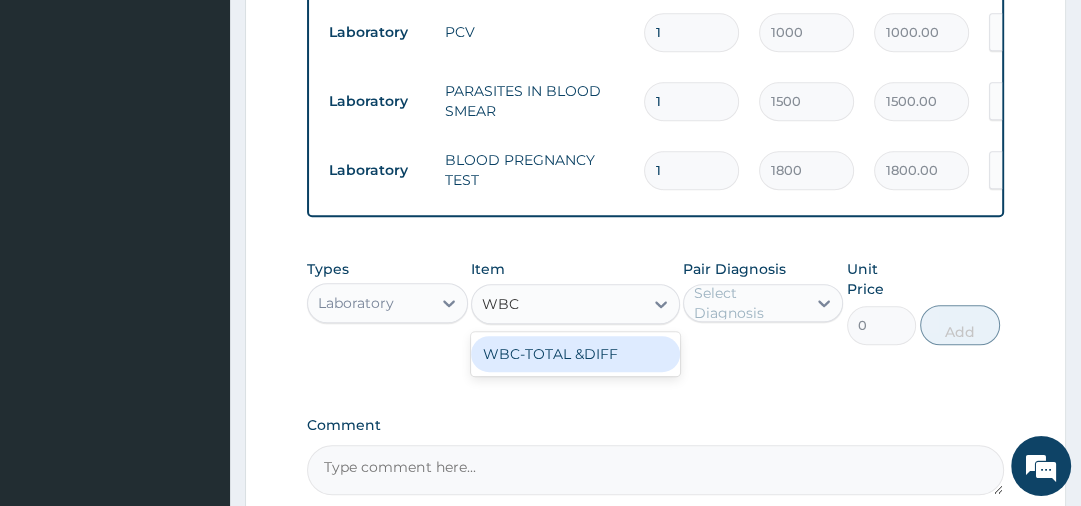 type 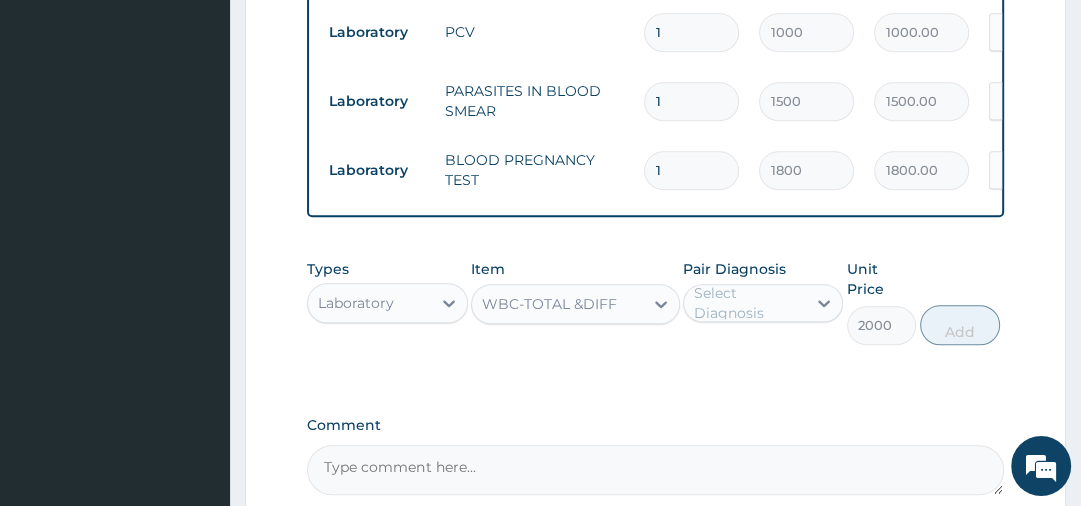 click on "Select Diagnosis" at bounding box center (749, 303) 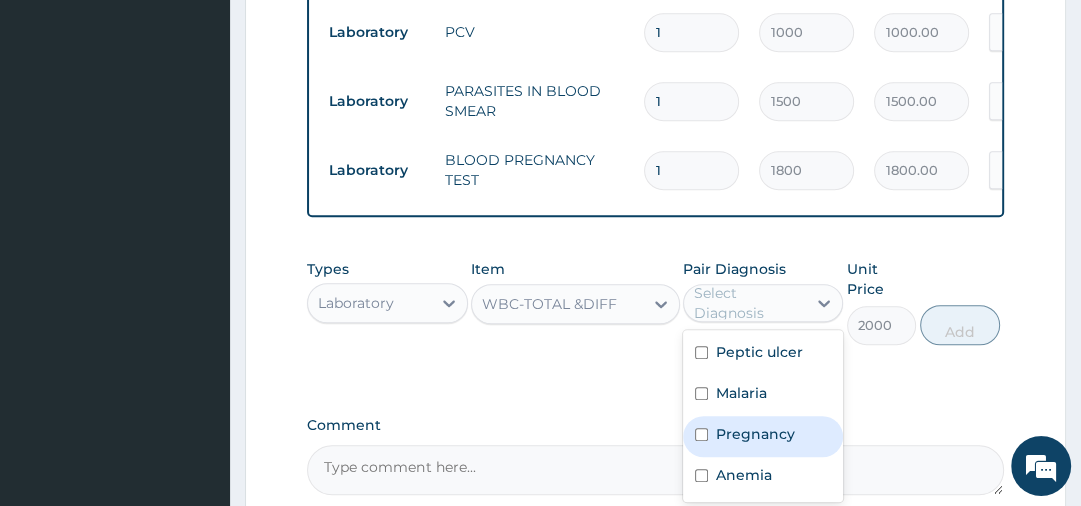 scroll, scrollTop: 496, scrollLeft: 0, axis: vertical 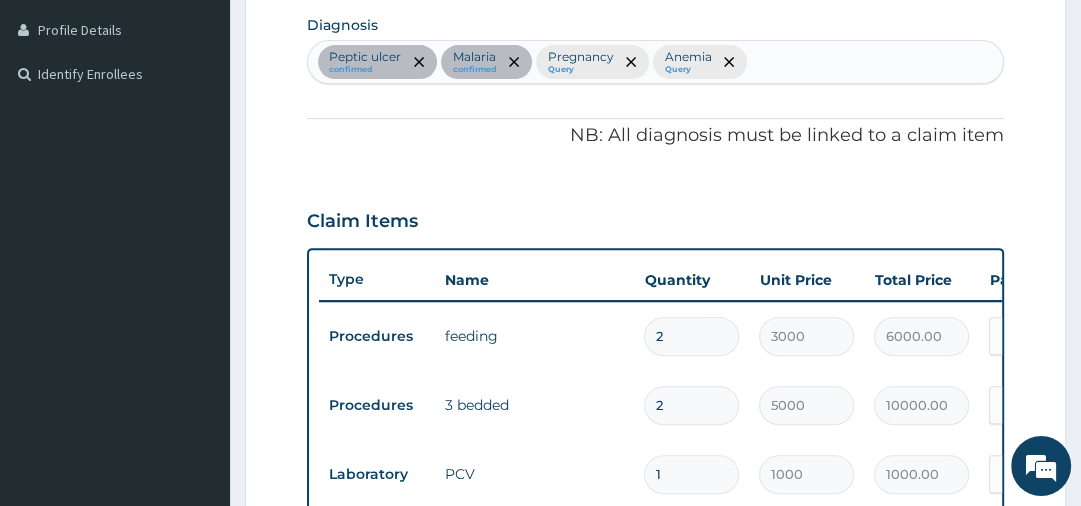 click on "Peptic ulcer confirmed Malaria confirmed Pregnancy Query Anemia Query" at bounding box center (655, 62) 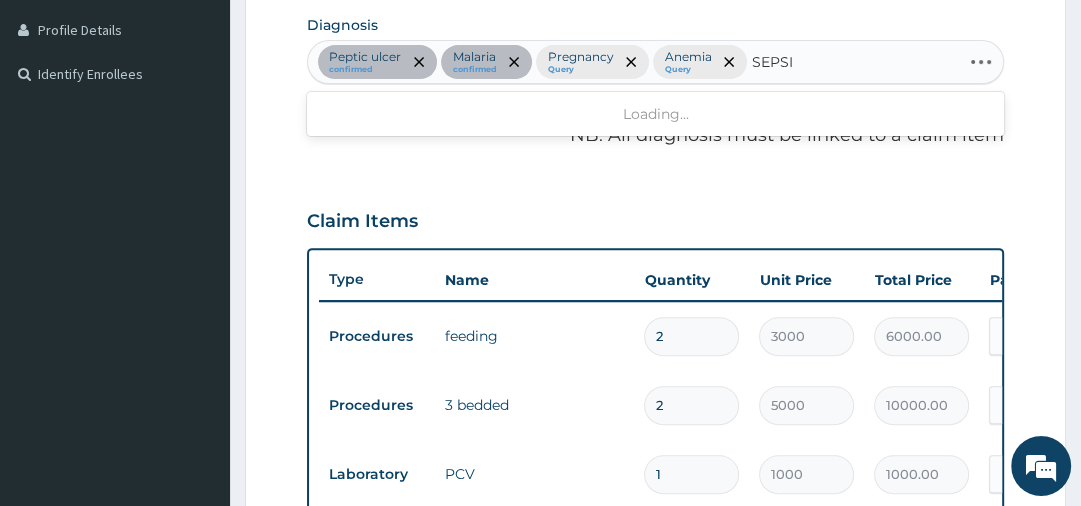type on "SEPSIS" 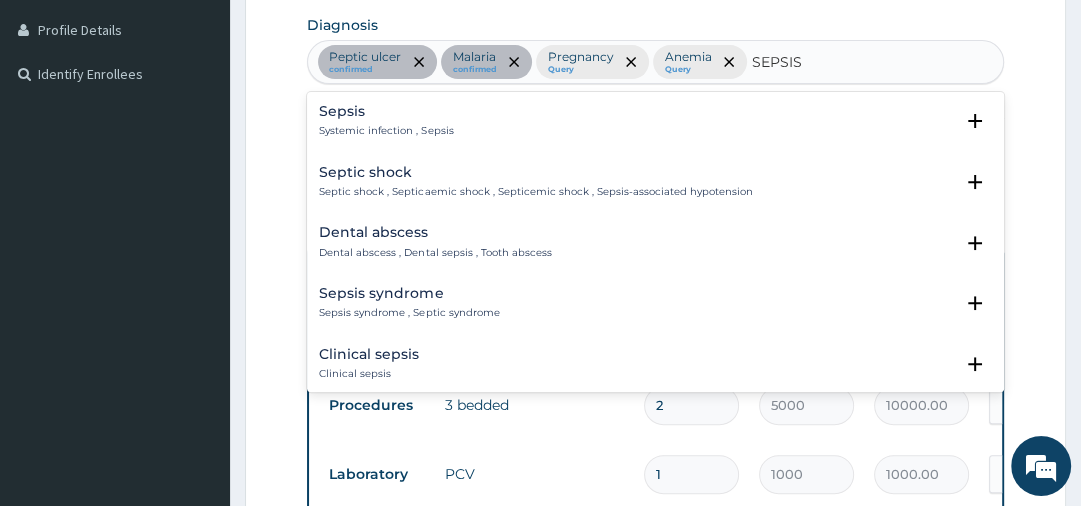 click on "Systemic infection , Sepsis" at bounding box center (386, 131) 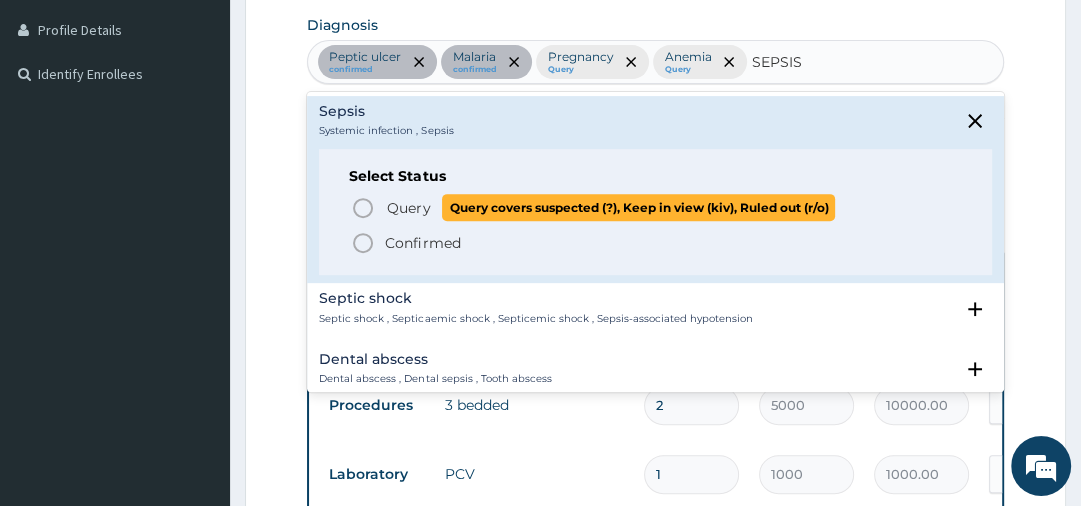 click on "Query" at bounding box center [408, 208] 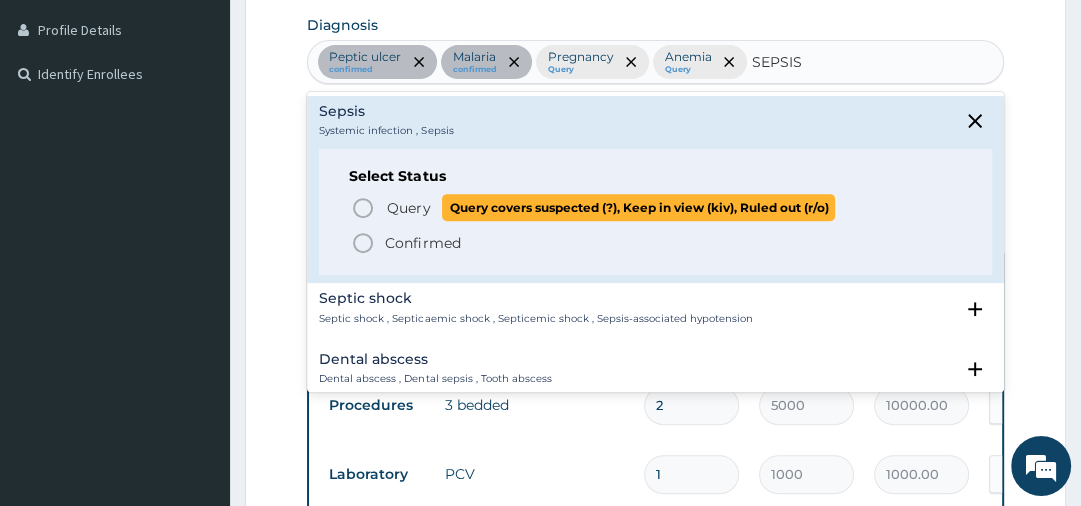 type 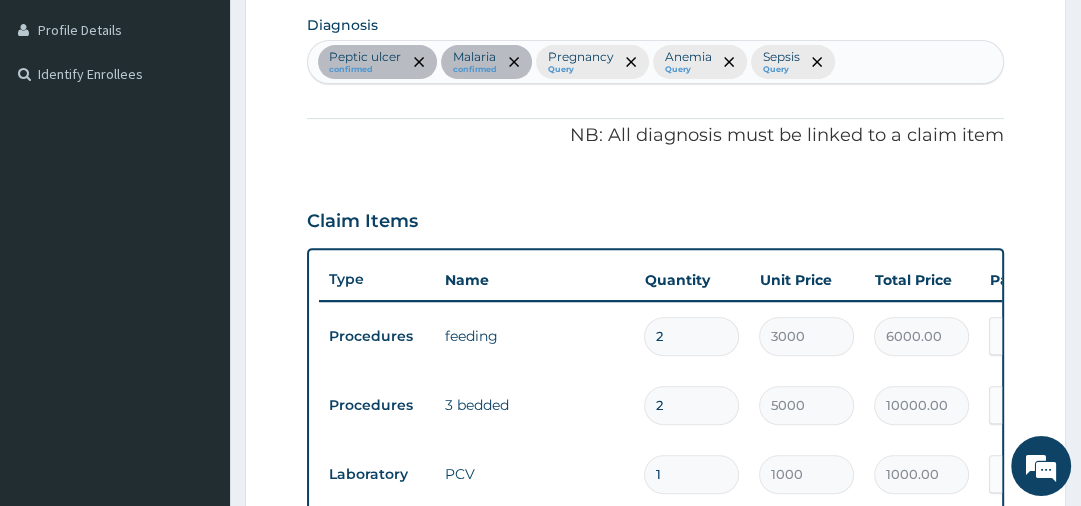 scroll, scrollTop: 938, scrollLeft: 0, axis: vertical 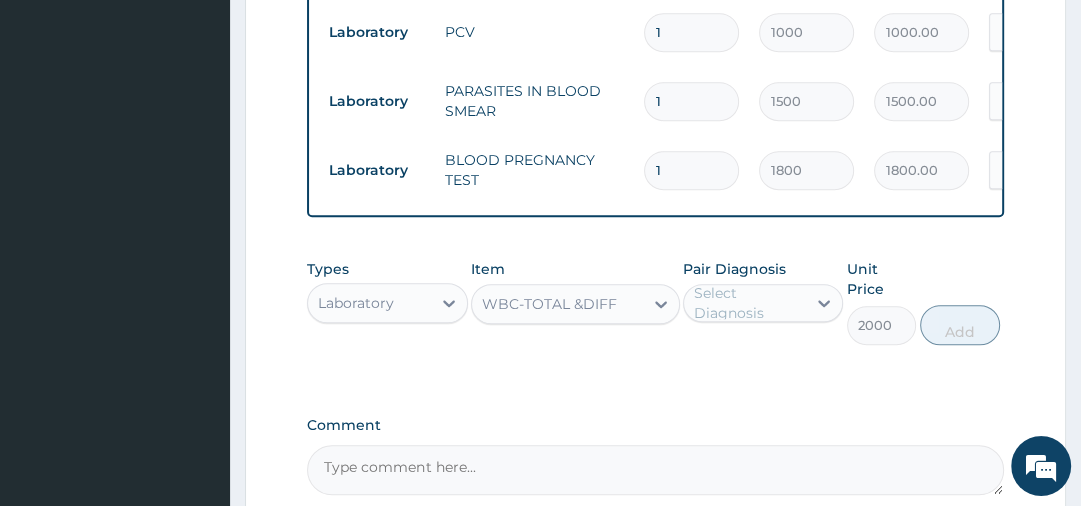 click on "Select Diagnosis" at bounding box center [749, 303] 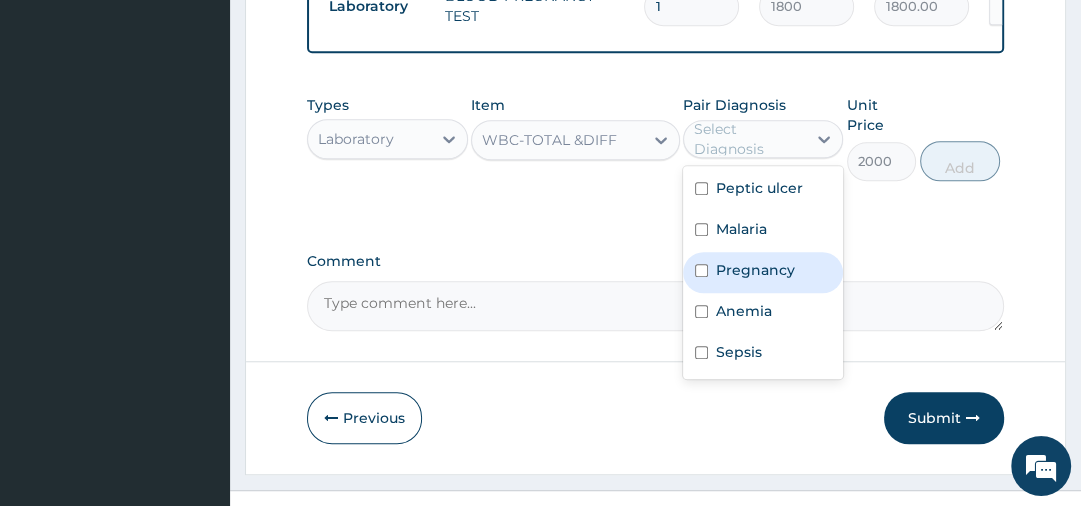 scroll, scrollTop: 1144, scrollLeft: 0, axis: vertical 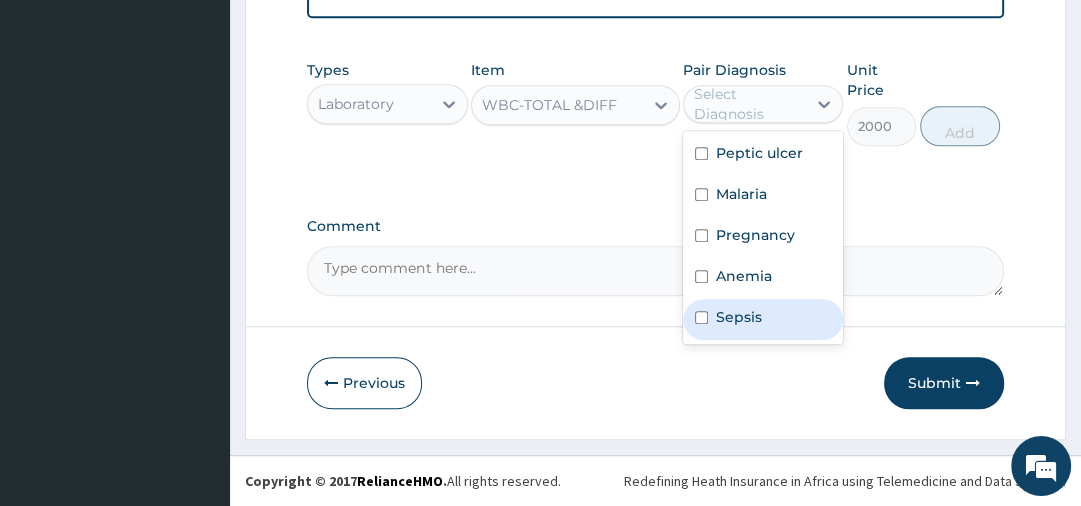 click on "Sepsis" at bounding box center [739, 317] 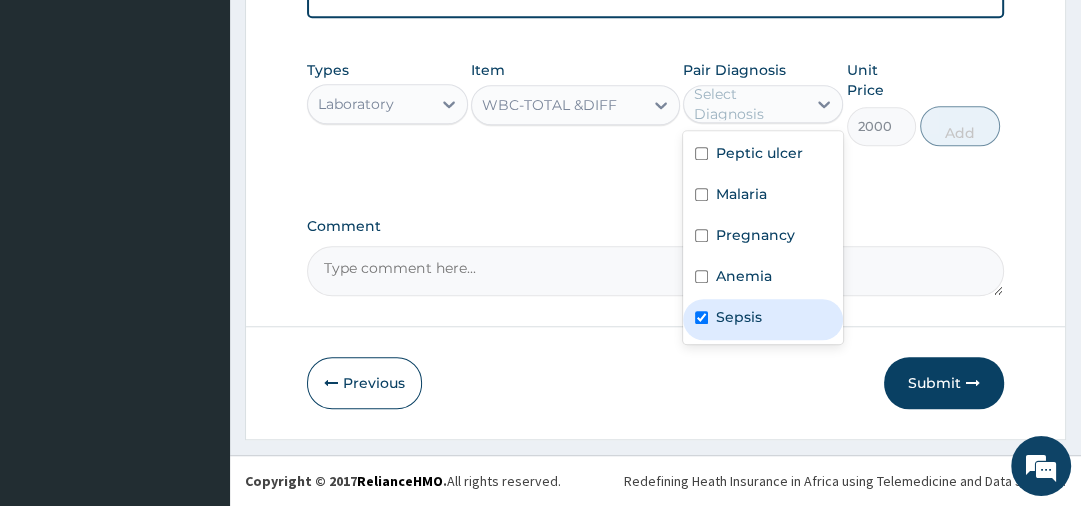 checkbox on "true" 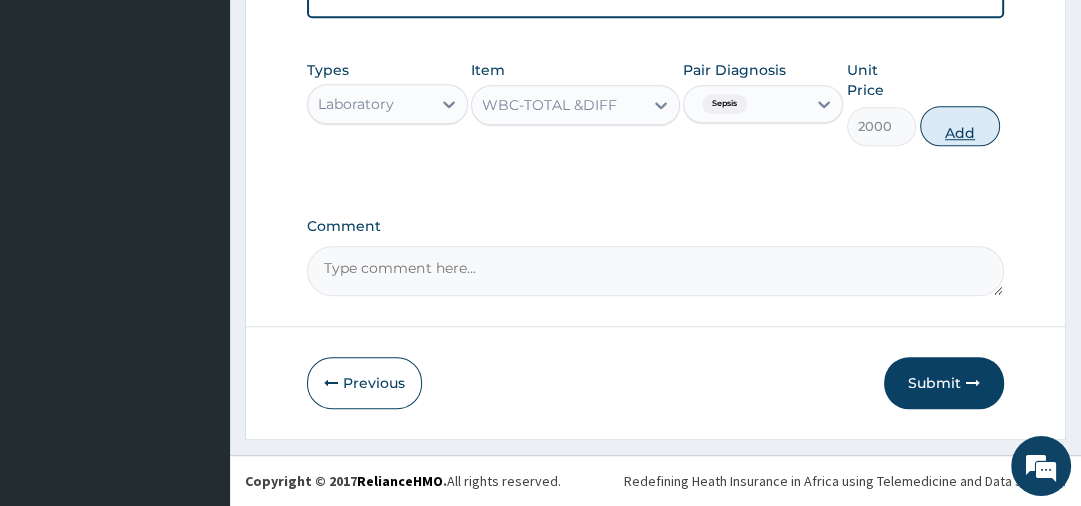 click on "Add" at bounding box center (960, 126) 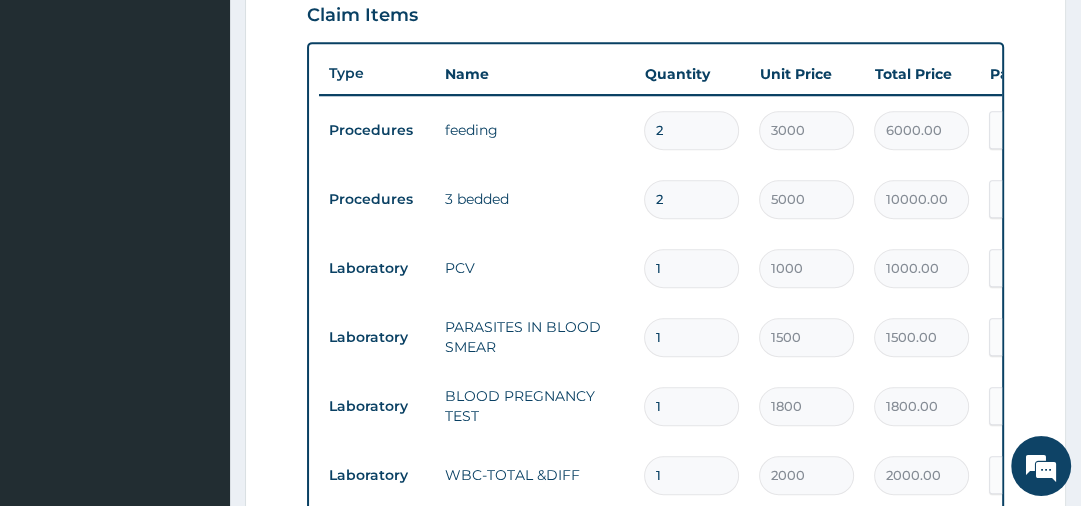 scroll, scrollTop: 1144, scrollLeft: 0, axis: vertical 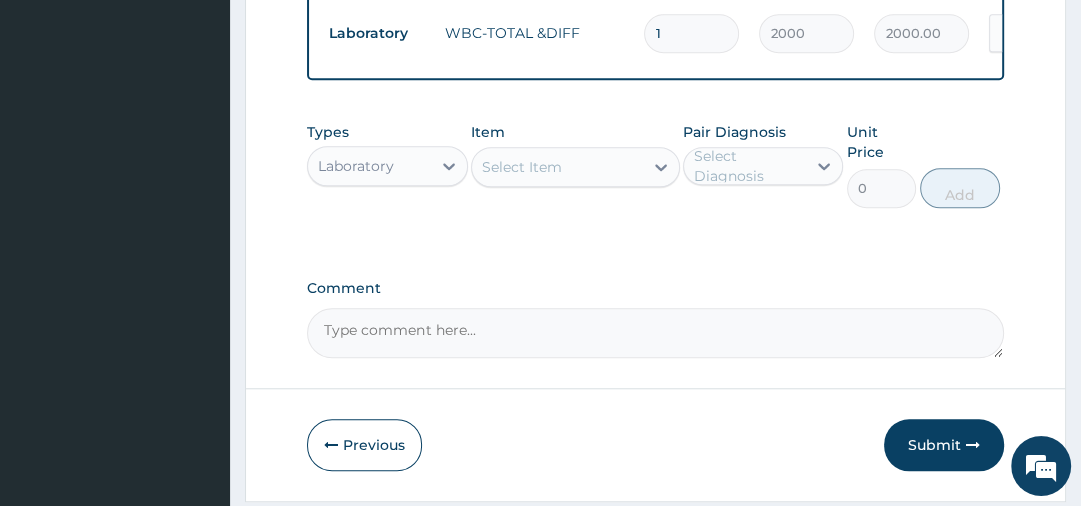 click on "Laboratory" at bounding box center (369, 166) 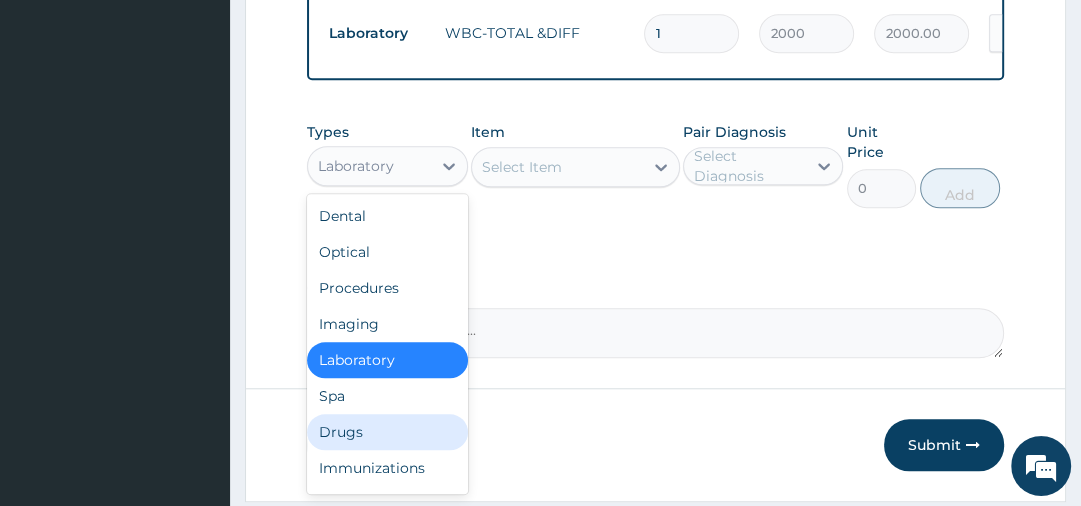 click on "Drugs" at bounding box center [387, 432] 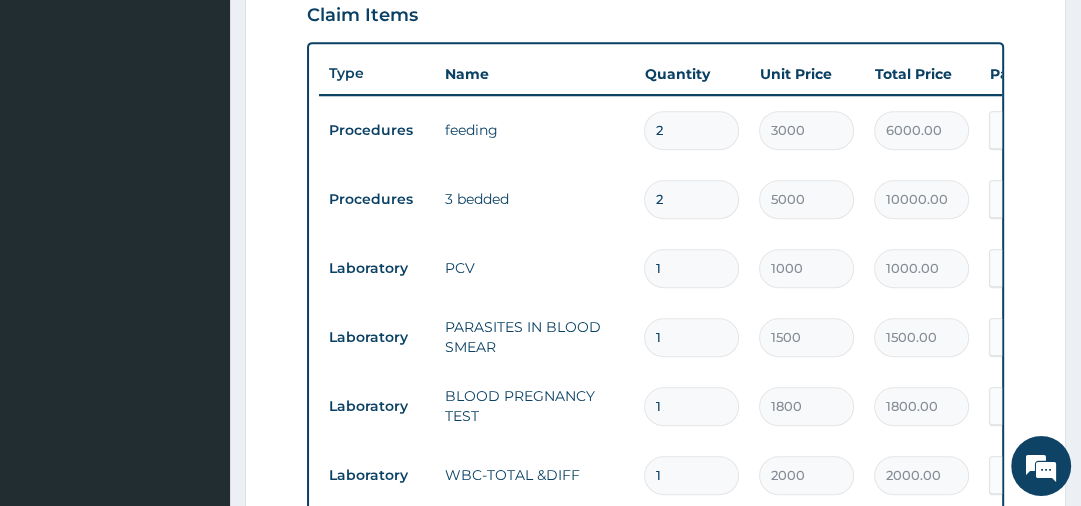 scroll, scrollTop: 1144, scrollLeft: 0, axis: vertical 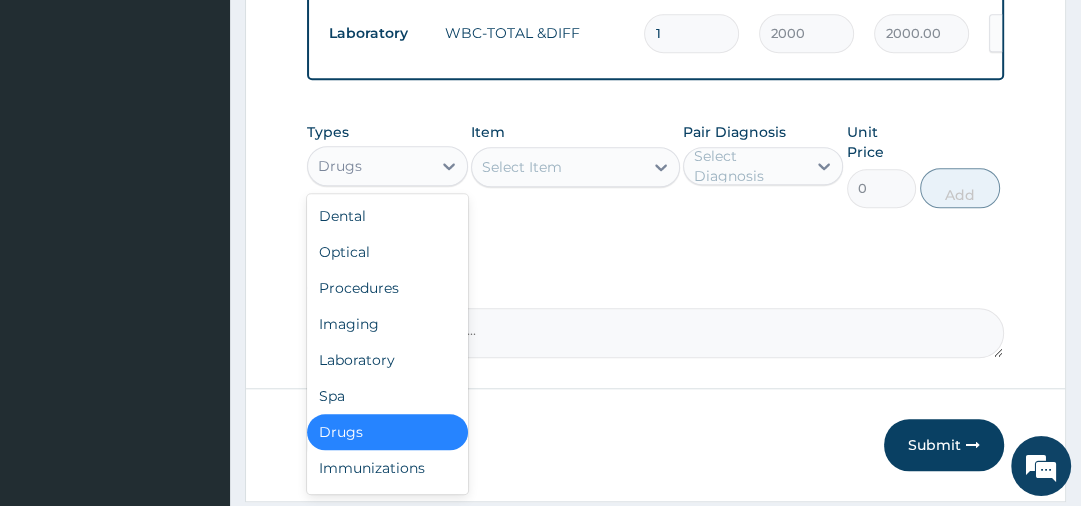 click on "Drugs" at bounding box center [369, 166] 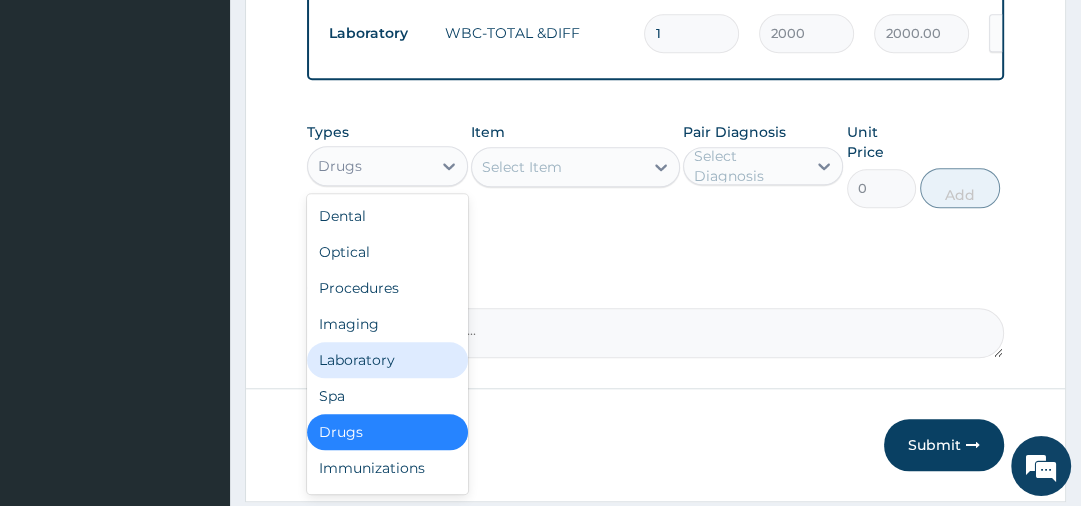 click on "Laboratory" at bounding box center (387, 360) 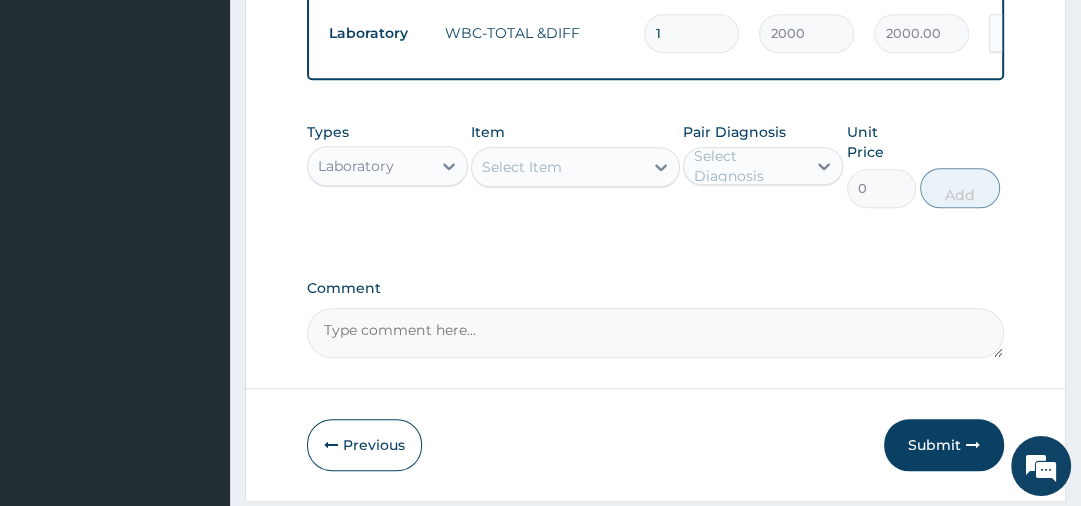 click on "Select Item" at bounding box center (522, 167) 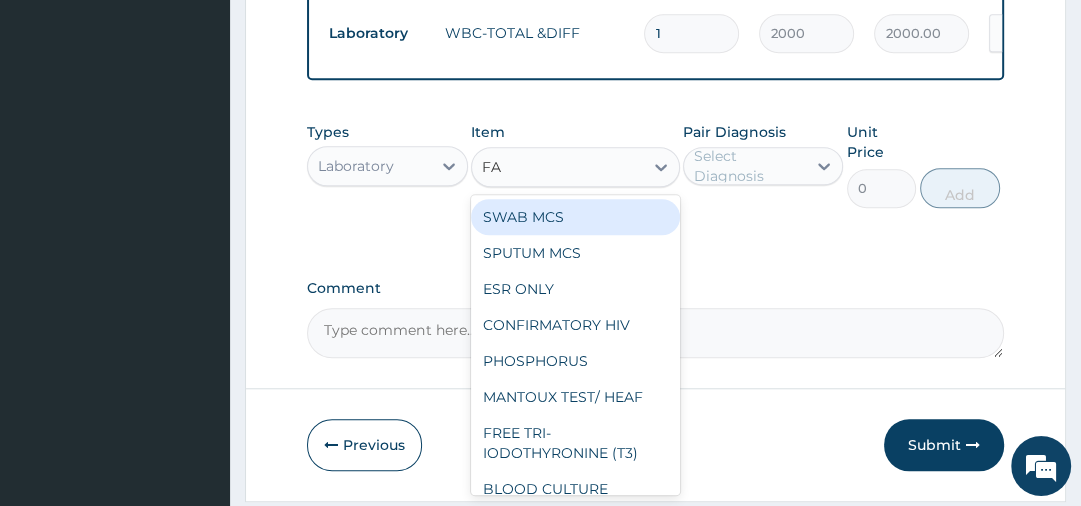 type on "FAS" 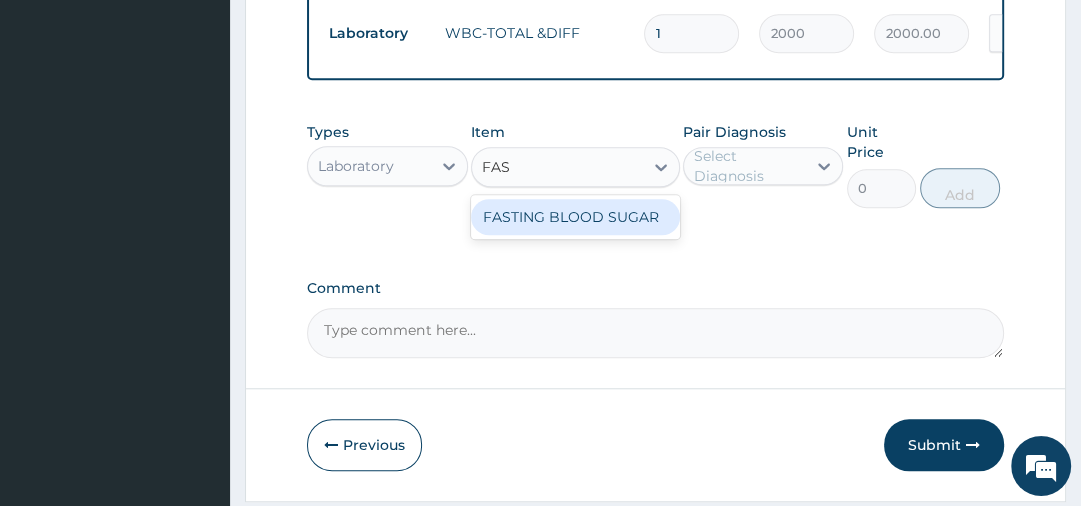 click on "FASTING BLOOD SUGAR" at bounding box center [575, 217] 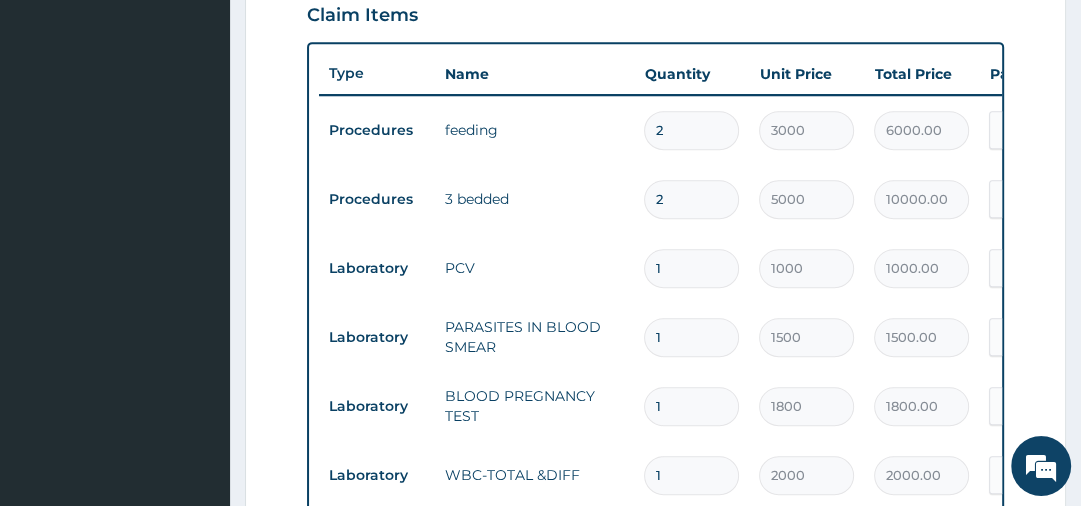 scroll, scrollTop: 260, scrollLeft: 0, axis: vertical 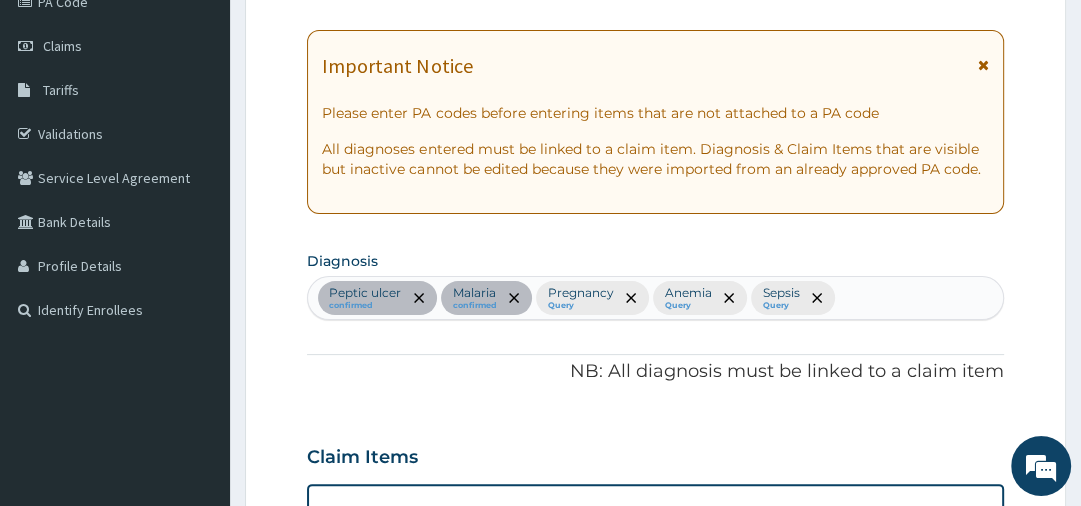 click on "Peptic ulcer confirmed Malaria confirmed Pregnancy Query Anemia Query Sepsis Query" at bounding box center [655, 298] 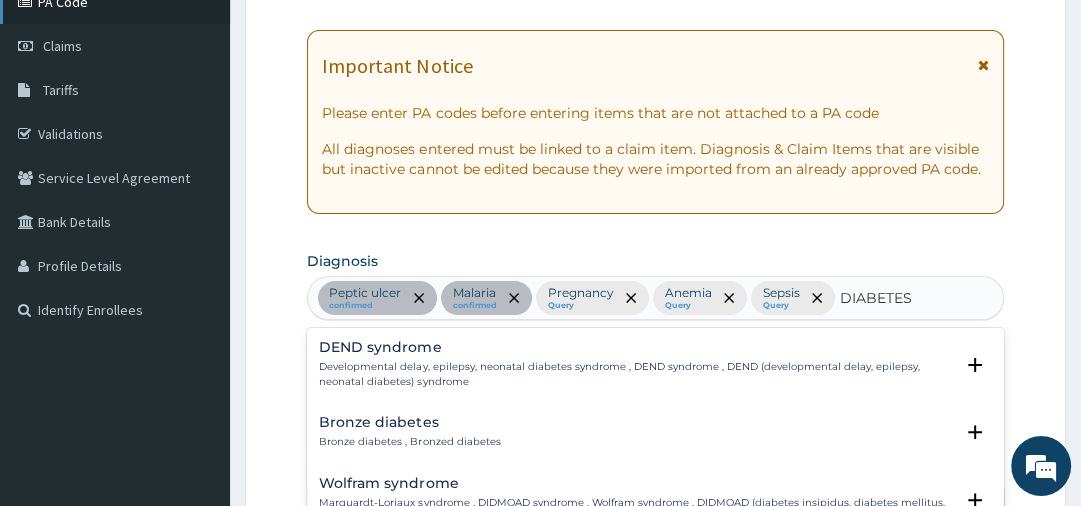 type on "DIABETES" 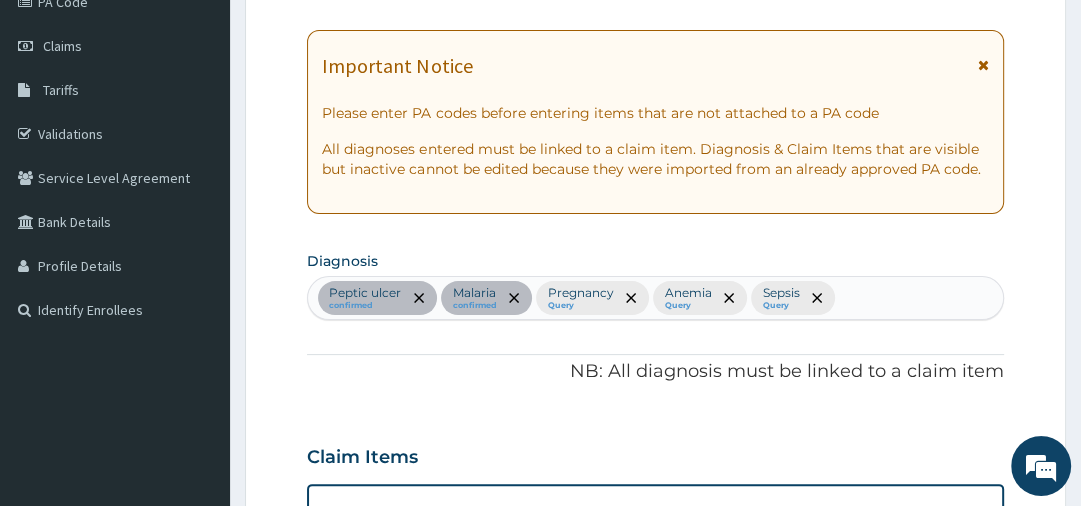 scroll, scrollTop: 702, scrollLeft: 0, axis: vertical 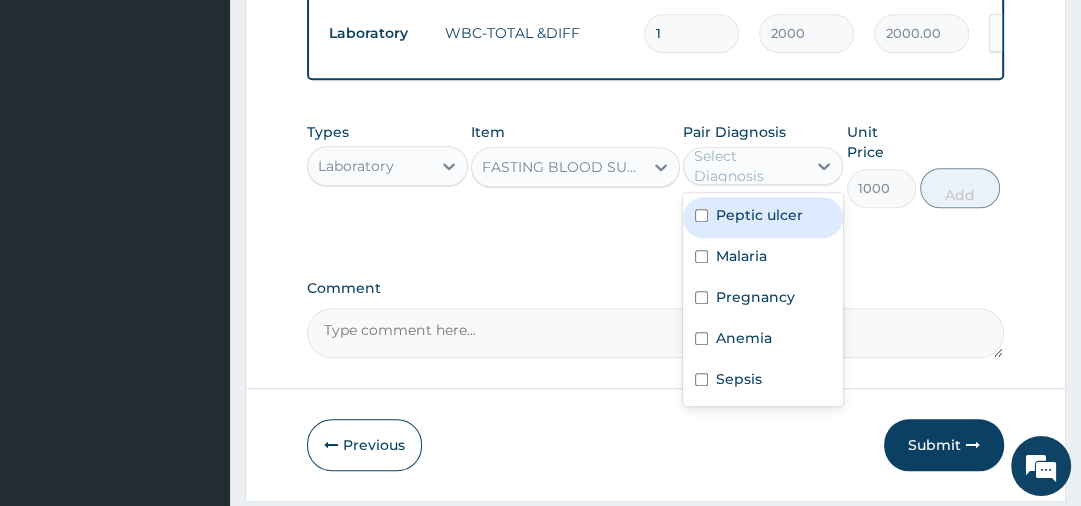 click on "Select Diagnosis" at bounding box center [763, 166] 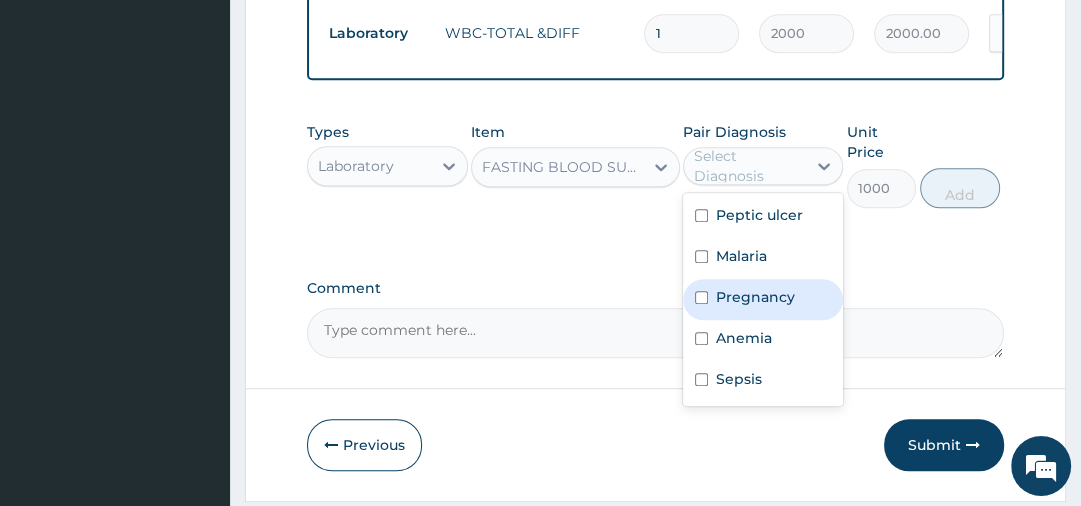 click on "Step  2  of 2 PA Code / Prescription Code Enter Code(Secondary Care Only) Encounter Date 25-07-2025 Important Notice Please enter PA codes before entering items that are not attached to a PA code   All diagnoses entered must be linked to a claim item. Diagnosis & Claim Items that are visible but inactive cannot be edited because they were imported from an already approved PA code. Diagnosis Peptic ulcer confirmed Malaria confirmed Pregnancy Query Anemia Query Sepsis Query NB: All diagnosis must be linked to a claim item Claim Items Type Name Quantity Unit Price Total Price Pair Diagnosis Actions Procedures feeding 2 3000 6000.00 Peptic ulcer  + 1 Delete Procedures 3 bedded 2 5000 10000.00 Malaria  + 1 Delete Laboratory PCV 1 1000 1000.00 Anemia Delete Laboratory PARASITES IN BLOOD SMEAR 1 1500 1500.00 Malaria Delete Laboratory BLOOD PREGNANCY TEST 1 1800 1800.00 Pregnancy Delete Laboratory WBC-TOTAL &DIFF 1 2000 2000.00 Sepsis Delete Types Laboratory Item Pair Diagnosis" at bounding box center (655, -269) 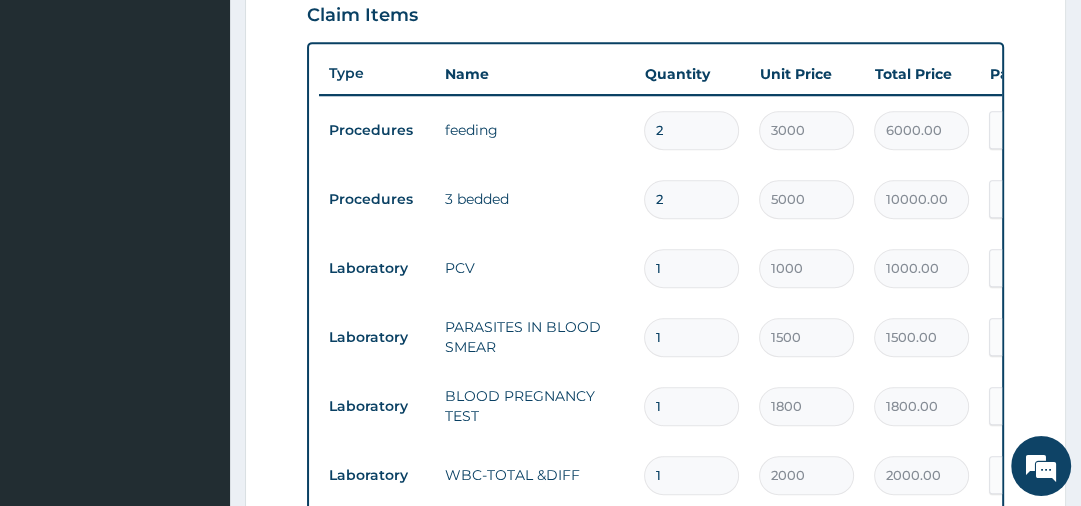scroll, scrollTop: 260, scrollLeft: 0, axis: vertical 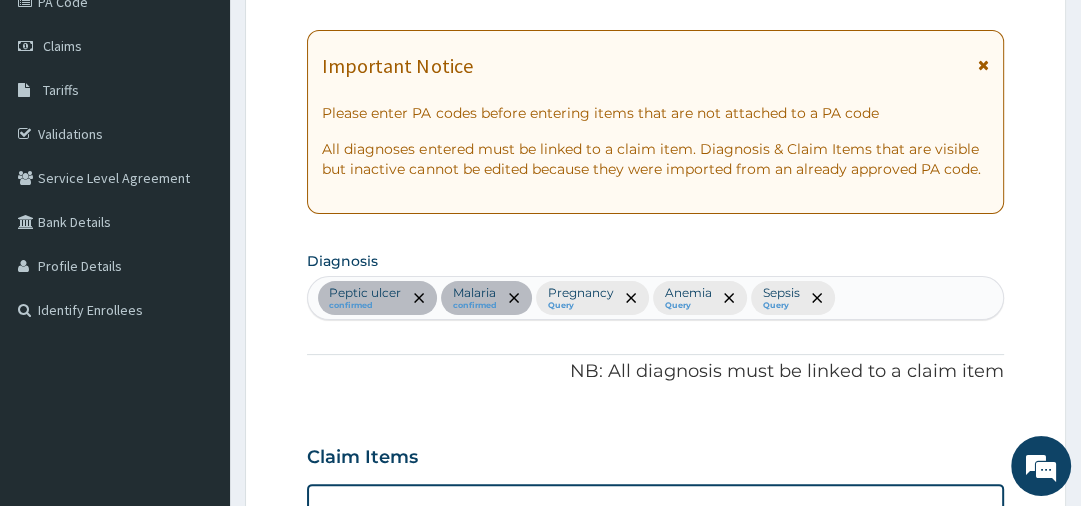 click on "Peptic ulcer confirmed Malaria confirmed Pregnancy Query Anemia Query Sepsis Query" at bounding box center [655, 298] 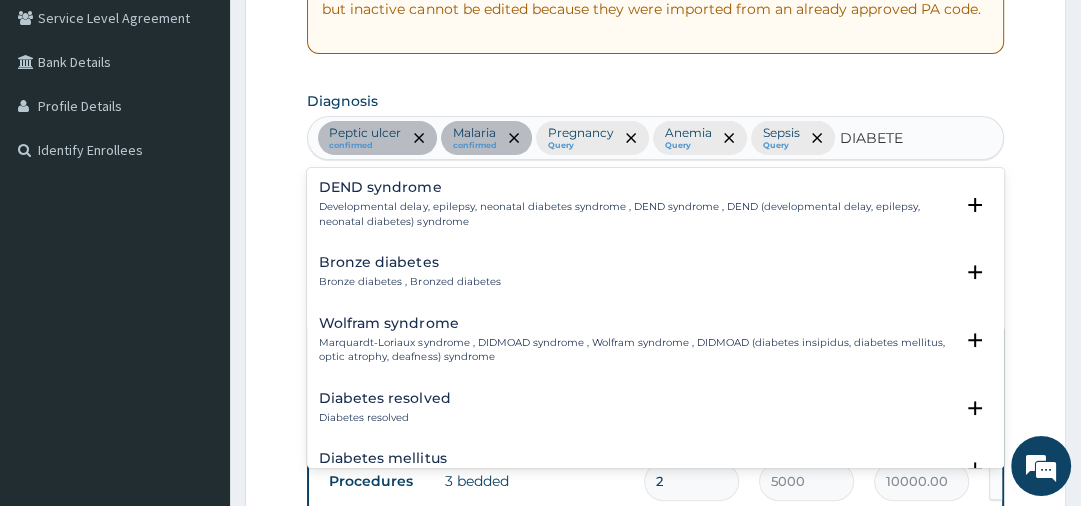 scroll, scrollTop: 452, scrollLeft: 0, axis: vertical 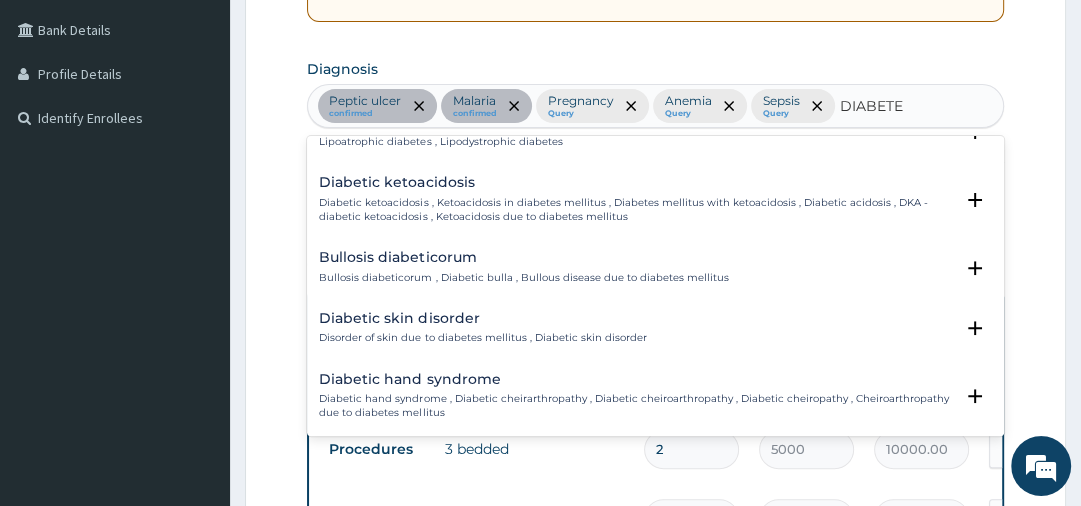 type on "DIABETE" 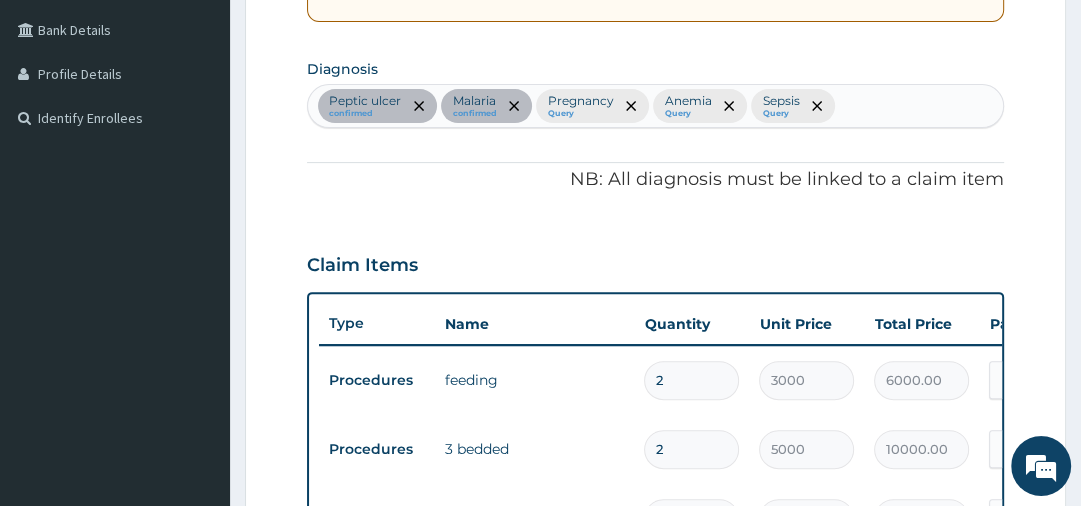 click on "Peptic ulcer confirmed Malaria confirmed Pregnancy Query Anemia Query Sepsis Query" at bounding box center (655, 106) 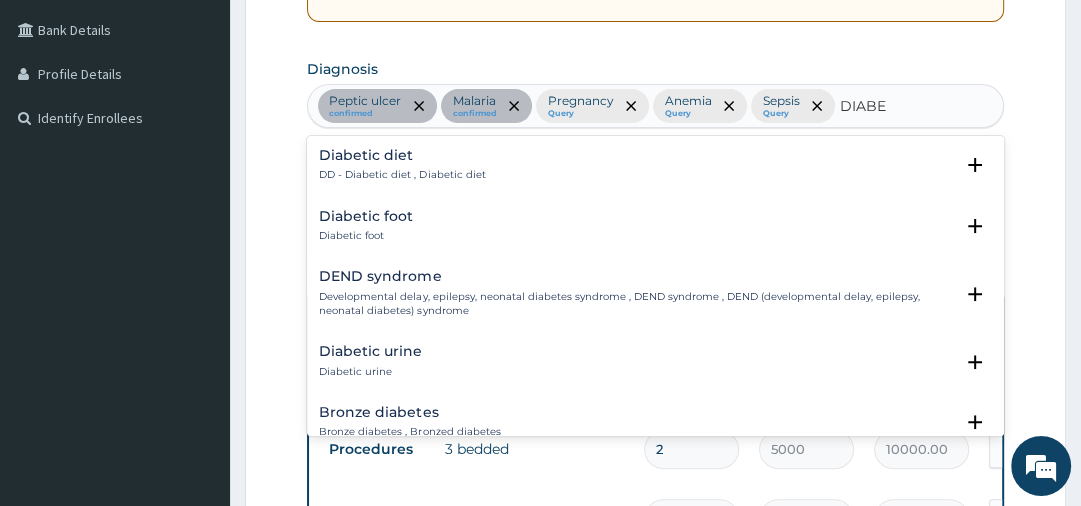 type on "DIABET" 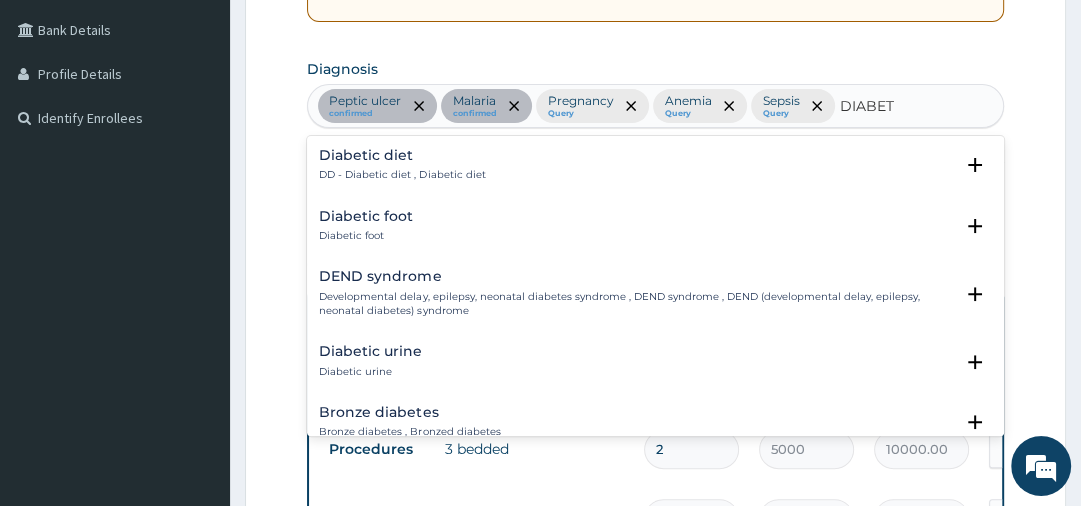 click on "Diabetic diet" at bounding box center (402, 155) 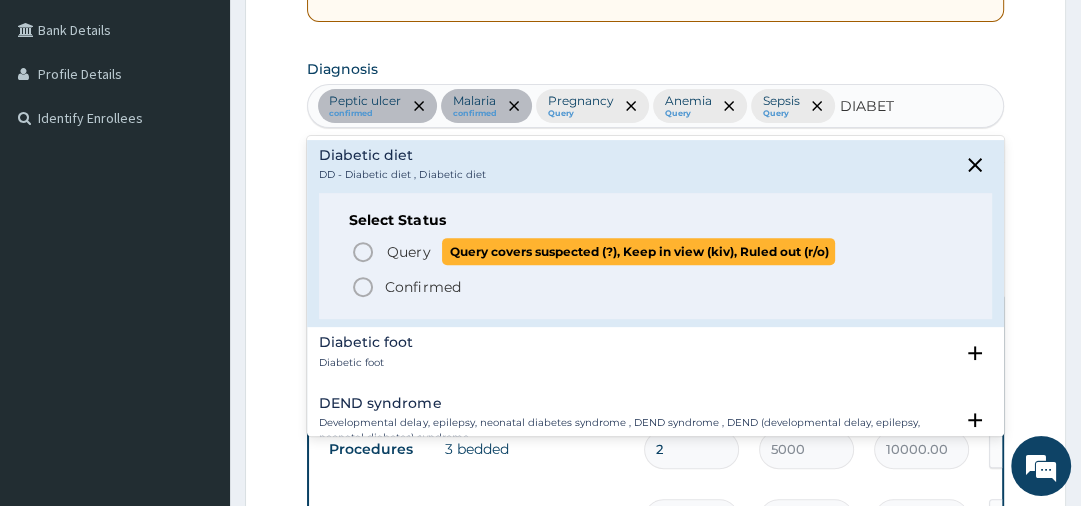 click on "Query" at bounding box center [408, 252] 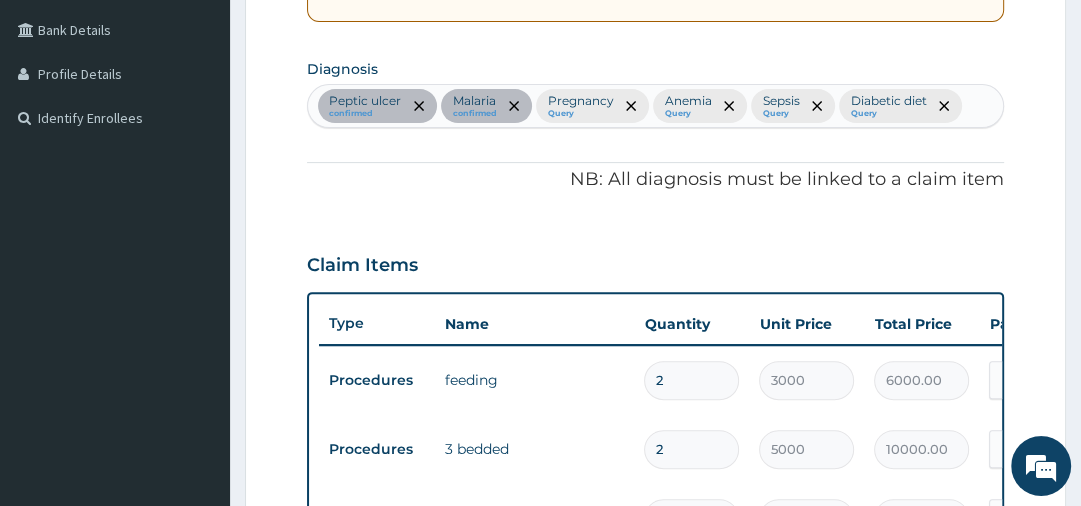 scroll, scrollTop: 894, scrollLeft: 0, axis: vertical 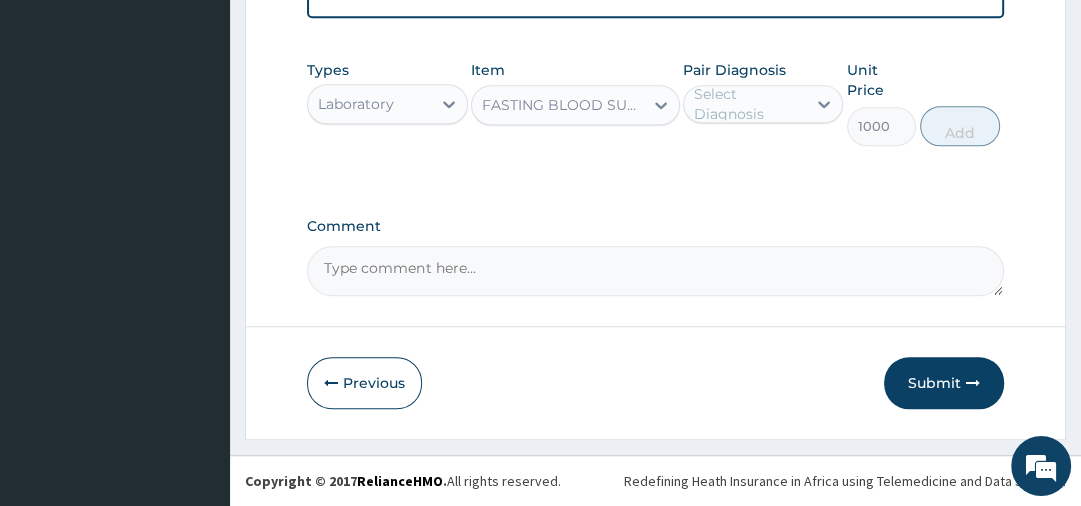 click on "Select Diagnosis" at bounding box center [749, 104] 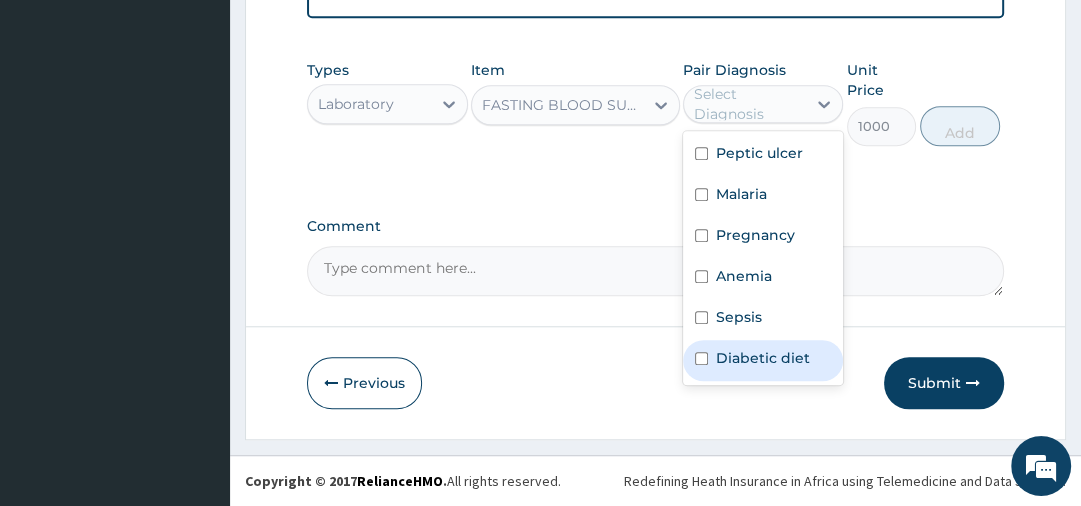 click on "Diabetic diet" at bounding box center (763, 358) 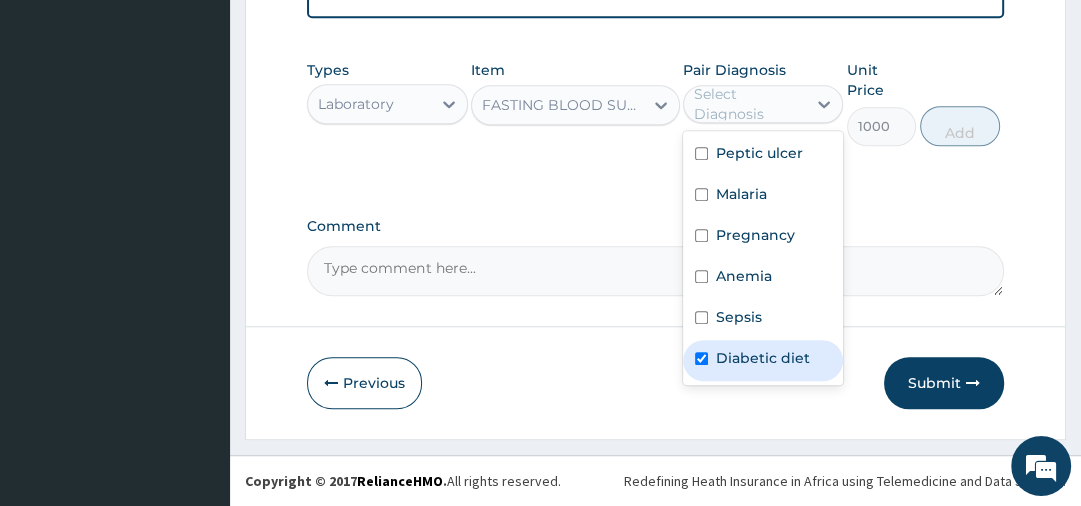 checkbox on "true" 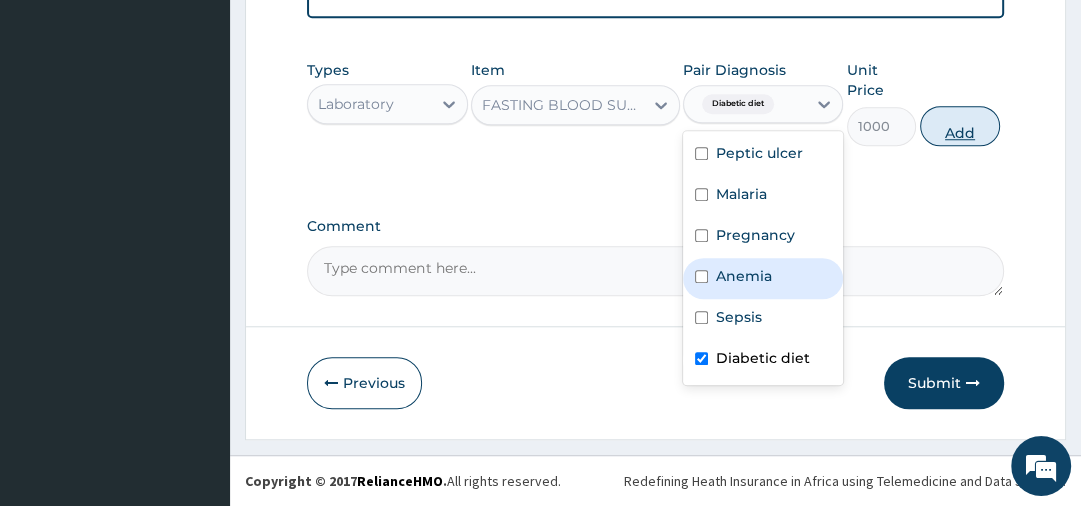 click on "Add" at bounding box center (960, 126) 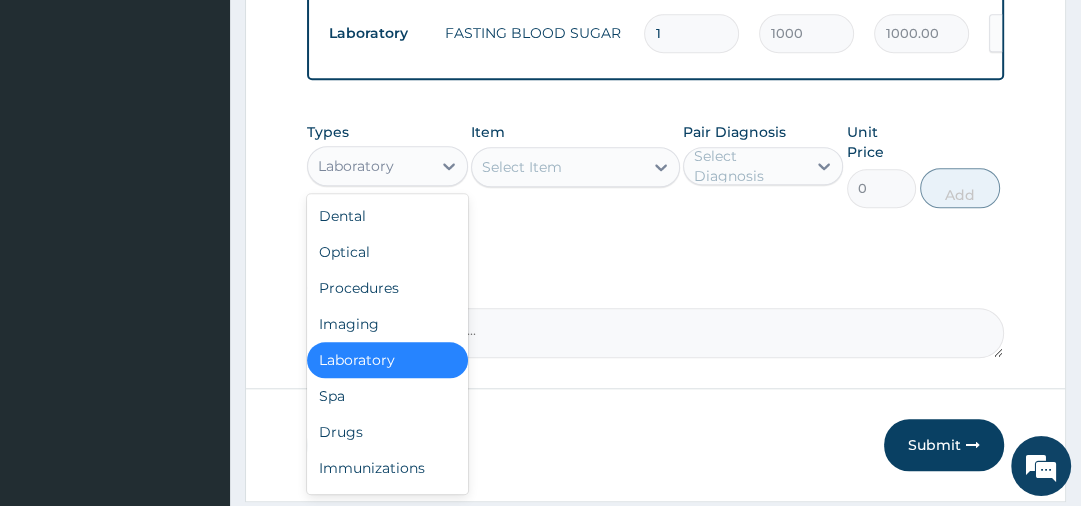 click on "Laboratory" at bounding box center [356, 166] 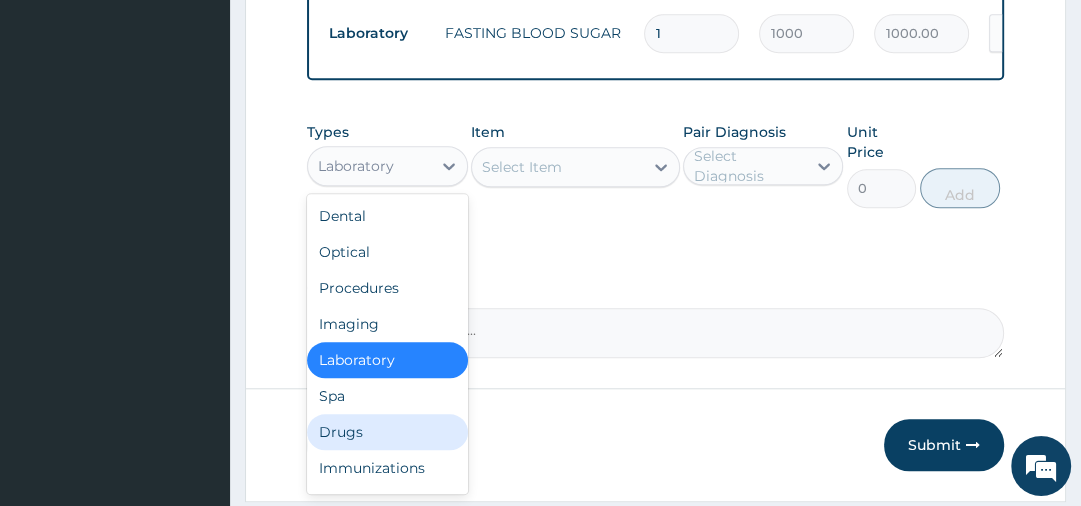 click on "Drugs" at bounding box center (387, 432) 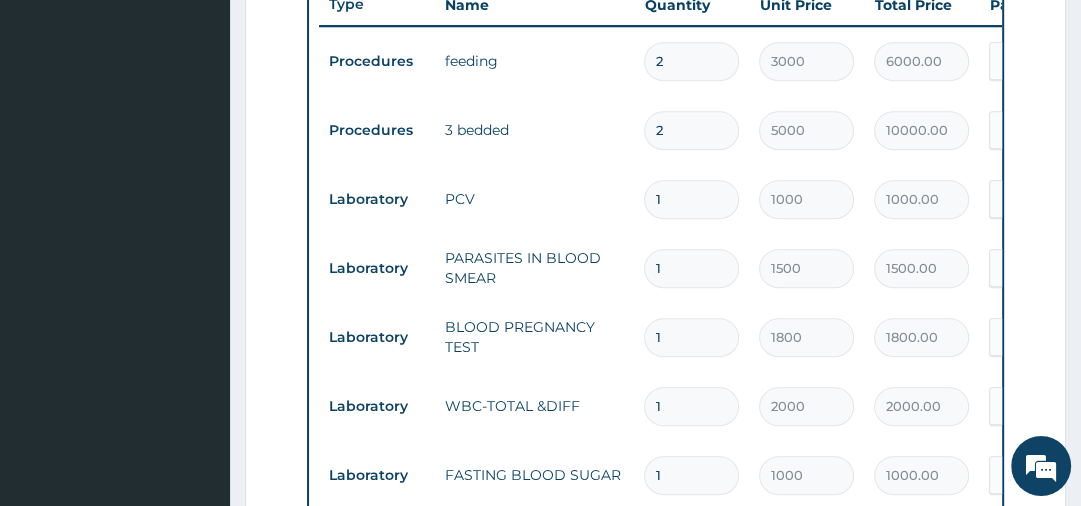 scroll, scrollTop: 328, scrollLeft: 0, axis: vertical 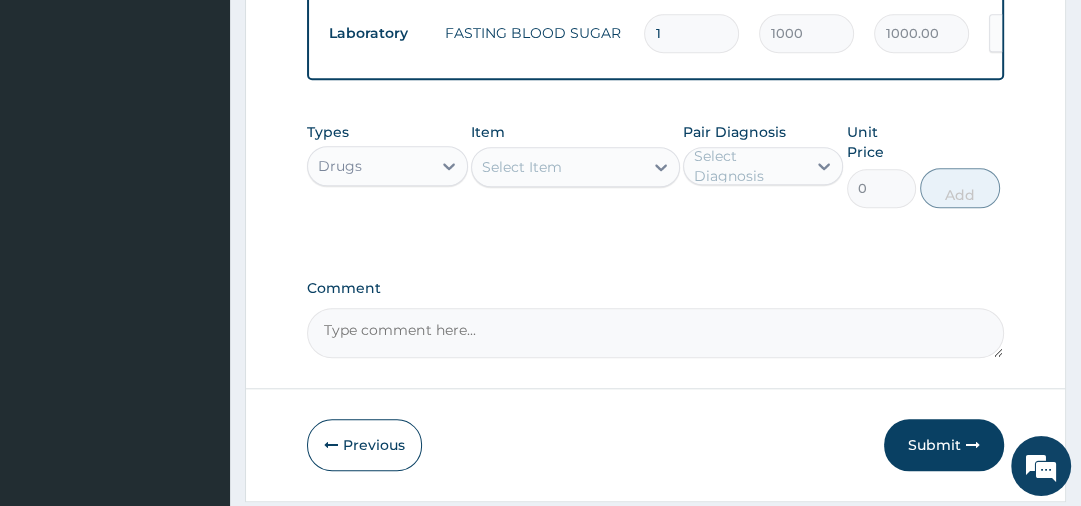 click on "Select Item" at bounding box center [522, 167] 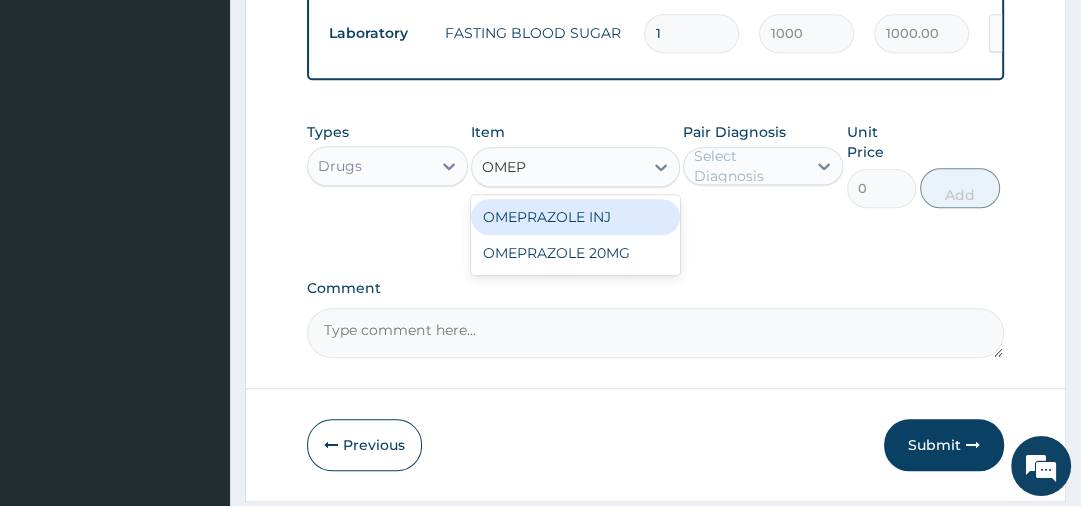 type on "OMEPR" 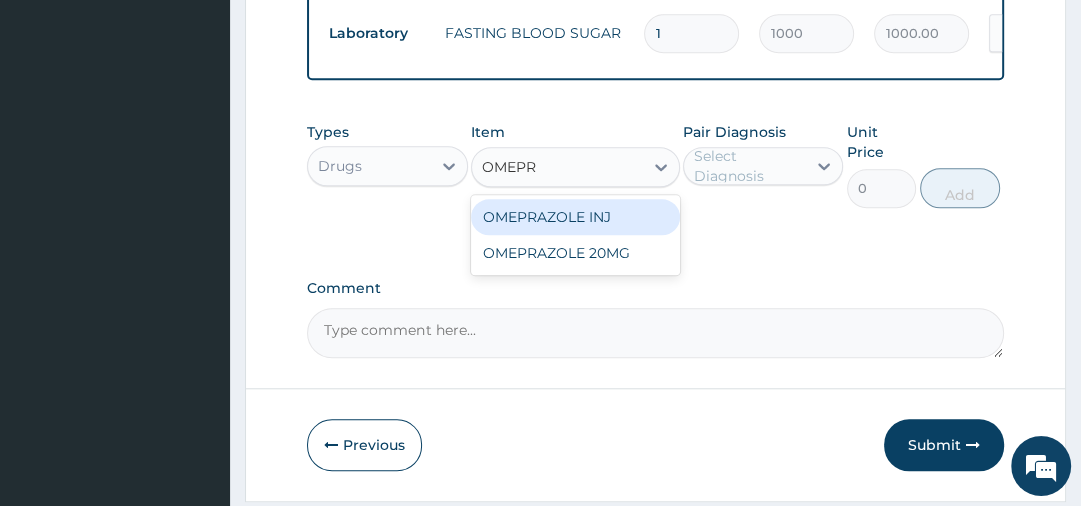 click on "OMEPRAZOLE INJ" at bounding box center (575, 217) 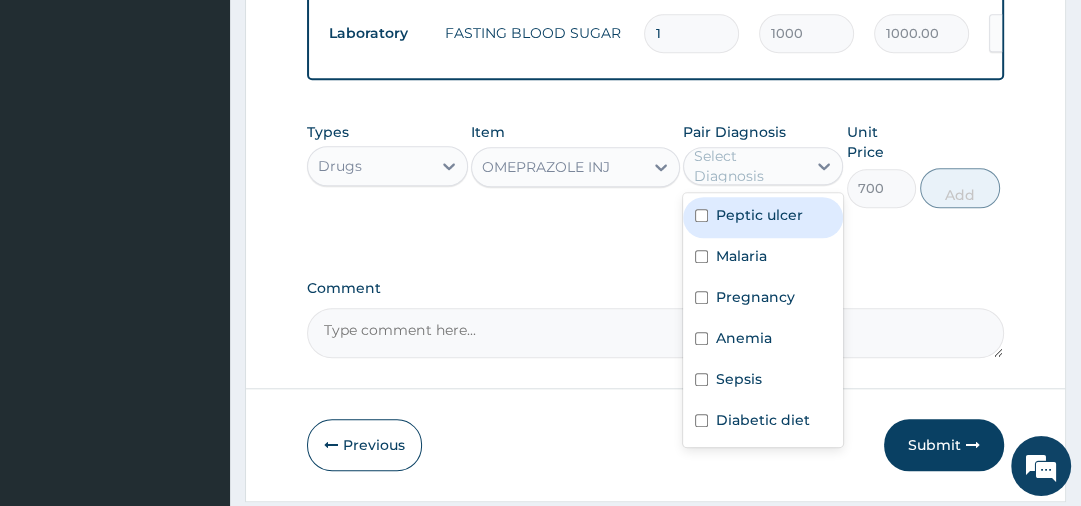 click on "Select Diagnosis" at bounding box center (749, 166) 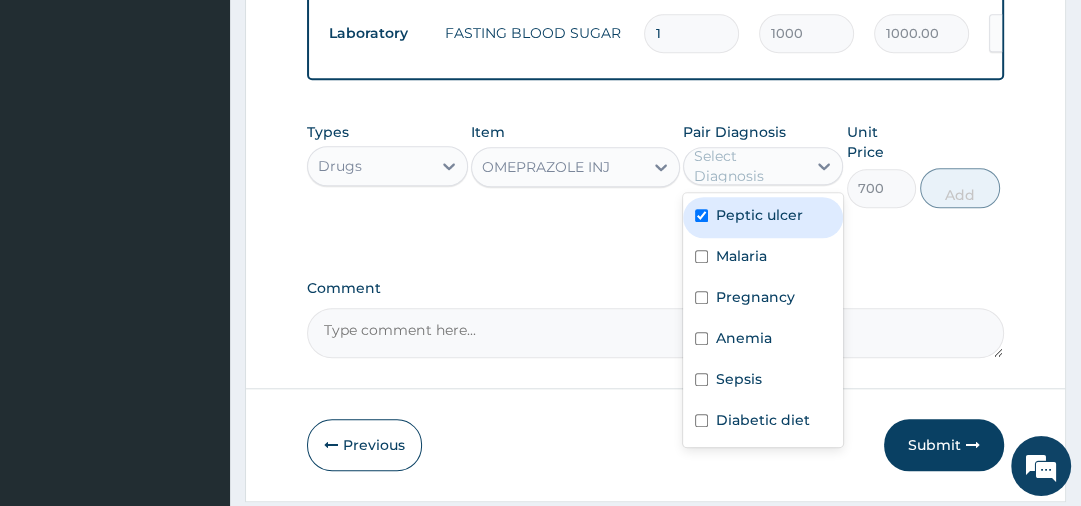 checkbox on "true" 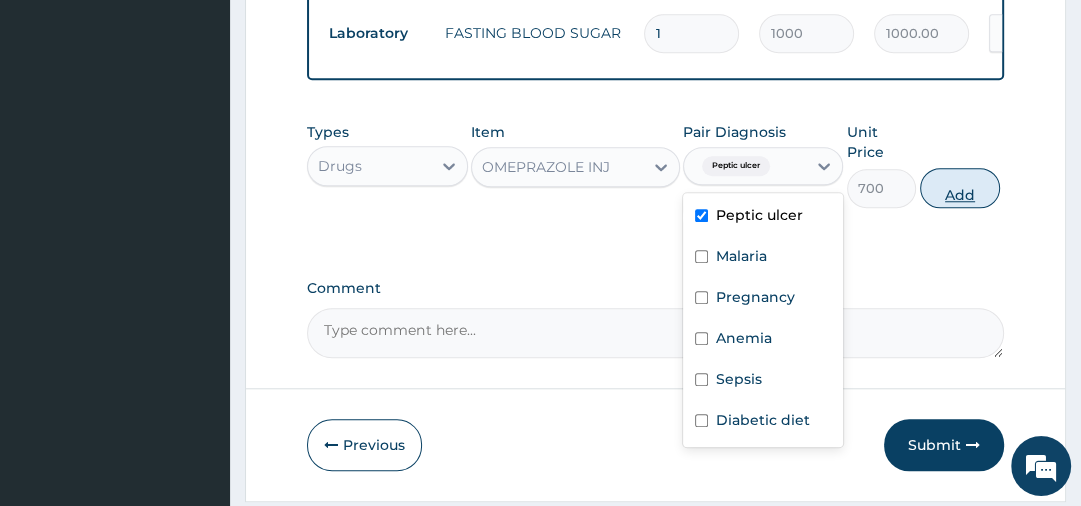click on "Add" at bounding box center (960, 188) 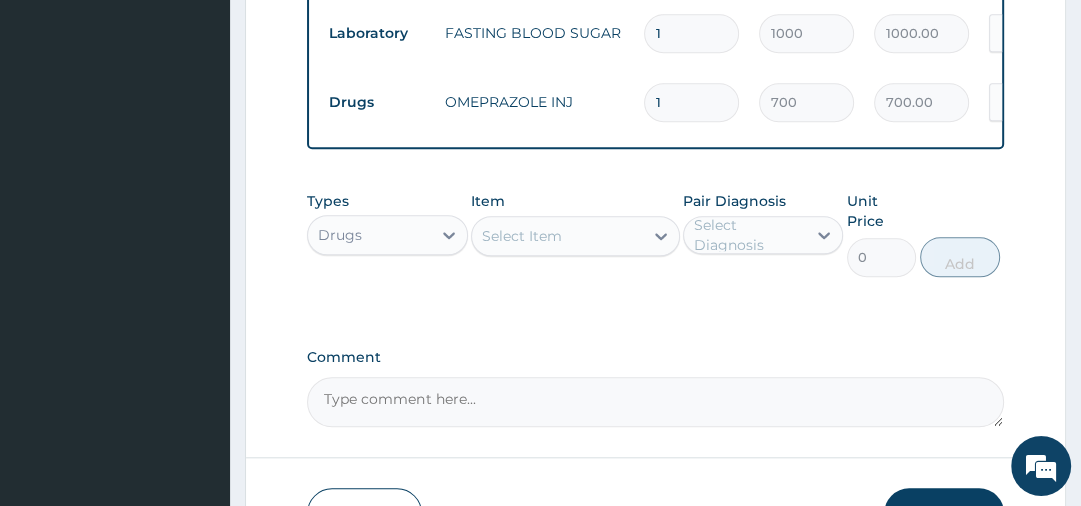 click on "Select Item" at bounding box center [557, 236] 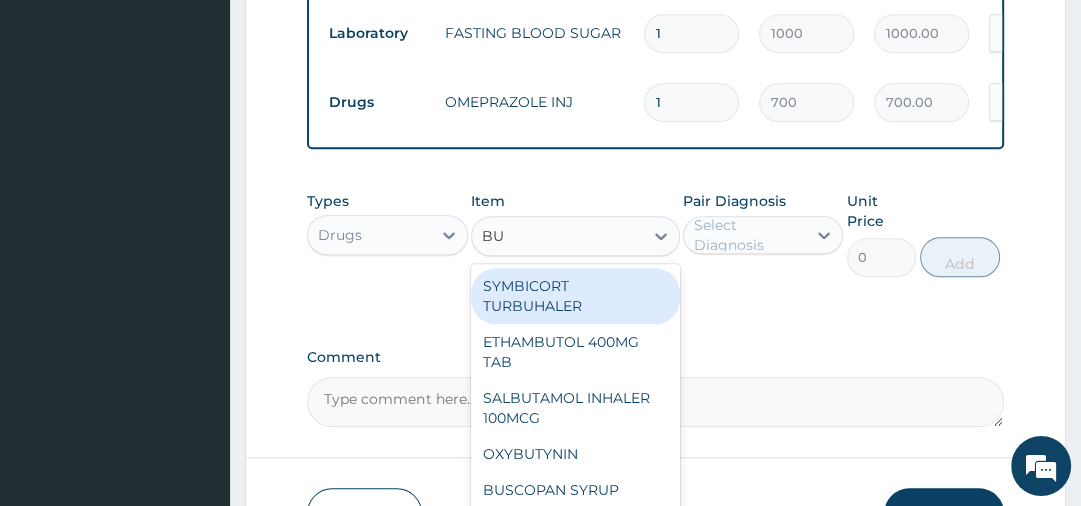 type on "BUS" 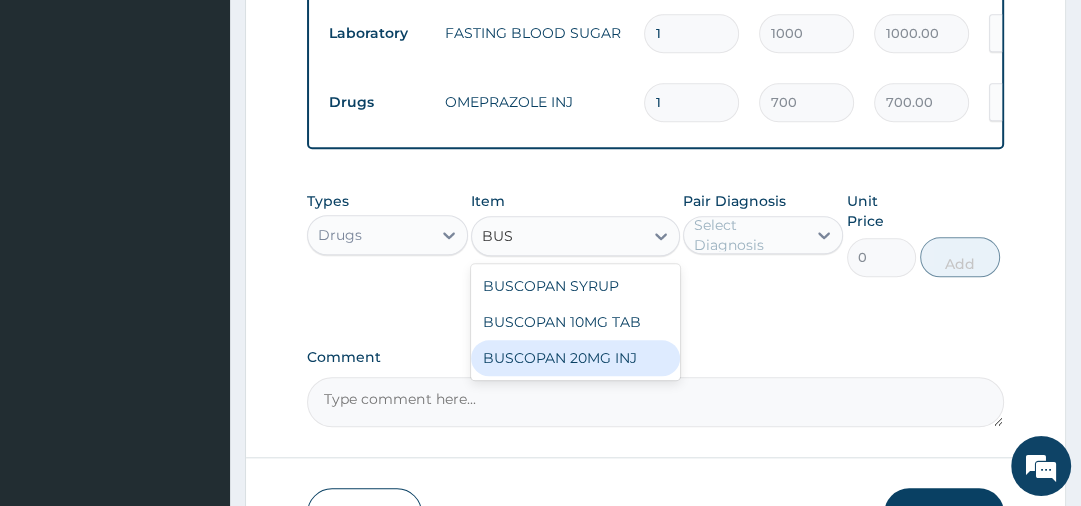 click on "BUSCOPAN 20MG INJ" at bounding box center (575, 358) 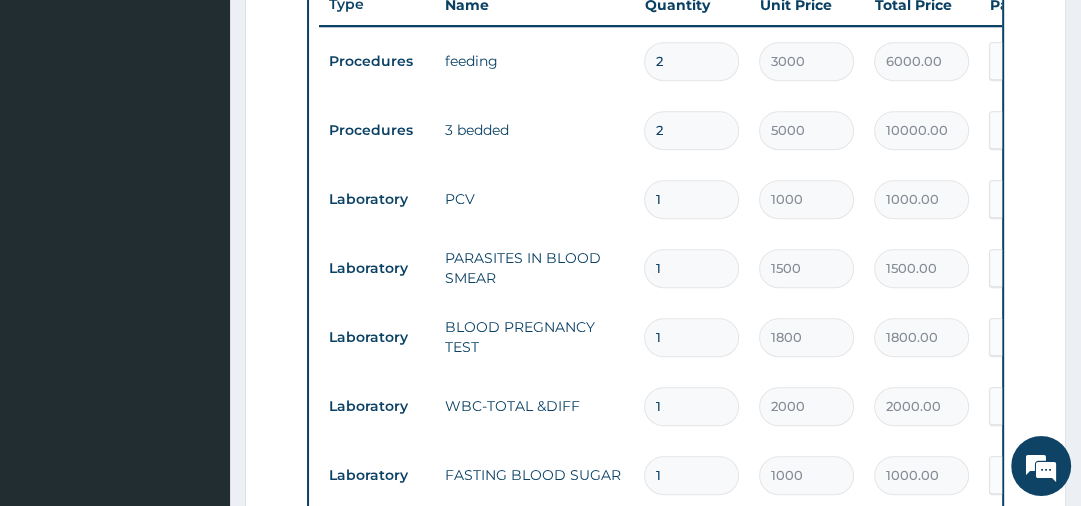scroll, scrollTop: 328, scrollLeft: 0, axis: vertical 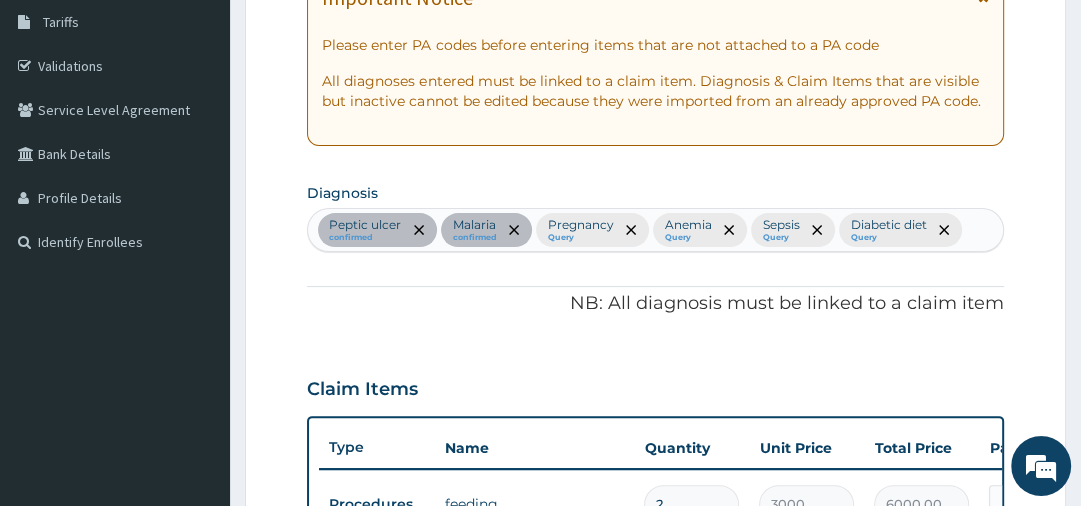 click on "Peptic ulcer confirmed Malaria confirmed Pregnancy Query Anemia Query Sepsis Query Diabetic diet Query" at bounding box center [655, 230] 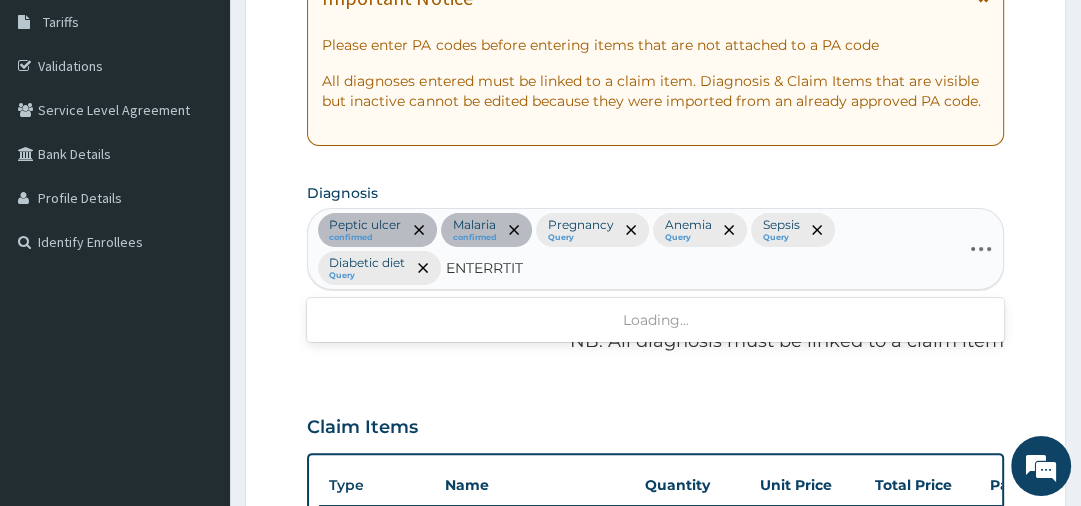 type on "ENTERTIT" 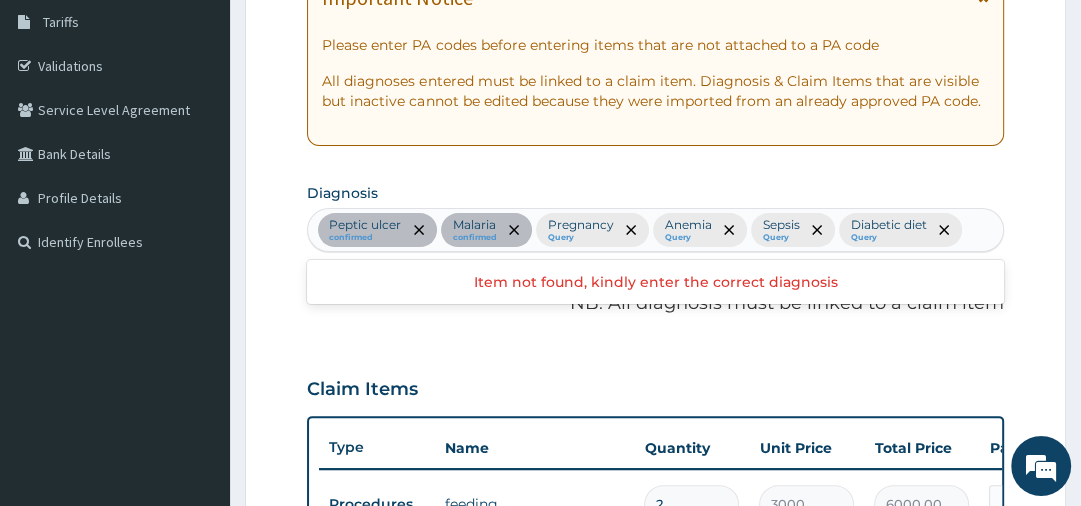 click on "option Diabetic diet, selected.   Use Up and Down to choose options, press Enter to select the currently focused option, press Escape to exit the menu, press Tab to select the option and exit the menu. Peptic ulcer confirmed Malaria confirmed Pregnancy Query Anemia Query Sepsis Query Diabetic diet Query Item not found, kindly enter the correct diagnosis" at bounding box center [655, 230] 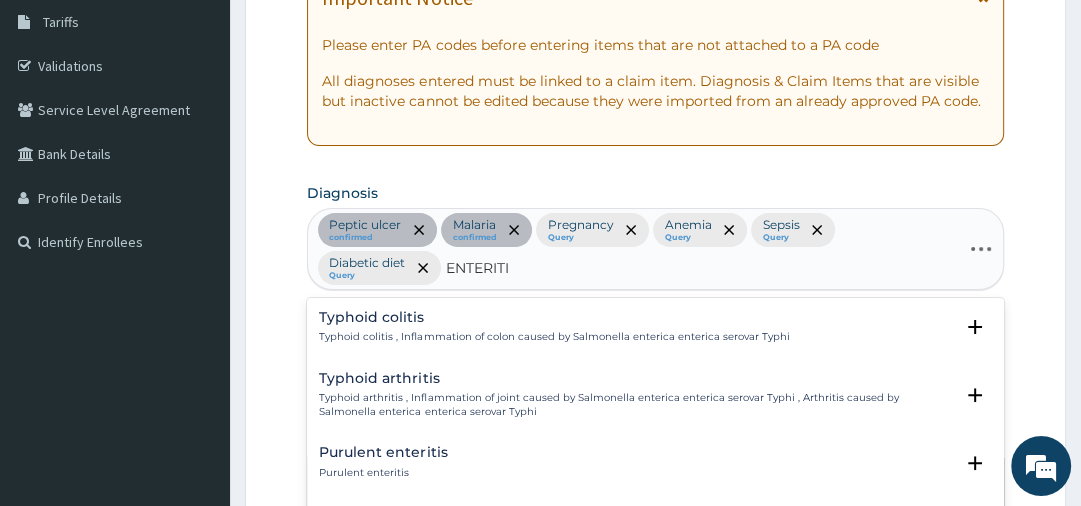 type on "ENTERITIS" 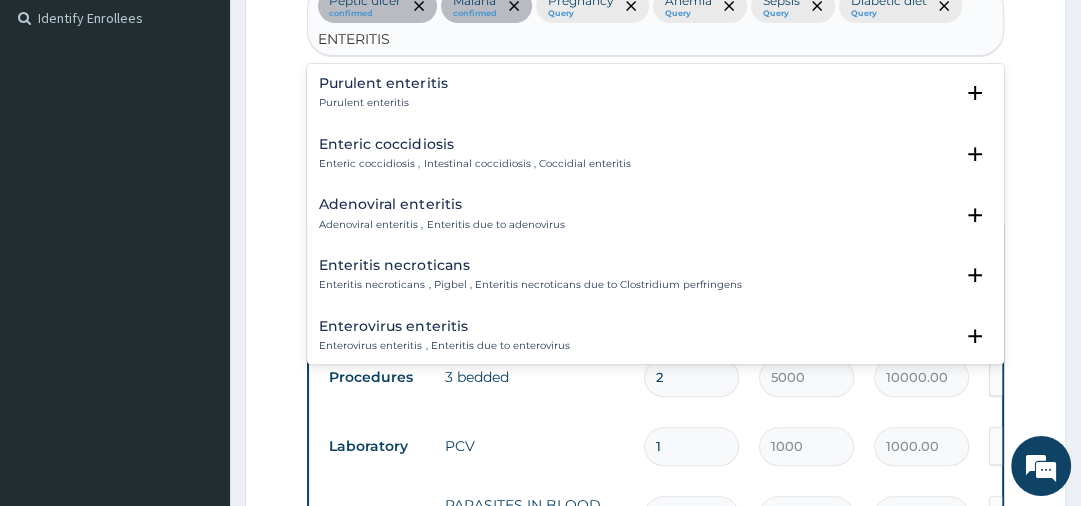 scroll, scrollTop: 552, scrollLeft: 0, axis: vertical 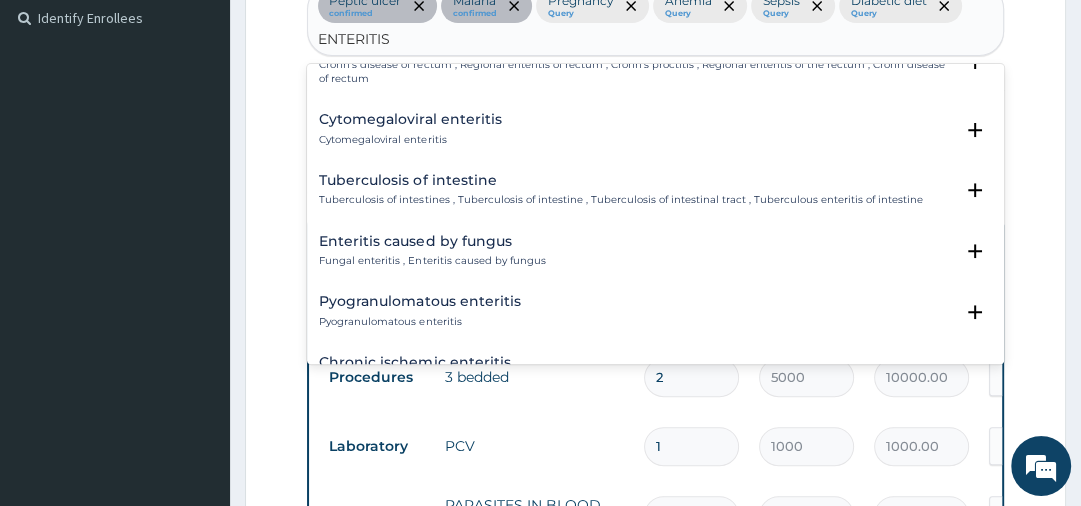 click on "Enteritis caused by fungus" at bounding box center (432, 241) 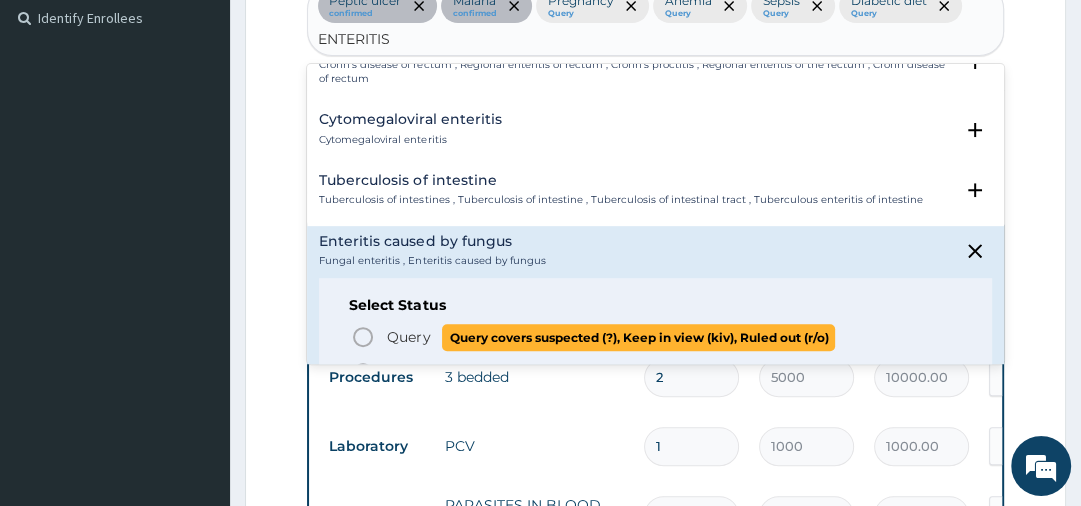 click on "Query" at bounding box center (408, 337) 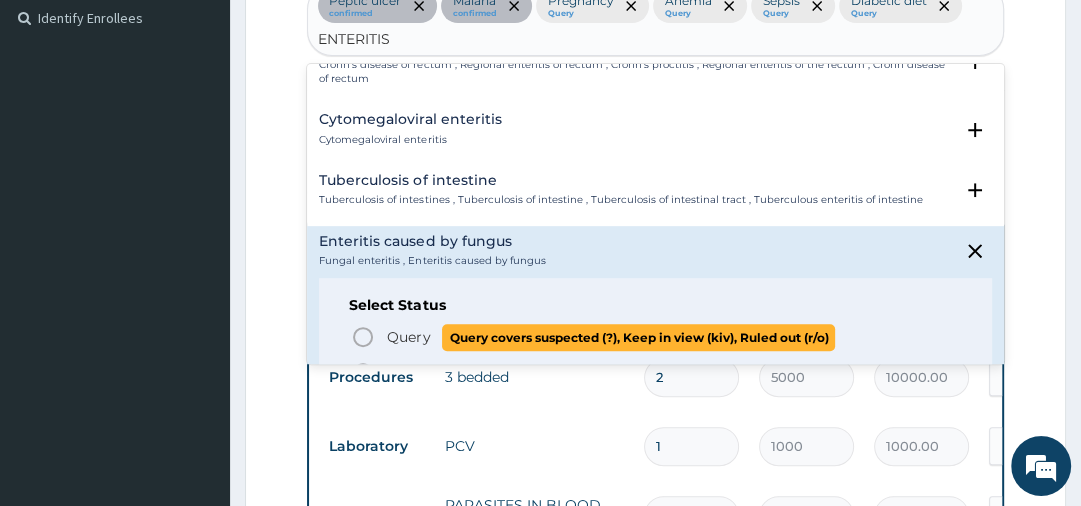 type 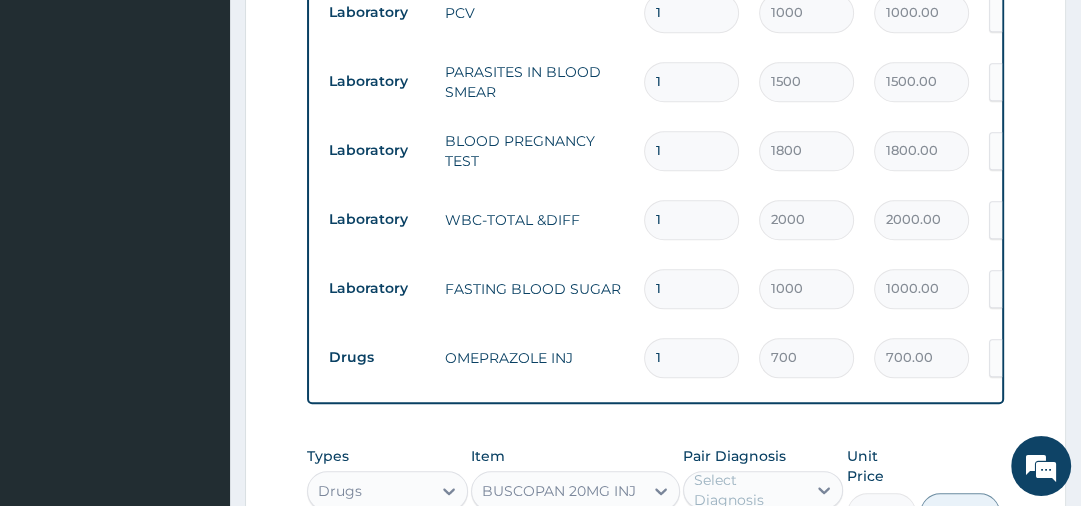 scroll, scrollTop: 1388, scrollLeft: 0, axis: vertical 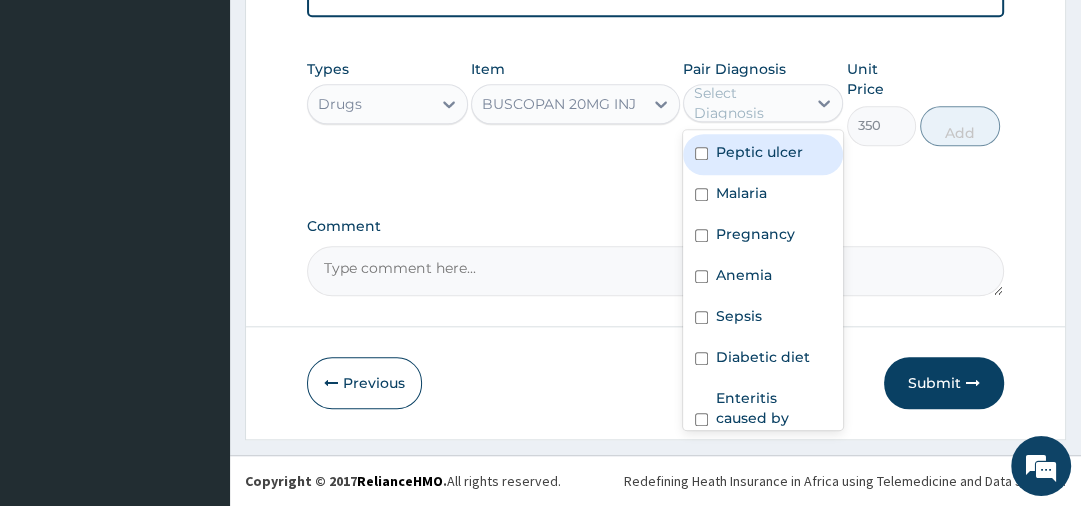 click on "Select Diagnosis" at bounding box center (749, 103) 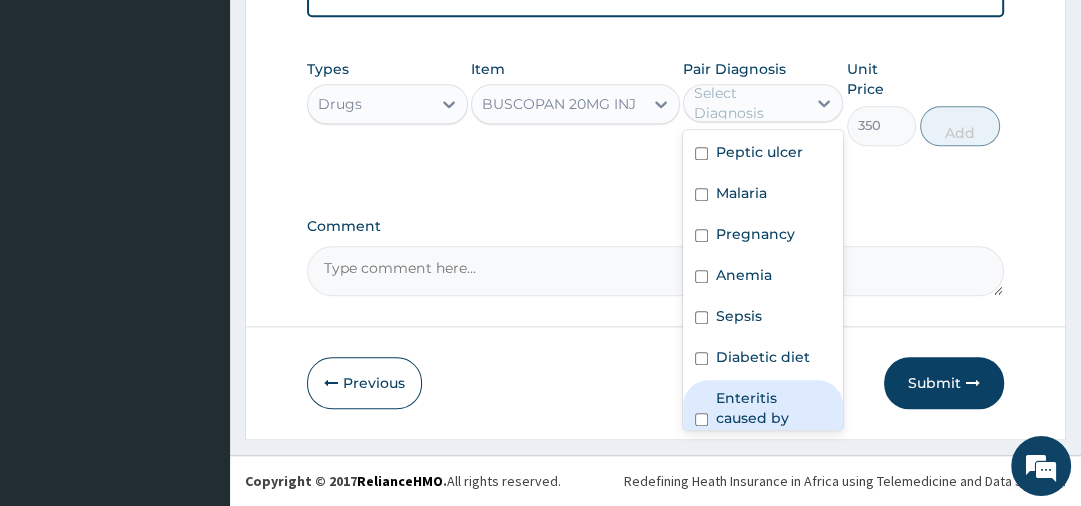 click on "Enteritis caused by fungus" at bounding box center (773, 418) 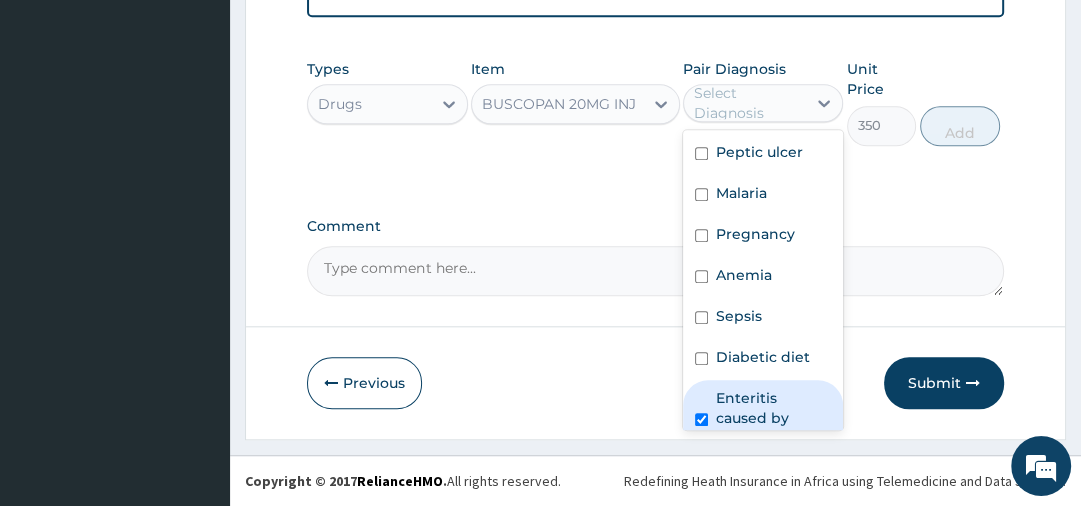 checkbox on "true" 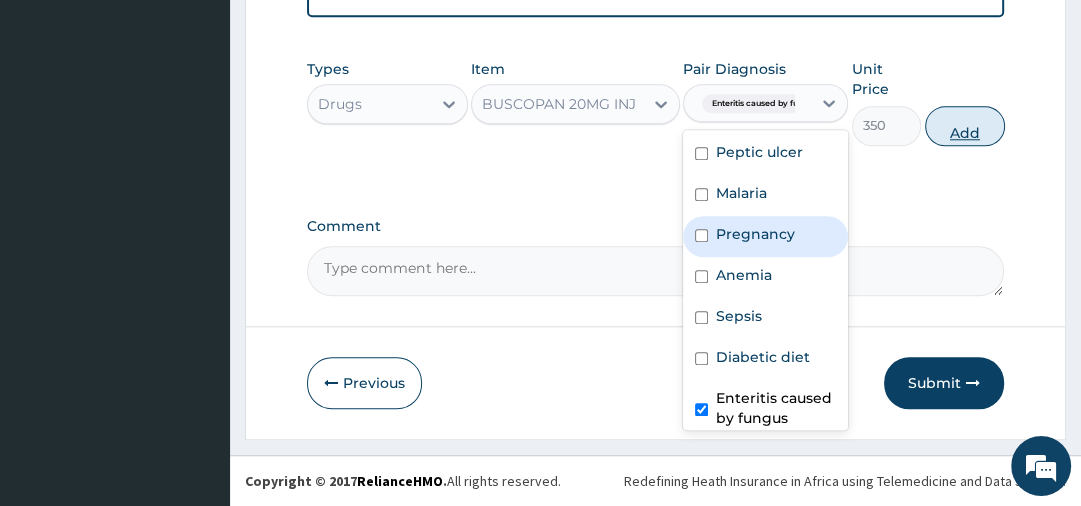 click on "Add" at bounding box center [965, 126] 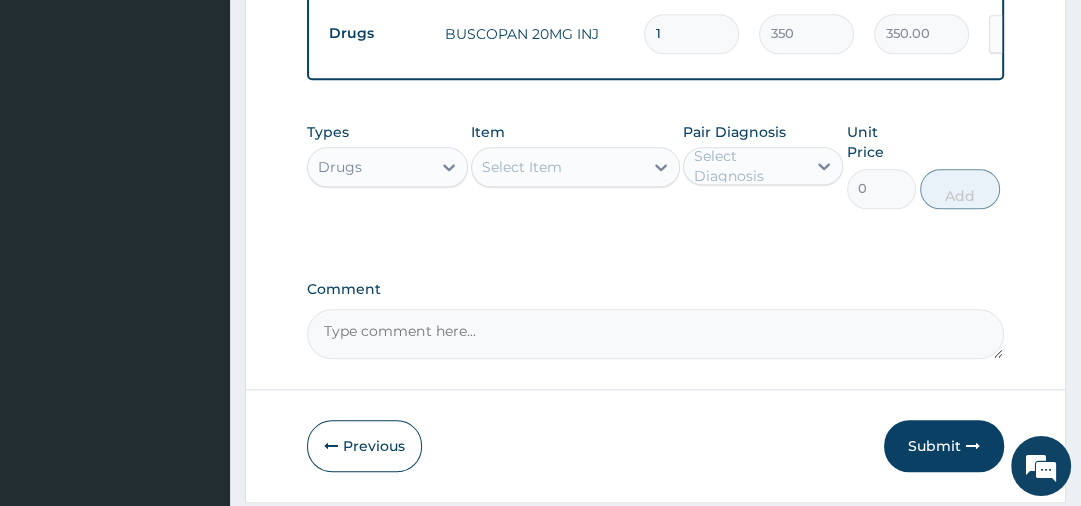 click on "Select Item" at bounding box center (522, 167) 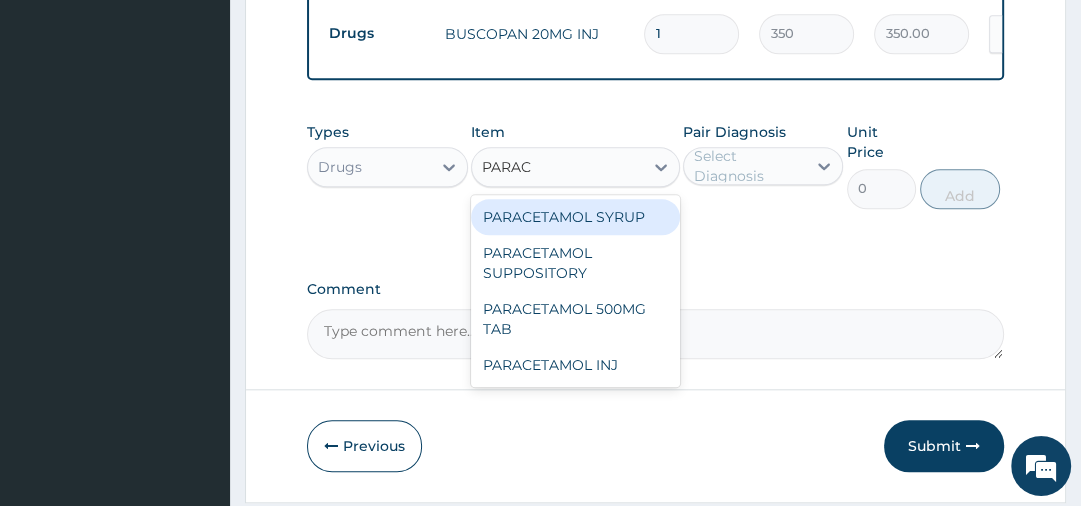 type on "PARACE" 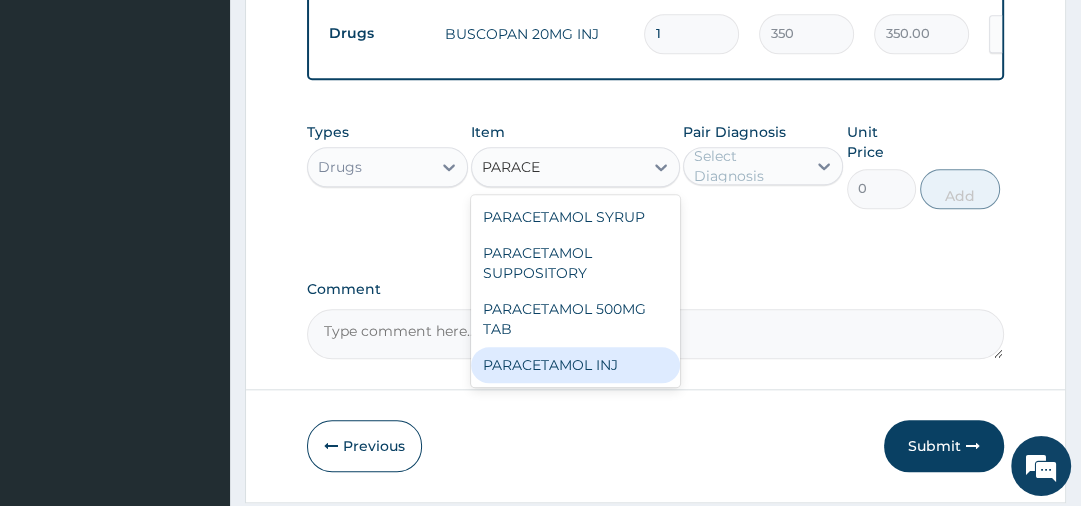 click on "PARACETAMOL INJ" at bounding box center (575, 365) 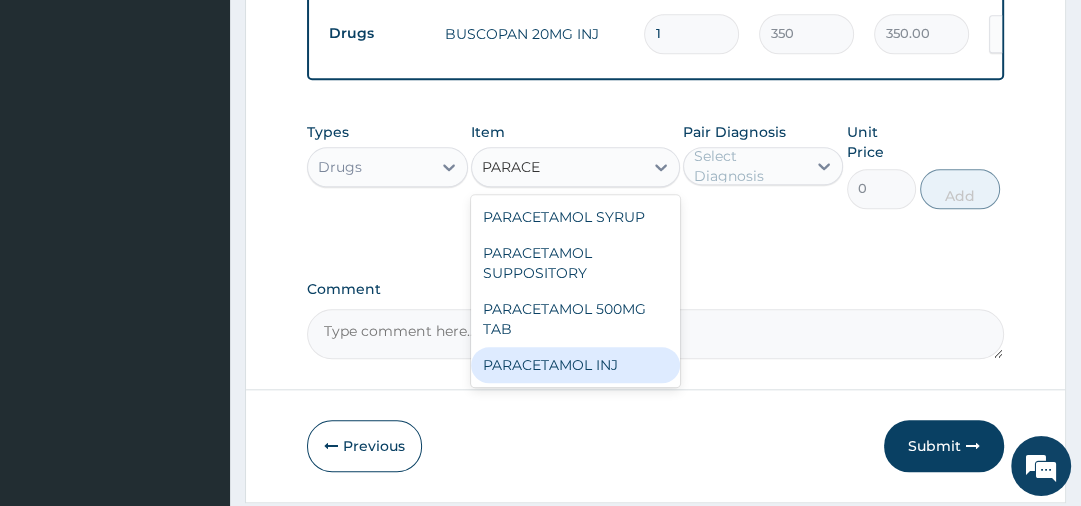 type 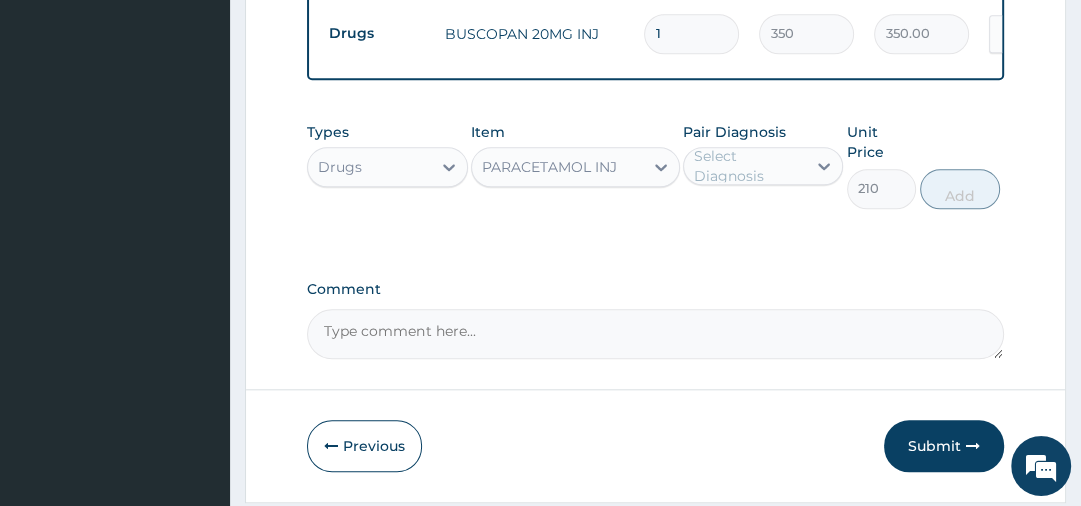 click on "Select Diagnosis" at bounding box center (749, 166) 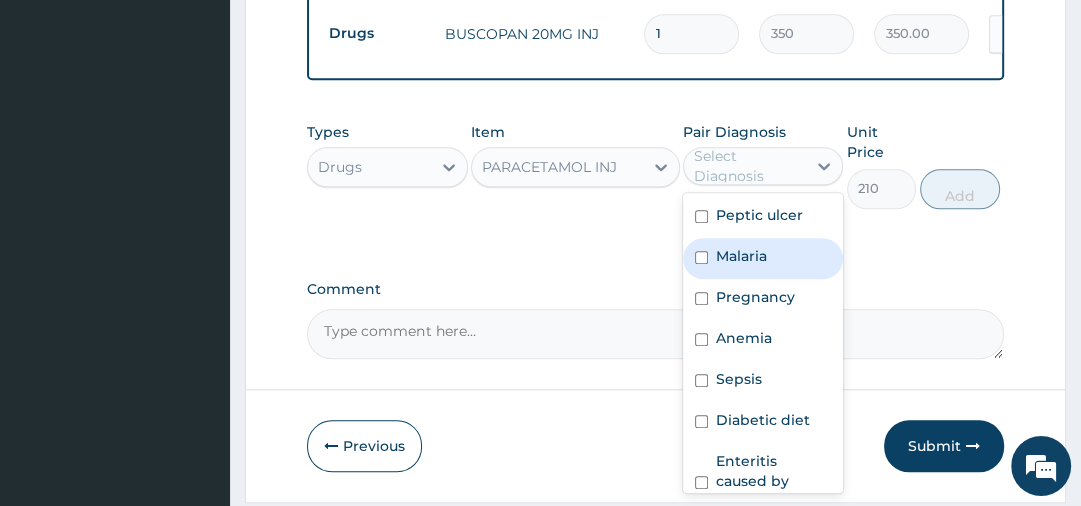 click on "Malaria" at bounding box center [741, 256] 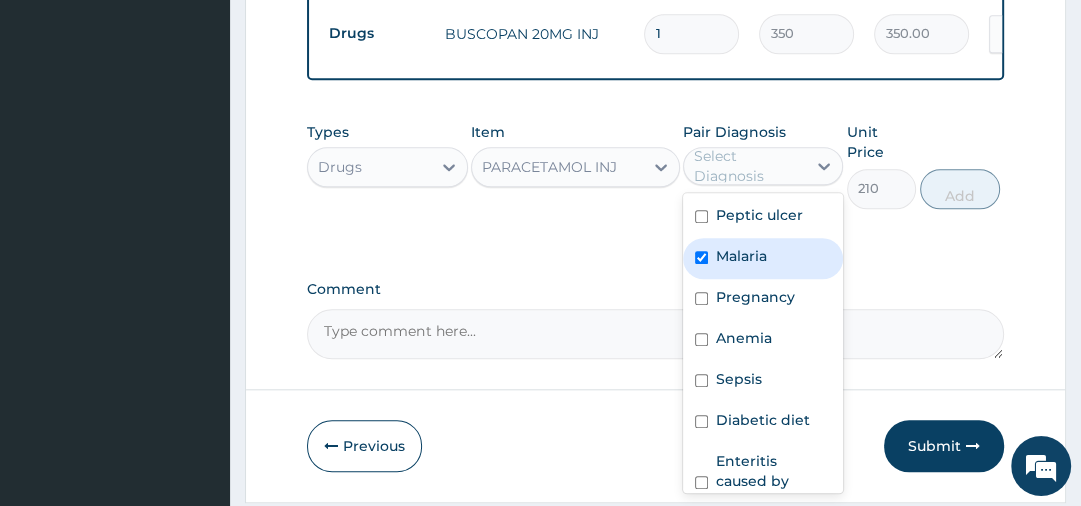 checkbox on "true" 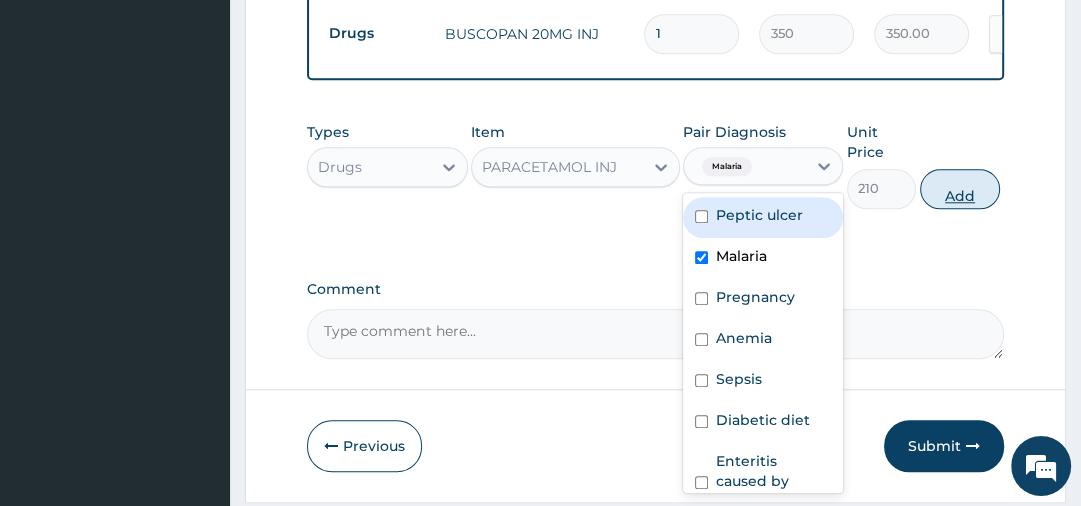 click on "Add" at bounding box center (960, 189) 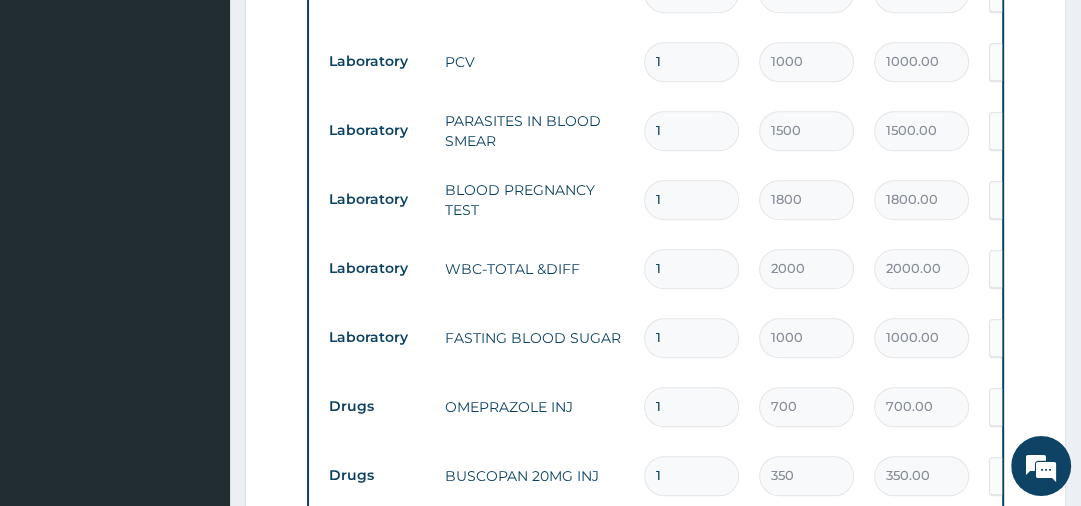 scroll, scrollTop: 504, scrollLeft: 0, axis: vertical 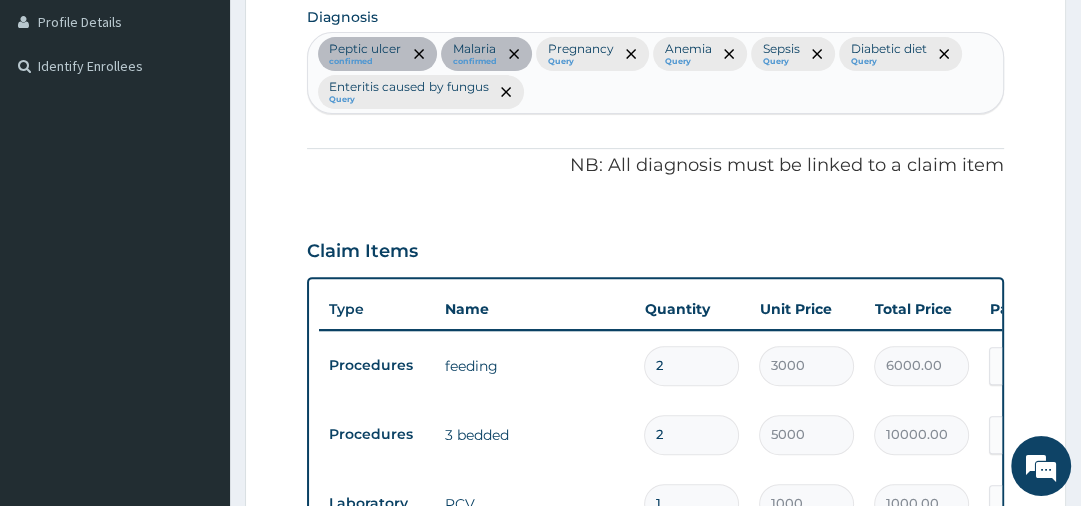 click on "Peptic ulcer confirmed Malaria confirmed Pregnancy Query Anemia Query Sepsis Query Diabetic diet Query Enteritis caused by fungus Query" at bounding box center [655, 73] 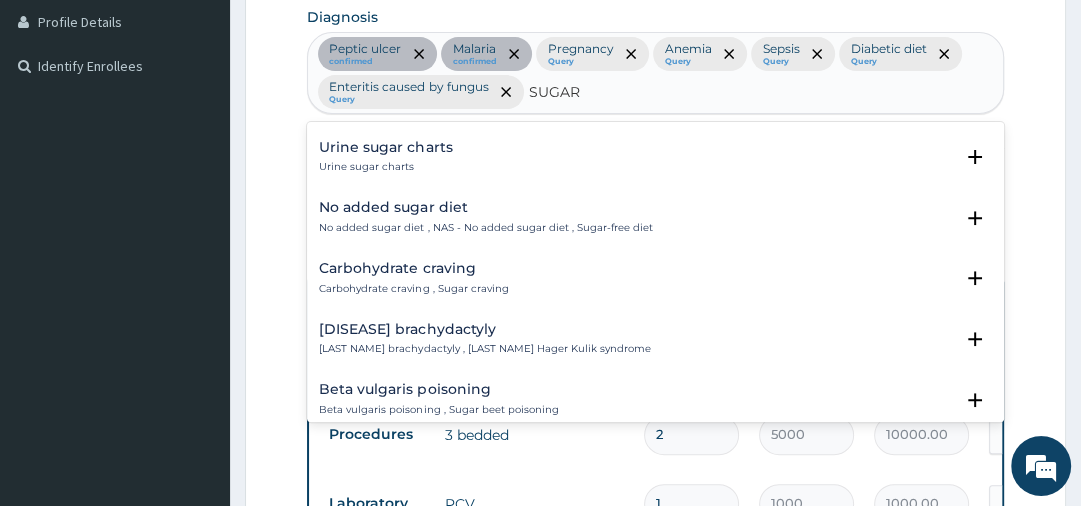 scroll, scrollTop: 262, scrollLeft: 0, axis: vertical 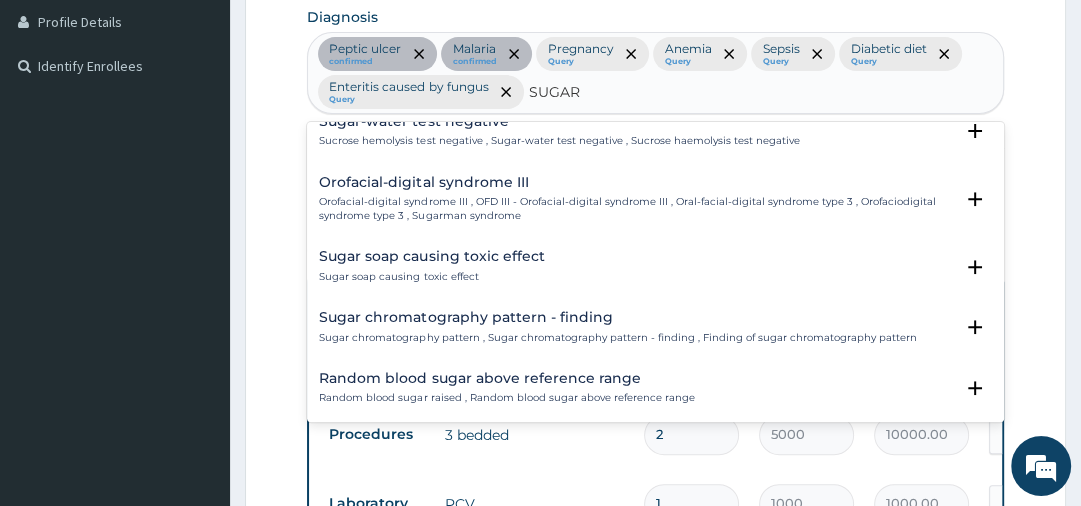 click on "Bagassosis Bagassosis , Bagasse disease , Bagasse workers' disease , Bagasse workers' lung , Sugar cane workers' hypersensitivity pneumonitis Select Status Query Query covers suspected (?), Keep in view (kiv), Ruled out (r/o) Confirmed Low sugar diet Low sugar diet Select Status Query Query covers suspected (?), Keep in view (kiv), Ruled out (r/o) Confirmed High sugar diet High sugar diet Select Status Query Query covers suspected (?), Keep in view (kiv), Ruled out (r/o) Confirmed Blood sugar charts Blood sugar charts Select Status Query Query covers suspected (?), Keep in view (kiv), Ruled out (r/o) Confirmed Urine sugar charts Urine sugar charts Select Status Query Query covers suspected (?), Keep in view (kiv), Ruled out (r/o) Confirmed No added sugar diet No added sugar diet , NAS - No added sugar diet , Sugar-free diet Select Status Query Query covers suspected (?), Keep in view (kiv), Ruled out (r/o) Confirmed Carbohydrate craving Carbohydrate craving , Sugar craving Select Status Query Confirmed Query" at bounding box center (655, 272) 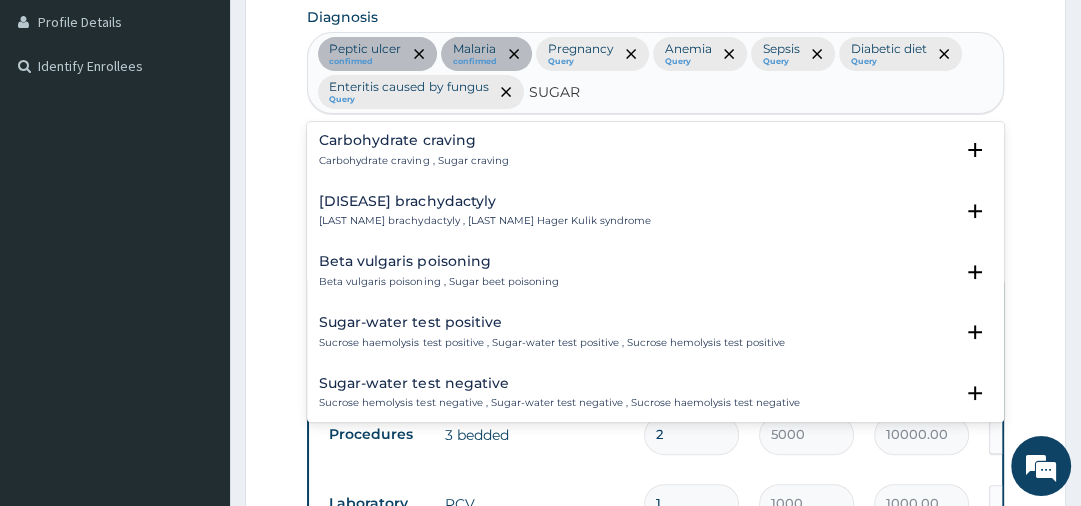 scroll, scrollTop: 116, scrollLeft: 0, axis: vertical 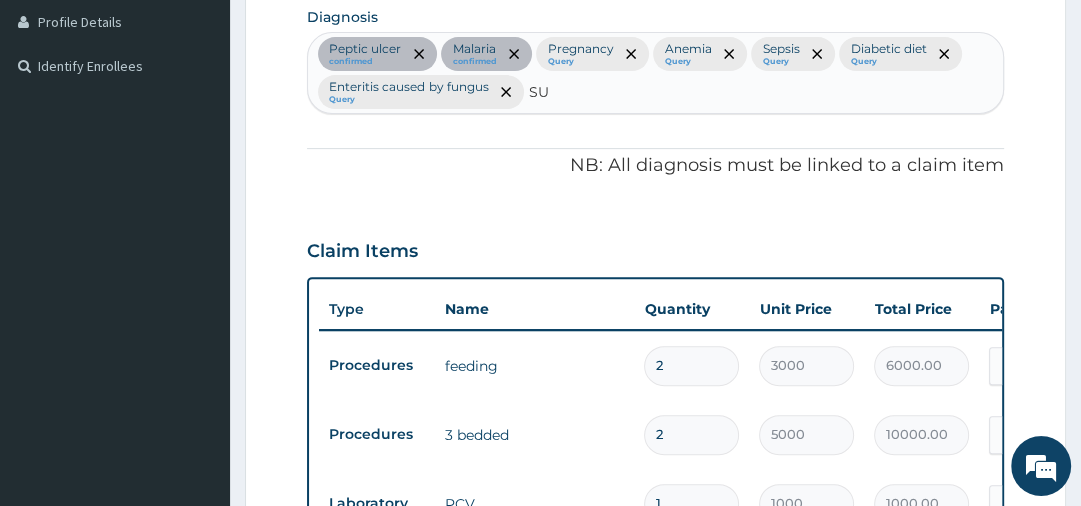 type on "S" 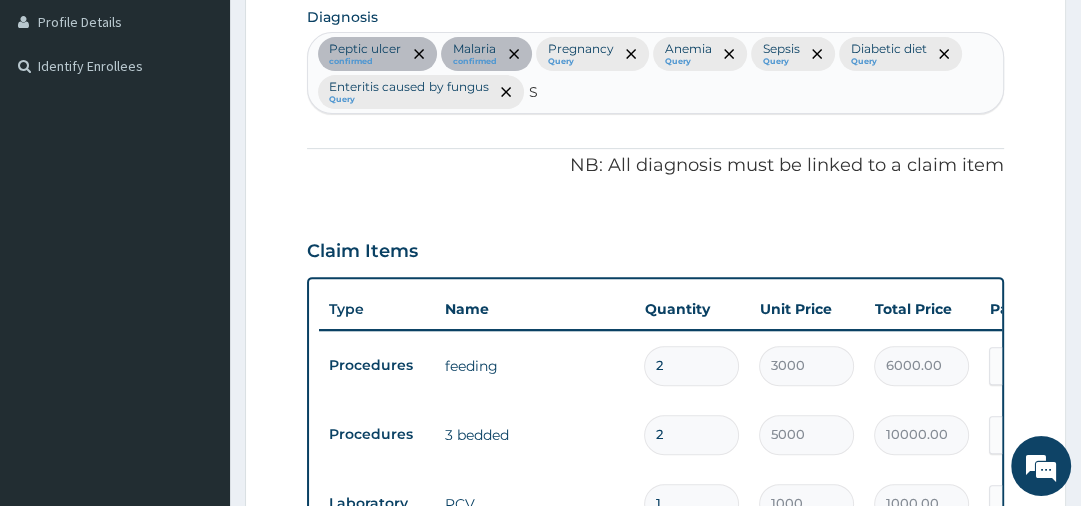 type 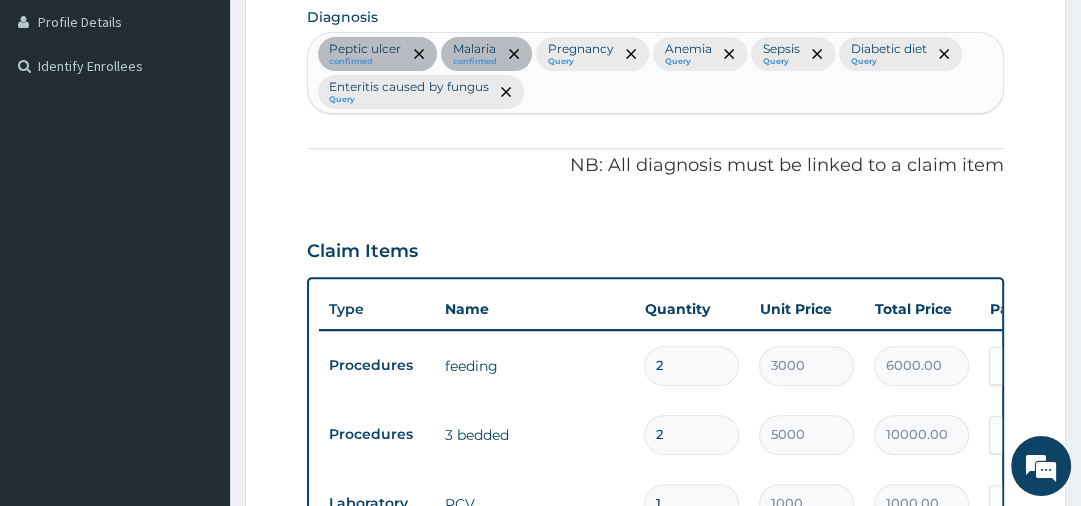 scroll, scrollTop: 946, scrollLeft: 0, axis: vertical 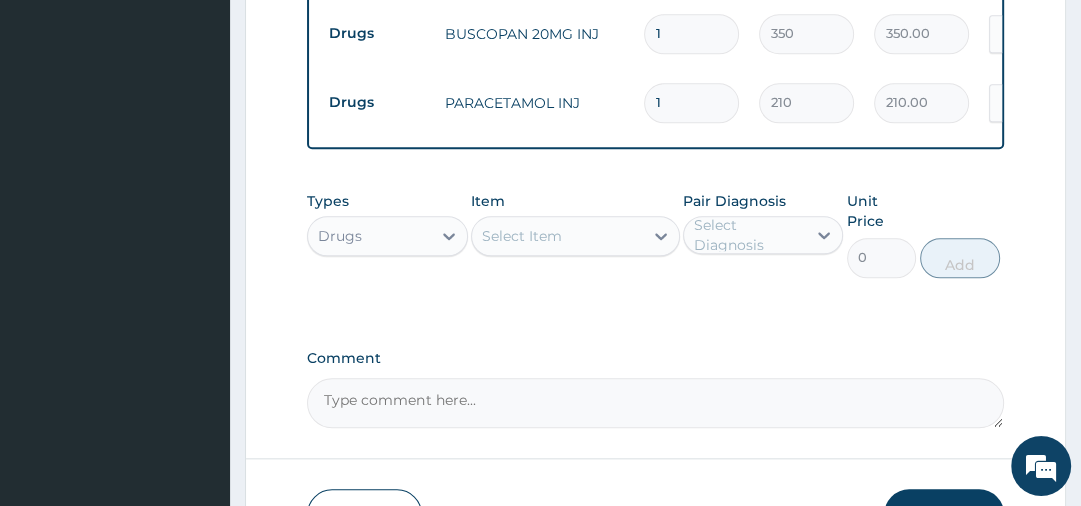 click on "Select Item" at bounding box center (522, 236) 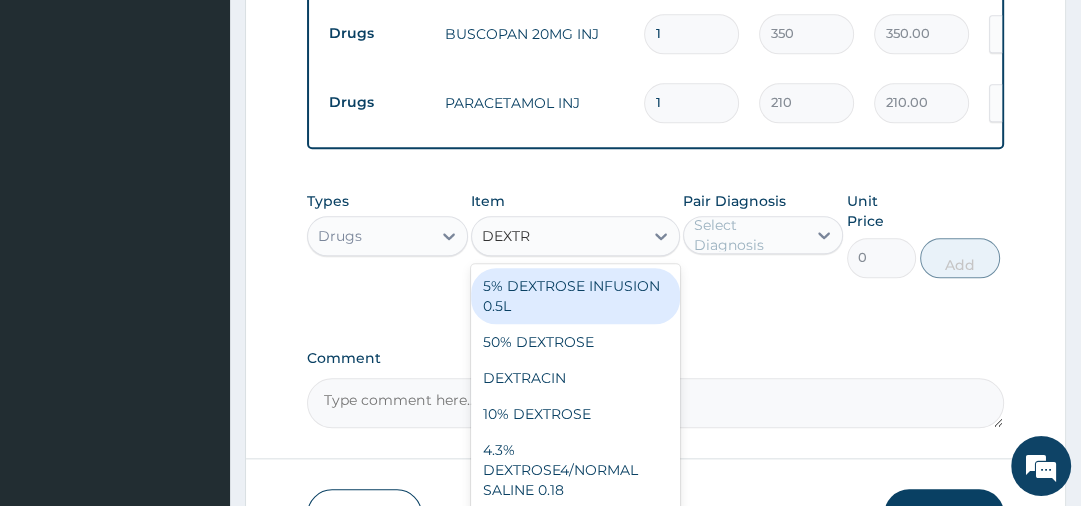 type on "DEXTRO" 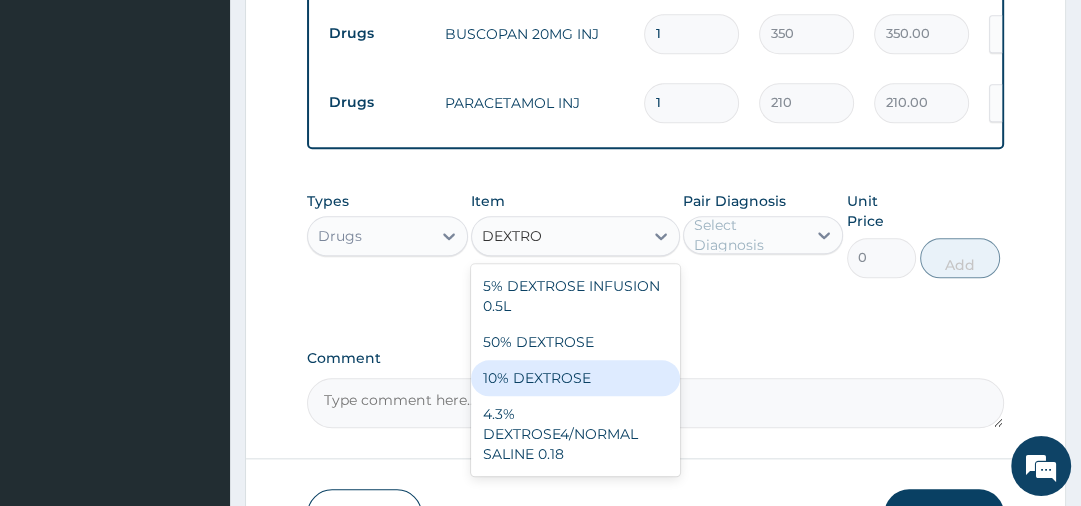 click on "10% DEXTROSE" at bounding box center [575, 378] 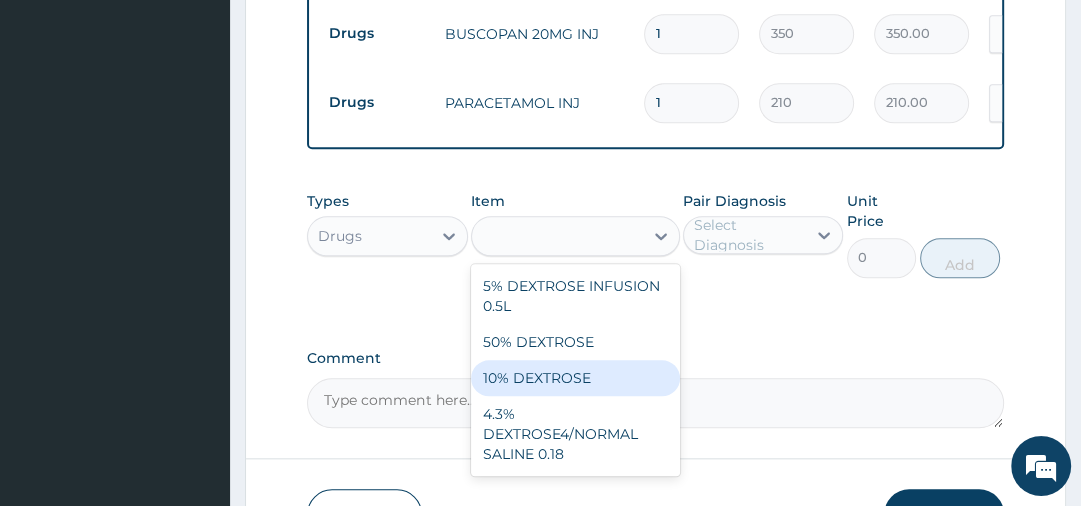 type on "1400" 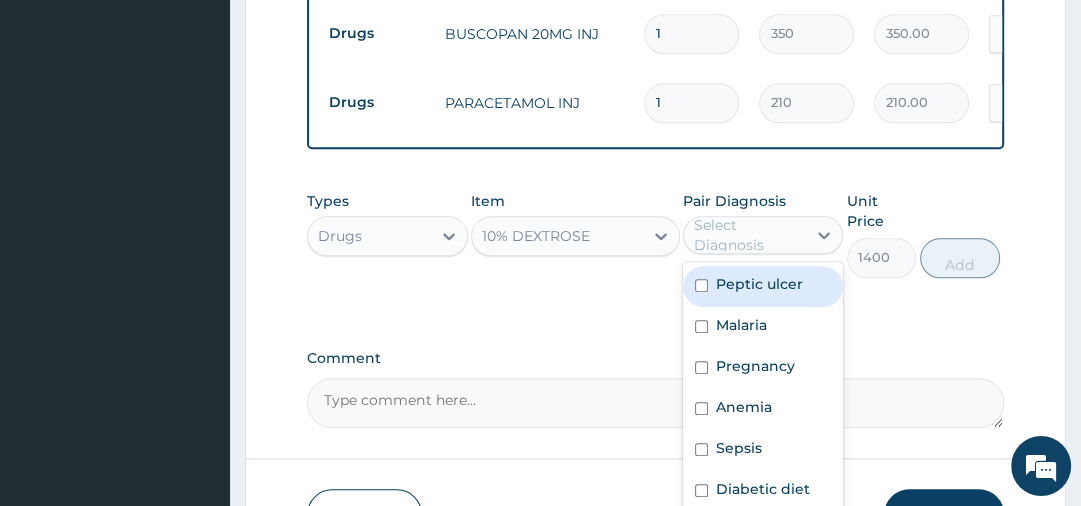 click on "Select Diagnosis" at bounding box center [749, 235] 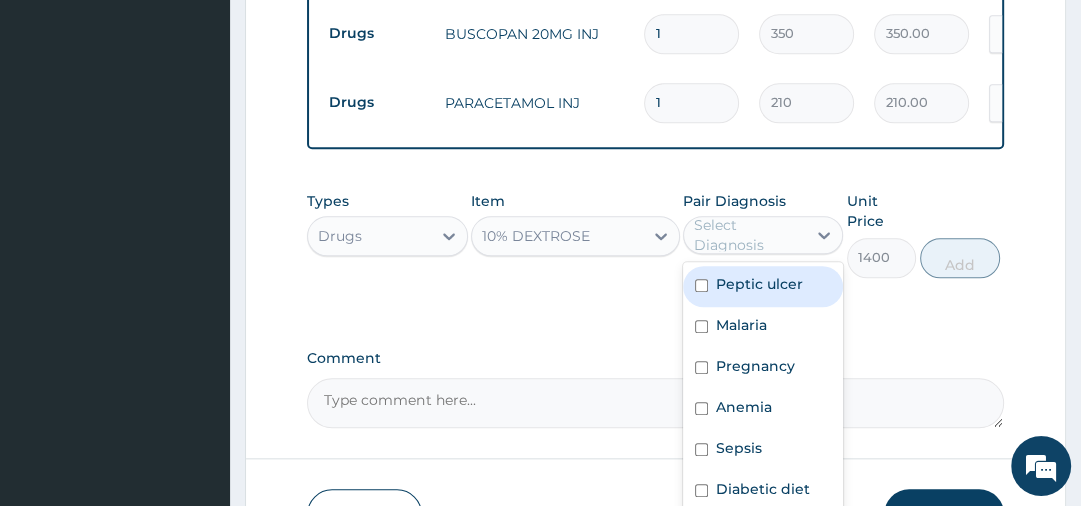 click on "Peptic ulcer" at bounding box center [759, 284] 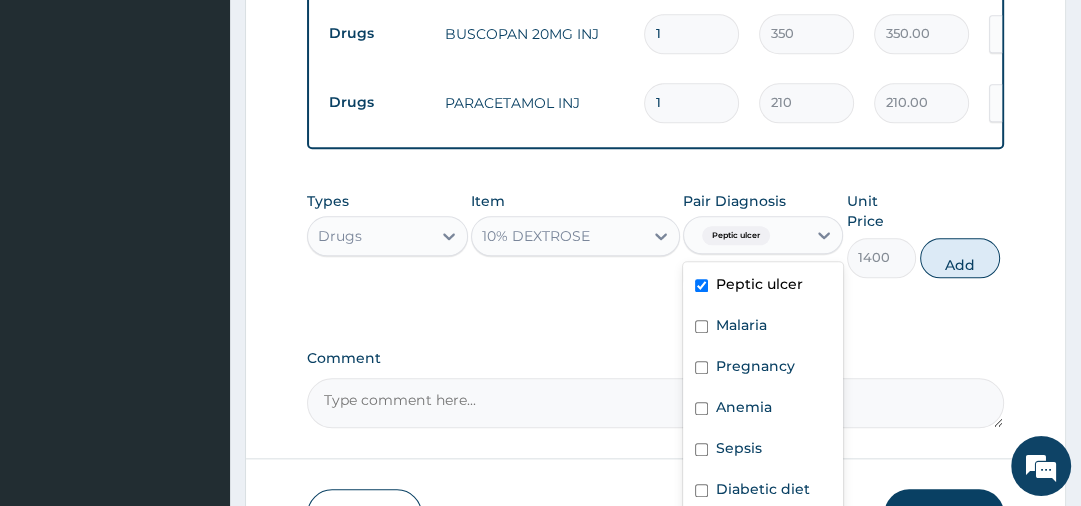 checkbox on "true" 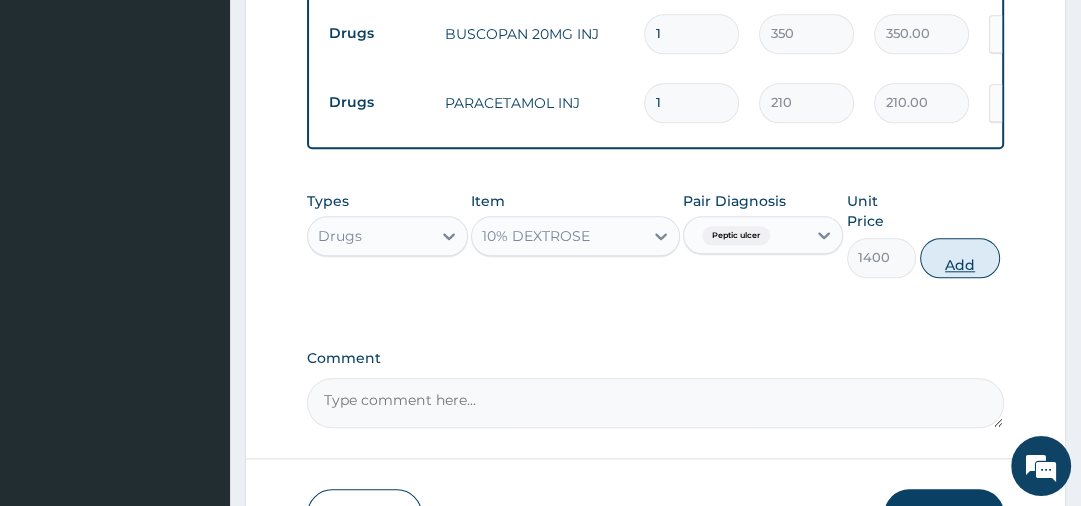 click on "Add" at bounding box center (960, 258) 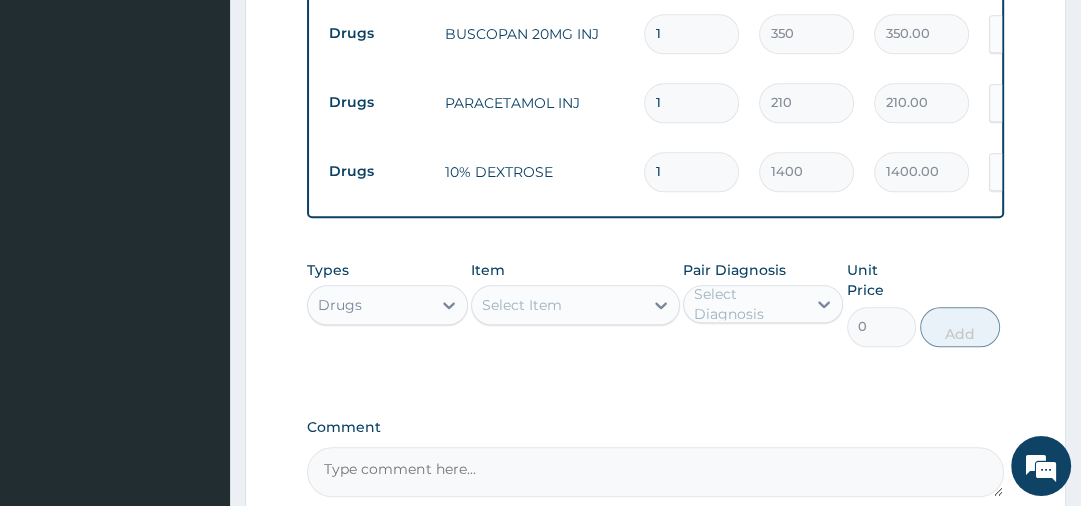 click on "Select Item" at bounding box center [522, 305] 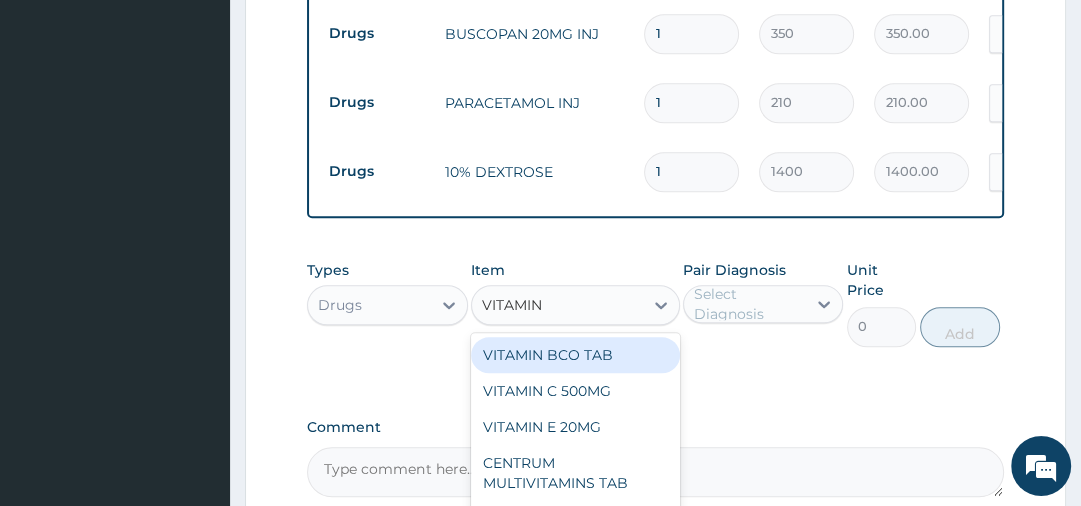 type on "VITAMIN B" 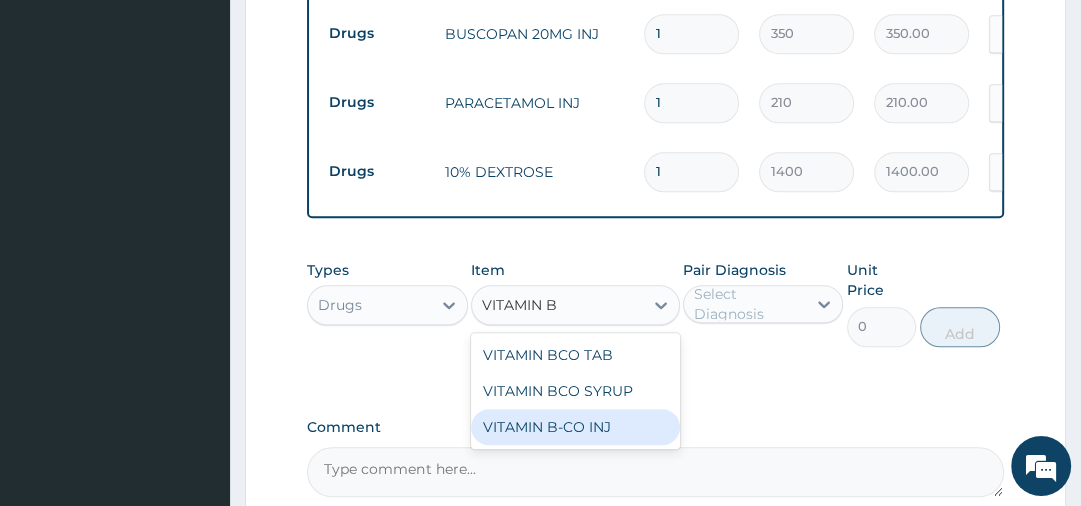 click on "VITAMIN B-CO INJ" at bounding box center [575, 427] 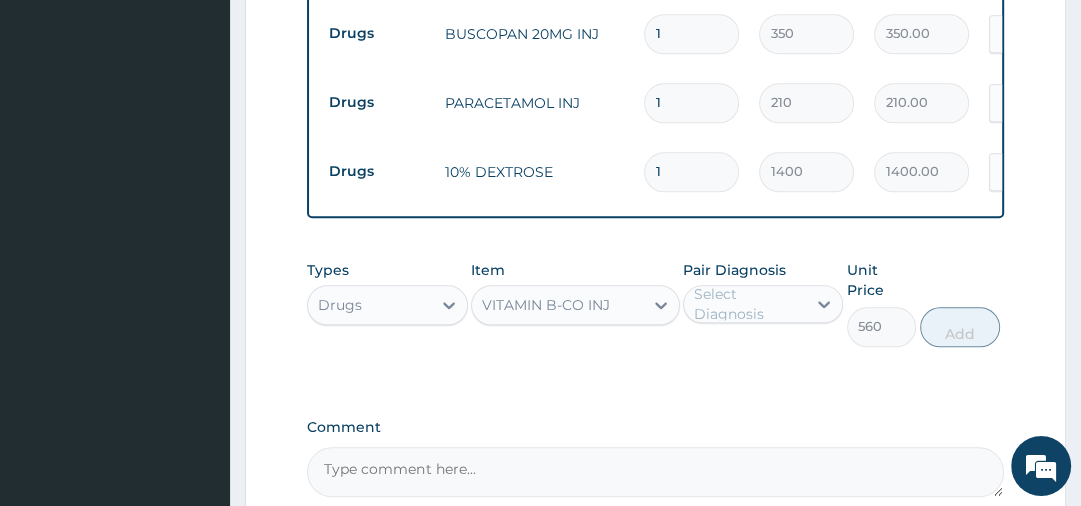 click on "Select Diagnosis" at bounding box center (749, 304) 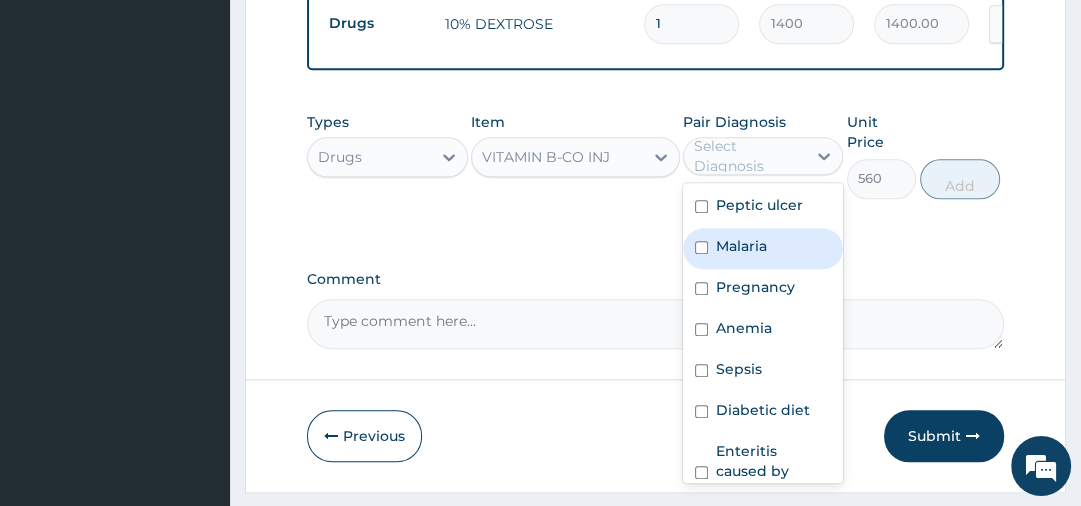 scroll, scrollTop: 1595, scrollLeft: 0, axis: vertical 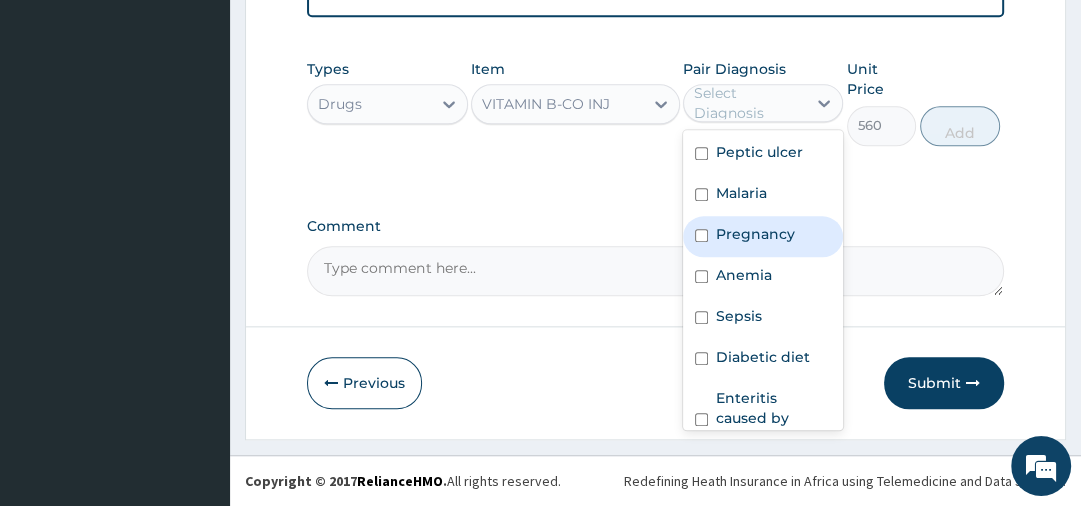 click on "Pregnancy" at bounding box center [755, 234] 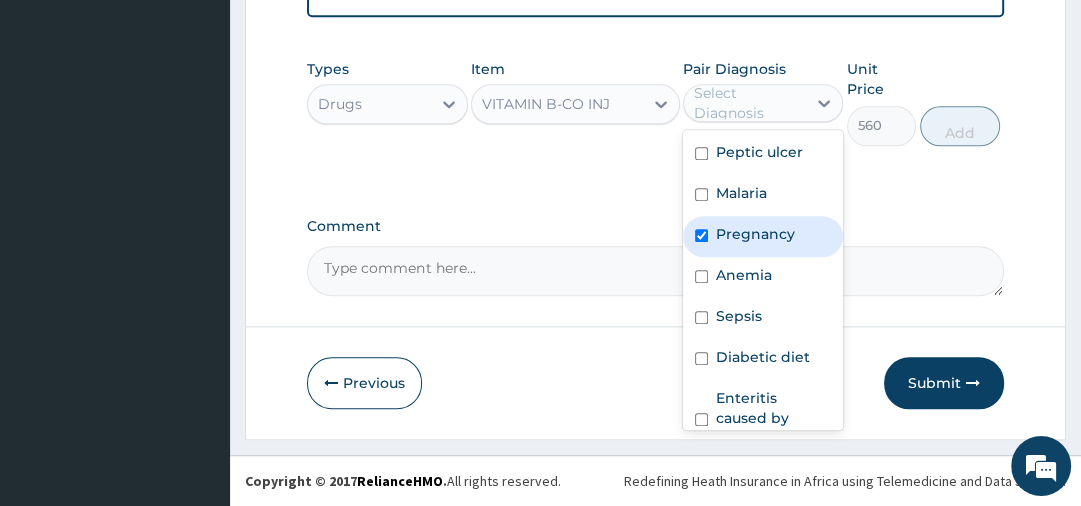 checkbox on "true" 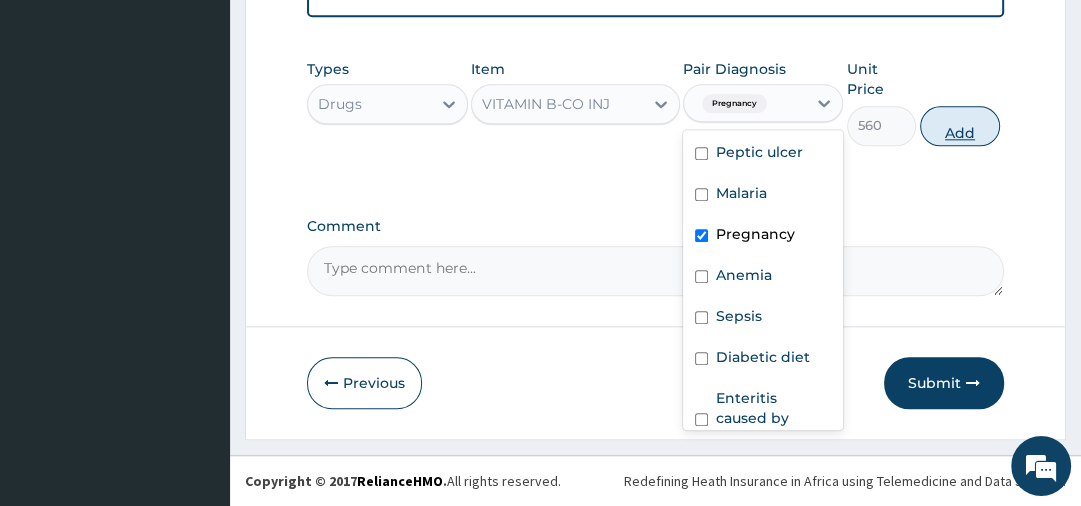 click on "Add" at bounding box center (960, 126) 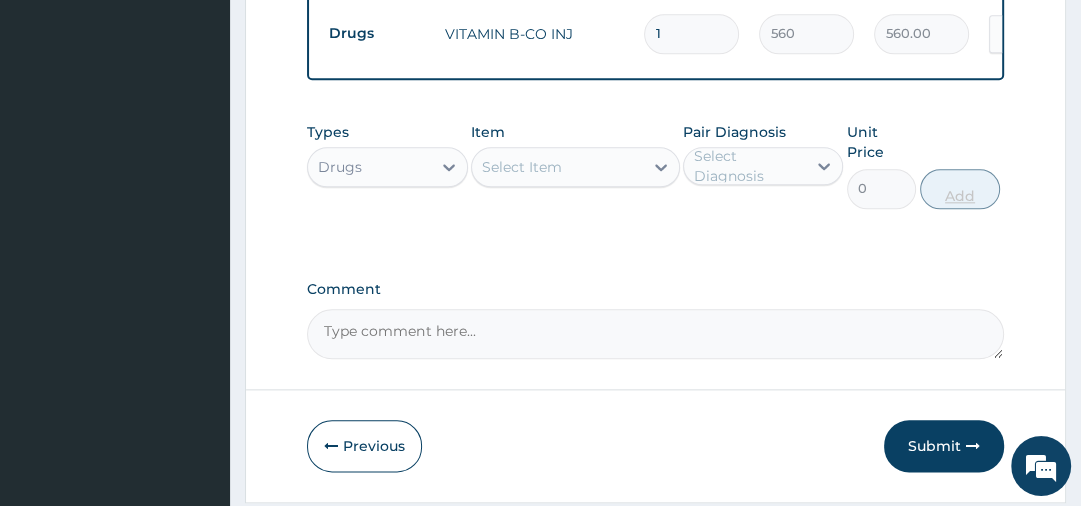 type 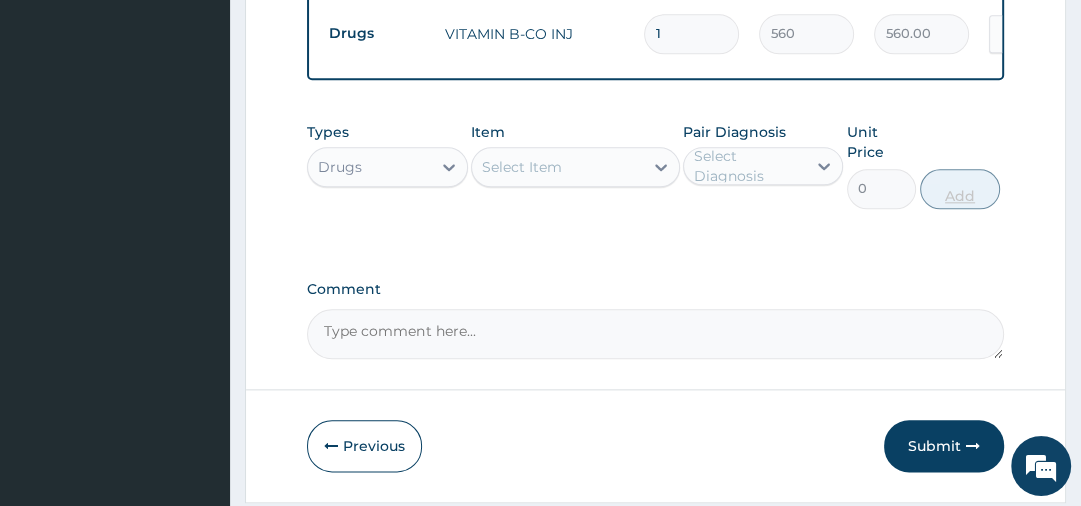 type on "0.00" 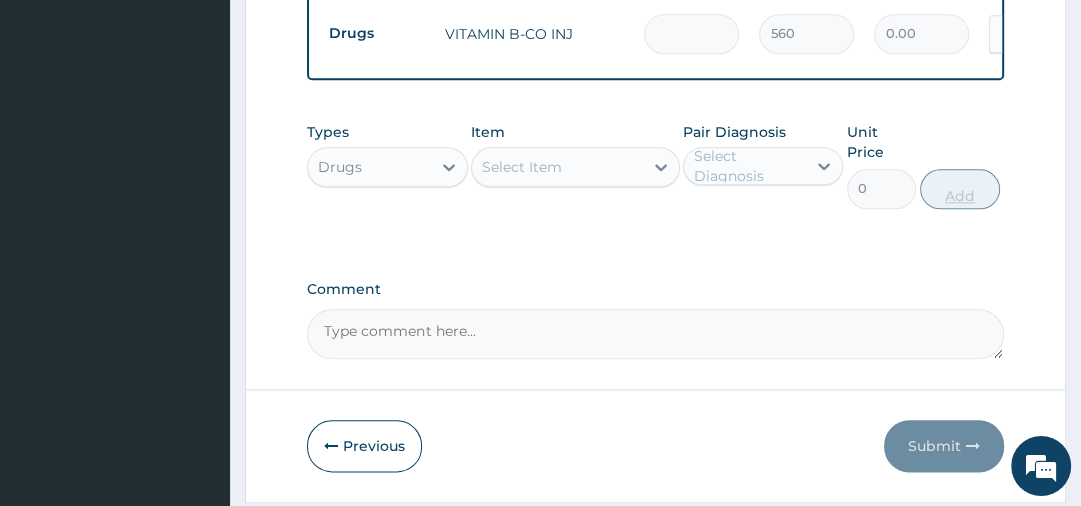 type on "3" 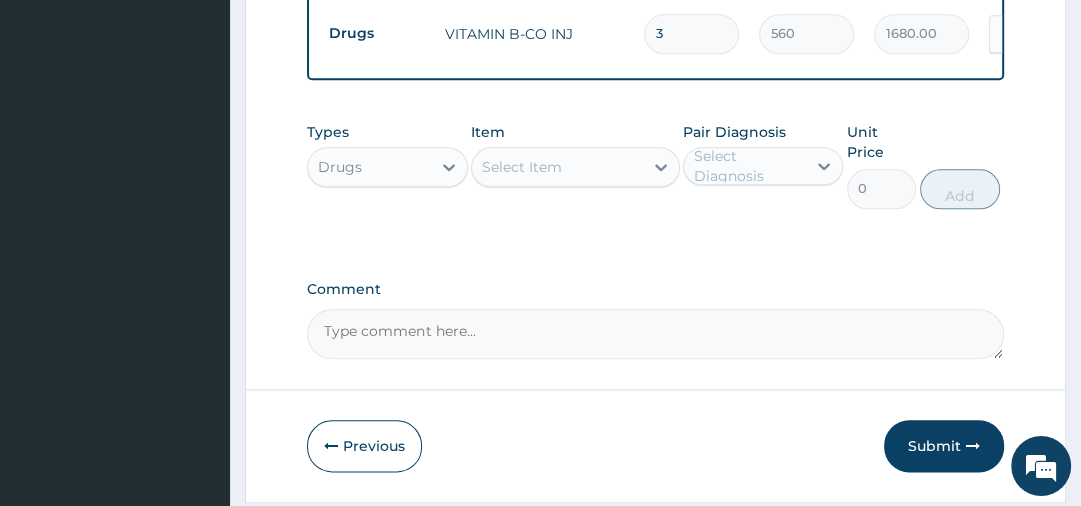 type on "3" 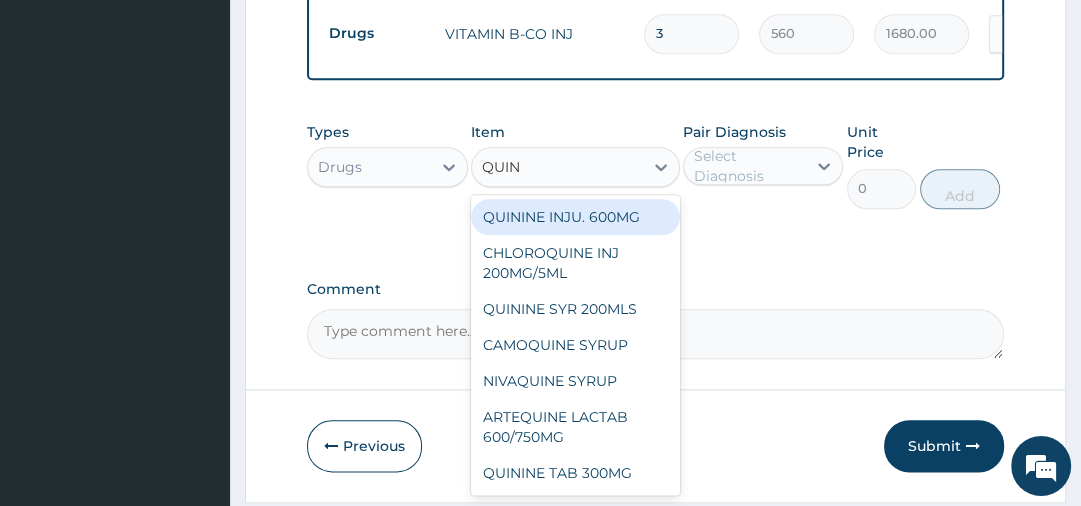 type on "QUINI" 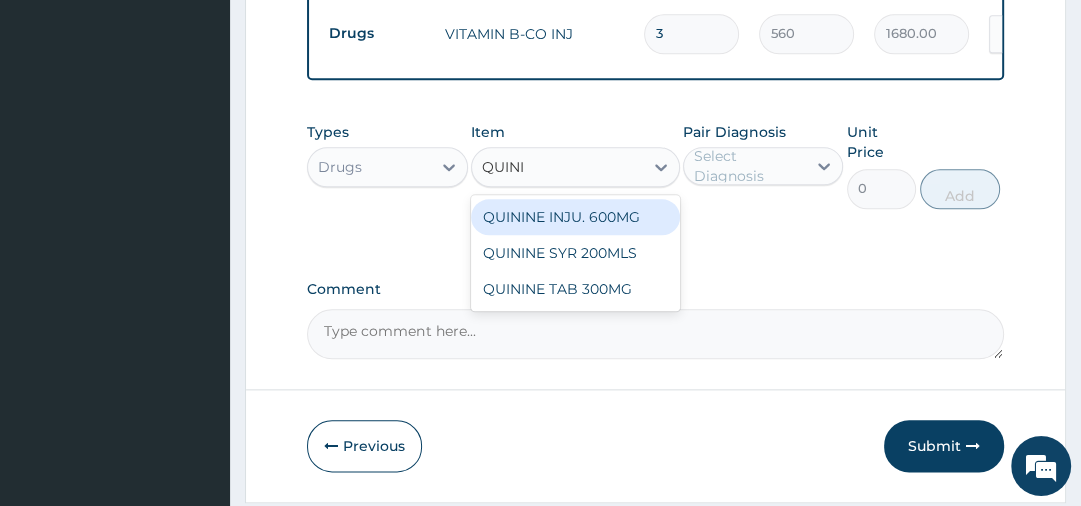 click on "QUININE INJU. 600MG" at bounding box center (575, 217) 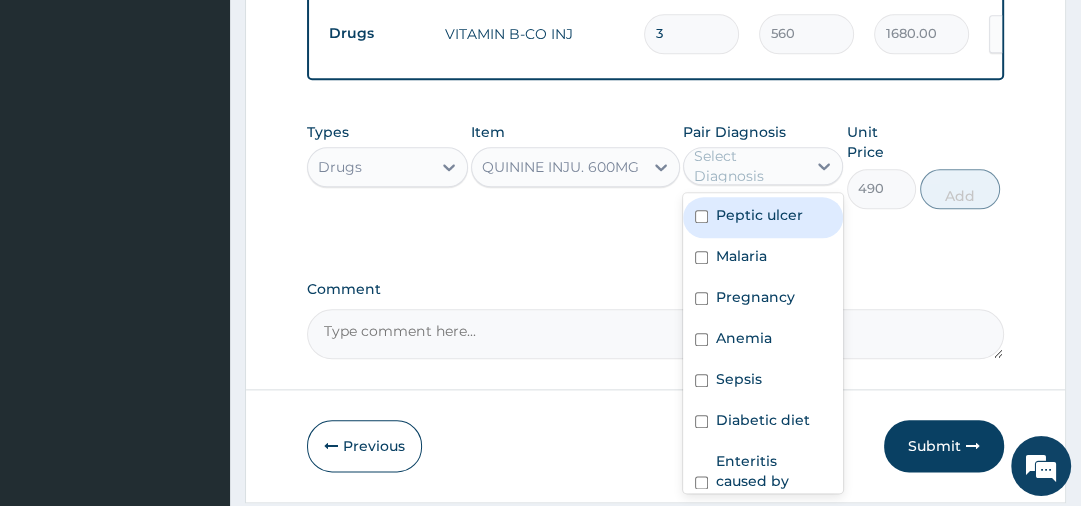 click on "Select Diagnosis" at bounding box center [749, 166] 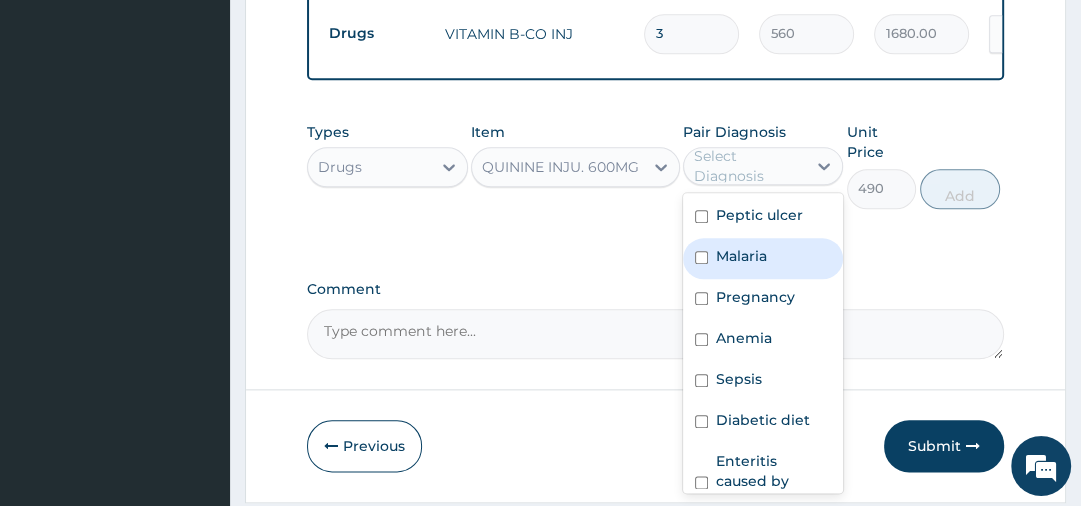click on "Malaria" at bounding box center (741, 256) 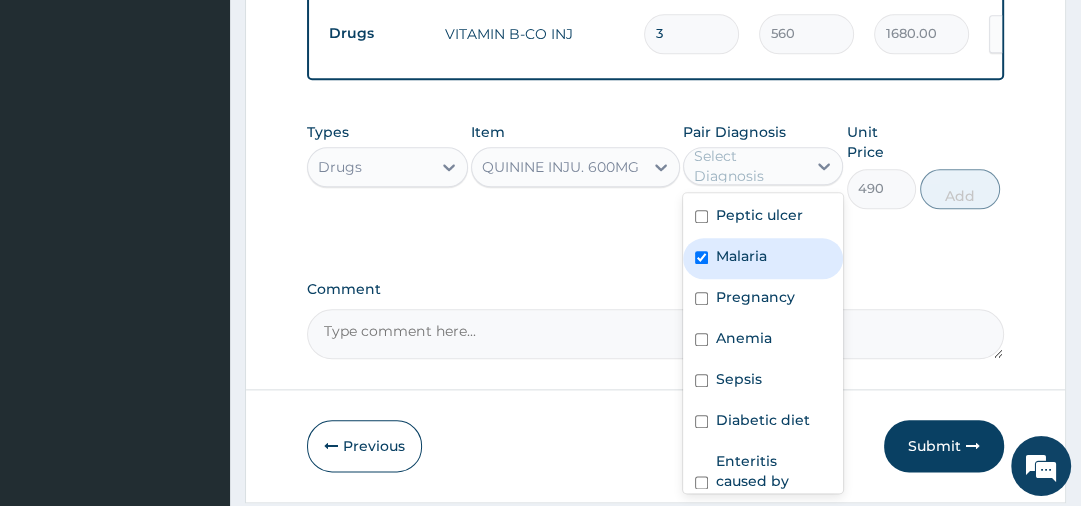 checkbox on "true" 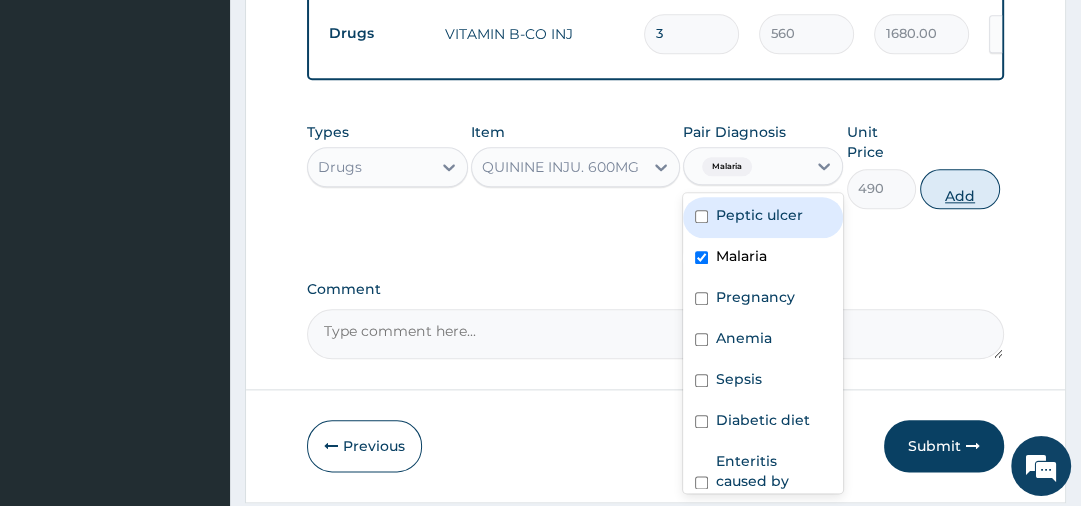 click on "Add" at bounding box center [960, 189] 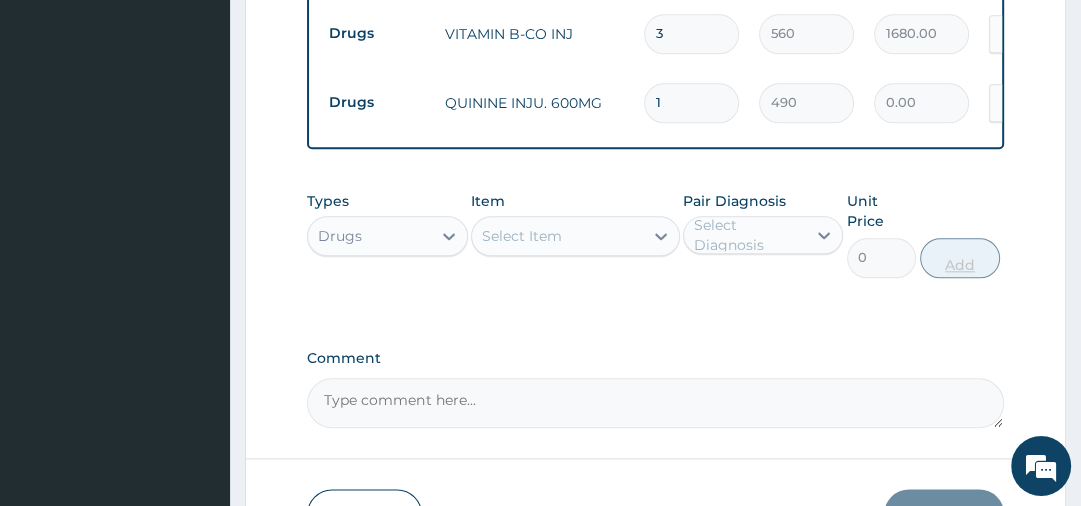 type 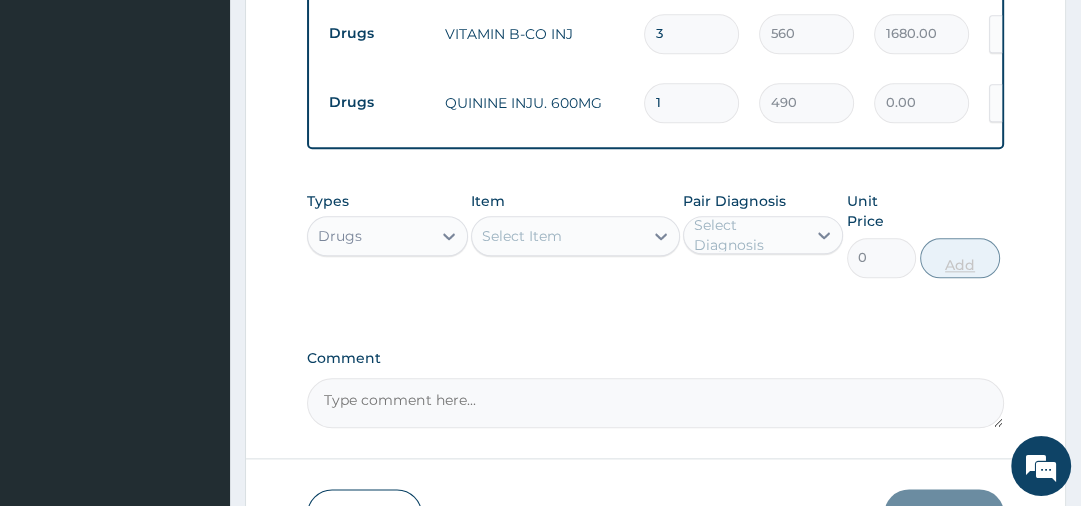 type on "0.00" 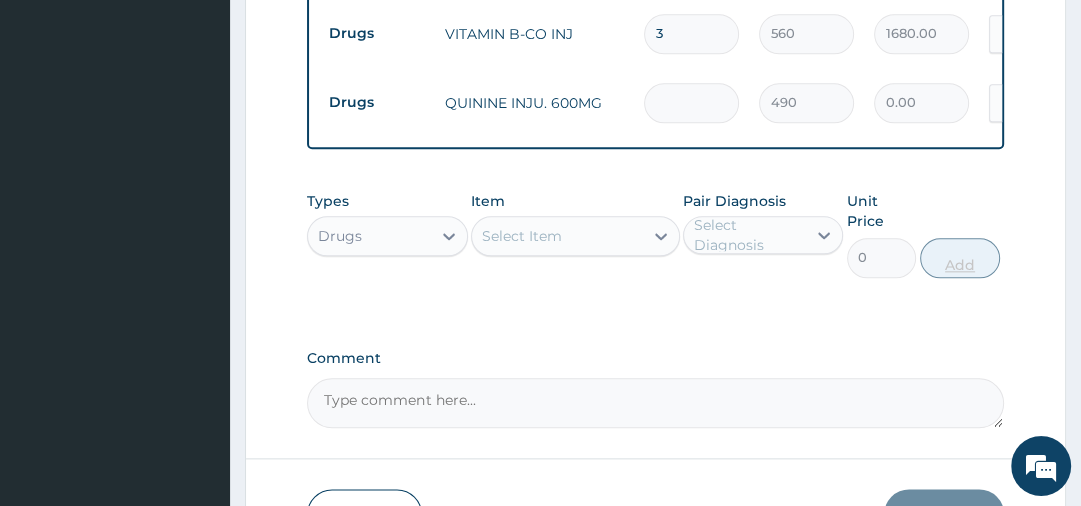 type on "3" 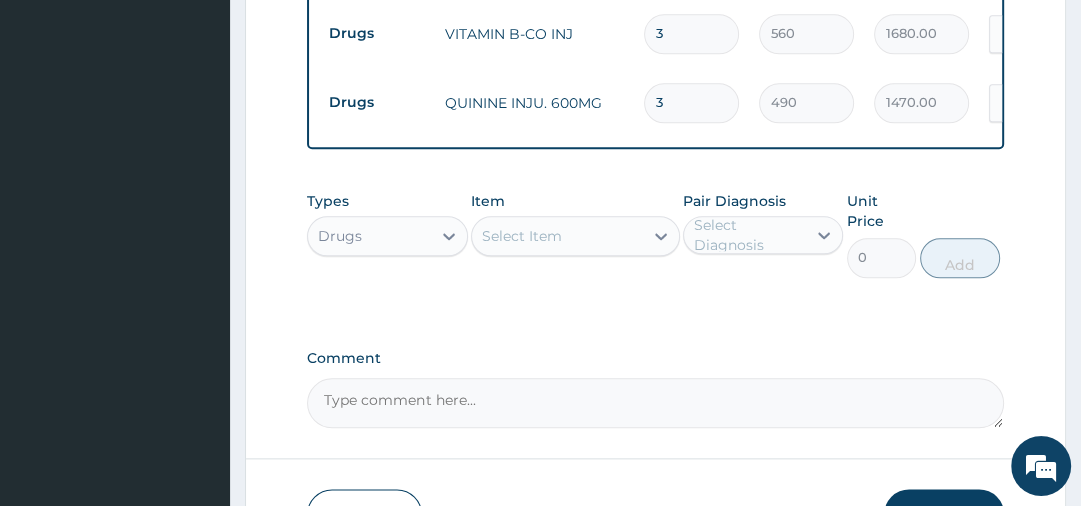 type on "3" 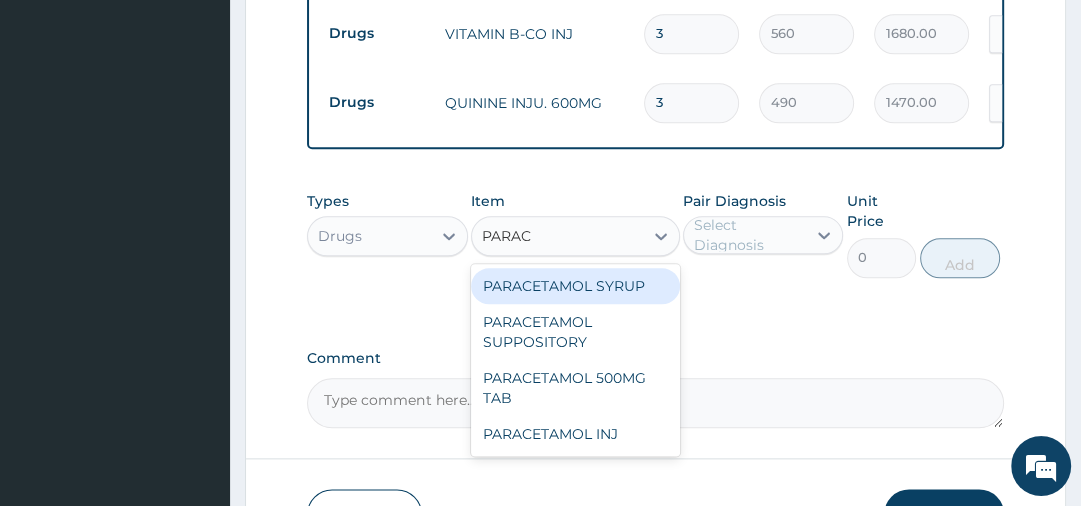 type on "PARACE" 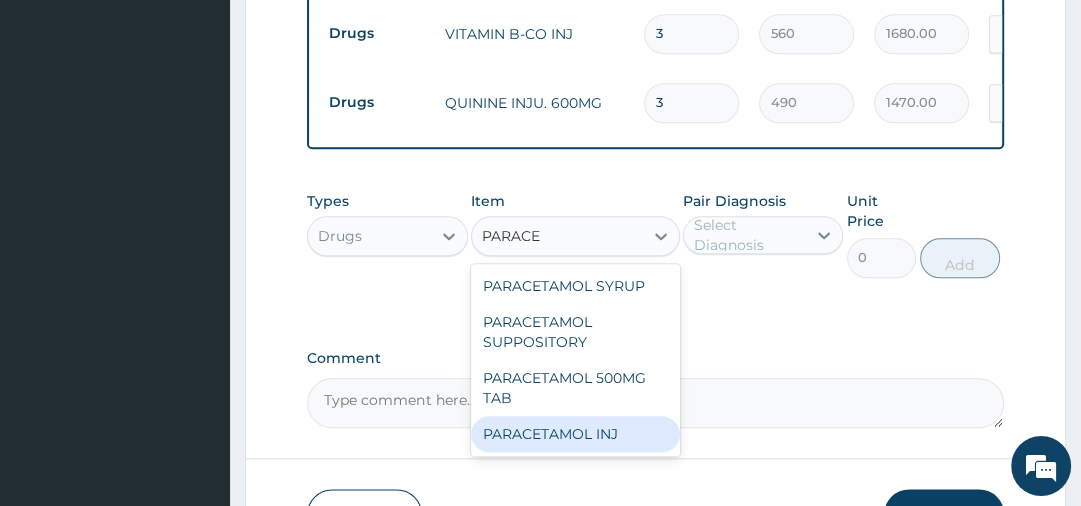 click on "PARACETAMOL INJ" at bounding box center [575, 434] 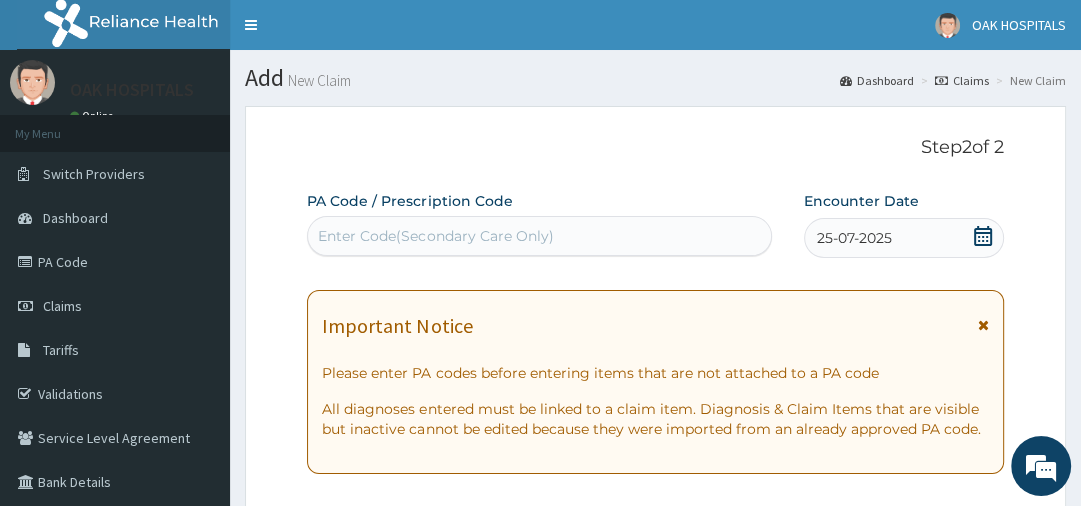 scroll, scrollTop: 442, scrollLeft: 0, axis: vertical 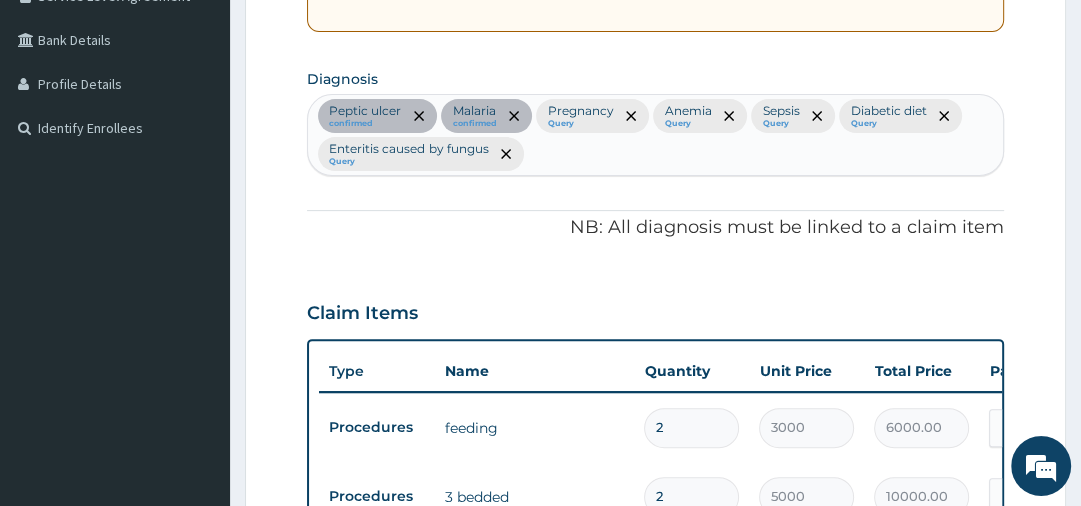 click on "Peptic ulcer confirmed Malaria confirmed Pregnancy Query Anemia Query Sepsis Query Diabetic diet Query Enteritis caused by fungus Query" at bounding box center (655, 135) 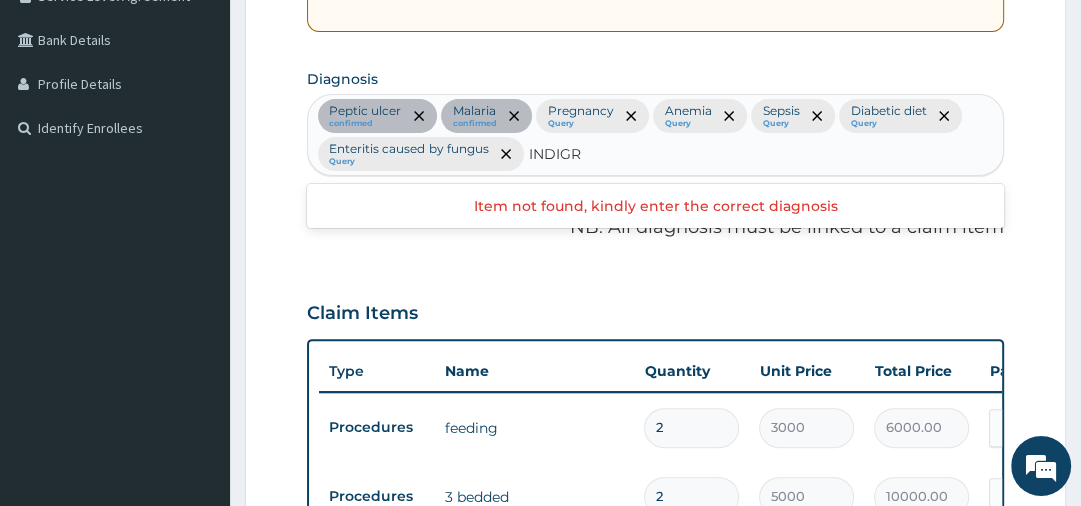 type on "INDIG" 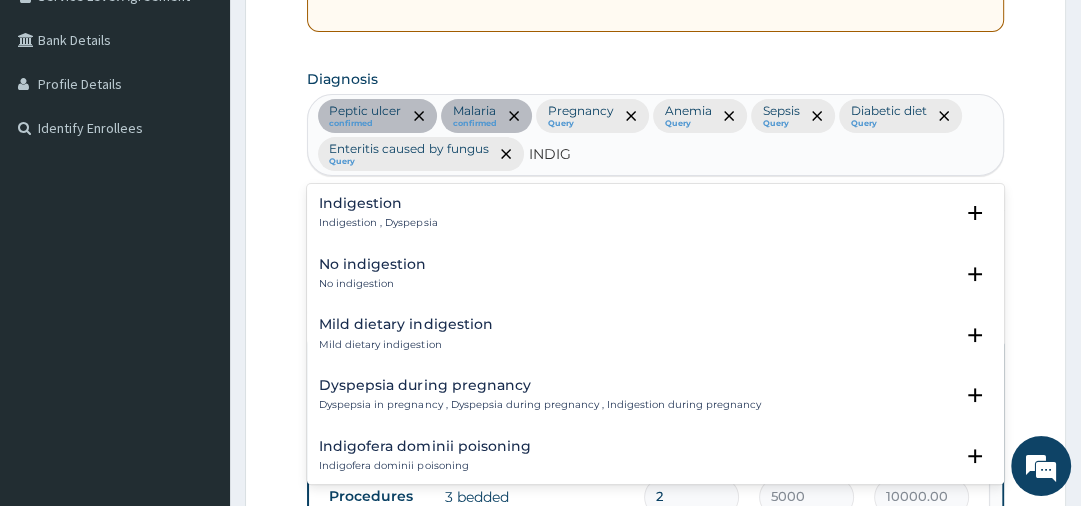 click on "Indigestion" at bounding box center [378, 203] 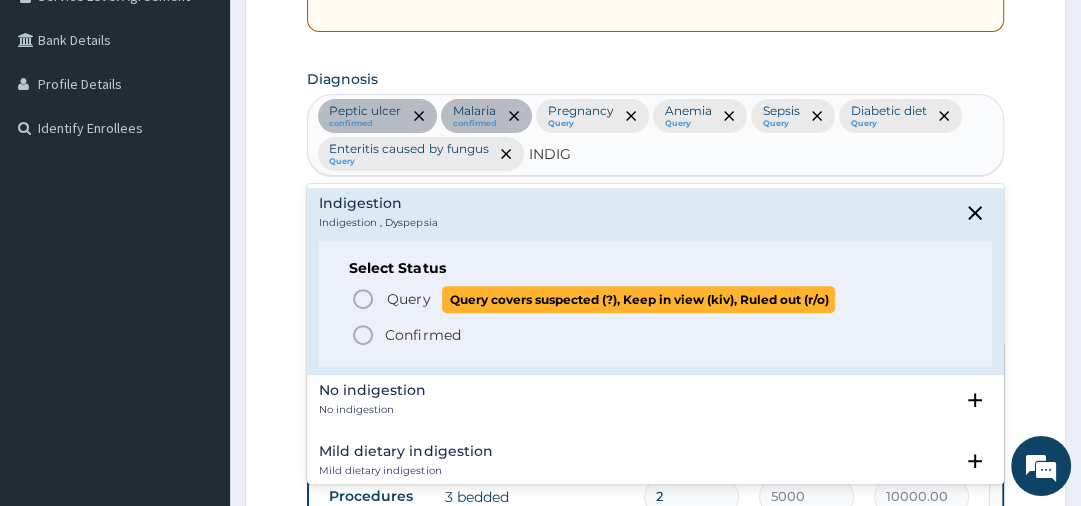 click on "Query" at bounding box center [408, 299] 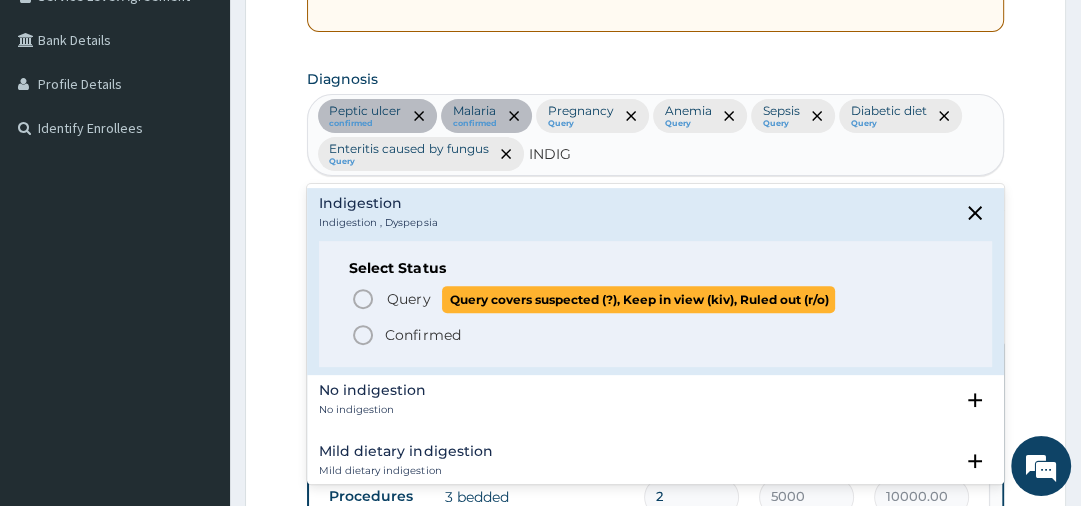 type 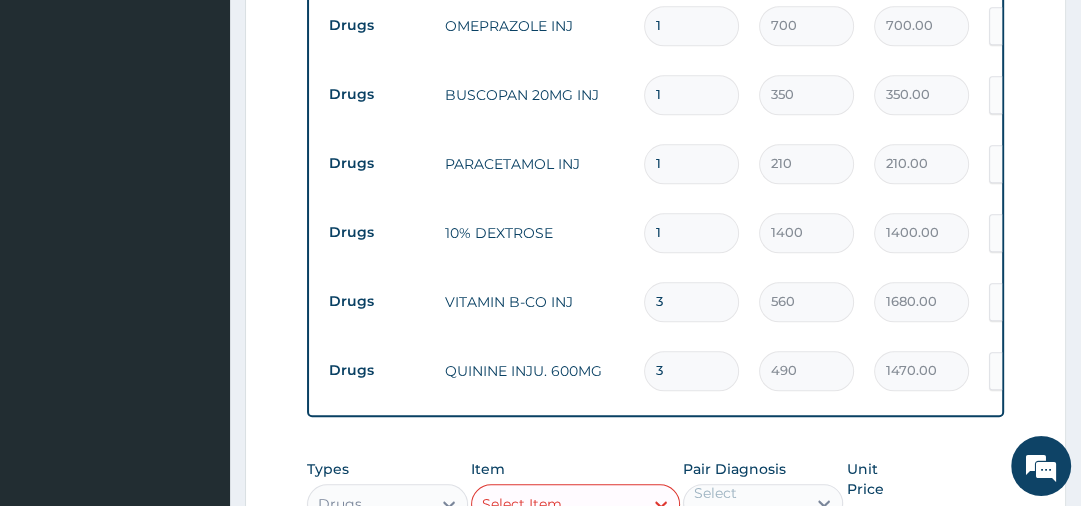 scroll, scrollTop: 1752, scrollLeft: 0, axis: vertical 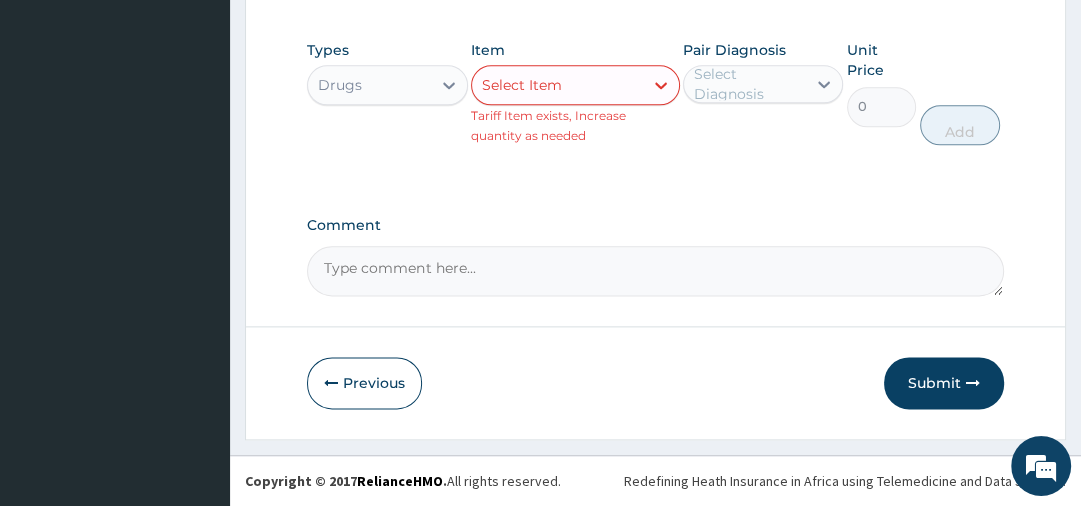 click on "Select Item" at bounding box center (557, 85) 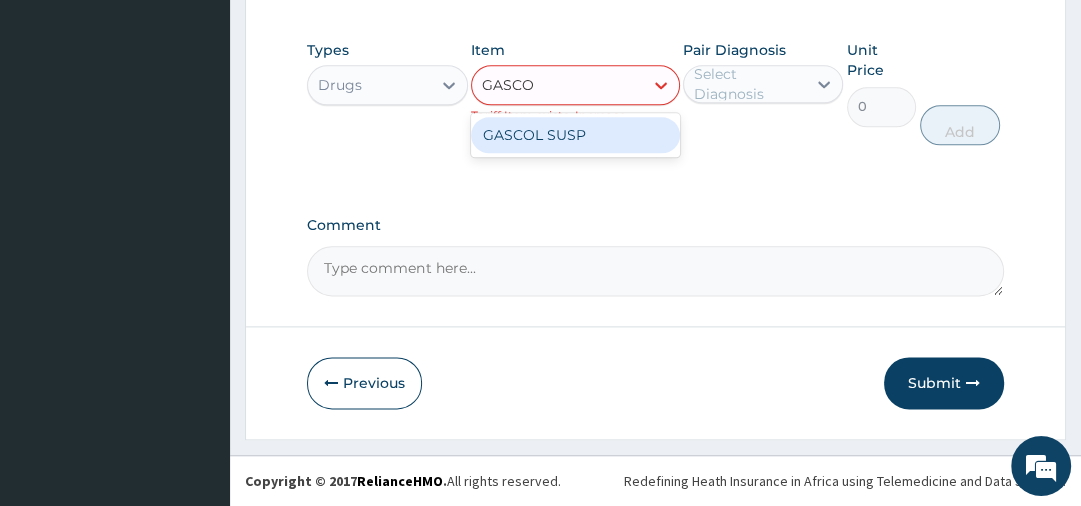 type on "GASCOL" 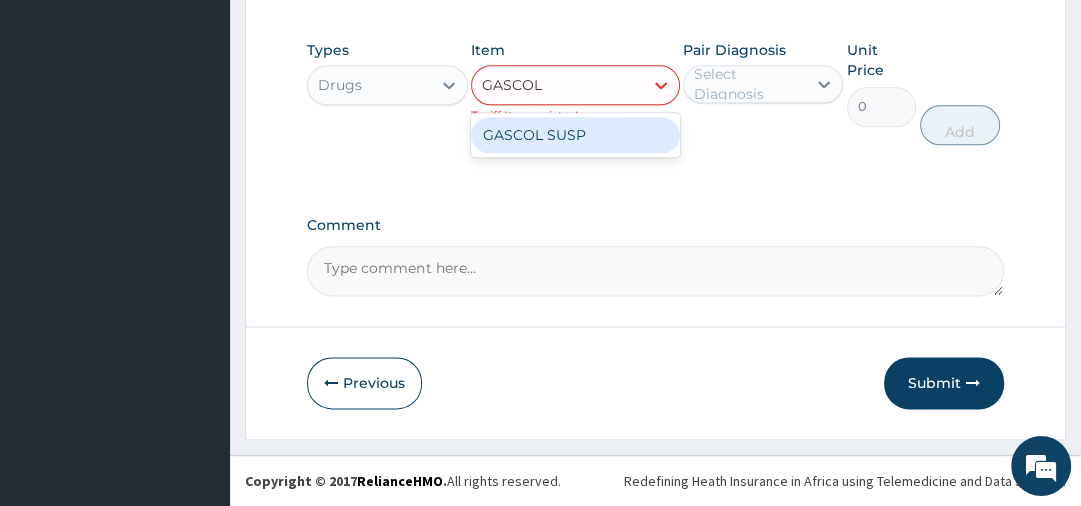 click on "GASCOL SUSP" at bounding box center [575, 135] 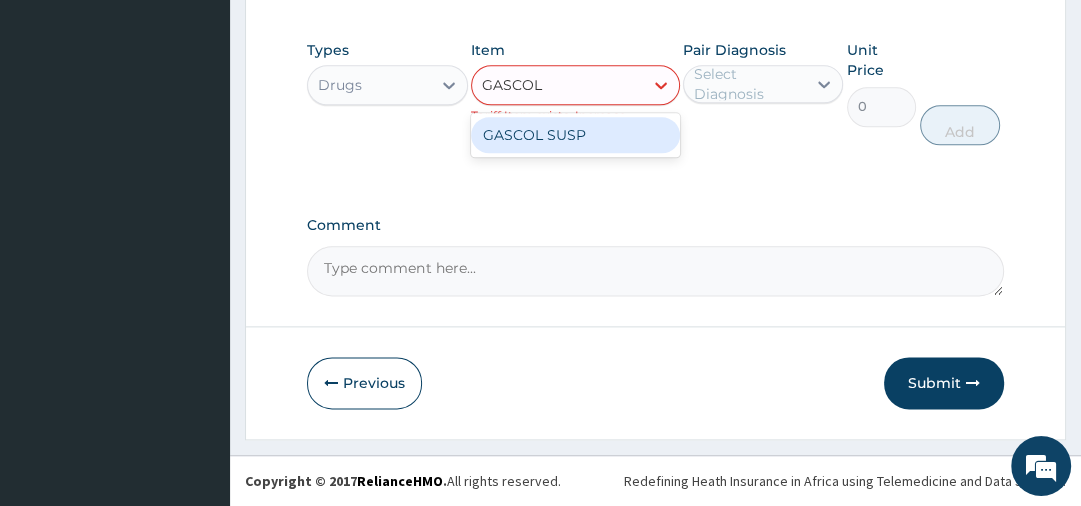 type 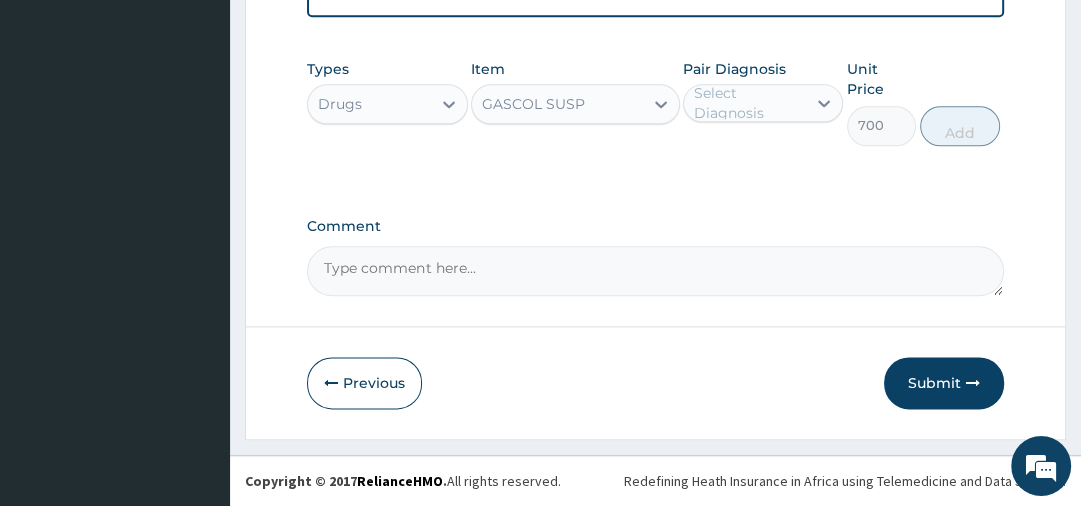 scroll, scrollTop: 1732, scrollLeft: 0, axis: vertical 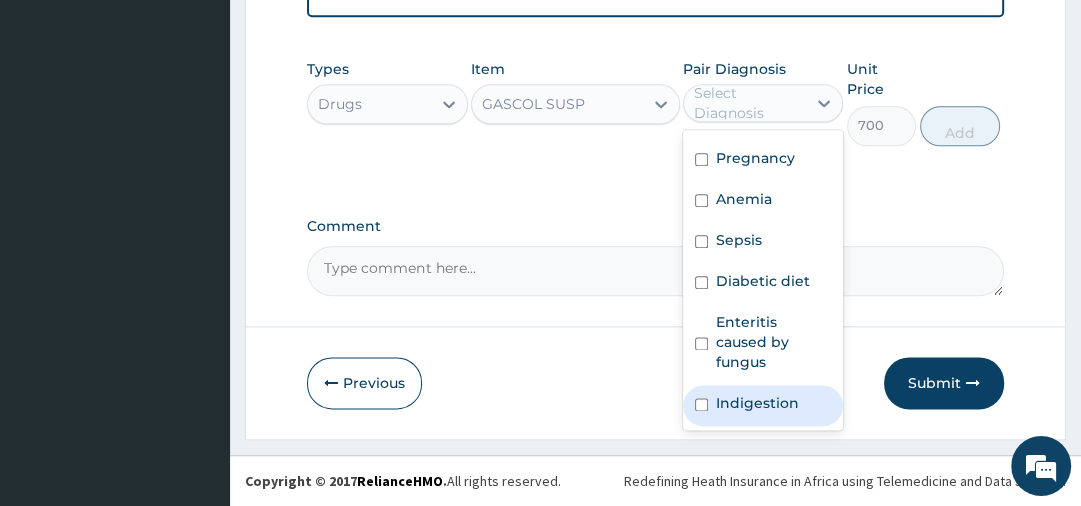 click on "Indigestion" at bounding box center (757, 403) 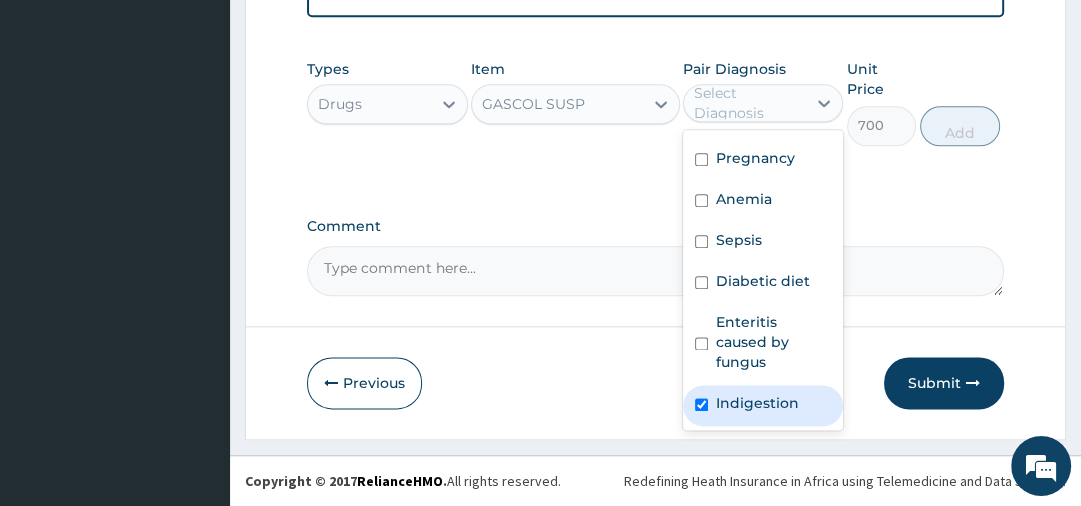 checkbox on "true" 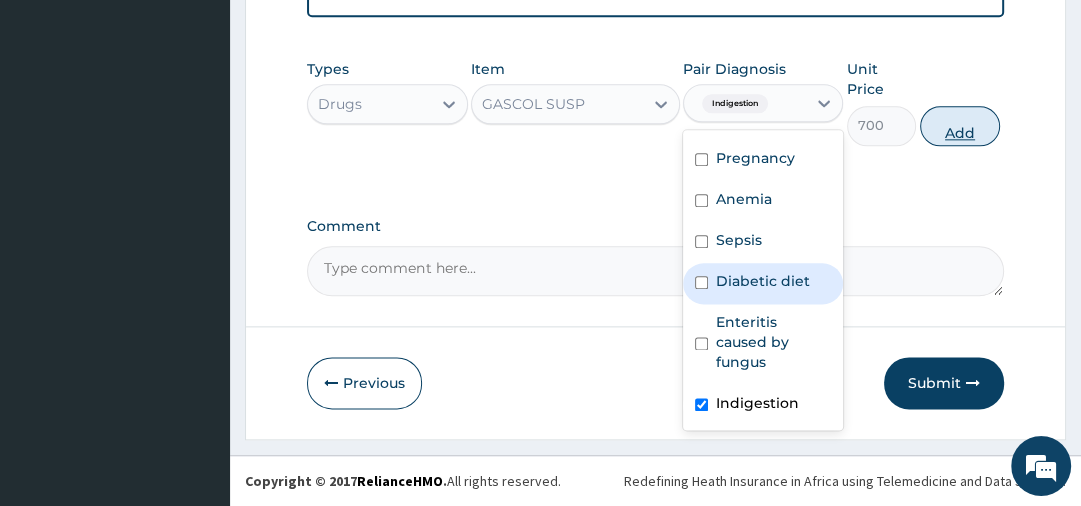 click on "Add" at bounding box center (960, 126) 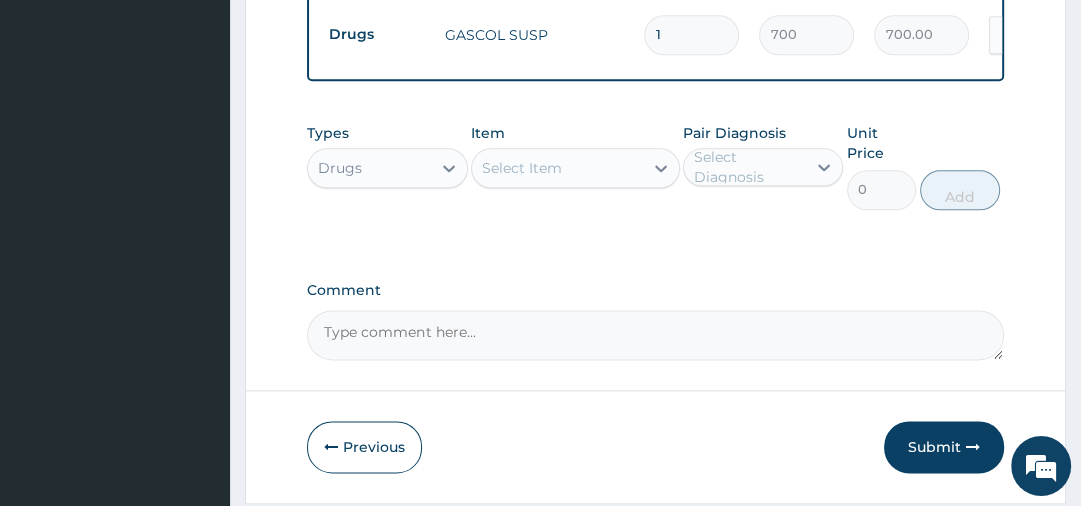 click on "Select Item" at bounding box center (557, 168) 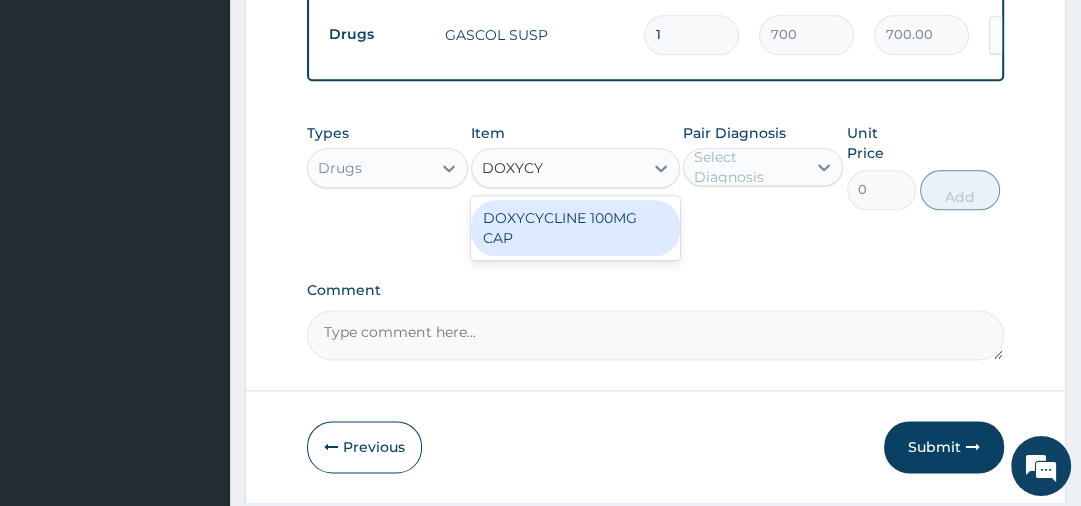 type on "DOXYCYC" 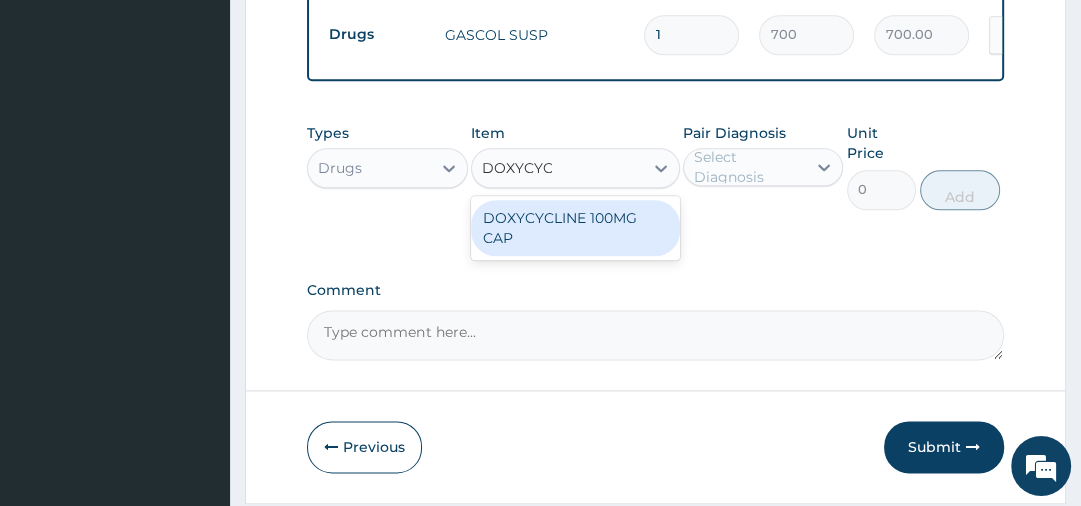 click on "DOXYCYCLINE 100MG CAP" at bounding box center (575, 228) 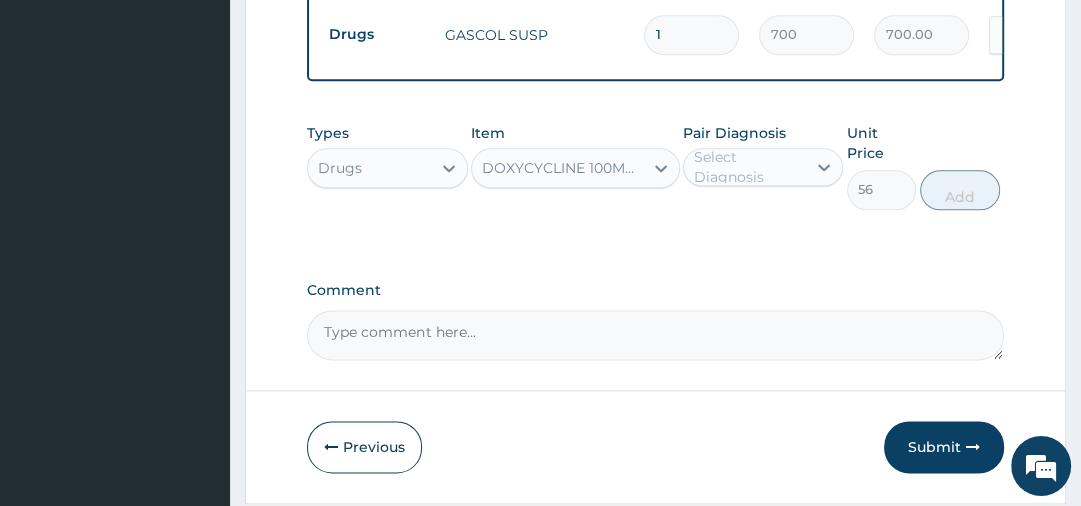 click on "Select Diagnosis" at bounding box center (749, 167) 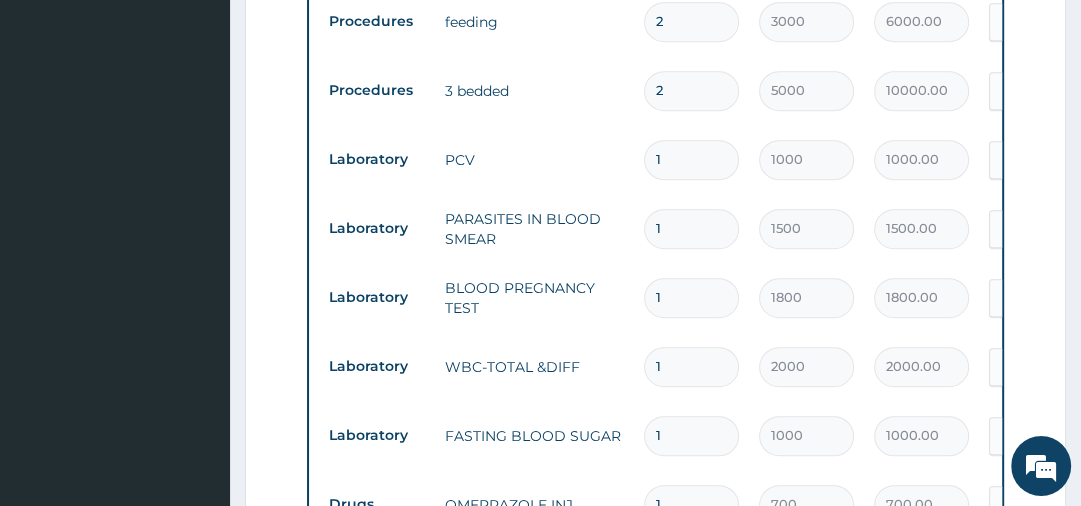 scroll, scrollTop: 405, scrollLeft: 0, axis: vertical 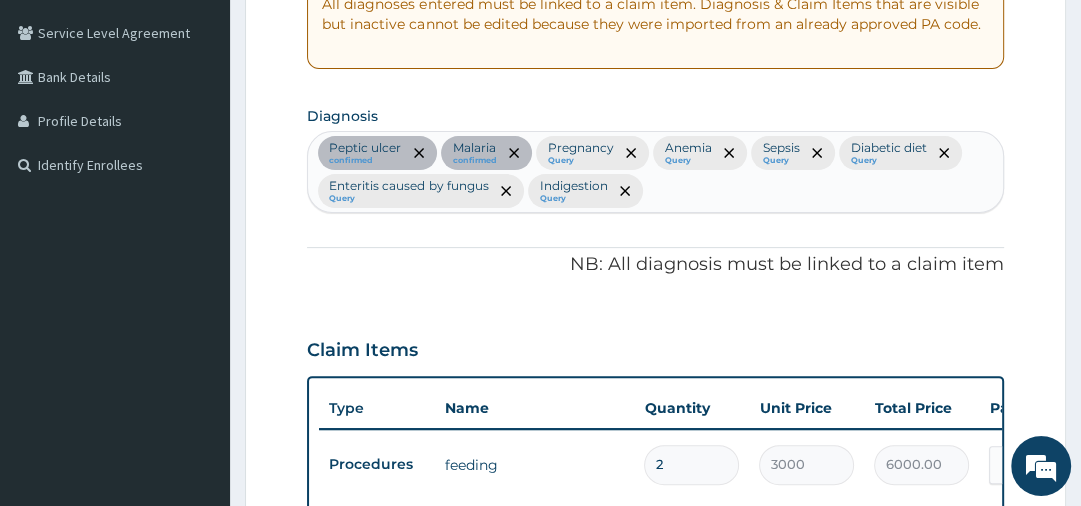 click on "Peptic ulcer confirmed Malaria confirmed Pregnancy Query Anemia Query Sepsis Query Diabetic diet Query Enteritis caused by fungus Query Indigestion Query" at bounding box center [655, 172] 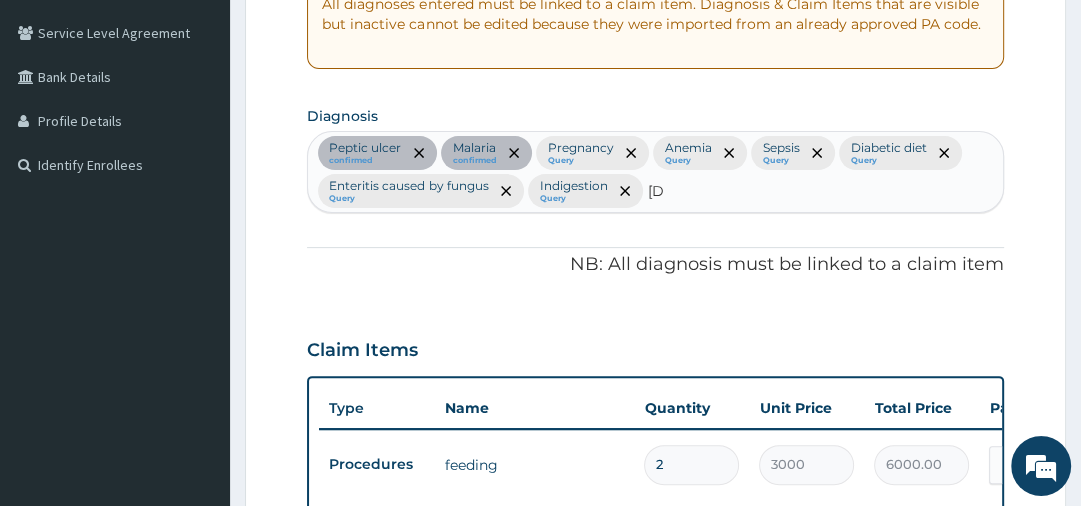 type on "I" 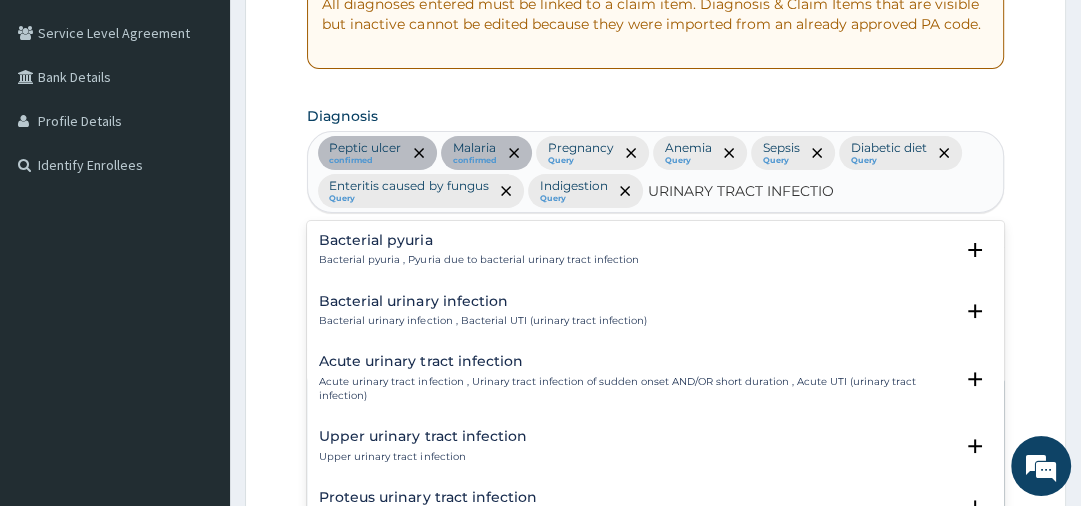 type on "URINARY TRACT INFECTION" 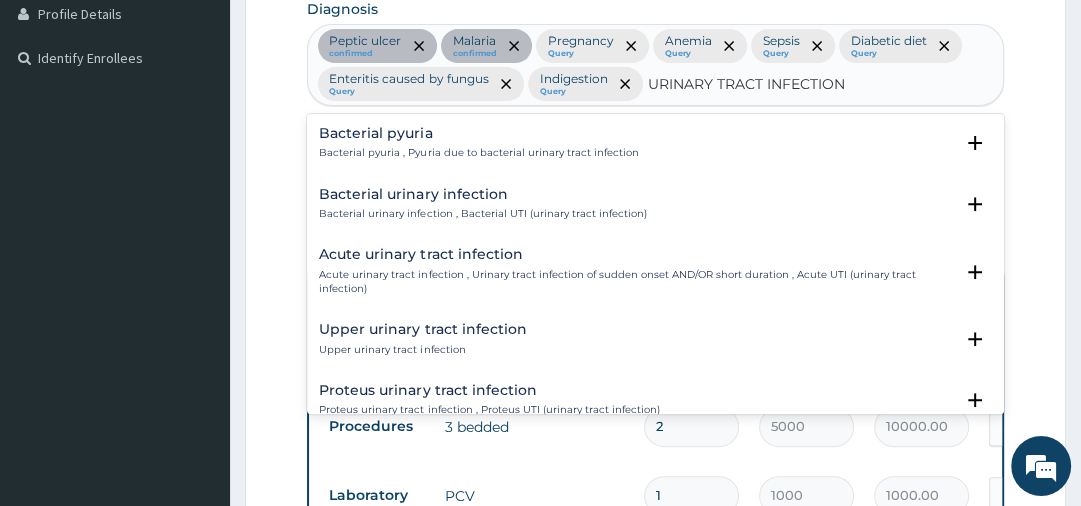 scroll, scrollTop: 533, scrollLeft: 0, axis: vertical 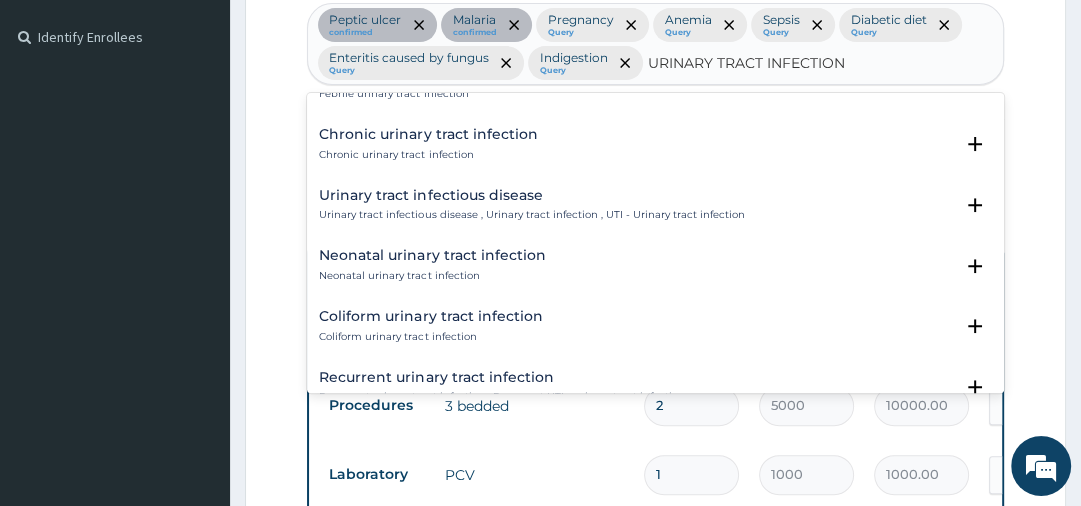 click on "Urinary tract infectious disease Urinary tract infectious disease , Urinary tract infection , UTI - Urinary tract infection" at bounding box center [531, 205] 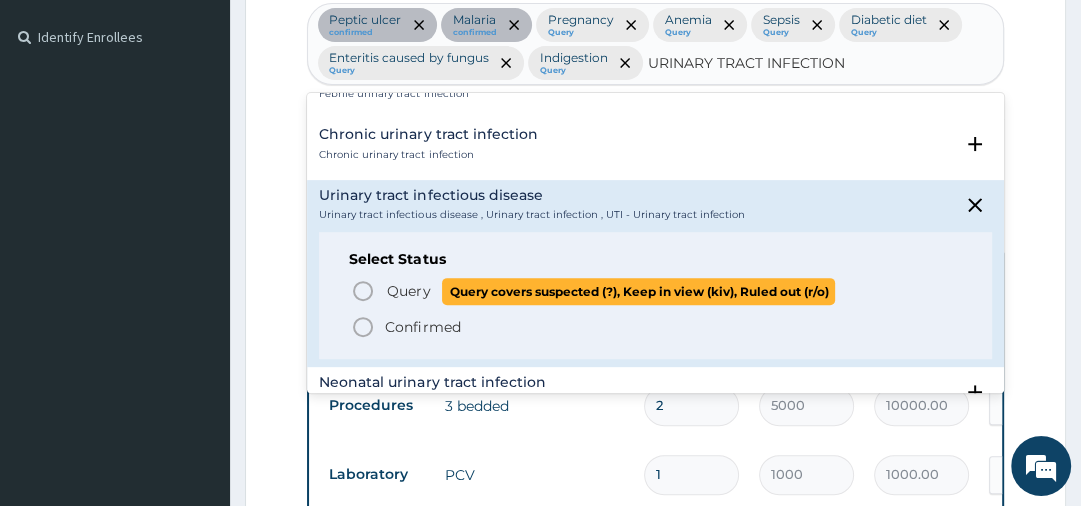 click on "Query Query covers suspected (?), Keep in view (kiv), Ruled out (r/o)" at bounding box center (610, 291) 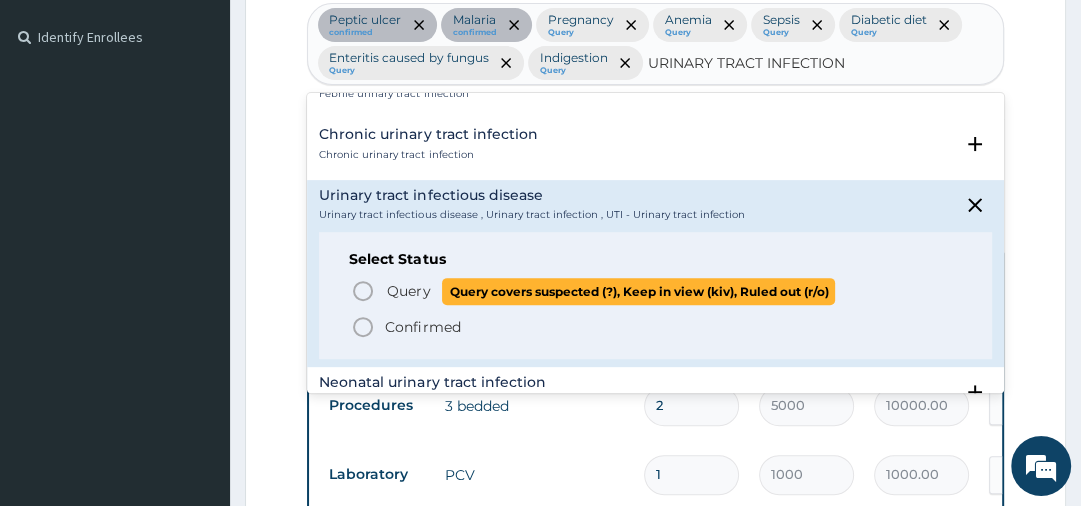 type 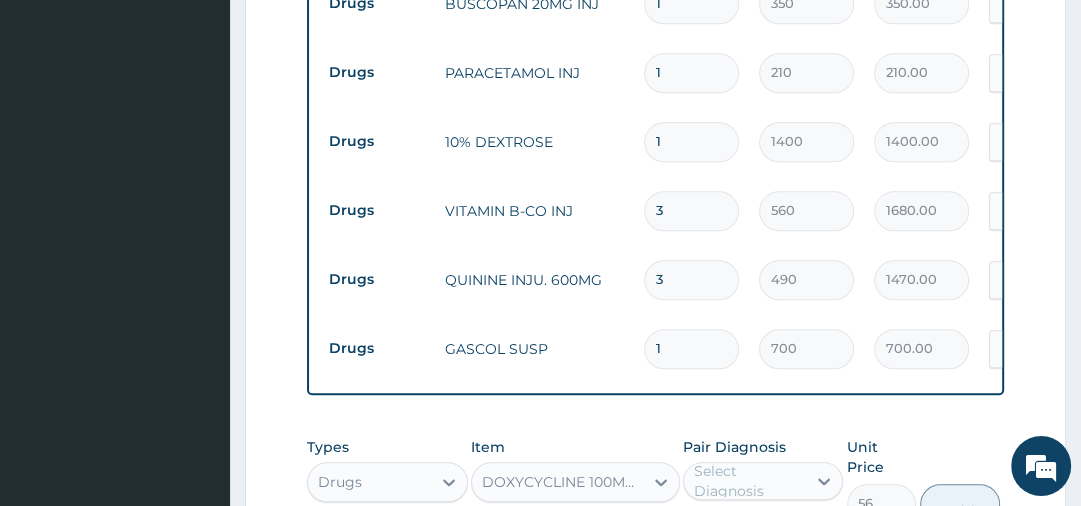 scroll, scrollTop: 1801, scrollLeft: 0, axis: vertical 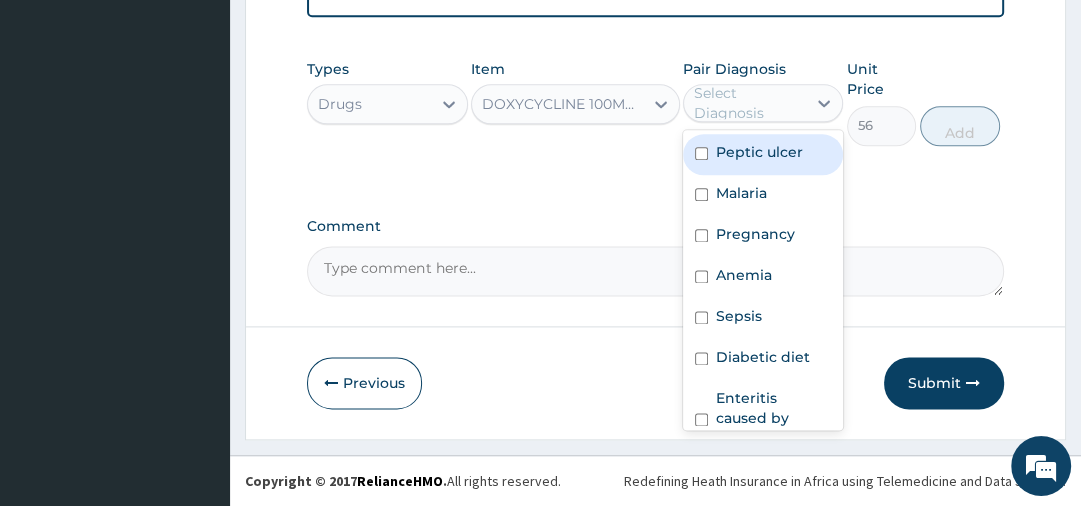 click on "Select Diagnosis" at bounding box center (749, 103) 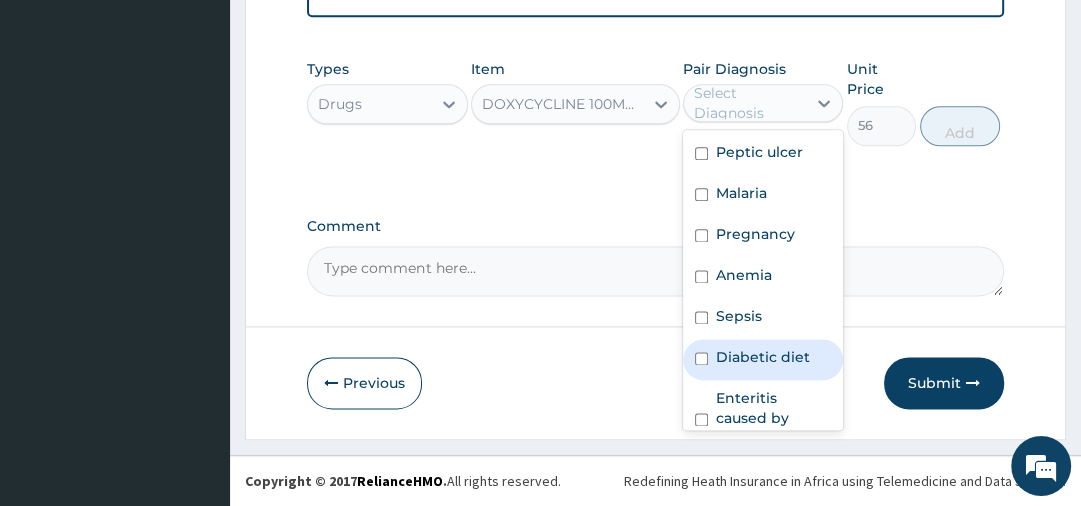 scroll, scrollTop: 156, scrollLeft: 0, axis: vertical 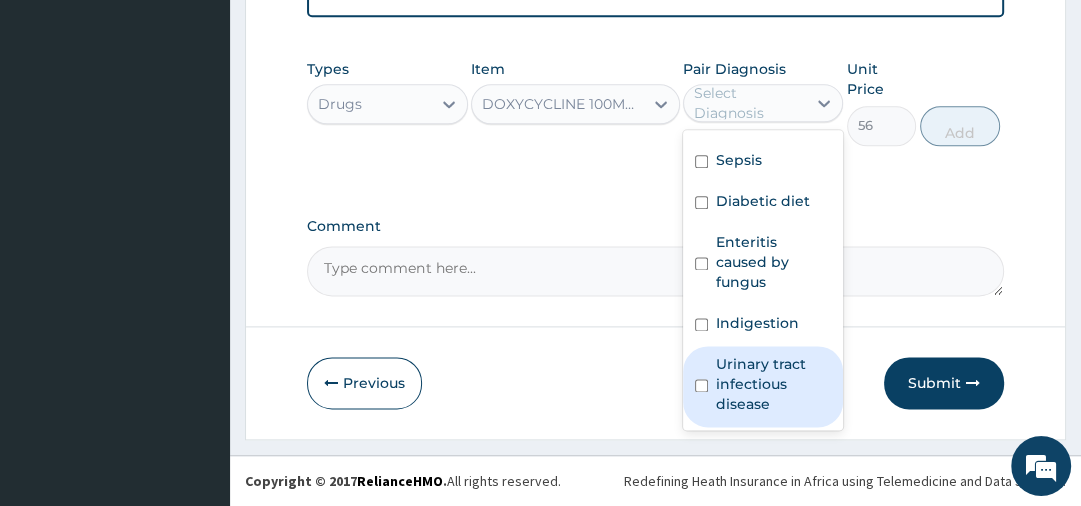 click on "Urinary tract infectious disease" at bounding box center (773, 384) 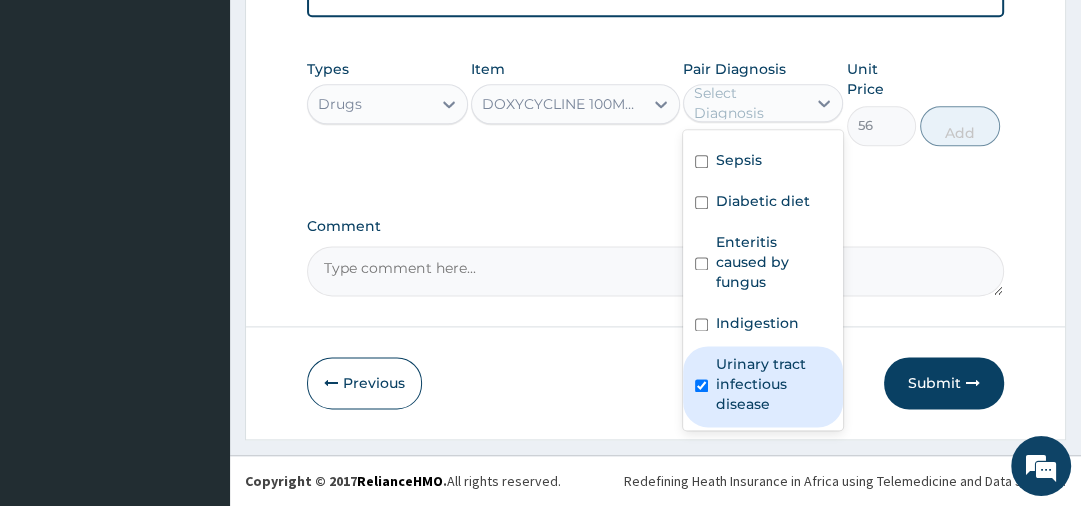 checkbox on "true" 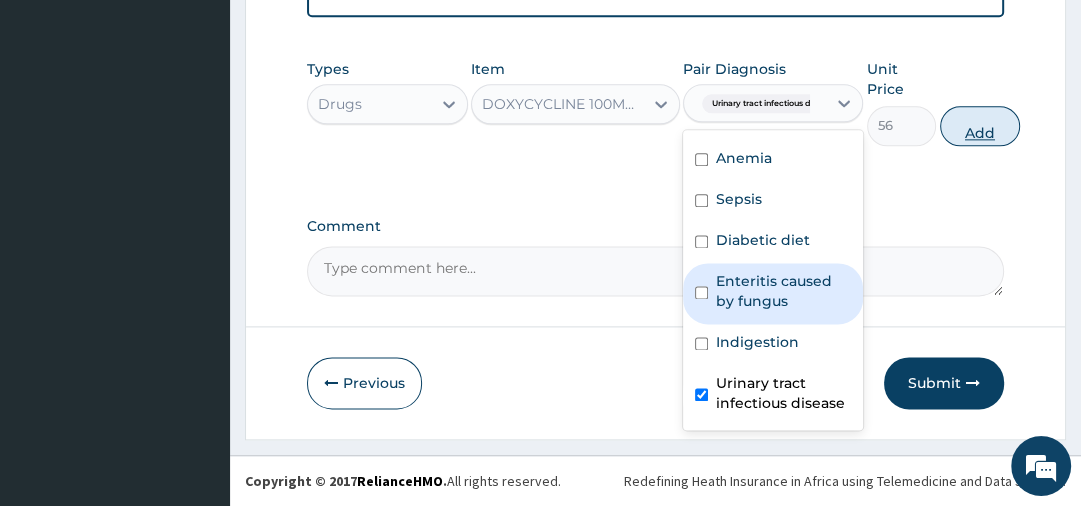 click on "Add" at bounding box center (980, 126) 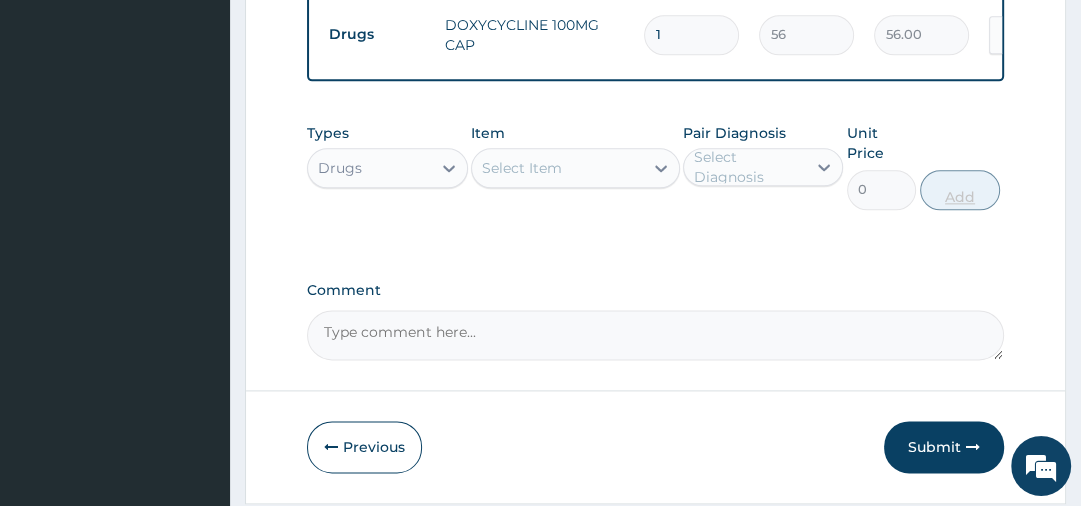 type 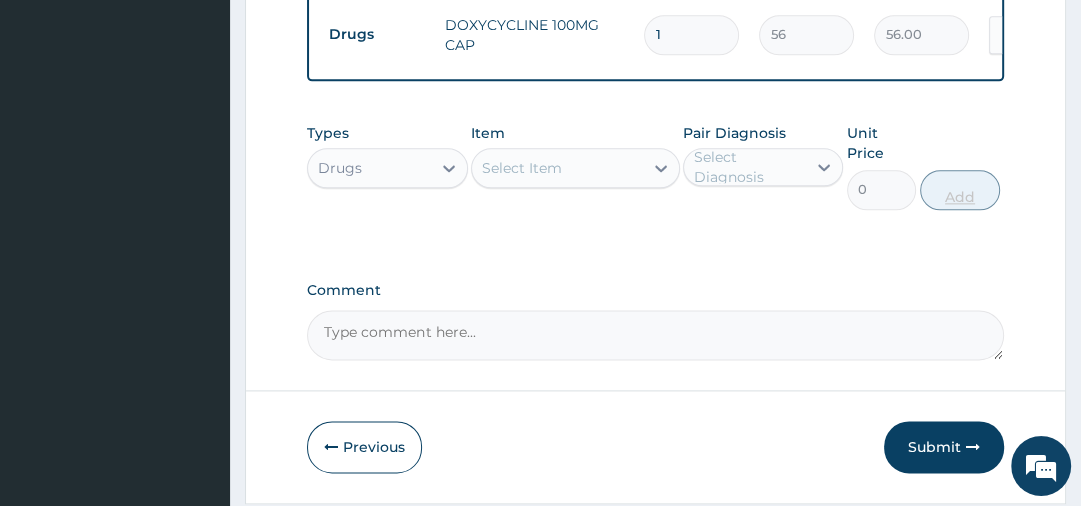 type on "0.00" 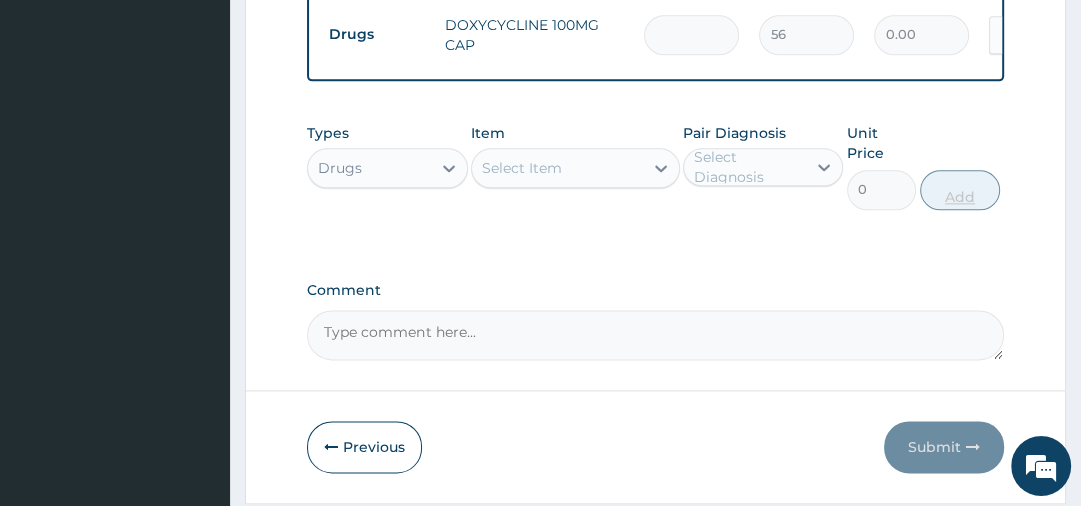 type on "2" 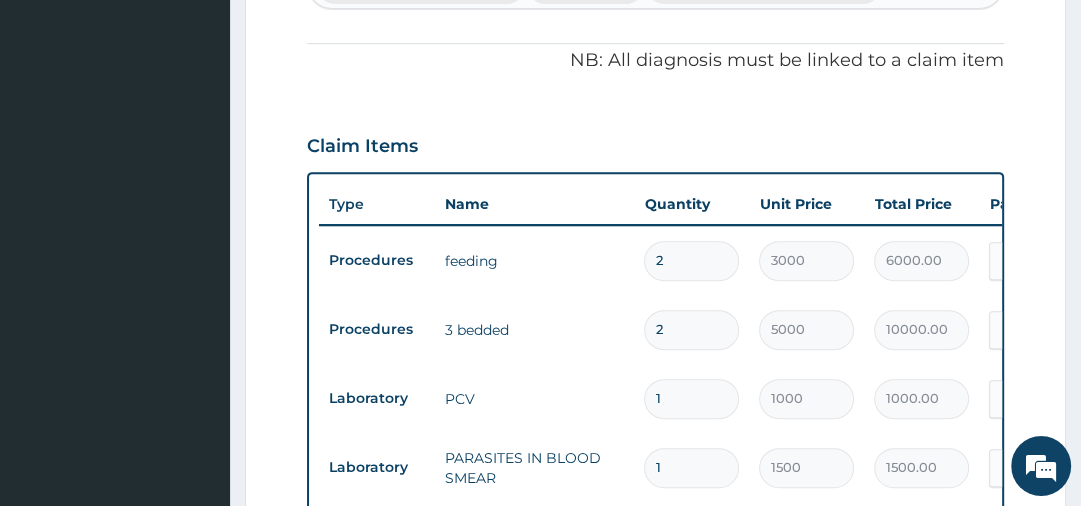 scroll, scrollTop: 634, scrollLeft: 0, axis: vertical 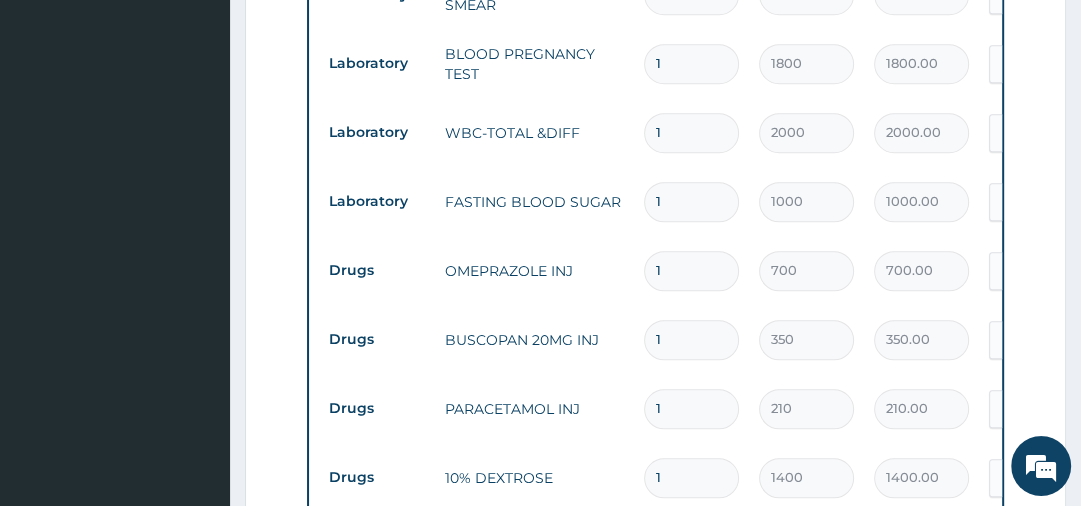 type on "2" 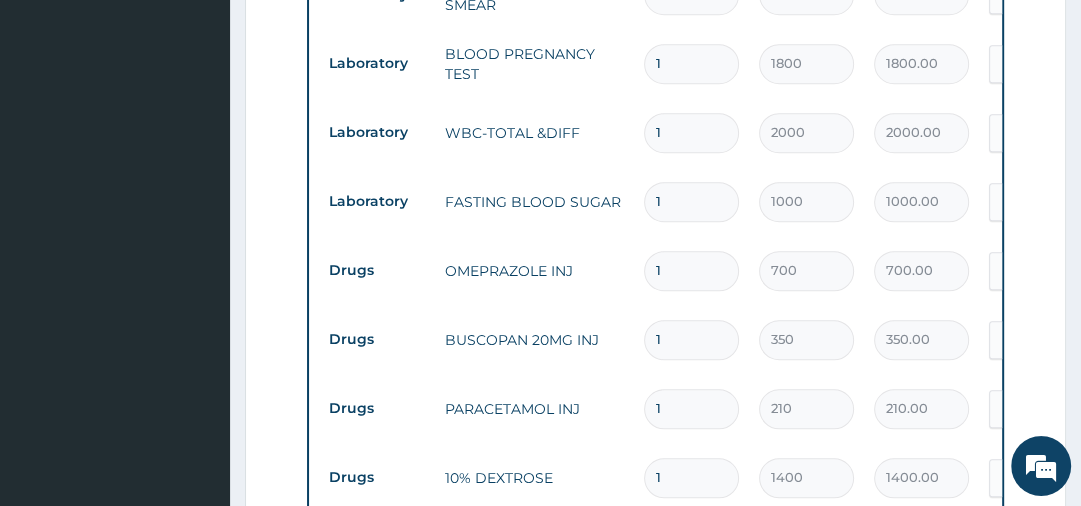 click on "1" at bounding box center [691, 408] 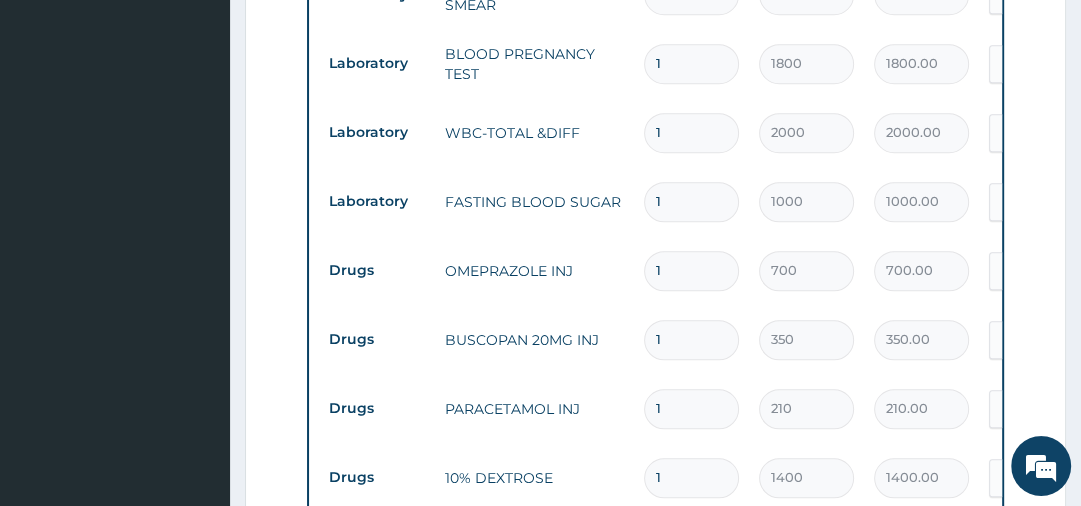 type on "12" 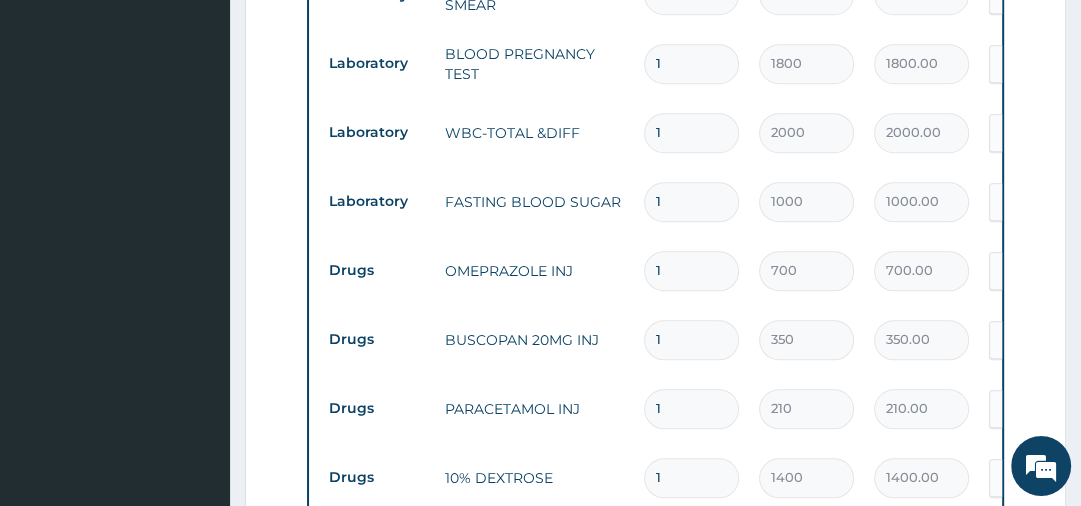 type on "2520.00" 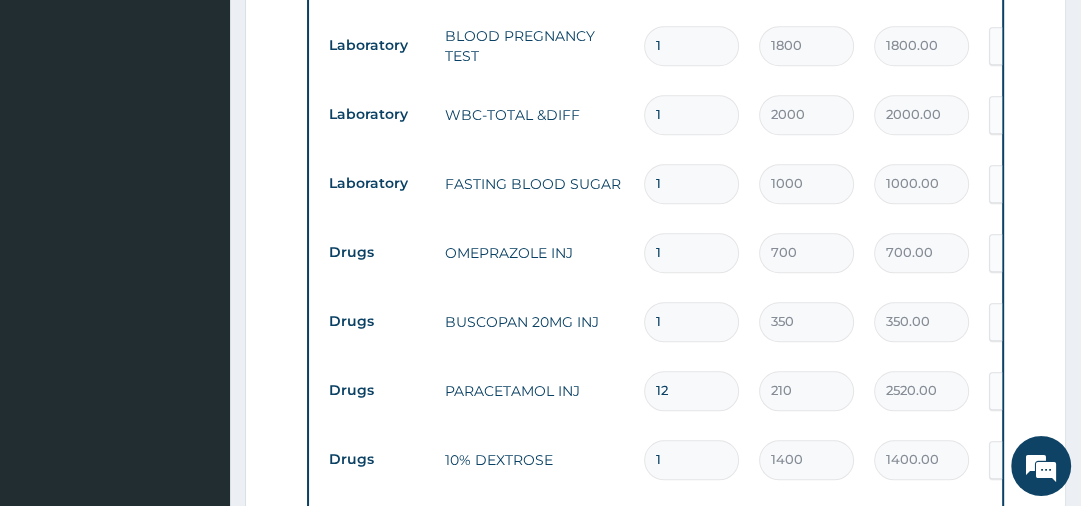 scroll, scrollTop: 1114, scrollLeft: 0, axis: vertical 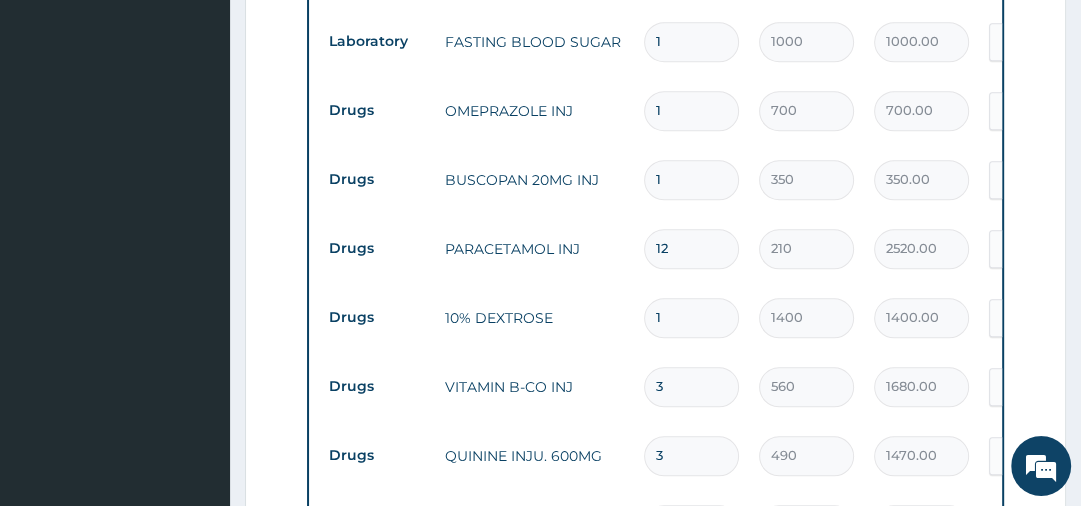 type on "12" 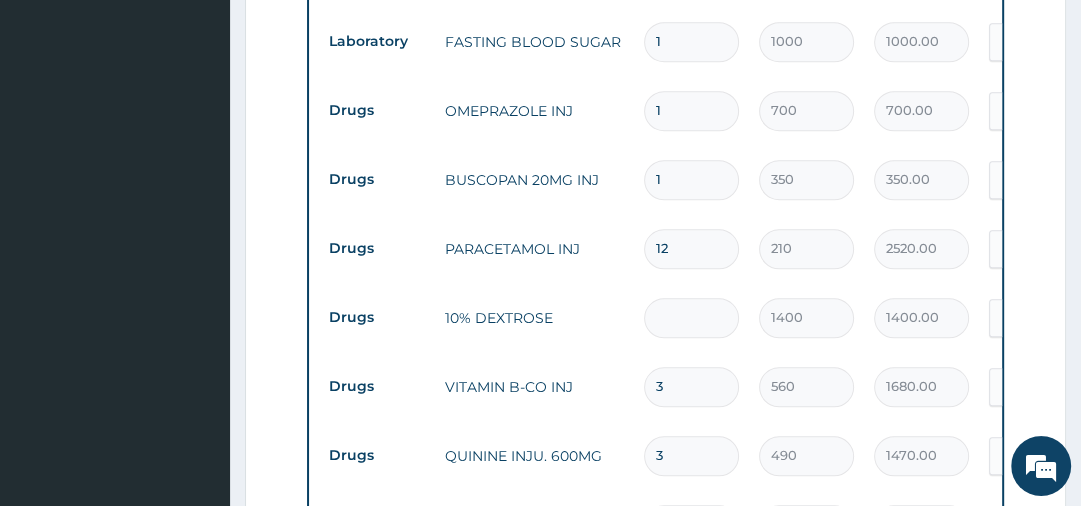 type on "0.00" 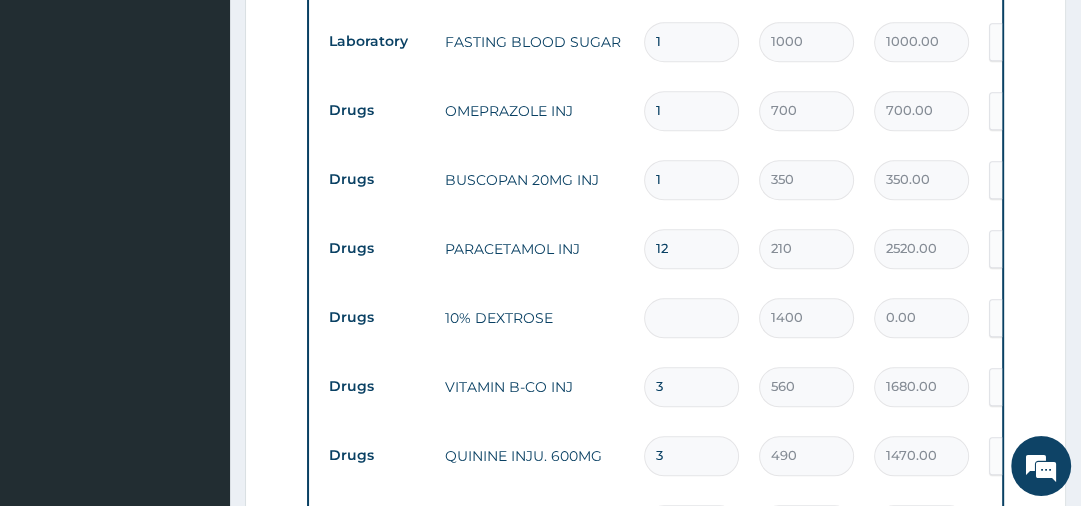 type on "3" 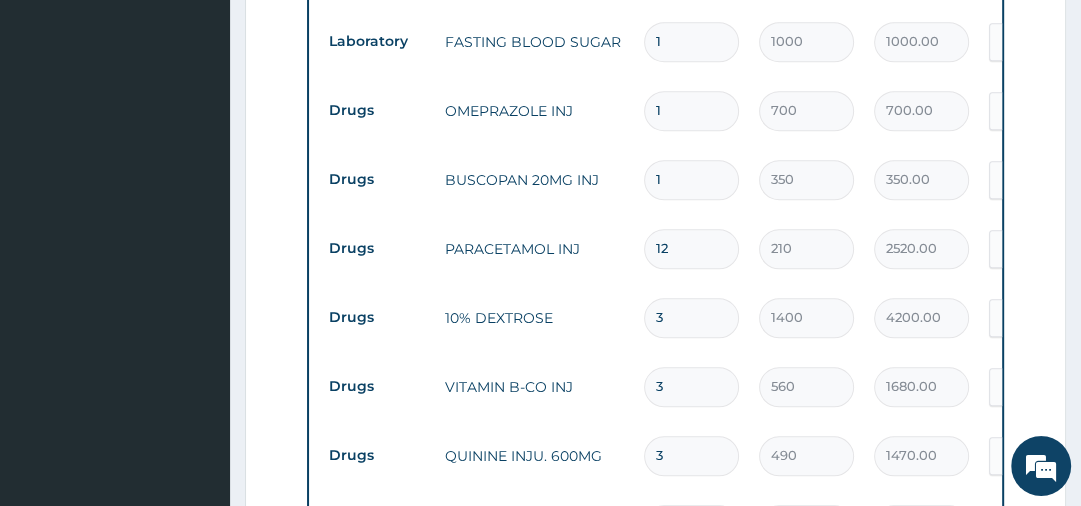 click on "3" at bounding box center (691, 317) 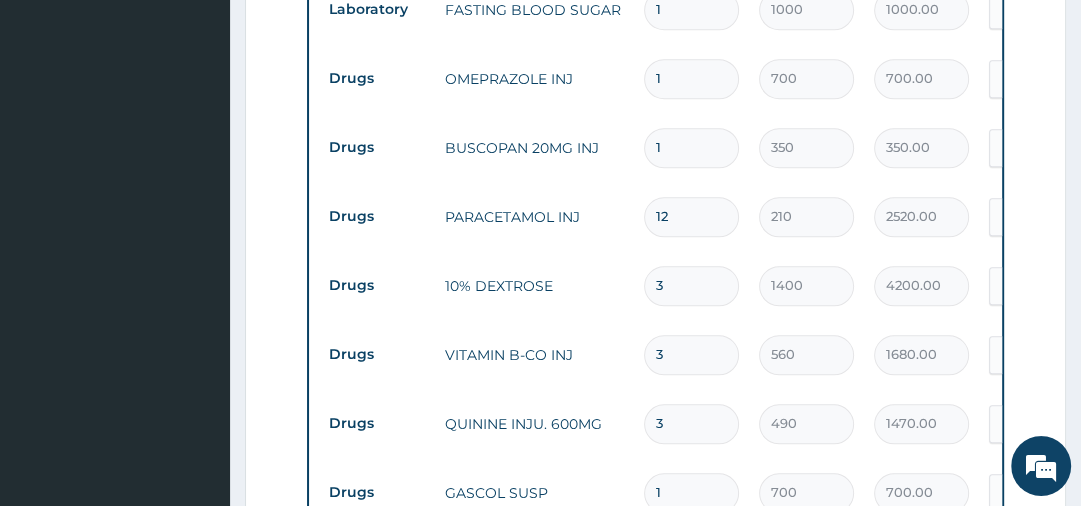 scroll, scrollTop: 1306, scrollLeft: 0, axis: vertical 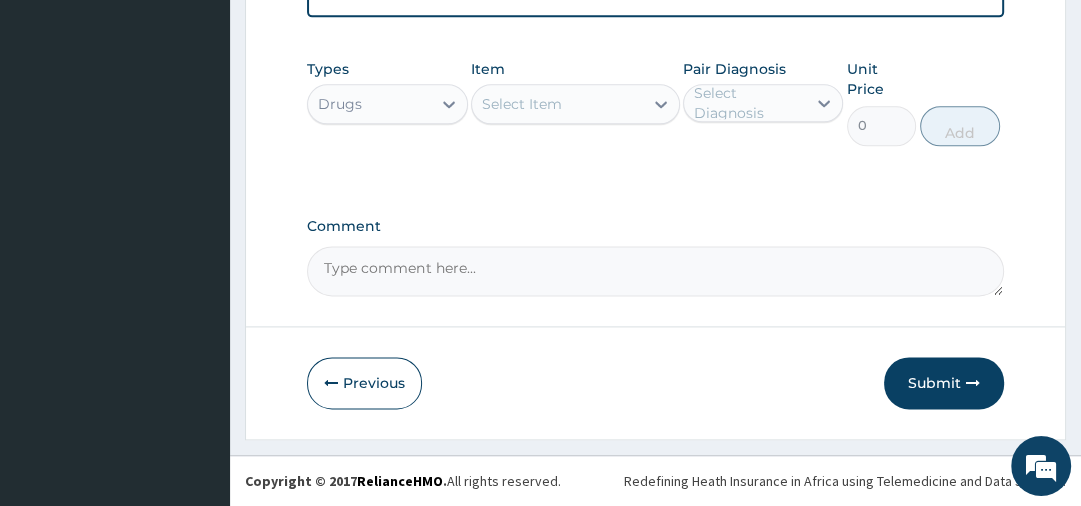 type on "3" 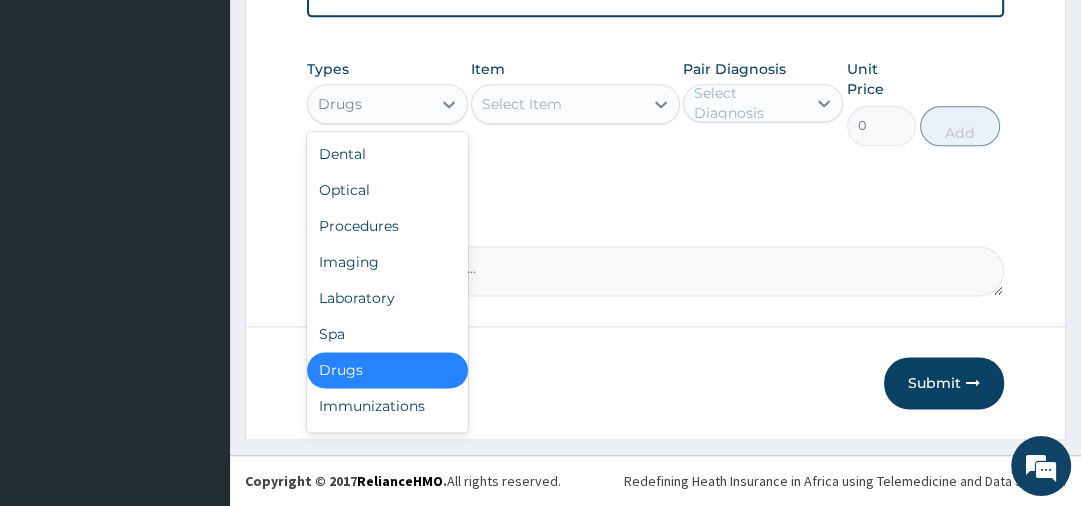 click on "Drugs" at bounding box center (369, 104) 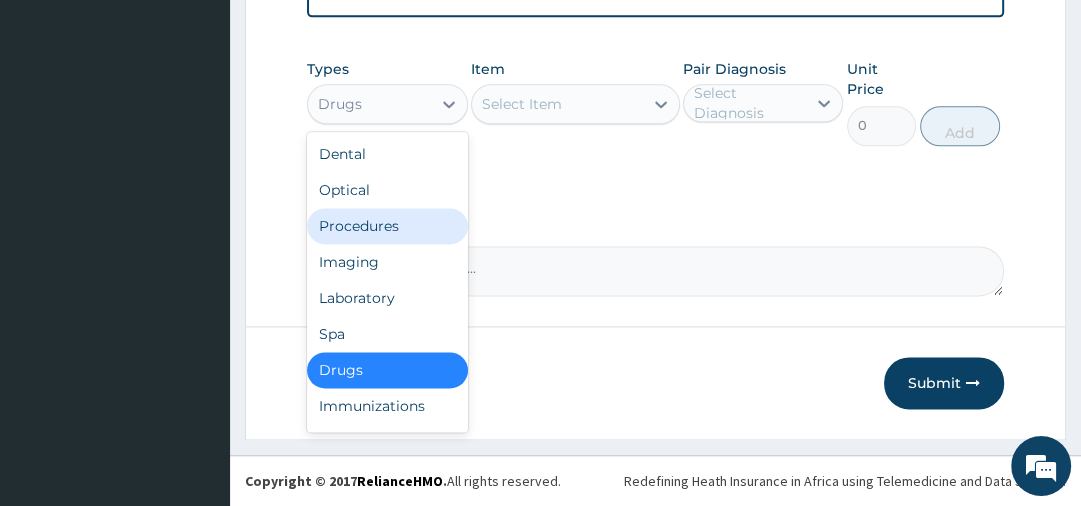 click on "Procedures" at bounding box center [387, 226] 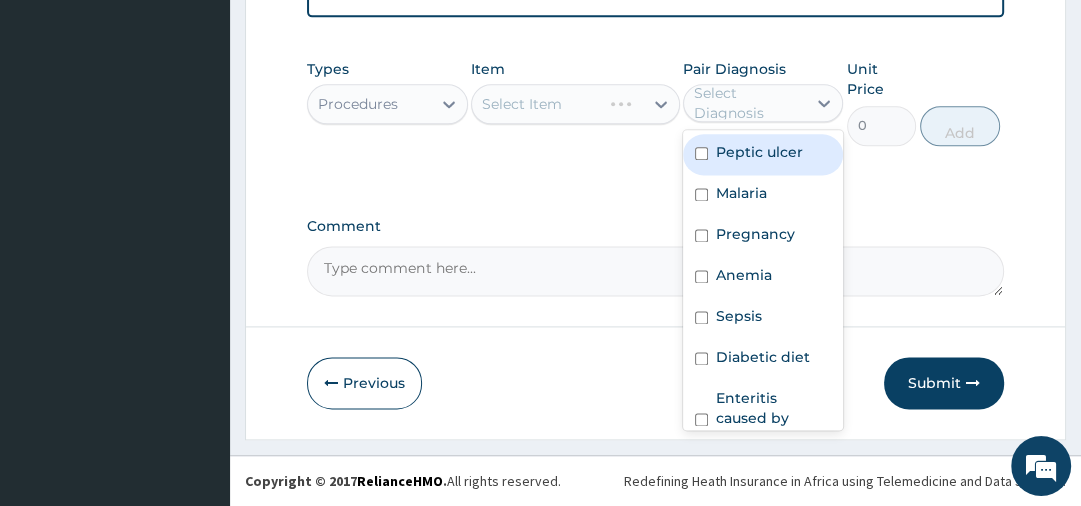 click on "Select Diagnosis" at bounding box center (749, 103) 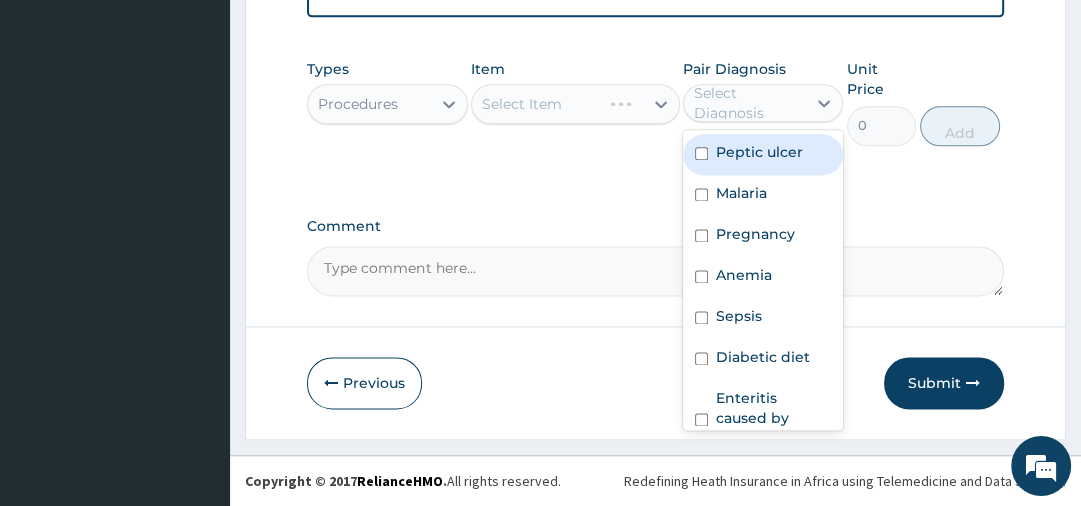 click on "Peptic ulcer" at bounding box center (759, 152) 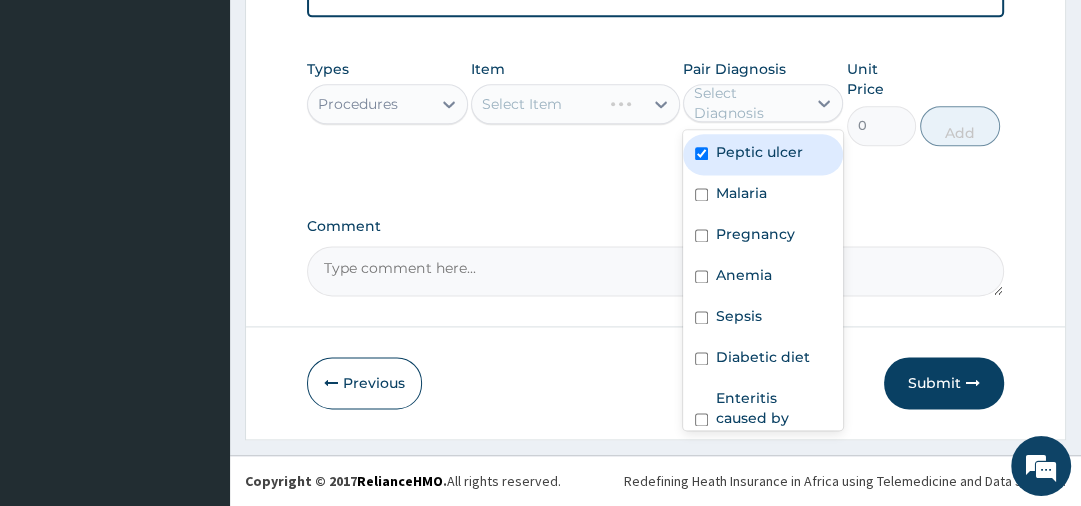 checkbox on "true" 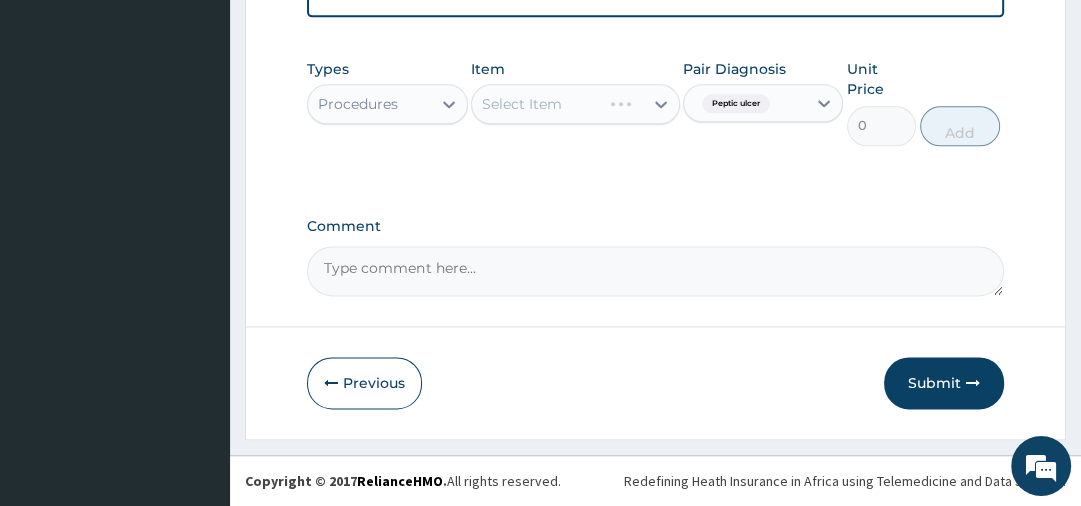 click on "Select Item" at bounding box center (575, 104) 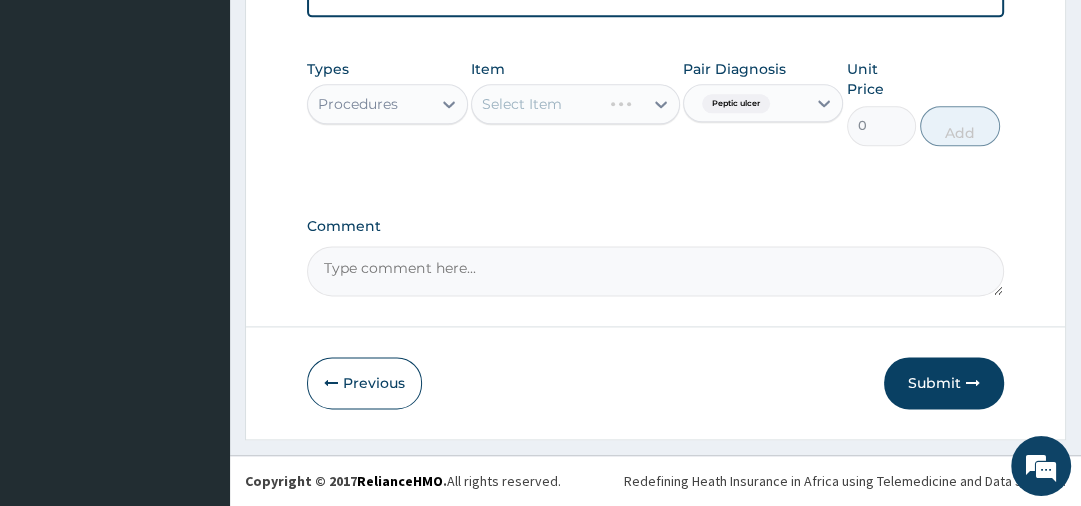 click on "Select Item" at bounding box center [575, 104] 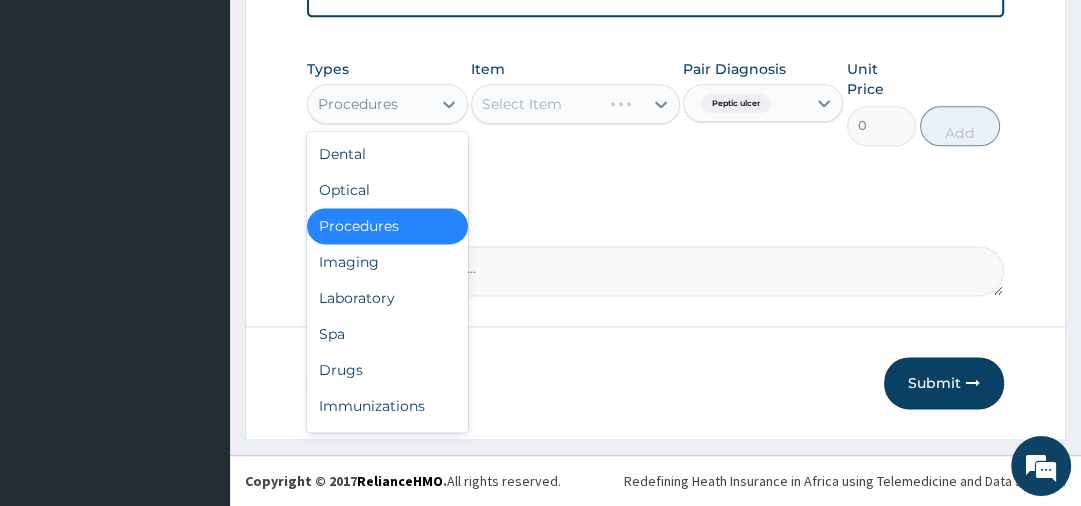 click on "PA Code / Prescription Code Enter Code(Secondary Care Only) Encounter Date 25-07-2025 Important Notice Please enter PA codes before entering items that are not attached to a PA code   All diagnoses entered must be linked to a claim item. Diagnosis & Claim Items that are visible but inactive cannot be edited because they were imported from an already approved PA code. Diagnosis Peptic ulcer confirmed Malaria confirmed Pregnancy Query Anemia Query Sepsis Query Diabetic diet Query Enteritis caused by fungus Query Indigestion Query Urinary tract infectious disease Query NB: All diagnosis must be linked to a claim item Claim Items Type Name Quantity Unit Price Total Price Pair Diagnosis Actions Procedures feeding 2 3000 6000.00 Peptic ulcer  + 1 Delete Procedures 3 bedded 2 5000 10000.00 Malaria  + 1 Delete Laboratory PCV 1 1000 1000.00 Anemia Delete Laboratory PARASITES IN BLOOD SMEAR 1 1500 1500.00 Malaria Delete Laboratory BLOOD PREGNANCY TEST 1 1800 1800.00 Pregnancy Delete Laboratory WBC-TOTAL &DIFF 1 2000 1" at bounding box center (655, -690) 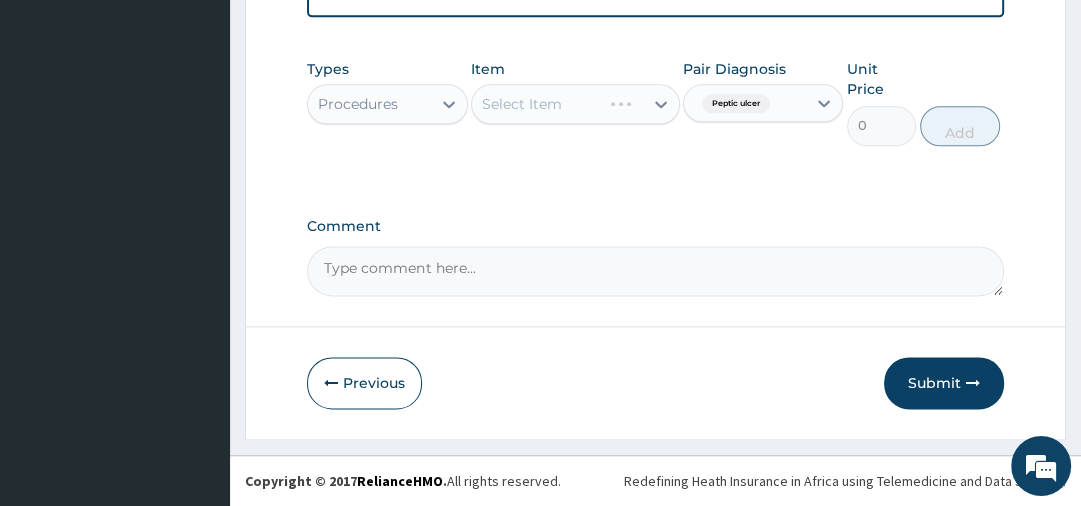 click on "Select Item" at bounding box center (575, 104) 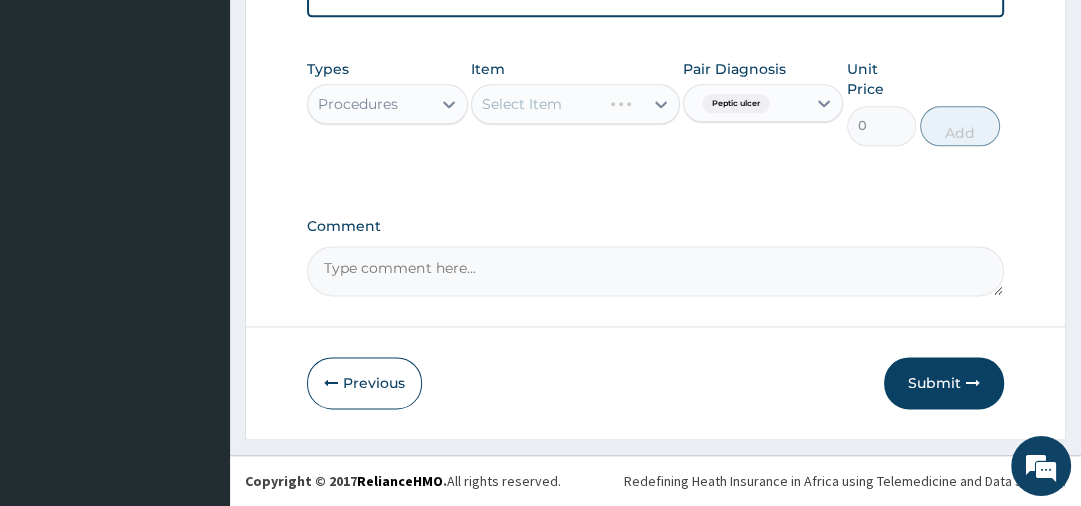 click on "Peptic ulcer" at bounding box center (745, 104) 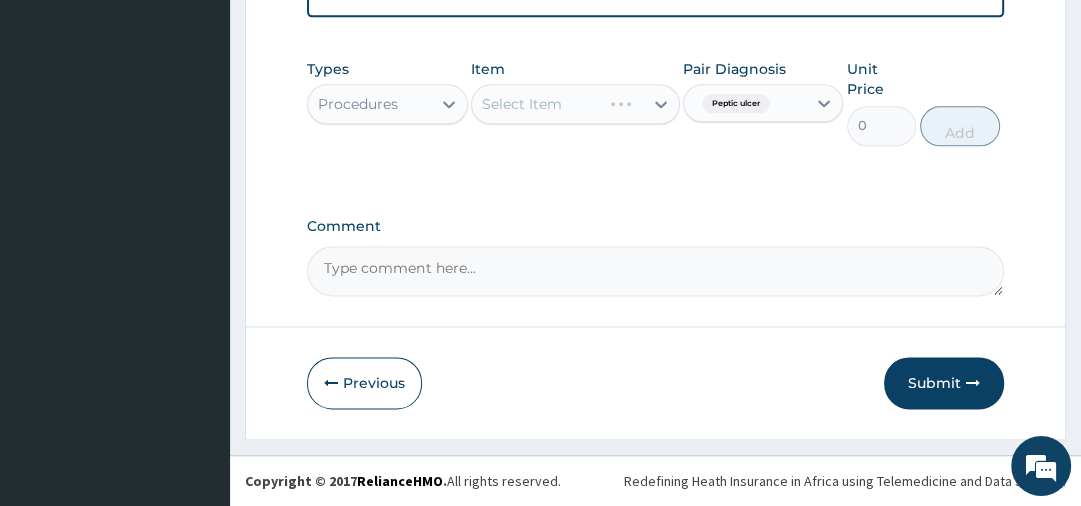 scroll, scrollTop: 1428, scrollLeft: 0, axis: vertical 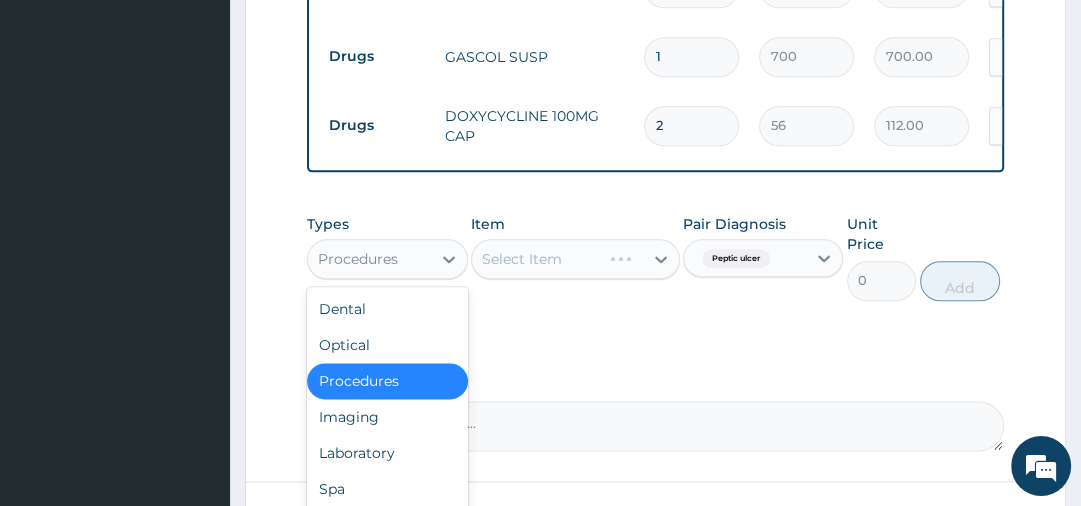 click on "Procedures" at bounding box center (358, 259) 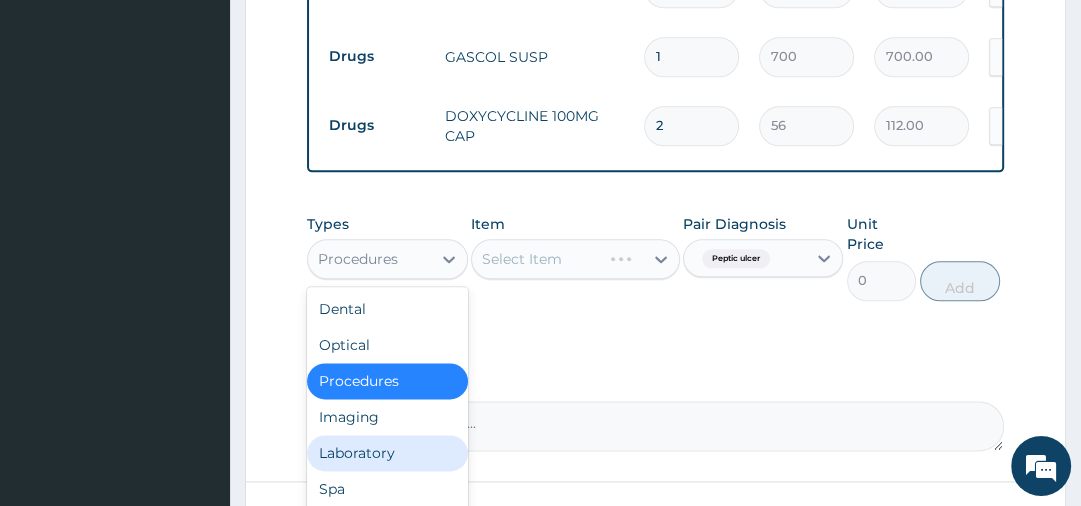 click on "Laboratory" at bounding box center (387, 453) 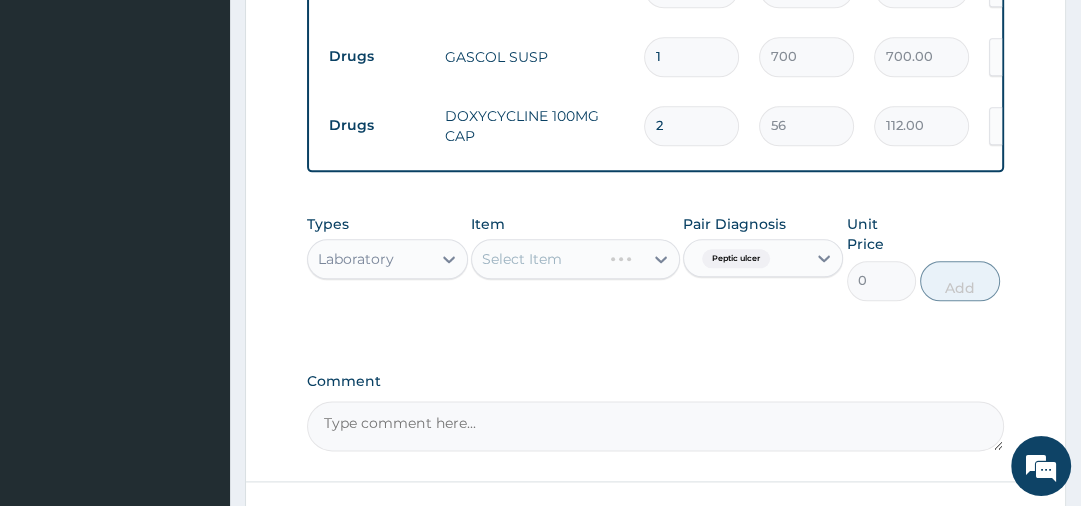click on "Select Item" at bounding box center (575, 259) 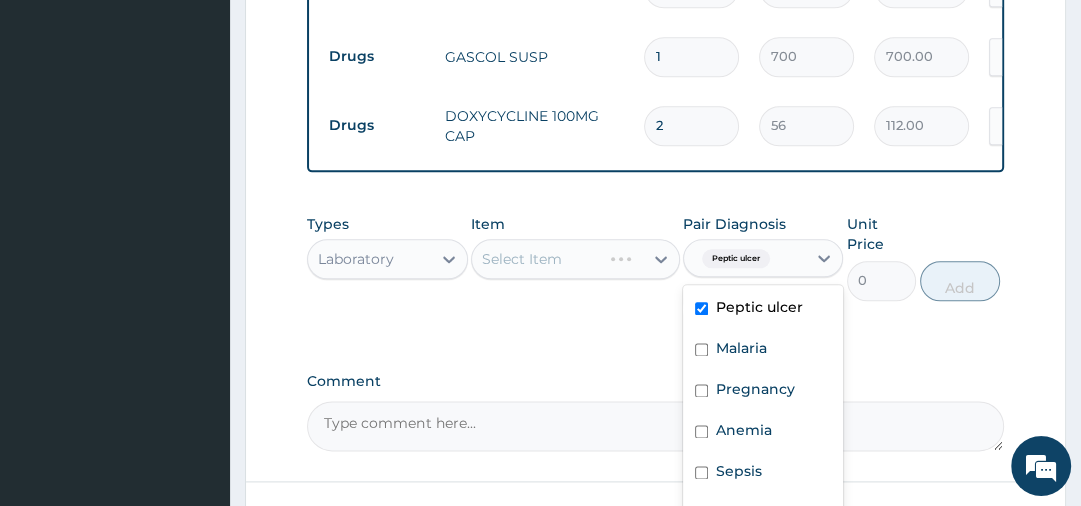 click on "Peptic ulcer" at bounding box center [736, 259] 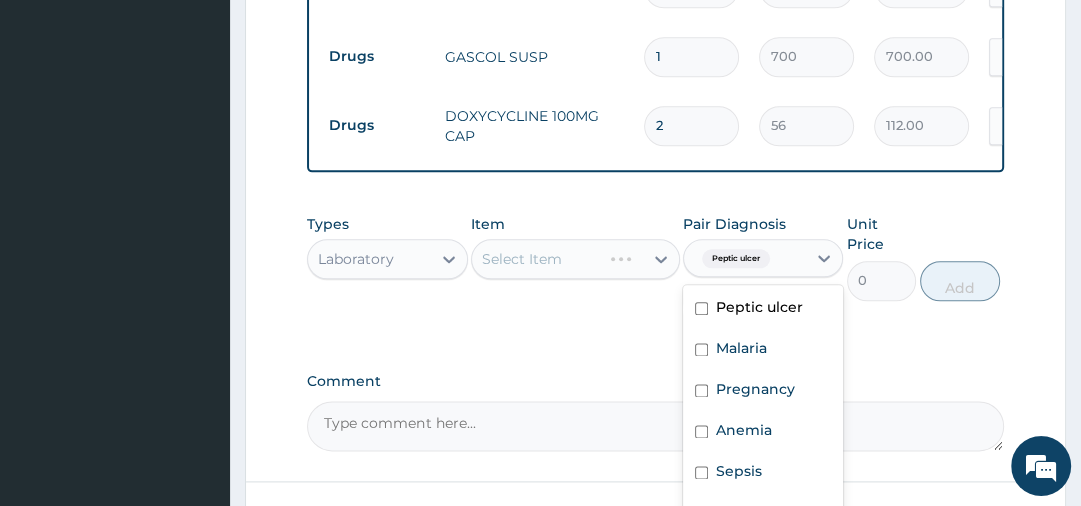 checkbox on "false" 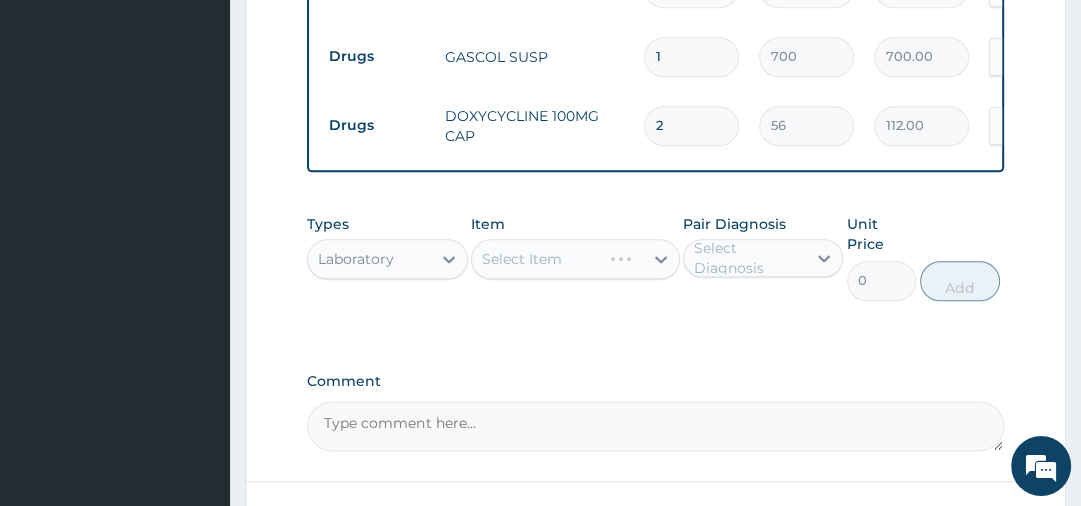 click on "Types Laboratory Item Select Item Pair Diagnosis Select Diagnosis Unit Price 0 Add" at bounding box center [655, 257] 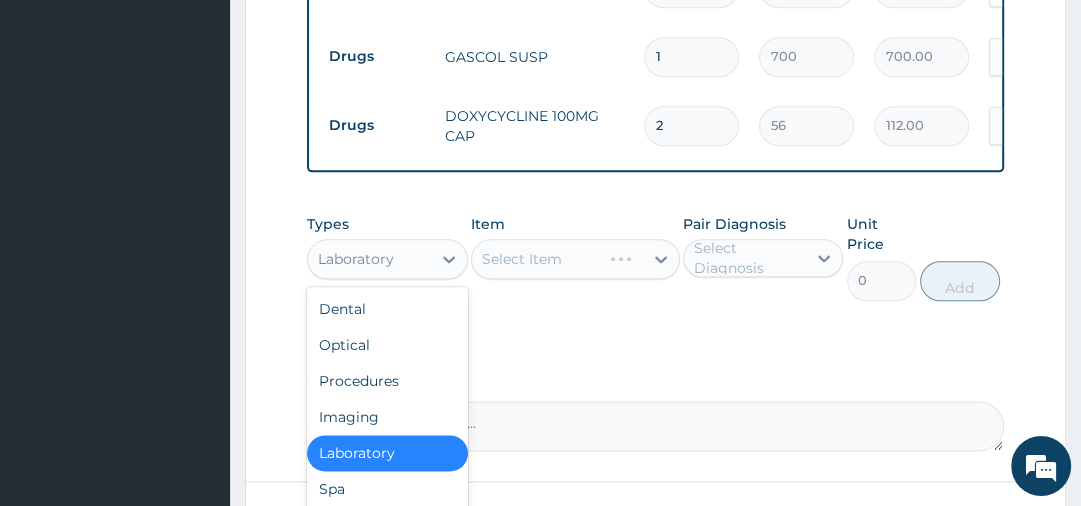 click on "Laboratory" at bounding box center [369, 259] 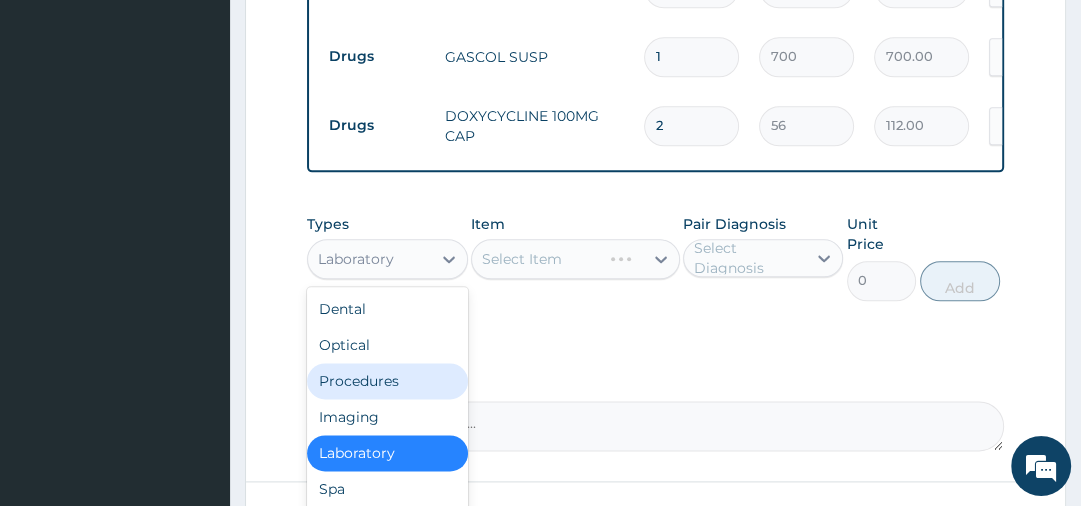 click on "Procedures" at bounding box center [387, 381] 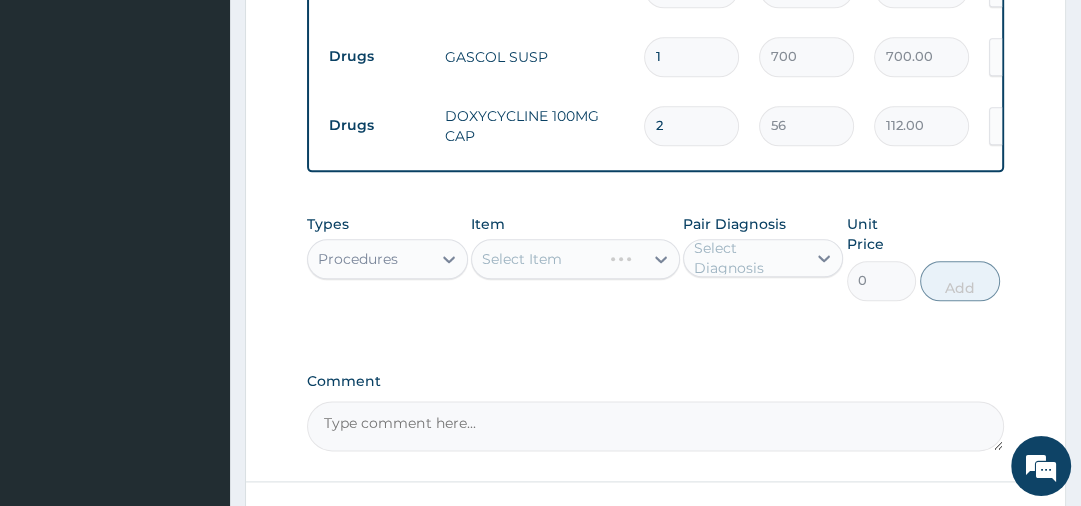 click on "Select Item" at bounding box center (575, 259) 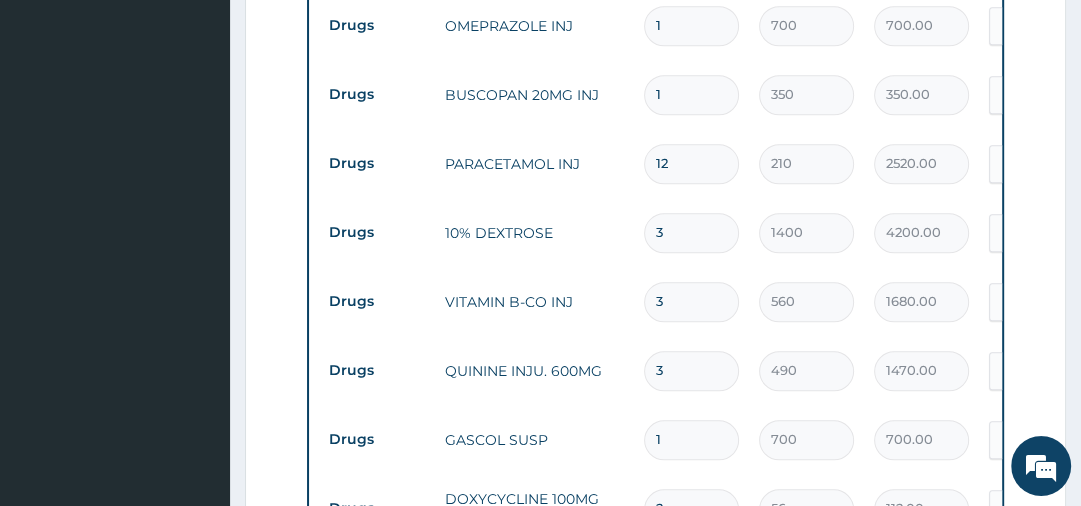 scroll, scrollTop: 1769, scrollLeft: 0, axis: vertical 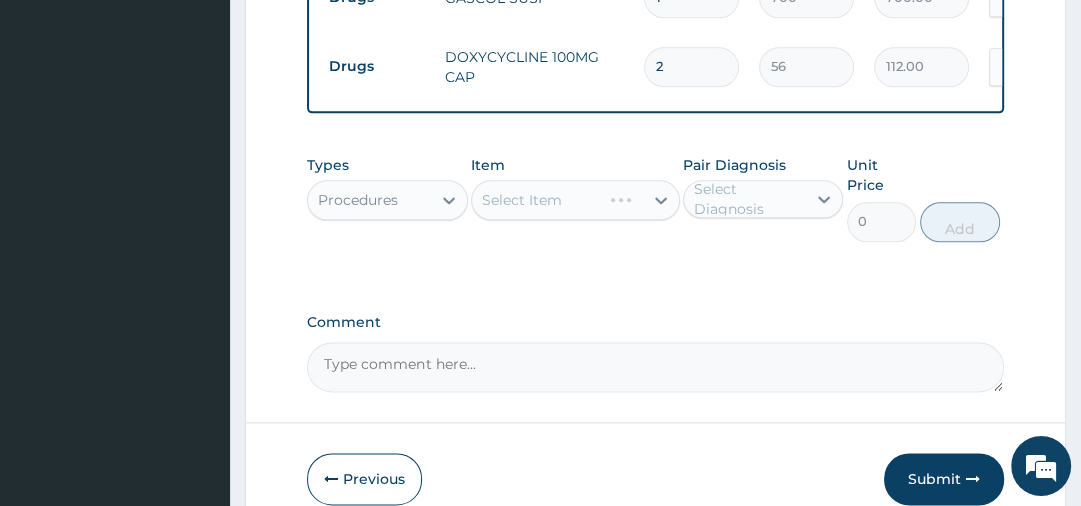 click on "Select Item" at bounding box center (575, 200) 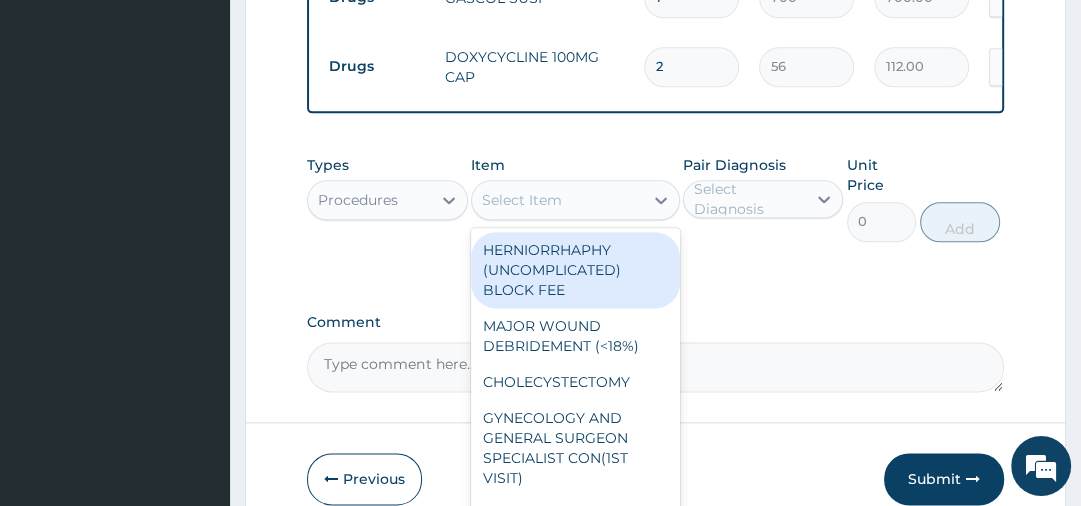 click on "Select Item" at bounding box center (557, 200) 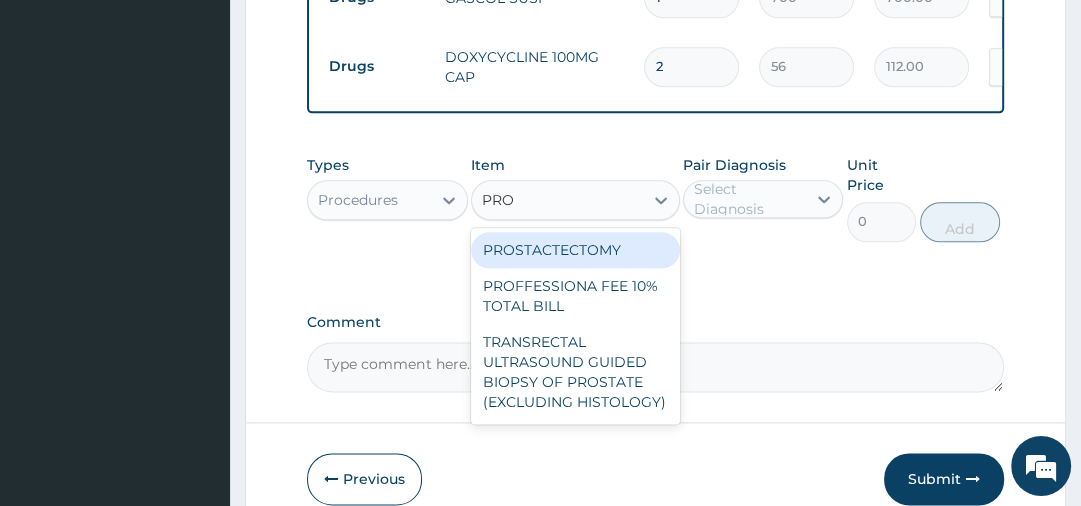 type on "PROF" 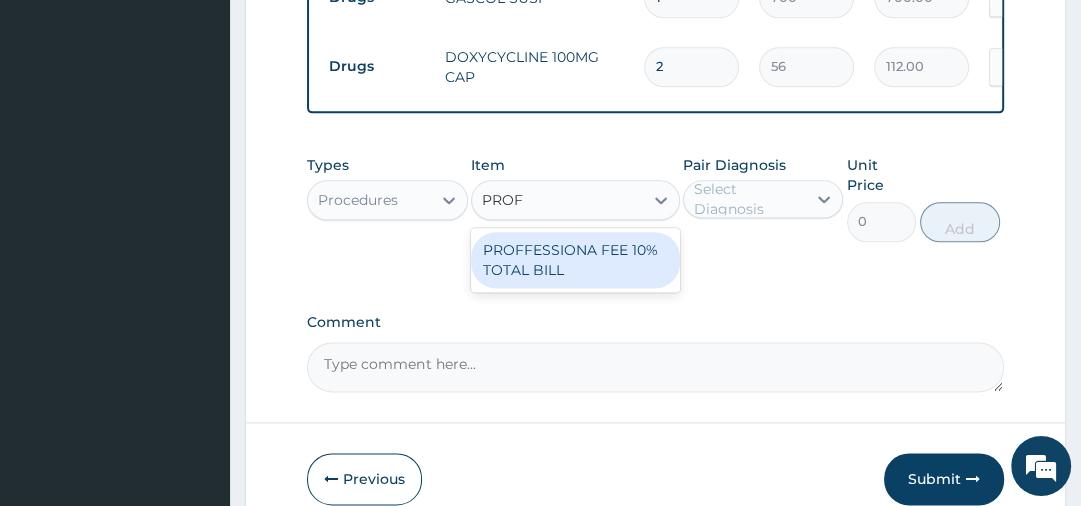 click on "PROFFESSIONA FEE 10% TOTAL  BILL" at bounding box center [575, 260] 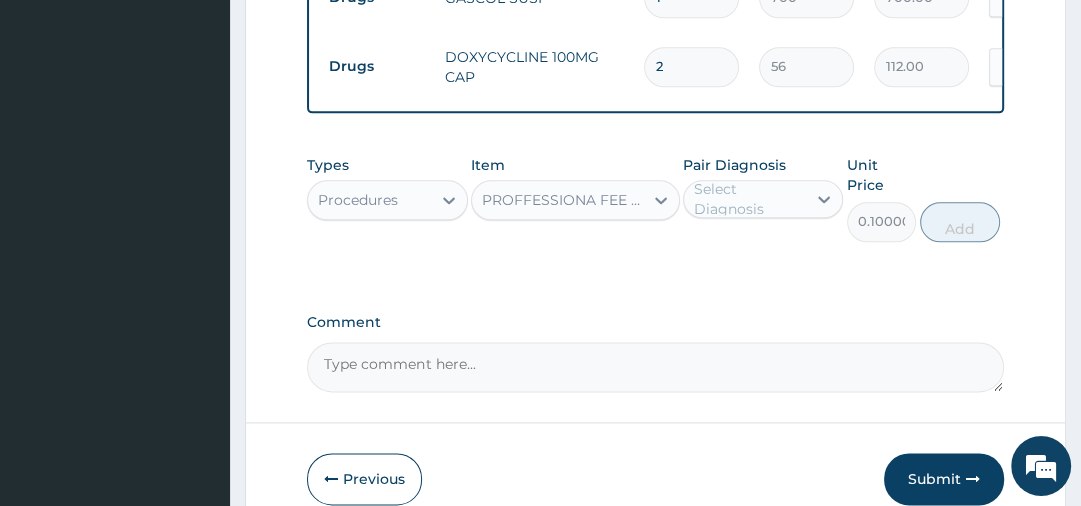 click on "Select Diagnosis" at bounding box center (749, 199) 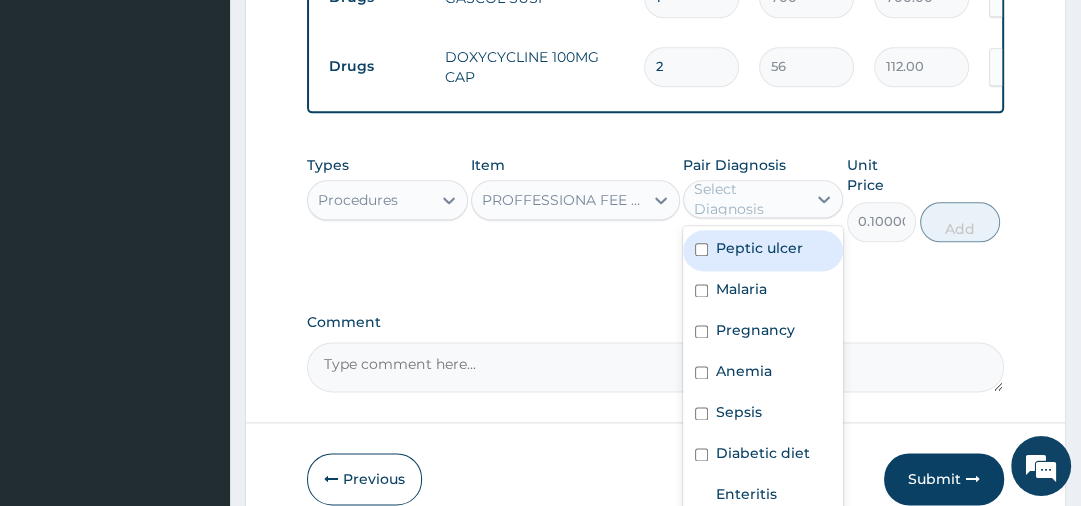 click on "Peptic ulcer" at bounding box center [763, 250] 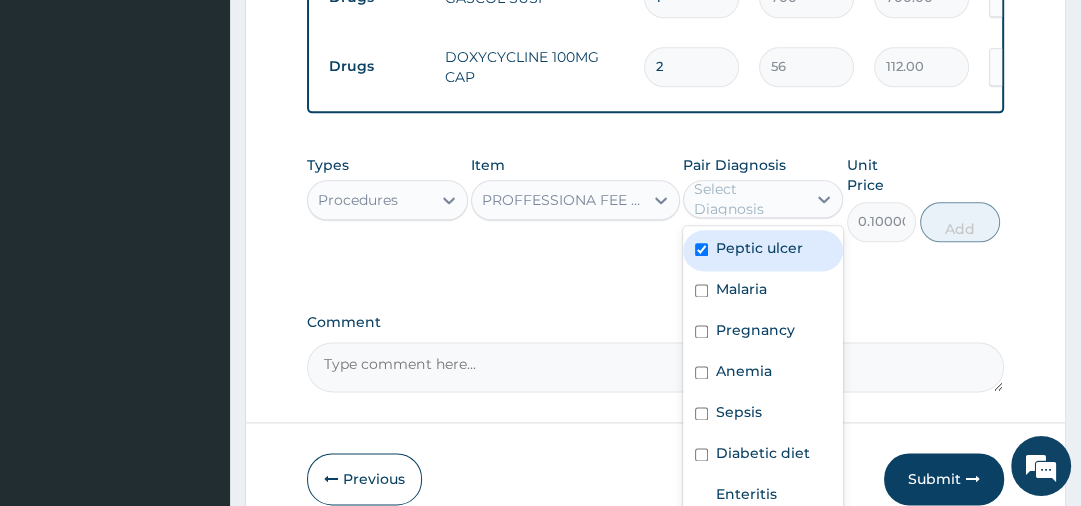 checkbox on "true" 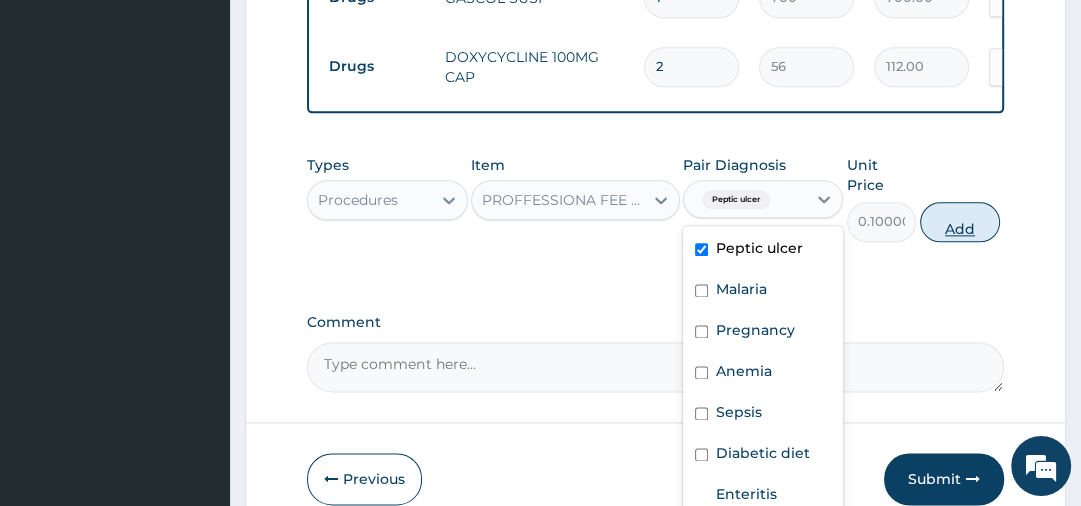 click on "Add" at bounding box center (960, 222) 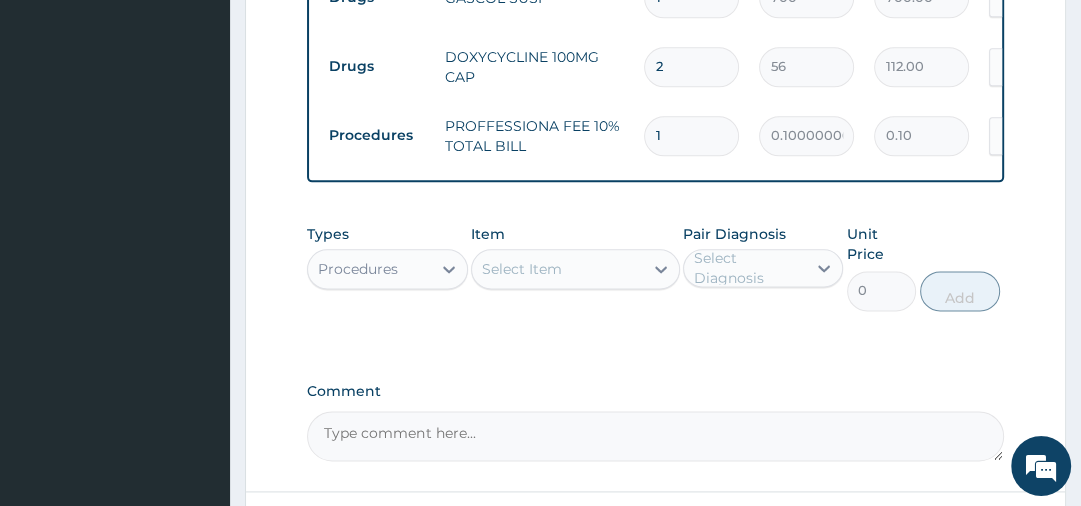 type 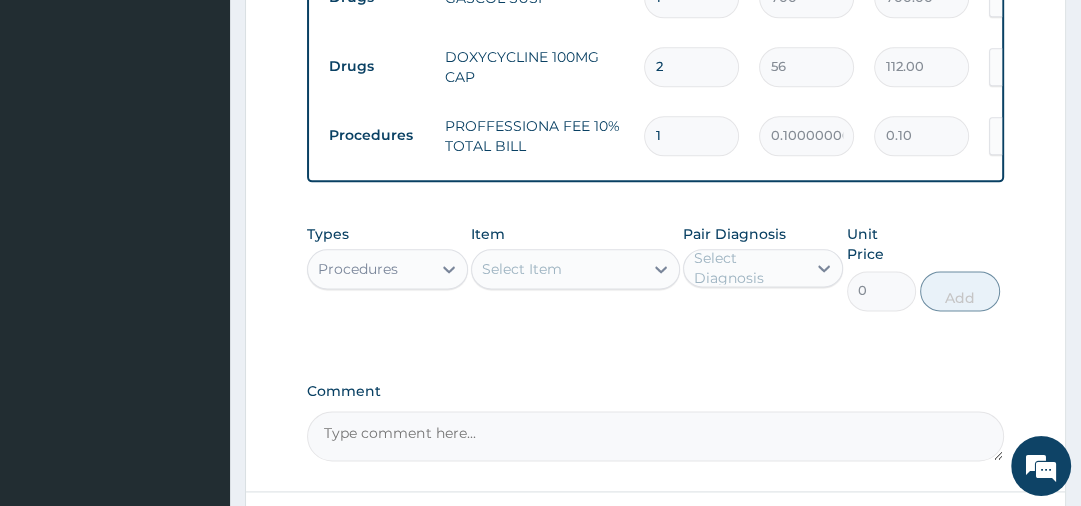 type on "0.00" 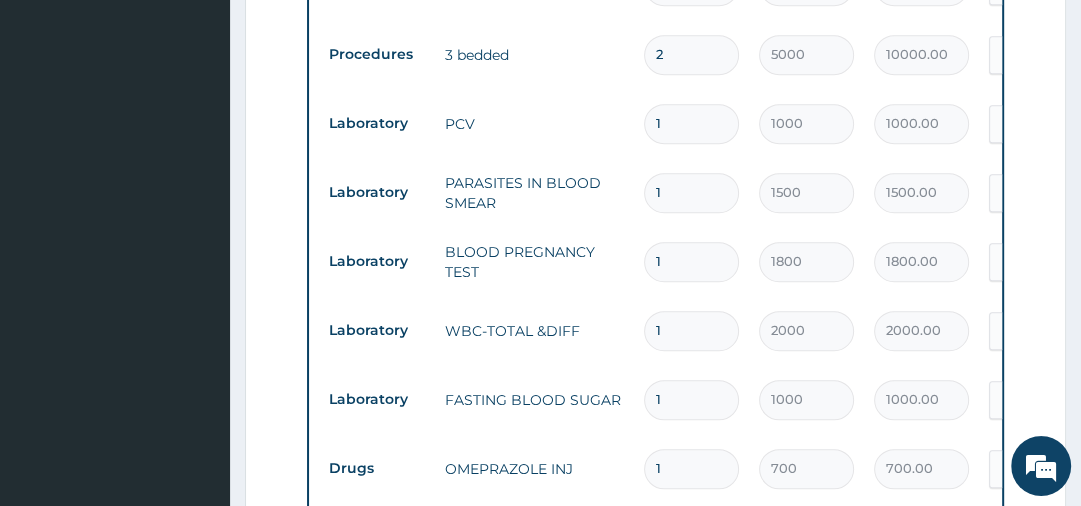scroll, scrollTop: 442, scrollLeft: 0, axis: vertical 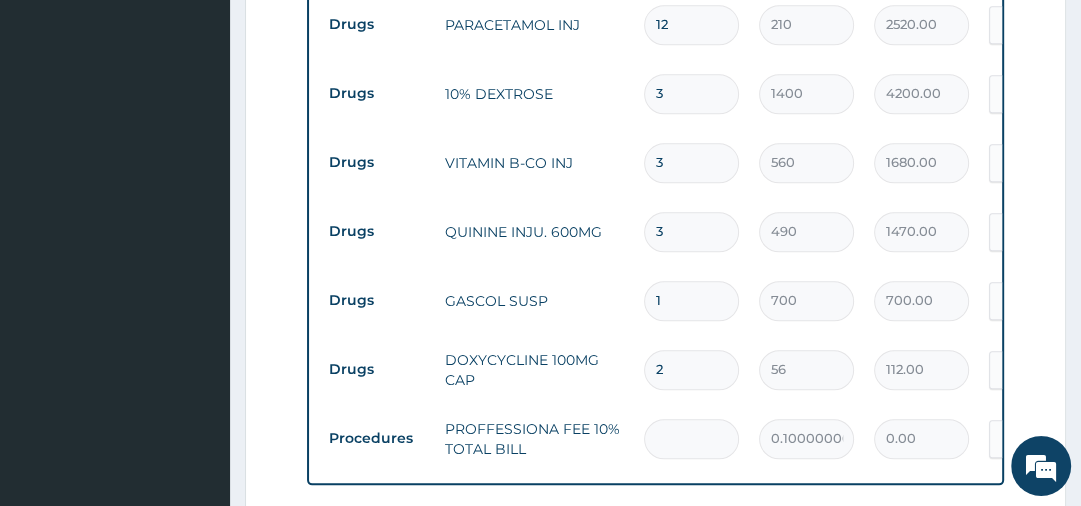 type on "3" 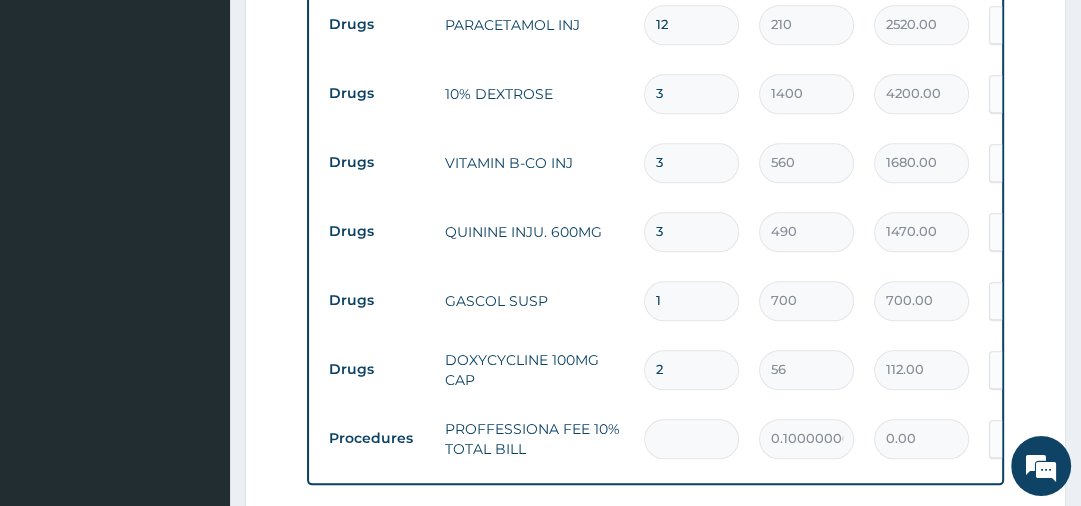 type on "0.30" 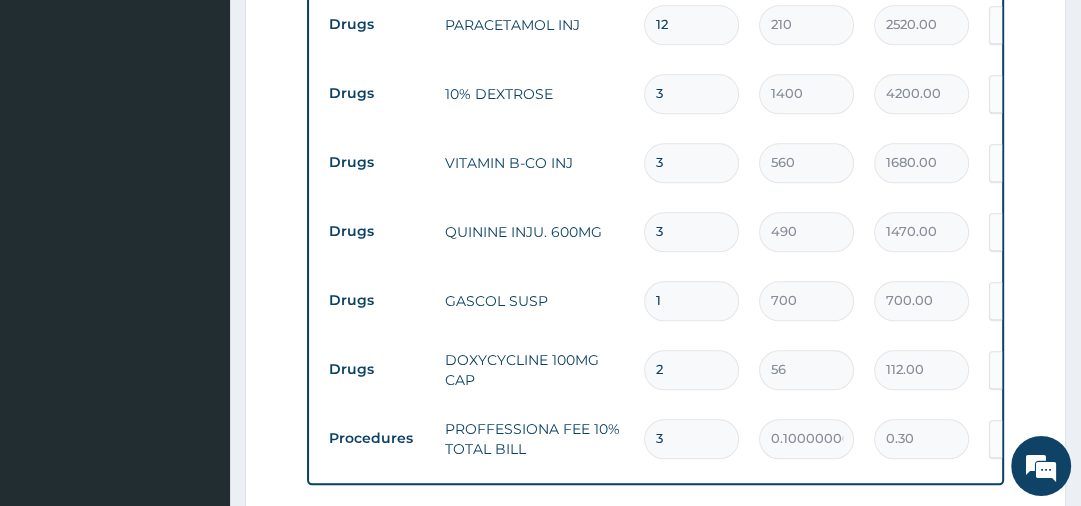 type on "35" 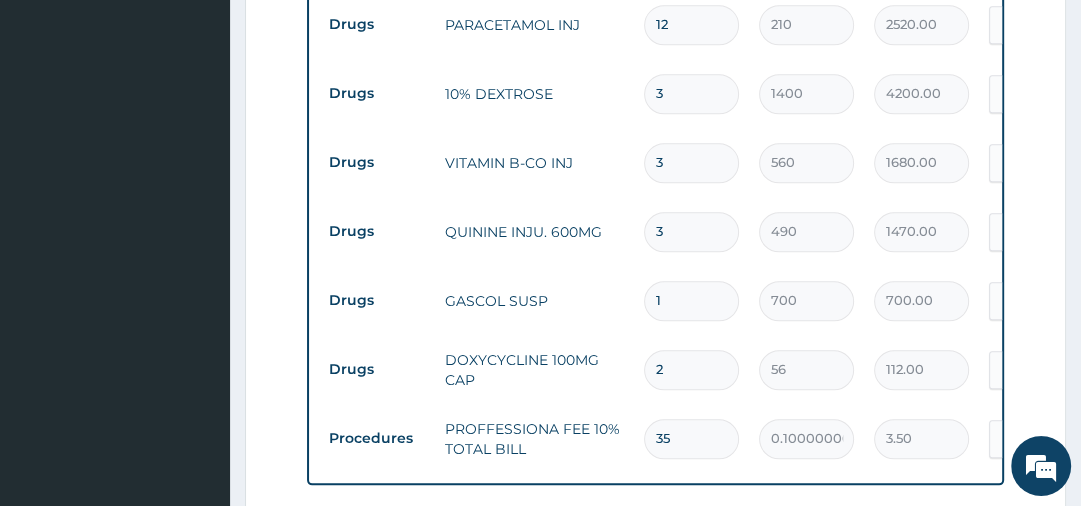 type on "350" 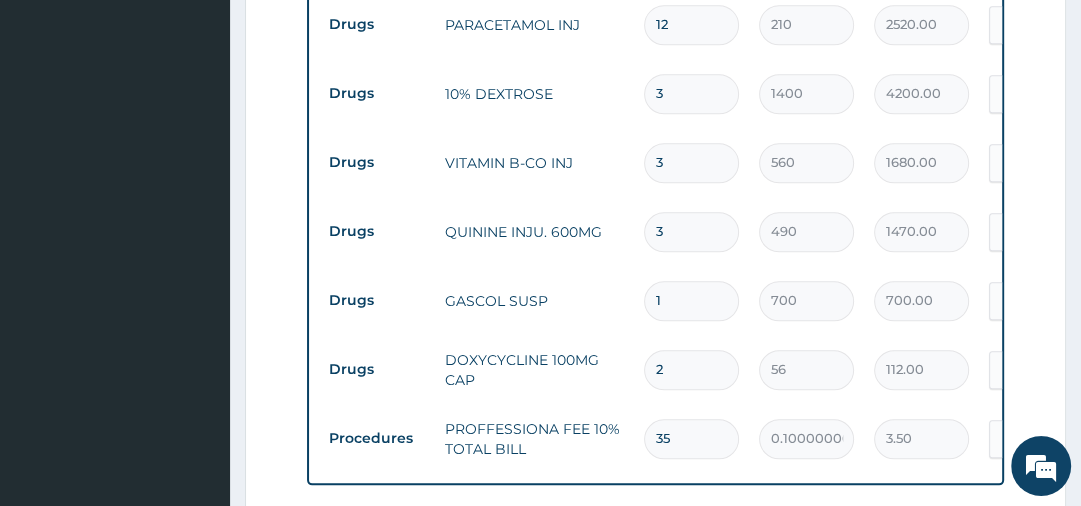 type on "35.00" 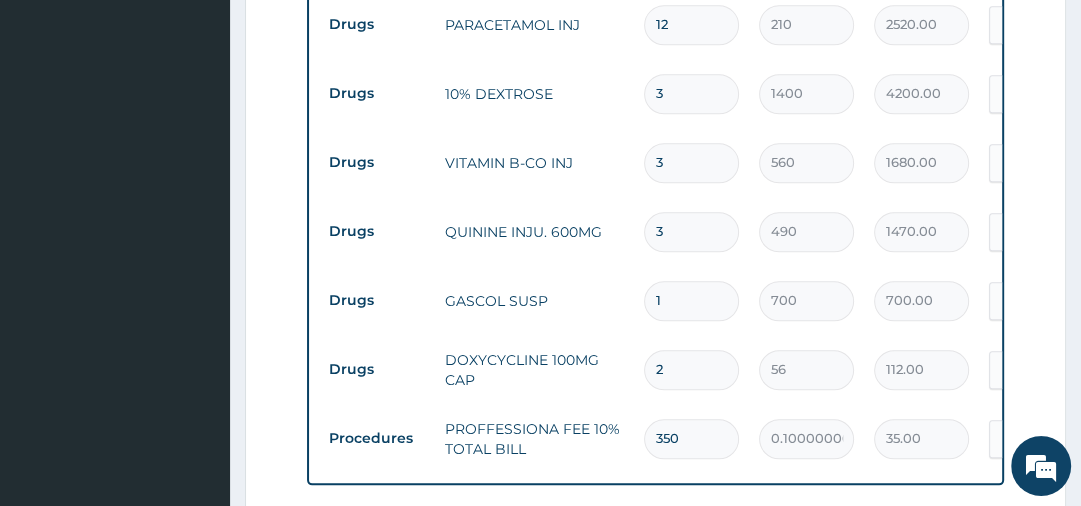 type on "3503" 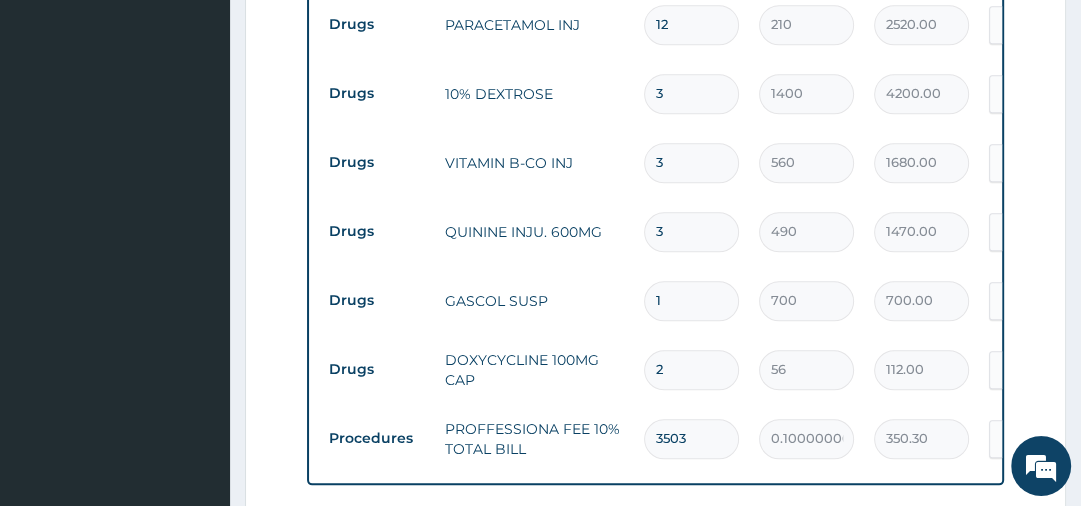 type on "35032" 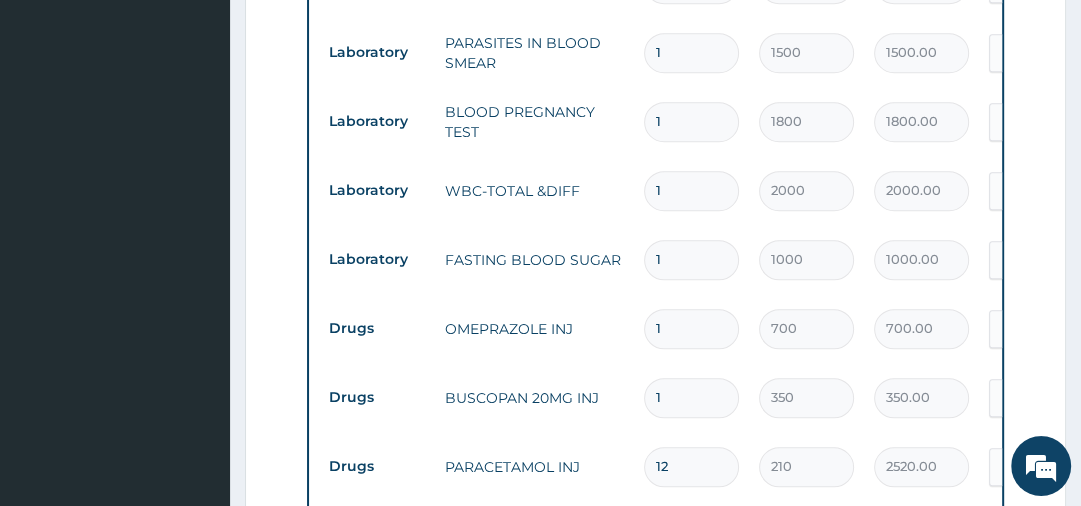scroll, scrollTop: 581, scrollLeft: 0, axis: vertical 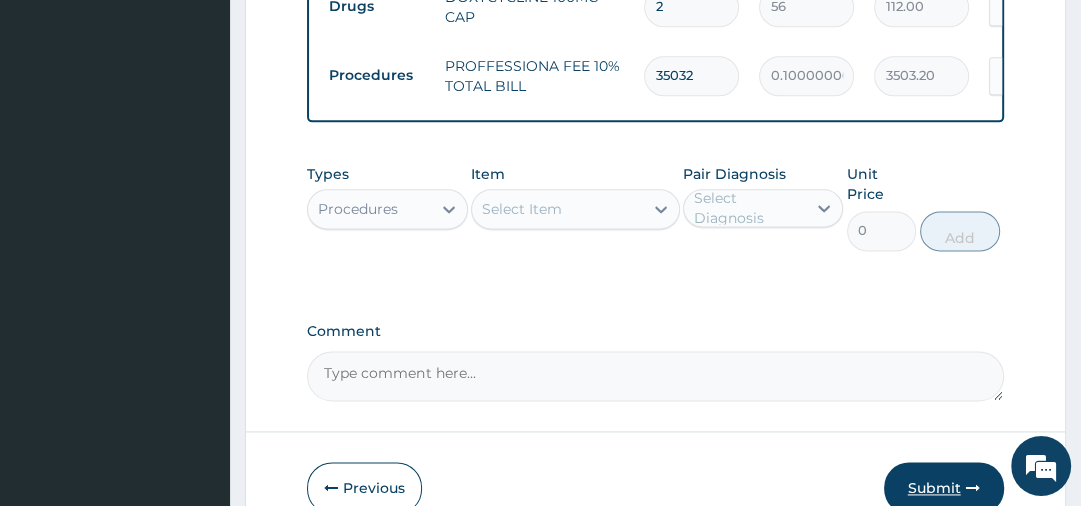 type on "35032" 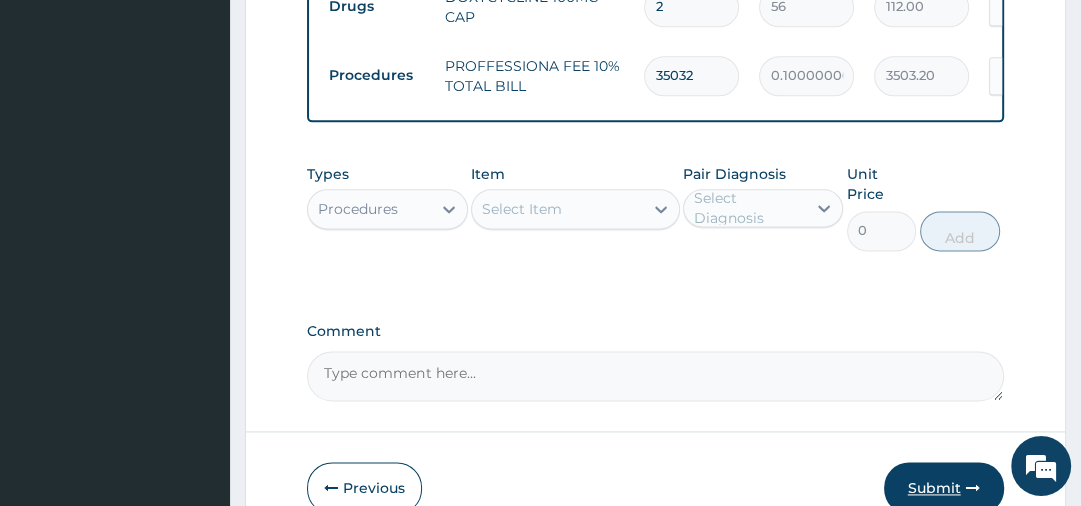 click on "Submit" at bounding box center (944, 488) 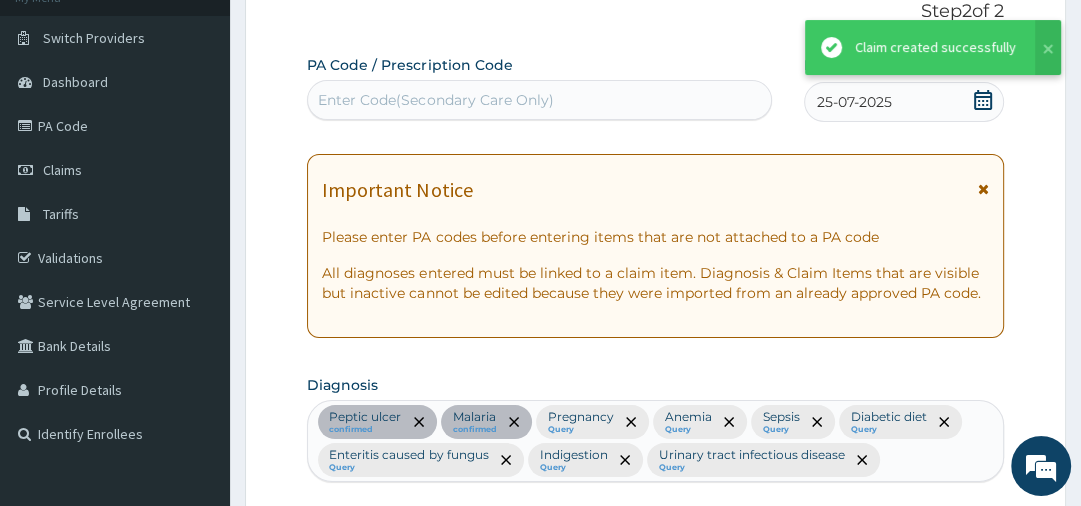 scroll, scrollTop: 1829, scrollLeft: 0, axis: vertical 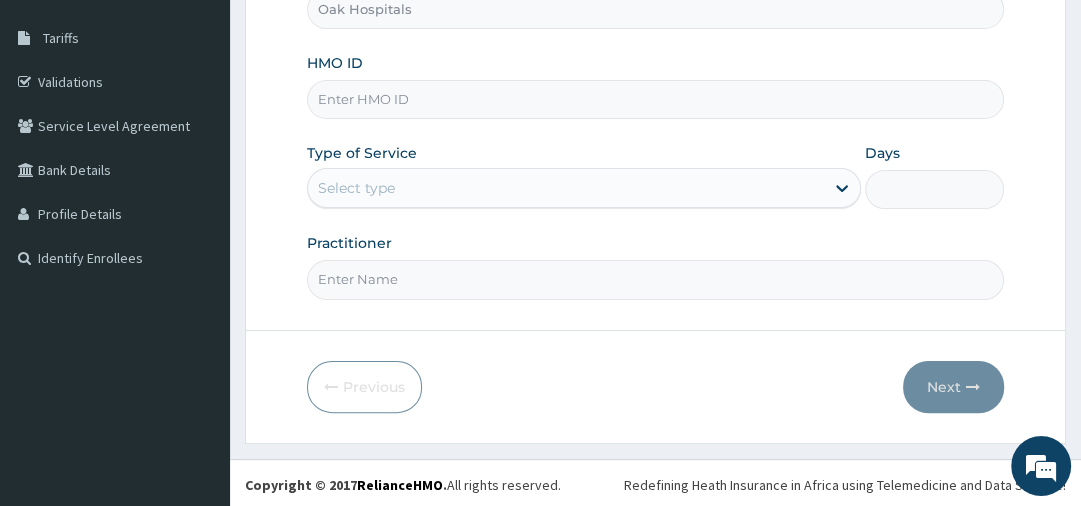 click on "HMO ID" at bounding box center (655, 99) 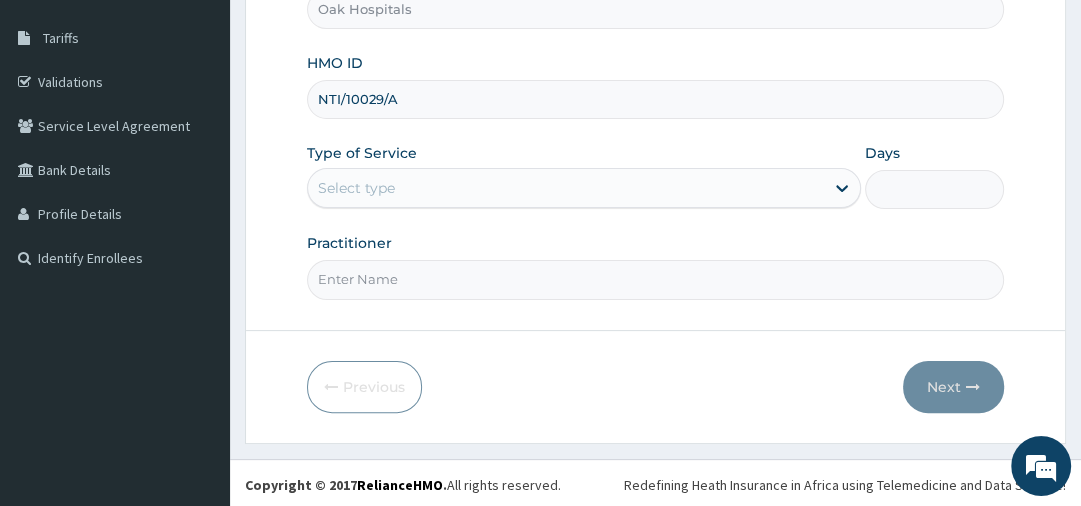 type on "NTI/10029/A" 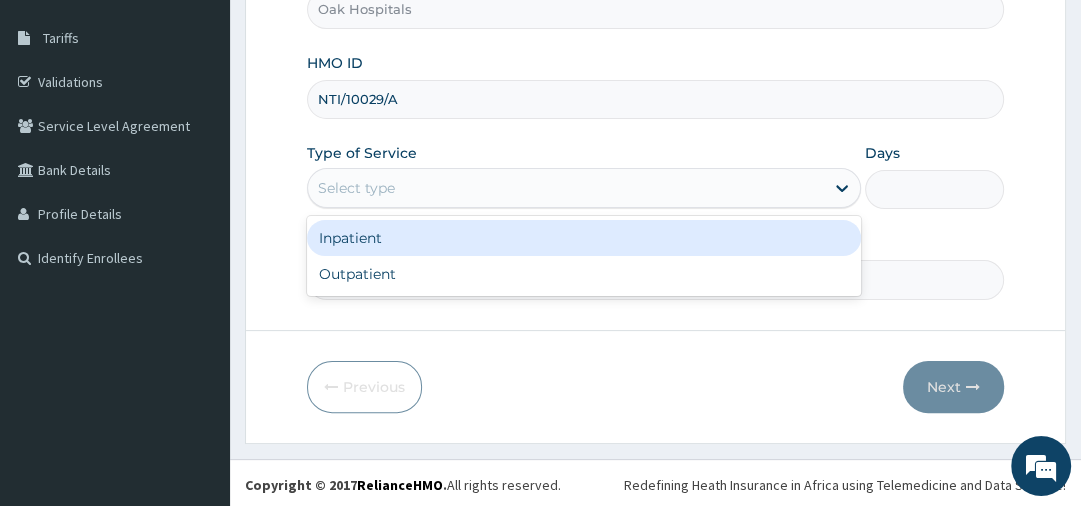 click on "Select type" at bounding box center [356, 188] 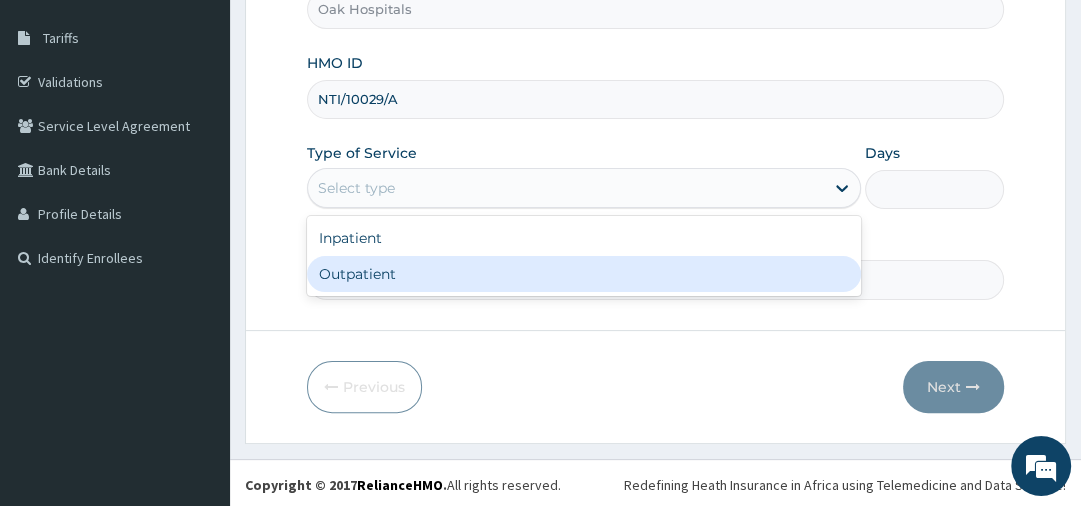 click on "Outpatient" at bounding box center [584, 274] 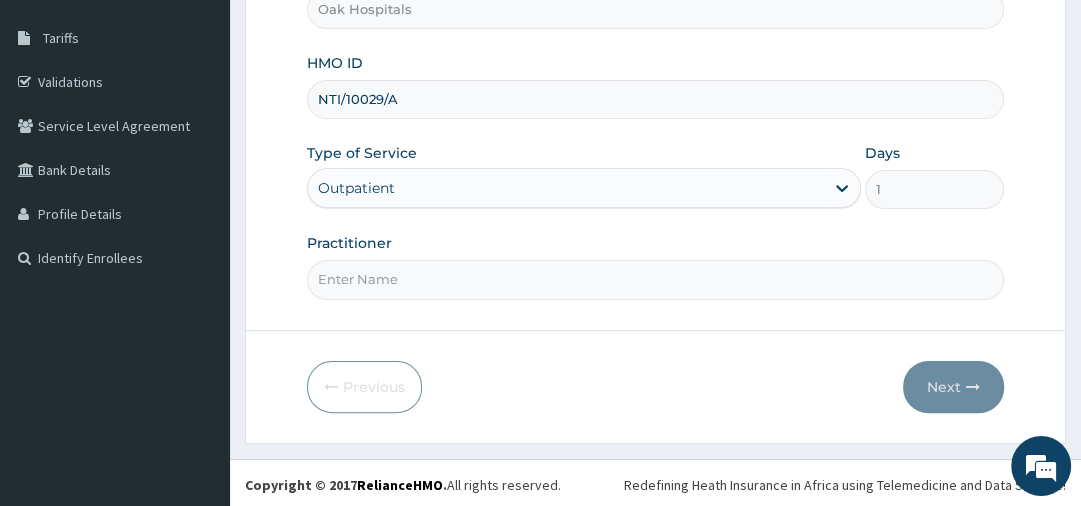 click on "Practitioner" at bounding box center [655, 279] 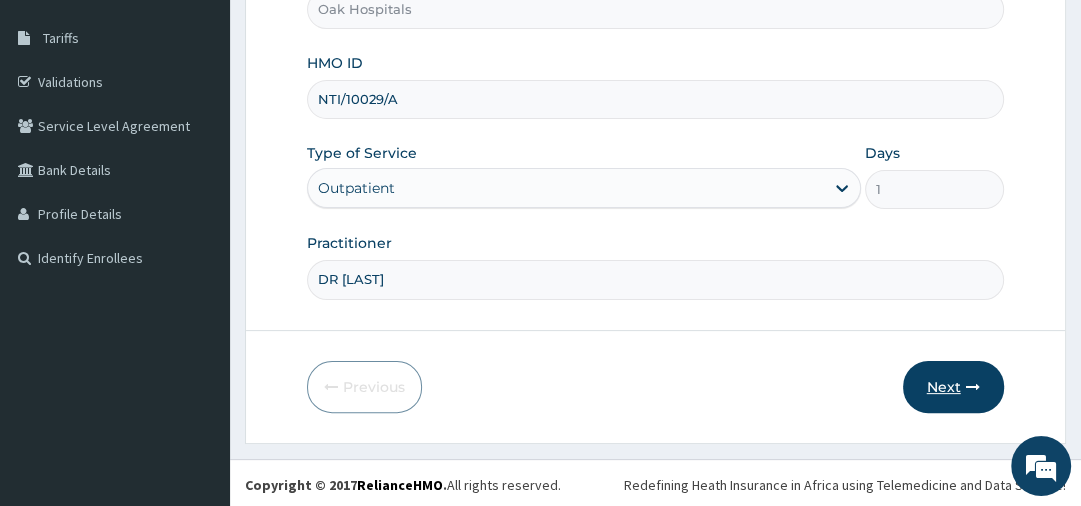 type on "DR [LAST]" 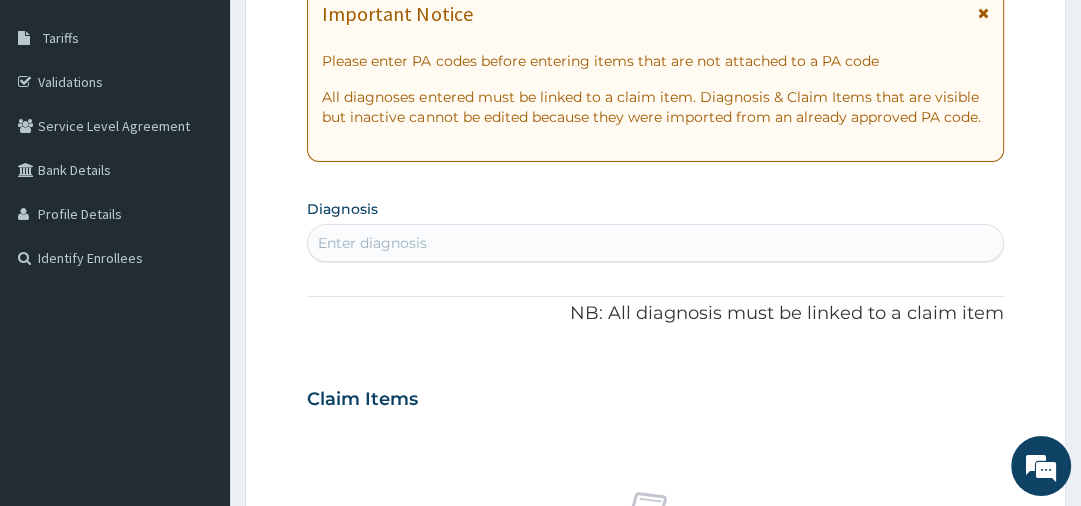 scroll, scrollTop: 20, scrollLeft: 0, axis: vertical 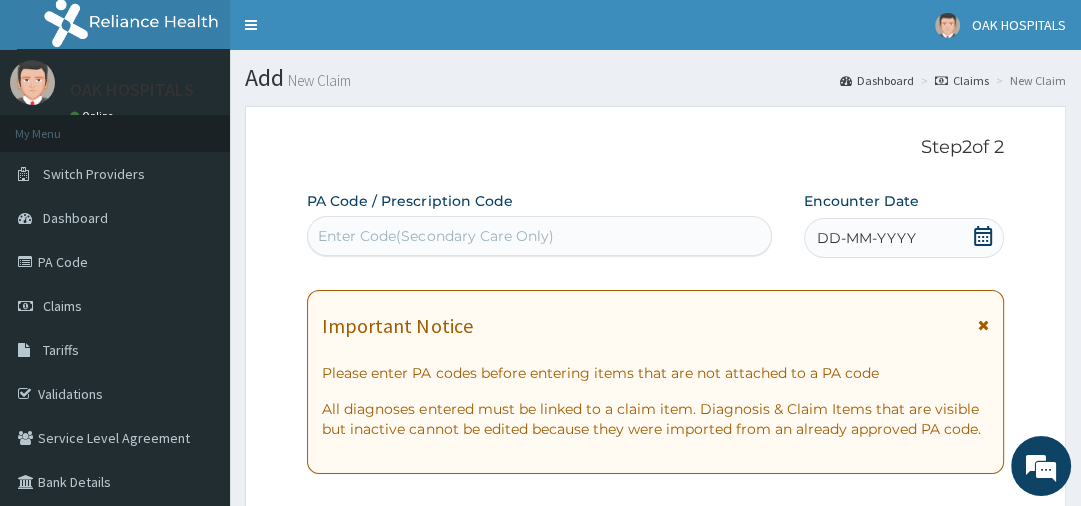 click on "Enter Code(Secondary Care Only)" at bounding box center (539, 236) 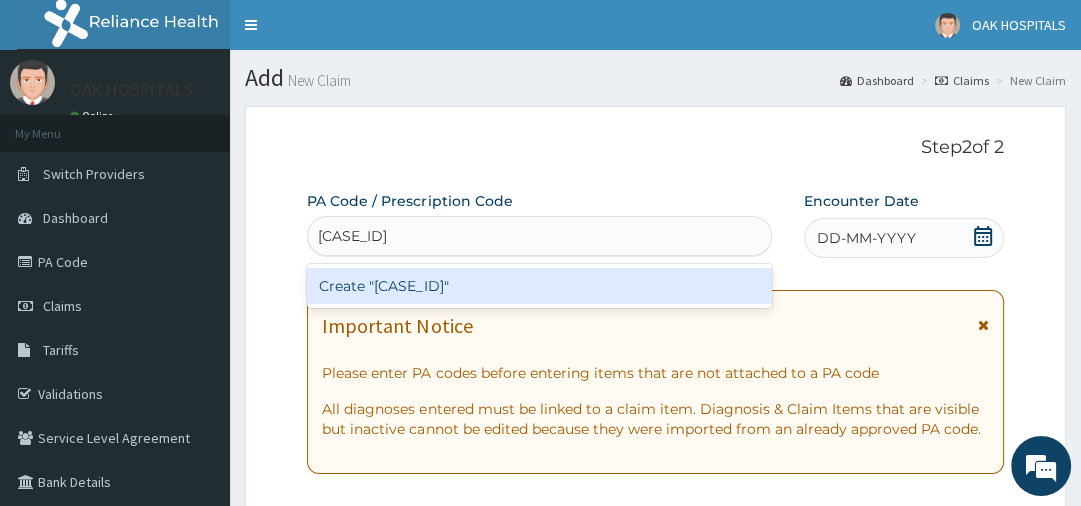 type on "[CASE_ID]" 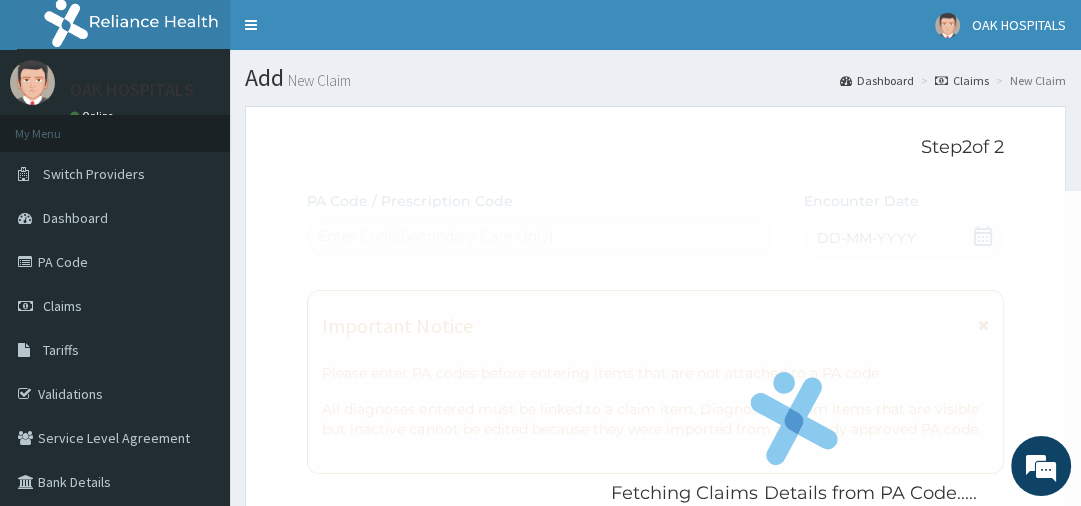 click on "Fetching Claims Details from PA Code..... PA Code / Prescription Code Enter Code(Secondary Care Only) Encounter Date DD-MM-YYYY Important Notice Please enter PA codes before entering items that are not attached to a PA code   All diagnoses entered must be linked to a claim item. Diagnosis & Claim Items that are visible but inactive cannot be edited because they were imported from an already approved PA code. Diagnosis Enter diagnosis NB: All diagnosis must be linked to a claim item Claim Items No claim item Types Select Type Item Select Item Pair Diagnosis Select Diagnosis Unit Price 0 Add Comment" at bounding box center [655, 718] 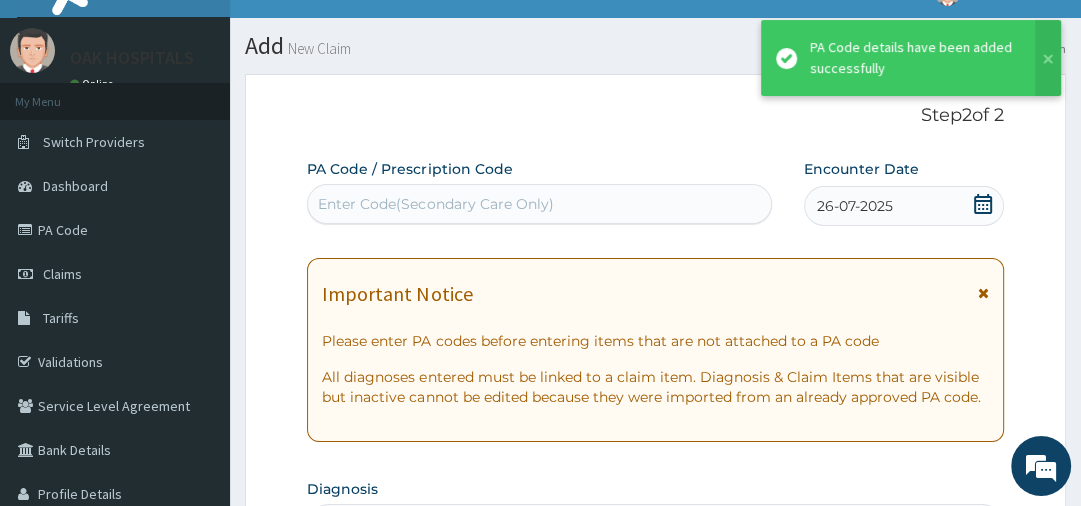 scroll, scrollTop: 576, scrollLeft: 0, axis: vertical 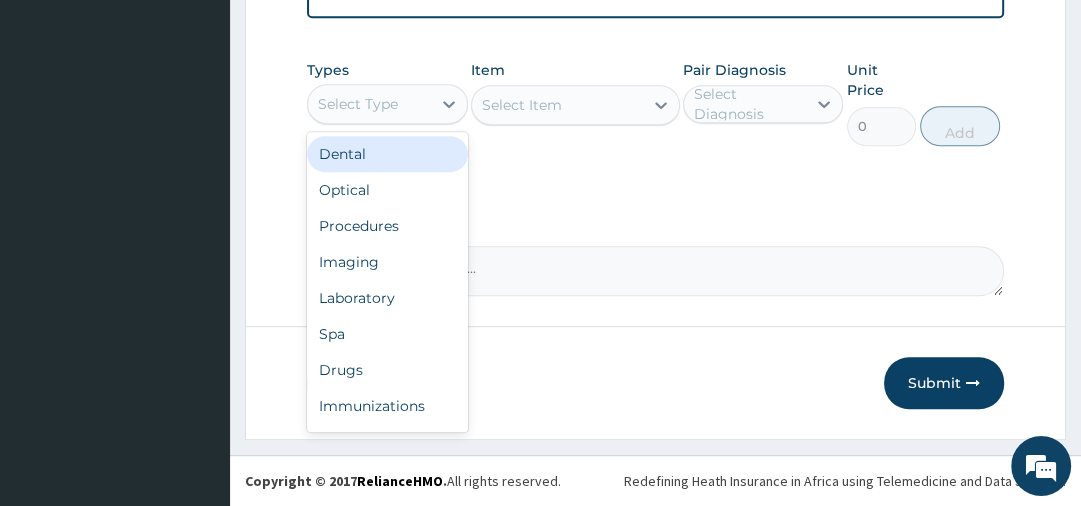 click on "Select Type" at bounding box center (358, 104) 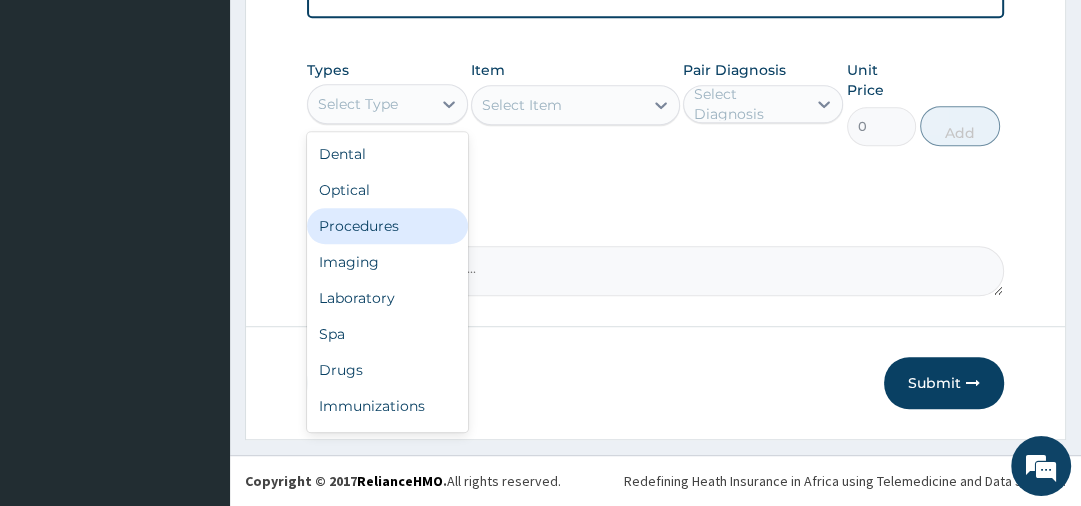 click on "Procedures" at bounding box center (387, 226) 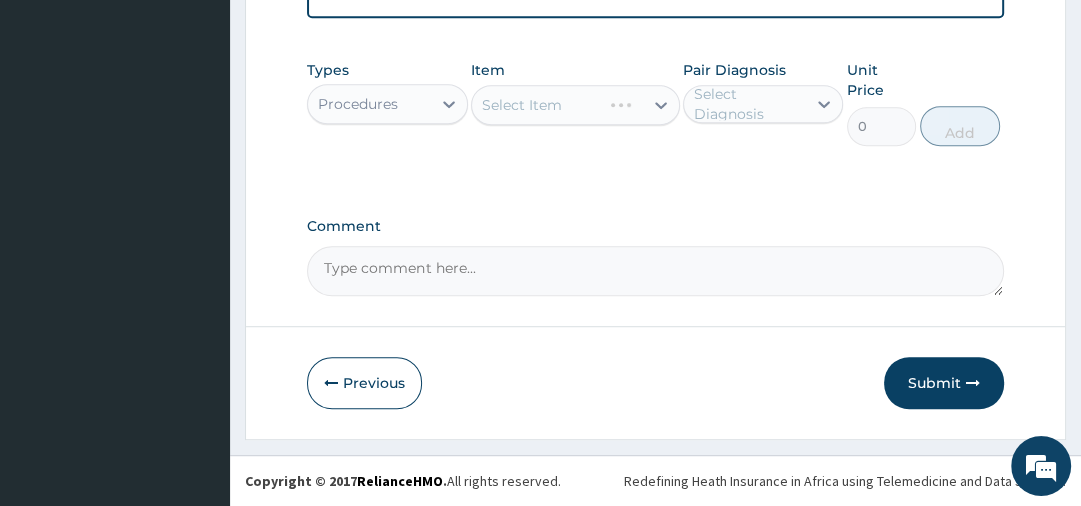 click on "Select Diagnosis" at bounding box center [749, 104] 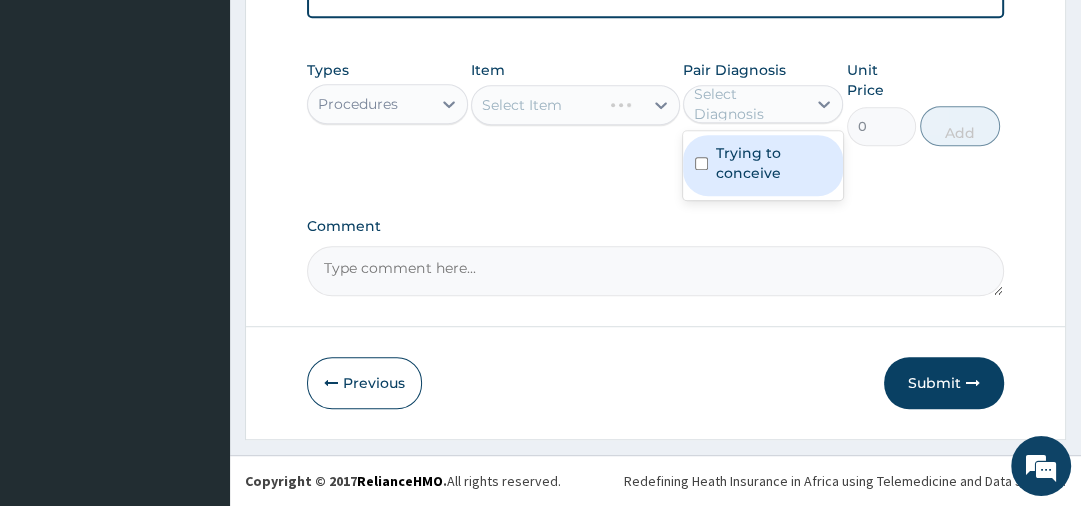 click on "Trying to conceive" at bounding box center (773, 163) 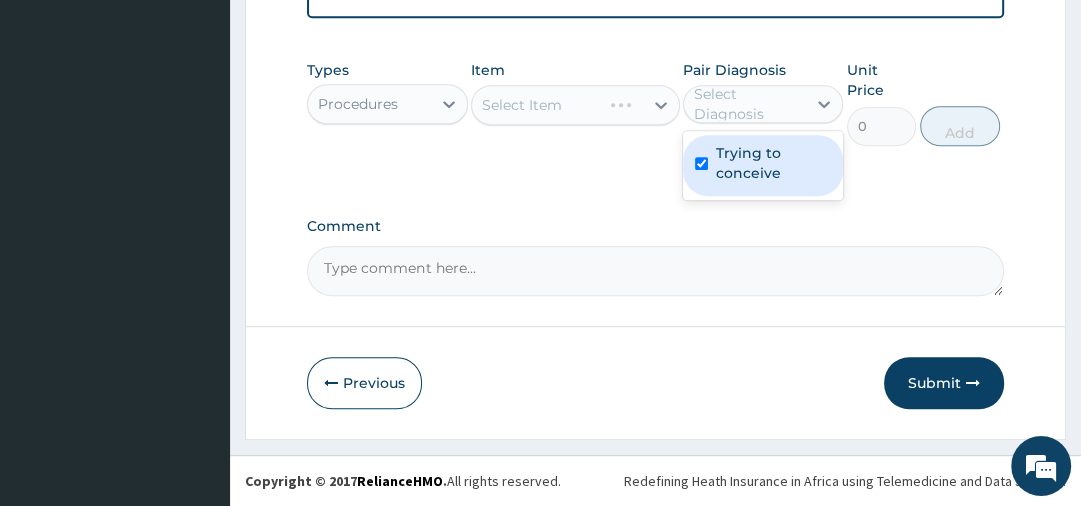 checkbox on "true" 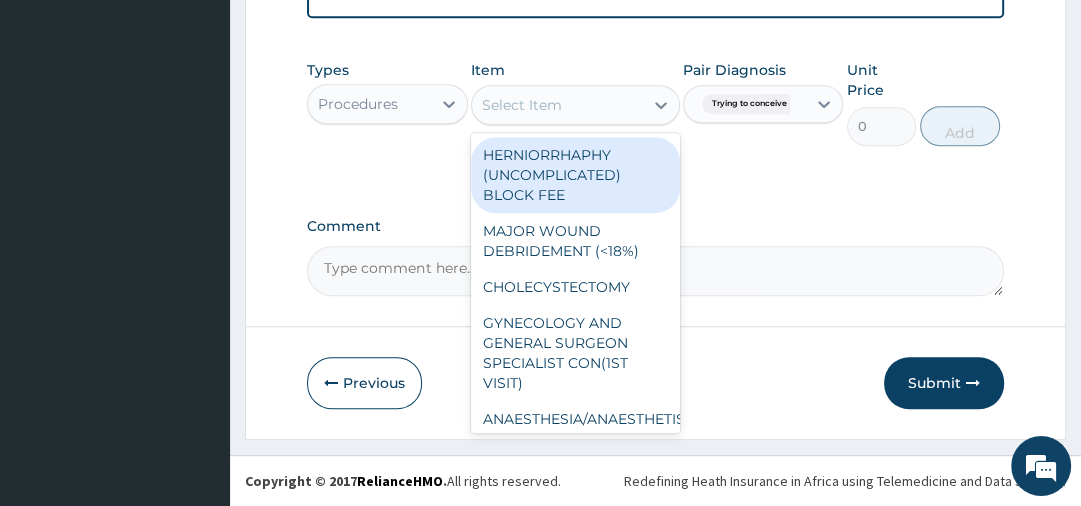 click on "Select Item" at bounding box center [557, 105] 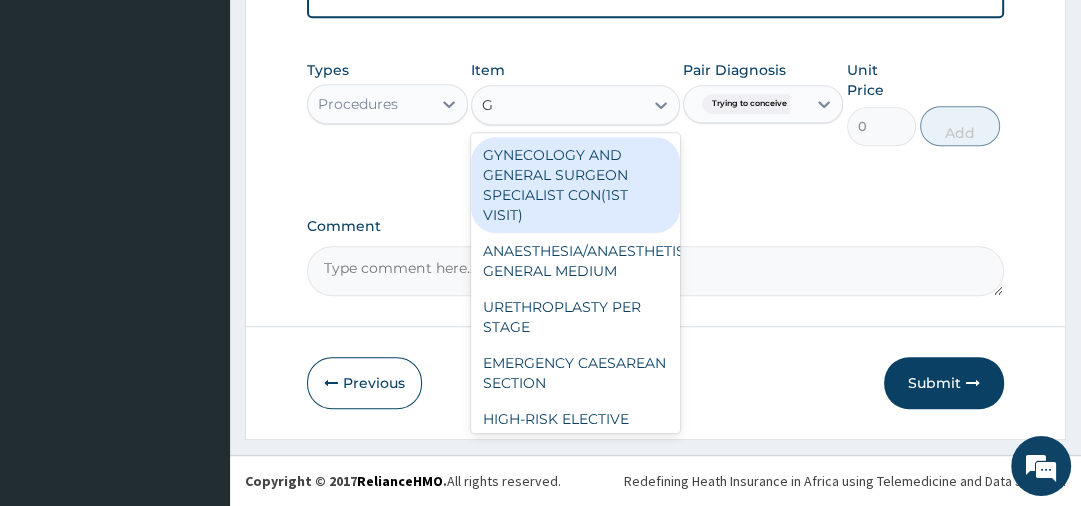 type on "GP" 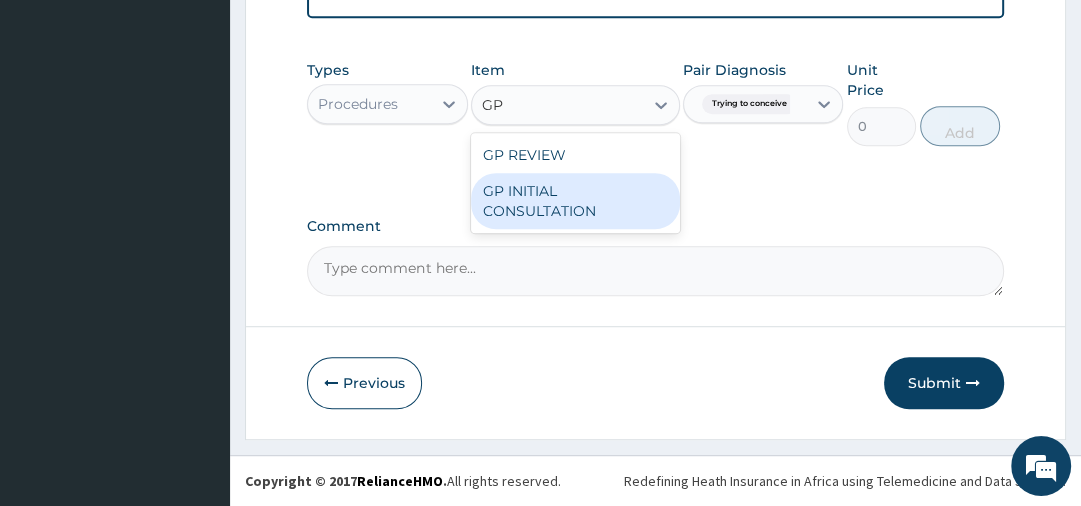 click on "GP INITIAL CONSULTATION" at bounding box center (575, 201) 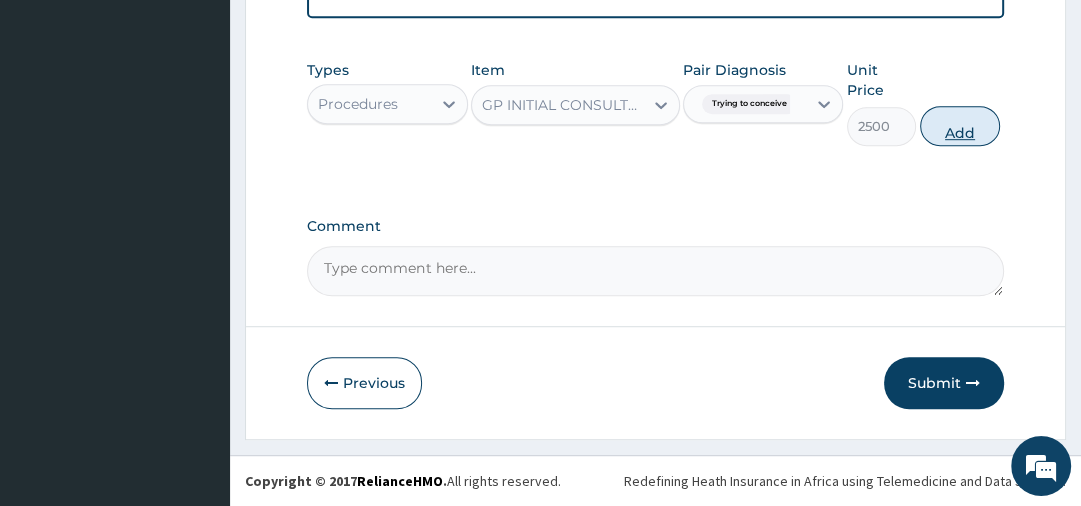 click on "Add" at bounding box center (960, 126) 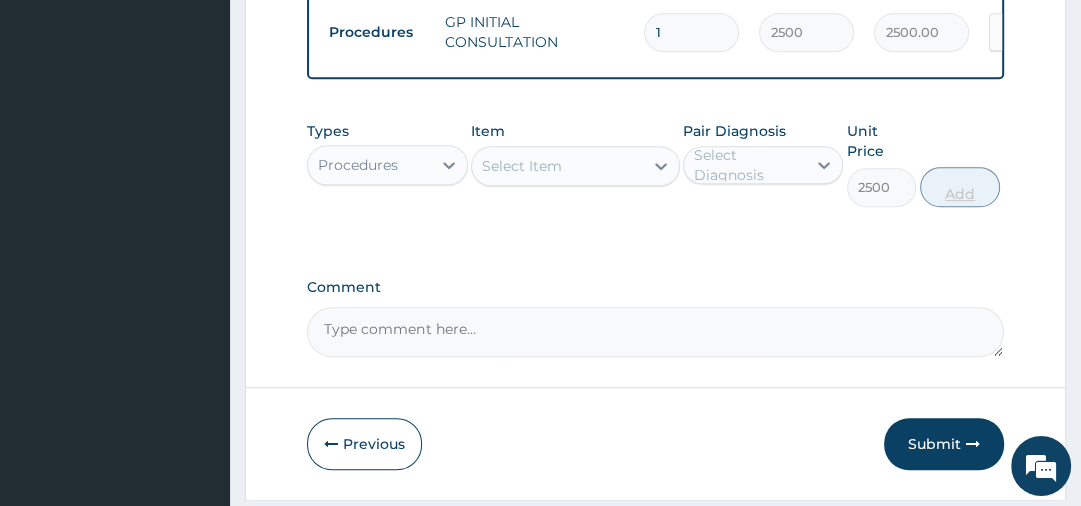 type on "0" 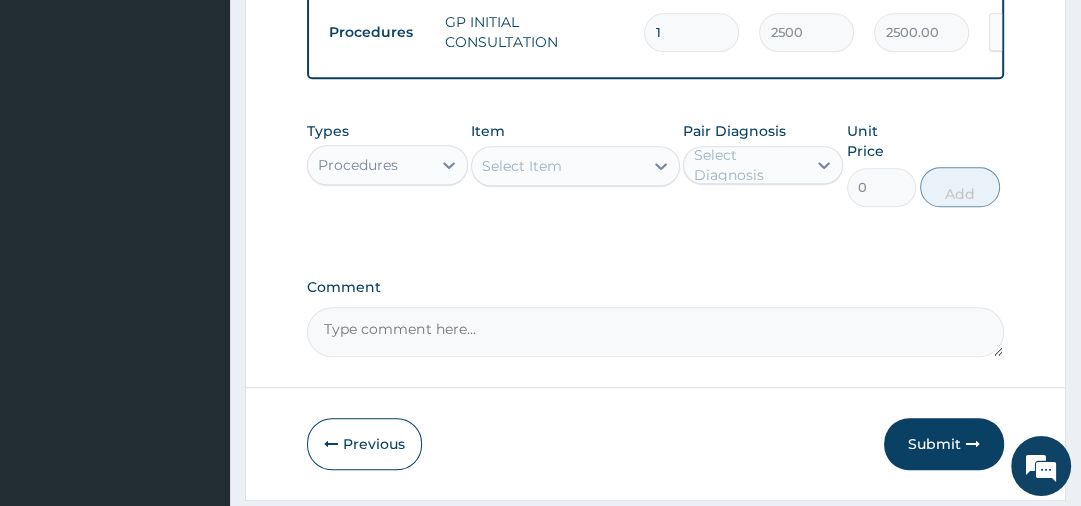scroll, scrollTop: 427, scrollLeft: 0, axis: vertical 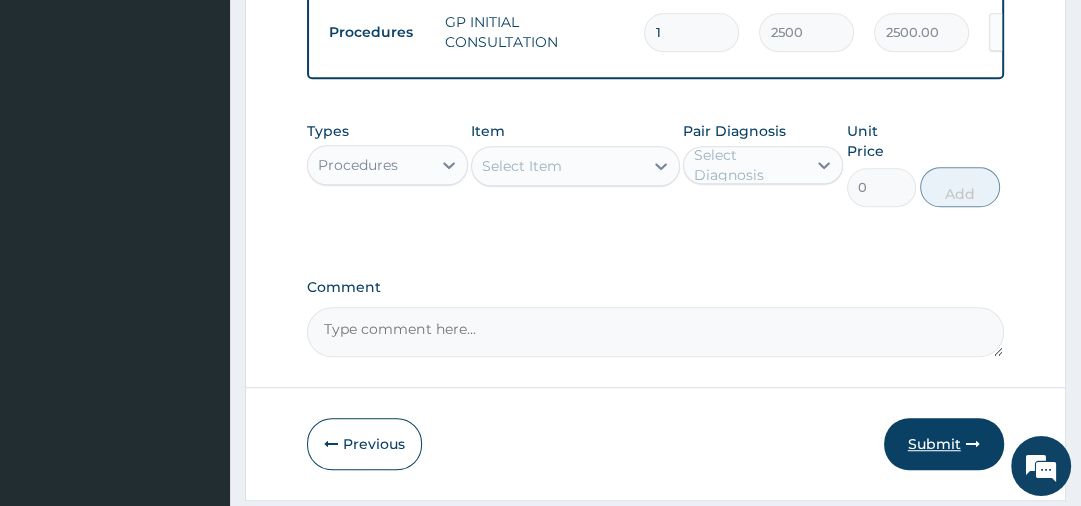 click on "Submit" at bounding box center [944, 444] 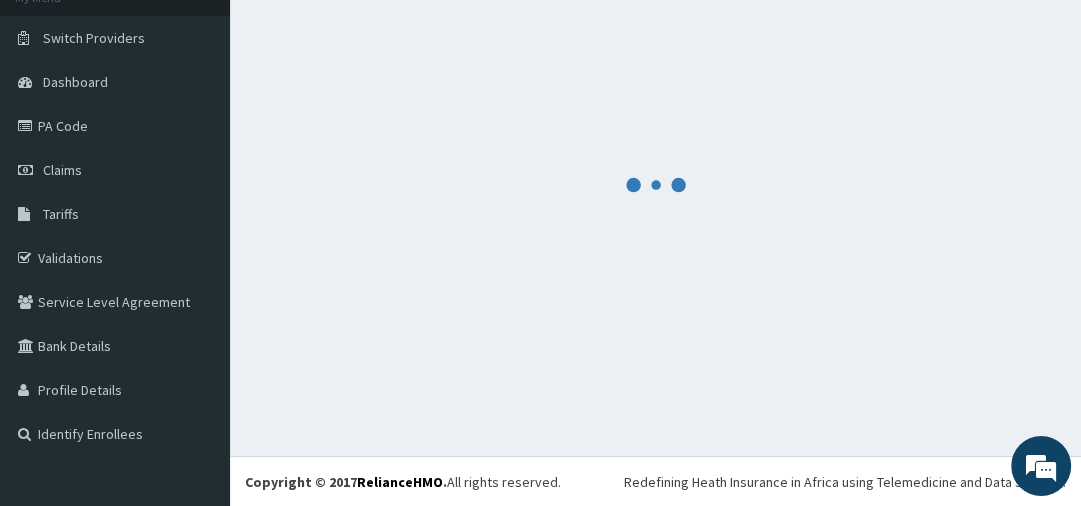 scroll, scrollTop: 869, scrollLeft: 0, axis: vertical 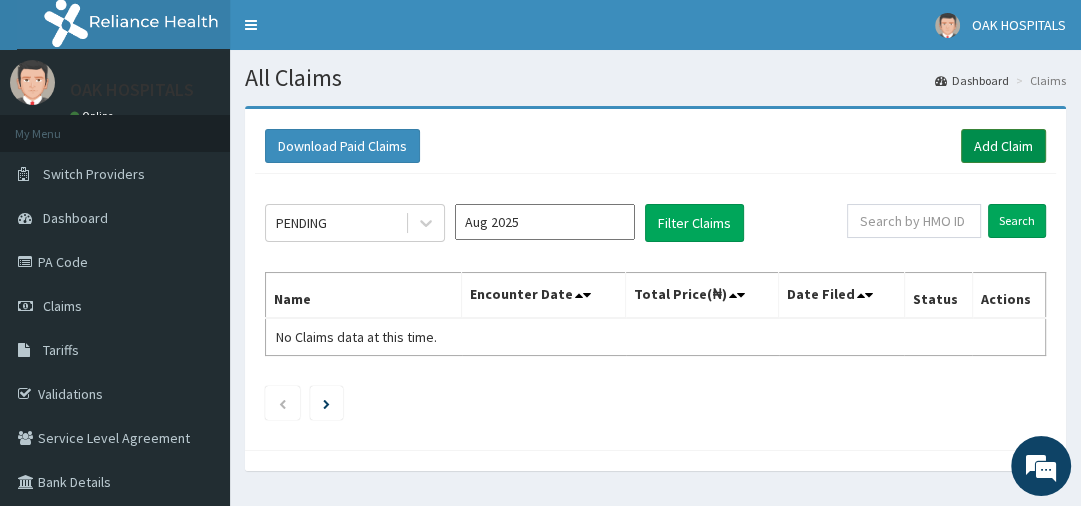 click on "Add Claim" at bounding box center [1003, 146] 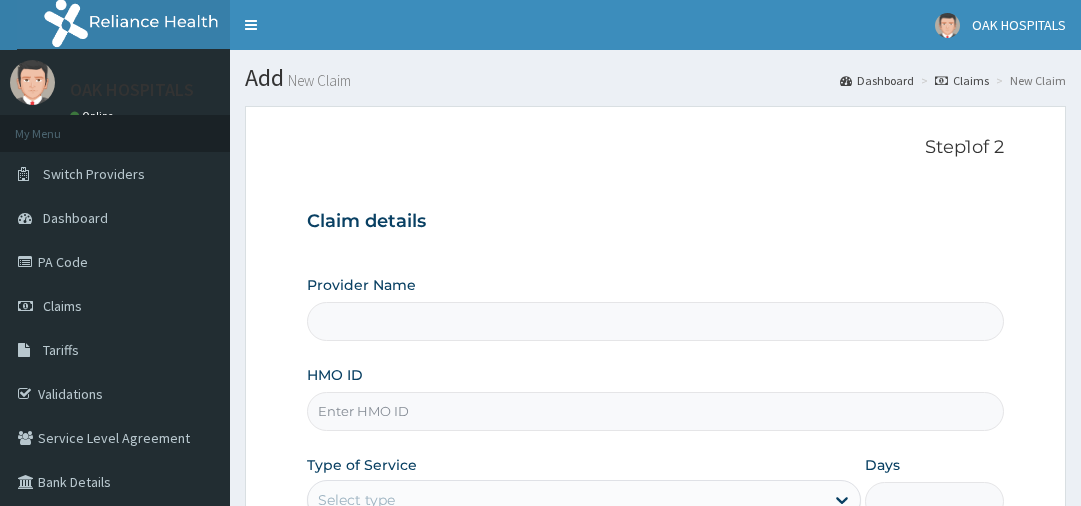 scroll, scrollTop: 0, scrollLeft: 0, axis: both 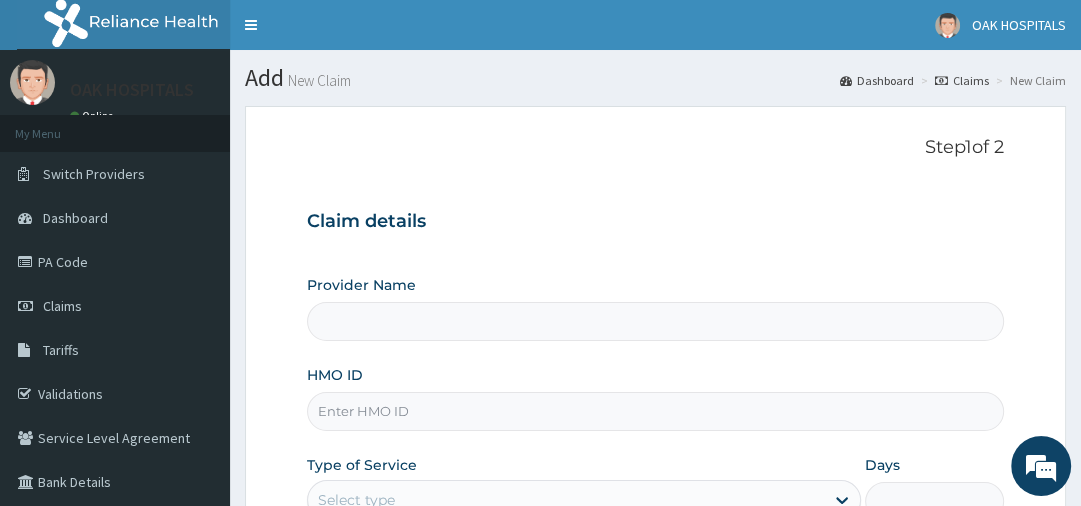 type on "Oak Hospitals" 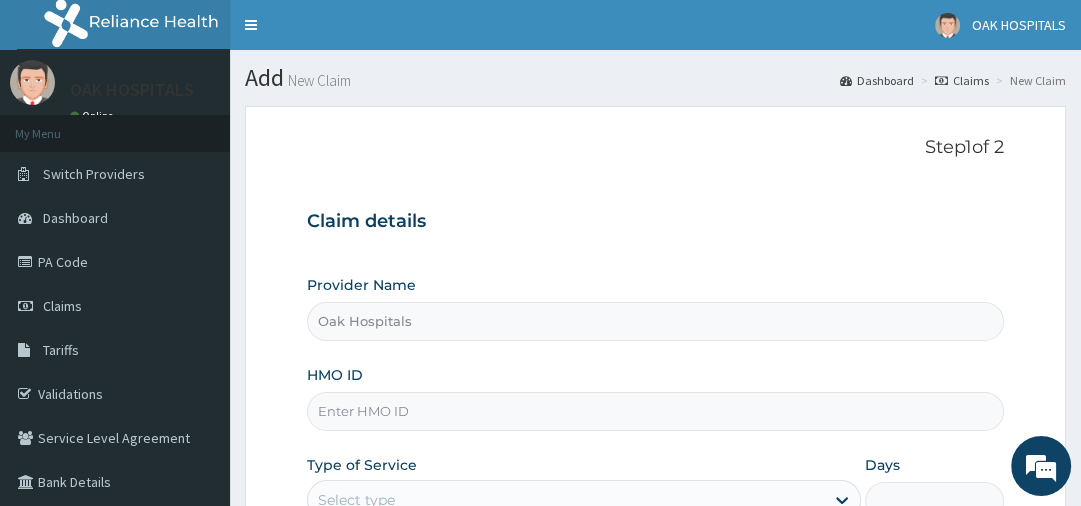 scroll, scrollTop: 312, scrollLeft: 0, axis: vertical 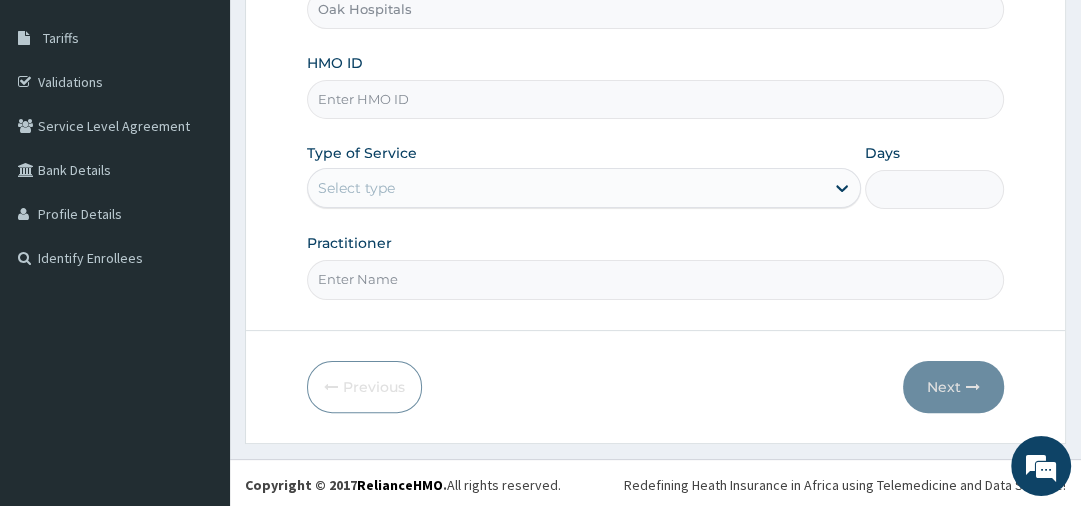 click on "HMO ID" at bounding box center (655, 99) 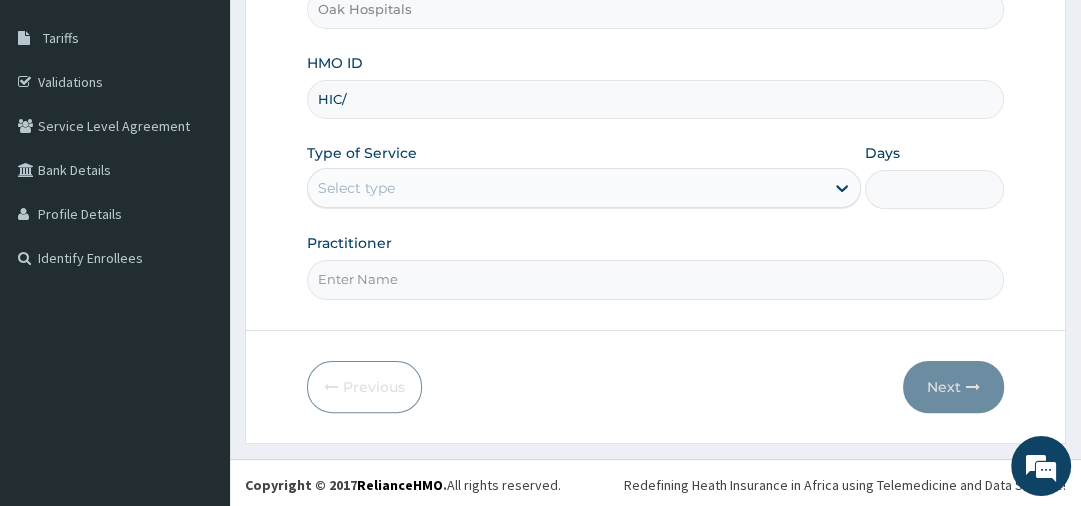scroll, scrollTop: 0, scrollLeft: 0, axis: both 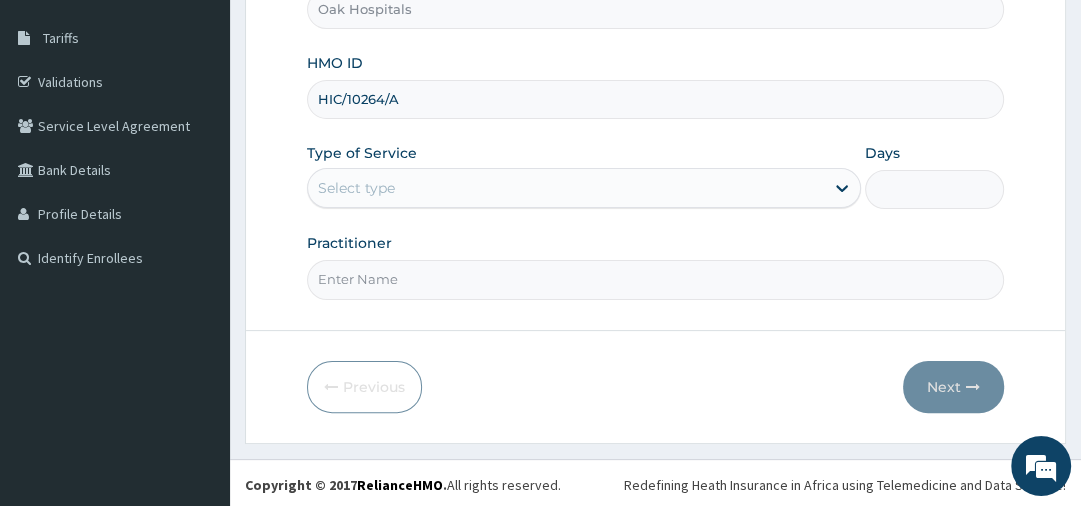 type on "HIC/10264/A" 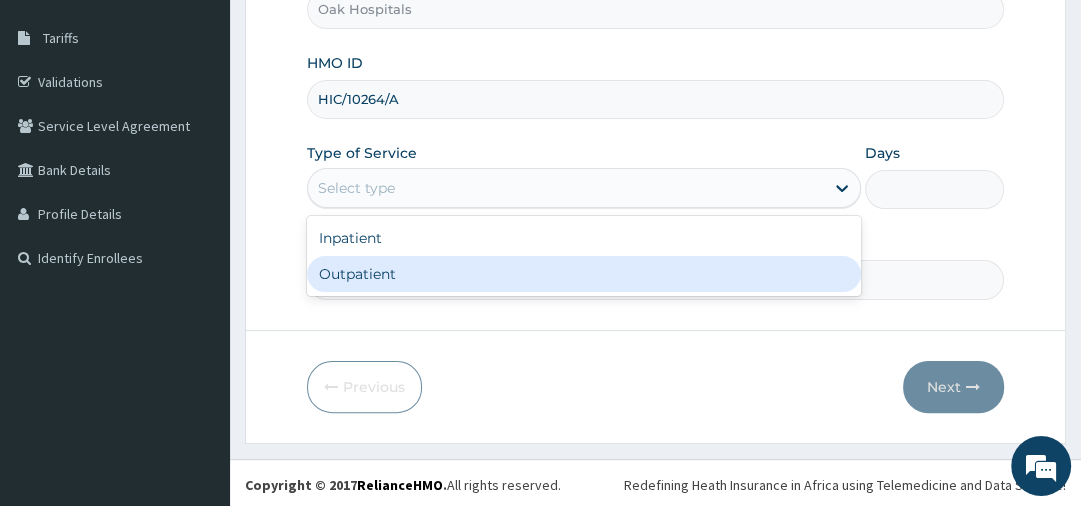 click on "Outpatient" at bounding box center [584, 274] 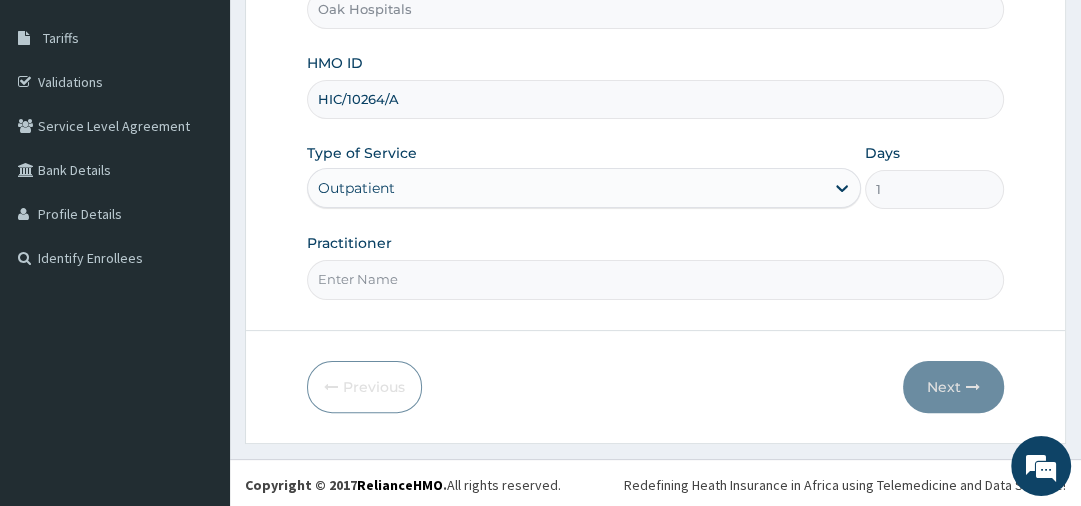 click on "Practitioner" at bounding box center [655, 279] 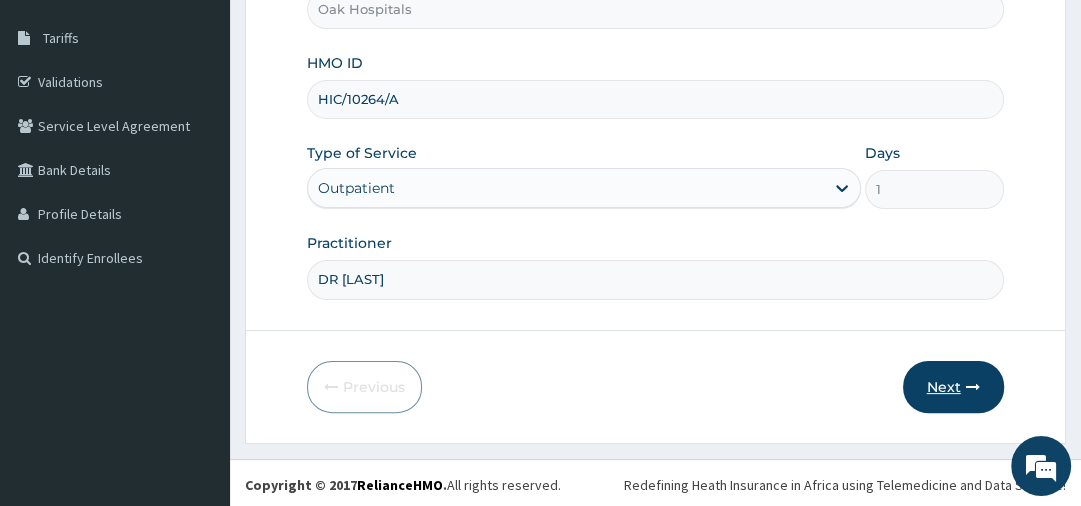 type on "DR OJI" 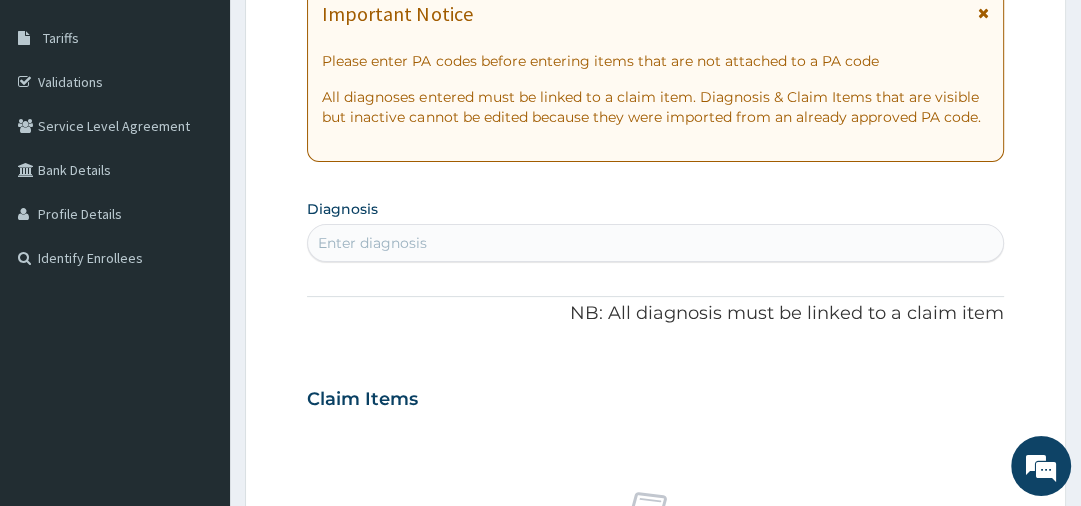 scroll, scrollTop: 4, scrollLeft: 0, axis: vertical 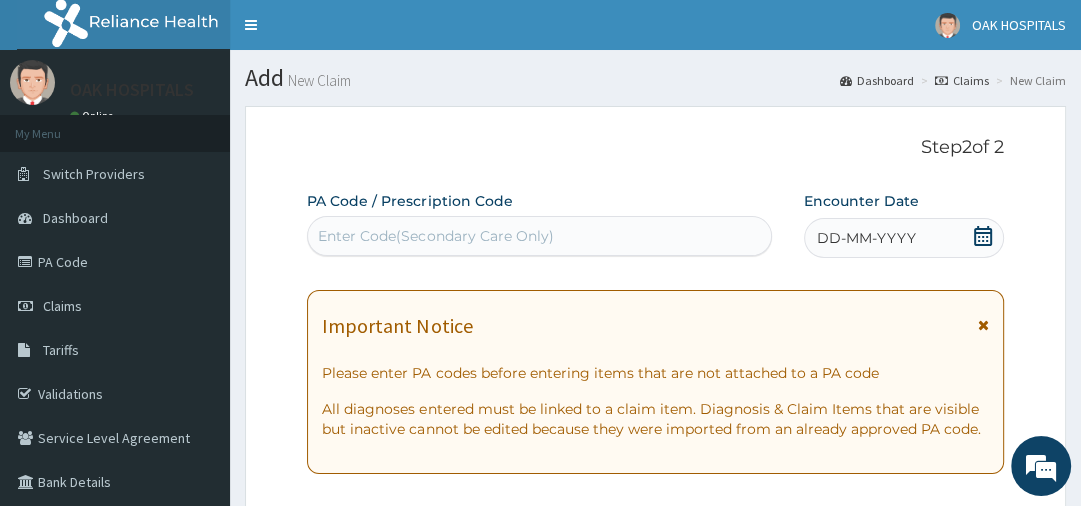 click on "DD-MM-YYYY" at bounding box center [866, 238] 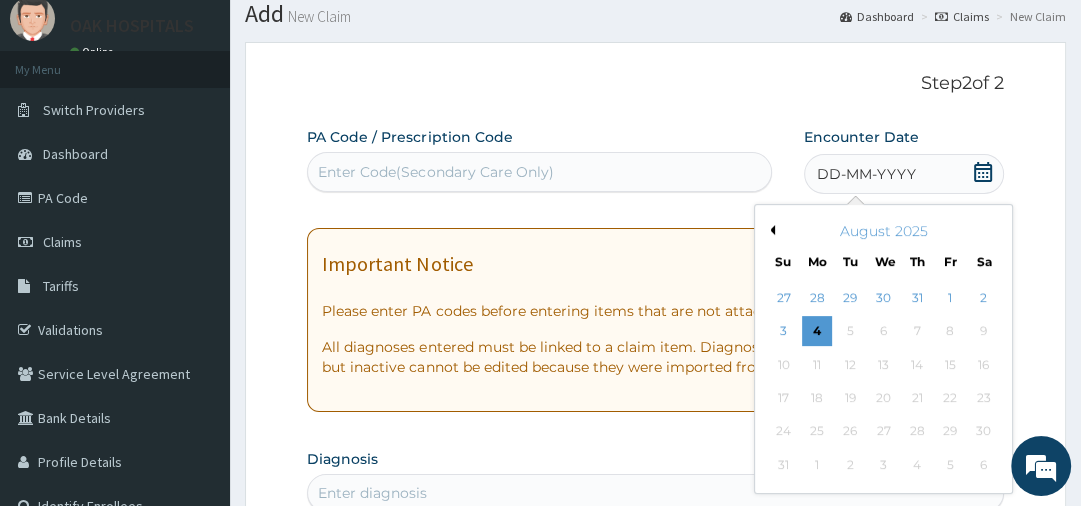 scroll, scrollTop: 96, scrollLeft: 0, axis: vertical 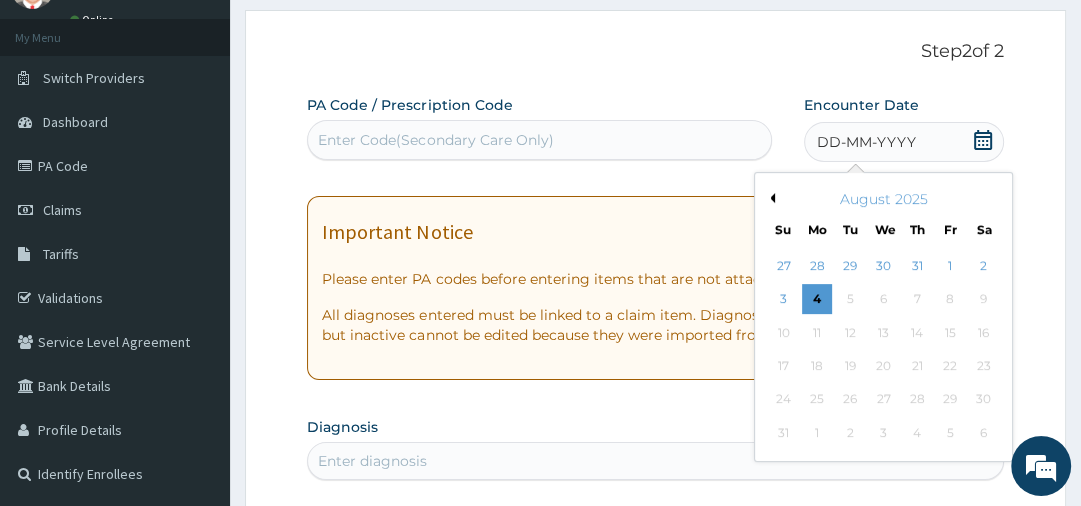 click on "Previous Month" at bounding box center (770, 198) 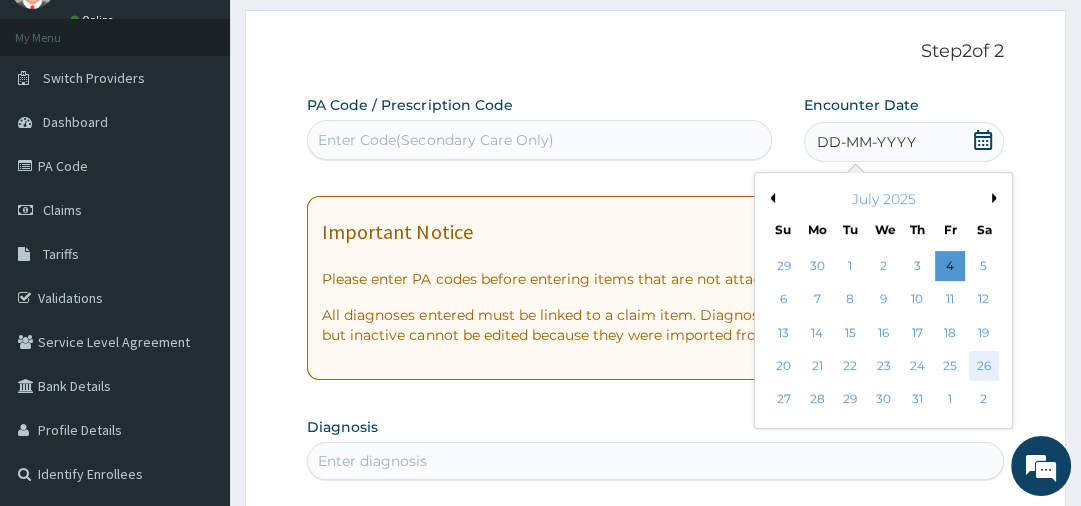 click on "26" at bounding box center (984, 366) 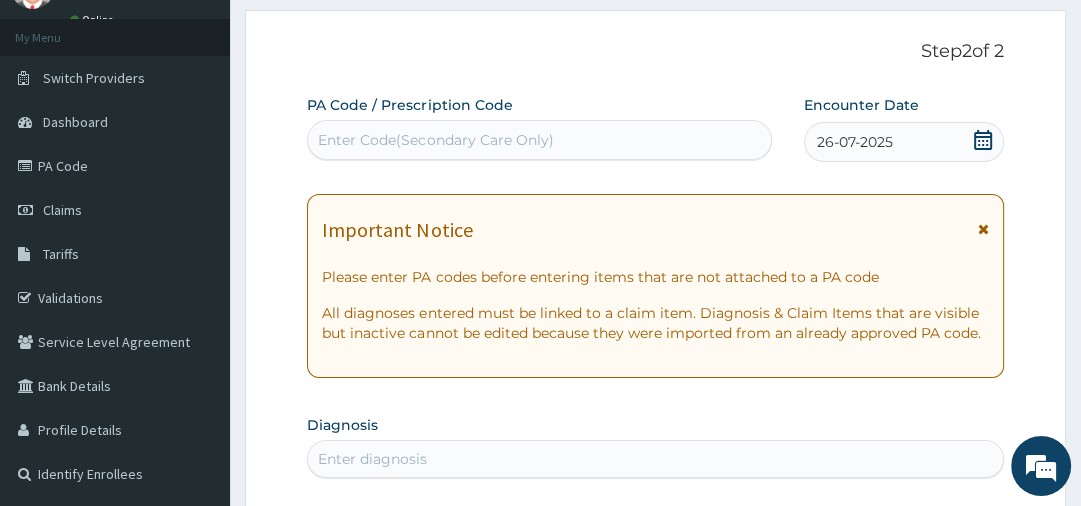 scroll, scrollTop: 538, scrollLeft: 0, axis: vertical 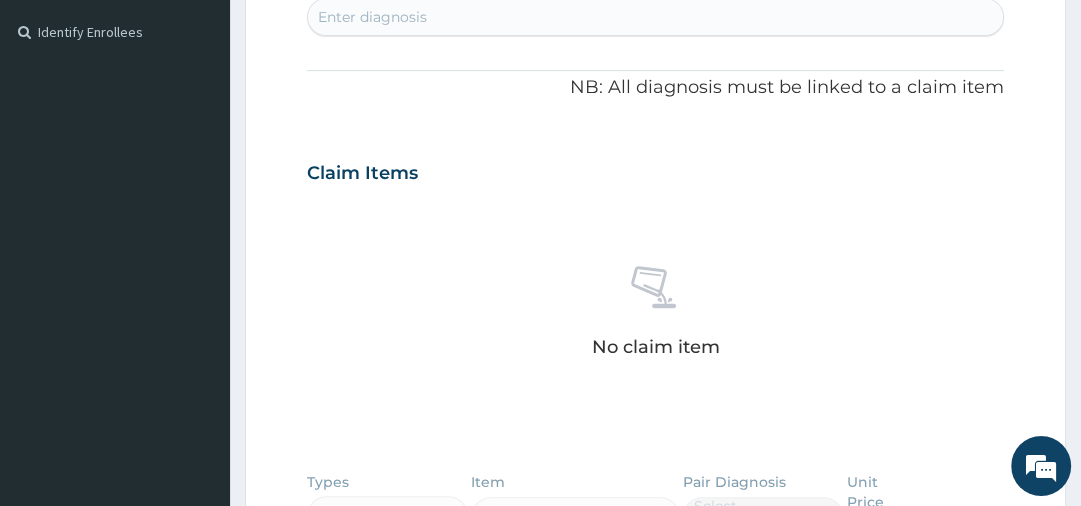 click on "Enter diagnosis" at bounding box center (372, 17) 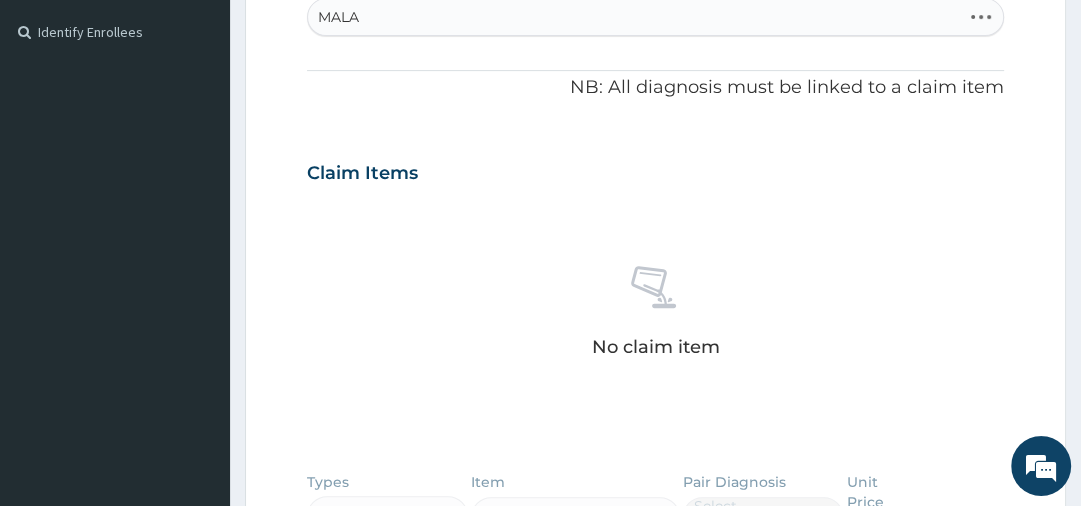 type on "MALAR" 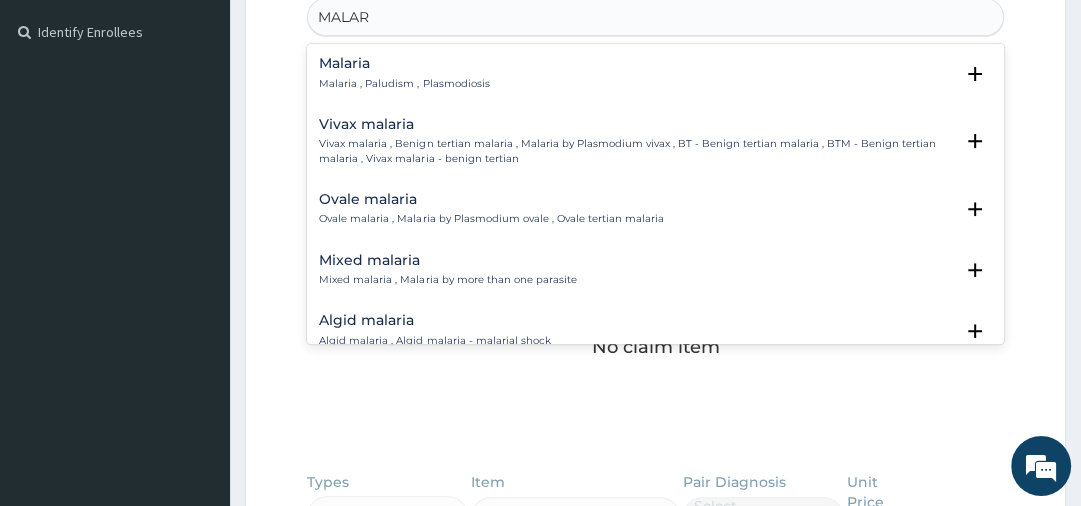 click on "Malaria Malaria , Paludism , Plasmodiosis" at bounding box center (404, 73) 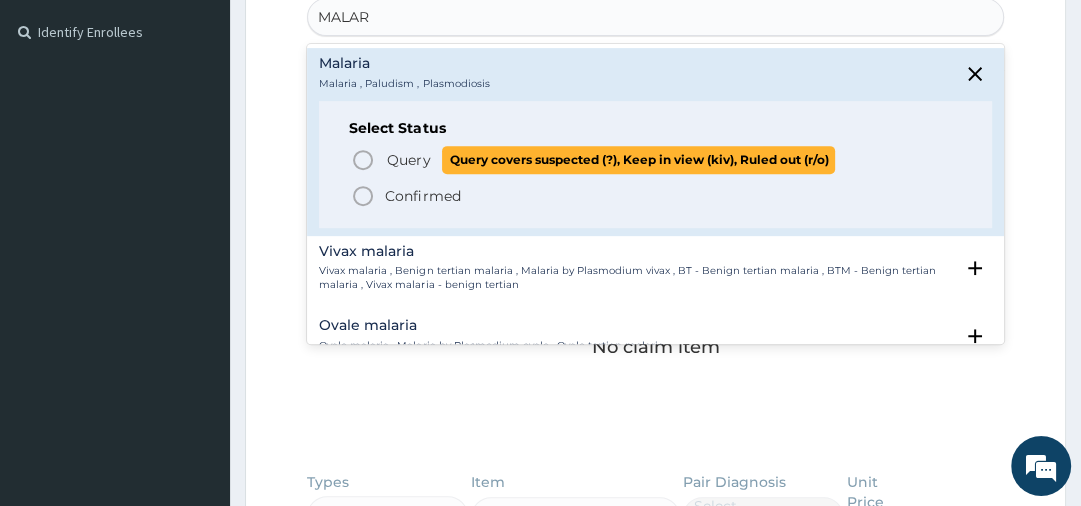 click on "Query" at bounding box center (408, 160) 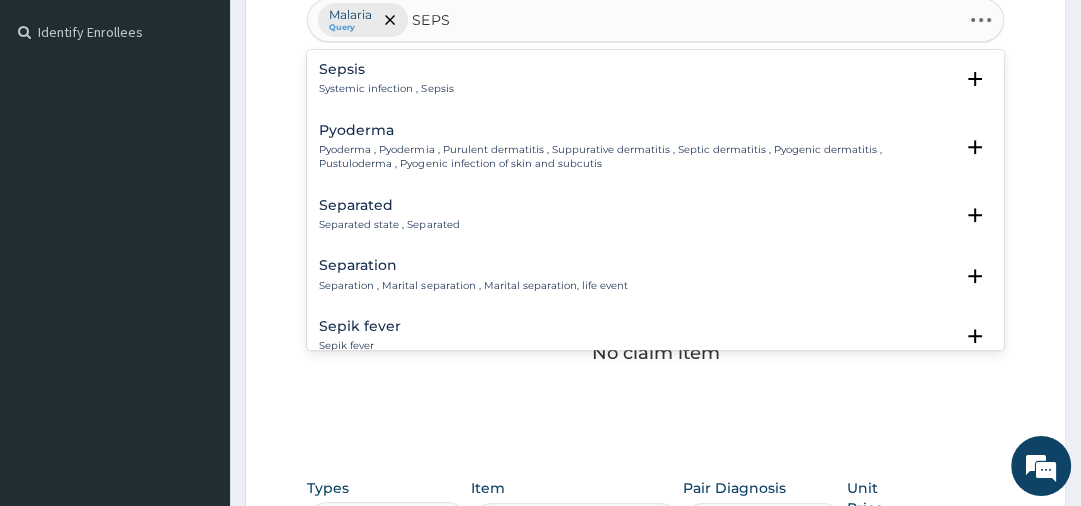 type on "SEPSI" 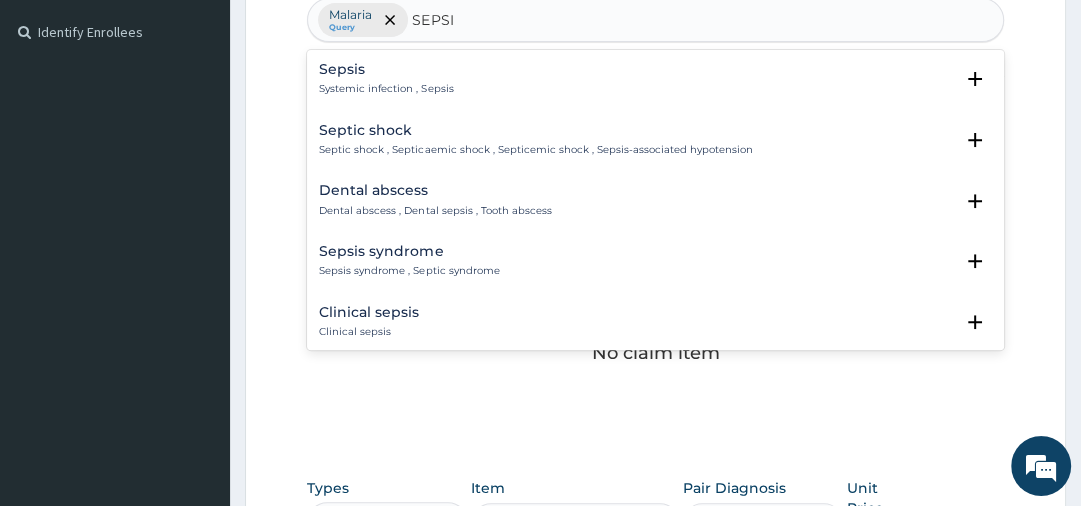 click on "Sepsis Systemic infection , Sepsis" at bounding box center (386, 79) 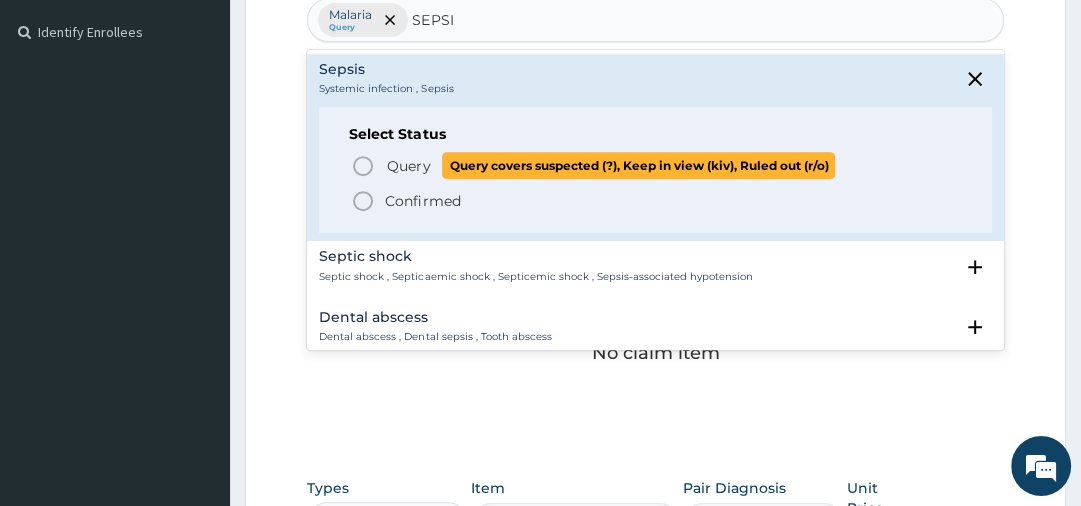 click on "Query" at bounding box center [408, 166] 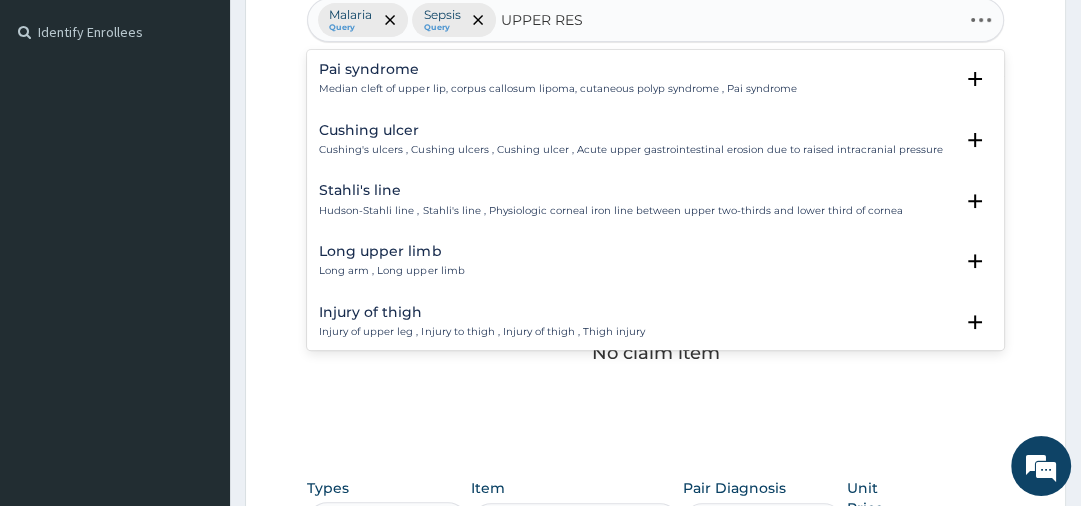 type on "UPPER RESP" 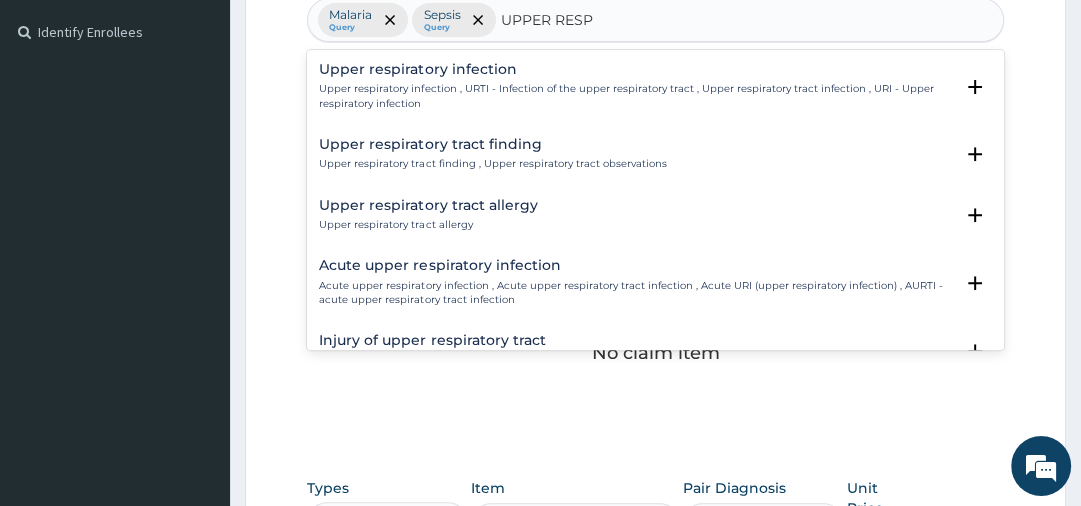 click on "Upper respiratory infection" at bounding box center [635, 69] 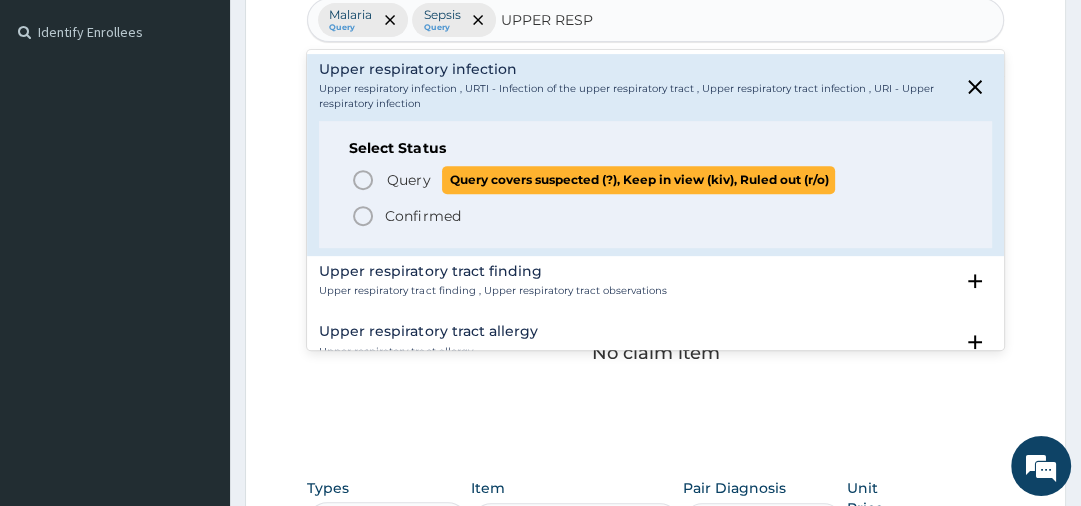 click on "Query" at bounding box center [408, 180] 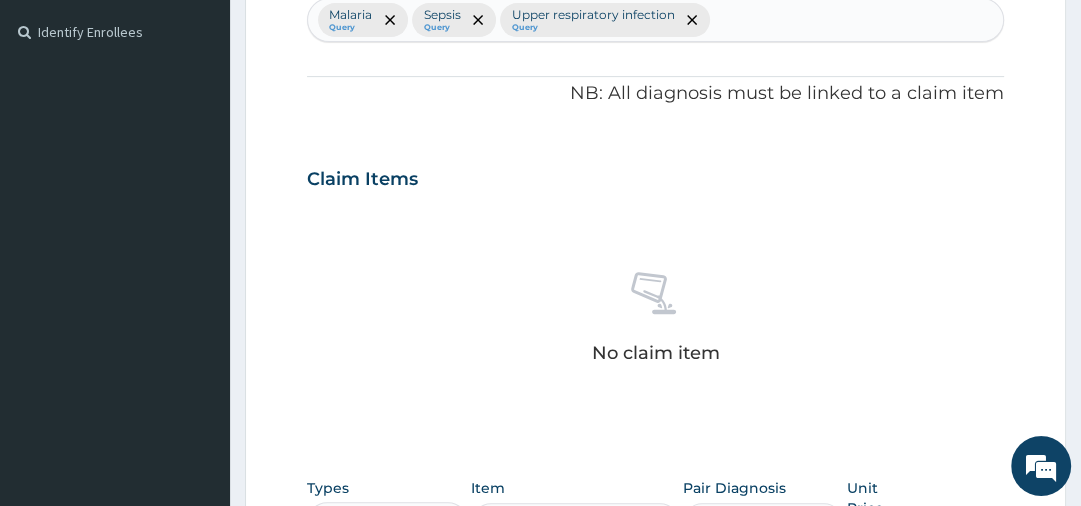 scroll, scrollTop: 953, scrollLeft: 0, axis: vertical 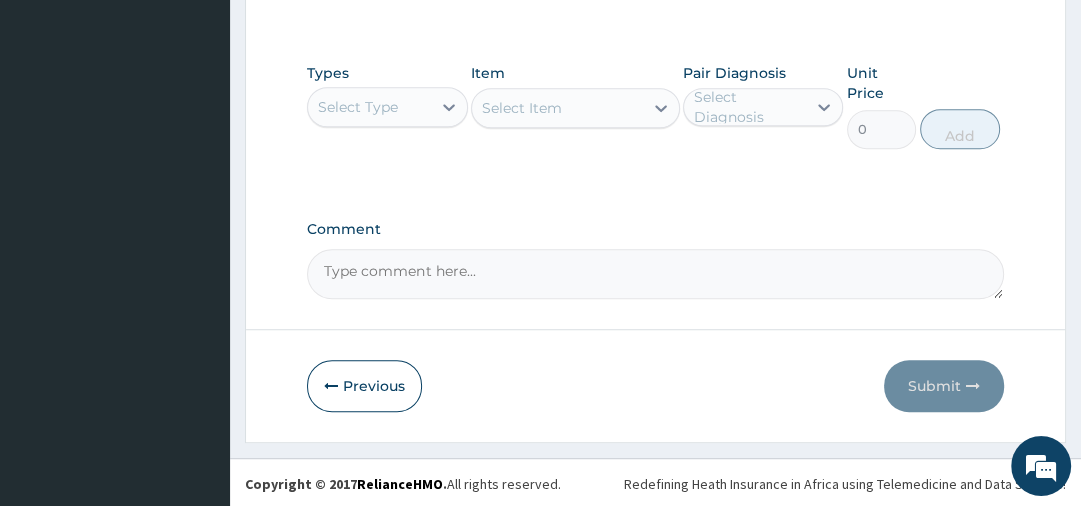 click on "Select Type" at bounding box center [358, 107] 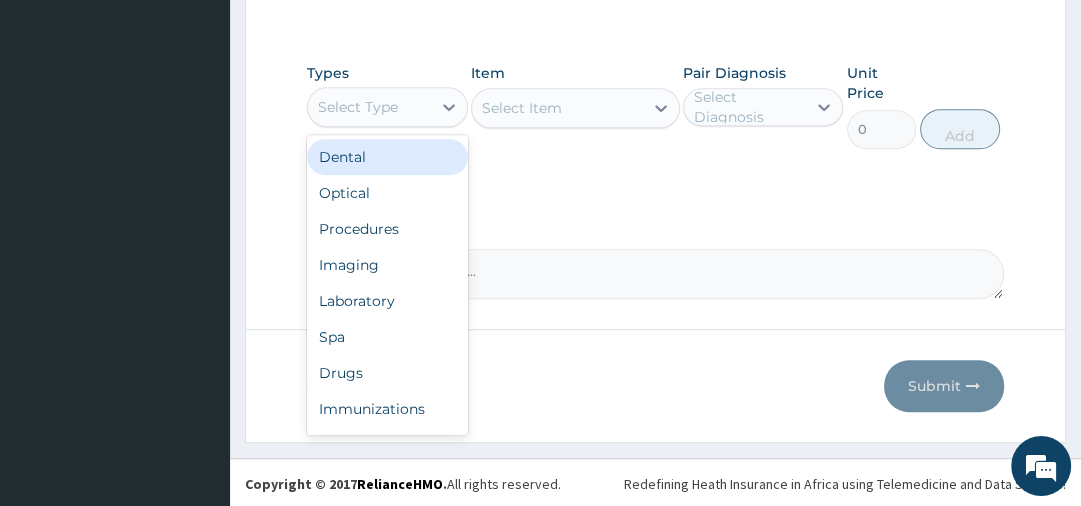 type on "P" 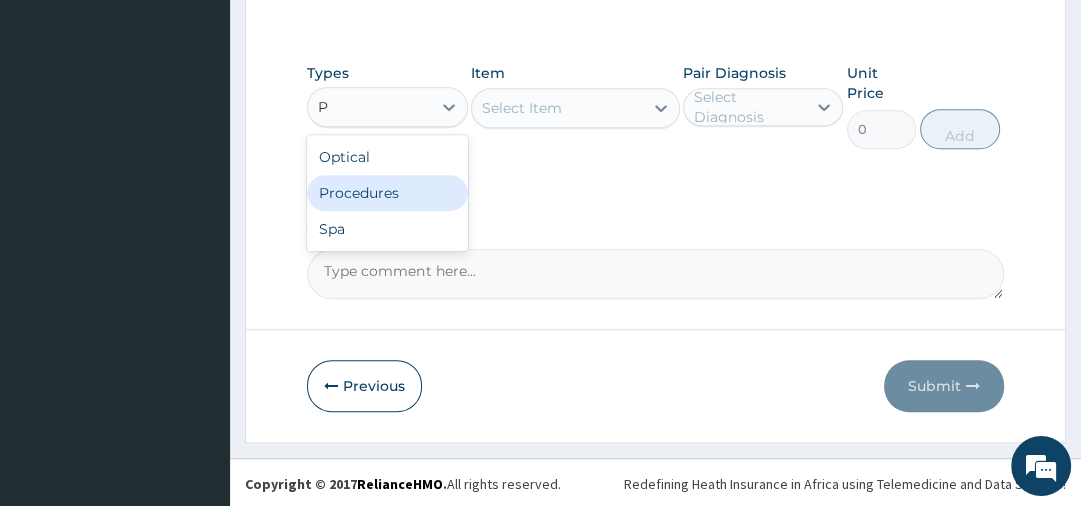 click on "Procedures" at bounding box center (387, 193) 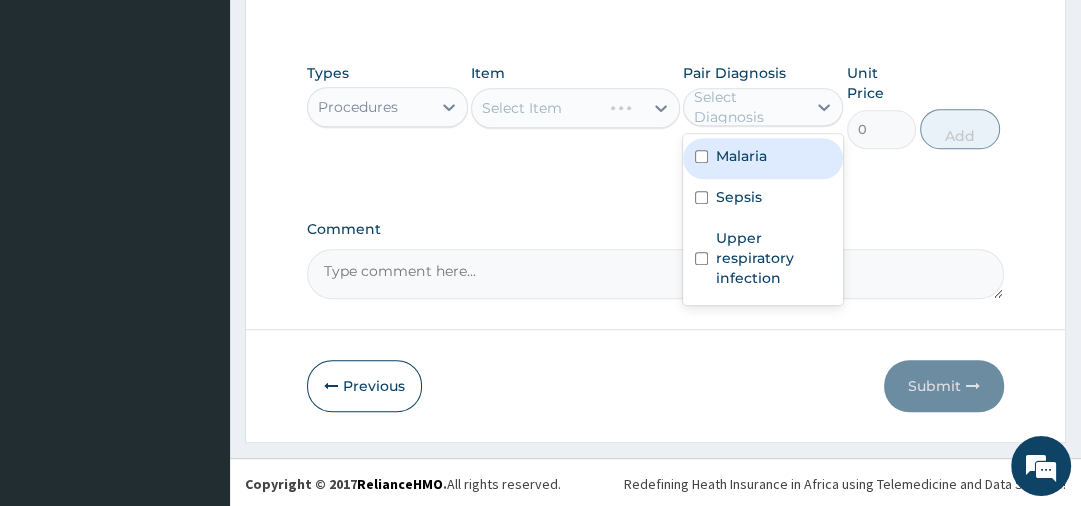 click on "Select Diagnosis" at bounding box center [749, 107] 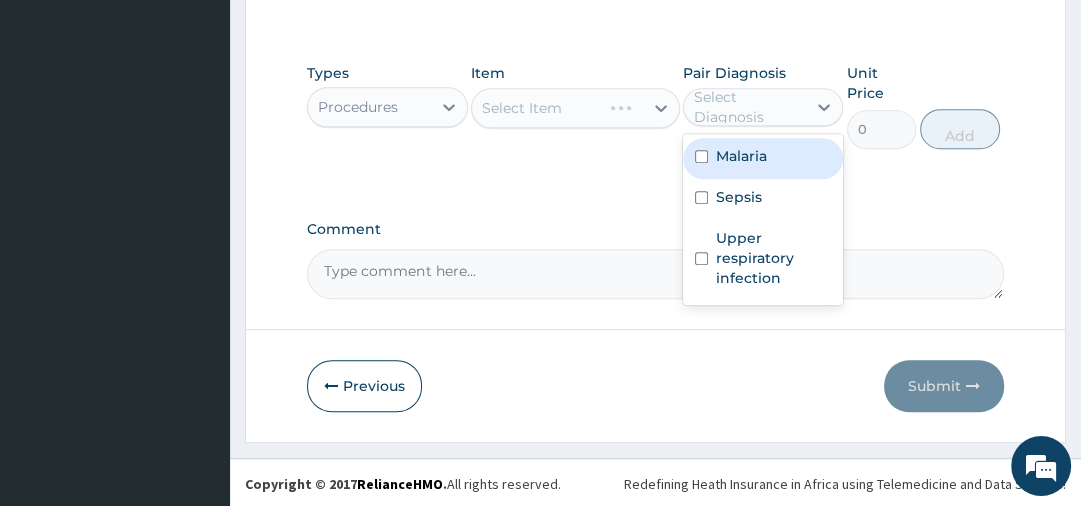 click on "Malaria" at bounding box center [741, 156] 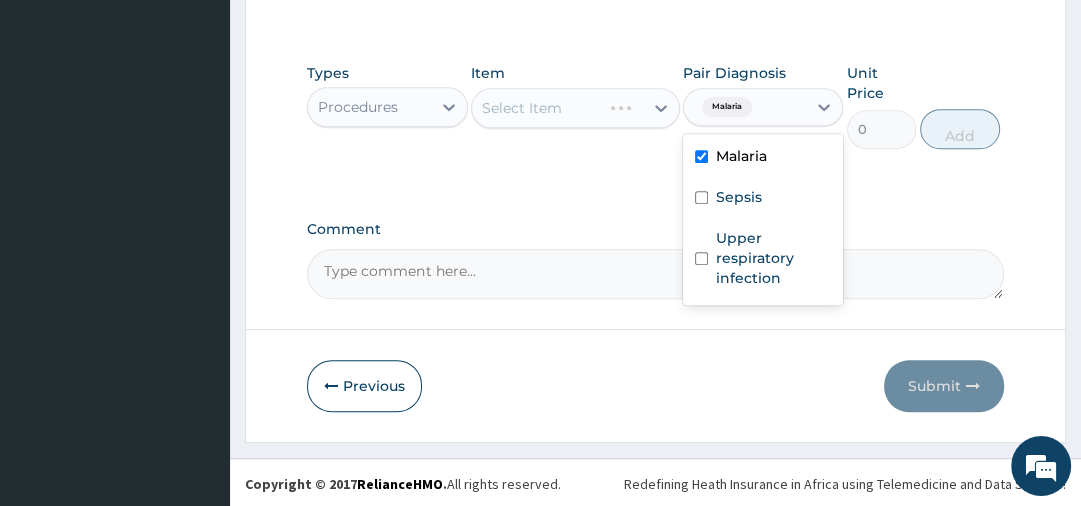 click on "Malaria" at bounding box center (741, 156) 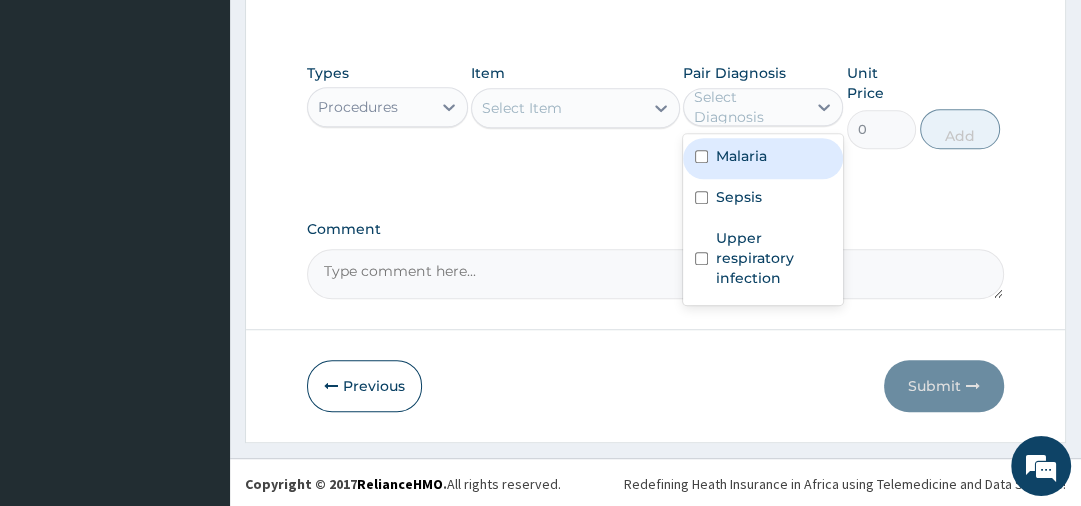 click on "Malaria" at bounding box center [741, 156] 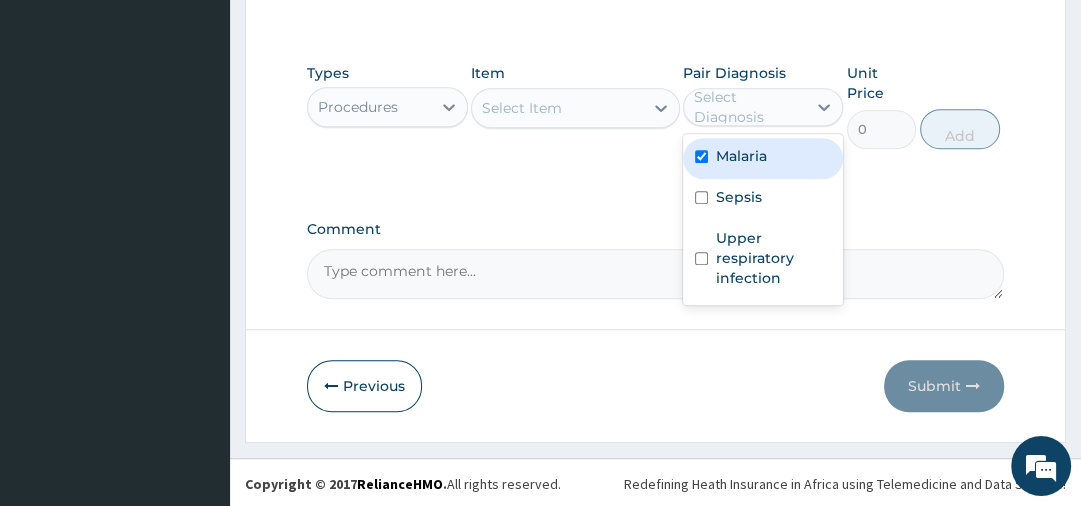 checkbox on "true" 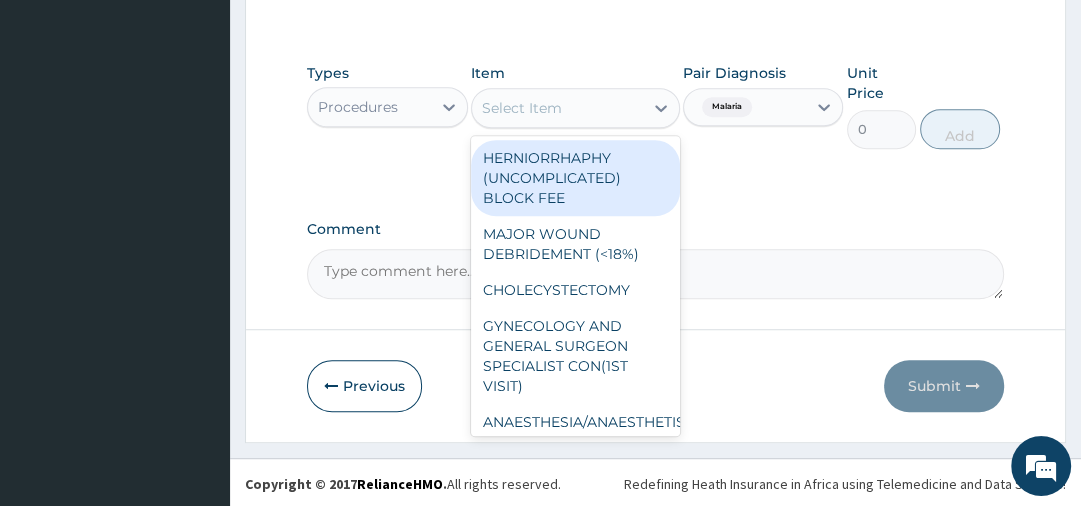 click on "Select Item" at bounding box center [557, 108] 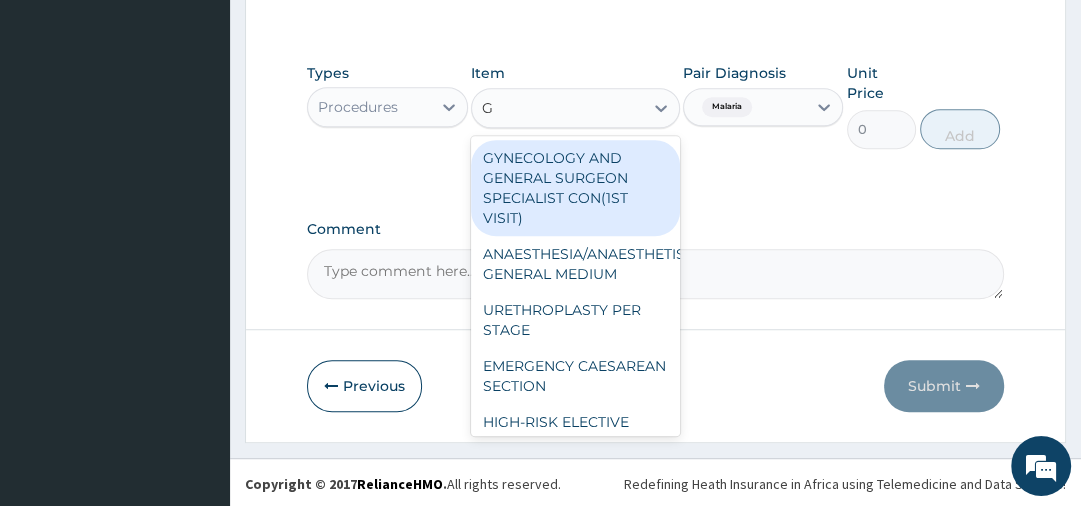 type on "GP" 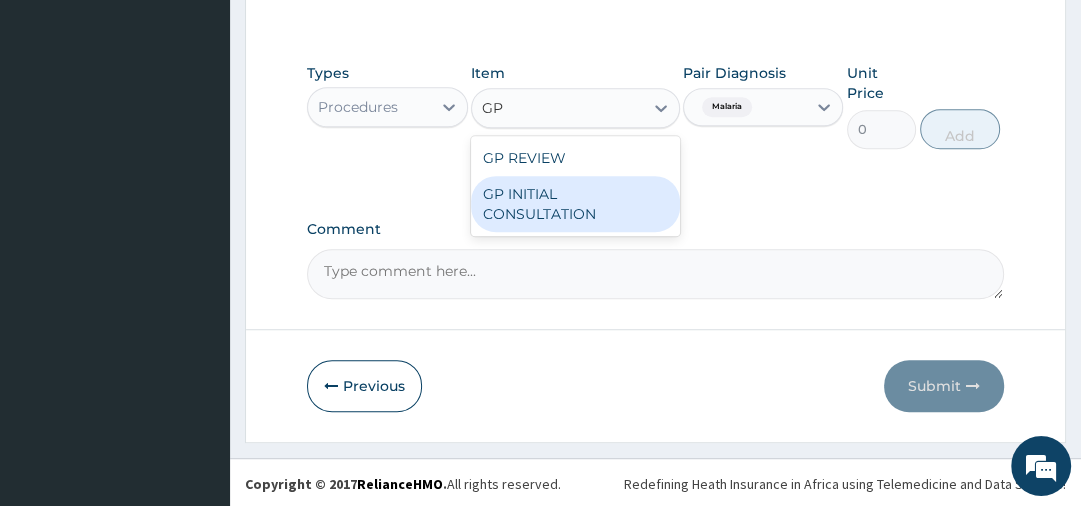 click on "GP INITIAL CONSULTATION" at bounding box center [575, 204] 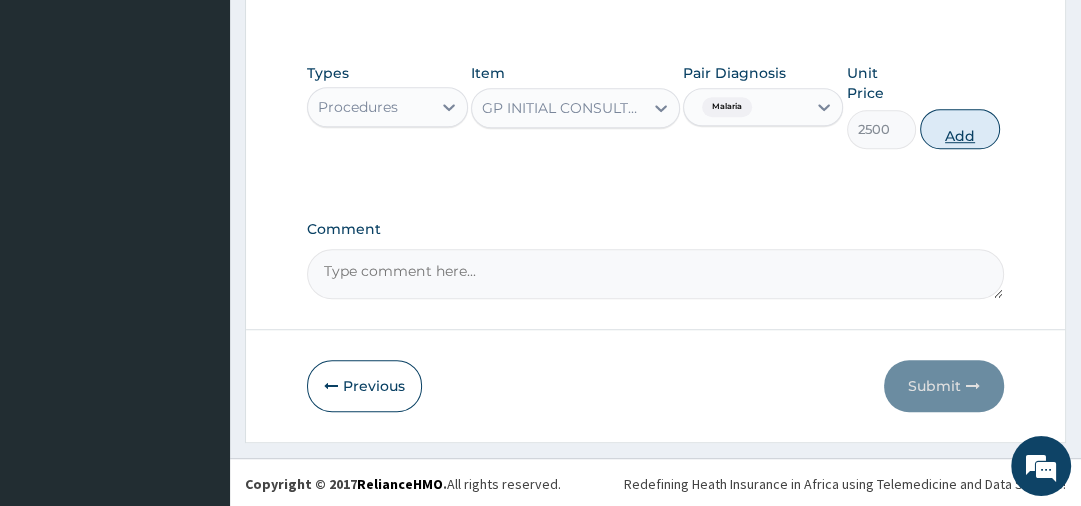 click on "Add" at bounding box center [960, 129] 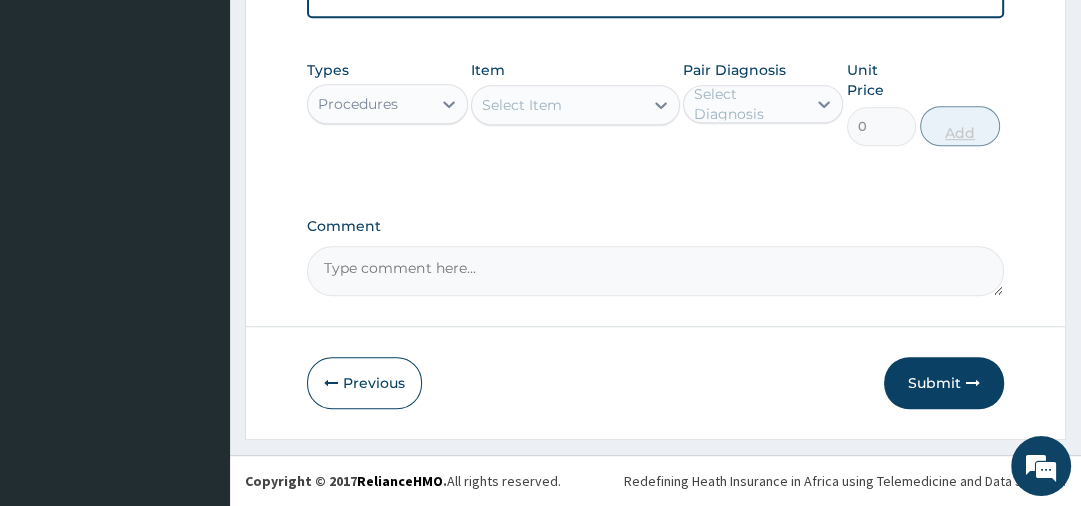 scroll, scrollTop: 576, scrollLeft: 0, axis: vertical 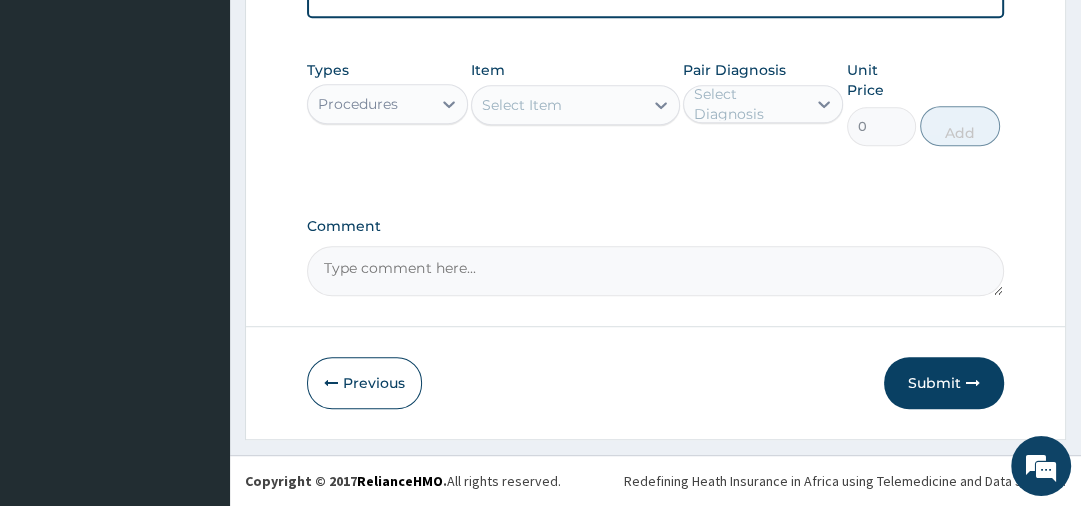 click on "Procedures" at bounding box center (358, 104) 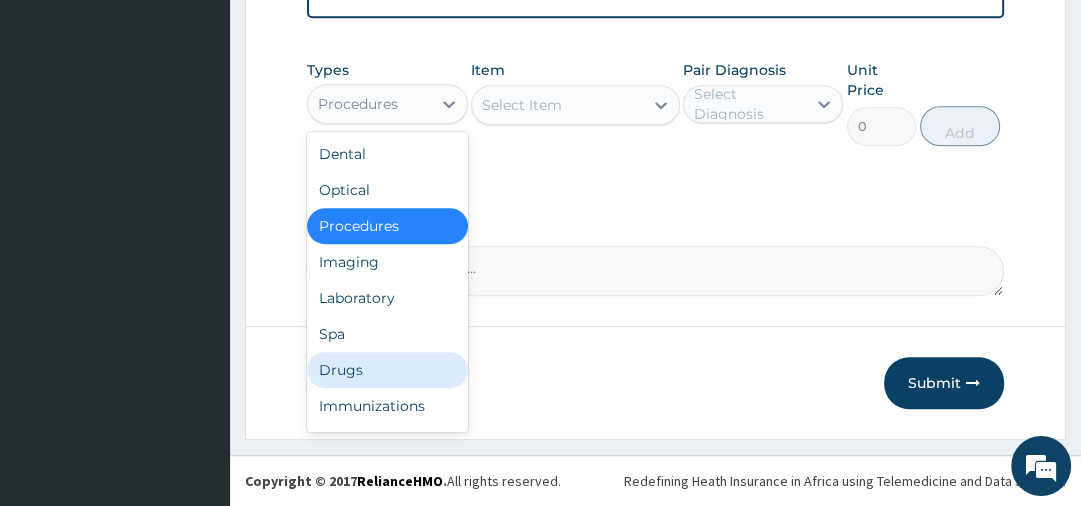 click on "Drugs" at bounding box center (387, 370) 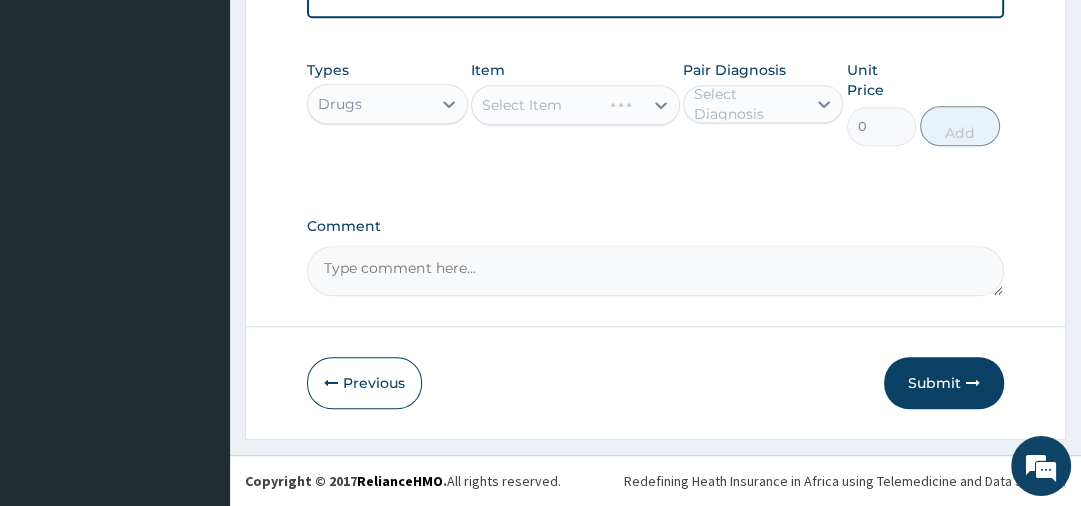 click on "Select Diagnosis" at bounding box center (749, 104) 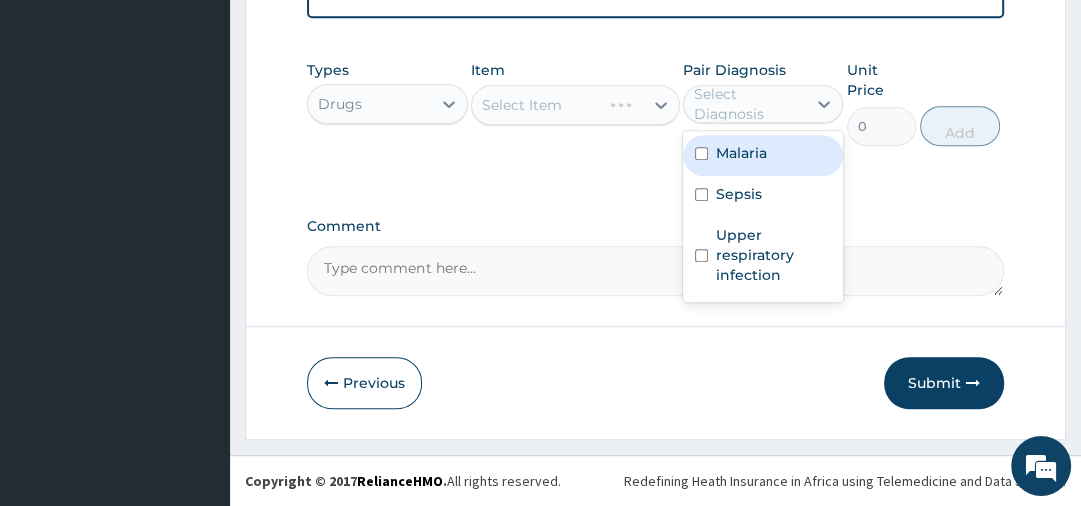 click on "Malaria" at bounding box center (741, 153) 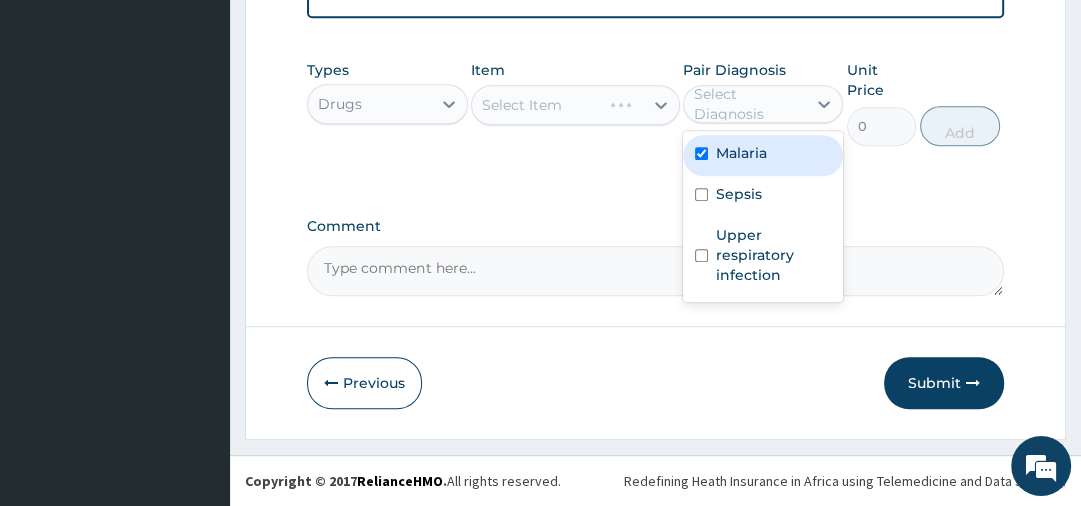 checkbox on "true" 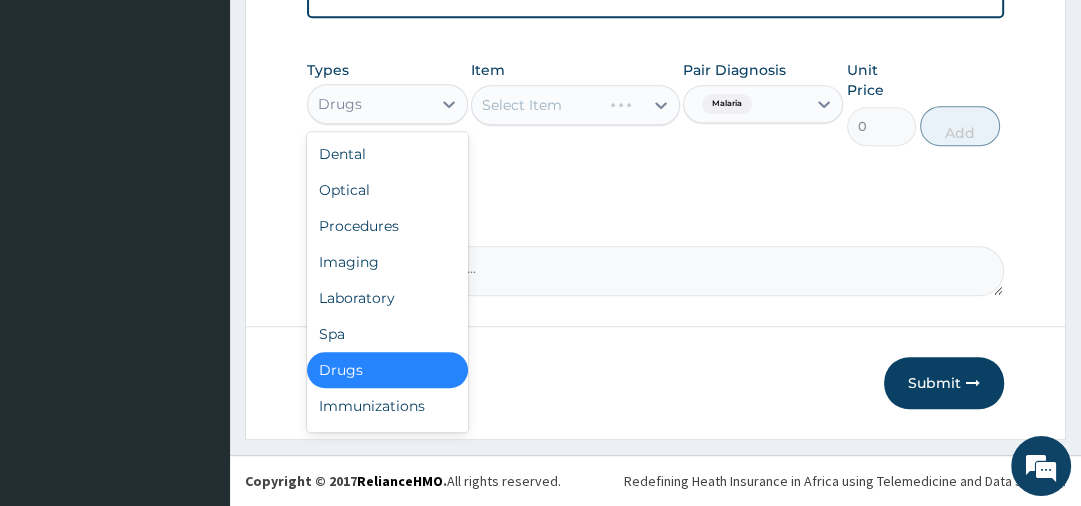 click on "Drugs" at bounding box center [369, 104] 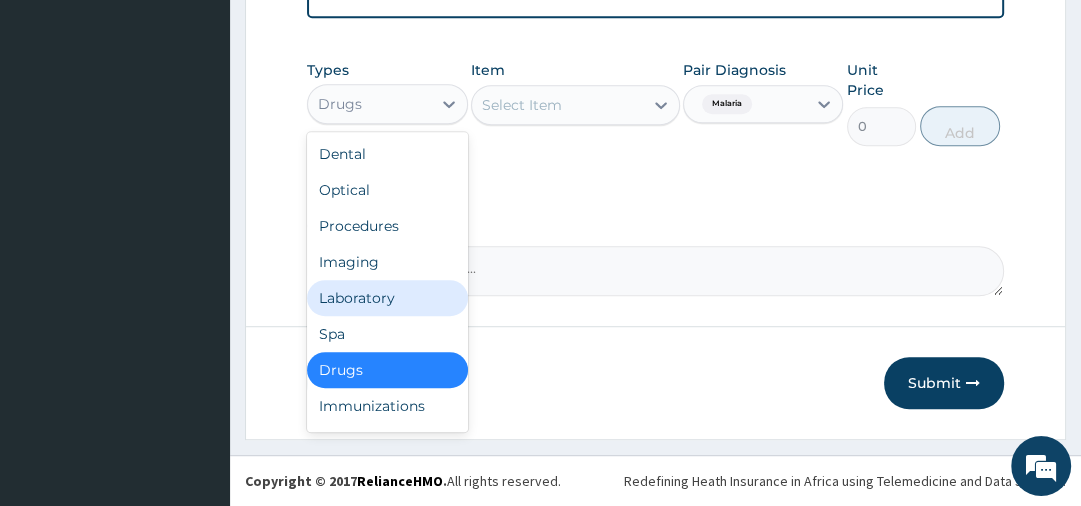 click on "Laboratory" at bounding box center (387, 298) 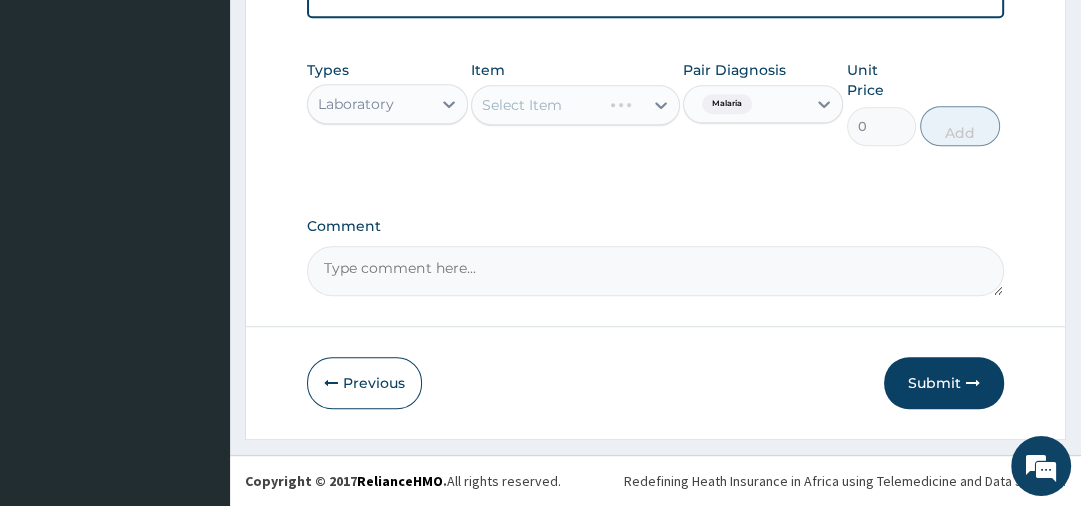 click on "Select Item" at bounding box center [575, 105] 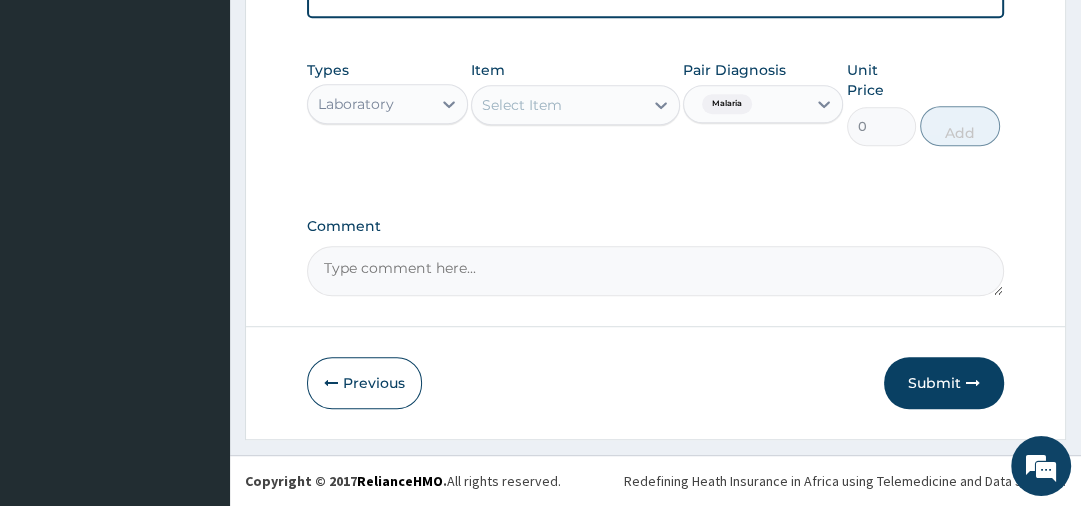 click on "Select Item" at bounding box center (557, 105) 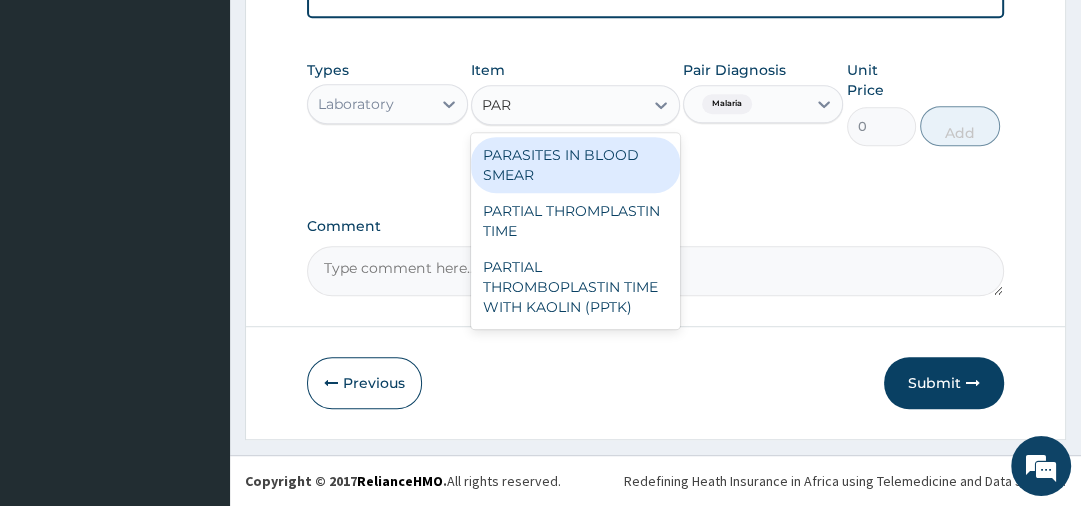 type on "PARA" 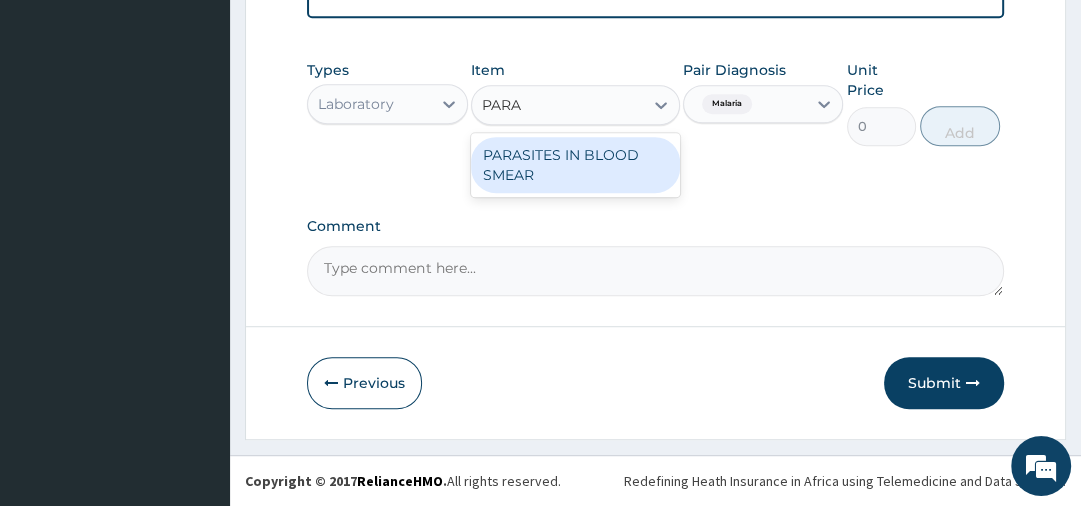 click on "PARASITES IN BLOOD SMEAR" at bounding box center (575, 165) 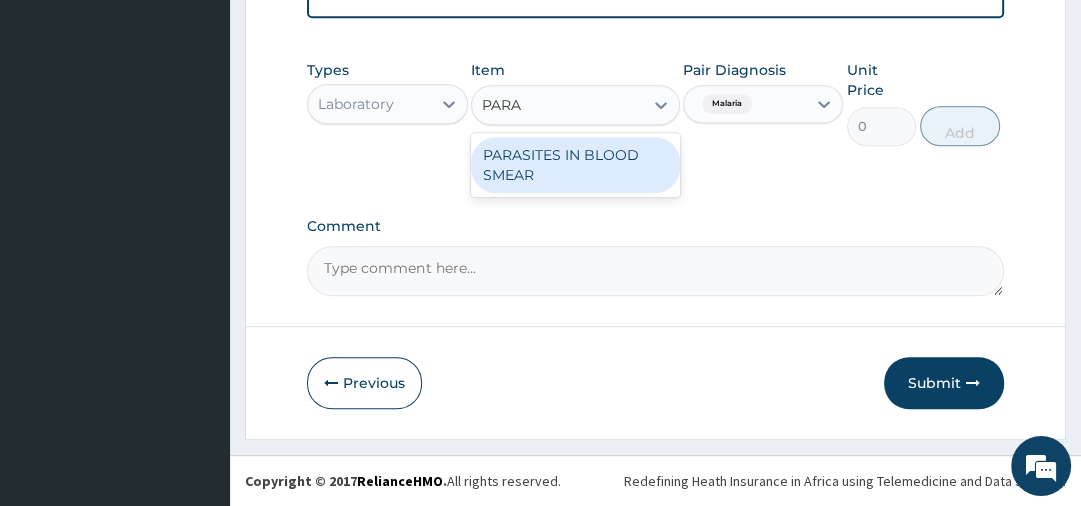 type 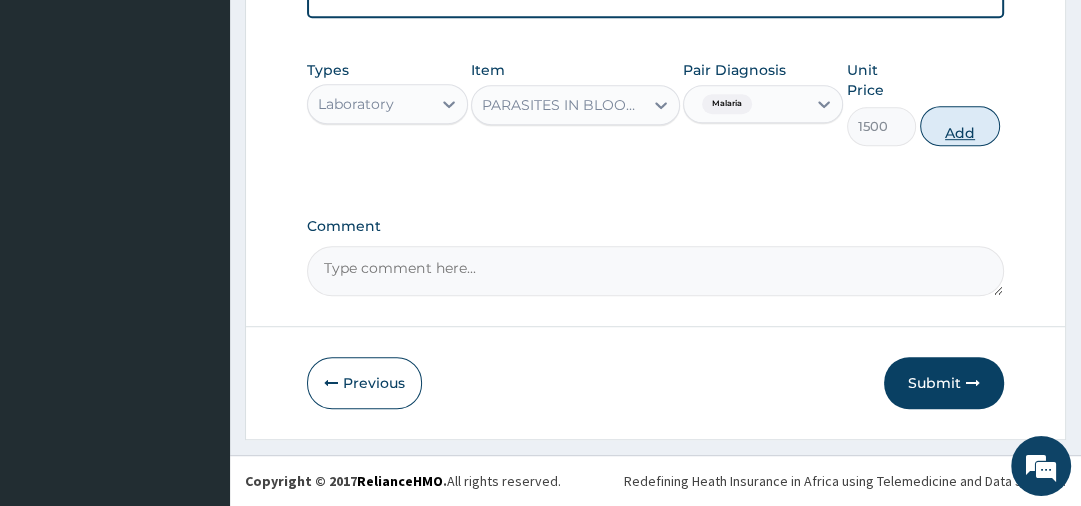 click on "Add" at bounding box center [960, 126] 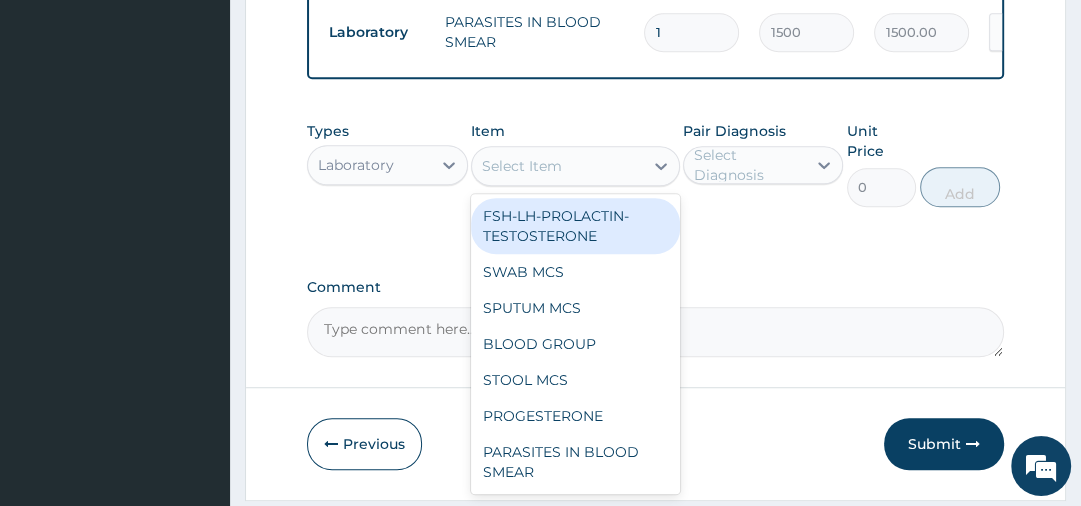 click on "Select Item" at bounding box center (557, 166) 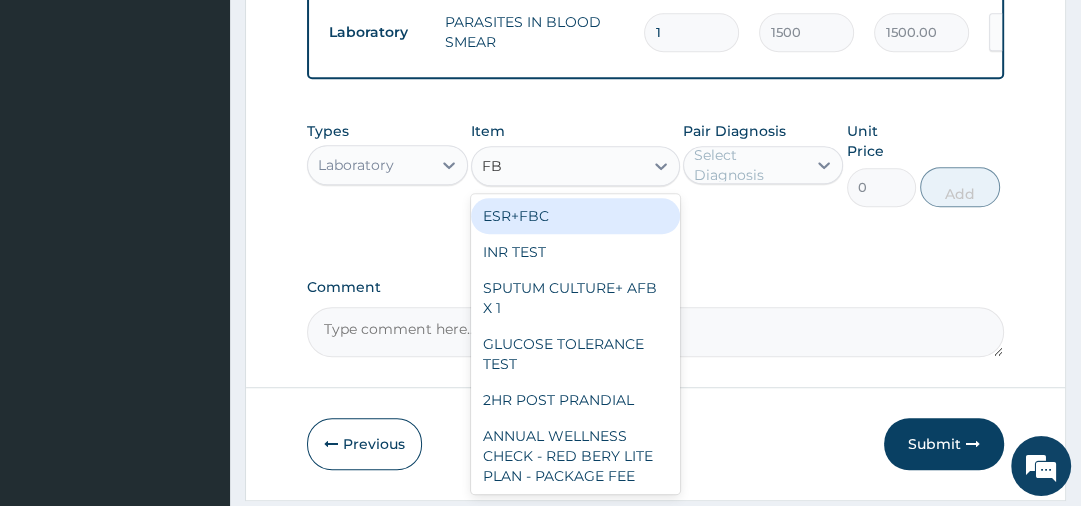type on "FBC" 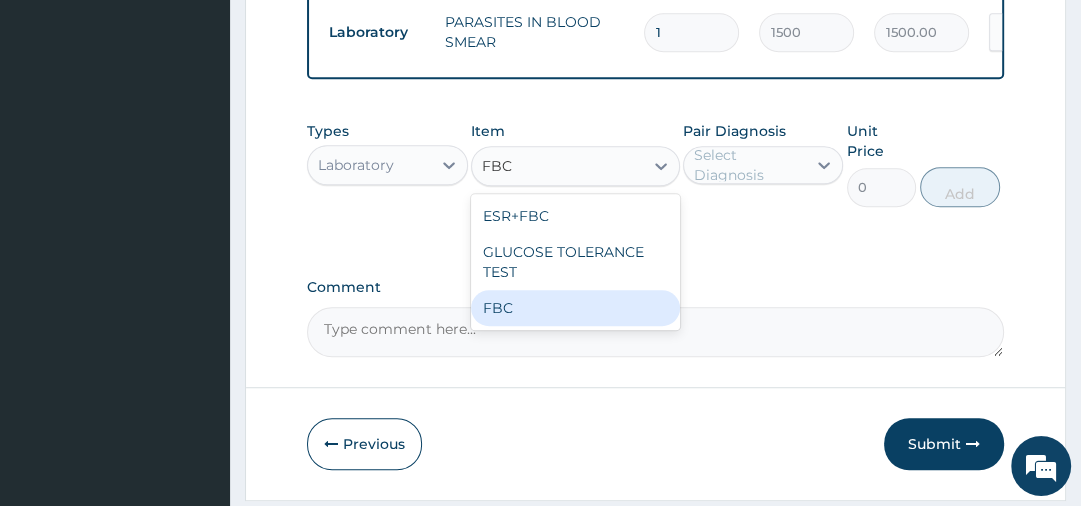 click on "FBC" at bounding box center [575, 308] 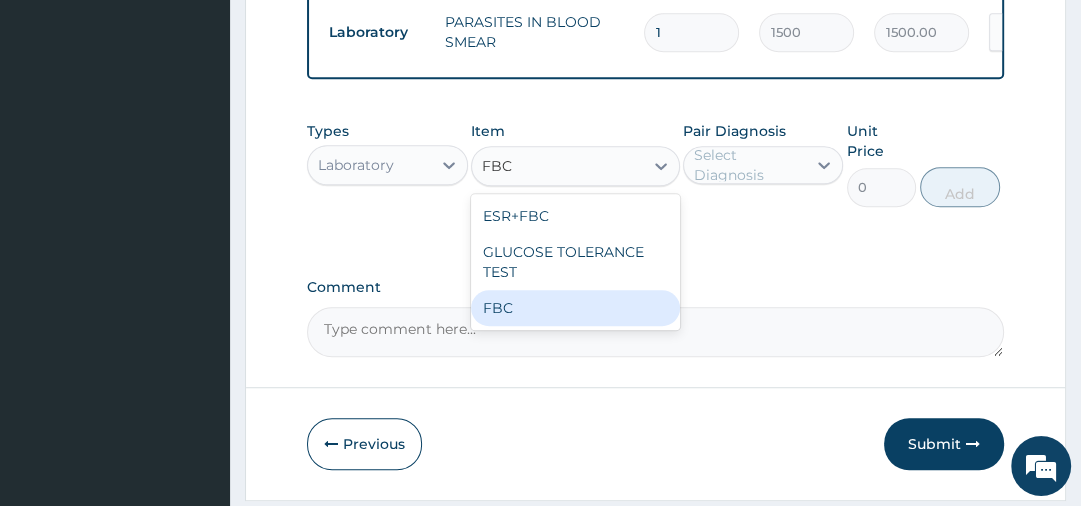type 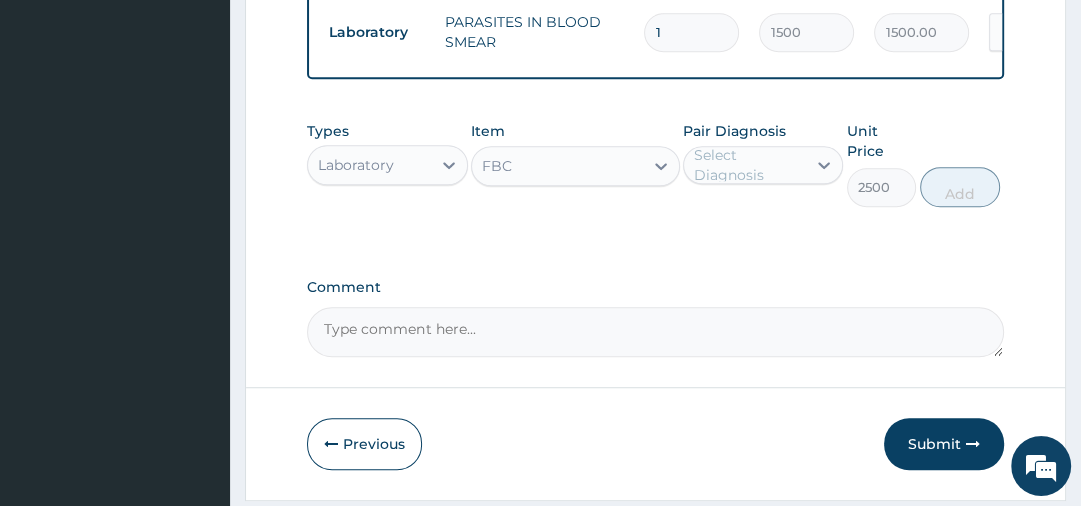 click on "Select Diagnosis" at bounding box center [749, 165] 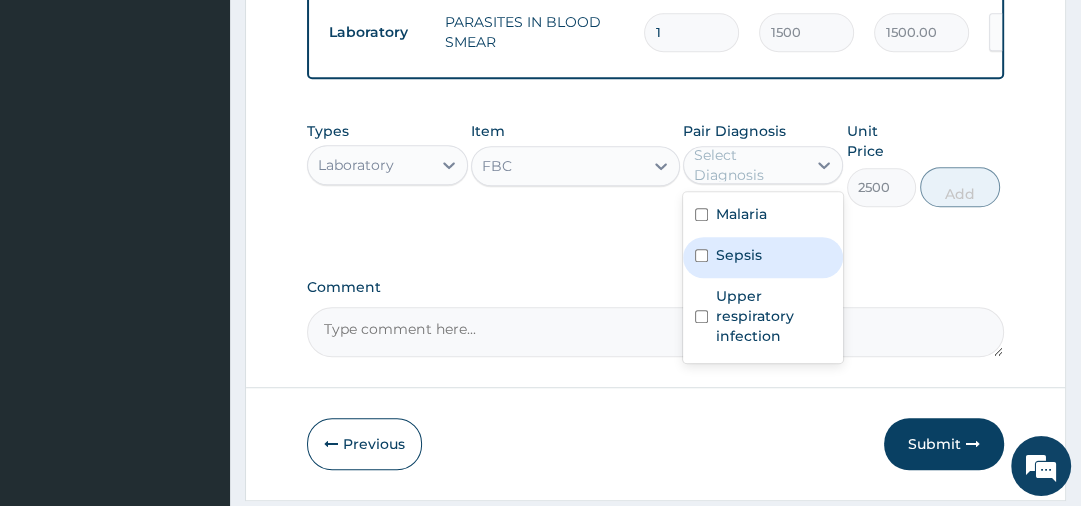 click on "Sepsis" at bounding box center [739, 255] 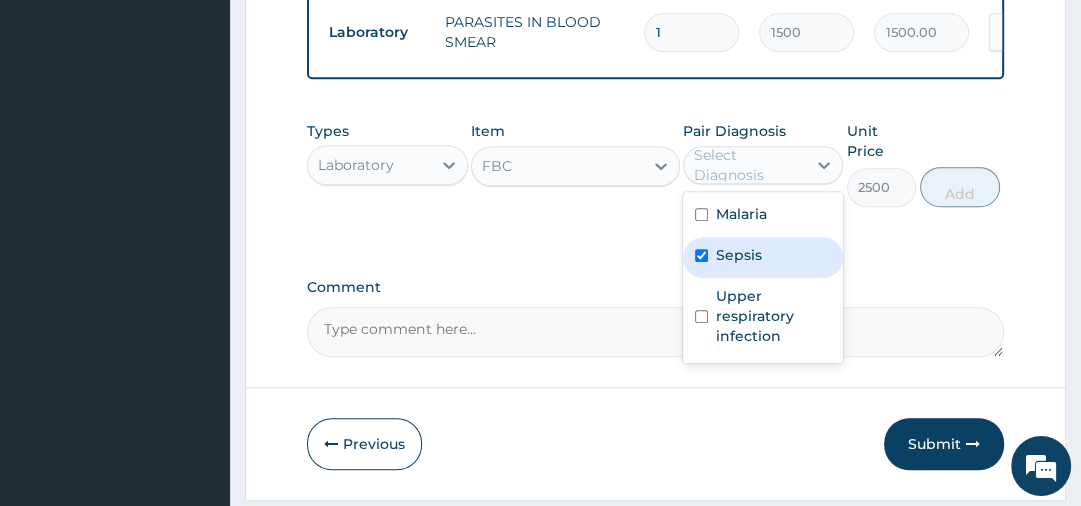 checkbox on "true" 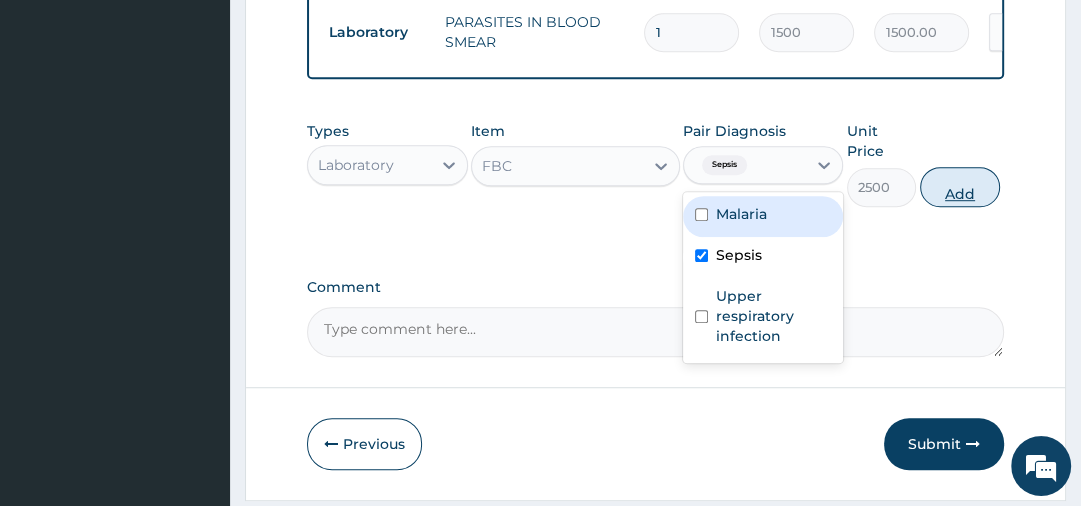 click on "Add" at bounding box center [960, 187] 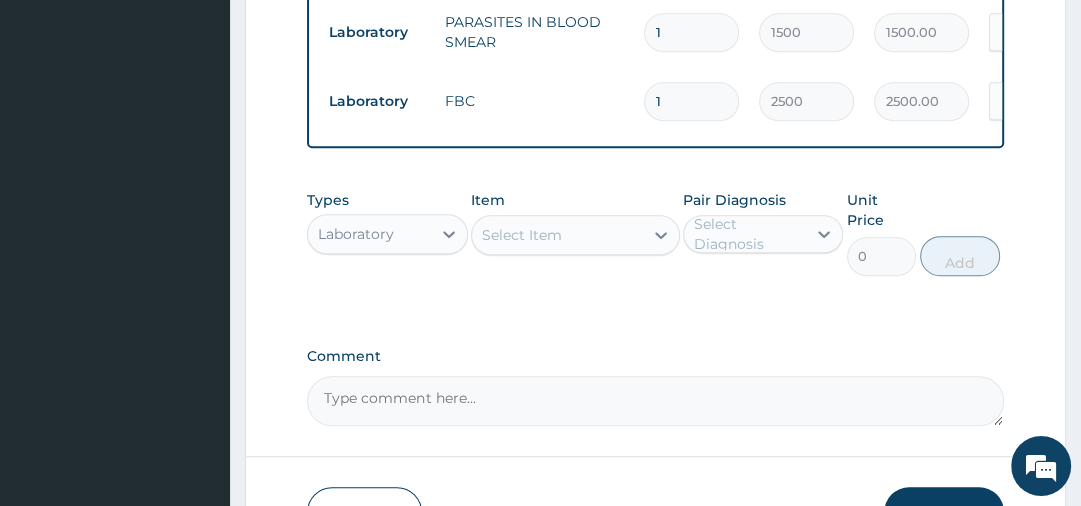 scroll, scrollTop: 901, scrollLeft: 0, axis: vertical 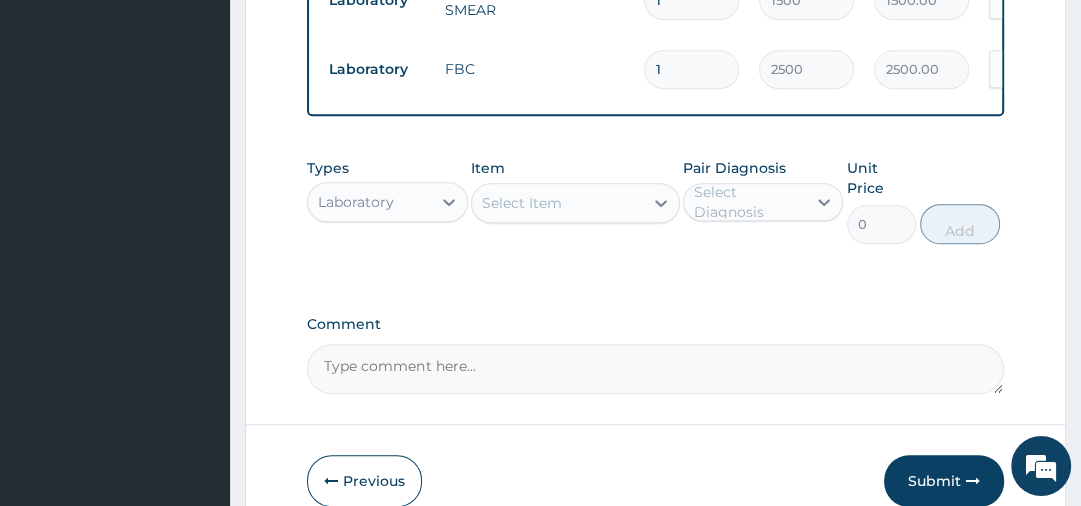 click on "Laboratory" at bounding box center [356, 202] 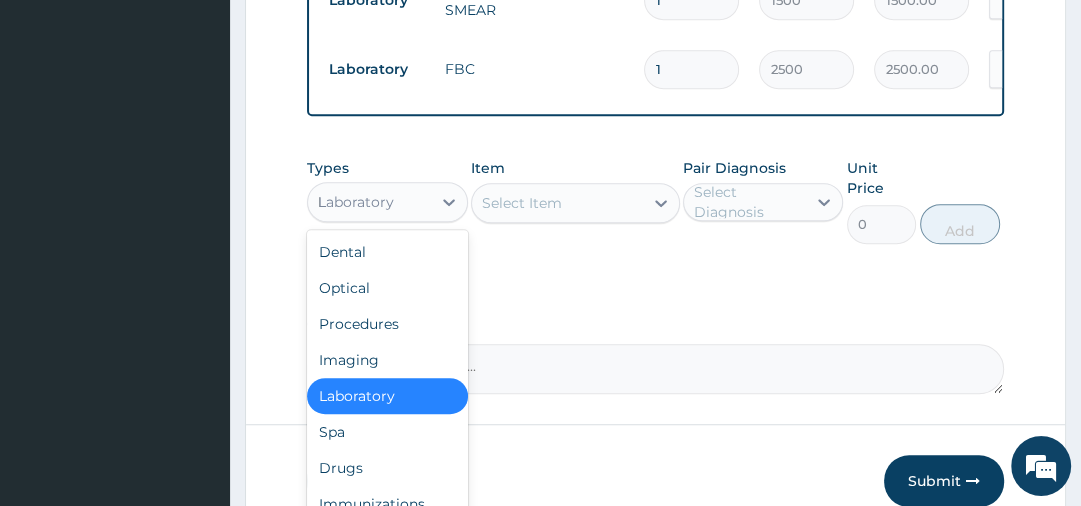 type on "DR" 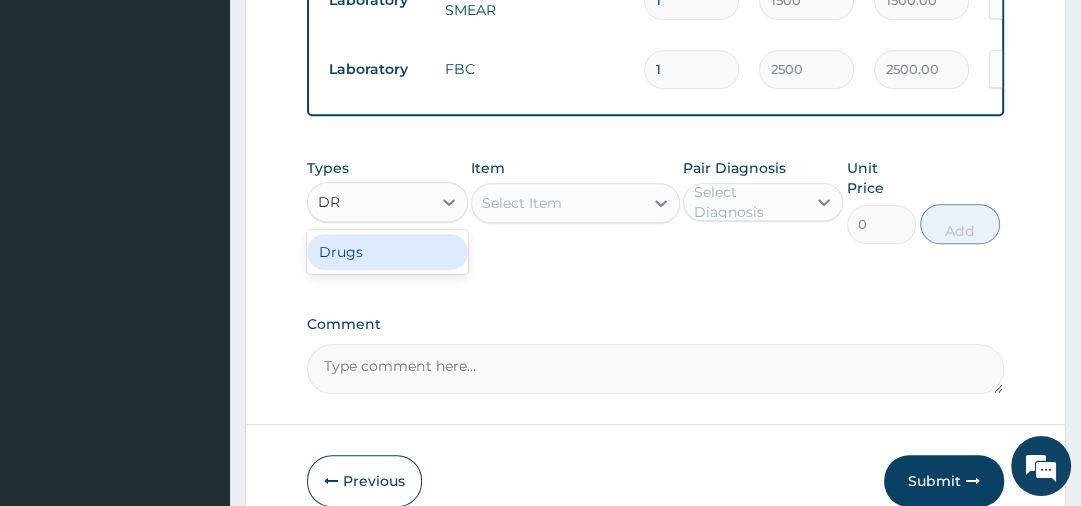 click on "Drugs" at bounding box center [387, 252] 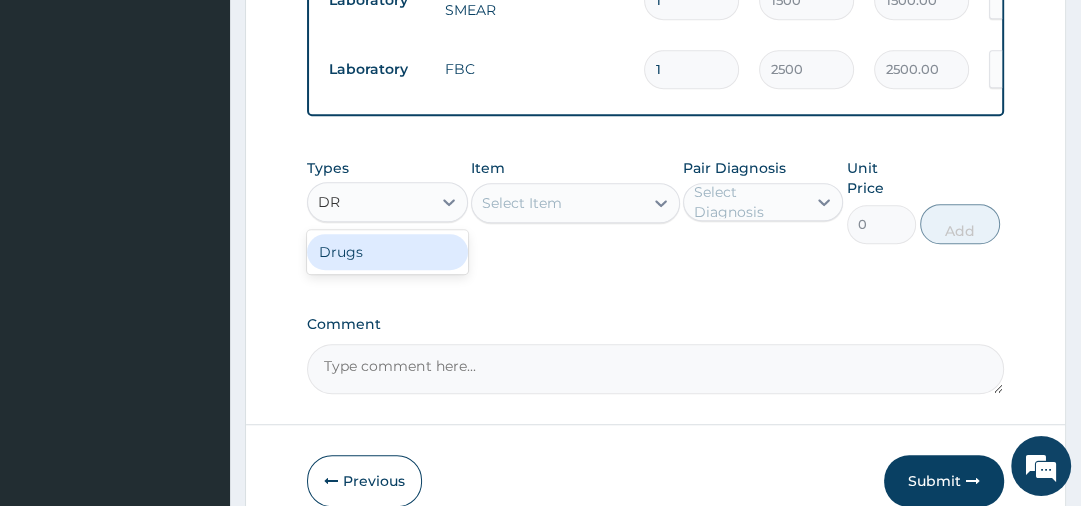 type 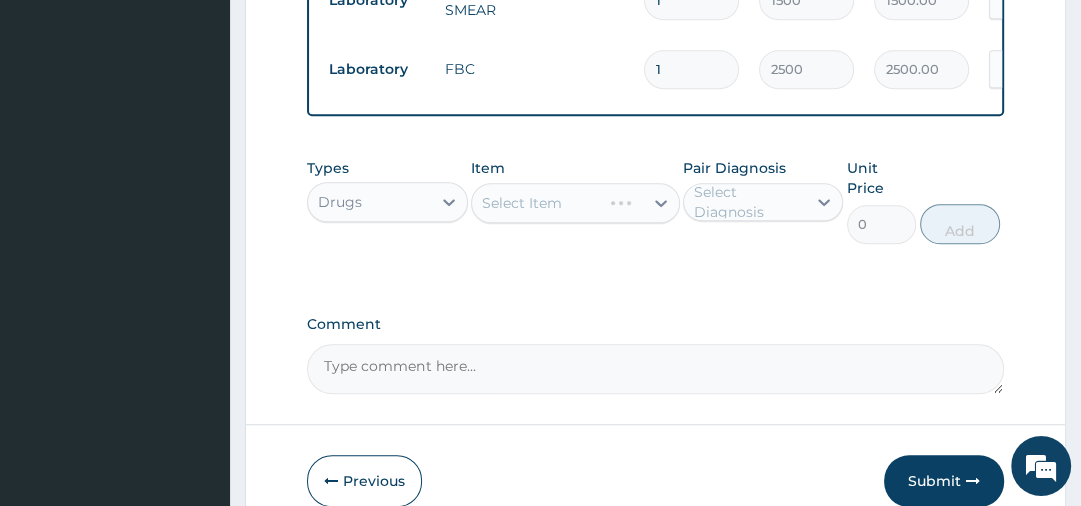 click on "Select Item" at bounding box center [575, 203] 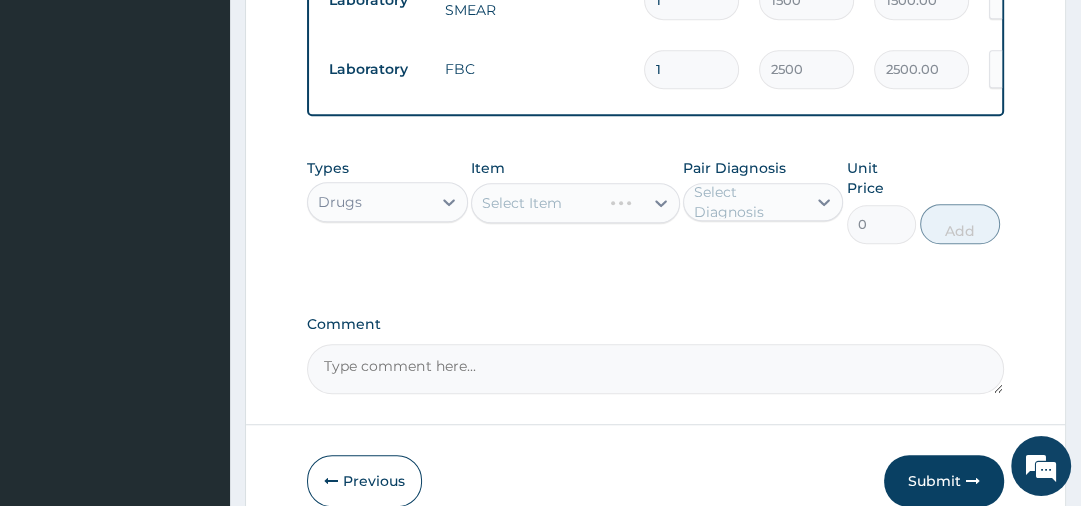 click on "Select Diagnosis" at bounding box center [745, 202] 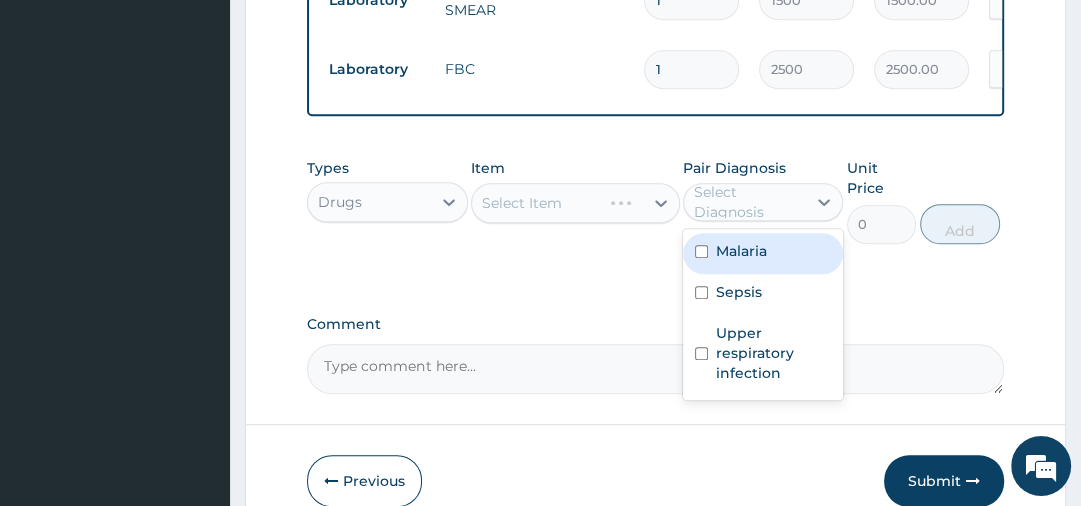 click on "Malaria" at bounding box center (741, 251) 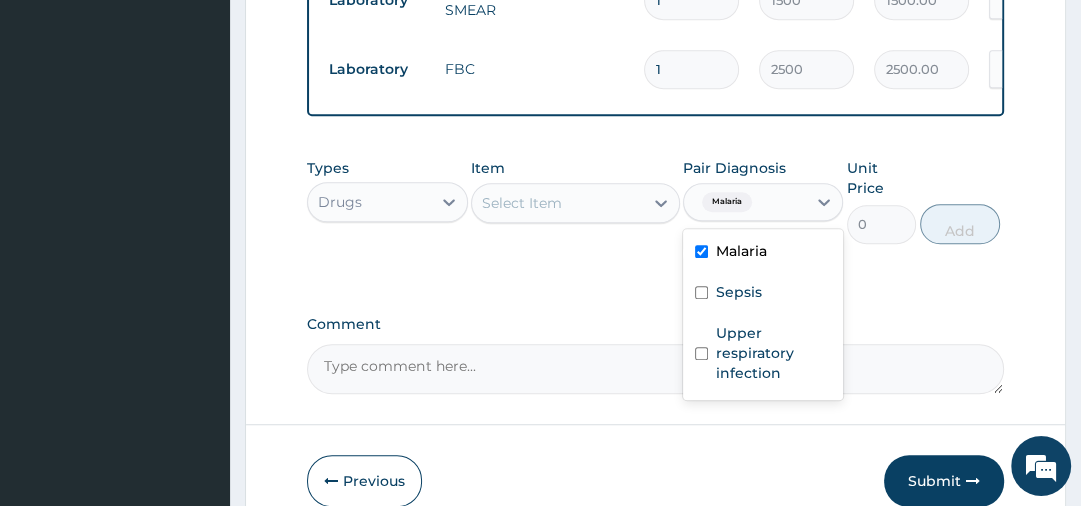 checkbox on "true" 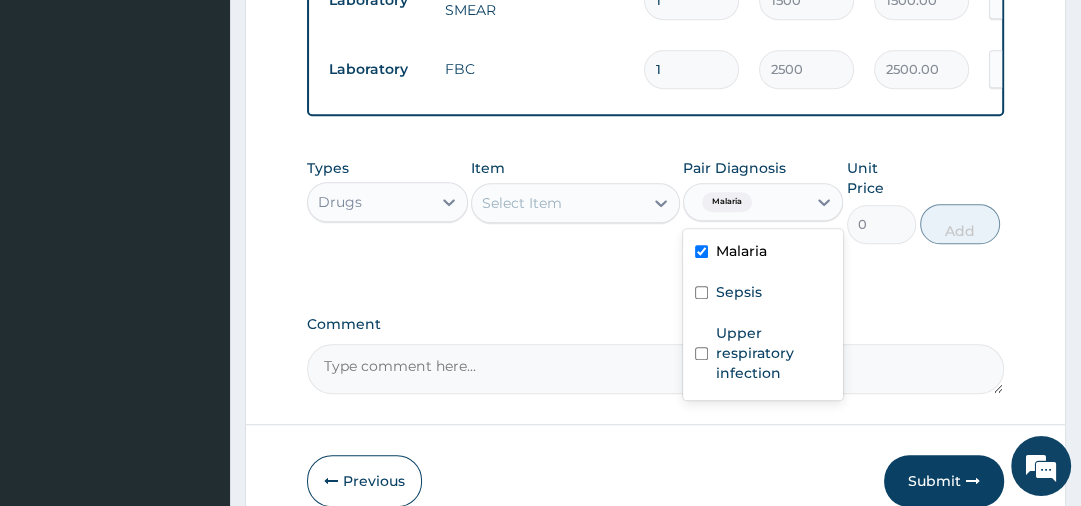 click on "Select Item" at bounding box center (557, 203) 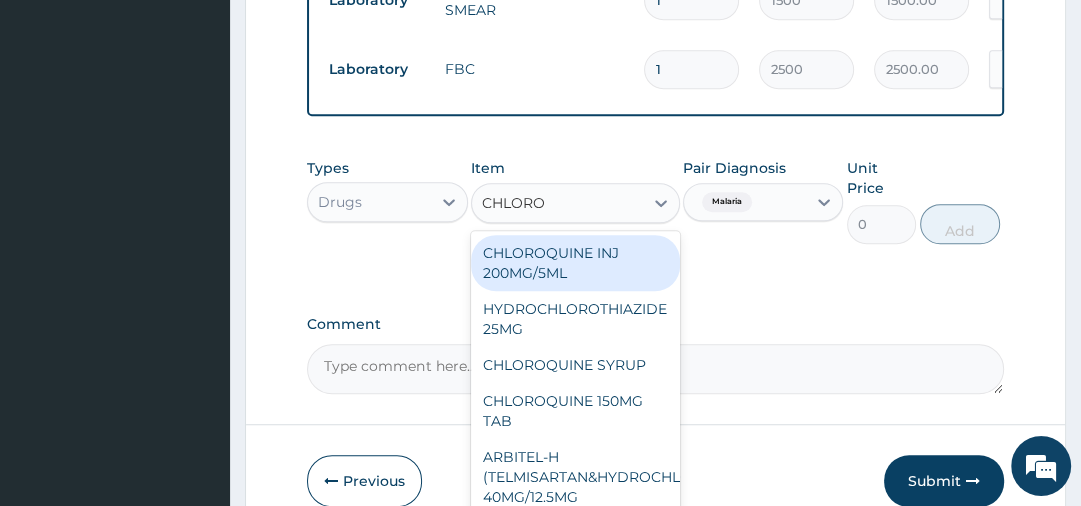 type on "CHLOROQ" 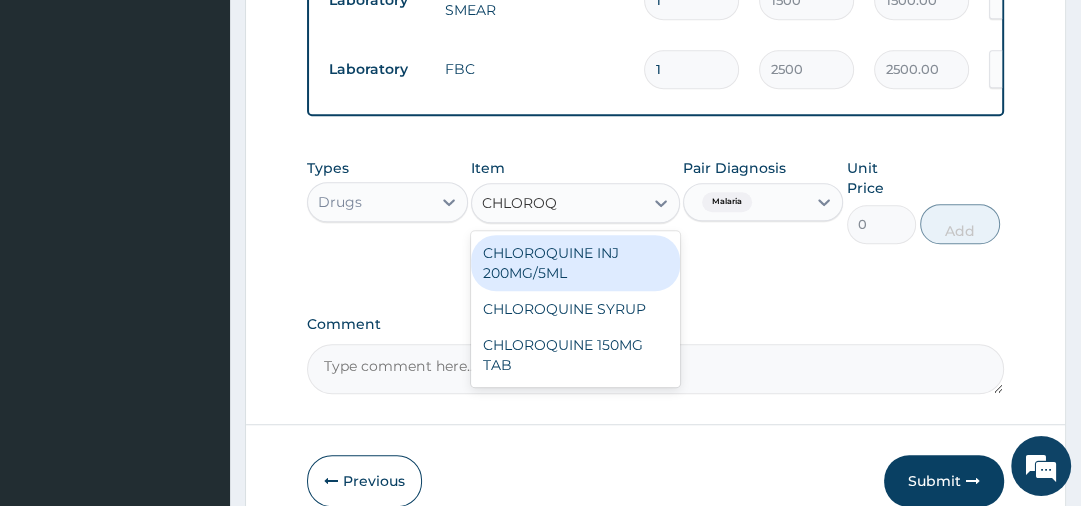 click on "CHLOROQUINE INJ 200MG/5ML" at bounding box center [575, 263] 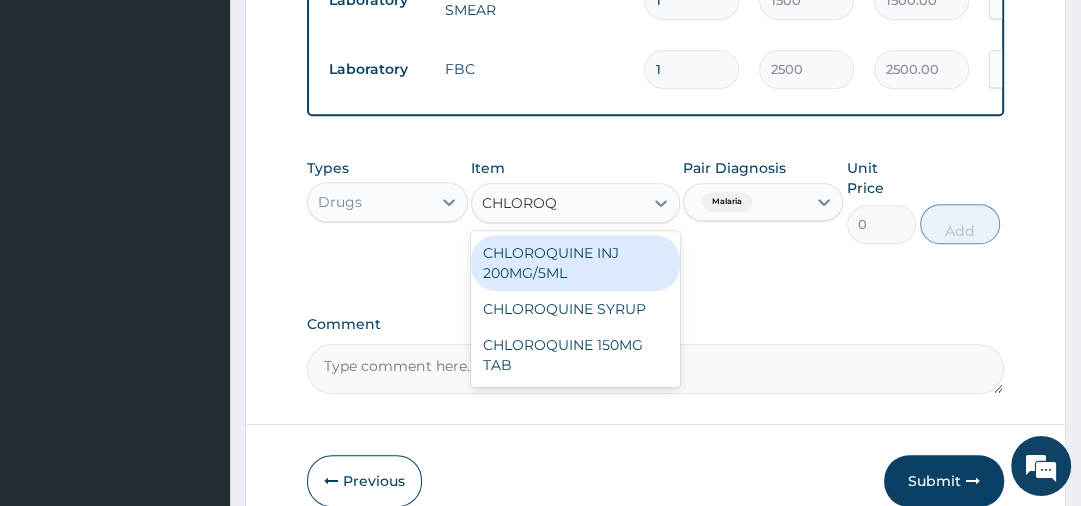 type 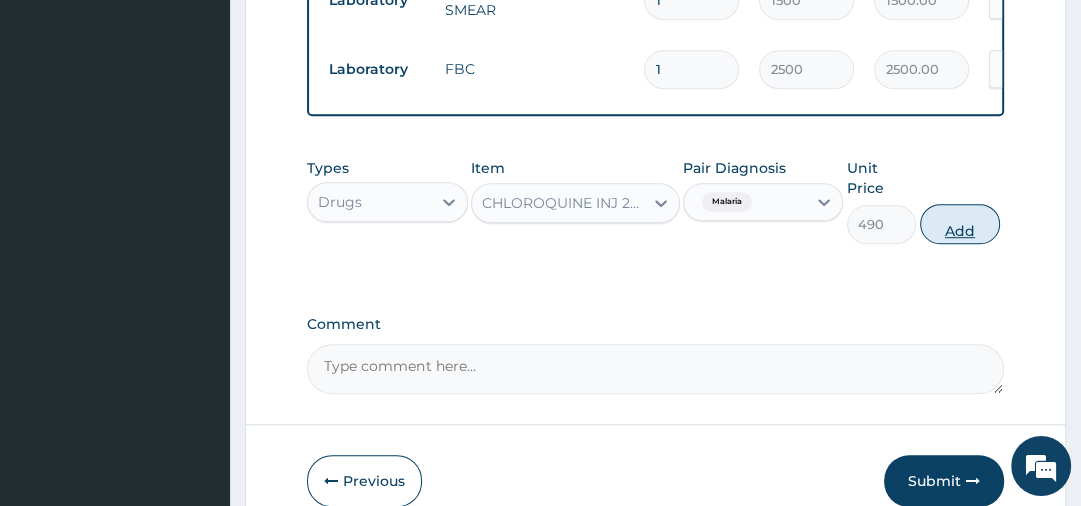 click on "Add" at bounding box center [960, 224] 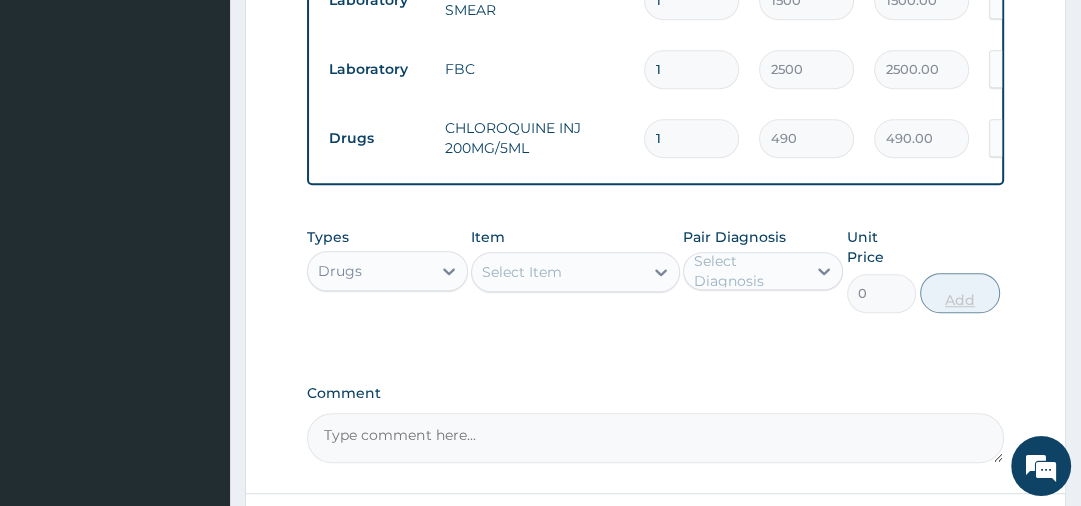 type 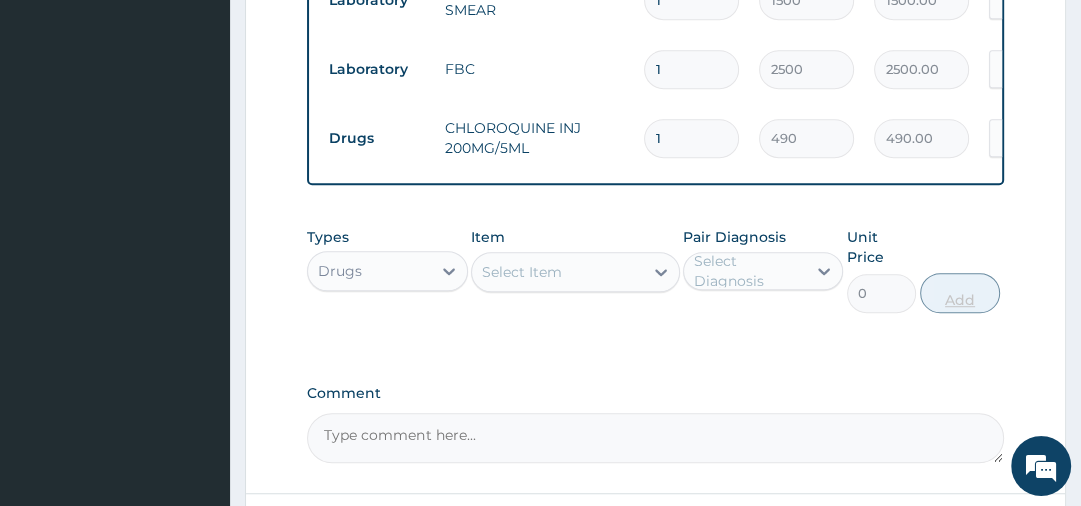 type on "0.00" 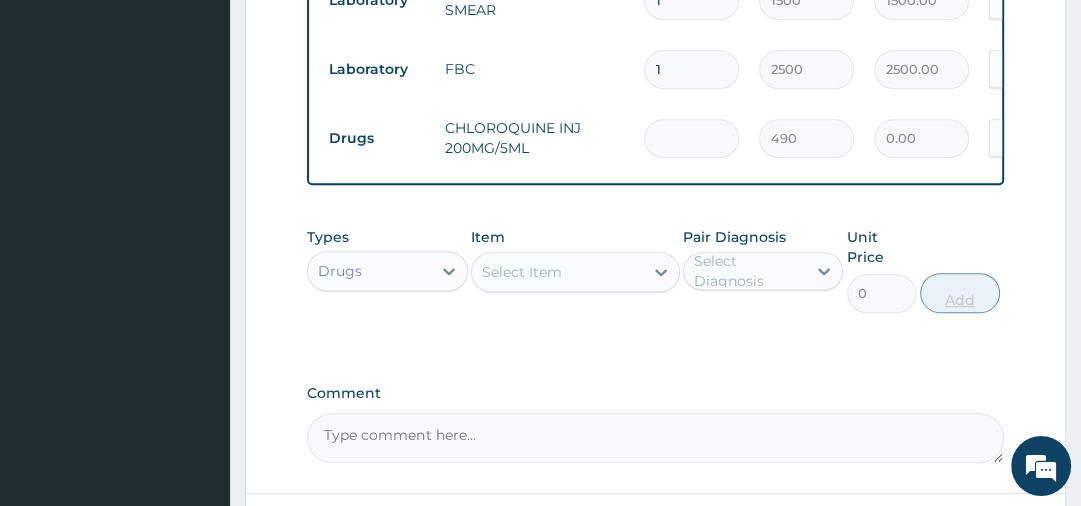 type on "3" 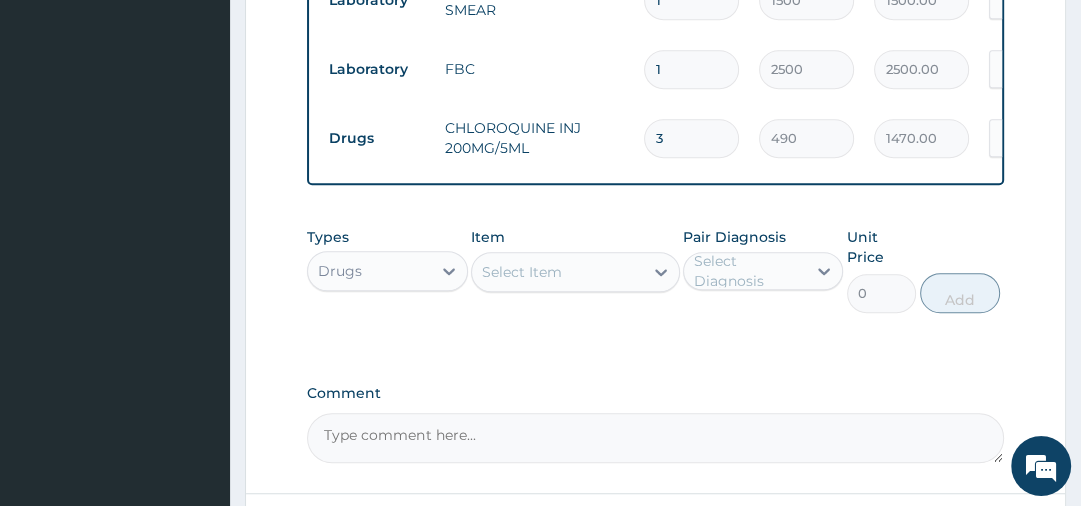 scroll, scrollTop: 1076, scrollLeft: 0, axis: vertical 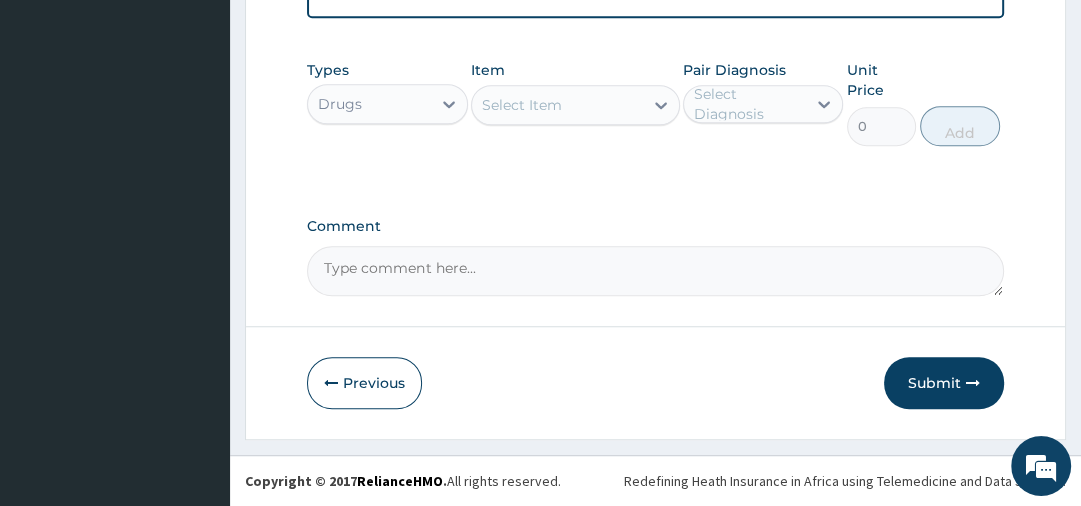 type on "3" 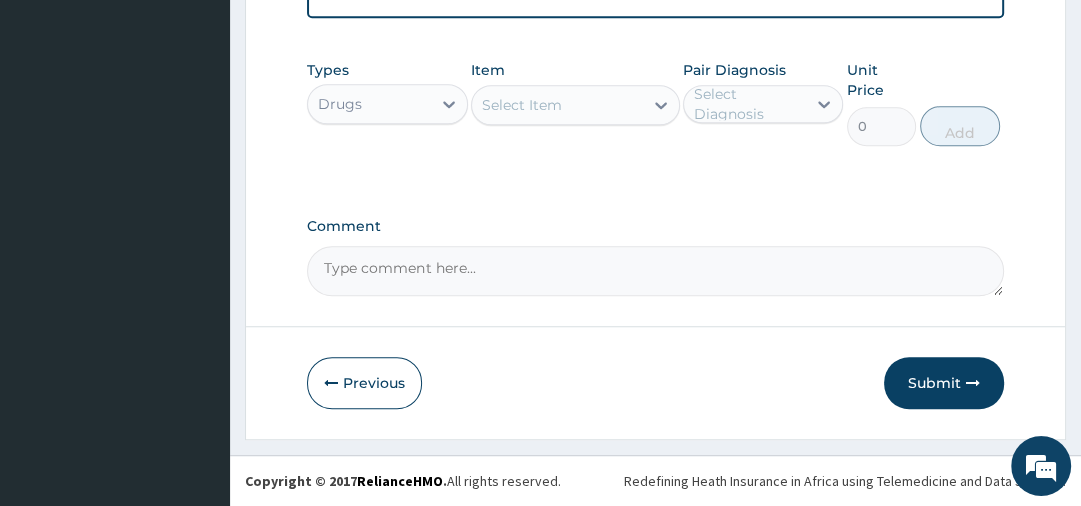 click on "Select Item" at bounding box center [557, 105] 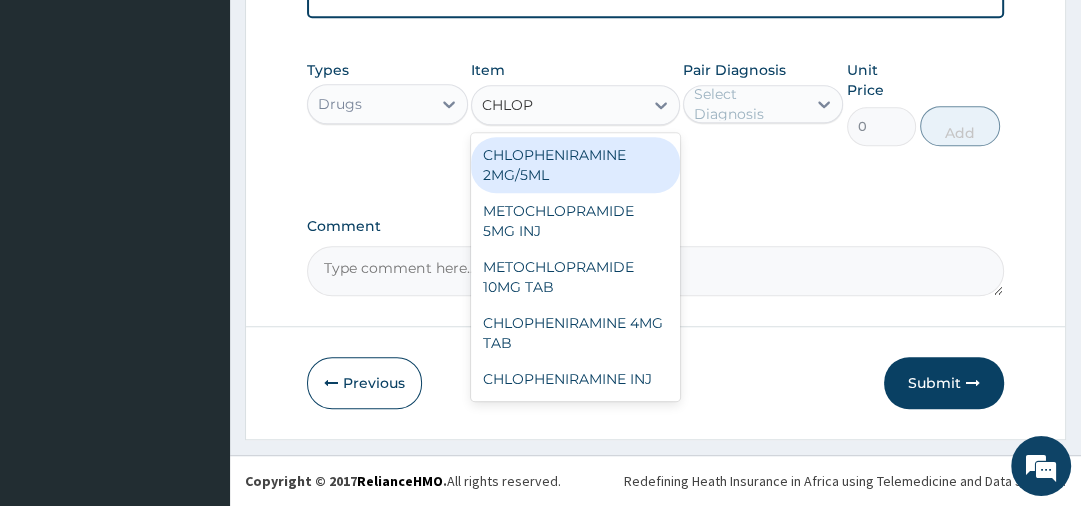 type on "CHLOPH" 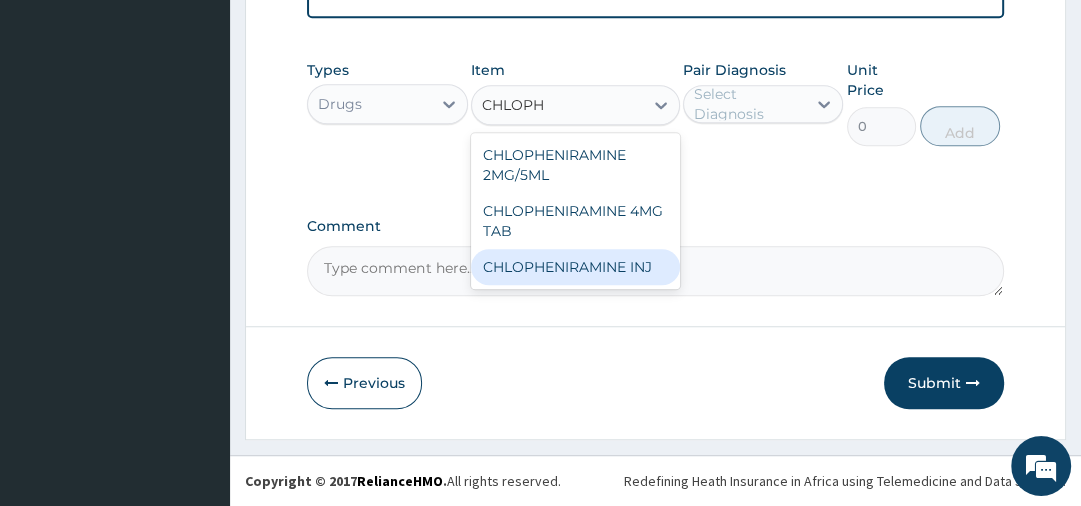 click on "CHLOPHENIRAMINE INJ" at bounding box center (575, 267) 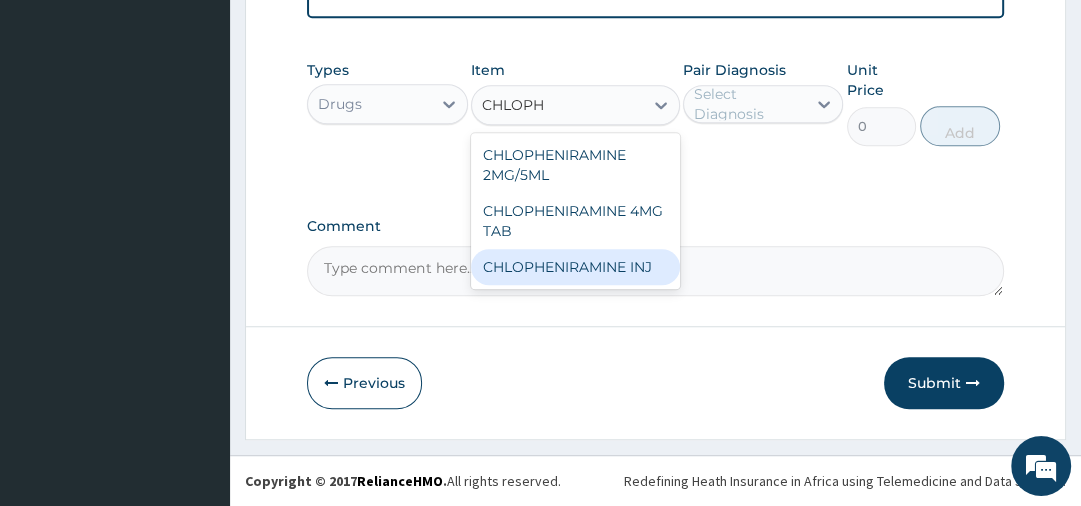 type 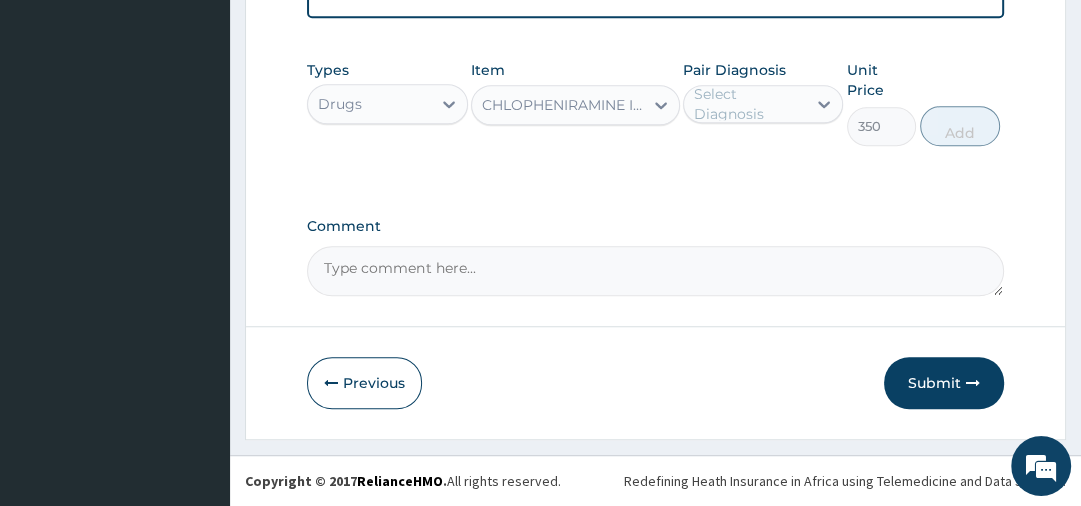 click on "Select Diagnosis" at bounding box center (749, 104) 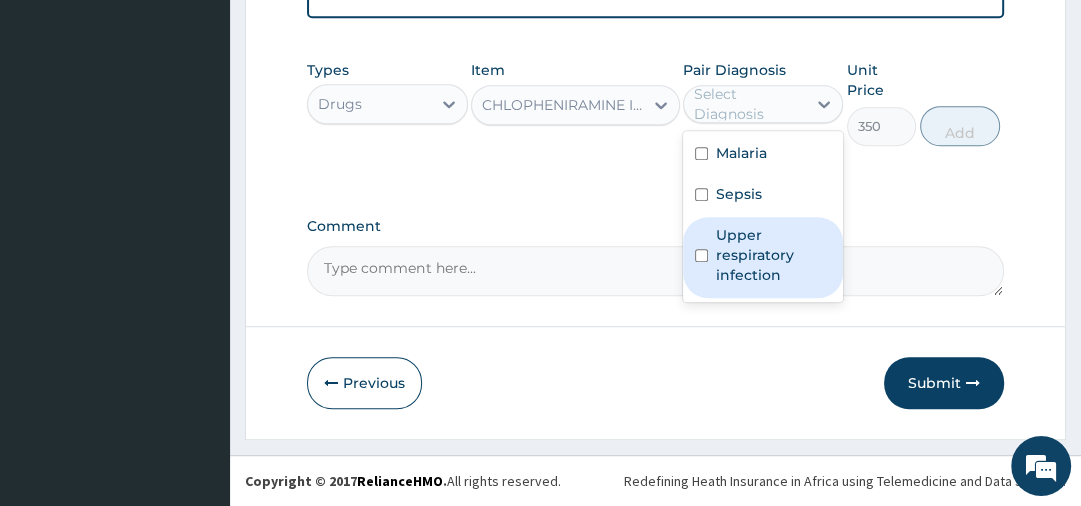 click on "Upper respiratory infection" at bounding box center [773, 255] 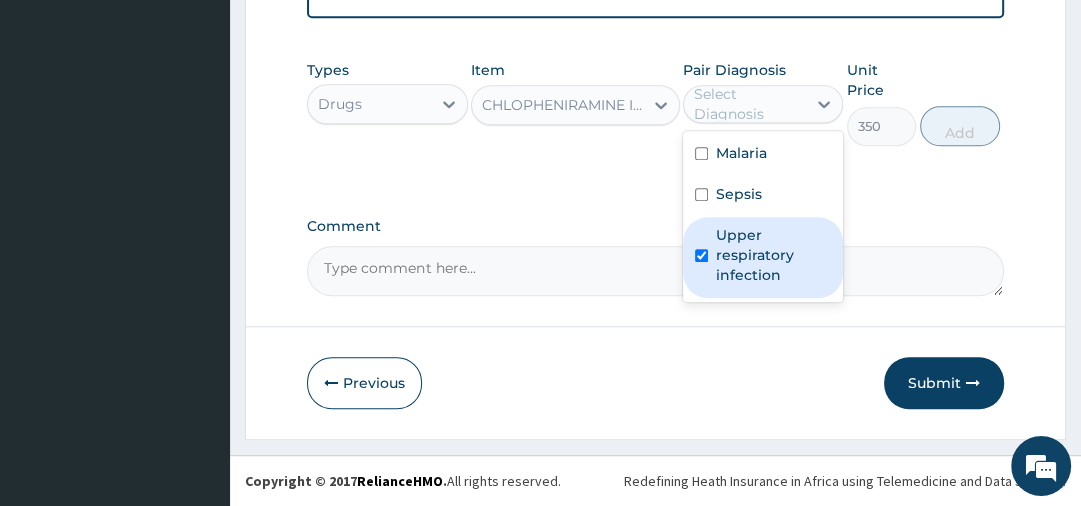 checkbox on "true" 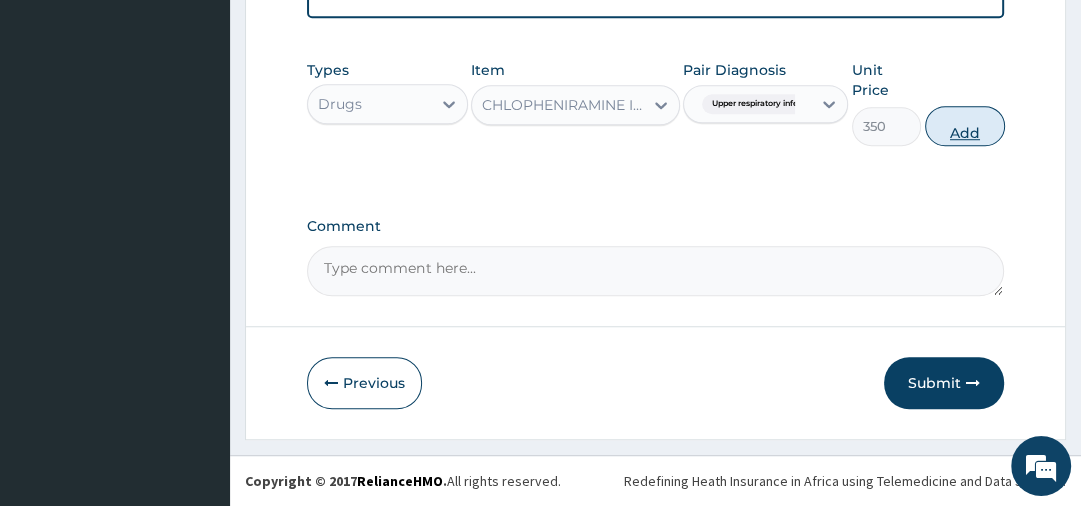 click on "Add" at bounding box center (965, 126) 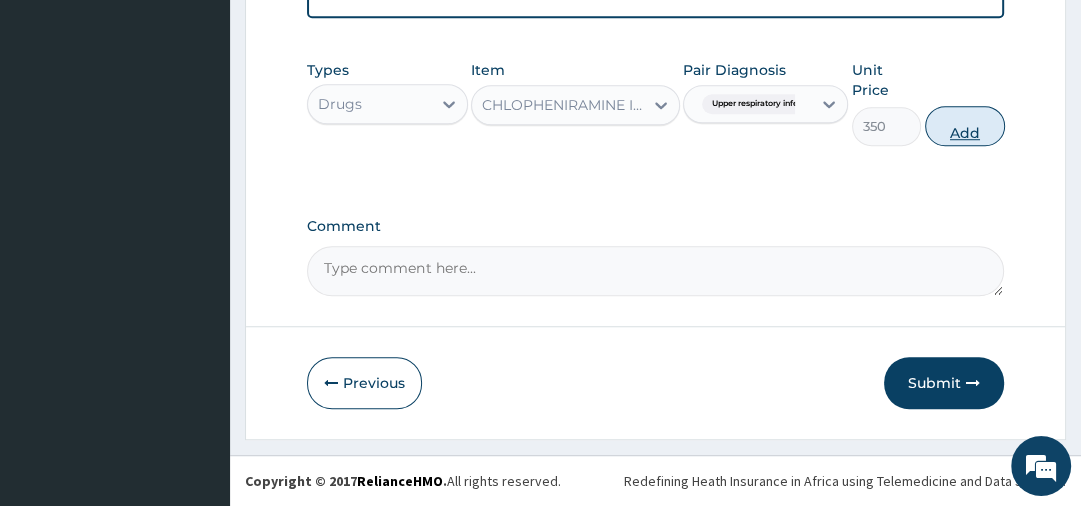 type on "0" 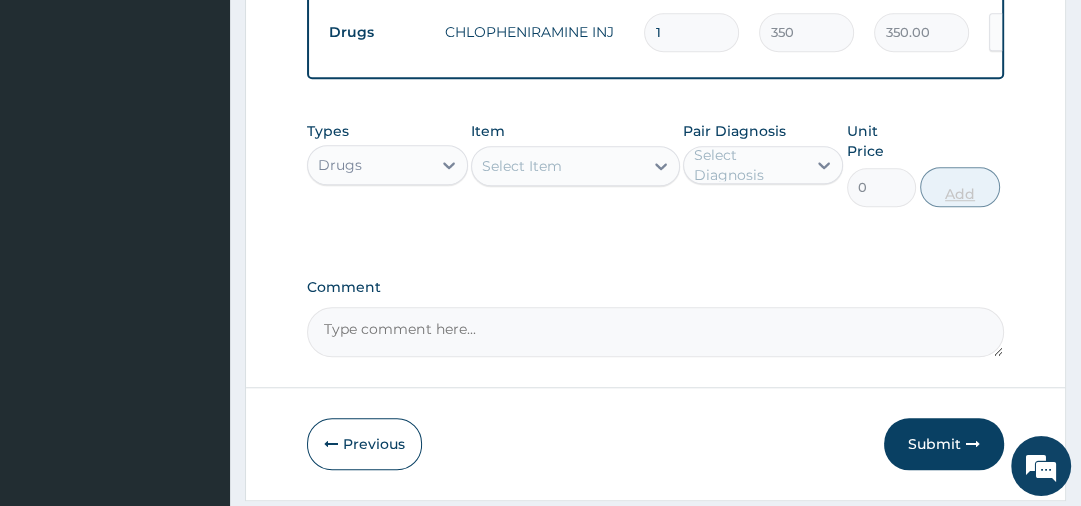 type 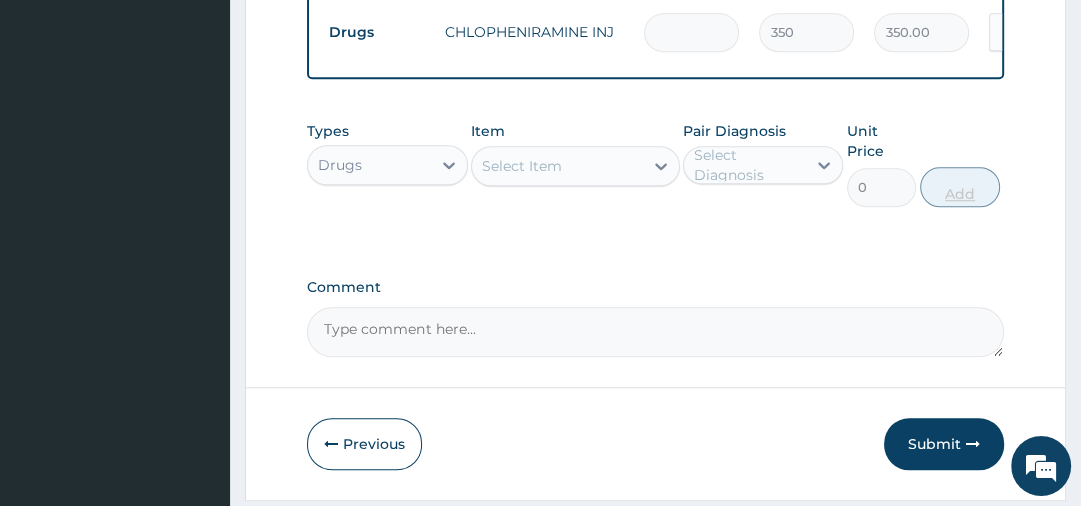 type on "0.00" 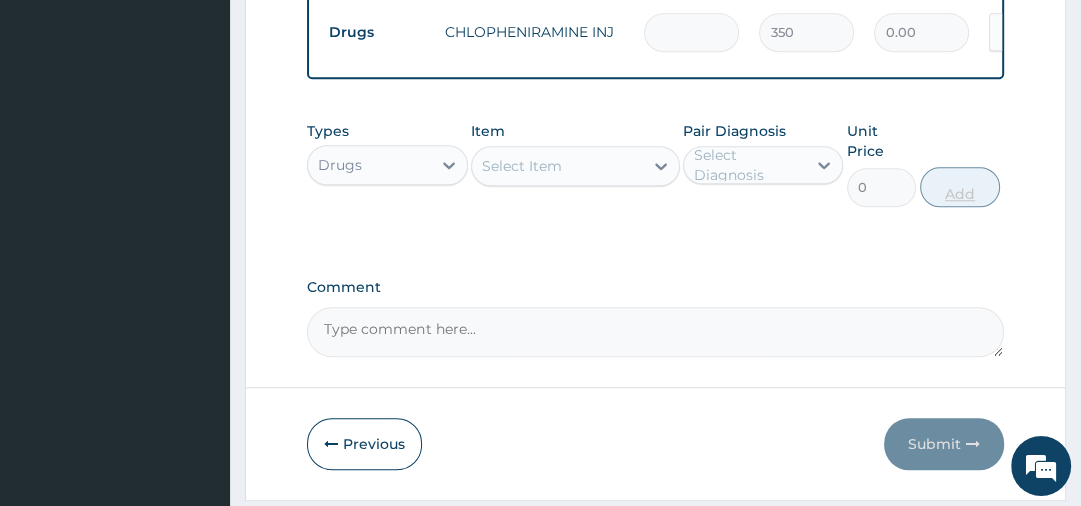 type on "3" 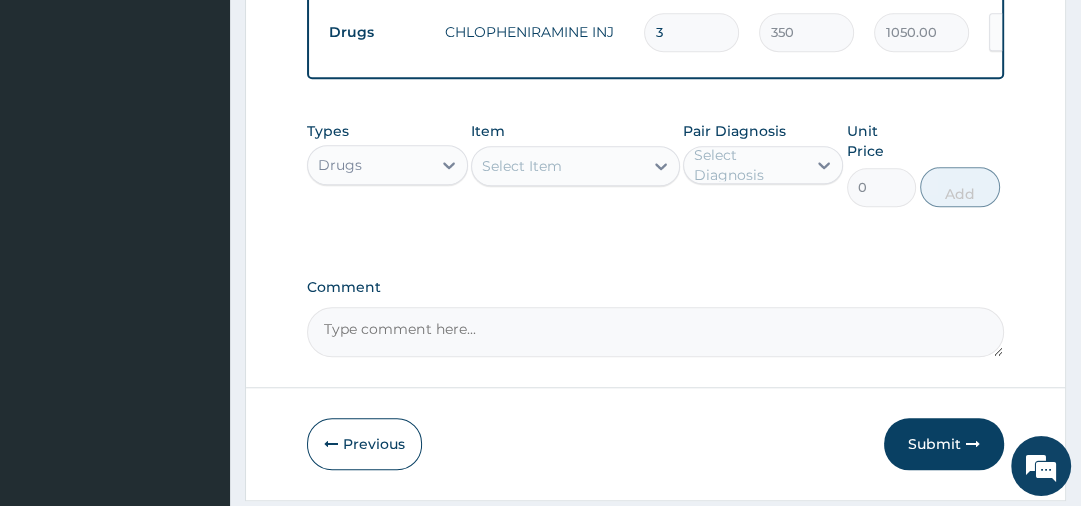 type on "3" 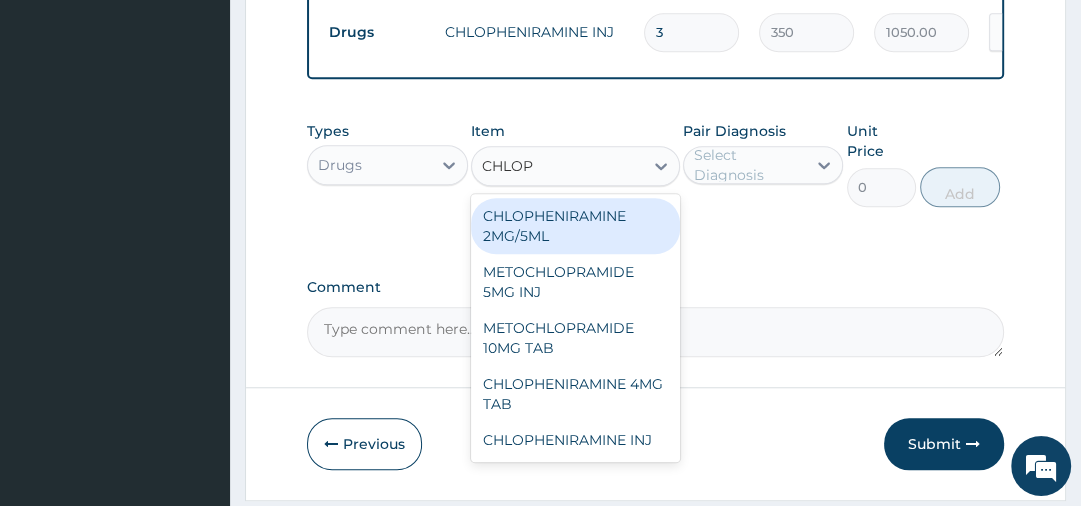 type on "CHLOPH" 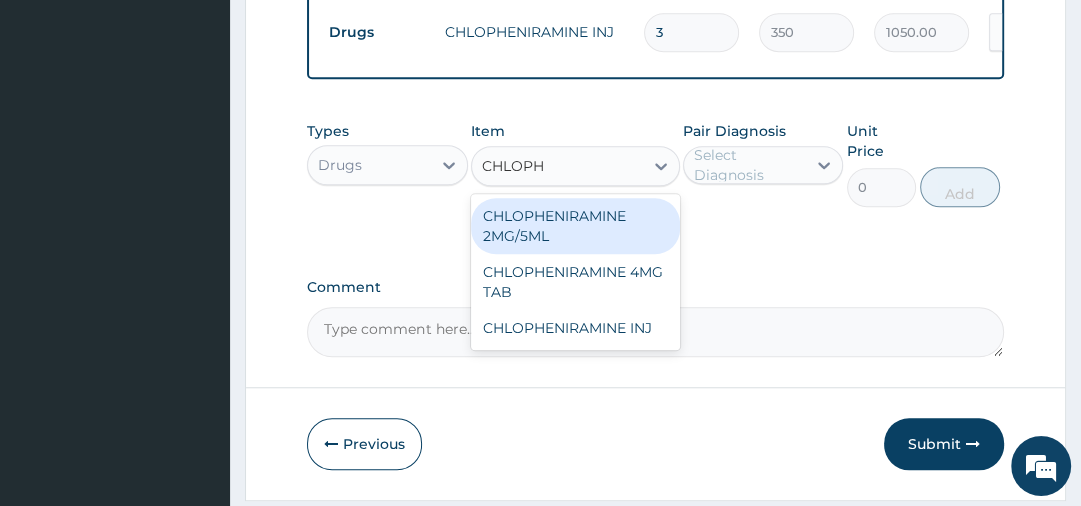 click on "CHLOPHENIRAMINE 2MG/5ML" at bounding box center [575, 226] 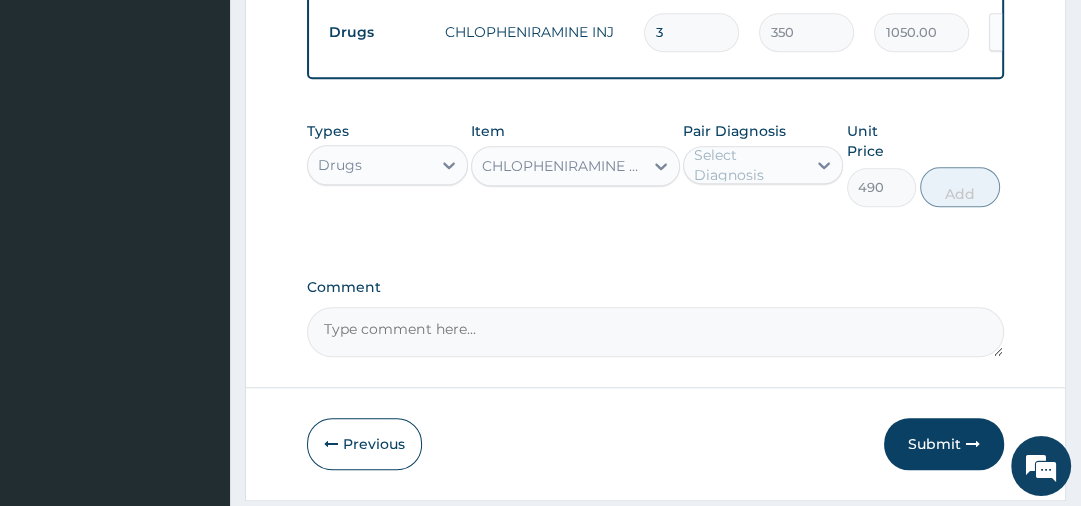 click on "Select Diagnosis" at bounding box center (749, 165) 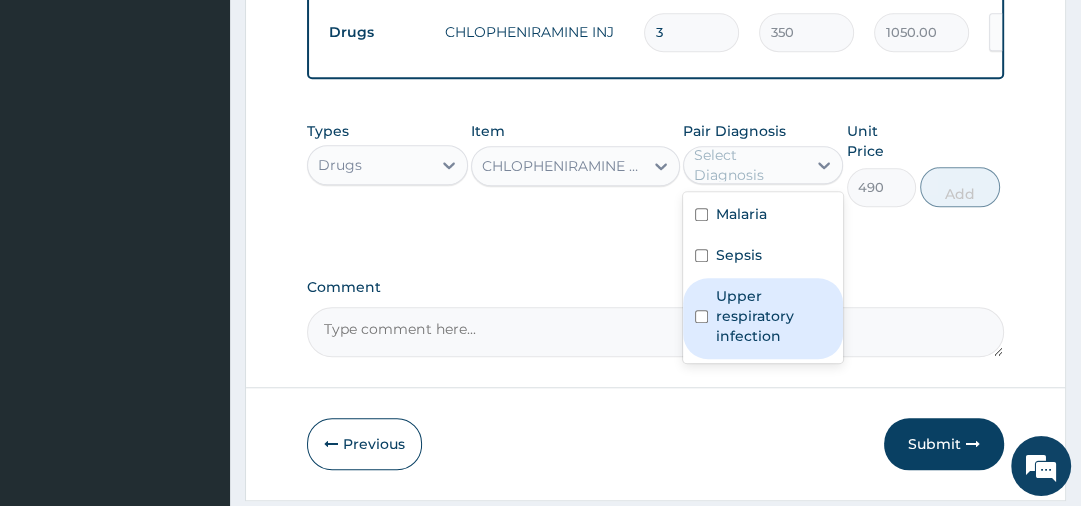 click on "Upper respiratory infection" at bounding box center [773, 316] 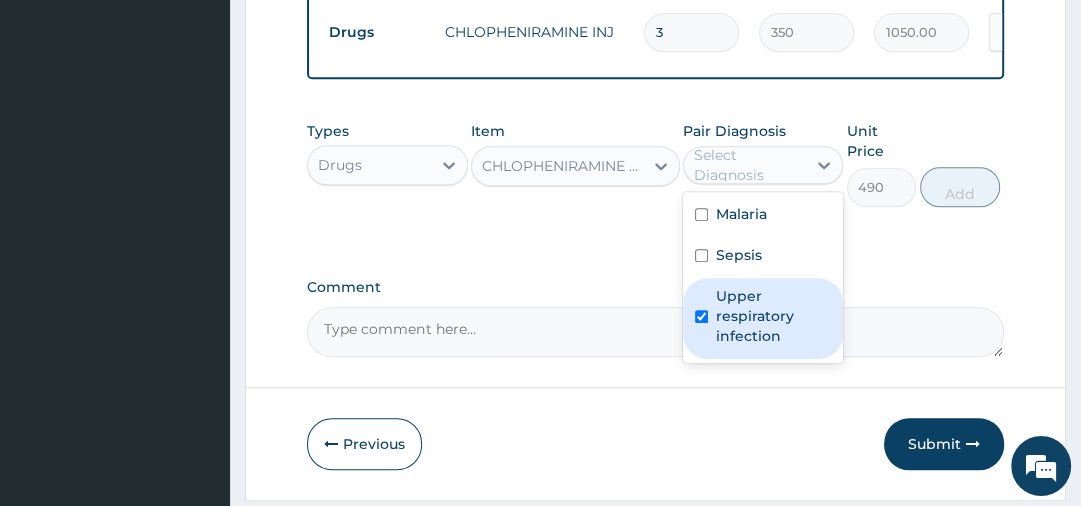 checkbox on "true" 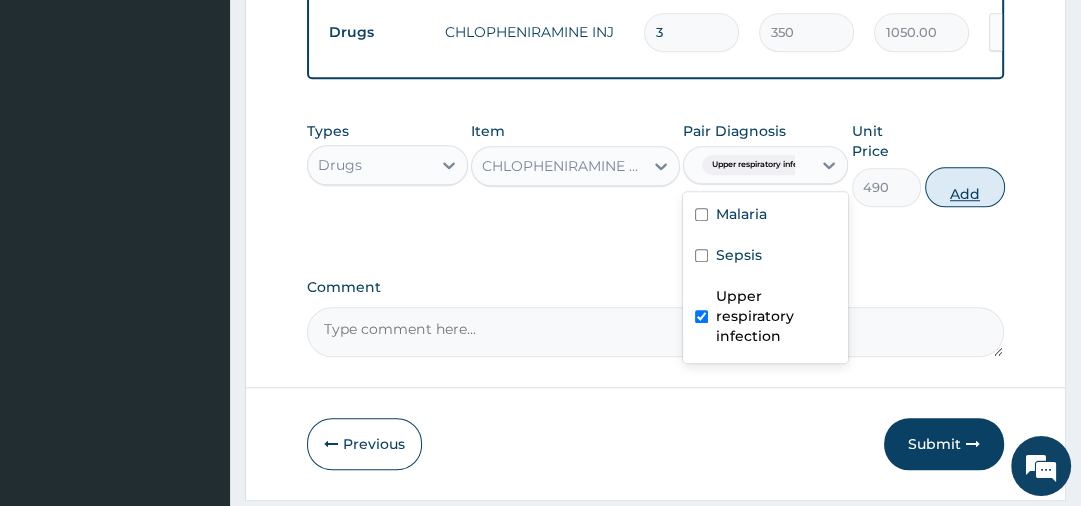 click on "Add" at bounding box center (965, 187) 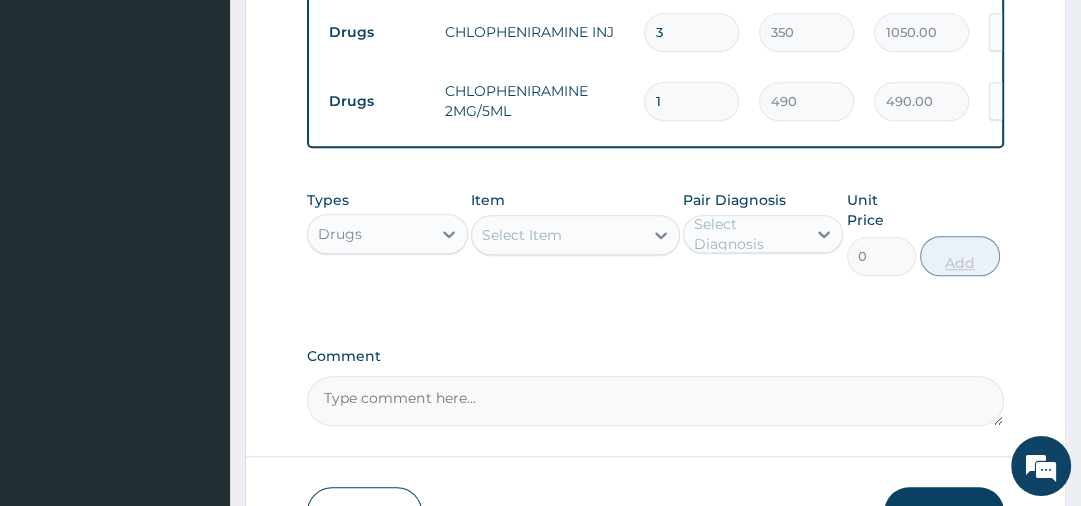type 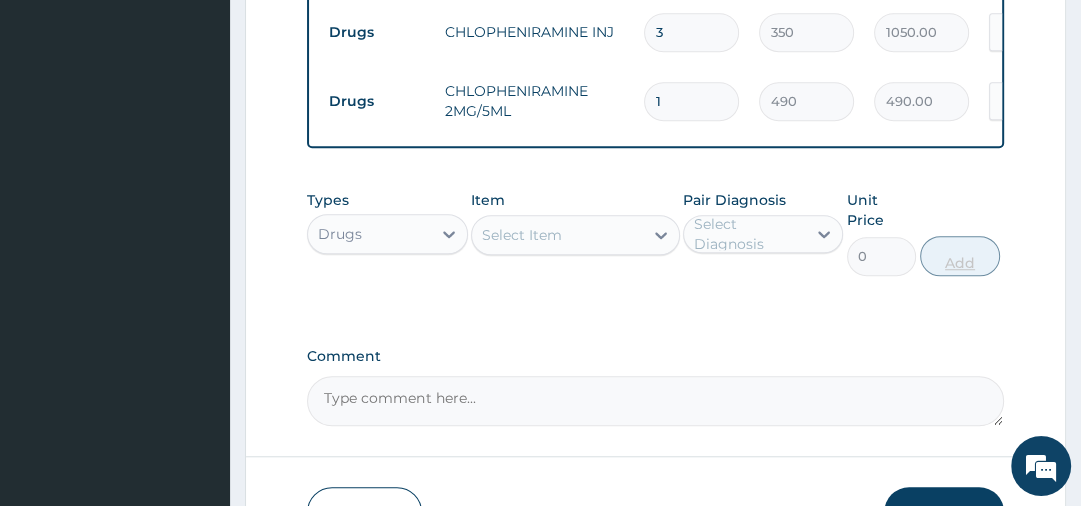 type on "0.00" 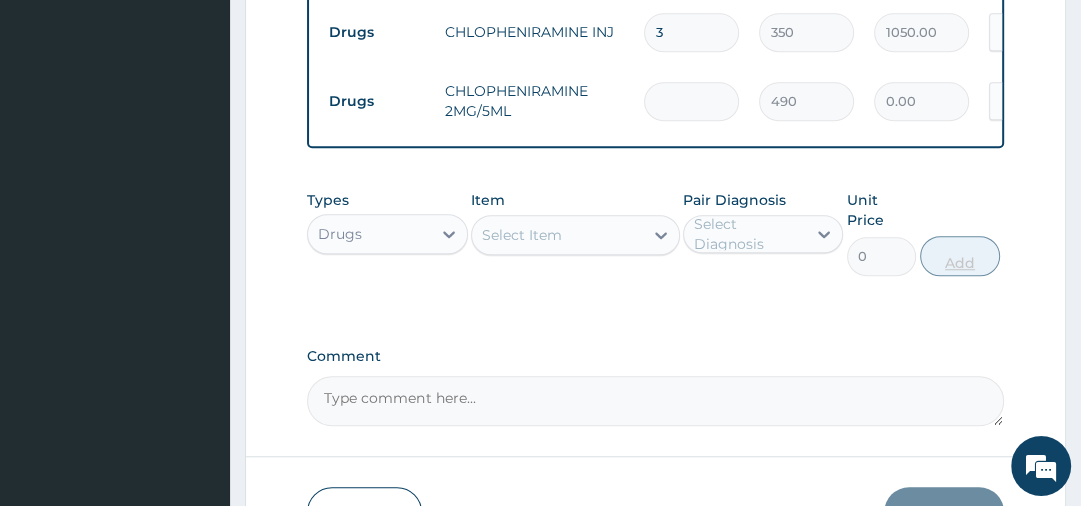 type on "3" 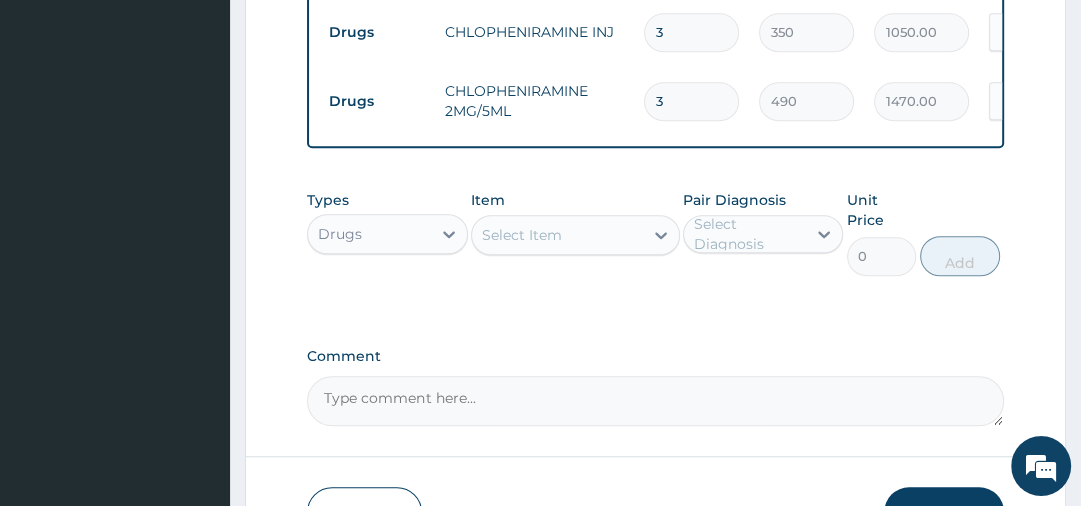 type on "3" 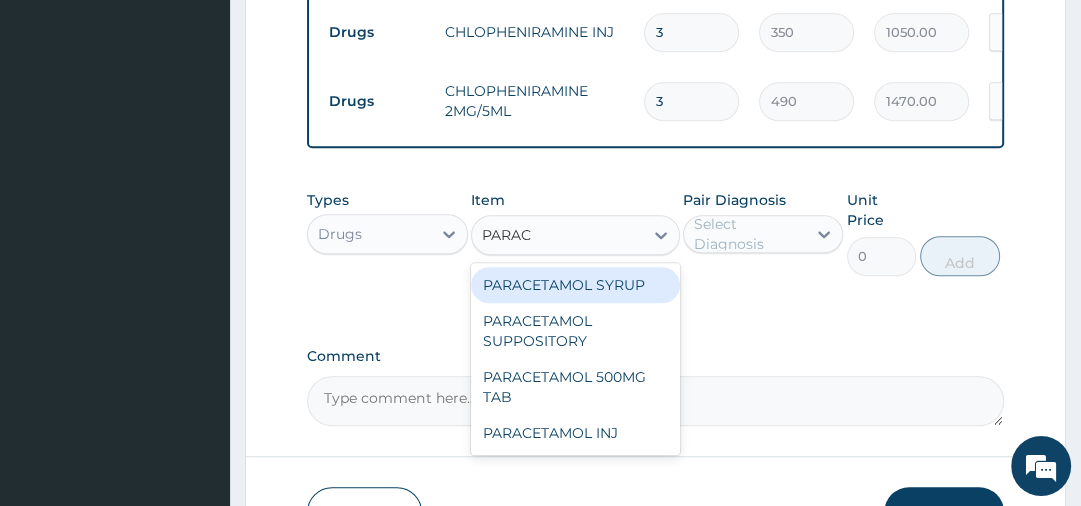 type on "PARACE" 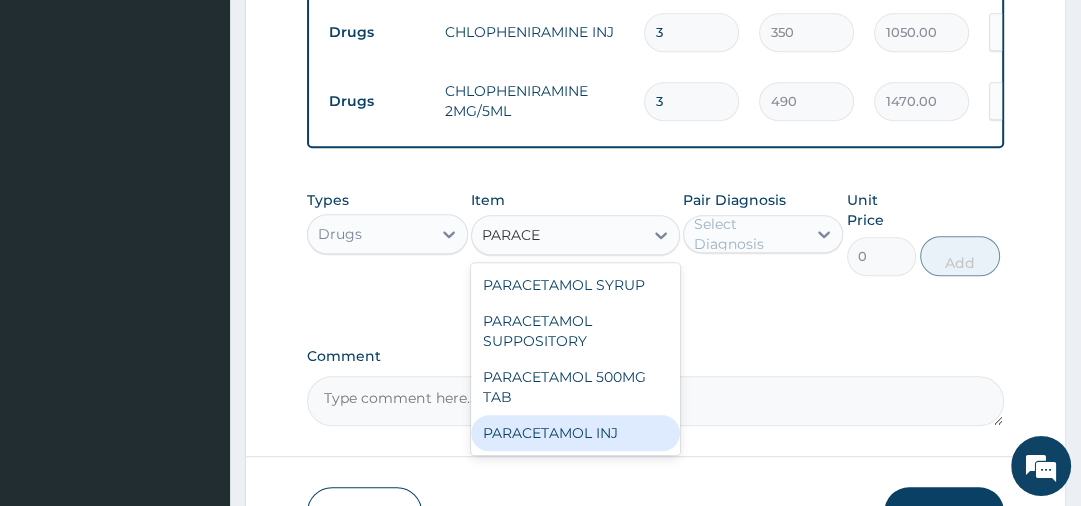 click on "PARACETAMOL INJ" at bounding box center (575, 433) 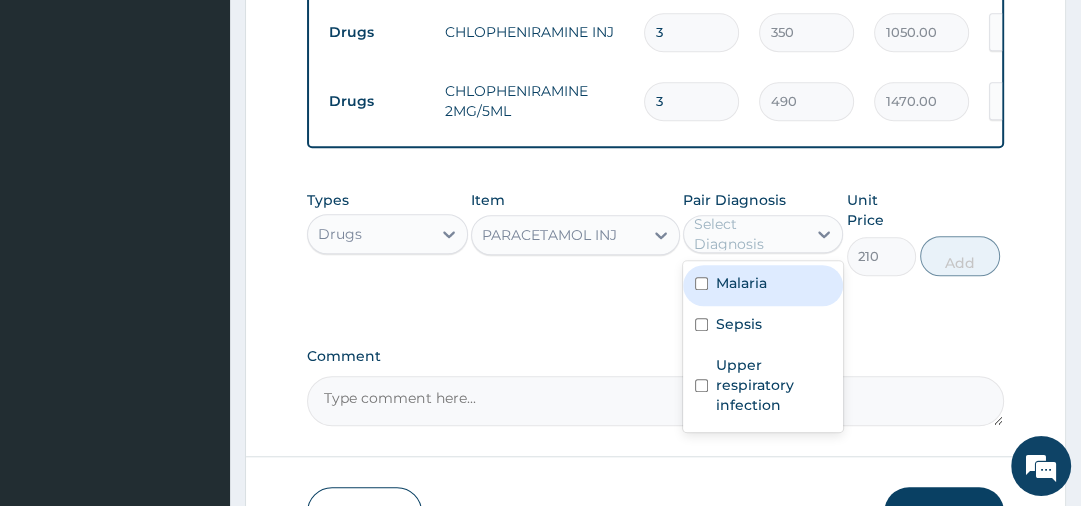 click on "Select Diagnosis" at bounding box center [749, 234] 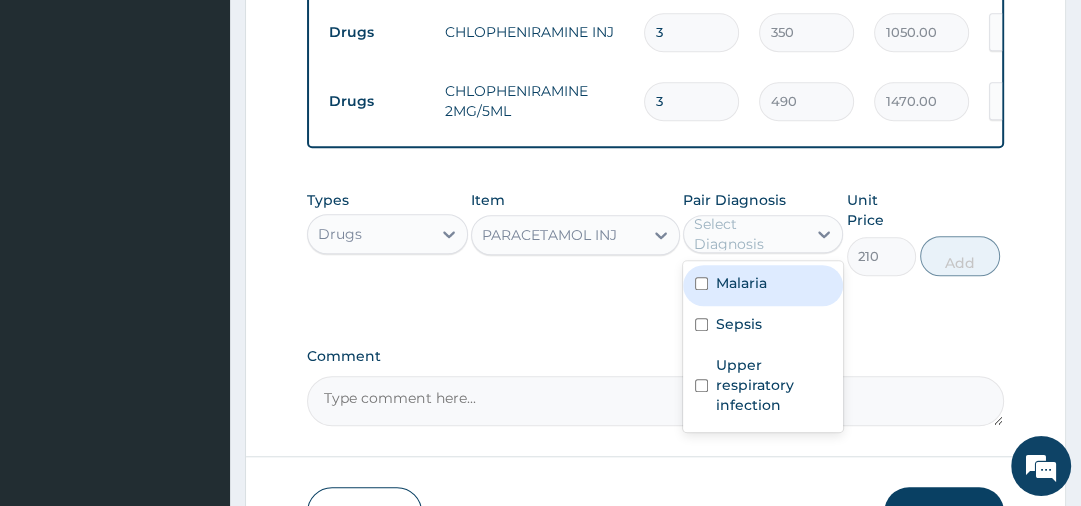 click on "Malaria" at bounding box center (741, 283) 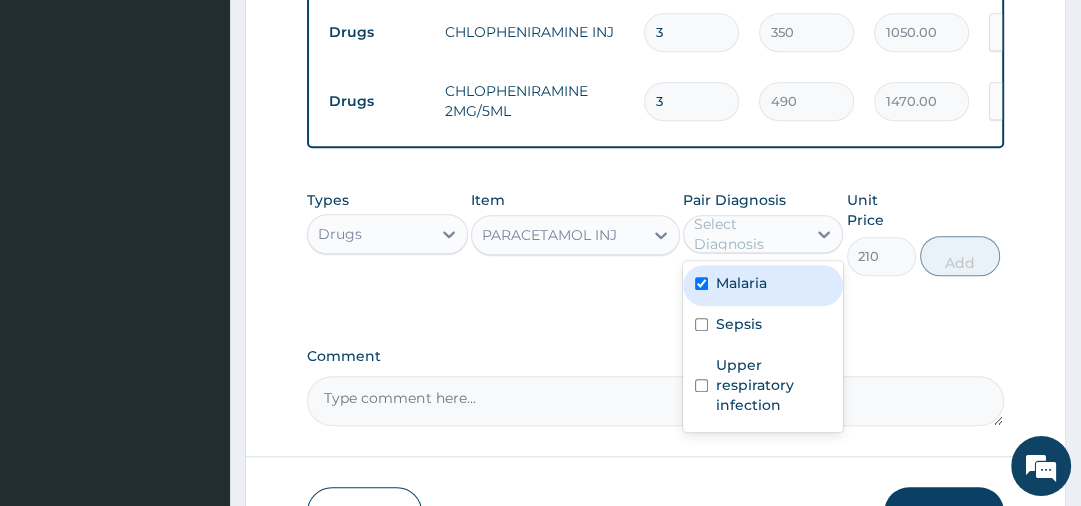 checkbox on "true" 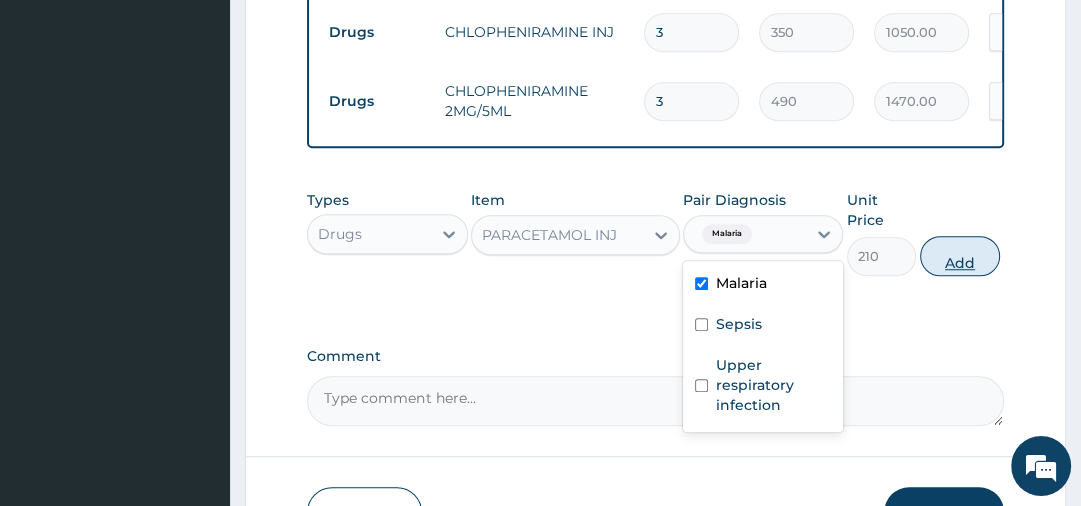 click on "Add" at bounding box center (960, 256) 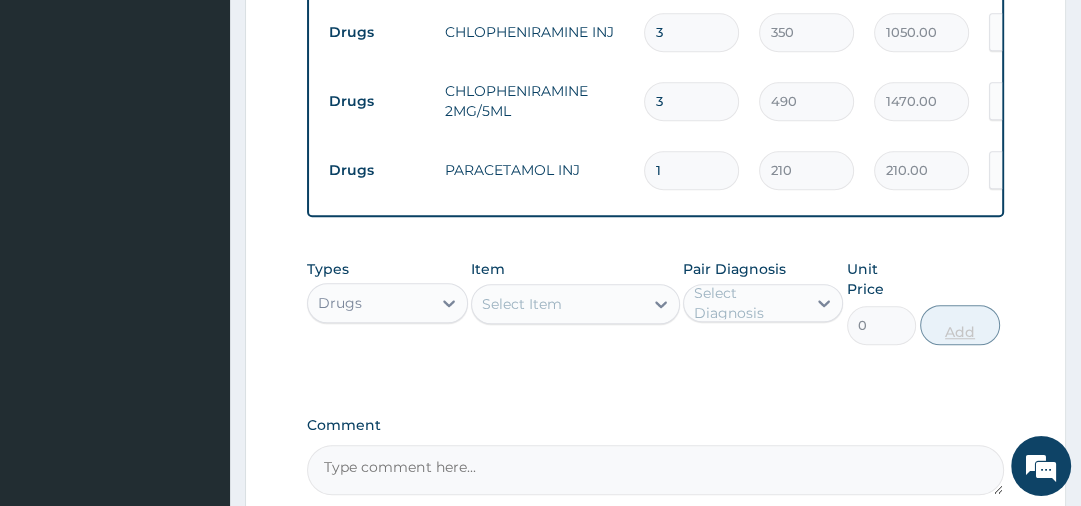 type 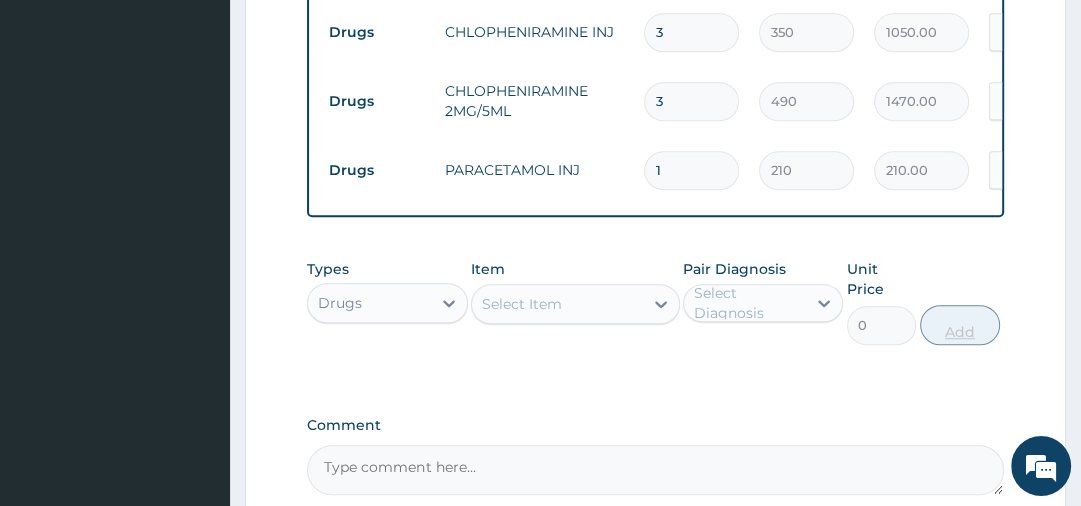 type on "0.00" 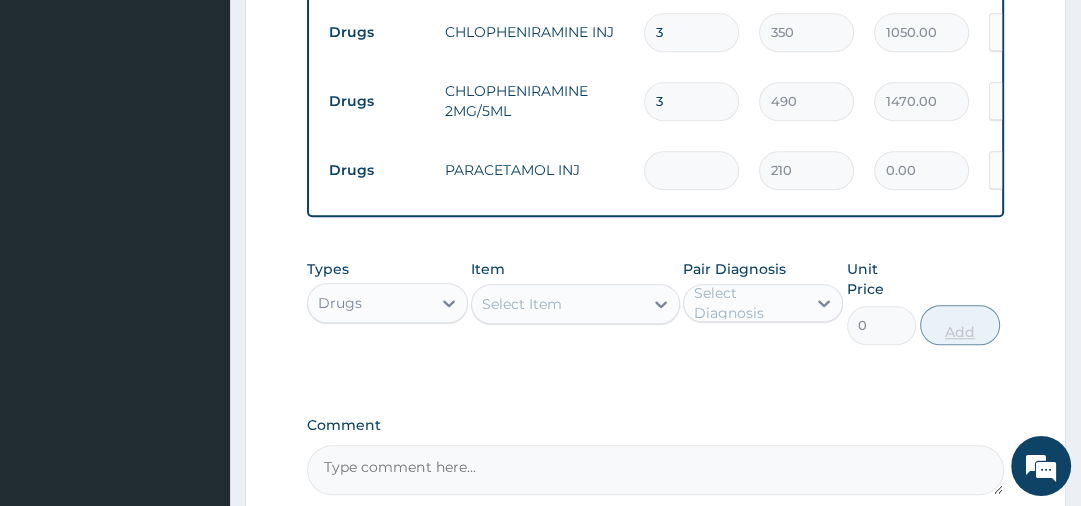 type on "4" 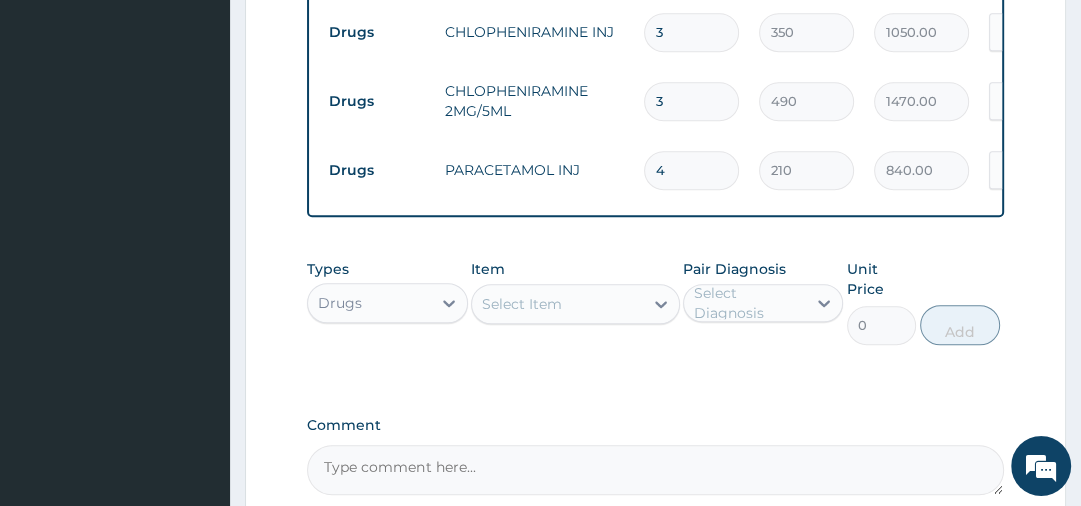 type on "4" 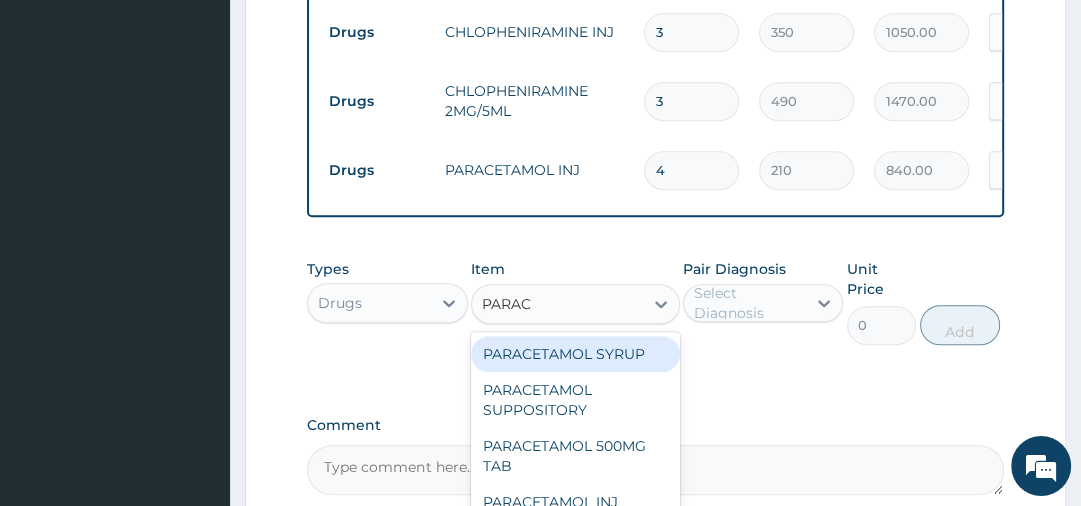 type on "PARACE" 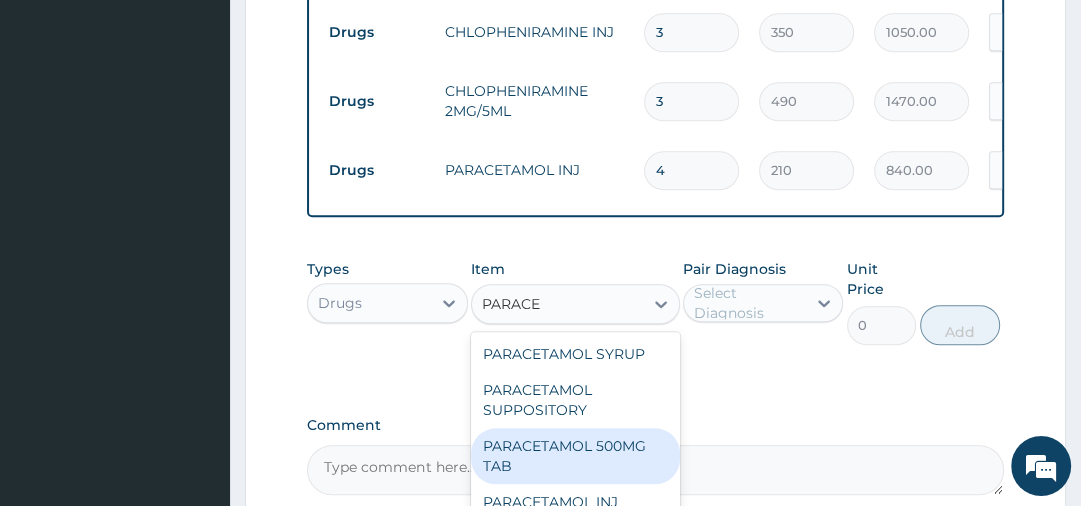click on "PARACETAMOL 500MG TAB" at bounding box center [575, 456] 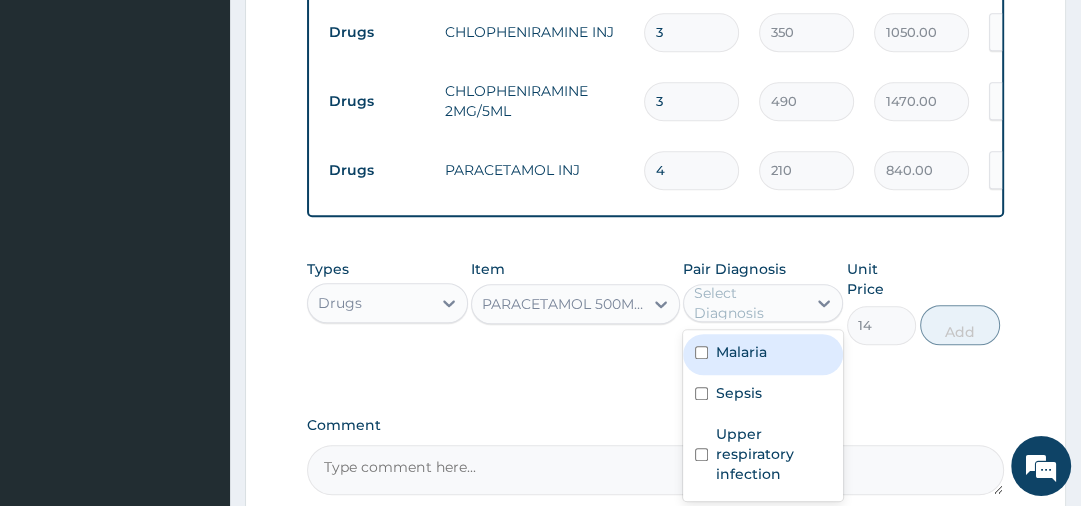 click on "Select Diagnosis" at bounding box center [749, 303] 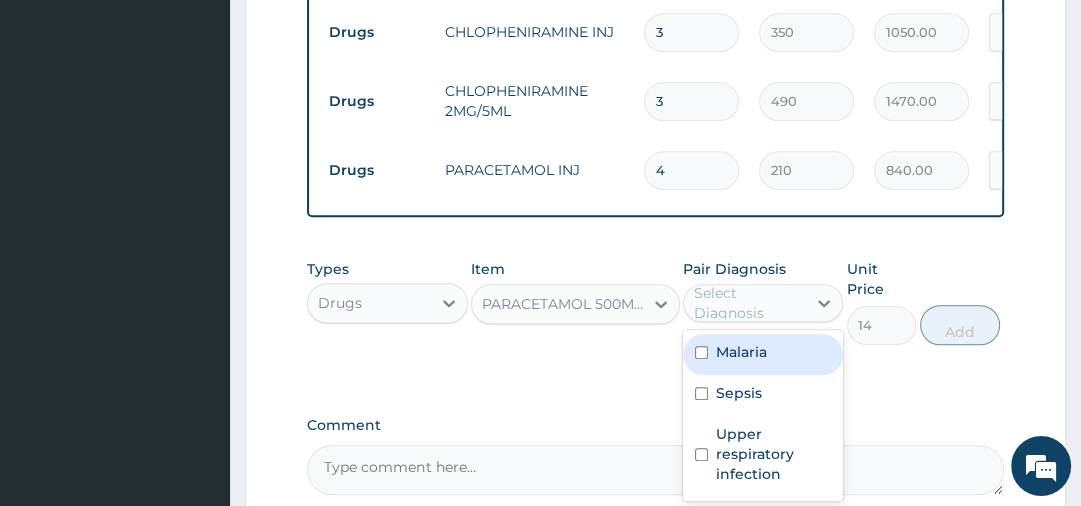 click on "Malaria" at bounding box center [741, 352] 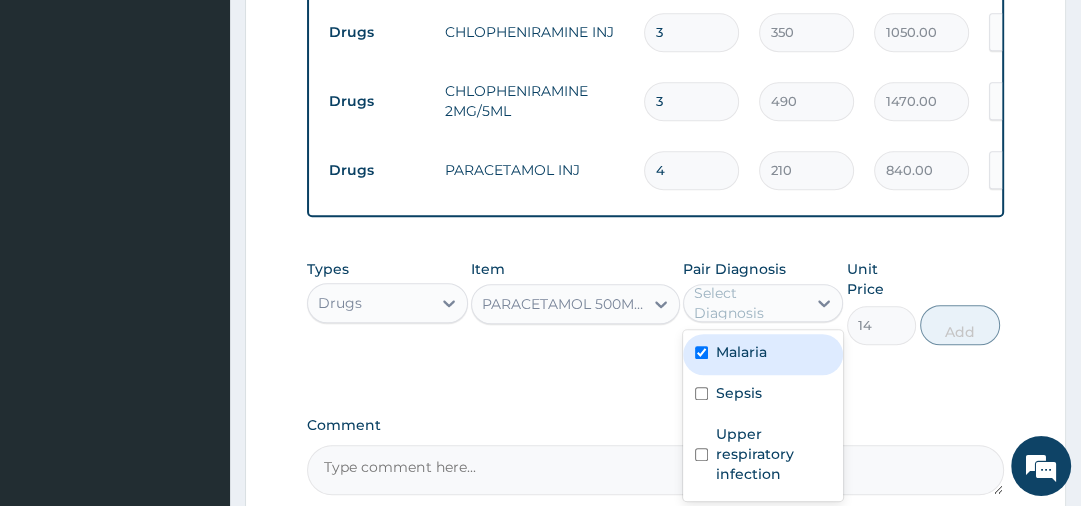 checkbox on "true" 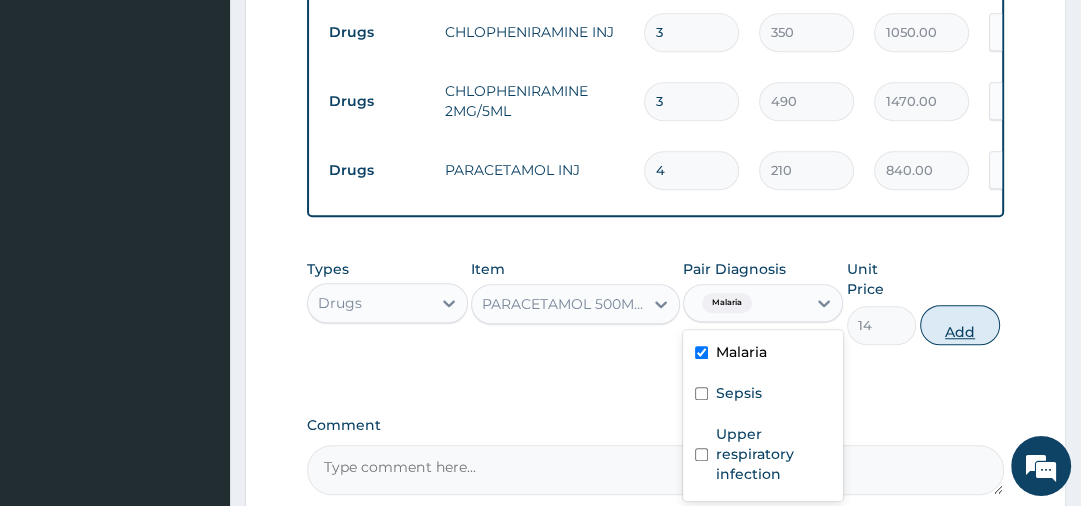 click on "Add" at bounding box center [960, 325] 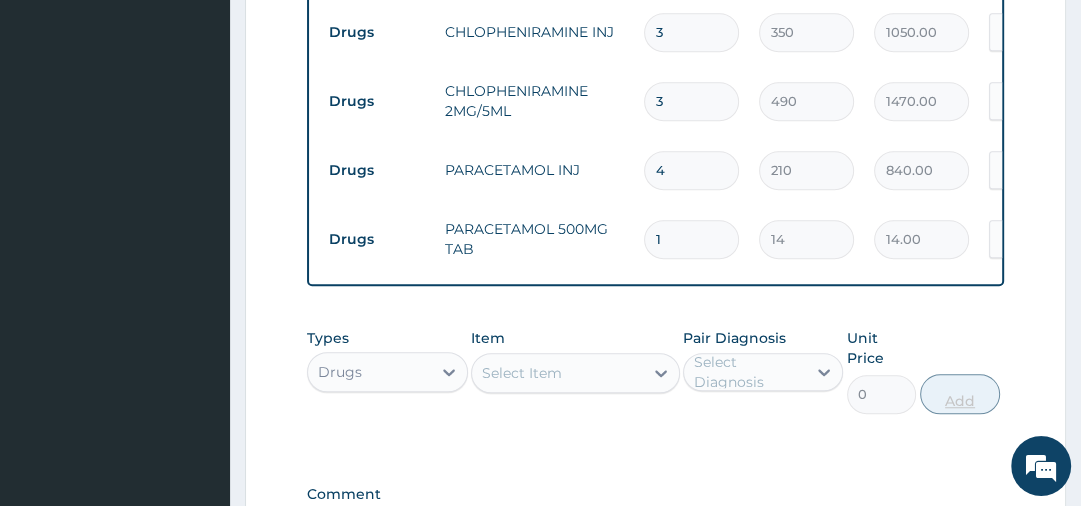 type on "18" 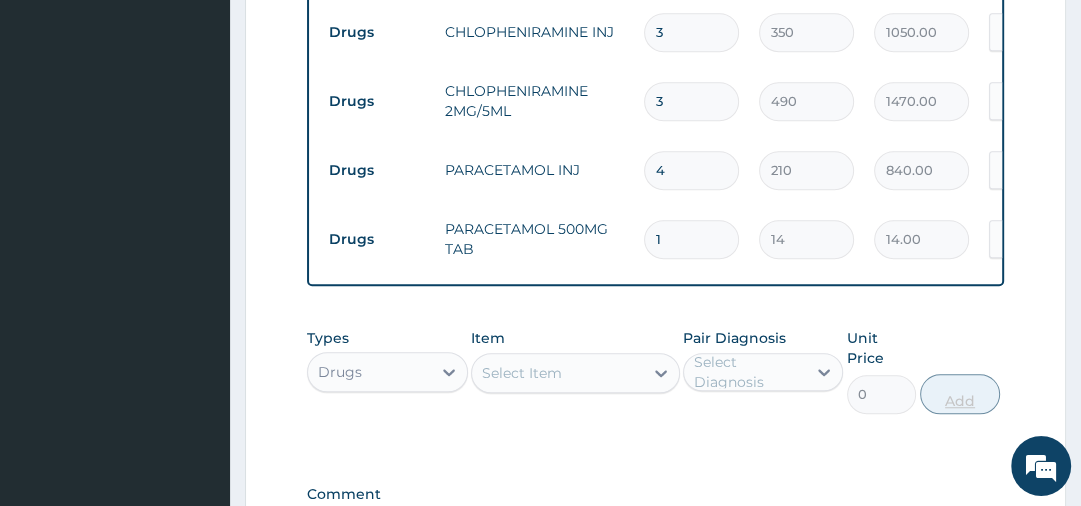 type on "252.00" 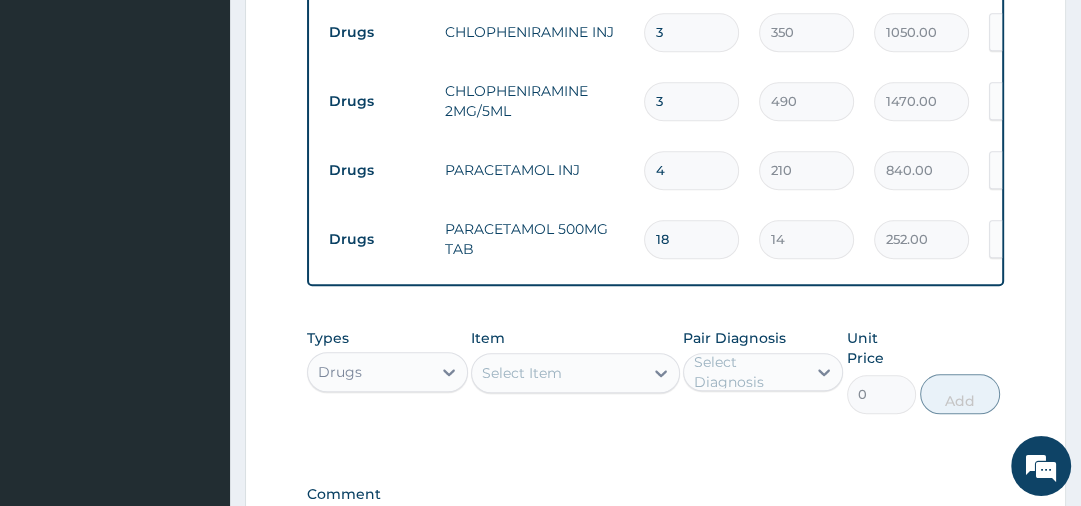 scroll, scrollTop: 0, scrollLeft: 307, axis: horizontal 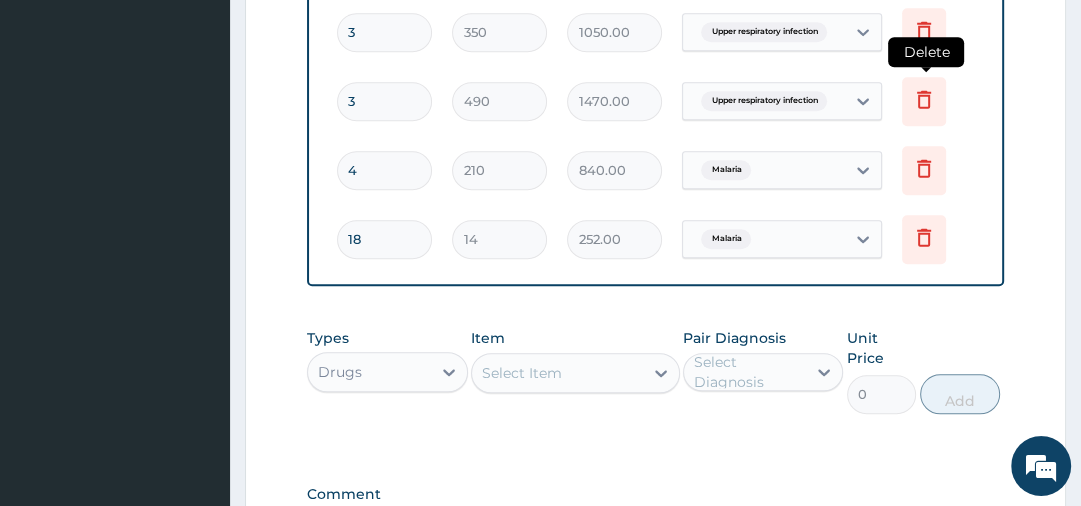 type on "18" 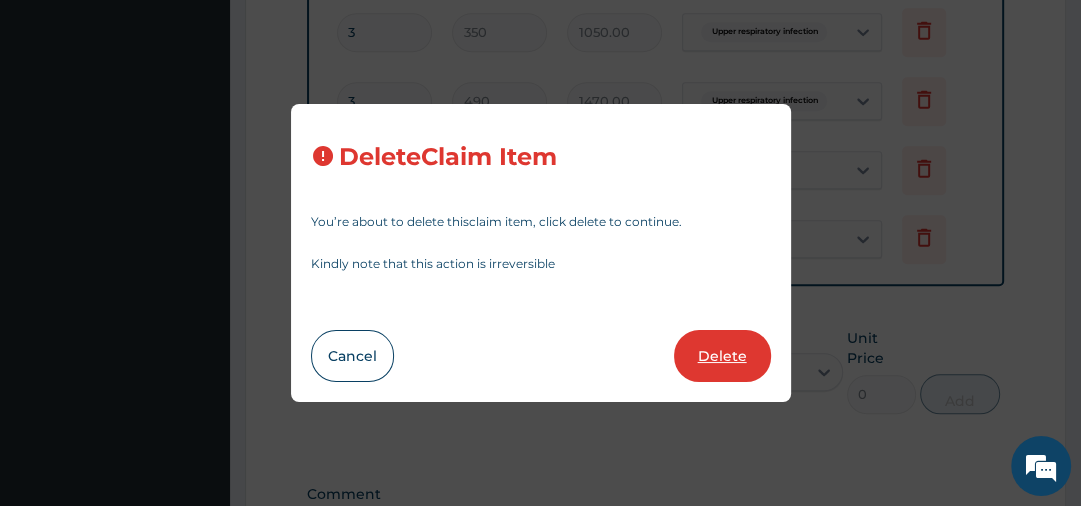 click on "Delete" at bounding box center (722, 356) 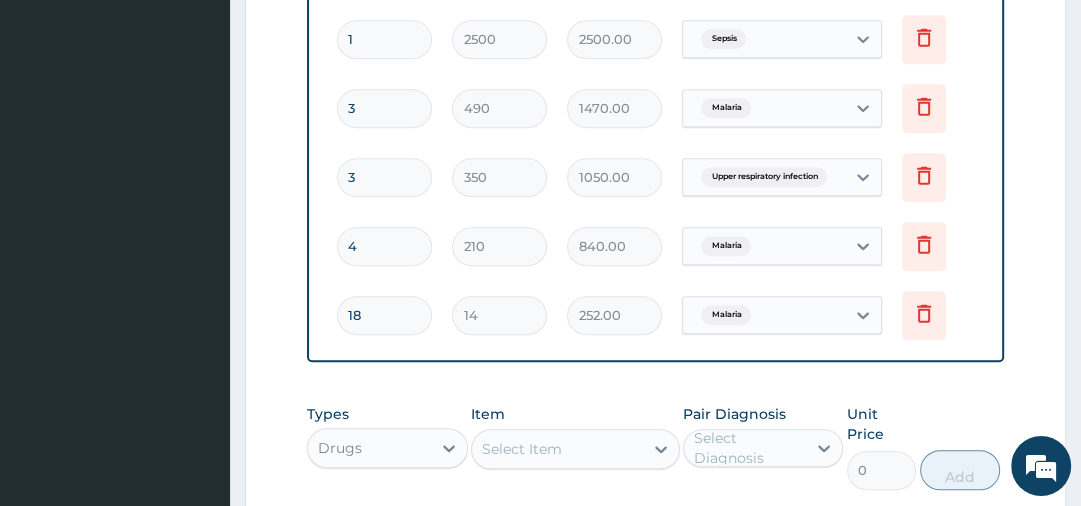 scroll, scrollTop: 916, scrollLeft: 0, axis: vertical 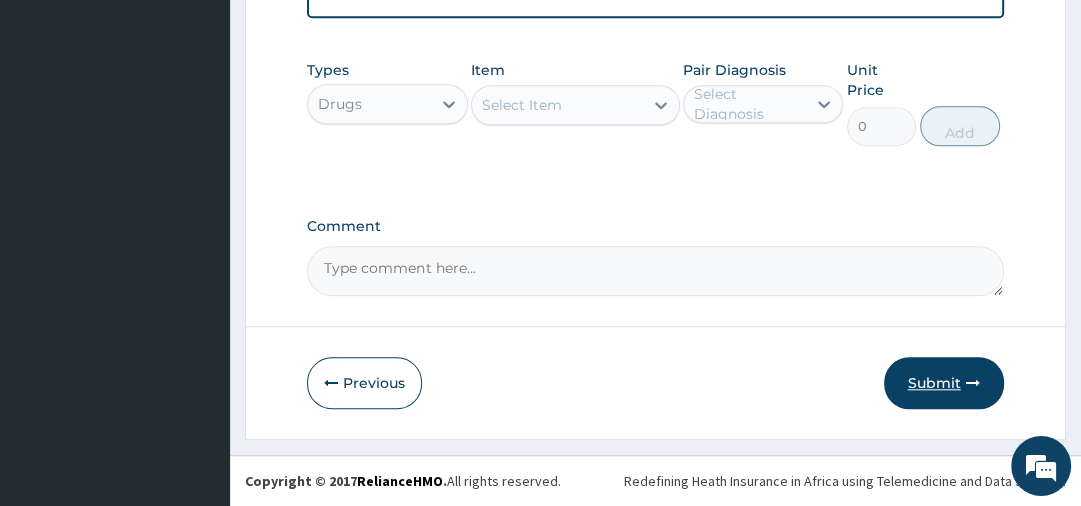 click on "Submit" at bounding box center (944, 383) 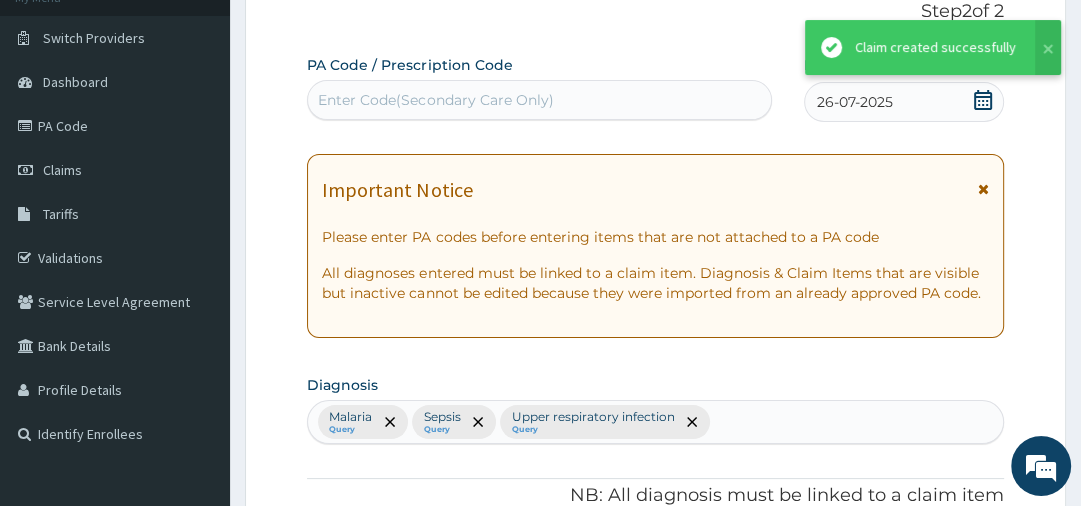 scroll, scrollTop: 1282, scrollLeft: 0, axis: vertical 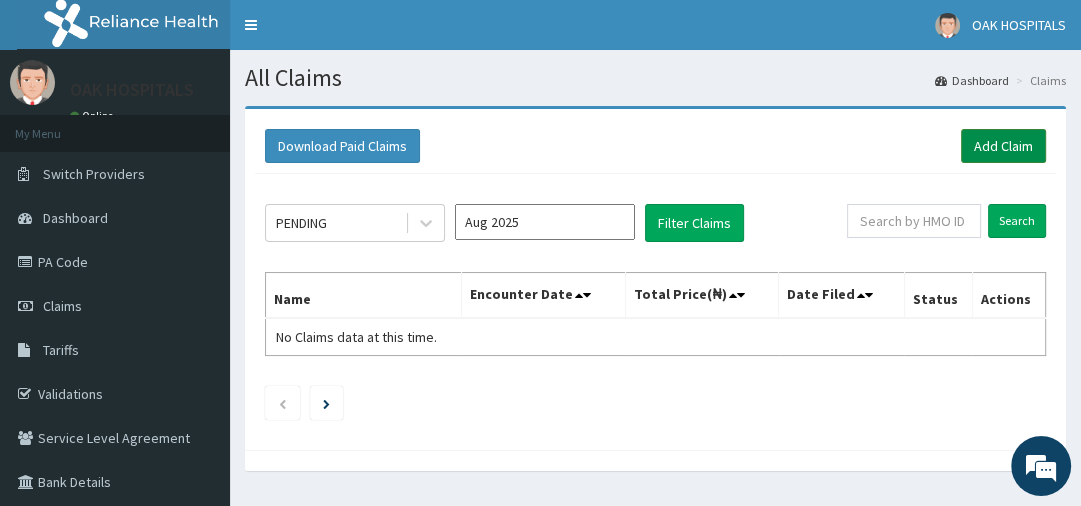 click on "Add Claim" at bounding box center (1003, 146) 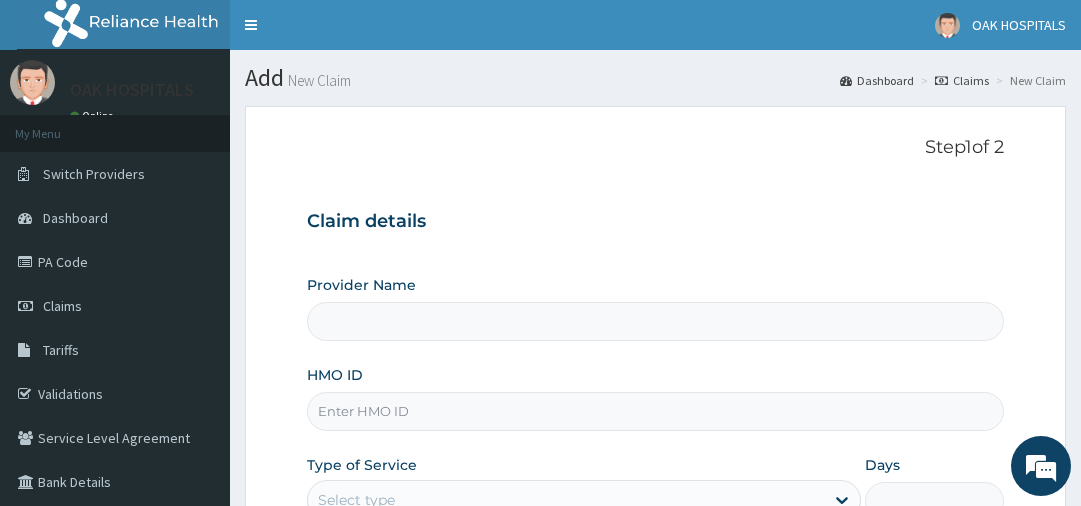 scroll, scrollTop: 312, scrollLeft: 0, axis: vertical 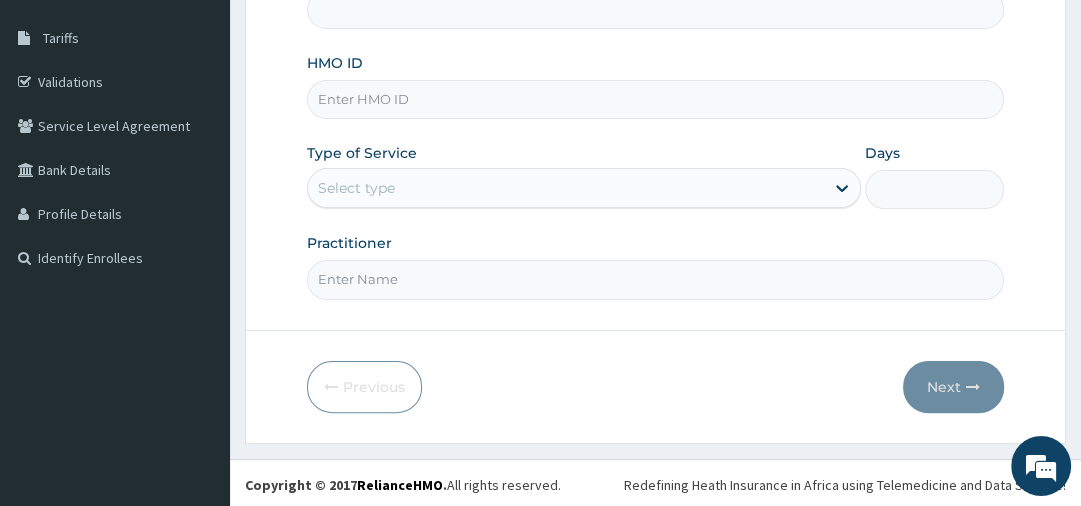 type on "Oak Hospitals" 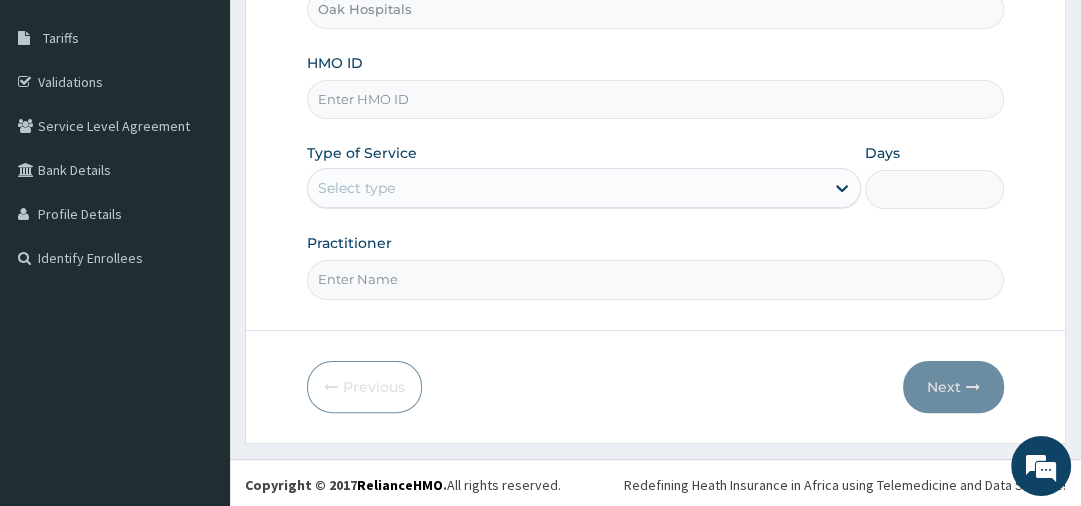 scroll, scrollTop: 0, scrollLeft: 0, axis: both 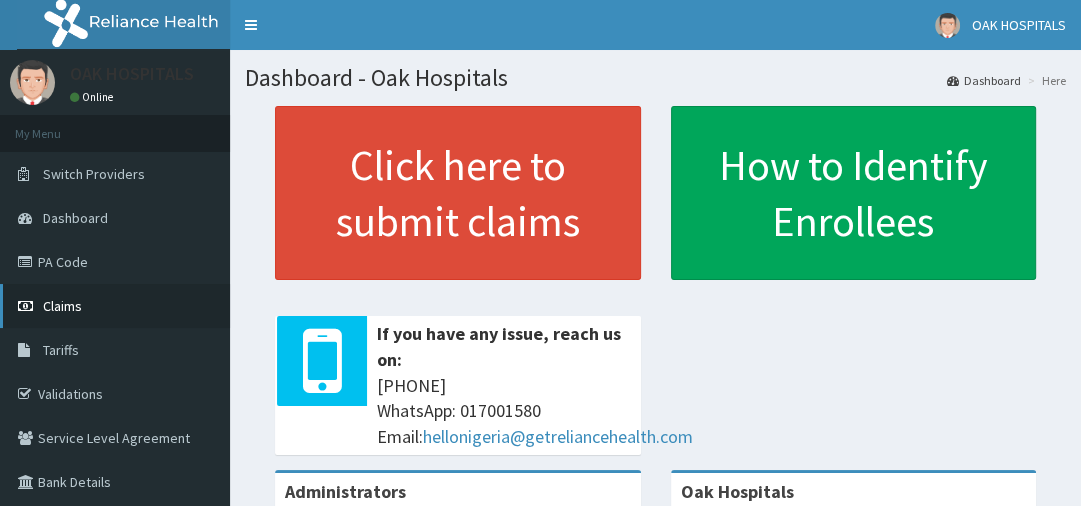 click on "Claims" at bounding box center (115, 306) 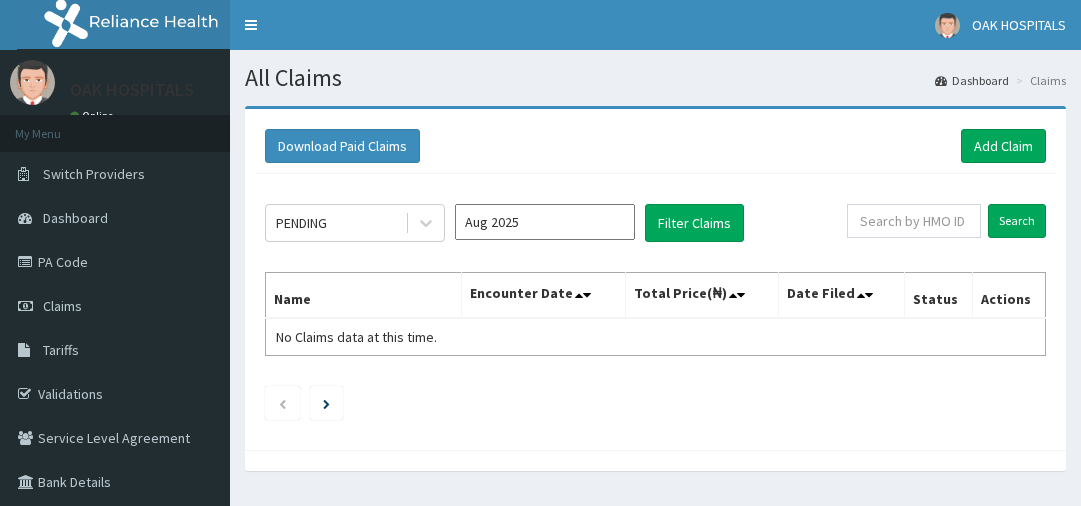 scroll, scrollTop: 0, scrollLeft: 0, axis: both 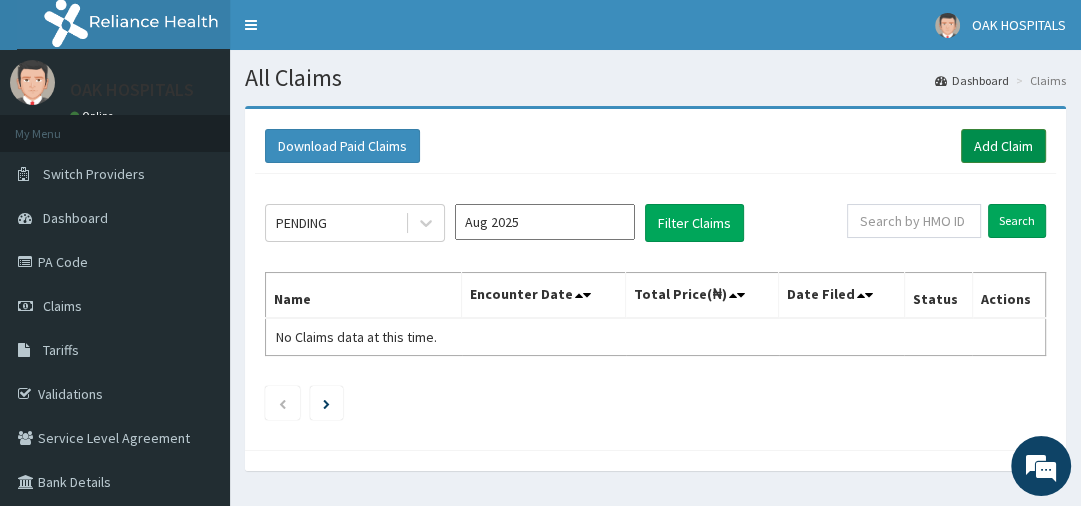 click on "Add Claim" at bounding box center [1003, 146] 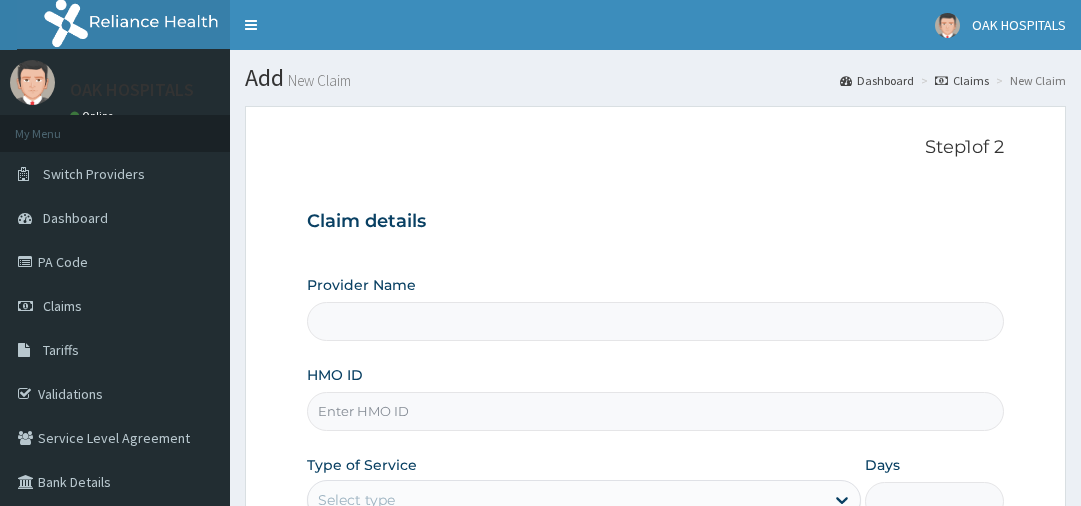 scroll, scrollTop: 0, scrollLeft: 0, axis: both 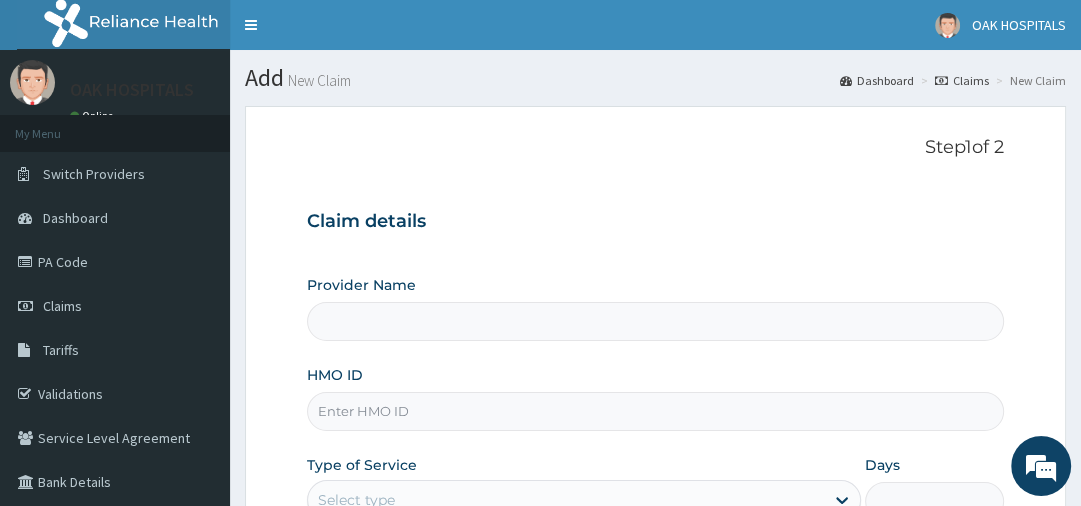 type on "Oak Hospitals" 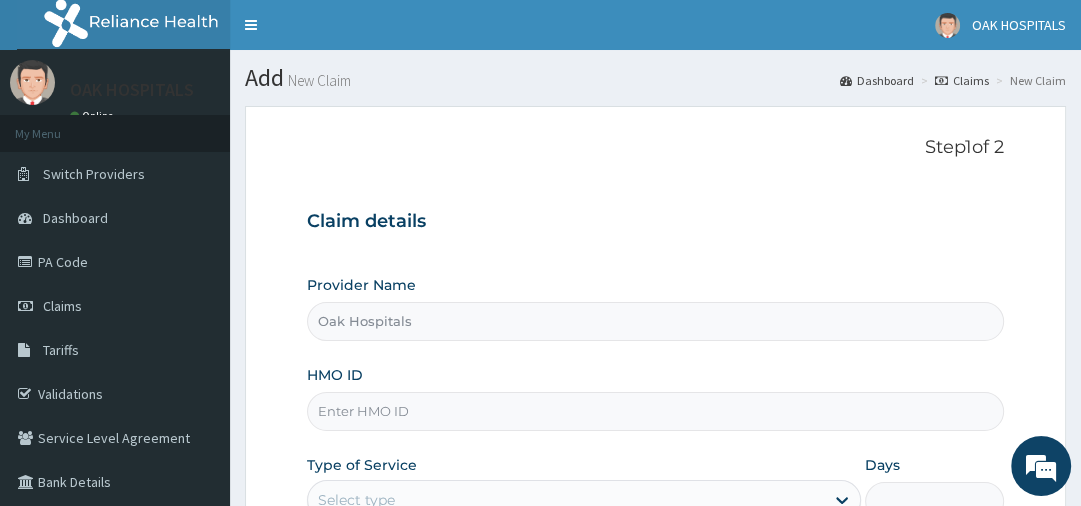 scroll, scrollTop: 312, scrollLeft: 0, axis: vertical 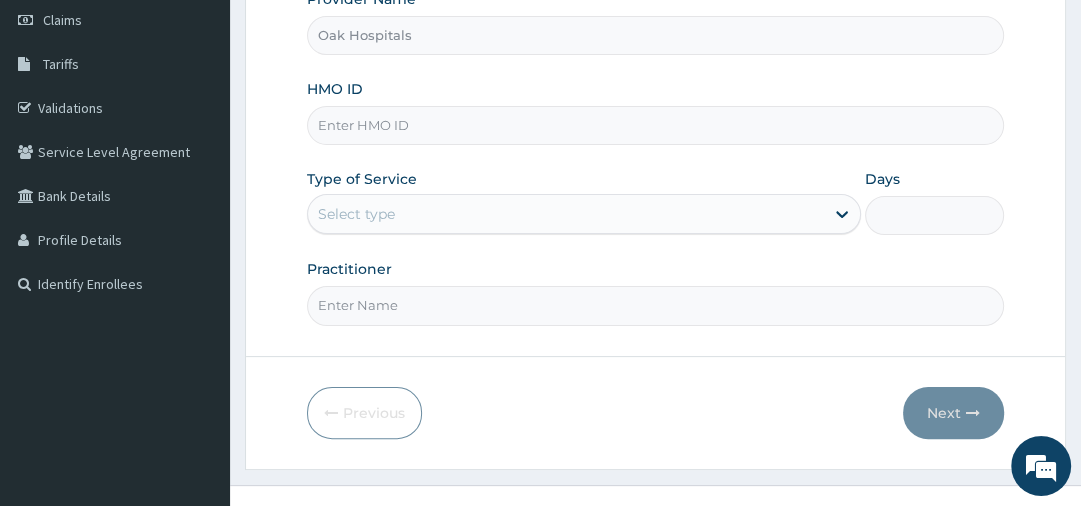 click on "R EL
Toggle navigation
OAK HOSPITALS OAK HOSPITALS - [EMAIL] Member since  October 24, 2021 at 1:07:56 AM   Profile Sign out" at bounding box center [540, 125] 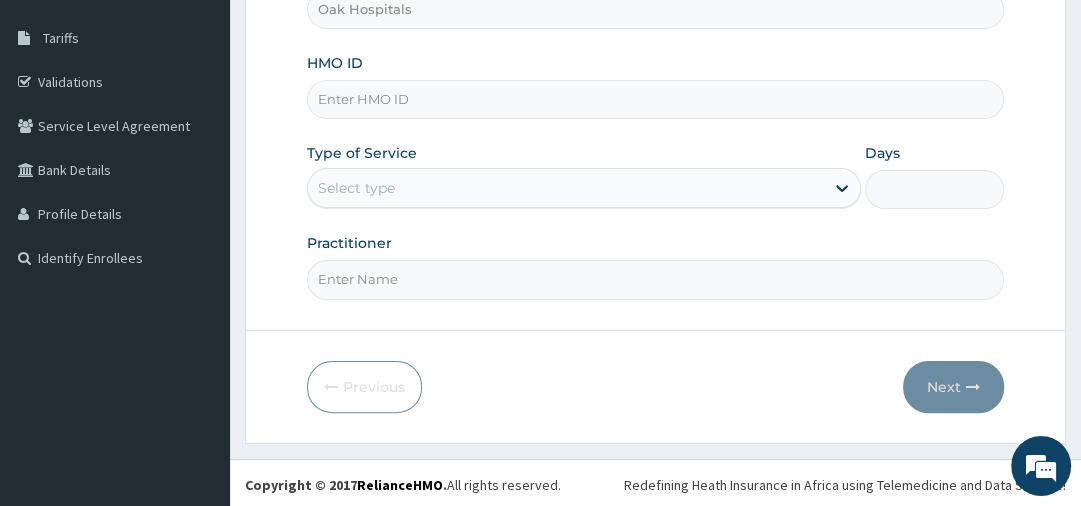 click on "HMO ID" at bounding box center [655, 99] 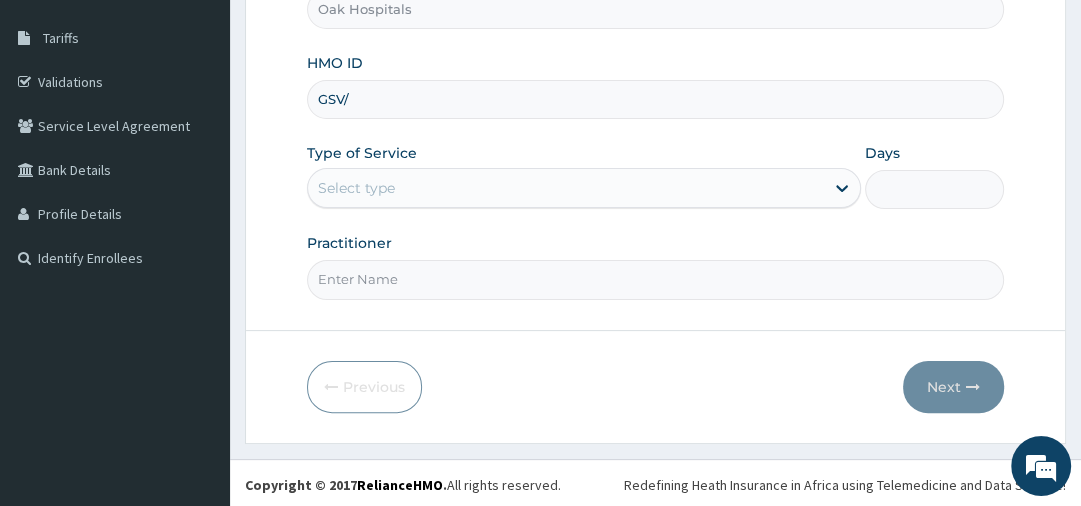scroll, scrollTop: 0, scrollLeft: 0, axis: both 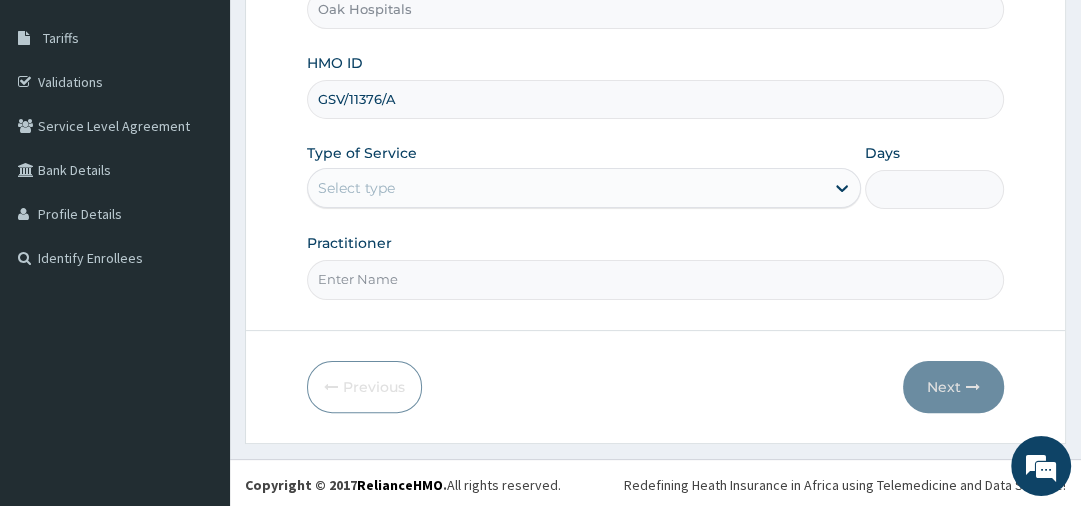 type on "GSV/11376/A" 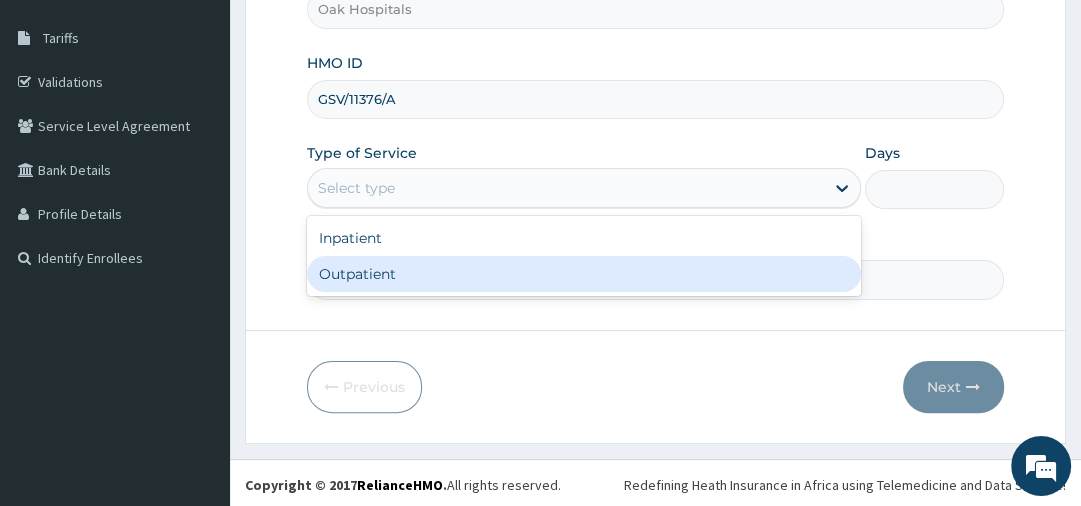 click on "Outpatient" at bounding box center [584, 274] 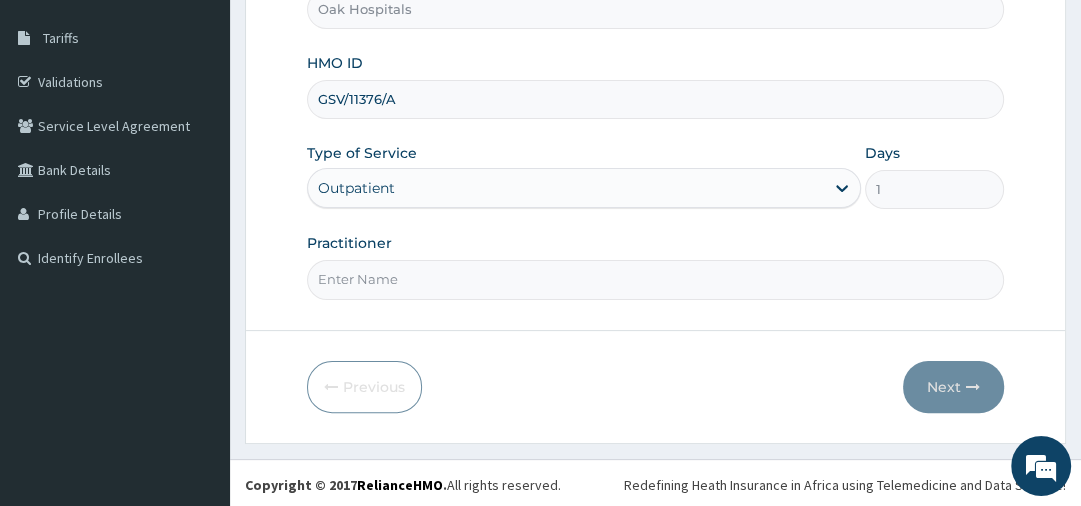 click on "Practitioner" at bounding box center (655, 279) 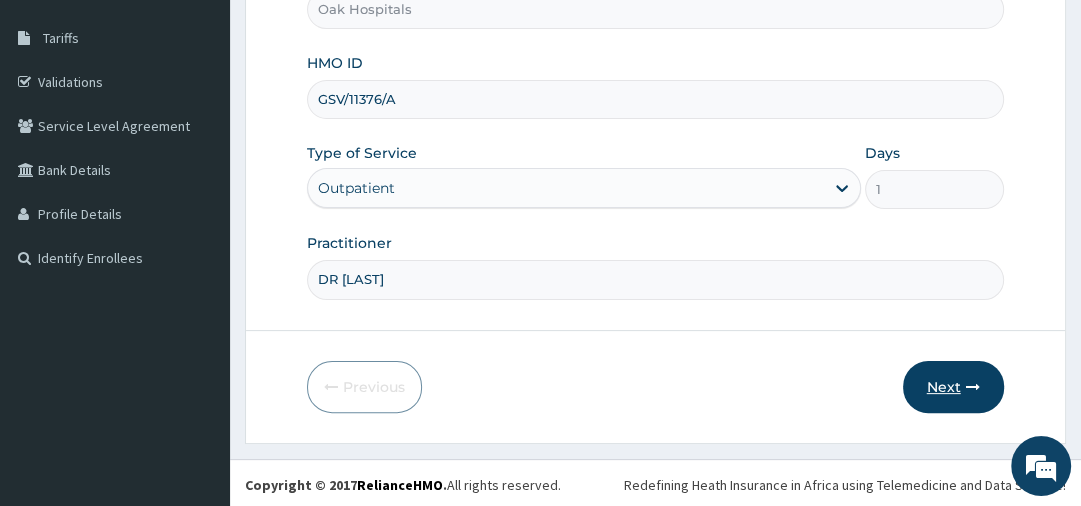 type on "DR OJI" 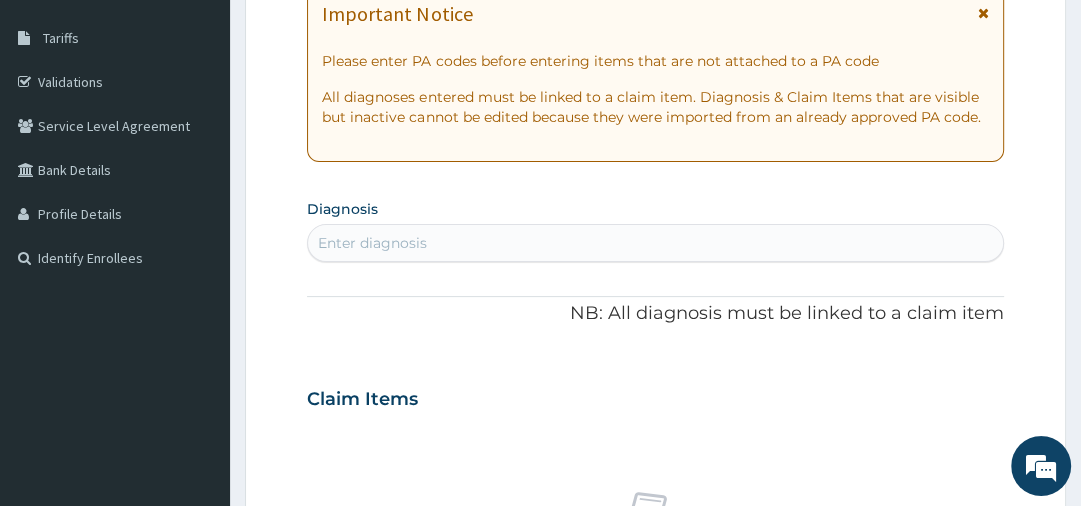 scroll, scrollTop: 3, scrollLeft: 0, axis: vertical 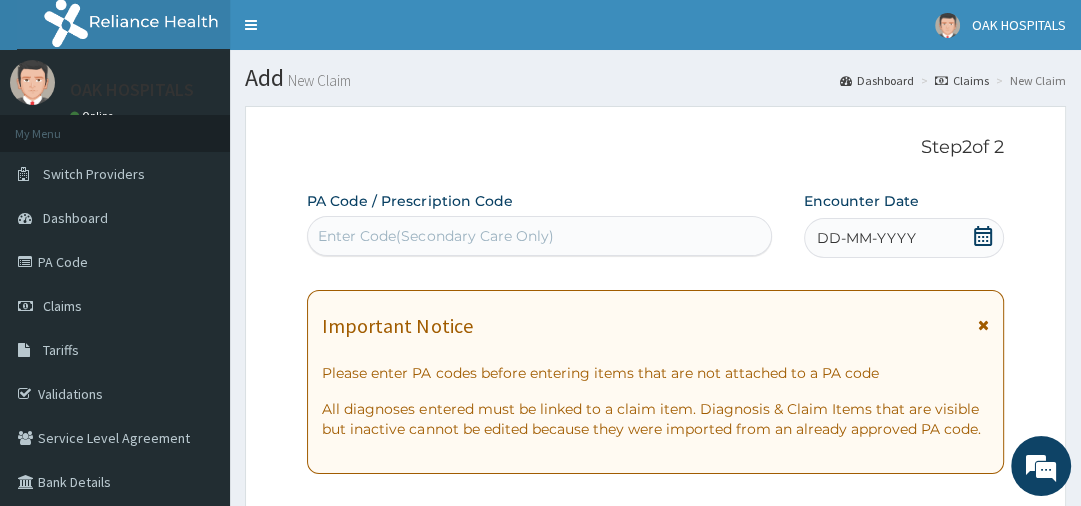 click on "Enter Code(Secondary Care Only)" at bounding box center [435, 236] 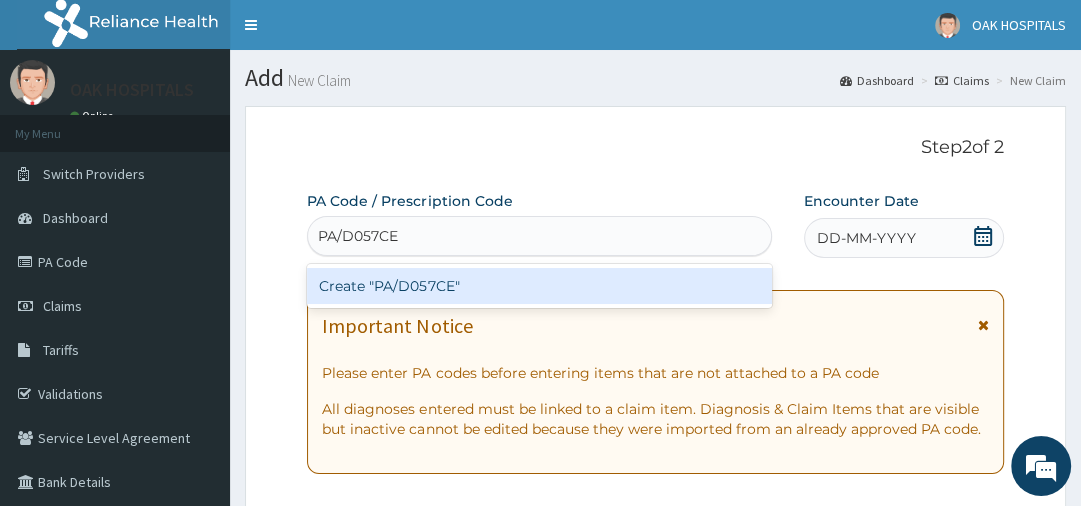type on "PA/D057CE" 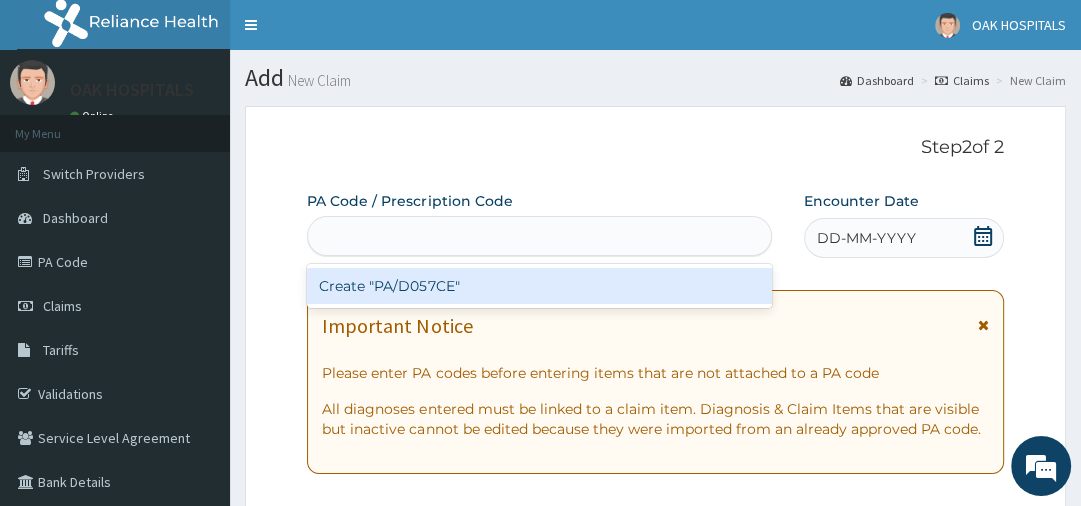click on "PA Code / Prescription Code option Create "PA/D057CE" focused, 1 of 1. 1 result available for search term PA/D057CE. Use Up and Down to choose options, press Enter to select the currently focused option, press Escape to exit the menu, press Tab to select the option and exit the menu. PA/D057CE Create "PA/D057CE" Encounter Date DD-MM-YYYY Important Notice Please enter PA codes before entering items that are not attached to a PA code   All diagnoses entered must be linked to a claim item. Diagnosis & Claim Items that are visible but inactive cannot be edited because they were imported from an already approved PA code. Diagnosis Enter diagnosis NB: All diagnosis must be linked to a claim item Claim Items No claim item Types Select Type Item Select Item Pair Diagnosis Select Diagnosis Unit Price 0 Add Comment" at bounding box center (655, 718) 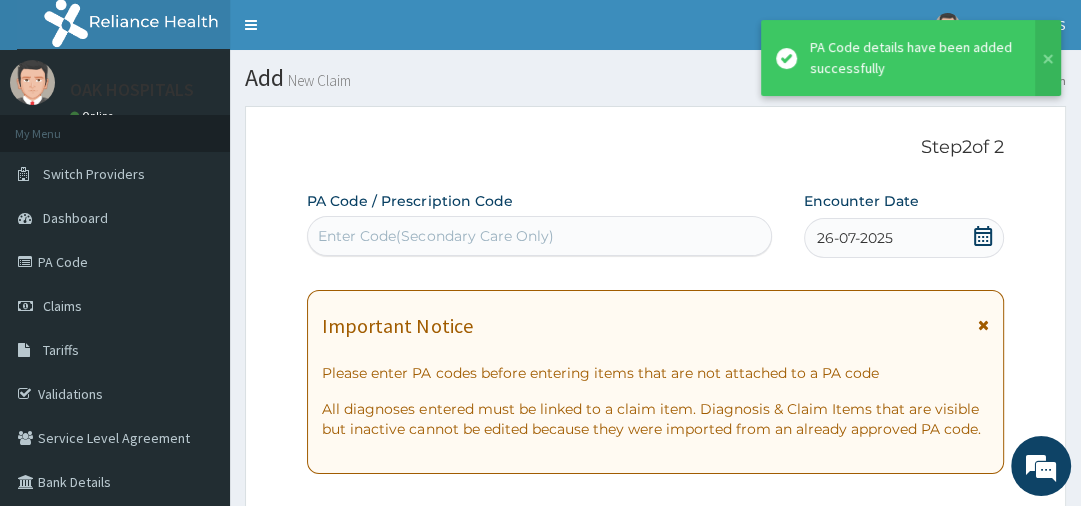 scroll, scrollTop: 576, scrollLeft: 0, axis: vertical 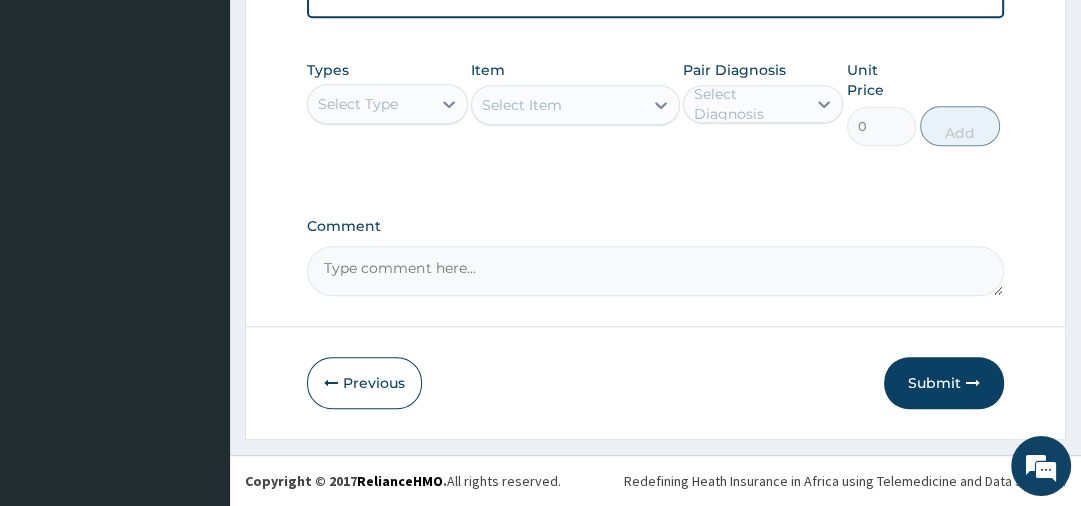 click on "Select Type" at bounding box center [358, 104] 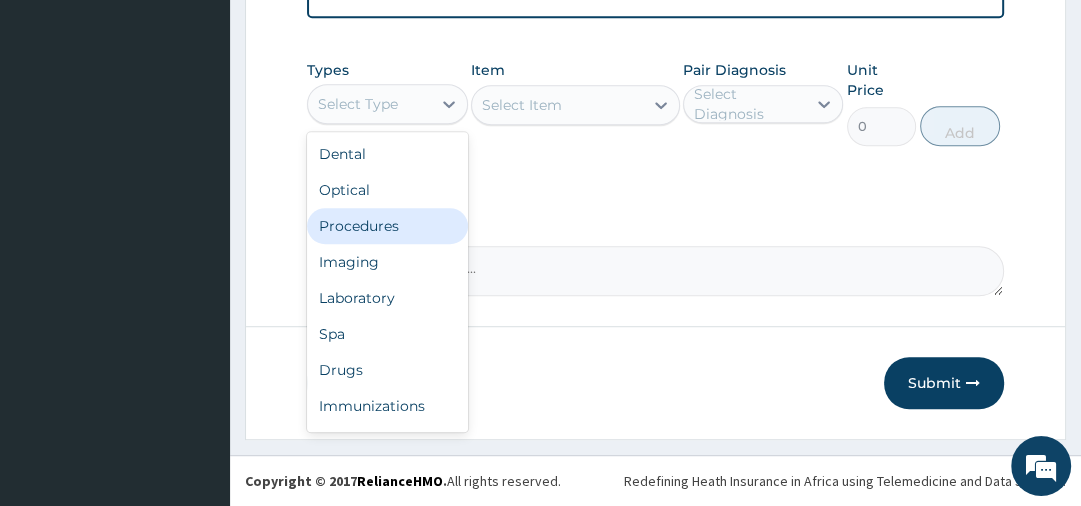 click on "Procedures" at bounding box center [387, 226] 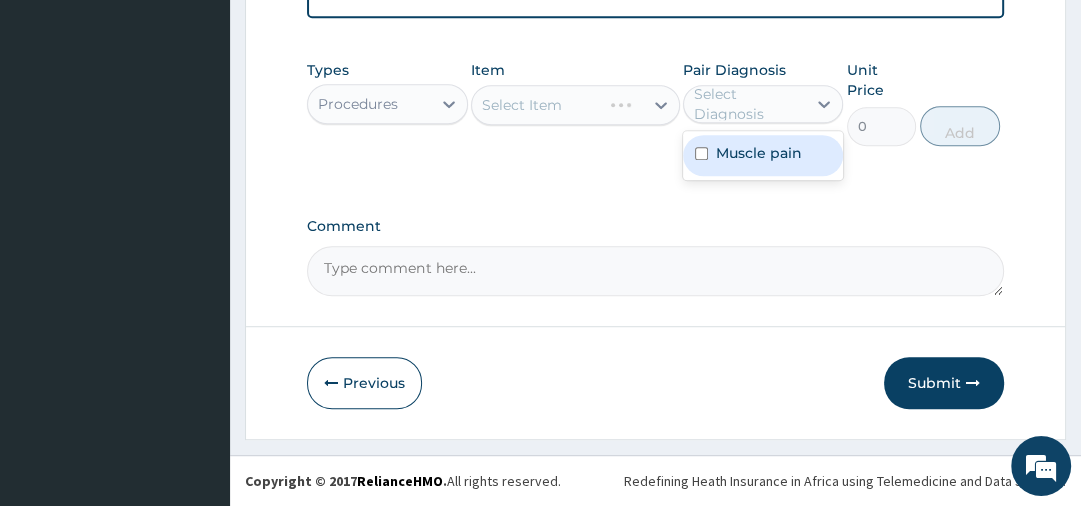 click on "Select Diagnosis" at bounding box center [749, 104] 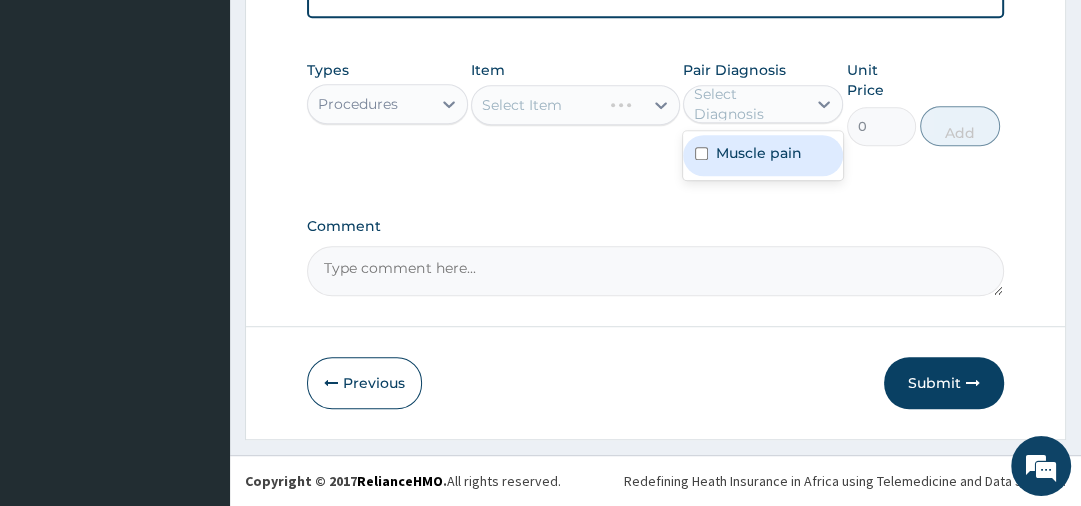 click on "Muscle pain" at bounding box center [759, 153] 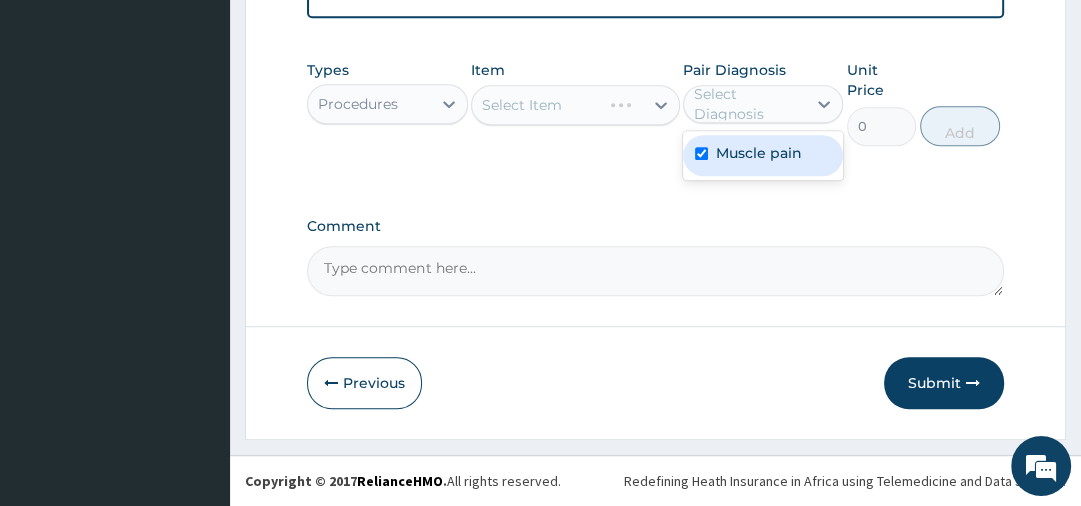 checkbox on "true" 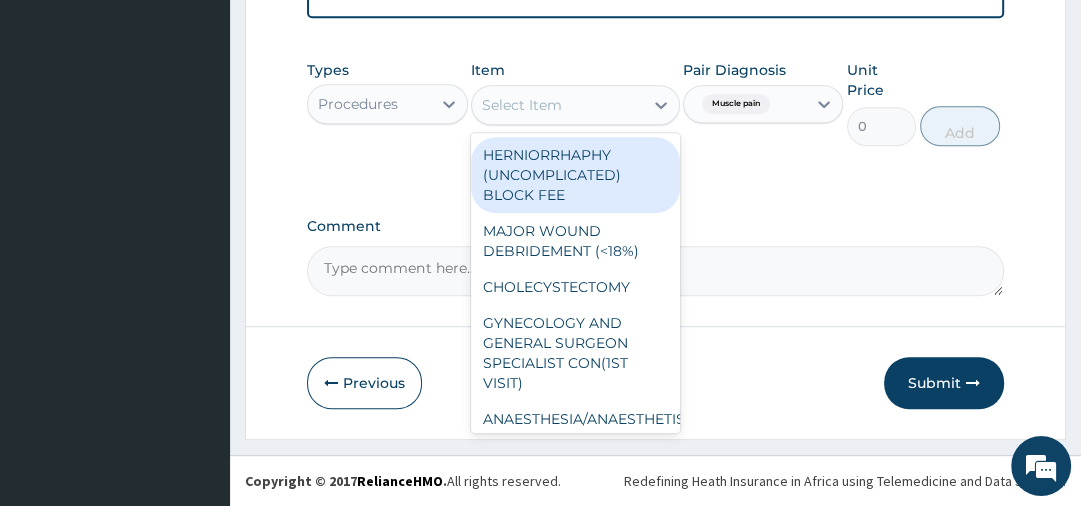 click on "Select Item" at bounding box center (557, 105) 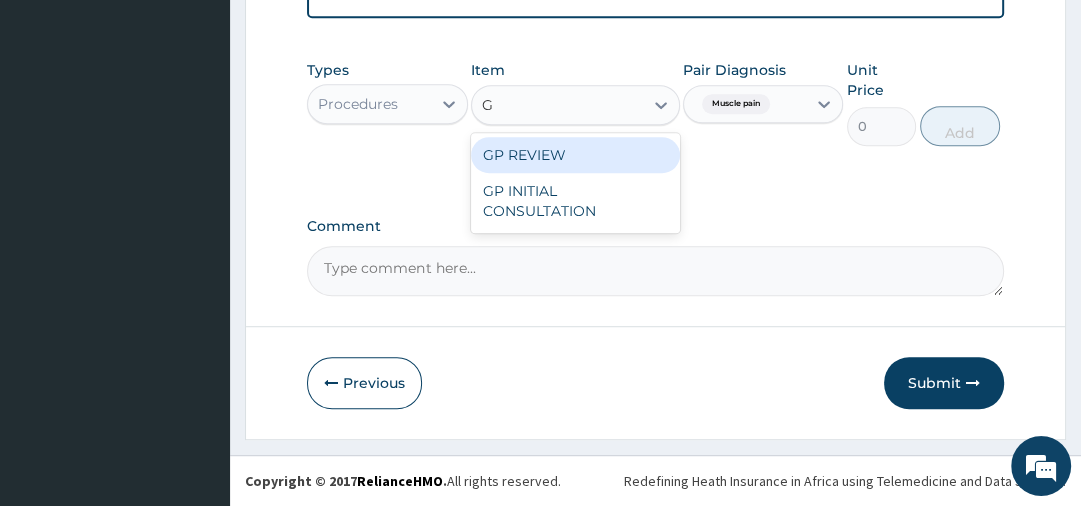 type on "GP" 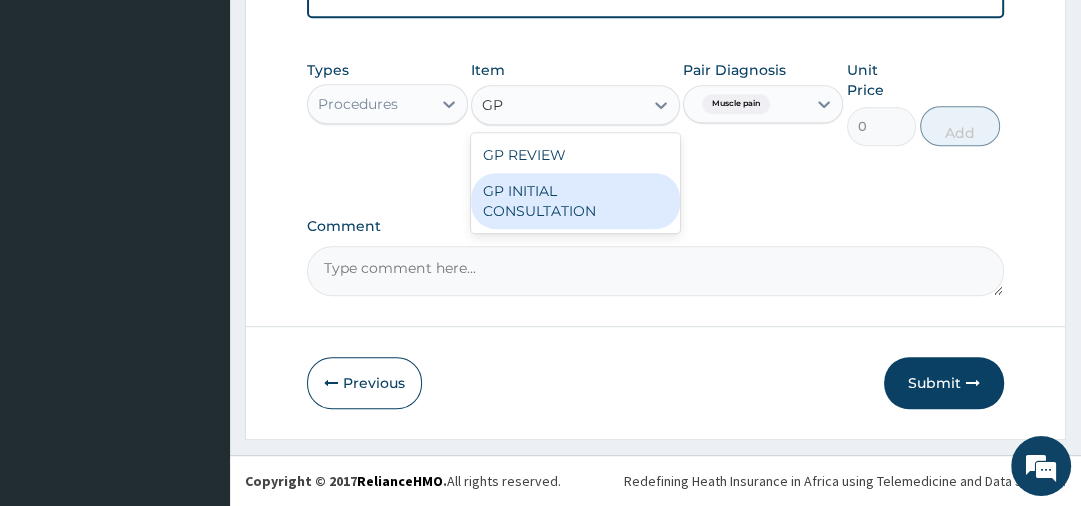 click on "GP INITIAL CONSULTATION" at bounding box center [575, 201] 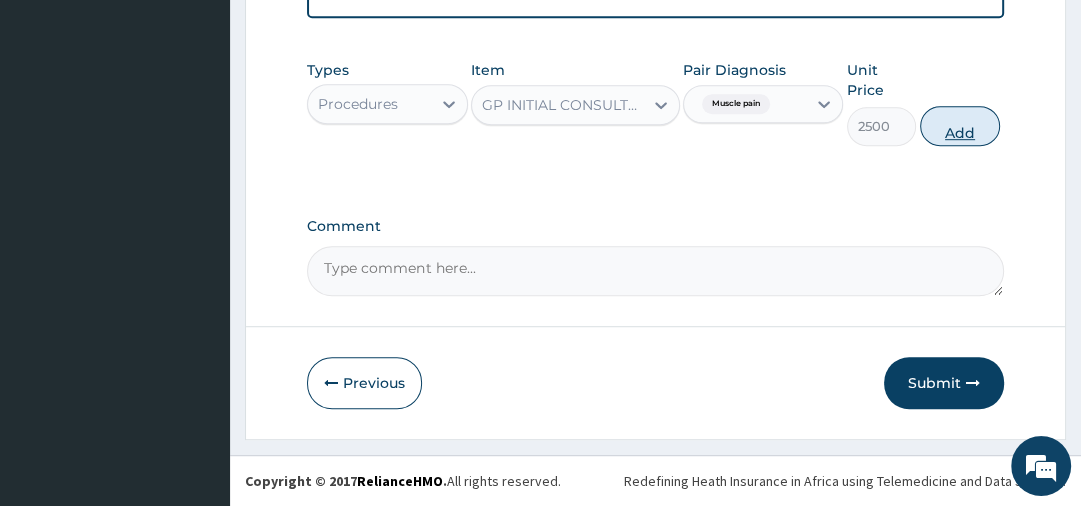 click on "Add" at bounding box center (960, 126) 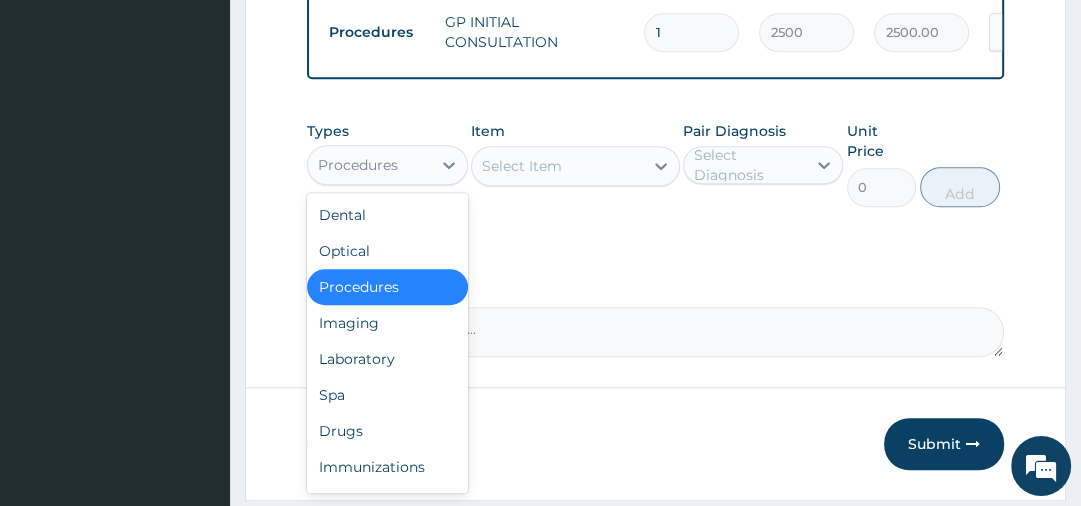 click on "Procedures" at bounding box center [358, 165] 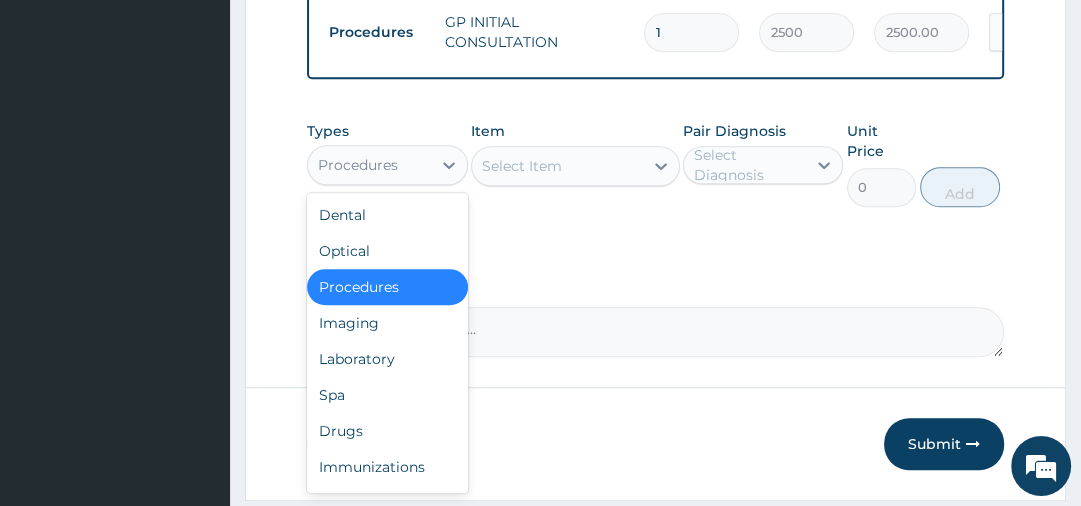 type on "L" 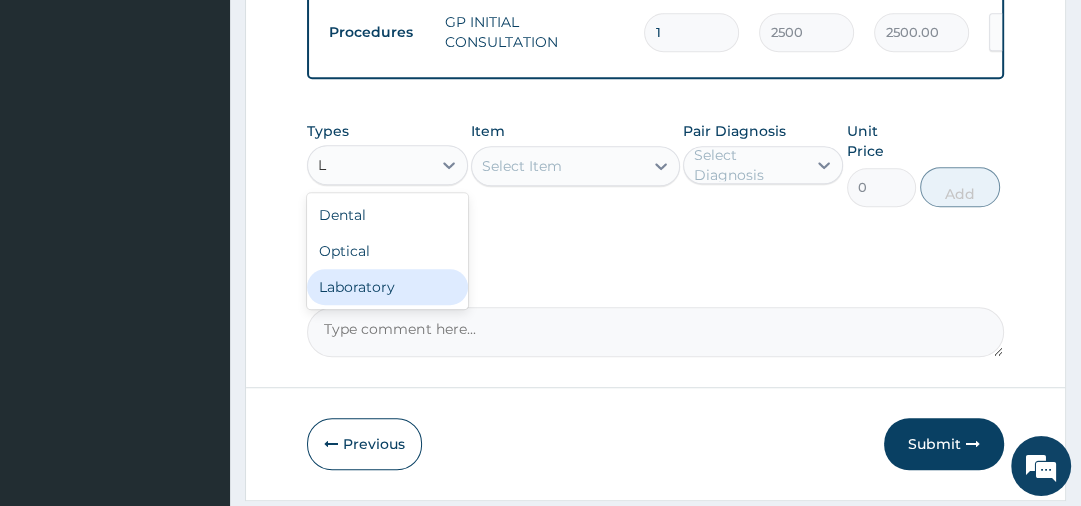 click on "Laboratory" at bounding box center [387, 287] 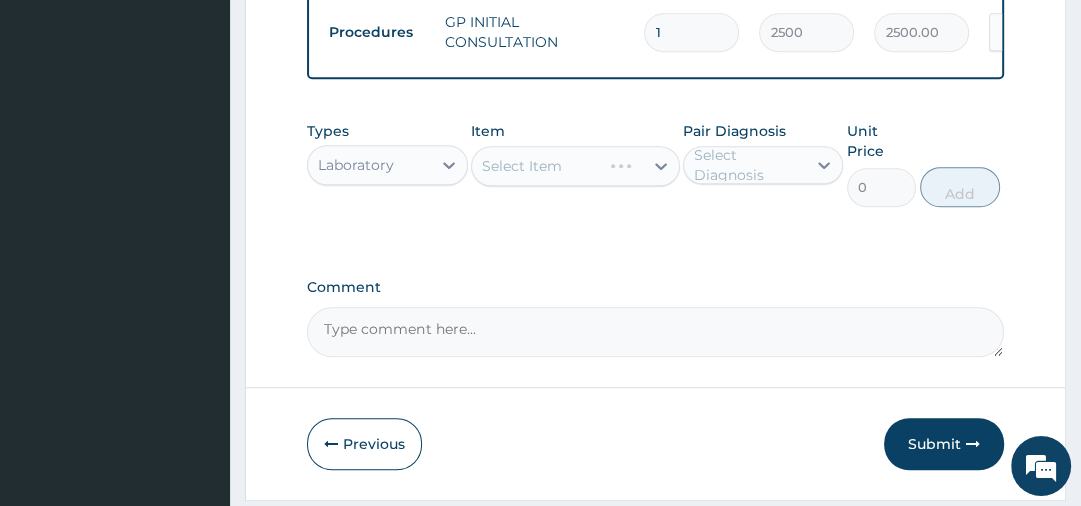 click on "Select Item" at bounding box center [575, 166] 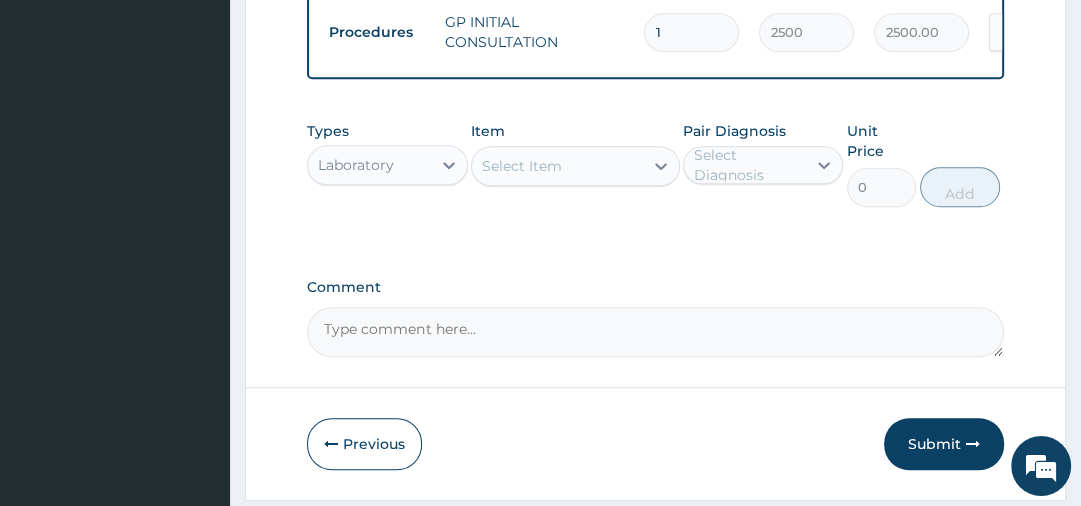 scroll, scrollTop: 427, scrollLeft: 0, axis: vertical 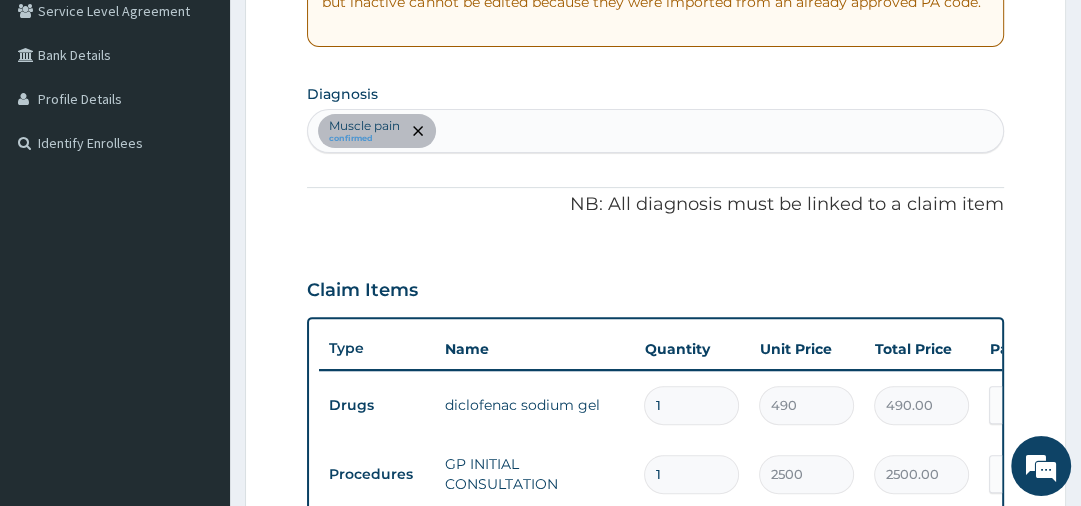 click on "Muscle pain confirmed" at bounding box center (655, 131) 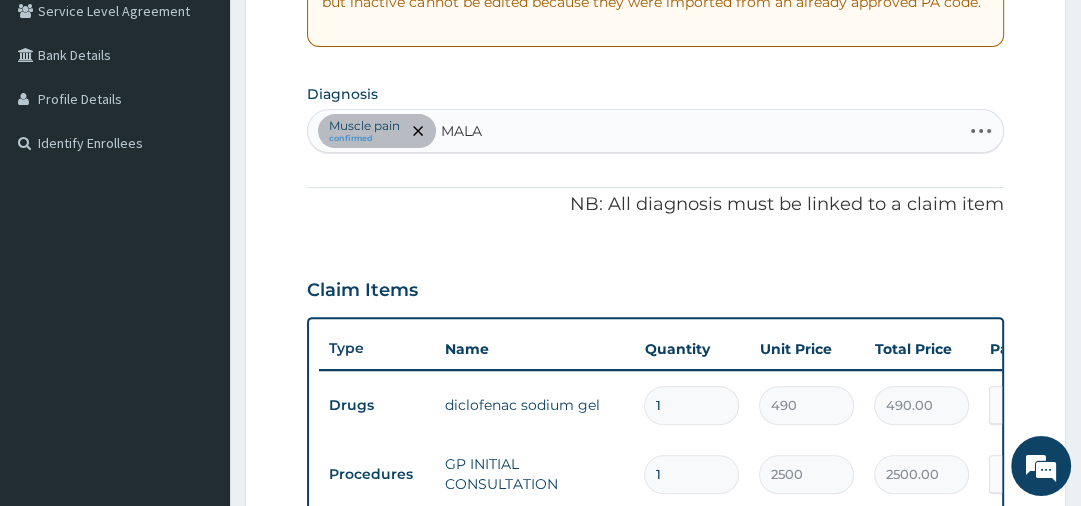 type on "MALAR" 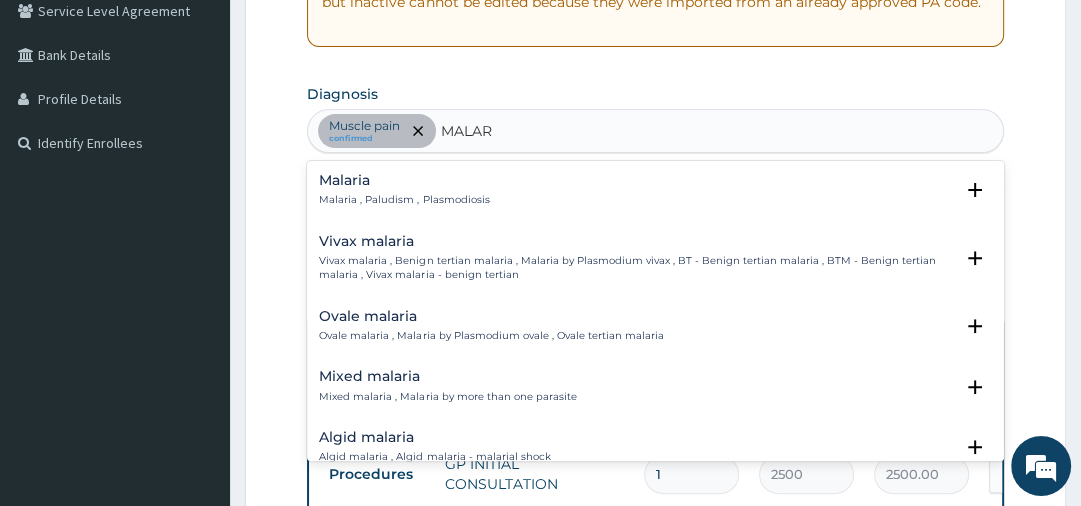 click on "Malaria" at bounding box center [404, 180] 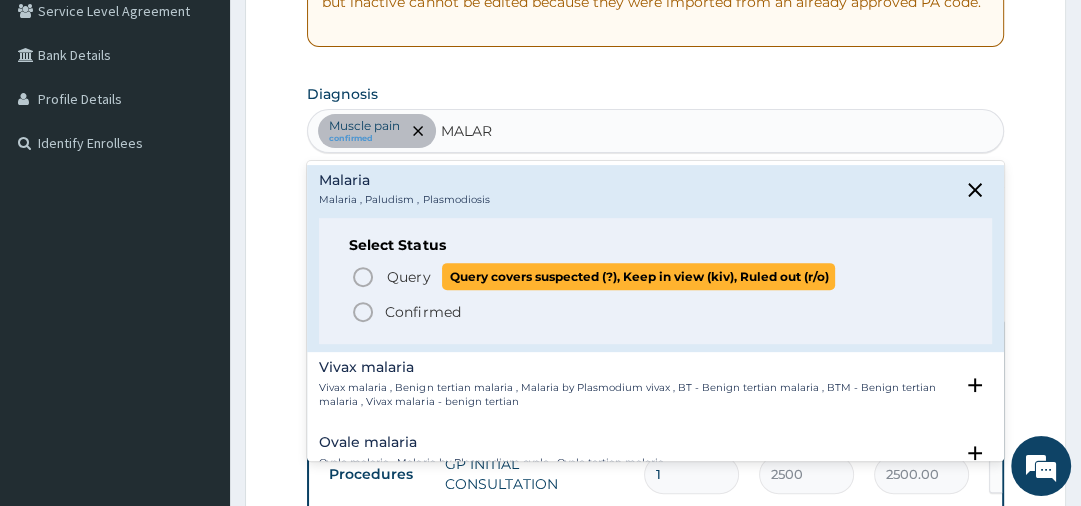 click on "Query Query covers suspected (?), Keep in view (kiv), Ruled out (r/o)" at bounding box center (656, 276) 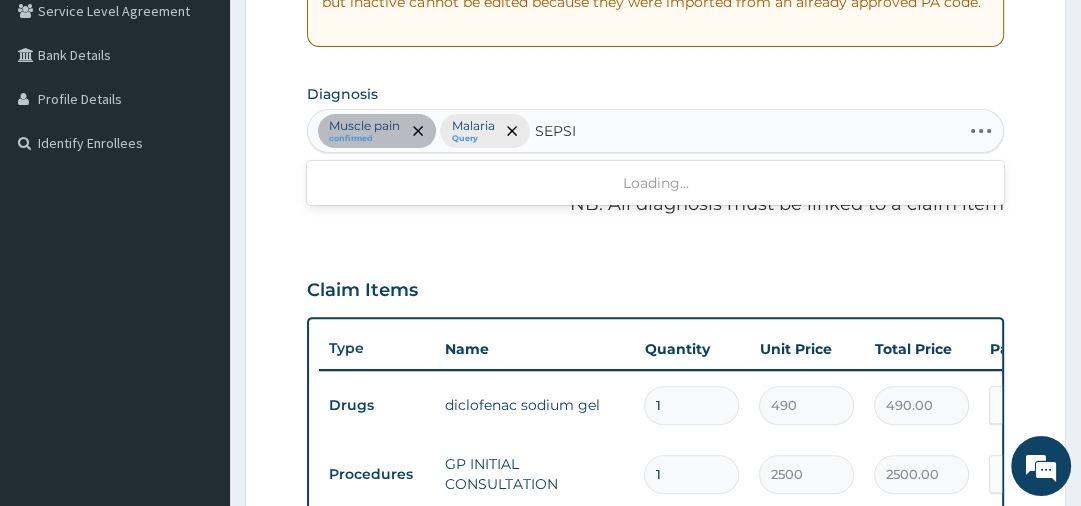 type on "SEPSIS" 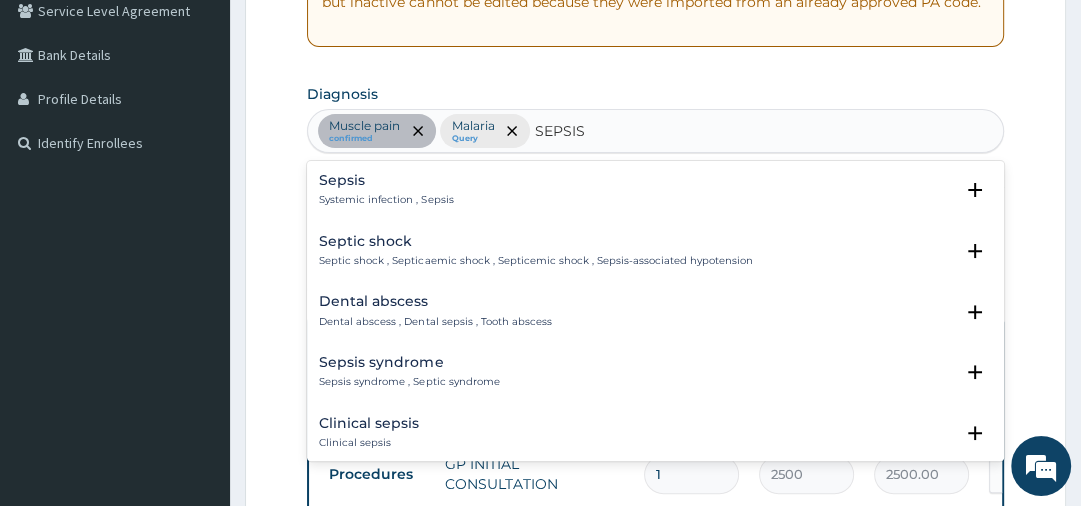 click on "Sepsis" at bounding box center (386, 180) 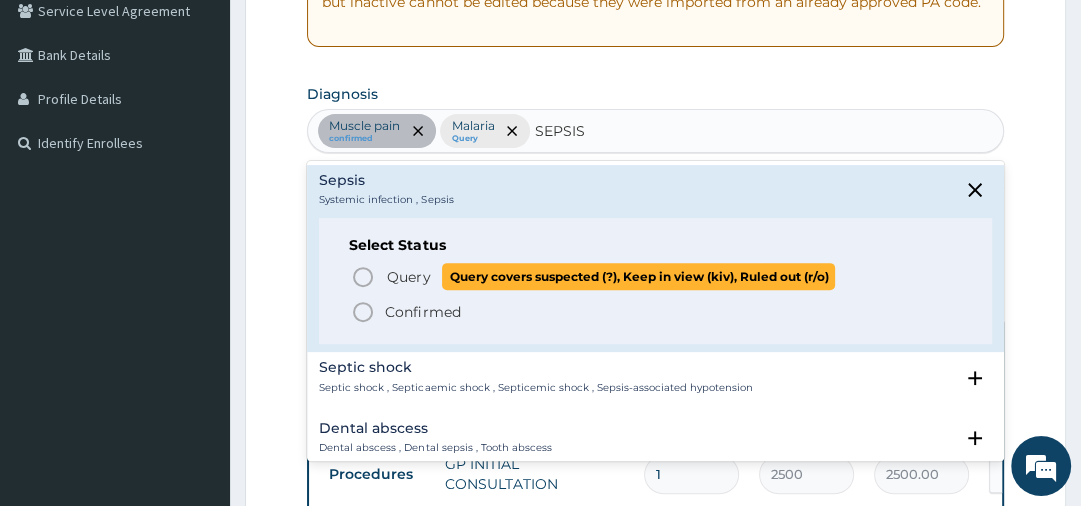 click on "Query" at bounding box center (408, 277) 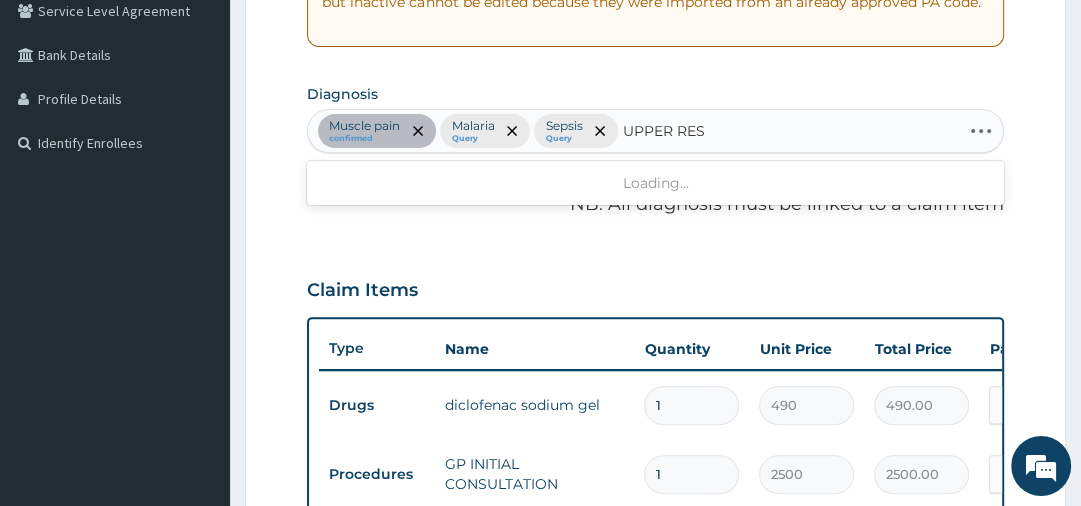 type on "UPPER RESP" 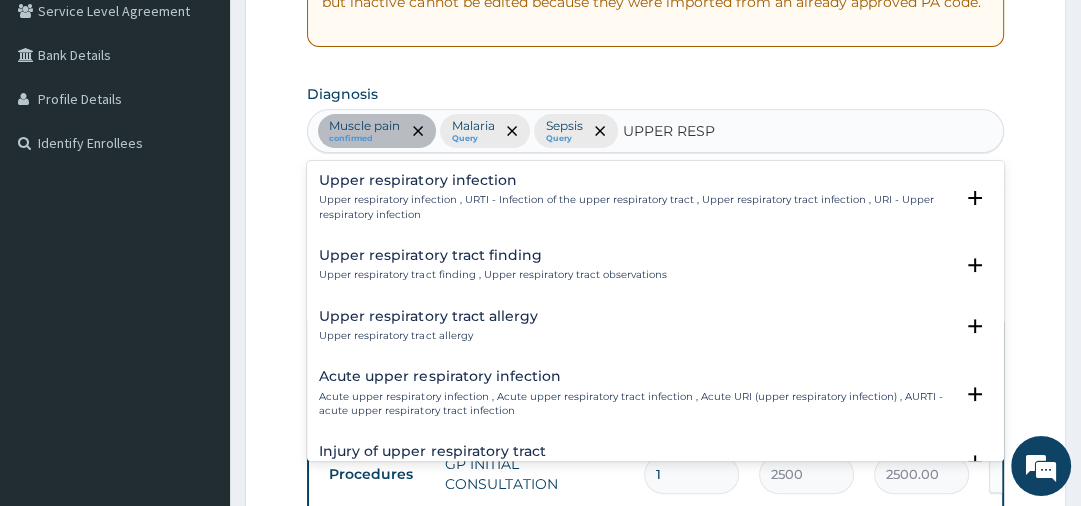 click on "Upper respiratory infection , URTI - Infection of the upper respiratory tract , Upper respiratory tract infection , URI - Upper respiratory infection" at bounding box center [635, 207] 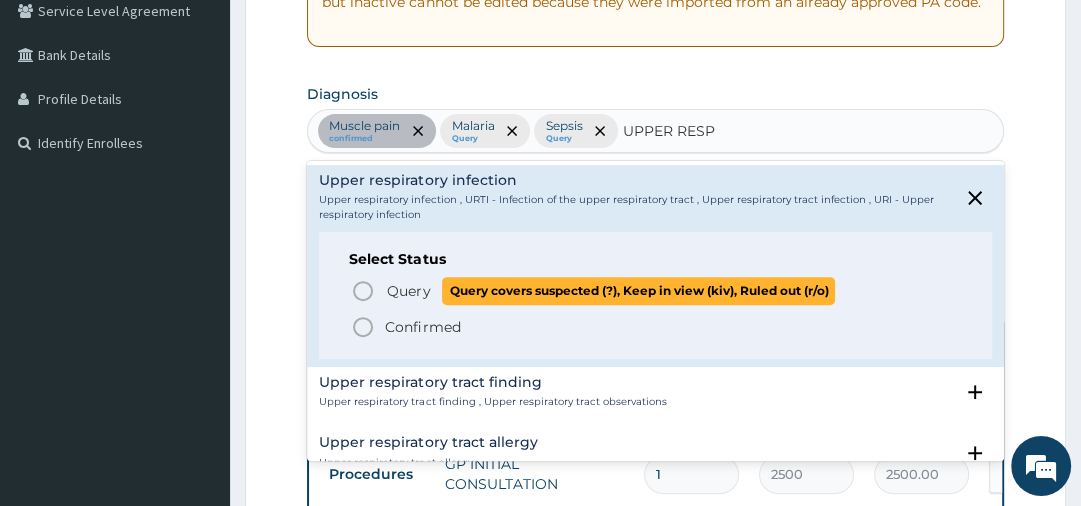 click on "Query" at bounding box center (408, 291) 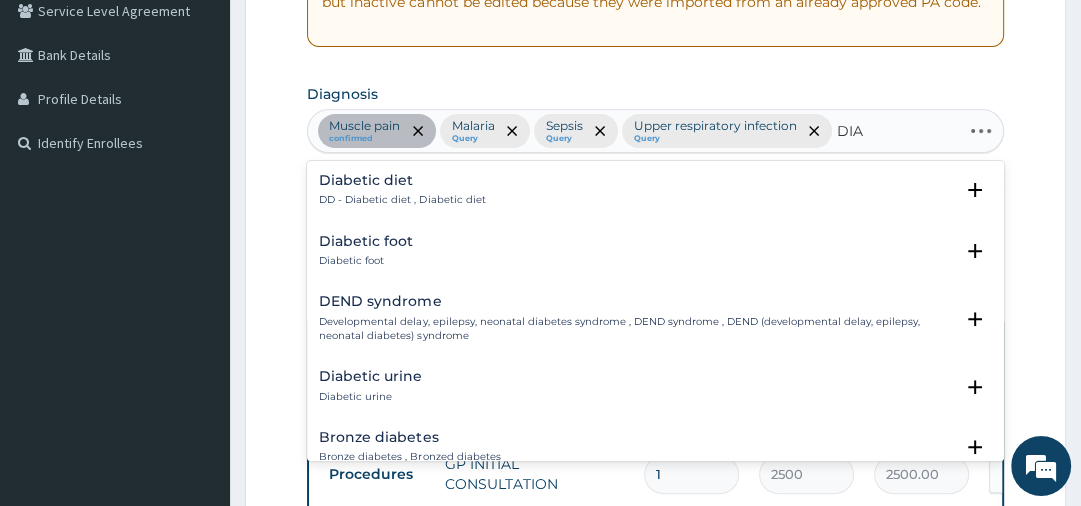 type on "DIA" 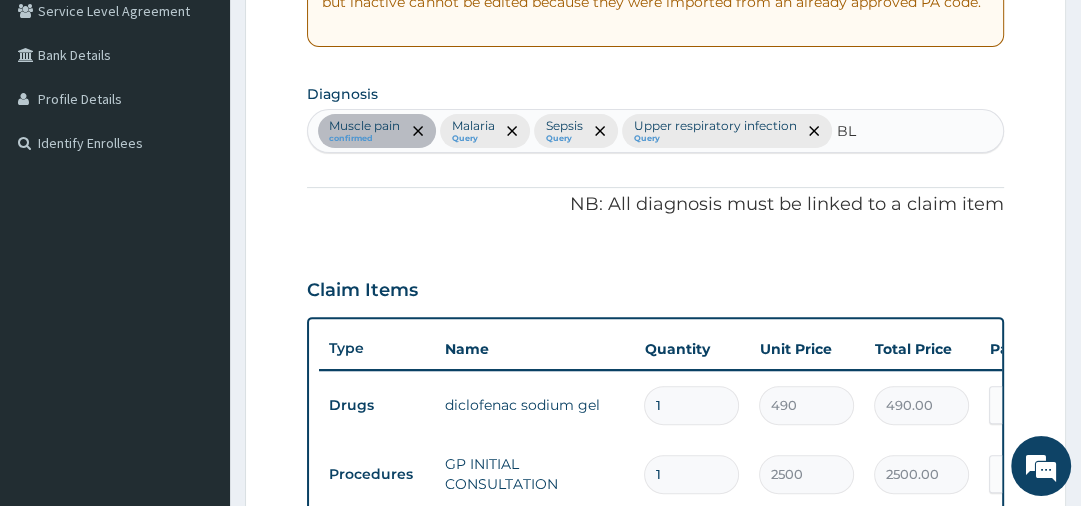 type on "B" 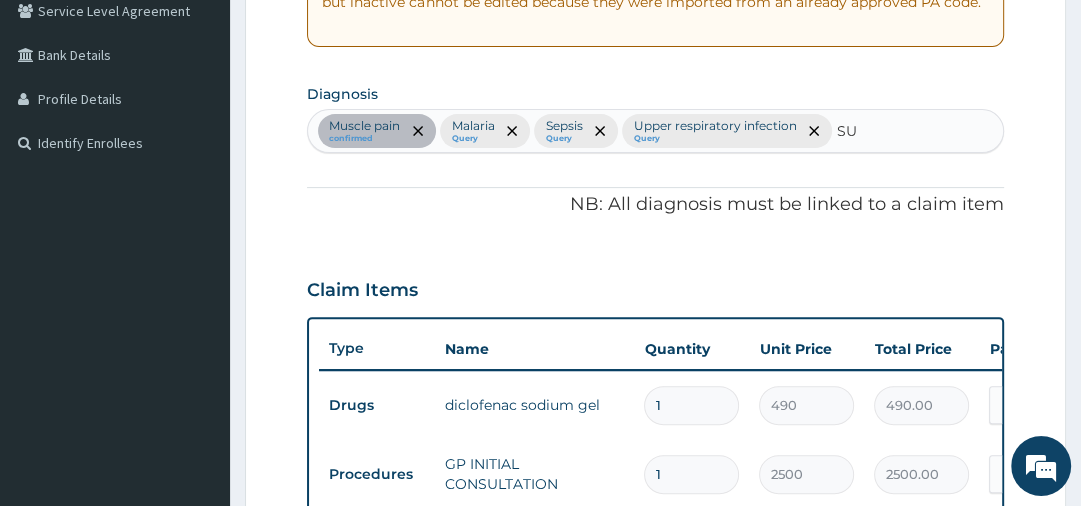 type on "S" 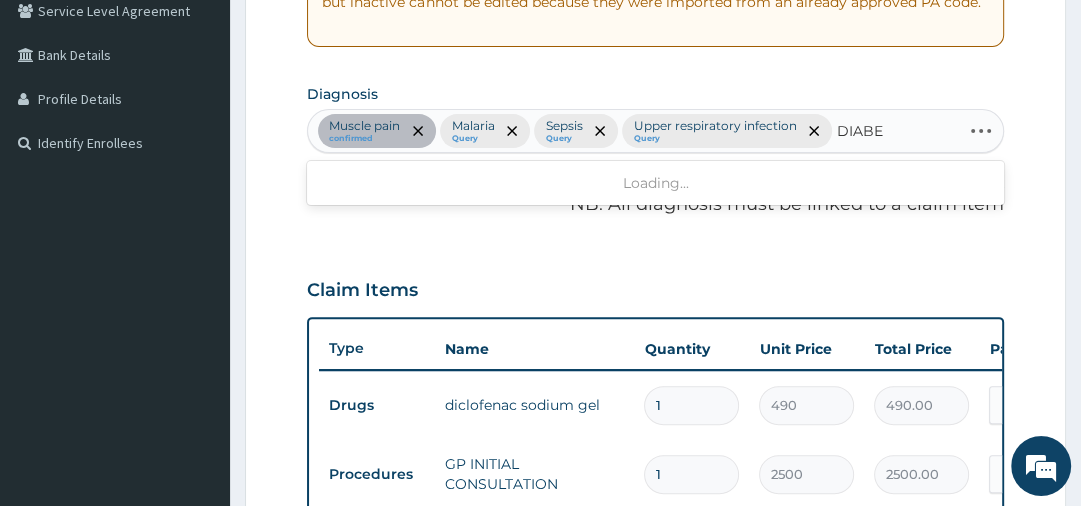 type on "DIABET" 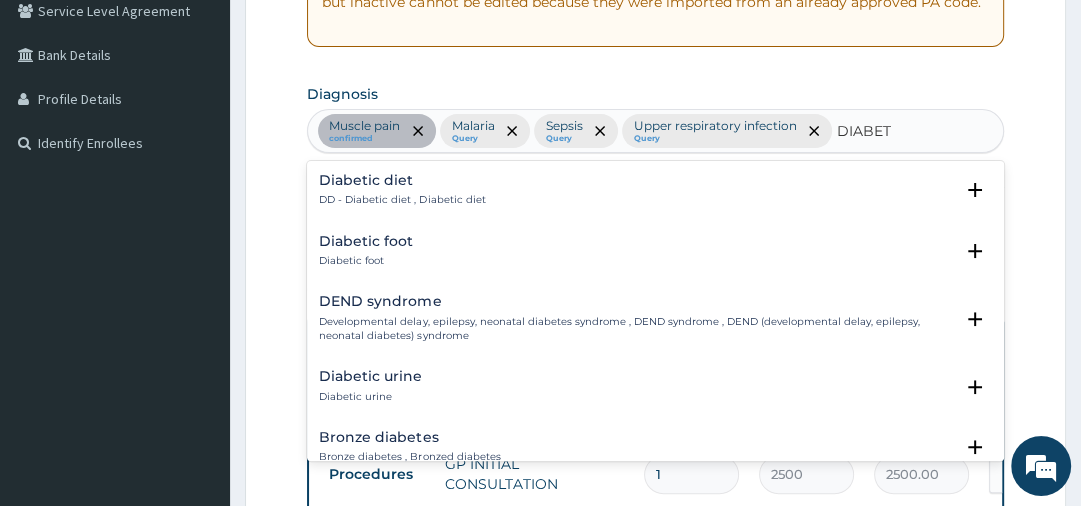 click on "Bronze diabetes Bronze diabetes , Bronzed diabetes Select Status Query Query covers suspected (?), Keep in view (kiv), Ruled out (r/o) Confirmed" at bounding box center (655, 452) 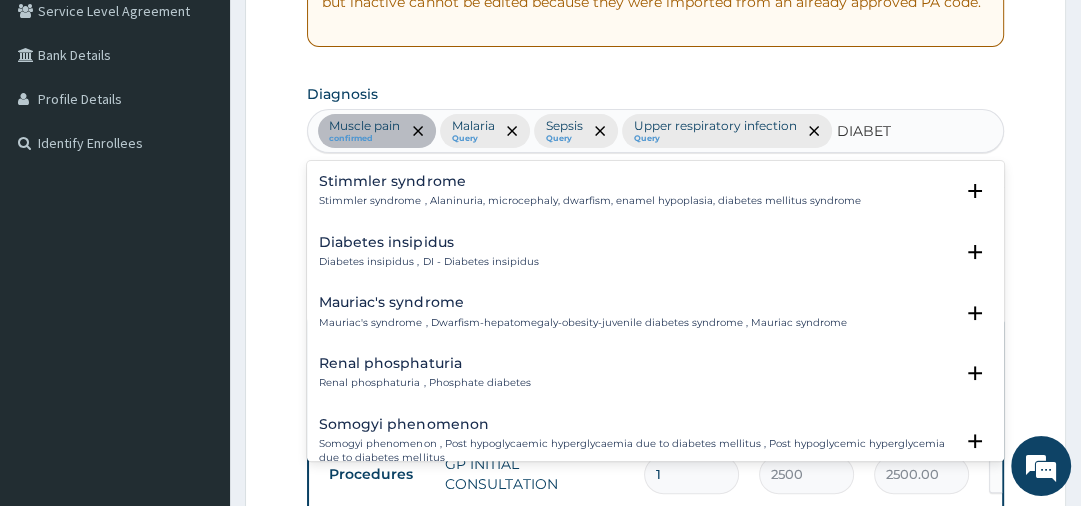 scroll, scrollTop: 524, scrollLeft: 0, axis: vertical 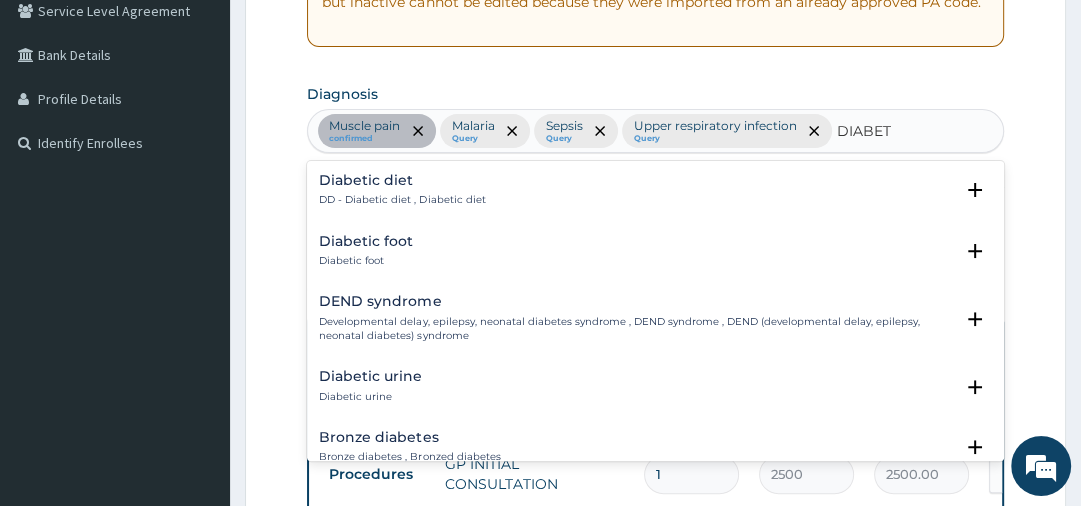 click on "Diabetic diet DD - Diabetic diet , Diabetic diet" at bounding box center [655, 190] 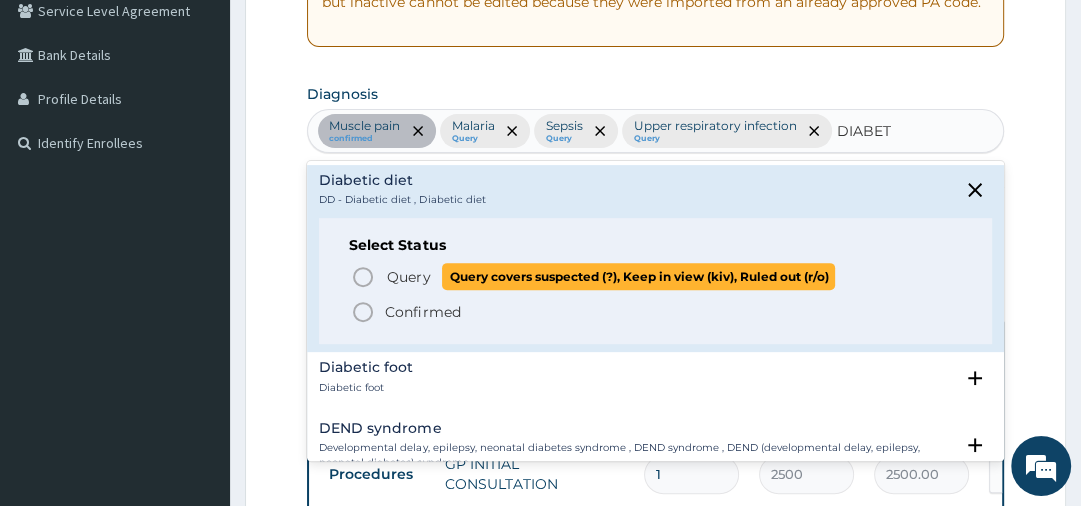 click on "Query" at bounding box center [408, 277] 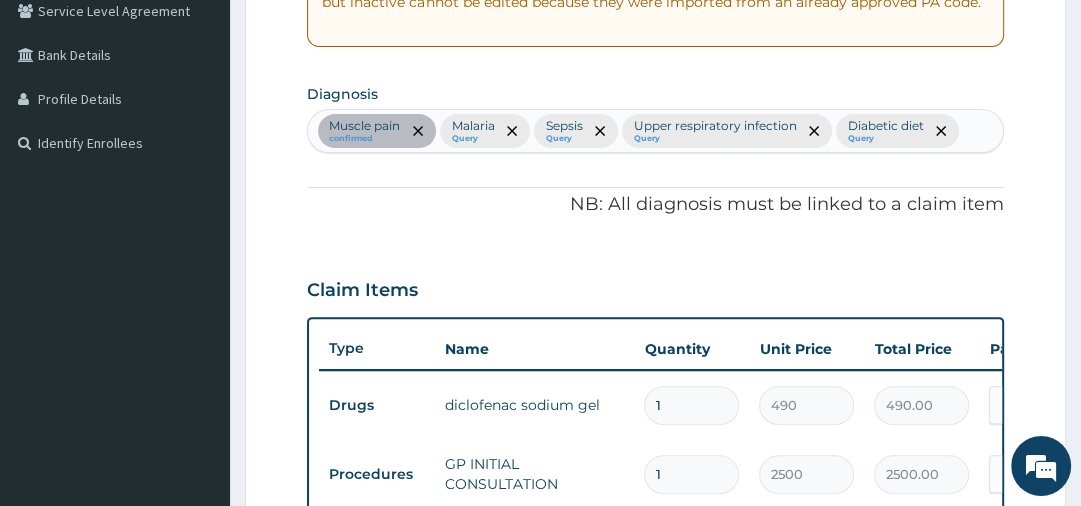 scroll, scrollTop: 869, scrollLeft: 0, axis: vertical 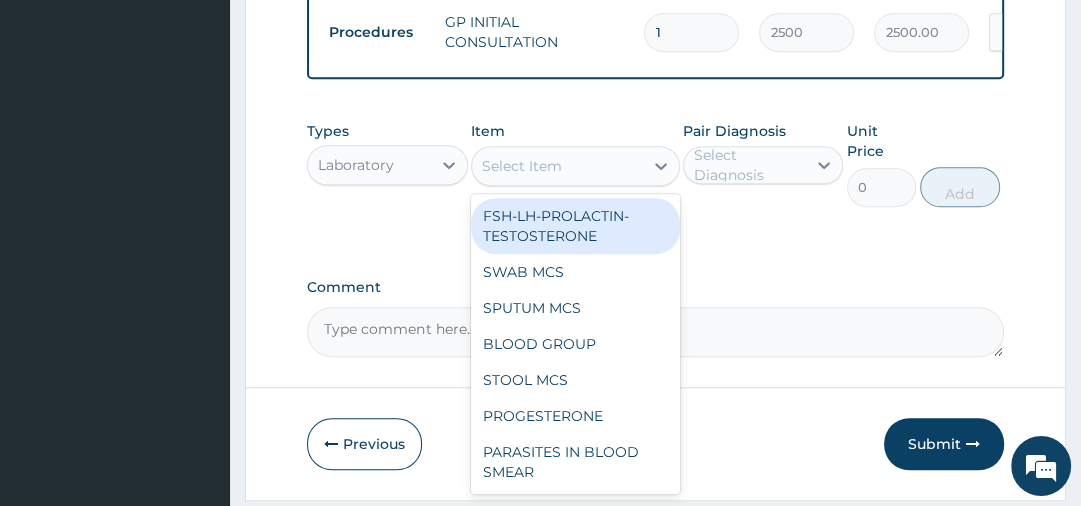 click on "Select Item" at bounding box center (557, 166) 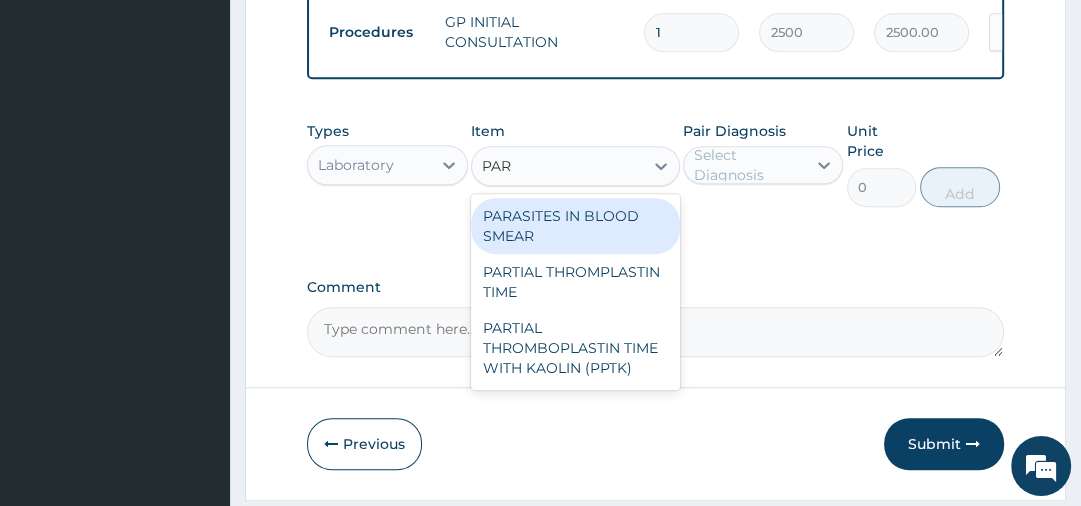 type on "PARA" 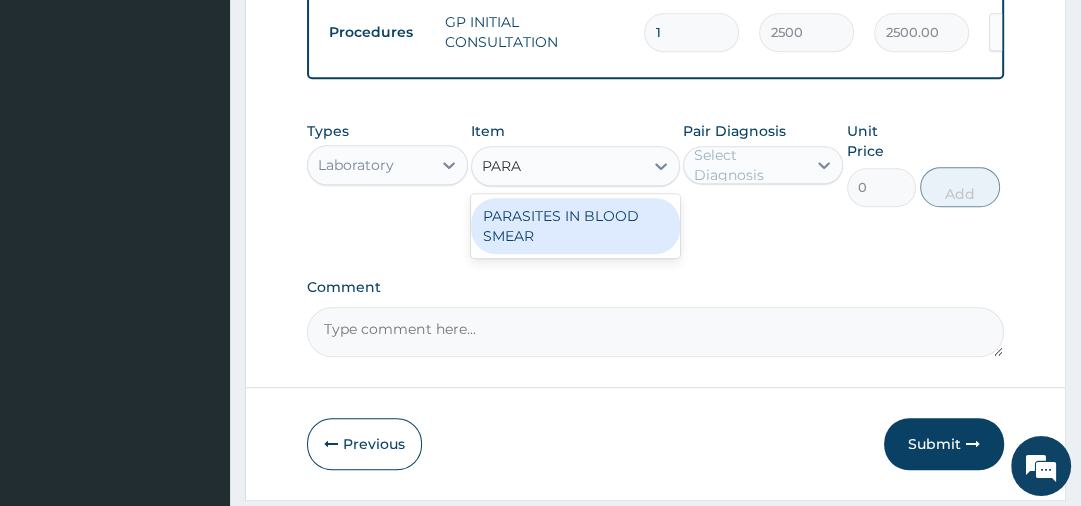 click on "PARASITES IN BLOOD SMEAR" at bounding box center (575, 226) 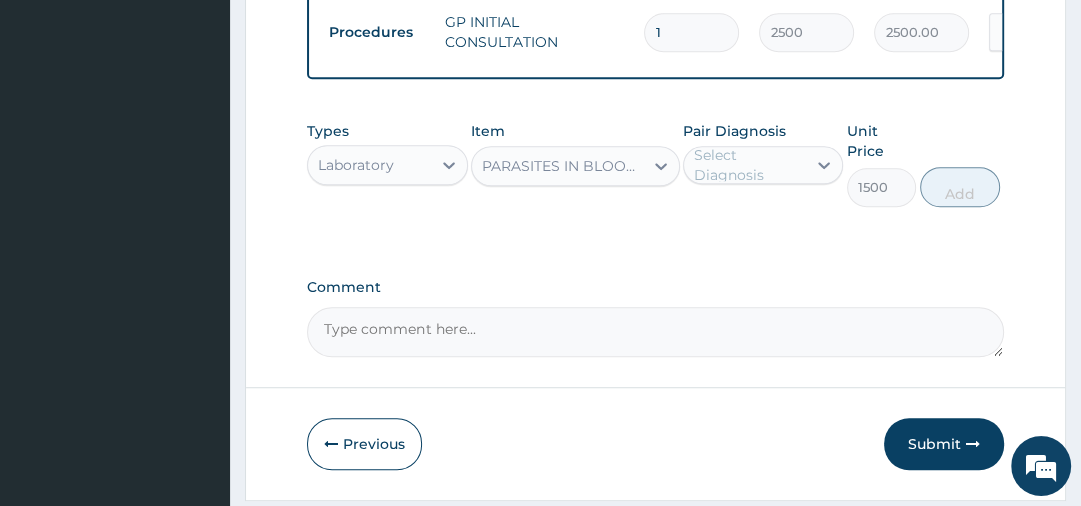 click on "Select Diagnosis" at bounding box center [749, 165] 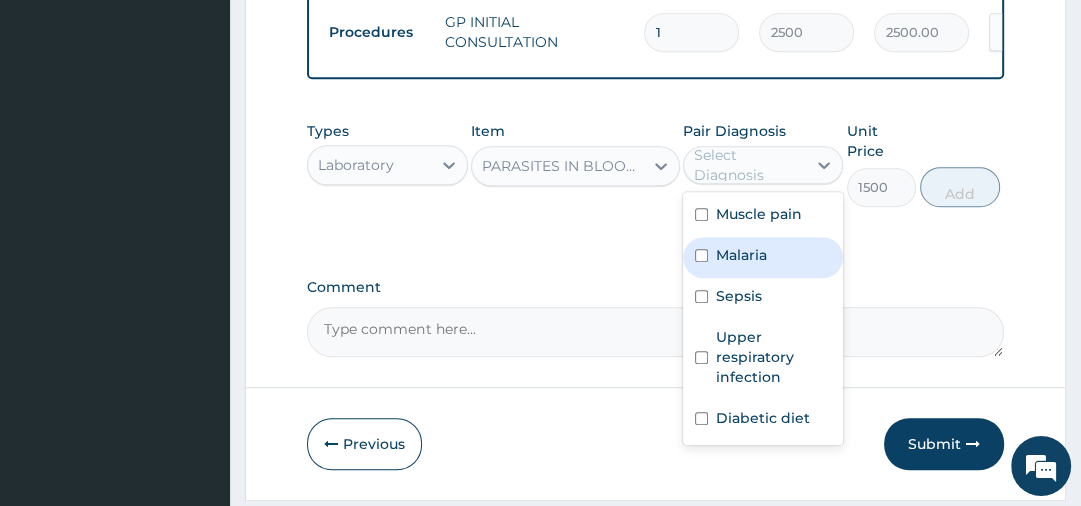 click on "Malaria" at bounding box center (741, 255) 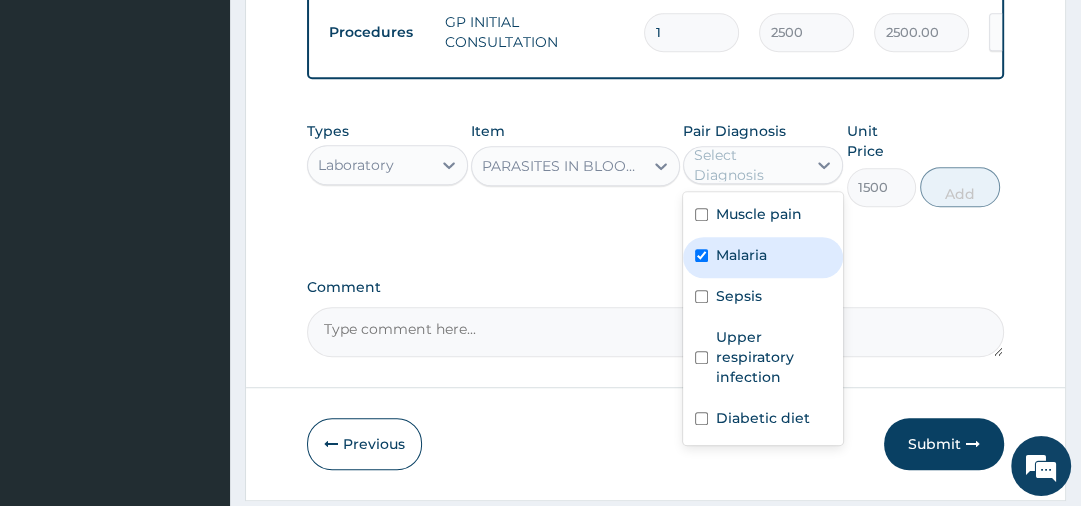 checkbox on "true" 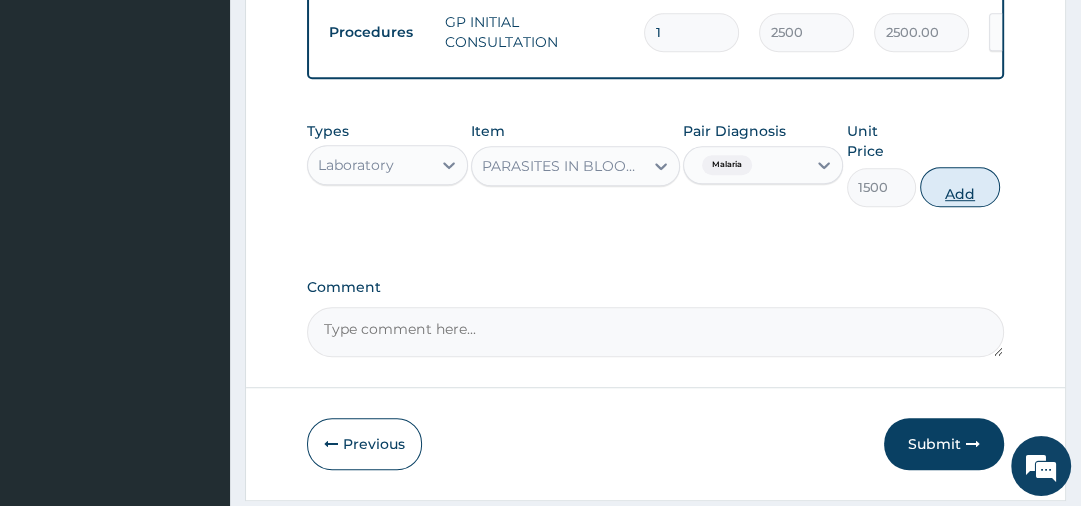 click on "Add" at bounding box center [960, 187] 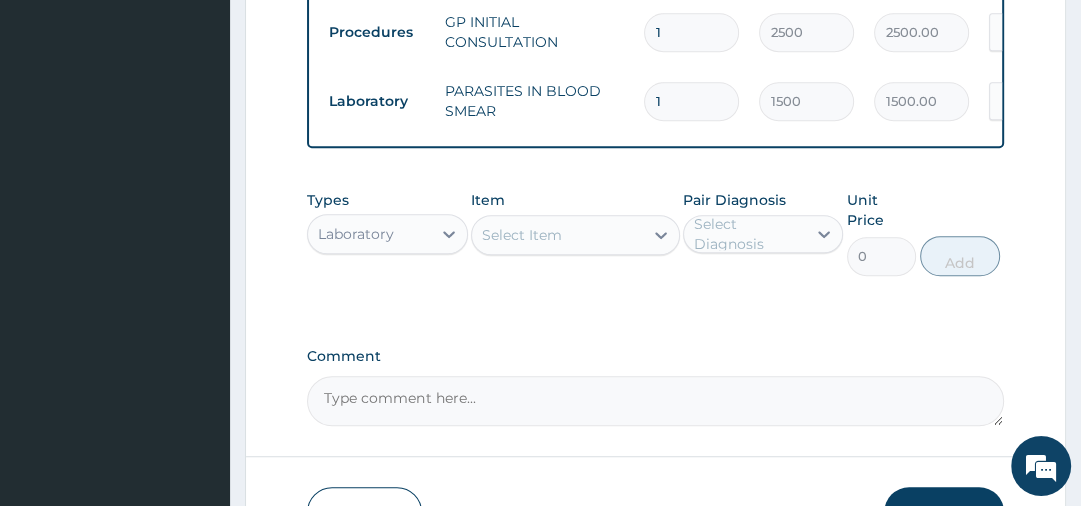 click on "Select Item" at bounding box center (557, 235) 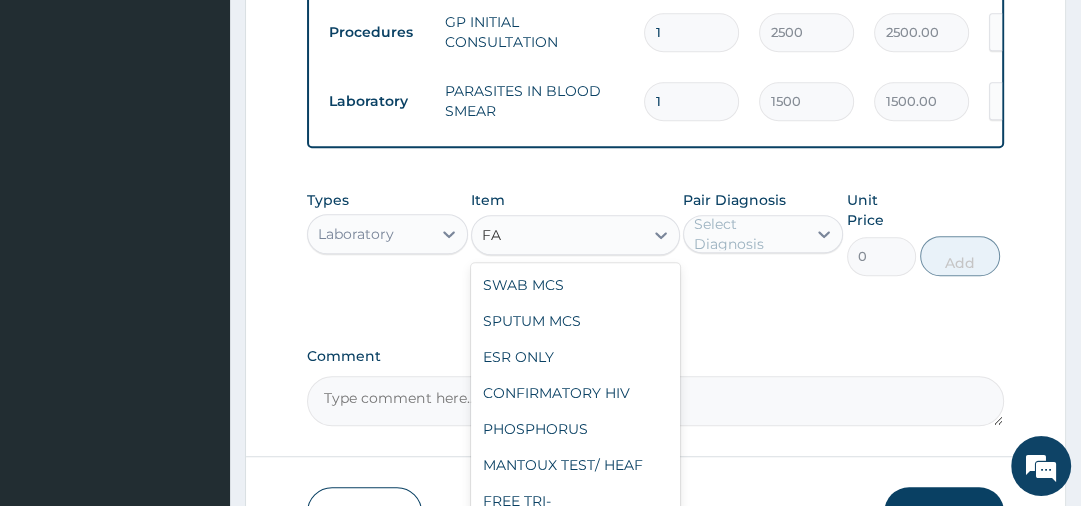 type on "F" 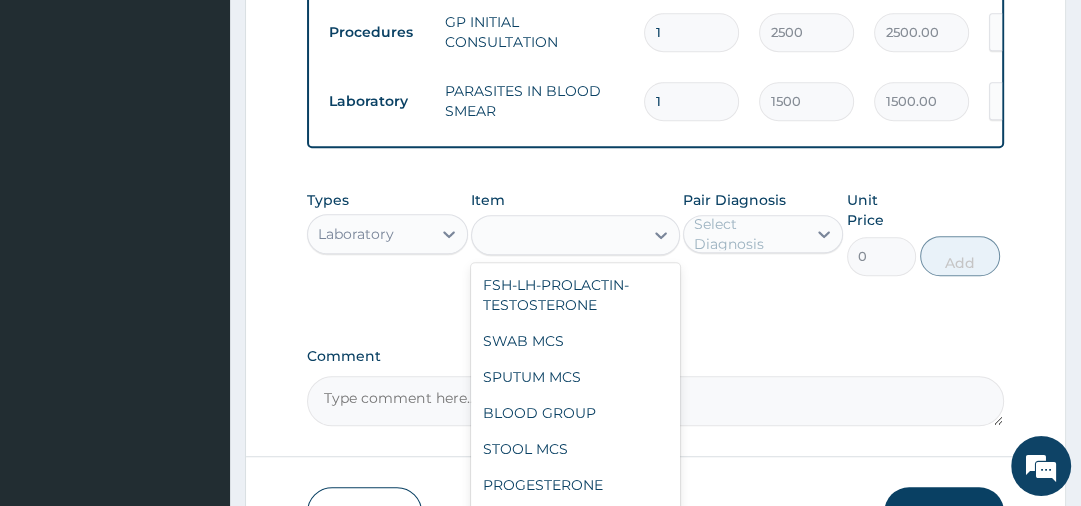 type on "F" 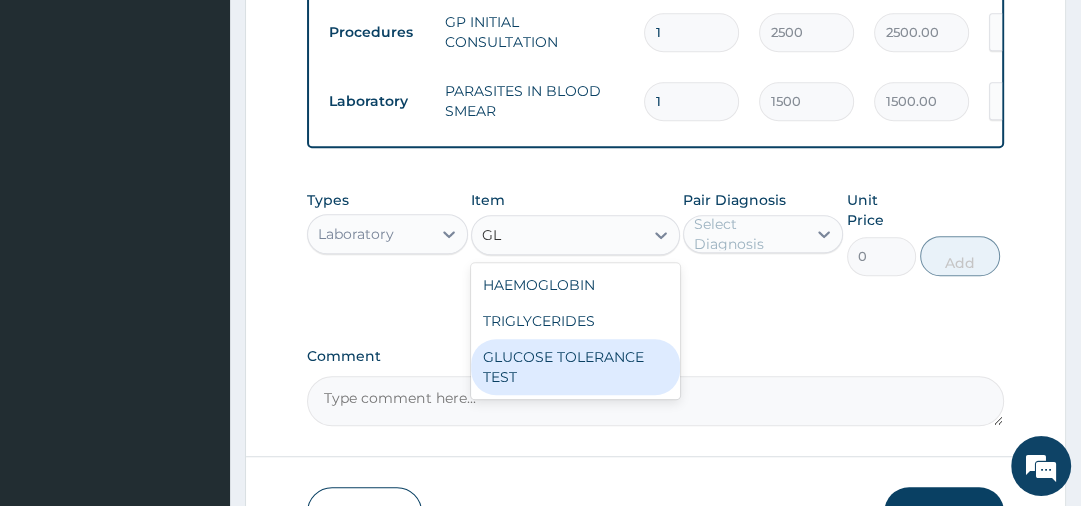 type on "G" 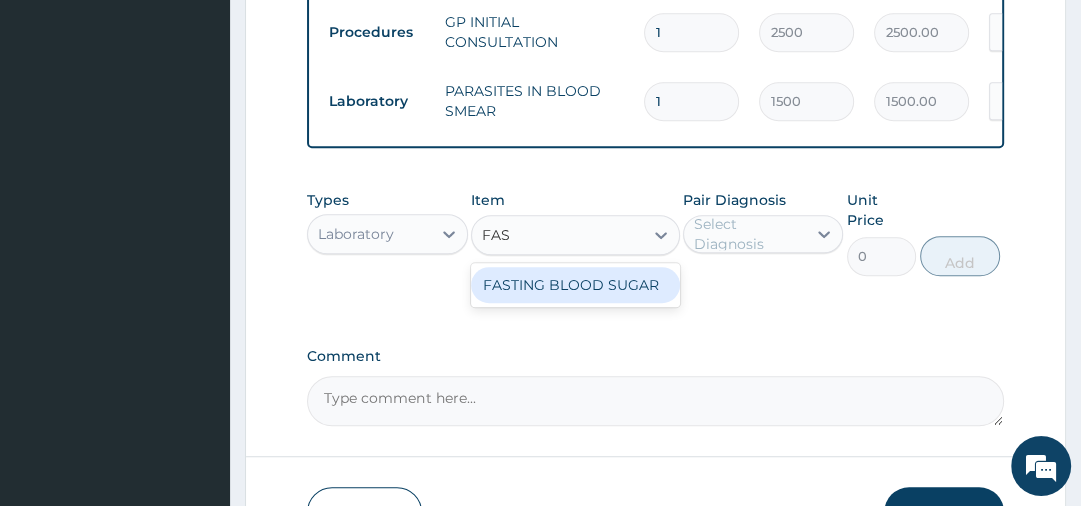 type on "FAST" 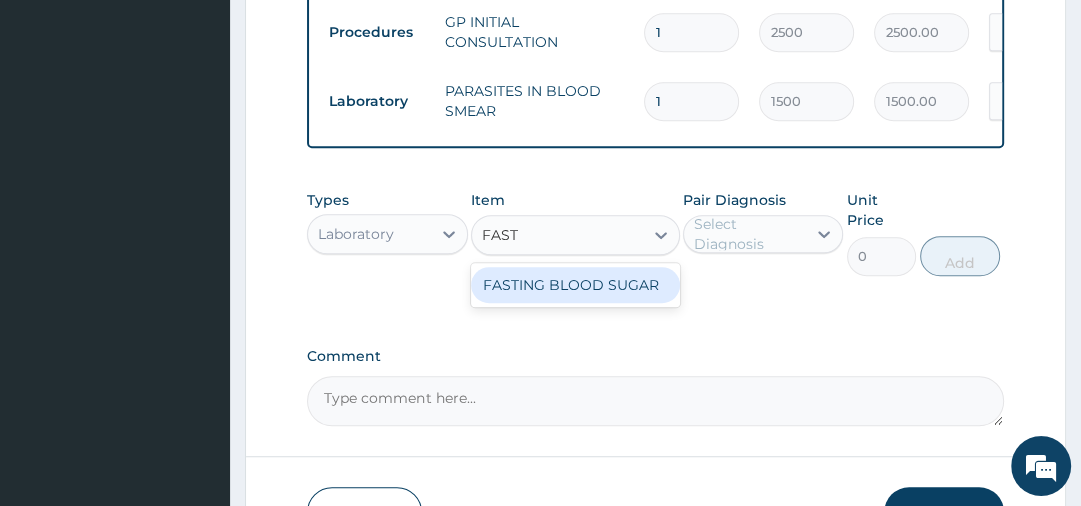 click on "FASTING BLOOD SUGAR" at bounding box center (575, 285) 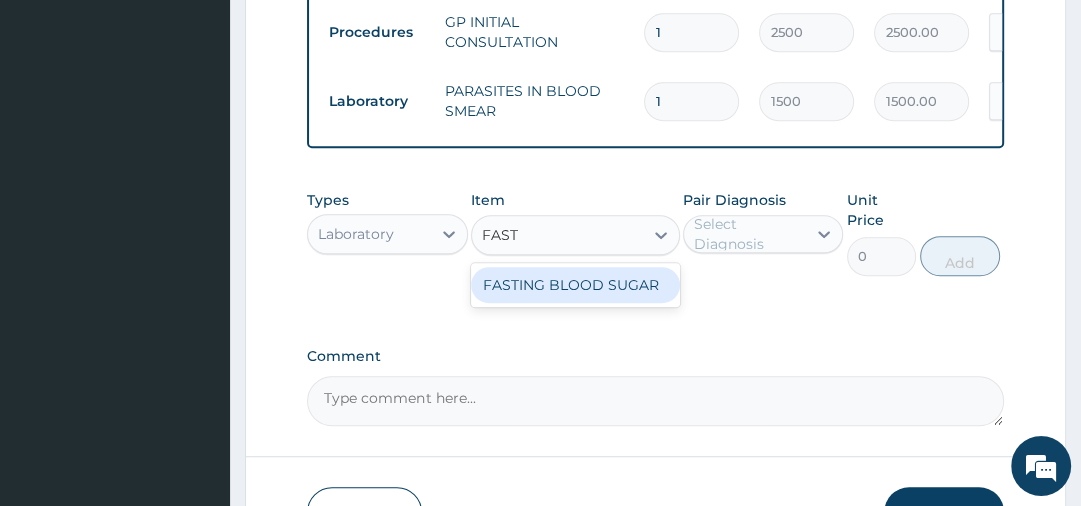 type 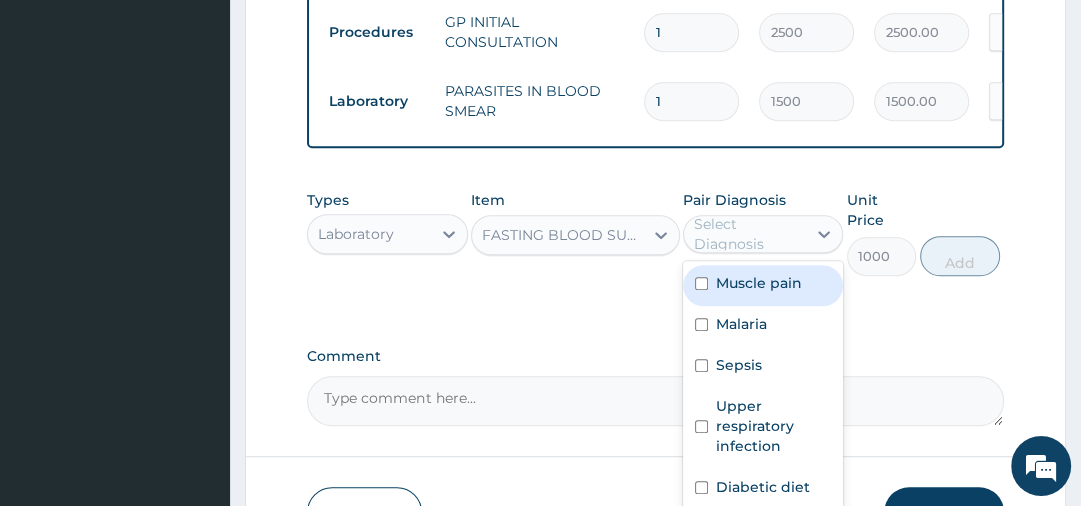 click on "Select Diagnosis" at bounding box center [749, 234] 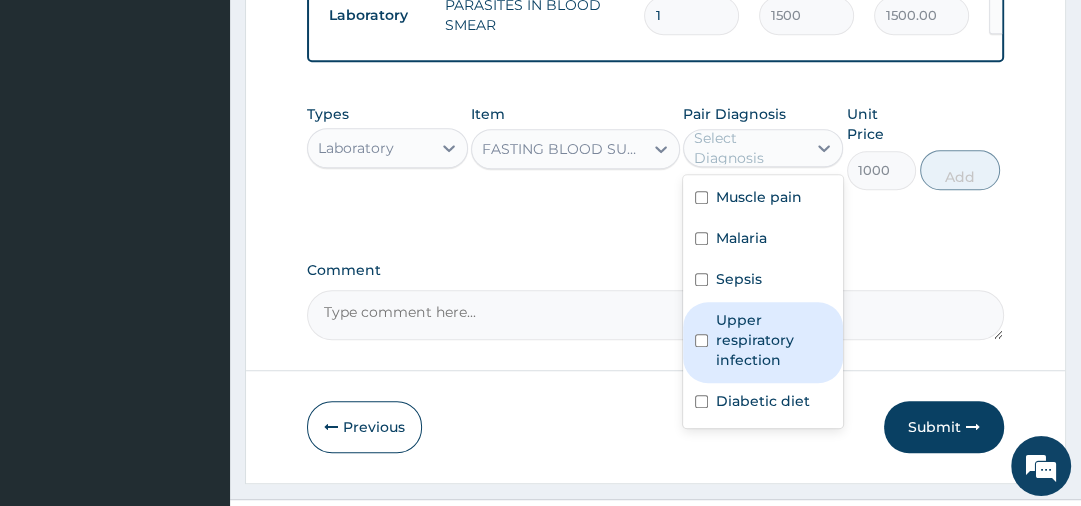scroll, scrollTop: 1007, scrollLeft: 0, axis: vertical 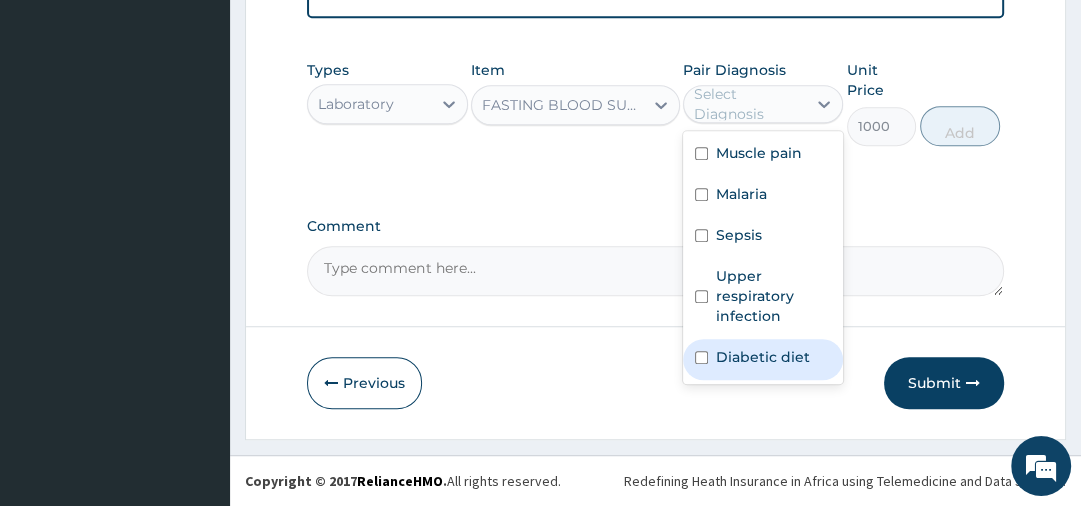 click on "Diabetic diet" at bounding box center (763, 357) 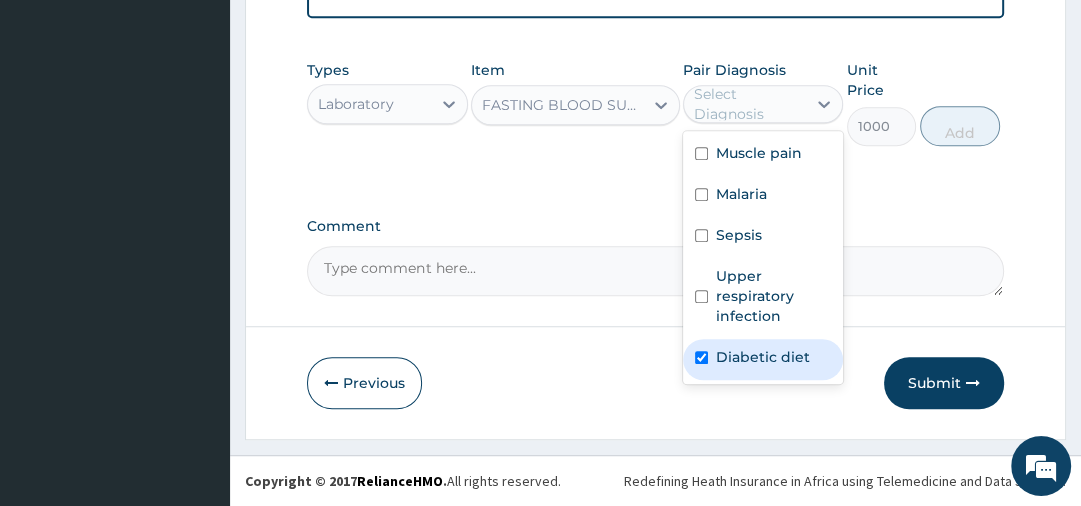 checkbox on "true" 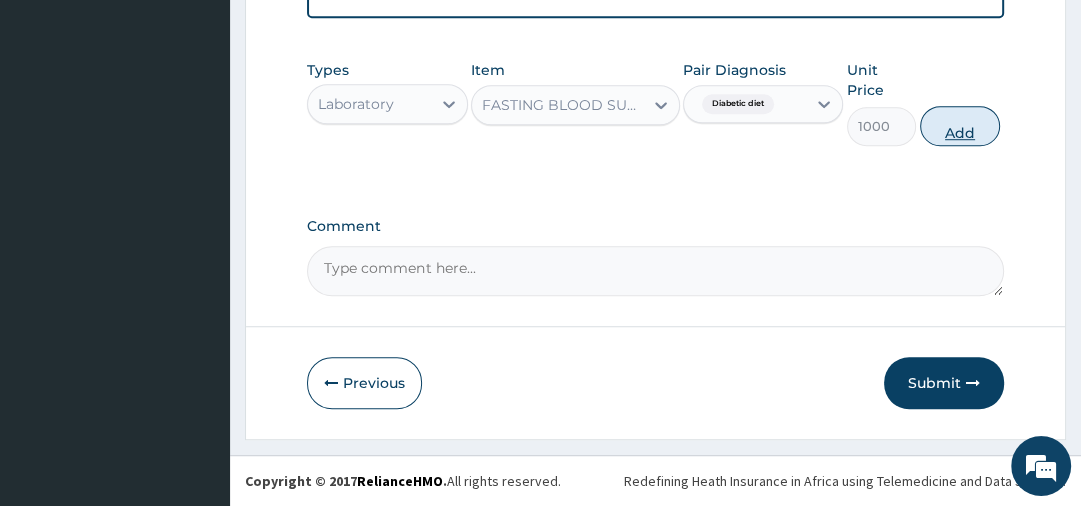 click on "Add" at bounding box center [960, 126] 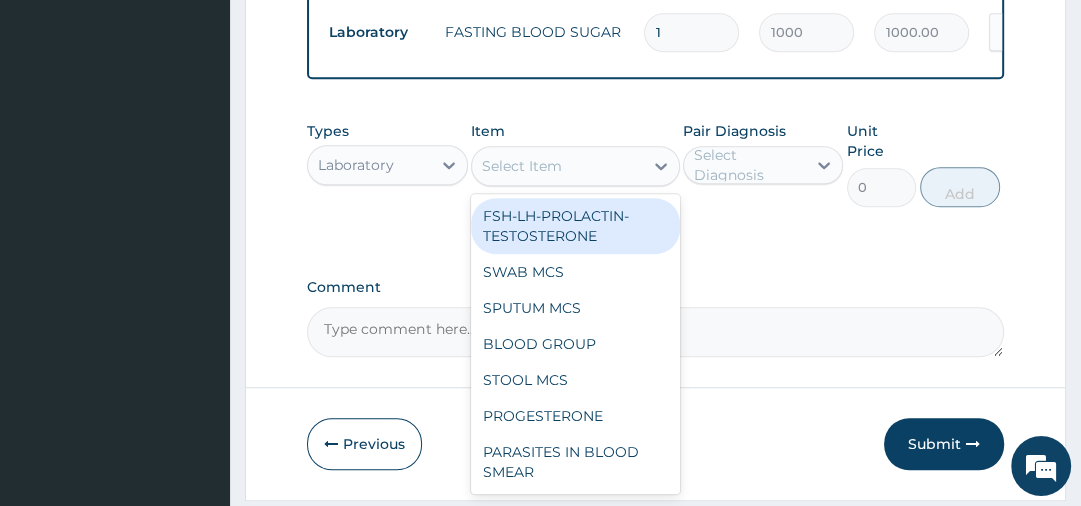 click on "Select Item" at bounding box center [557, 166] 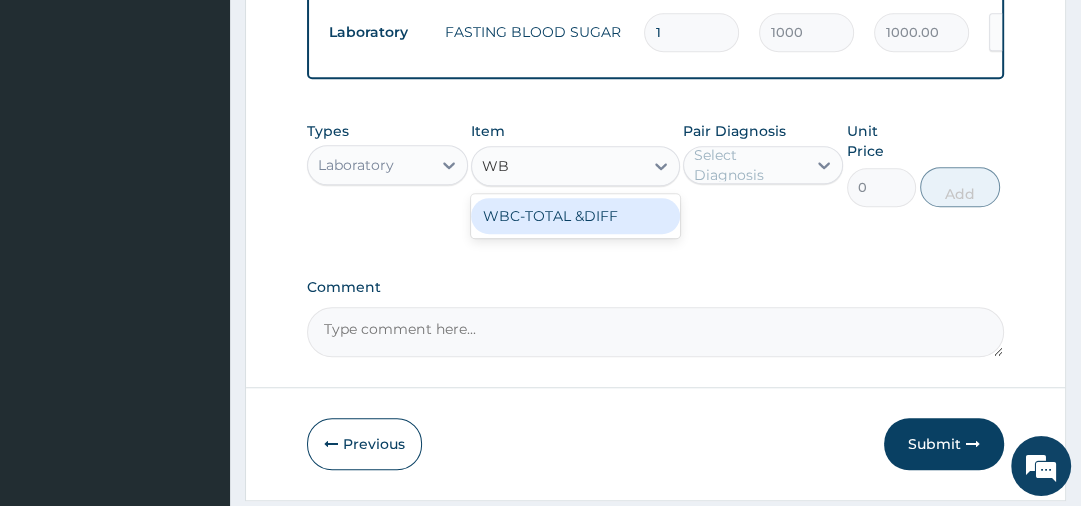 type on "WBC" 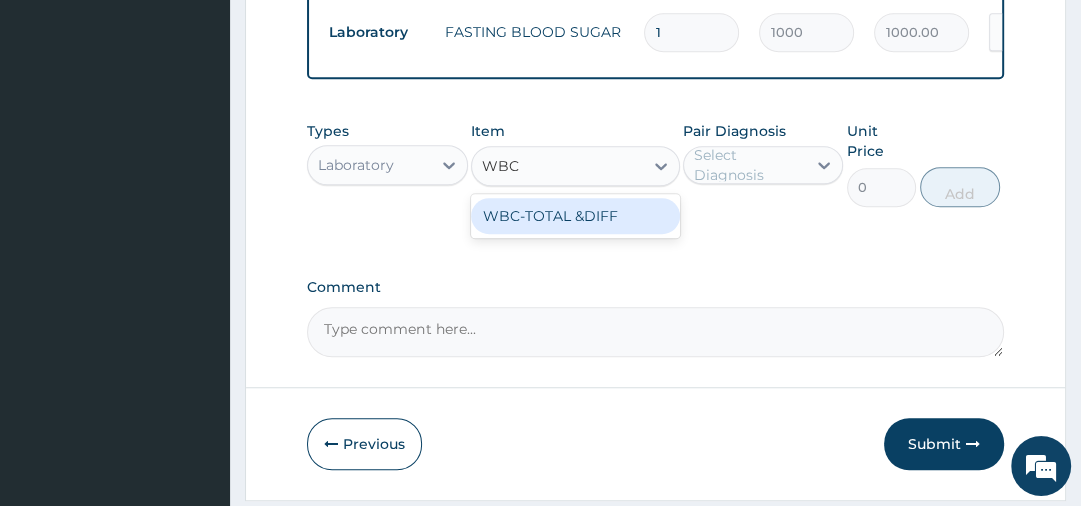 click on "WBC-TOTAL &DIFF" at bounding box center (575, 216) 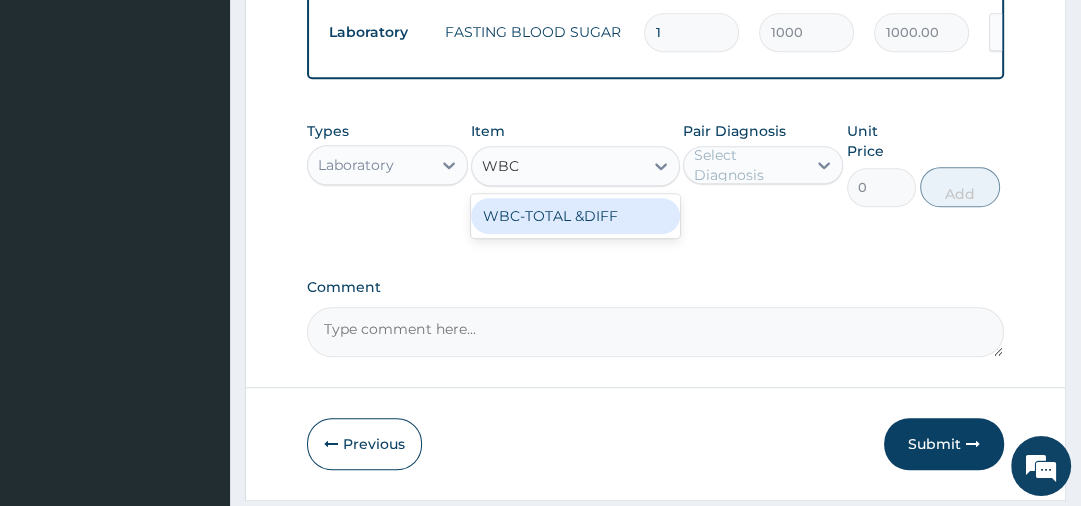 type 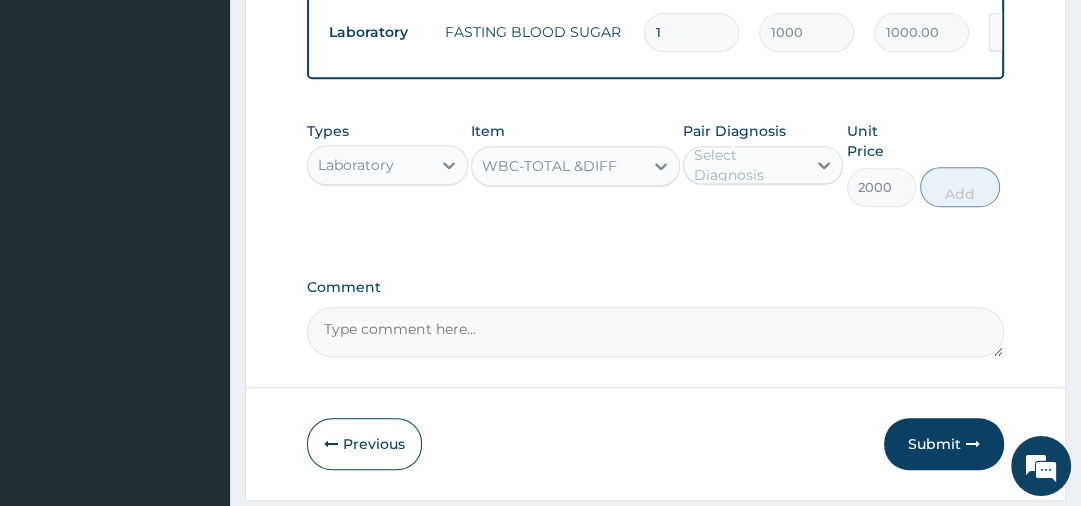 click on "Select Diagnosis" at bounding box center (749, 165) 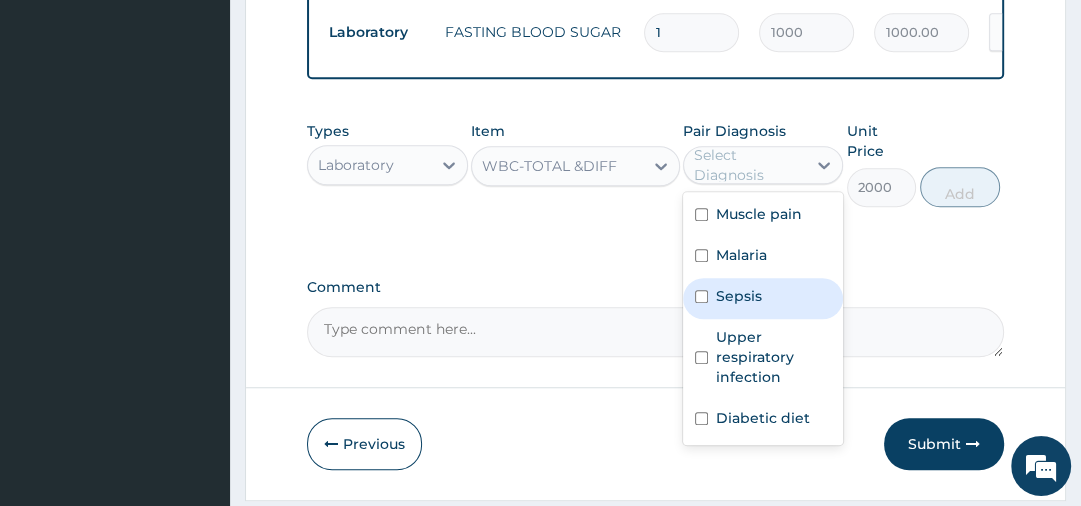 click on "Sepsis" at bounding box center [763, 298] 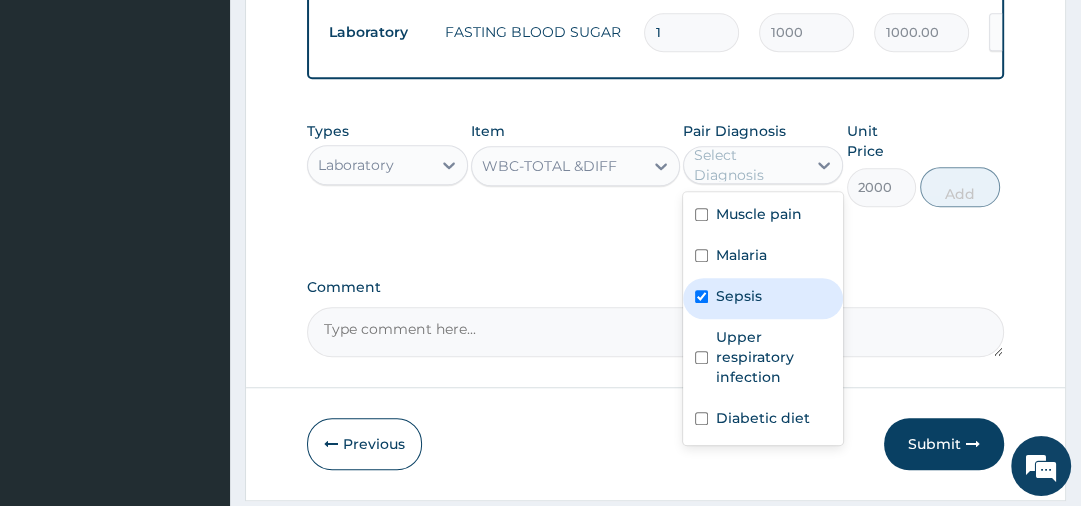 checkbox on "true" 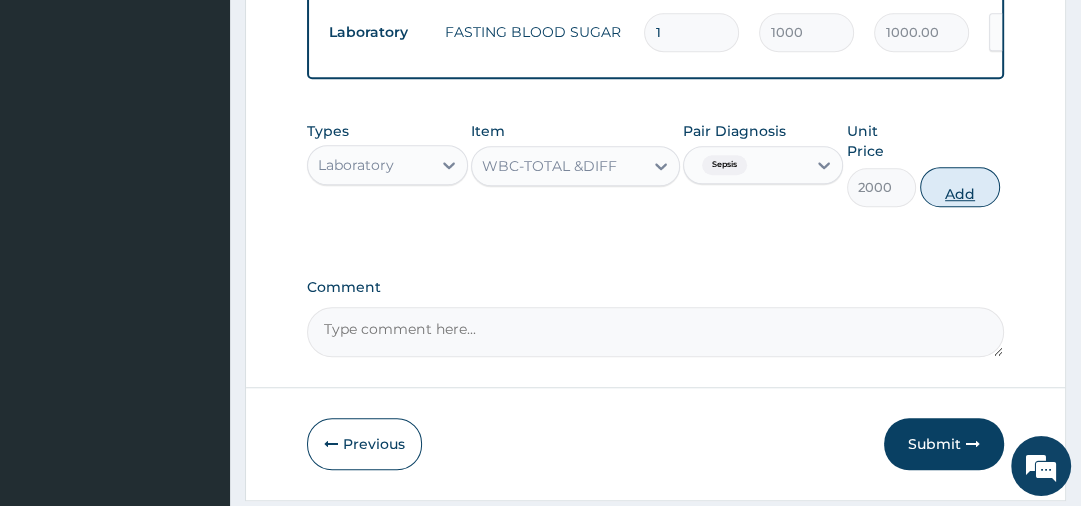 click on "Add" at bounding box center (960, 187) 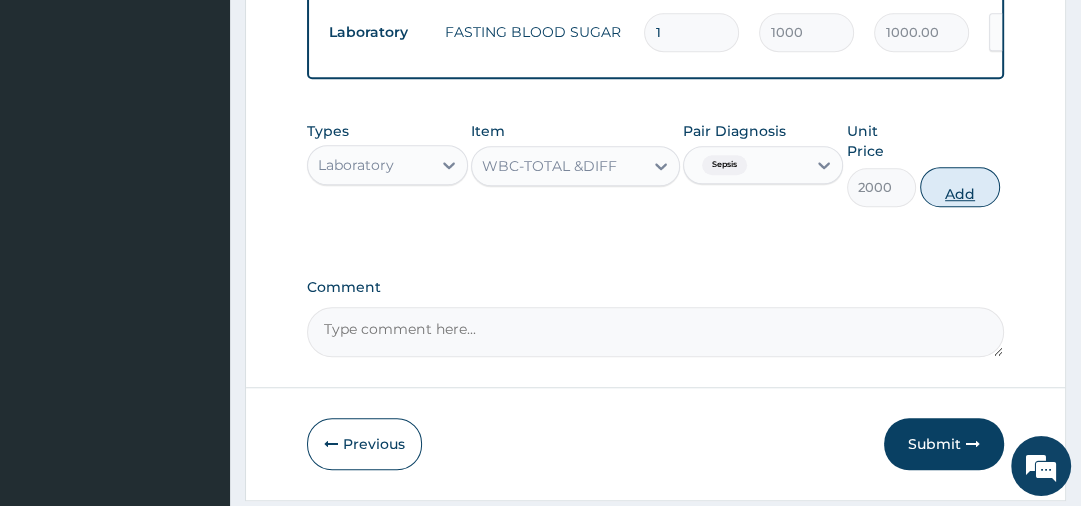 type on "0" 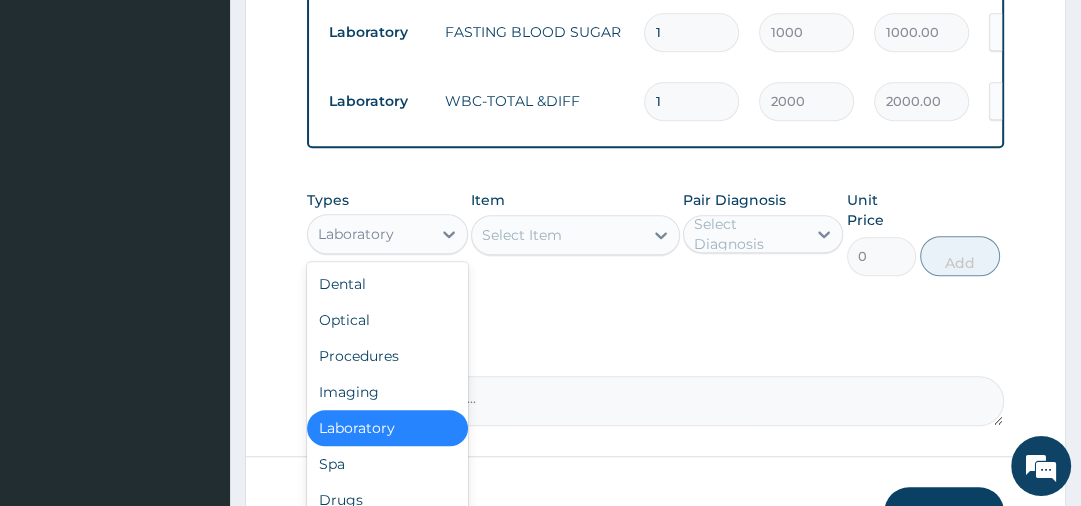 click on "Laboratory" at bounding box center [369, 234] 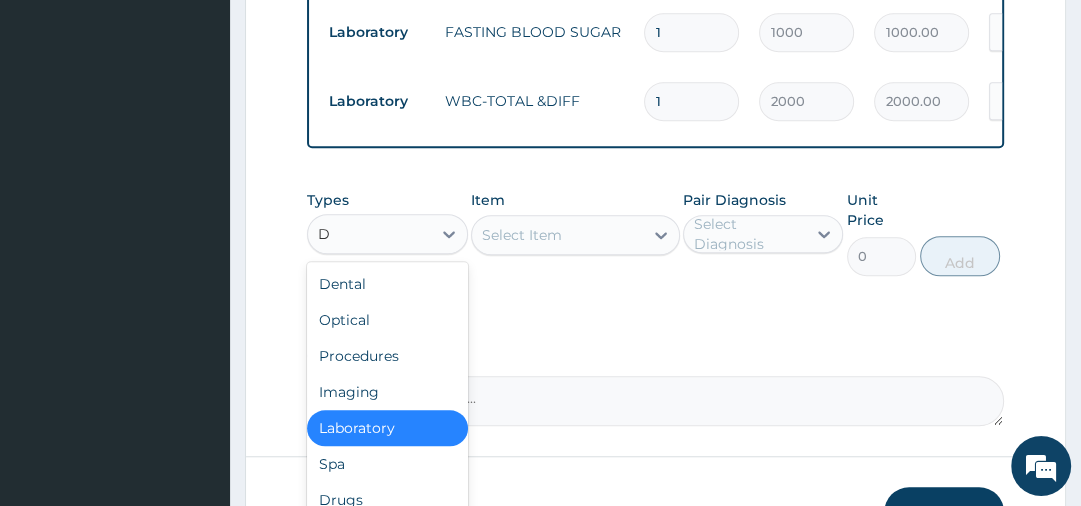 type on "DR" 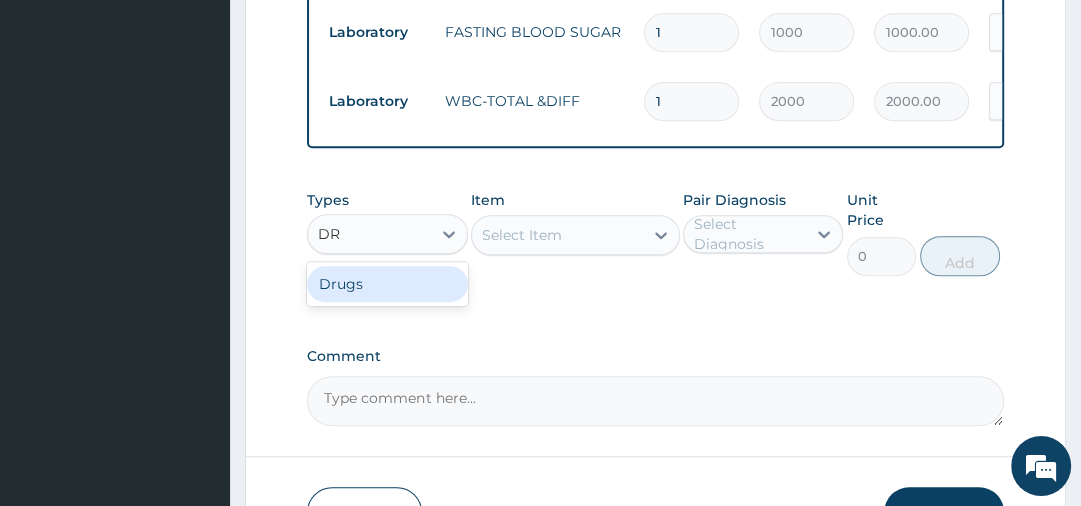click on "Drugs" at bounding box center (387, 284) 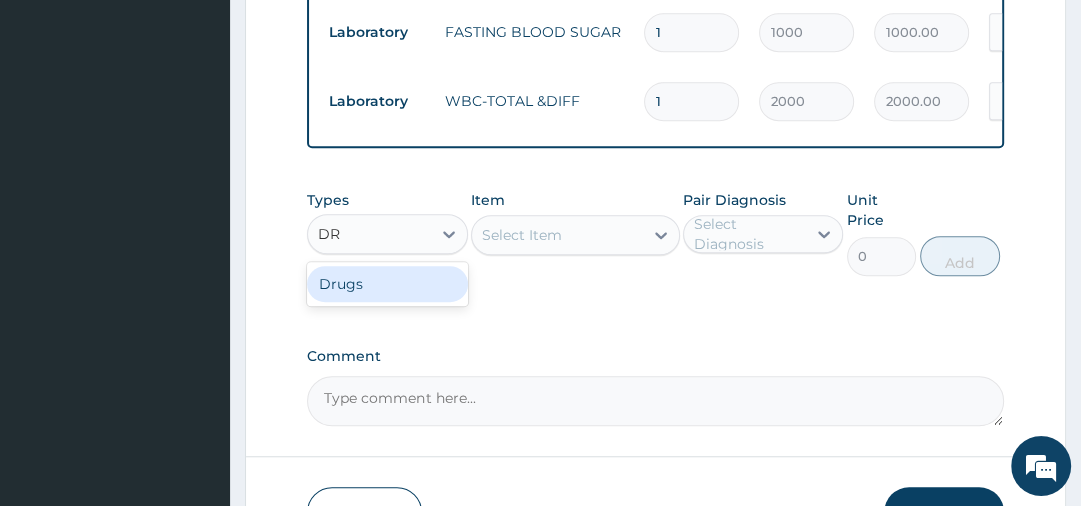 type 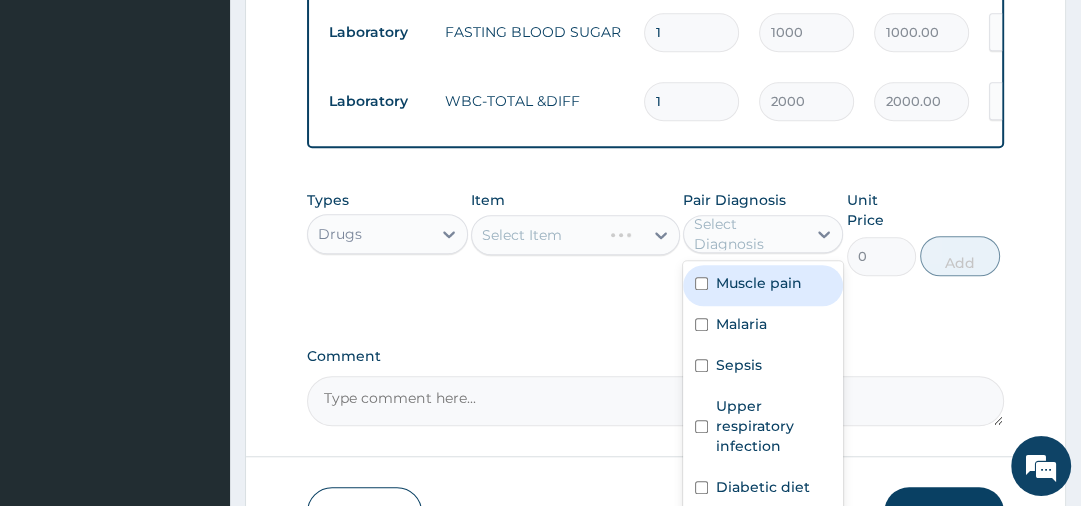 click on "Select Diagnosis" at bounding box center [749, 234] 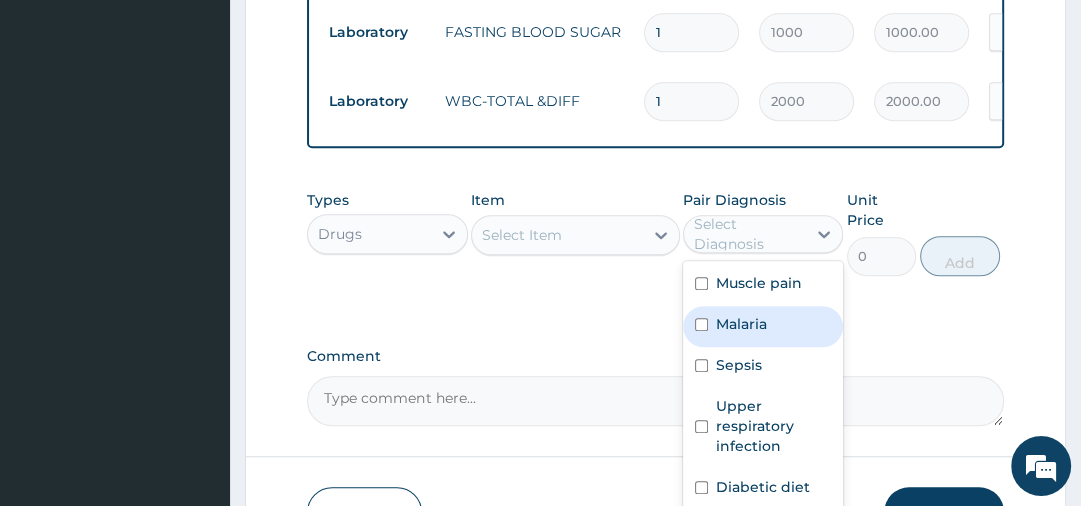 click on "Select Item" at bounding box center (557, 235) 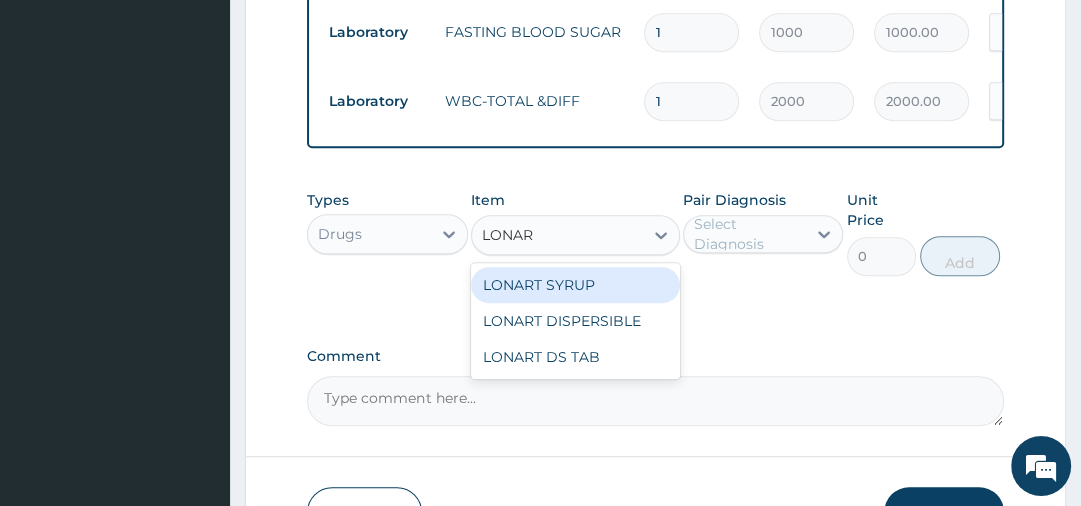 type on "LONART" 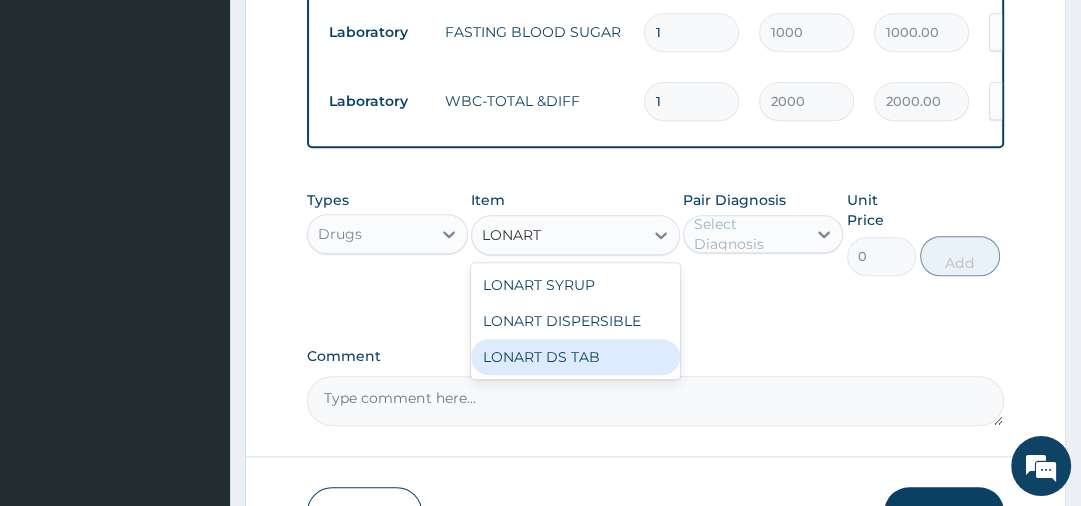 click on "LONART DS TAB" at bounding box center (575, 357) 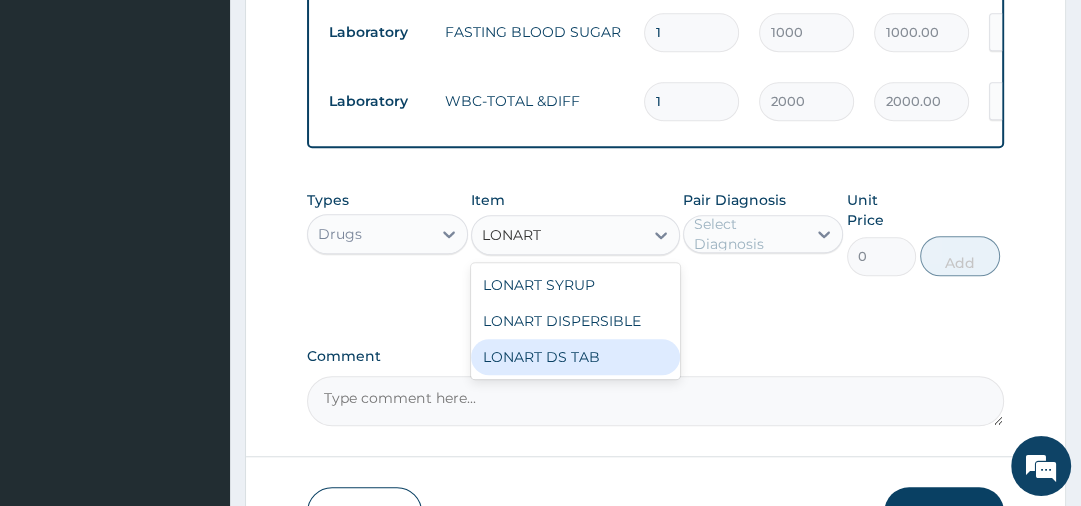 type 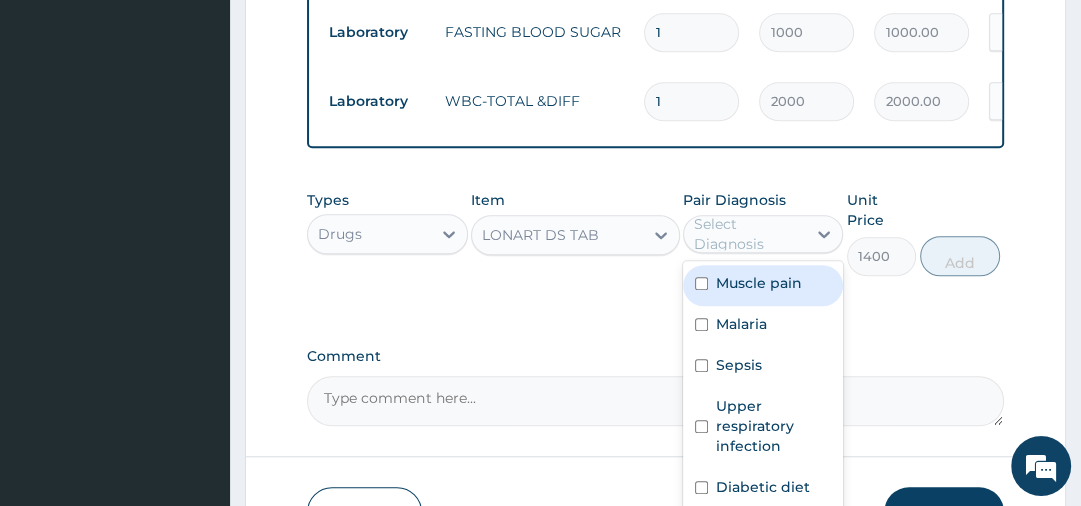 click on "Select Diagnosis" at bounding box center [749, 234] 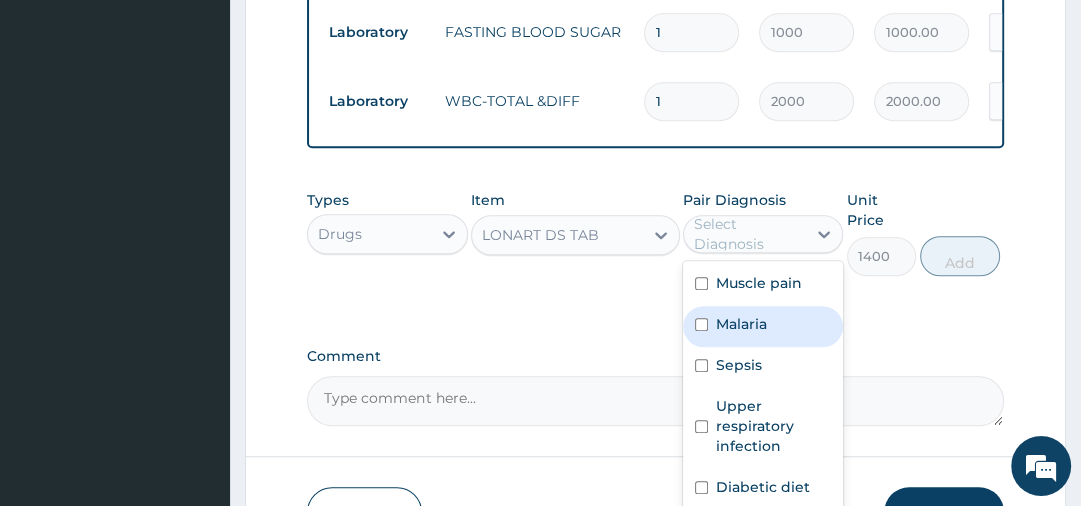 click on "Malaria" at bounding box center [763, 326] 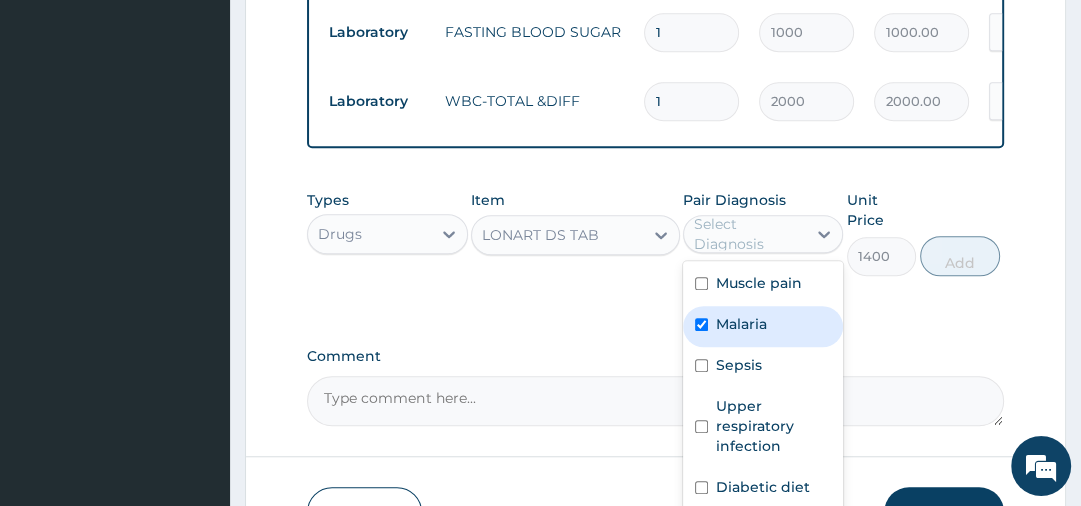 checkbox on "true" 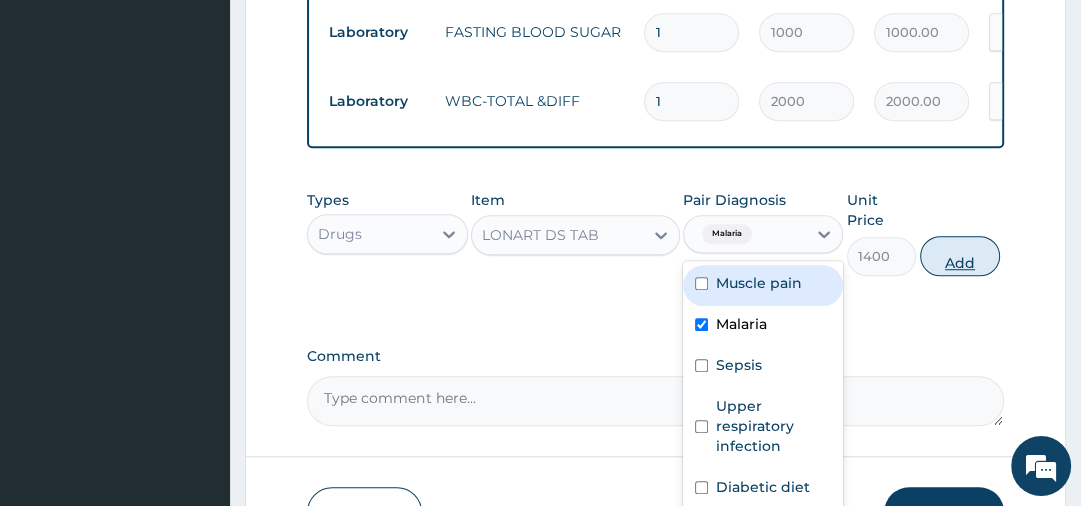 click on "Add" at bounding box center (960, 256) 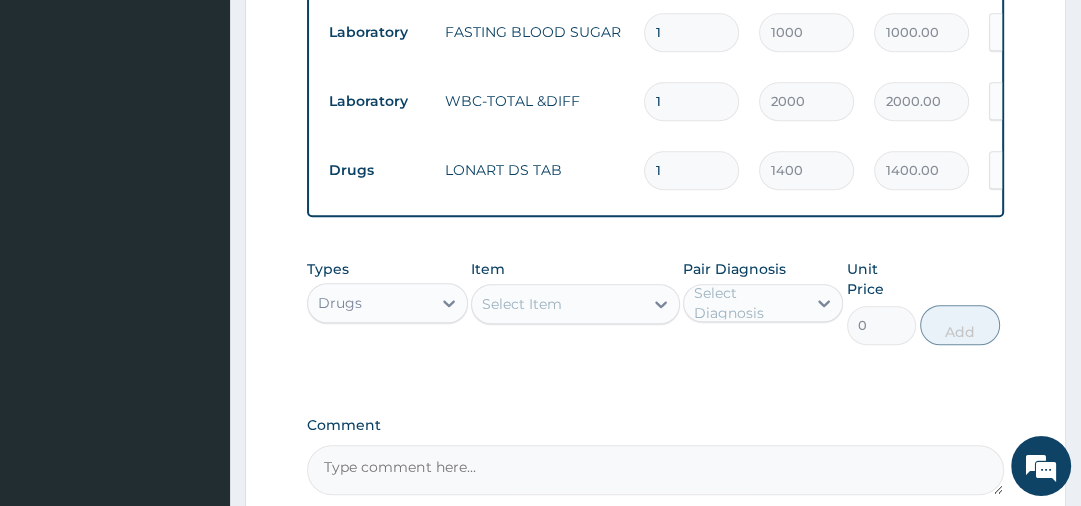 click on "Select Item" at bounding box center (557, 304) 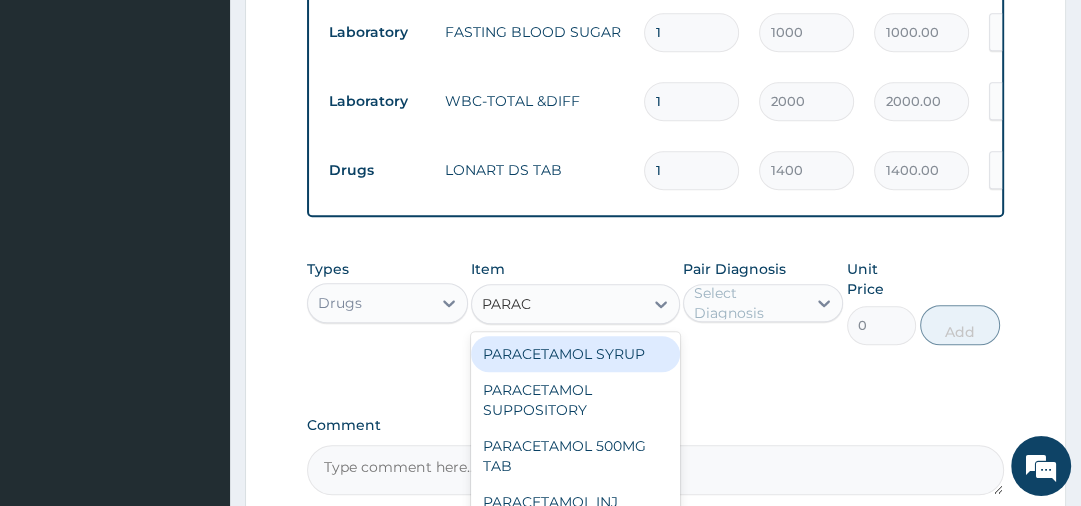 type on "PARACE" 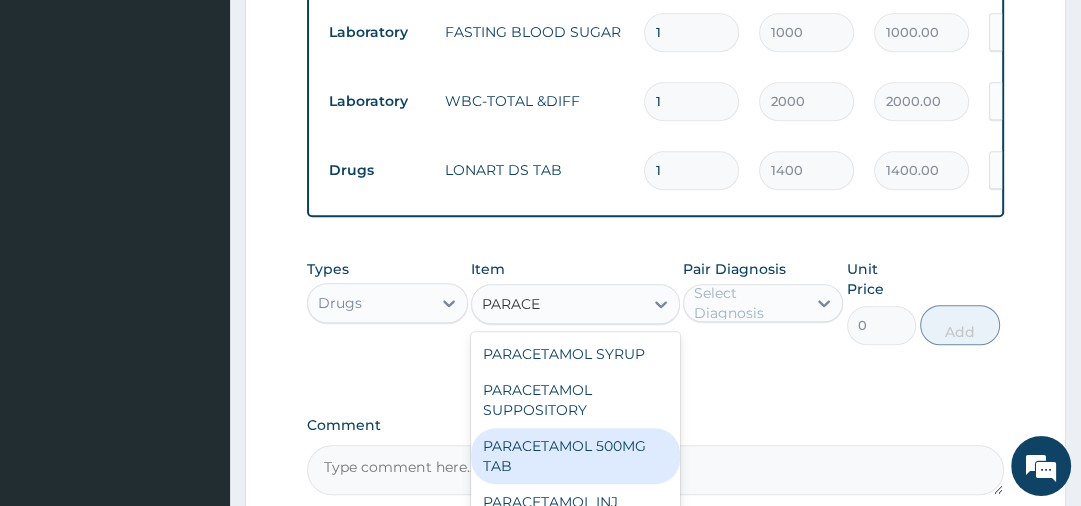 click on "PARACETAMOL 500MG TAB" at bounding box center [575, 456] 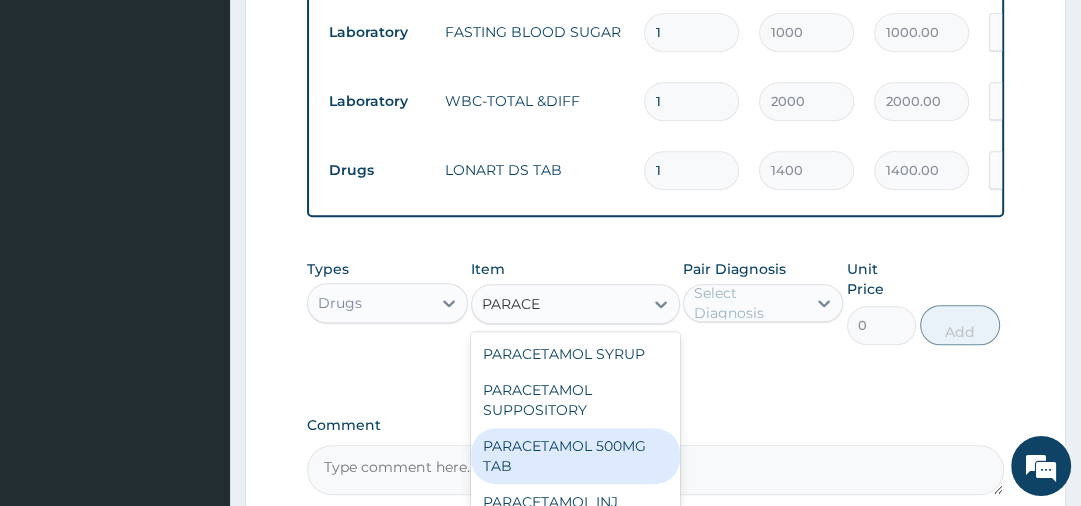 type 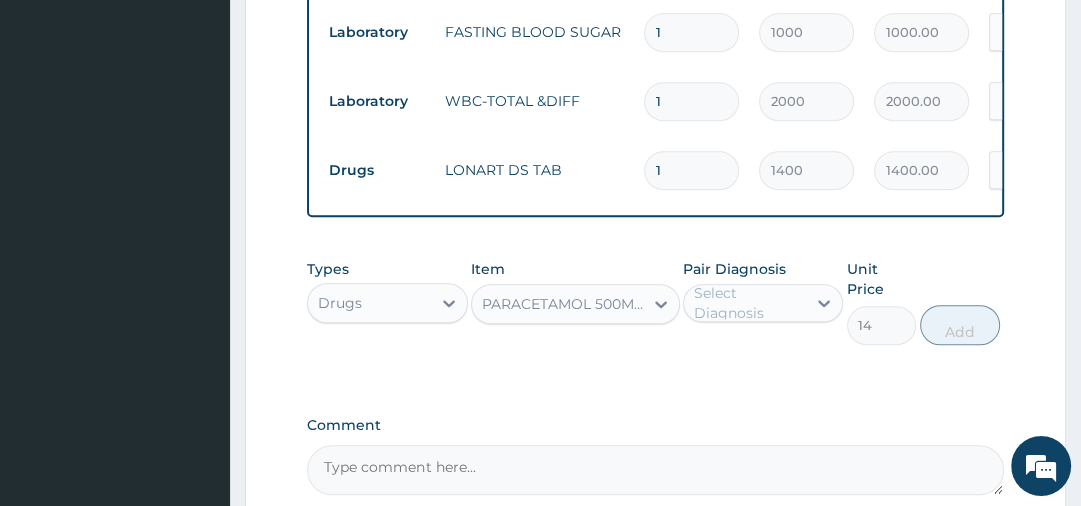 click on "Select Diagnosis" at bounding box center [749, 303] 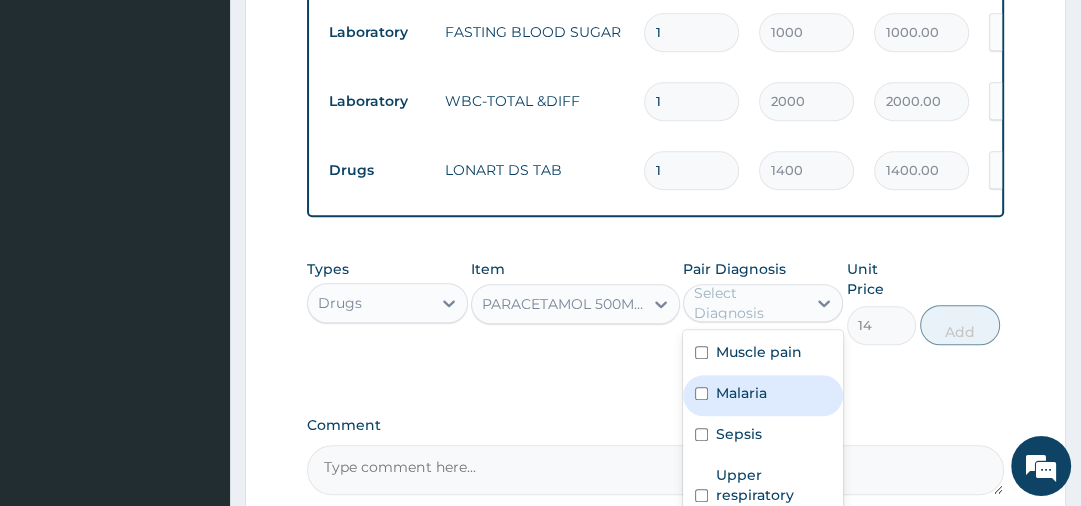 click on "Malaria" at bounding box center (763, 395) 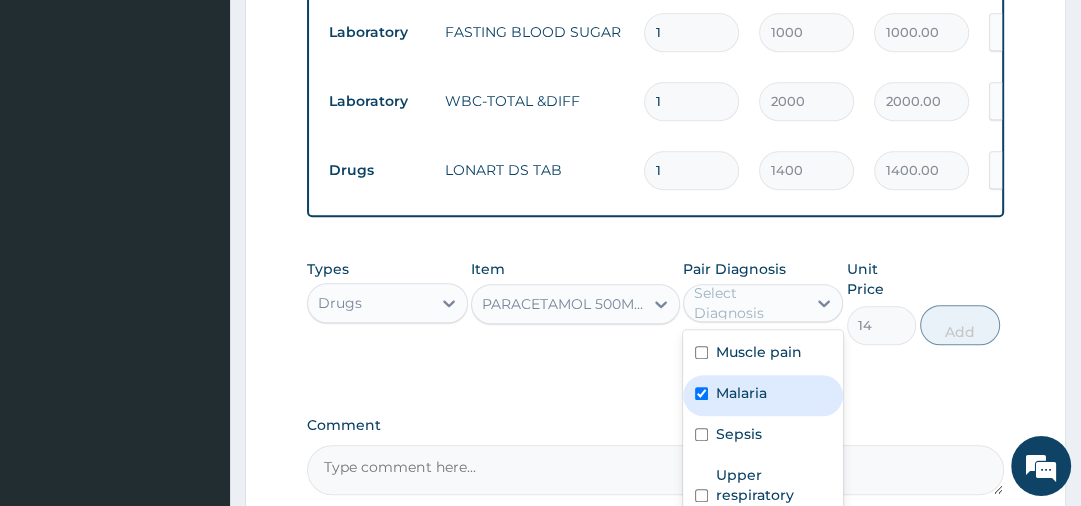 checkbox on "true" 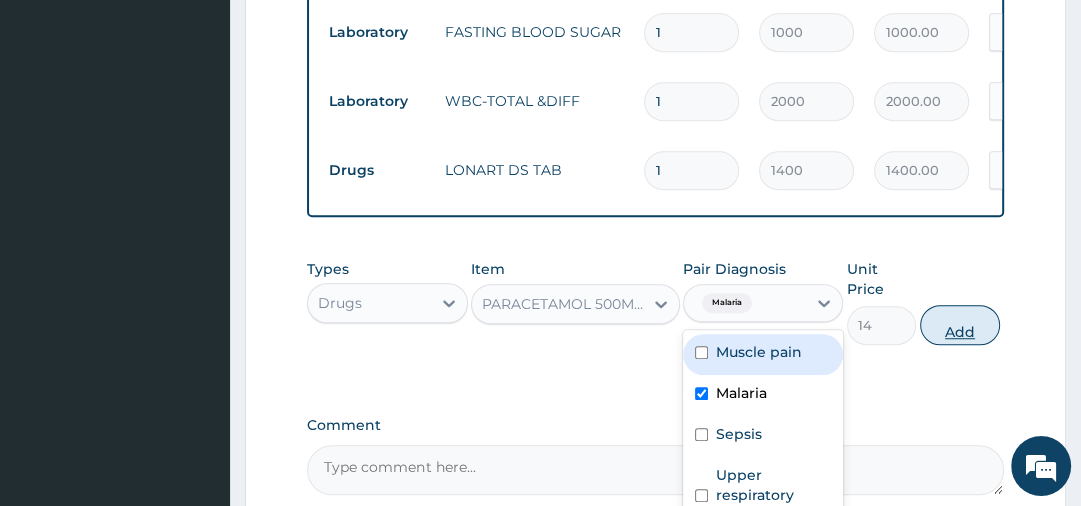 click on "Add" at bounding box center [960, 325] 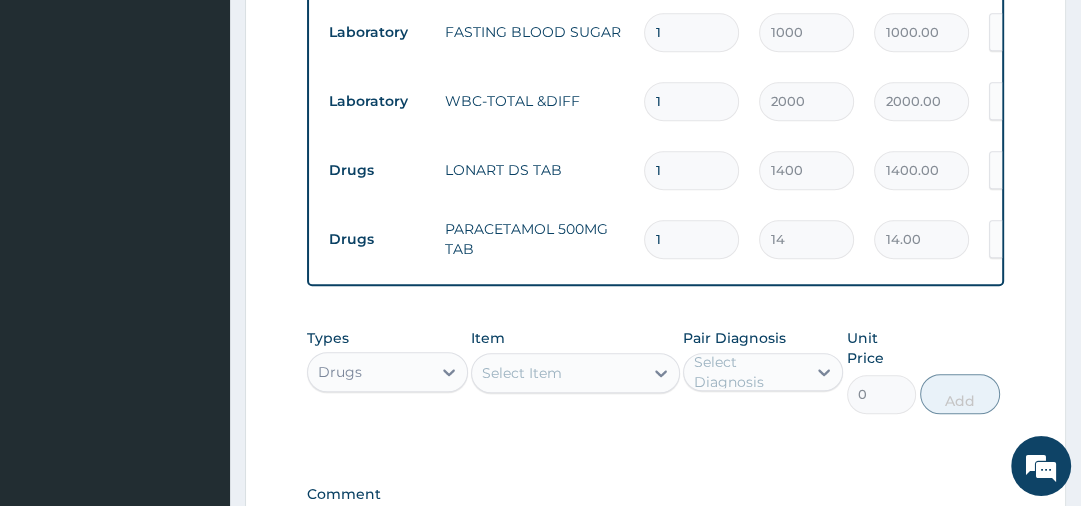 type on "18" 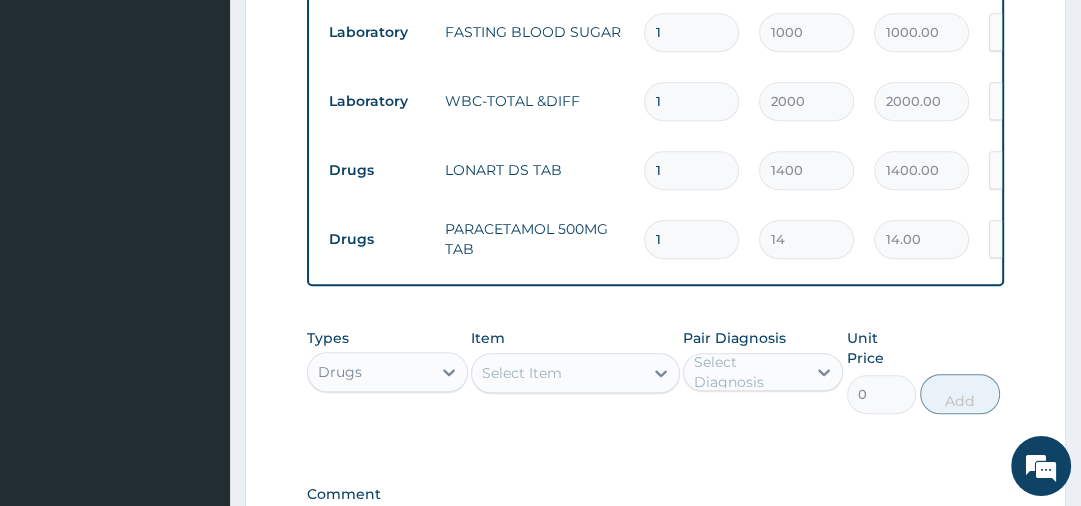 type on "252.00" 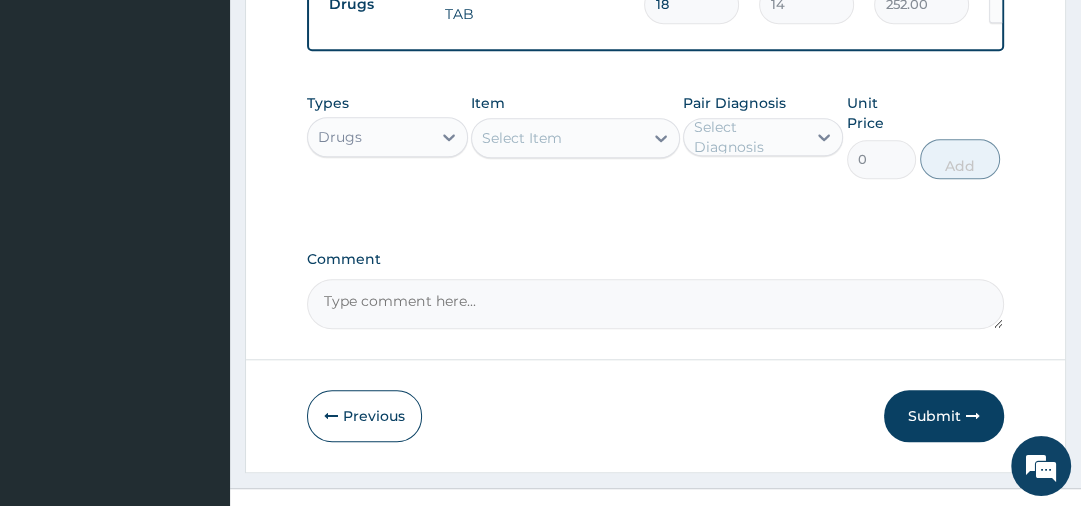 scroll, scrollTop: 1282, scrollLeft: 0, axis: vertical 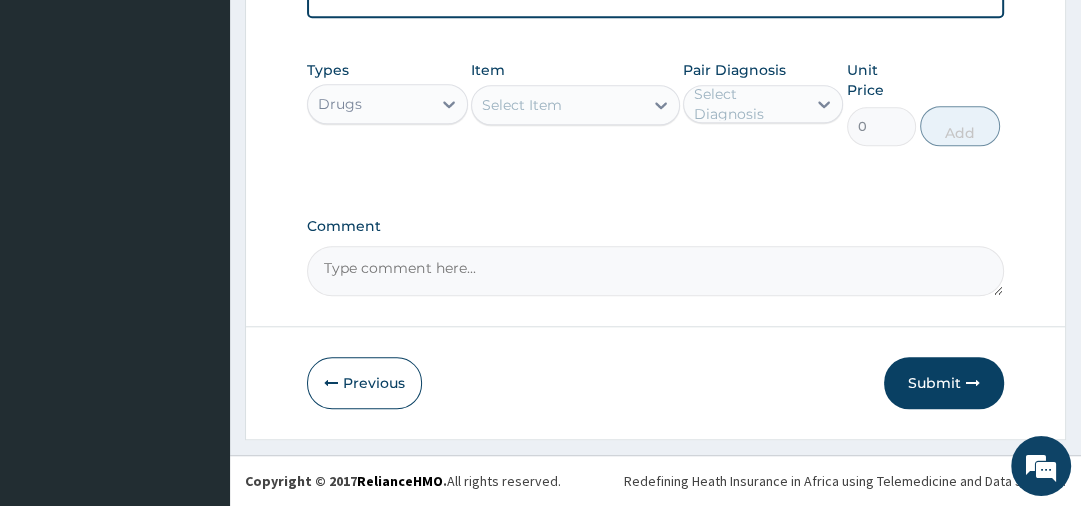 type on "18" 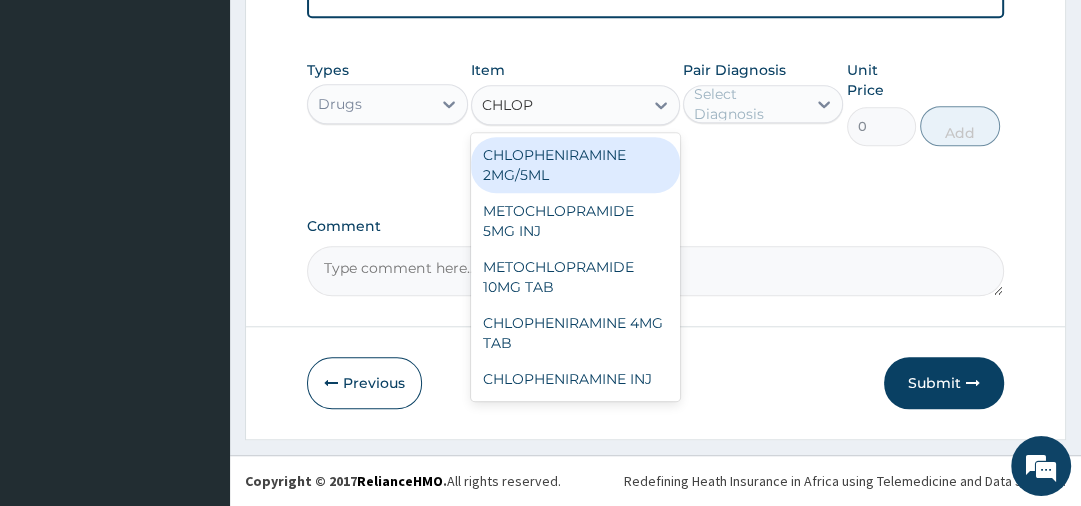 type on "CHLOPH" 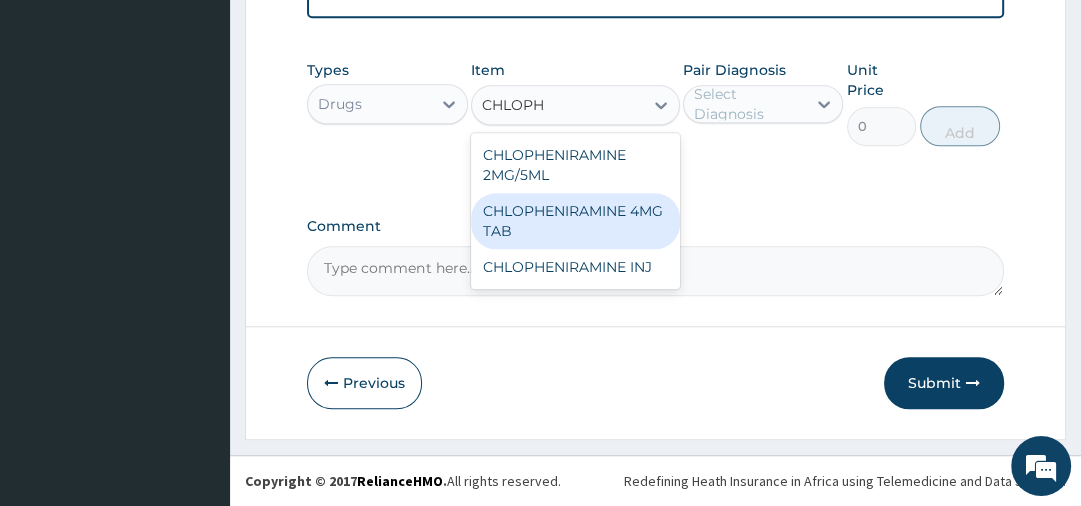 click on "CHLOPHENIRAMINE 4MG TAB" at bounding box center [575, 221] 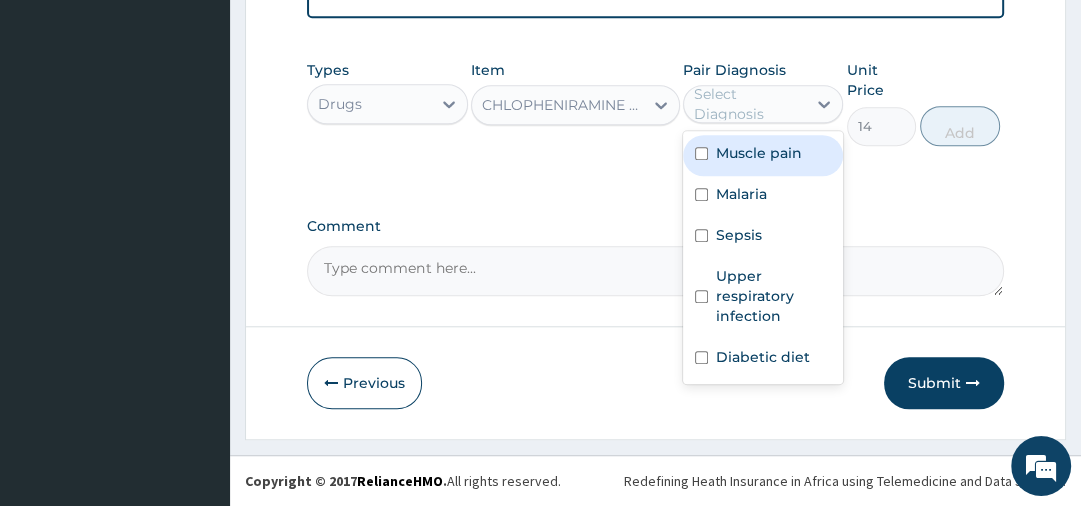 click on "Select Diagnosis" at bounding box center [749, 104] 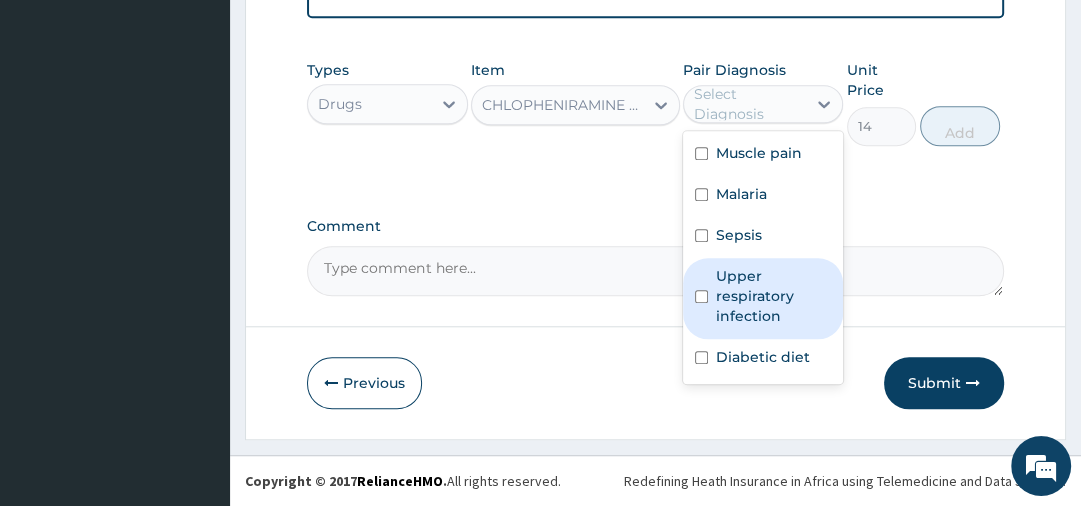 click on "Upper respiratory infection" at bounding box center (773, 296) 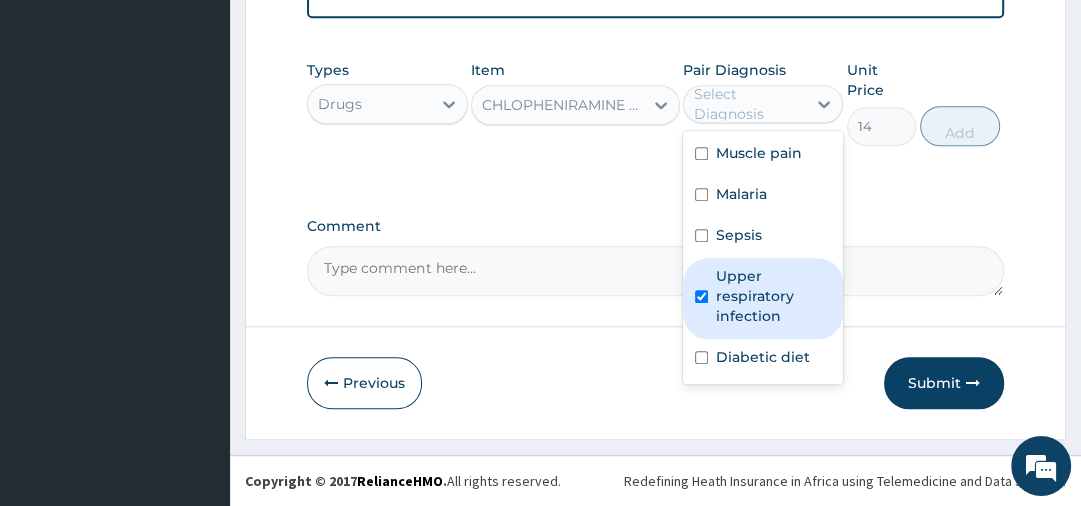 checkbox on "true" 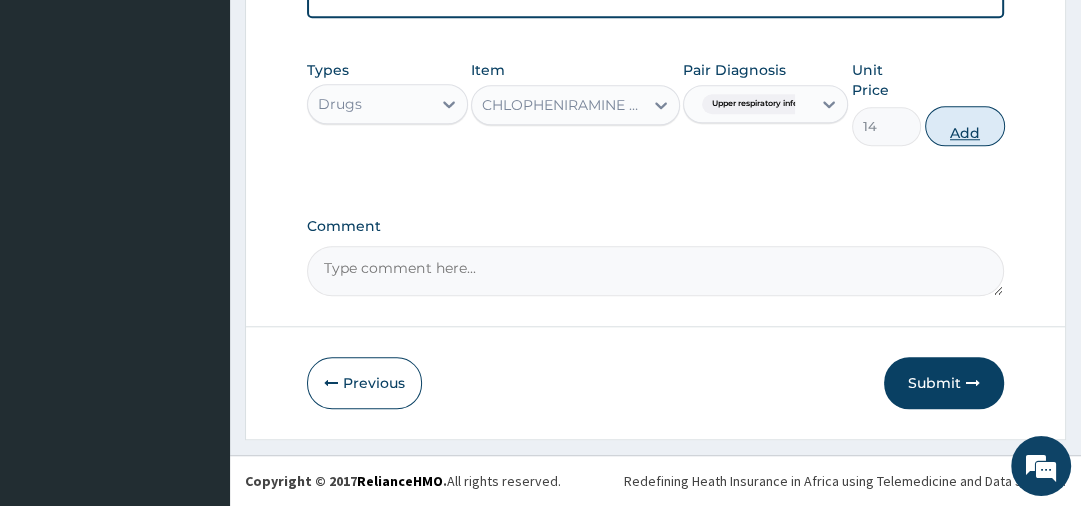 click on "Add" at bounding box center [965, 126] 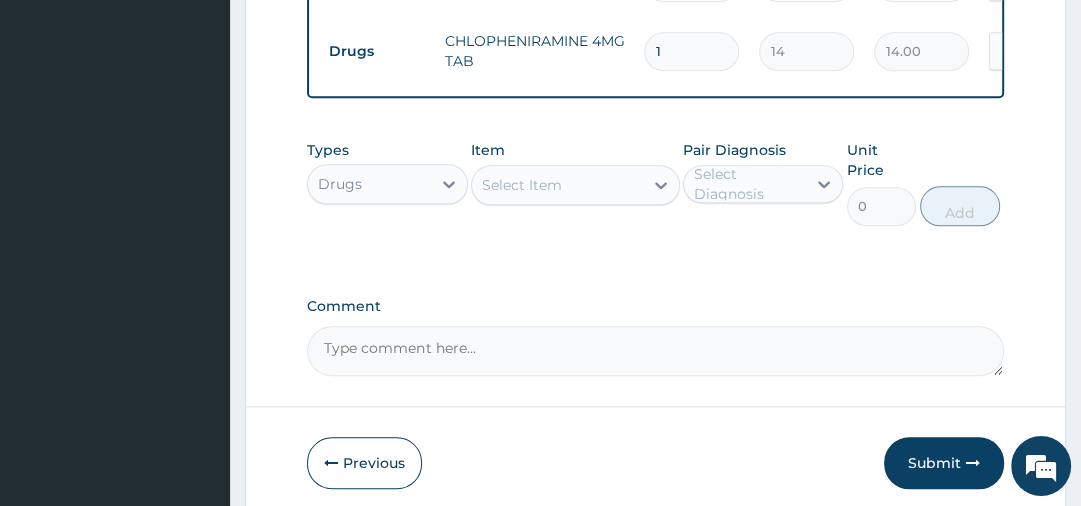 scroll, scrollTop: 1250, scrollLeft: 0, axis: vertical 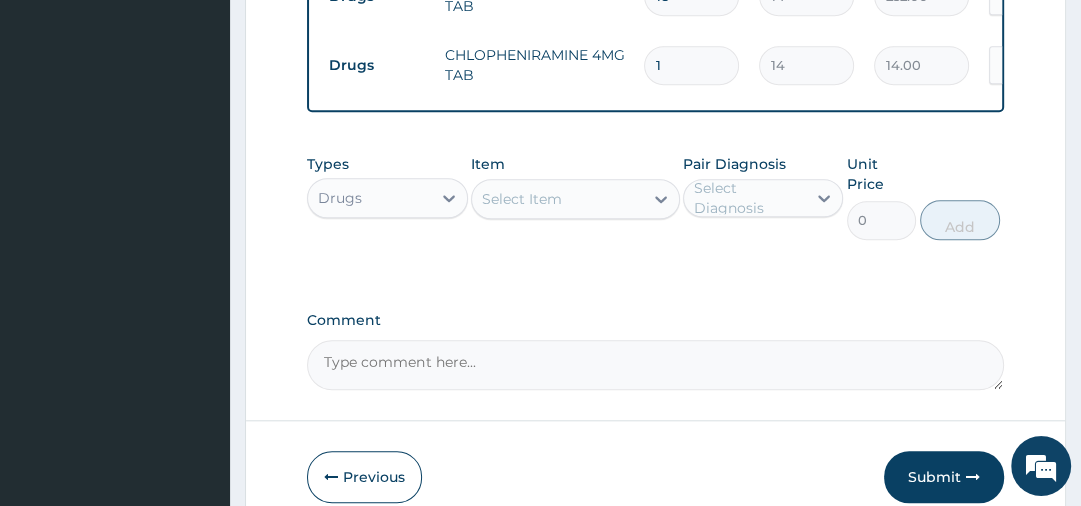 type 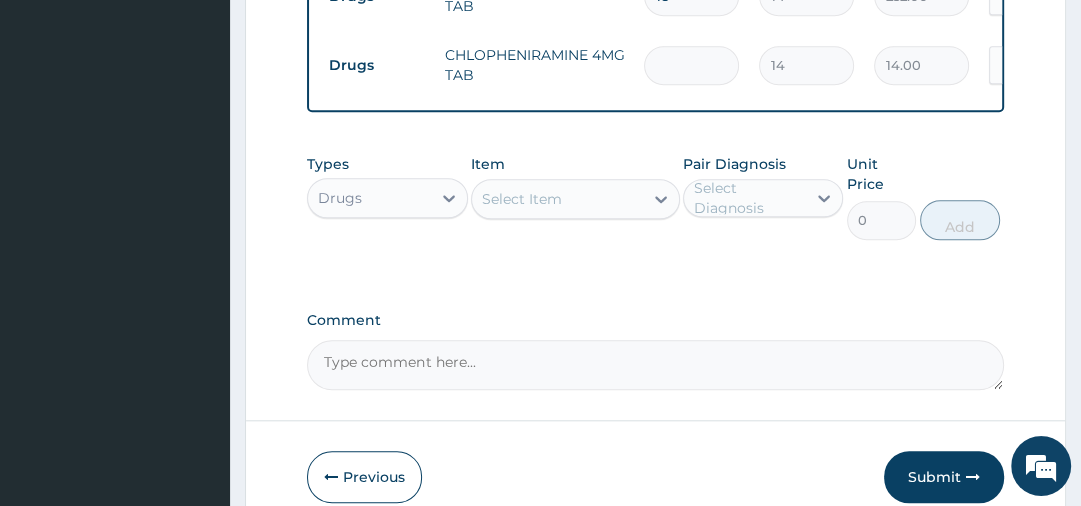 type on "0.00" 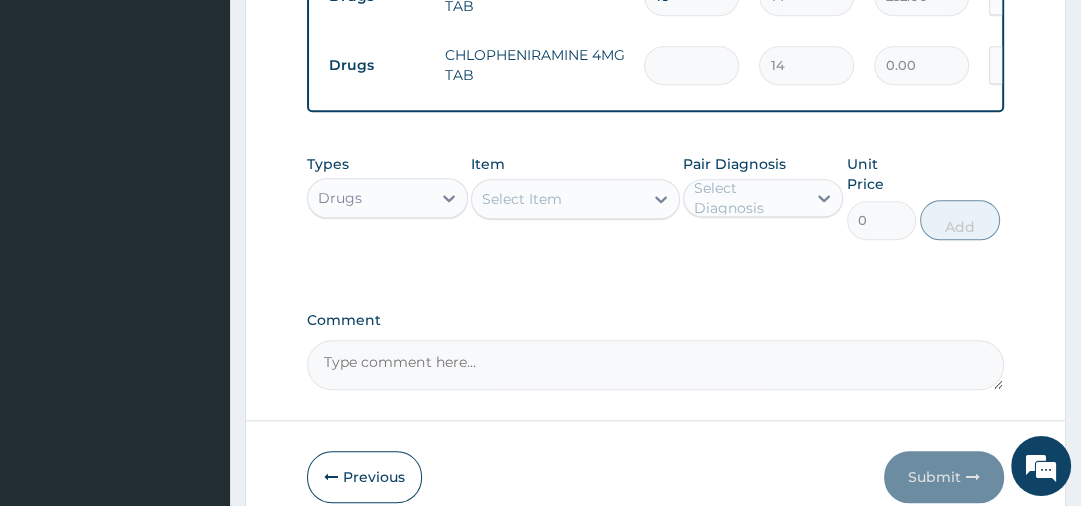 type on "5" 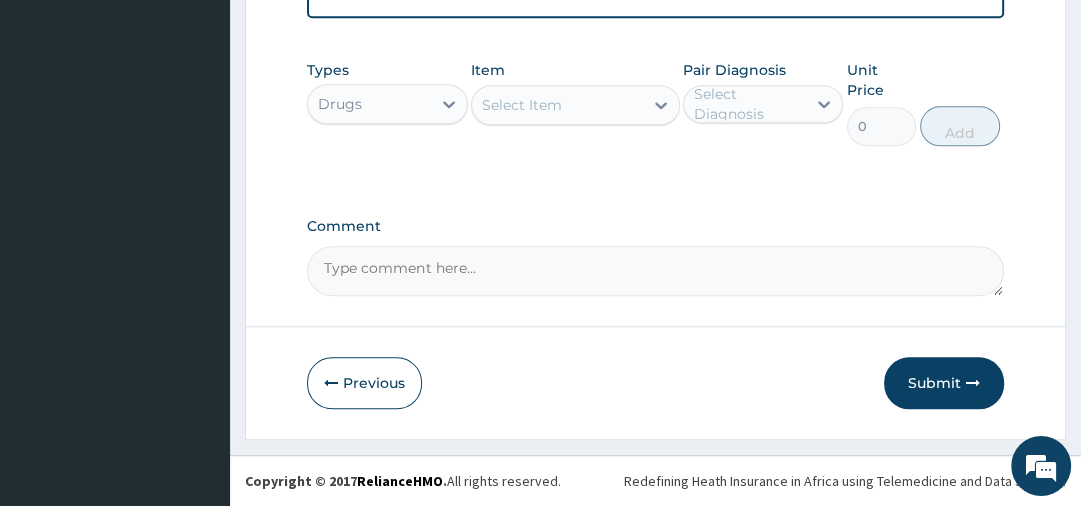 scroll, scrollTop: 908, scrollLeft: 0, axis: vertical 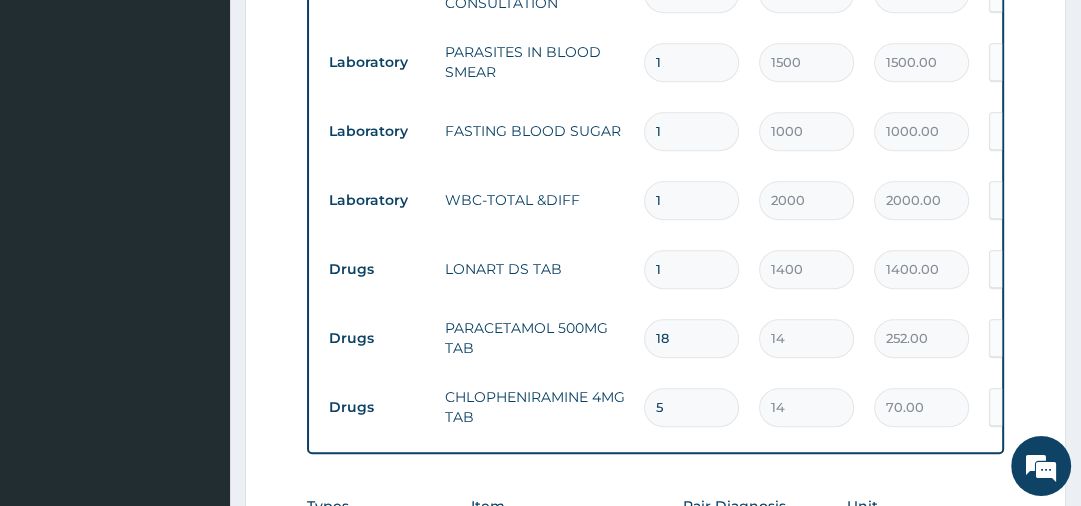 type on "5" 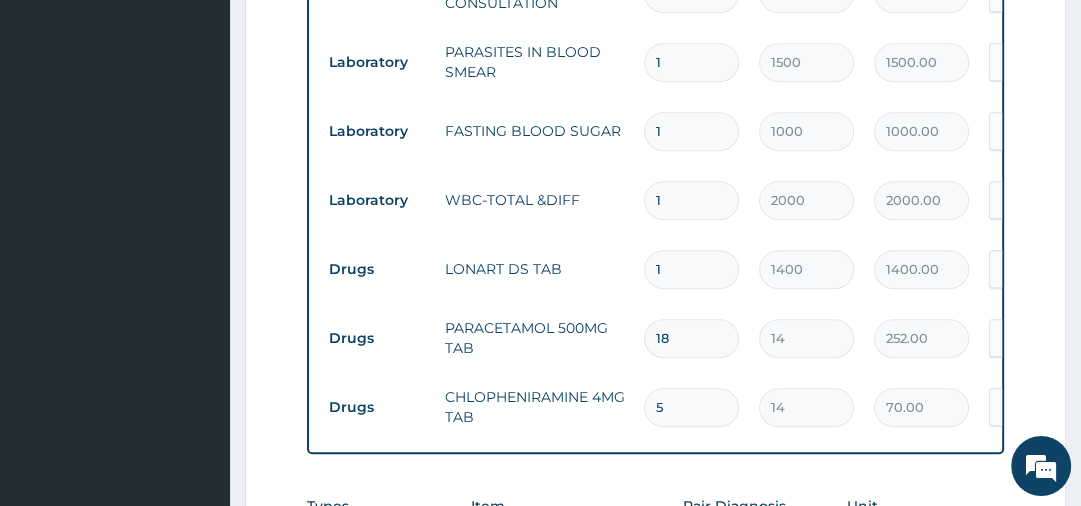 scroll, scrollTop: 1351, scrollLeft: 0, axis: vertical 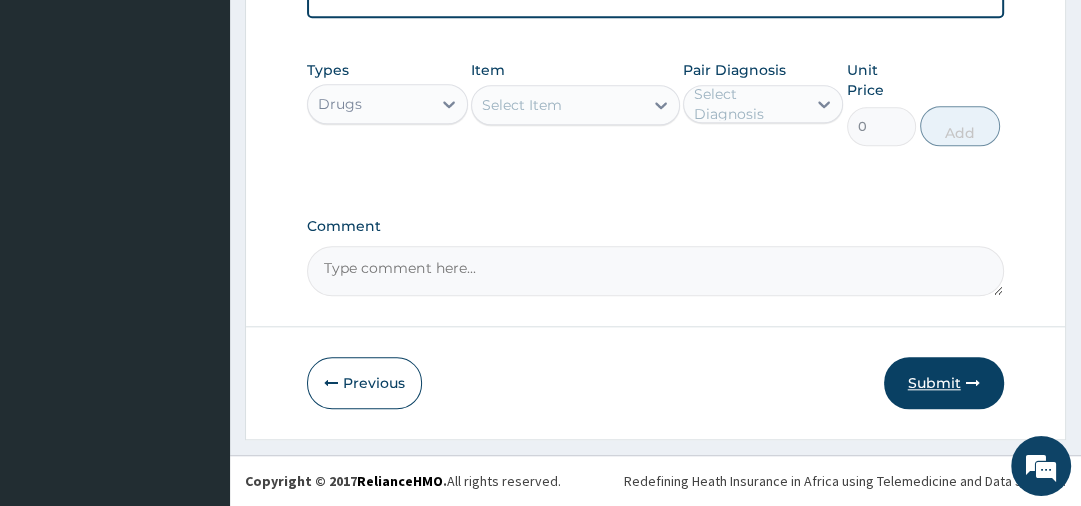 click on "Submit" at bounding box center (944, 383) 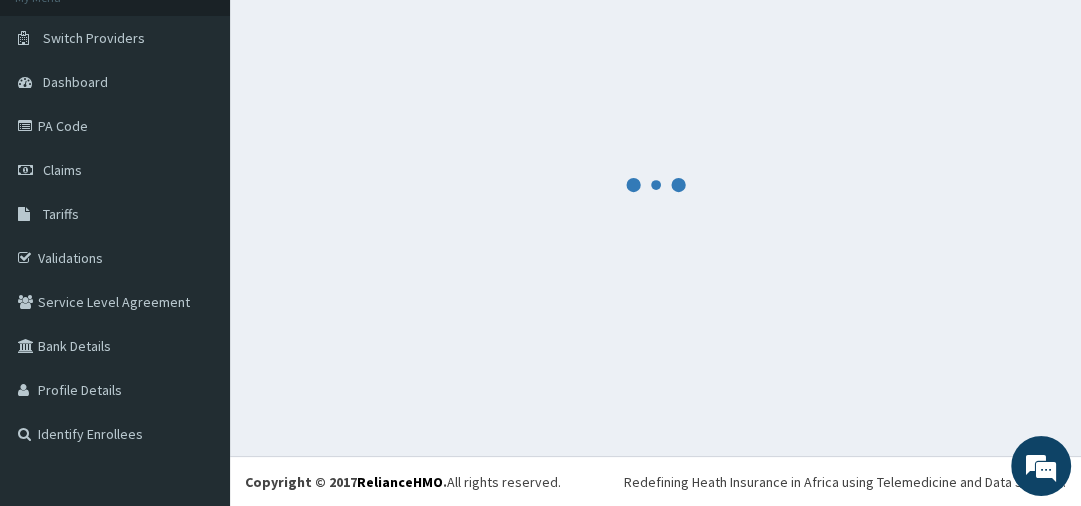 scroll, scrollTop: 1351, scrollLeft: 0, axis: vertical 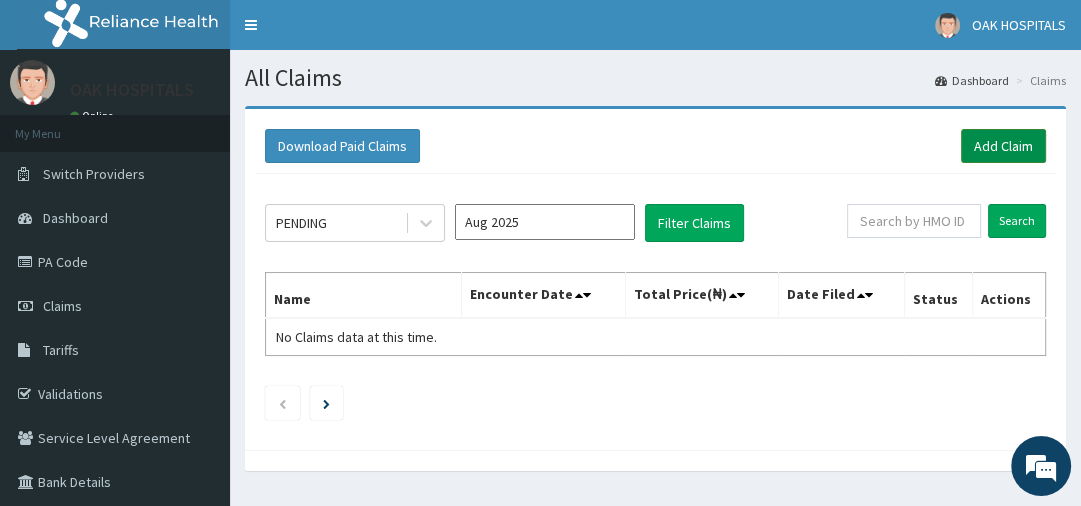 click on "Add Claim" at bounding box center [1003, 146] 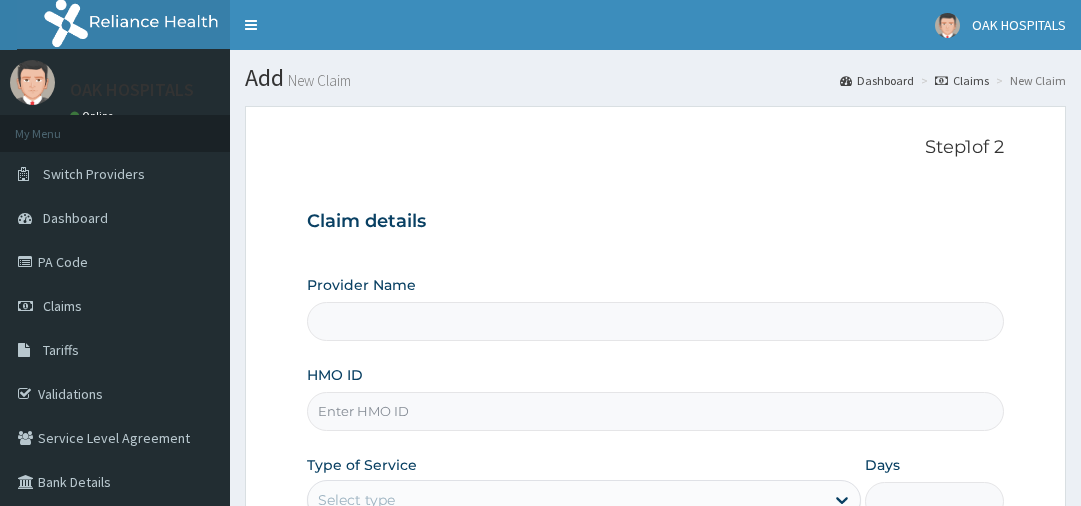 scroll, scrollTop: 0, scrollLeft: 0, axis: both 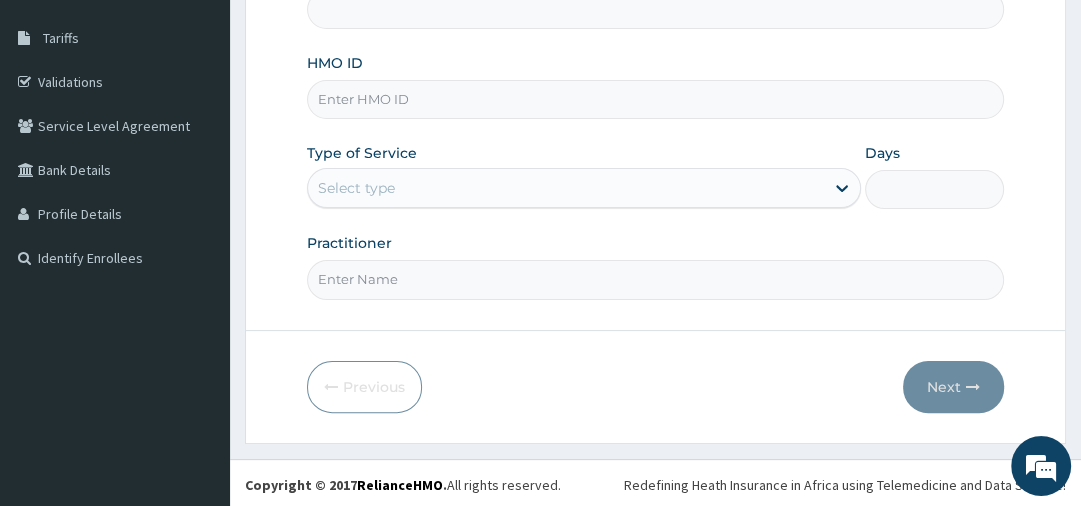 click on "HMO ID" at bounding box center (655, 99) 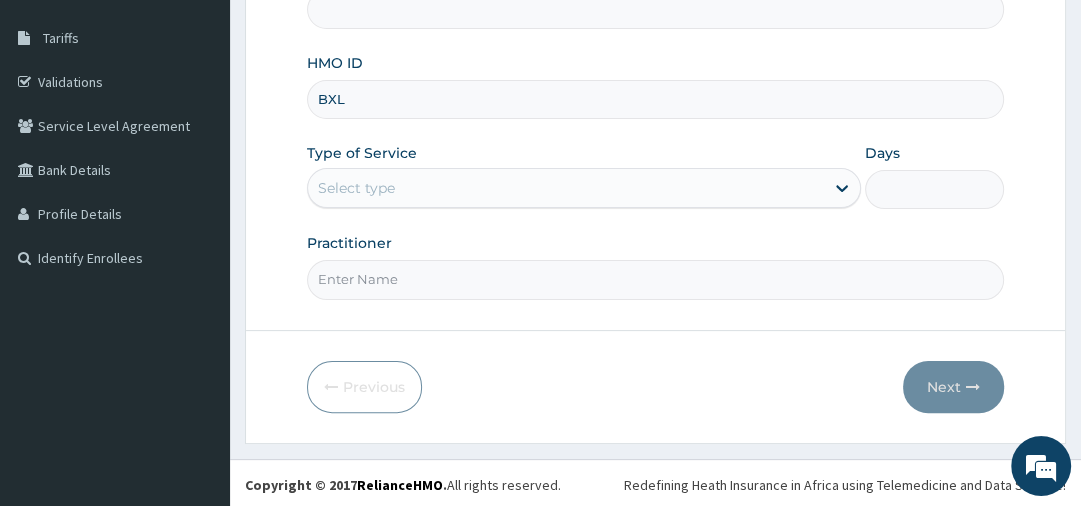 type on "BXL/" 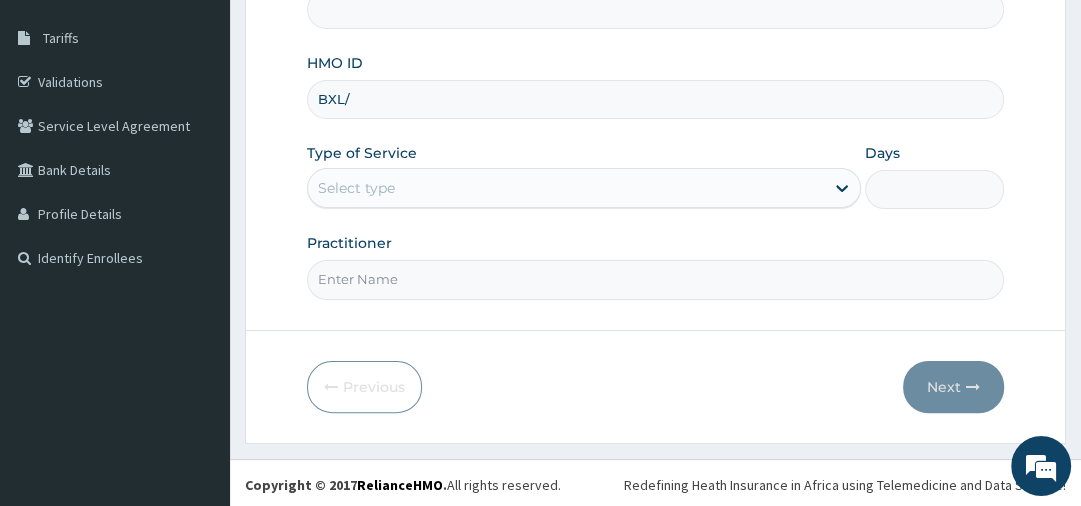 type on "Oak Hospitals" 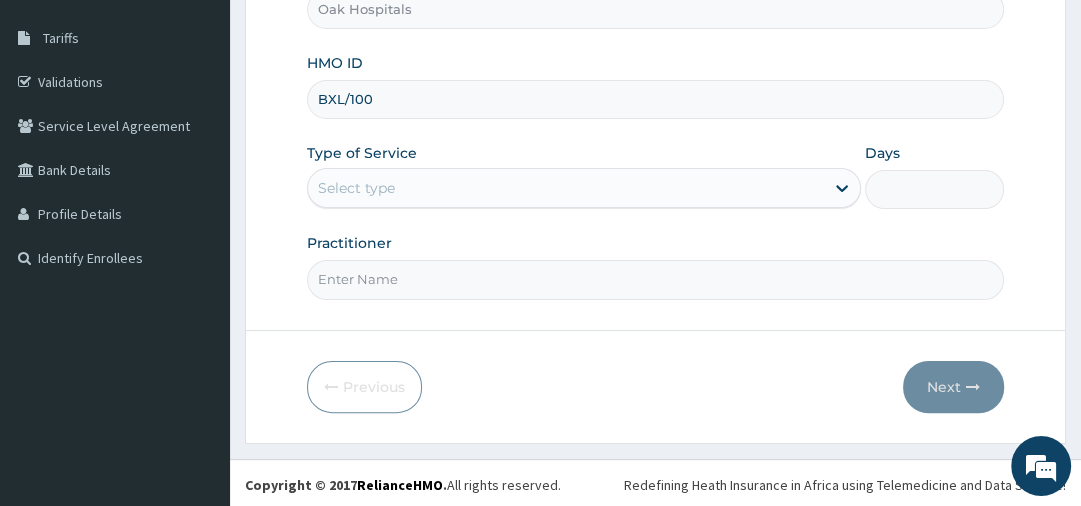 scroll, scrollTop: 0, scrollLeft: 0, axis: both 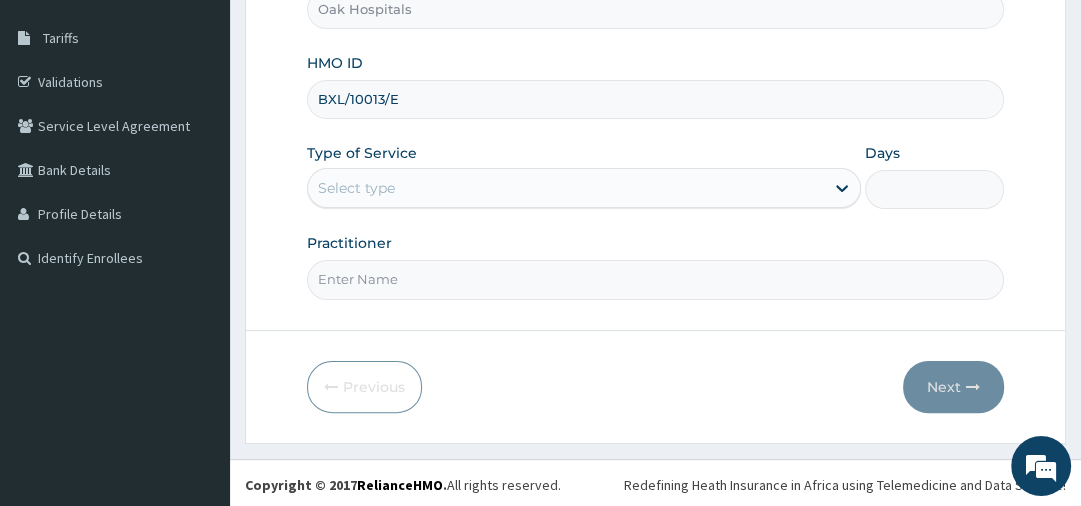 type on "BXL/10013/E" 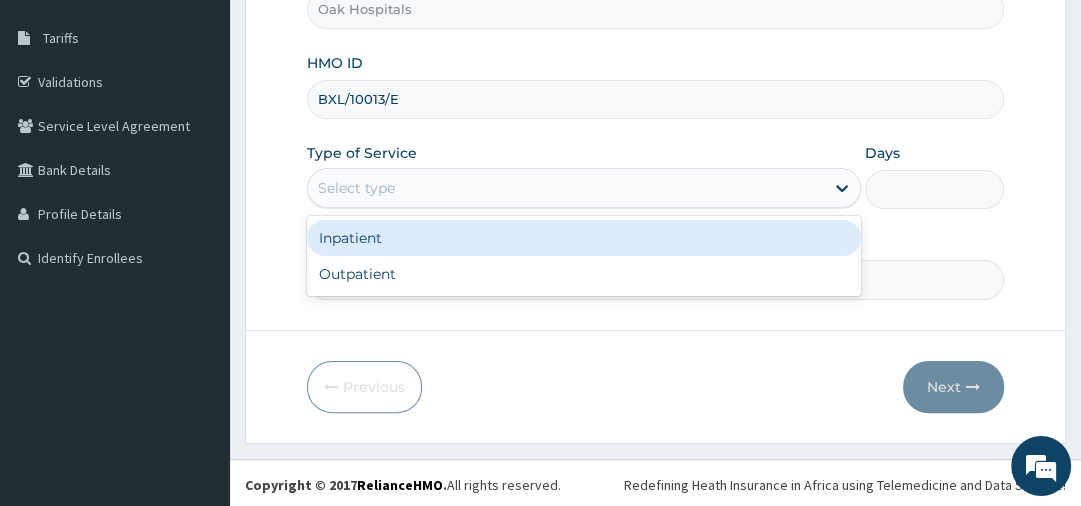 click on "Select type" at bounding box center [356, 188] 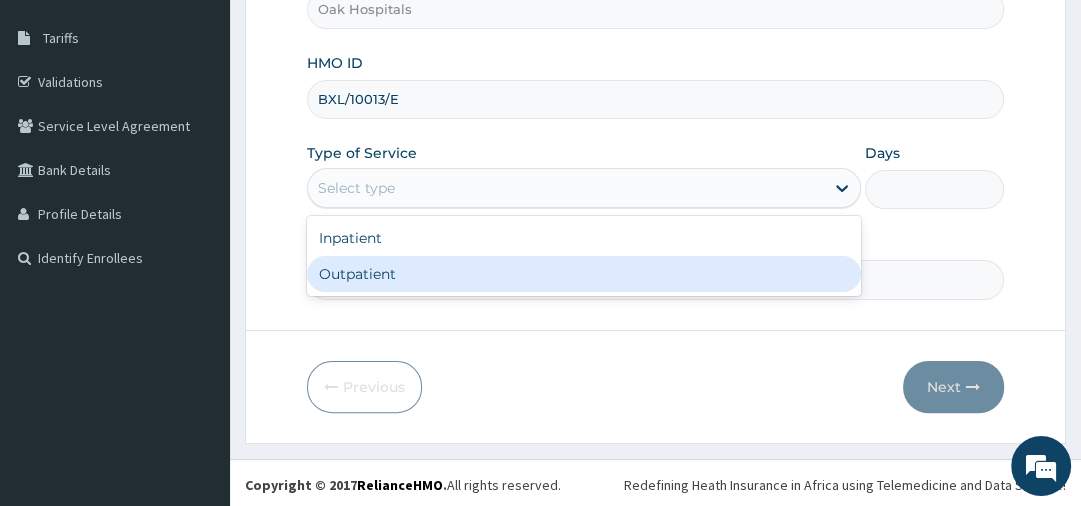 click on "Outpatient" at bounding box center [584, 274] 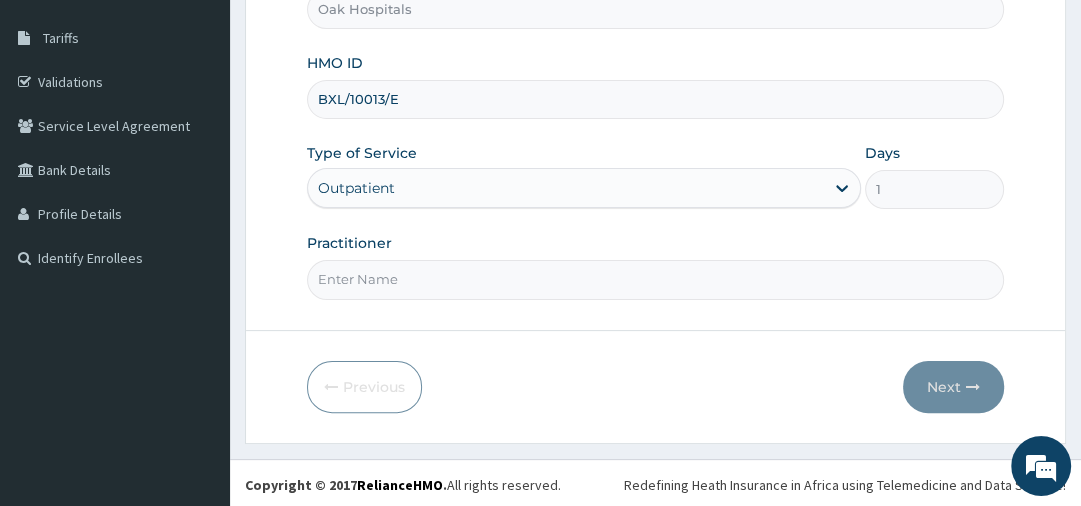 click on "Practitioner" at bounding box center [655, 279] 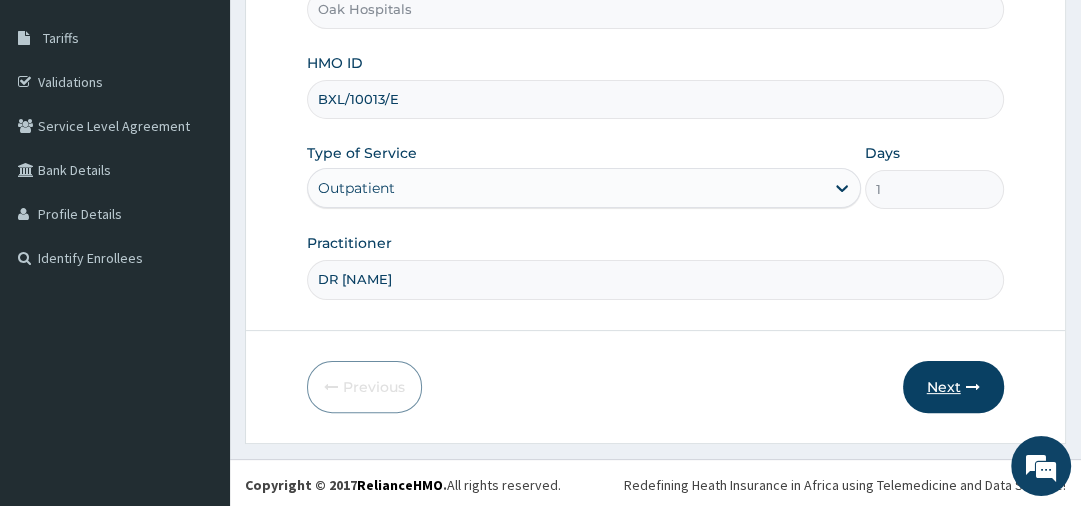 type on "DR [NAME]" 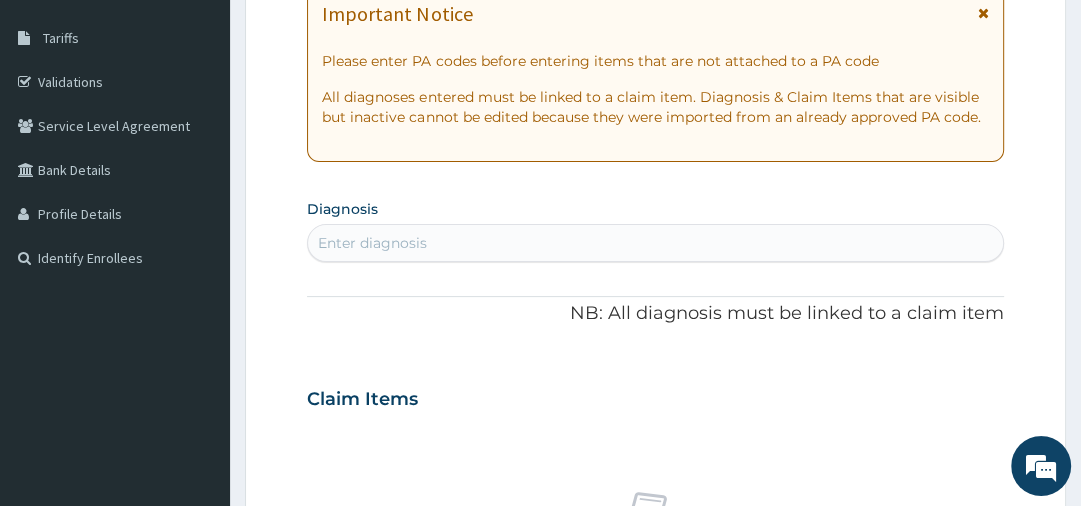 scroll, scrollTop: 0, scrollLeft: 0, axis: both 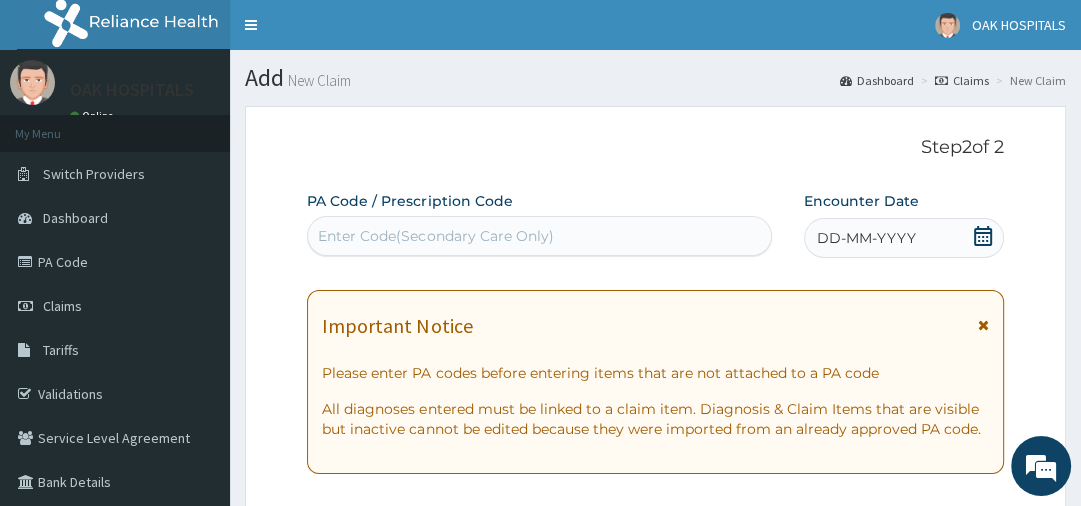 click on "DD-MM-YYYY" at bounding box center [866, 238] 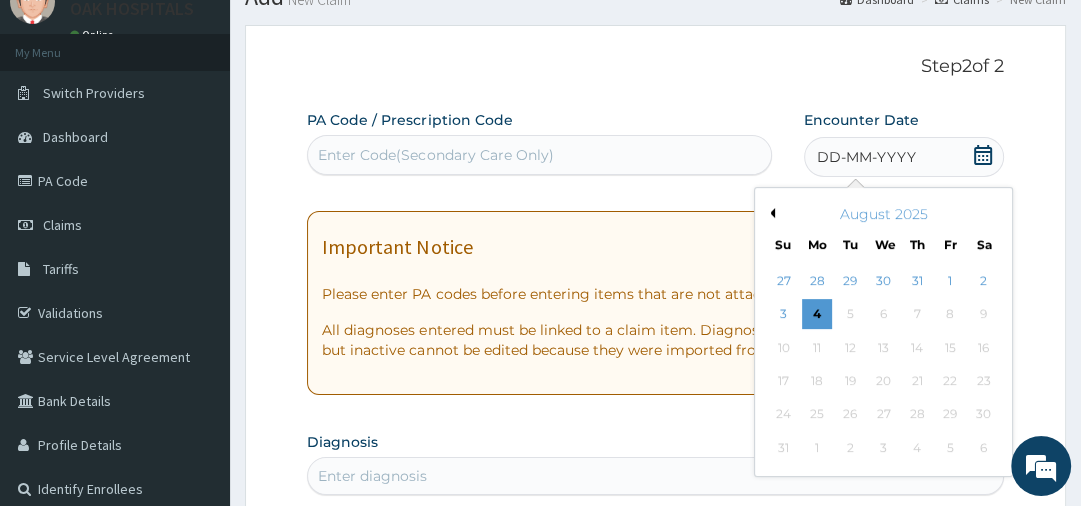 scroll, scrollTop: 96, scrollLeft: 0, axis: vertical 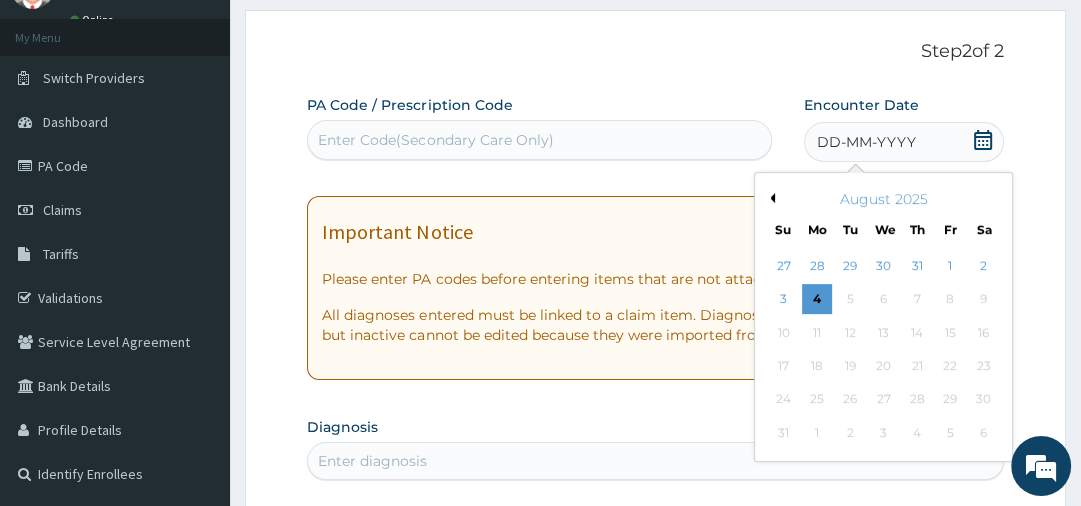 click on "Previous Month" at bounding box center (770, 198) 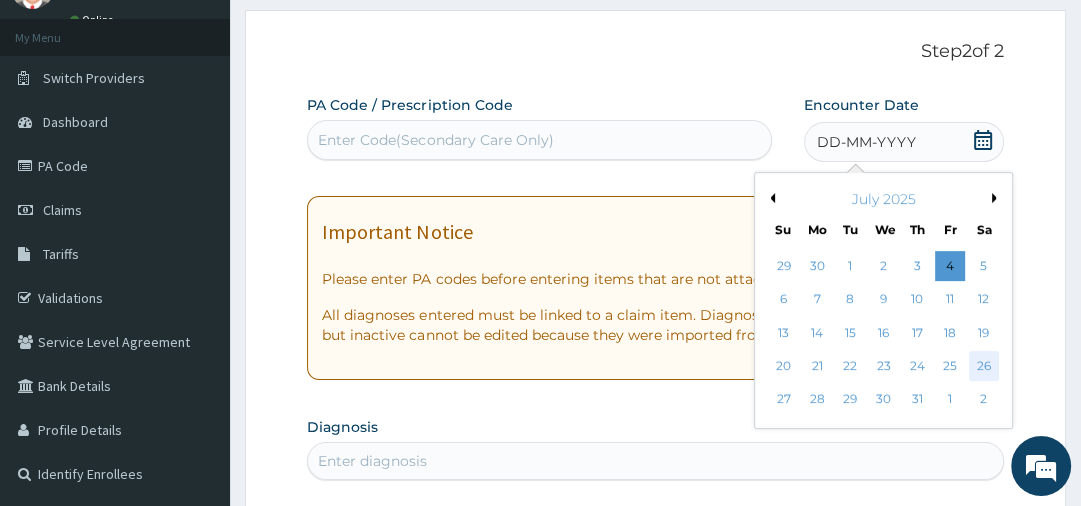 click on "26" at bounding box center (984, 366) 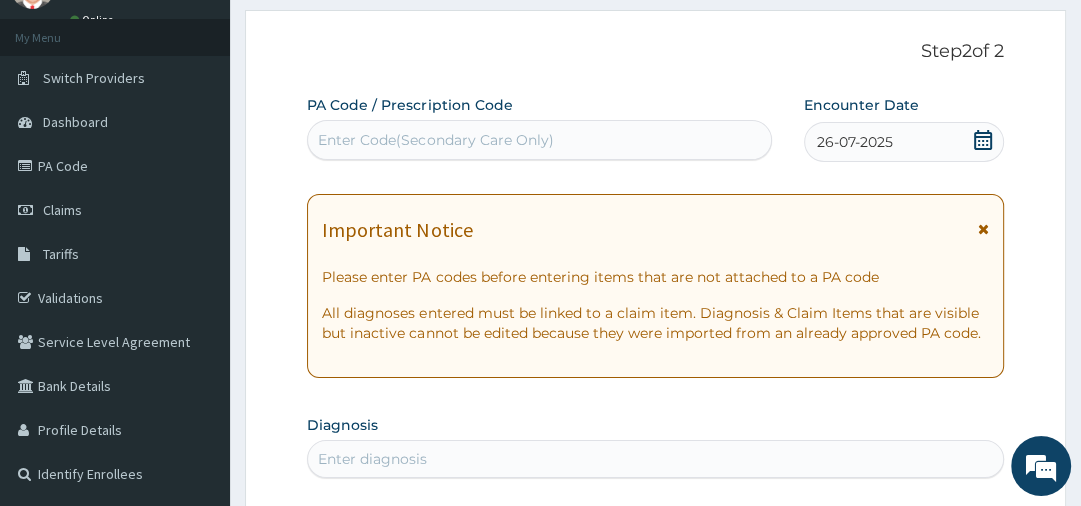 scroll, scrollTop: 538, scrollLeft: 0, axis: vertical 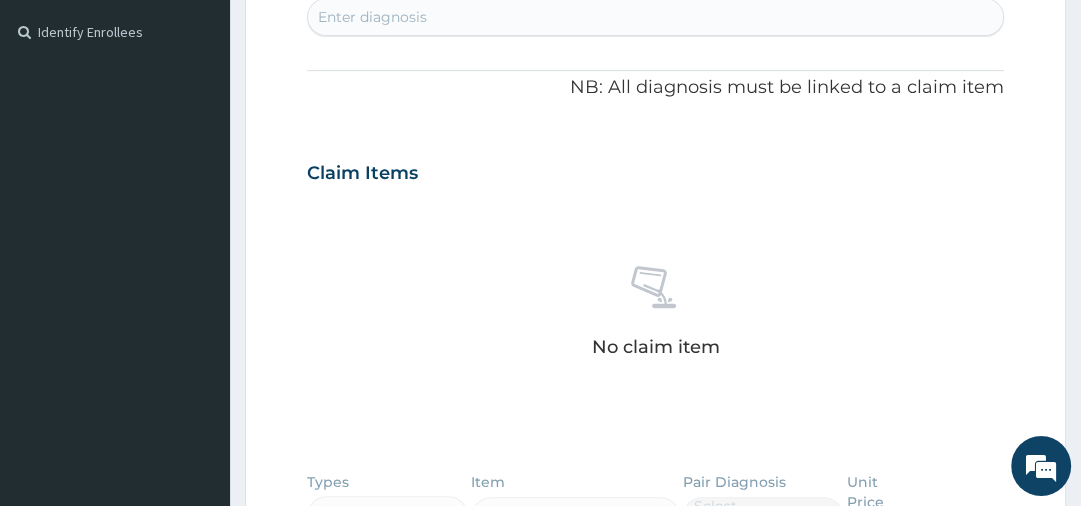 click on "Enter diagnosis" at bounding box center [655, 17] 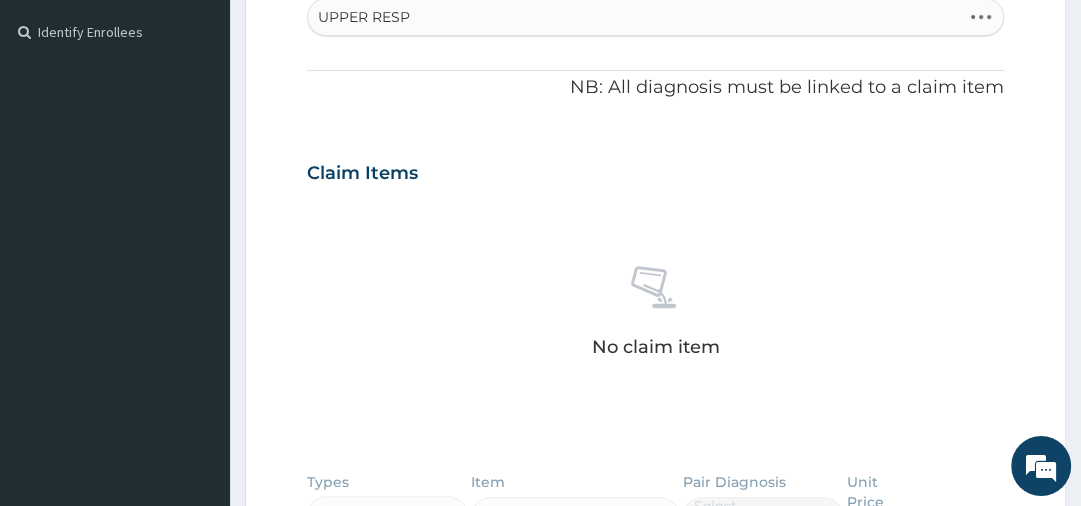type on "UPPER RESPI" 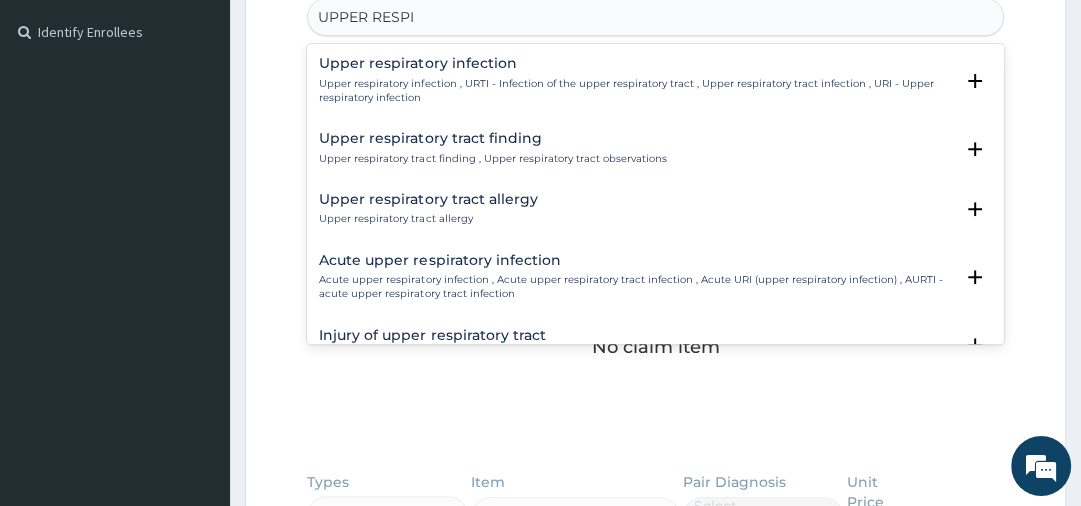 click on "Upper respiratory infection , URTI - Infection of the upper respiratory tract , Upper respiratory tract infection , URI - Upper respiratory infection" at bounding box center [635, 91] 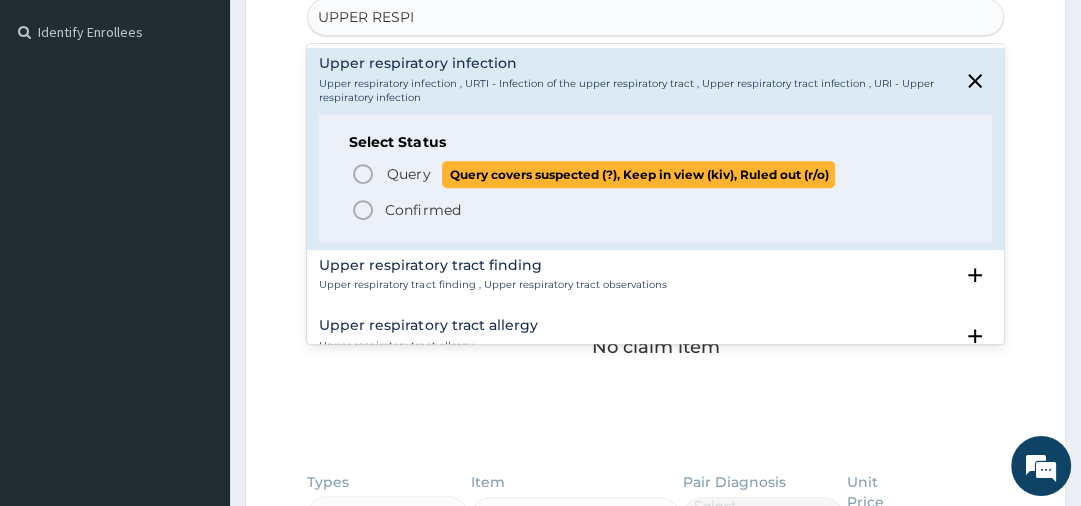 click on "Query" at bounding box center (408, 174) 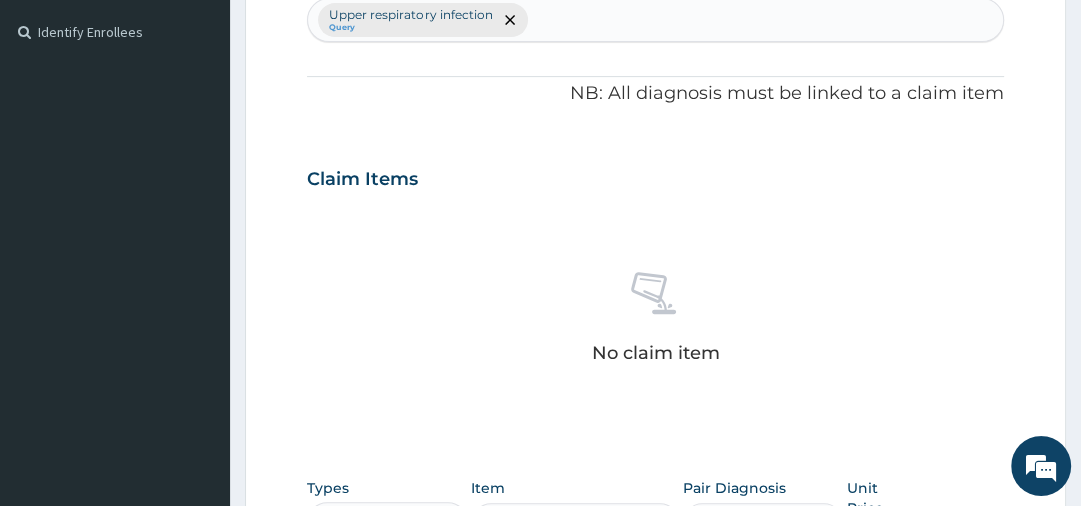 click on "Upper respiratory infection Query" at bounding box center [655, 20] 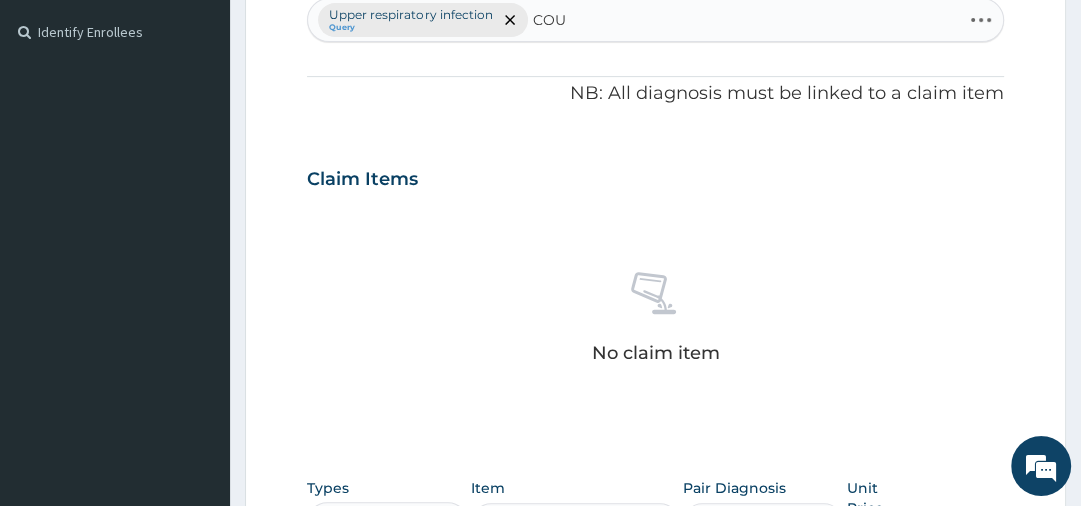 type on "COUGH" 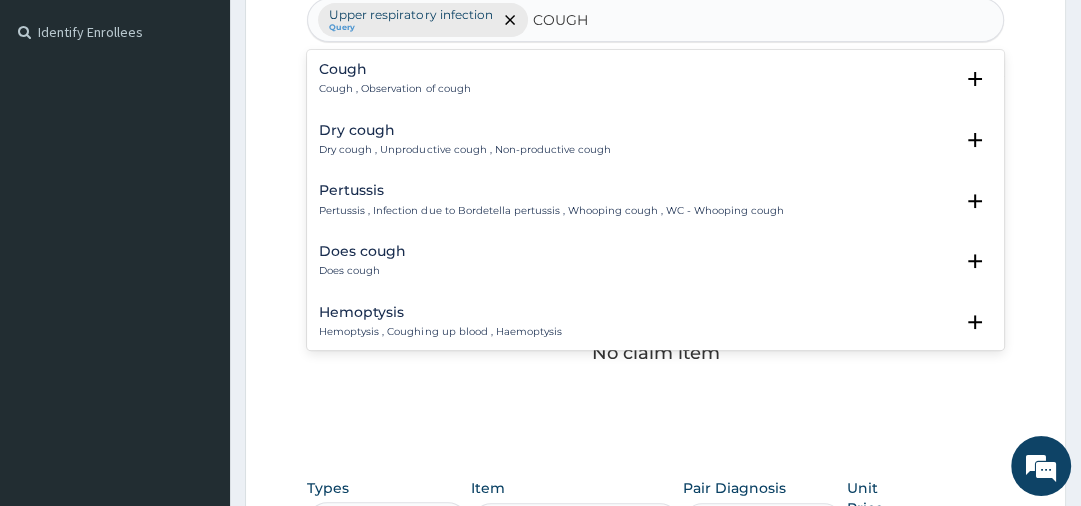 click on "Cough Cough , Observation of cough" at bounding box center (394, 79) 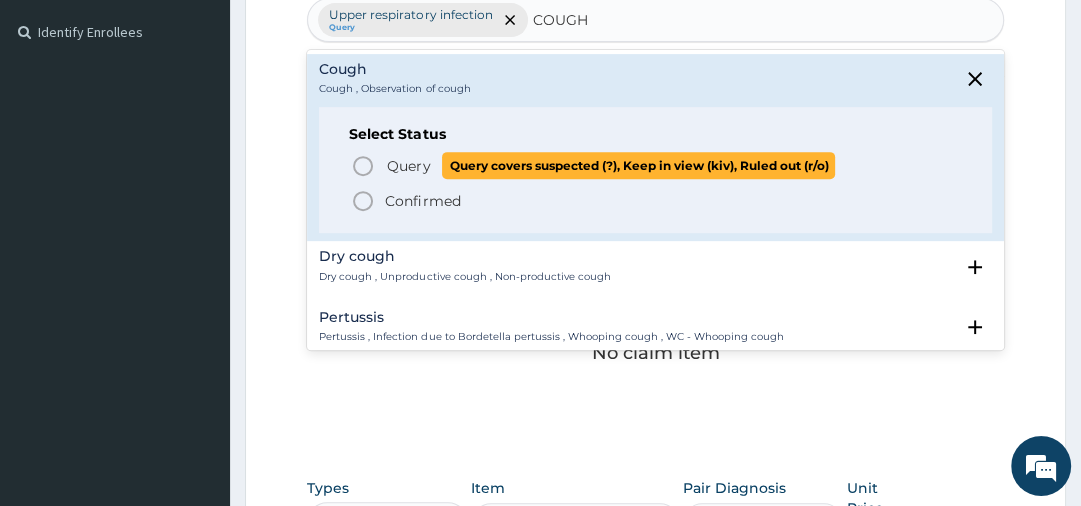 click on "Query" at bounding box center [408, 166] 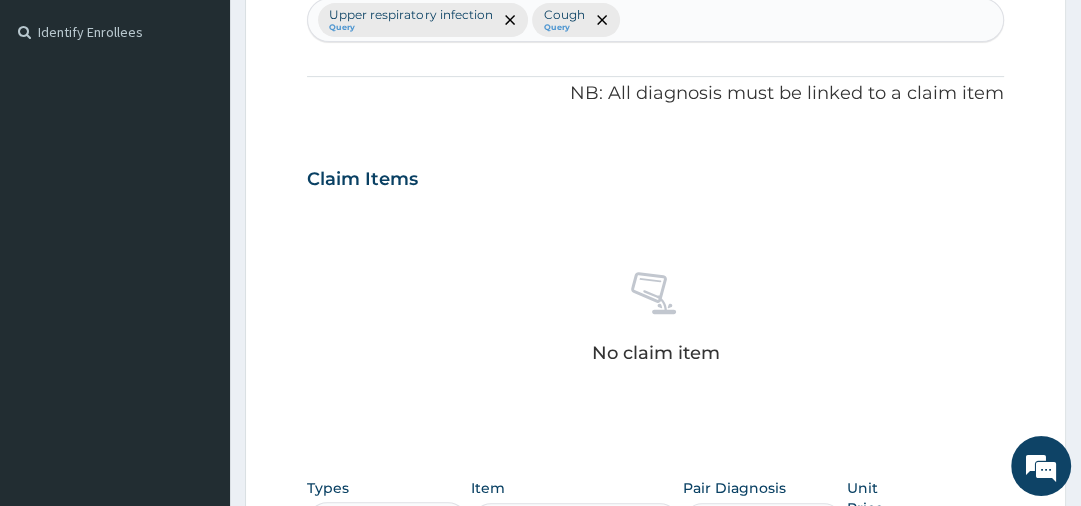 scroll, scrollTop: 953, scrollLeft: 0, axis: vertical 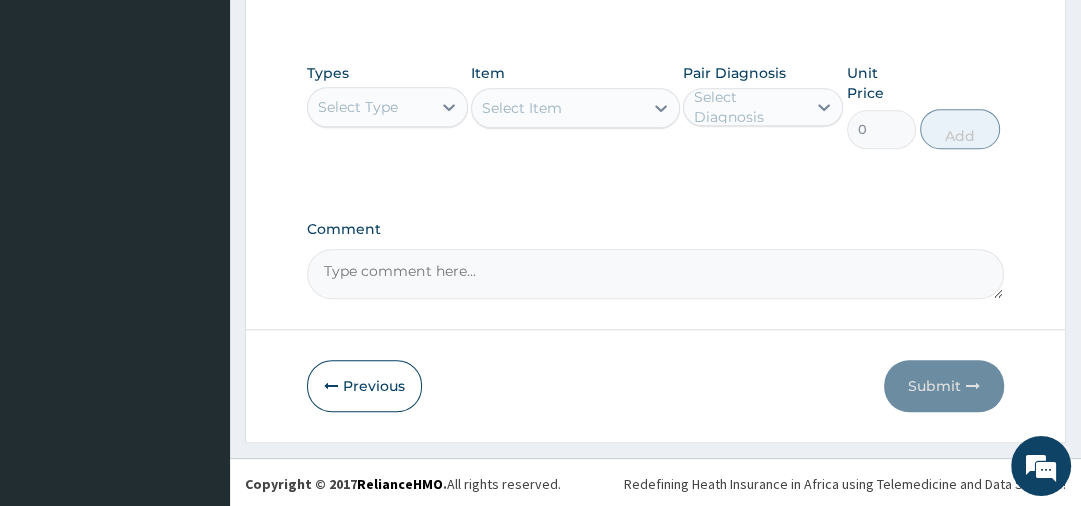 click on "Select Type" at bounding box center [358, 107] 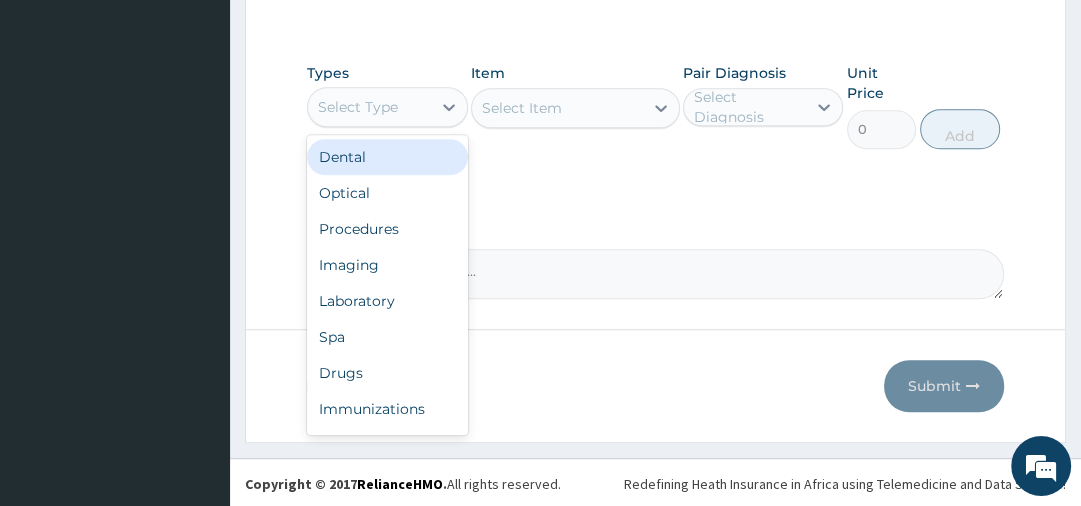 type on "P" 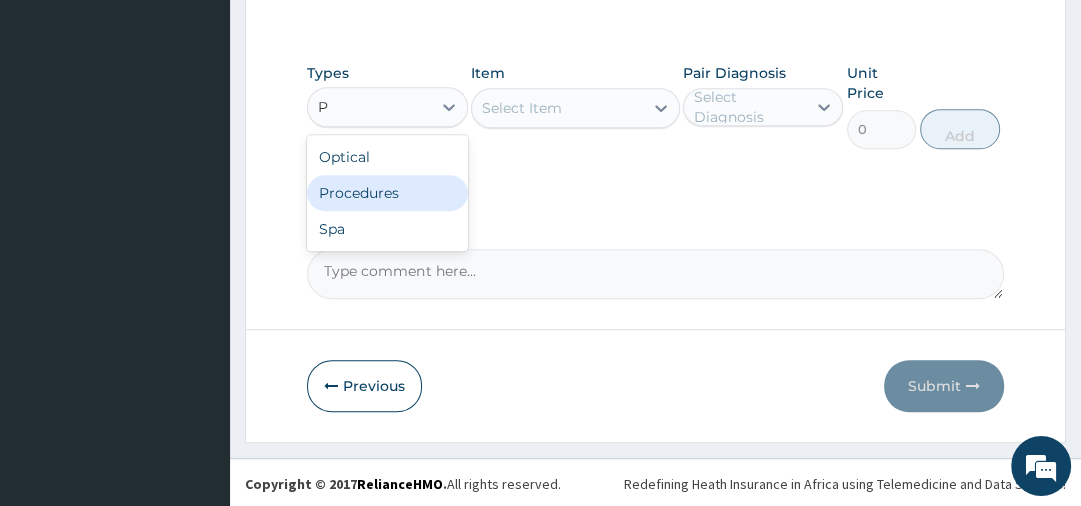 click on "Procedures" at bounding box center [387, 193] 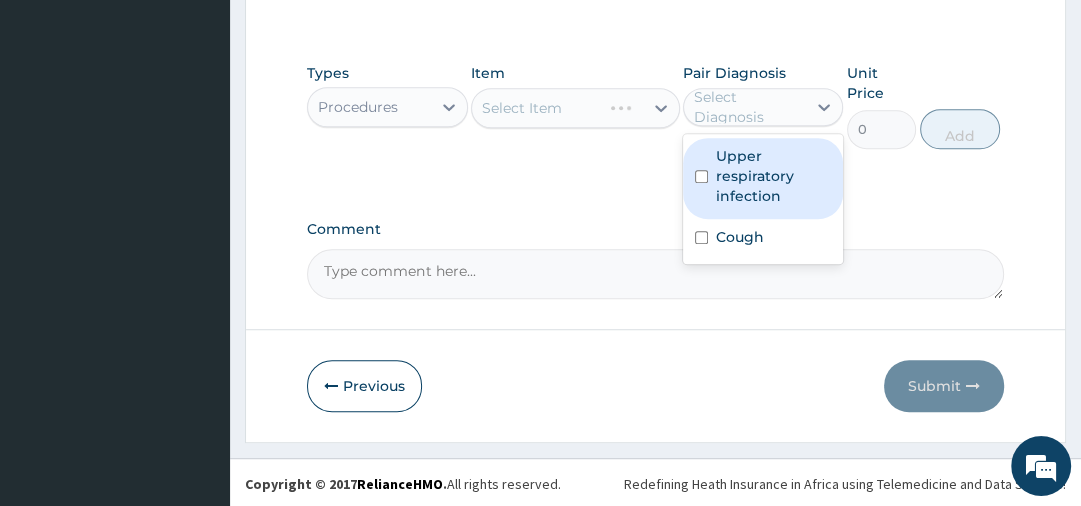 click on "Select Diagnosis" at bounding box center (749, 107) 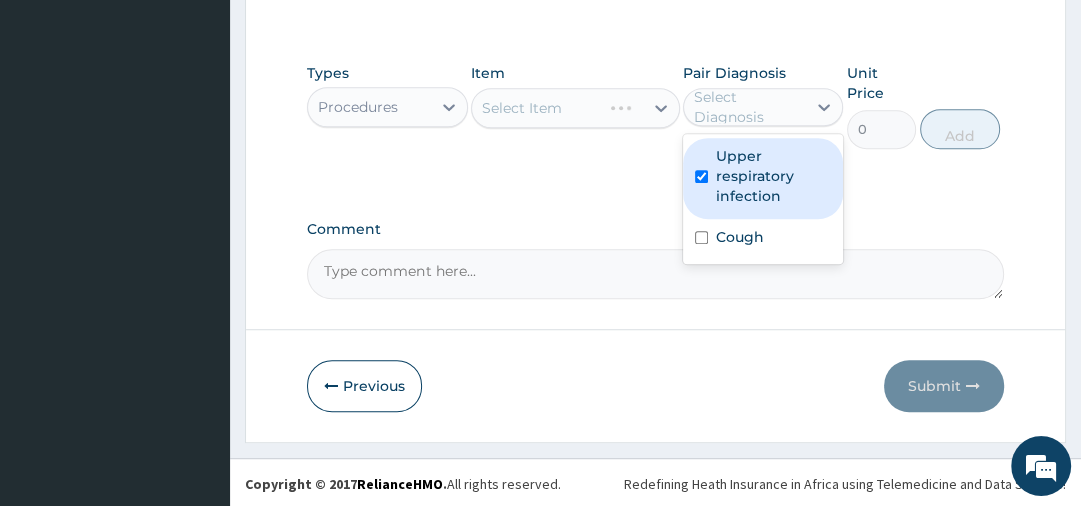 checkbox on "true" 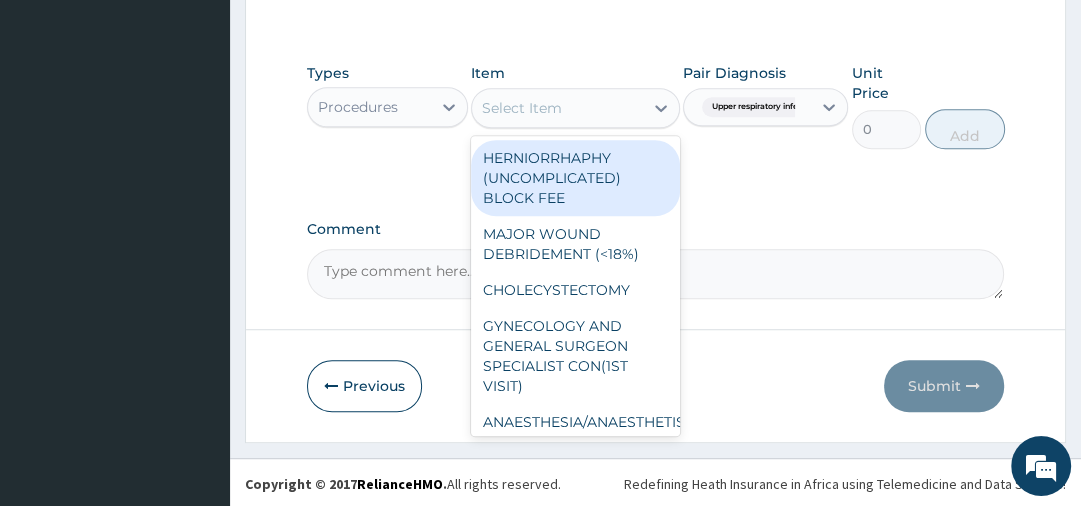 click on "Select Item" at bounding box center (557, 108) 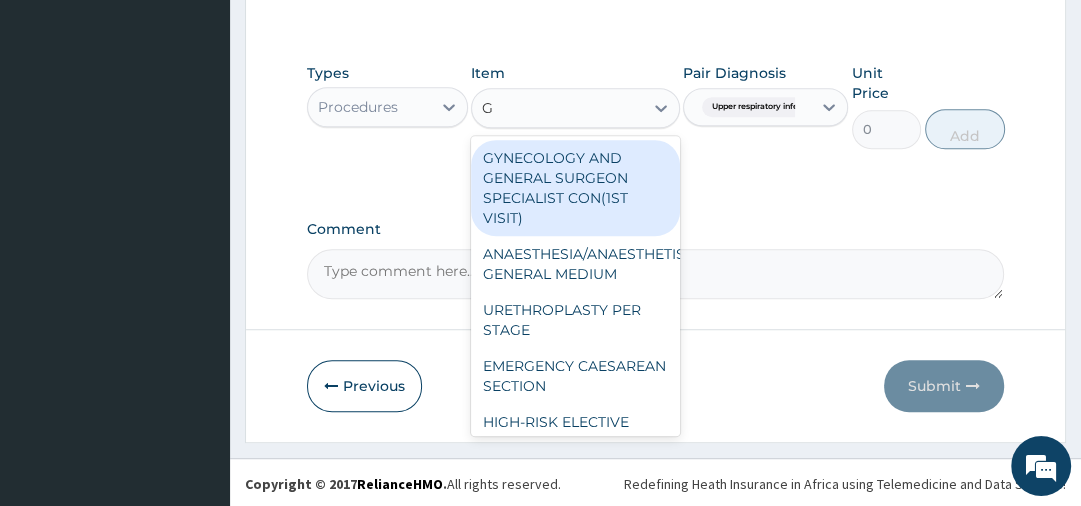 type on "GP" 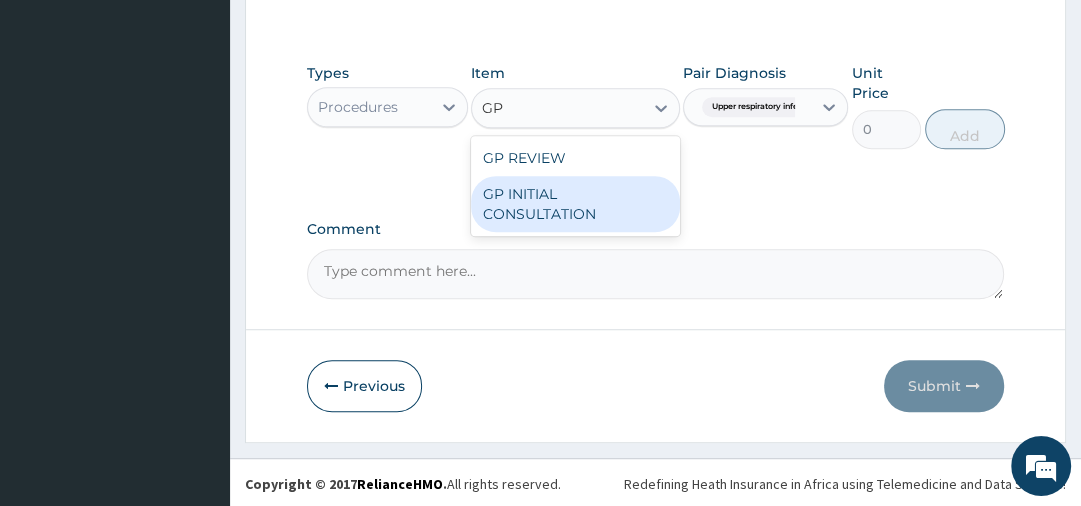 click on "GP INITIAL CONSULTATION" at bounding box center [575, 204] 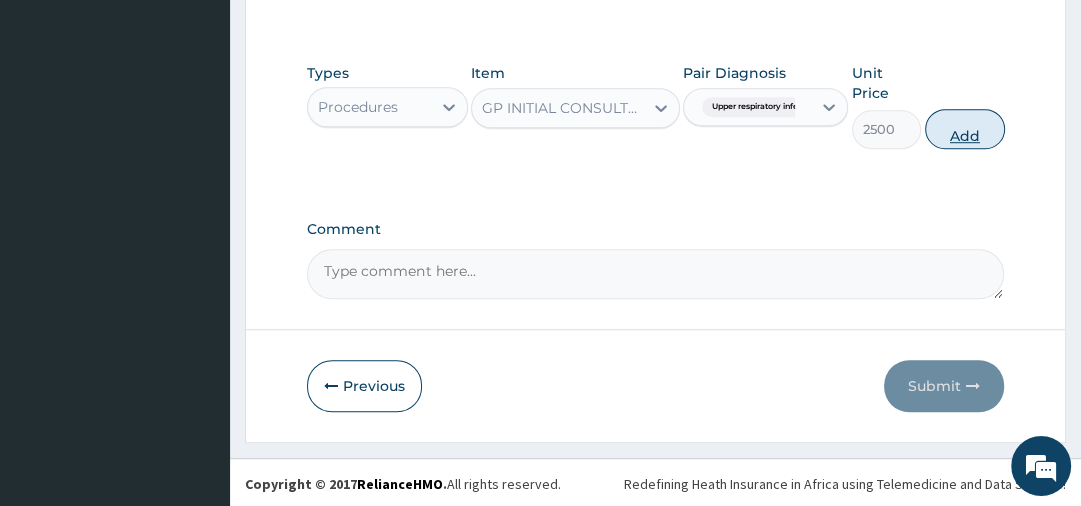 click on "Add" at bounding box center [965, 129] 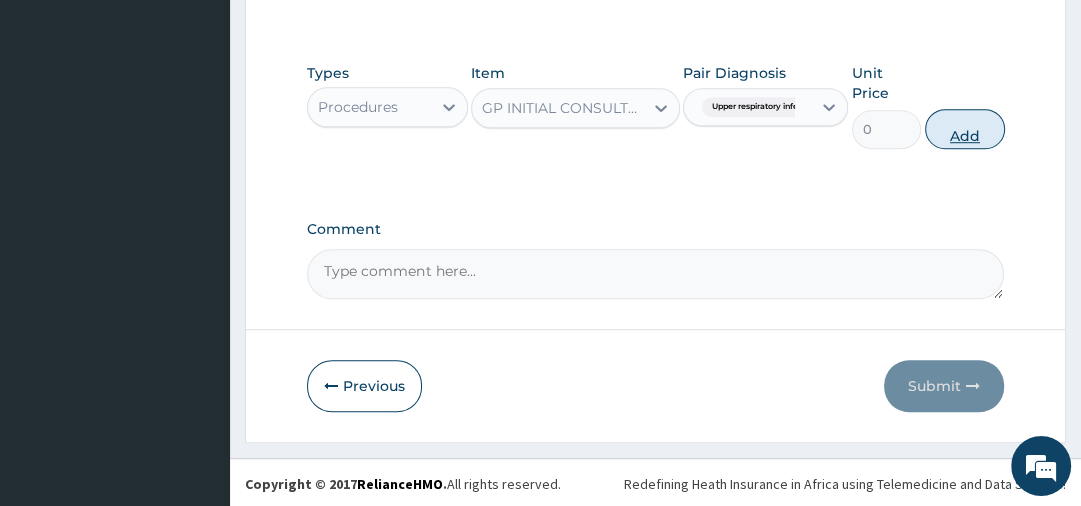 scroll, scrollTop: 576, scrollLeft: 0, axis: vertical 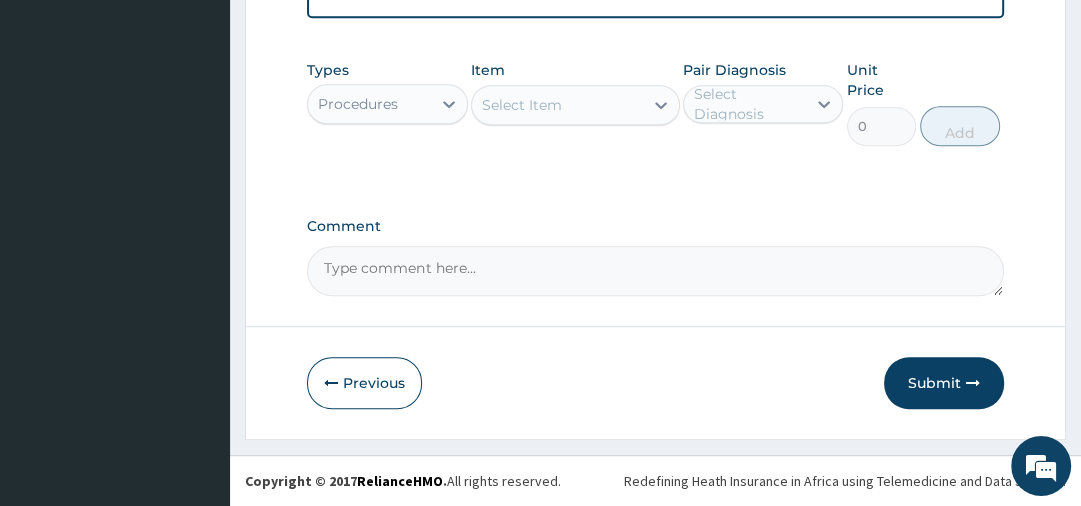 click on "Procedures" at bounding box center [358, 104] 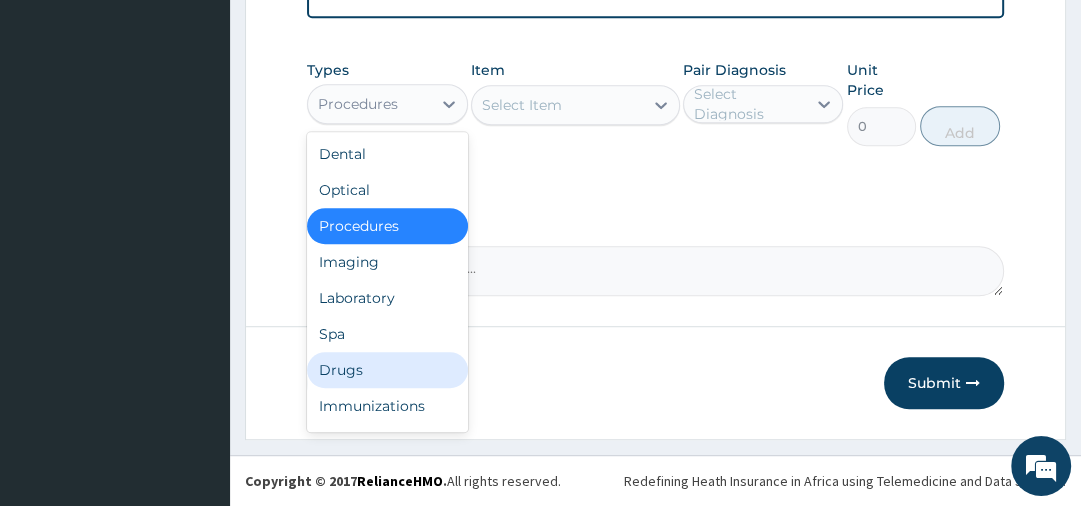 click on "Drugs" at bounding box center [387, 370] 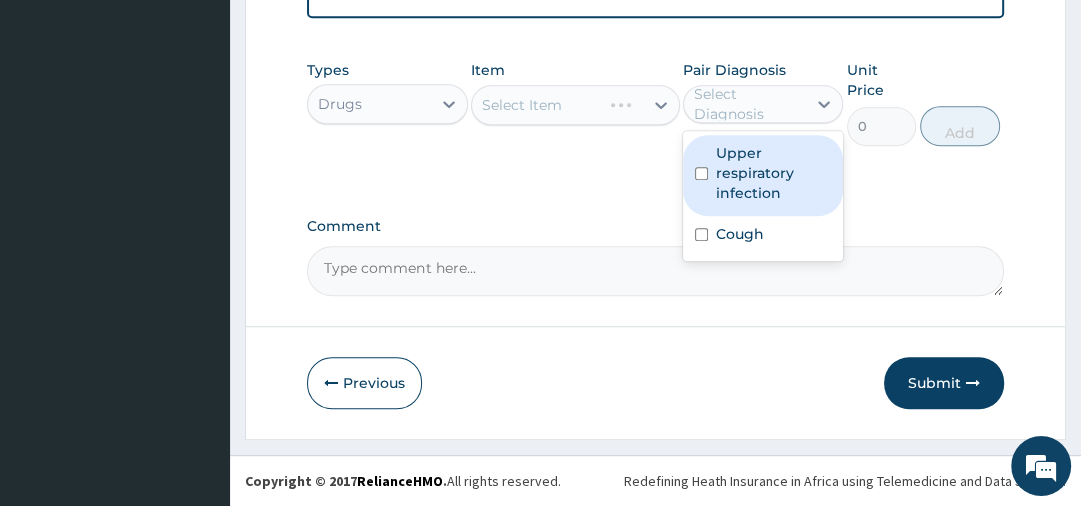 click on "Select Diagnosis" at bounding box center (749, 104) 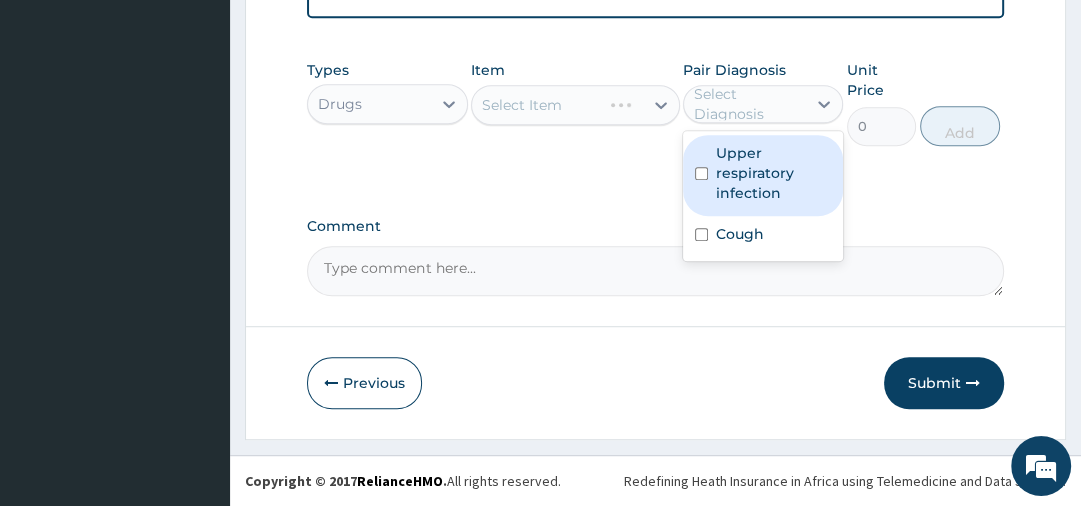 click on "Upper respiratory infection" at bounding box center (773, 173) 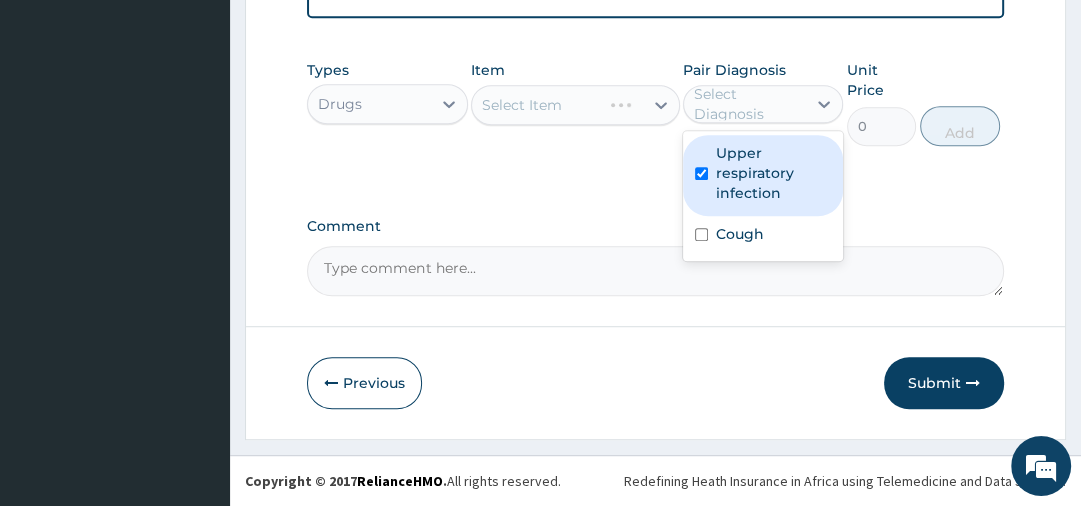 checkbox on "true" 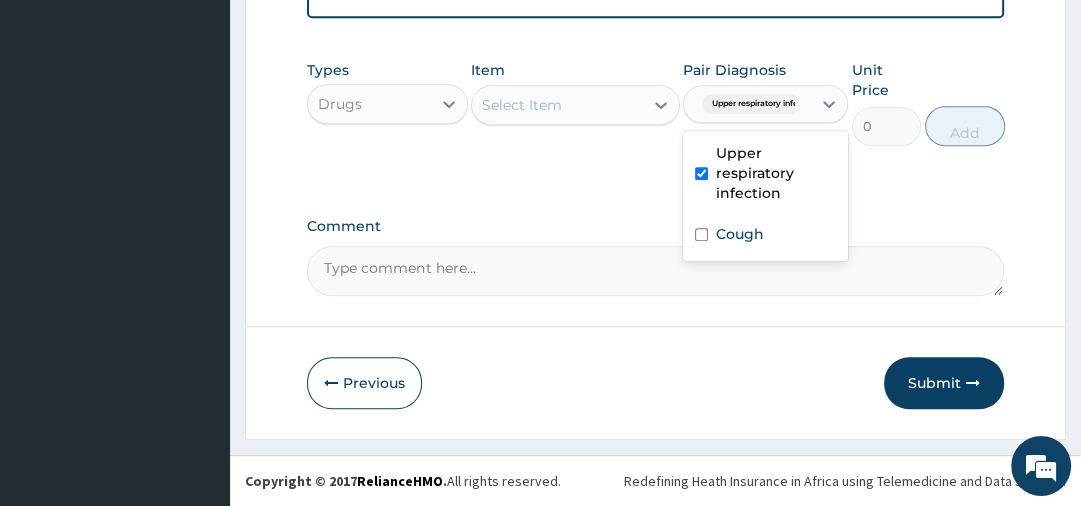 click on "Select Item" at bounding box center [557, 105] 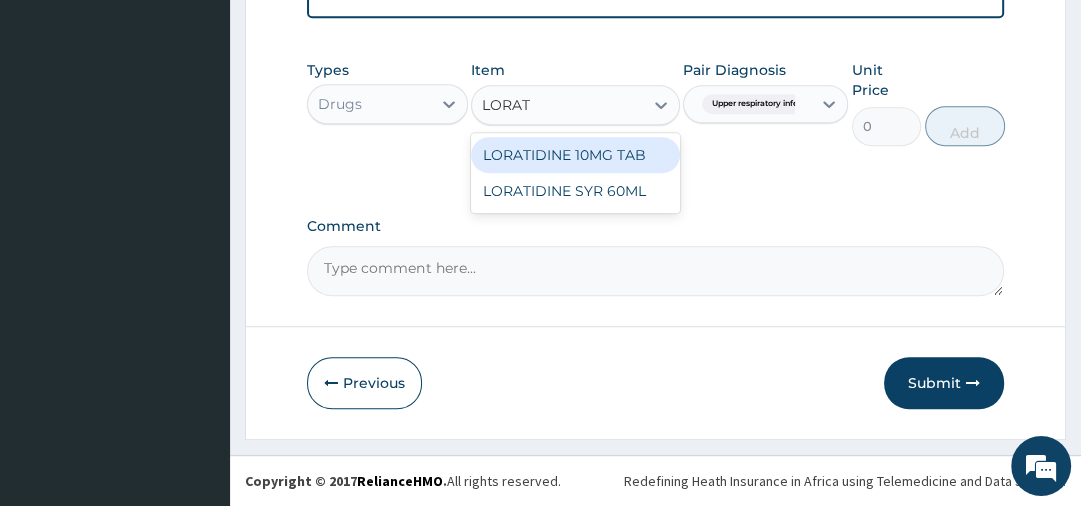 type on "LORATI" 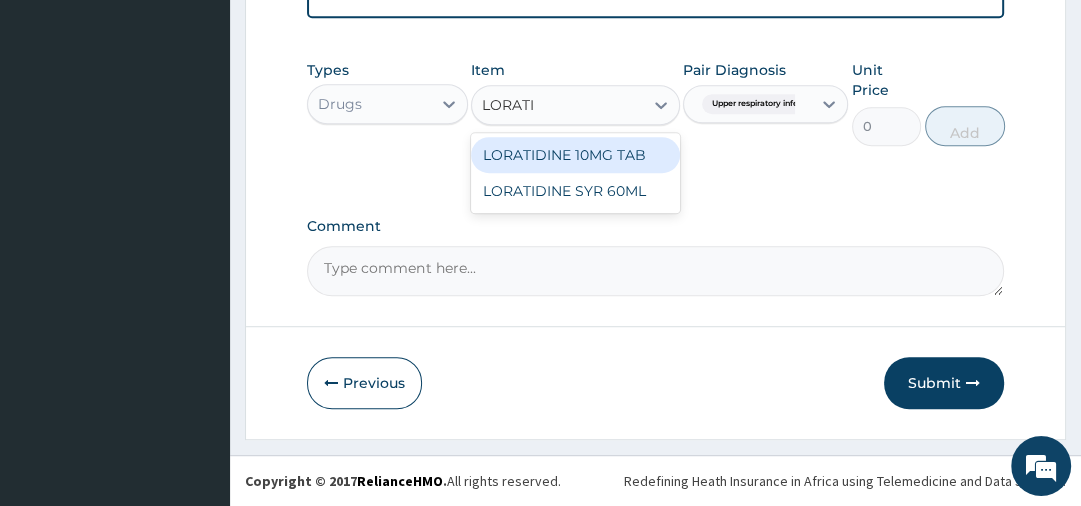 click on "LORATIDINE 10MG TAB" at bounding box center [575, 155] 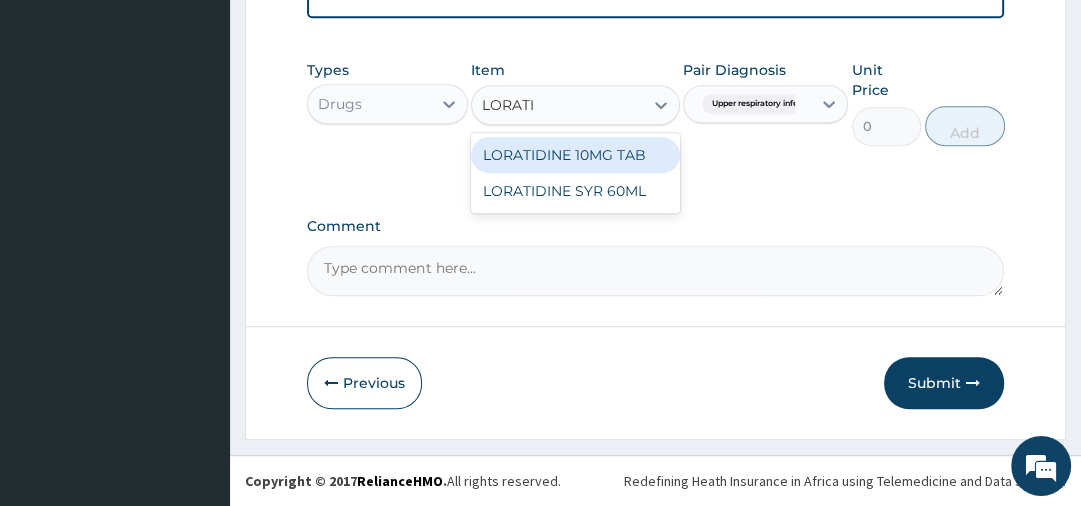 type 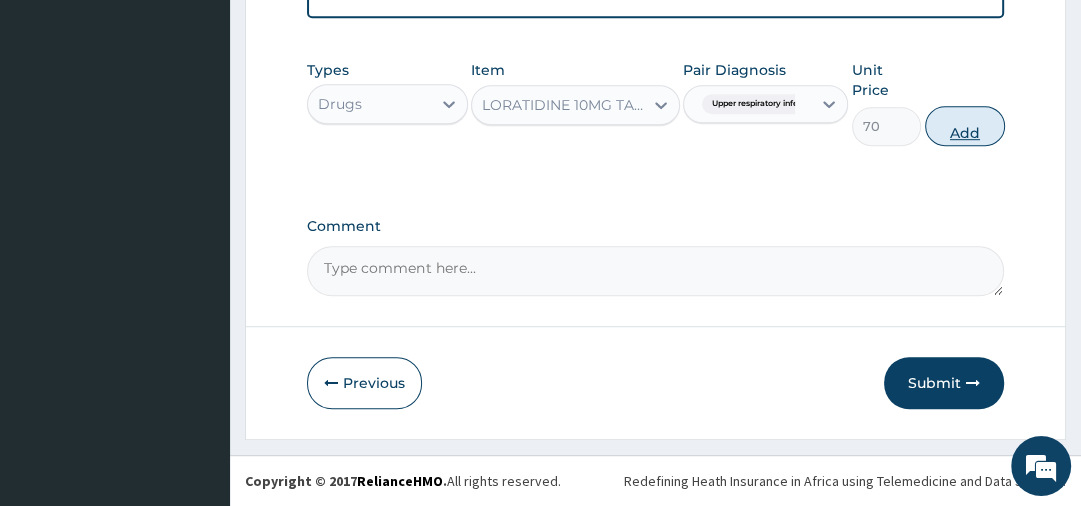 click on "Add" at bounding box center [965, 126] 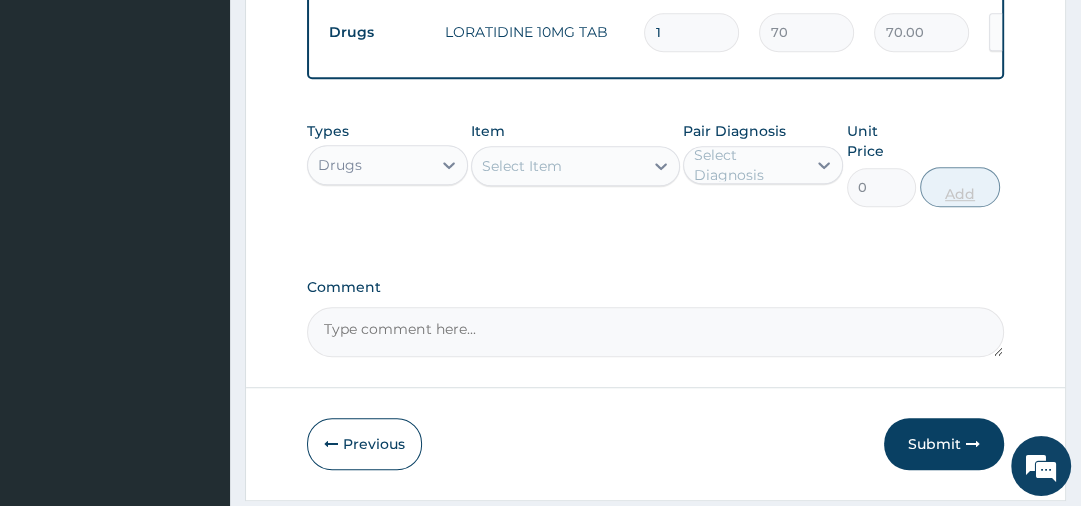 type 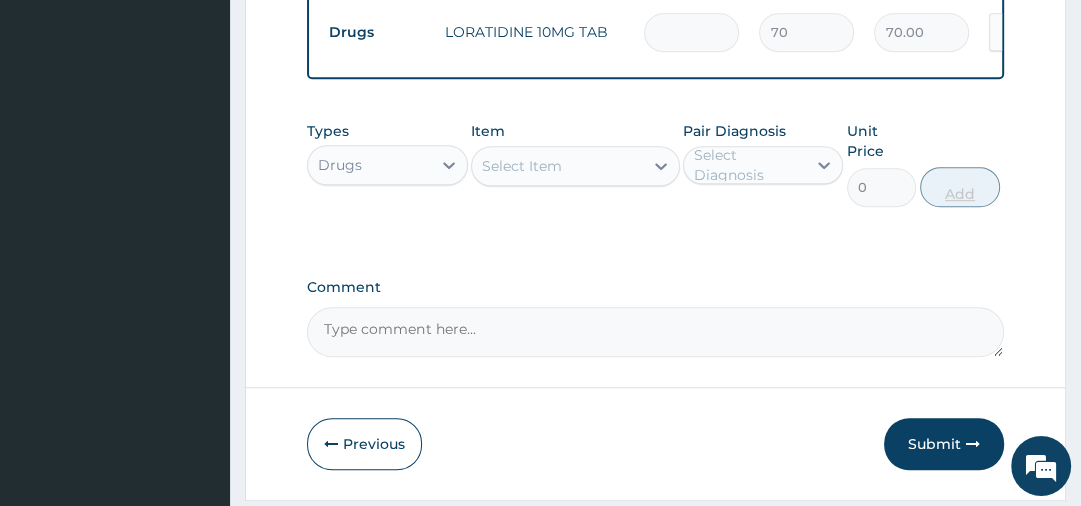type on "0.00" 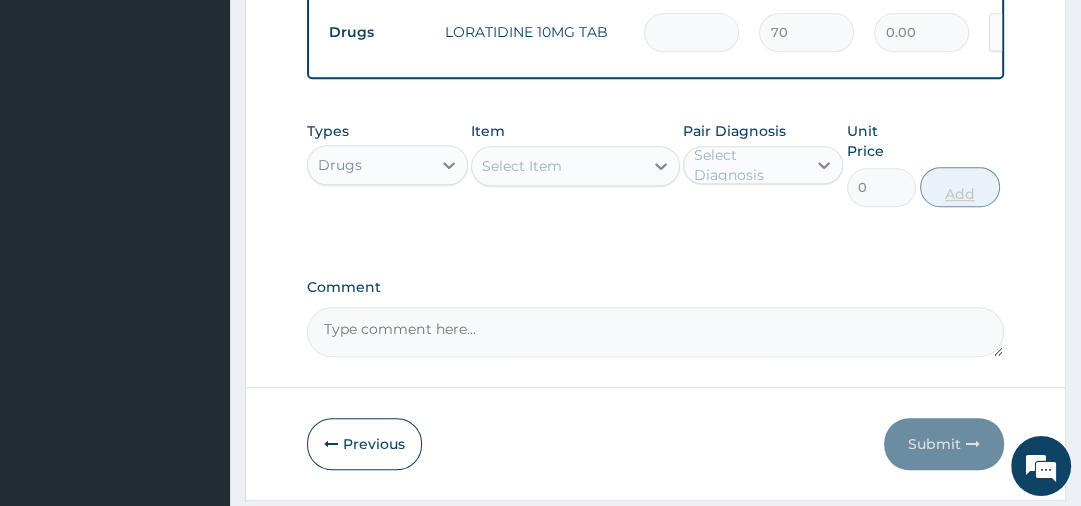 type on "5" 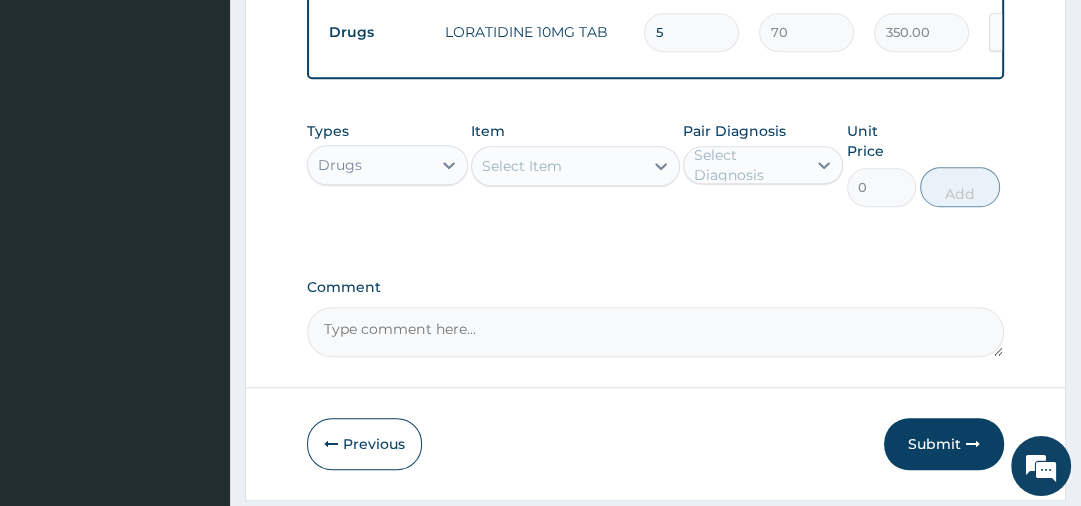 type on "5" 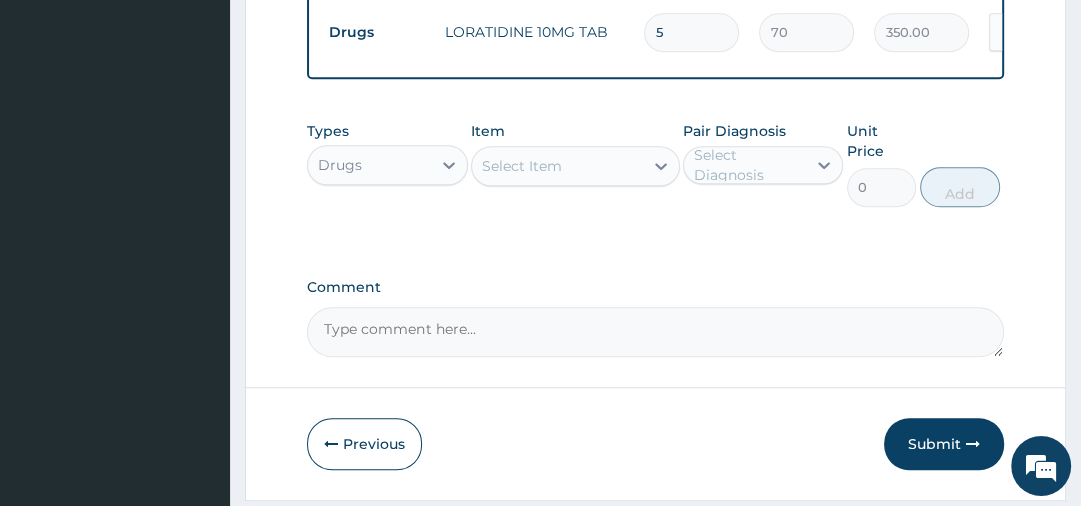 click on "Select Item" at bounding box center (557, 166) 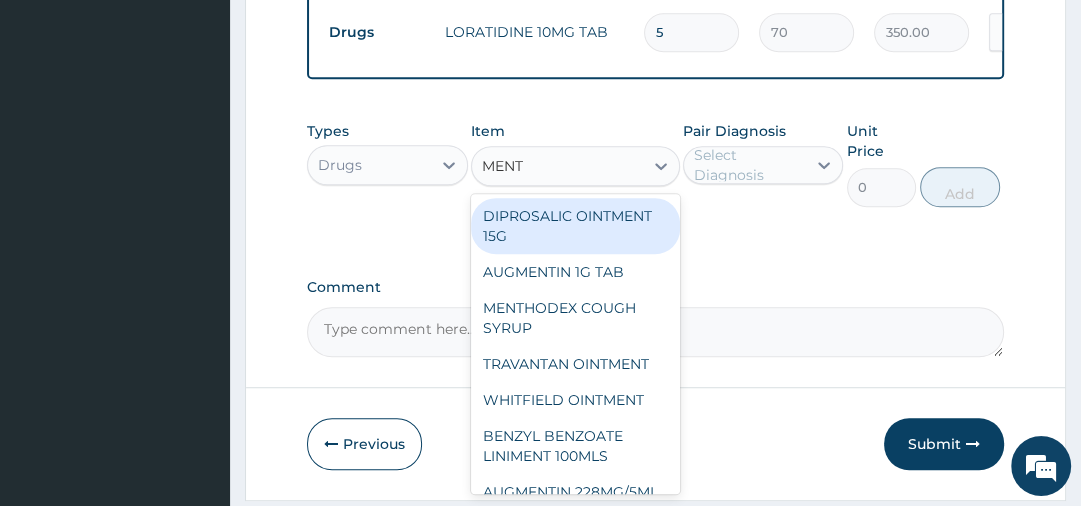 type on "MENTH" 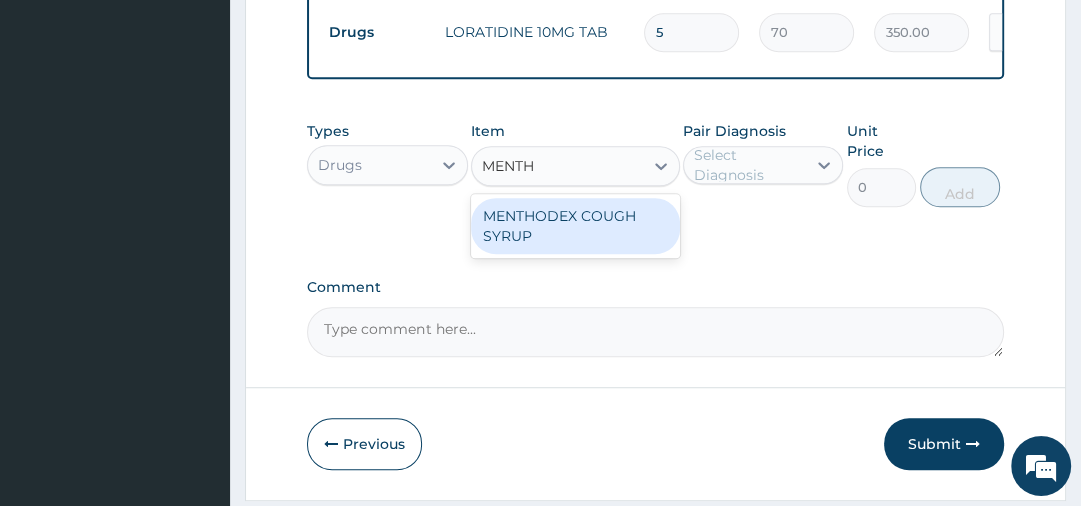 click on "MENTHODEX COUGH SYRUP" at bounding box center [575, 226] 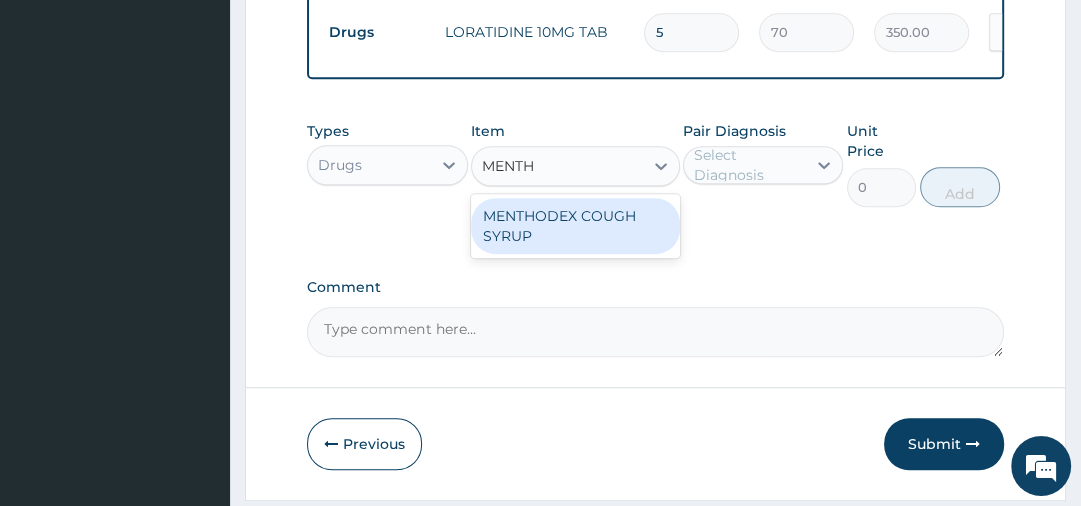 type 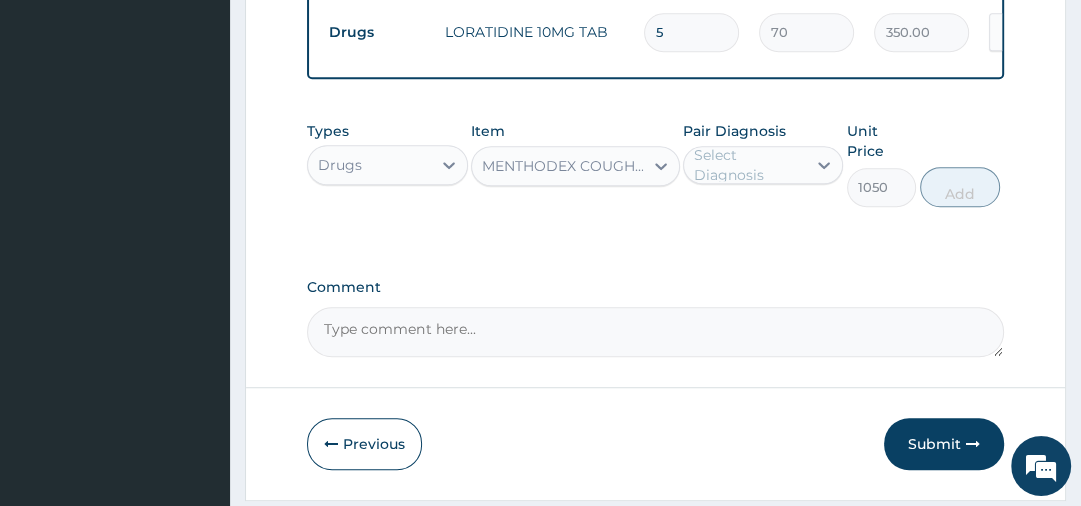 click on "Select Diagnosis" at bounding box center (749, 165) 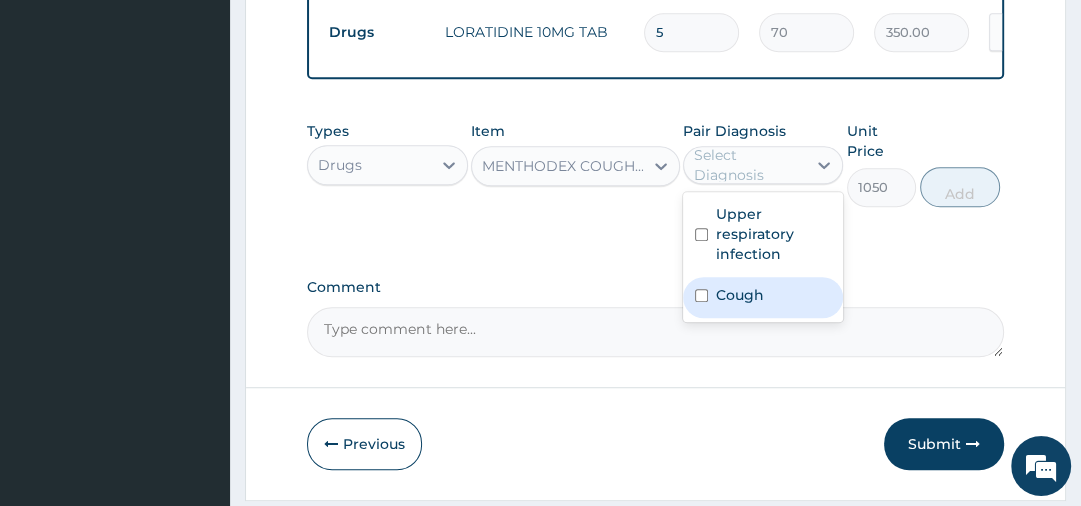 click on "Cough" at bounding box center [740, 295] 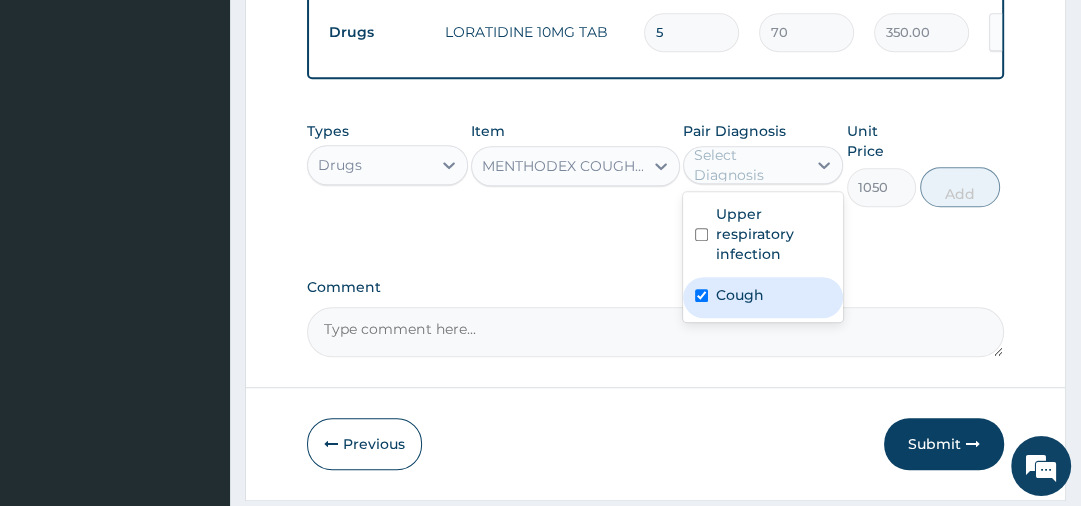 checkbox on "true" 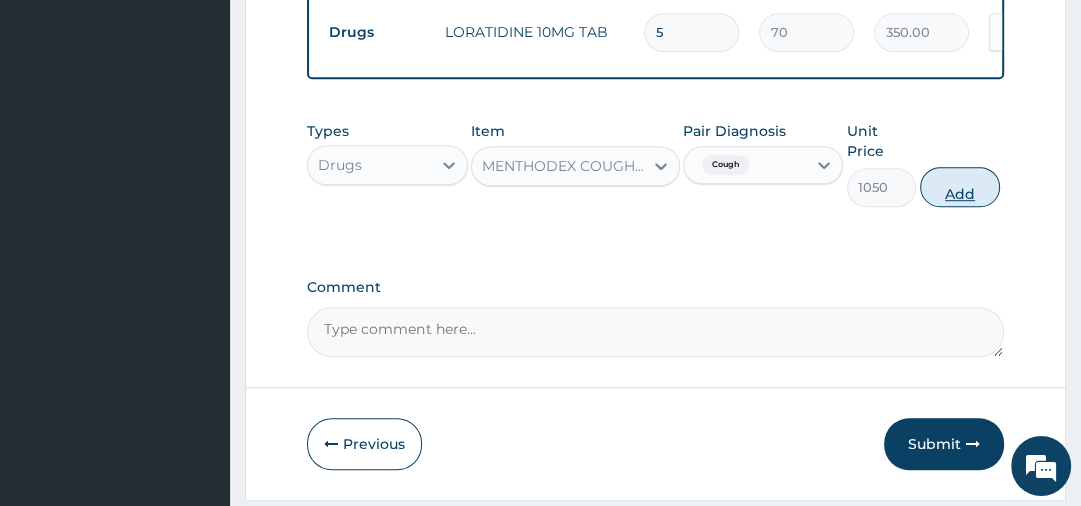 click on "Add" at bounding box center (960, 187) 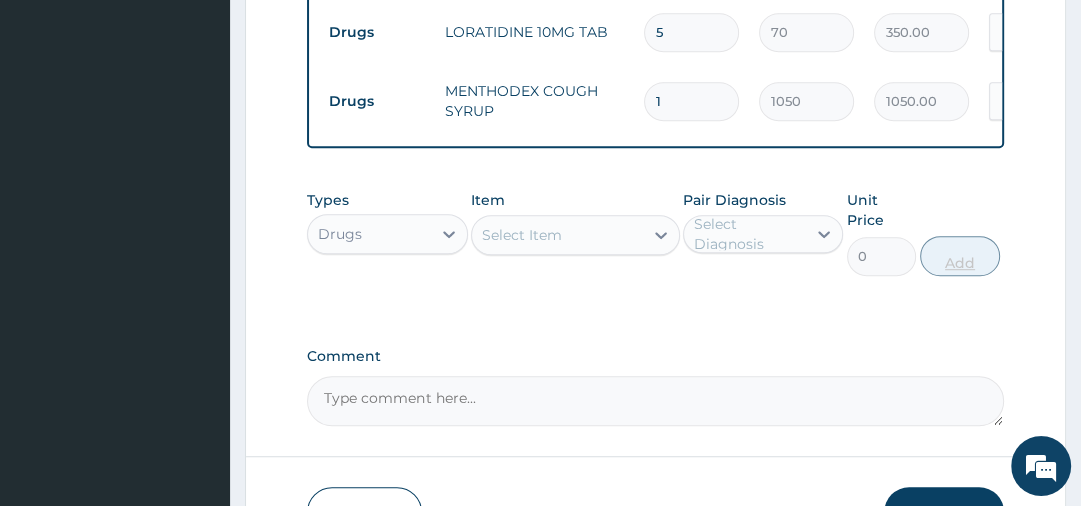type on "15" 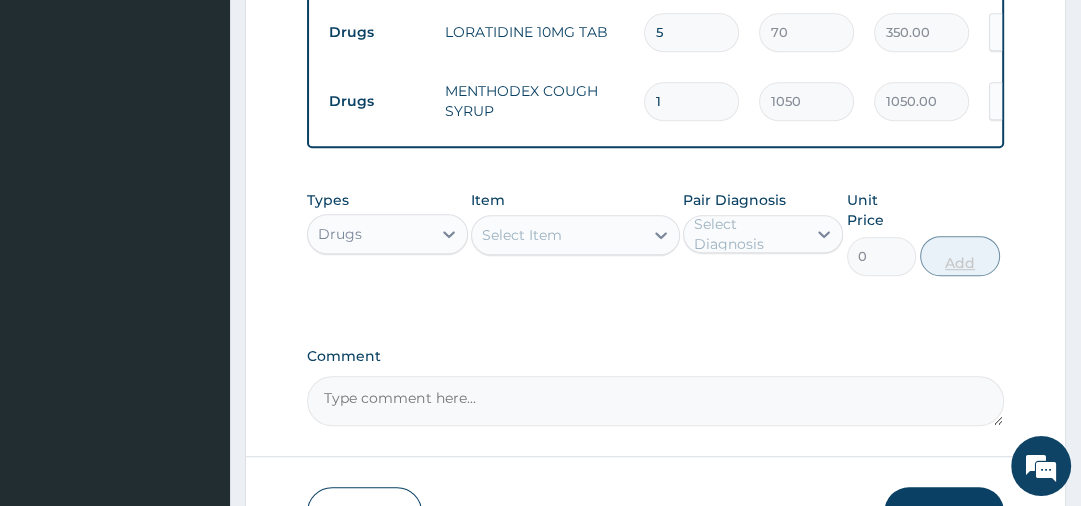 type on "15750.00" 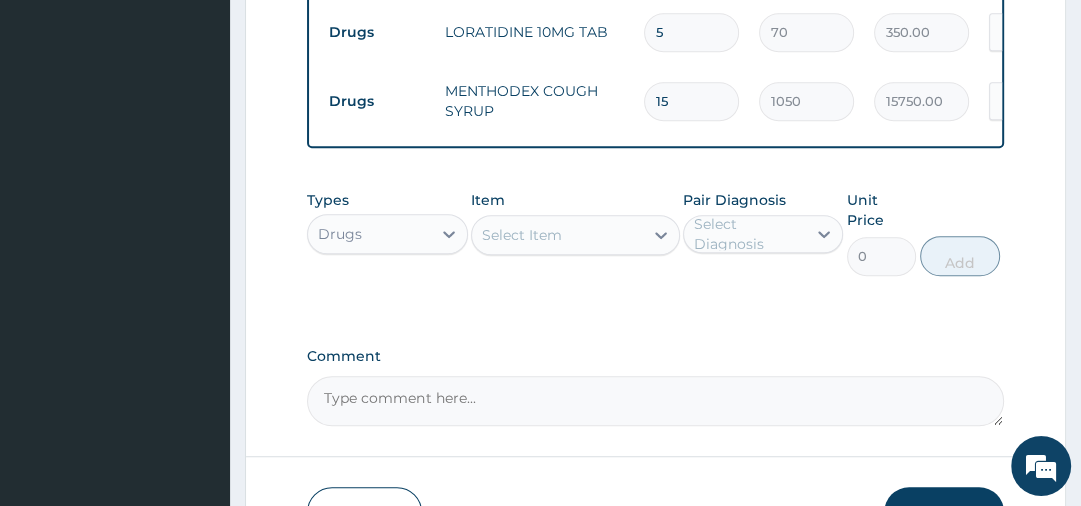 type on "1" 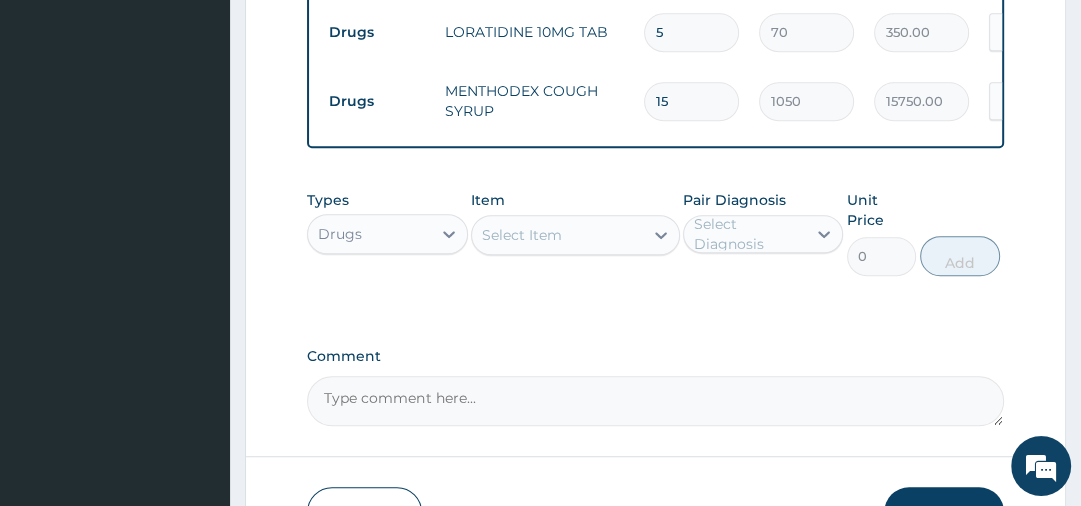 type on "1050.00" 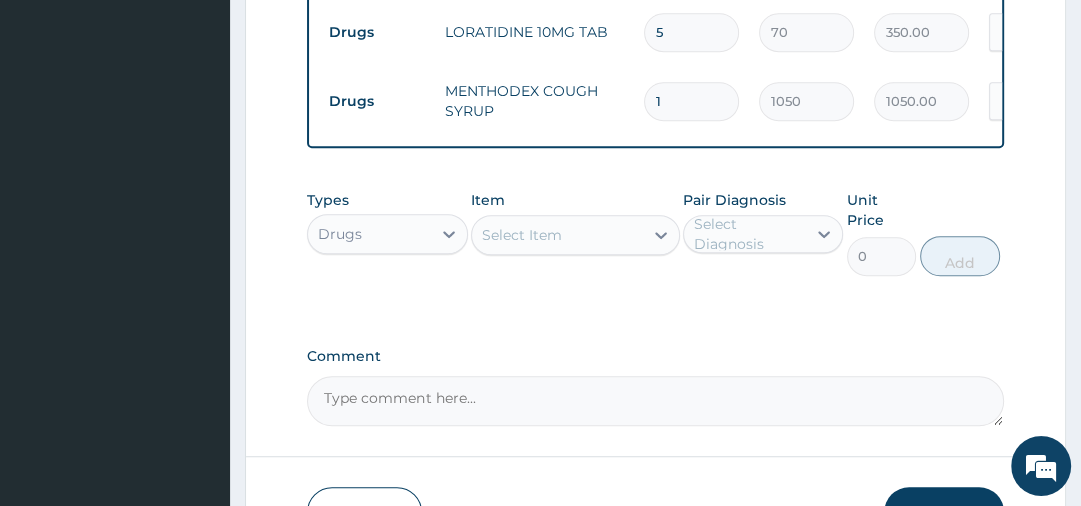 scroll, scrollTop: 1007, scrollLeft: 0, axis: vertical 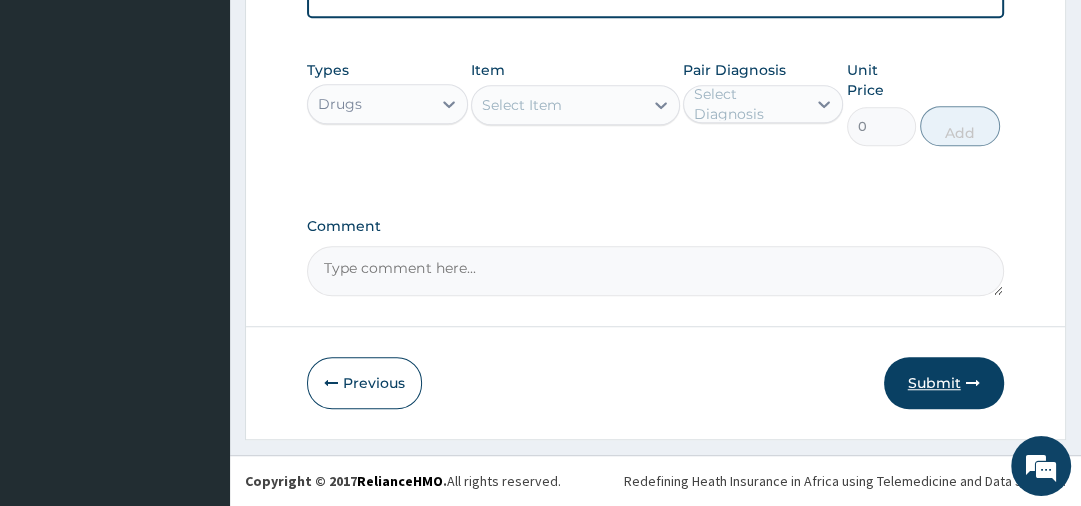 click on "Submit" at bounding box center [944, 383] 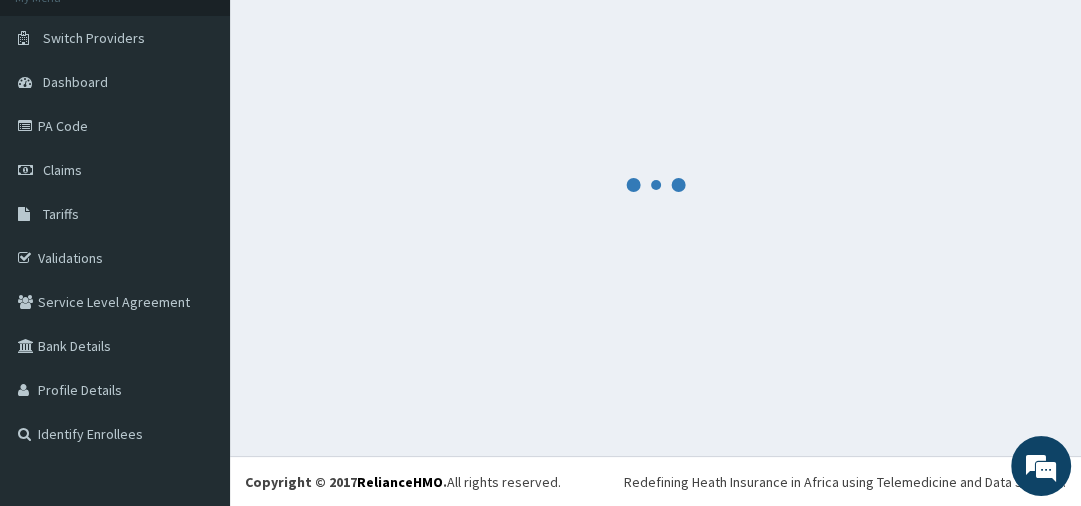 scroll, scrollTop: 1007, scrollLeft: 0, axis: vertical 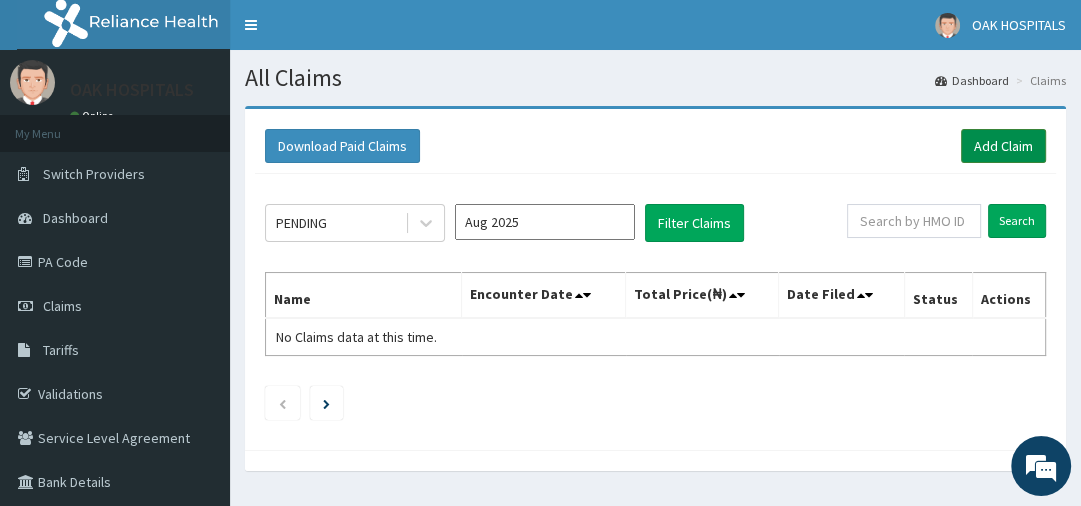 click on "Add Claim" at bounding box center (1003, 146) 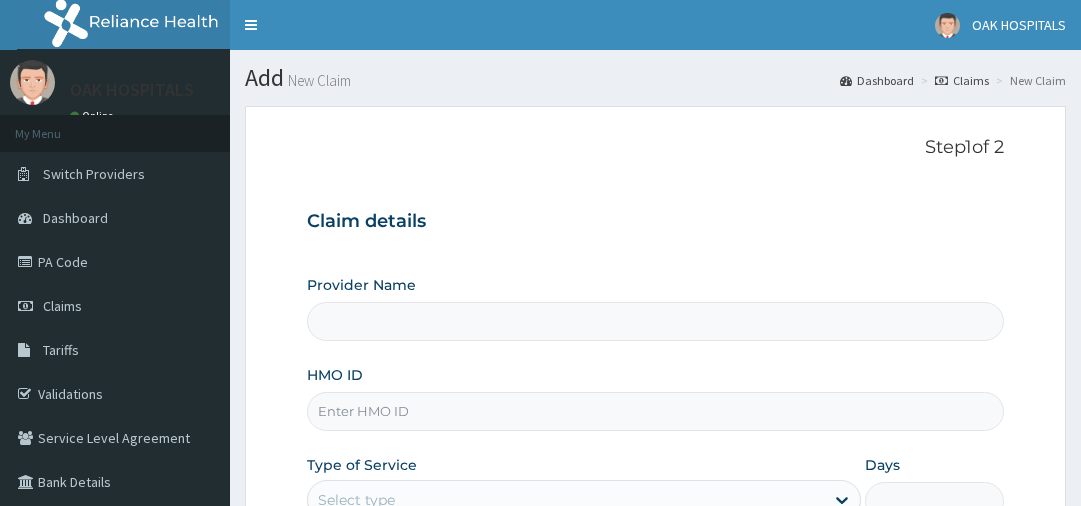 scroll, scrollTop: 0, scrollLeft: 0, axis: both 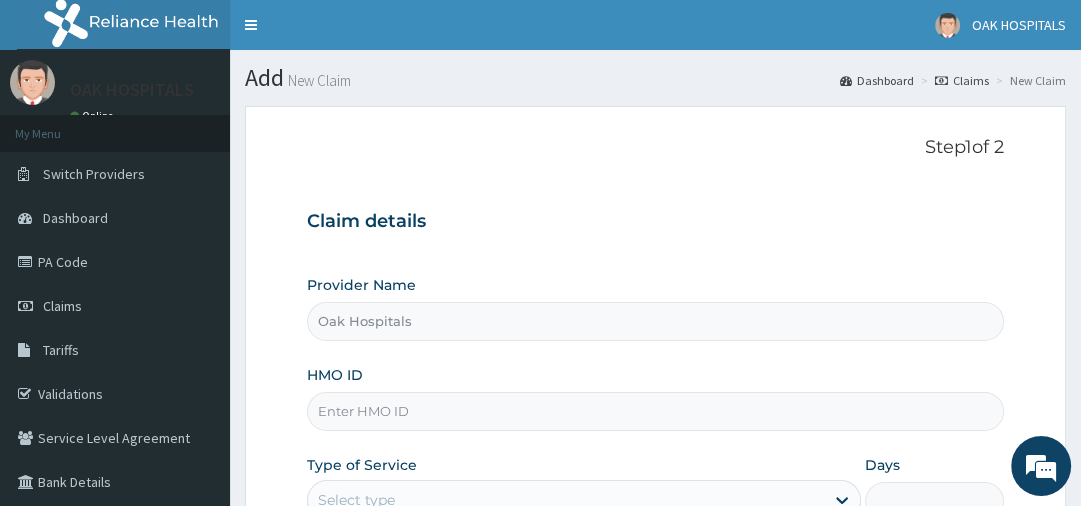 type on "Oak Hospitals" 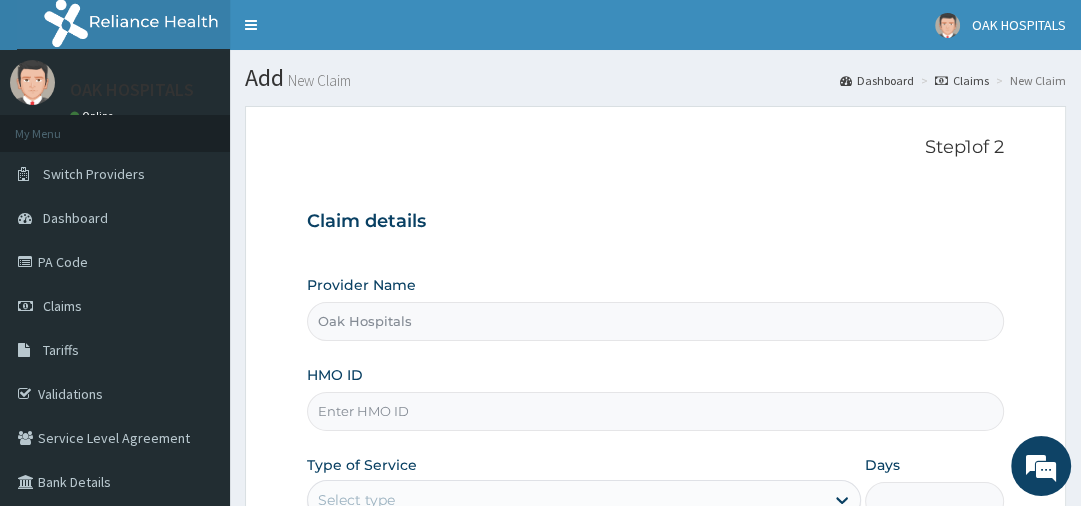 scroll, scrollTop: 312, scrollLeft: 0, axis: vertical 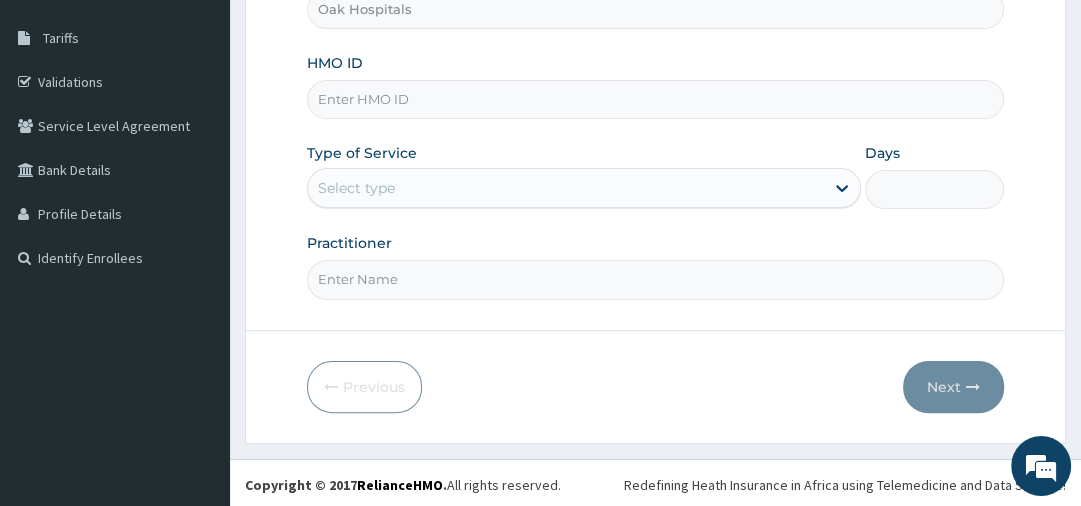 click on "HMO ID" at bounding box center [655, 99] 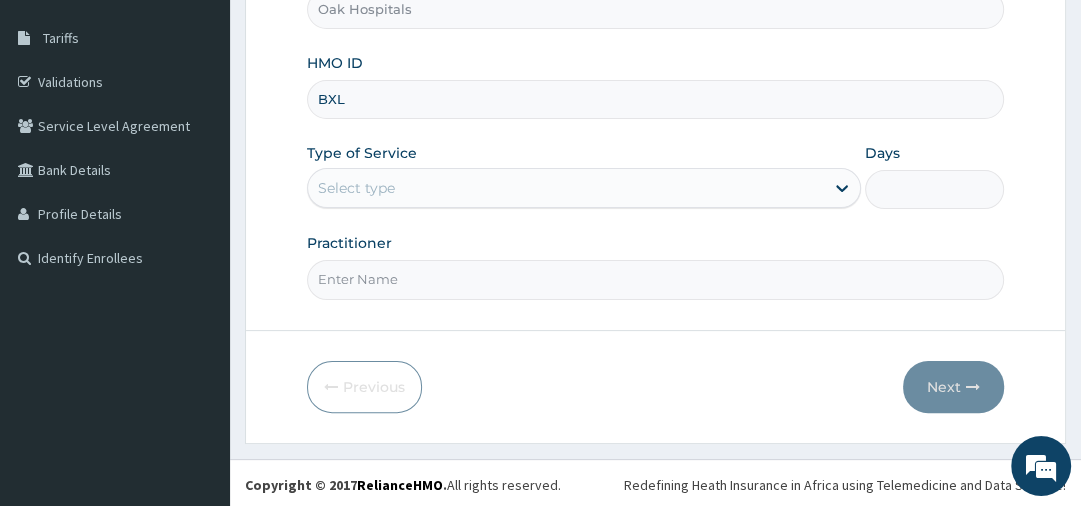 scroll, scrollTop: 0, scrollLeft: 0, axis: both 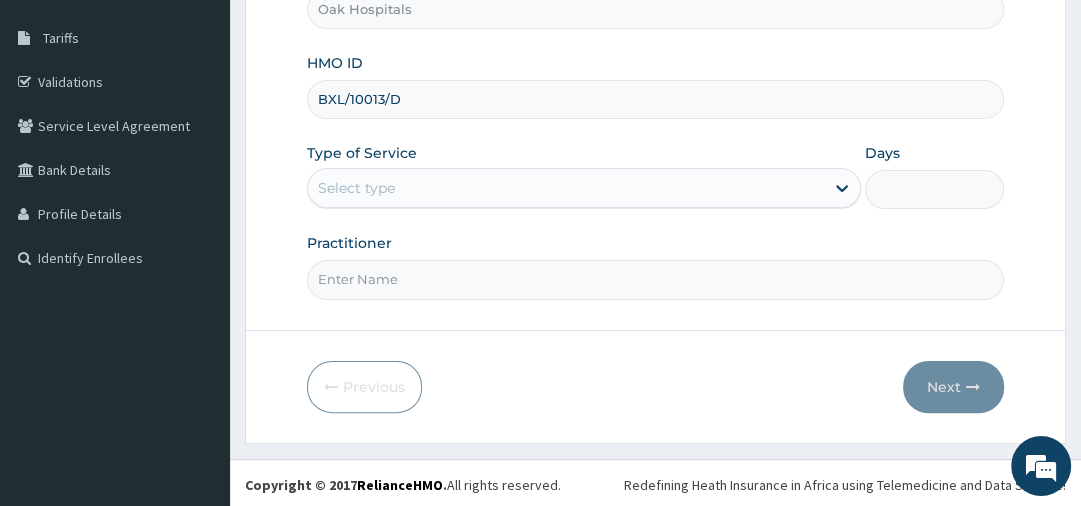 type on "BXL/10013/D" 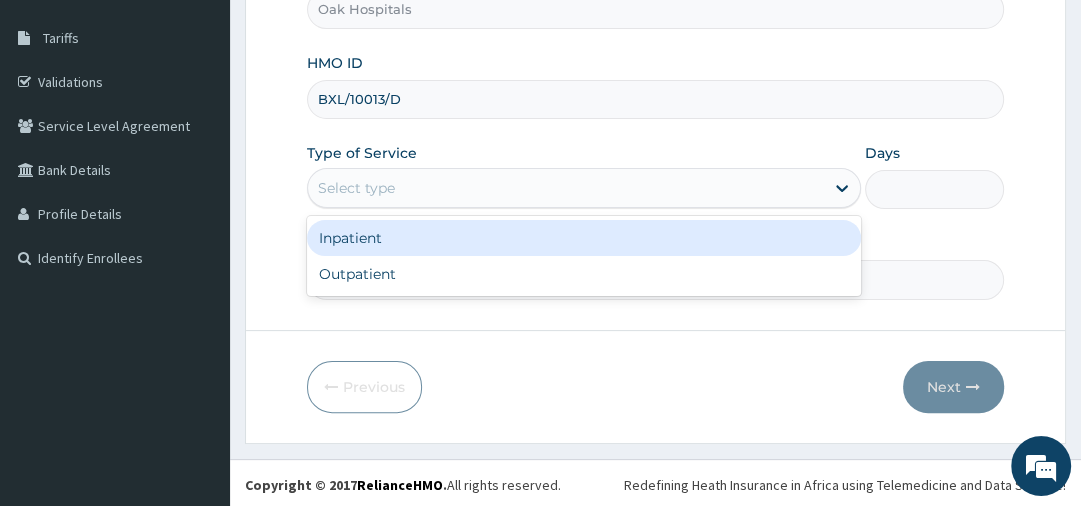 click on "Select type" at bounding box center [566, 188] 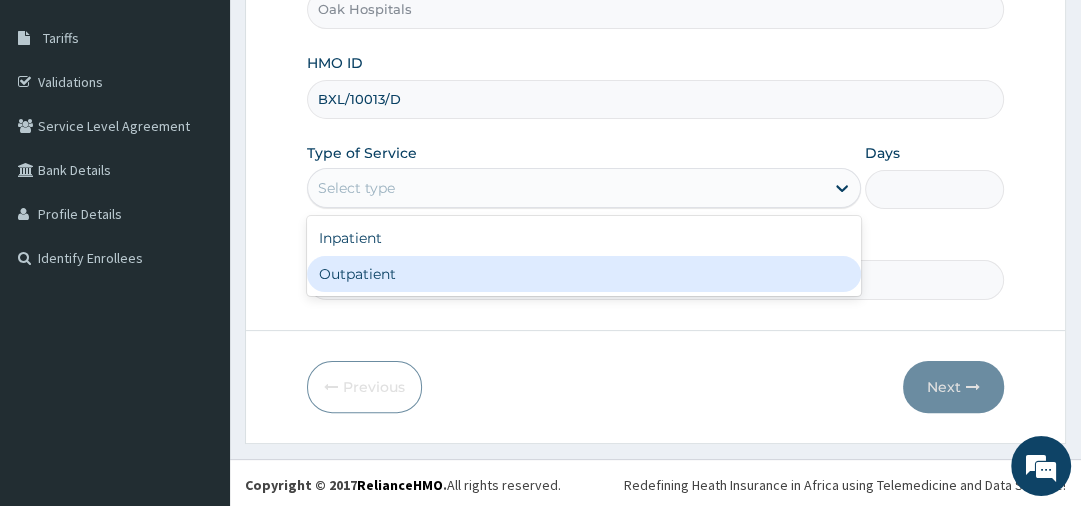 click on "Outpatient" at bounding box center [584, 274] 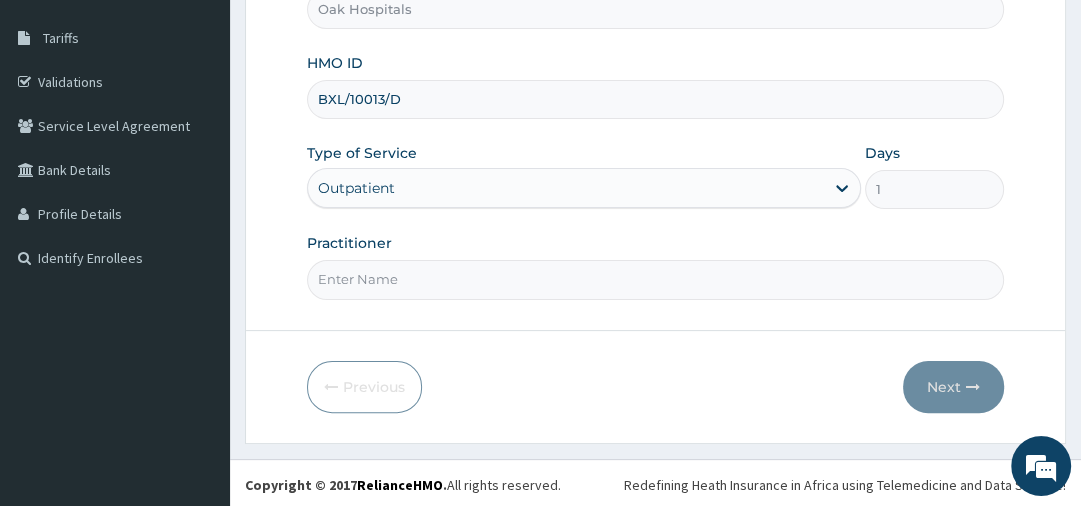 click on "Practitioner" at bounding box center [655, 279] 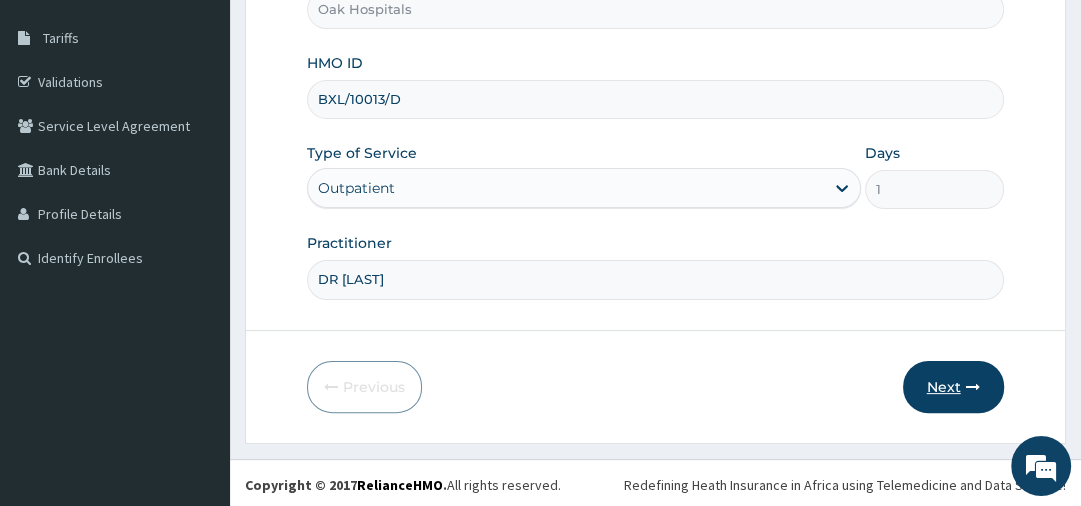 type on "DR [LAST]" 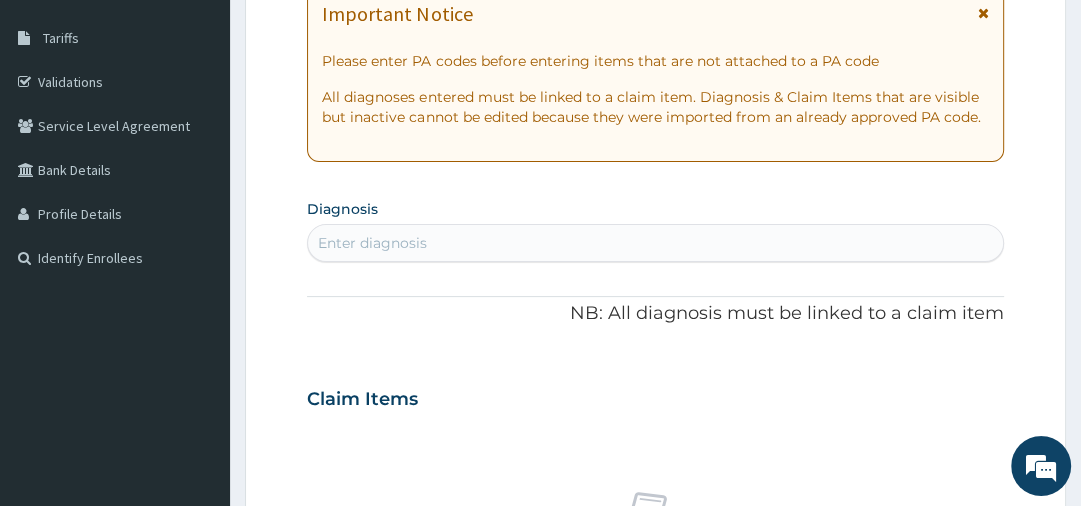 scroll, scrollTop: 0, scrollLeft: 0, axis: both 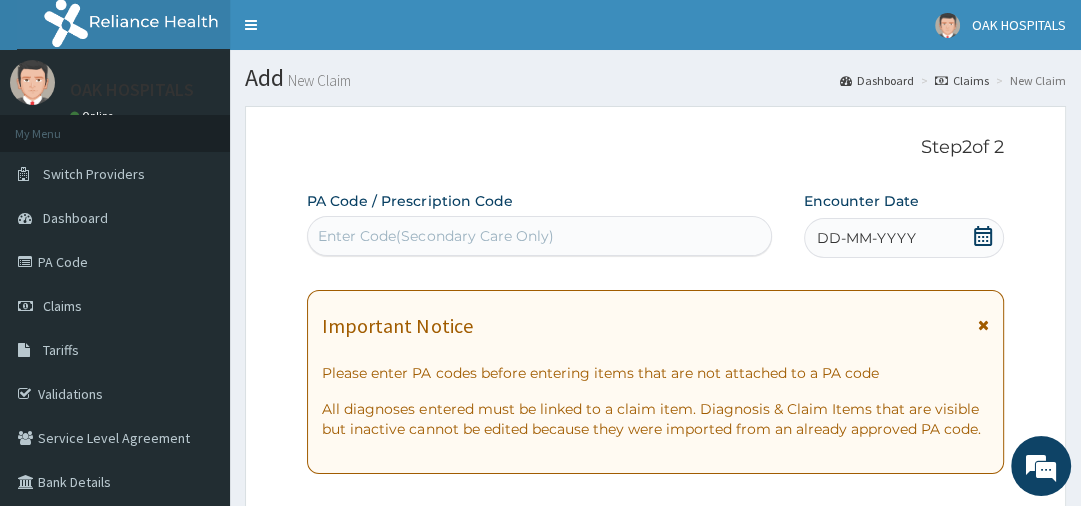 click on "DD-MM-YYYY" at bounding box center [866, 238] 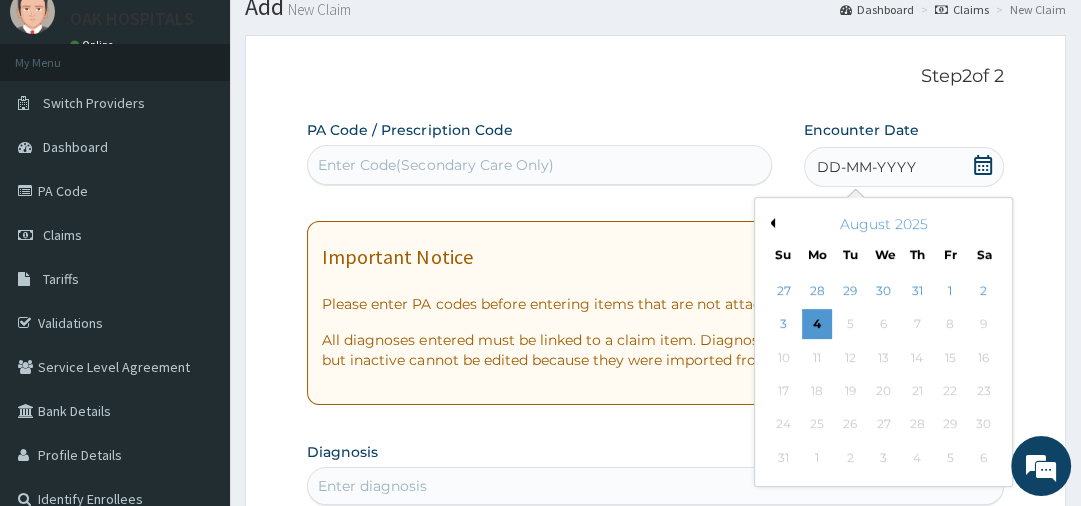 scroll, scrollTop: 96, scrollLeft: 0, axis: vertical 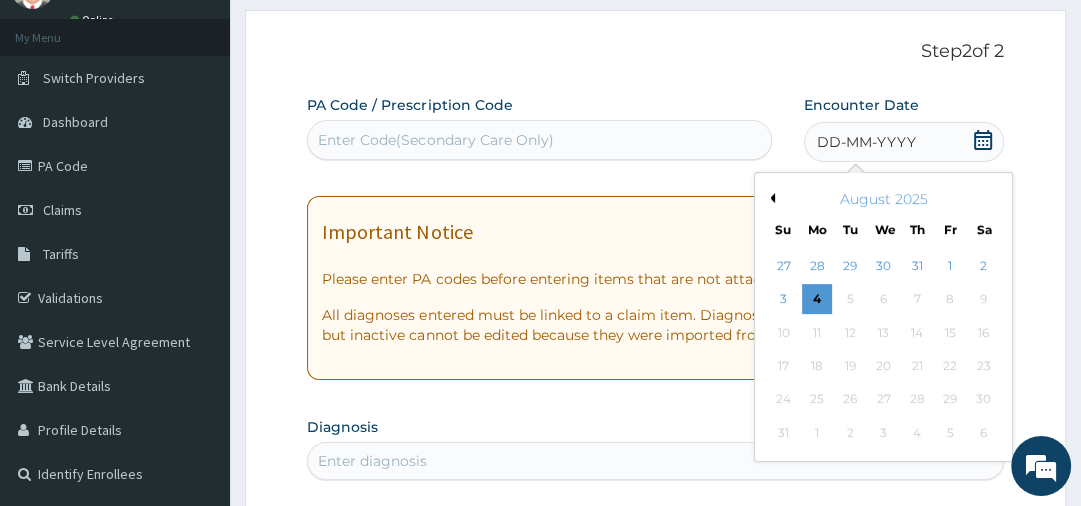 click on "Previous Month" at bounding box center [770, 198] 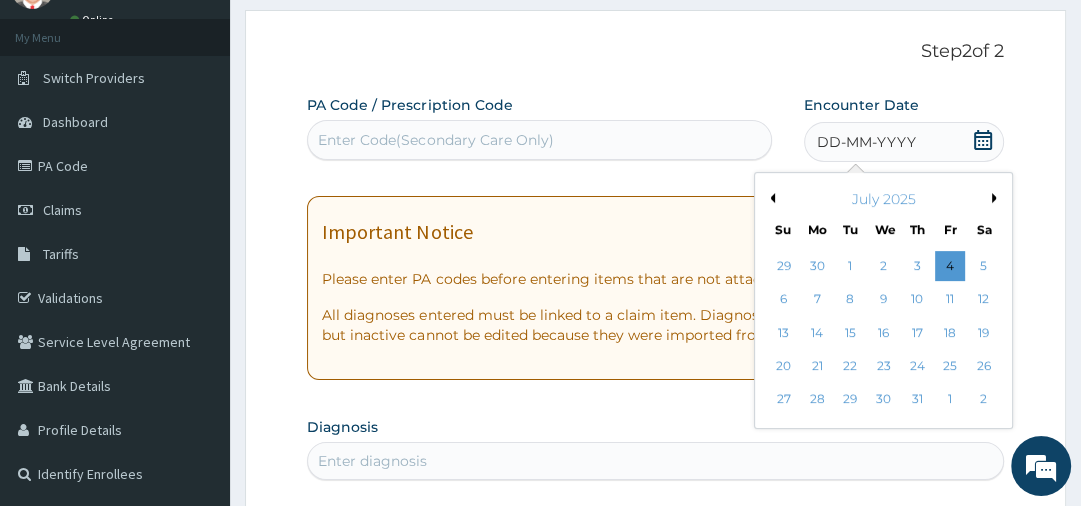 click on "Next Month" at bounding box center [998, 198] 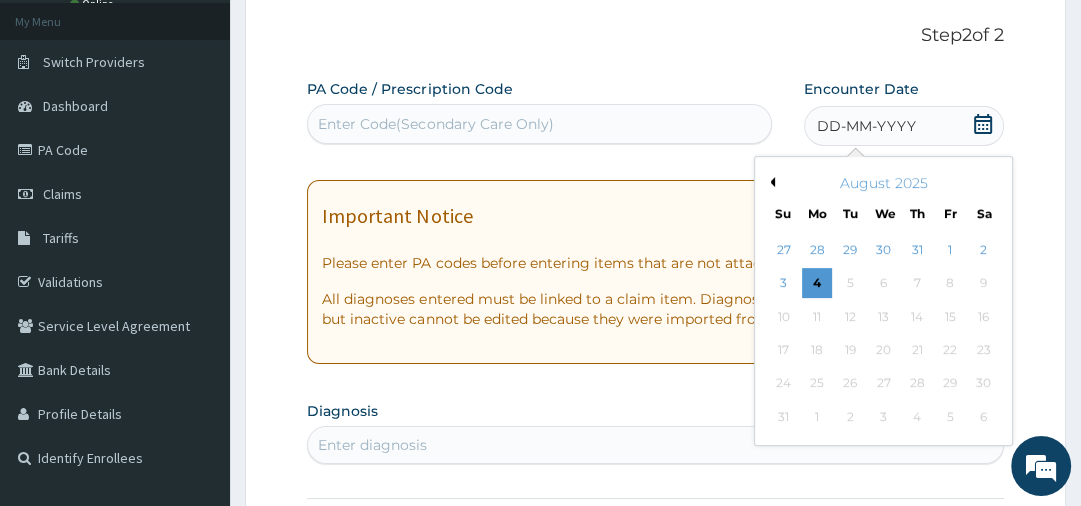 scroll, scrollTop: 128, scrollLeft: 0, axis: vertical 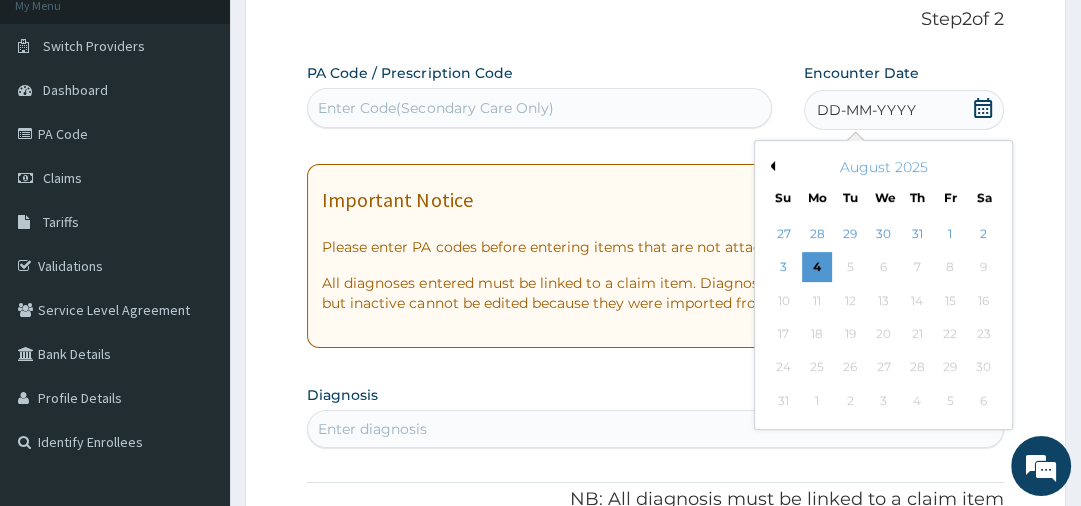 click on "August 2025" at bounding box center (883, 167) 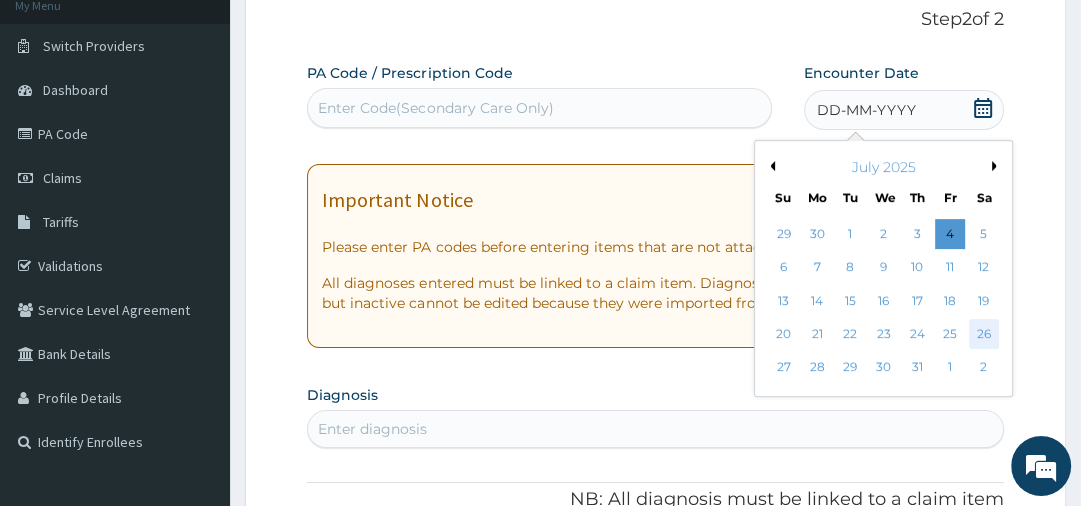 click on "26" at bounding box center [984, 334] 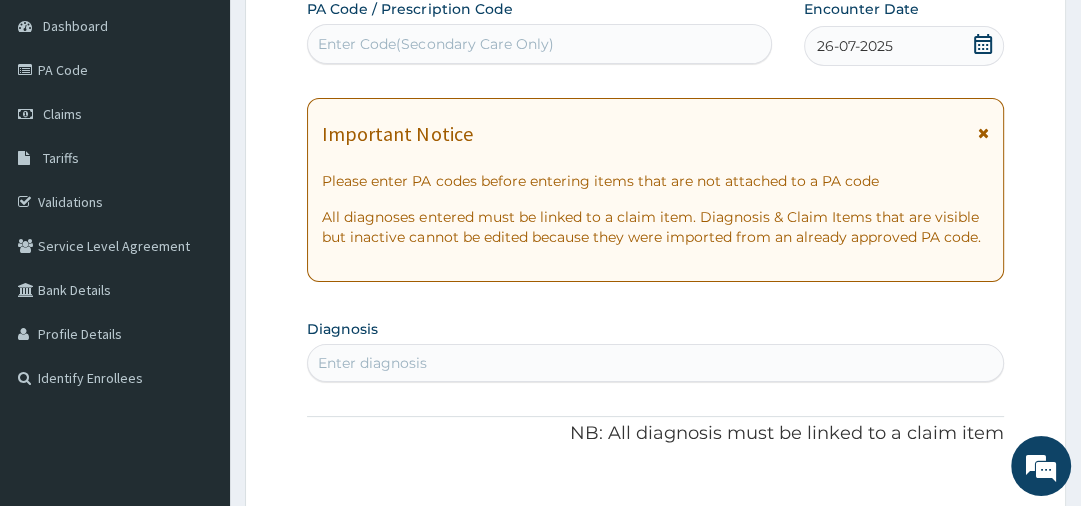scroll, scrollTop: 224, scrollLeft: 0, axis: vertical 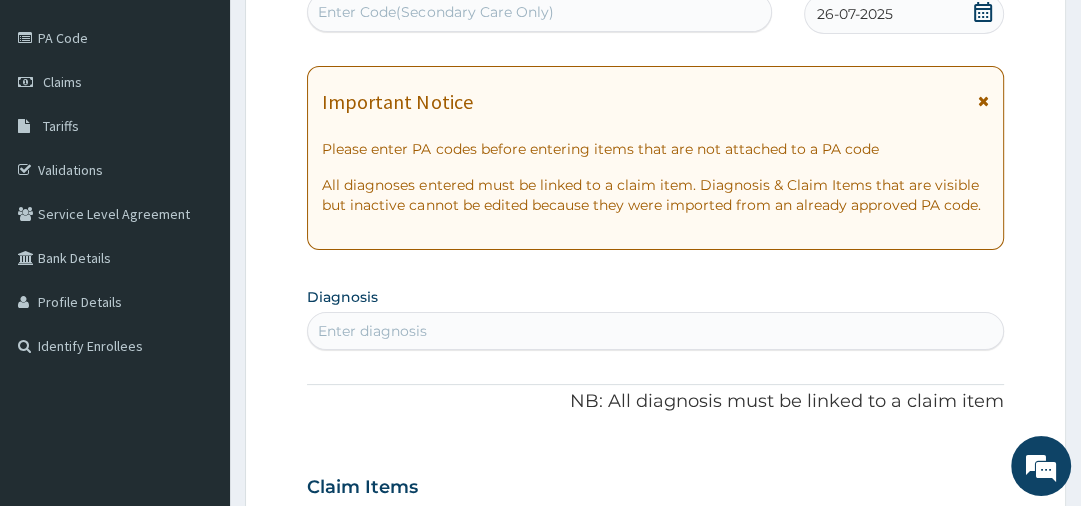 click on "Enter diagnosis" at bounding box center [655, 331] 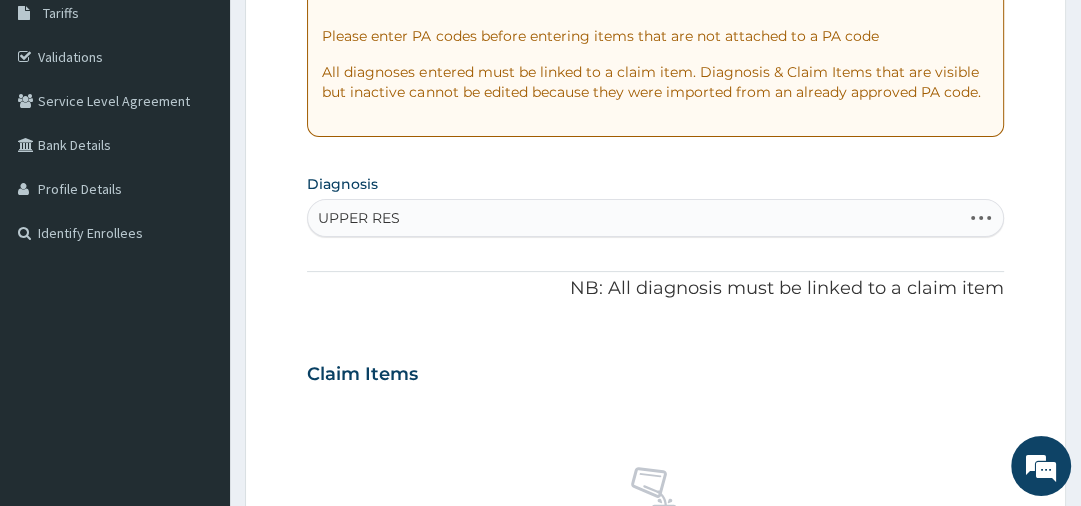 scroll, scrollTop: 352, scrollLeft: 0, axis: vertical 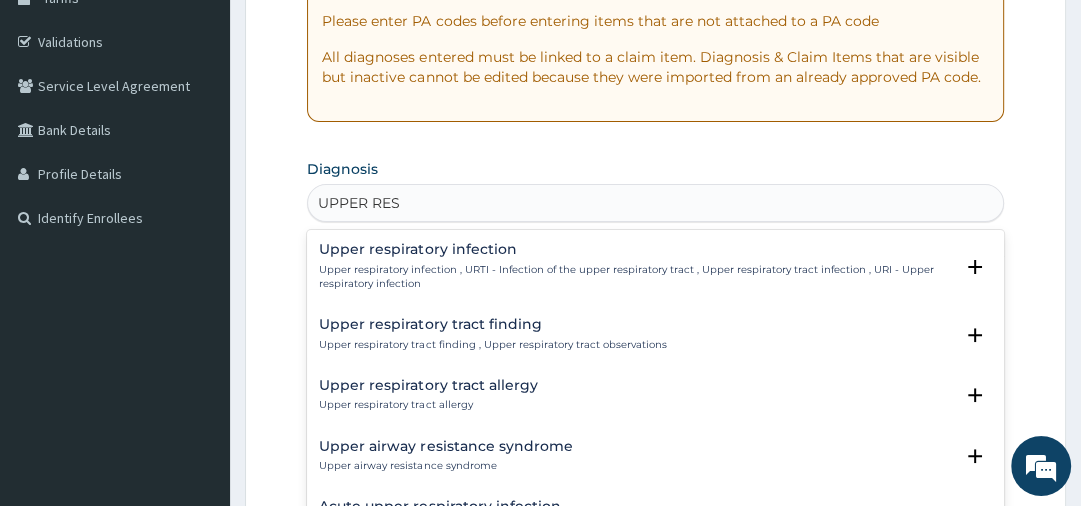 click on "Upper respiratory infection" at bounding box center (635, 249) 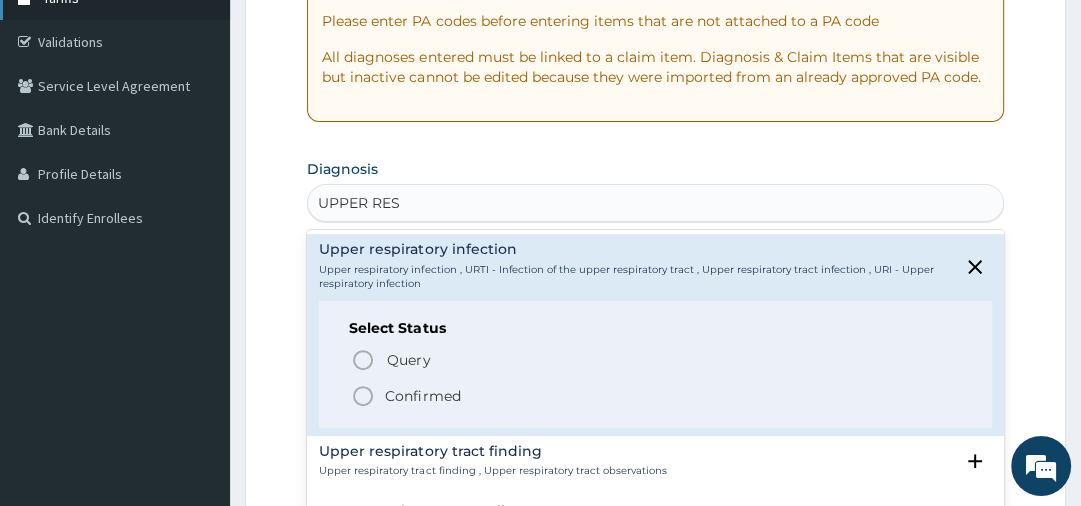 type on "UPPER RES" 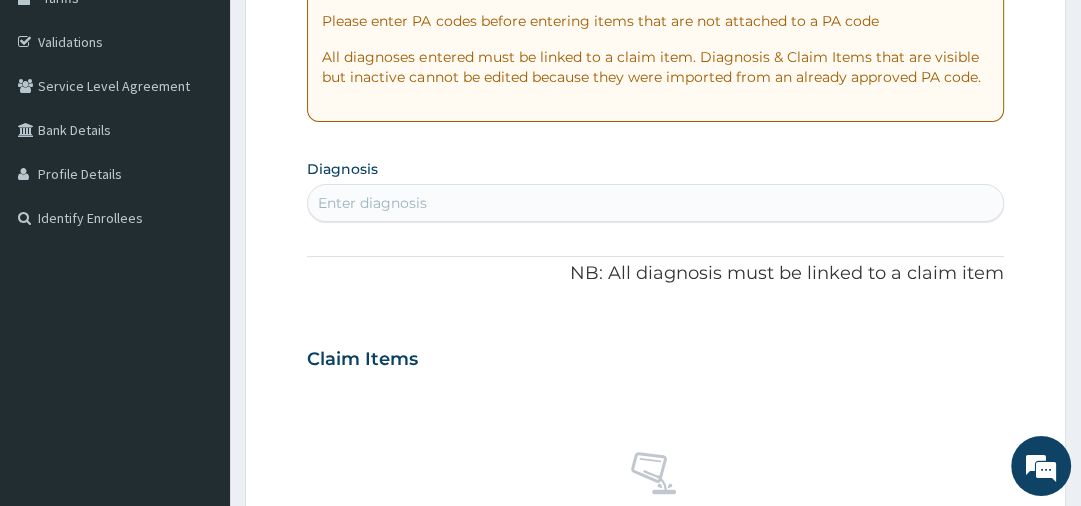 scroll, scrollTop: 4, scrollLeft: 0, axis: vertical 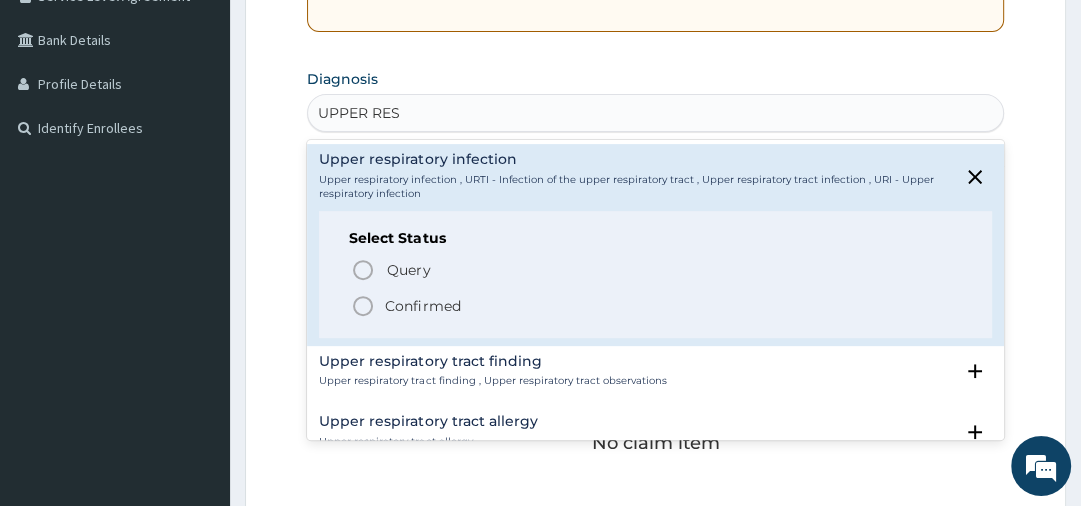 type on "UPPER RESP" 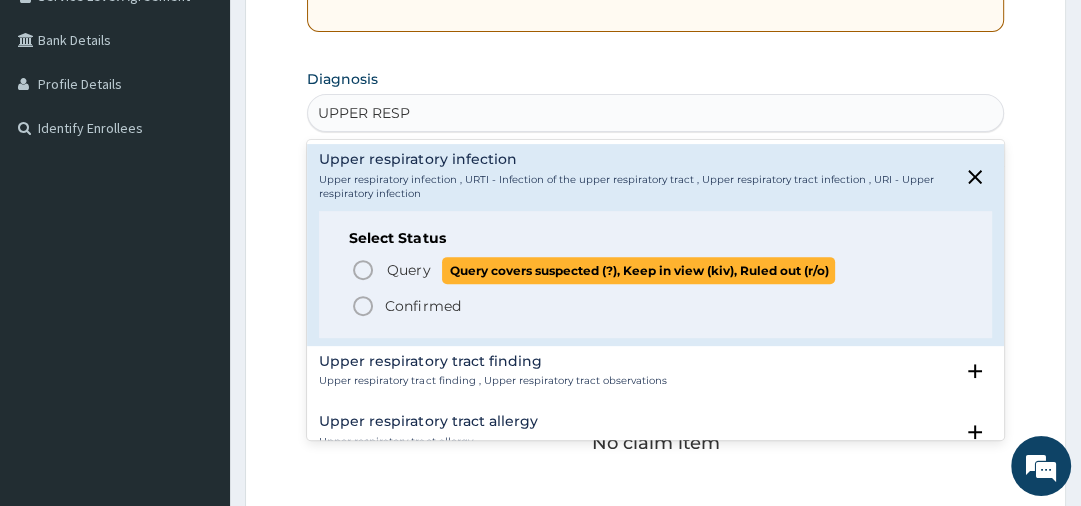 click on "Query" at bounding box center [408, 270] 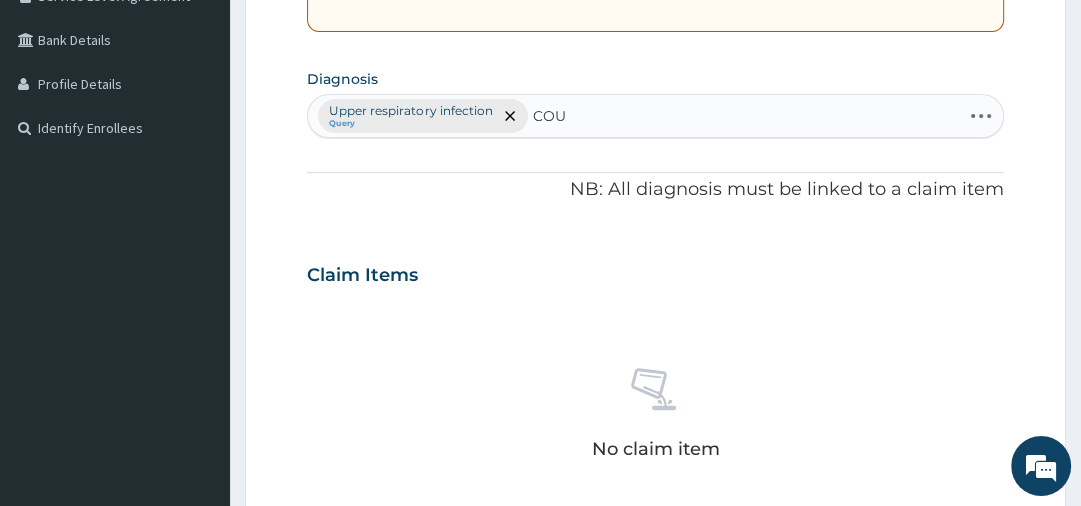 type on "COUGH" 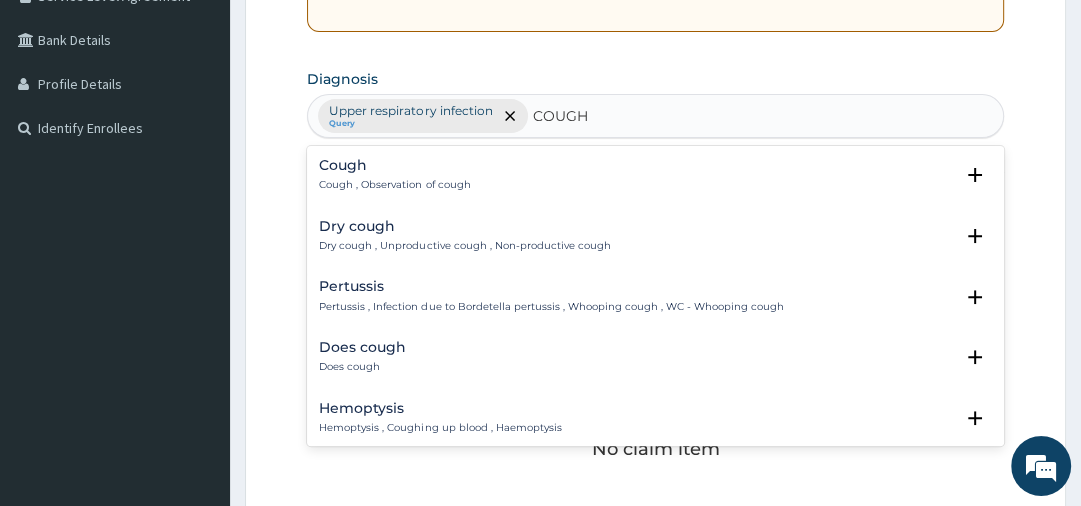 click on "Cough Cough , Observation of cough" at bounding box center [655, 175] 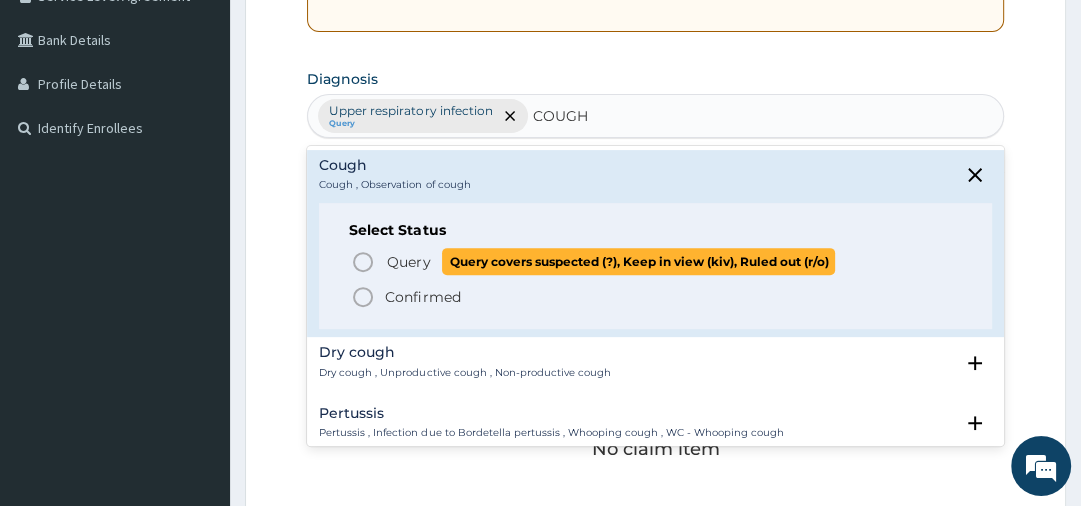 click on "Query" at bounding box center (408, 262) 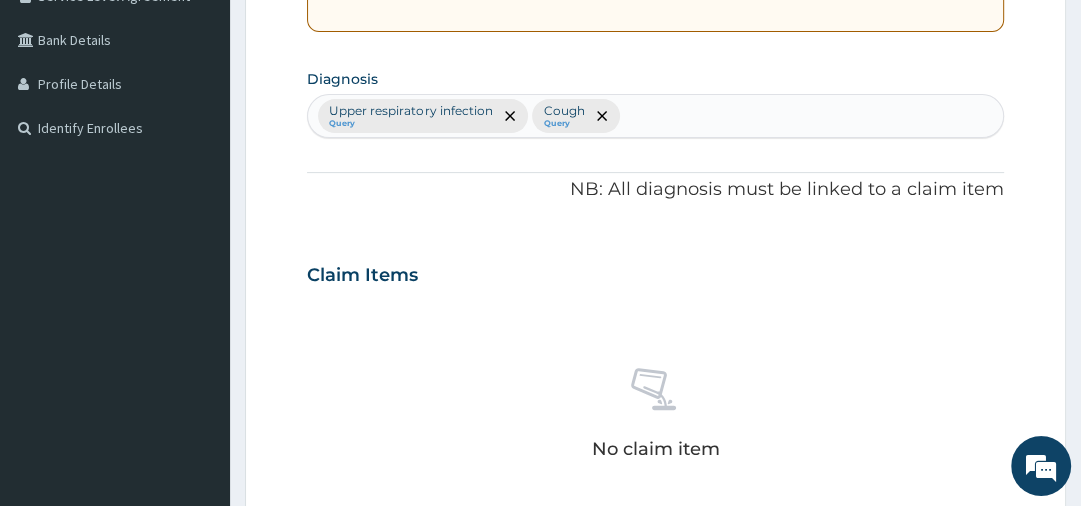 scroll, scrollTop: 884, scrollLeft: 0, axis: vertical 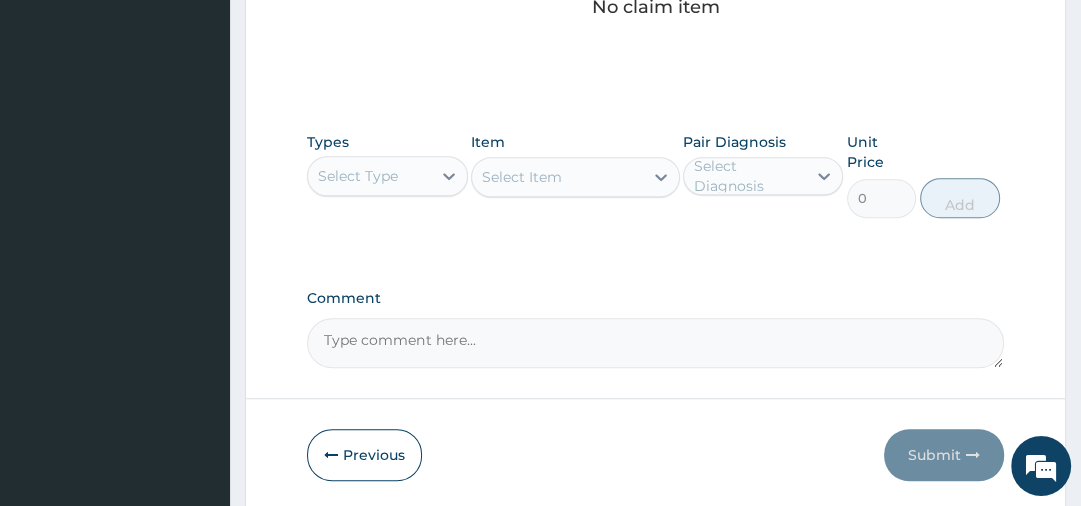 click on "Select Type" at bounding box center [369, 176] 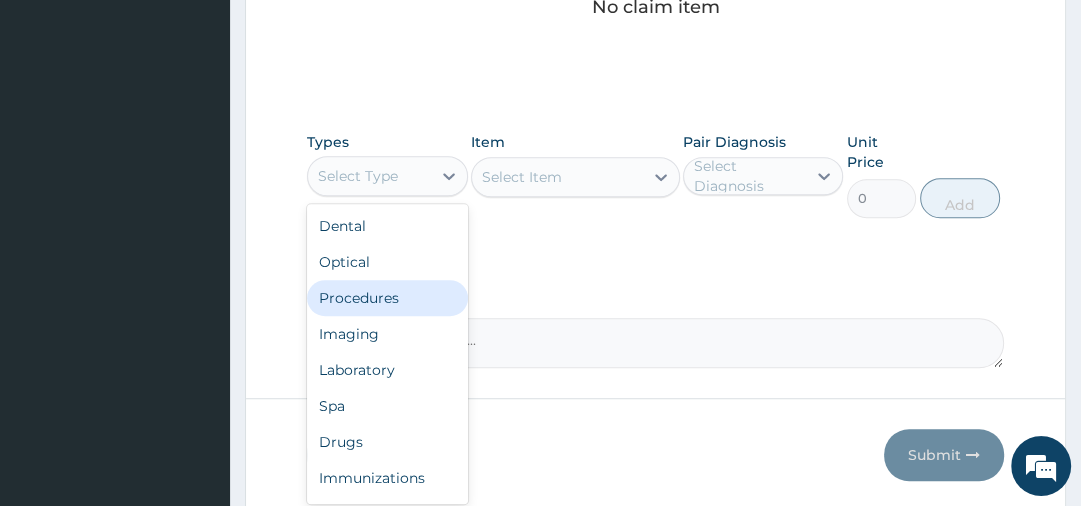 click on "Procedures" at bounding box center [387, 298] 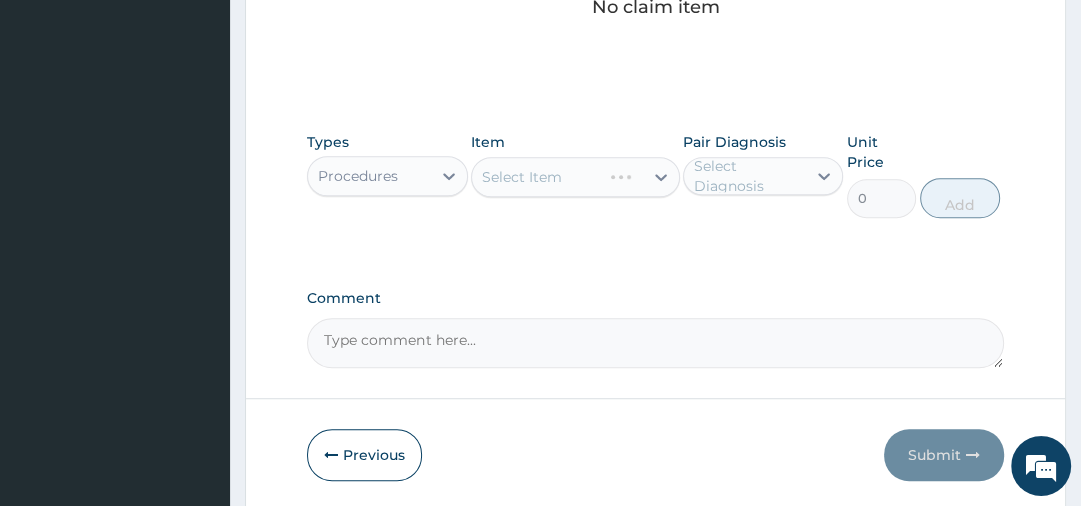 click on "Select Diagnosis" at bounding box center [749, 176] 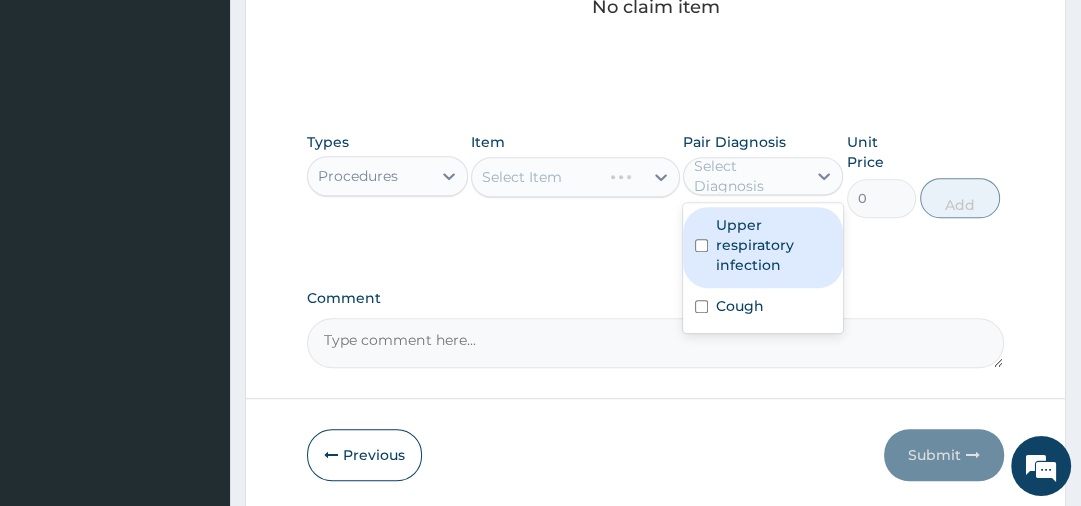 click on "Upper respiratory infection" at bounding box center (773, 245) 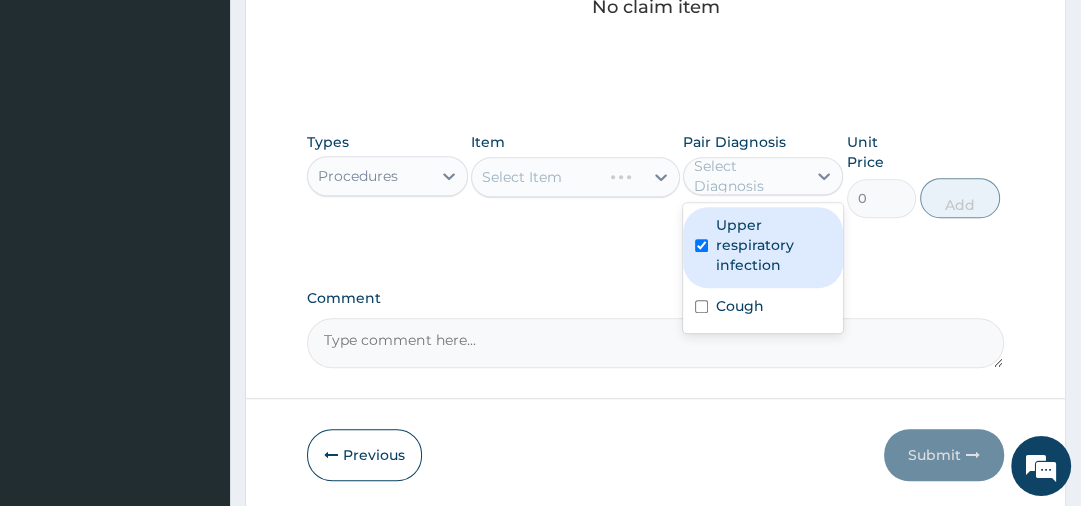 checkbox on "true" 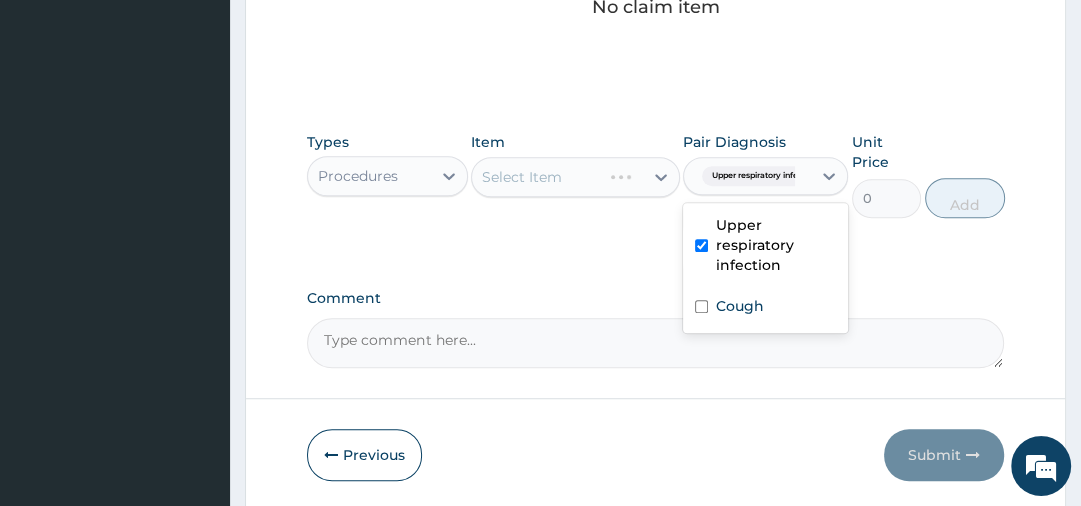 click on "Select Item" at bounding box center (575, 177) 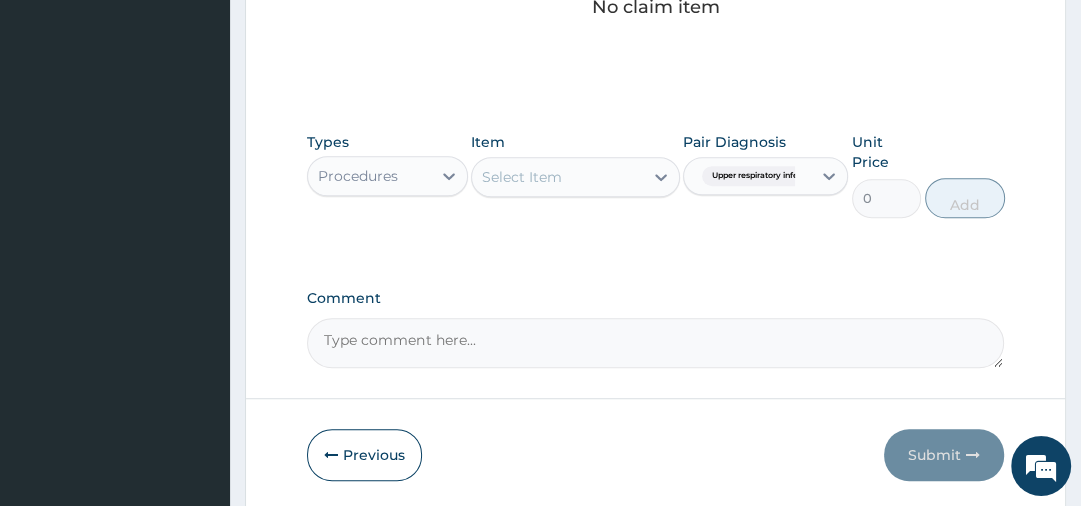 click on "Select Item" at bounding box center (522, 177) 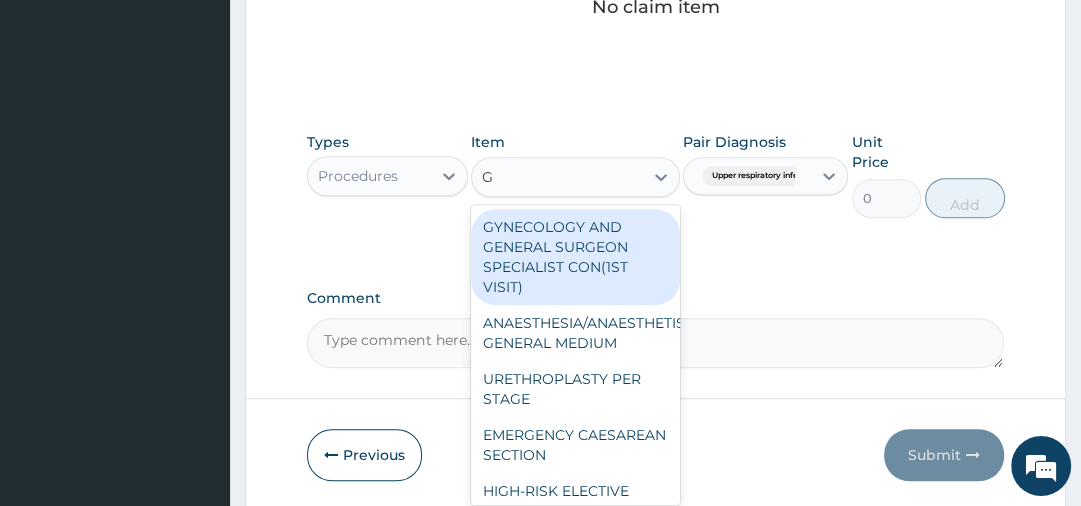 type on "GP" 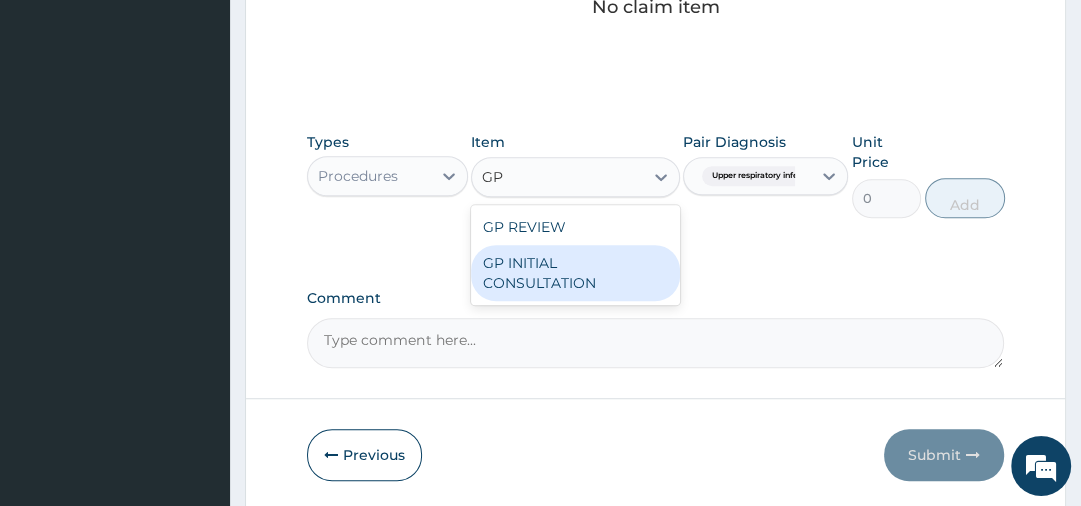 click on "GP INITIAL CONSULTATION" at bounding box center [575, 273] 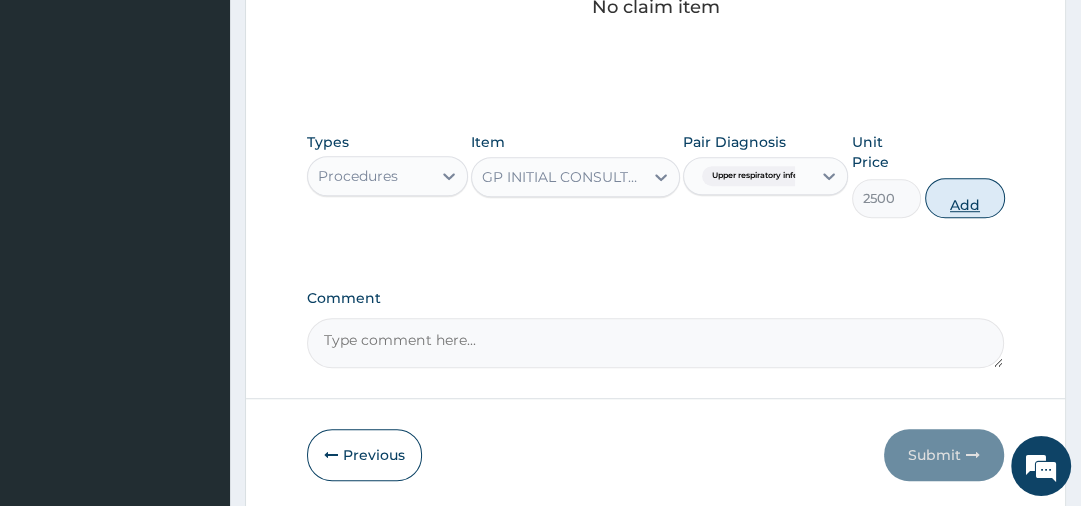 click on "Add" at bounding box center (965, 198) 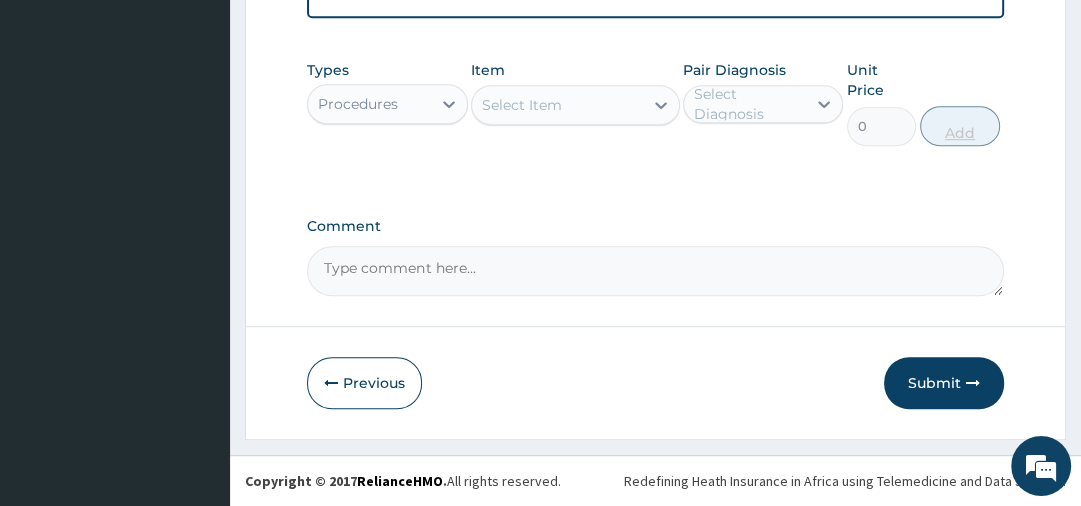 scroll, scrollTop: 576, scrollLeft: 0, axis: vertical 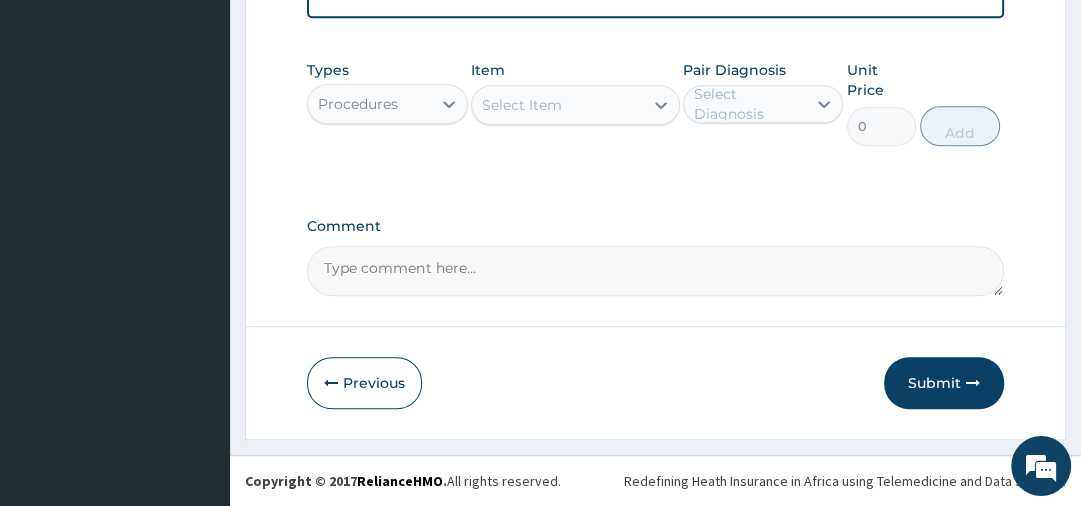 click on "Procedures" at bounding box center [369, 104] 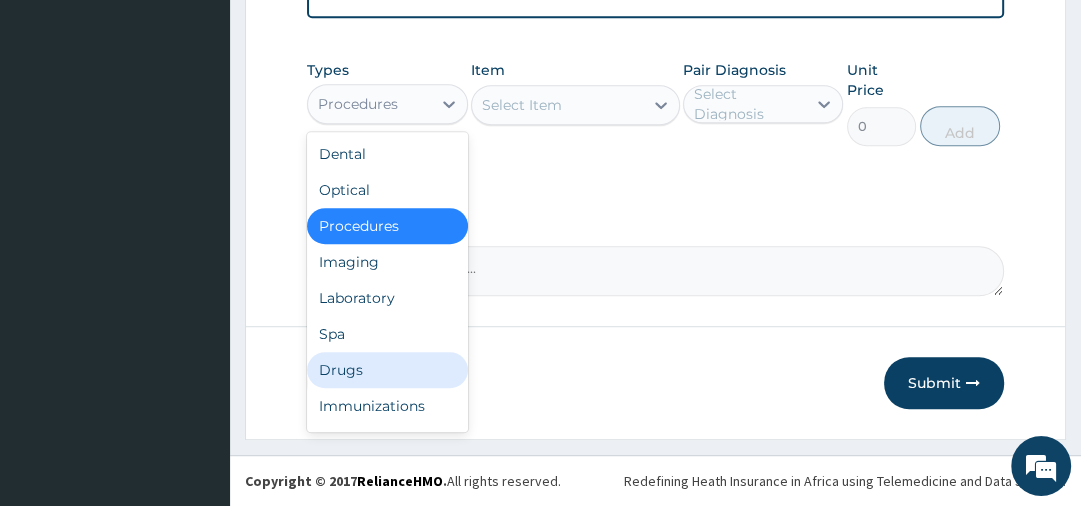 click on "Drugs" at bounding box center [387, 370] 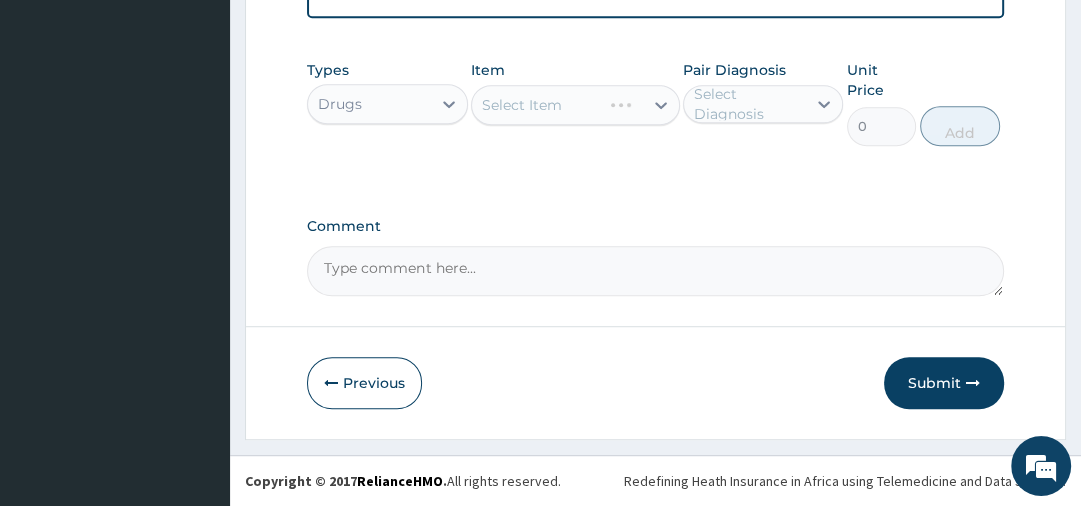 click on "Select Diagnosis" at bounding box center [749, 104] 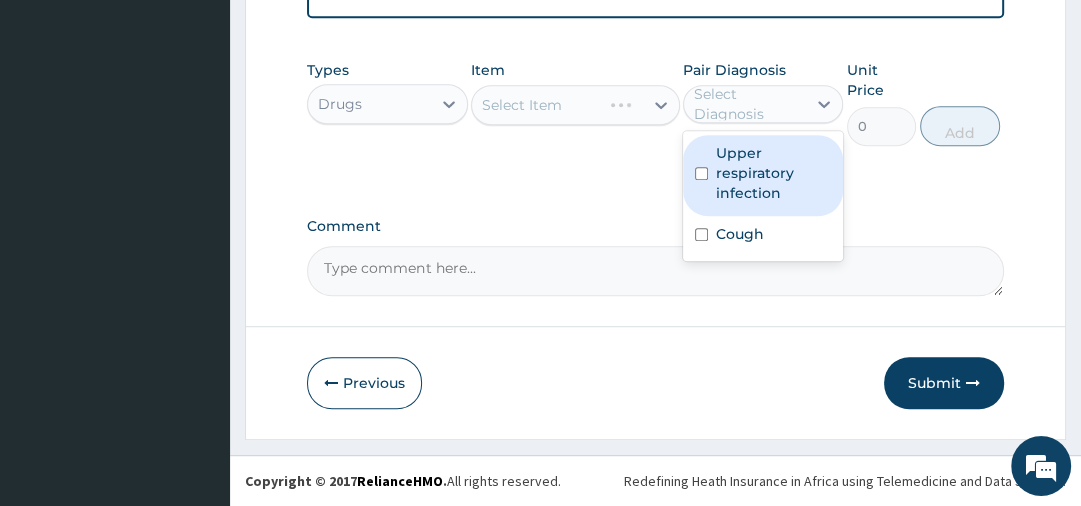 click on "Upper respiratory infection" at bounding box center [773, 173] 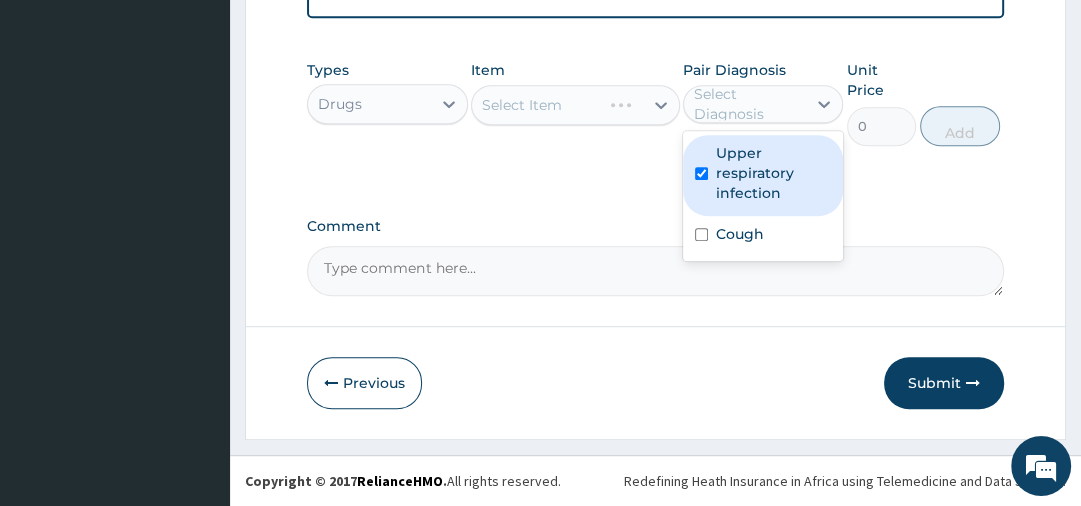 checkbox on "true" 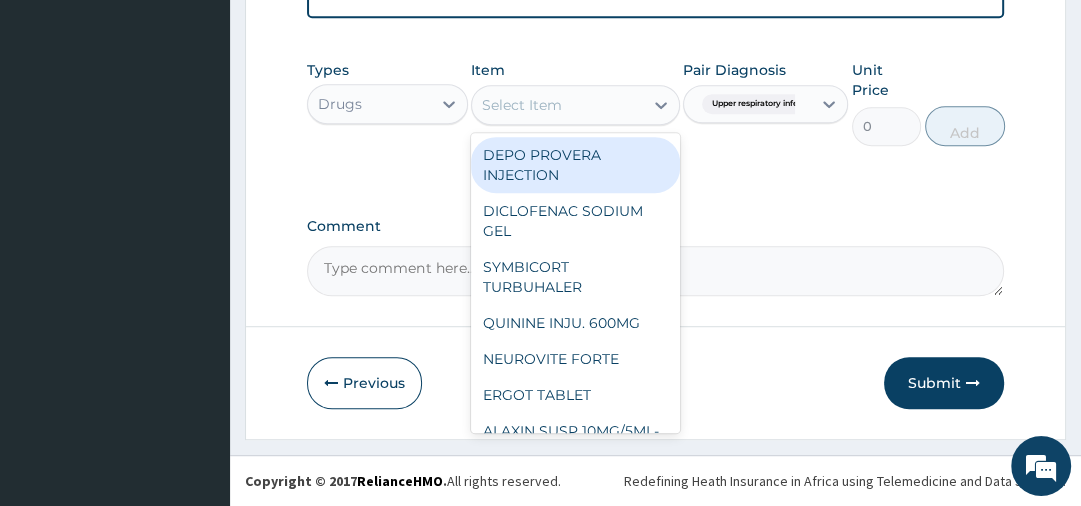 click on "Select Item" at bounding box center [557, 105] 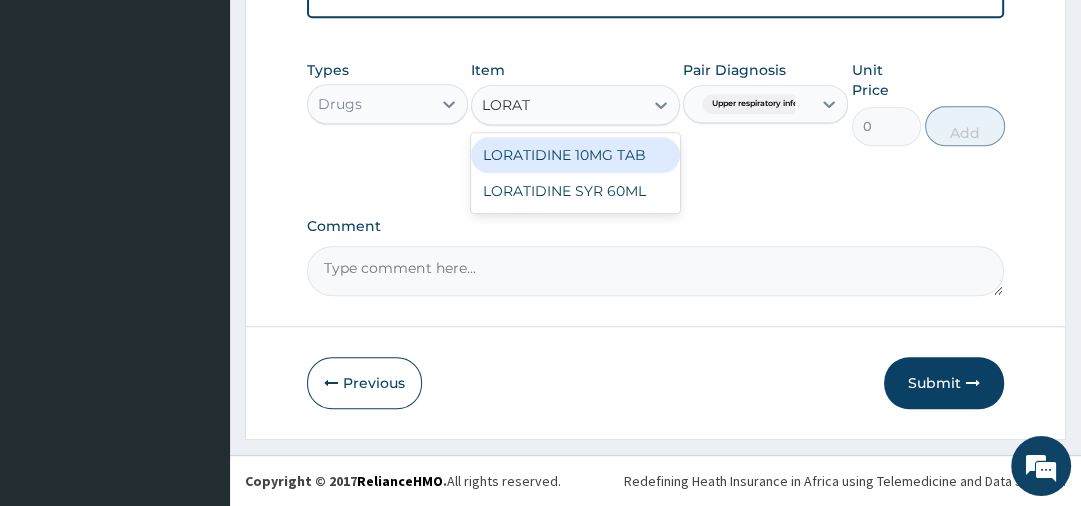 type on "LORATI" 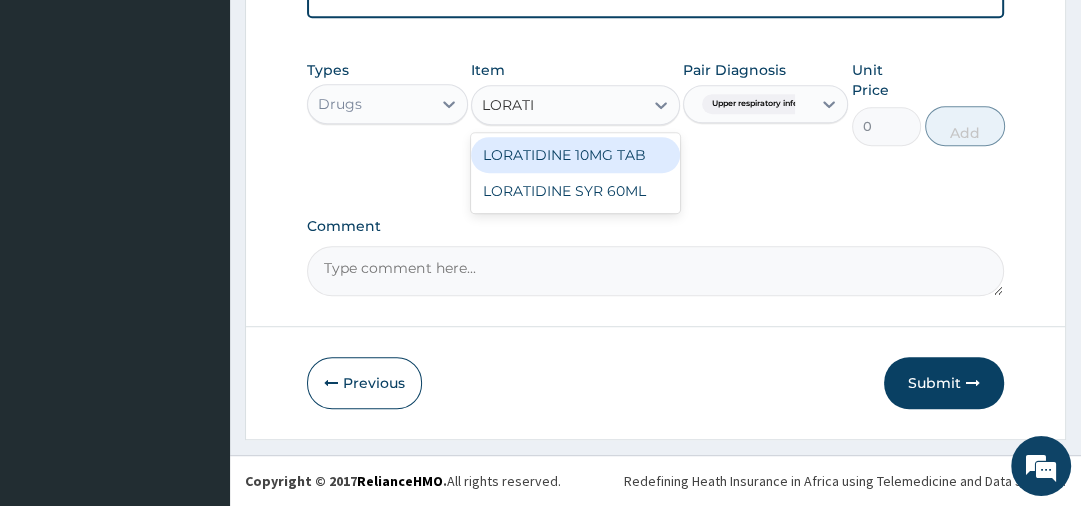 click on "LORATIDINE 10MG TAB" at bounding box center (575, 155) 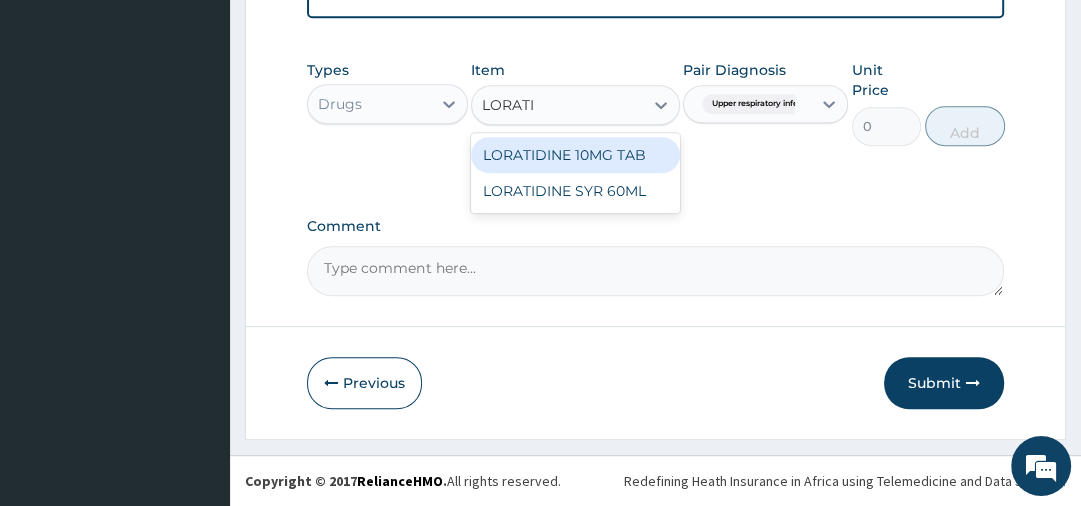 type 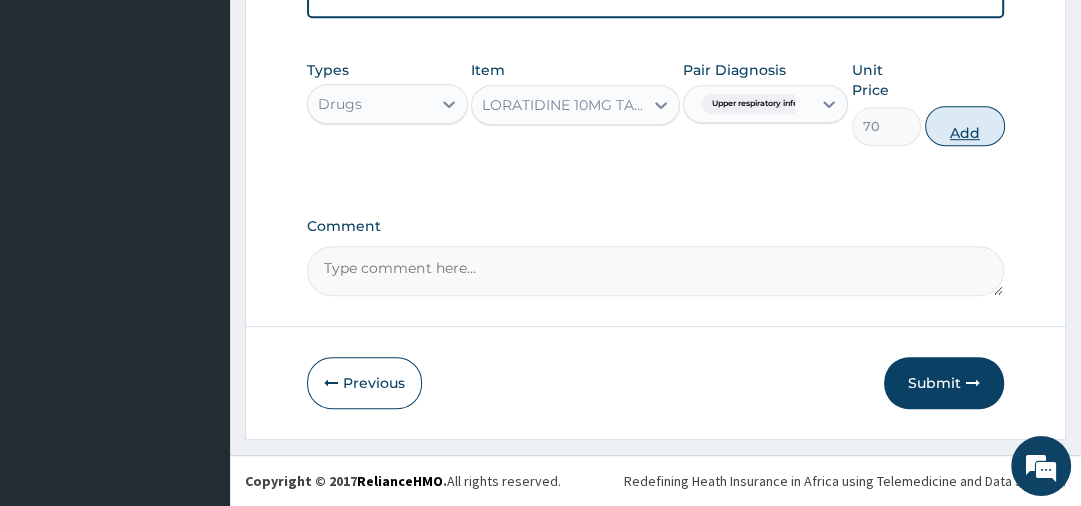 click on "Add" at bounding box center (965, 126) 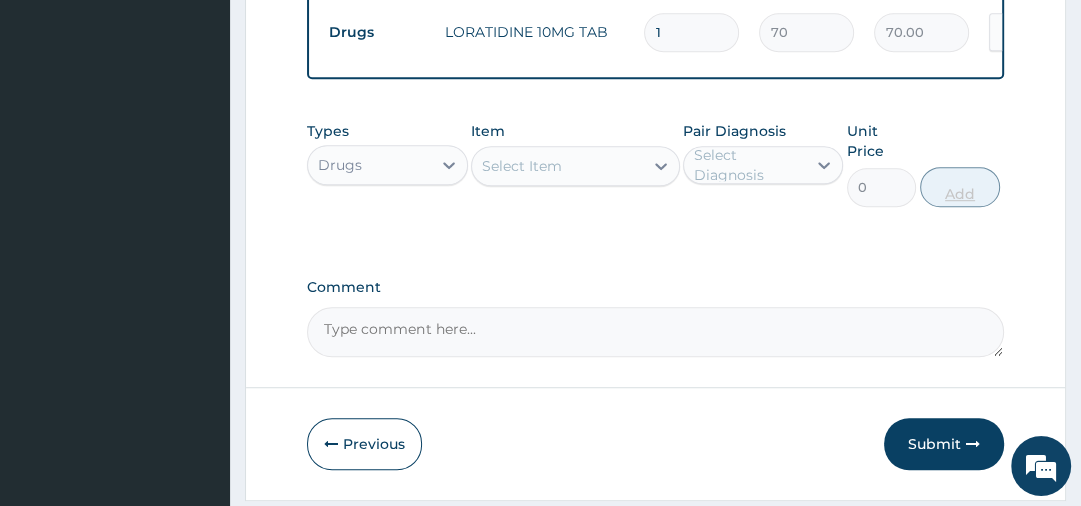 type 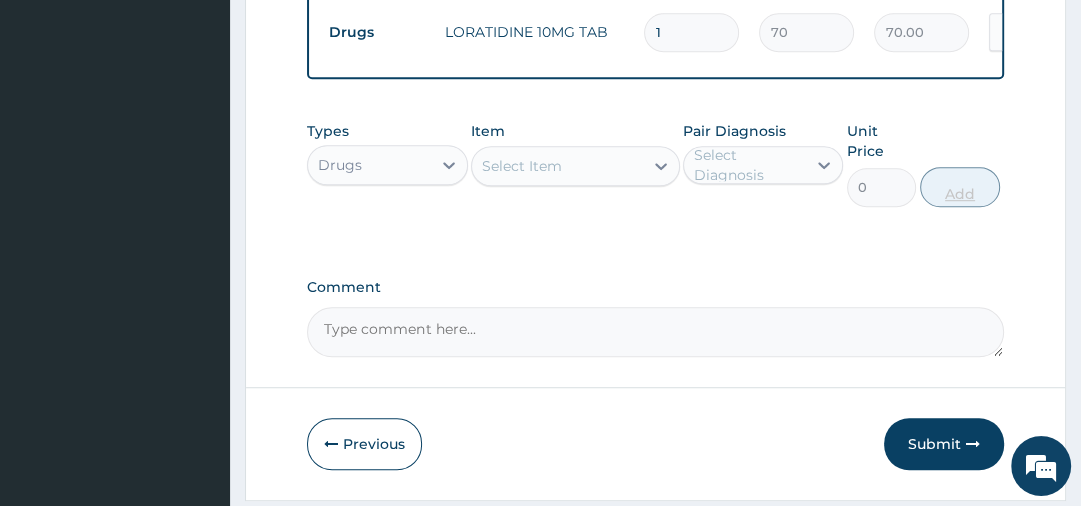 type on "0.00" 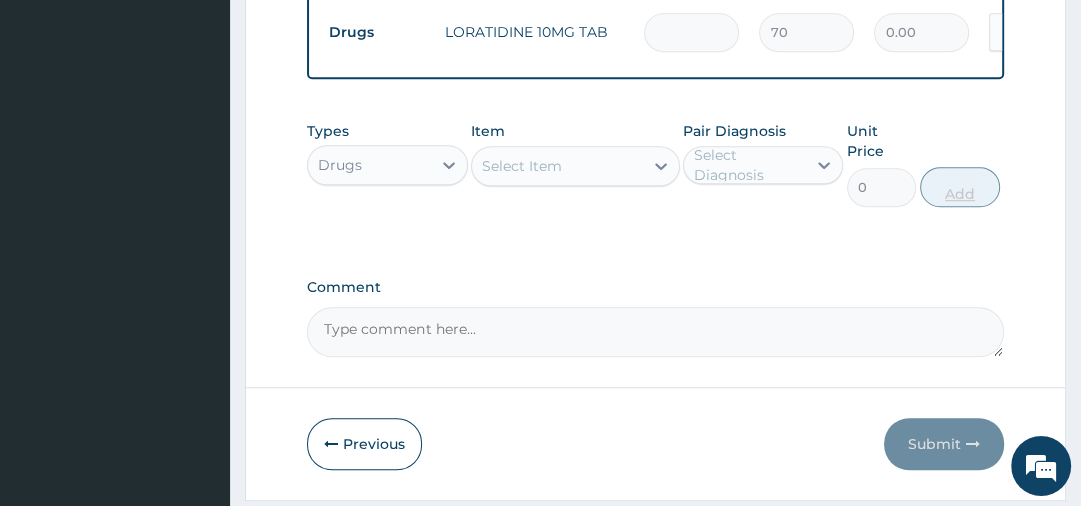 type on "5" 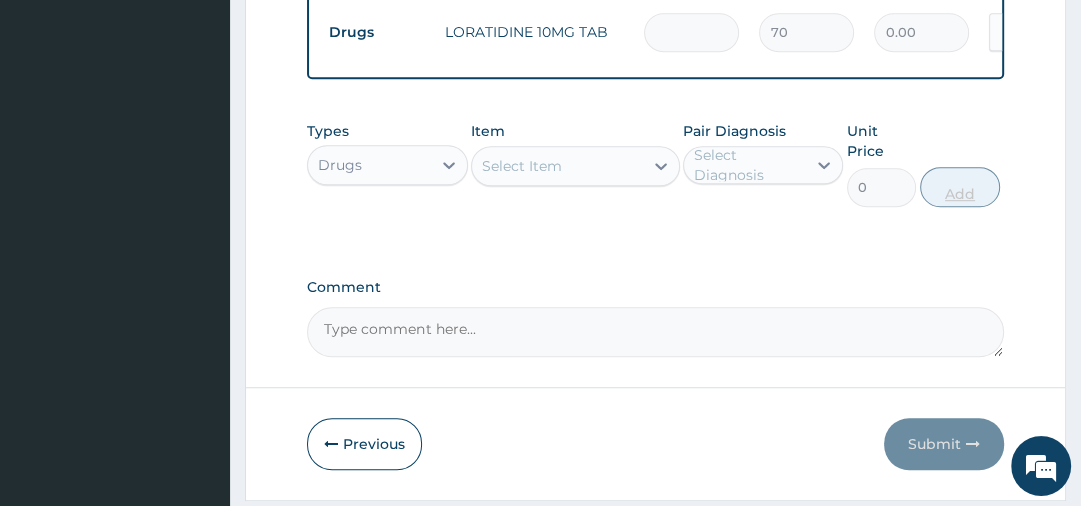 type on "350.00" 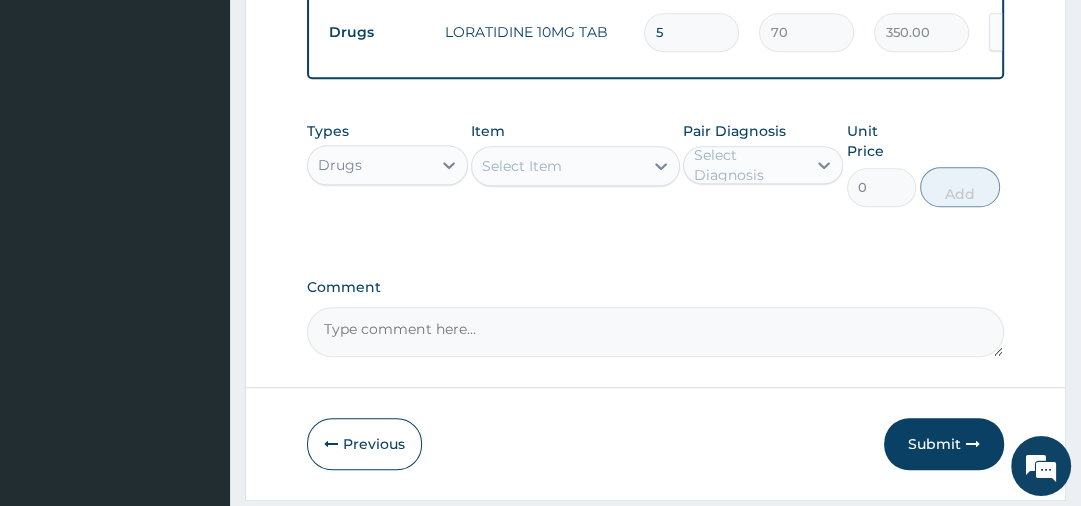 scroll, scrollTop: 427, scrollLeft: 0, axis: vertical 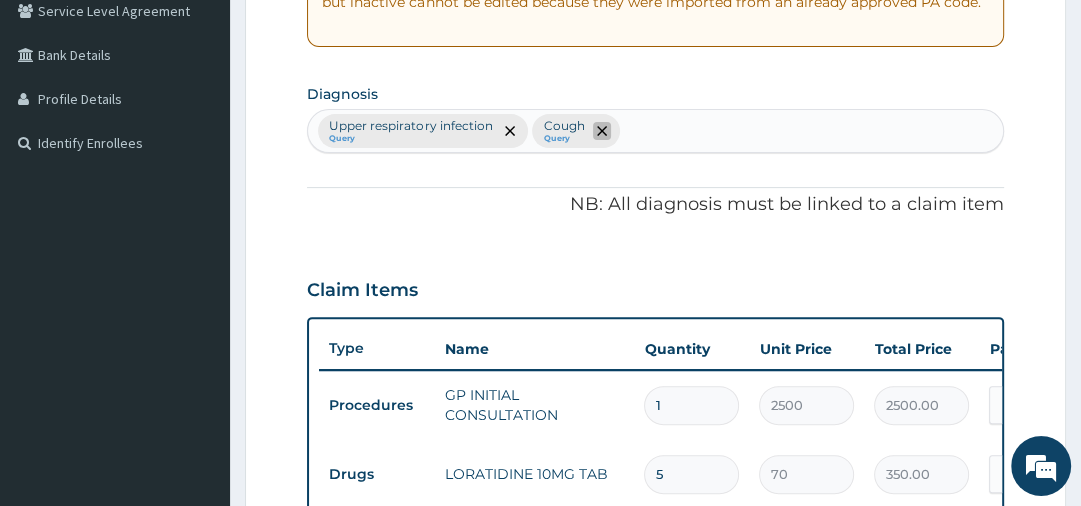 click 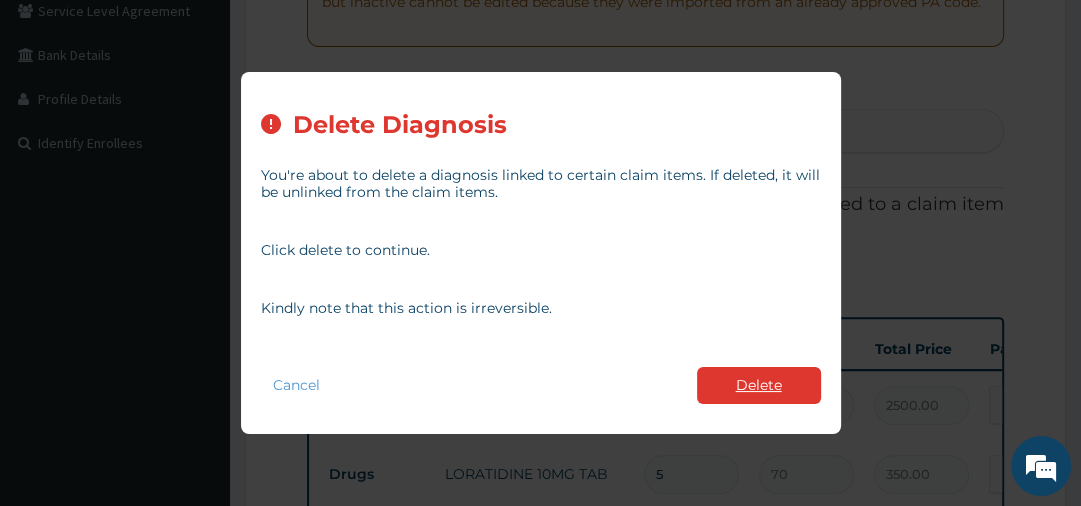 type on "5" 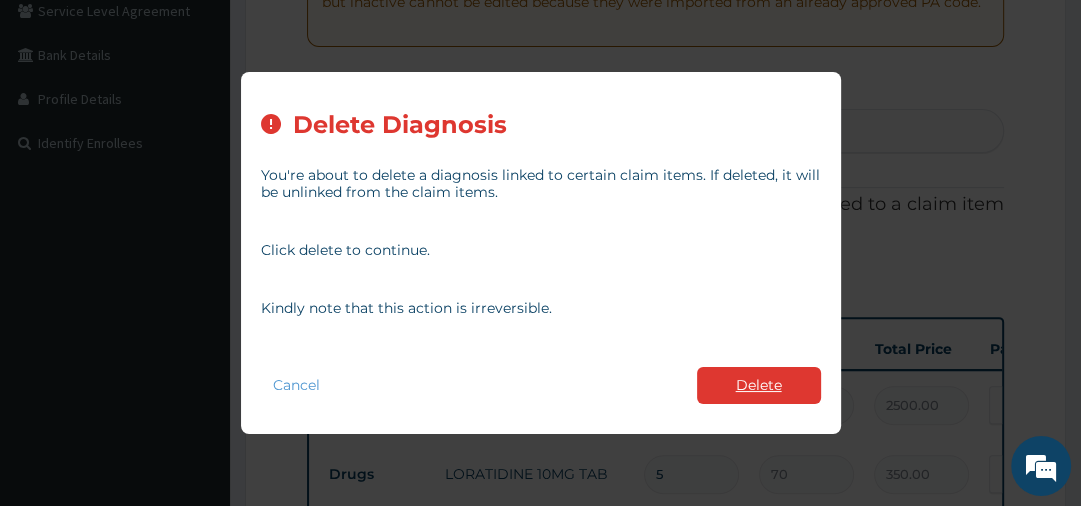 click on "Delete" at bounding box center (759, 385) 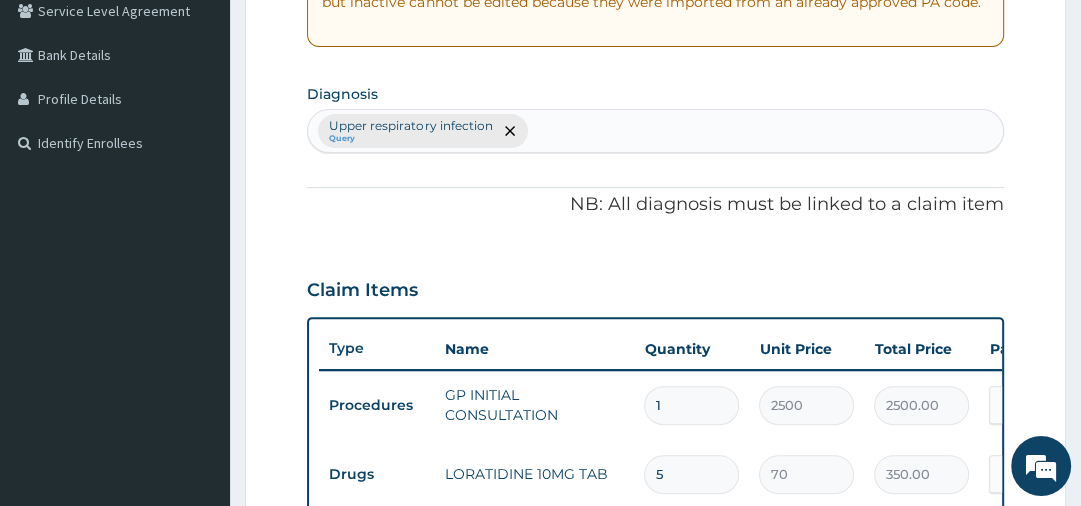 click on "Upper respiratory infection Query" at bounding box center (655, 131) 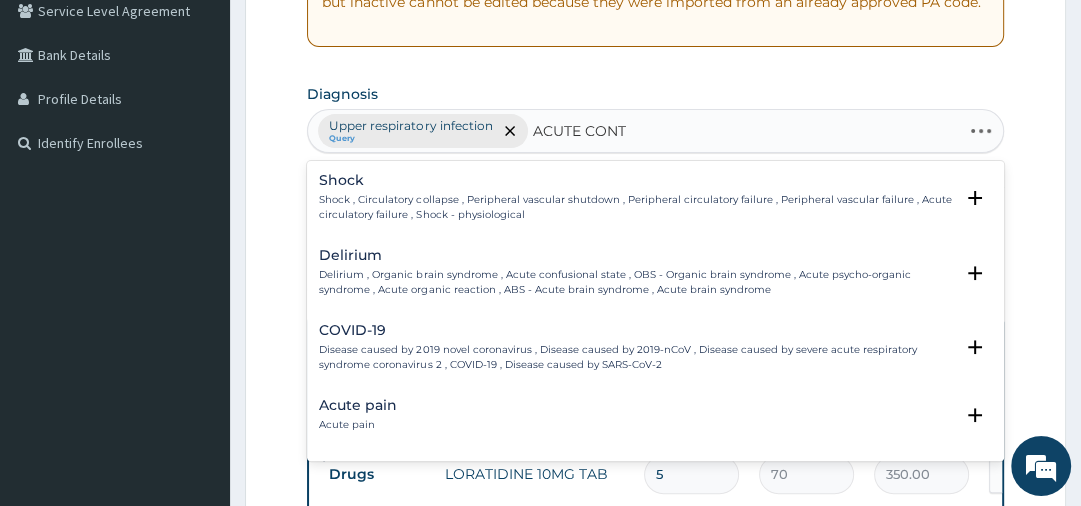 type on "ACUTE CONTA" 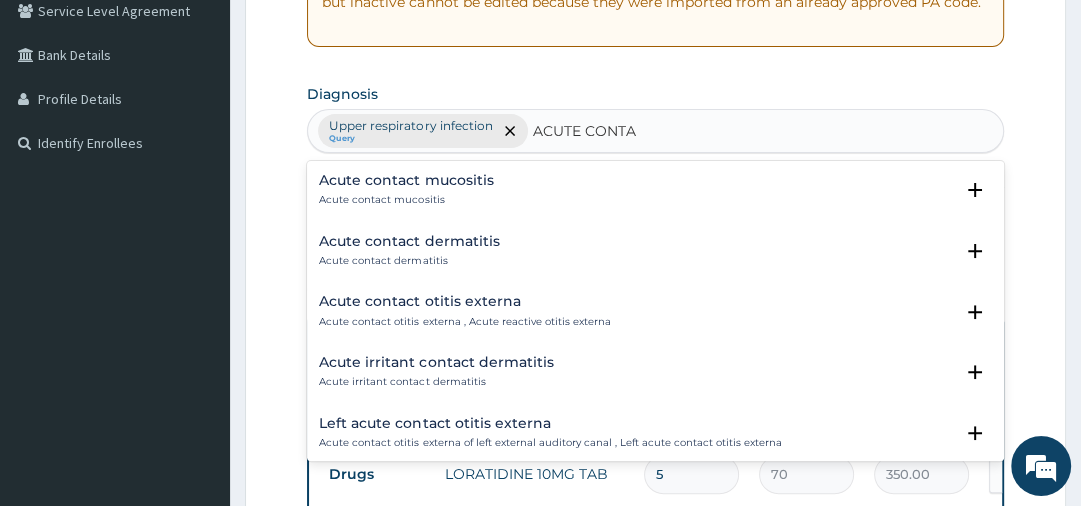 click on "Acute contact dermatitis" at bounding box center [409, 261] 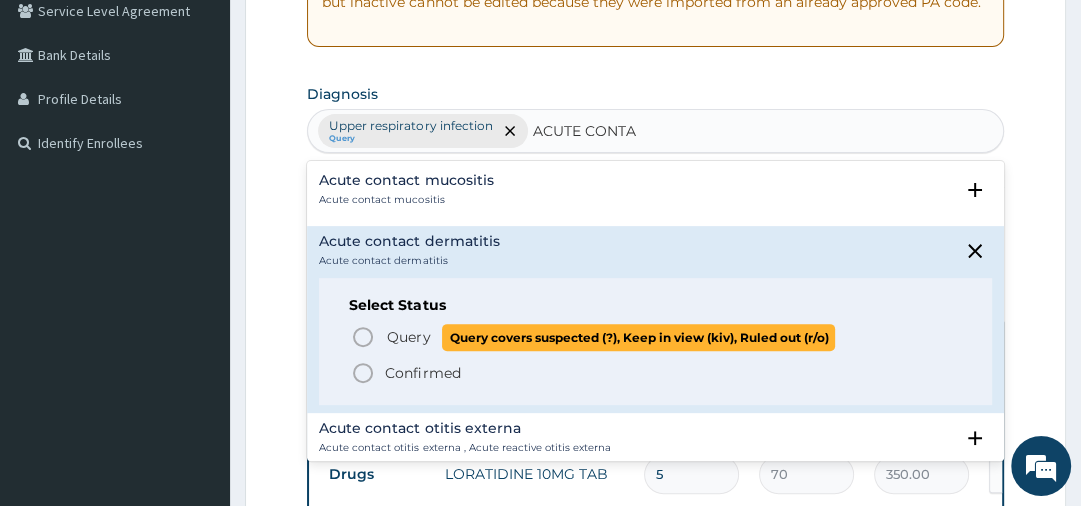click on "Query" at bounding box center [408, 337] 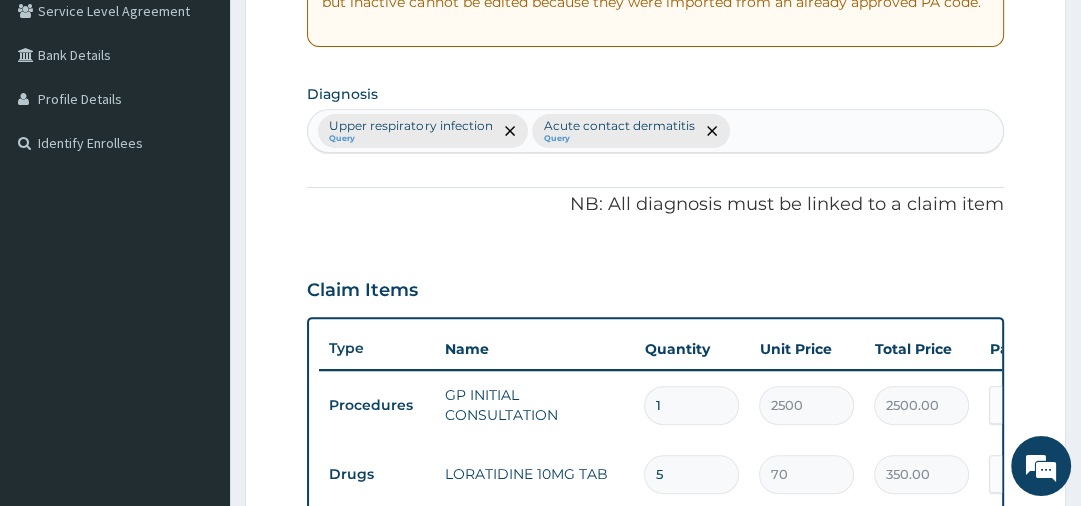 scroll, scrollTop: 869, scrollLeft: 0, axis: vertical 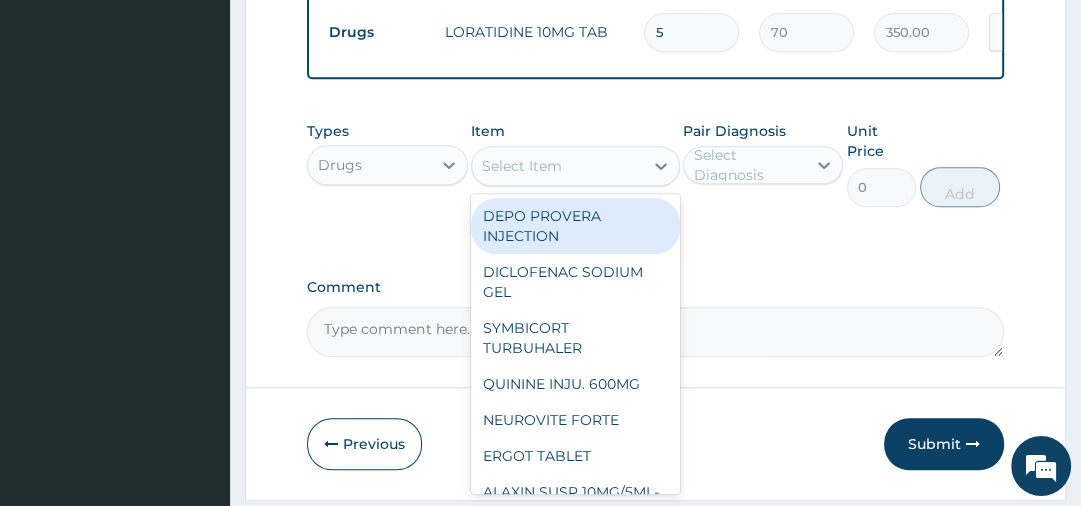 click on "Select Item" at bounding box center (522, 166) 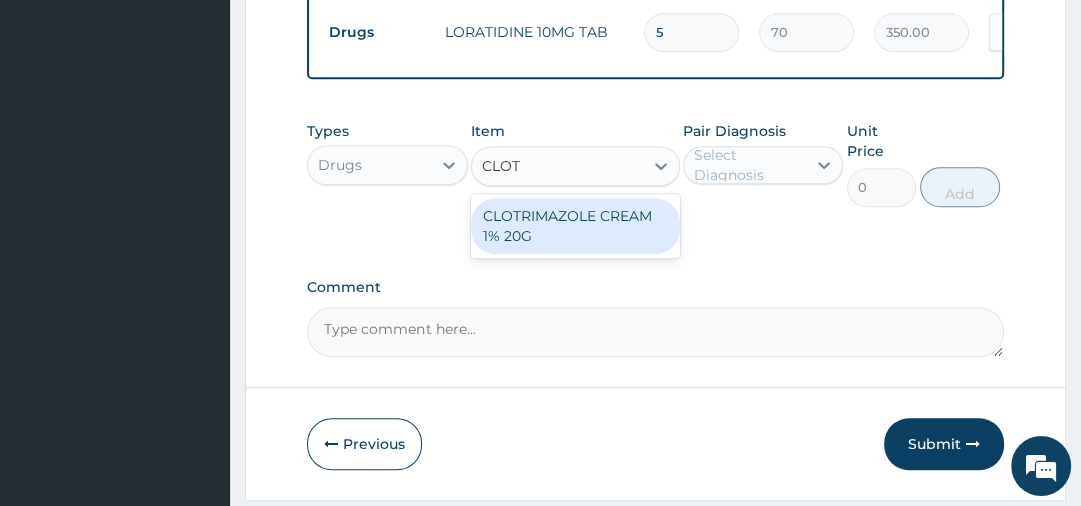 type on "CLOTR" 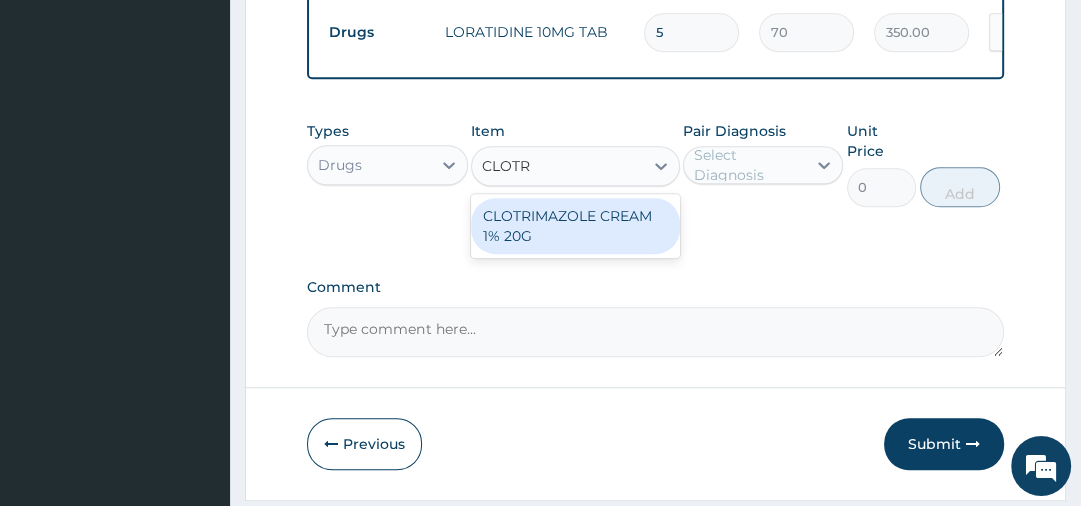 click on "CLOTRIMAZOLE CREAM 1% 20G" at bounding box center (575, 226) 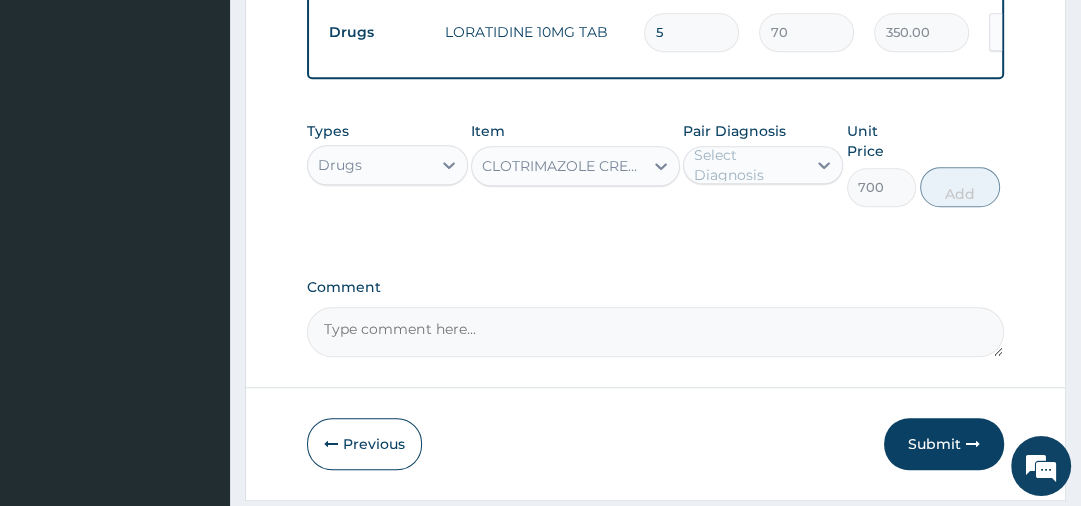 click on "Select Diagnosis" at bounding box center [749, 165] 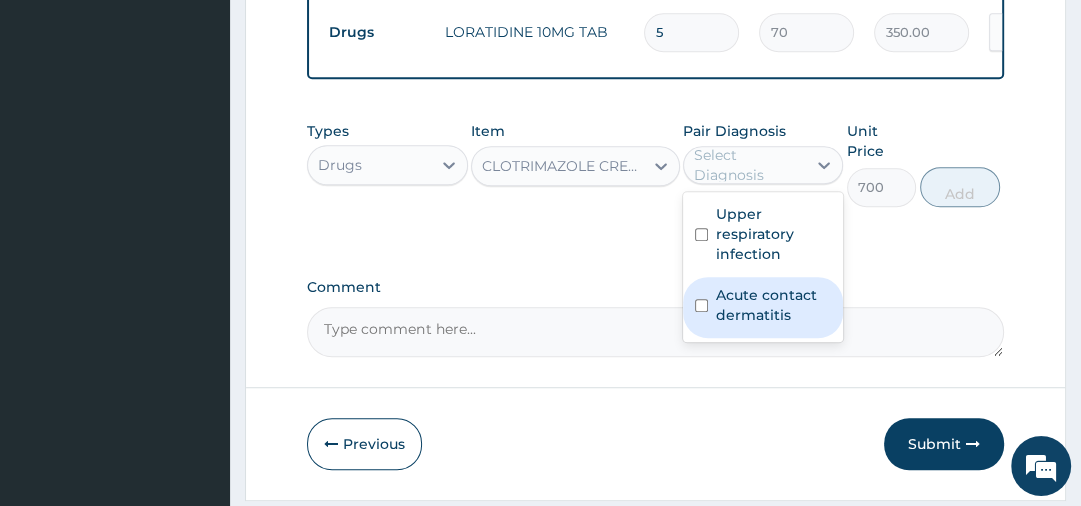 click on "Acute contact dermatitis" at bounding box center [773, 305] 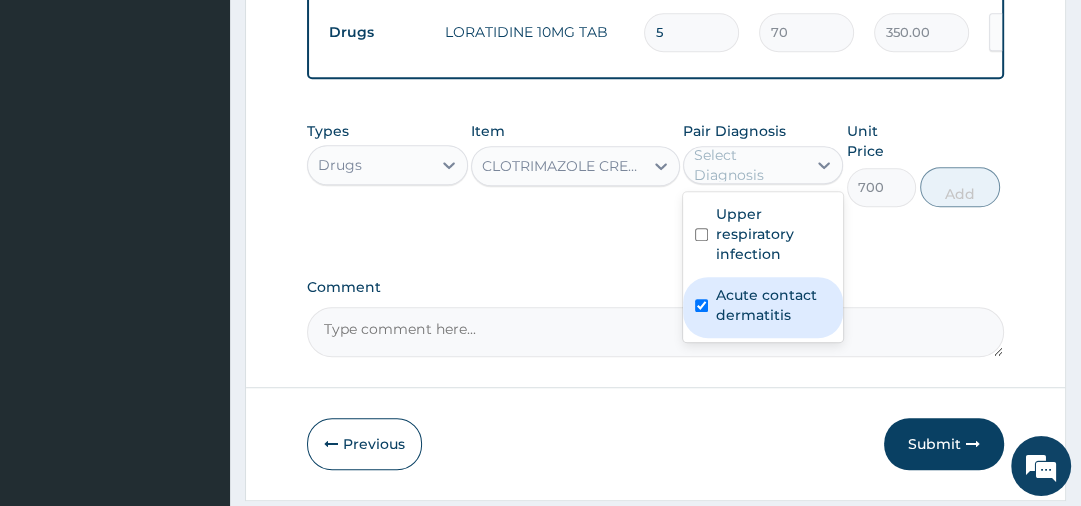 checkbox on "true" 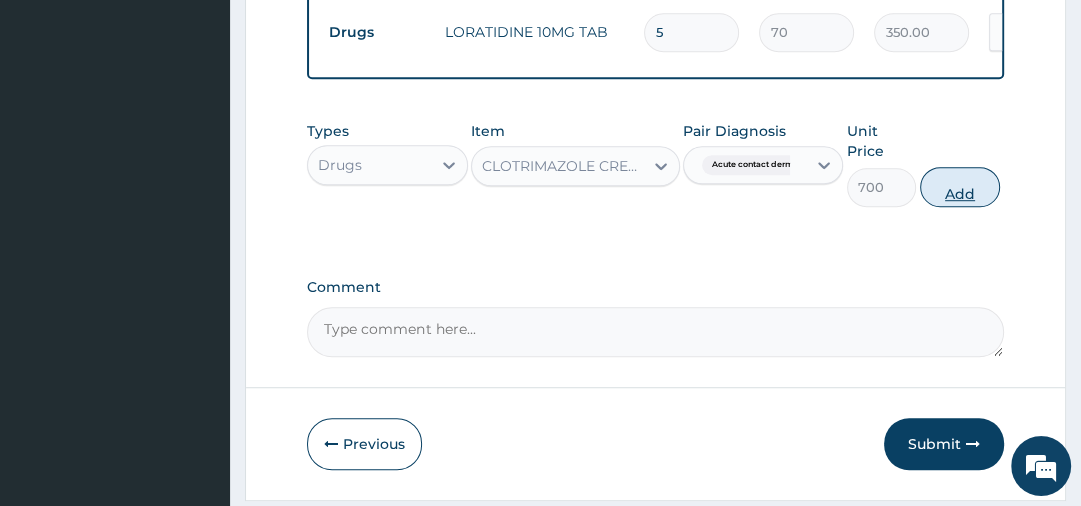 click on "Add" at bounding box center [960, 187] 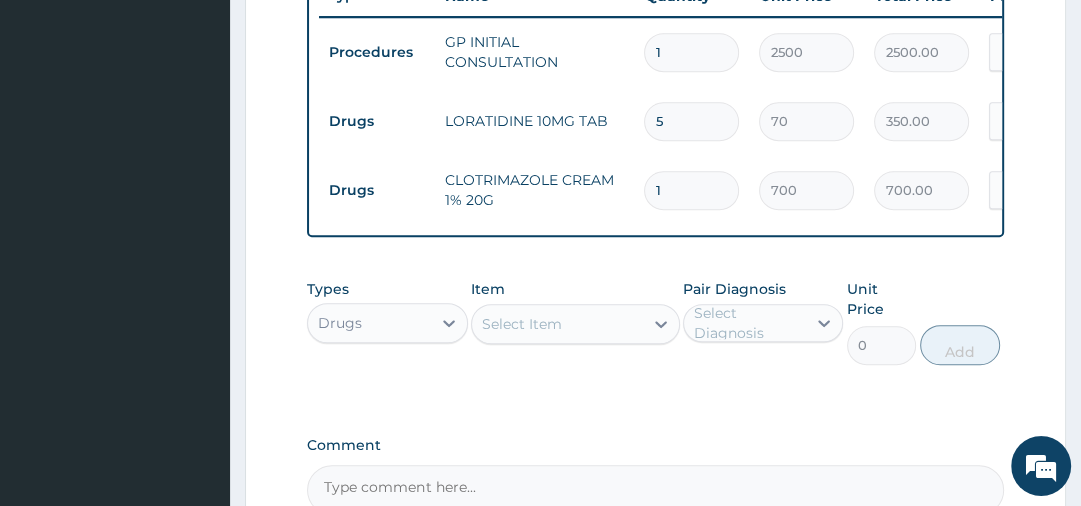 scroll, scrollTop: 741, scrollLeft: 0, axis: vertical 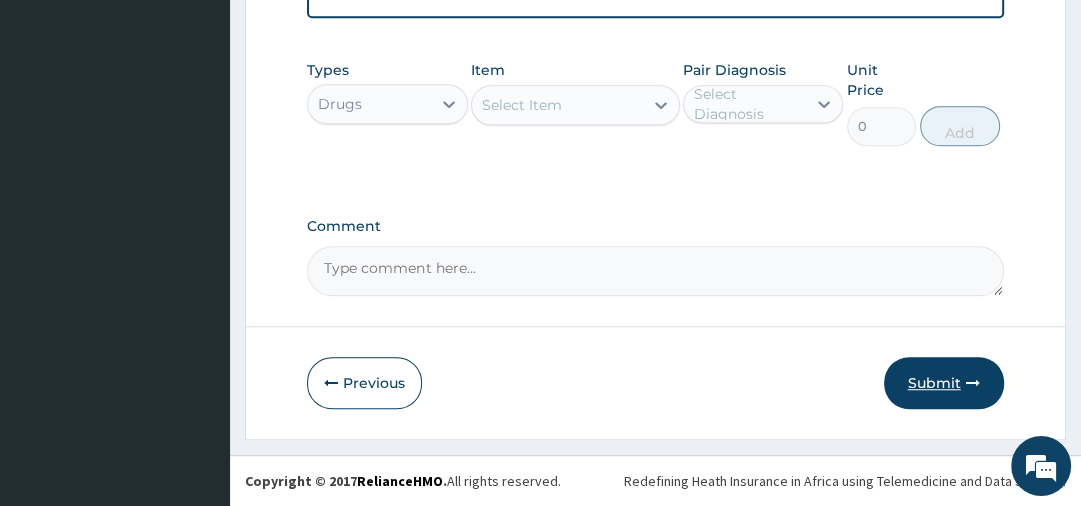 click on "Submit" at bounding box center [944, 383] 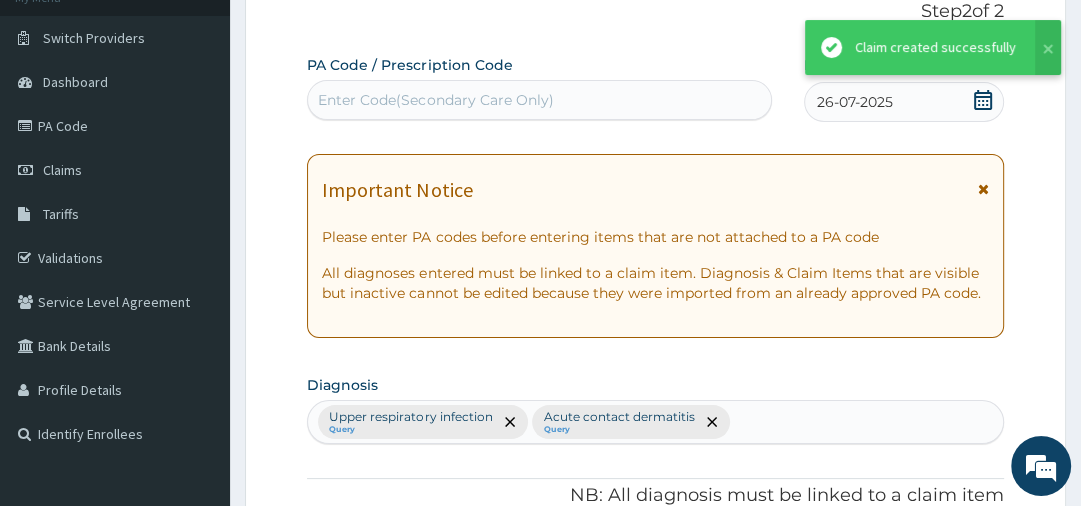 scroll, scrollTop: 1007, scrollLeft: 0, axis: vertical 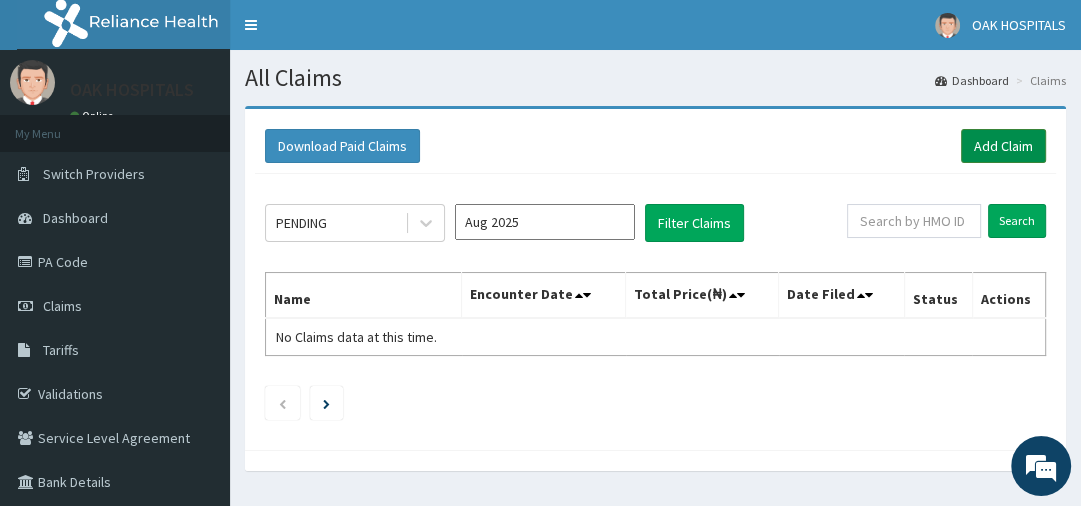 click on "Add Claim" at bounding box center [1003, 146] 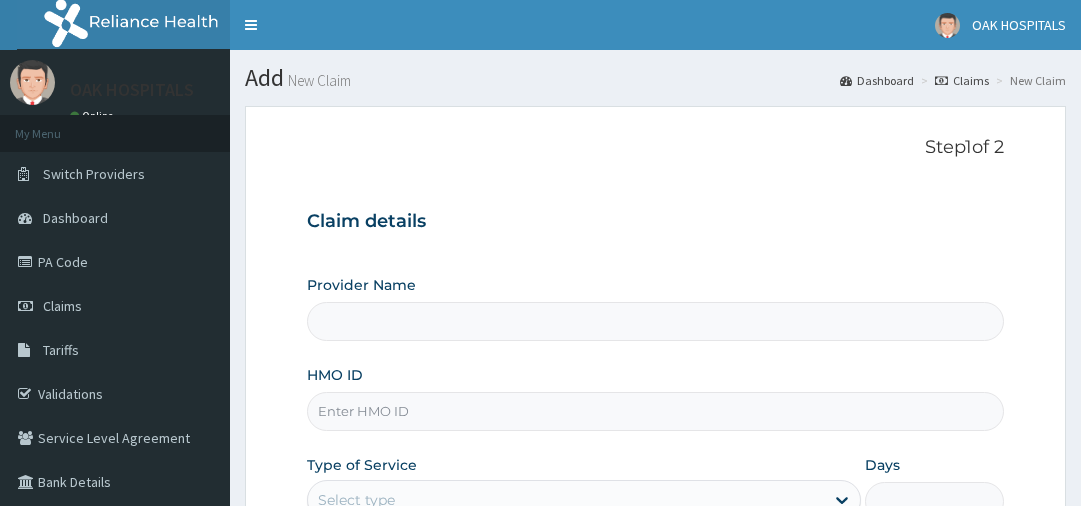 scroll, scrollTop: 0, scrollLeft: 0, axis: both 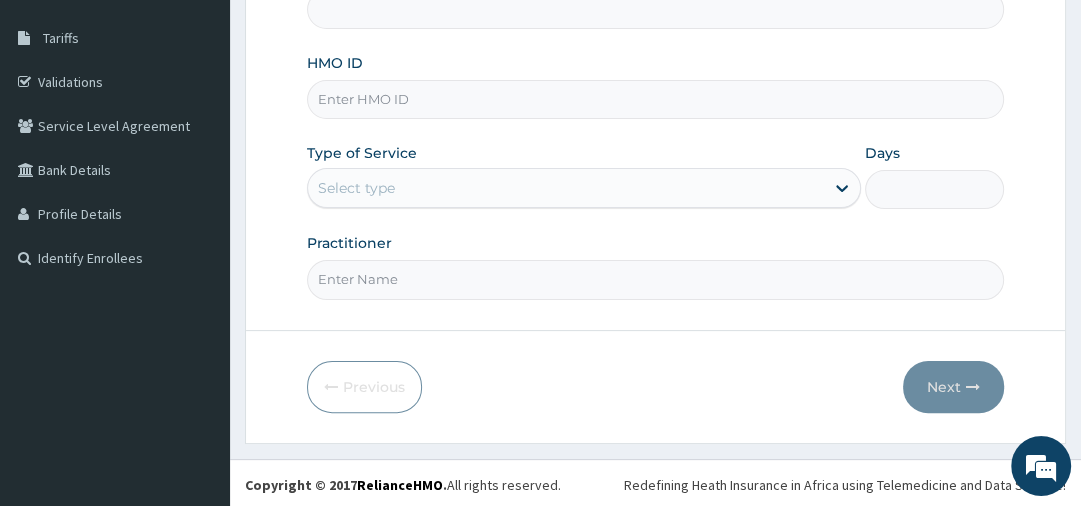 click on "HMO ID" at bounding box center [655, 99] 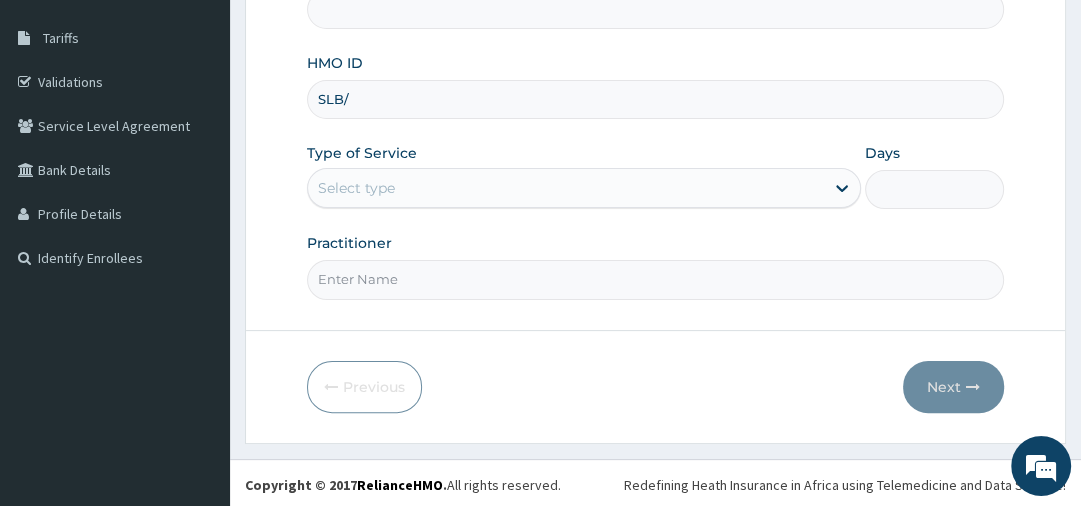 scroll, scrollTop: 0, scrollLeft: 0, axis: both 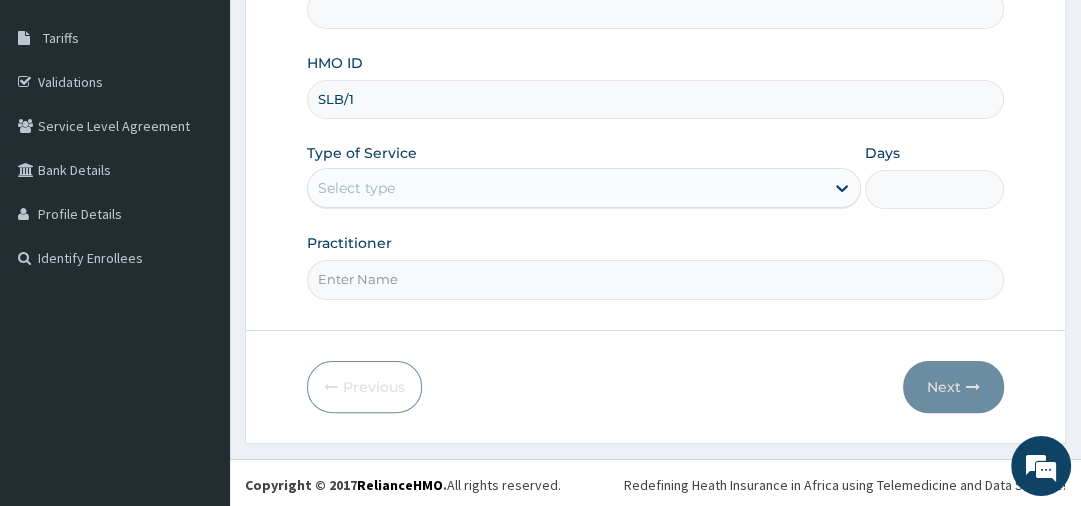 type on "SLB/10" 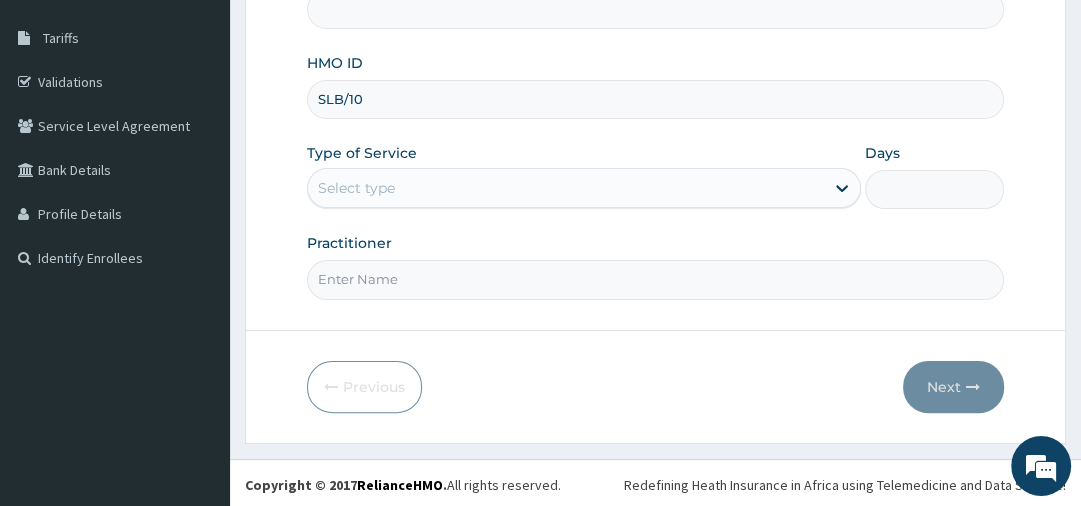 type on "Oak Hospitals" 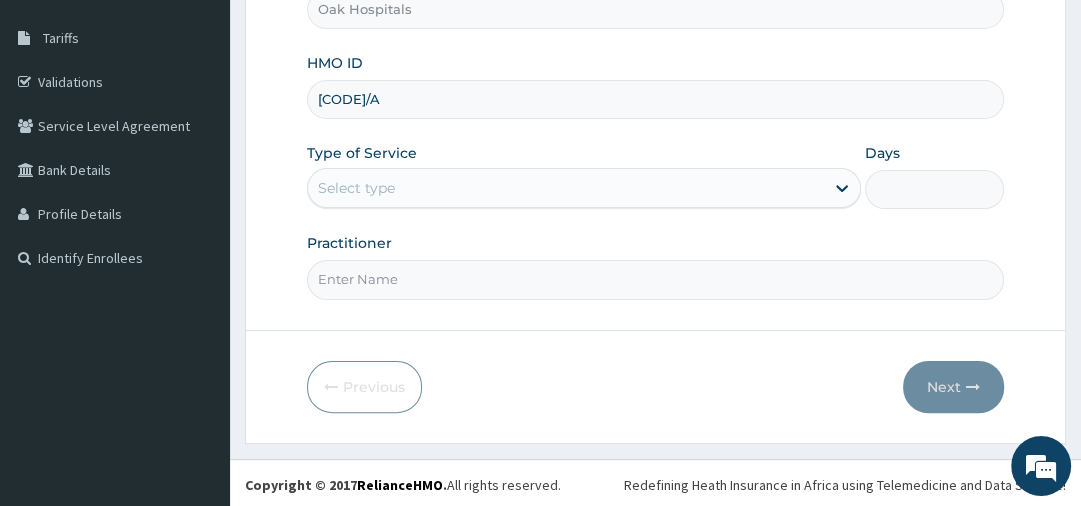 type on "[CODE]/A" 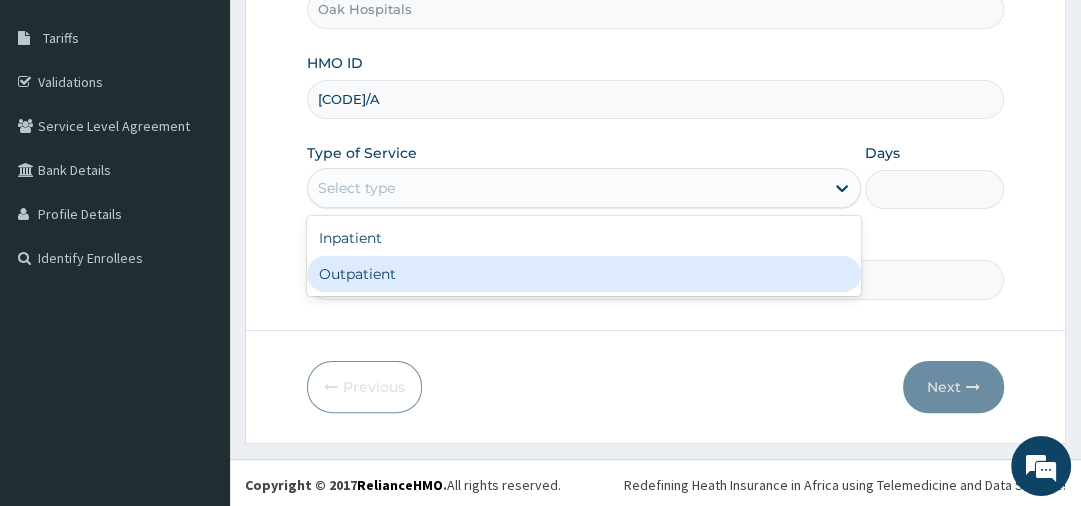 click on "Outpatient" at bounding box center [584, 274] 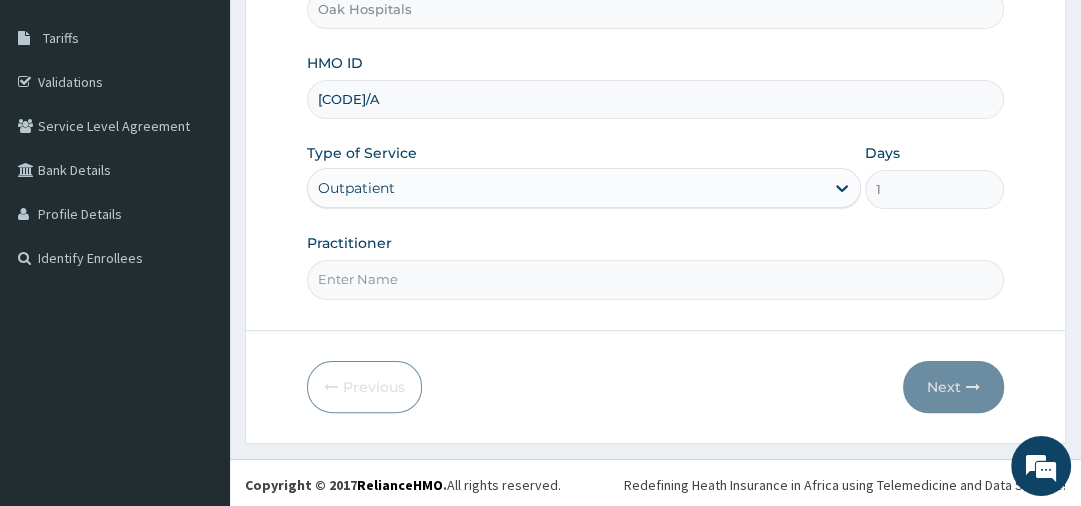 click on "Practitioner" at bounding box center [655, 279] 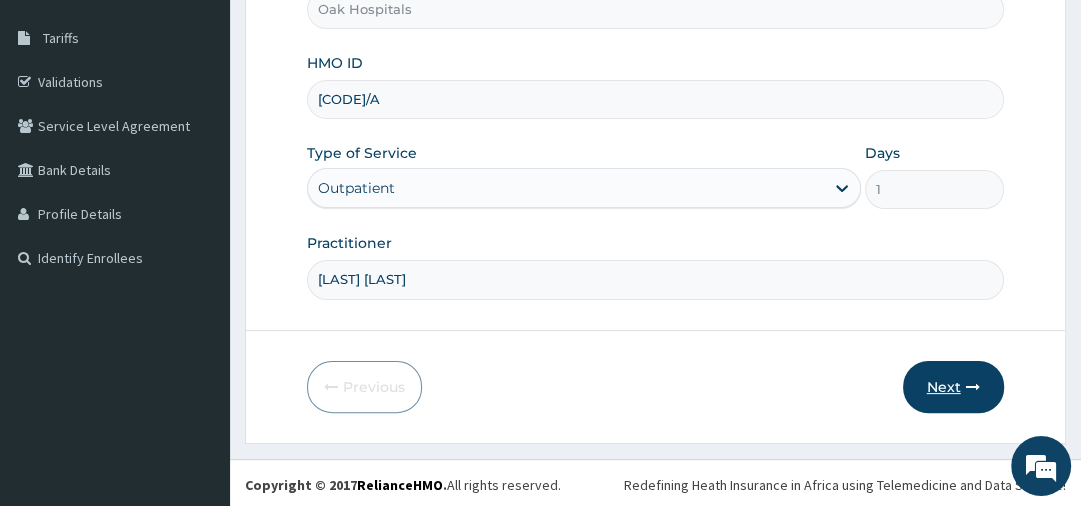 type on "[LAST] [LAST]" 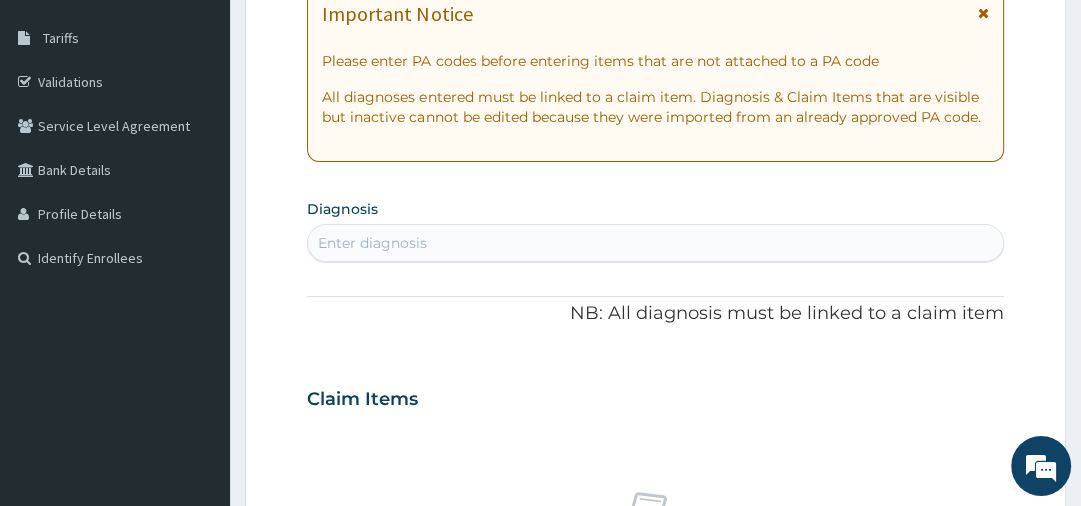 scroll, scrollTop: 0, scrollLeft: 0, axis: both 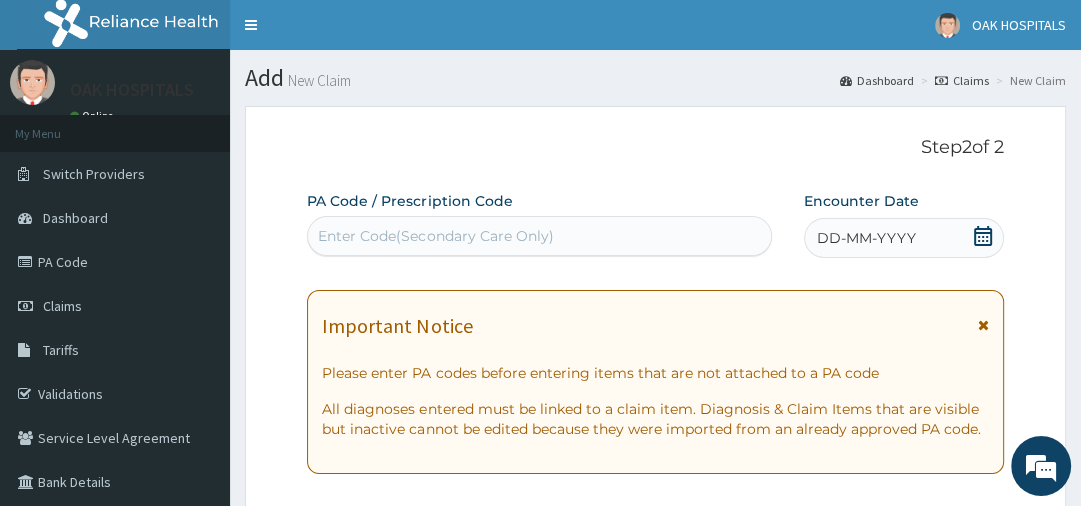 click on "Enter Code(Secondary Care Only)" at bounding box center [435, 236] 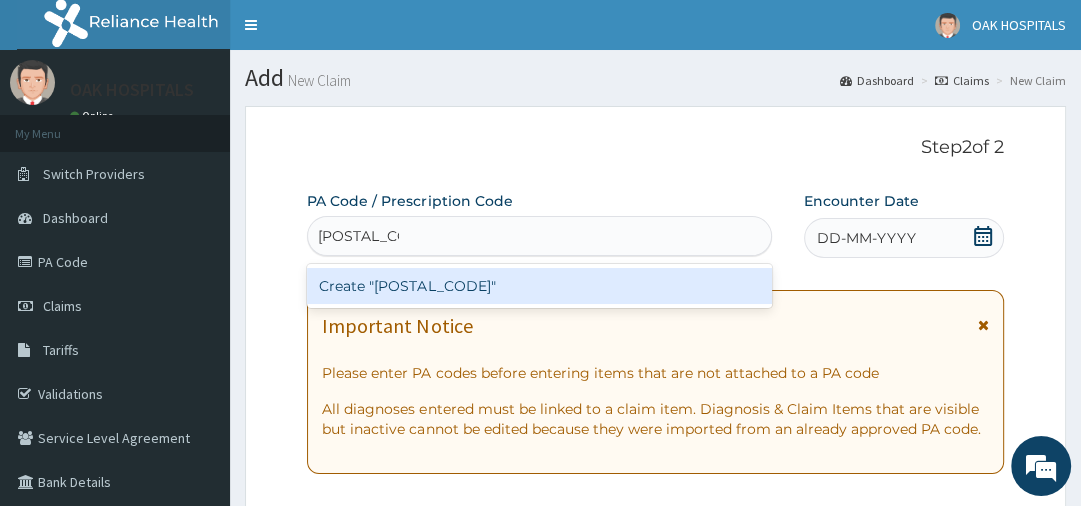 type on "[POSTAL_CODE]" 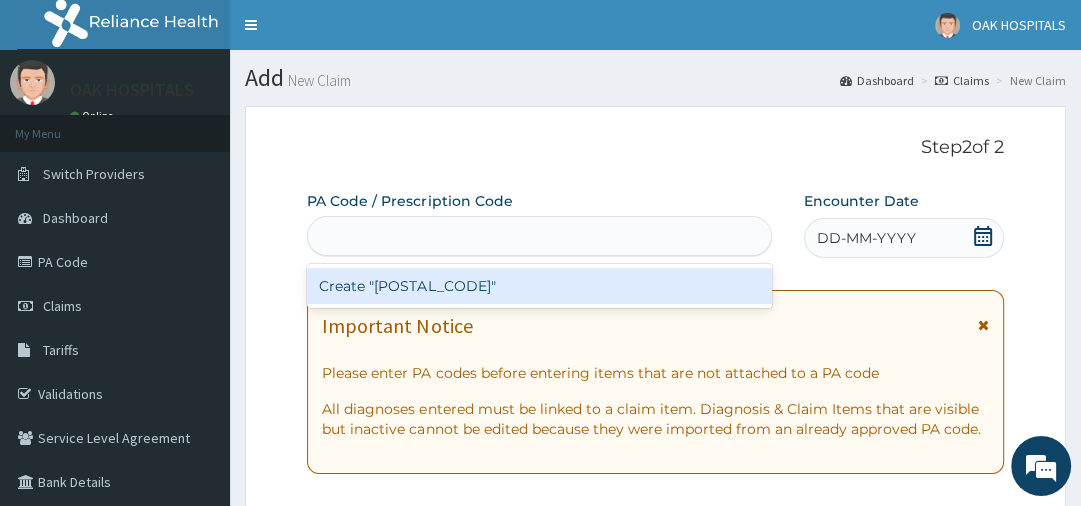 click on "PA Code / Prescription Code option Create "[POSTAL_CODE]" focused, 1 of 1. 1 result available for search term [POSTAL_CODE]. Use Up and Down to choose options, press Enter to select the currently focused option, press Escape to exit the menu, press Tab to select the option and exit the menu. [POSTAL_CODE] Create "[POSTAL_CODE]" Encounter Date DD-MM-YYYY Important Notice Please enter PA codes before entering items that are not attached to a PA code   All diagnoses entered must be linked to a claim item. Diagnosis & Claim Items that are visible but inactive cannot be edited because they were imported from an already approved PA code. Diagnosis Enter diagnosis NB: All diagnosis must be linked to a claim item Claim Items No claim item Types Select Type Item Select Item Pair Diagnosis Select Diagnosis Unit Price 0 Add Comment" at bounding box center [655, 718] 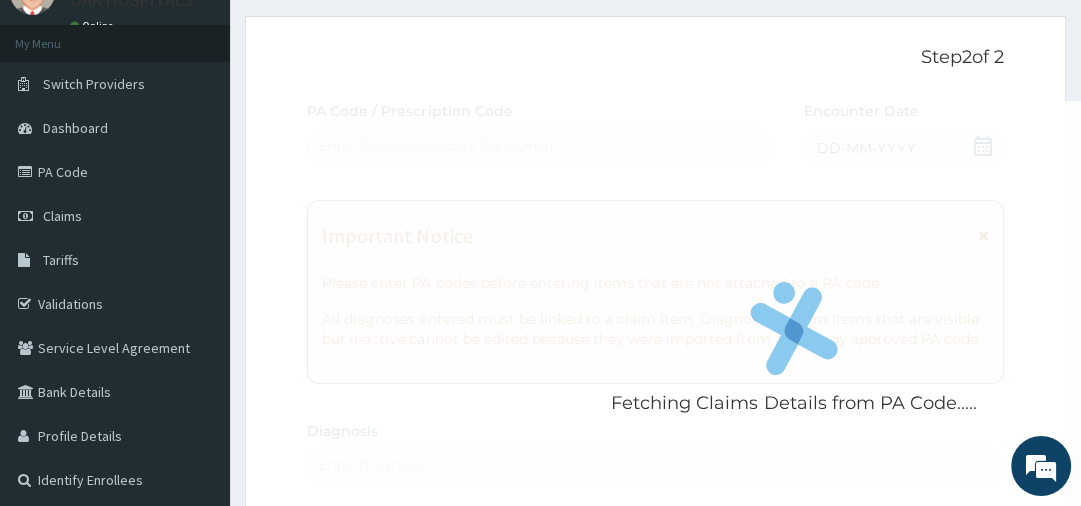 scroll, scrollTop: 96, scrollLeft: 0, axis: vertical 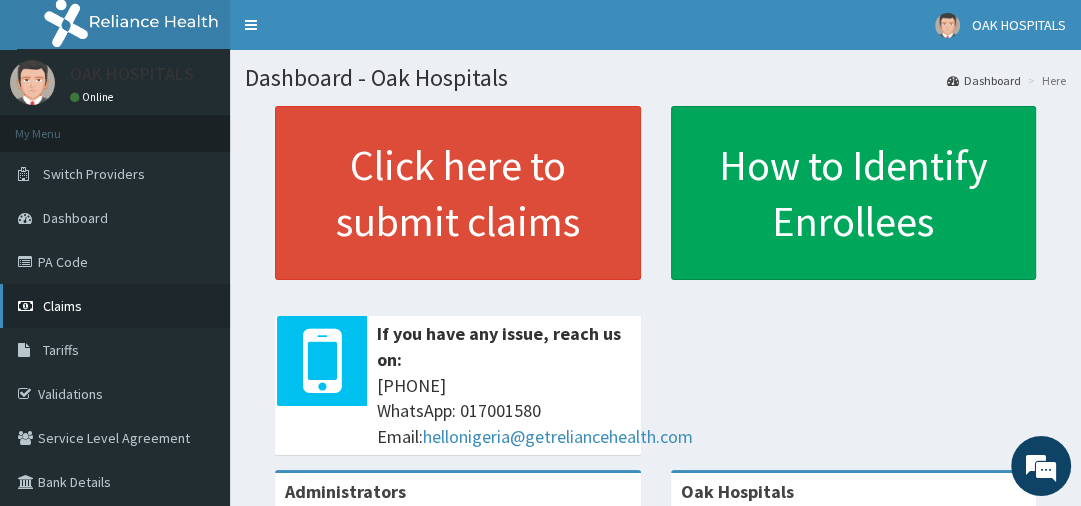 click on "Claims" at bounding box center [115, 306] 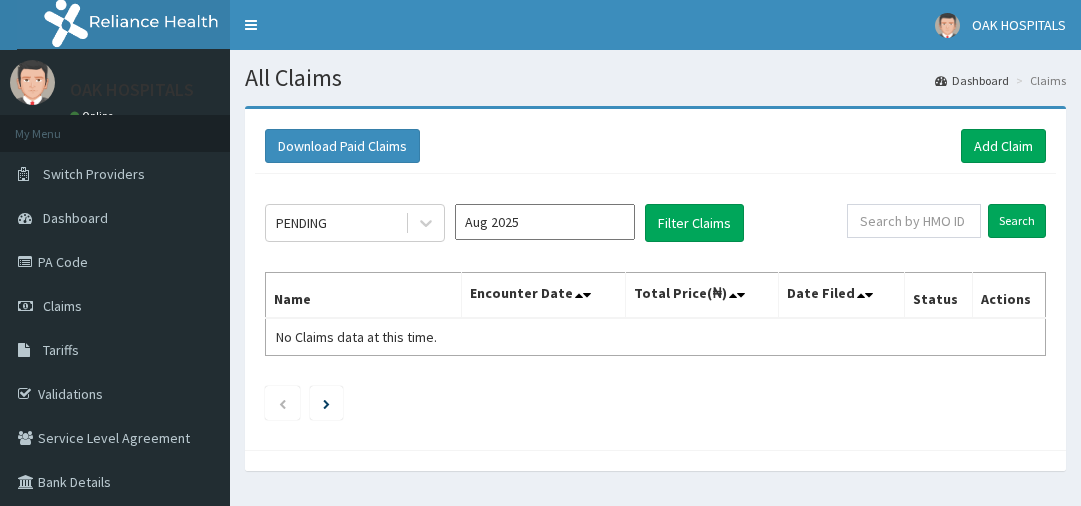 scroll, scrollTop: 0, scrollLeft: 0, axis: both 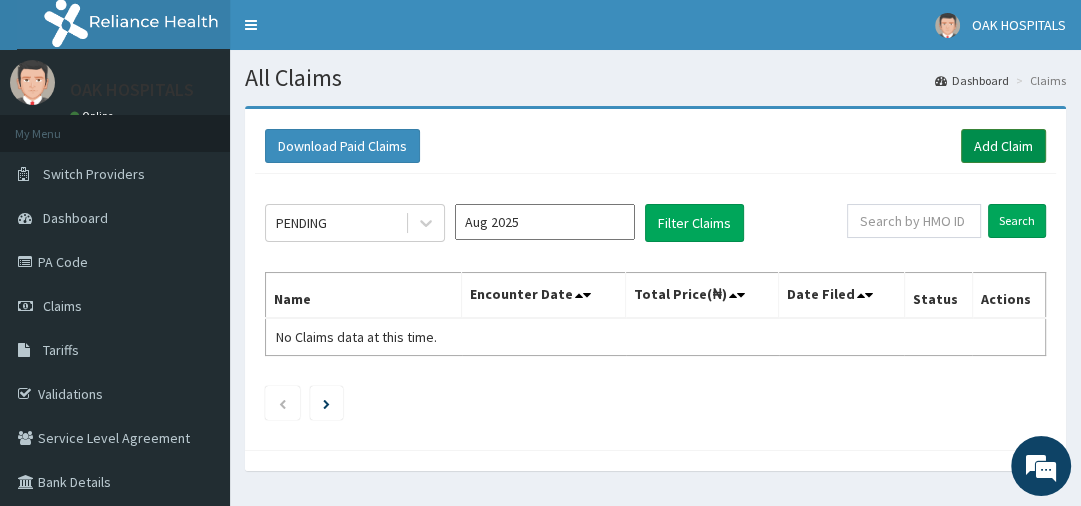 click on "Add Claim" at bounding box center [1003, 146] 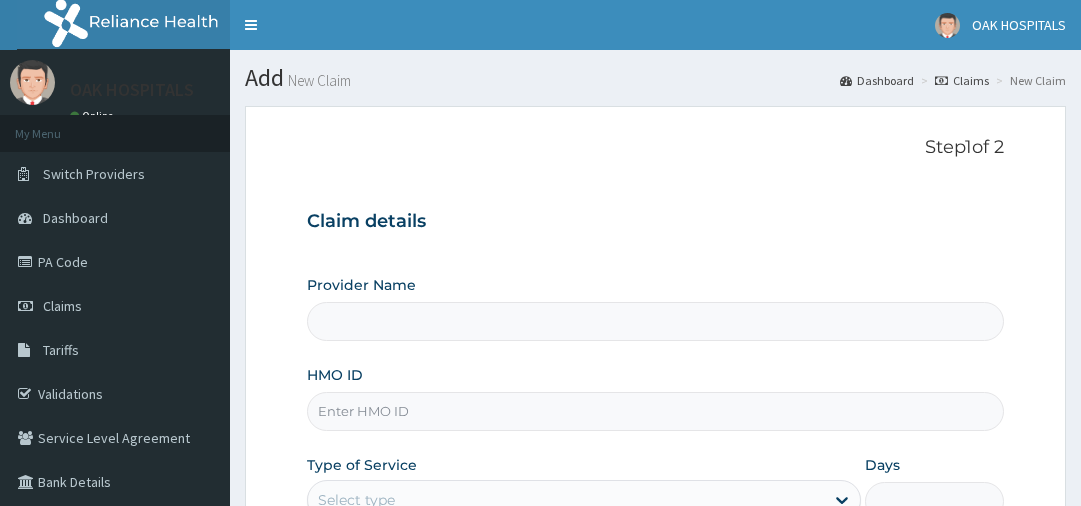 scroll, scrollTop: 0, scrollLeft: 0, axis: both 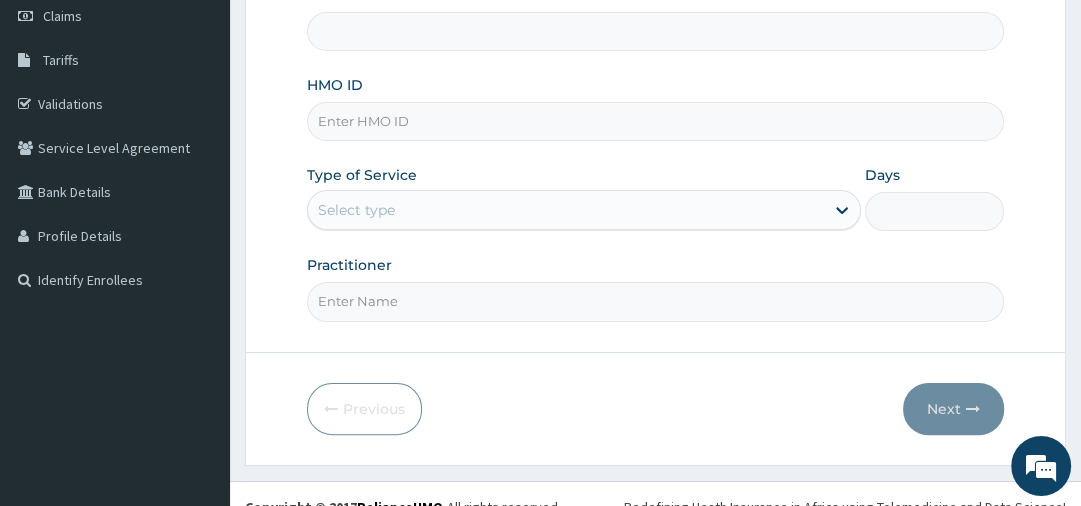 type on "Oak Hospitals" 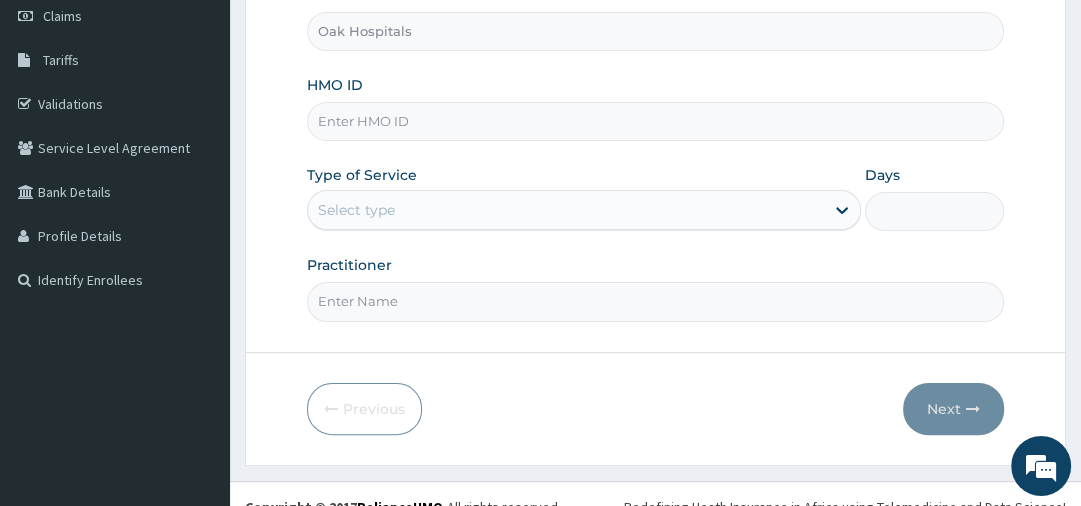 scroll, scrollTop: 312, scrollLeft: 0, axis: vertical 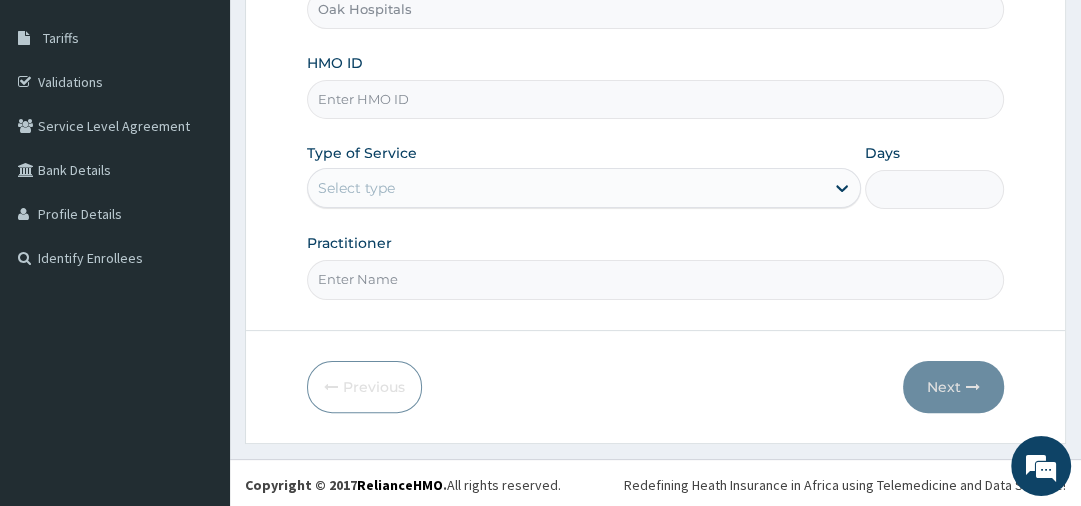 click on "HMO ID" at bounding box center [655, 99] 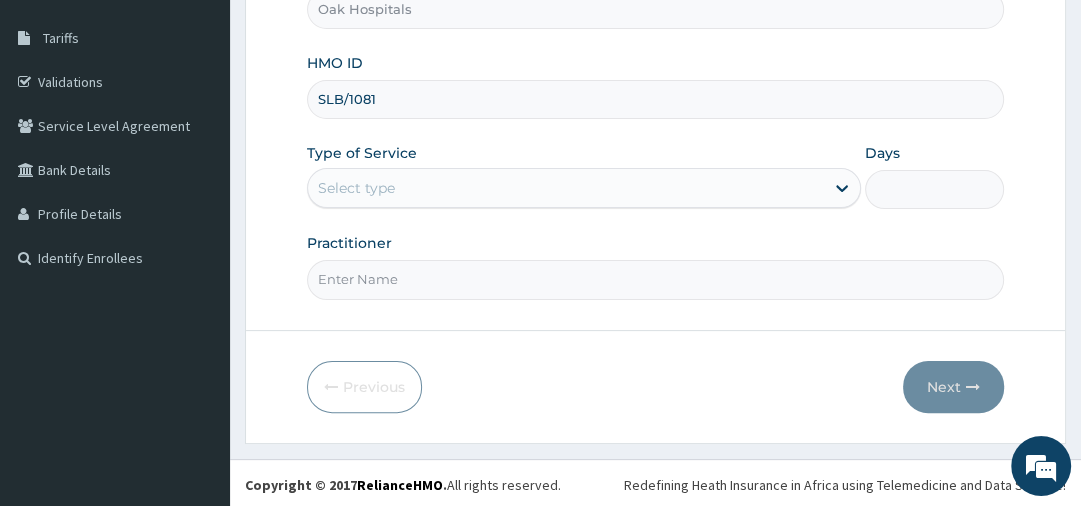 scroll, scrollTop: 0, scrollLeft: 0, axis: both 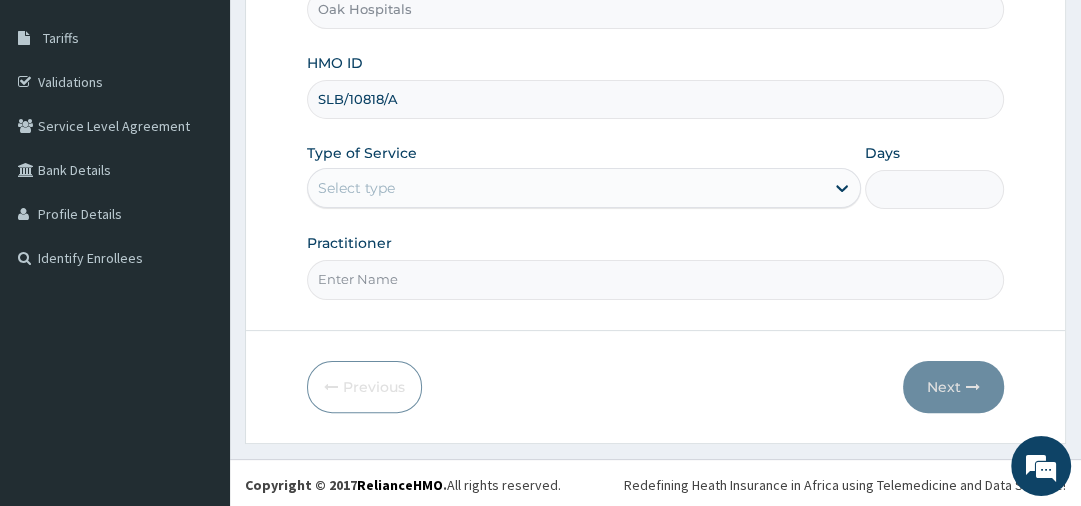 type on "SLB/10818/A" 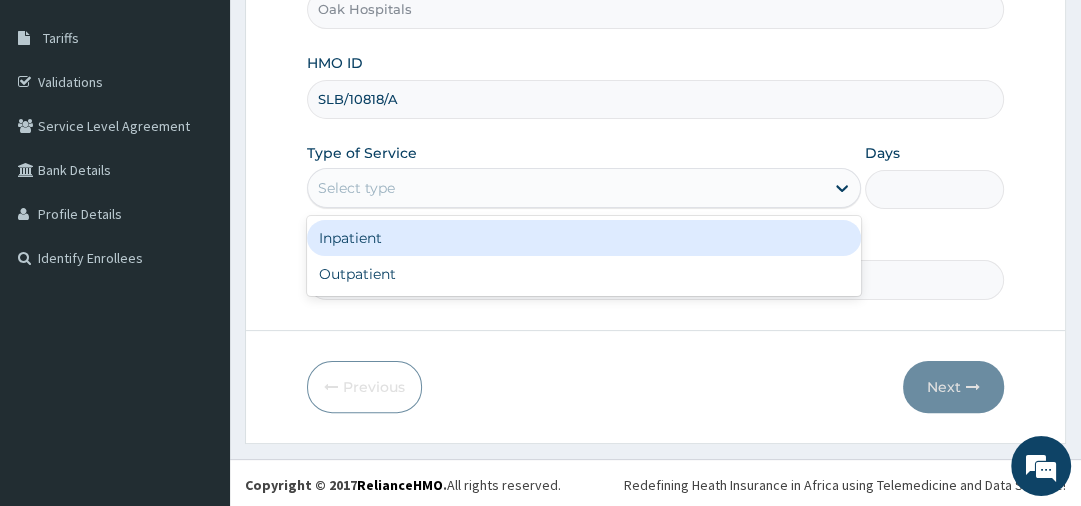 click on "Select type" at bounding box center [356, 188] 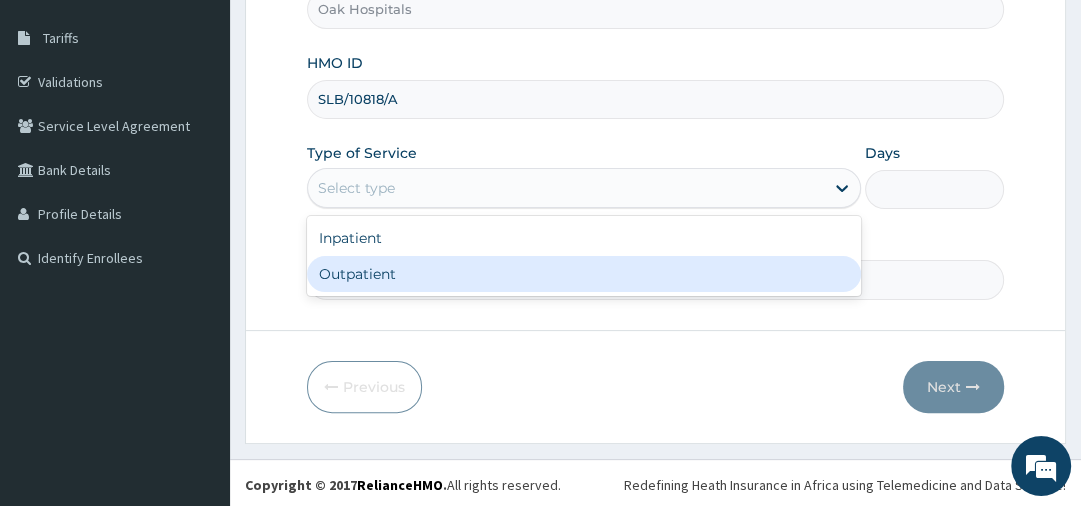 click on "Outpatient" at bounding box center (584, 274) 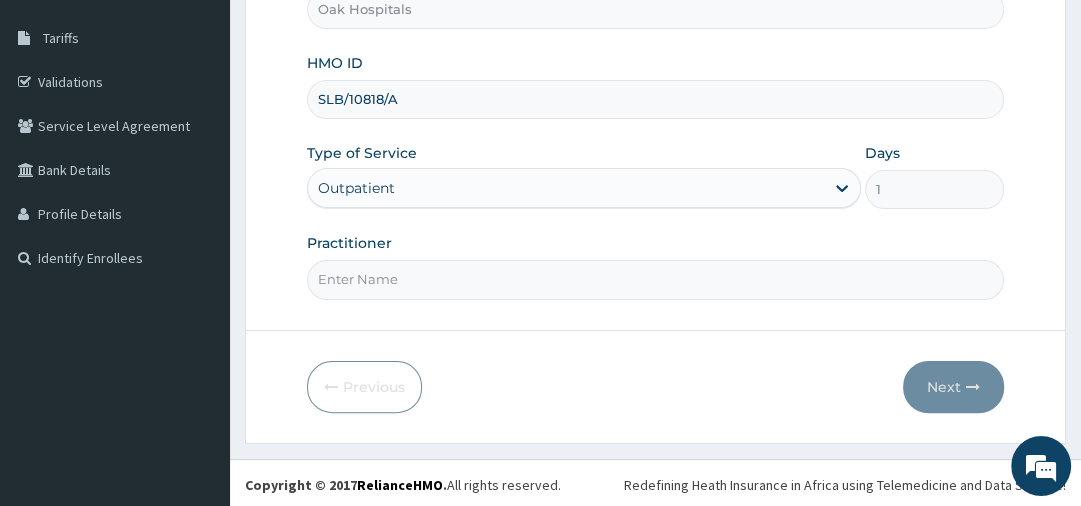 click on "Practitioner" at bounding box center [655, 279] 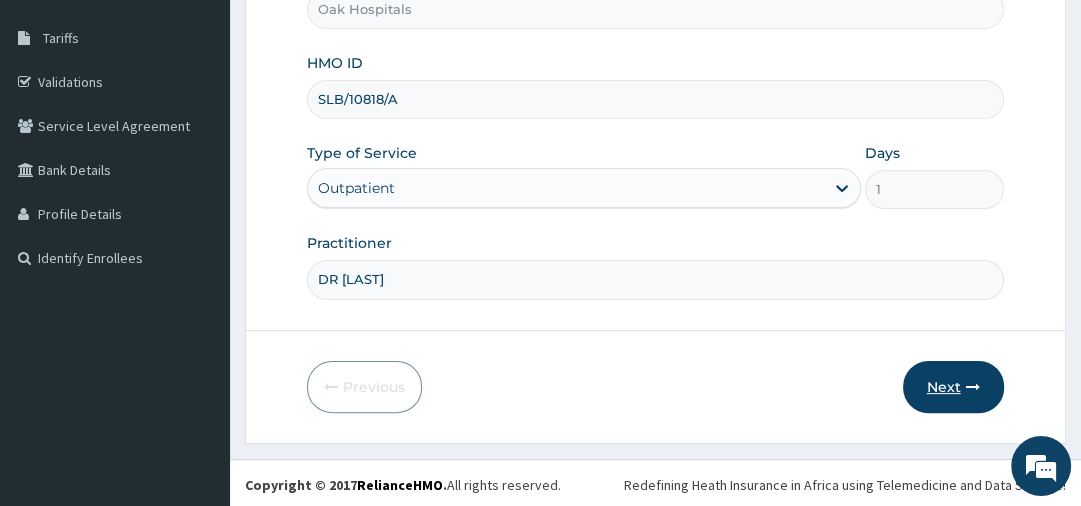 type on "DR [LAST]" 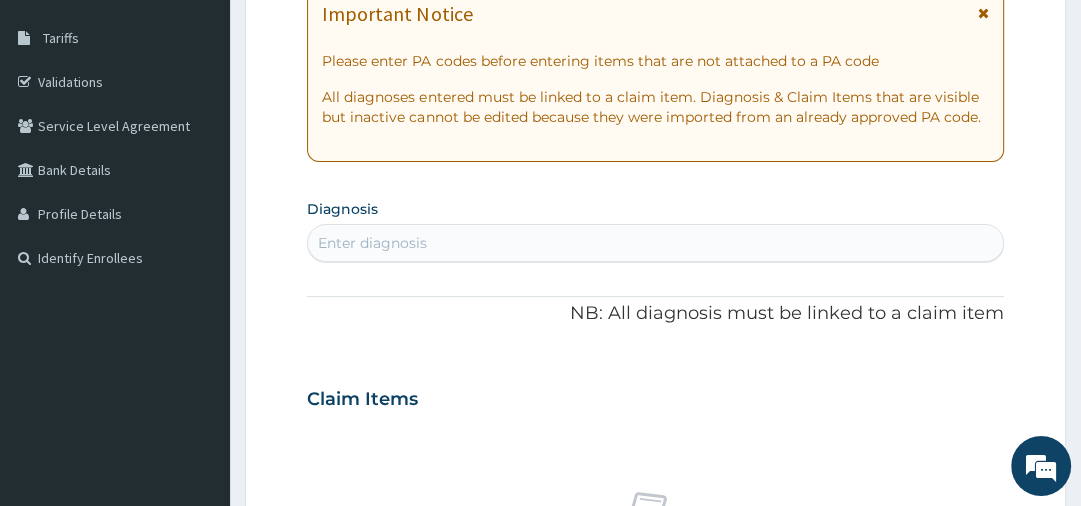 scroll, scrollTop: 15, scrollLeft: 0, axis: vertical 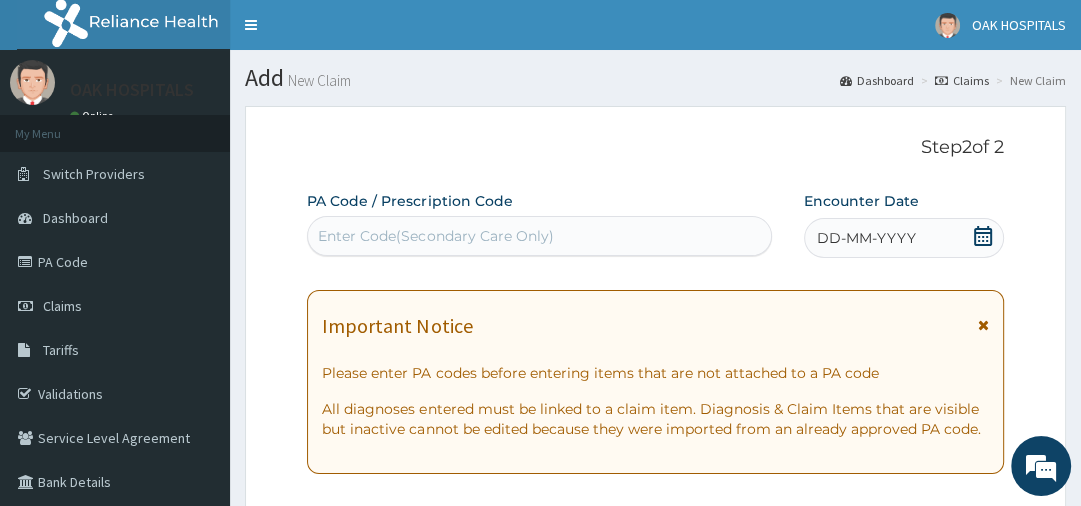 click on "Enter Code(Secondary Care Only)" at bounding box center (435, 236) 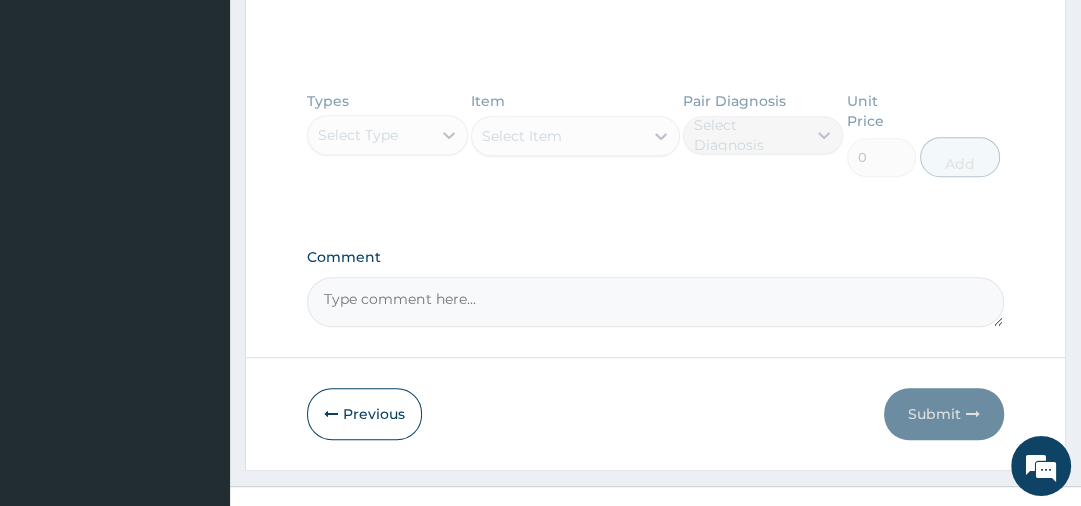 scroll, scrollTop: 948, scrollLeft: 0, axis: vertical 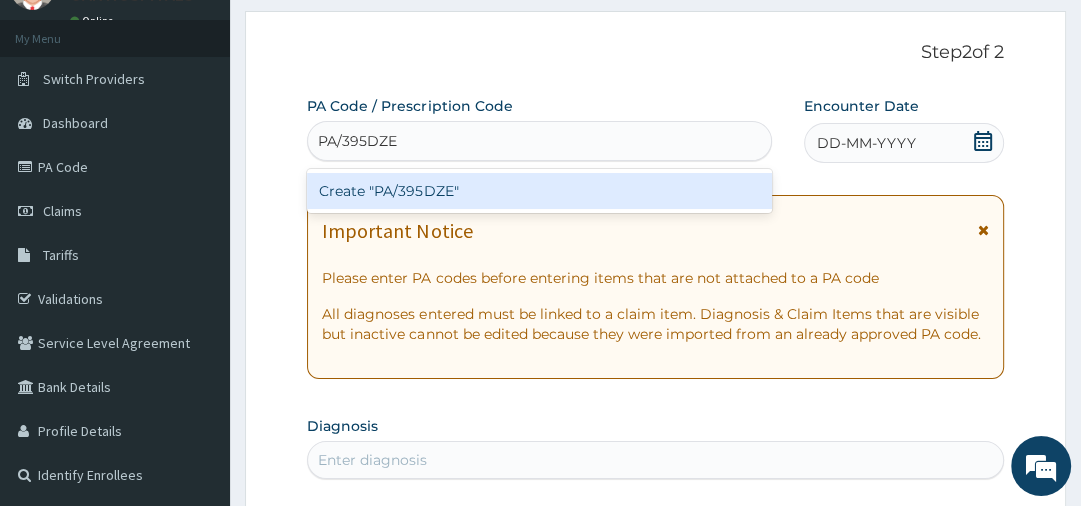 type on "PA/395DZE" 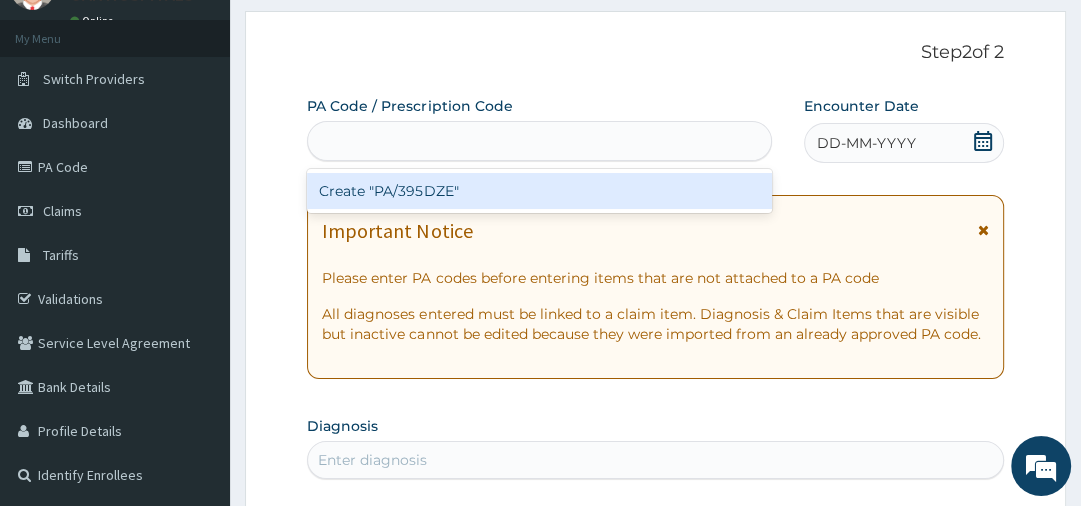 click on "PA Code / Prescription Code option Create "PA/395DZE" focused, 1 of 1. 1 result available for search term PA/395DZE. Use Up and Down to choose options, press Enter to select the currently focused option, press Escape to exit the menu, press Tab to select the option and exit the menu. PA/395DZE Create "PA/395DZE" Encounter Date DD-MM-YYYY Important Notice Please enter PA codes before entering items that are not attached to a PA code   All diagnoses entered must be linked to a claim item. Diagnosis & Claim Items that are visible but inactive cannot be edited because they were imported from an already approved PA code. Diagnosis Enter diagnosis NB: All diagnosis must be linked to a claim item Claim Items No claim item Types Select Type Item Select Item Pair Diagnosis Select Diagnosis Unit Price 0 Add Comment" at bounding box center [655, 623] 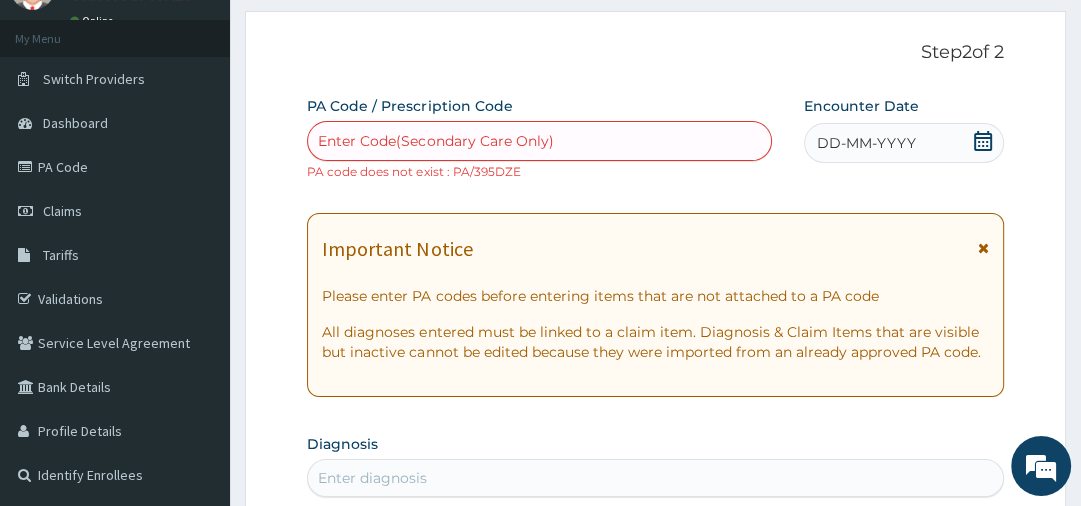 click on "Enter Code(Secondary Care Only)" at bounding box center (435, 141) 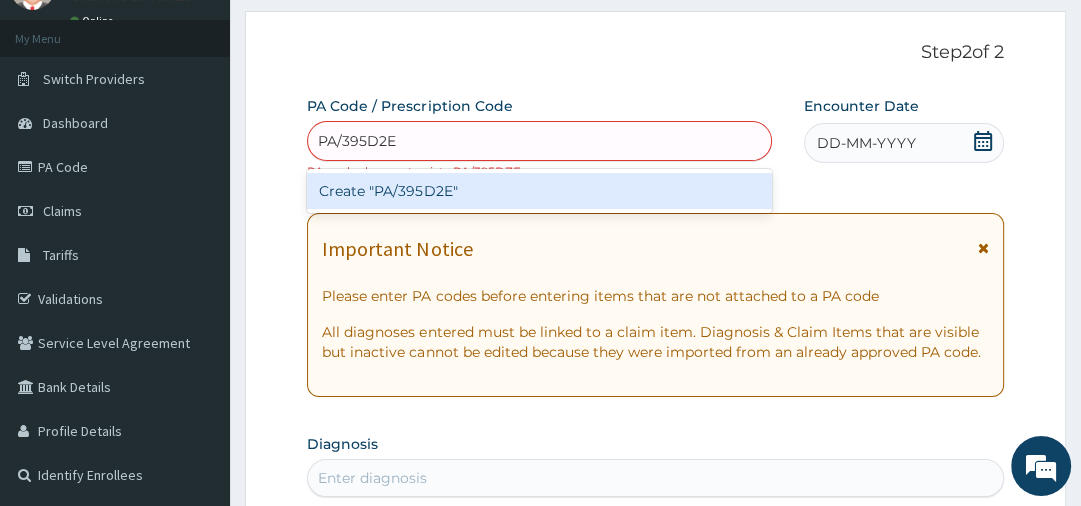 type on "PA/395D2E" 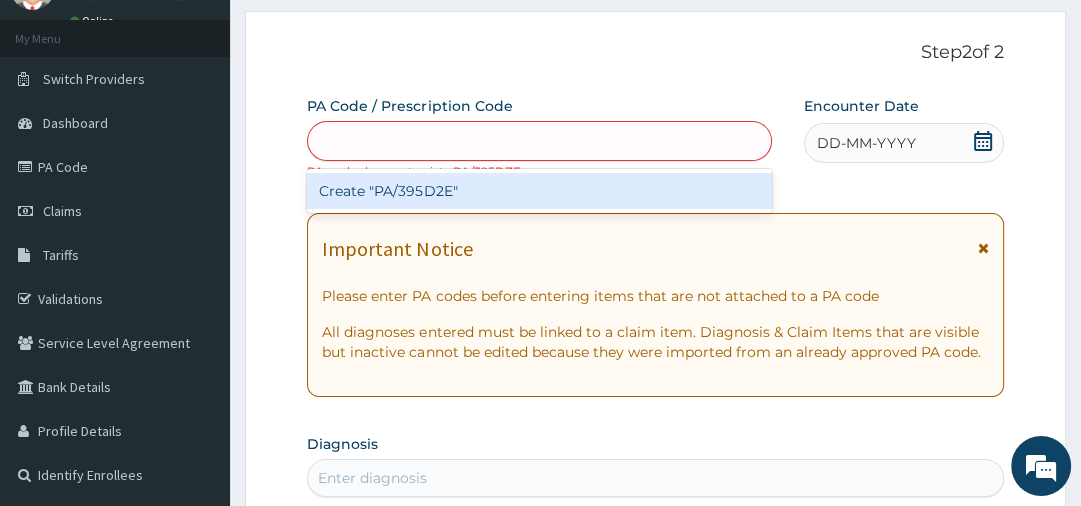 click on "PA Code / Prescription Code option Create "PA/395D2E" focused, 1 of 1. 1 result available for search term PA/395D2E. Use Up and Down to choose options, press Enter to select the currently focused option, press Escape to exit the menu, press Tab to select the option and exit the menu. PA/395D2E Create "PA/395D2E" PA code does not exist : PA/395DZE Encounter Date DD-MM-YYYY Important Notice Please enter PA codes before entering items that are not attached to a PA code   All diagnoses entered must be linked to a claim item. Diagnosis & Claim Items that are visible but inactive cannot be edited because they were imported from an already approved PA code. Diagnosis Enter diagnosis NB: All diagnosis must be linked to a claim item Claim Items No claim item Types Select Type Item Select Item Pair Diagnosis Select Diagnosis Unit Price 0 Add Comment" at bounding box center [655, 632] 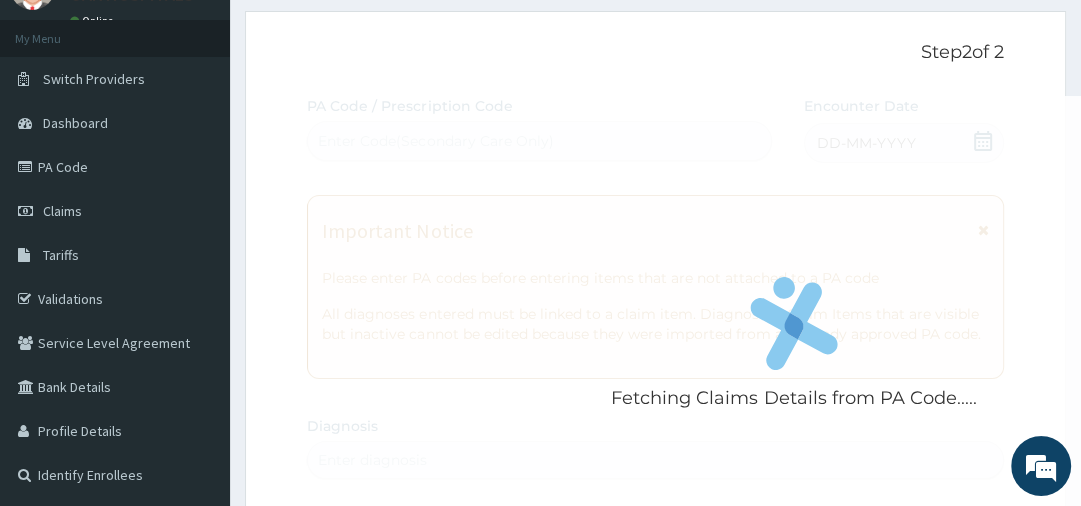 scroll, scrollTop: 582, scrollLeft: 0, axis: vertical 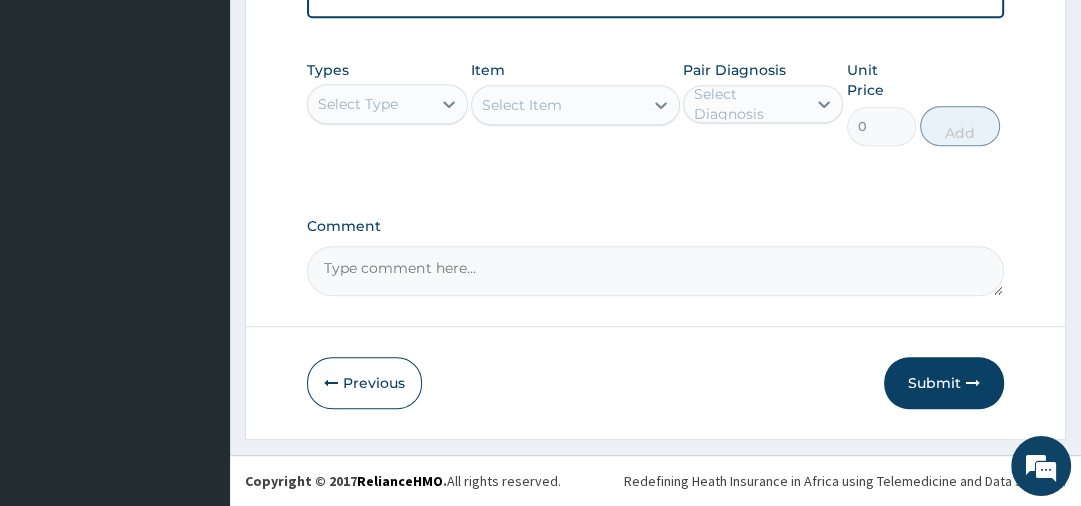 click on "Select Type" at bounding box center [358, 104] 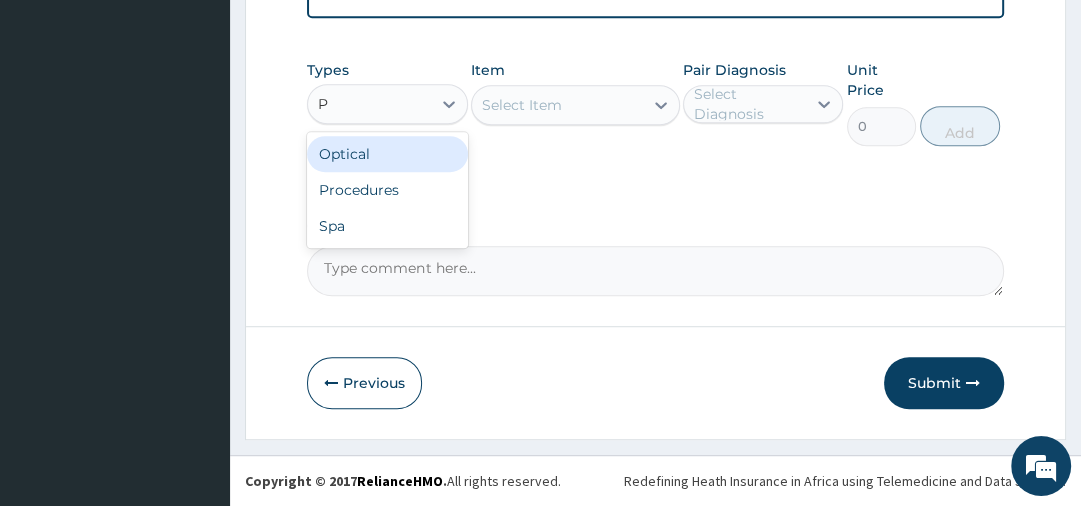 type on "PR" 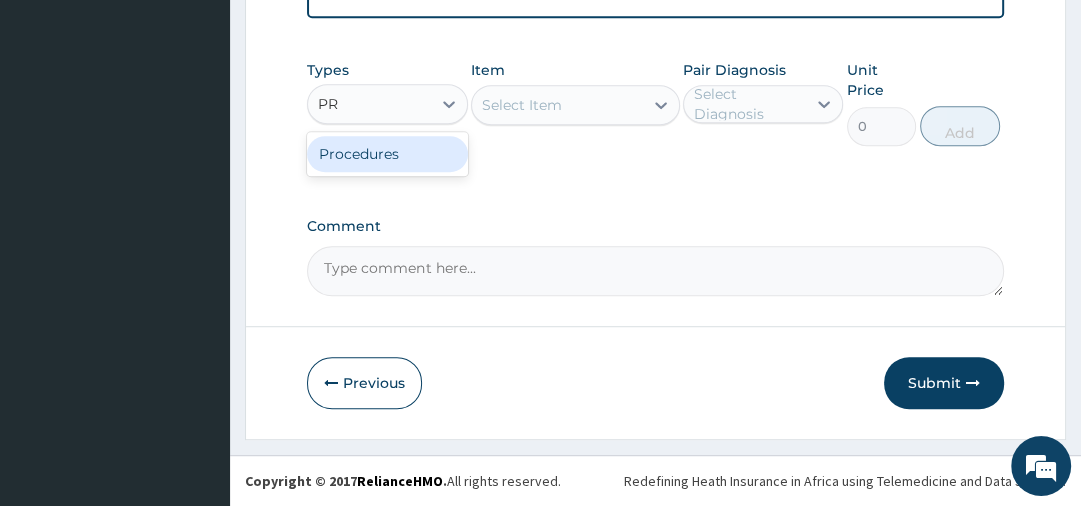 click on "Procedures" at bounding box center [387, 154] 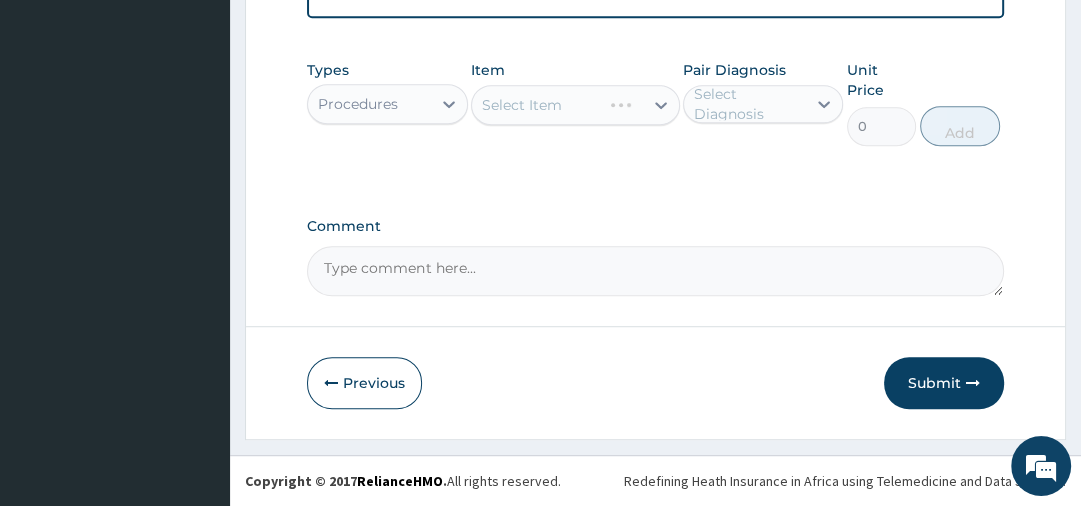 click on "Select Item" at bounding box center [575, 105] 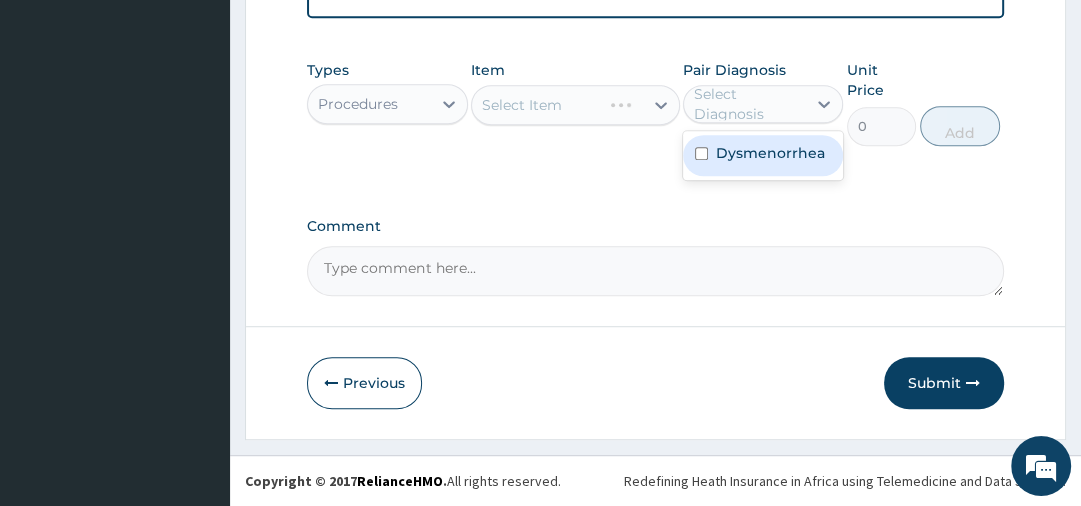 click on "Select Diagnosis" at bounding box center [749, 104] 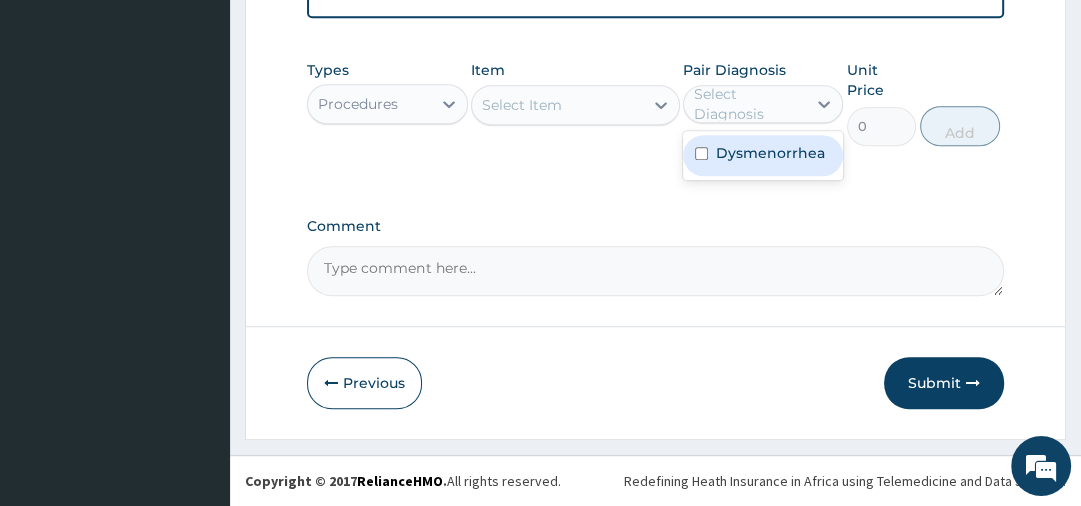 click on "Dysmenorrhea" at bounding box center (770, 153) 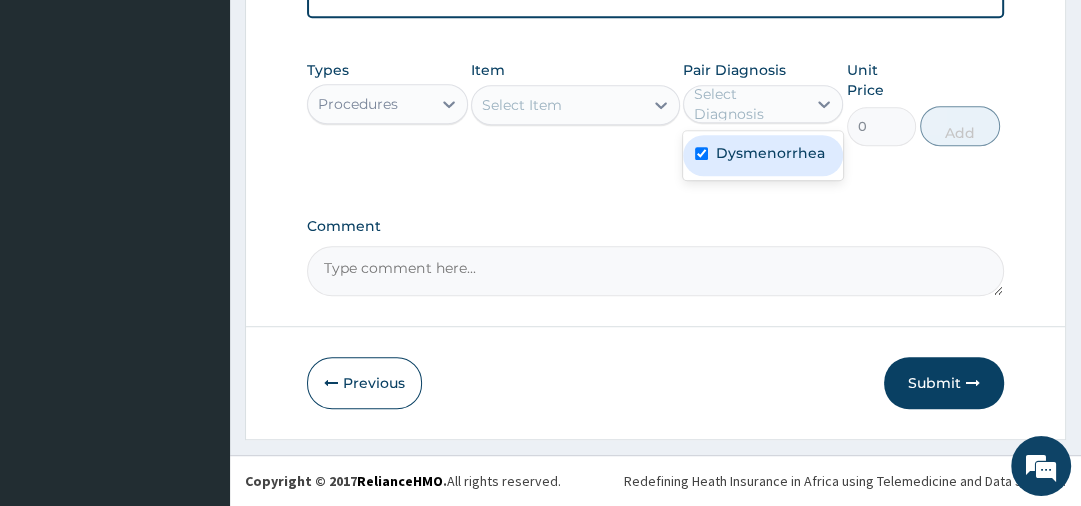 checkbox on "true" 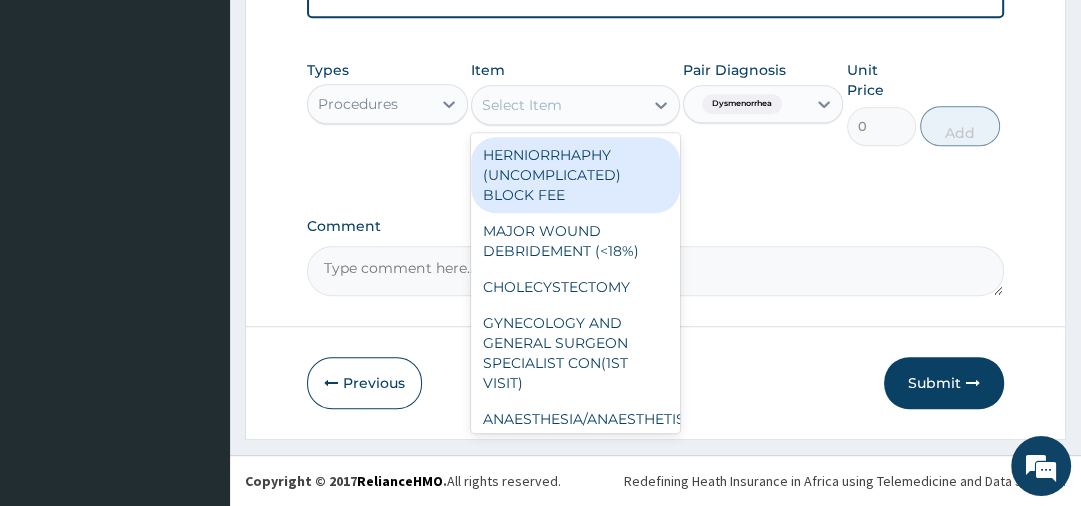 click on "Select Item" at bounding box center [557, 105] 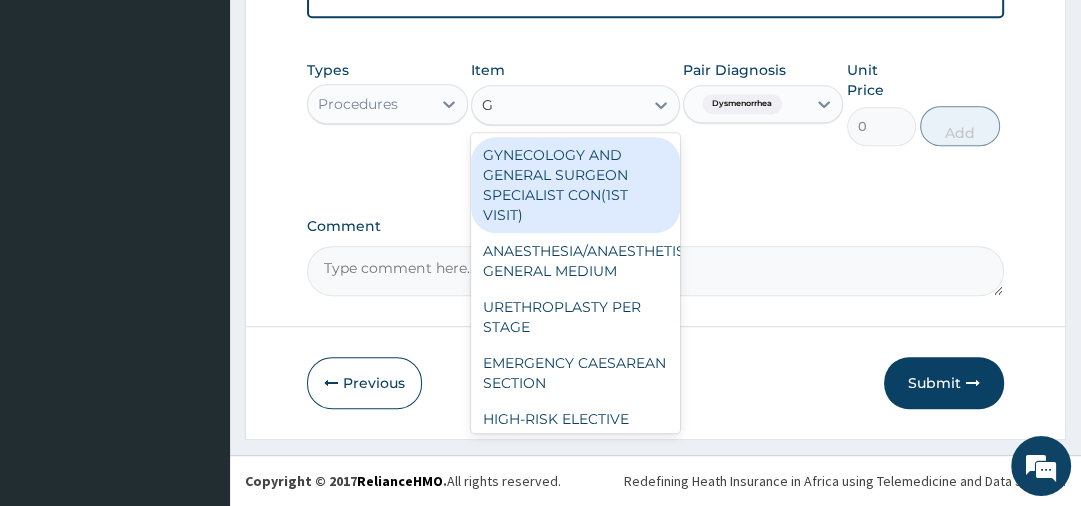 type on "GP" 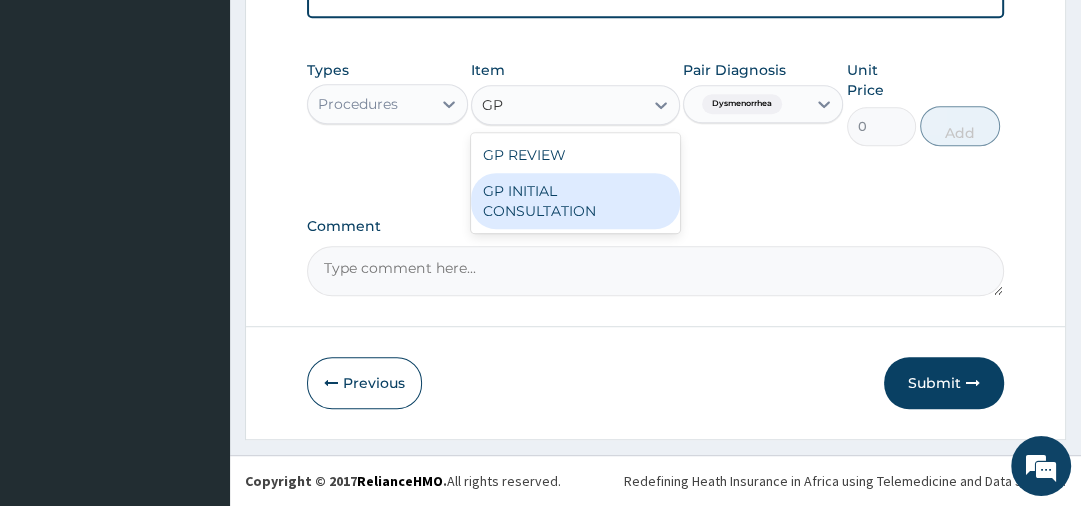 click on "GP INITIAL CONSULTATION" at bounding box center [575, 201] 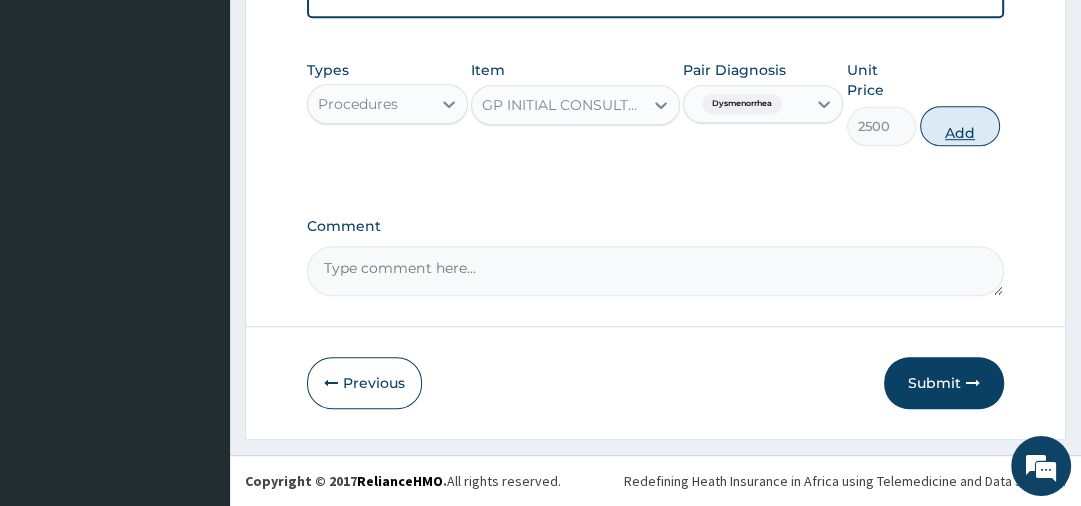click on "Add" at bounding box center [960, 126] 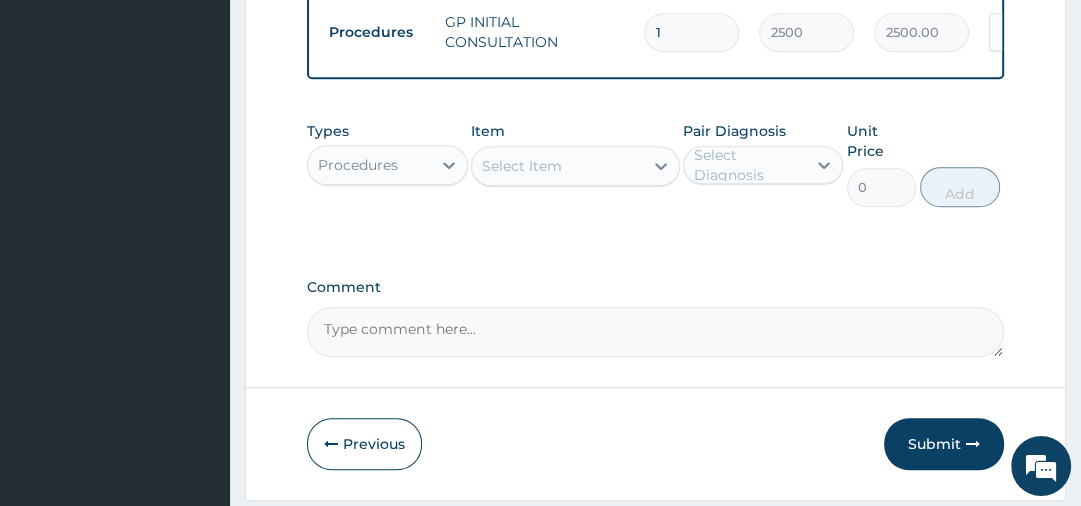 scroll, scrollTop: 438, scrollLeft: 0, axis: vertical 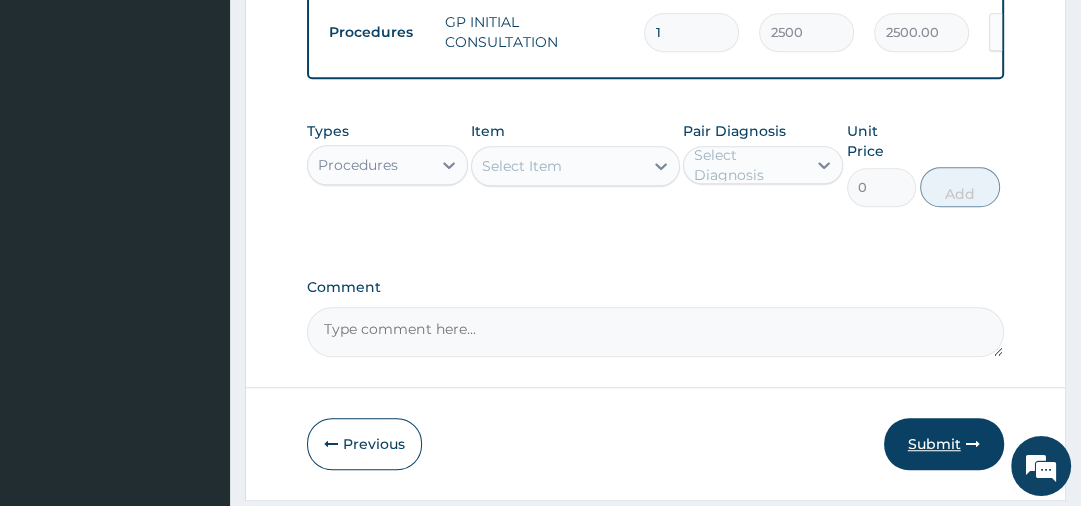 click on "Submit" at bounding box center (944, 444) 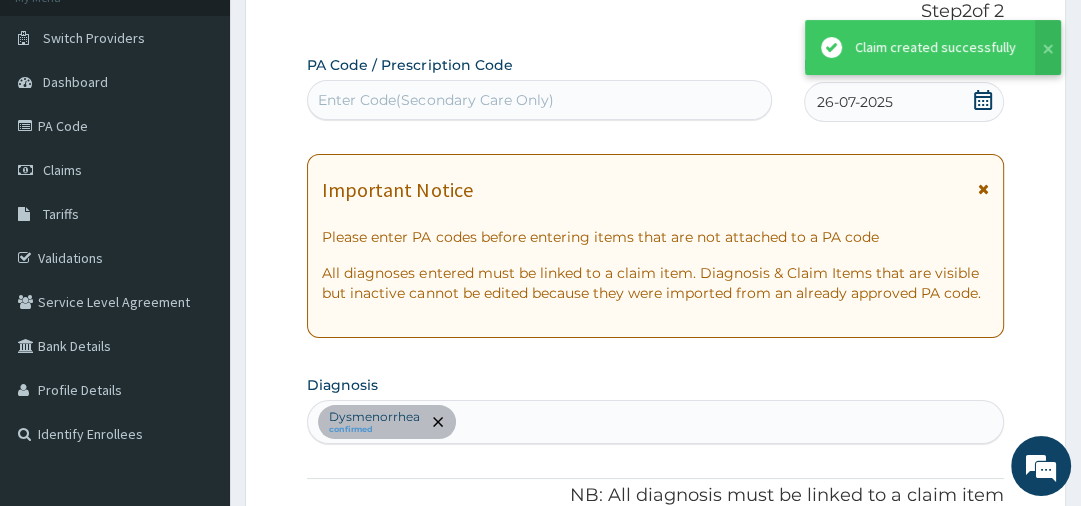 scroll, scrollTop: 880, scrollLeft: 0, axis: vertical 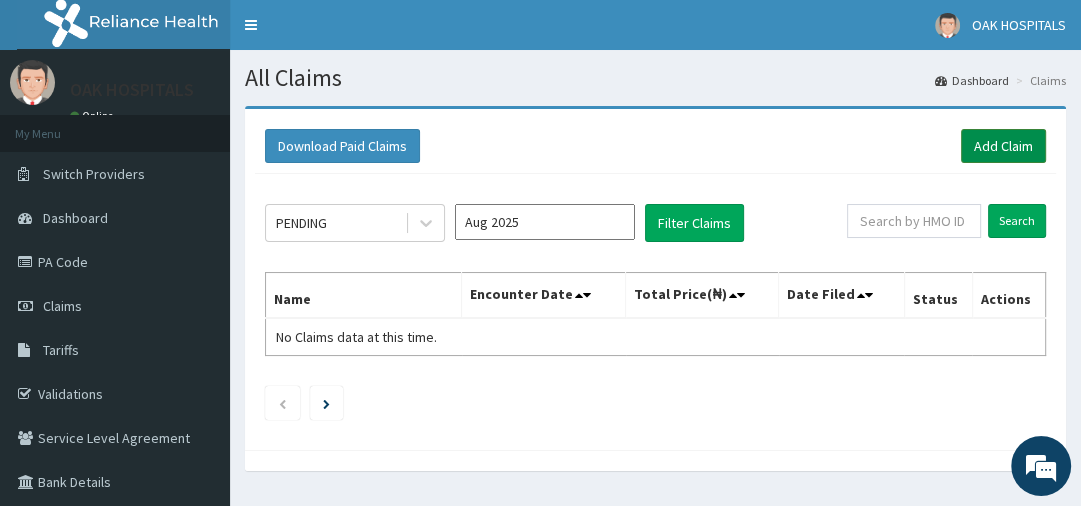 click on "Add Claim" at bounding box center [1003, 146] 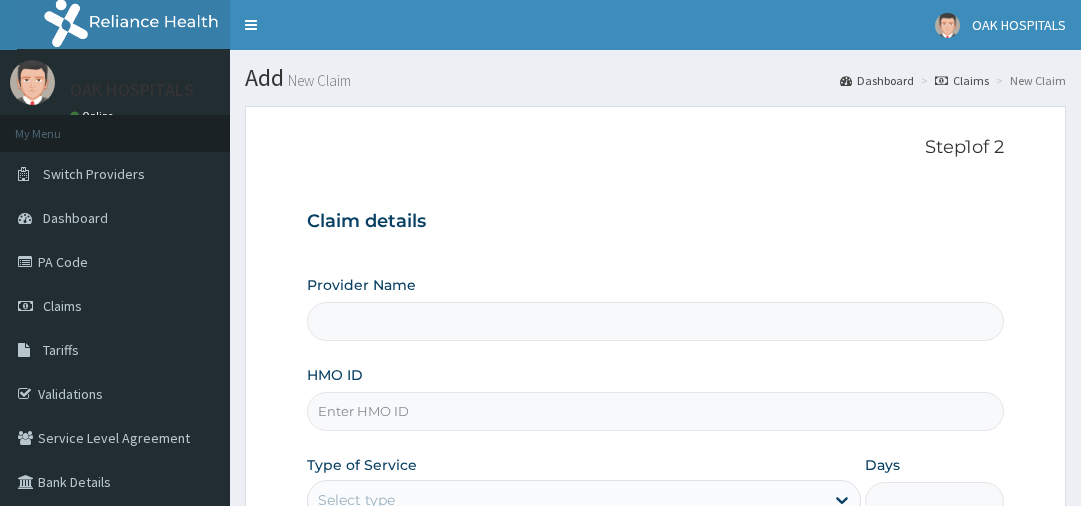 scroll, scrollTop: 0, scrollLeft: 0, axis: both 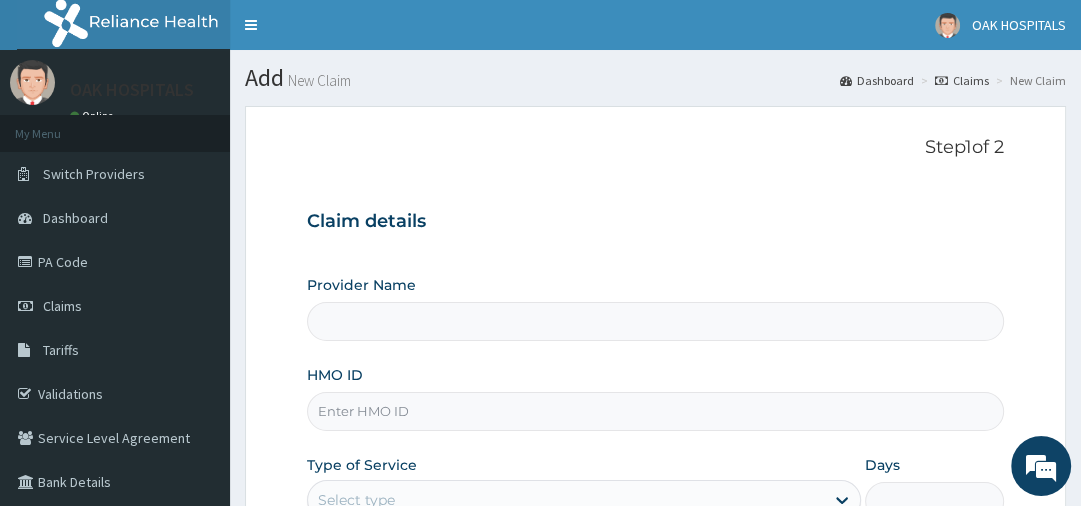 type on "Oak Hospitals" 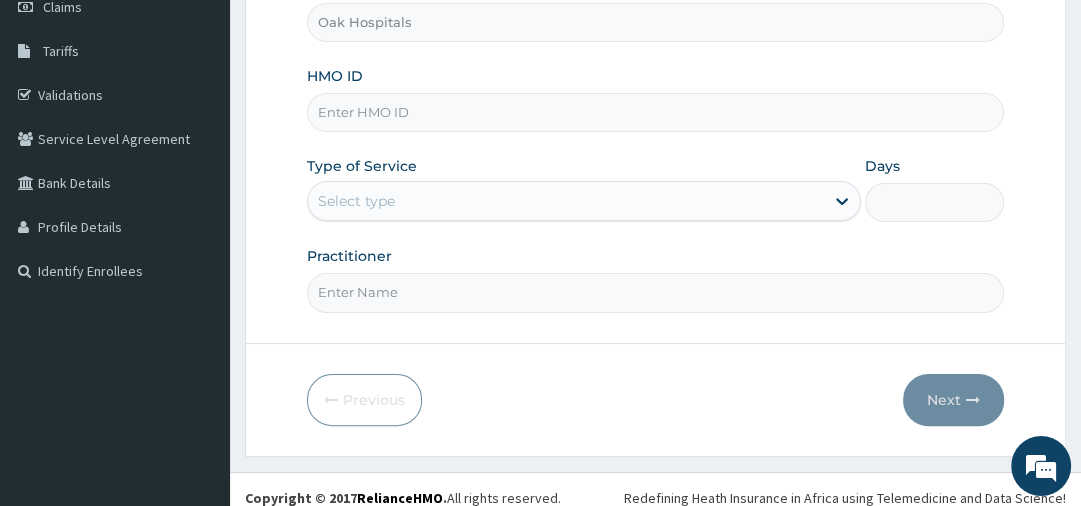 scroll, scrollTop: 312, scrollLeft: 0, axis: vertical 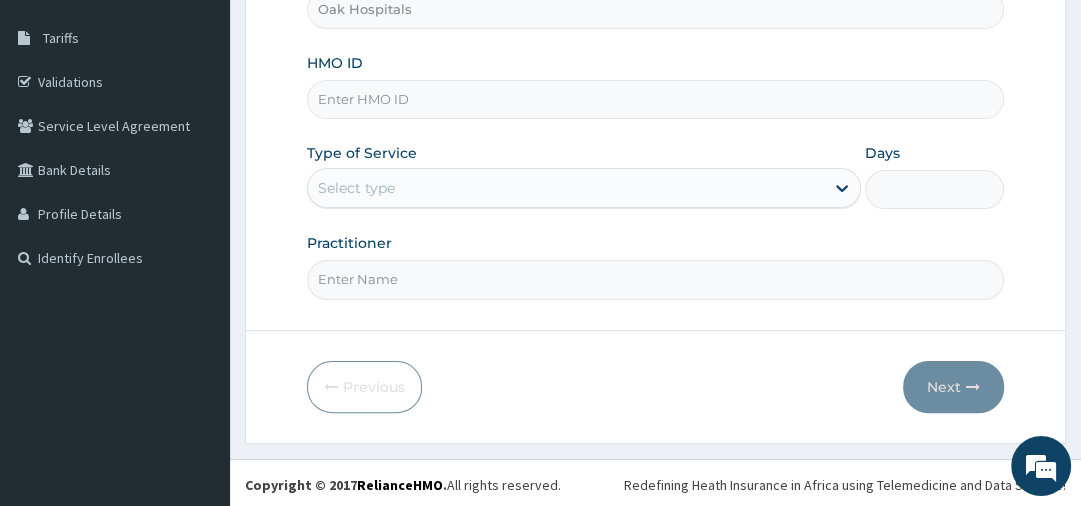 click on "HMO ID" at bounding box center [655, 99] 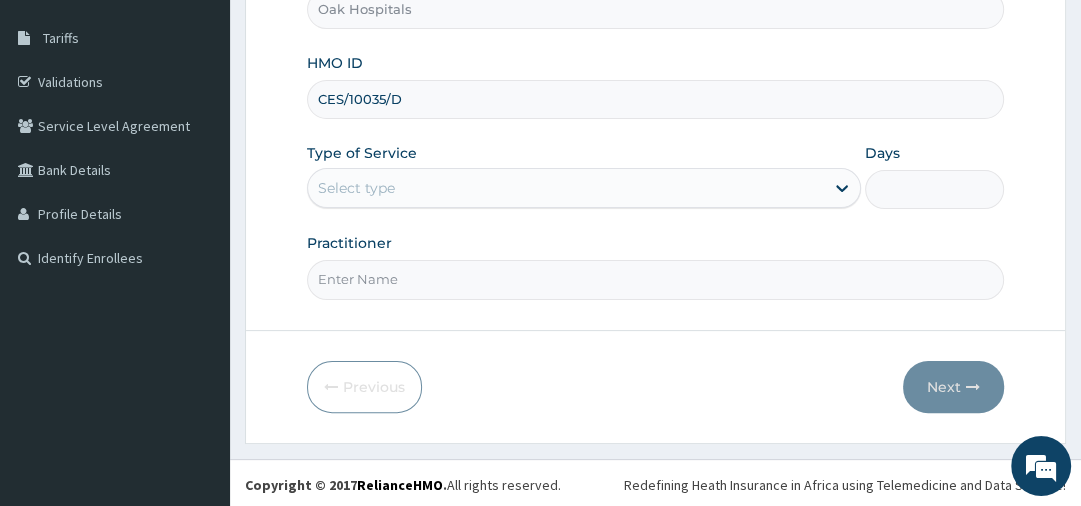 type on "CES/10035/D" 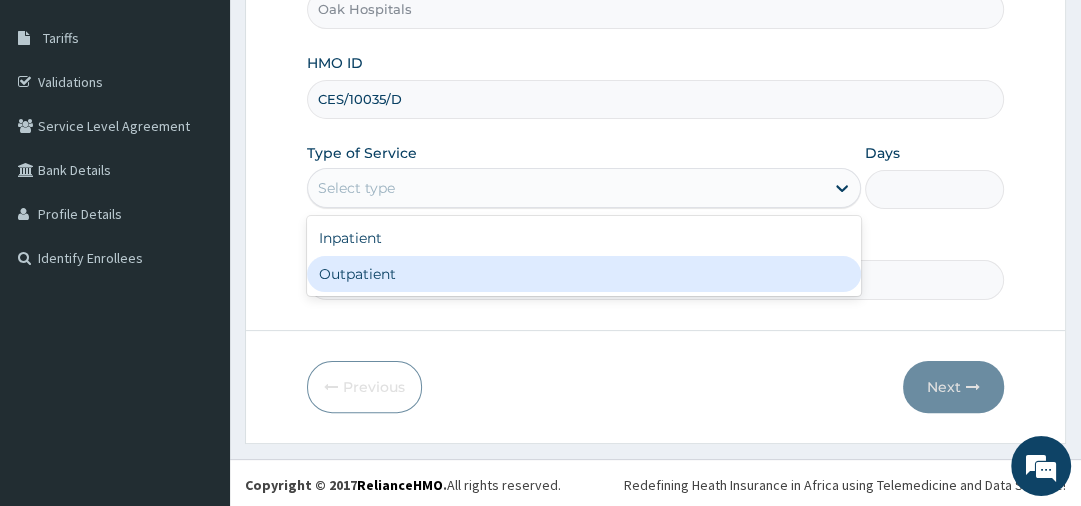 click on "Outpatient" at bounding box center [584, 274] 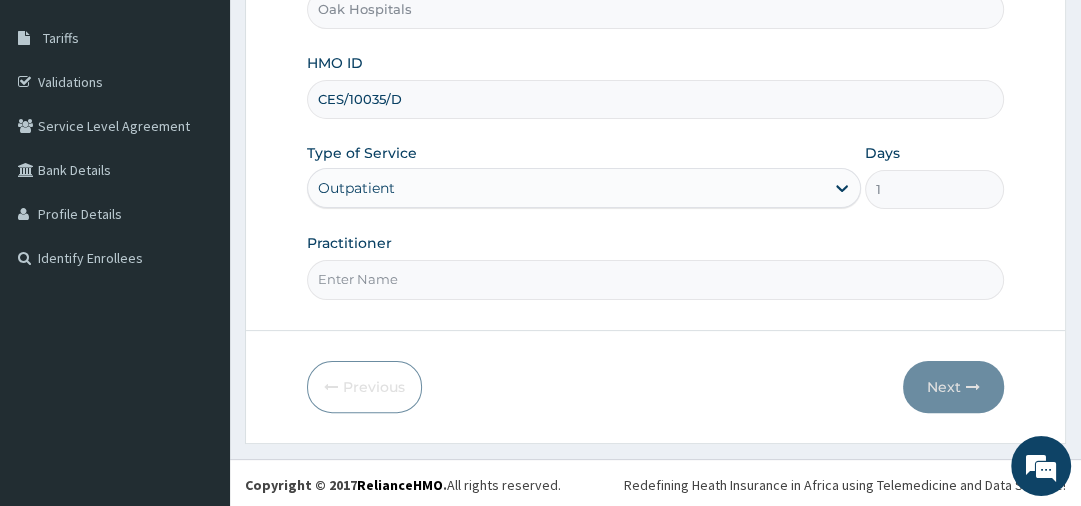 click on "Practitioner" at bounding box center [655, 279] 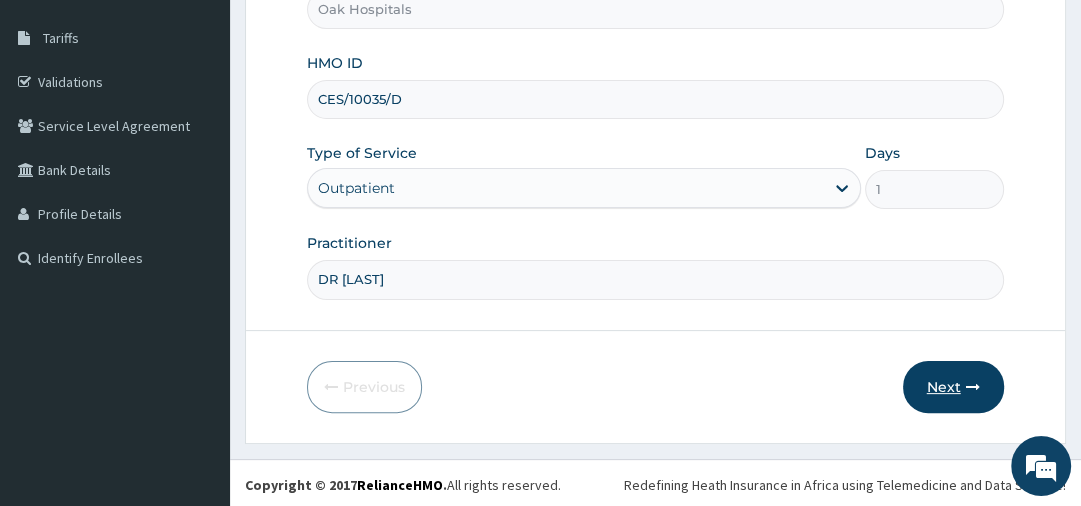 type on "DR OJI" 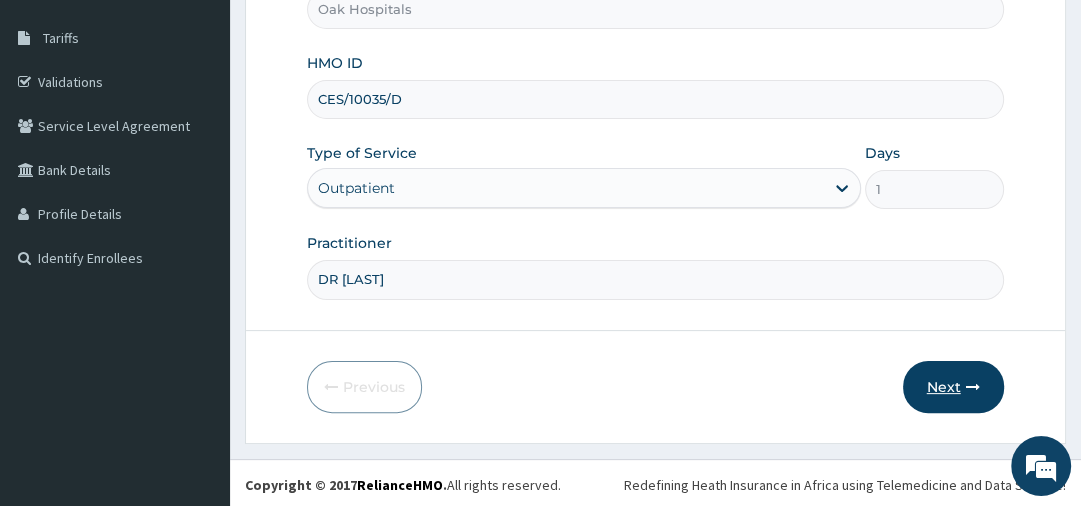 click on "Next" at bounding box center (953, 387) 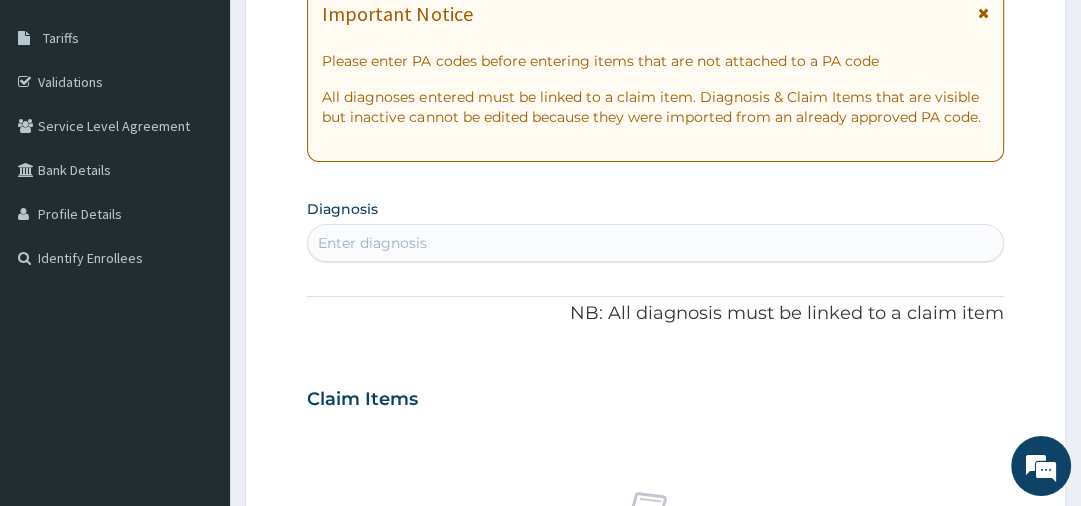 scroll, scrollTop: 16, scrollLeft: 0, axis: vertical 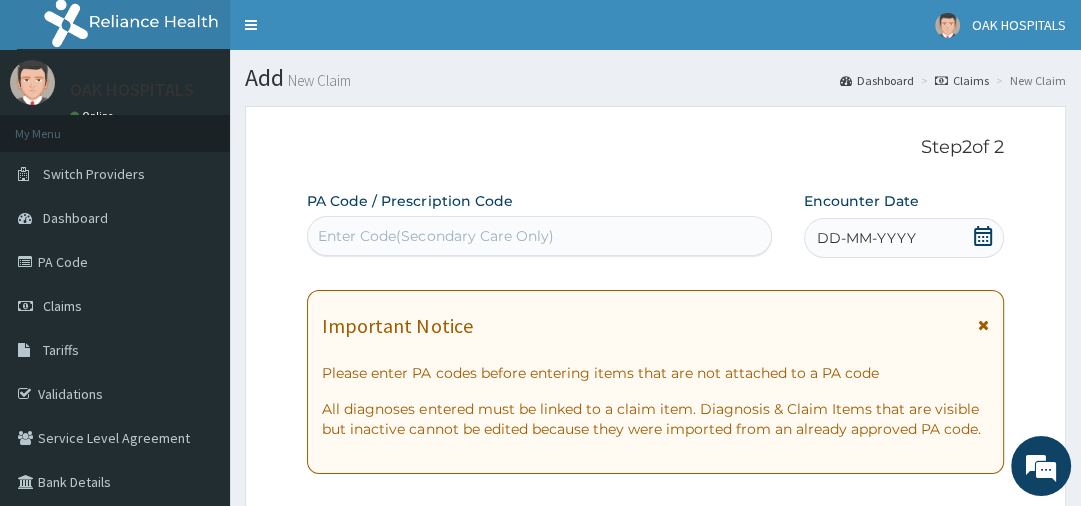 click on "DD-MM-YYYY" at bounding box center (866, 238) 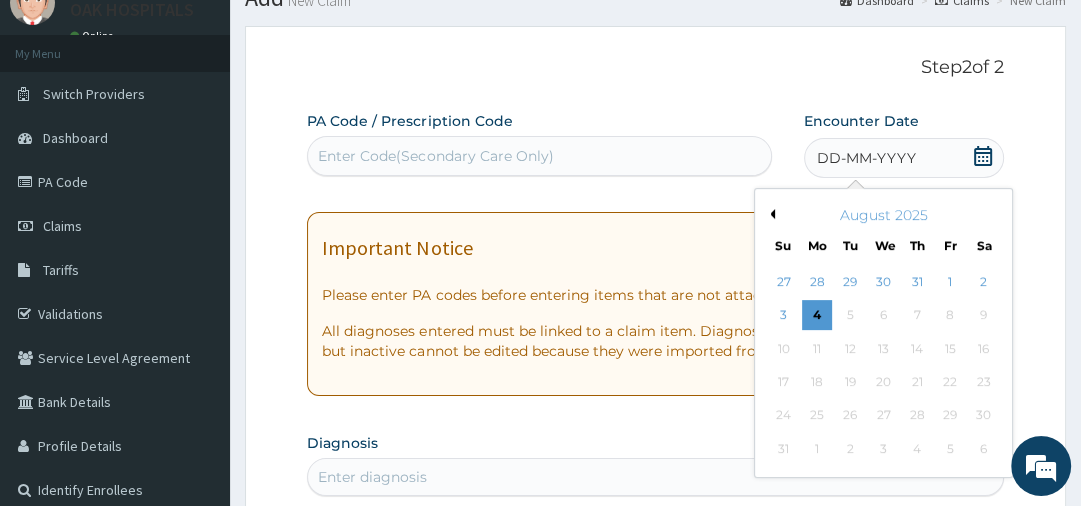scroll, scrollTop: 96, scrollLeft: 0, axis: vertical 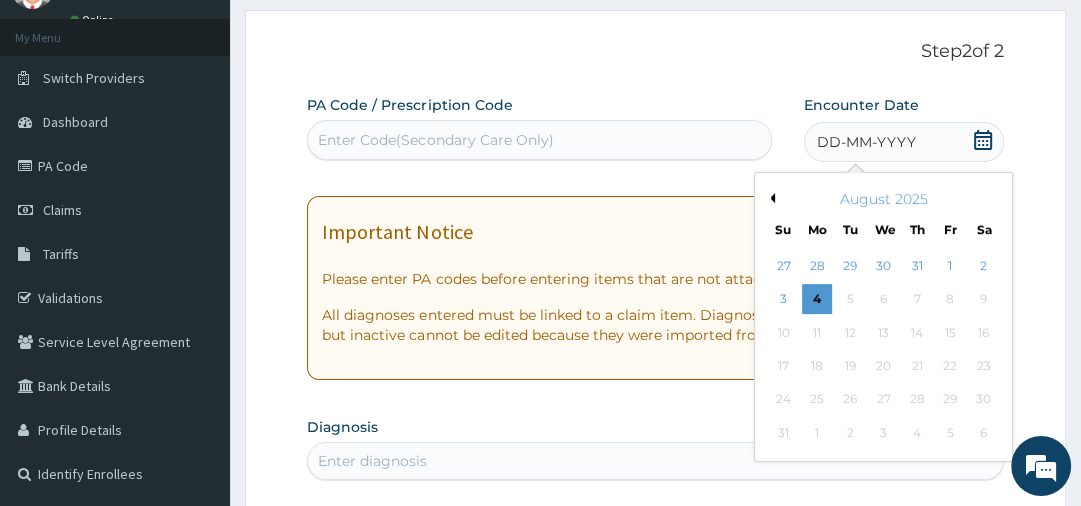 click on "Previous Month" at bounding box center (770, 198) 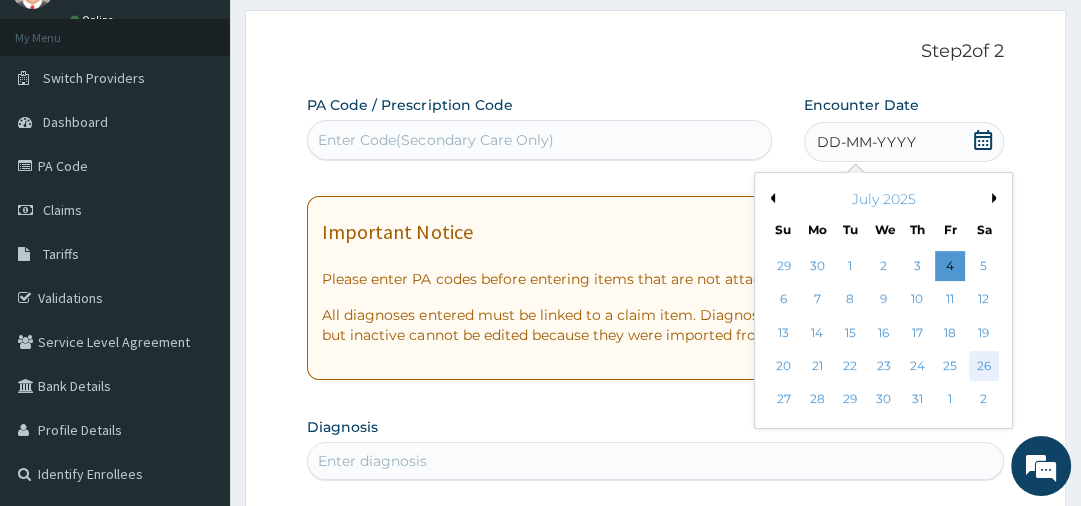 click on "26" at bounding box center (984, 366) 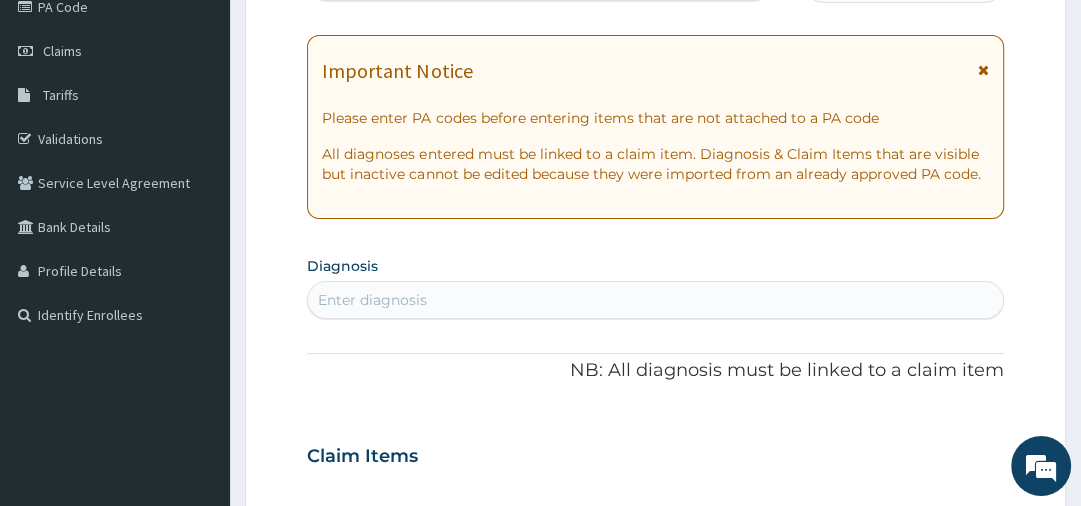 scroll, scrollTop: 256, scrollLeft: 0, axis: vertical 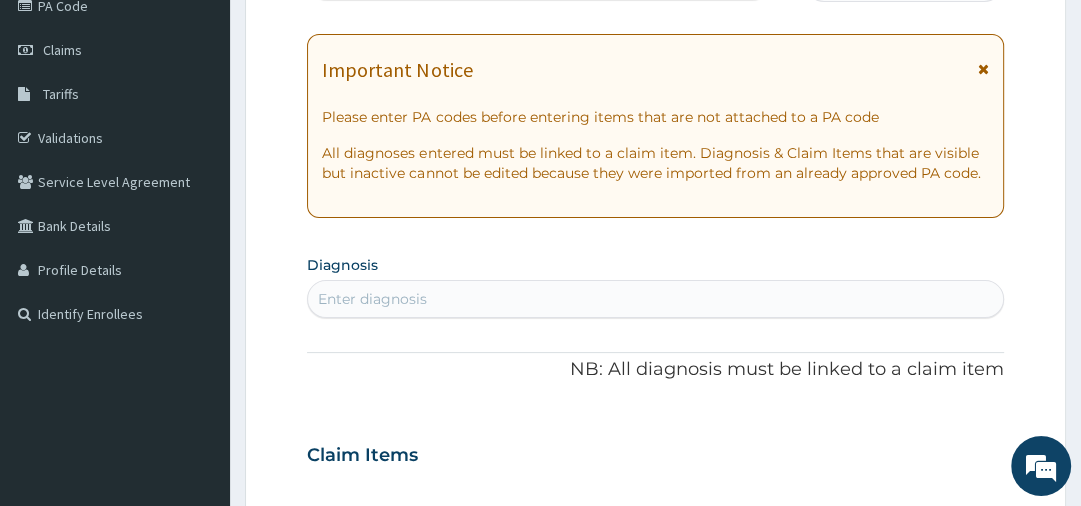 click on "Enter diagnosis" at bounding box center (372, 299) 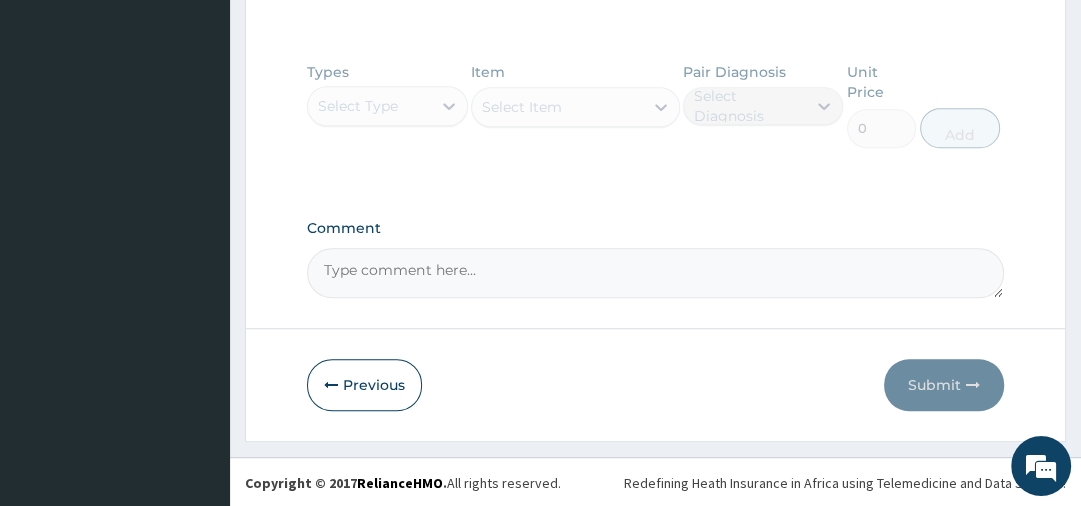 scroll, scrollTop: 505, scrollLeft: 0, axis: vertical 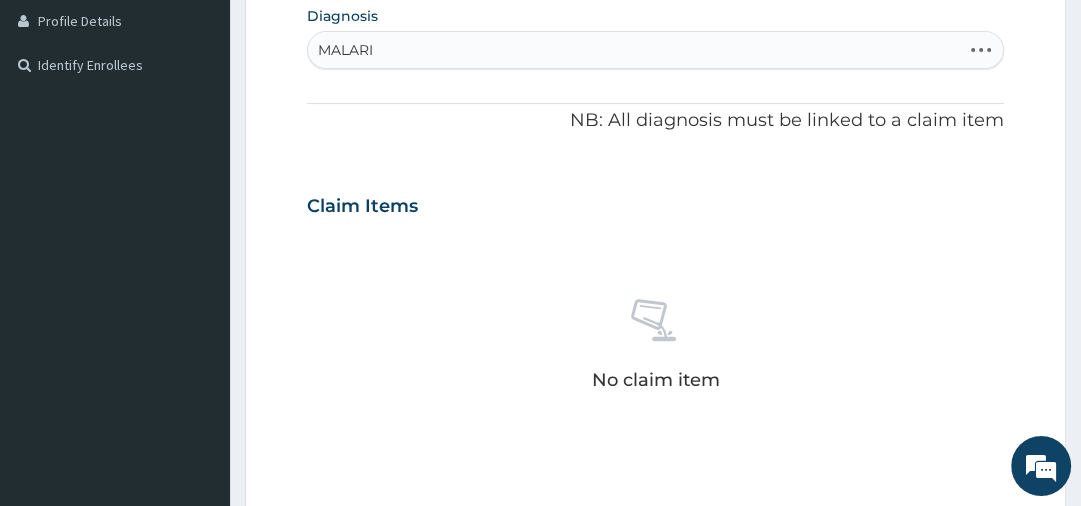 type on "MALARIA" 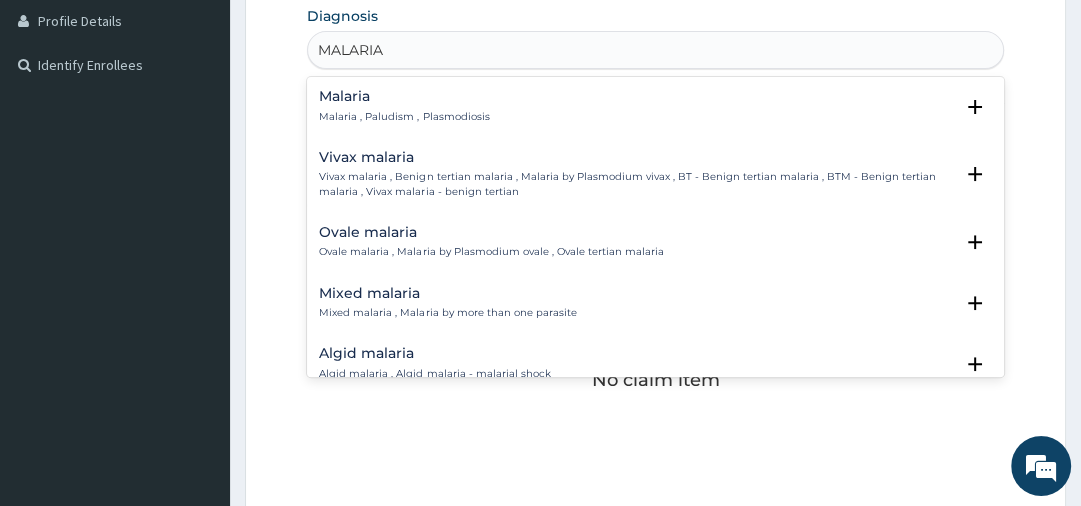 click on "Malaria" at bounding box center [404, 96] 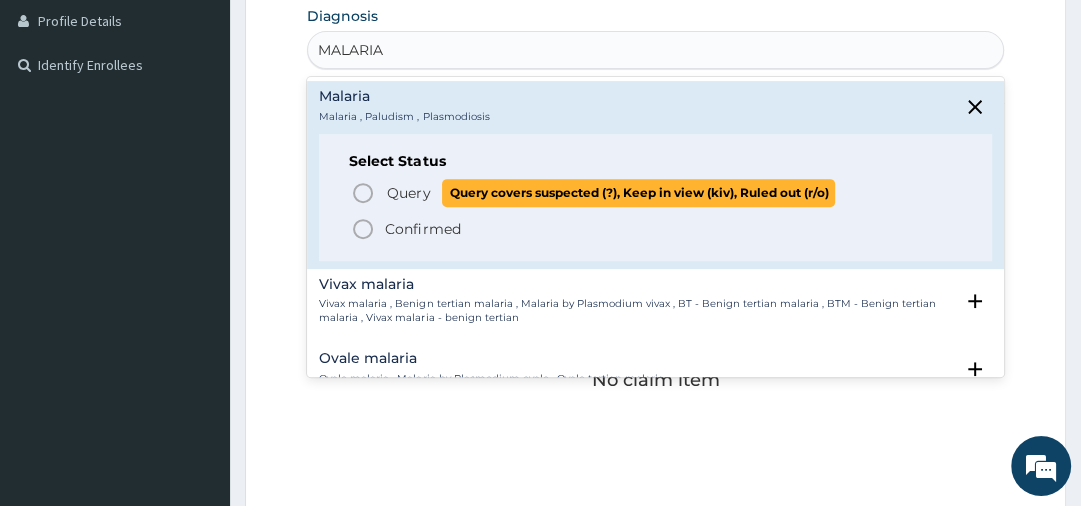 click on "Query" at bounding box center [408, 193] 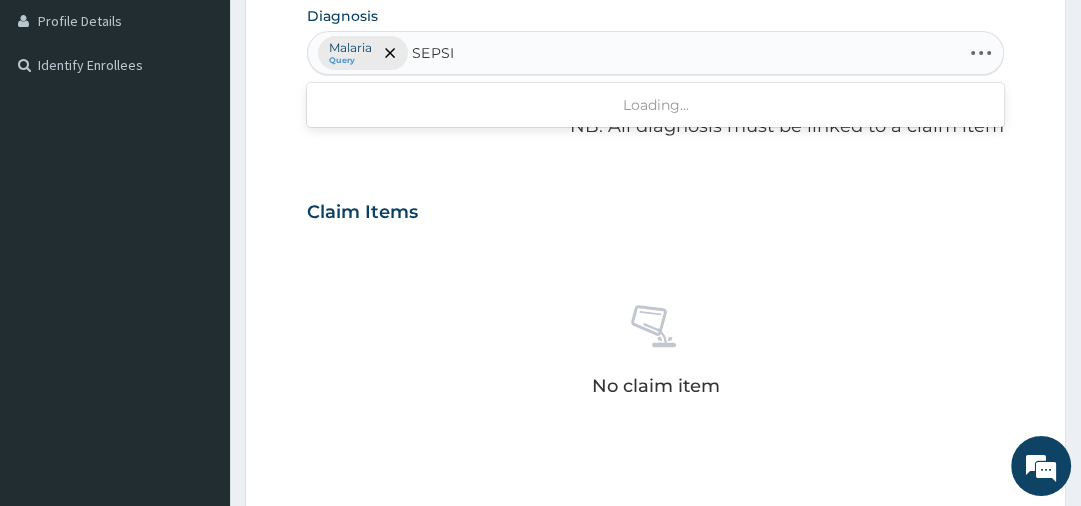 type on "SEPSIS" 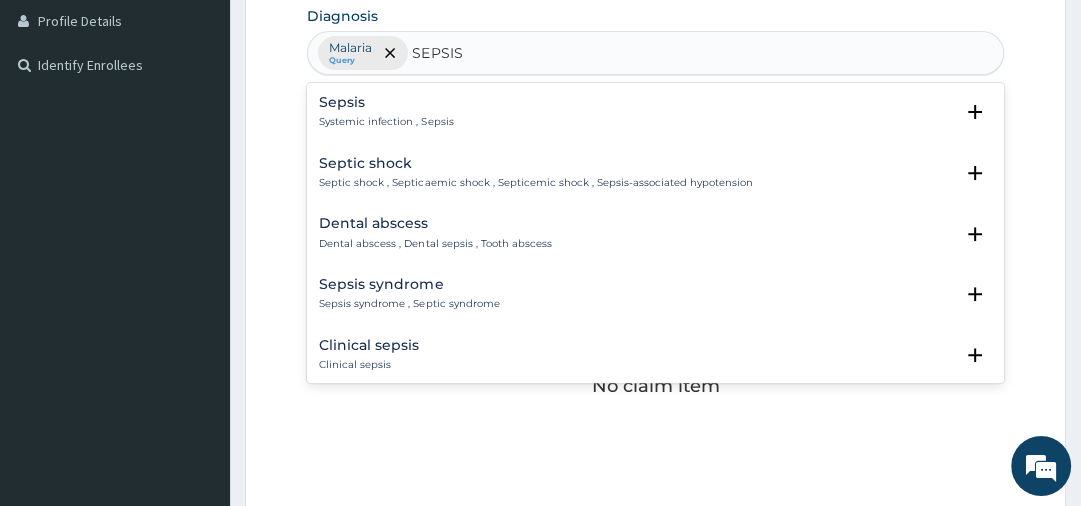 click on "Systemic infection , Sepsis" at bounding box center [386, 122] 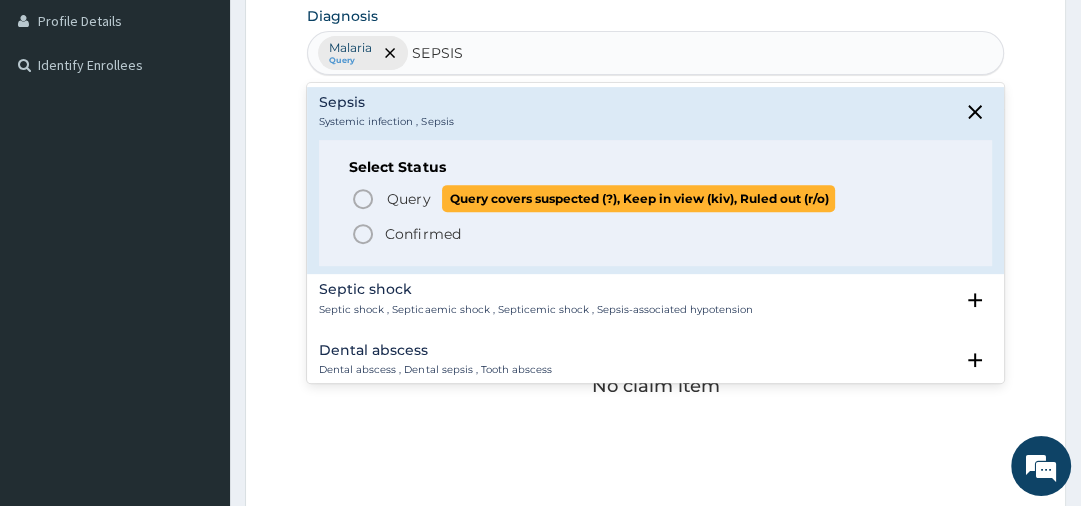 click on "Query" at bounding box center (408, 199) 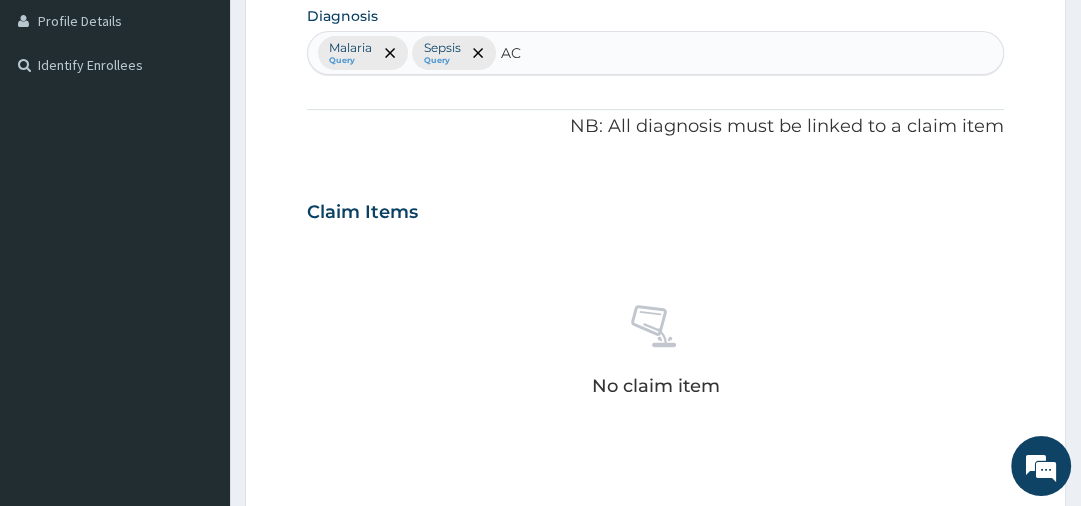 type on "A" 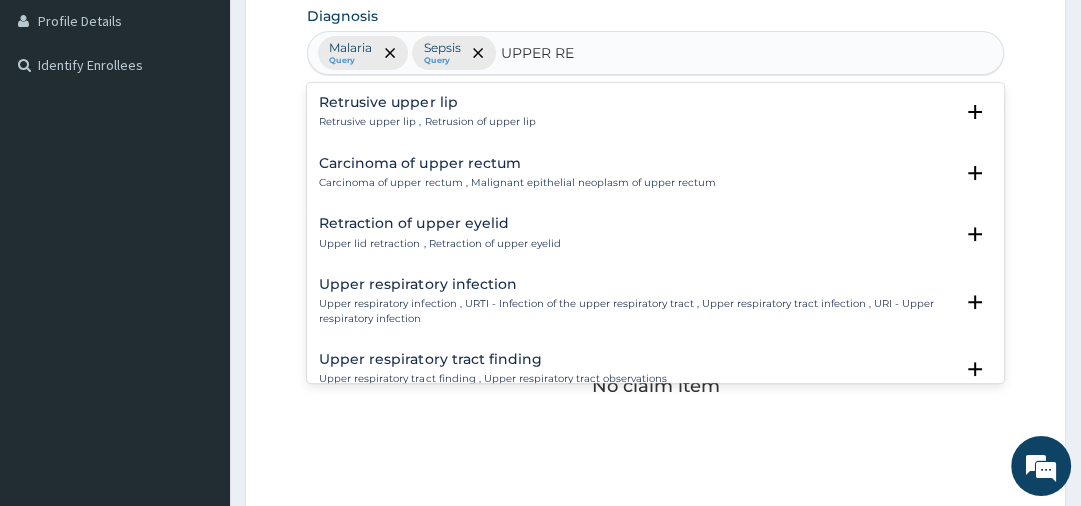 type on "UPPER RES" 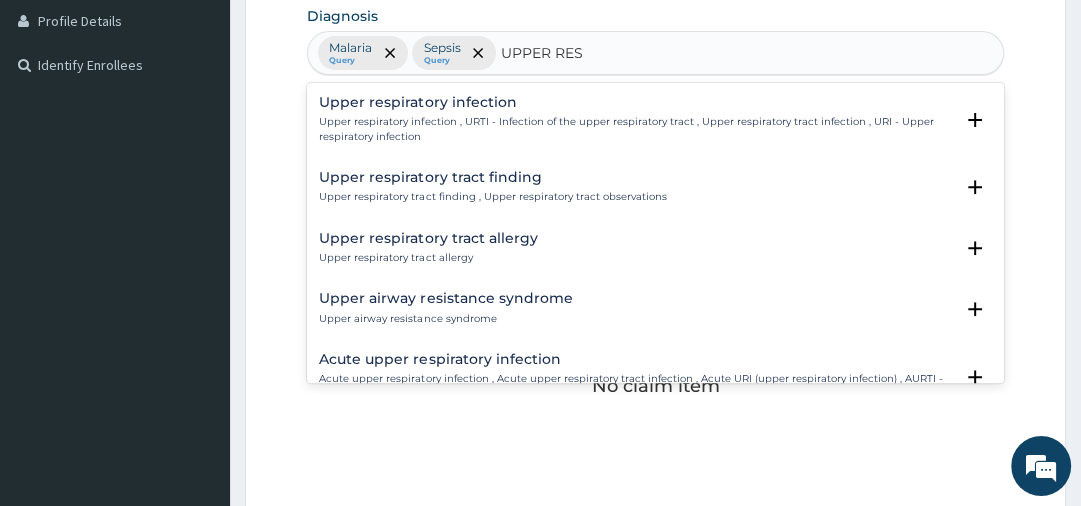 click on "Upper respiratory infection , URTI - Infection of the upper respiratory tract , Upper respiratory tract infection , URI - Upper respiratory infection" at bounding box center [635, 129] 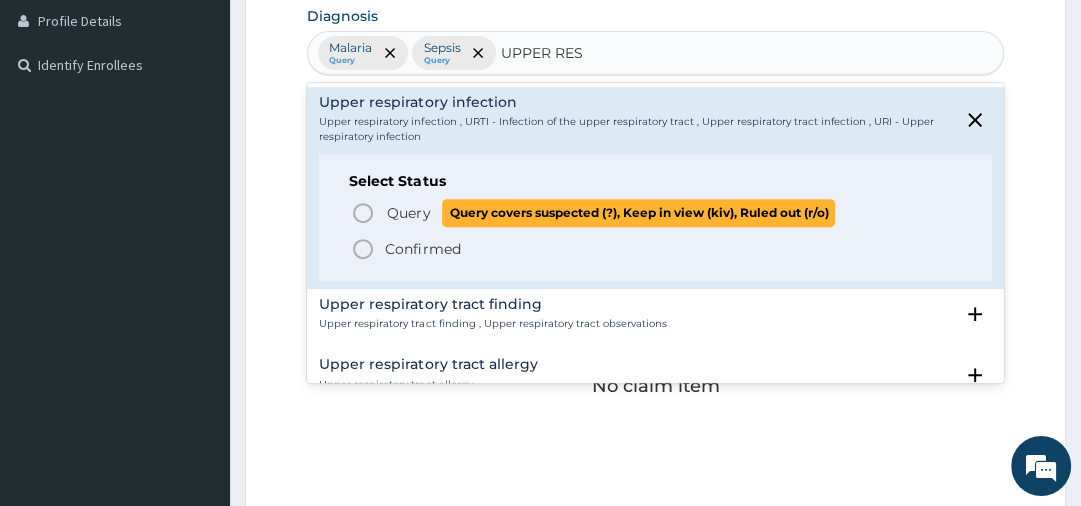 click on "Query" at bounding box center [408, 213] 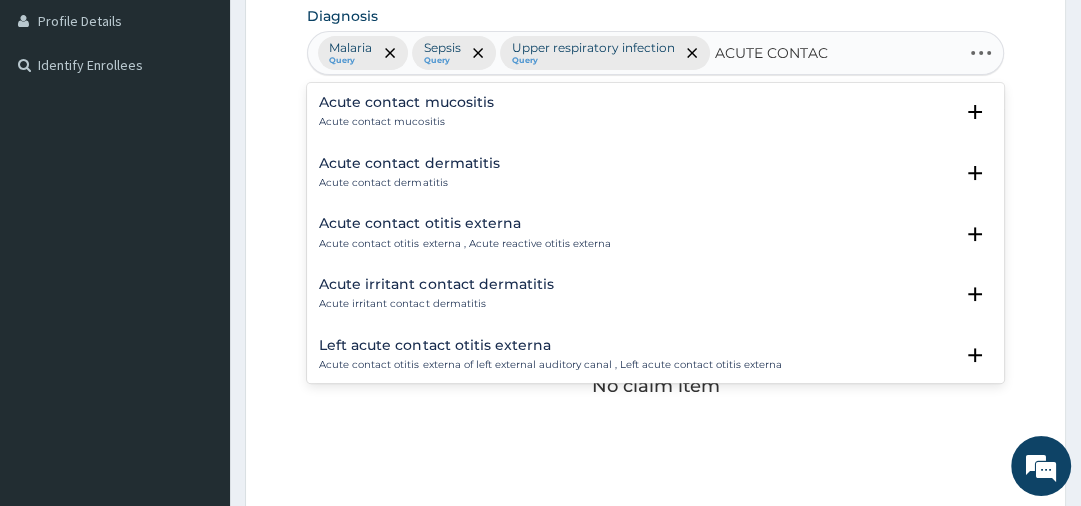 type on "ACUTE CONTACT" 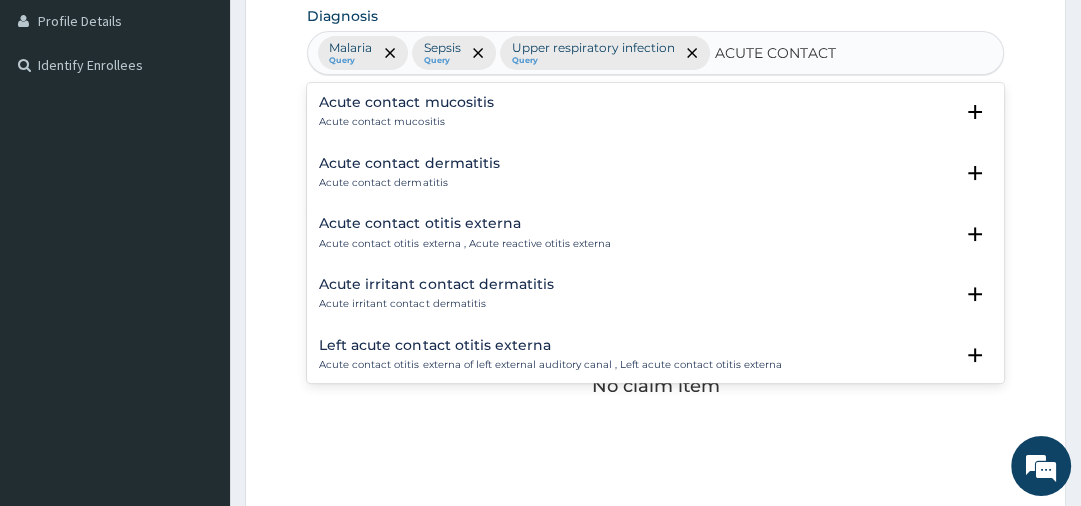 click on "Acute contact dermatitis" at bounding box center (409, 163) 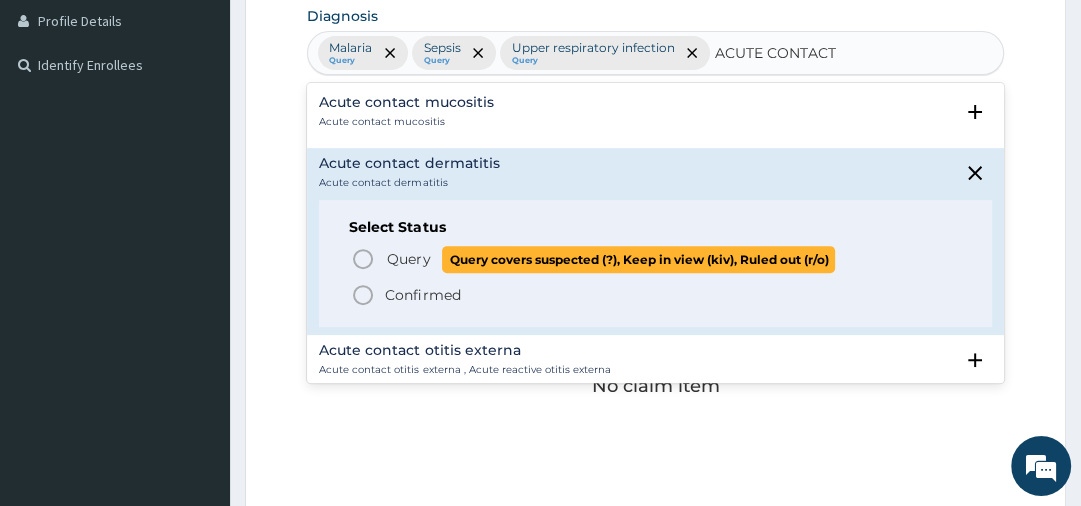click on "Query" at bounding box center [408, 259] 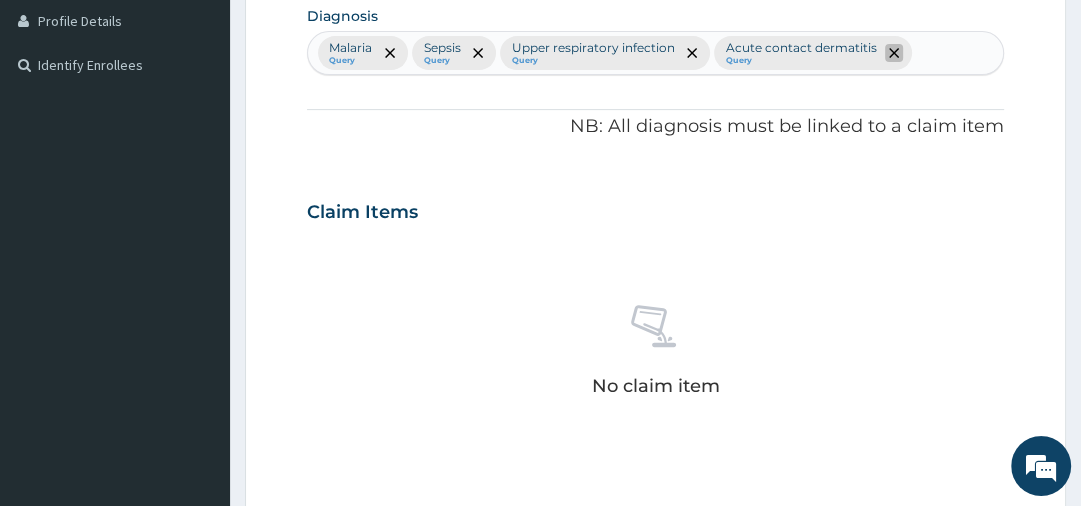 click 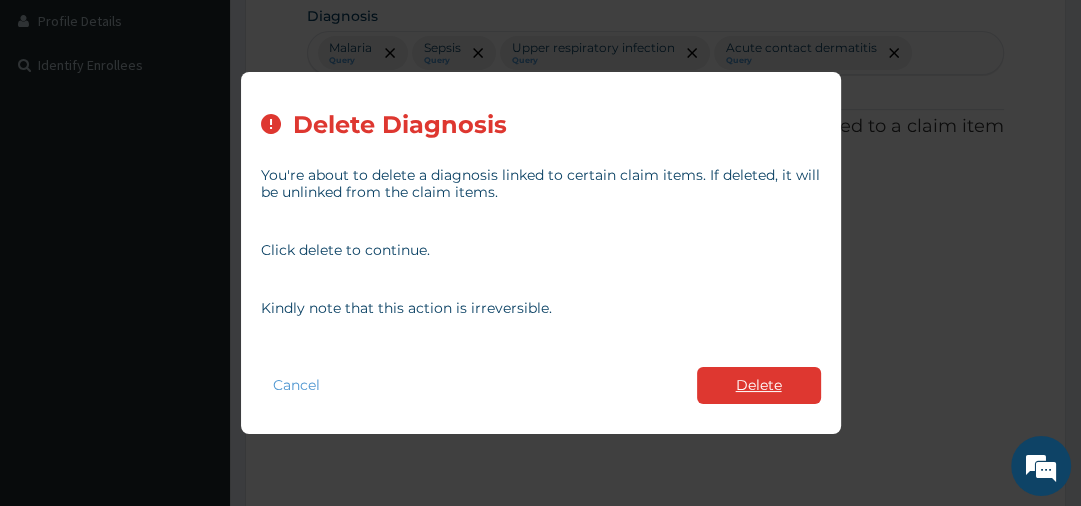 click on "Delete" at bounding box center [759, 385] 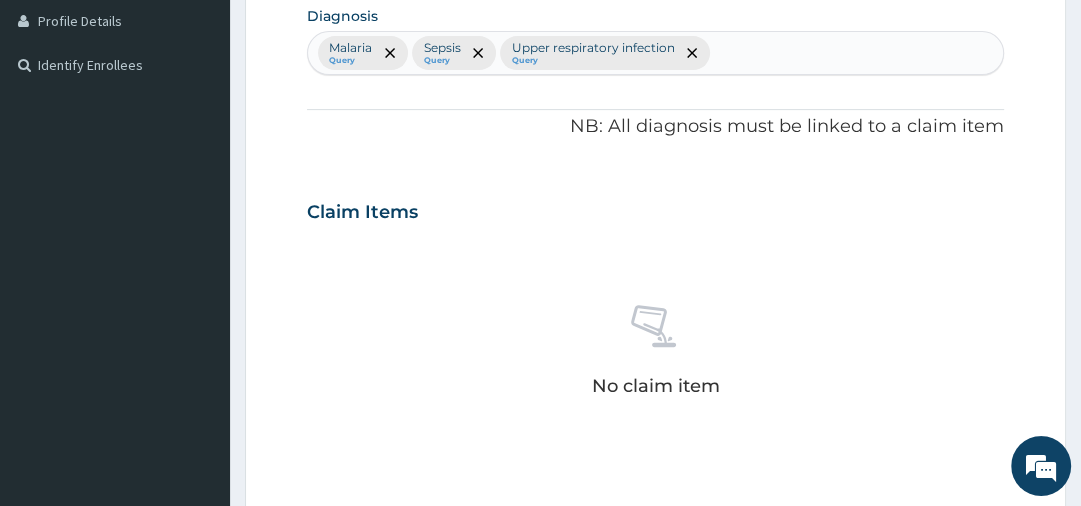 click on "Malaria Query Sepsis Query Upper respiratory infection Query" at bounding box center (655, 53) 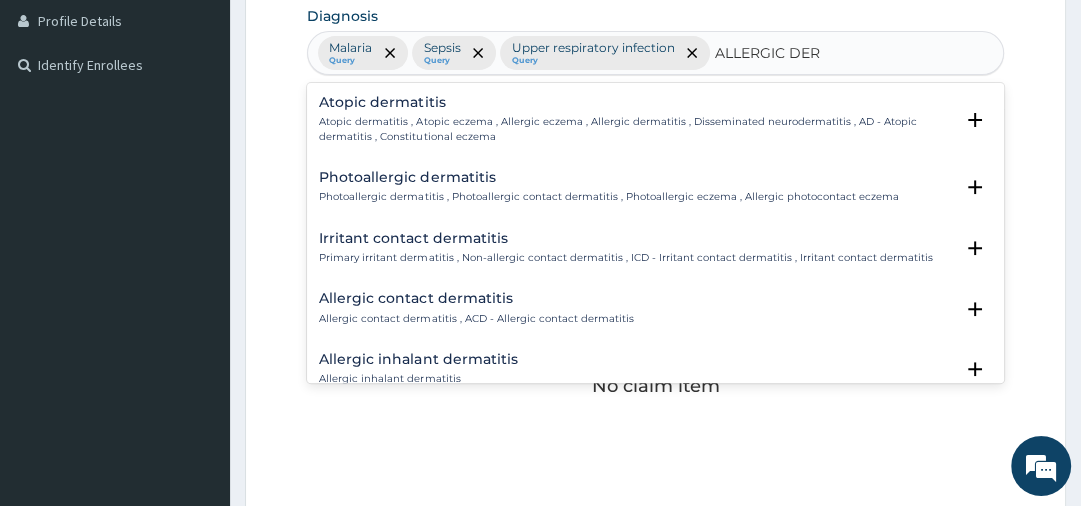 type on "ALLERGIC DERM" 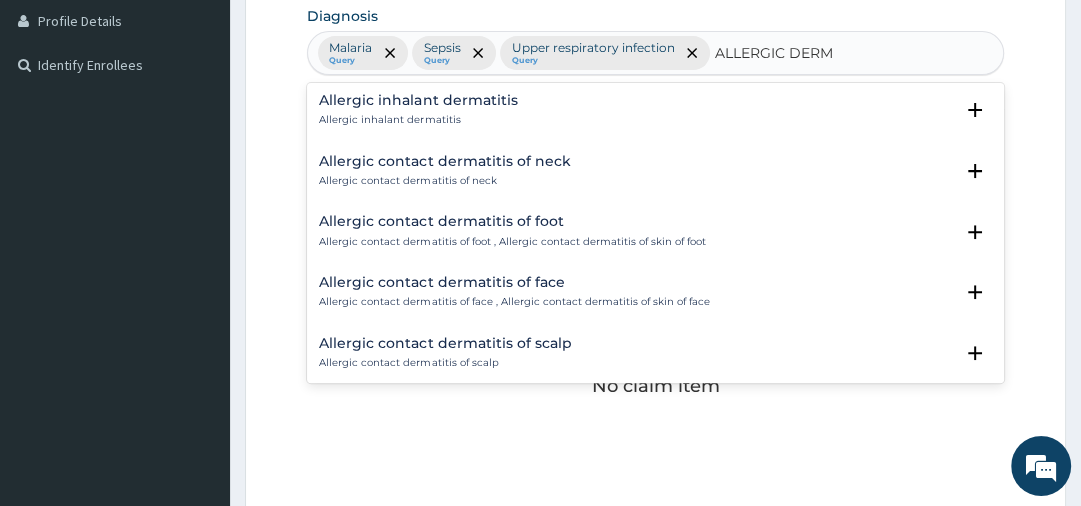 scroll, scrollTop: 262, scrollLeft: 0, axis: vertical 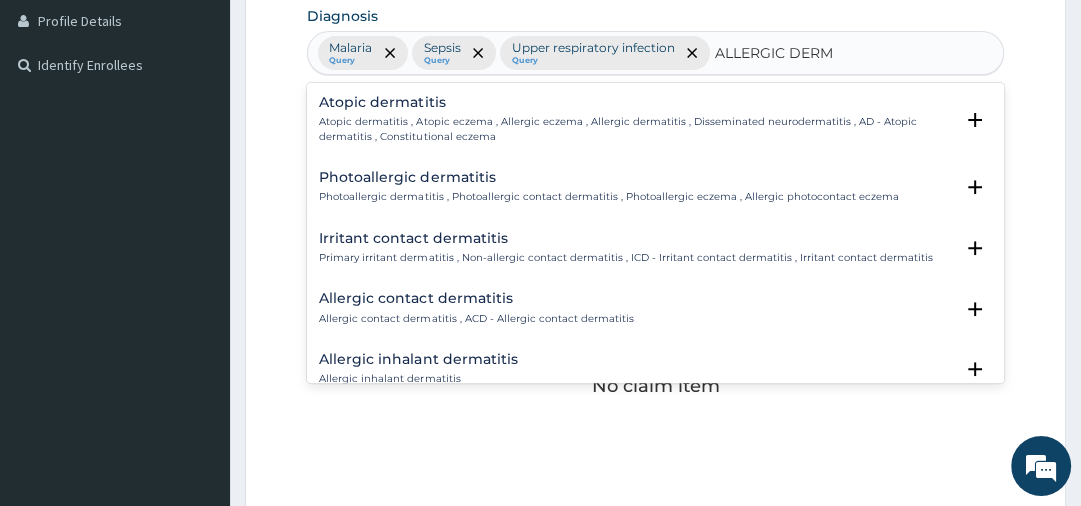 click on "Allergic contact dermatitis" at bounding box center (476, 298) 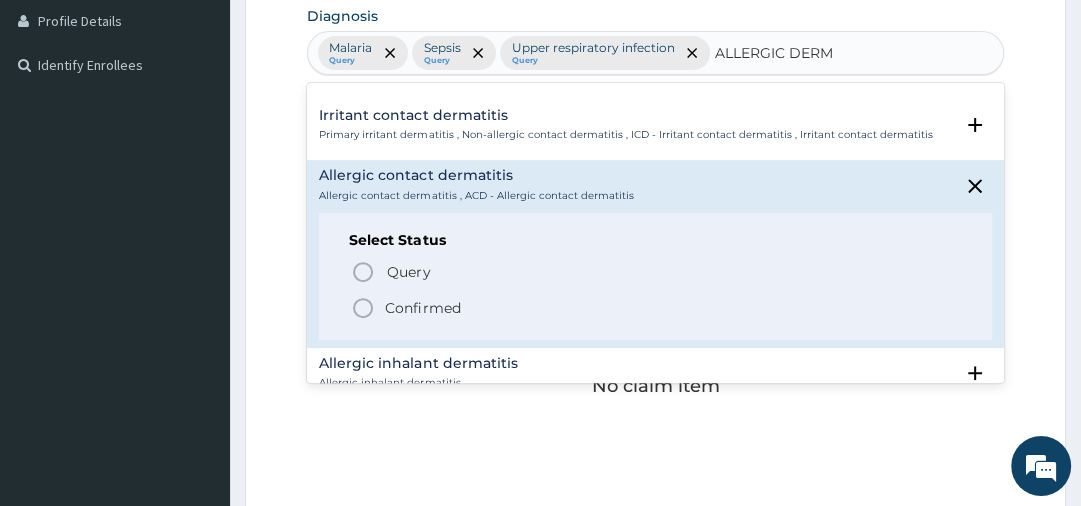 scroll, scrollTop: 128, scrollLeft: 0, axis: vertical 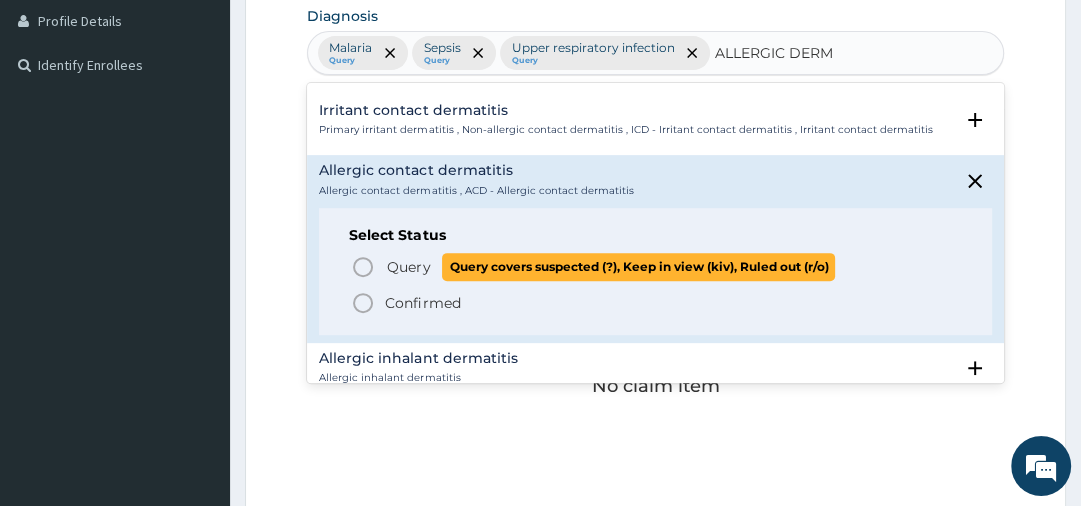 click on "Query" at bounding box center [408, 267] 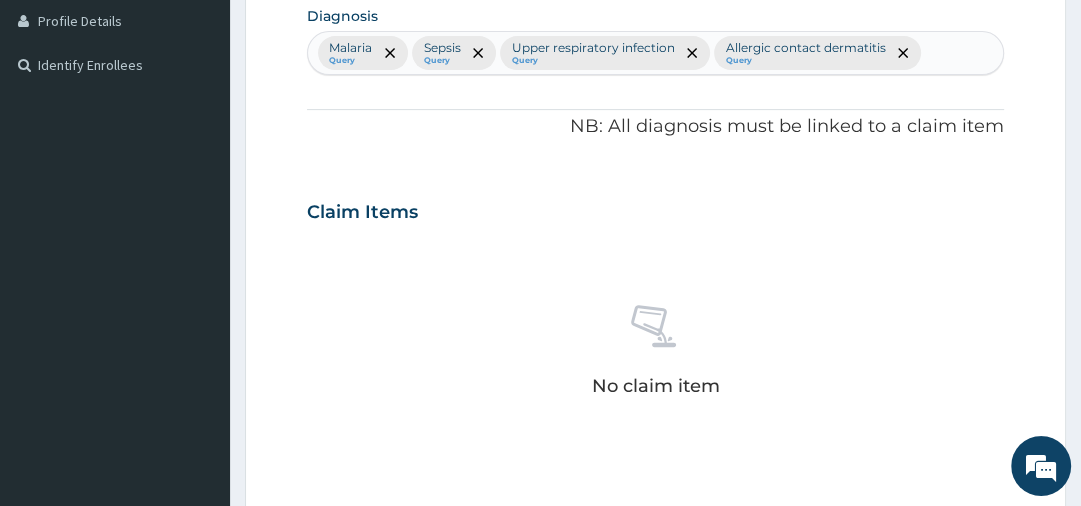 click on "Malaria Query Sepsis Query Upper respiratory infection Query Allergic contact dermatitis Query" at bounding box center [655, 53] 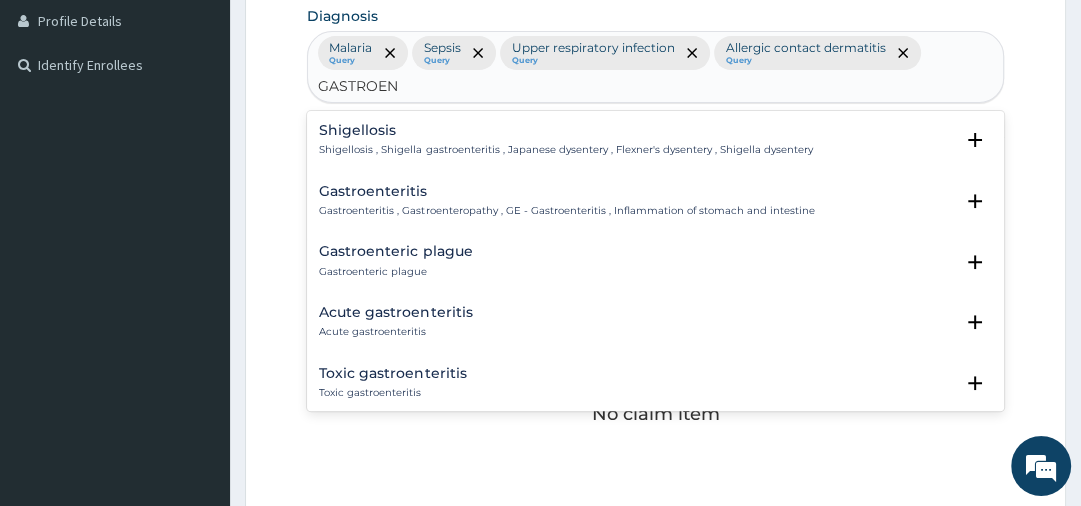 type on "GASTROENT" 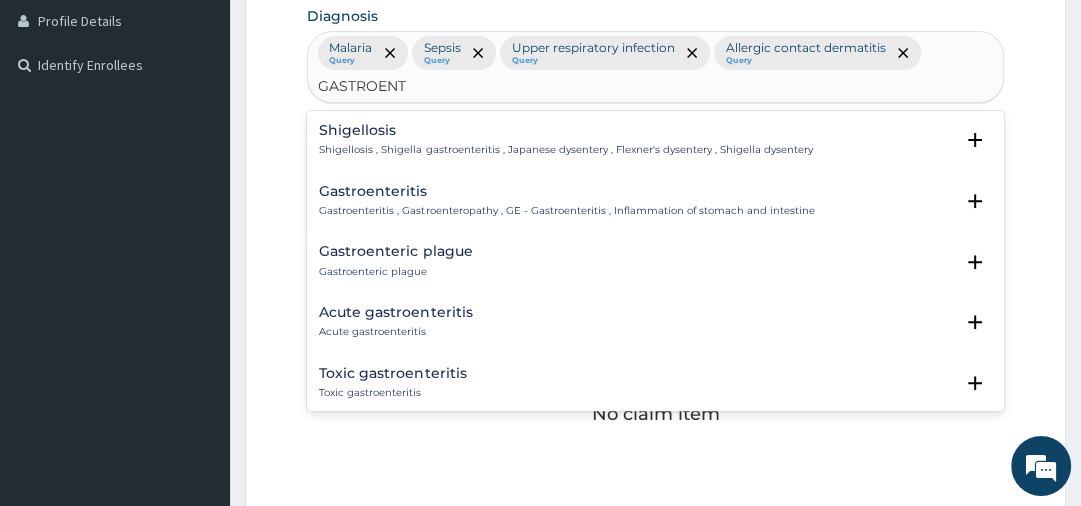 click on "Gastroenteritis Gastroenteritis , Gastroenteropathy , GE - Gastroenteritis , Inflammation of stomach and intestine Select Status Query Query covers suspected (?), Keep in view (kiv), Ruled out (r/o) Confirmed" at bounding box center [655, 206] 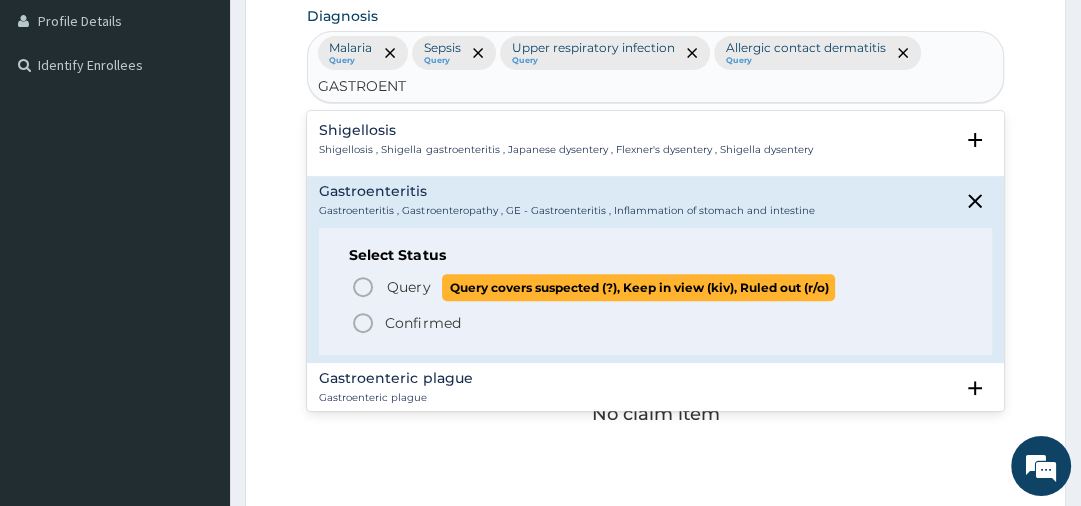 click on "Query" at bounding box center [408, 287] 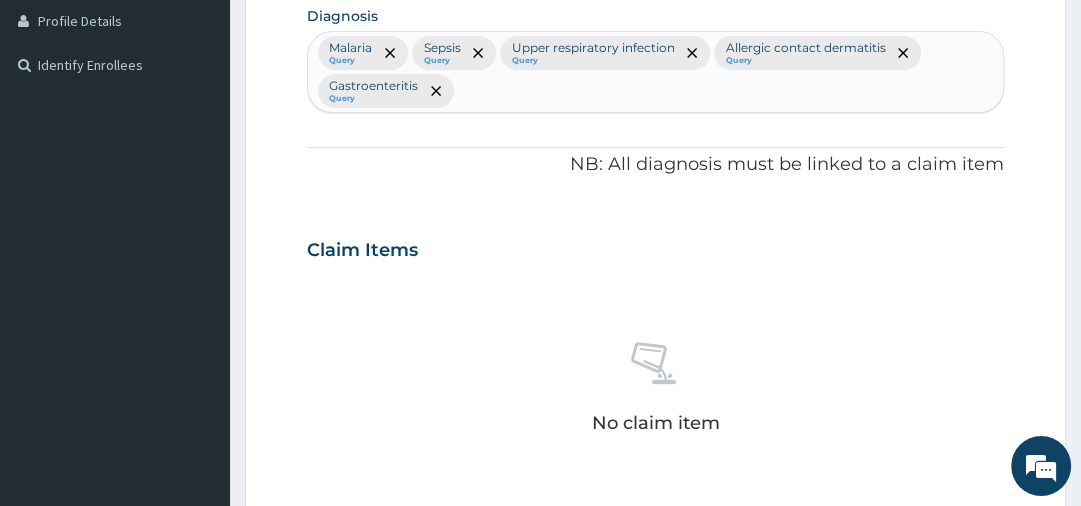 scroll, scrollTop: 948, scrollLeft: 0, axis: vertical 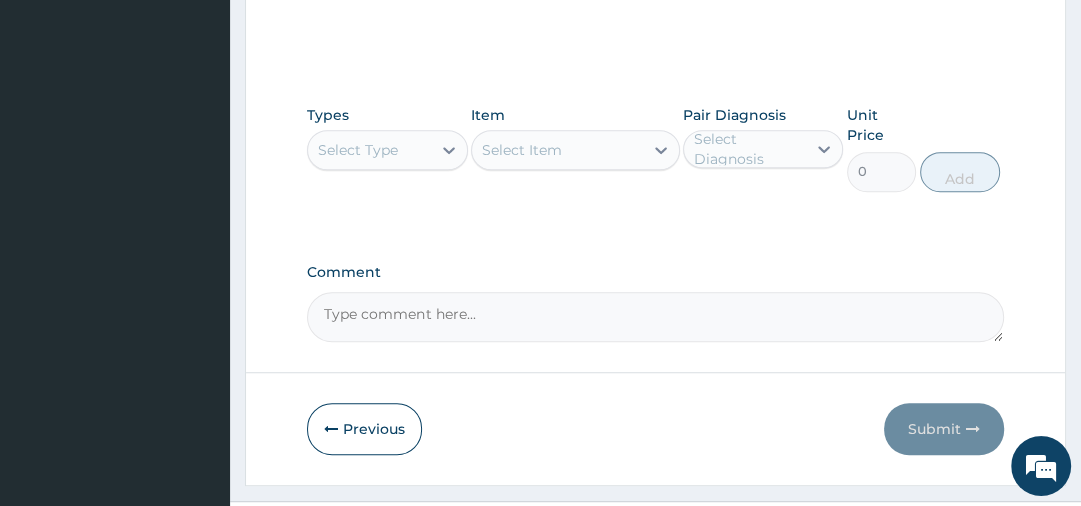 click on "Select Type" at bounding box center [369, 150] 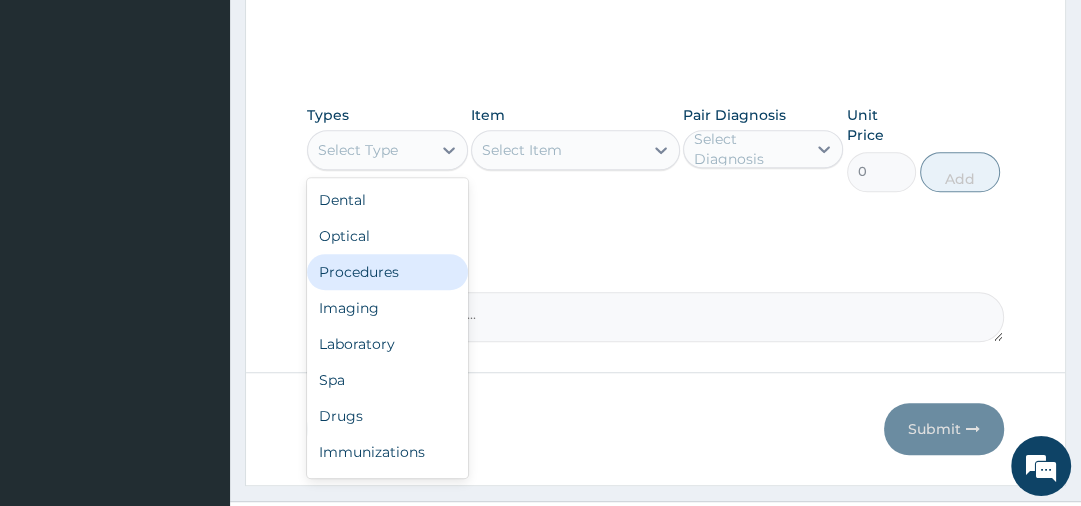 click on "Procedures" at bounding box center [387, 272] 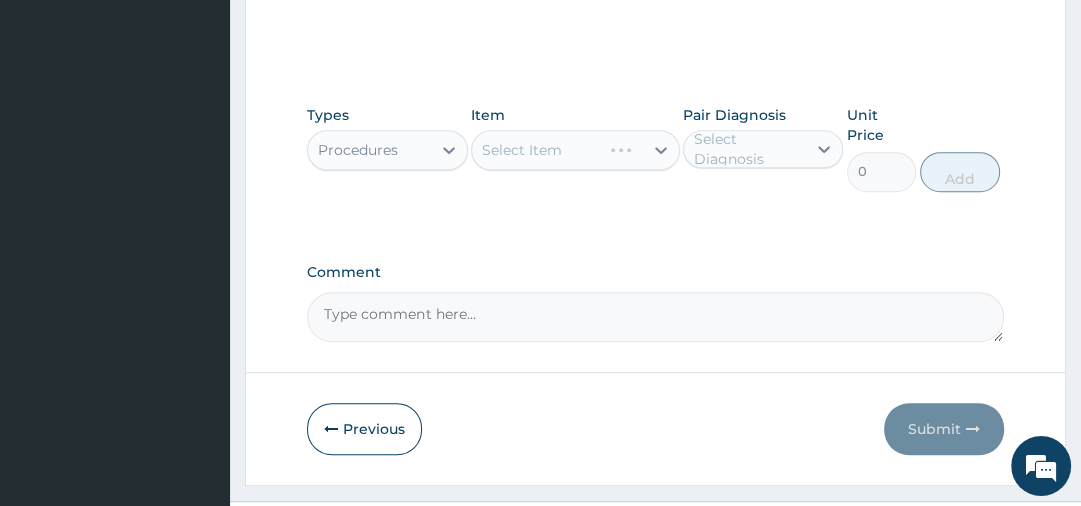 click on "Select Diagnosis" at bounding box center (749, 149) 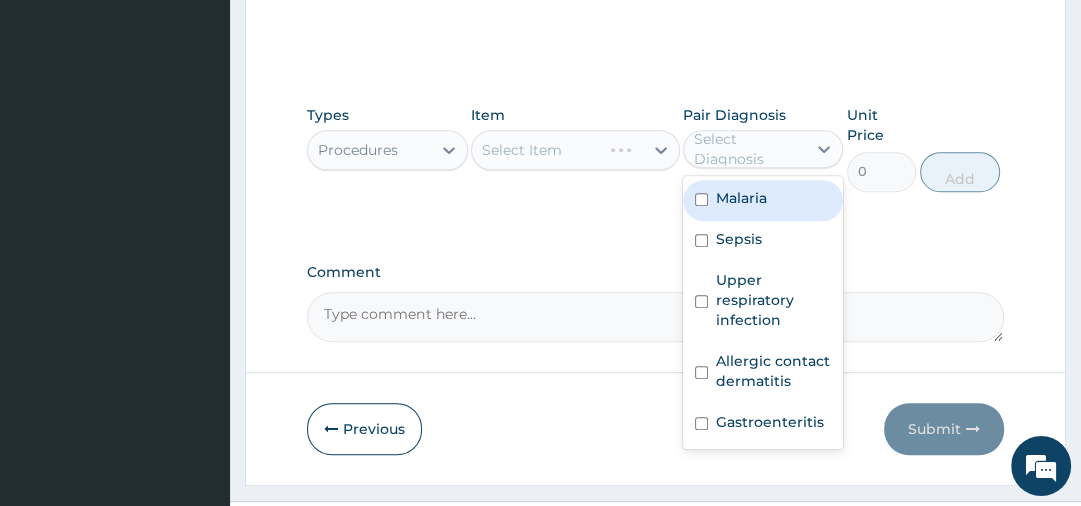 click on "Malaria" at bounding box center (741, 198) 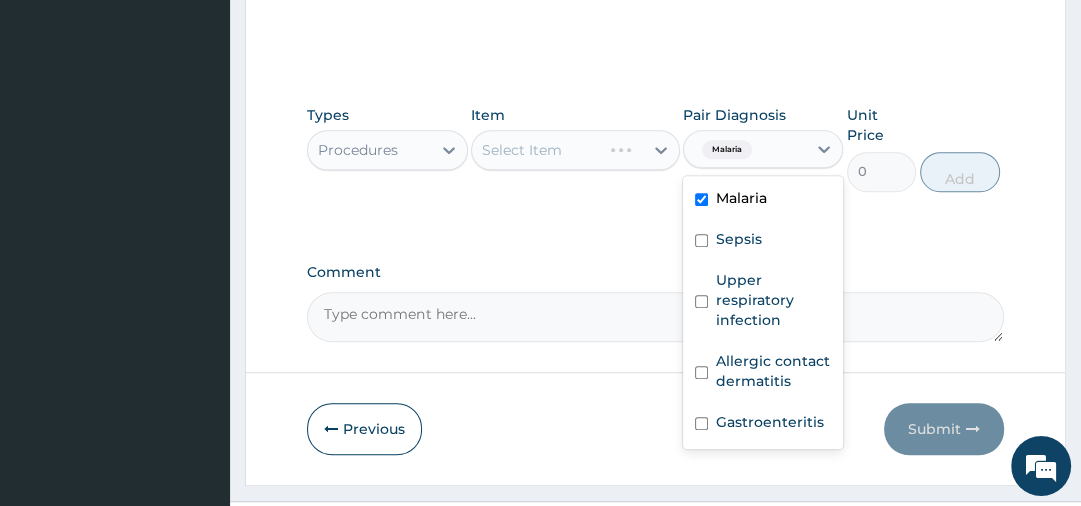 checkbox on "true" 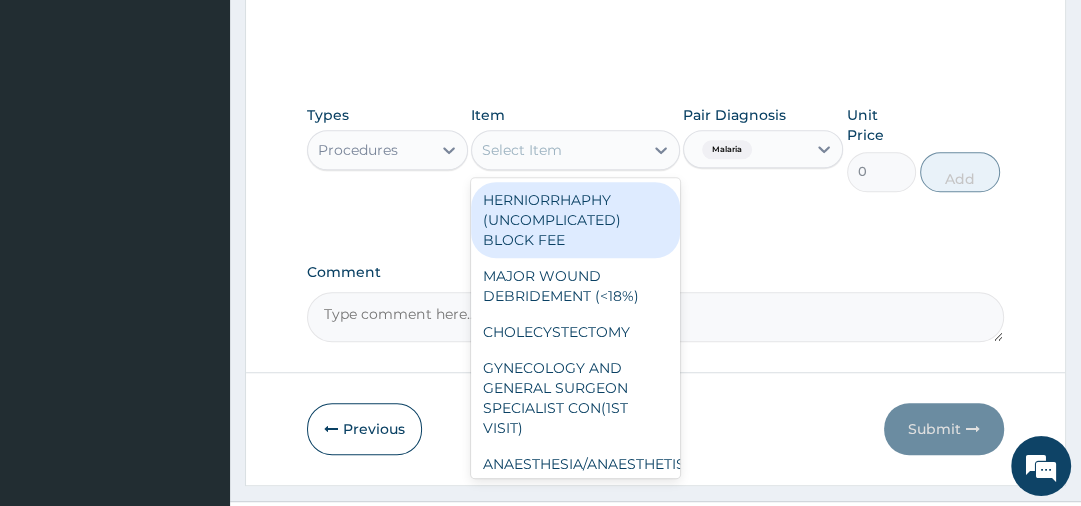 click on "Select Item" at bounding box center [557, 150] 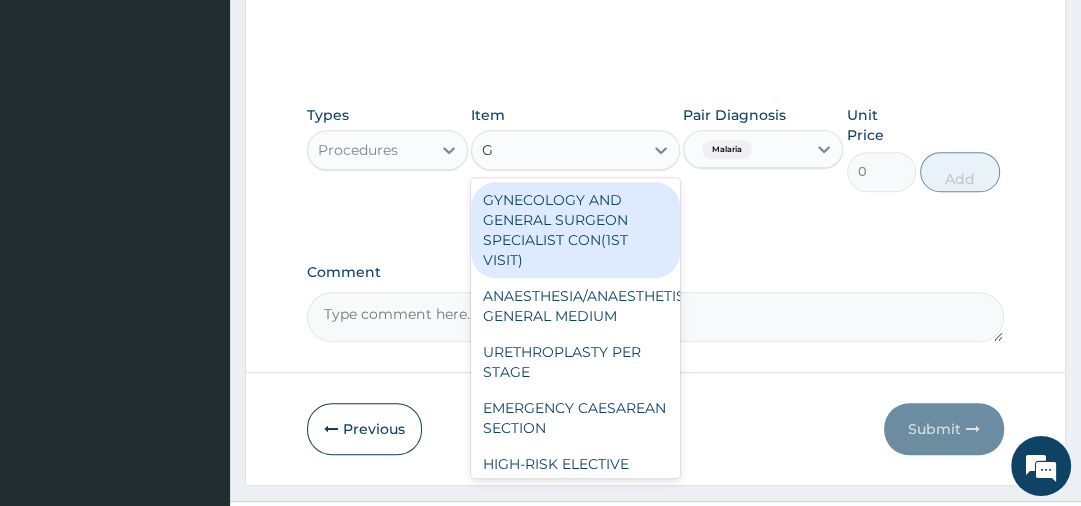 type on "GP" 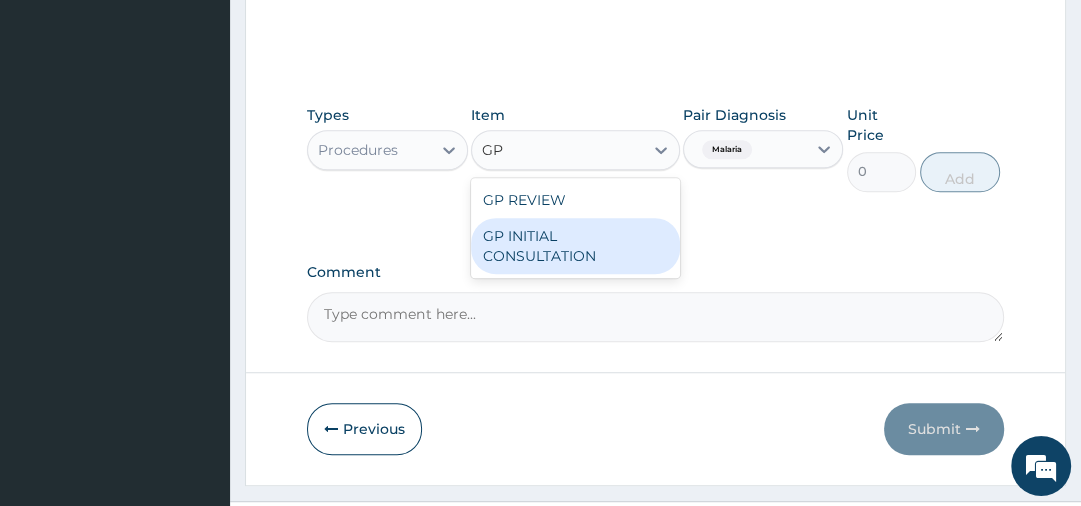 click on "GP INITIAL CONSULTATION" at bounding box center [575, 246] 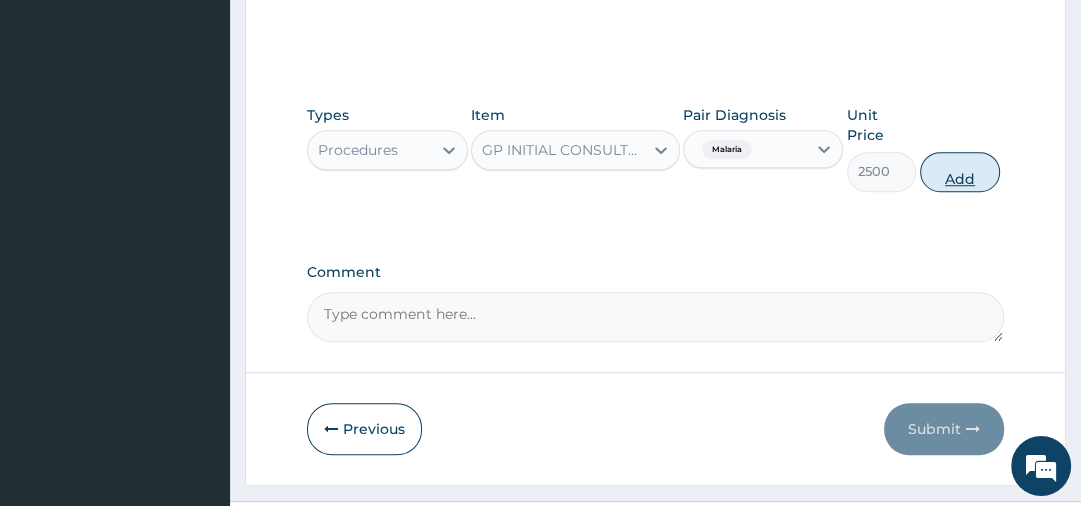 click on "Add" at bounding box center (960, 172) 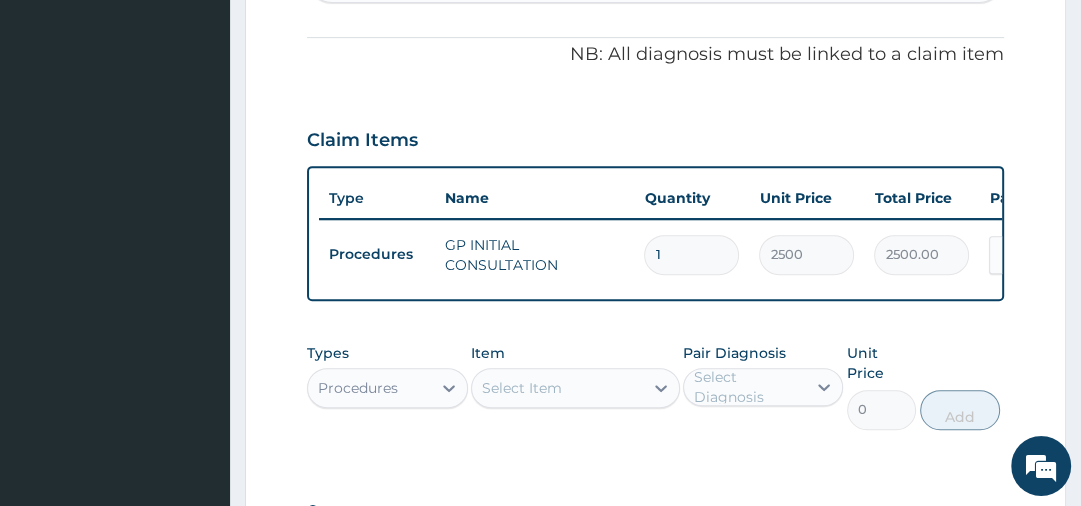 scroll, scrollTop: 172, scrollLeft: 0, axis: vertical 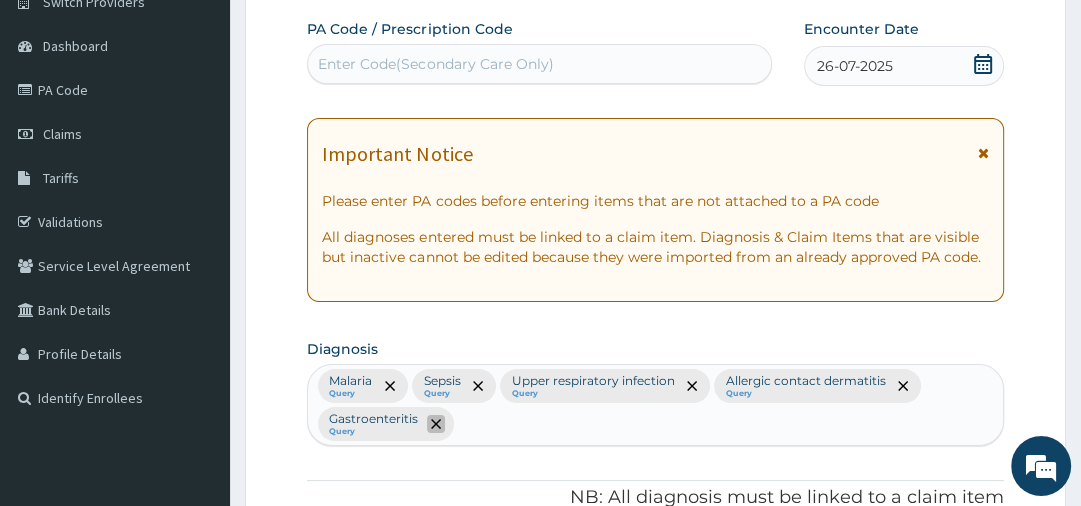 click 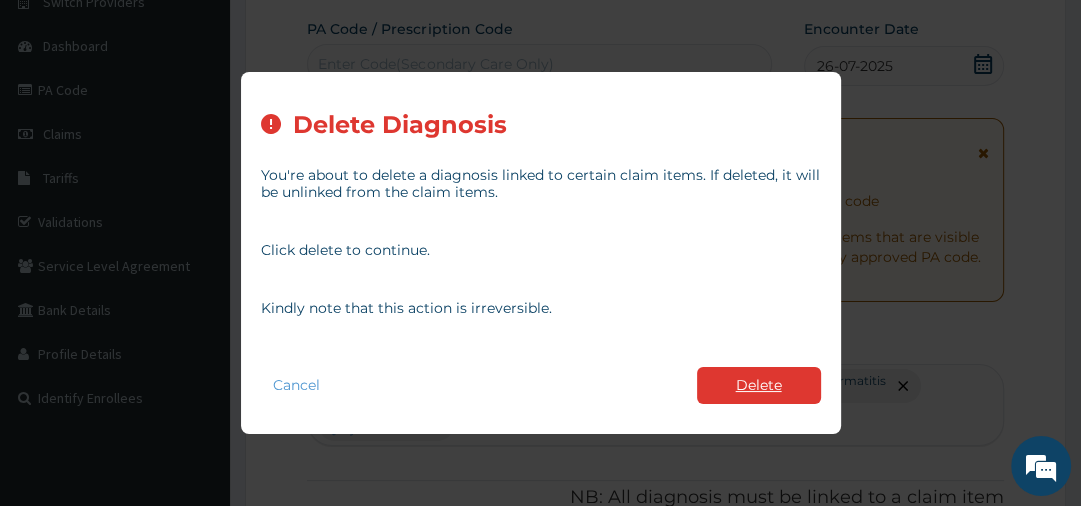 click on "Delete" at bounding box center [759, 385] 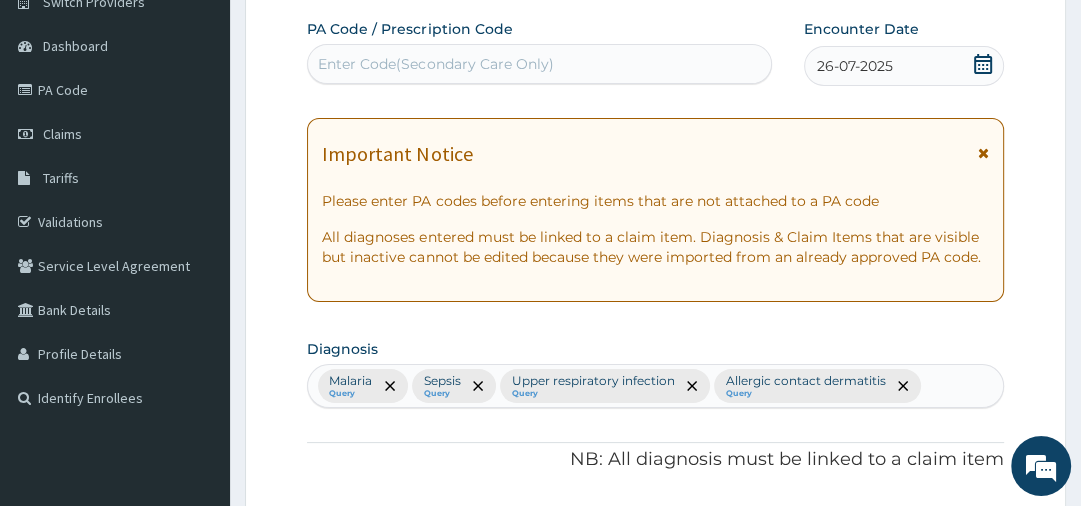 click on "Malaria Query Sepsis Query Upper respiratory infection Query Allergic contact dermatitis Query" at bounding box center [655, 386] 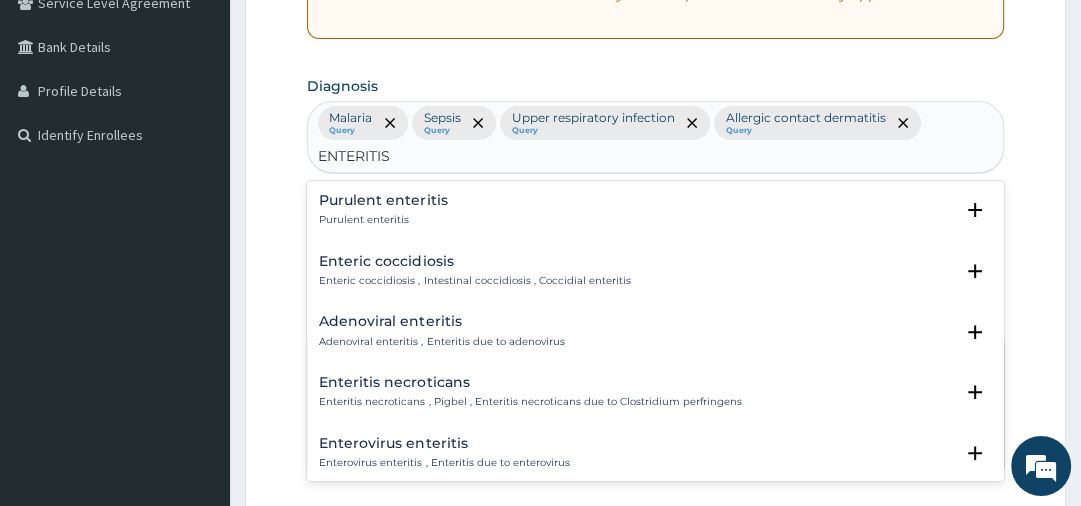 scroll, scrollTop: 460, scrollLeft: 0, axis: vertical 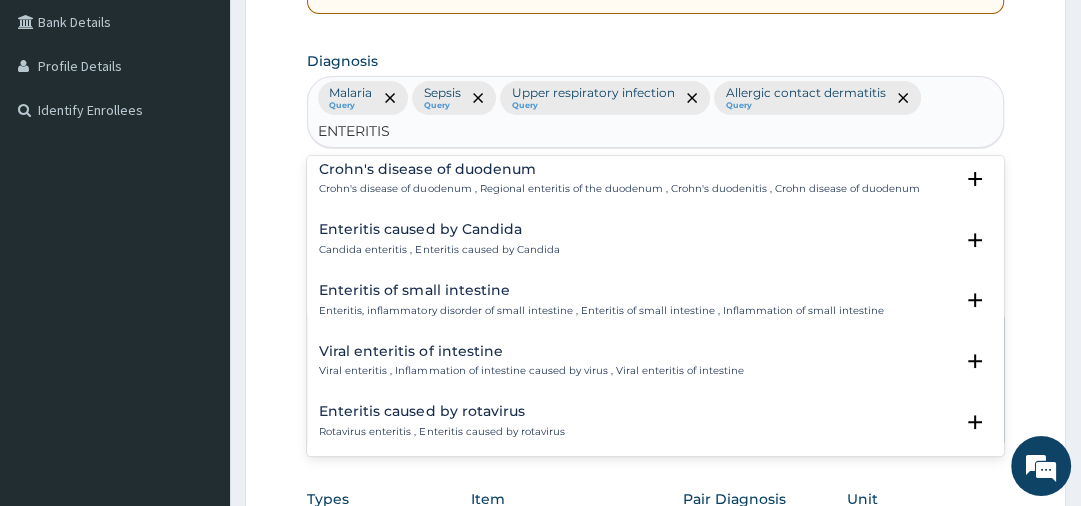 type on "ENTERITIS" 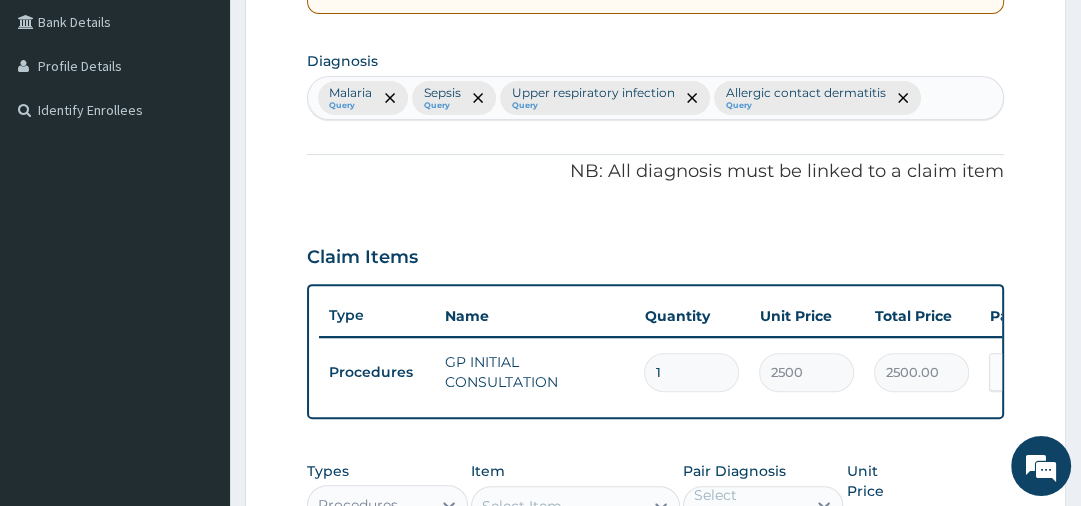 click on "Step  2  of 2 PA Code / Prescription Code Enter Code(Secondary Care Only) Encounter Date 26-07-2025 Important Notice Please enter PA codes before entering items that are not attached to a PA code   All diagnoses entered must be linked to a claim item. Diagnosis & Claim Items that are visible but inactive cannot be edited because they were imported from an already approved PA code. Diagnosis Malaria Query Sepsis Query Upper respiratory infection Query Allergic contact dermatitis Query NB: All diagnosis must be linked to a claim item Claim Items Type Name Quantity Unit Price Total Price Pair Diagnosis Actions Procedures GP INITIAL CONSULTATION 1 2500 2500.00 Malaria Delete Types Procedures Item Select Item Pair Diagnosis Select Diagnosis Unit Price 0 Add Comment     Previous   Submit" at bounding box center (655, 243) 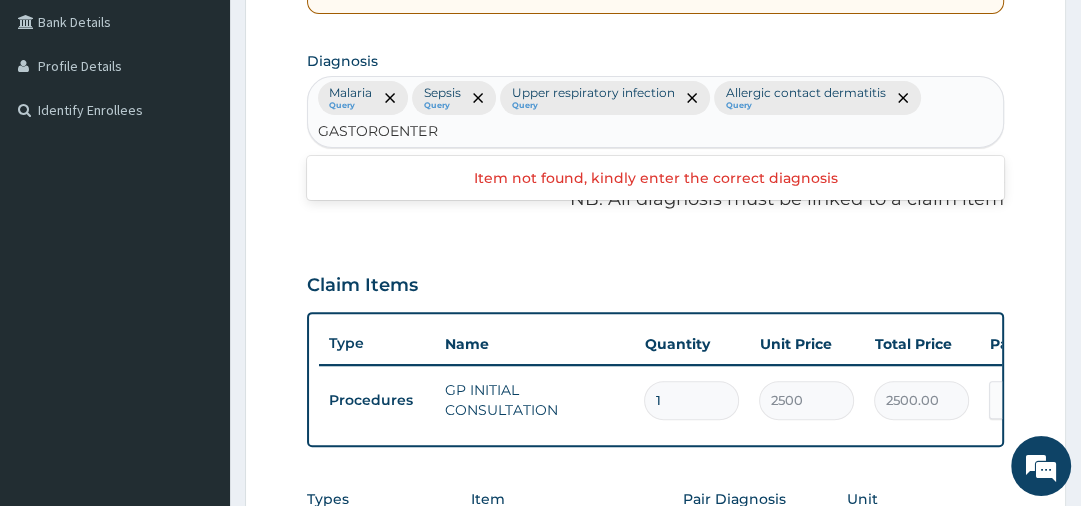 click on "GASTOROENTER" at bounding box center (378, 131) 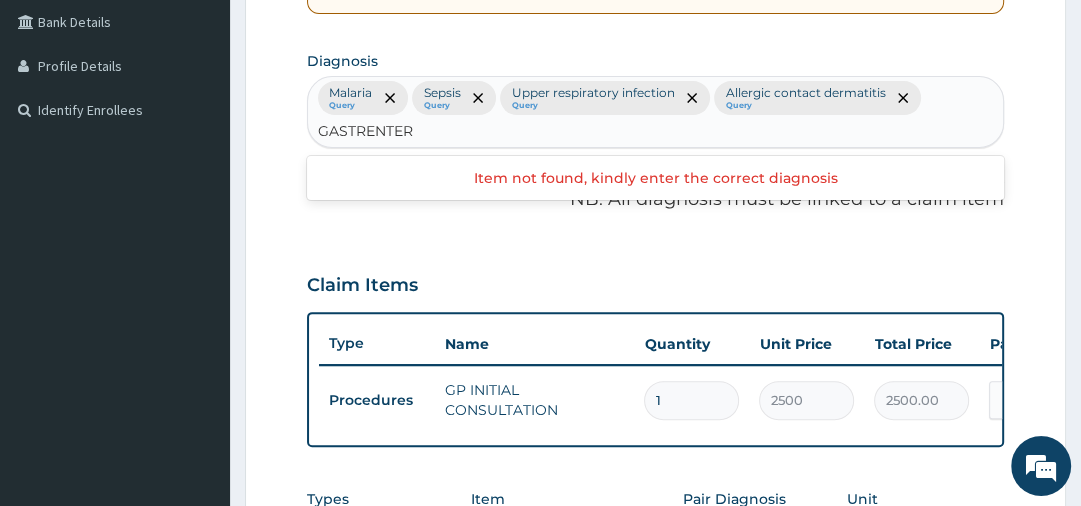 type on "GASTROENTER" 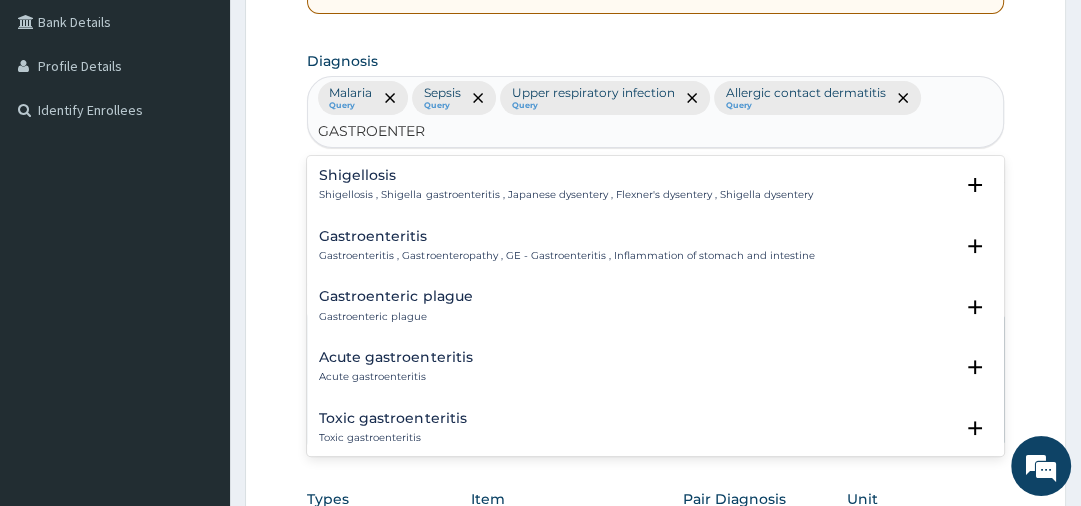 click on "Gastroenteritis , Gastroenteropathy , GE - Gastroenteritis , Inflammation of stomach and intestine" at bounding box center (566, 256) 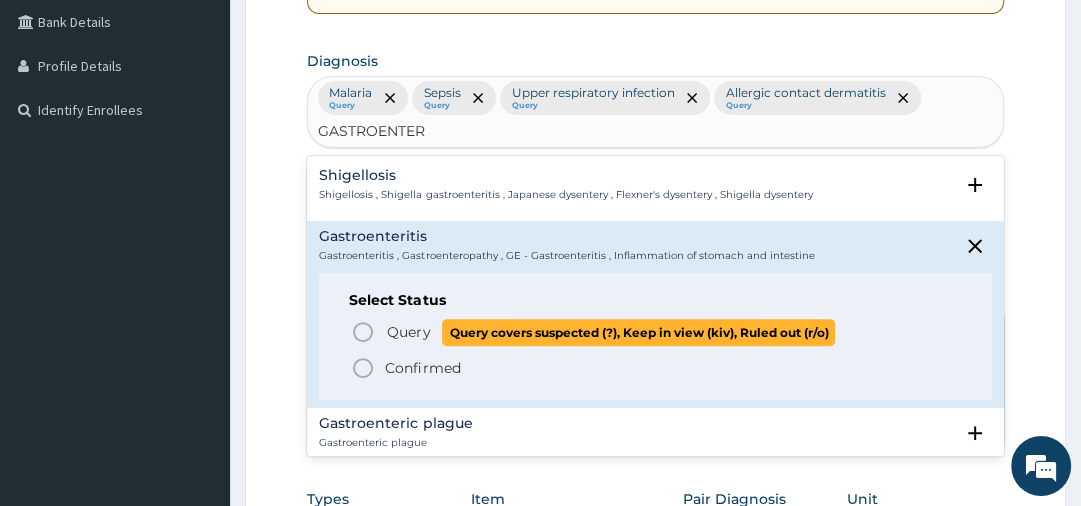 click on "Query" at bounding box center (408, 332) 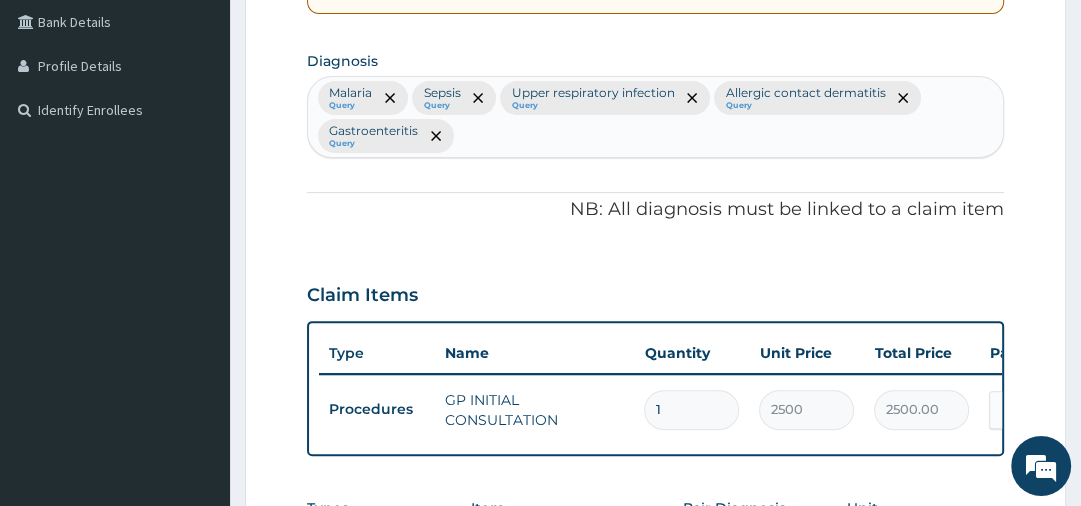 scroll, scrollTop: 903, scrollLeft: 0, axis: vertical 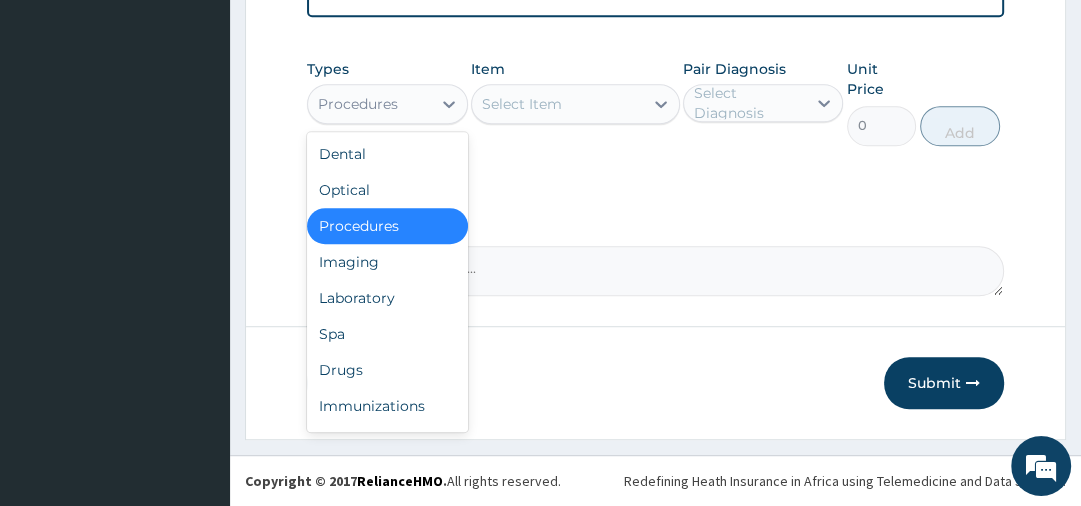 click on "Procedures" at bounding box center [369, 104] 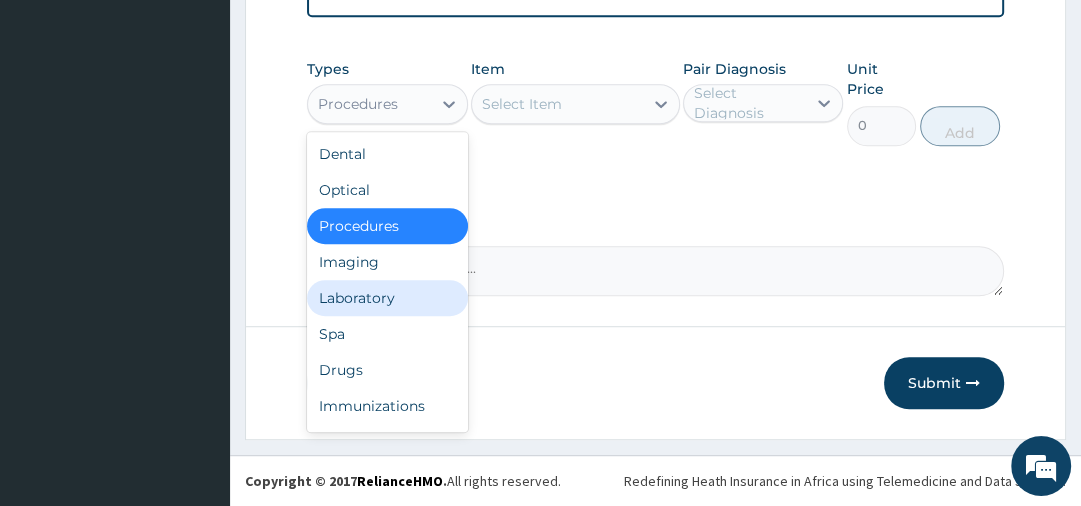click on "Laboratory" at bounding box center [387, 298] 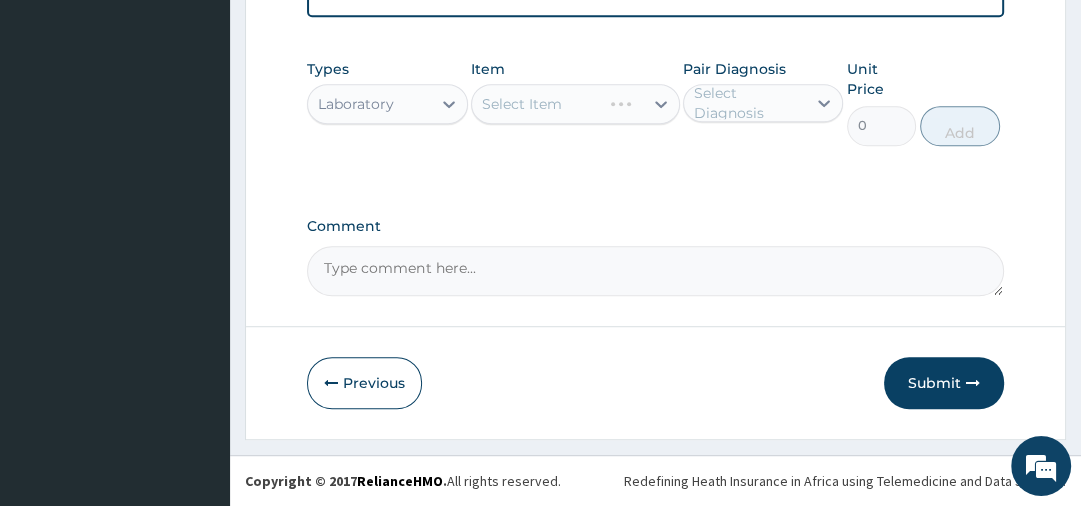 click on "Select Diagnosis" at bounding box center [749, 103] 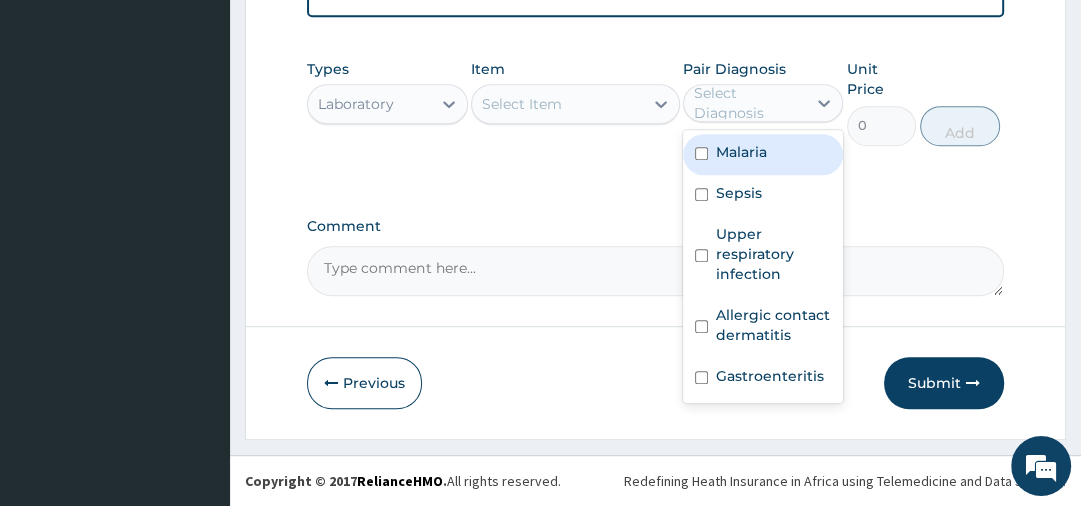 click on "Malaria" at bounding box center (741, 152) 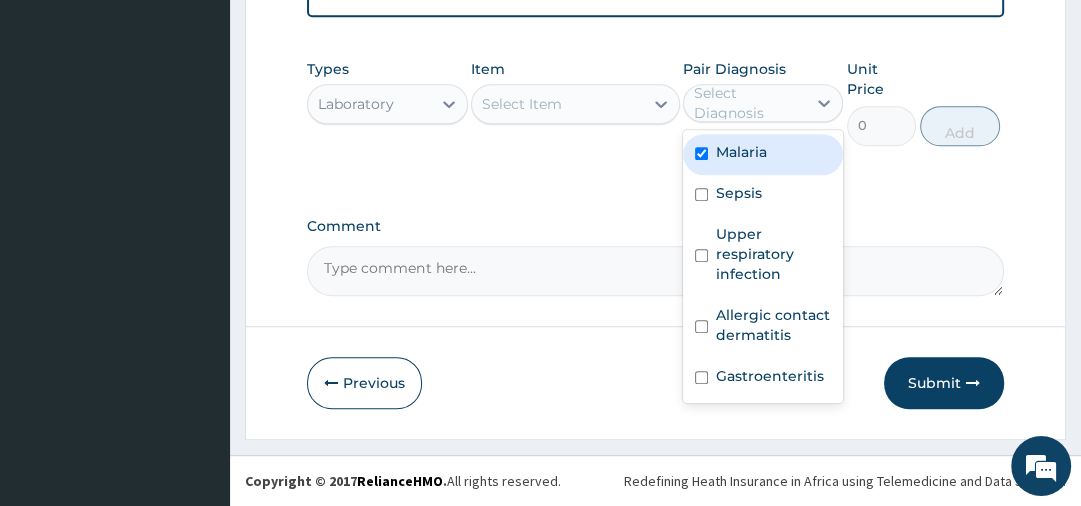 checkbox on "true" 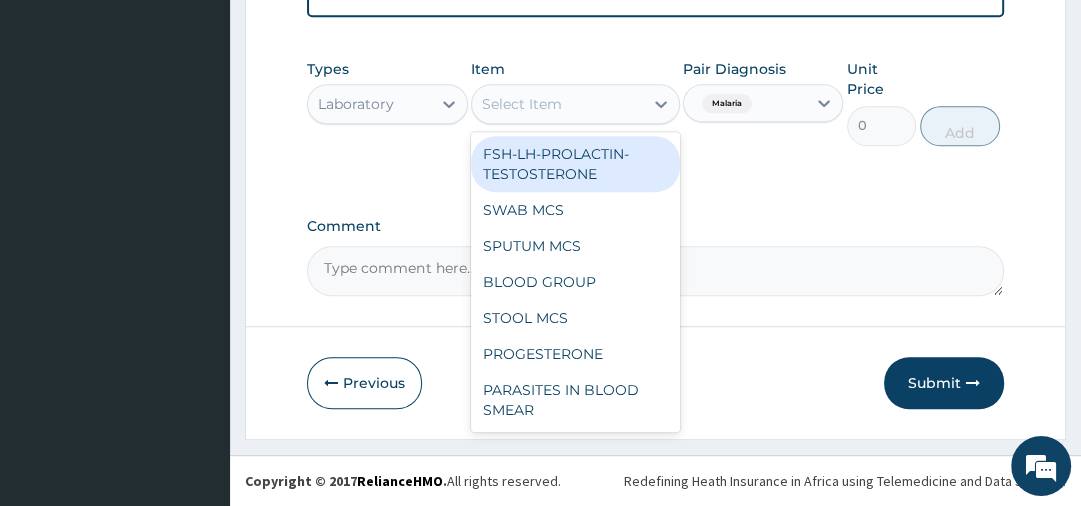 click on "Select Item" at bounding box center [557, 104] 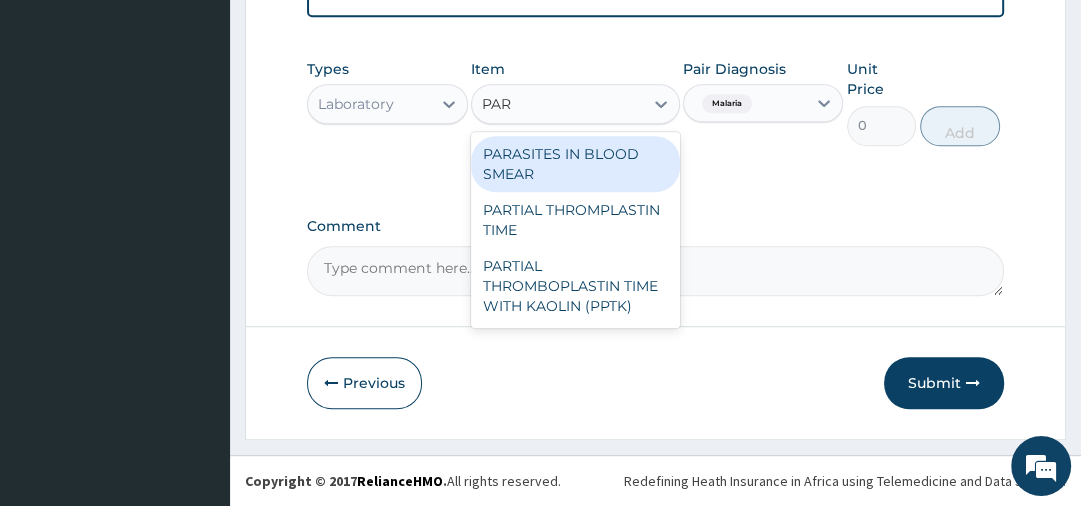 type on "PARA" 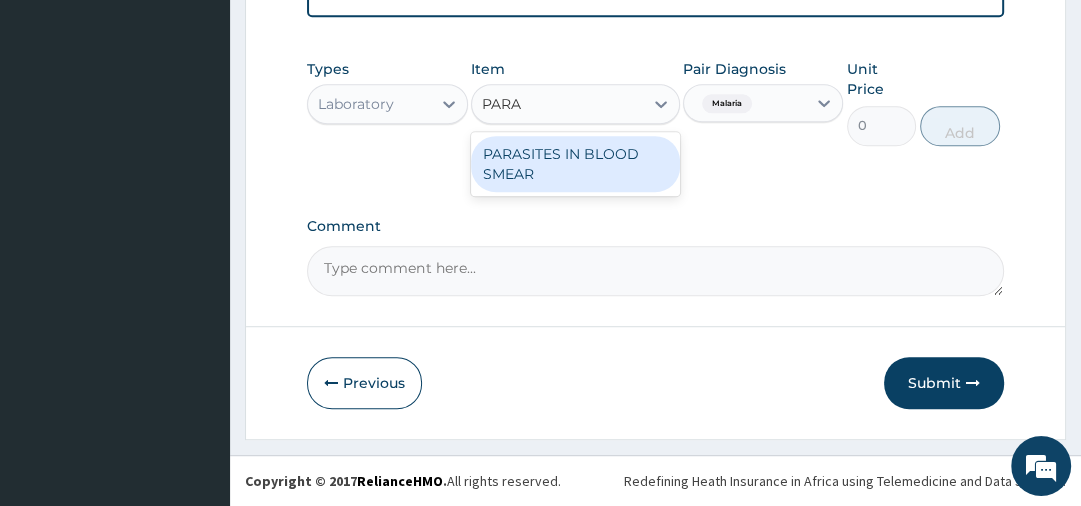 click on "PARASITES IN BLOOD SMEAR" at bounding box center (575, 164) 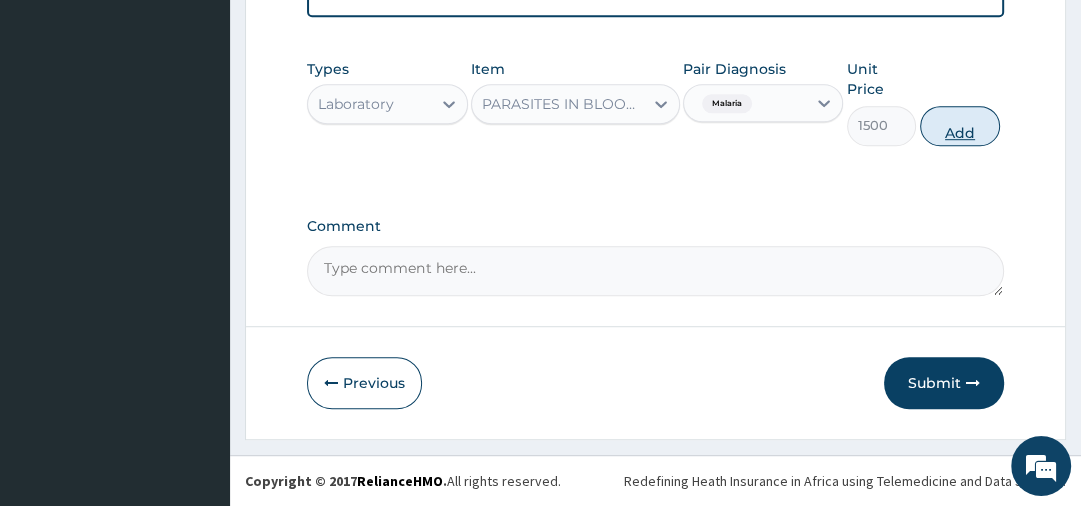 click on "Add" at bounding box center (960, 126) 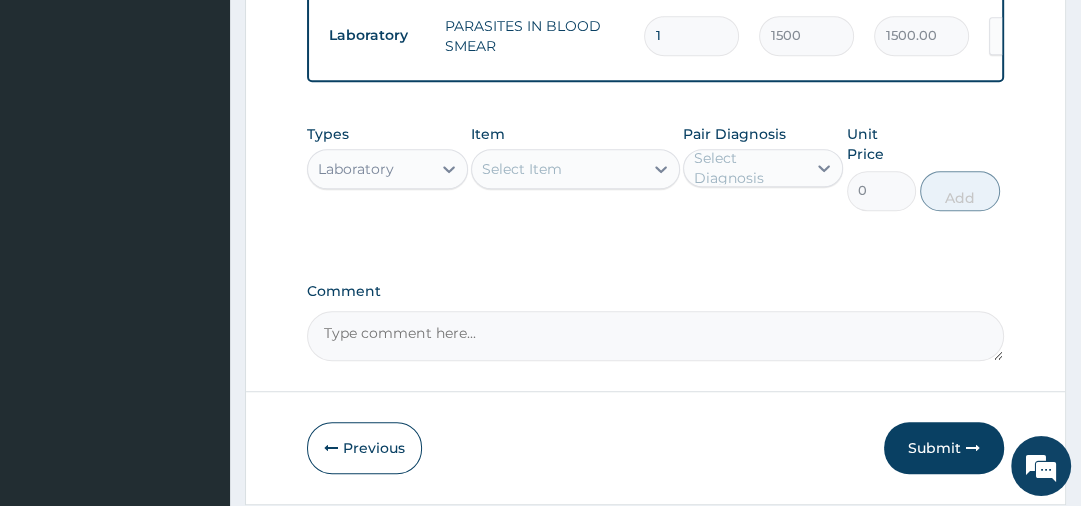 click on "Select Item" at bounding box center (557, 169) 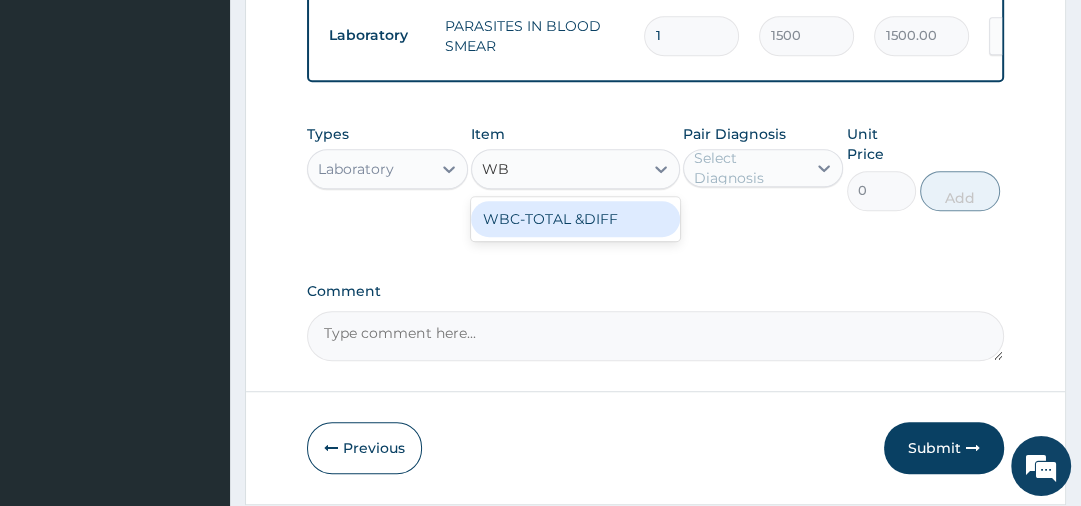 type on "WBC" 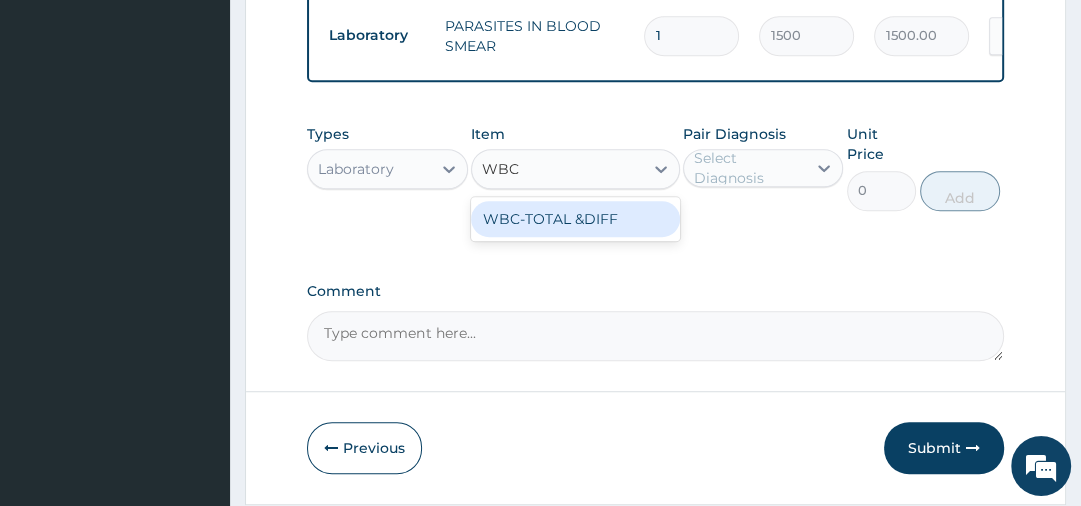 click on "WBC-TOTAL &DIFF" at bounding box center [575, 219] 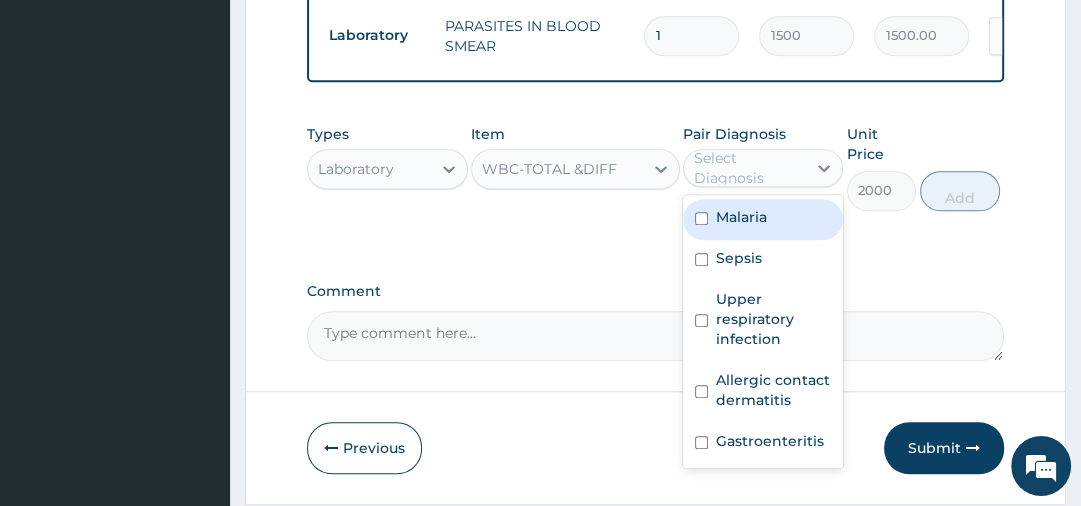 click on "Select Diagnosis" at bounding box center (749, 168) 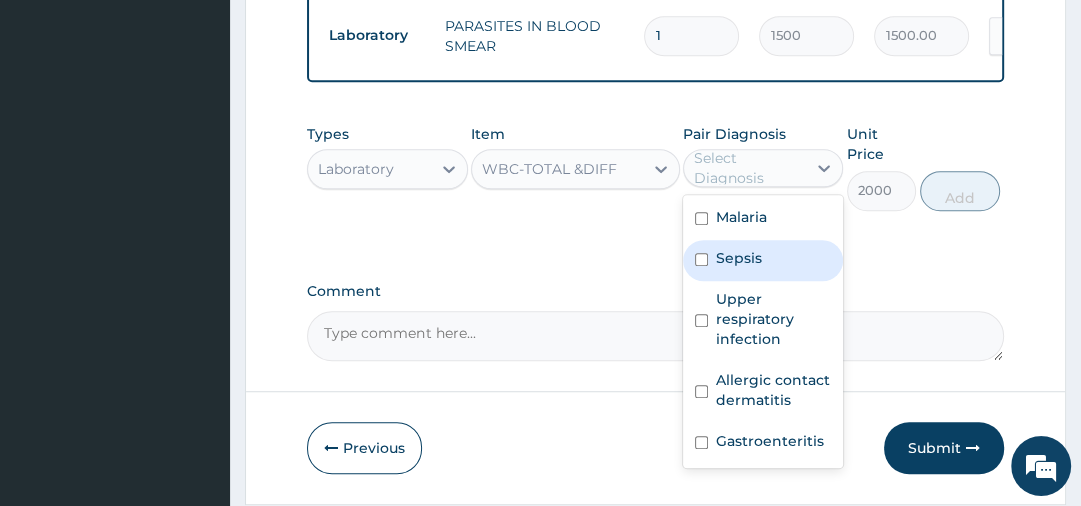 click on "Sepsis" at bounding box center (739, 258) 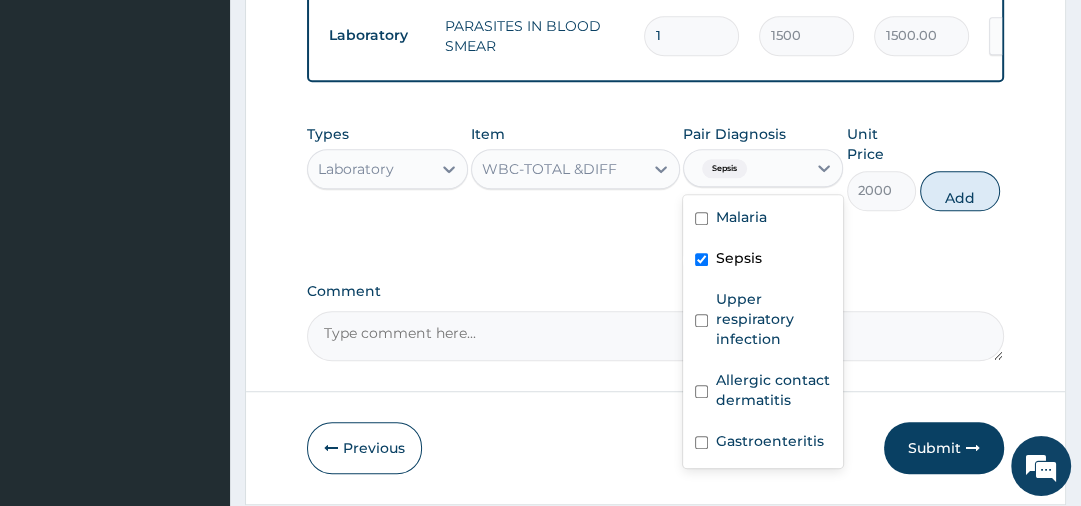checkbox on "true" 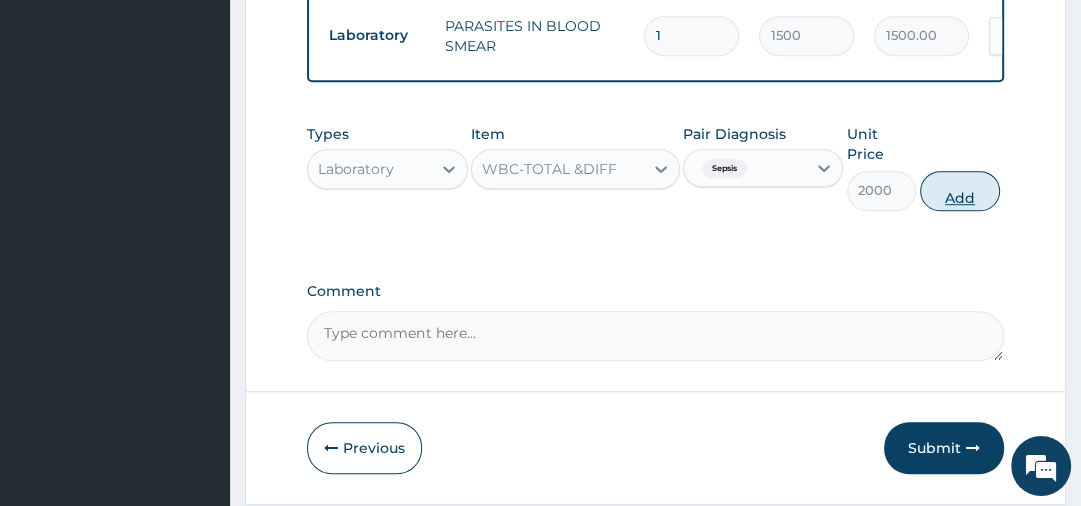 click on "Add" at bounding box center [960, 191] 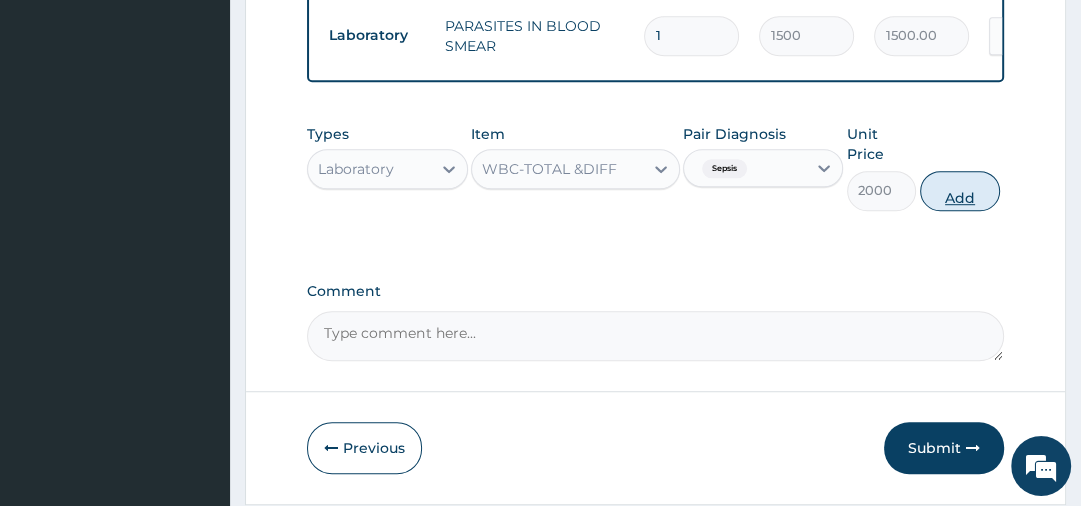 type on "0" 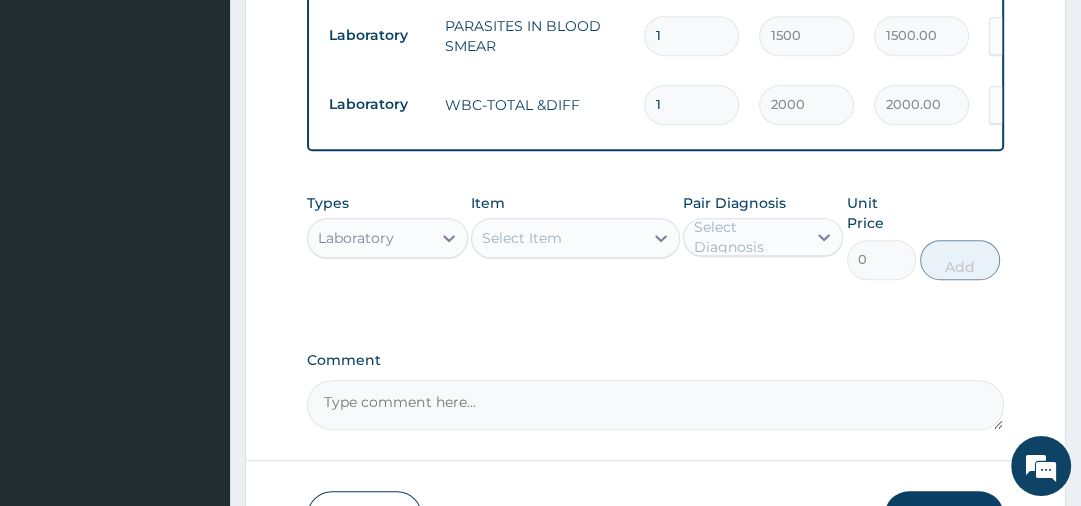 click on "Laboratory" at bounding box center [356, 238] 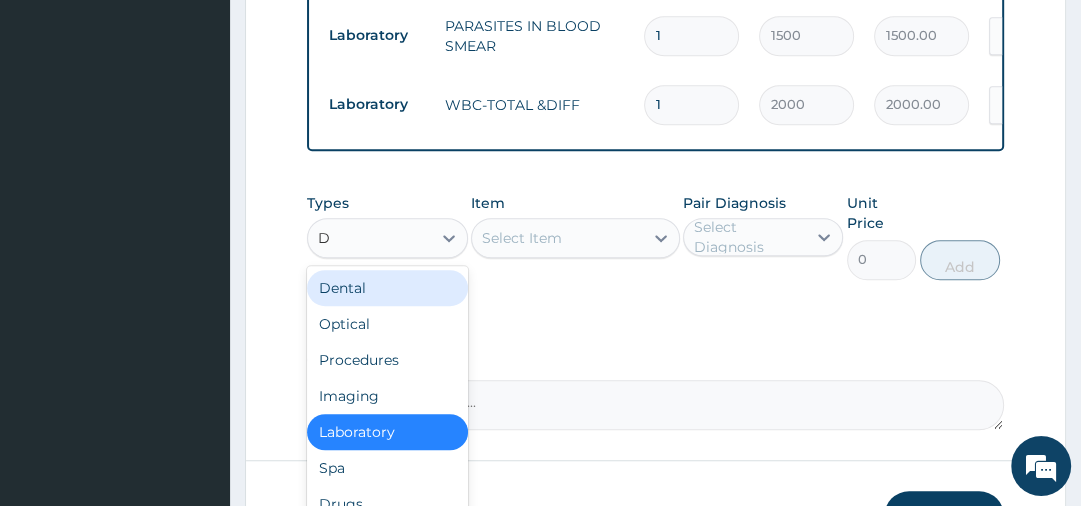 type on "DR" 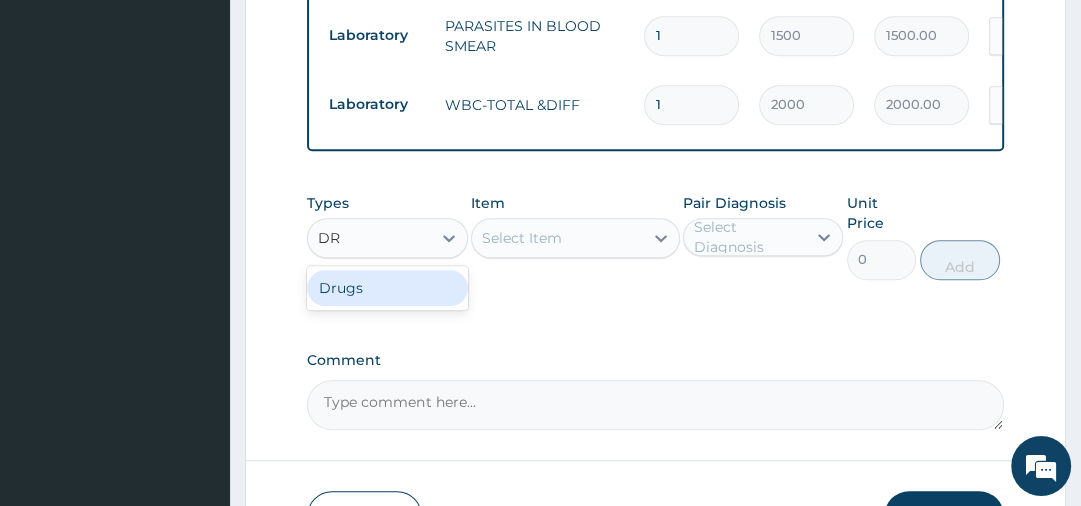 click on "Drugs" at bounding box center (387, 288) 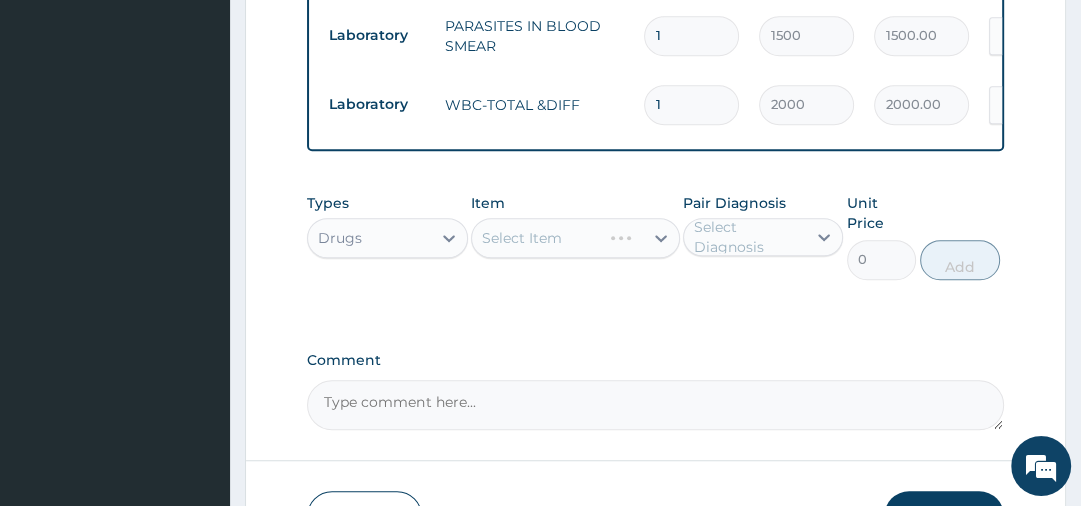 click on "Select Diagnosis" at bounding box center (749, 237) 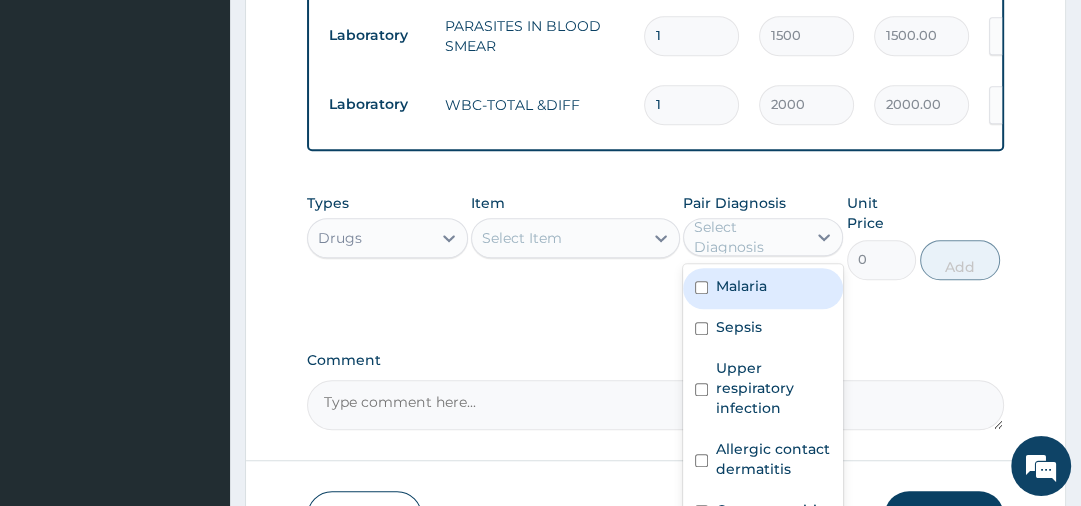 click on "Malaria" at bounding box center [741, 286] 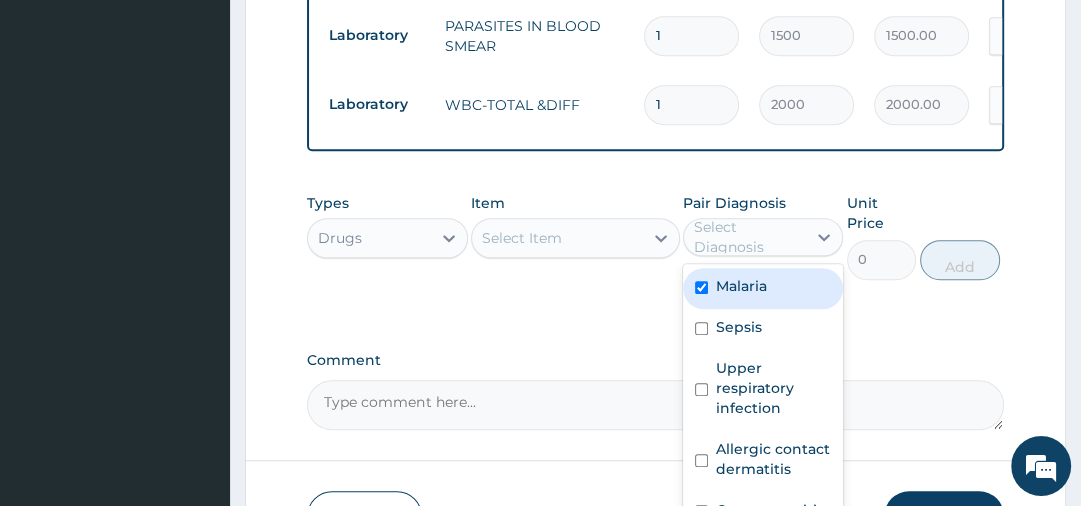 checkbox on "true" 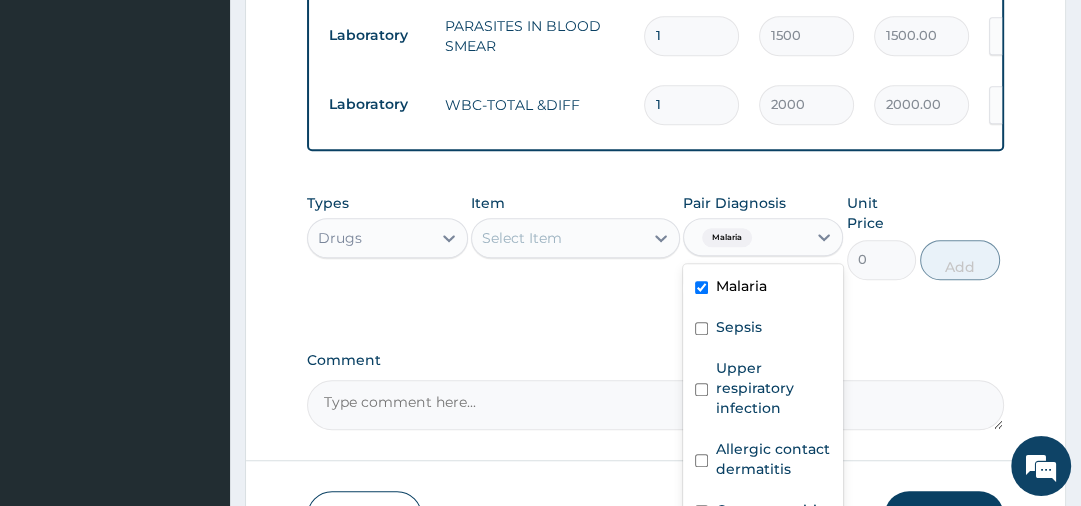 click on "Select Item" at bounding box center [557, 238] 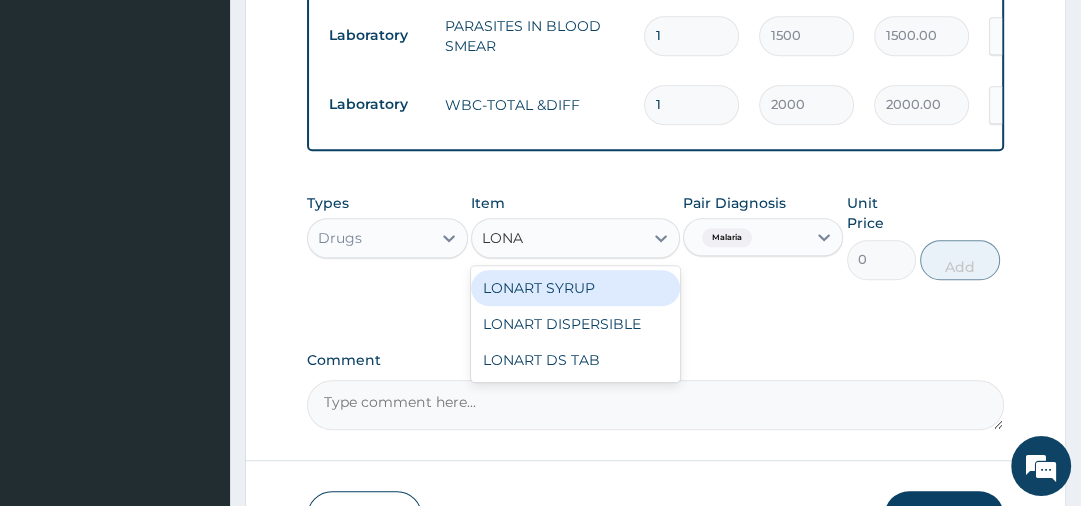 type on "LONAR" 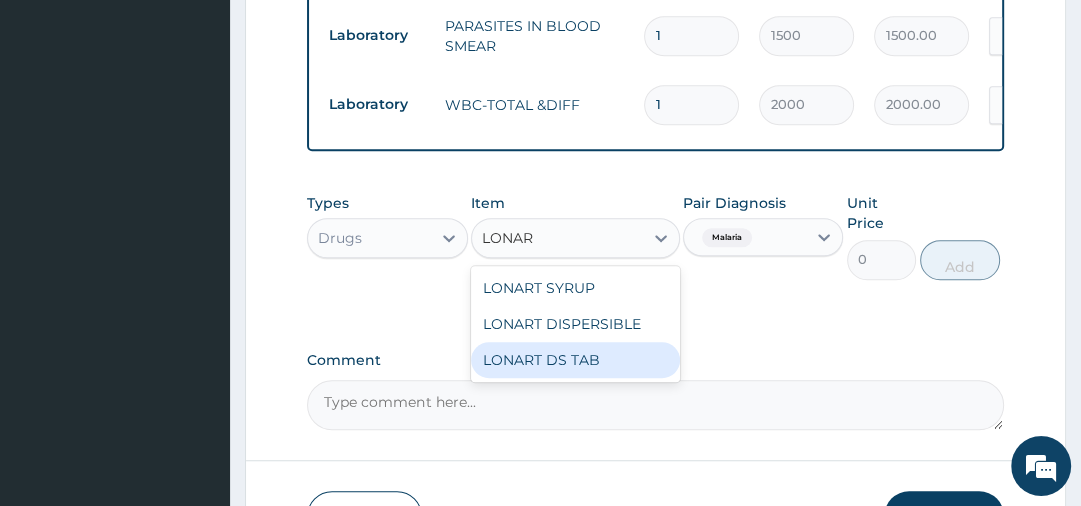 click on "LONART DS TAB" at bounding box center (575, 360) 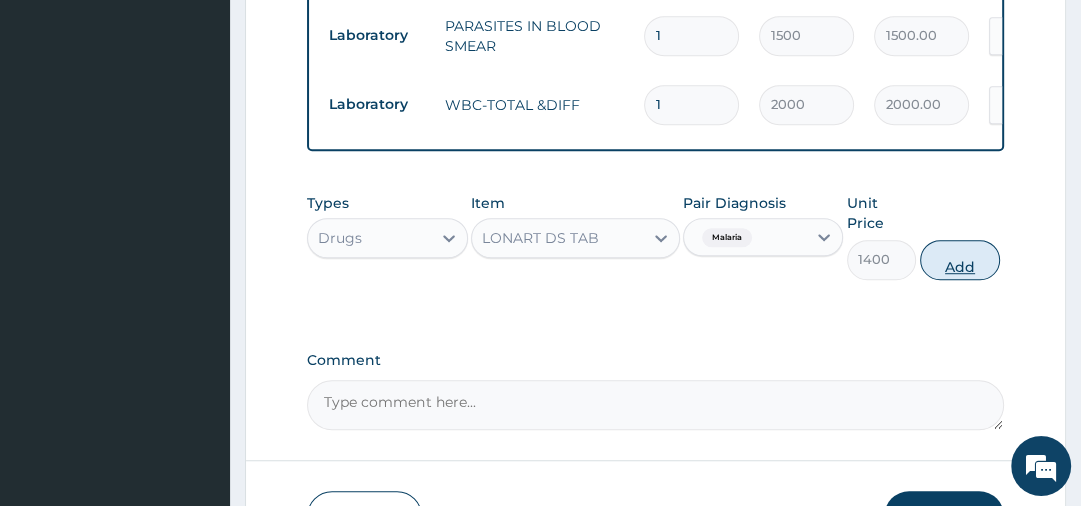 click on "Add" at bounding box center (960, 260) 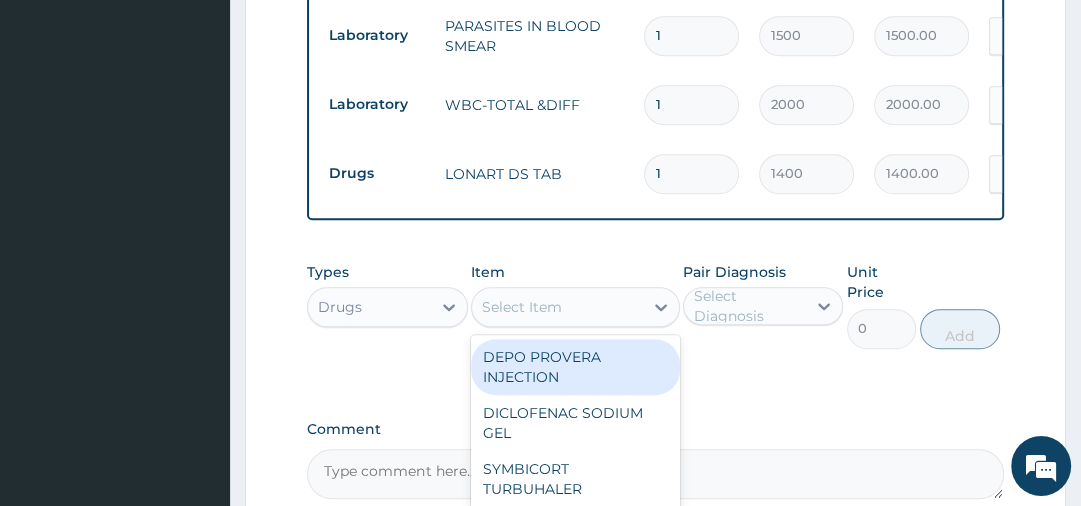 click on "Select Item" at bounding box center [557, 307] 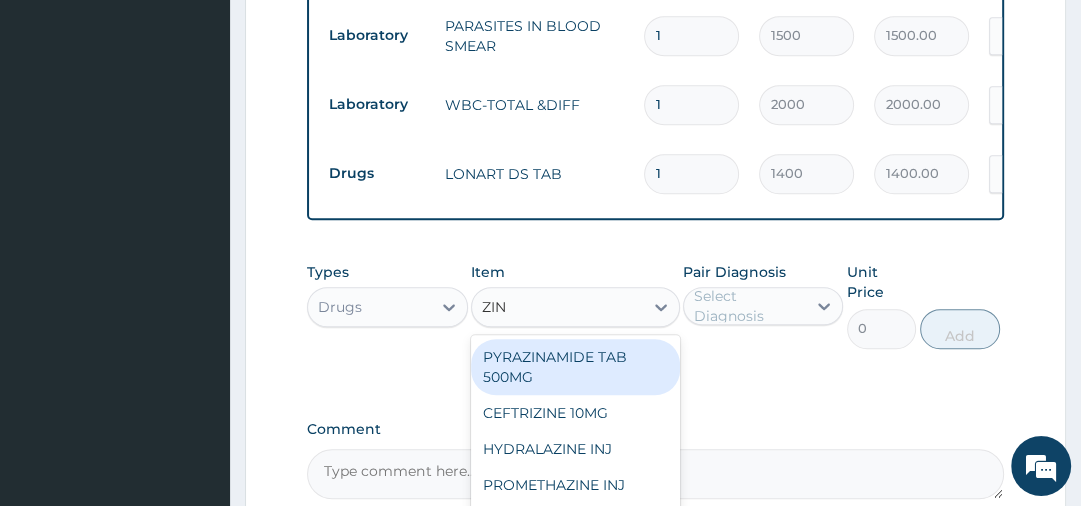type on "ZINC" 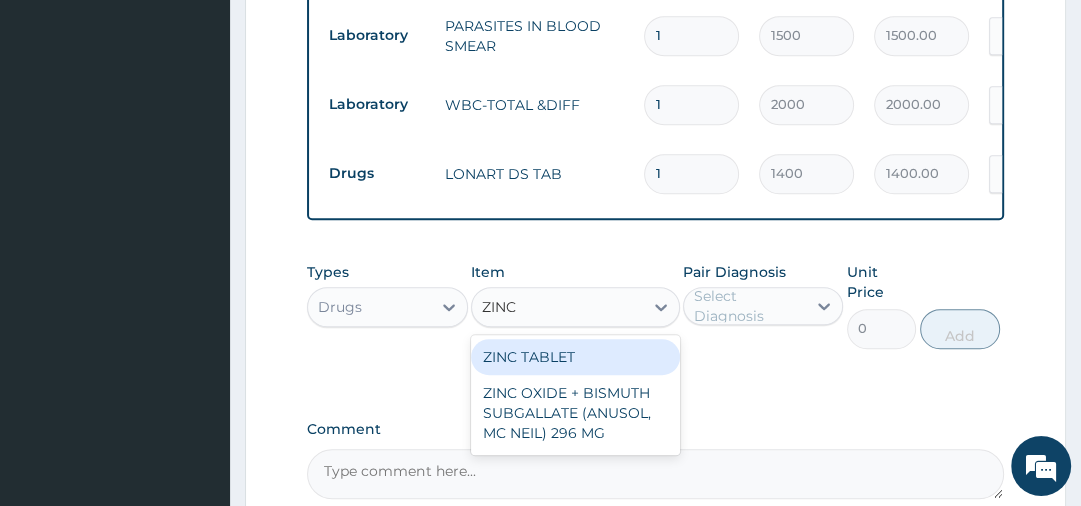 click on "ZINC TABLET" at bounding box center (575, 357) 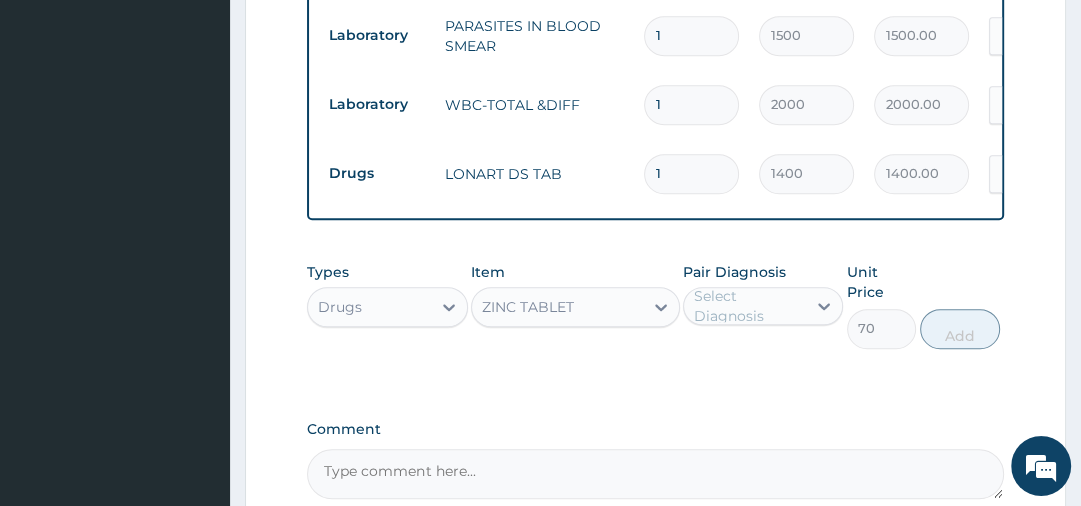 click on "Select Diagnosis" at bounding box center (749, 306) 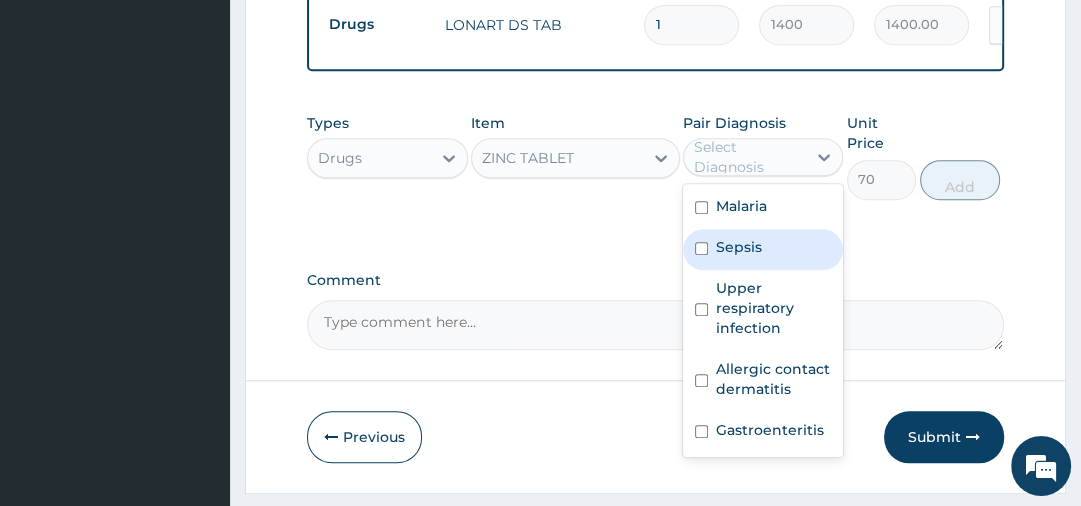 scroll, scrollTop: 1113, scrollLeft: 0, axis: vertical 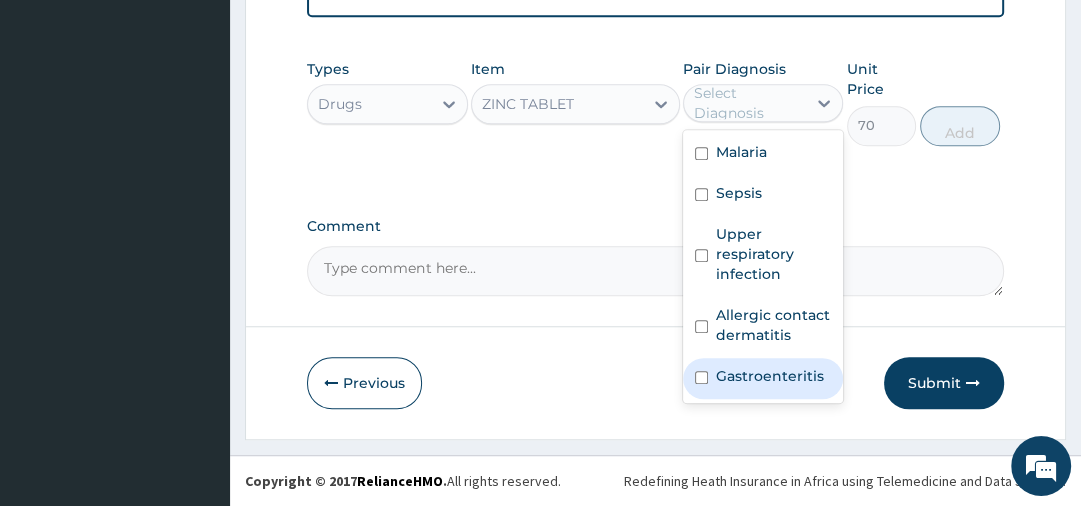 click on "Gastroenteritis" at bounding box center [770, 376] 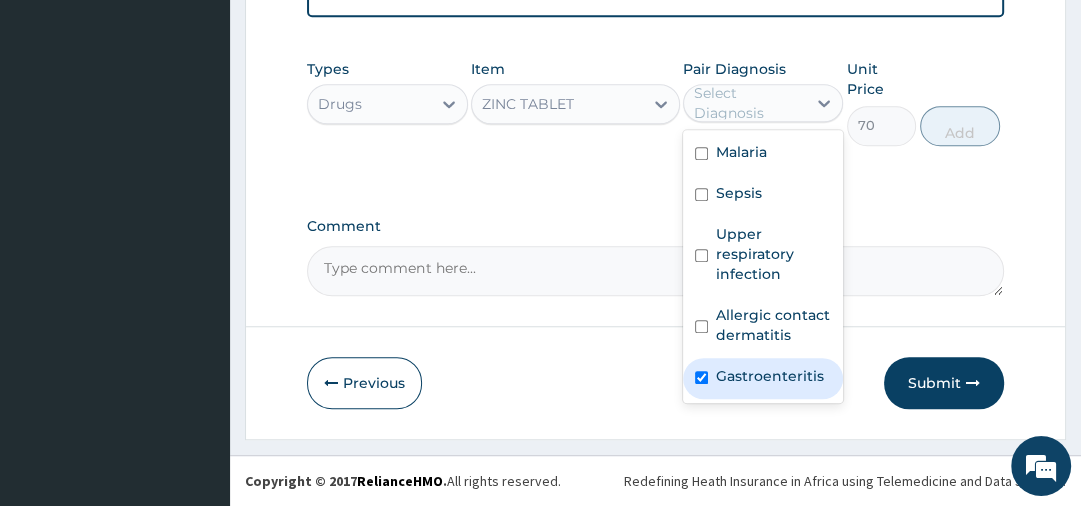 checkbox on "true" 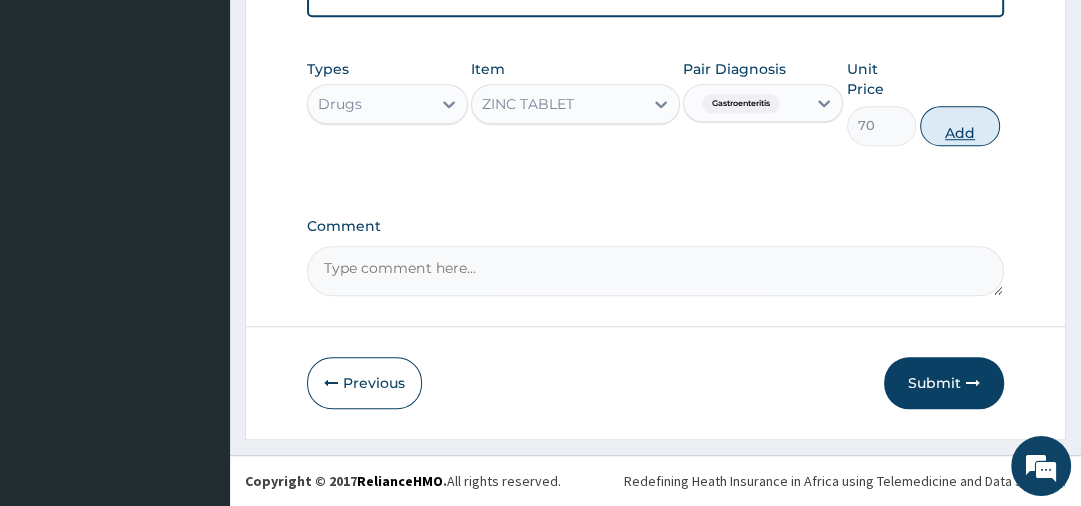 click on "Add" at bounding box center [960, 126] 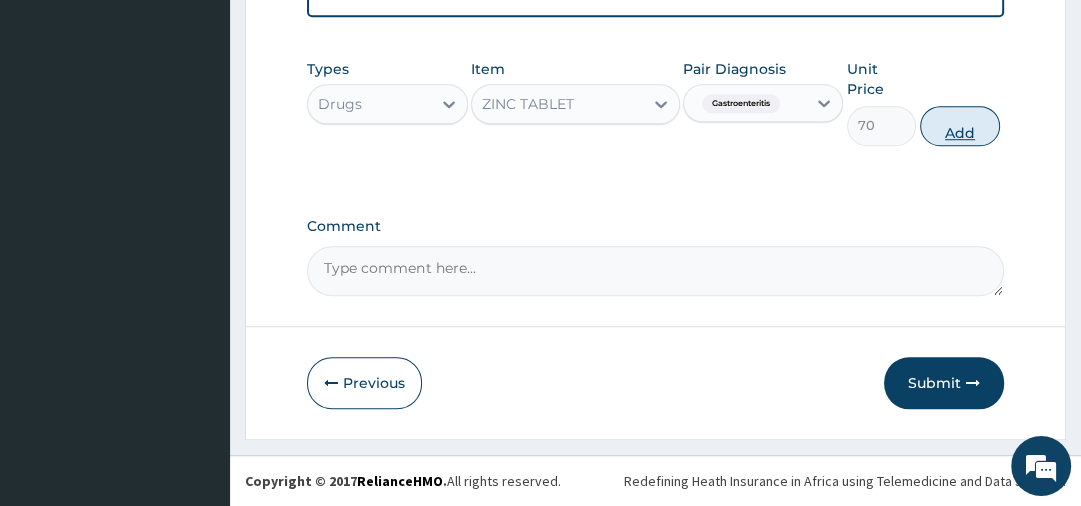 type on "0" 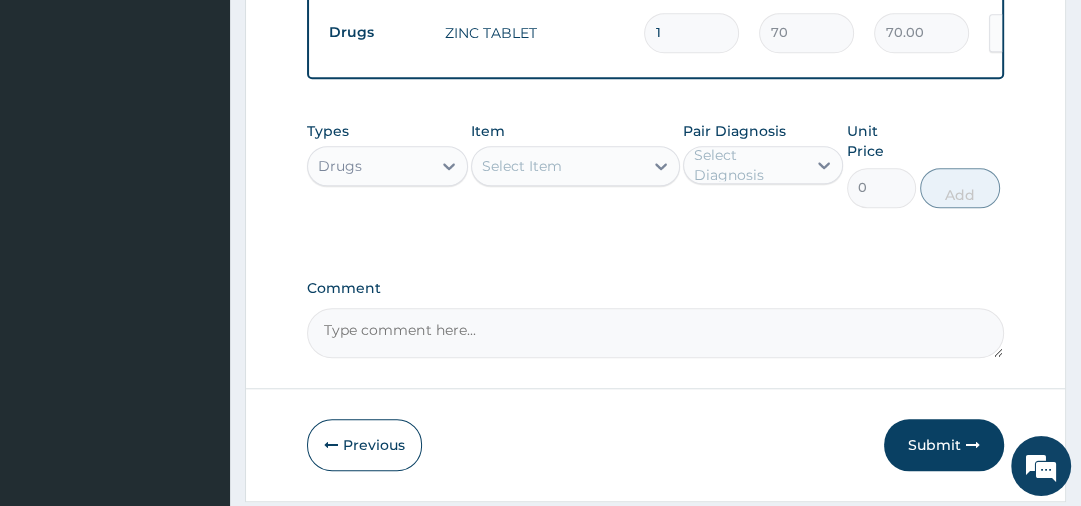 type on "10" 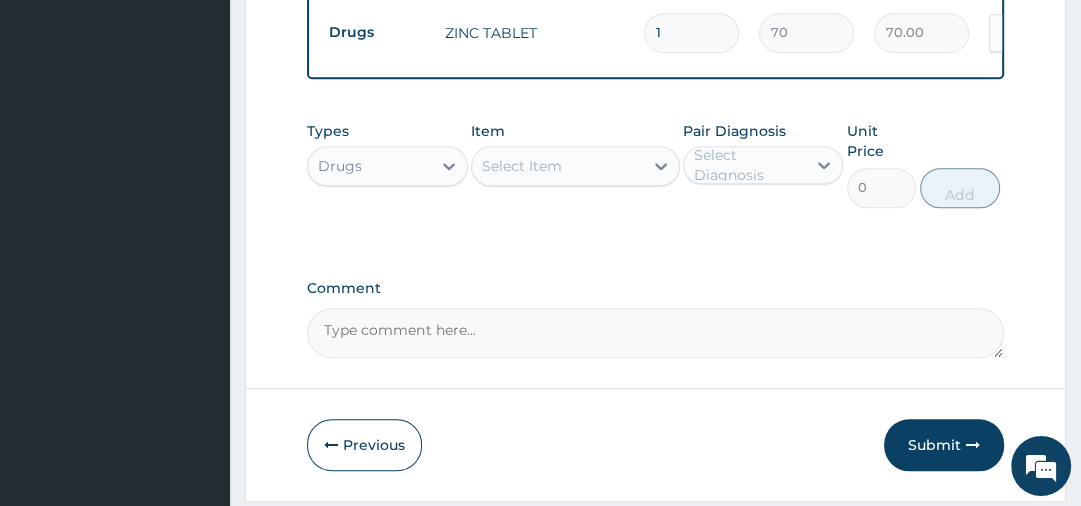 type on "700.00" 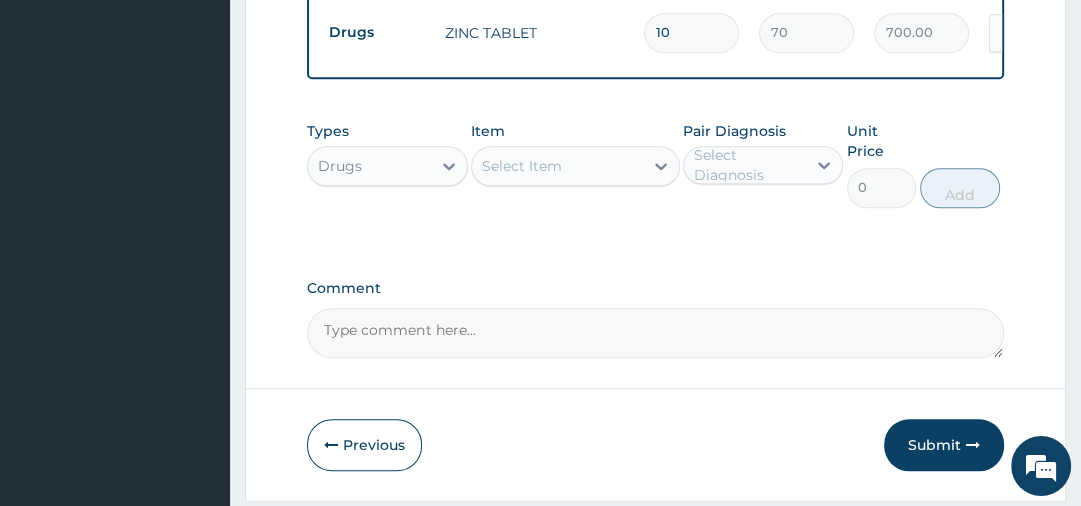 type on "10" 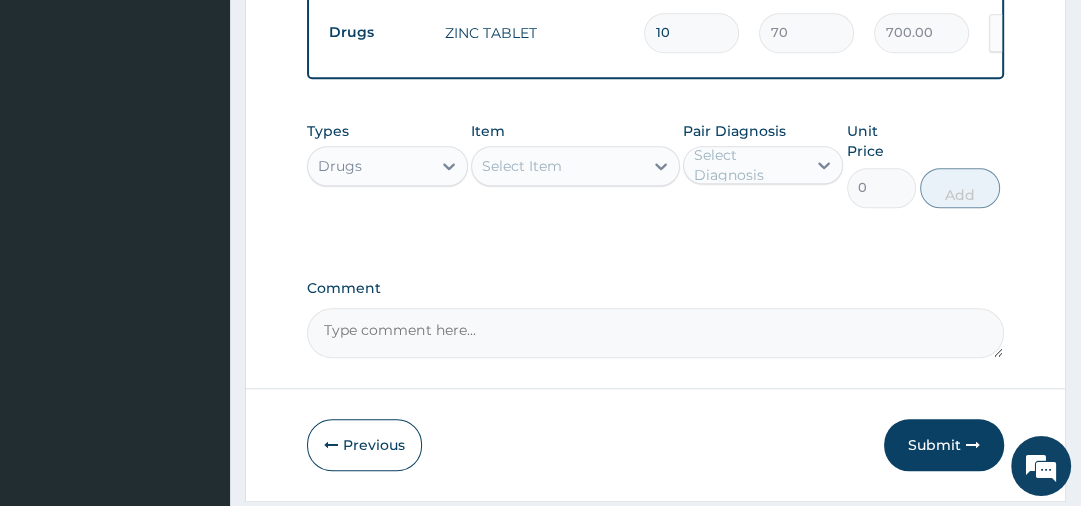 click on "Select Item" at bounding box center (522, 166) 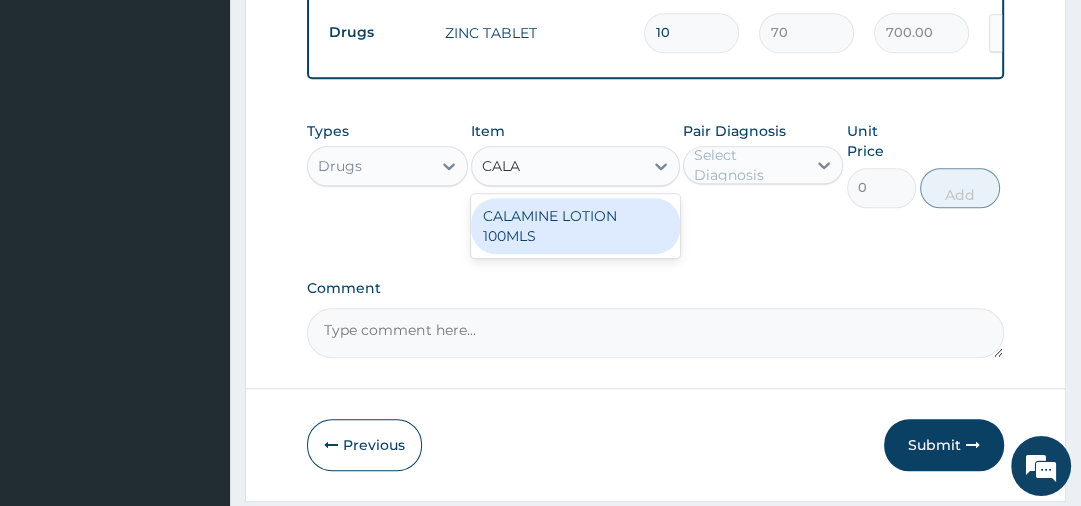 type on "CALAM" 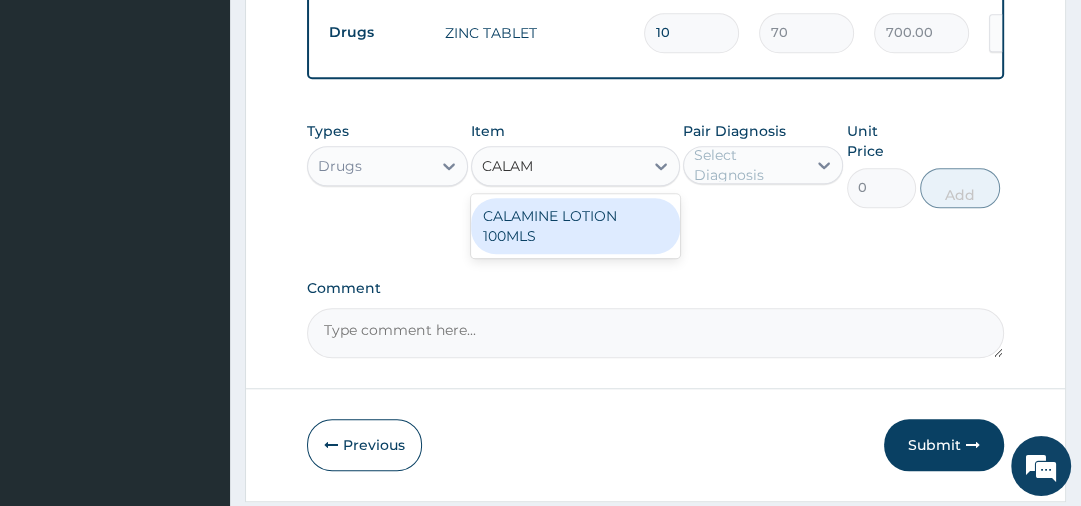 click on "CALAMINE LOTION 100MLS" at bounding box center (575, 226) 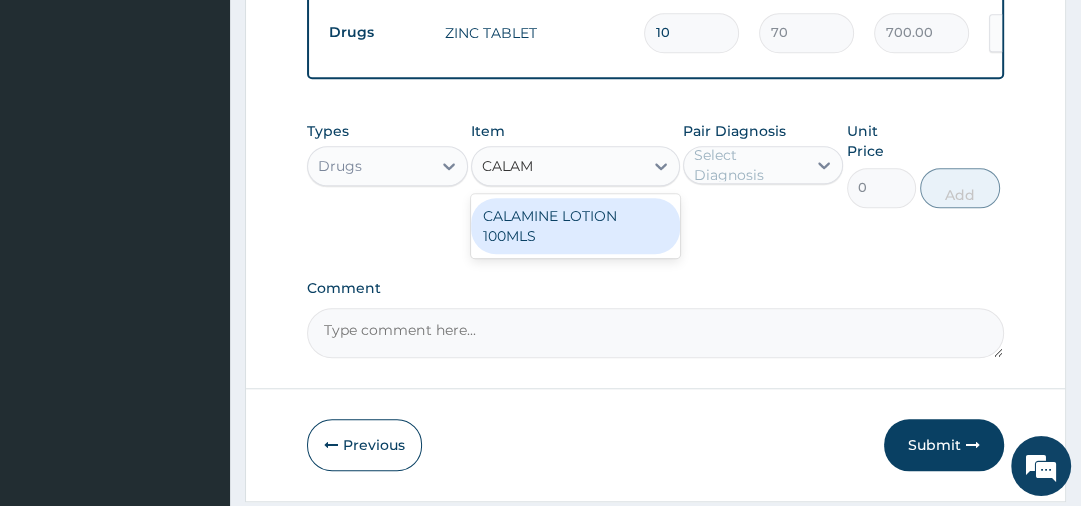 type 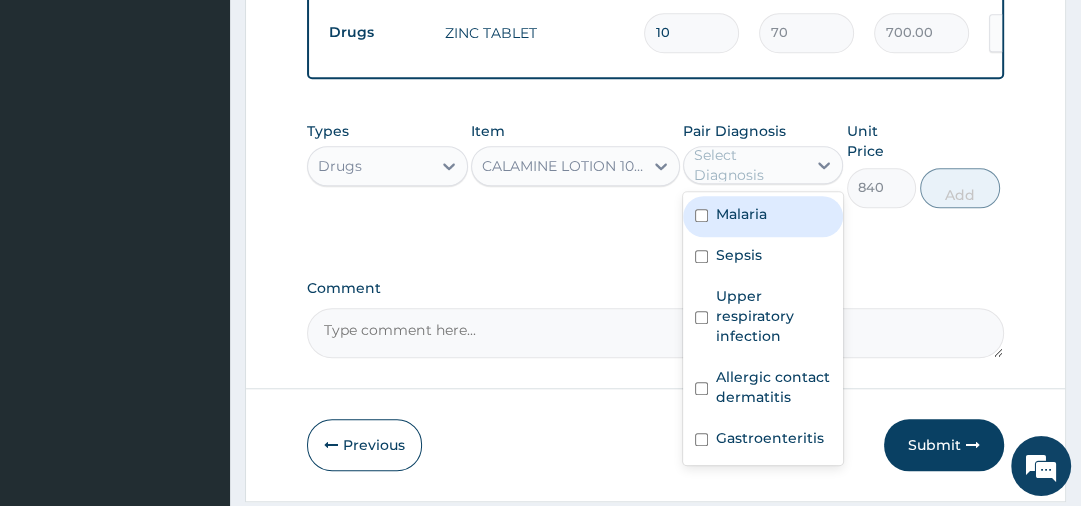 click on "Select Diagnosis" at bounding box center (749, 165) 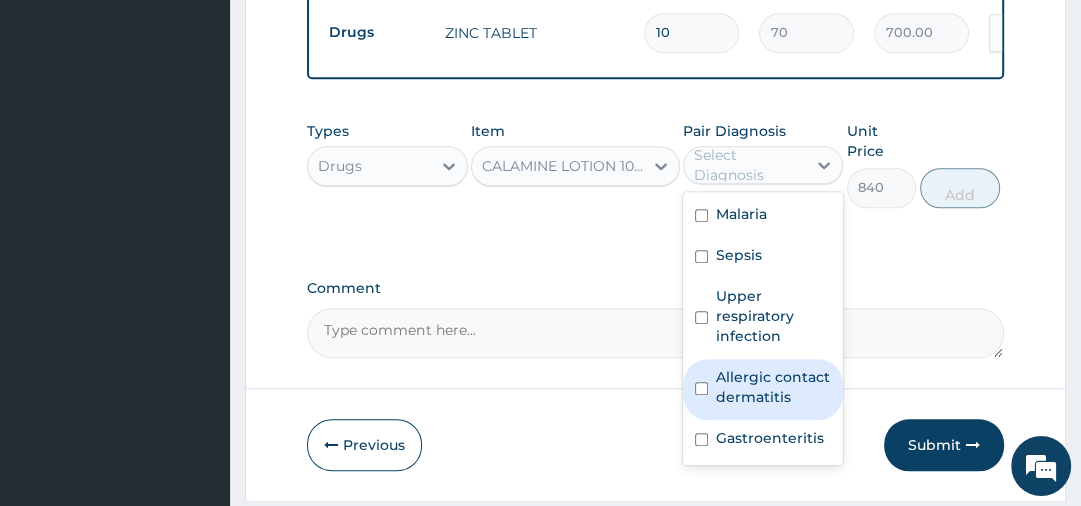 click on "Allergic contact dermatitis" at bounding box center [773, 387] 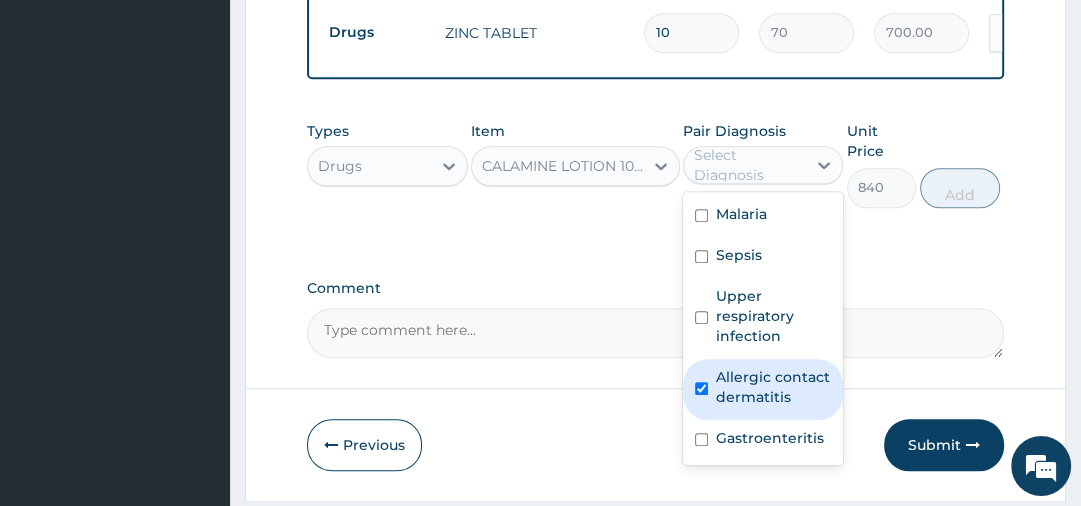 checkbox on "true" 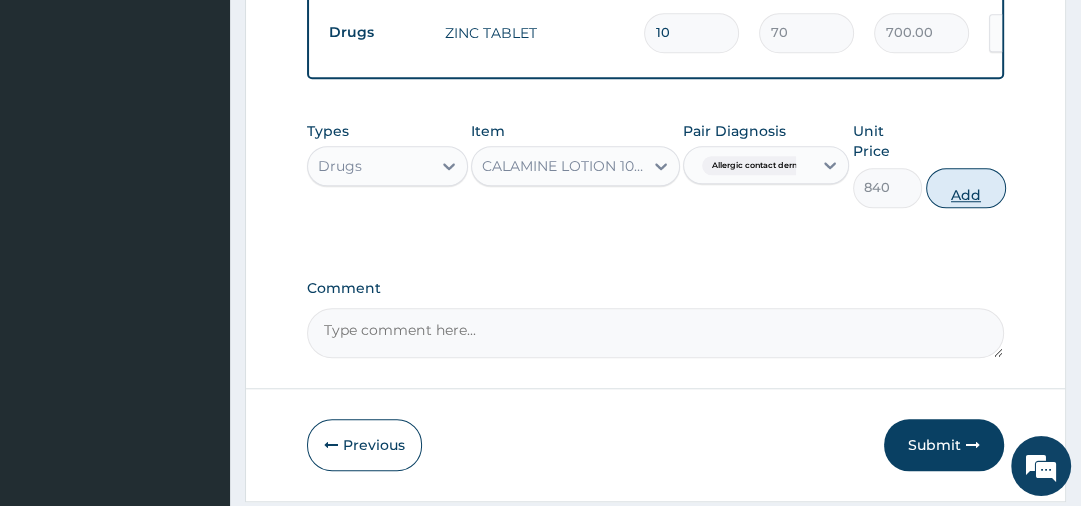 click on "Add" at bounding box center (966, 188) 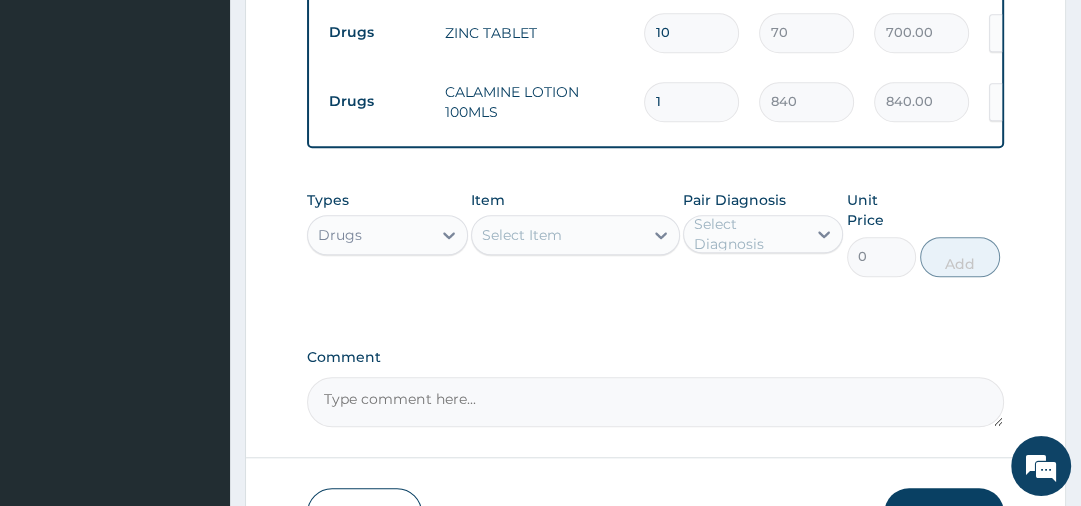 click on "Select Item" at bounding box center [557, 235] 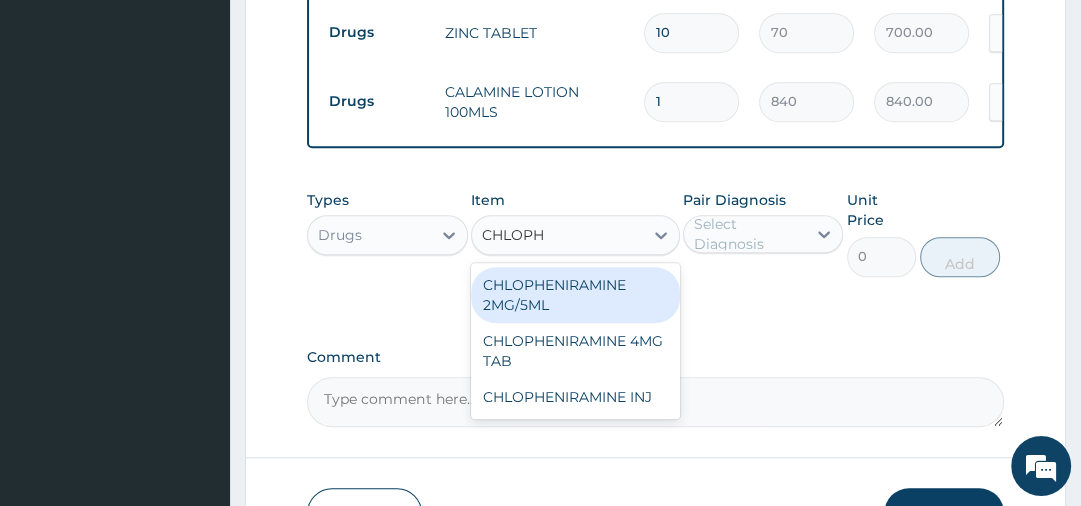type on "CHLOPHE" 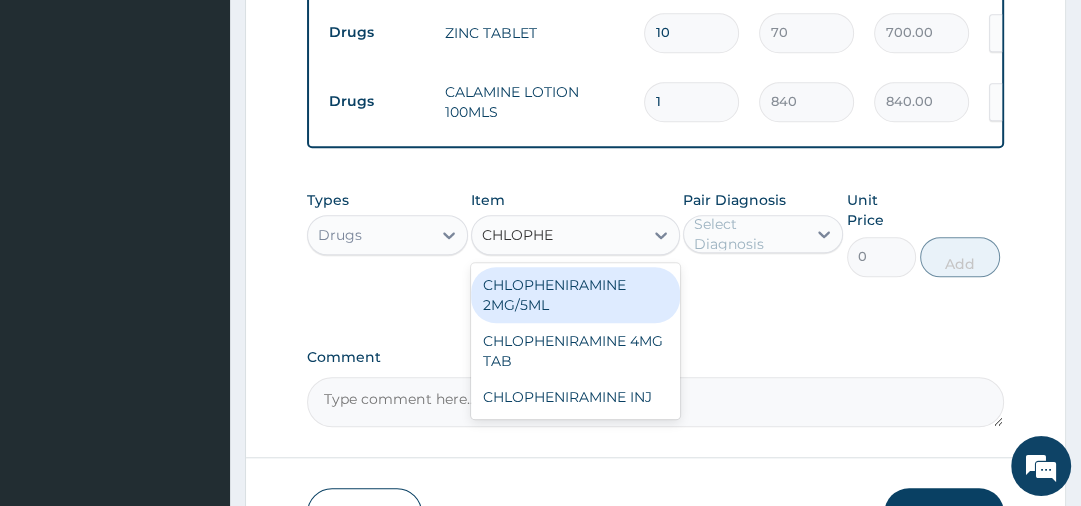 click on "CHLOPHENIRAMINE 2MG/5ML" at bounding box center (575, 295) 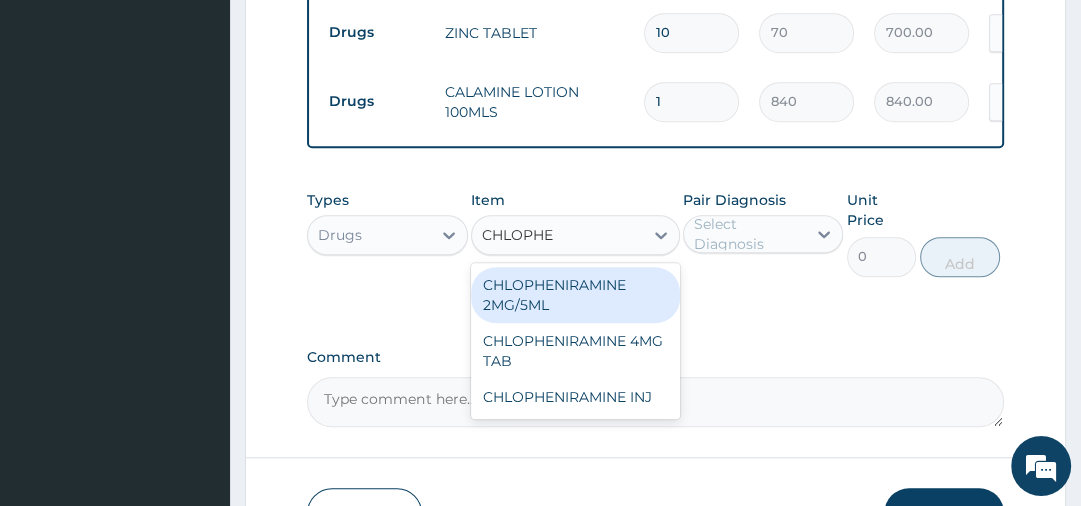 type 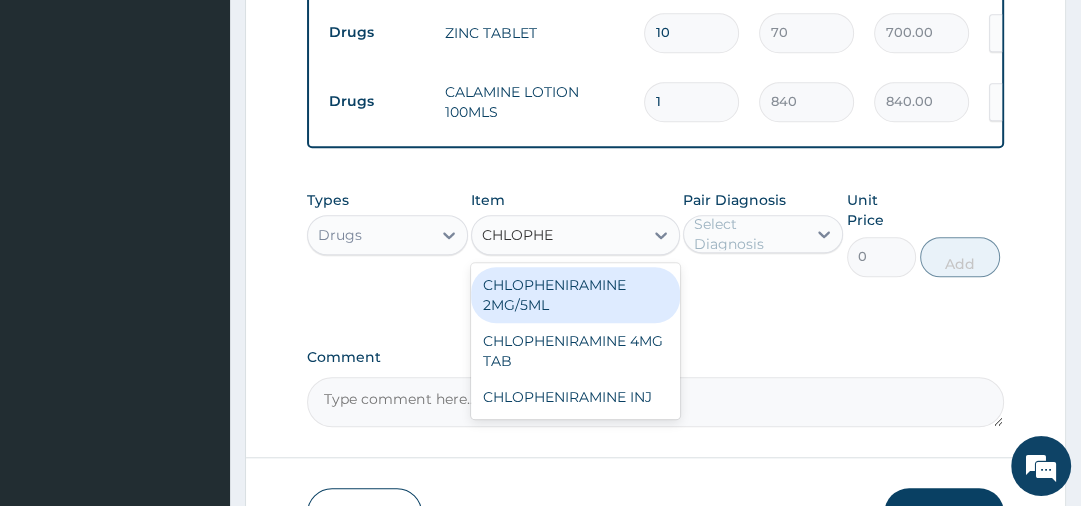 type on "490" 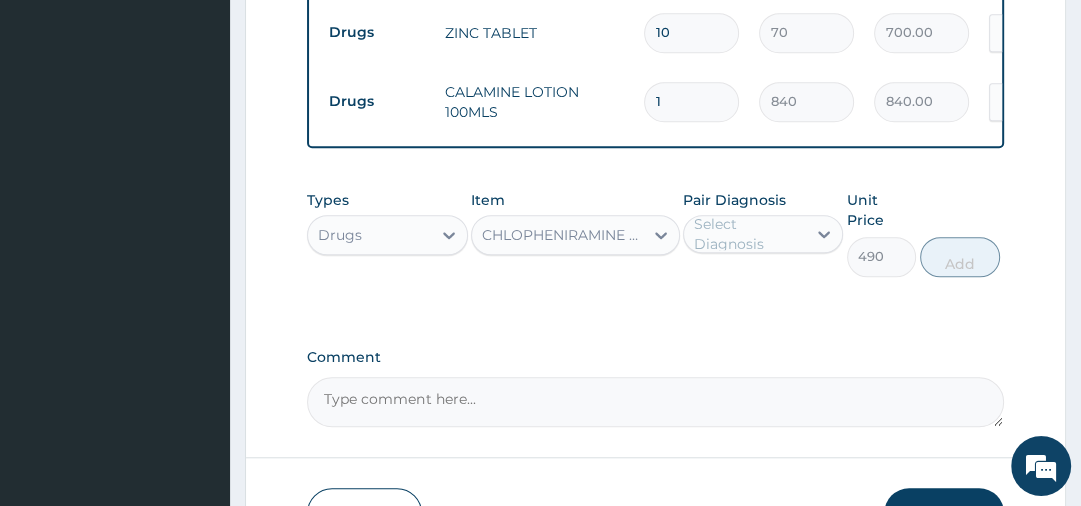 click on "Select Diagnosis" at bounding box center (749, 234) 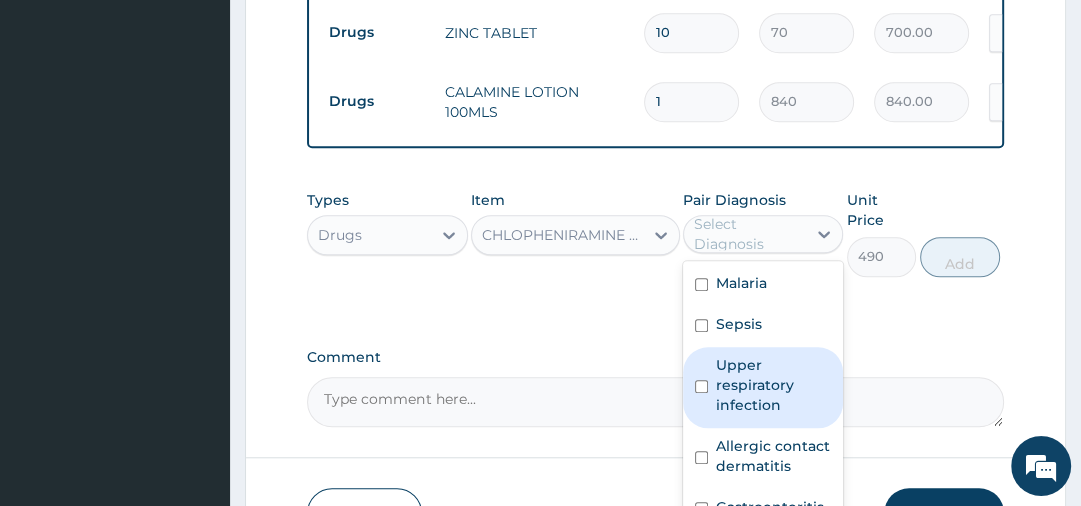 click on "Upper respiratory infection" at bounding box center [773, 385] 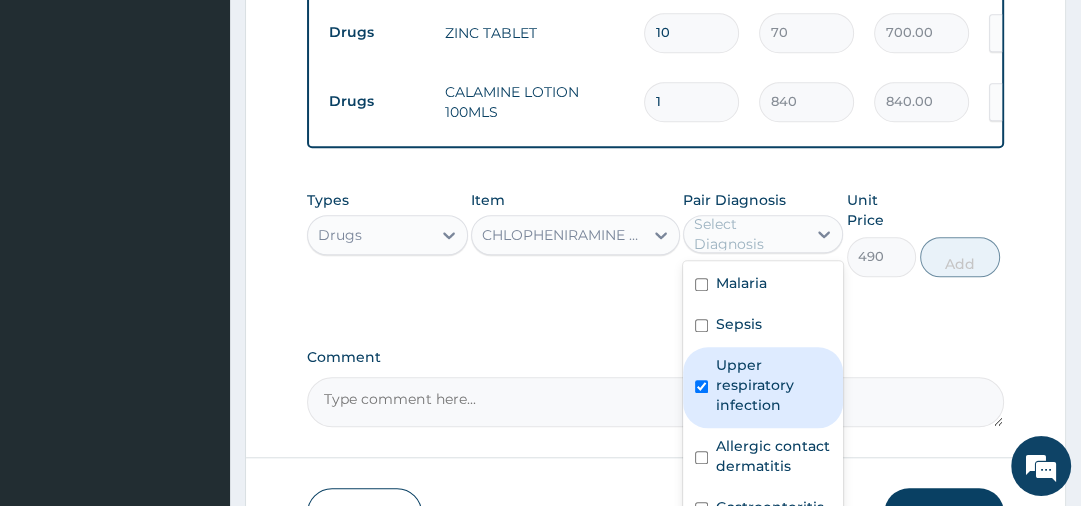 checkbox on "true" 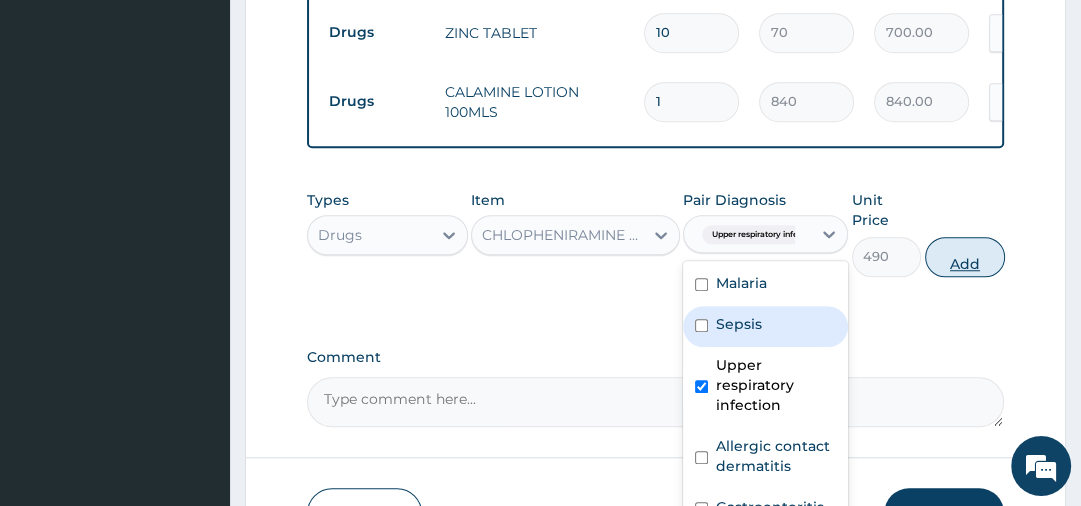 click on "Add" at bounding box center (965, 257) 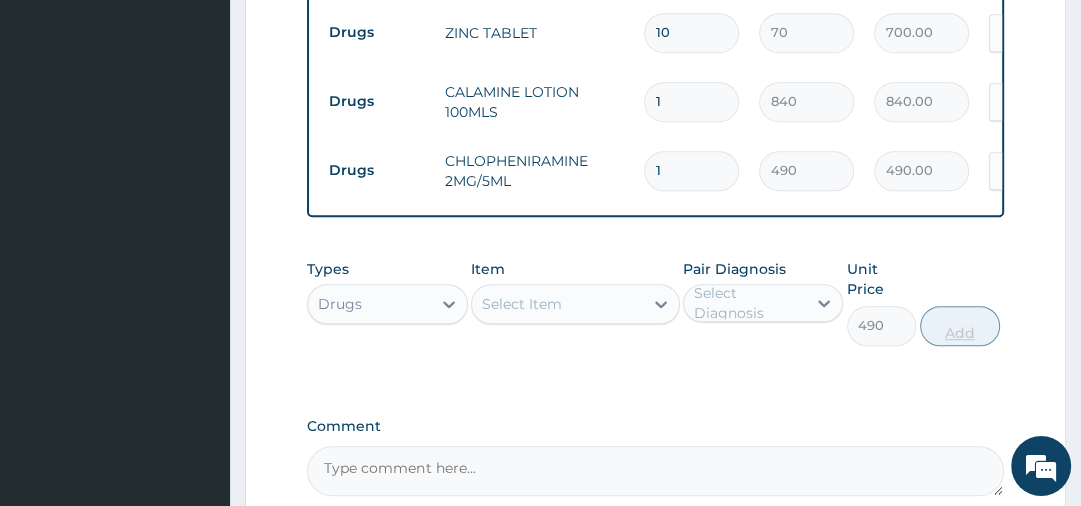 type on "0" 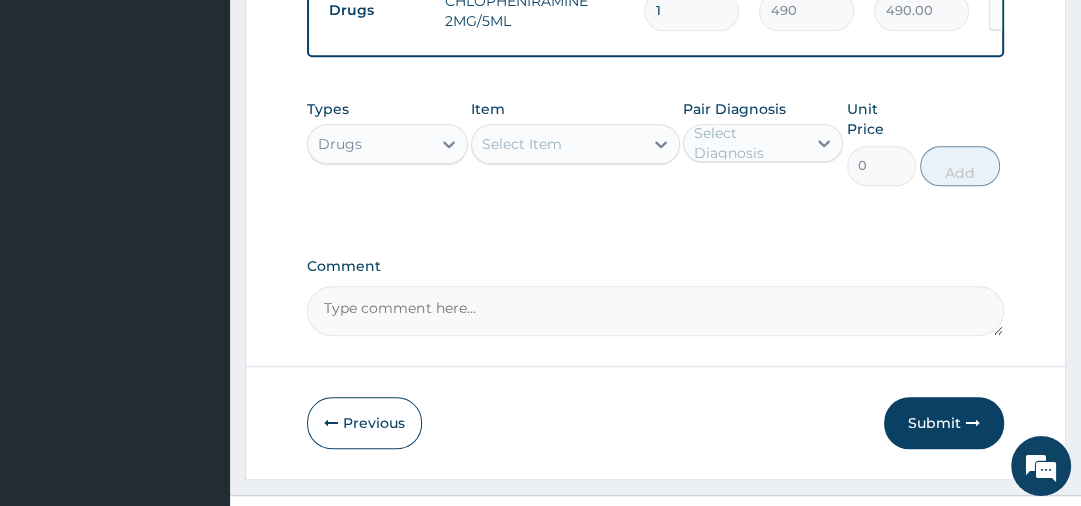scroll, scrollTop: 1320, scrollLeft: 0, axis: vertical 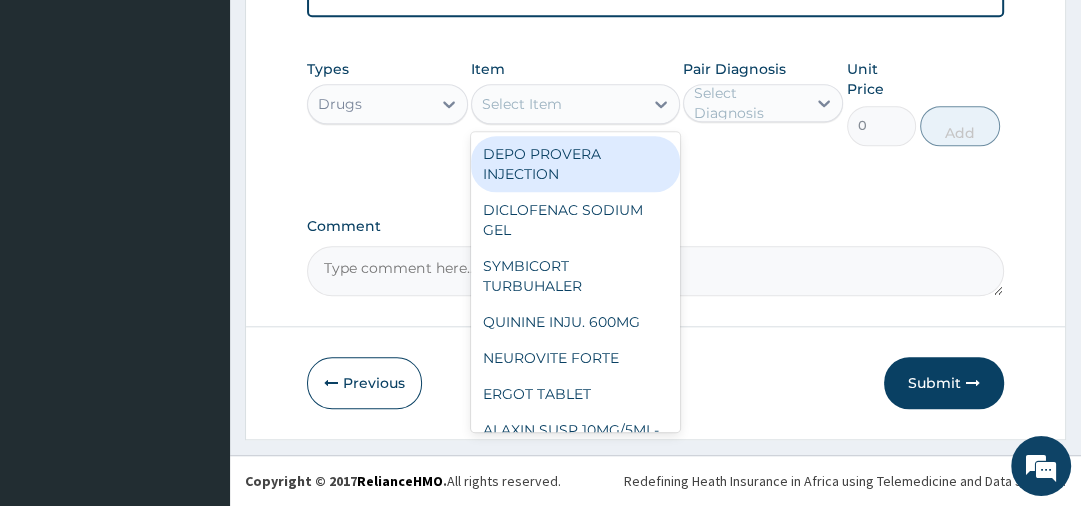 click on "Select Item" at bounding box center (557, 104) 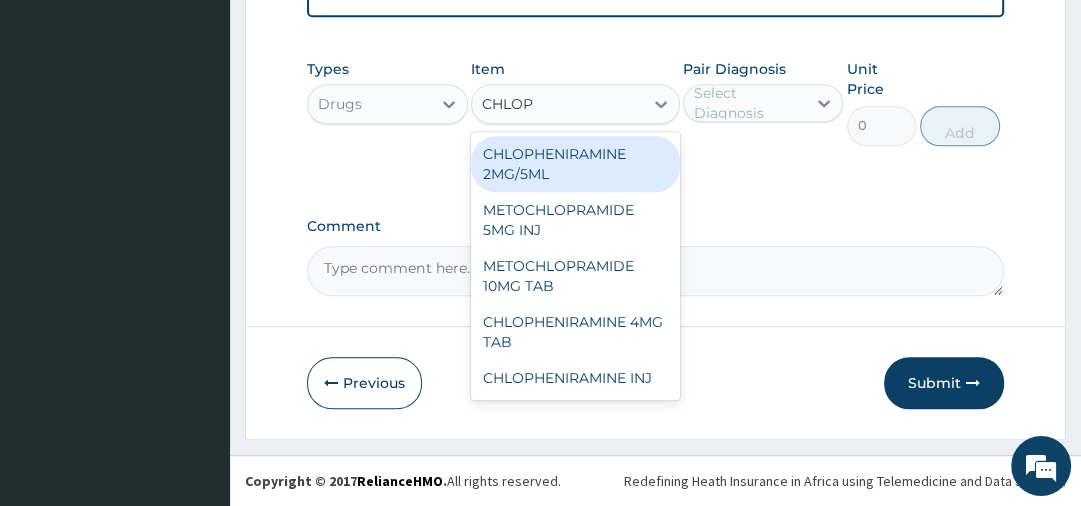 type on "CHLOPH" 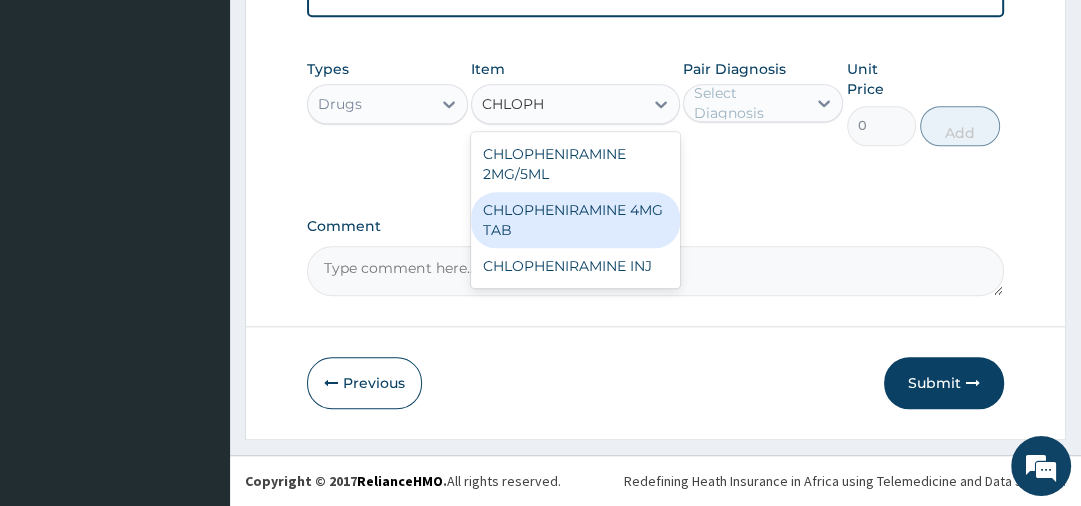 click on "CHLOPHENIRAMINE 4MG TAB" at bounding box center [575, 220] 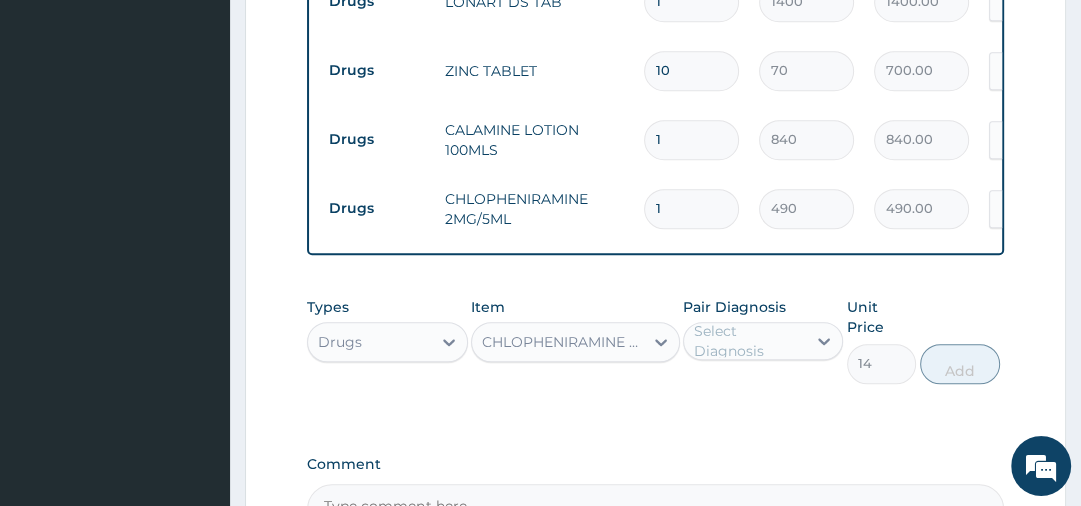 scroll, scrollTop: 1064, scrollLeft: 0, axis: vertical 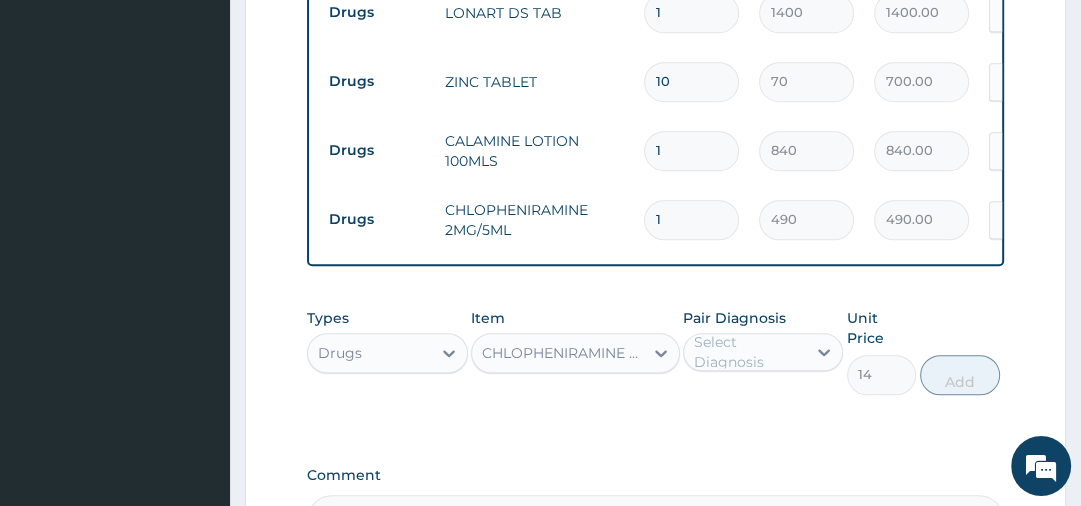 click on "CHLOPHENIRAMINE 4MG TAB" at bounding box center (563, 353) 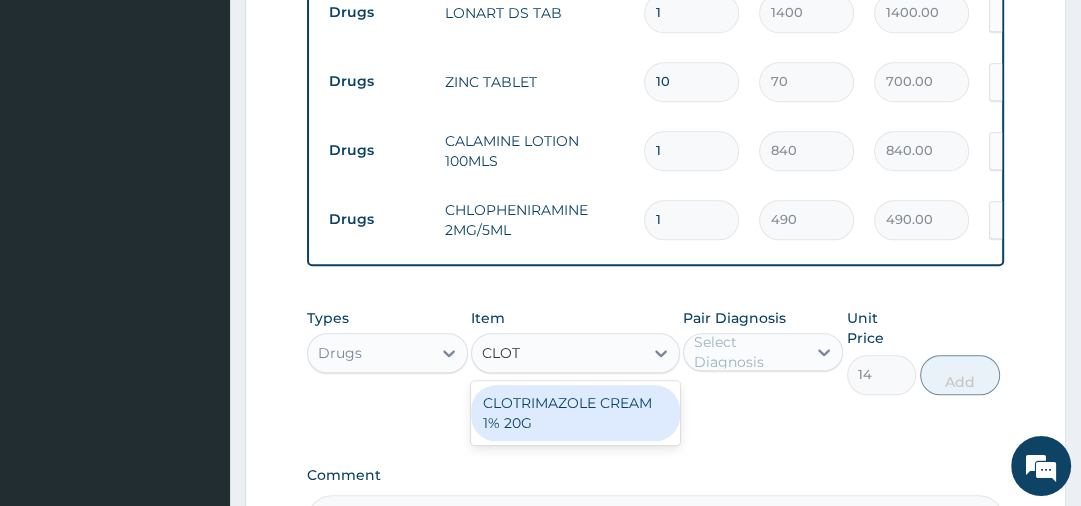 scroll, scrollTop: 0, scrollLeft: 0, axis: both 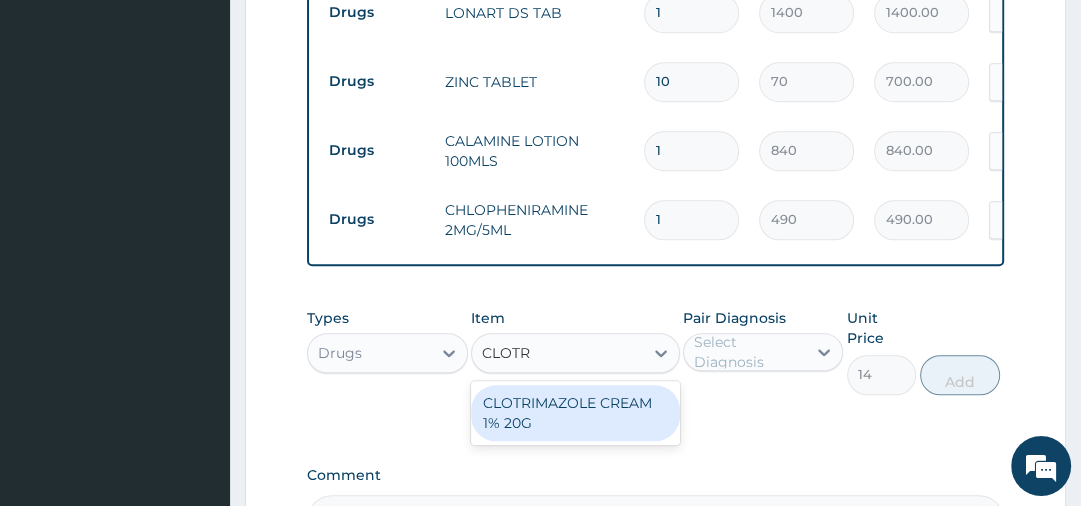 click on "CLOTRIMAZOLE CREAM 1% 20G" at bounding box center [575, 413] 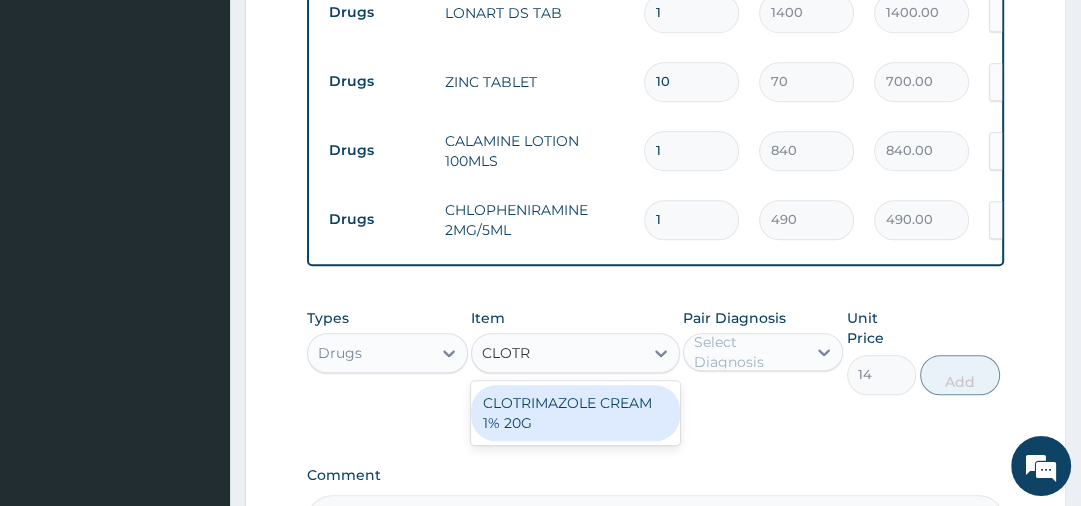 type on "700" 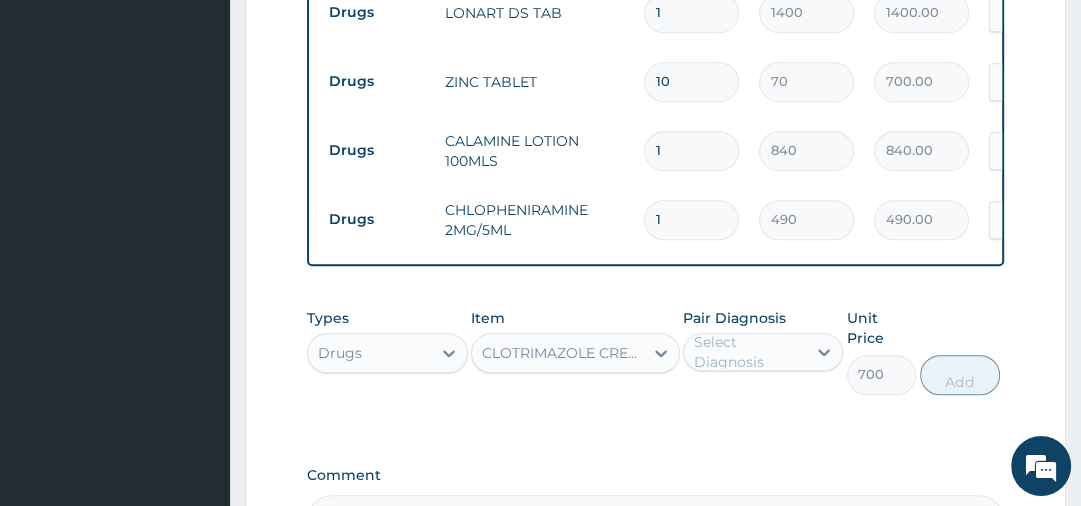 click on "Select Diagnosis" at bounding box center [749, 352] 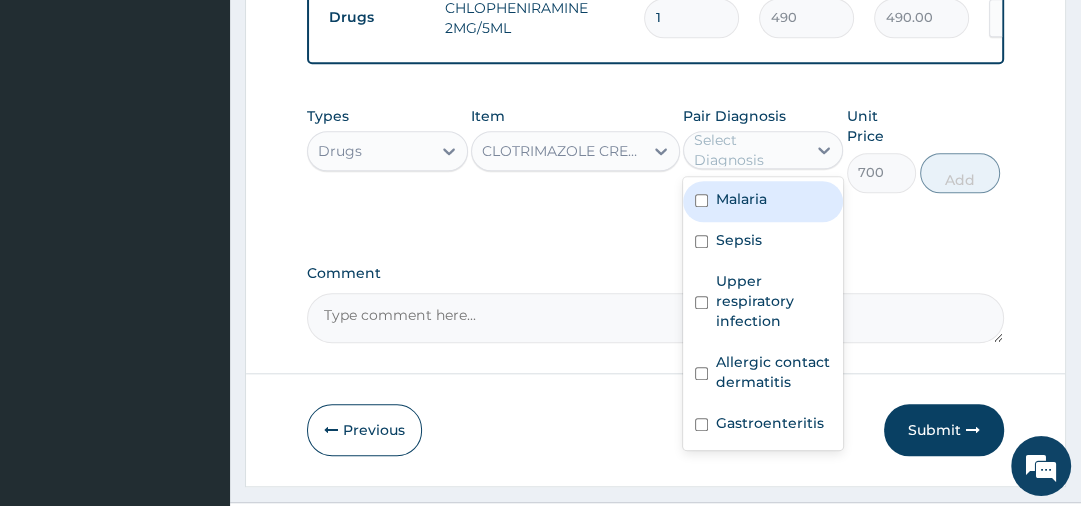 scroll, scrollTop: 1320, scrollLeft: 0, axis: vertical 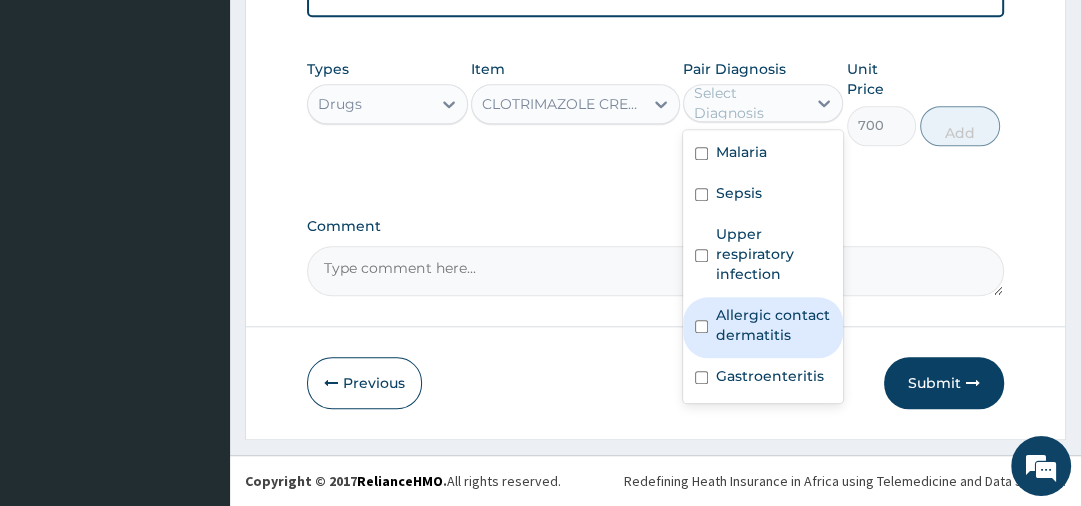 click on "Allergic contact dermatitis" at bounding box center (773, 325) 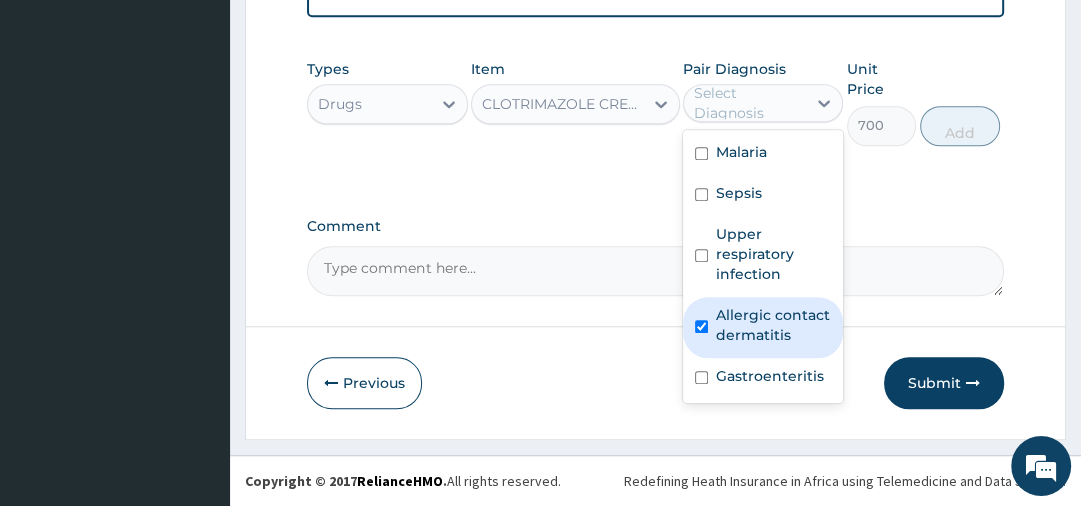 checkbox on "true" 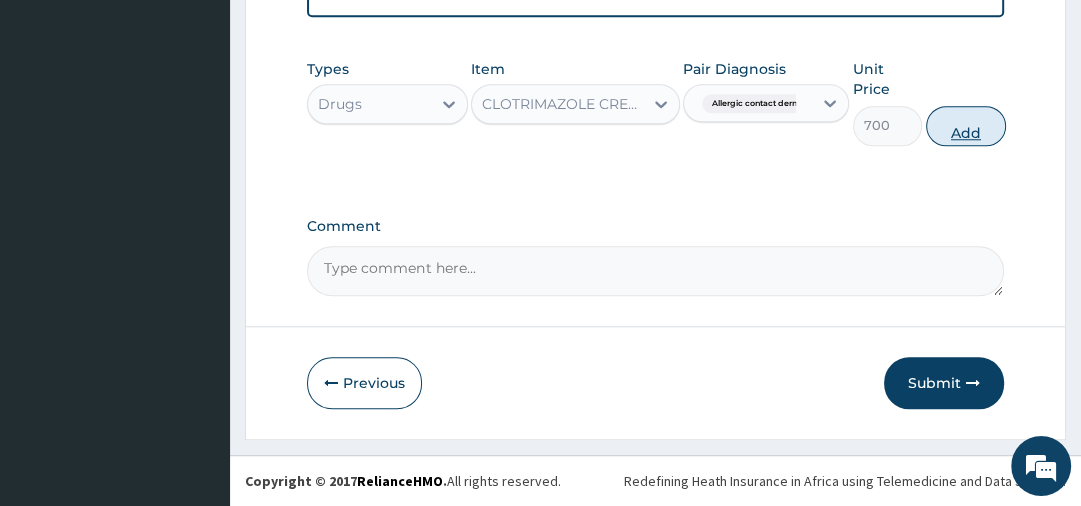 click on "Add" at bounding box center [966, 126] 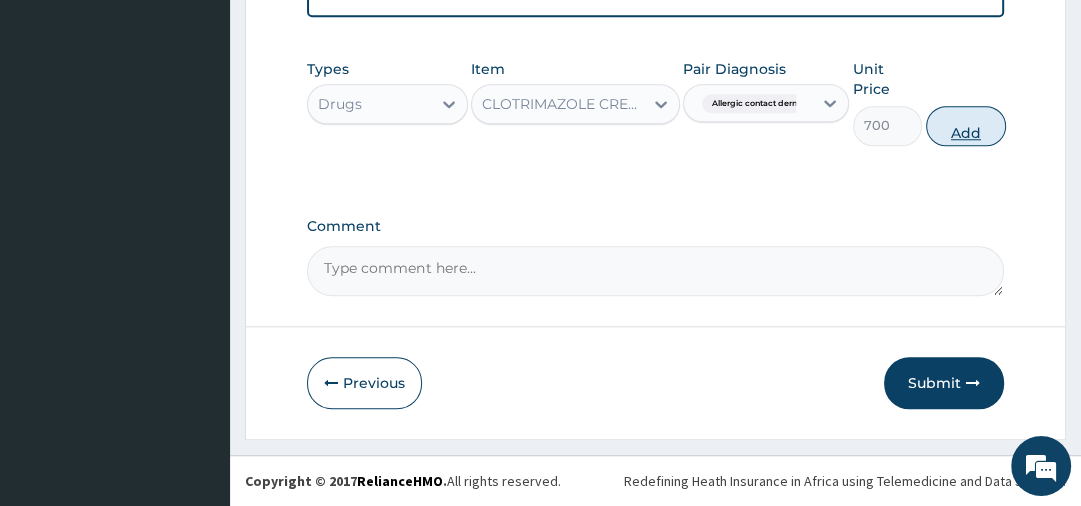 type on "0" 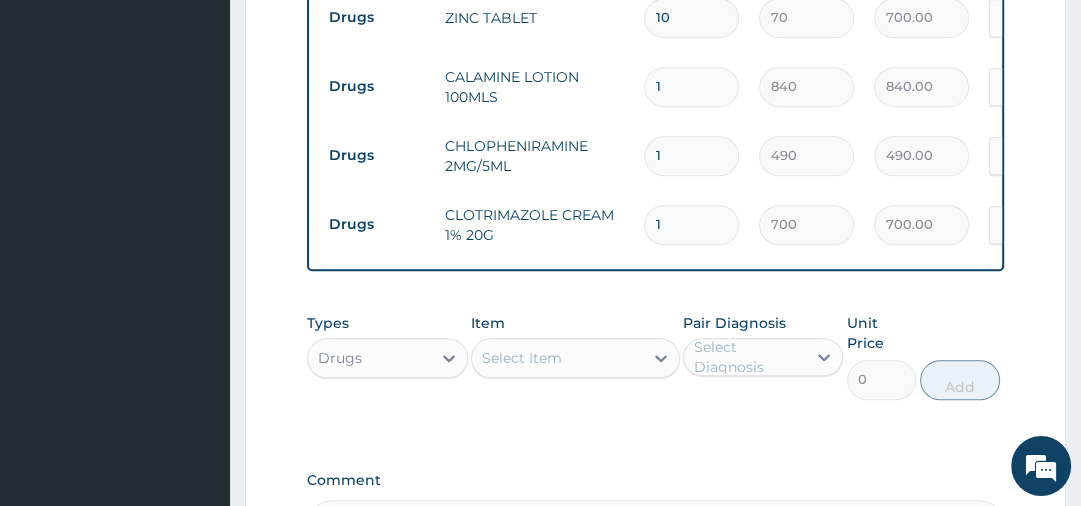 scroll, scrollTop: 1096, scrollLeft: 0, axis: vertical 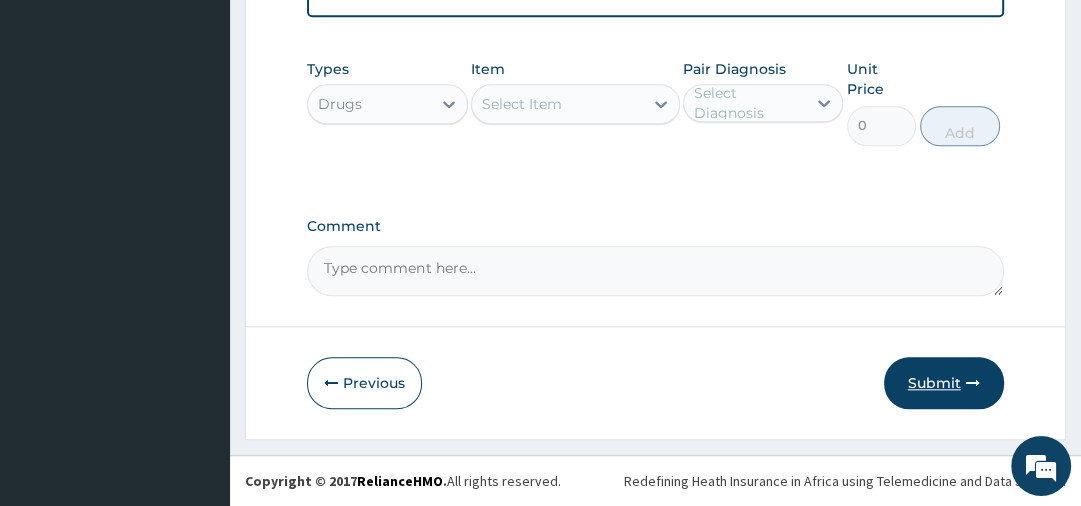 click on "Submit" at bounding box center (944, 383) 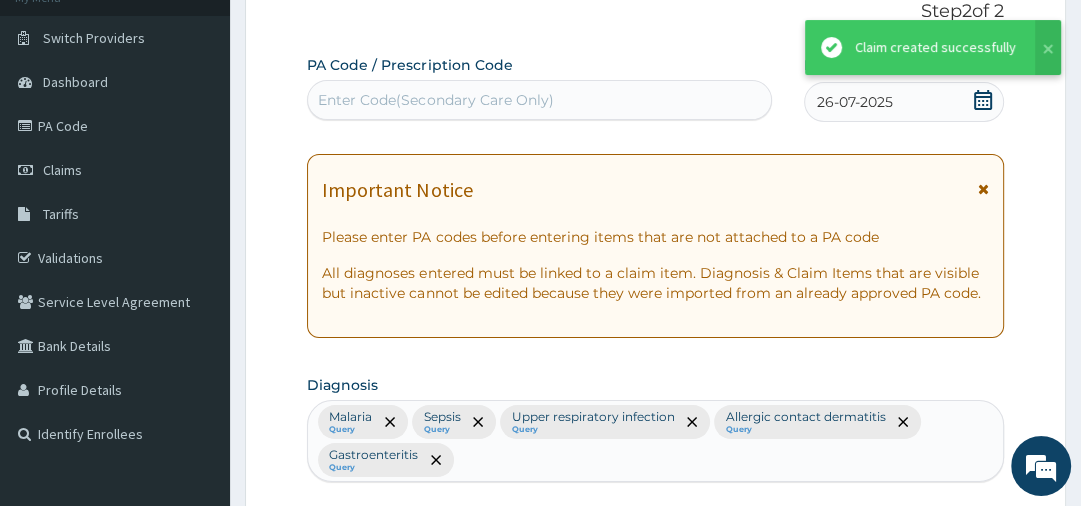 scroll, scrollTop: 1388, scrollLeft: 0, axis: vertical 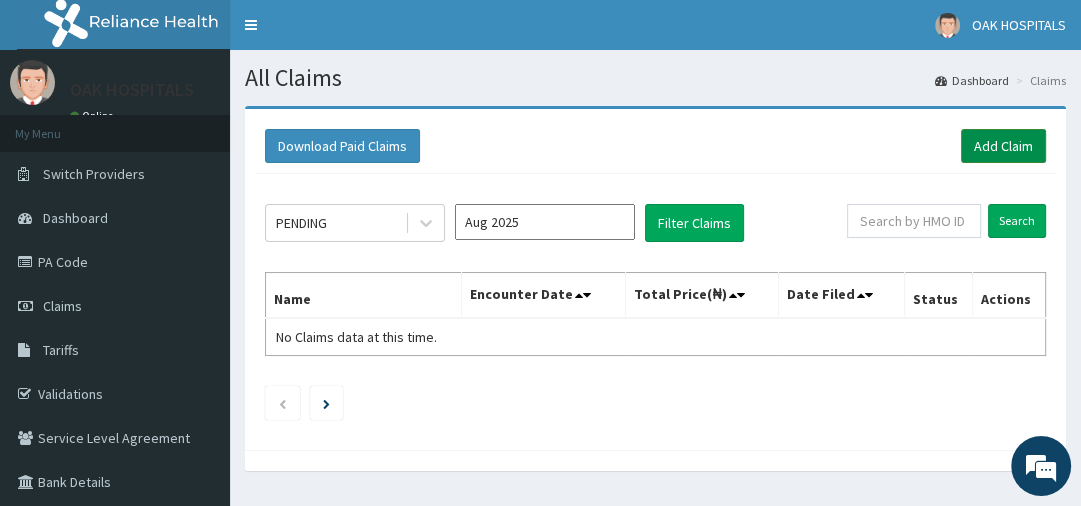 click on "Add Claim" at bounding box center (1003, 146) 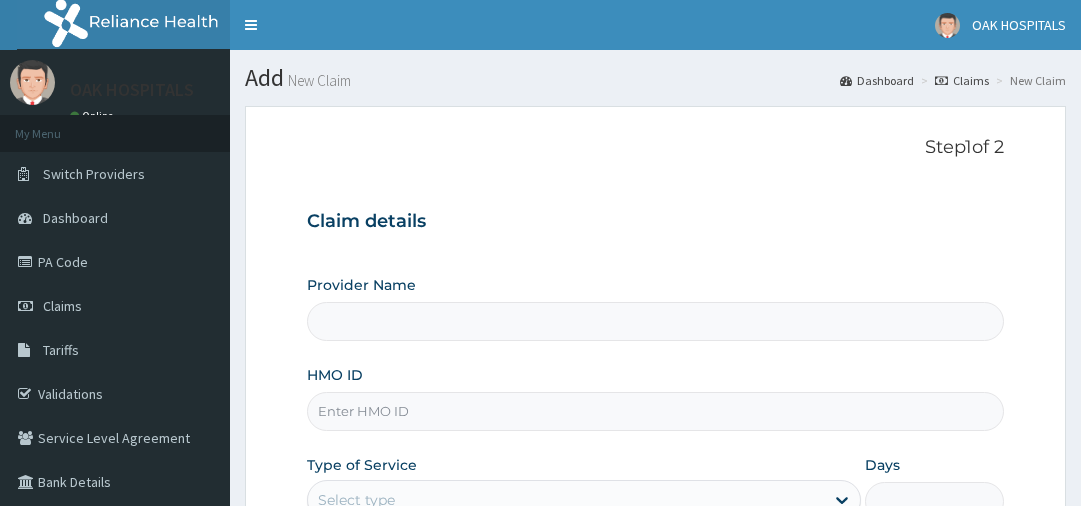 scroll, scrollTop: 0, scrollLeft: 0, axis: both 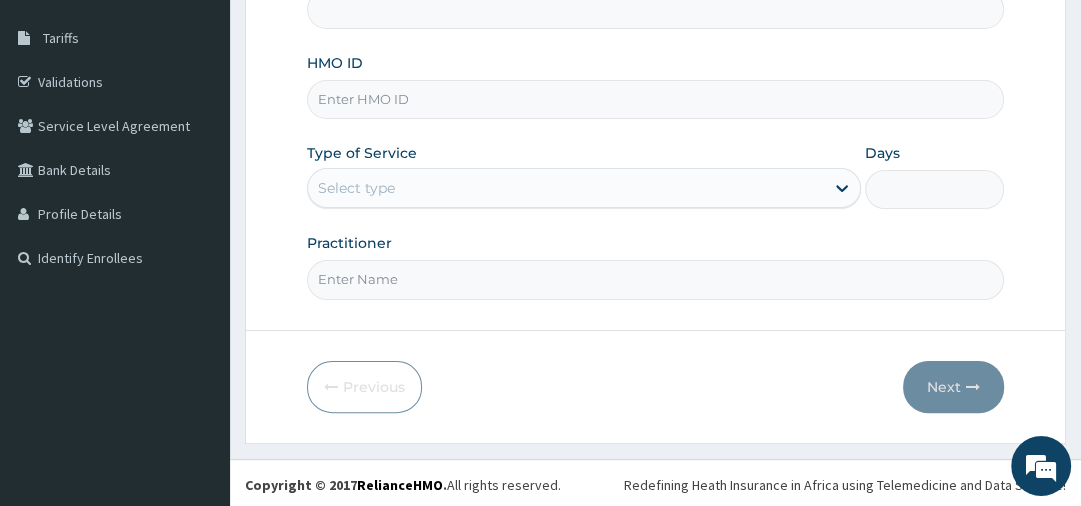 click on "HMO ID" at bounding box center (655, 99) 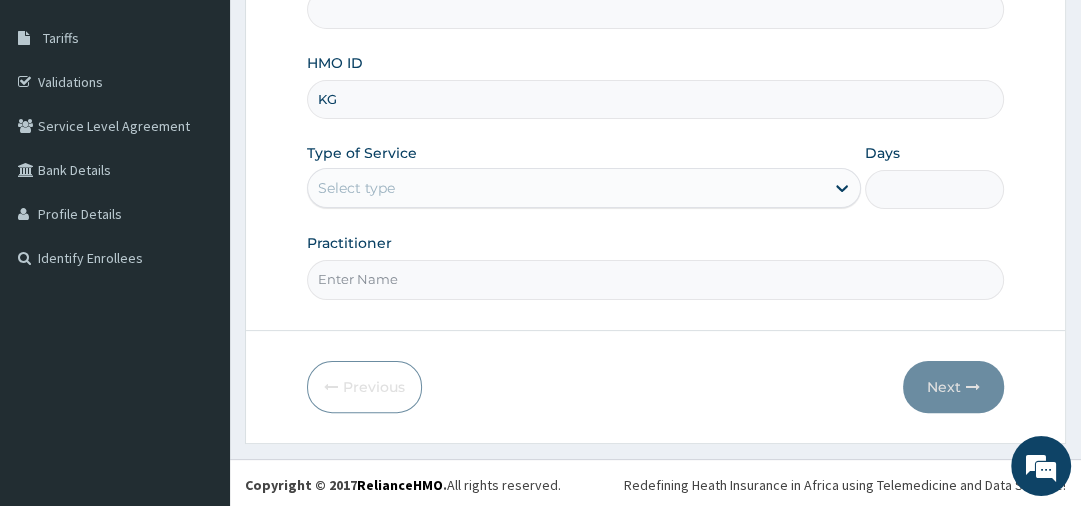type on "KGP" 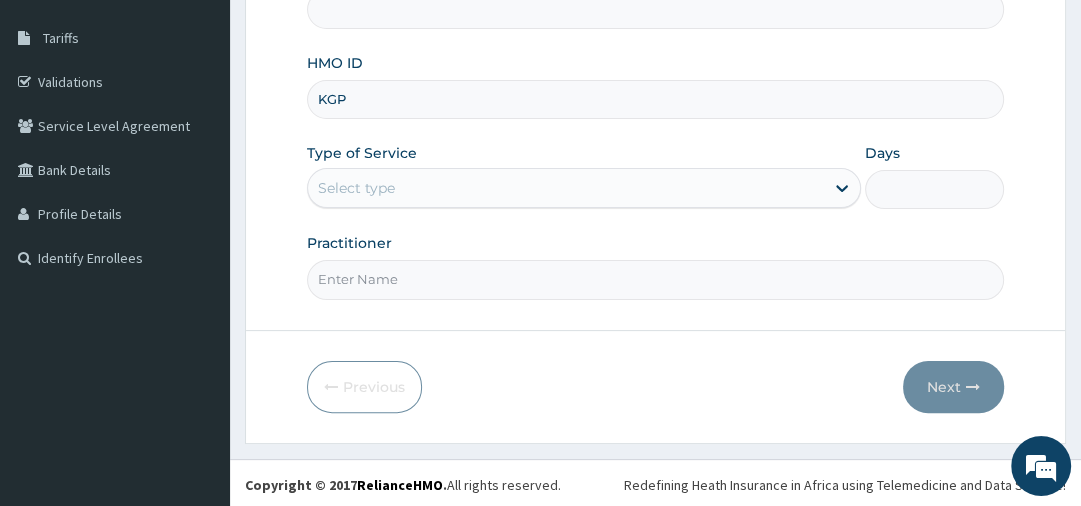scroll, scrollTop: 0, scrollLeft: 0, axis: both 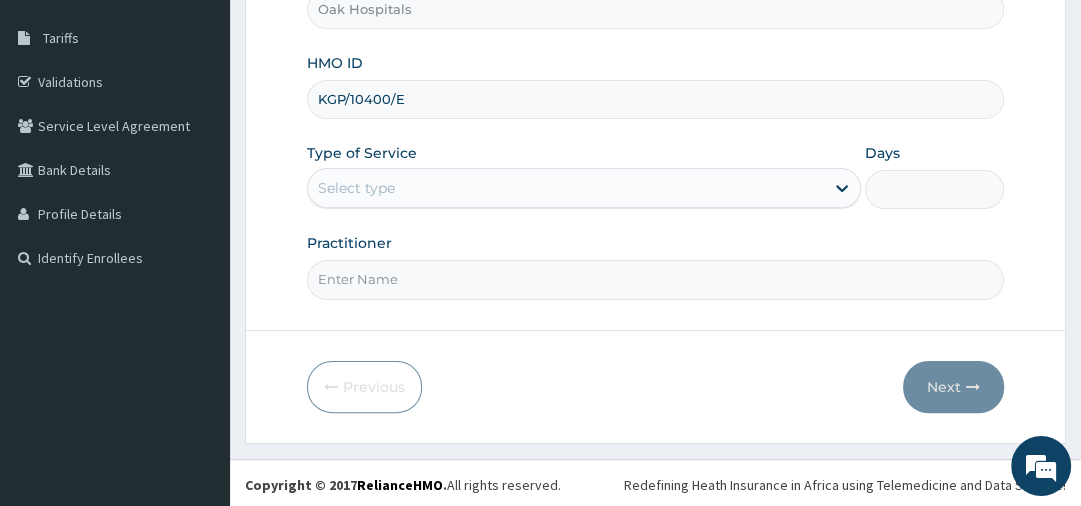 type on "KGP/10400/E" 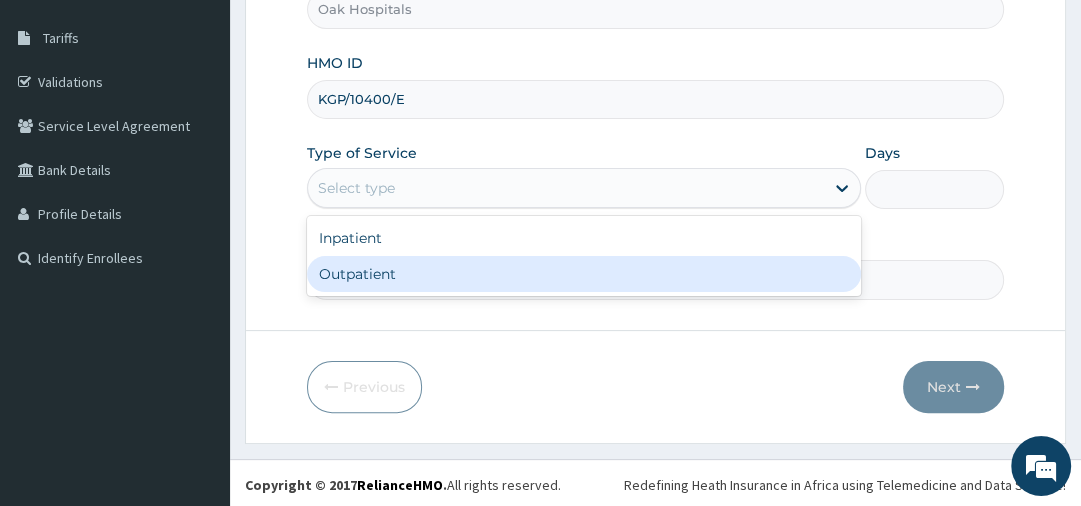 click on "Outpatient" at bounding box center [584, 274] 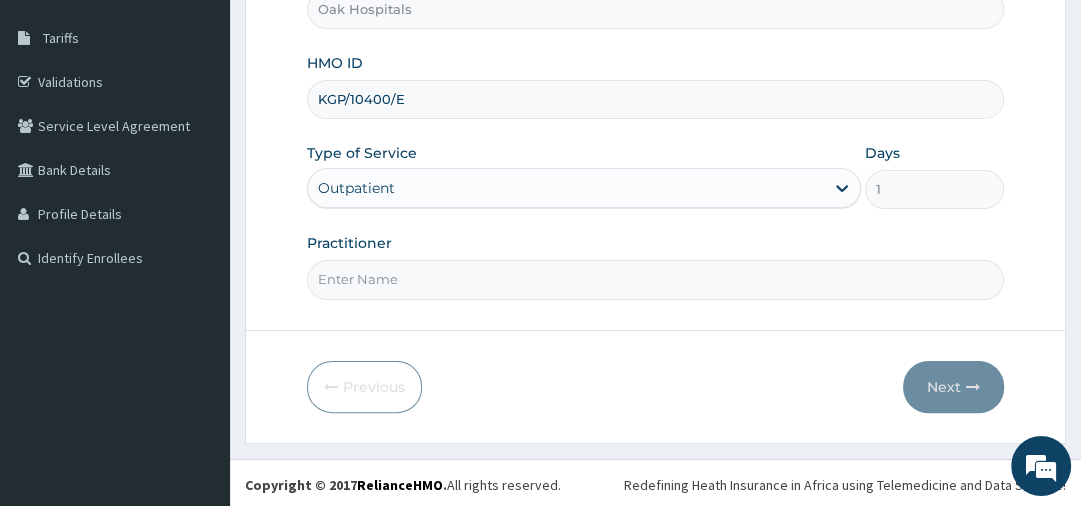 click on "Practitioner" at bounding box center (655, 279) 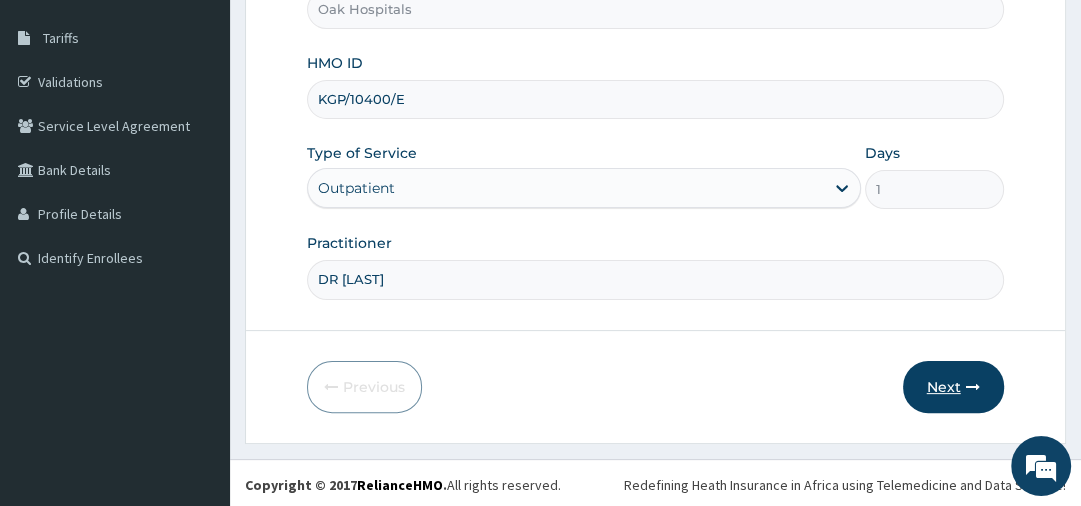 type on "DR [LAST]" 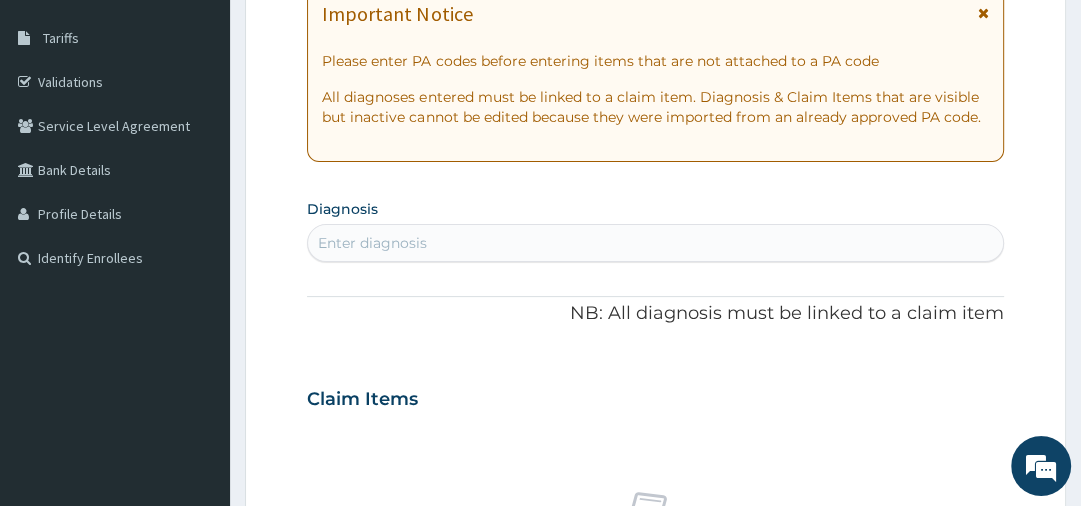 scroll, scrollTop: 17, scrollLeft: 0, axis: vertical 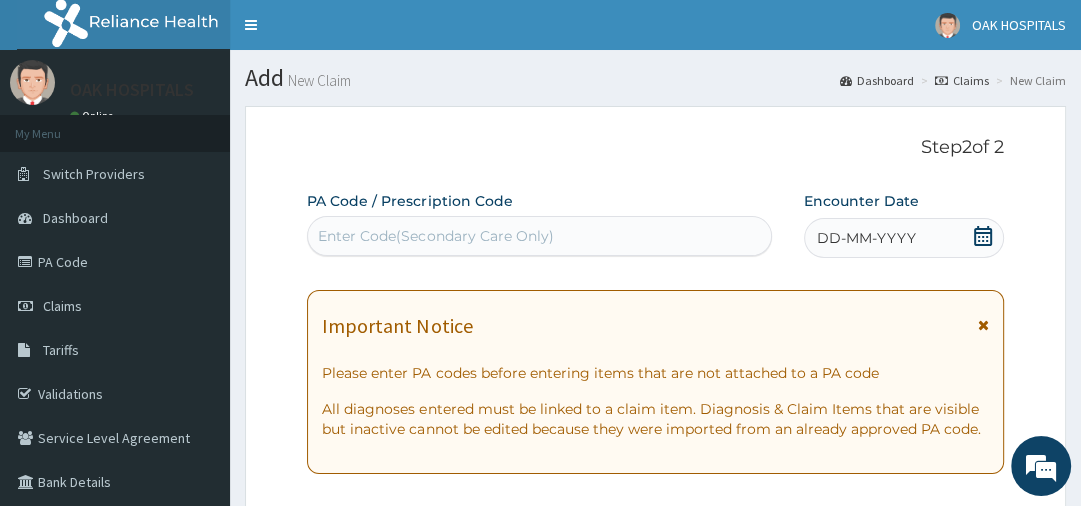 click on "DD-MM-YYYY" at bounding box center [866, 238] 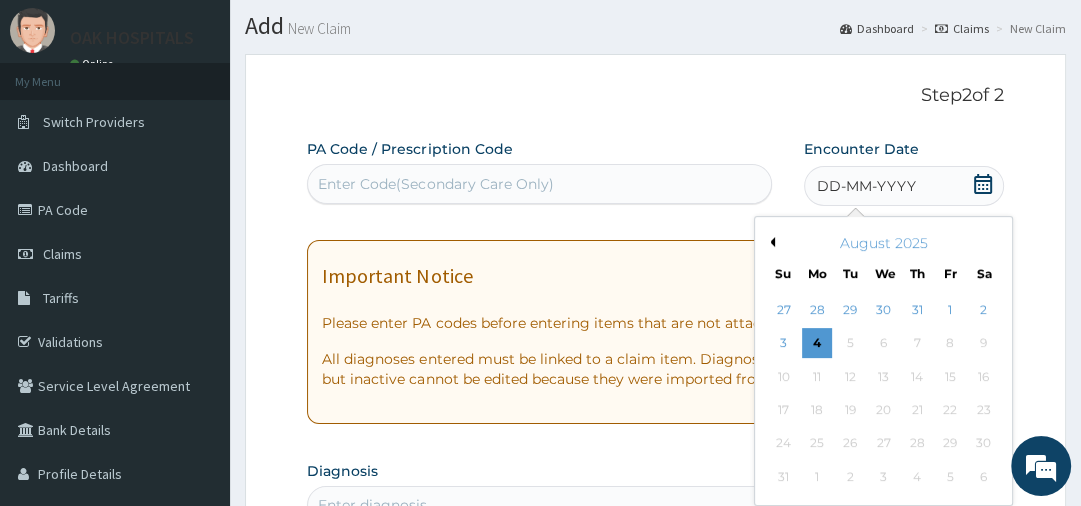 scroll, scrollTop: 64, scrollLeft: 0, axis: vertical 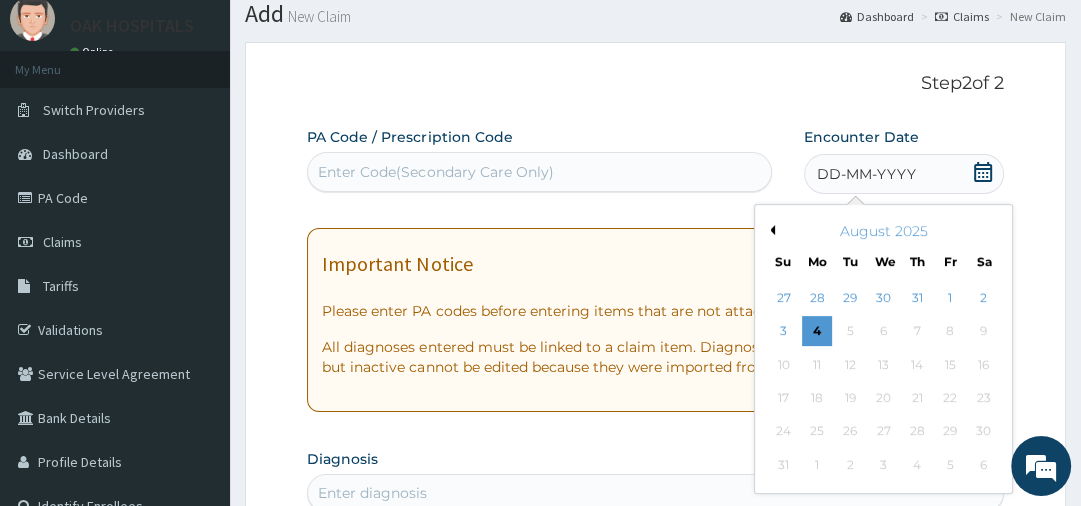 click on "Previous Month" at bounding box center [770, 230] 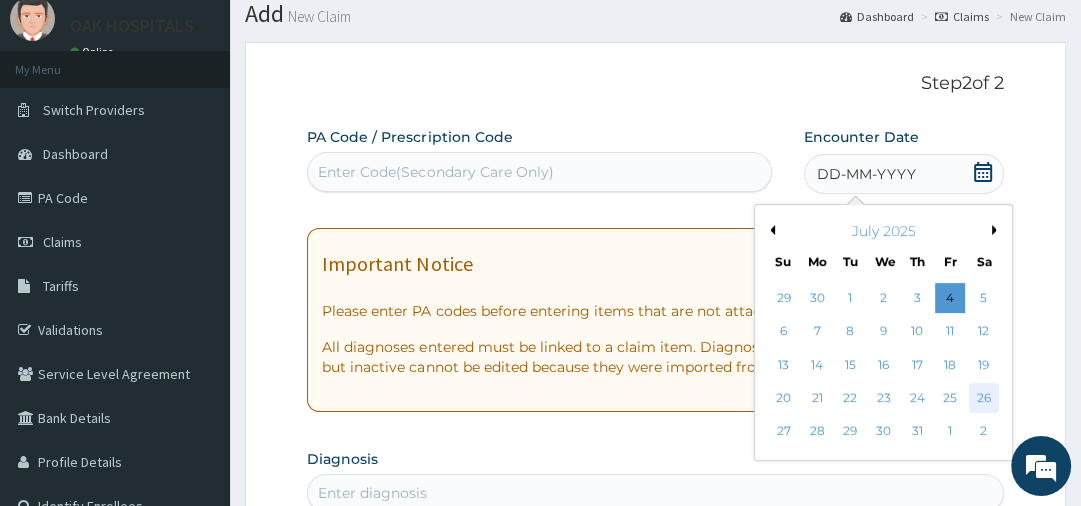 click on "26" at bounding box center (984, 398) 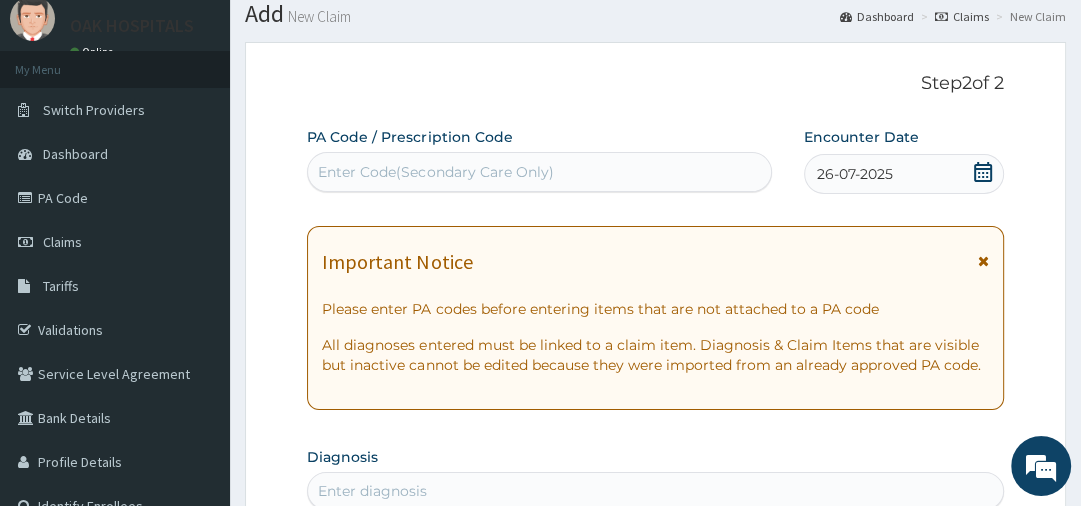 scroll, scrollTop: 506, scrollLeft: 0, axis: vertical 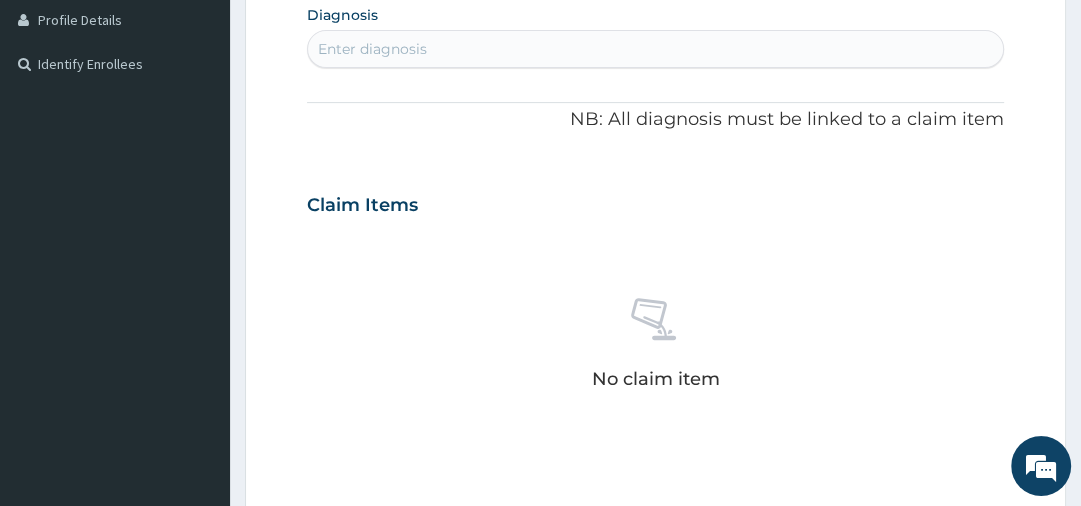 click on "Enter diagnosis" at bounding box center (372, 49) 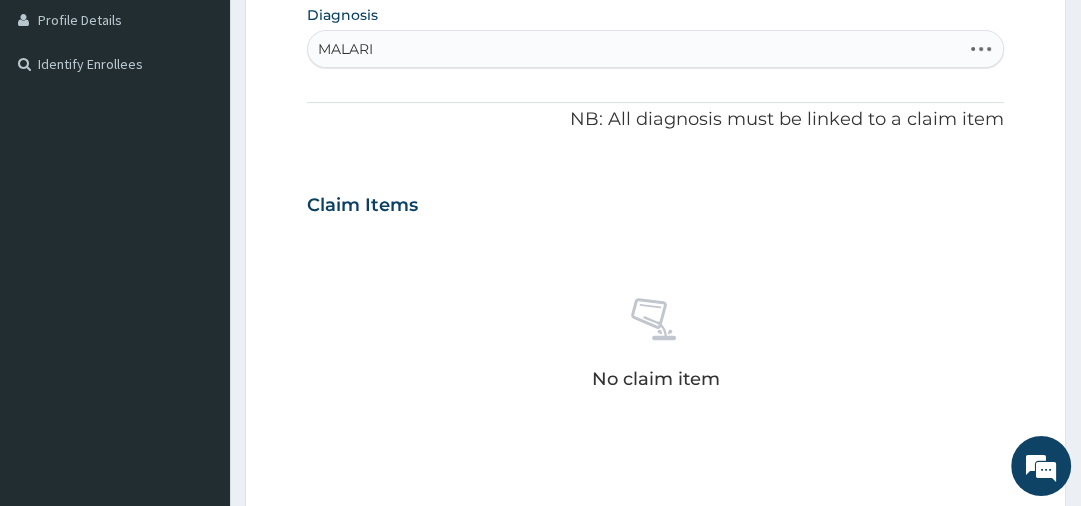 type on "MALARIA" 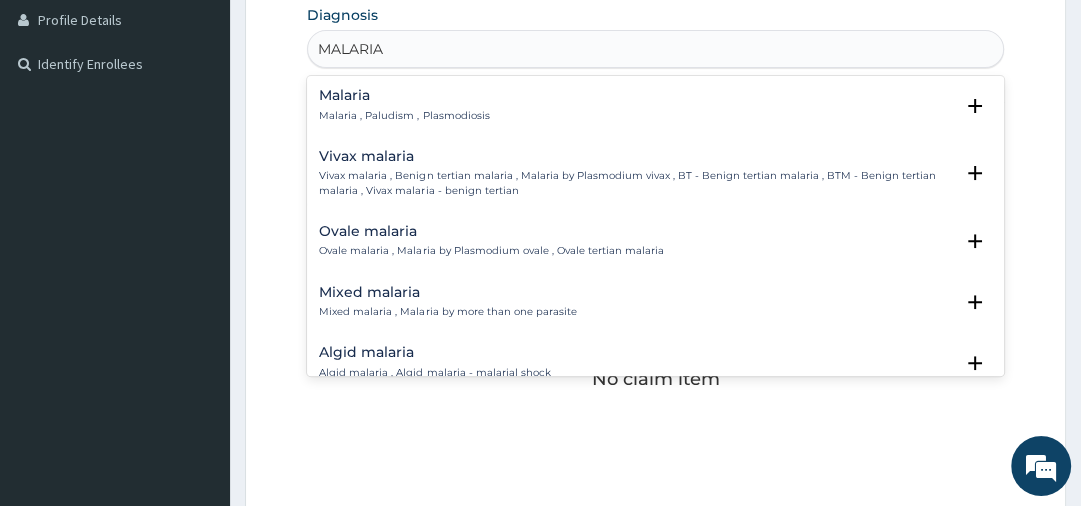 click on "Malaria Malaria , Paludism , Plasmodiosis" at bounding box center (404, 105) 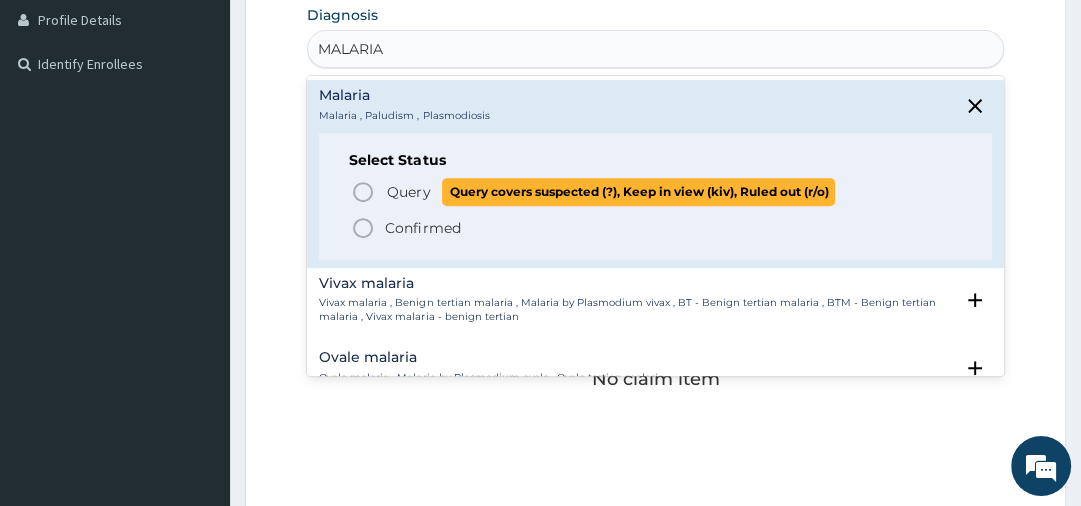 click on "Query" at bounding box center [408, 192] 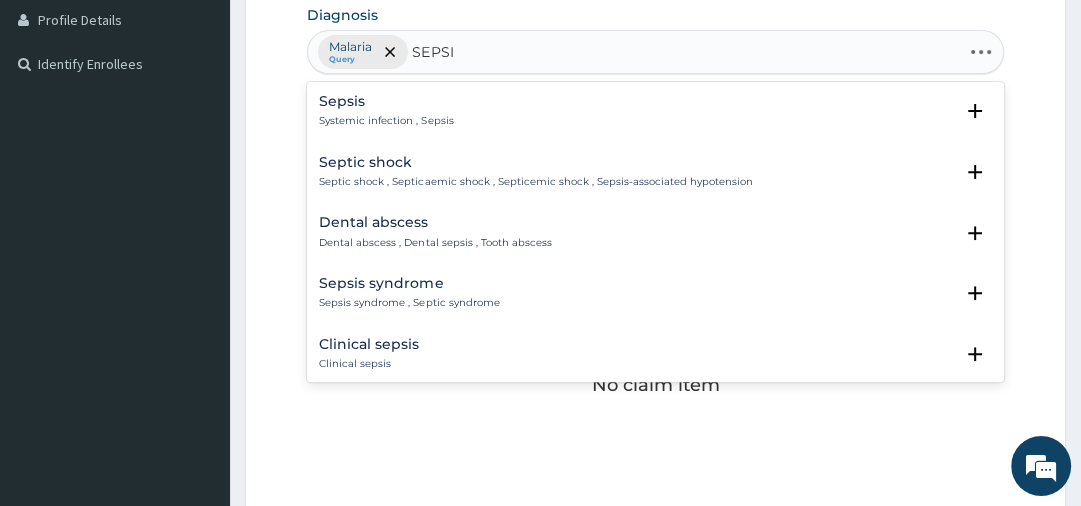 type on "SEPSIS" 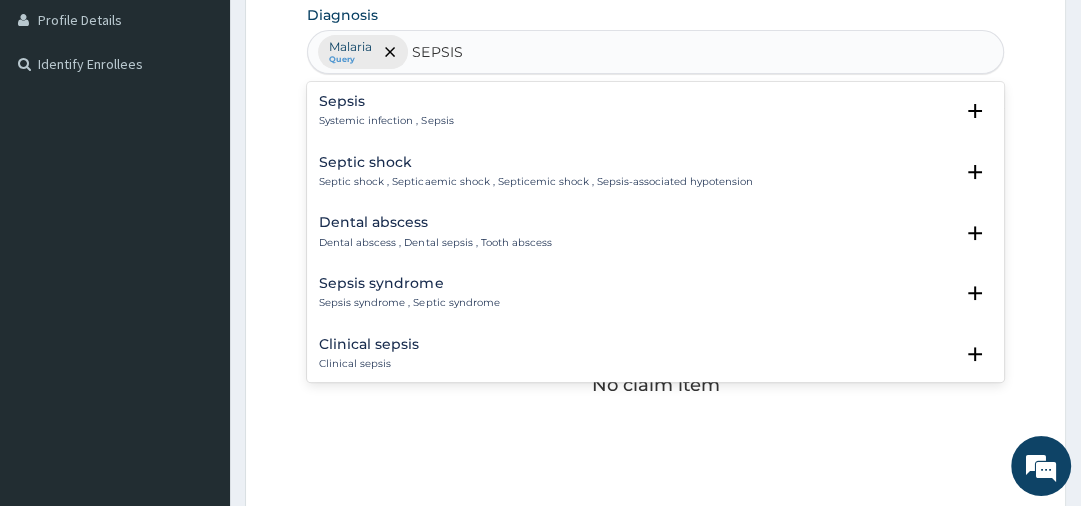 click on "Sepsis Systemic infection , Sepsis" at bounding box center (386, 111) 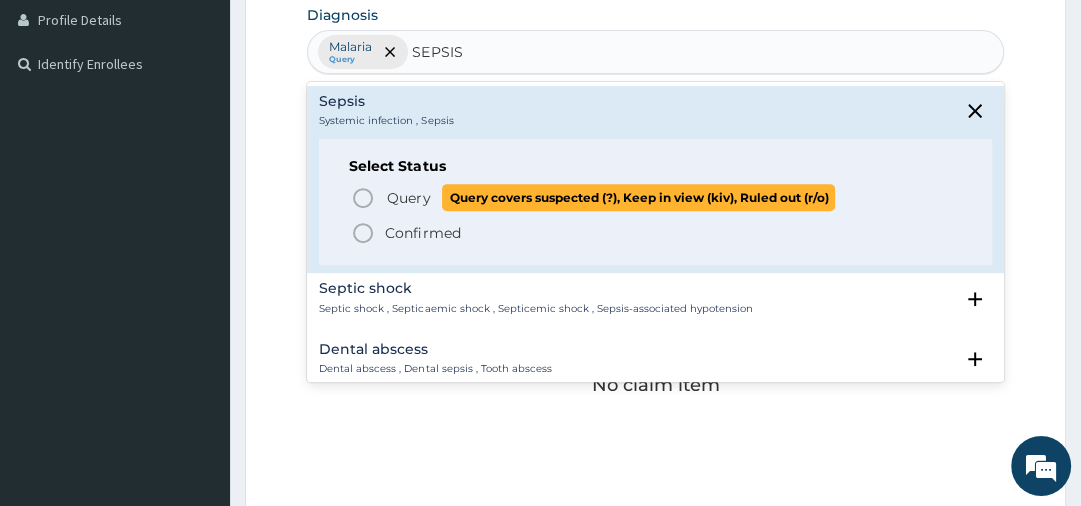 click on "Query" at bounding box center [408, 198] 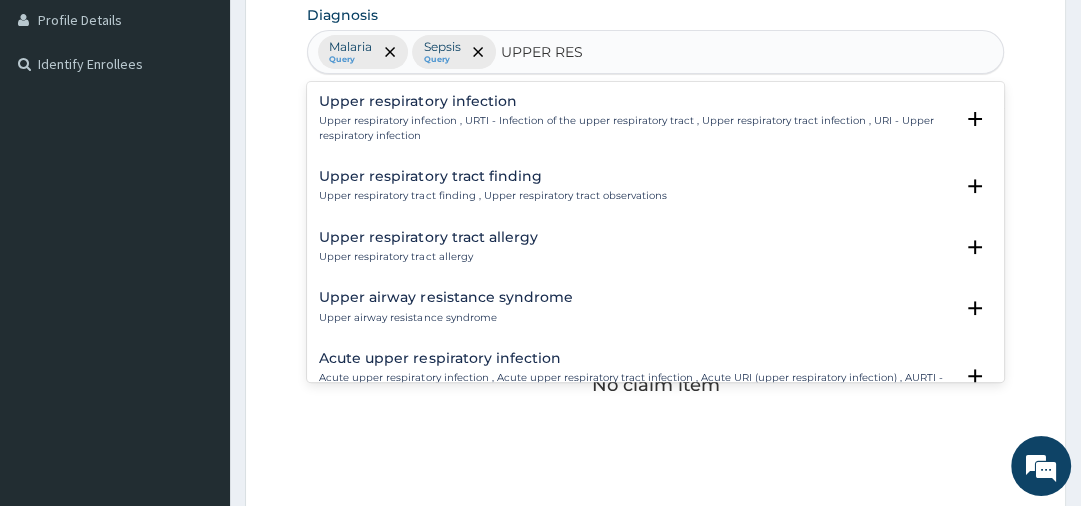 type on "UPPER RESP" 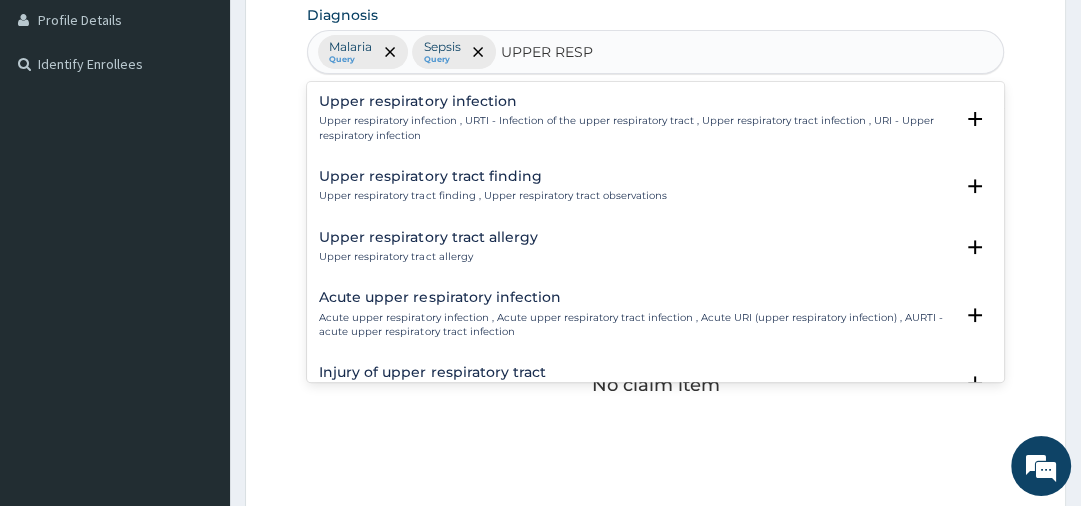 click on "Upper respiratory infection Upper respiratory infection , URTI - Infection of the upper respiratory tract , Upper respiratory tract infection , URI - Upper respiratory infection" at bounding box center [635, 118] 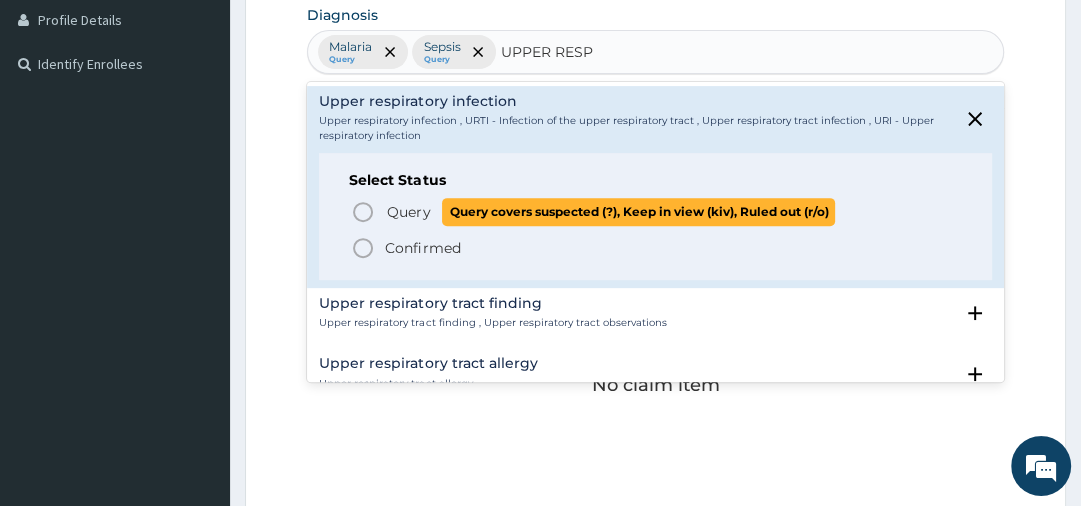 click on "Query" at bounding box center (408, 212) 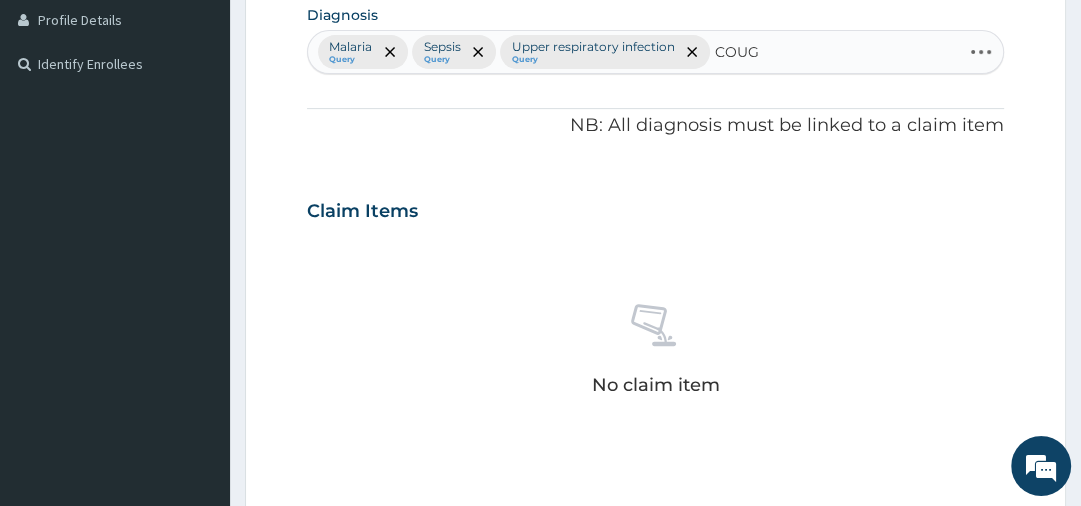 type on "COUGH" 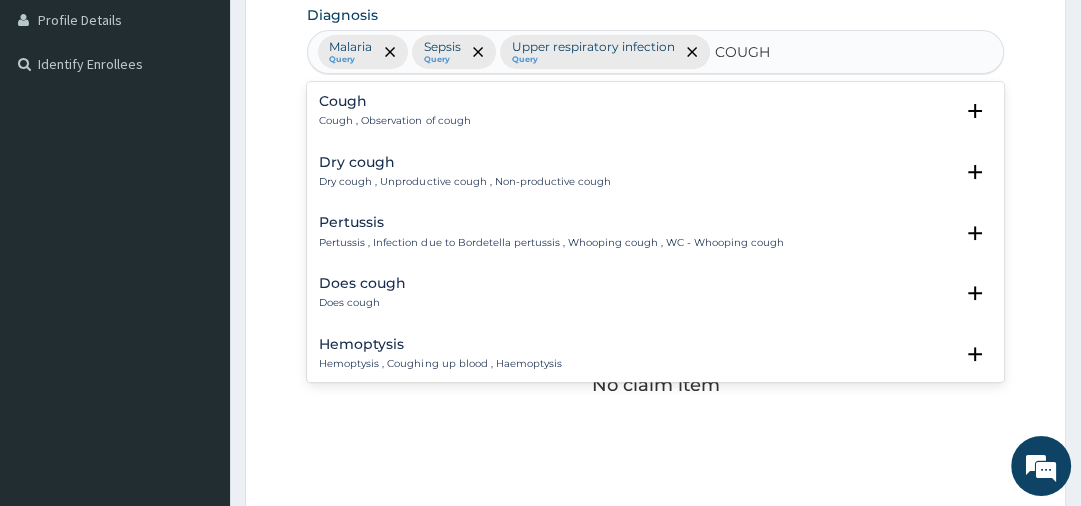 click on "Cough Cough , Observation of cough" at bounding box center (655, 111) 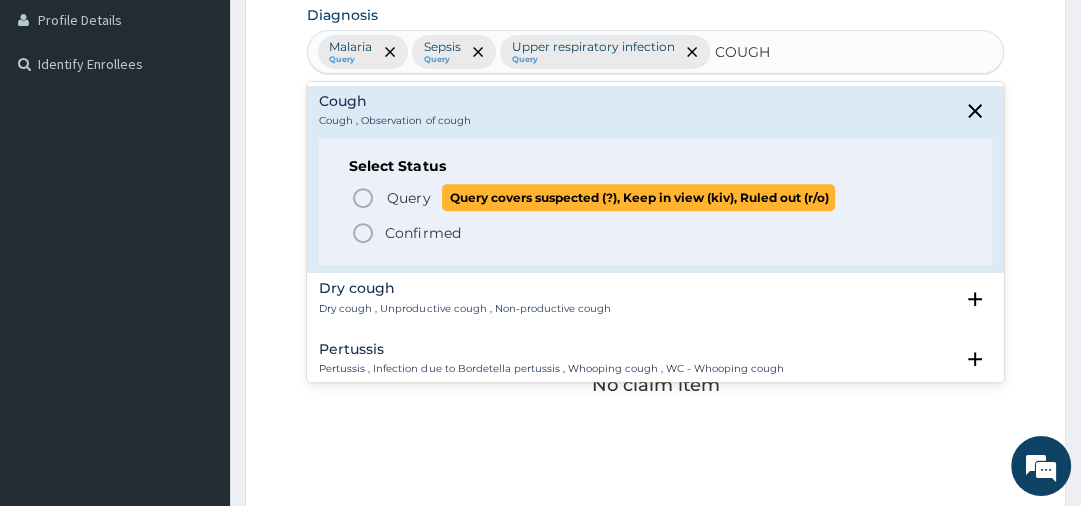 click on "Query" at bounding box center [408, 198] 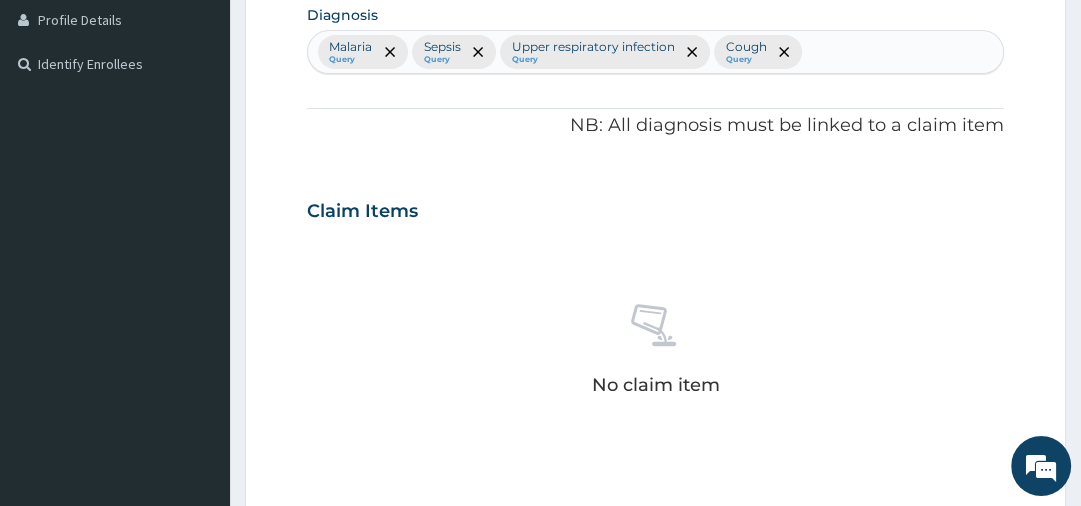 scroll, scrollTop: 948, scrollLeft: 0, axis: vertical 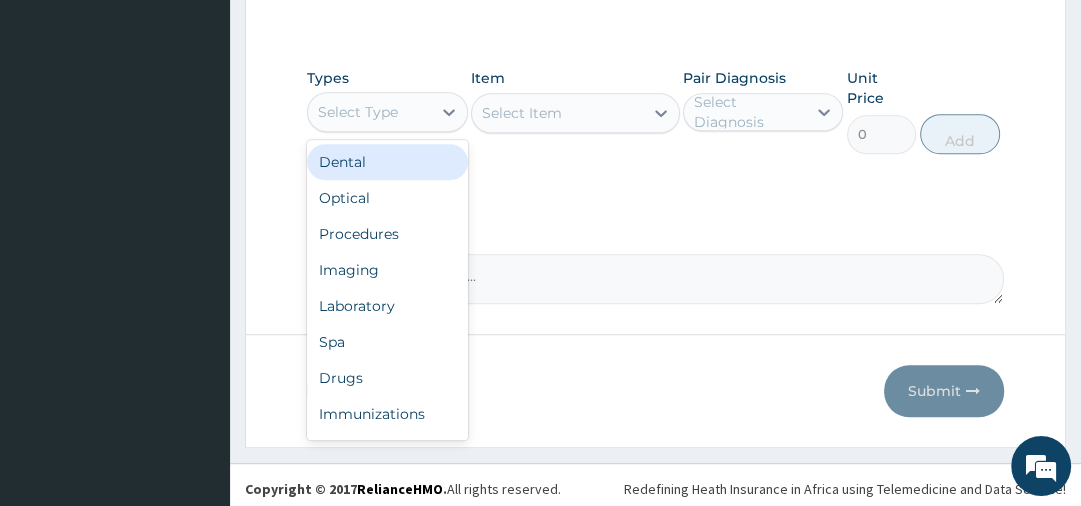 click on "Select Type" at bounding box center (369, 112) 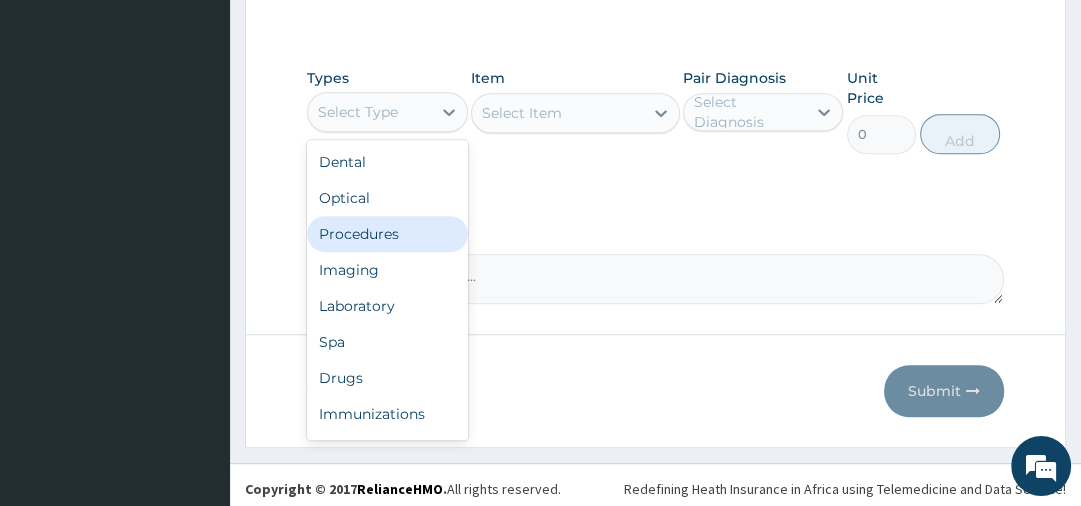 click on "Procedures" at bounding box center [387, 234] 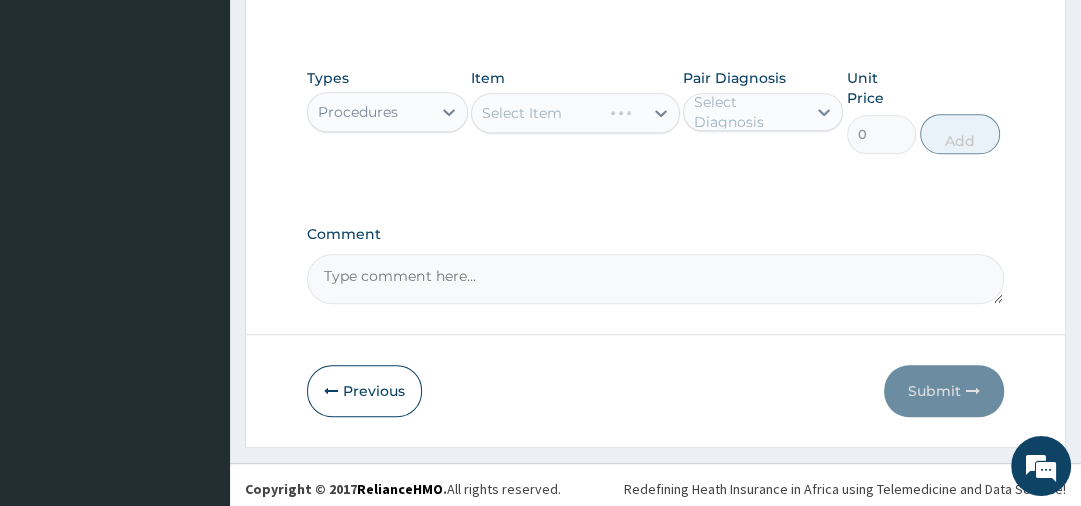 click on "Select Diagnosis" at bounding box center [749, 112] 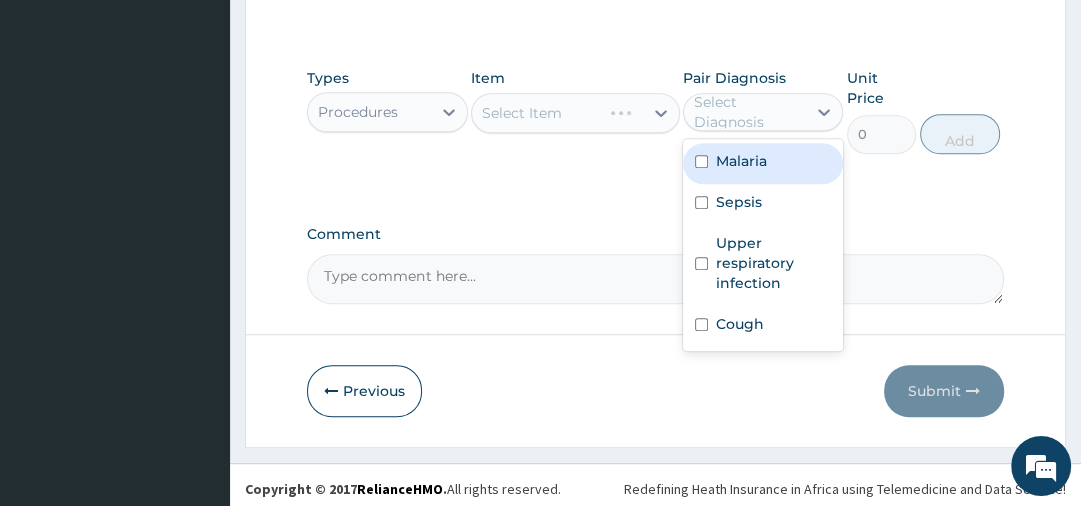 click on "Malaria" at bounding box center [763, 163] 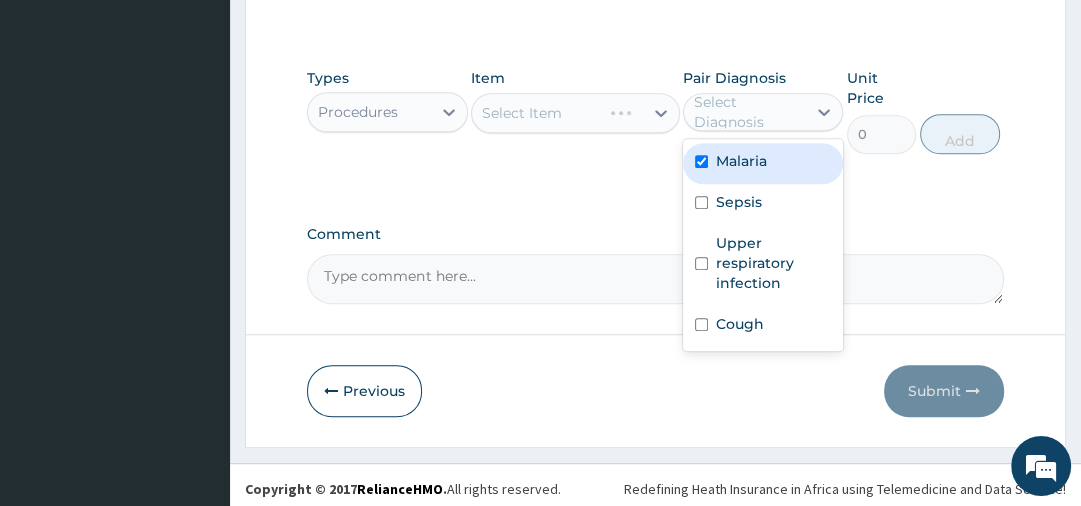 checkbox on "true" 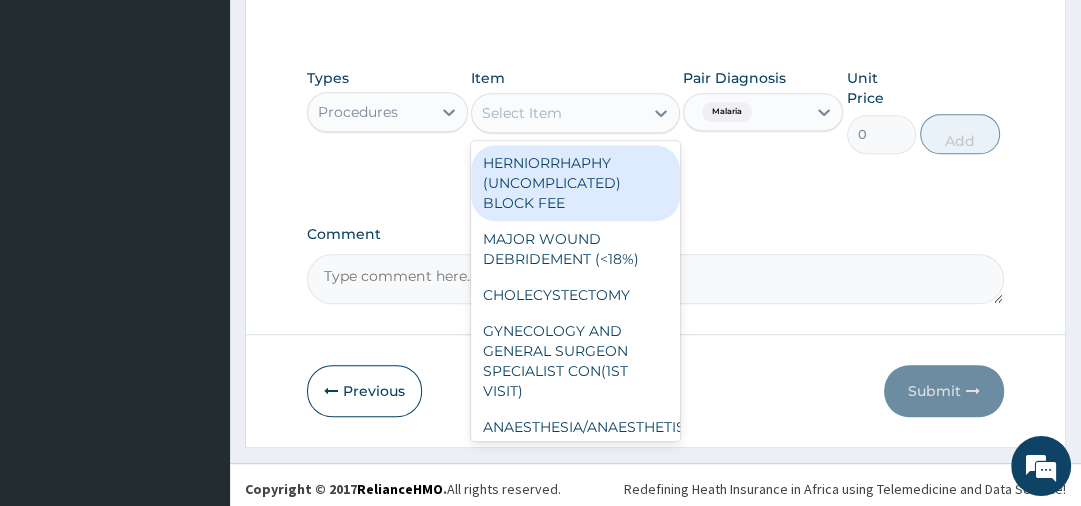 click on "Select Item" at bounding box center (557, 113) 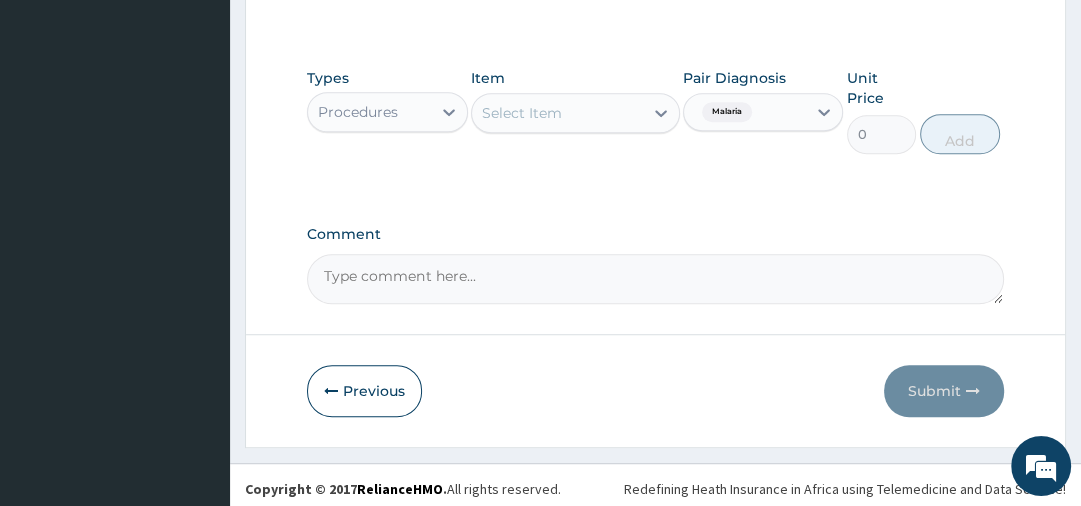 click on "Select Item" at bounding box center [557, 113] 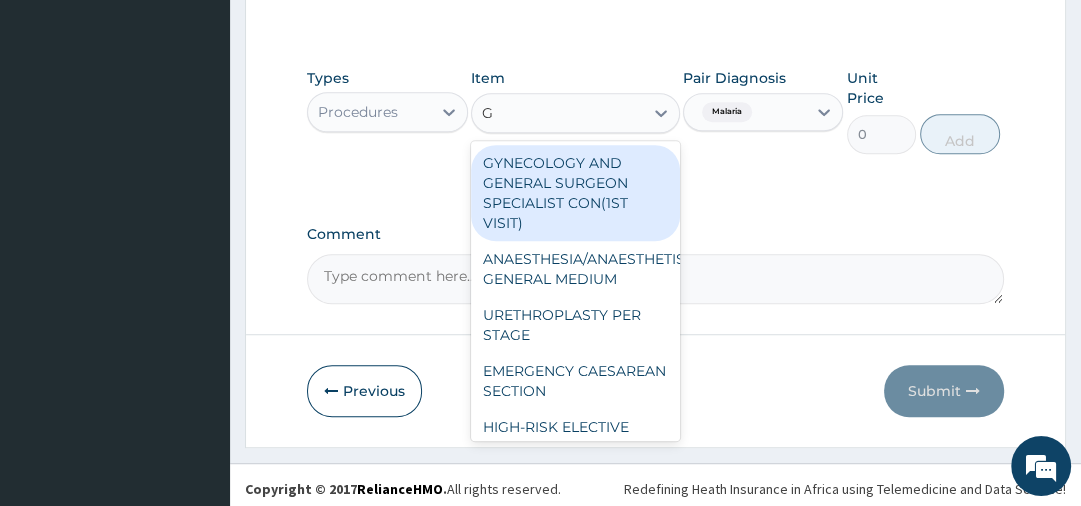 type on "GP" 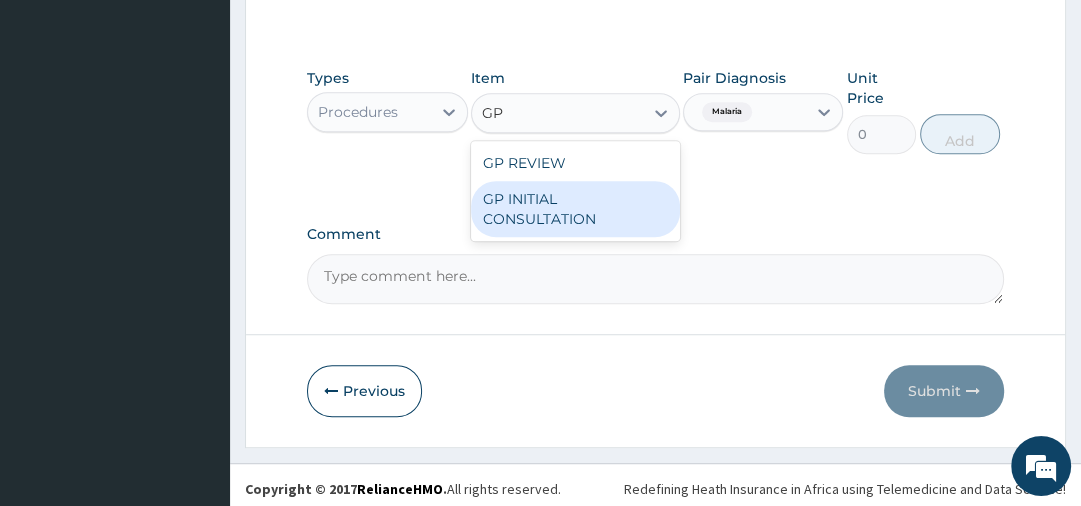 click on "GP REVIEW GP INITIAL CONSULTATION" at bounding box center (575, 191) 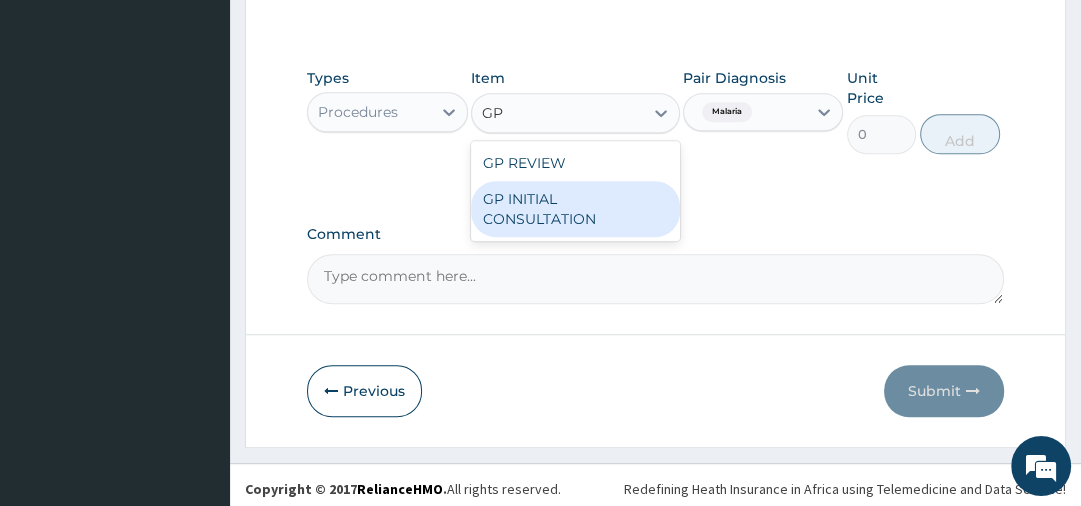 click on "GP INITIAL CONSULTATION" at bounding box center [575, 209] 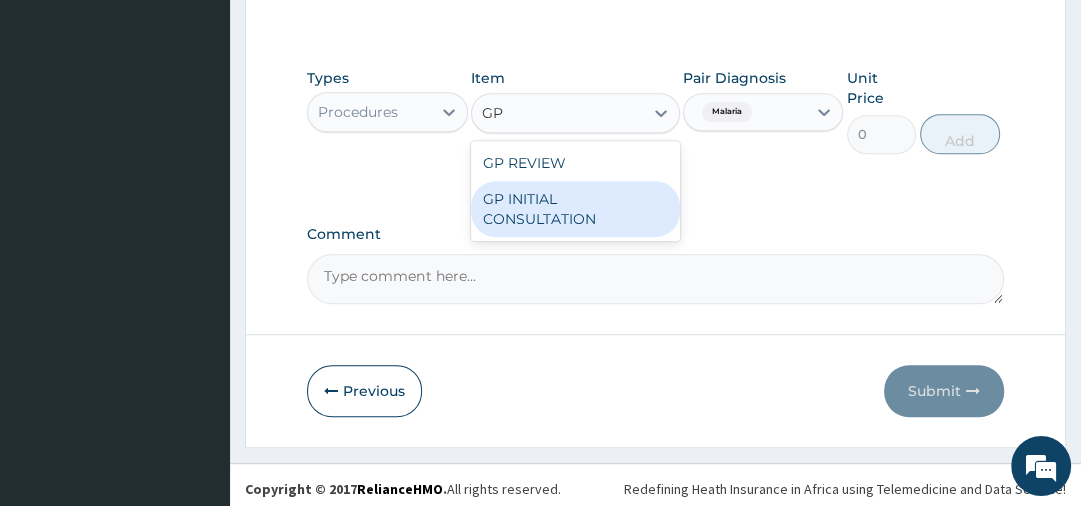 type 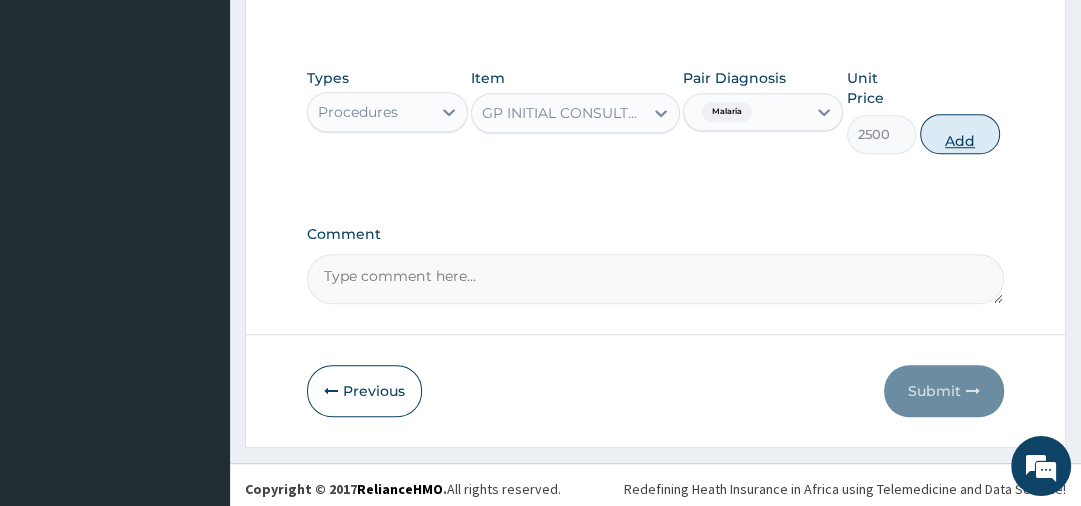 click on "Add" at bounding box center (960, 134) 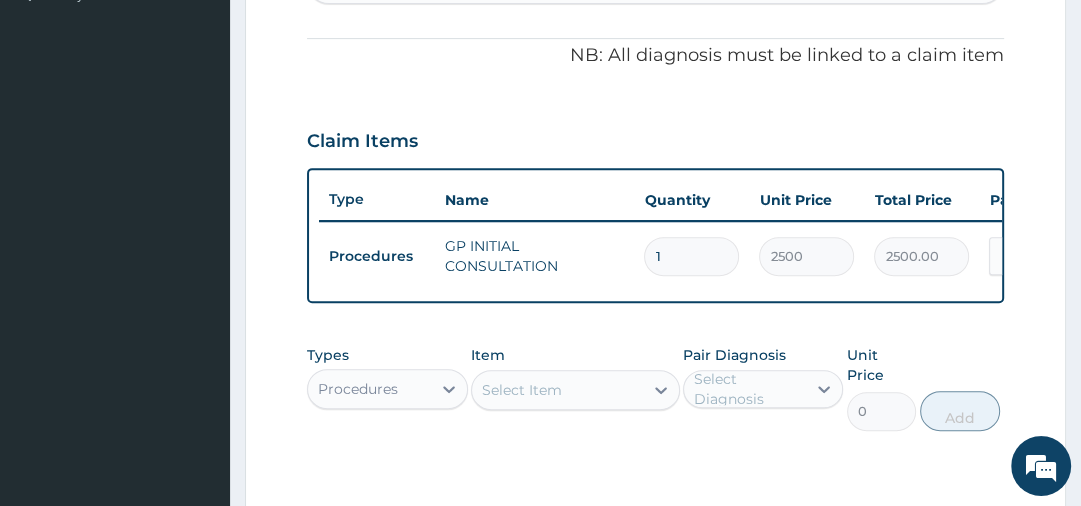 scroll, scrollTop: 869, scrollLeft: 0, axis: vertical 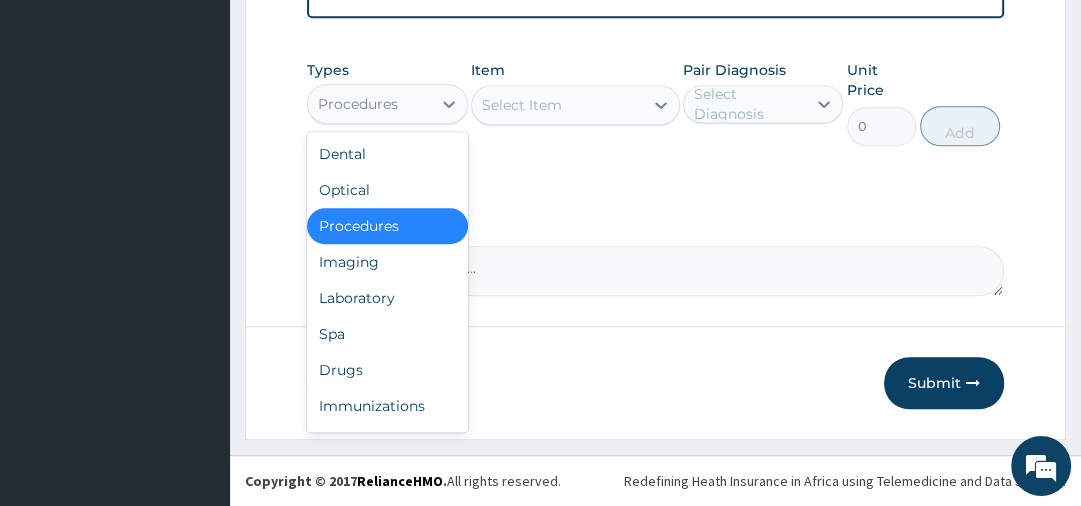 click on "Procedures" at bounding box center [369, 104] 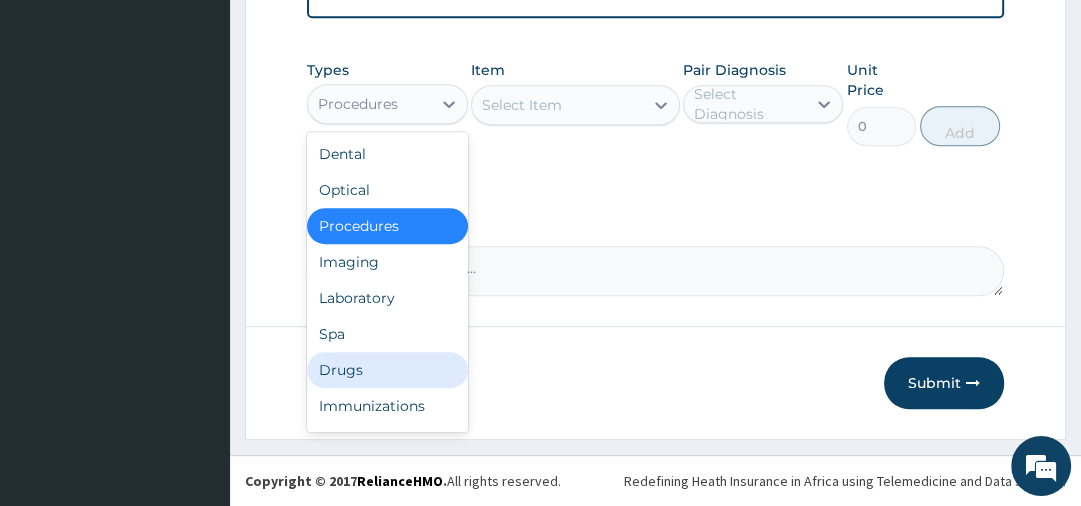 click on "Drugs" at bounding box center [387, 370] 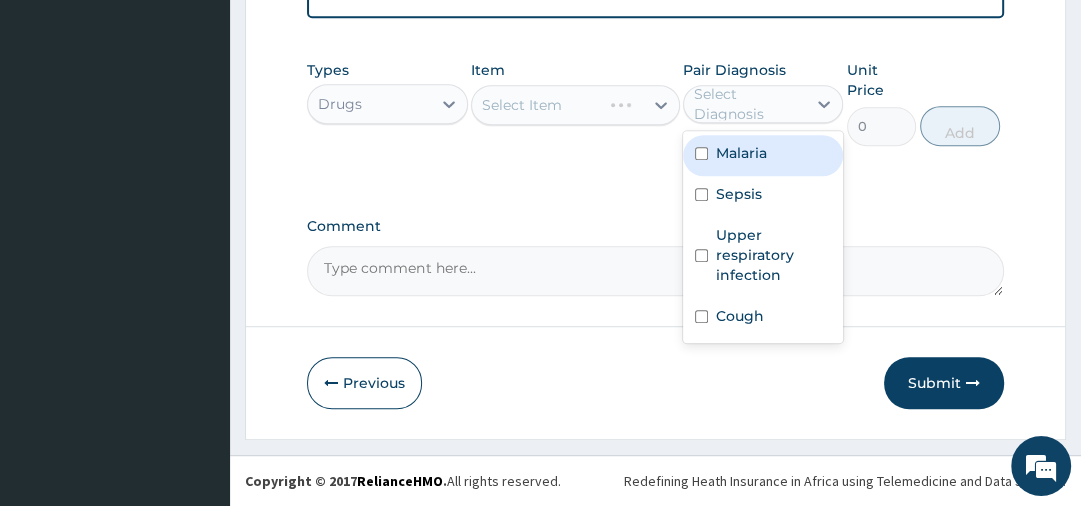 click on "Select Diagnosis" at bounding box center [749, 104] 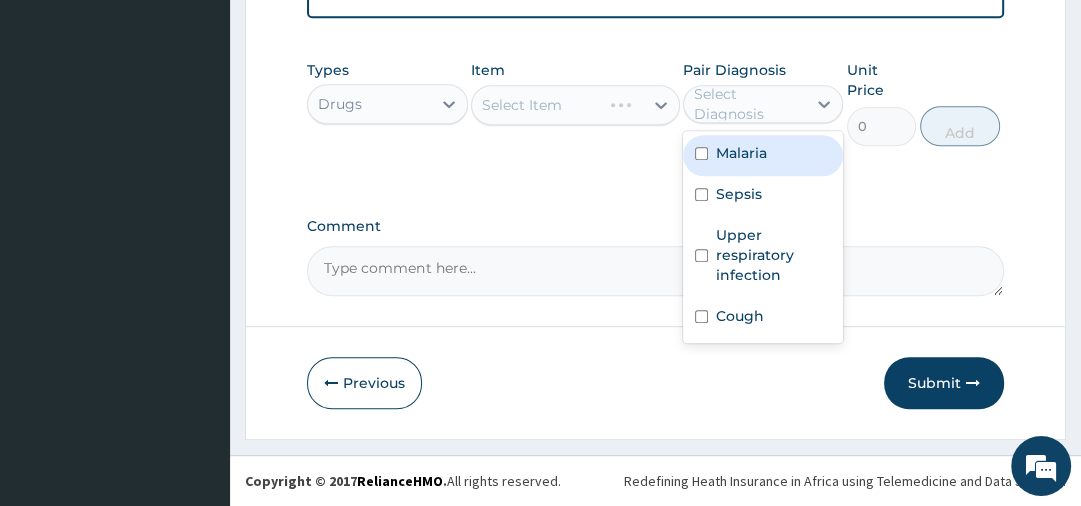 click on "Malaria" at bounding box center (741, 153) 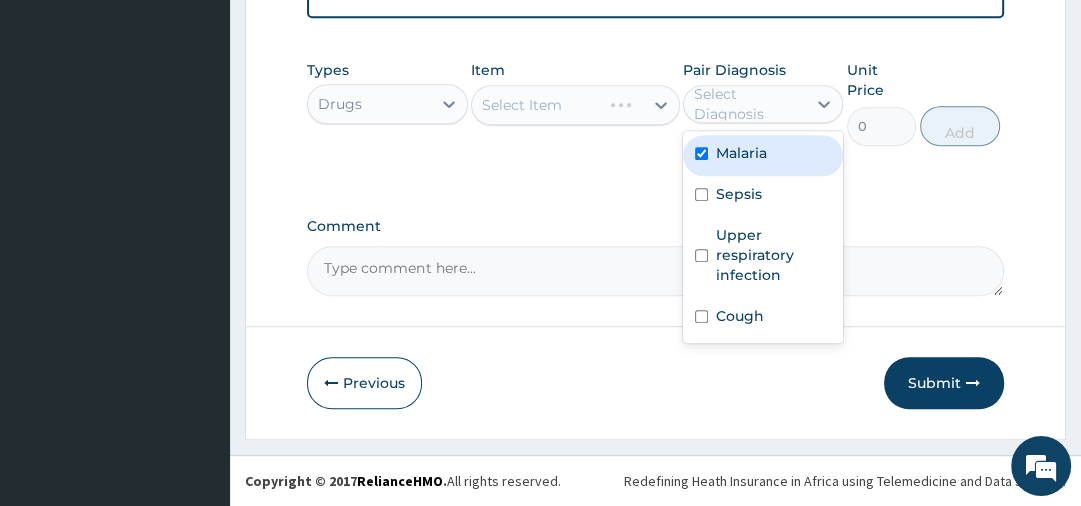 checkbox on "true" 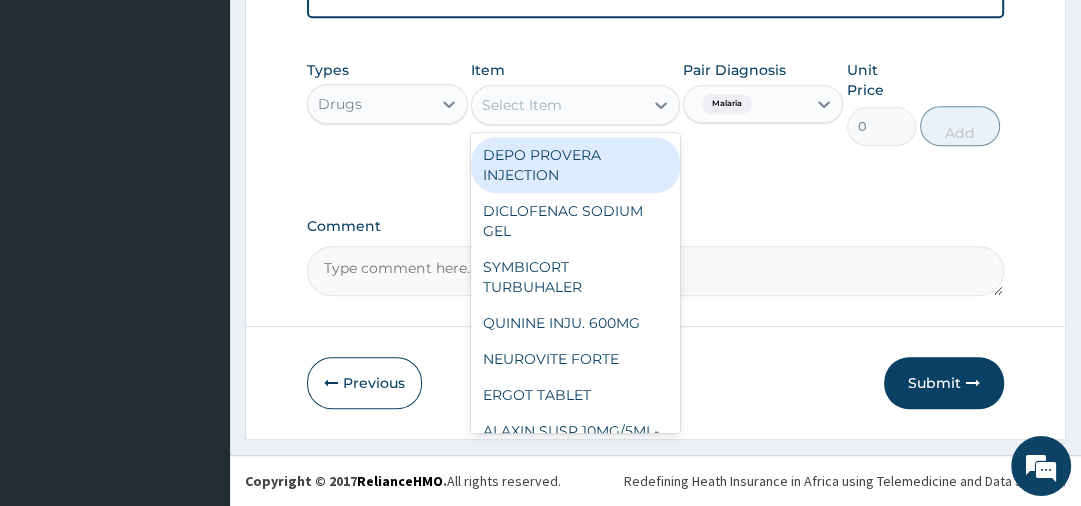 click on "Select Item" at bounding box center (557, 105) 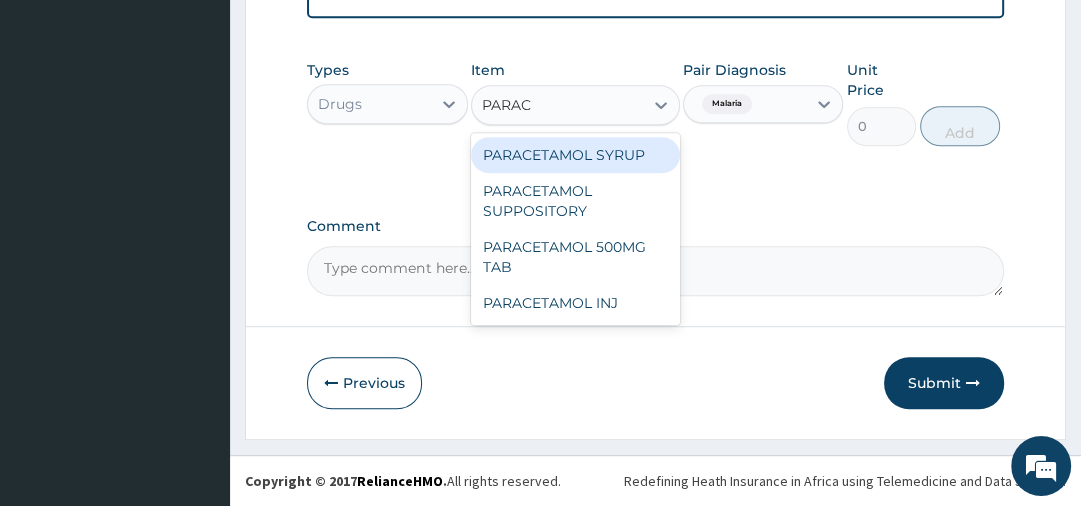 type on "PARACE" 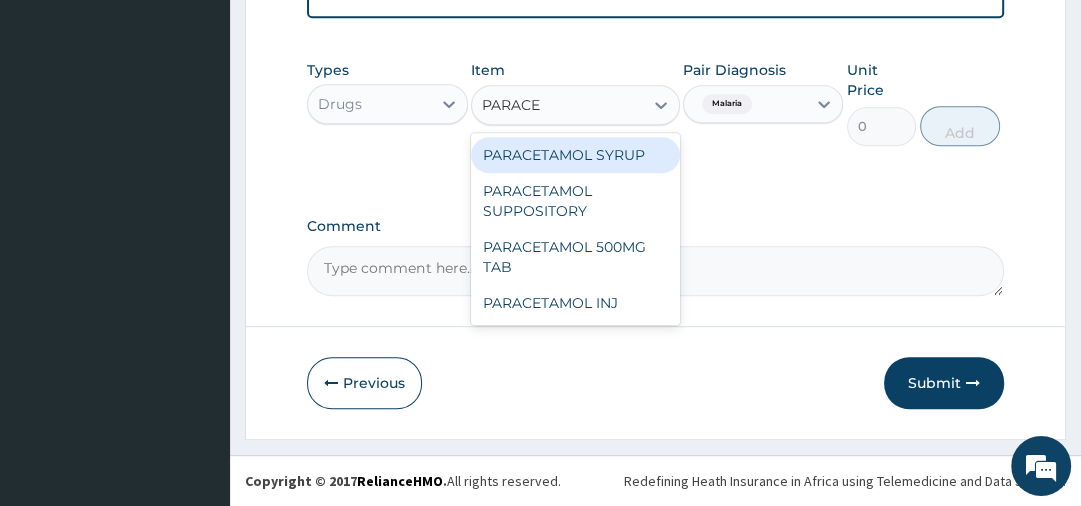click on "PARACETAMOL SYRUP" at bounding box center [575, 155] 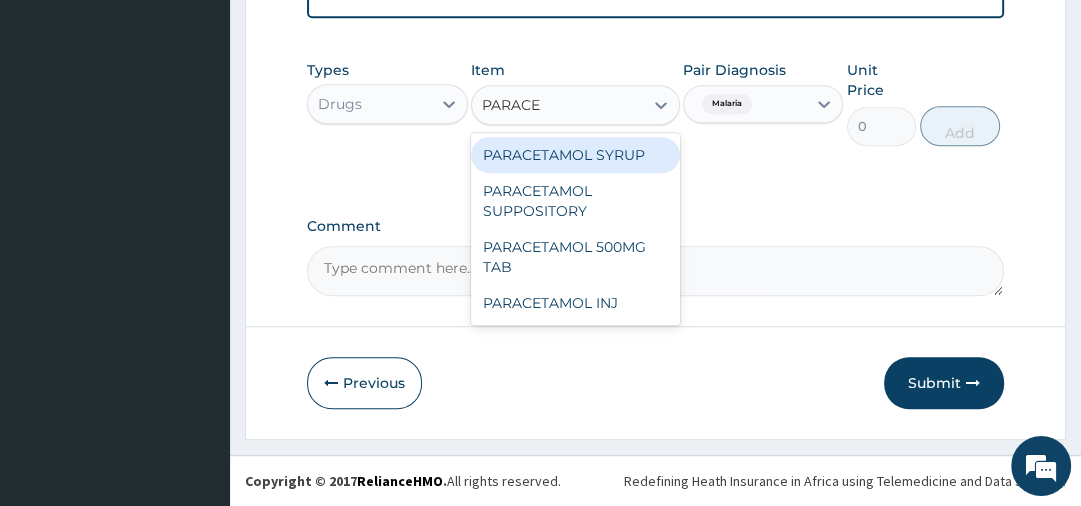 type 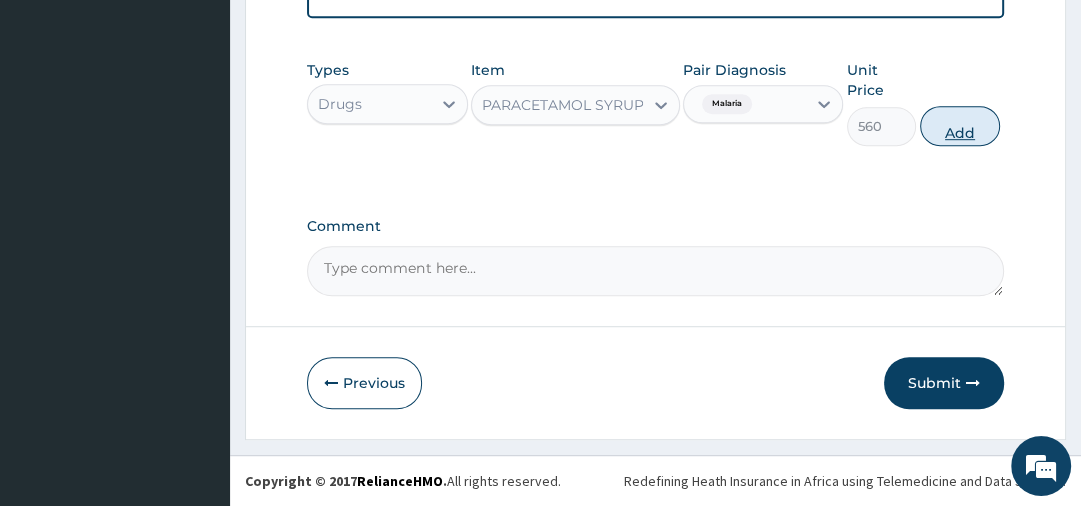 click on "Add" at bounding box center (960, 126) 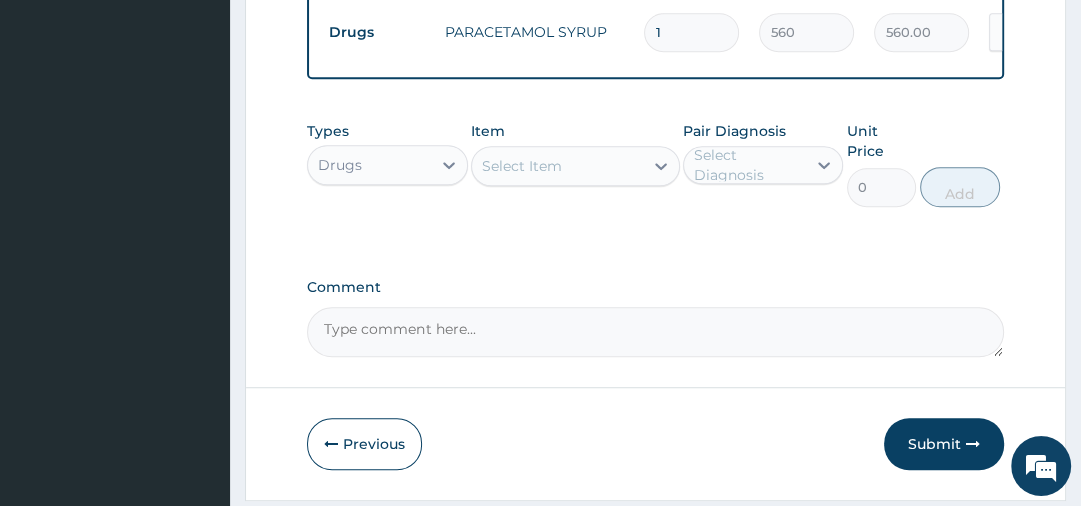 click on "Select Item" at bounding box center [522, 166] 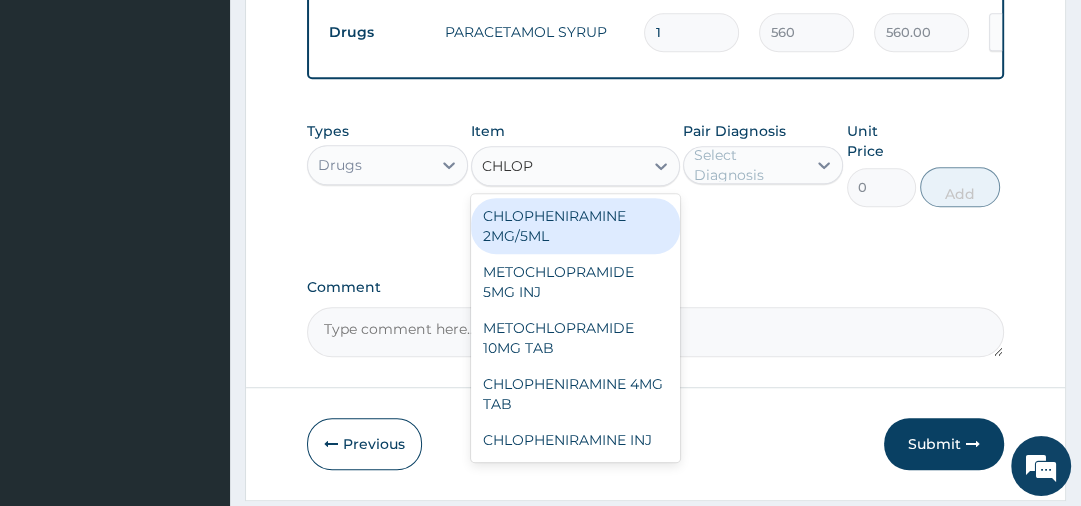 type on "CHLOPH" 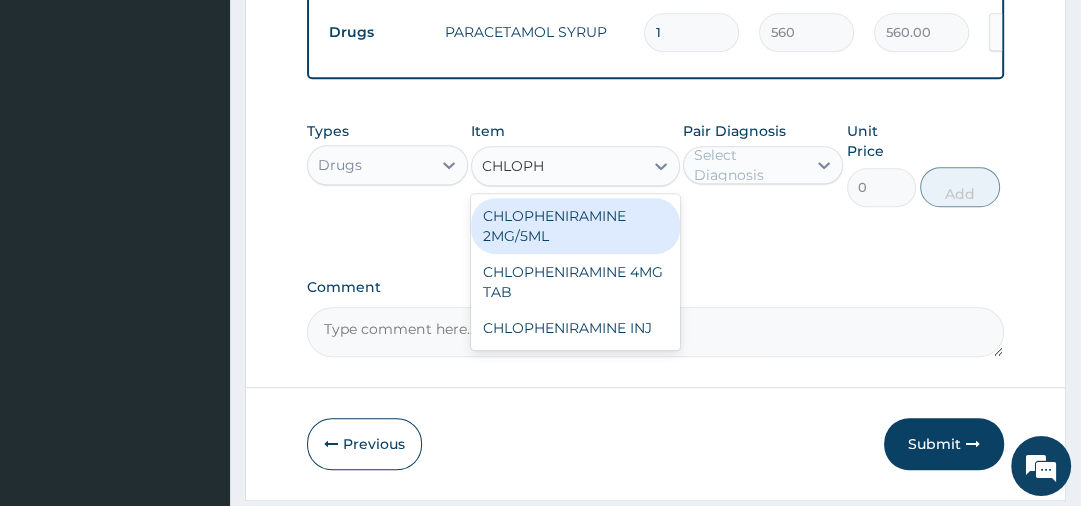 click on "CHLOPHENIRAMINE 2MG/5ML" at bounding box center [575, 226] 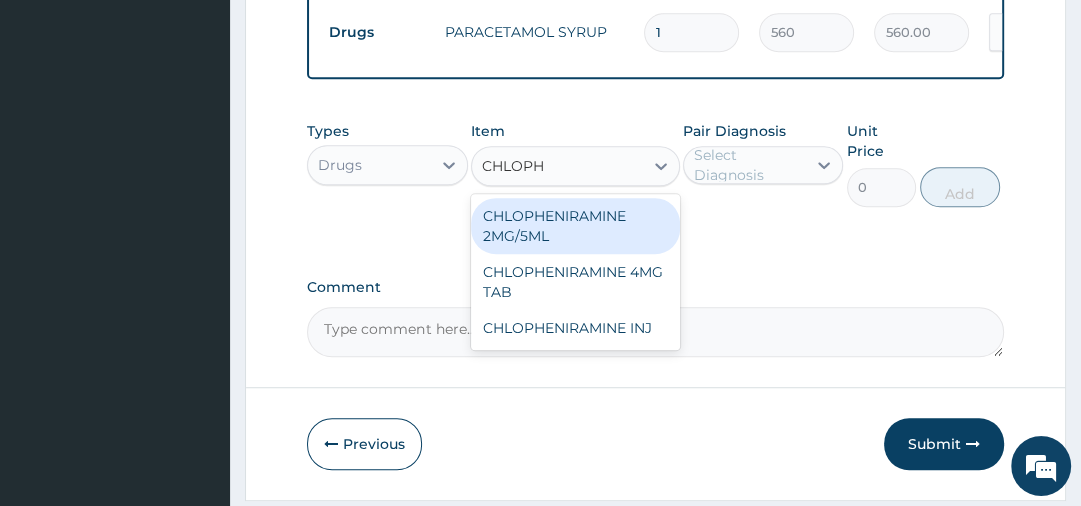 type 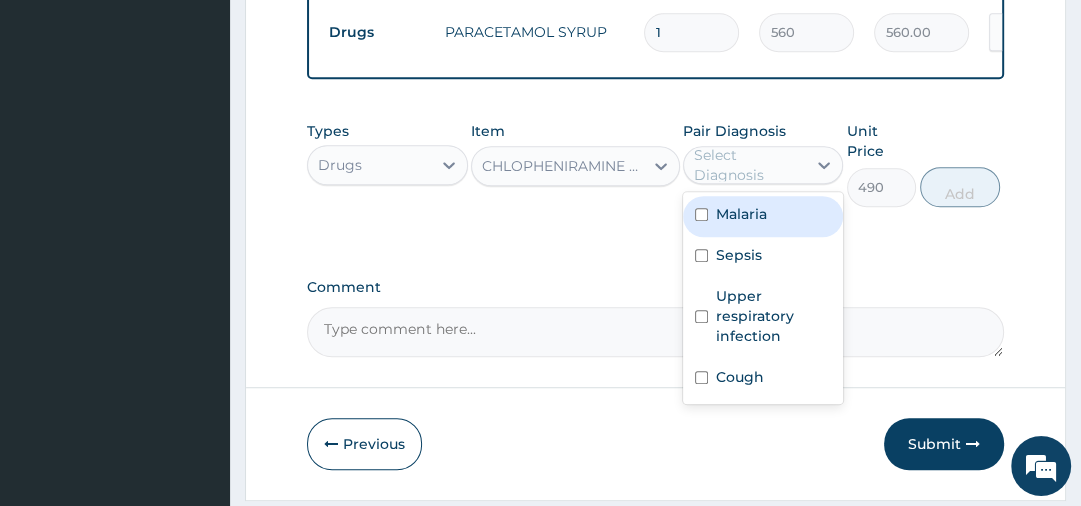 click on "Select Diagnosis" at bounding box center [749, 165] 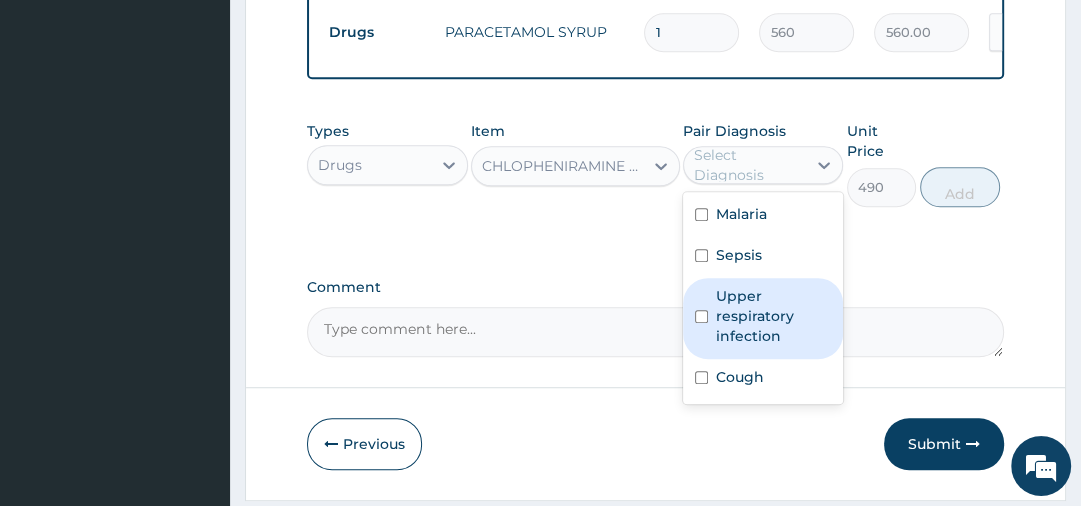 click on "Upper respiratory infection" at bounding box center [773, 316] 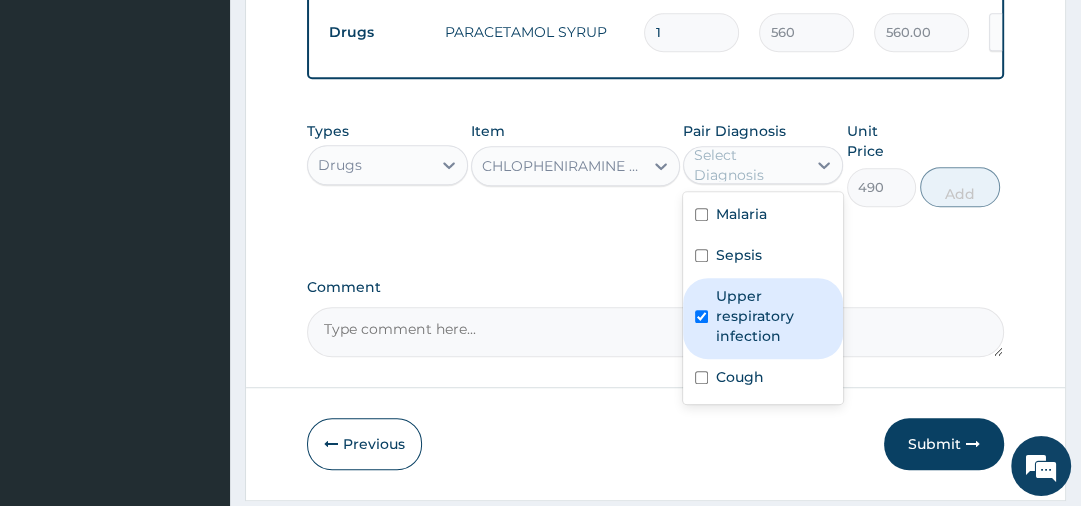checkbox on "true" 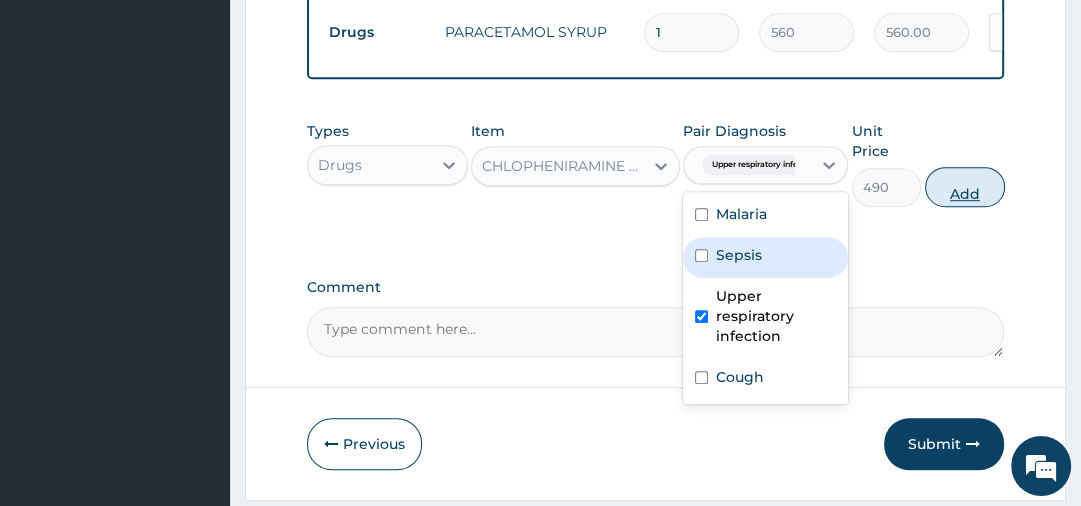 click on "Add" at bounding box center [965, 187] 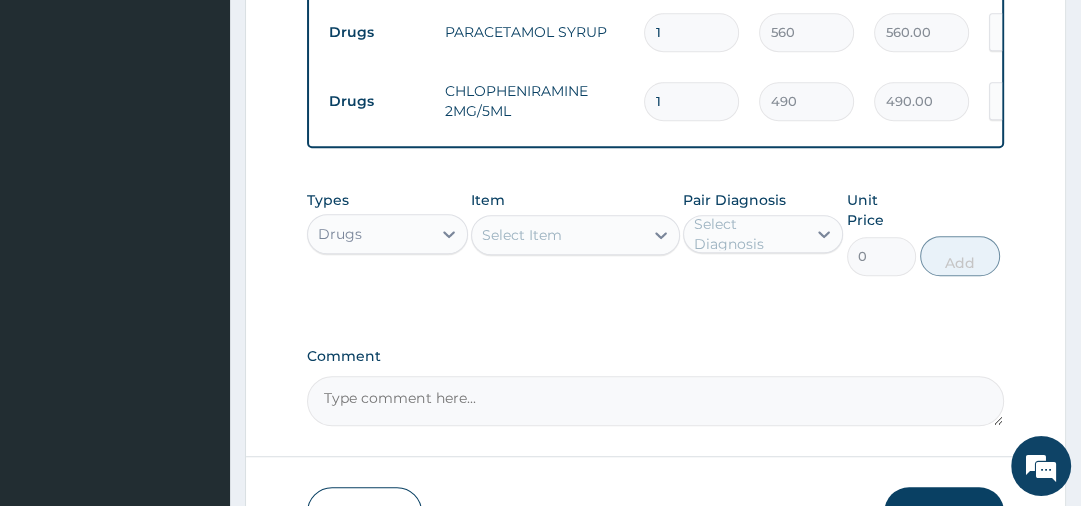 click on "Select Item" at bounding box center [557, 235] 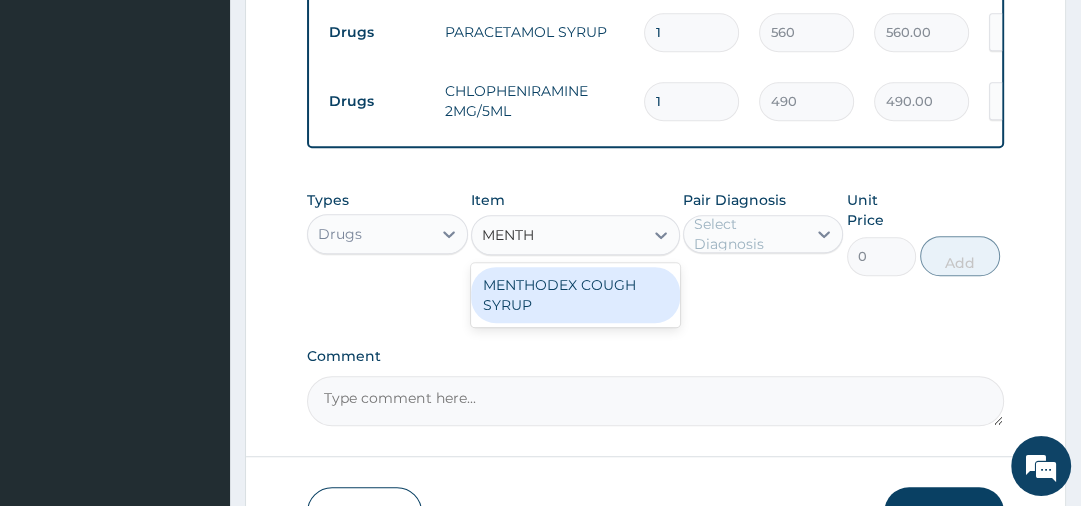 type on "MENTHO" 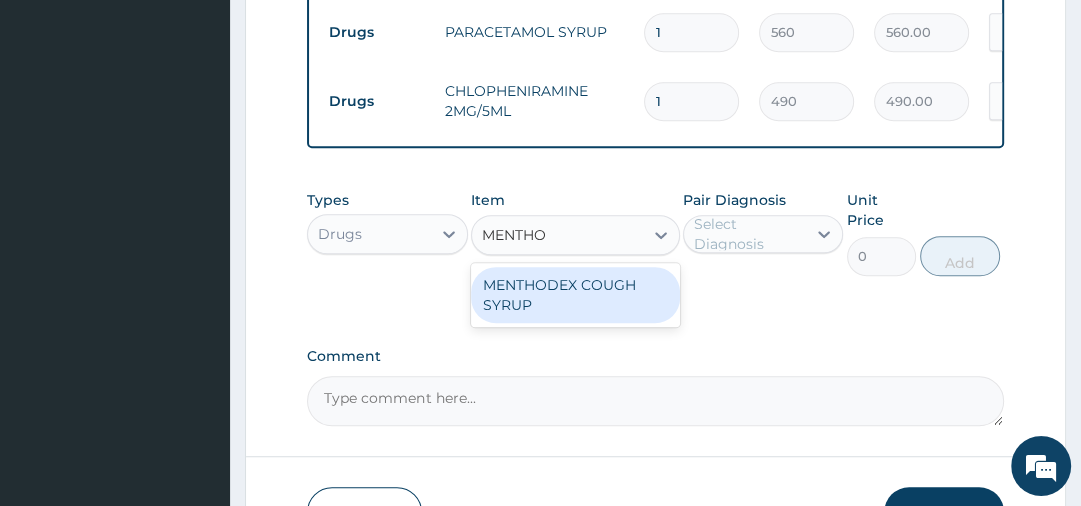 click on "MENTHODEX COUGH SYRUP" at bounding box center (575, 295) 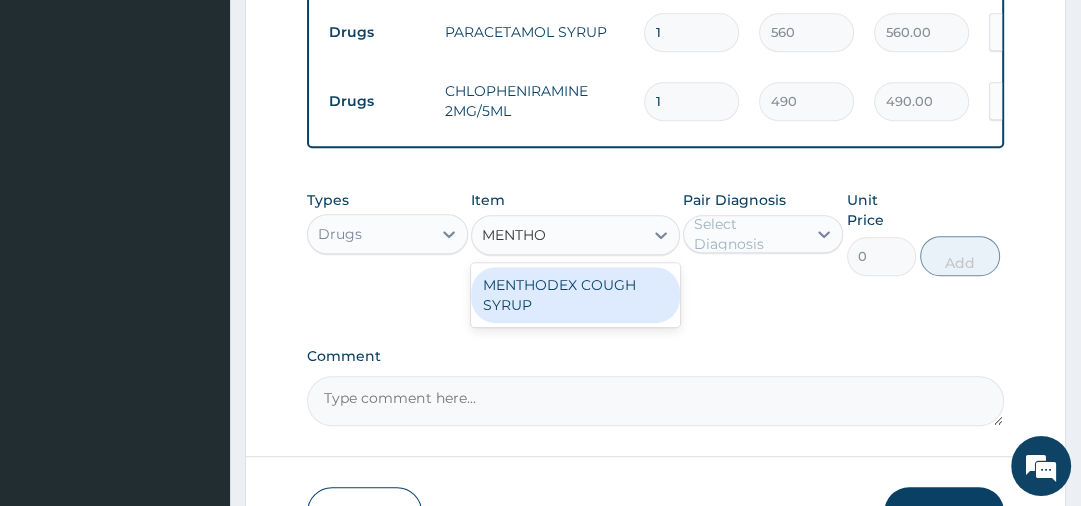 type 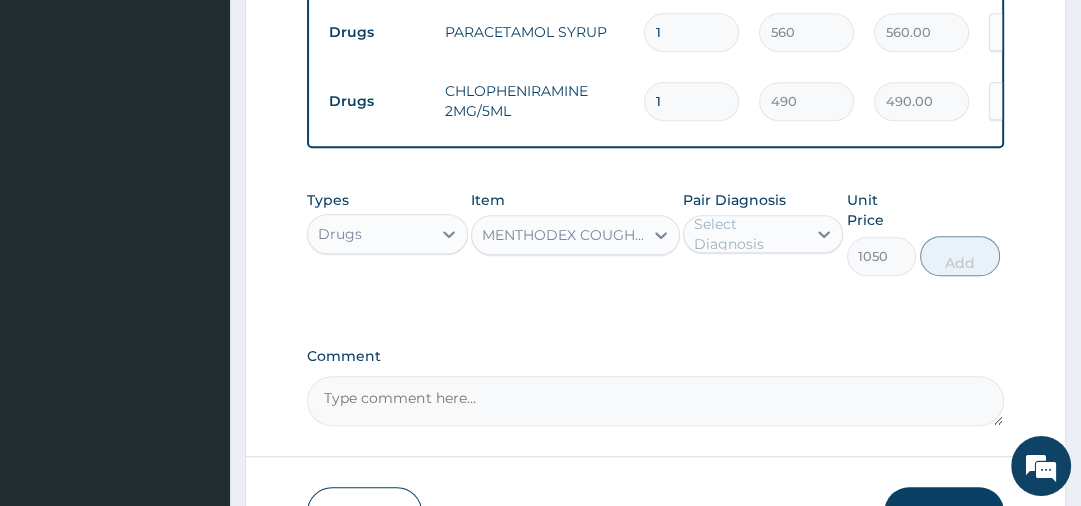 click on "Select Diagnosis" at bounding box center [749, 234] 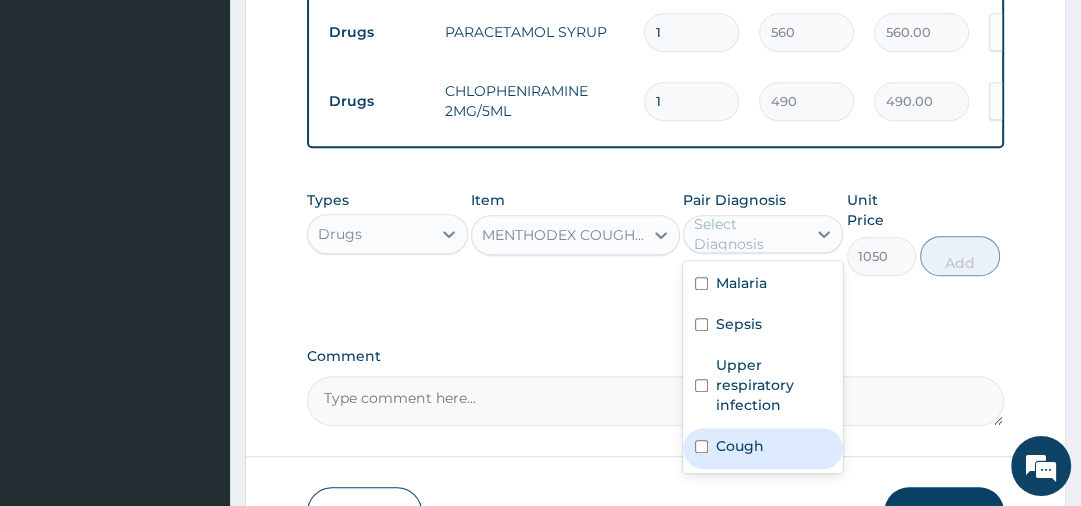 click on "Cough" at bounding box center [740, 446] 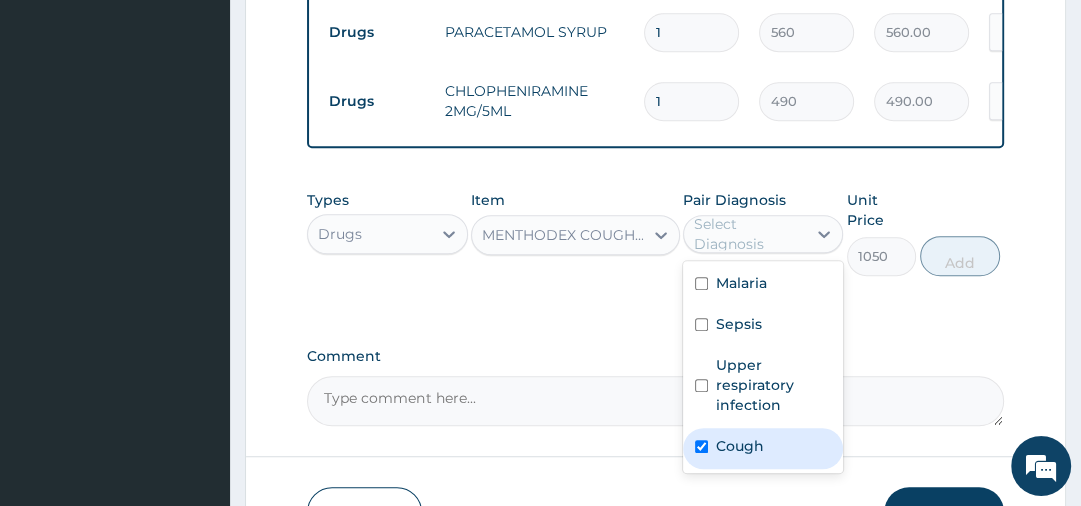 checkbox on "true" 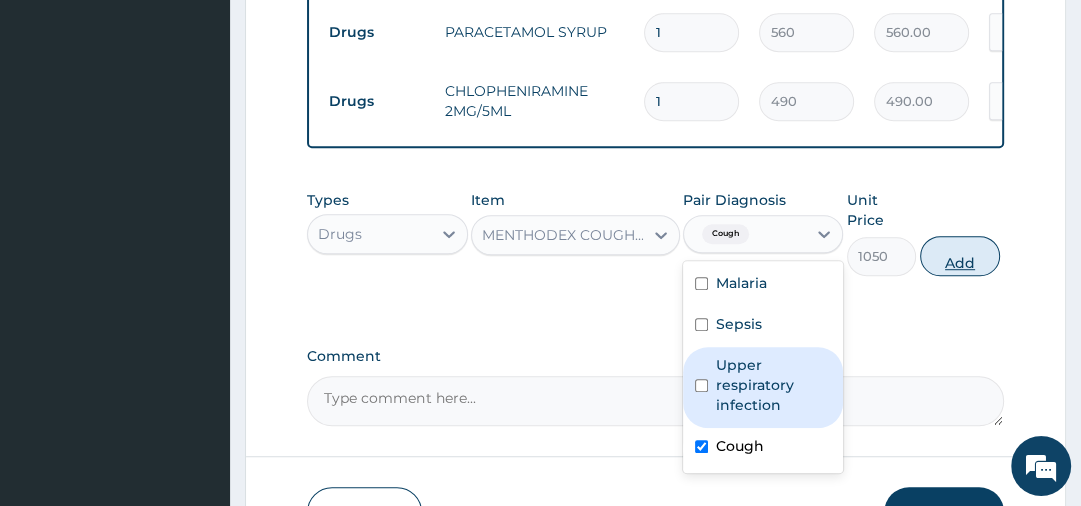 click on "Add" at bounding box center [960, 256] 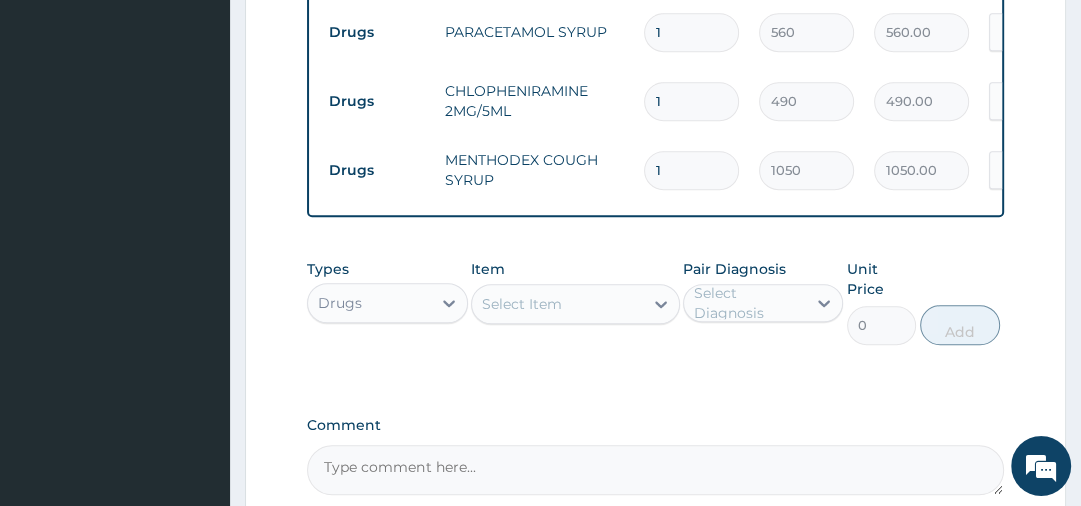 click on "Select Item" at bounding box center (522, 304) 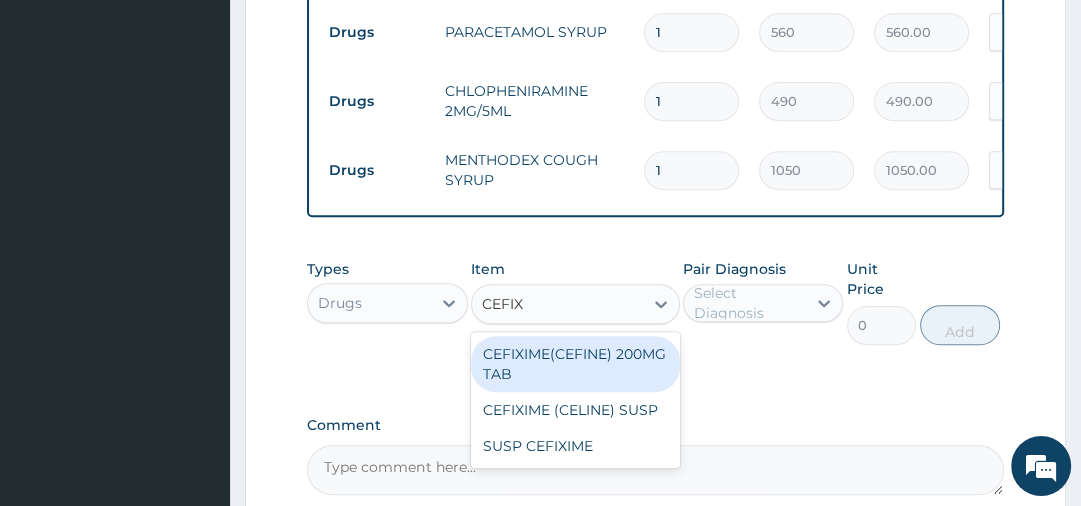 type on "CEFIXI" 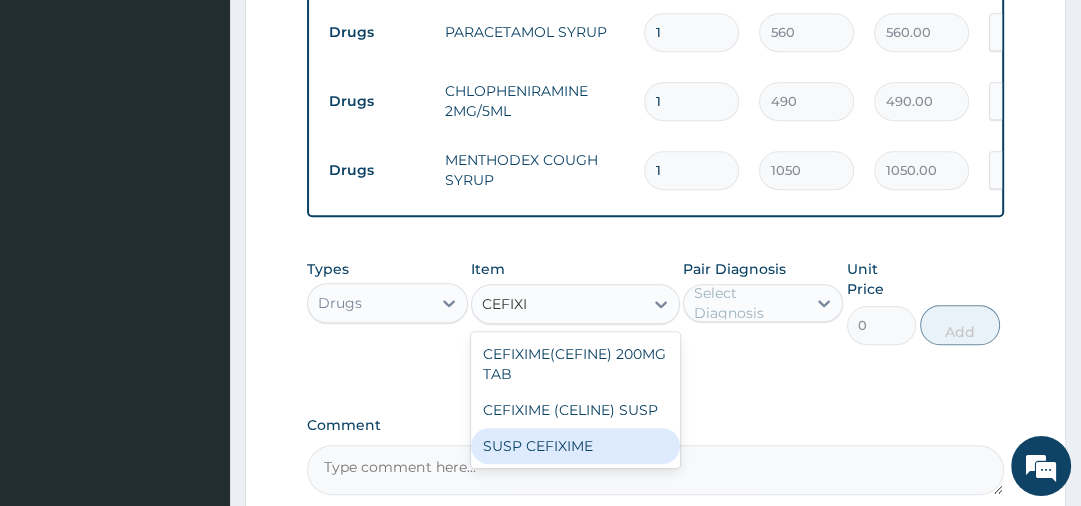 click on "SUSP CEFIXIME" at bounding box center [575, 446] 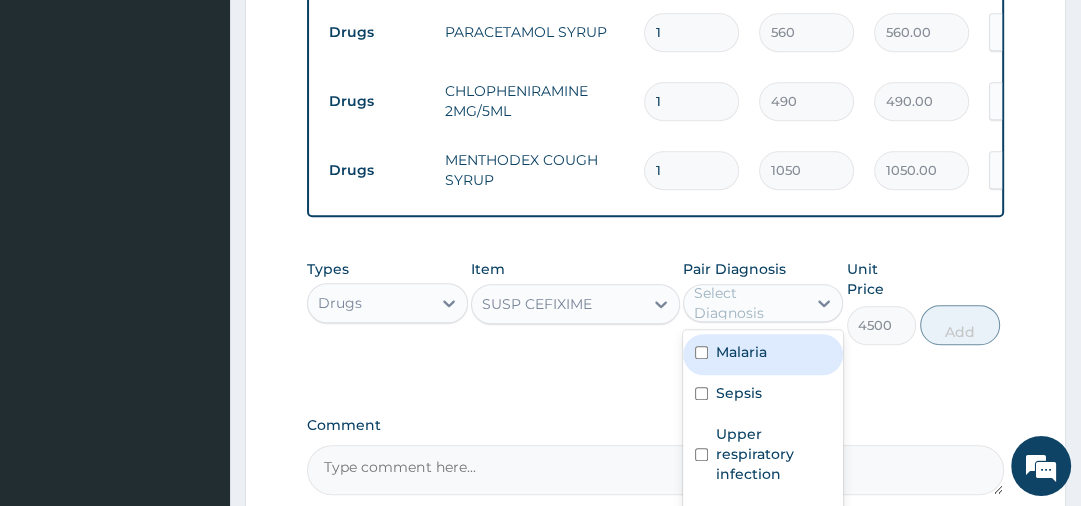 click on "Select Diagnosis" at bounding box center [749, 303] 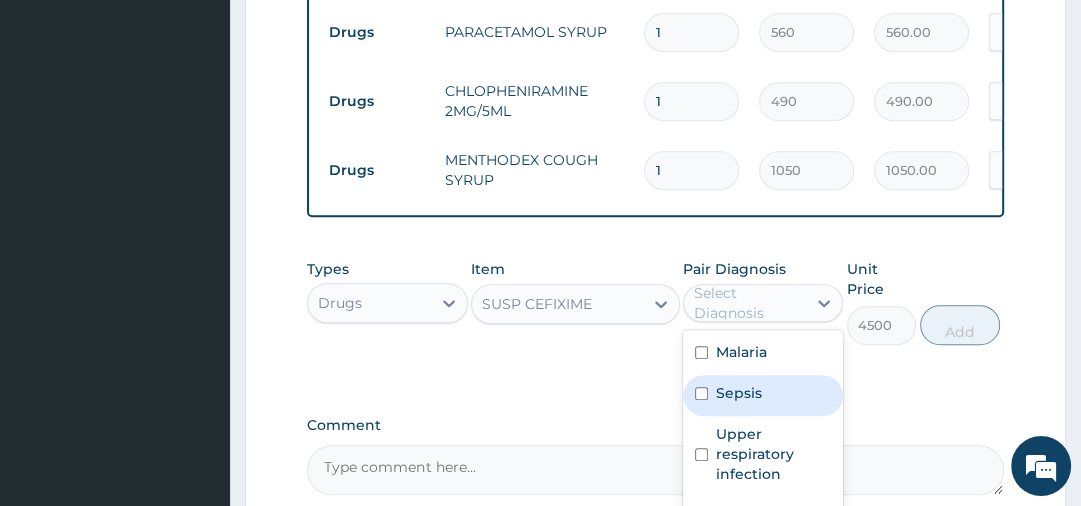 click on "Sepsis" at bounding box center [739, 393] 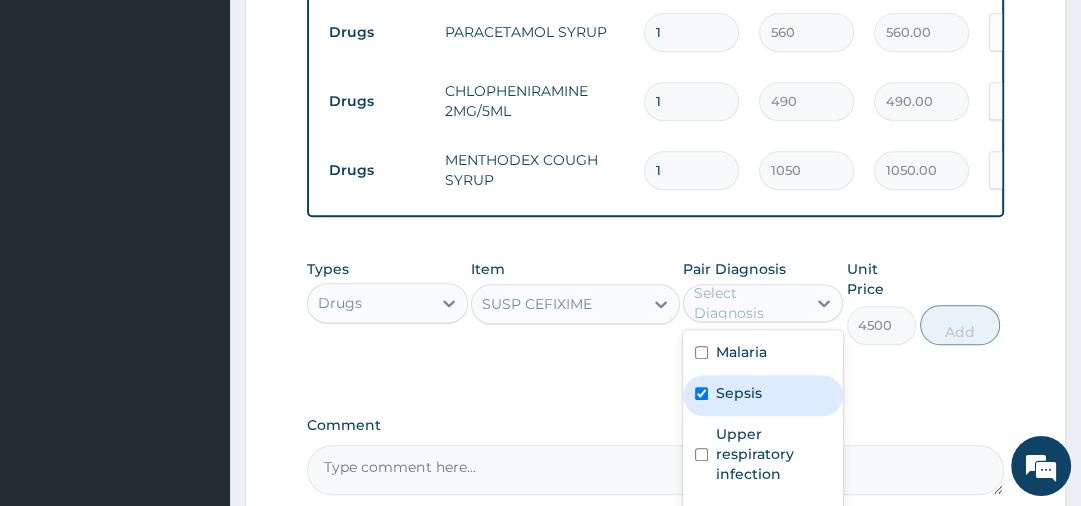 checkbox on "true" 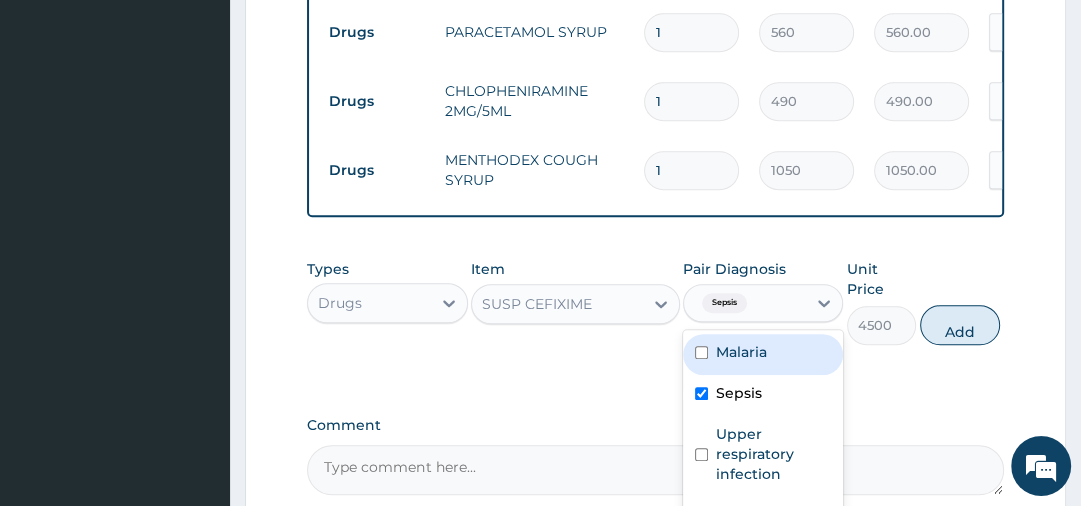 click on "SUSP CEFIXIME" at bounding box center [557, 304] 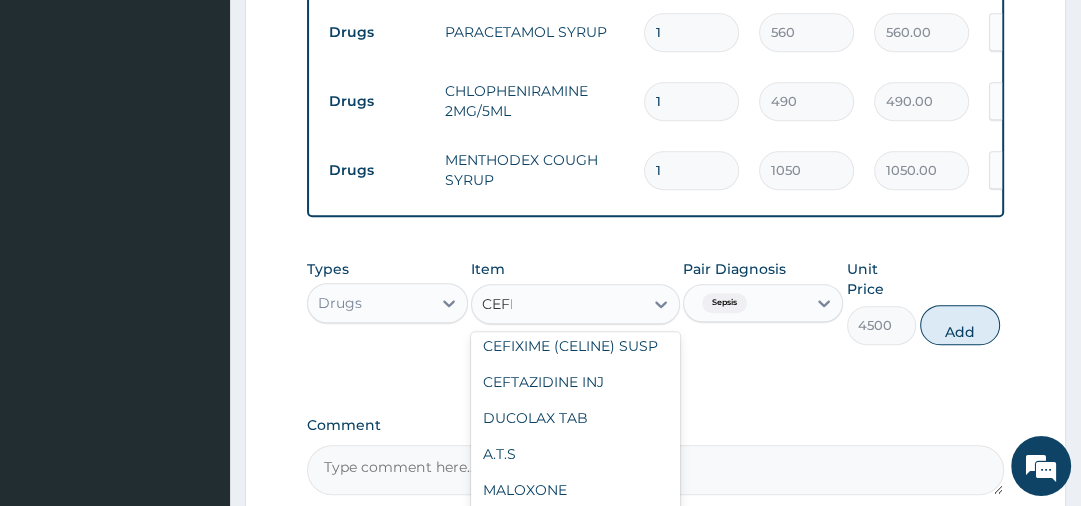 scroll, scrollTop: 0, scrollLeft: 0, axis: both 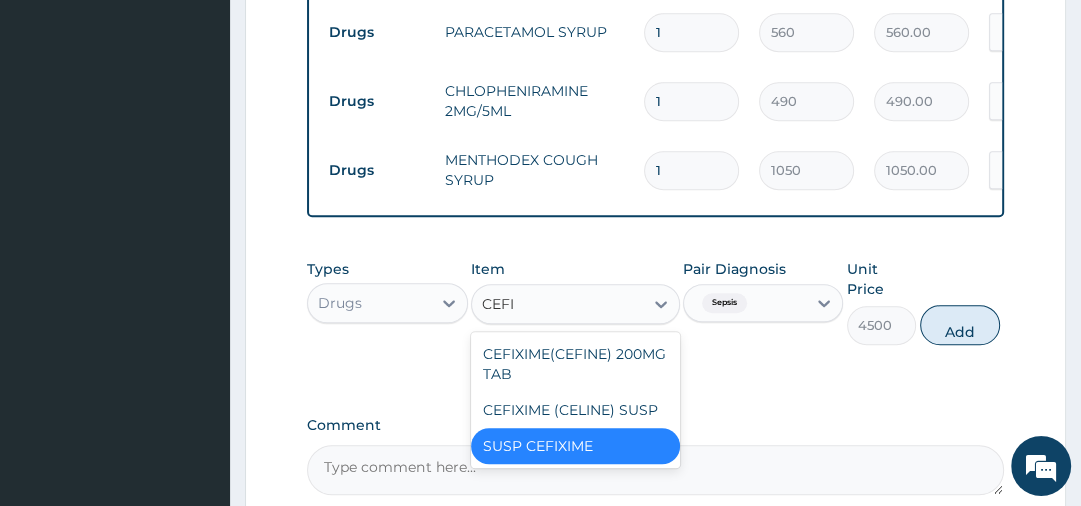 type on "CEFIX" 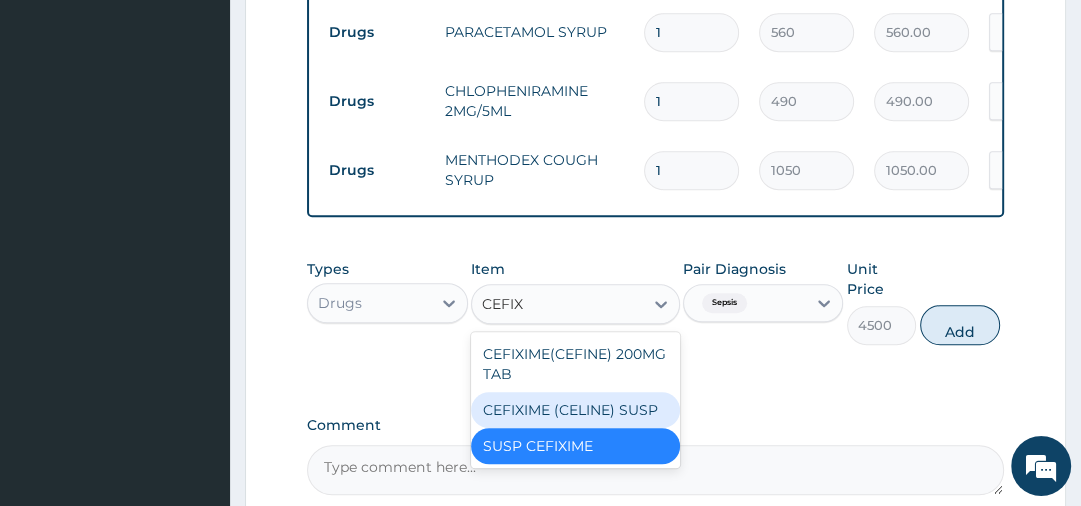 click on "CEFIXIME (CELINE) SUSP" at bounding box center [575, 410] 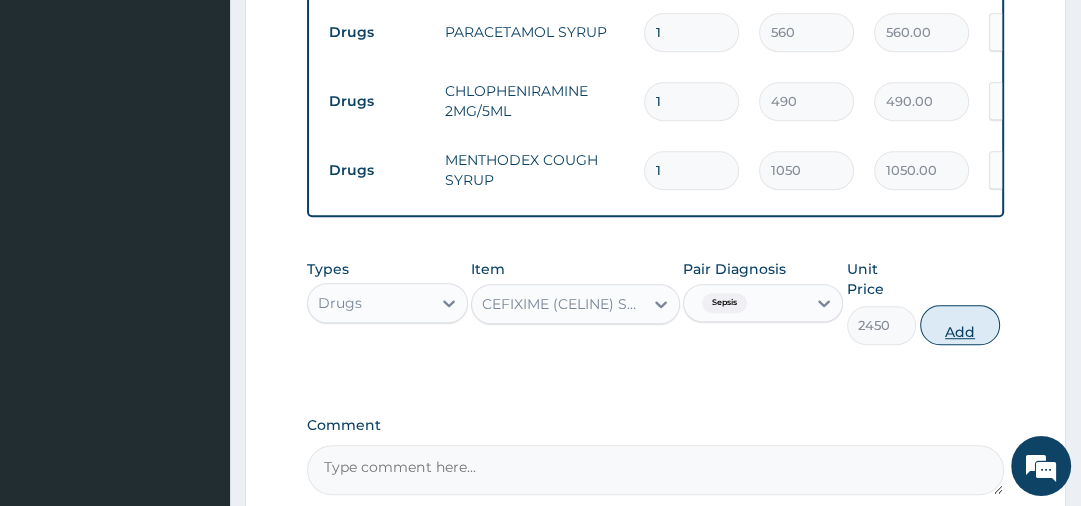 click on "Add" at bounding box center [960, 325] 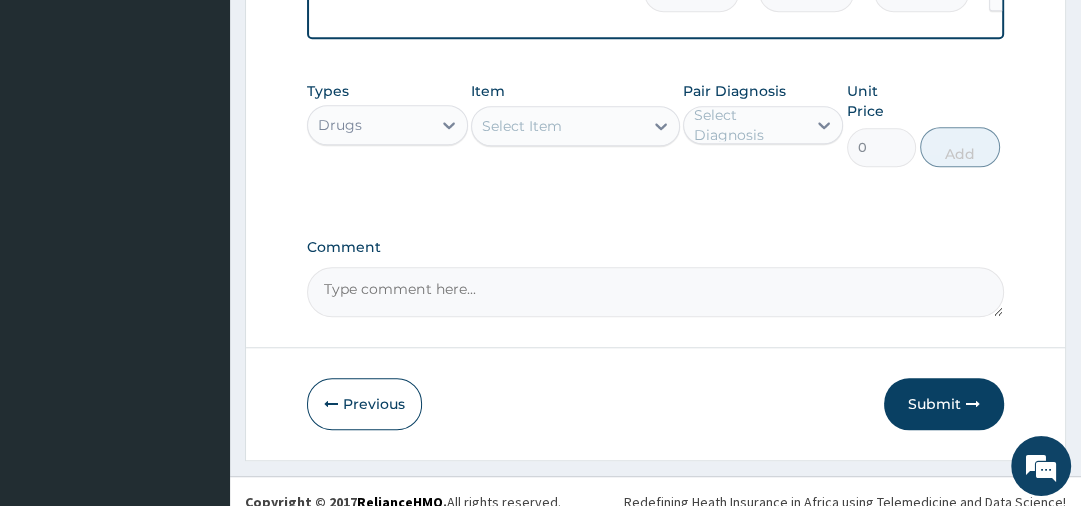 scroll, scrollTop: 1144, scrollLeft: 0, axis: vertical 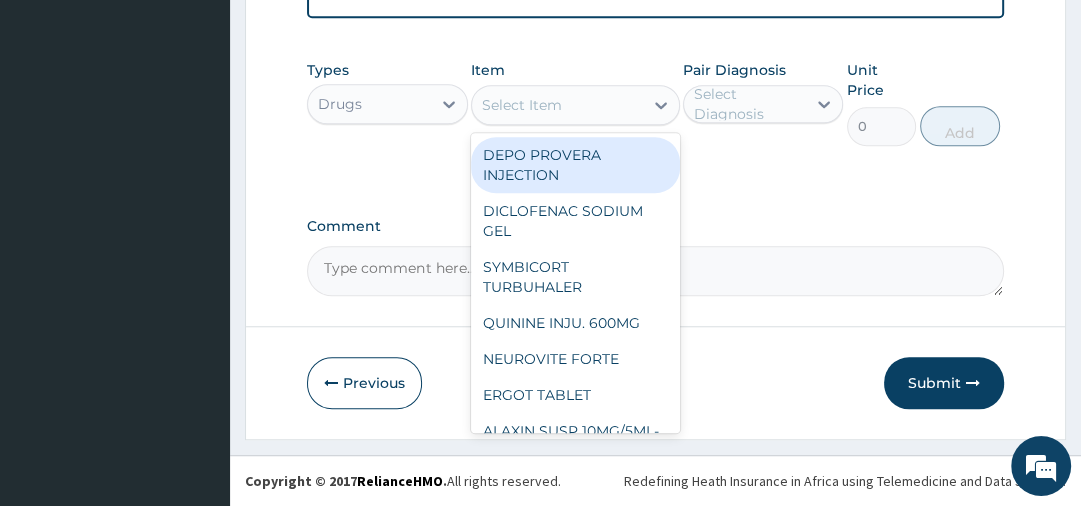 click on "Select Item" at bounding box center [522, 105] 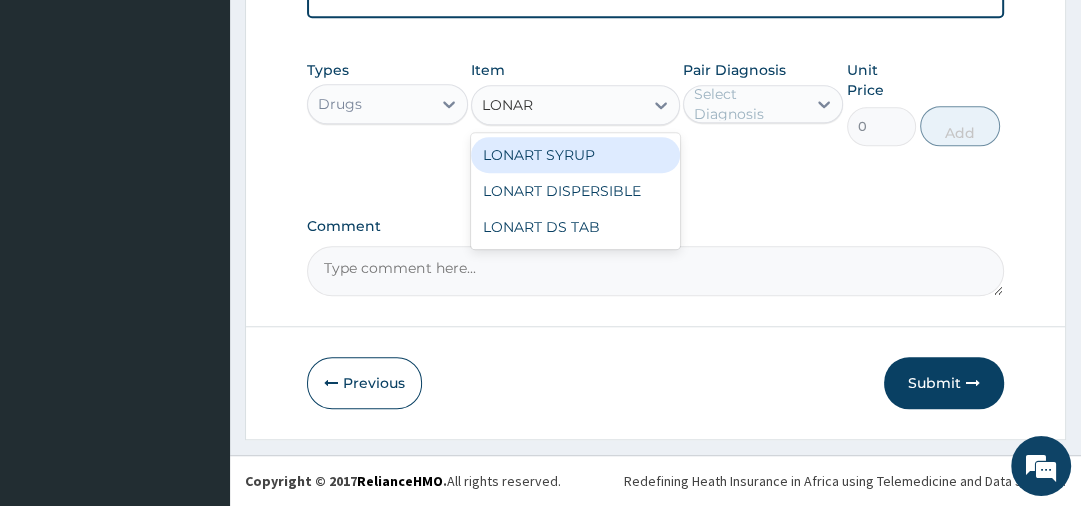 type on "LONART" 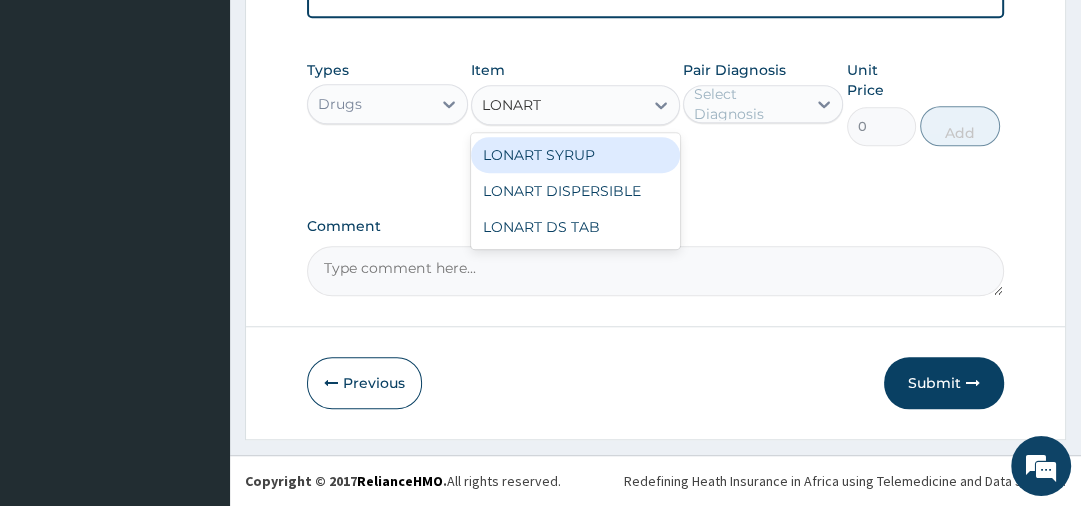 click on "LONART SYRUP" at bounding box center (575, 155) 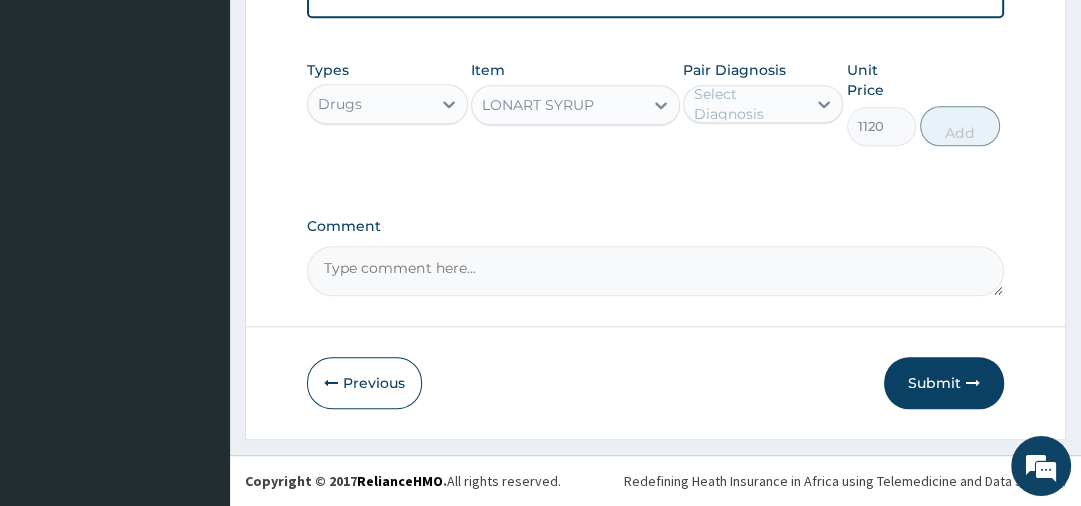 click on "LONART SYRUP" at bounding box center [557, 105] 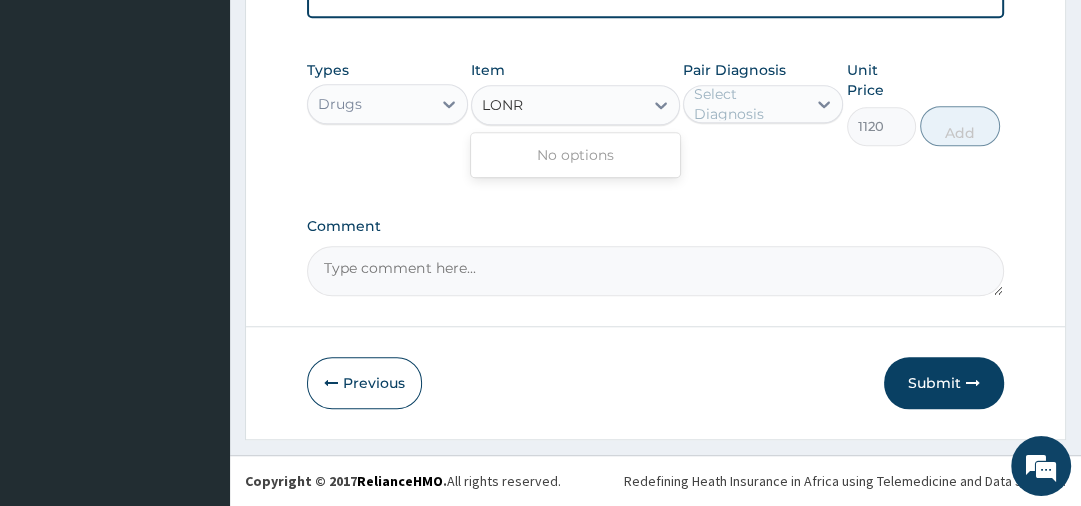 scroll, scrollTop: 0, scrollLeft: 0, axis: both 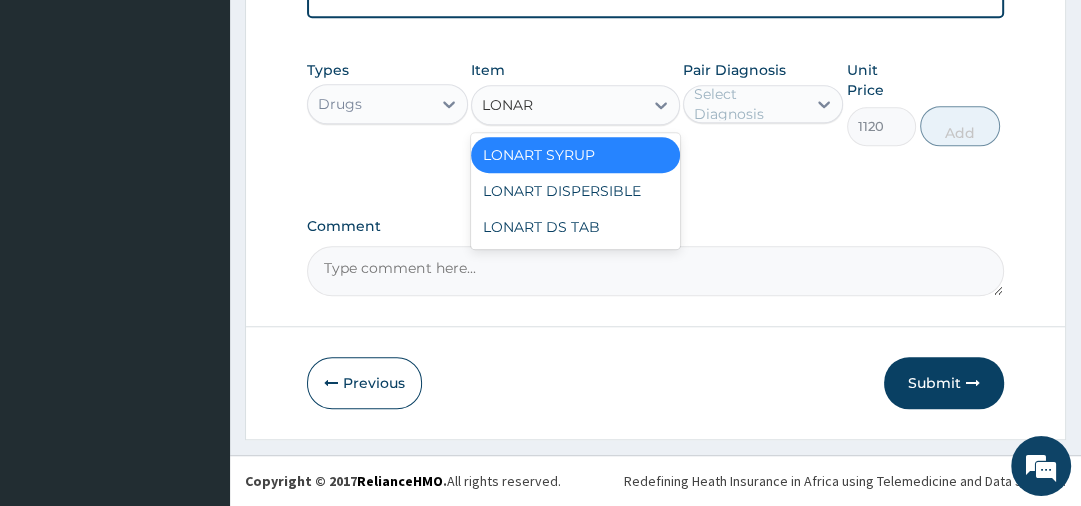 type on "LONART" 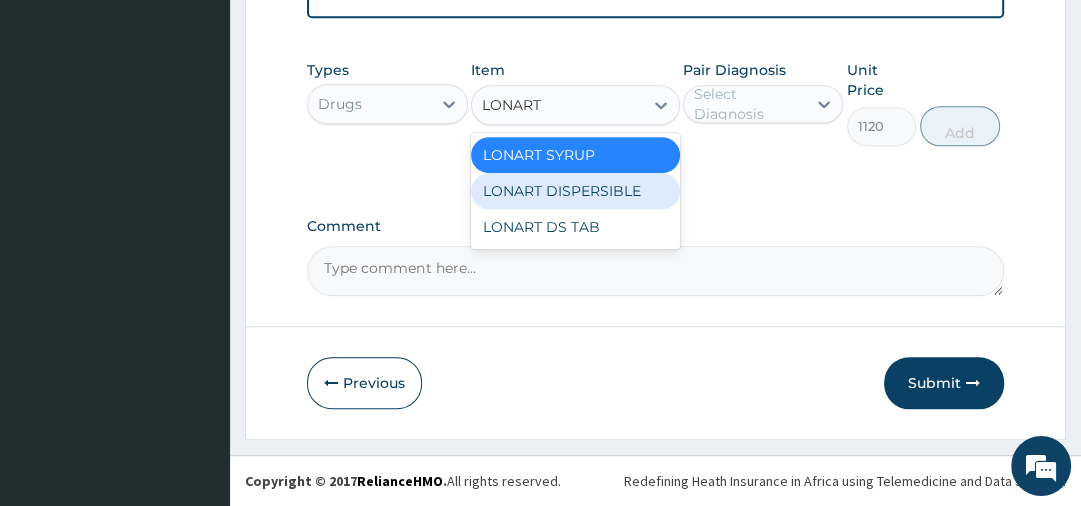 click on "LONART DISPERSIBLE" at bounding box center [575, 191] 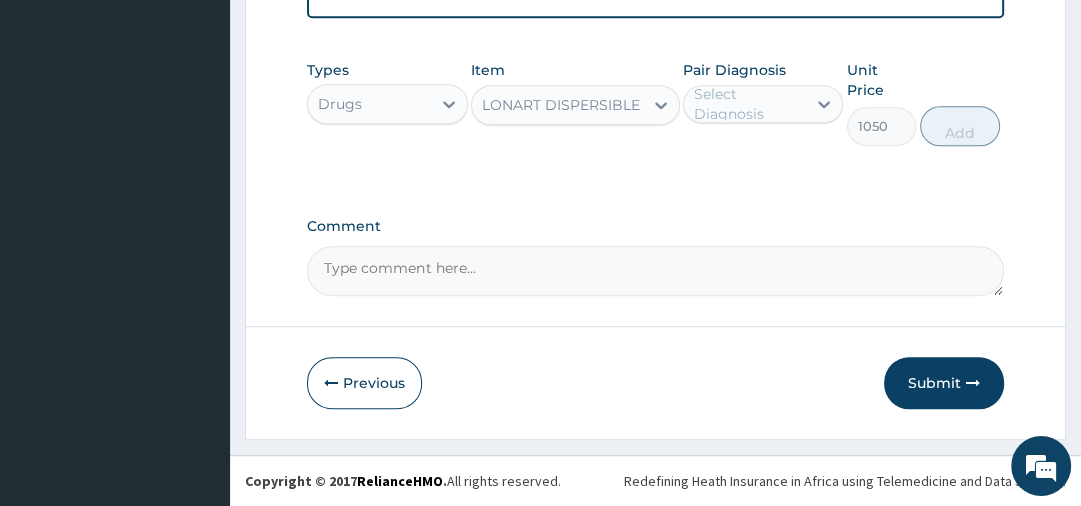 click on "LONART DISPERSIBLE" at bounding box center [561, 105] 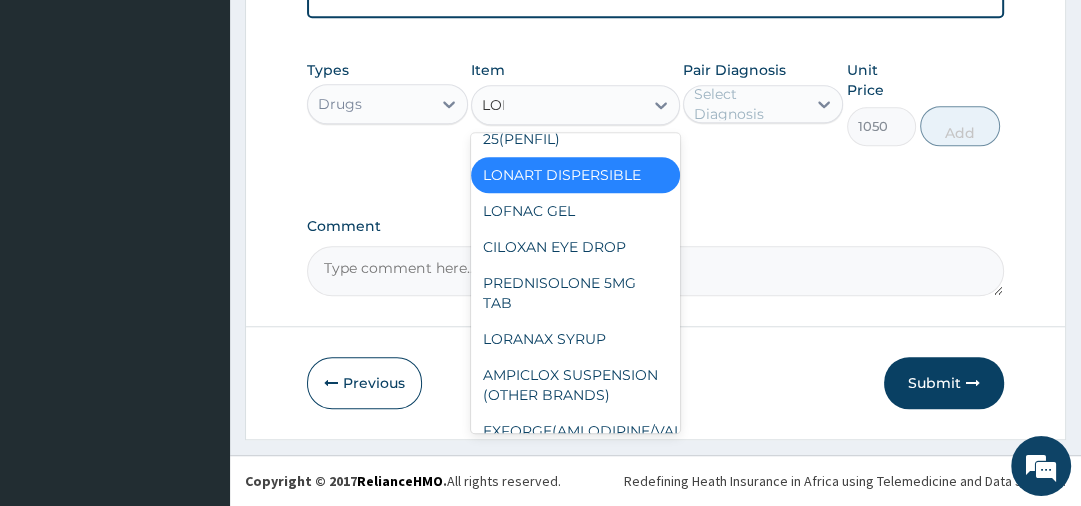 scroll, scrollTop: 240, scrollLeft: 0, axis: vertical 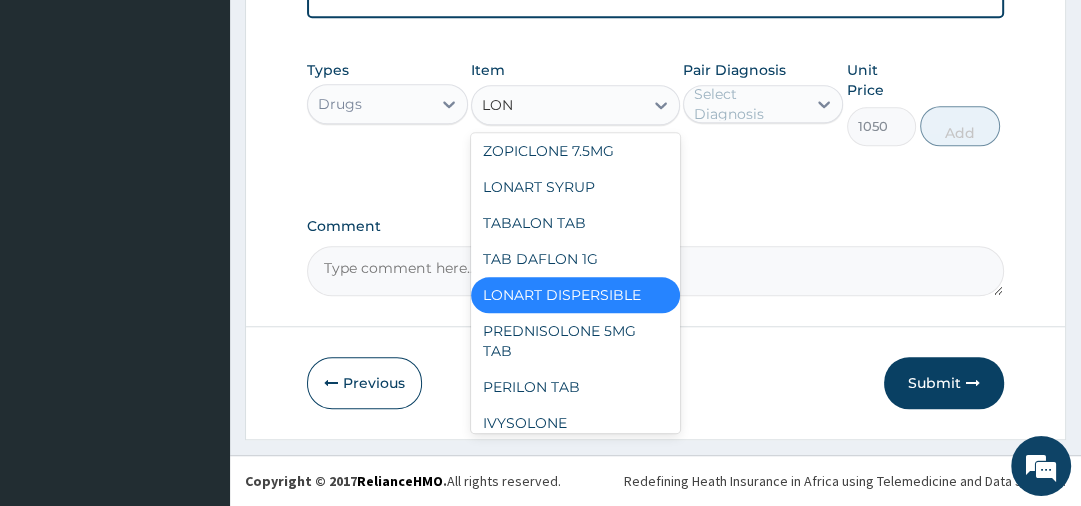 type on "LONA" 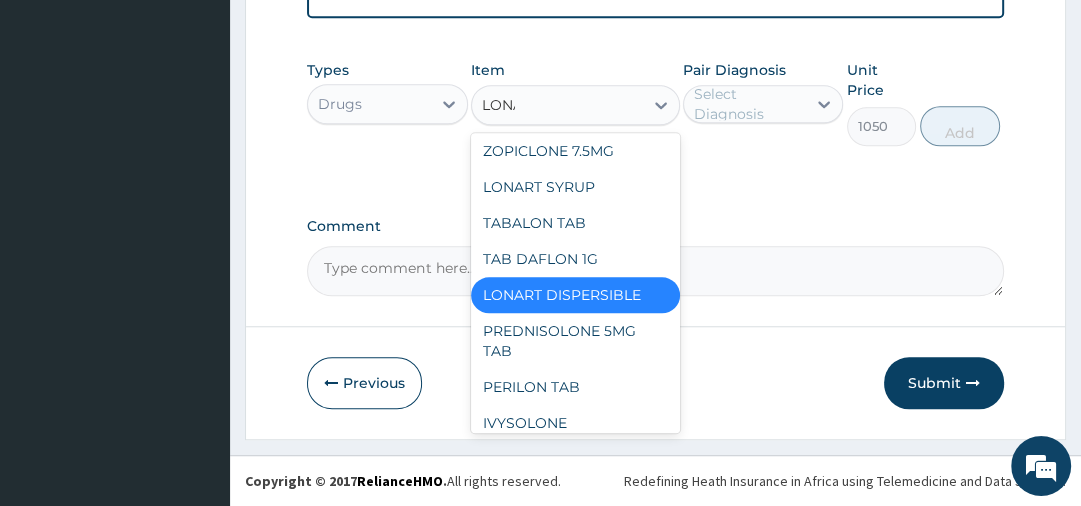 scroll, scrollTop: 0, scrollLeft: 0, axis: both 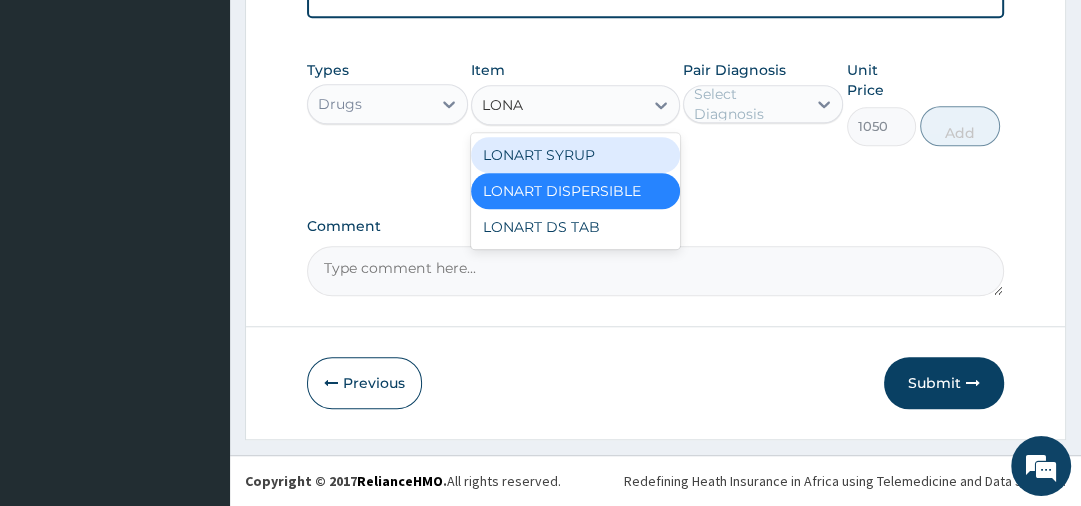 click on "LONART SYRUP LONART DISPERSIBLE LONART DS TAB" at bounding box center [575, 191] 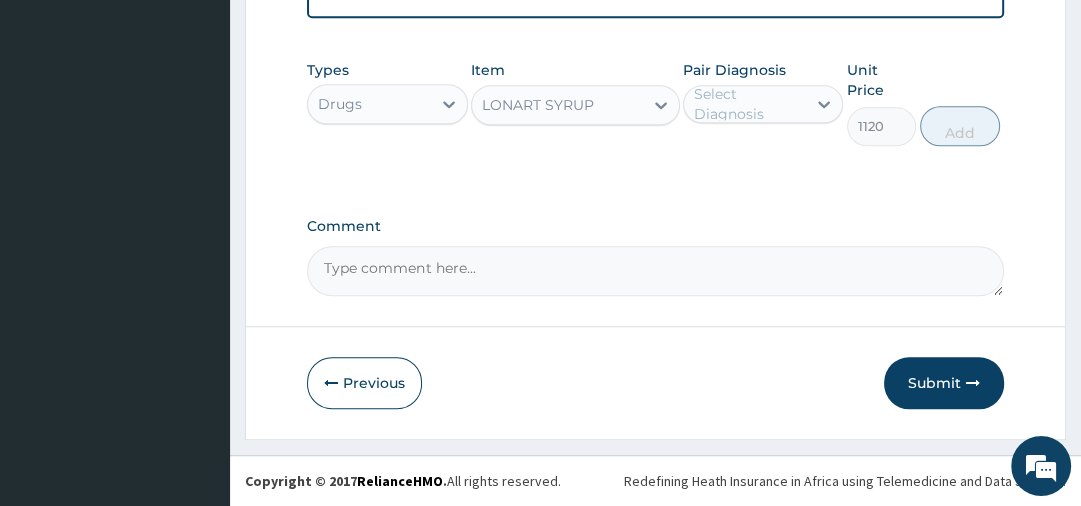 click on "LONART SYRUP" at bounding box center (538, 105) 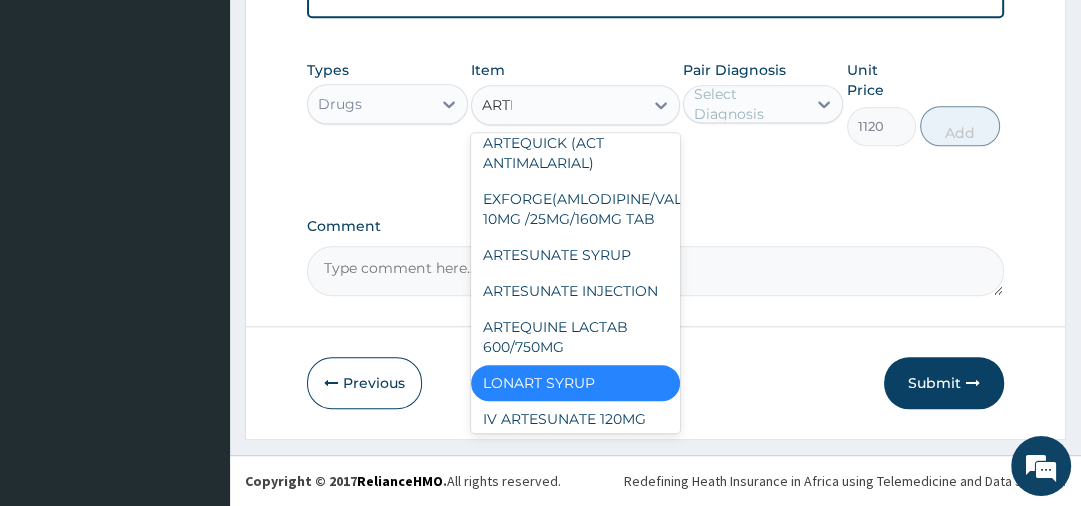 scroll, scrollTop: 16, scrollLeft: 0, axis: vertical 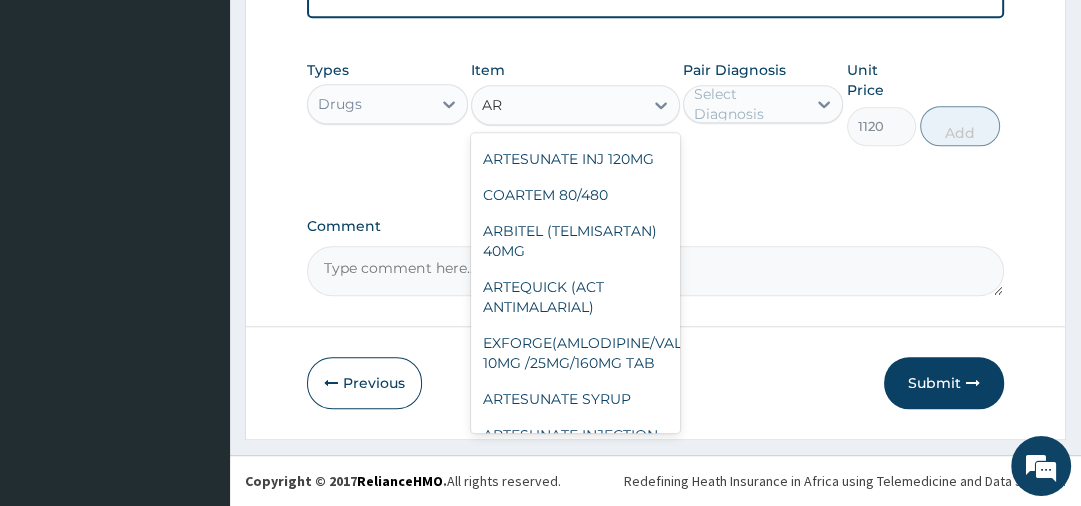 type on "A" 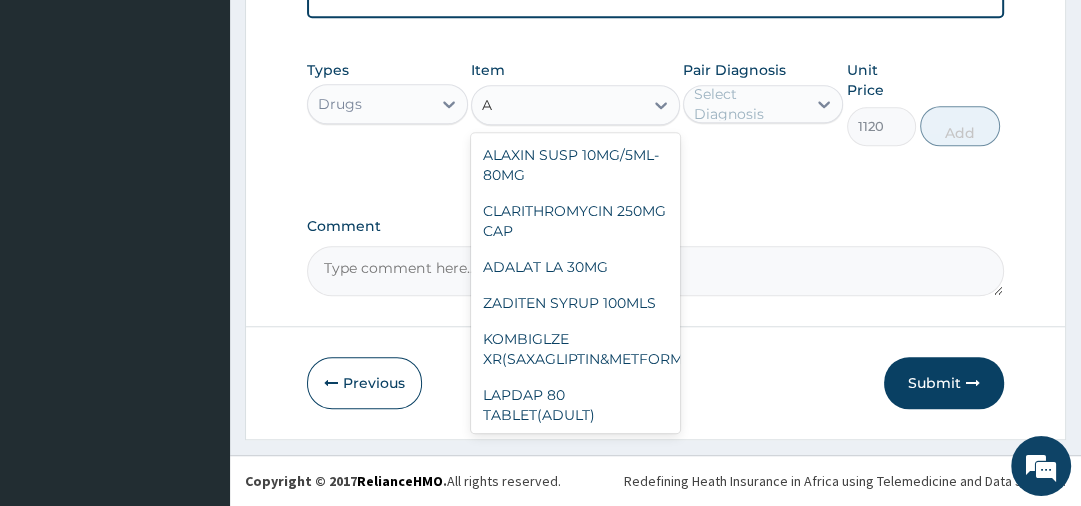 type 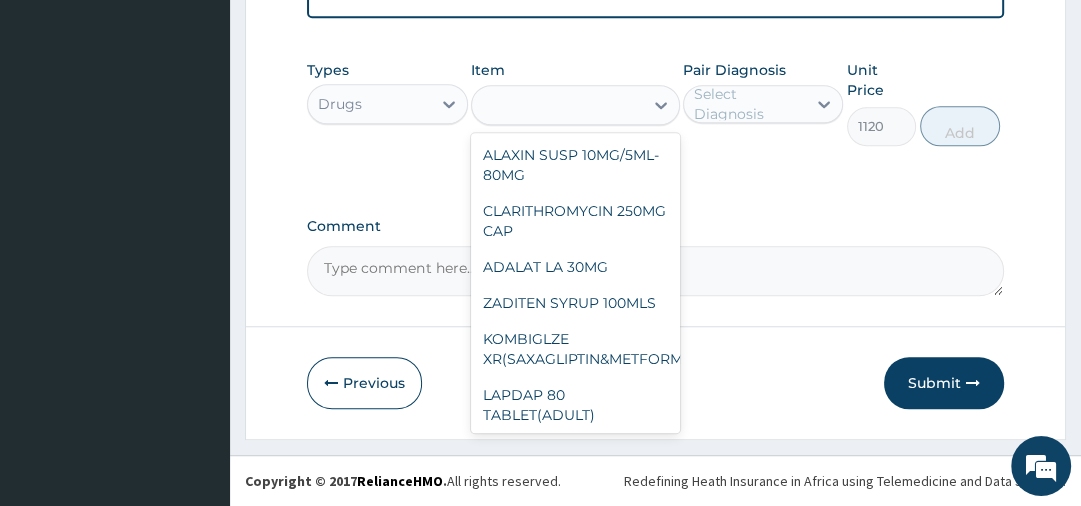 scroll, scrollTop: 2648, scrollLeft: 0, axis: vertical 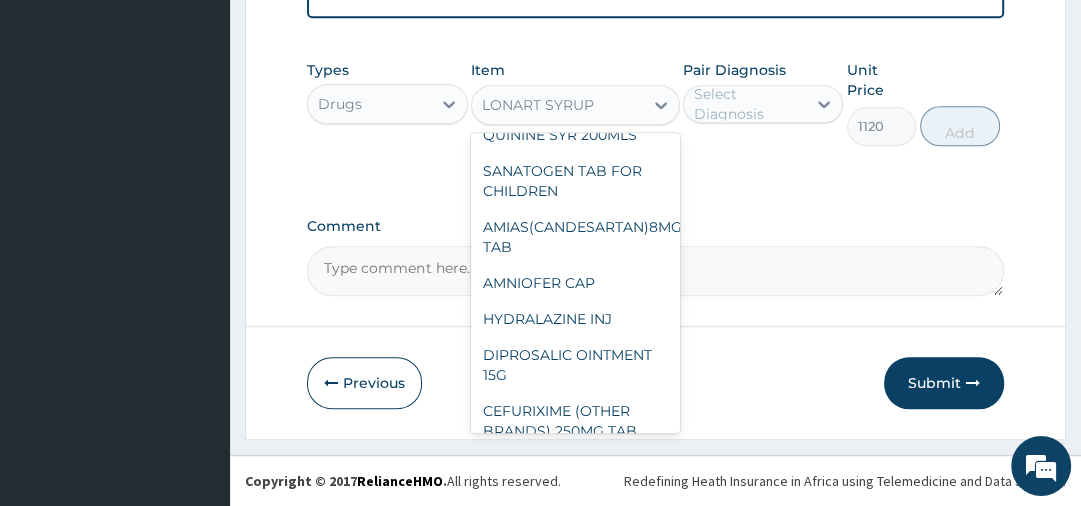click on "Pair Diagnosis Select Diagnosis" at bounding box center (763, 103) 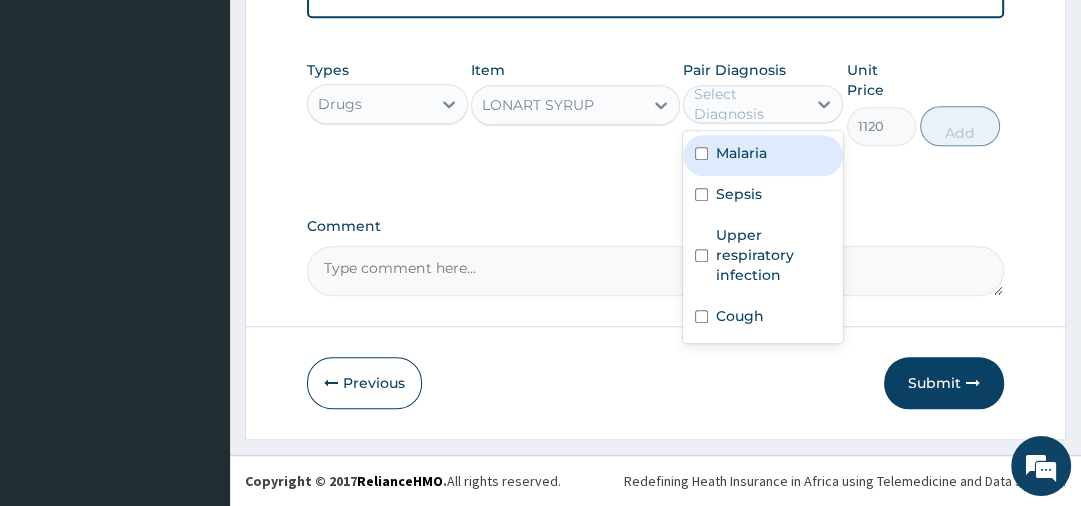 click on "Select Diagnosis" at bounding box center [749, 104] 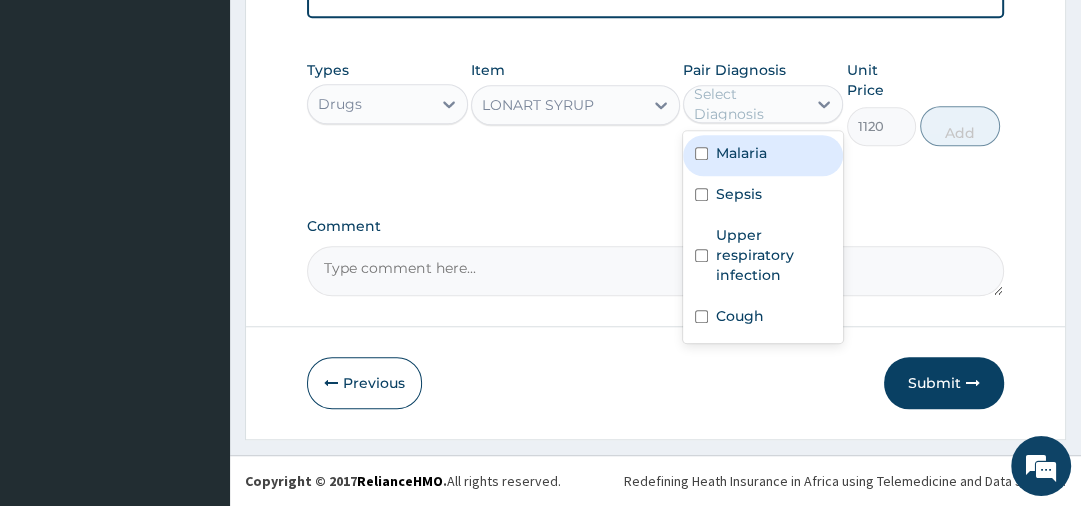 click on "Malaria" at bounding box center (763, 155) 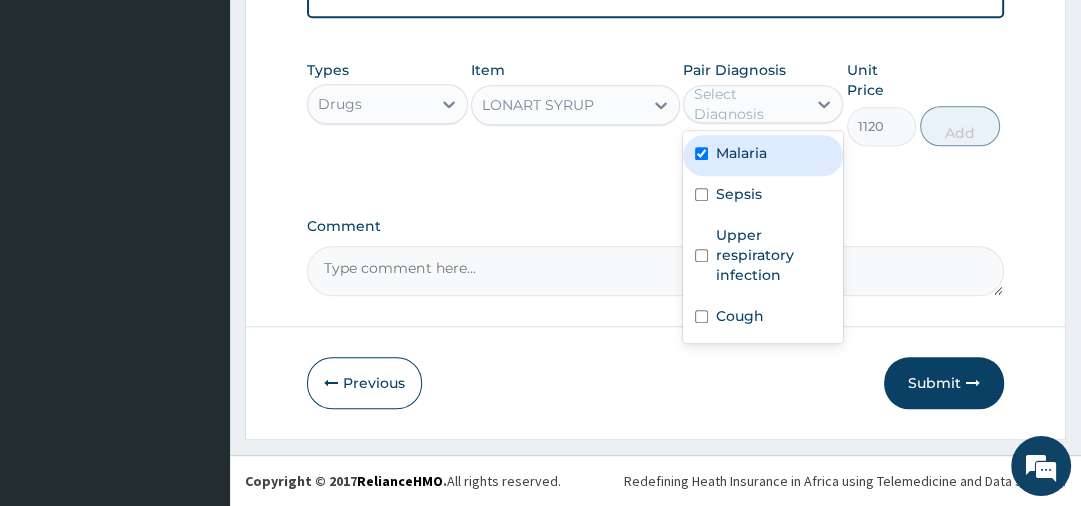 checkbox on "true" 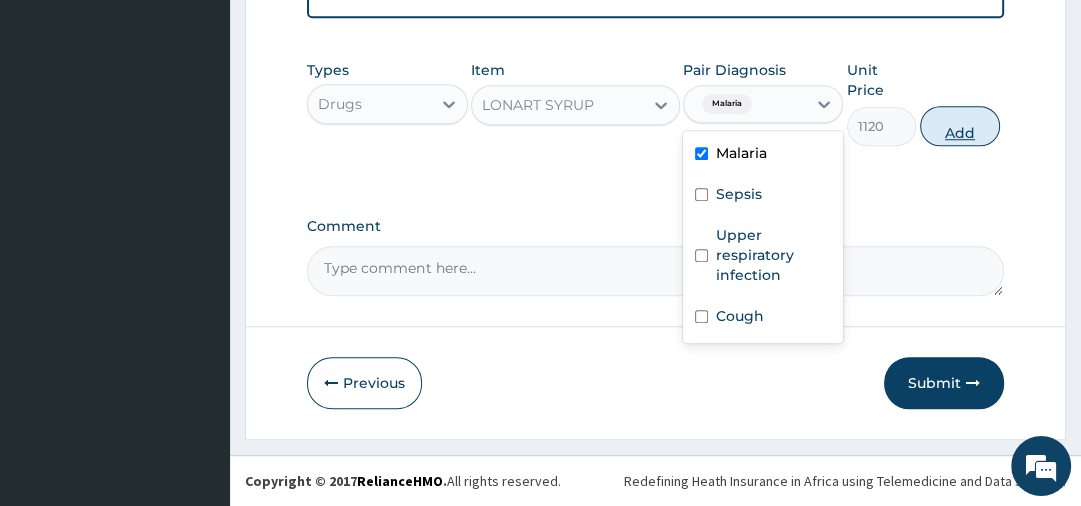 click on "Add" at bounding box center (960, 126) 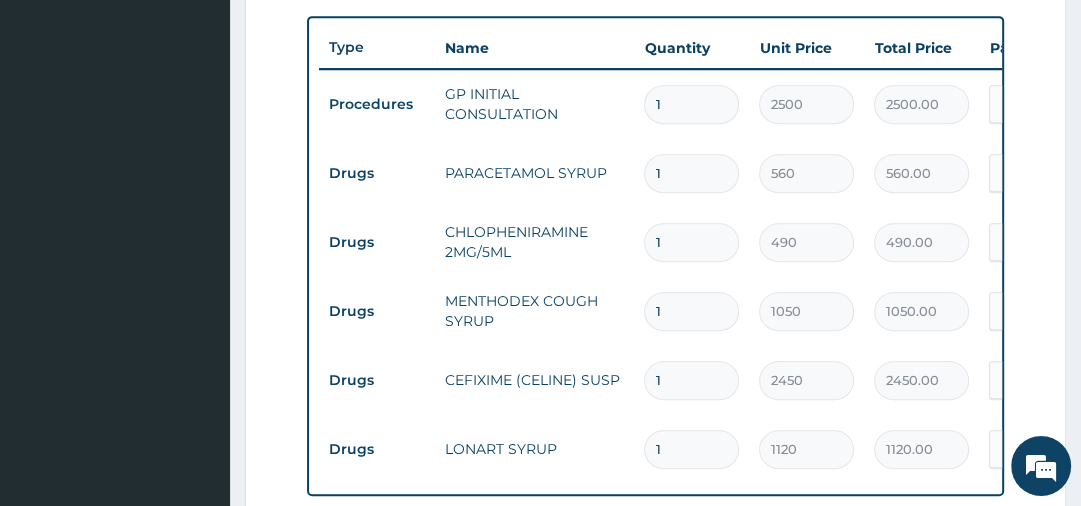 scroll, scrollTop: 1171, scrollLeft: 0, axis: vertical 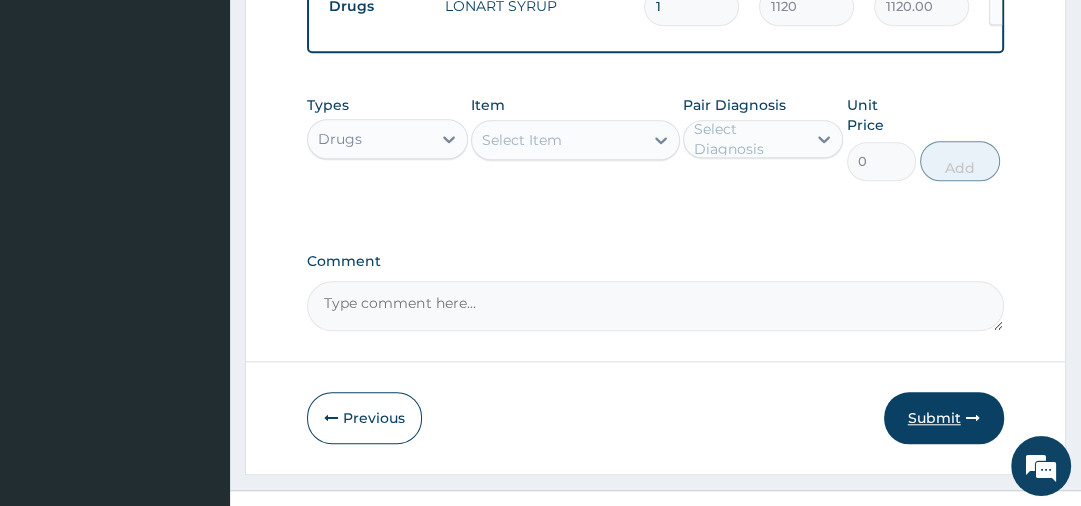 click on "Submit" at bounding box center (944, 418) 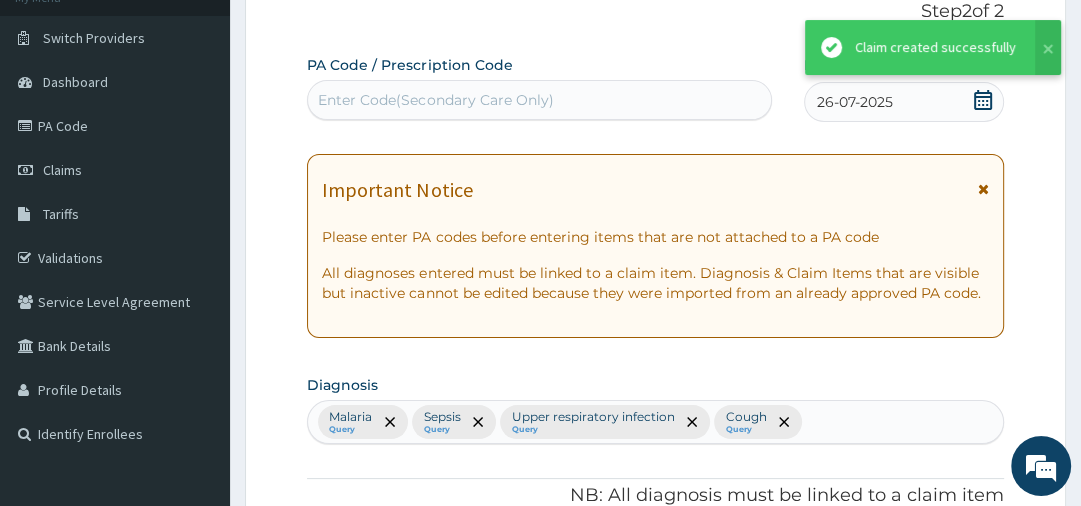 scroll, scrollTop: 1171, scrollLeft: 0, axis: vertical 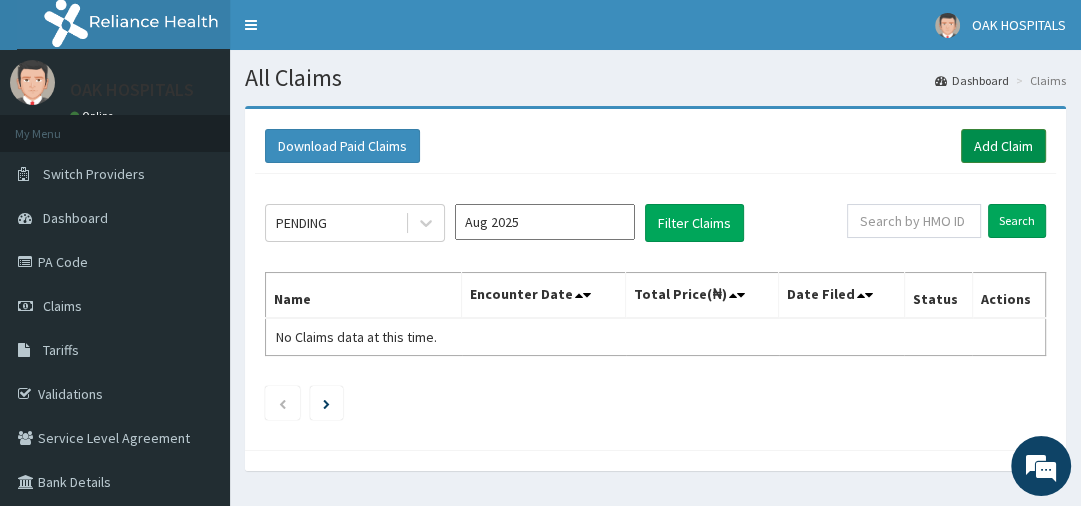 click on "Add Claim" at bounding box center (1003, 146) 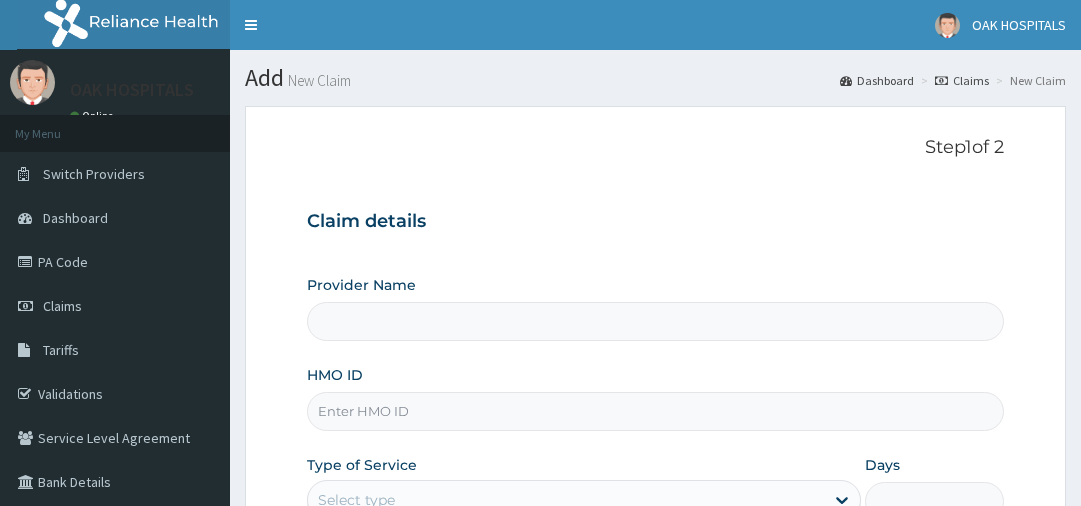 scroll, scrollTop: 0, scrollLeft: 0, axis: both 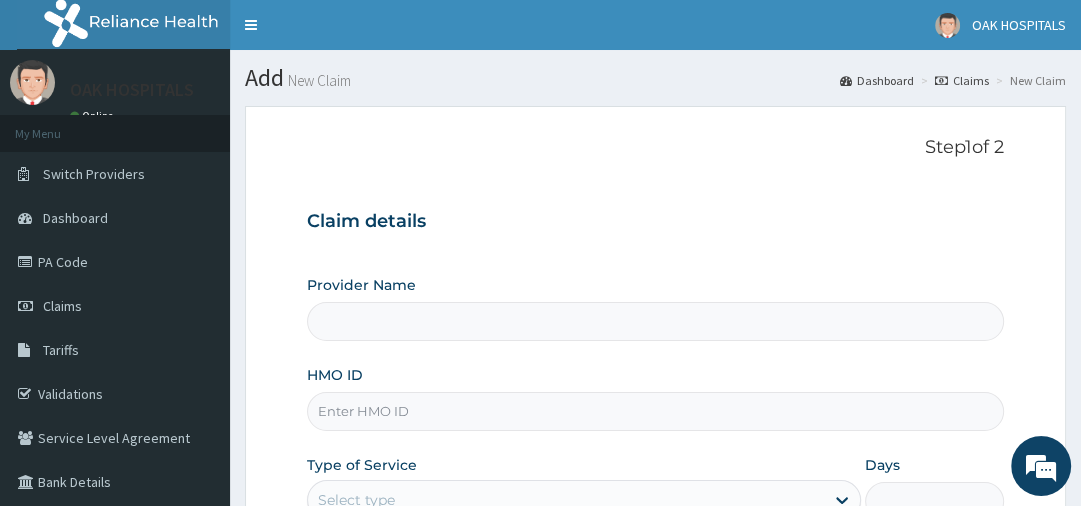 type on "Oak Hospitals" 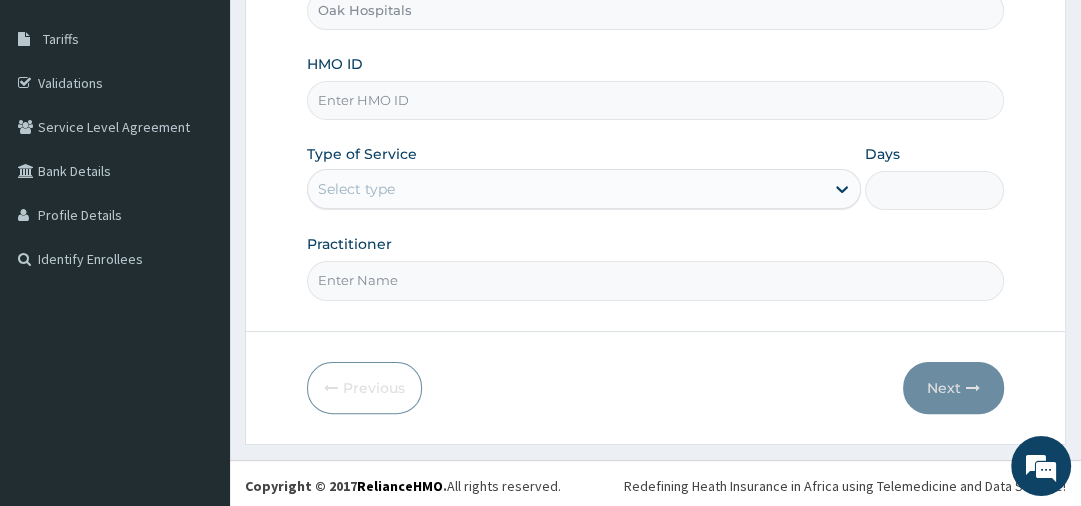 scroll, scrollTop: 312, scrollLeft: 0, axis: vertical 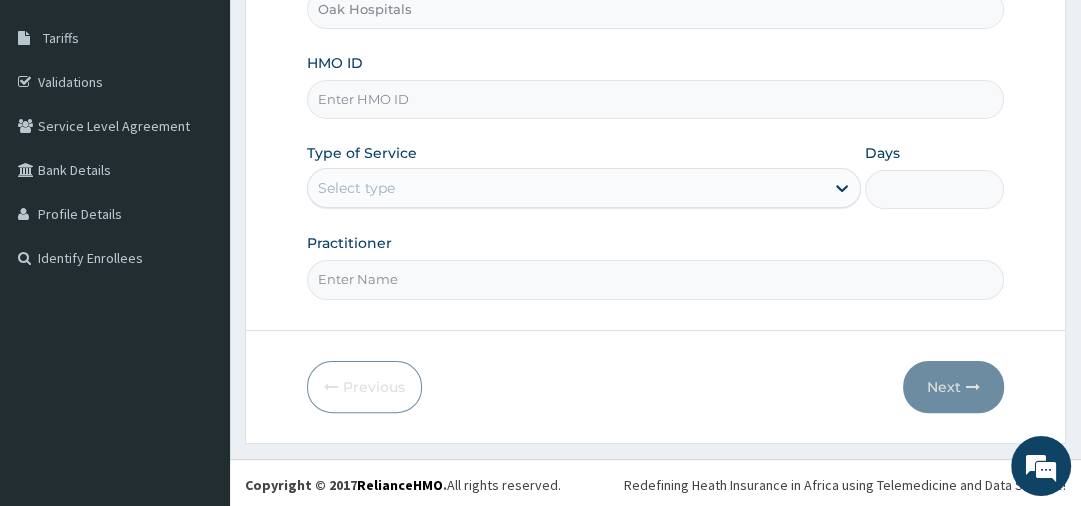 click on "HMO ID" at bounding box center (655, 99) 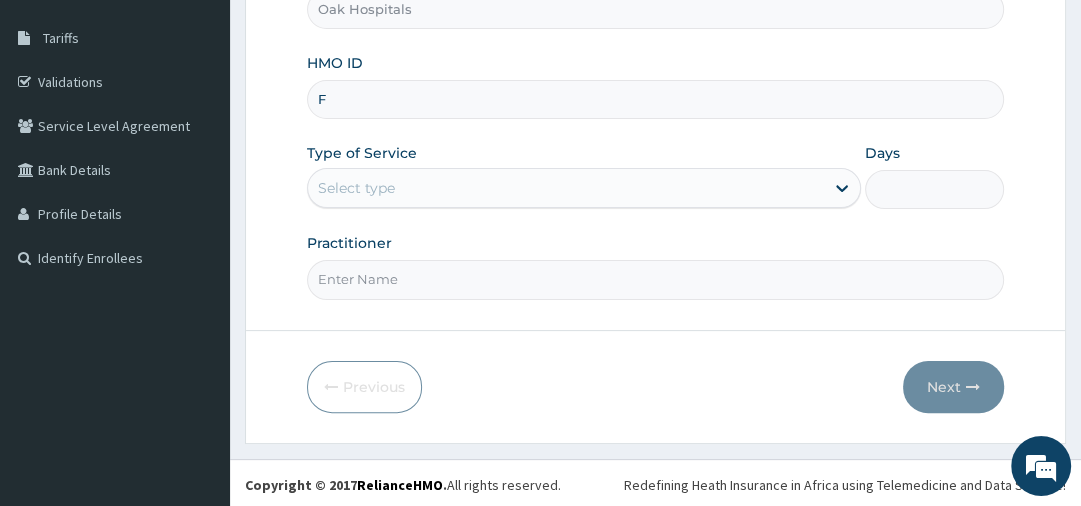 scroll, scrollTop: 0, scrollLeft: 0, axis: both 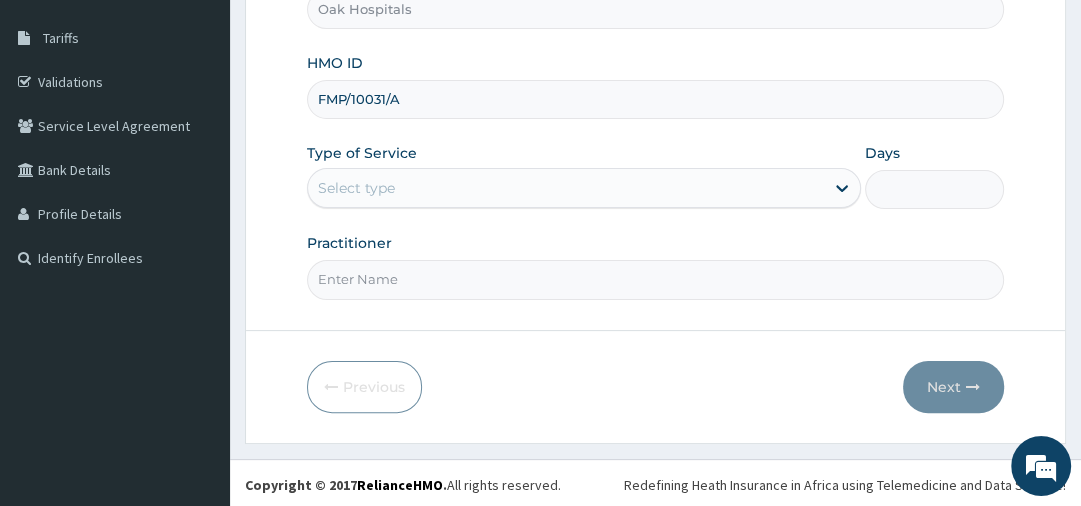 type on "FMP/10031/A" 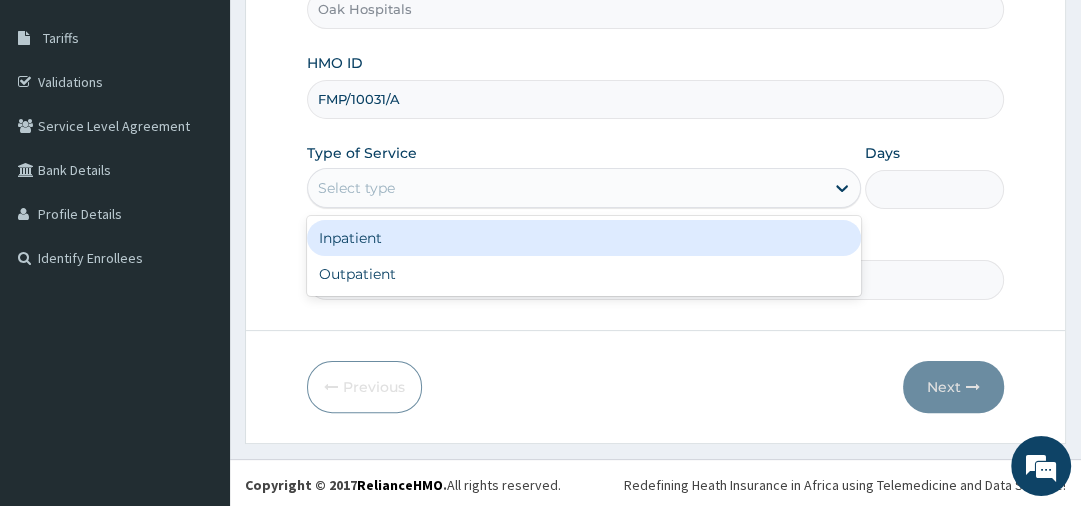click on "Select type" at bounding box center [566, 188] 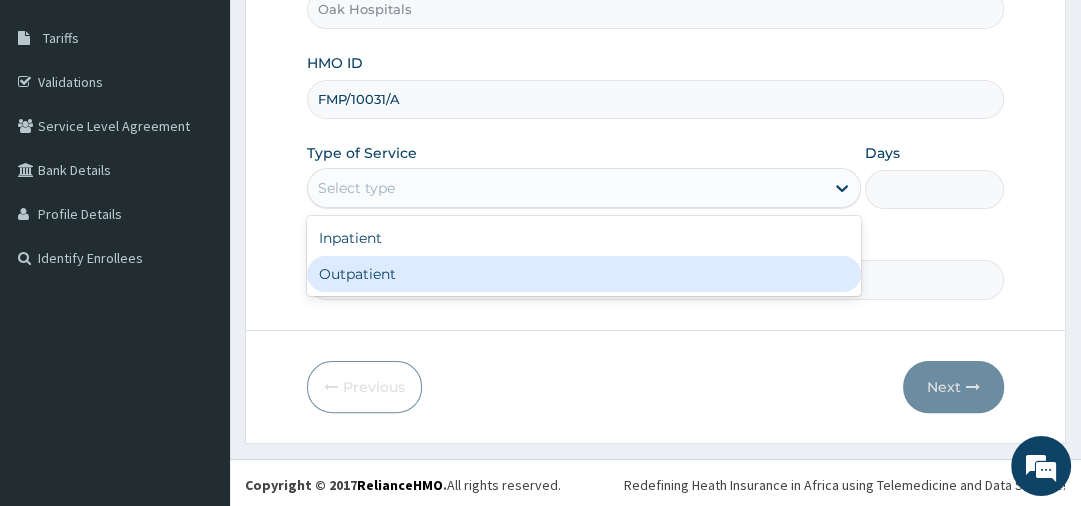 click on "Outpatient" at bounding box center (584, 274) 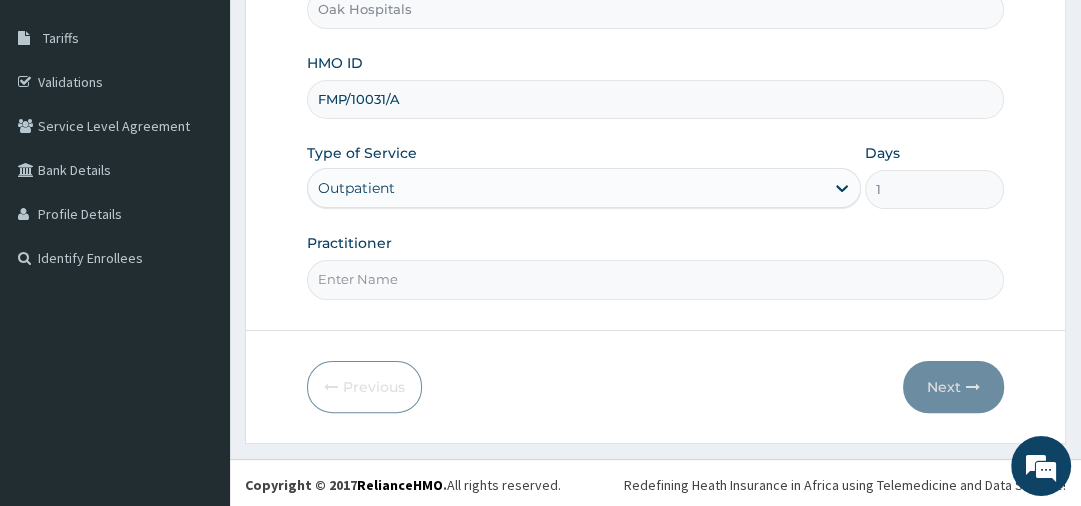 click on "Practitioner" at bounding box center (655, 279) 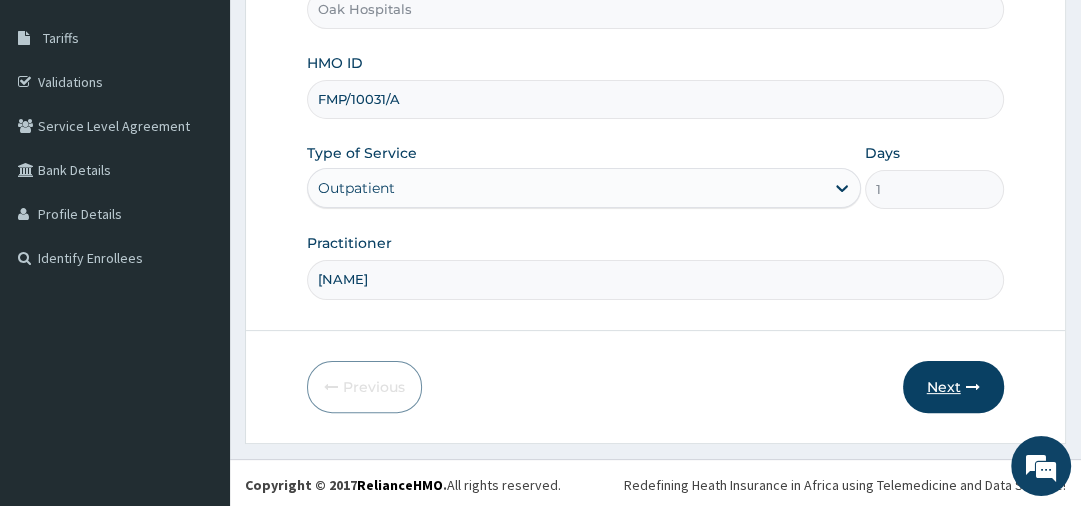 type on "DR OJI" 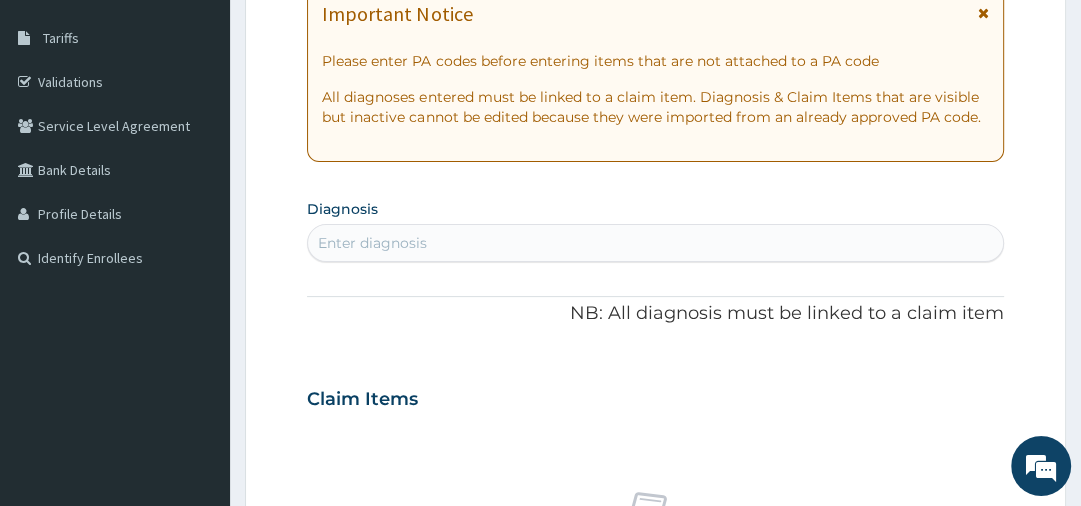 scroll, scrollTop: 23, scrollLeft: 0, axis: vertical 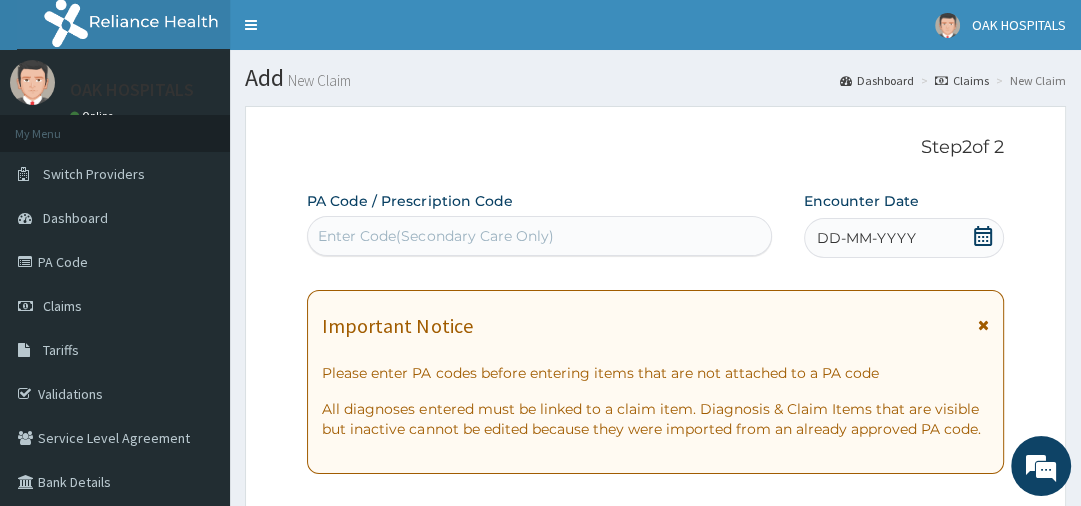click on "Enter Code(Secondary Care Only)" at bounding box center [539, 236] 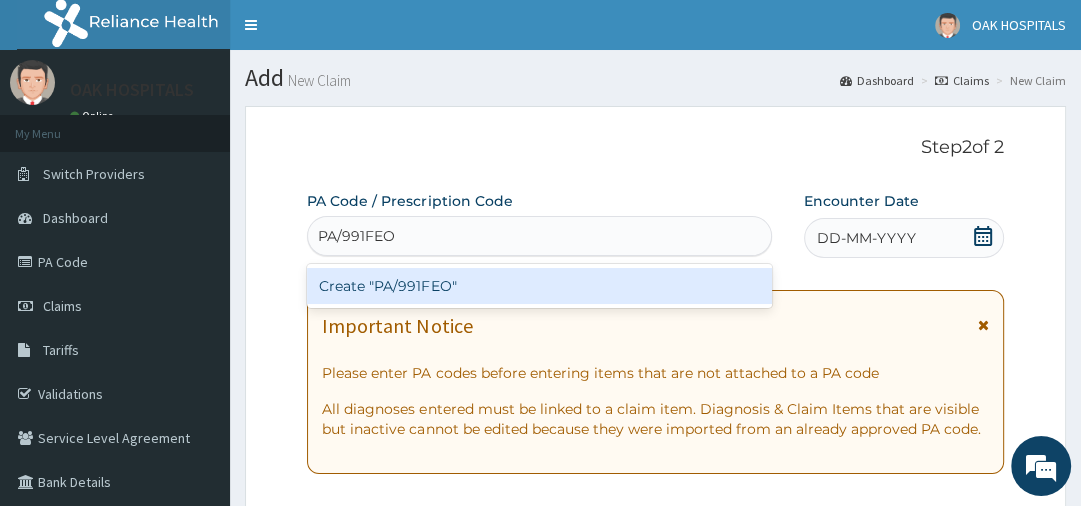 type on "PA/991FEO" 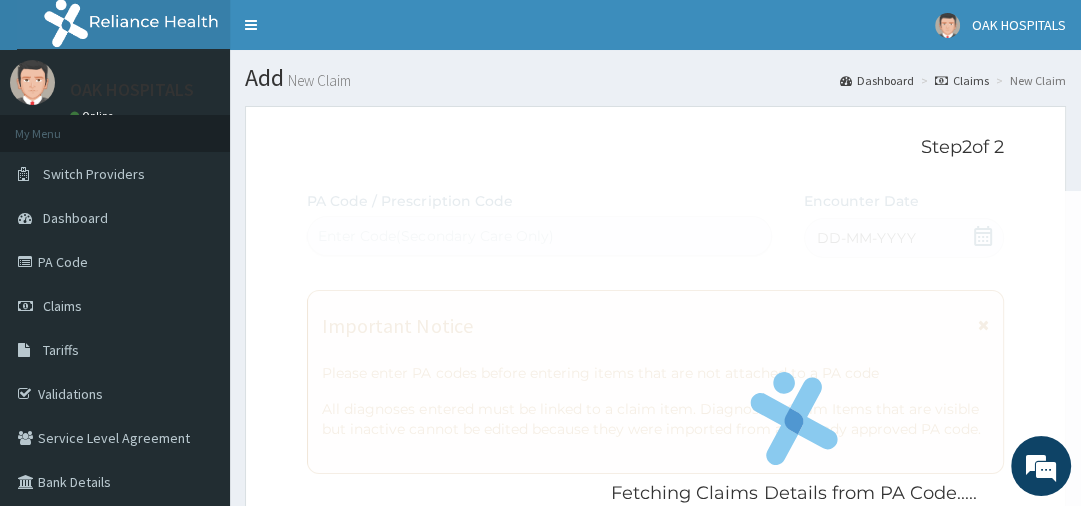 click on "Fetching Claims Details from PA Code..... PA Code / Prescription Code Enter Code(Secondary Care Only) Encounter Date DD-MM-YYYY Important Notice Please enter PA codes before entering items that are not attached to a PA code   All diagnoses entered must be linked to a claim item. Diagnosis & Claim Items that are visible but inactive cannot be edited because they were imported from an already approved PA code. Diagnosis Enter diagnosis NB: All diagnosis must be linked to a claim item Claim Items No claim item Types Select Type Item Select Item Pair Diagnosis Select Diagnosis Unit Price 0 Add Comment" at bounding box center (655, 718) 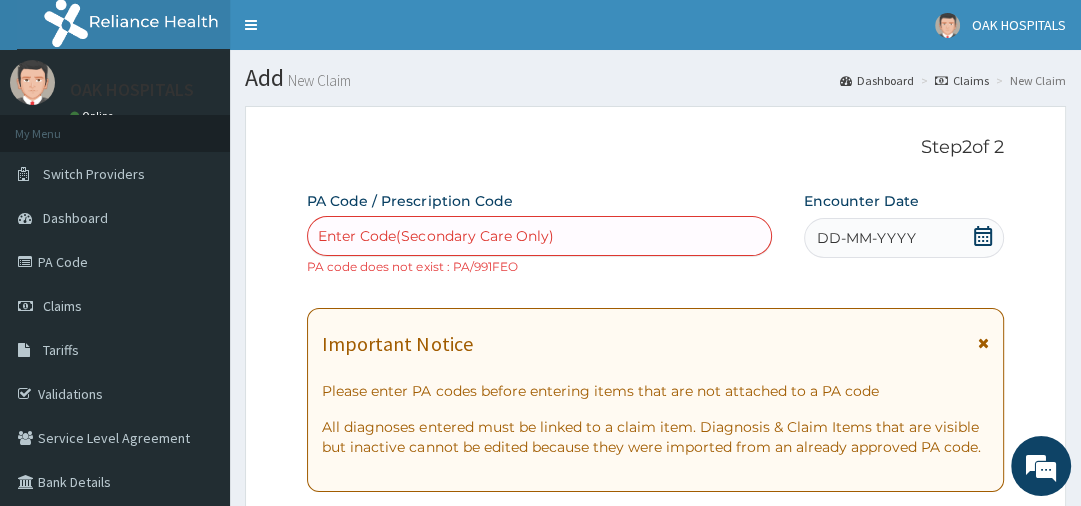 click on "Enter Code(Secondary Care Only)" at bounding box center (539, 236) 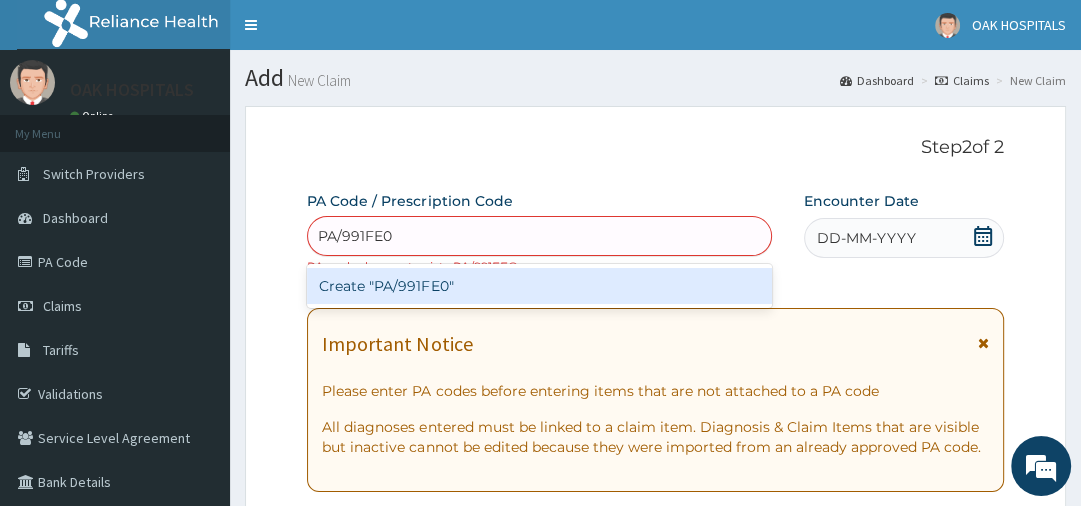 type on "PA/991FE0" 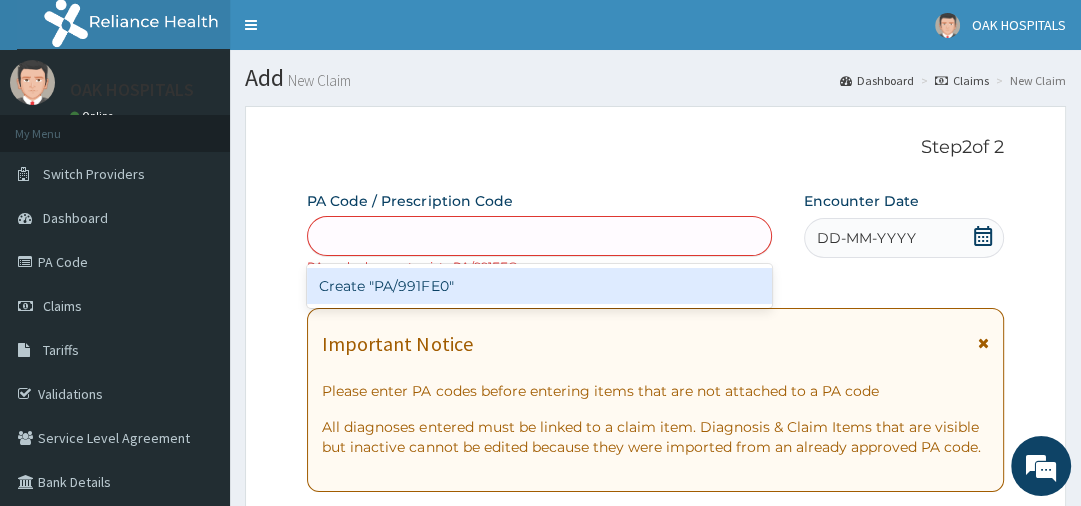 click on "PA Code / Prescription Code option Create "PA/991FE0" focused, 1 of 1. 1 result available for search term PA/991FE0. Use Up and Down to choose options, press Enter to select the currently focused option, press Escape to exit the menu, press Tab to select the option and exit the menu. PA/991FE0 Create "PA/991FE0" PA code does not exist : PA/991FEO Encounter Date DD-MM-YYYY Important Notice Please enter PA codes before entering items that are not attached to a PA code   All diagnoses entered must be linked to a claim item. Diagnosis & Claim Items that are visible but inactive cannot be edited because they were imported from an already approved PA code. Diagnosis Enter diagnosis NB: All diagnosis must be linked to a claim item Claim Items No claim item Types Select Type Item Select Item Pair Diagnosis Select Diagnosis Unit Price 0 Add Comment" at bounding box center [655, 727] 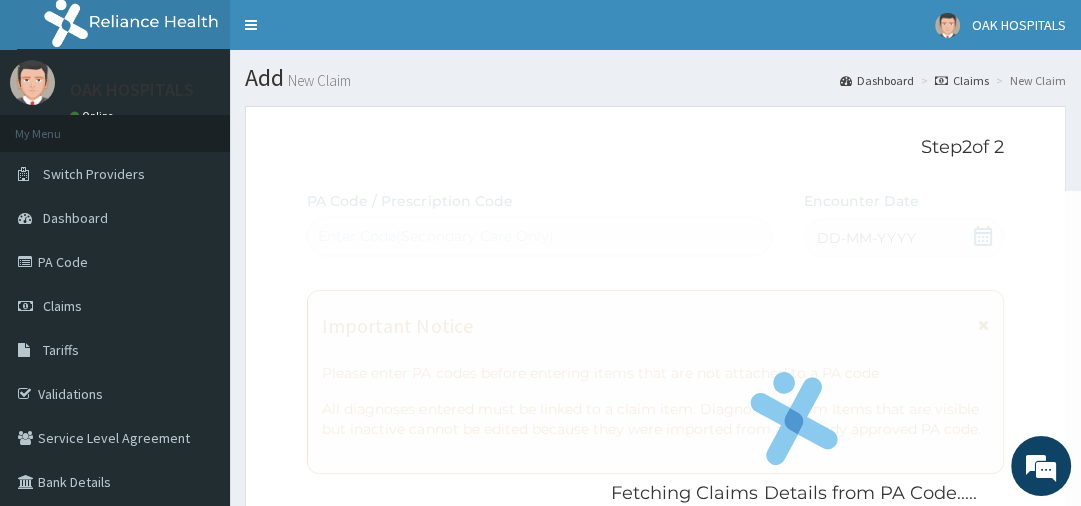 scroll, scrollTop: 576, scrollLeft: 0, axis: vertical 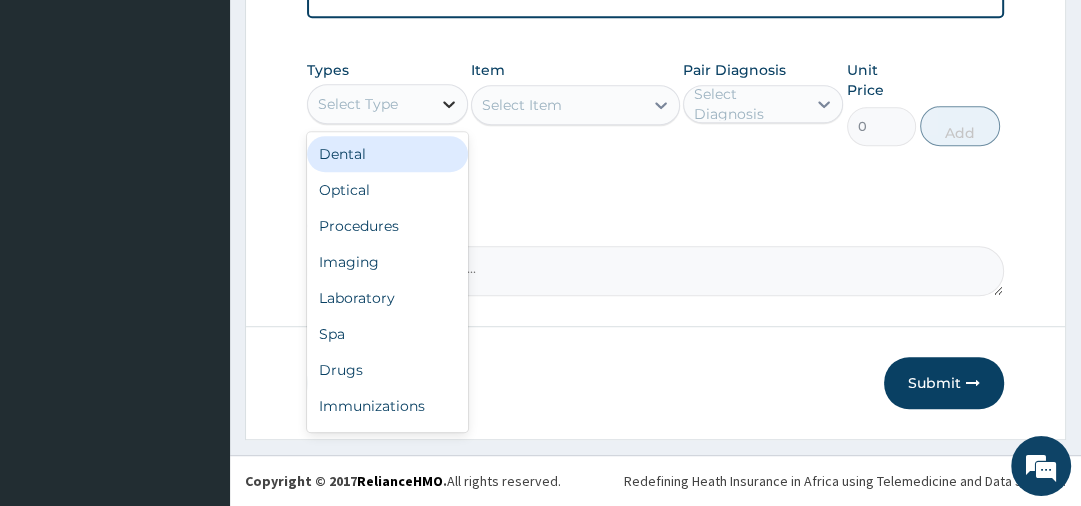 click at bounding box center [449, 104] 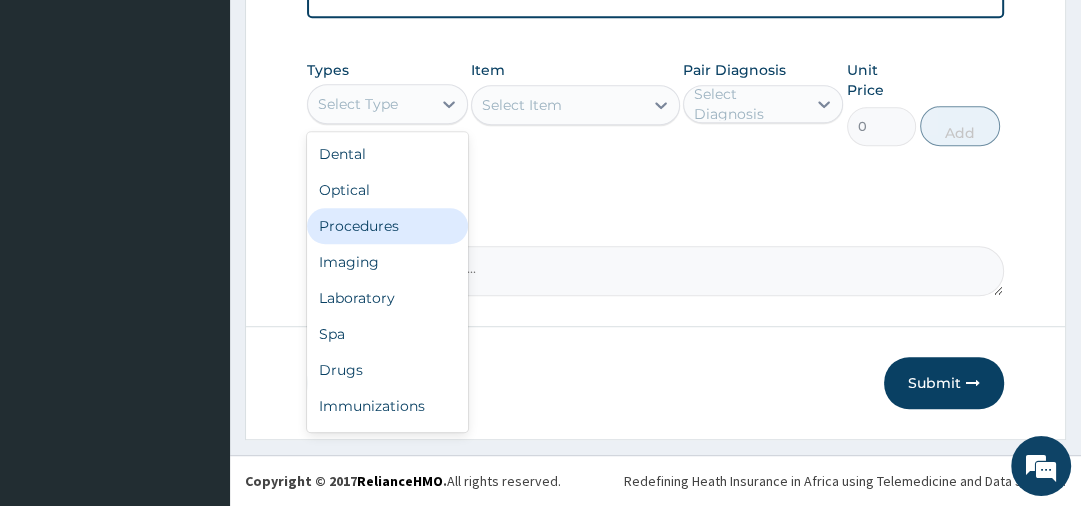 click on "Procedures" at bounding box center [387, 226] 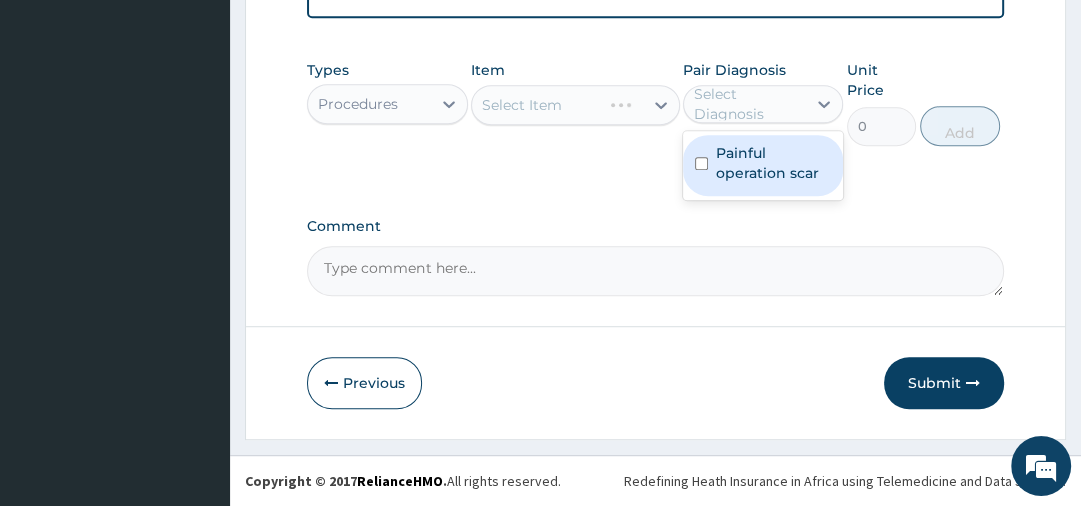 click on "Select Diagnosis" at bounding box center [749, 104] 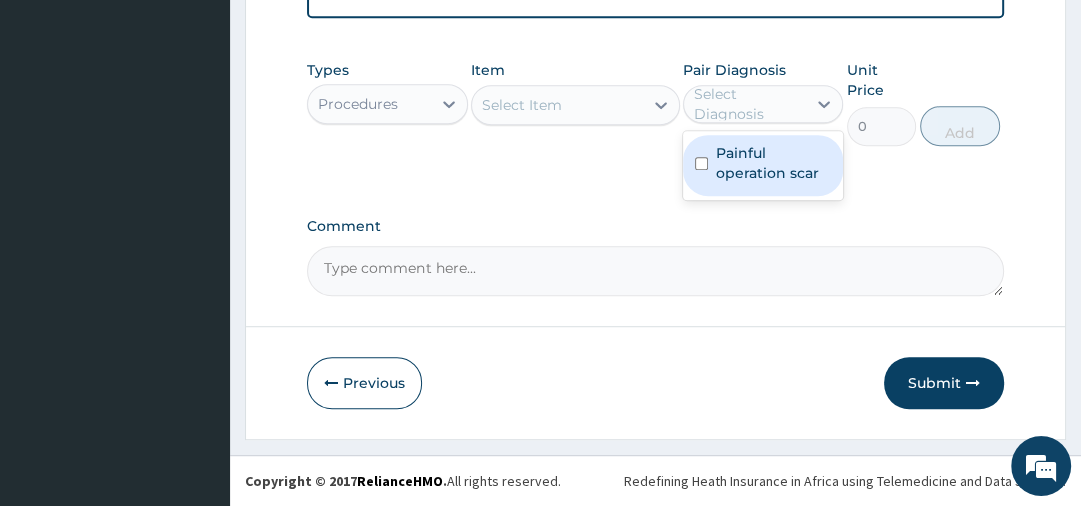 click on "Painful operation scar" at bounding box center (773, 163) 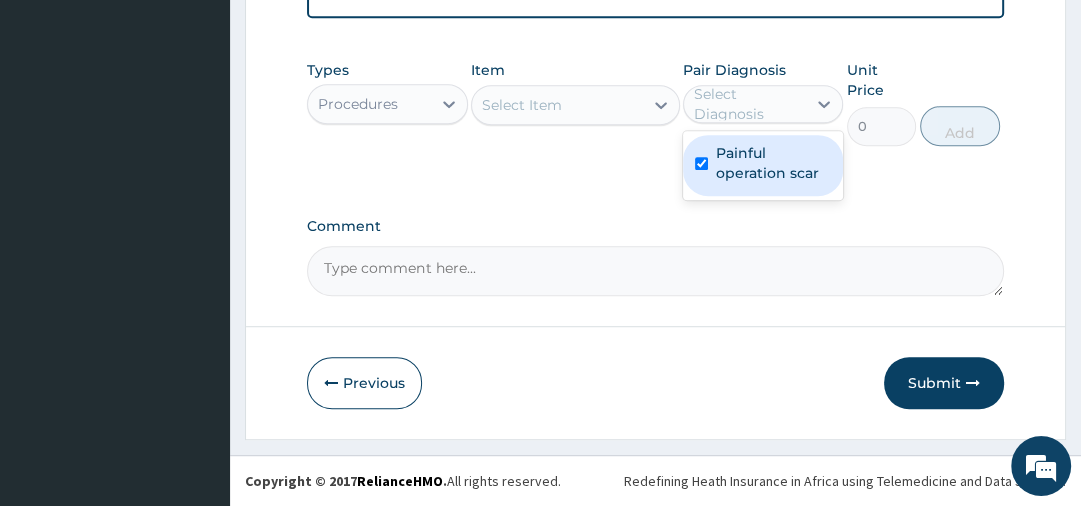 checkbox on "true" 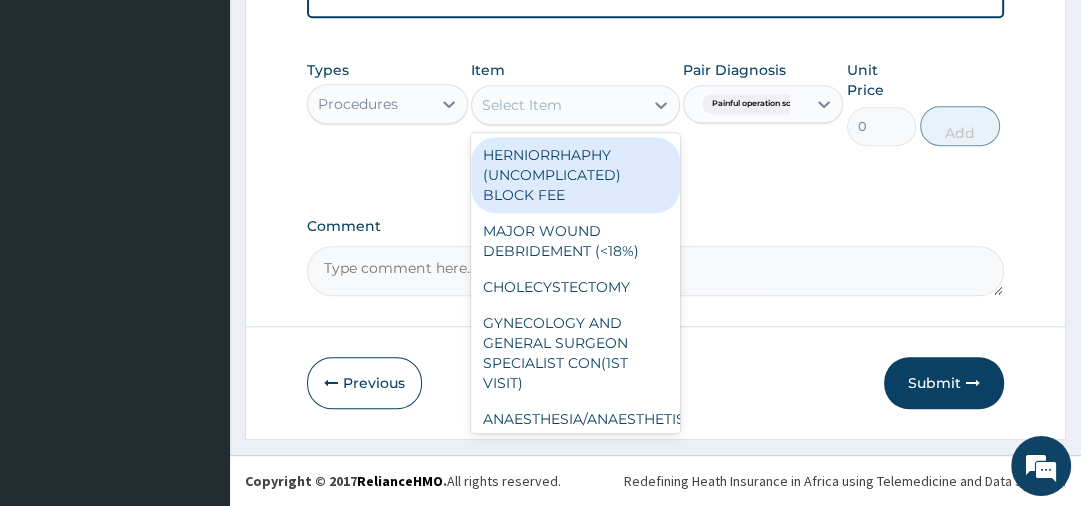 click on "Select Item" at bounding box center [557, 105] 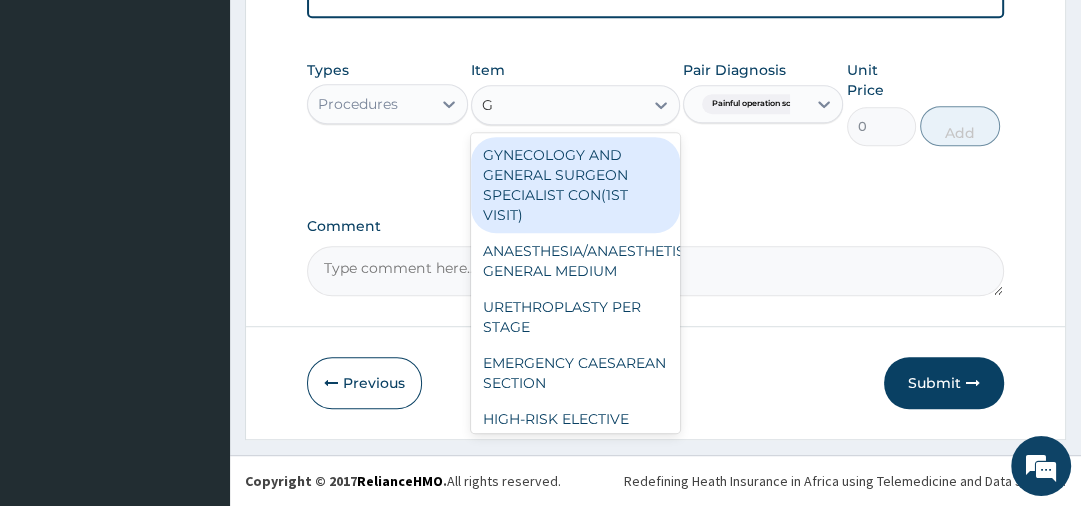 type on "GP" 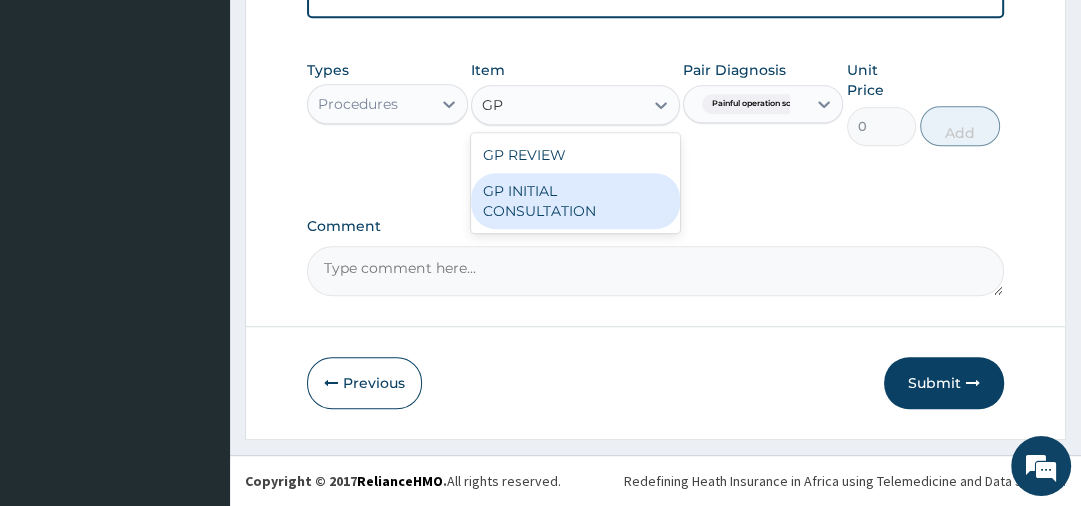 click on "GP INITIAL CONSULTATION" at bounding box center (575, 201) 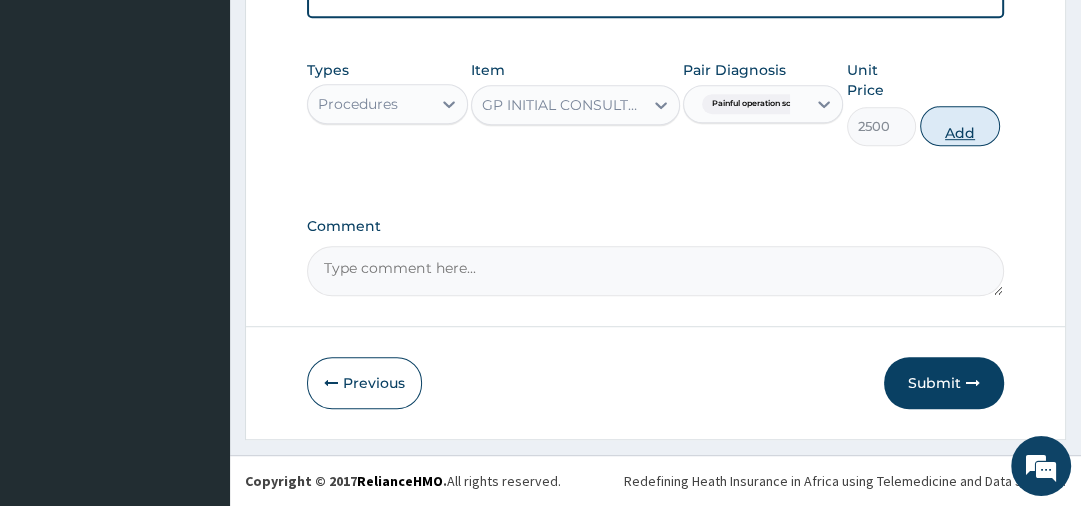 click on "Add" at bounding box center (960, 126) 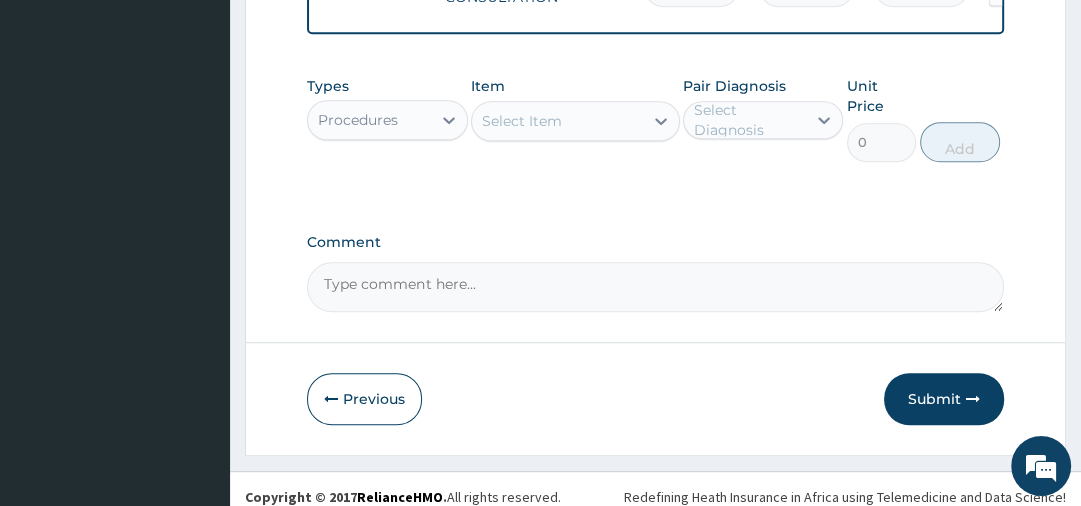 scroll, scrollTop: 938, scrollLeft: 0, axis: vertical 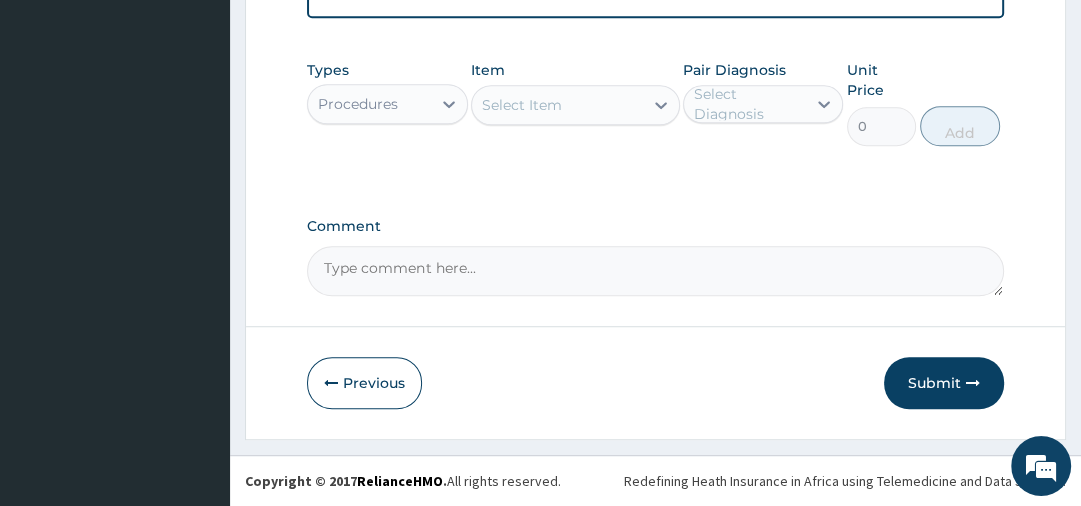 click on "Procedures" at bounding box center (358, 104) 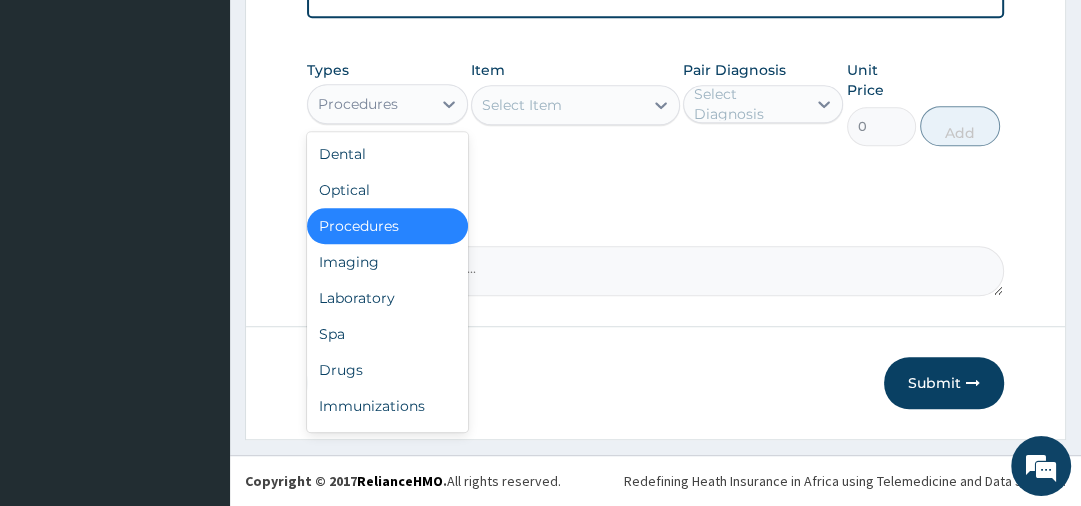 click on "Procedures" at bounding box center [358, 104] 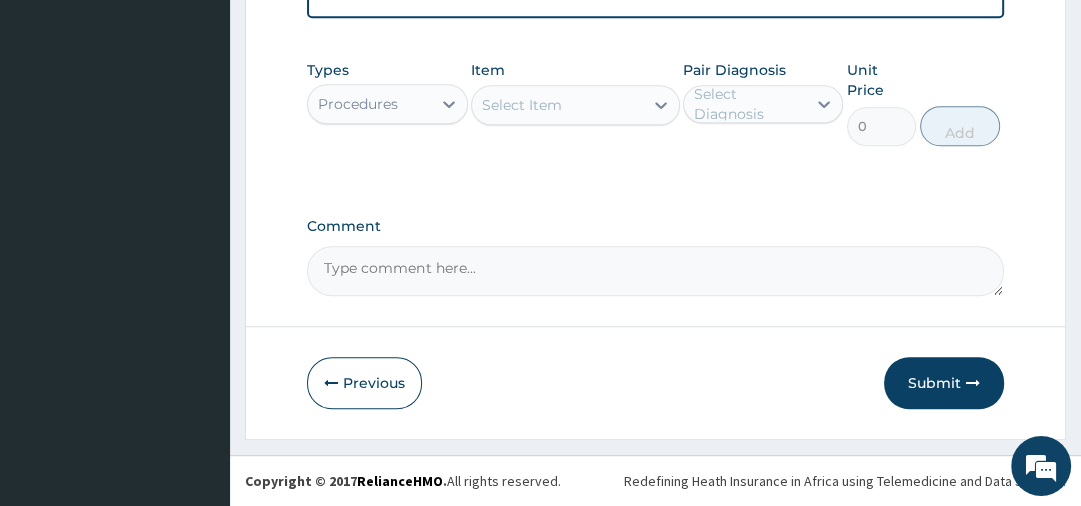 click on "Procedures" at bounding box center [358, 104] 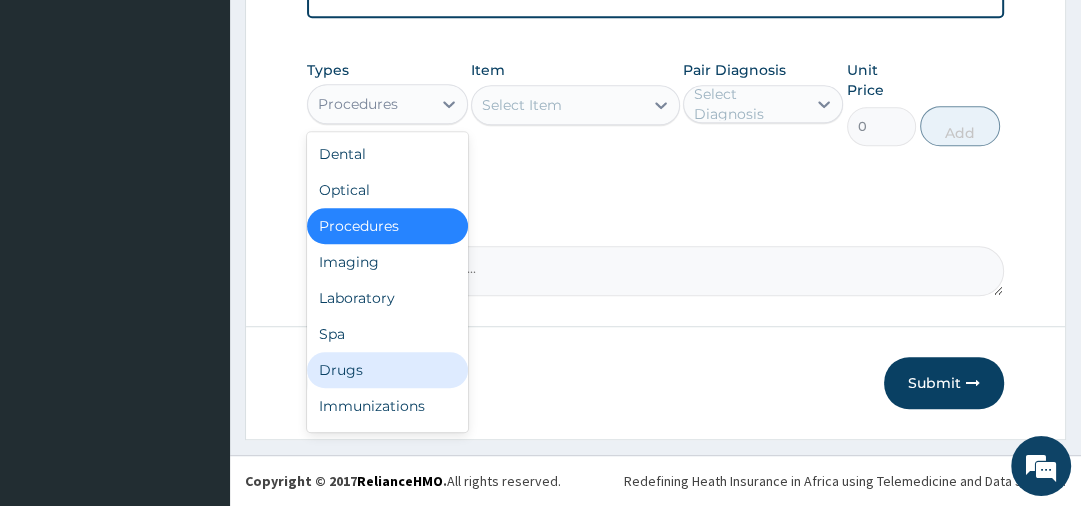 click on "Drugs" at bounding box center [387, 370] 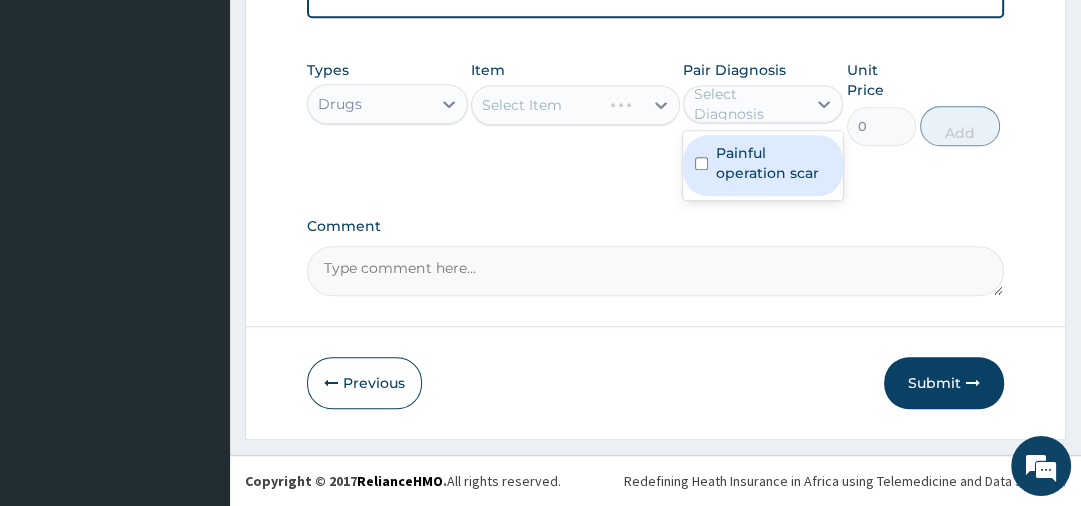 click on "Select Diagnosis" at bounding box center (749, 104) 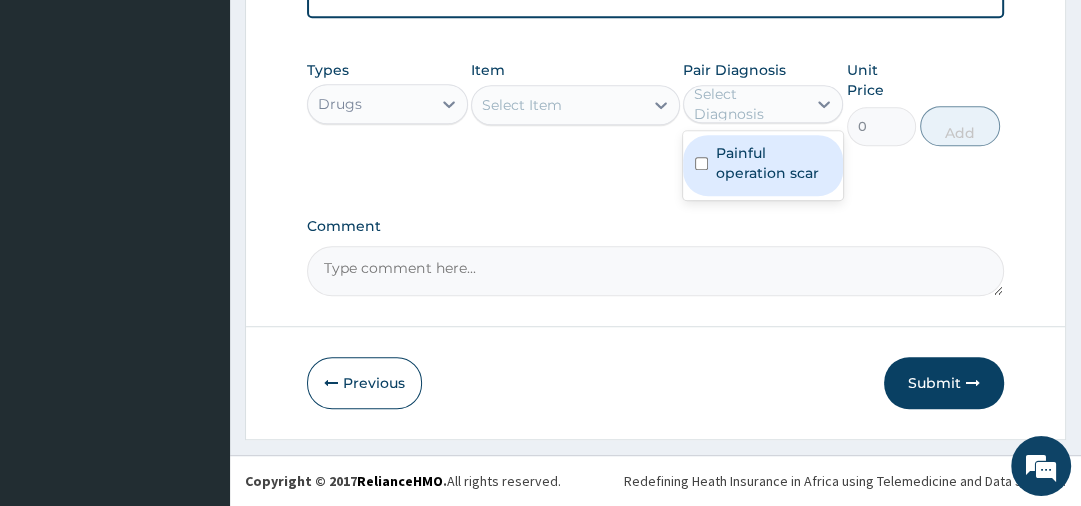 scroll, scrollTop: 496, scrollLeft: 0, axis: vertical 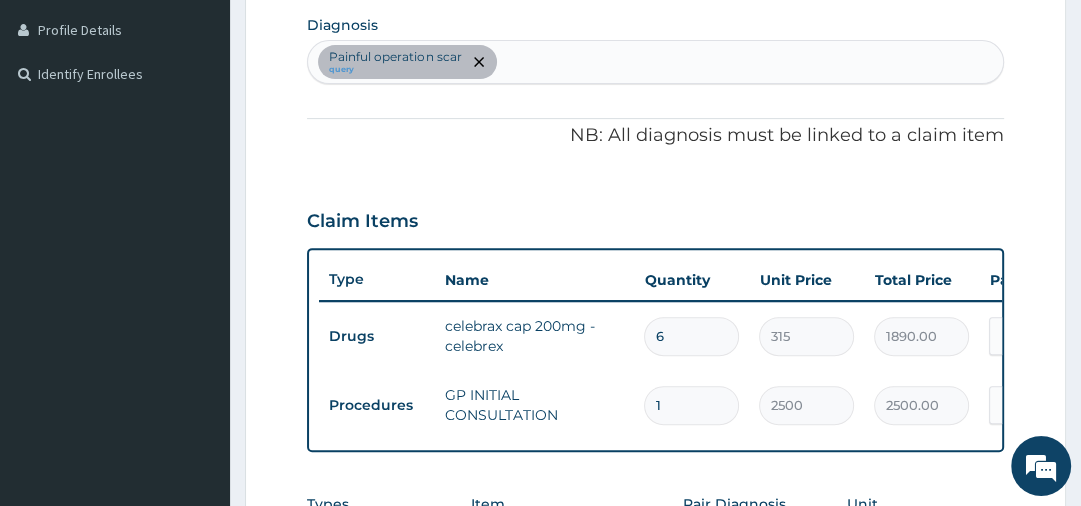 click on "Painful operation scar query" at bounding box center (655, 62) 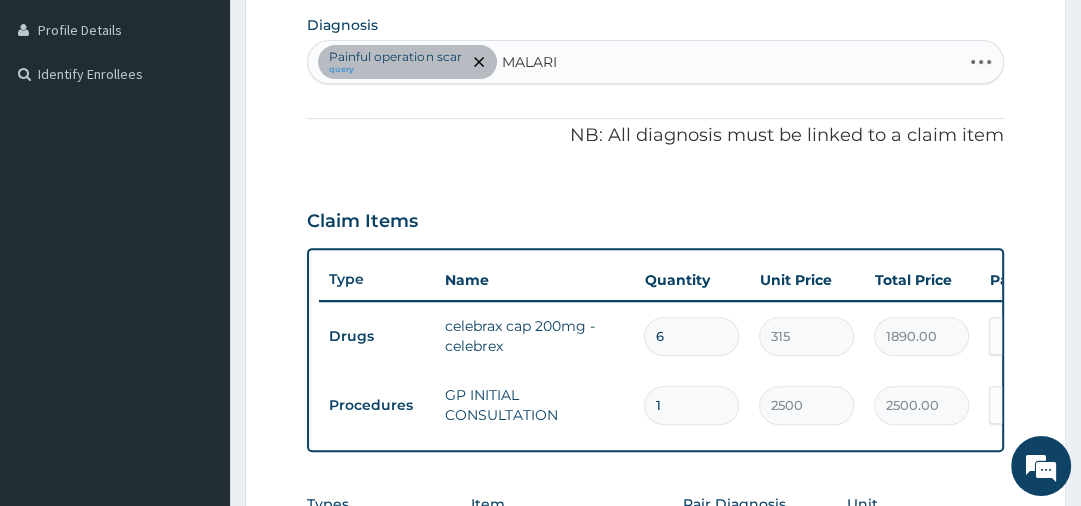 type on "MALARIA" 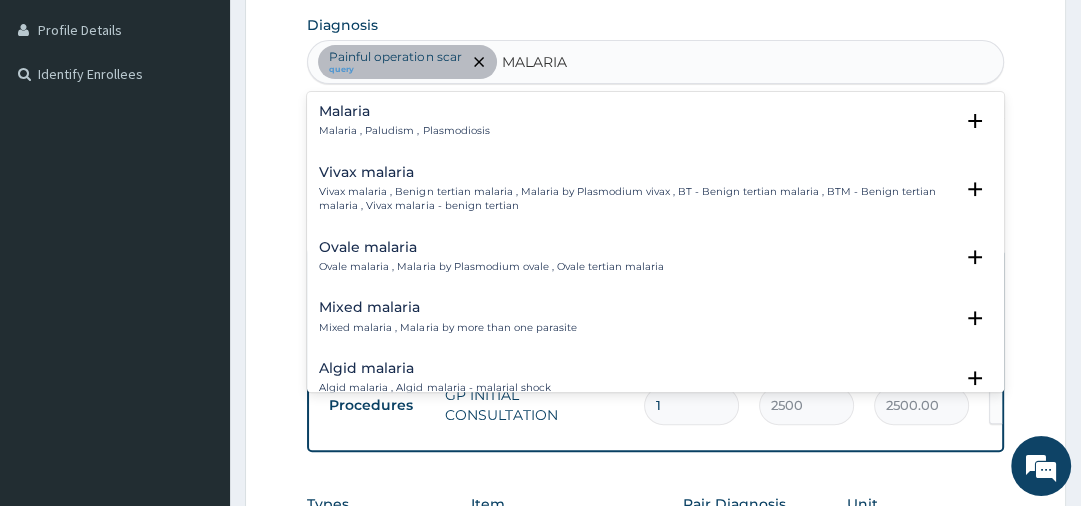 click on "Malaria" at bounding box center [404, 111] 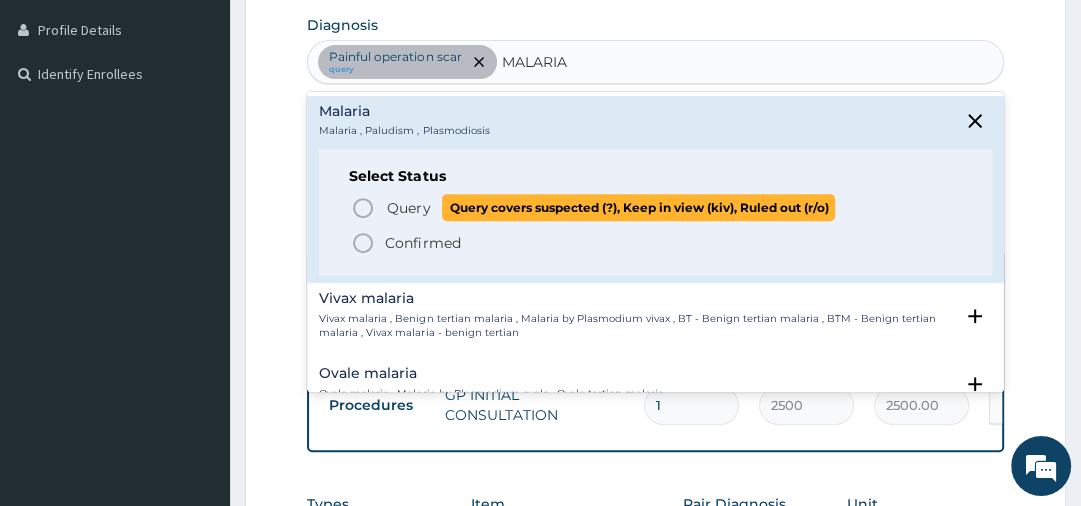 click on "Query" at bounding box center (408, 208) 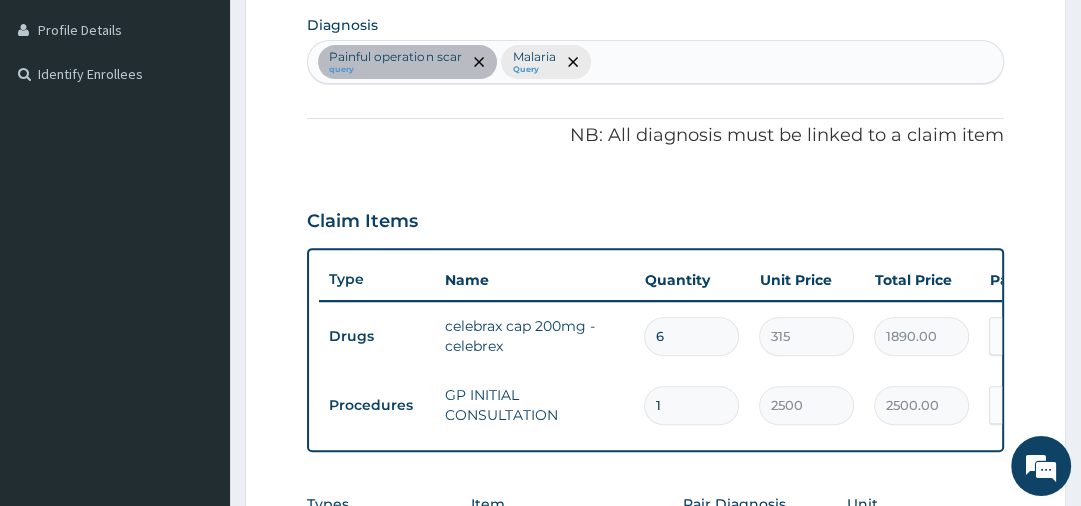scroll, scrollTop: 938, scrollLeft: 0, axis: vertical 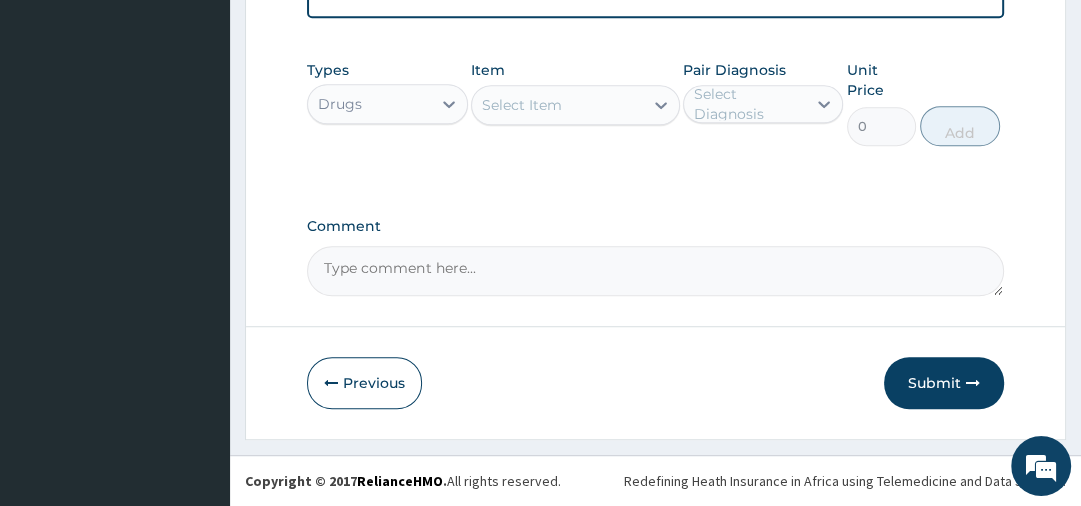 click on "Select Item" at bounding box center [522, 105] 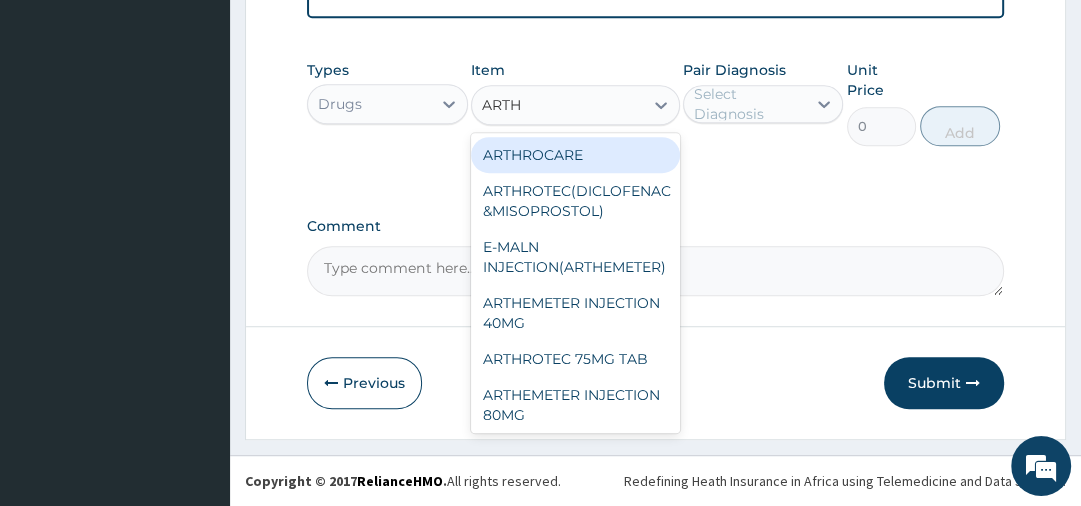 type on "ARTHE" 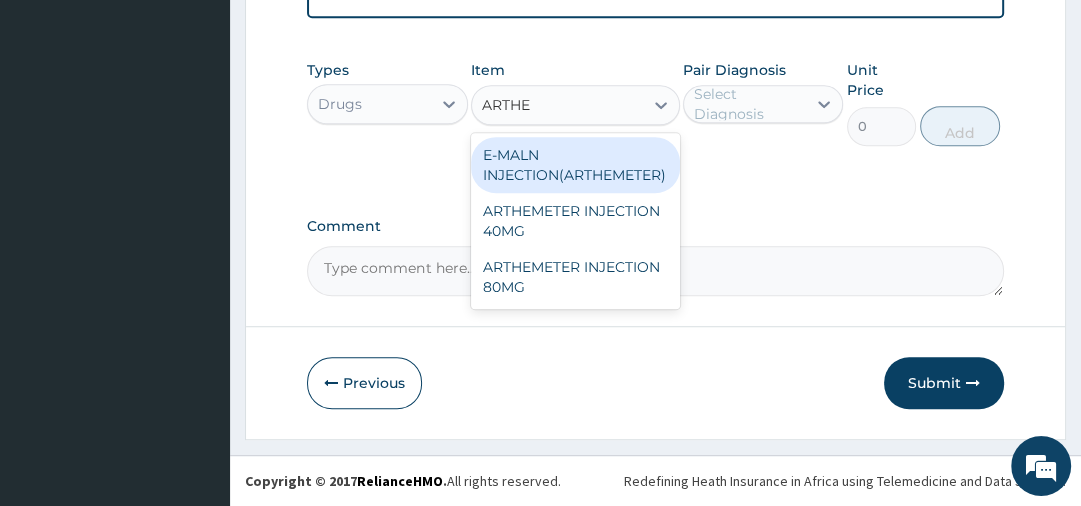 click on "E-MALN INJECTION(ARTHEMETER)" at bounding box center (575, 165) 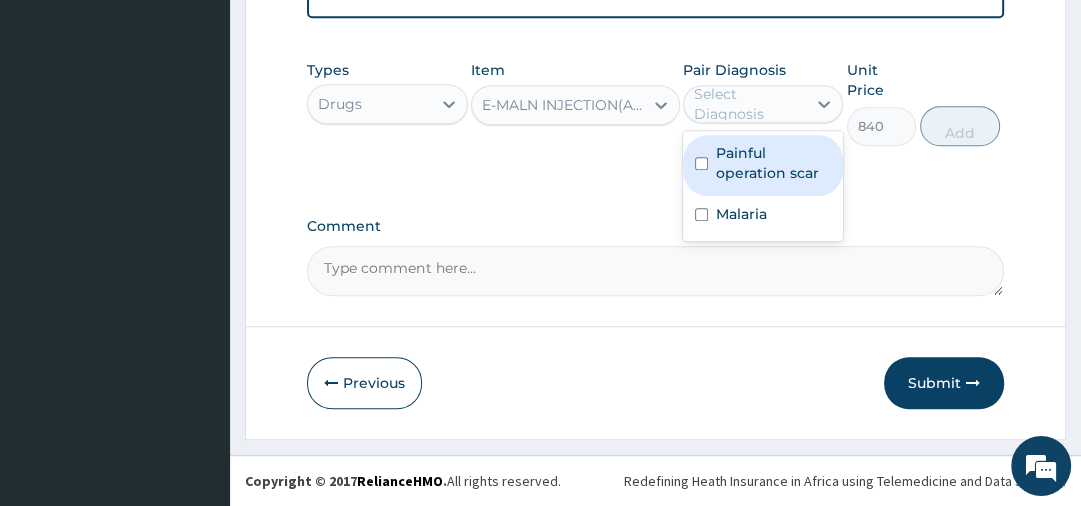 click on "Select Diagnosis" at bounding box center [749, 104] 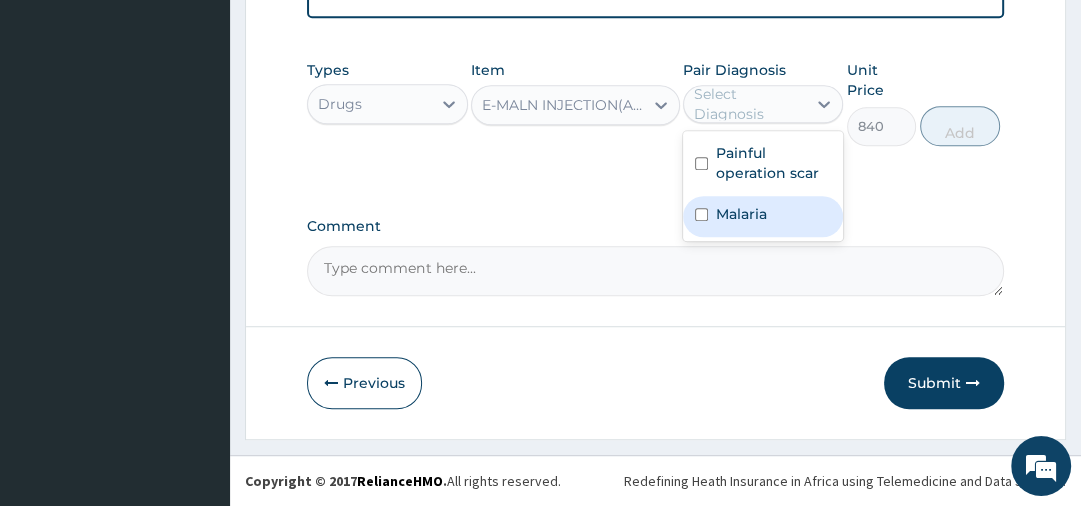 click on "Malaria" at bounding box center [763, 216] 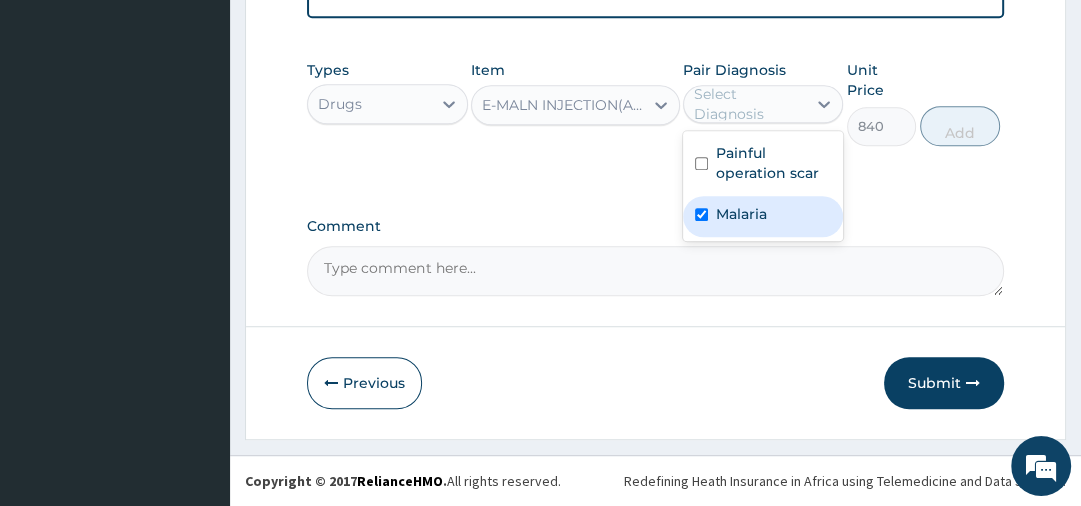 checkbox on "true" 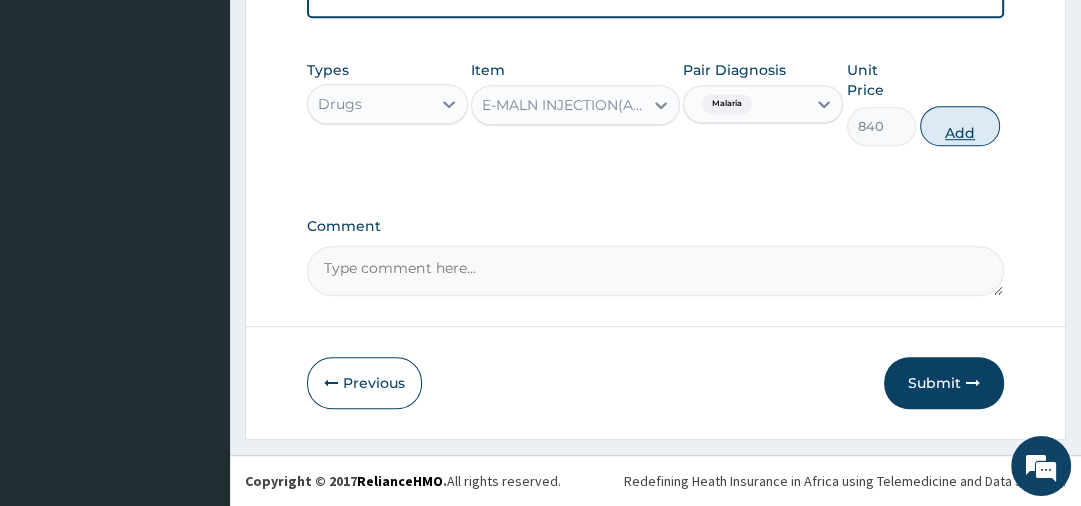 click on "Add" at bounding box center (960, 126) 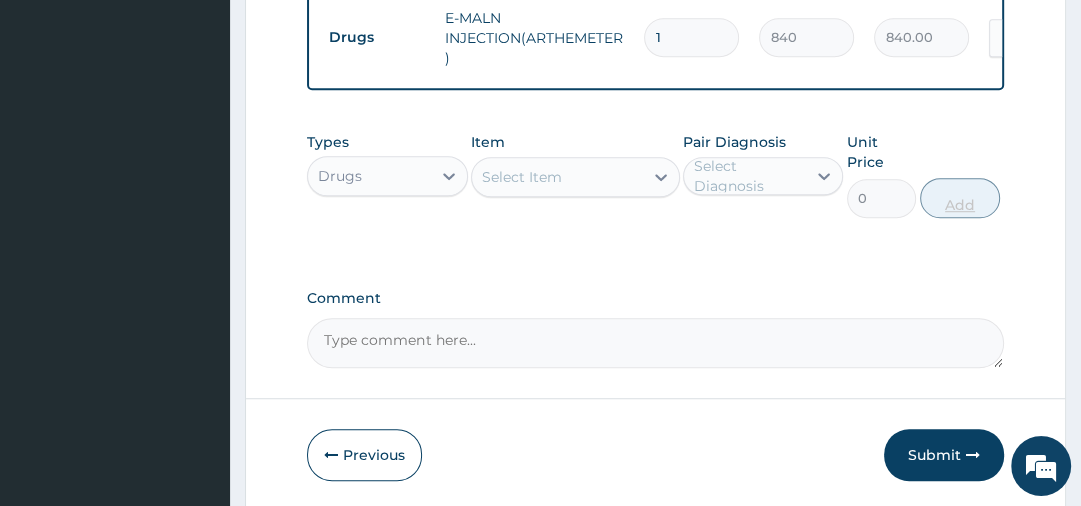 type 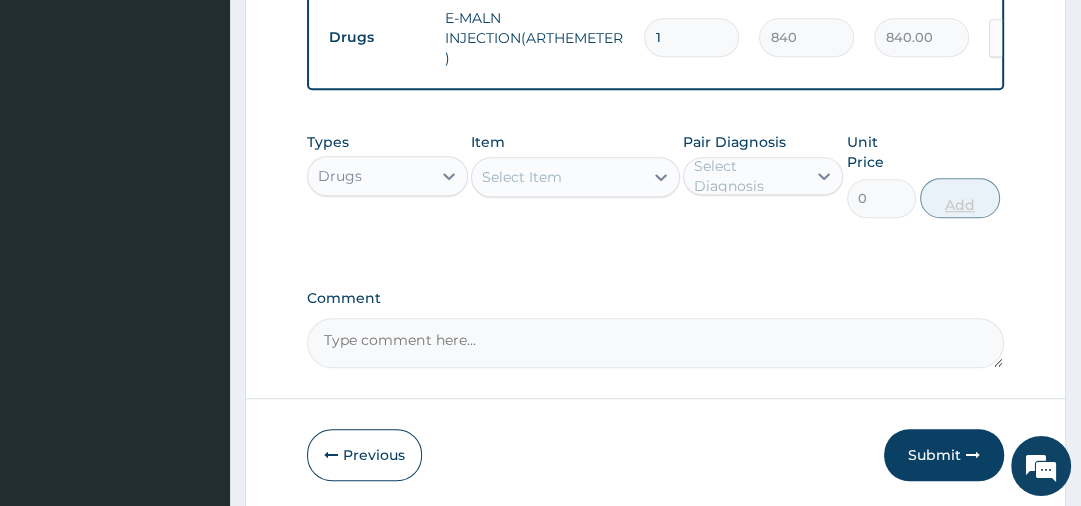 type on "0.00" 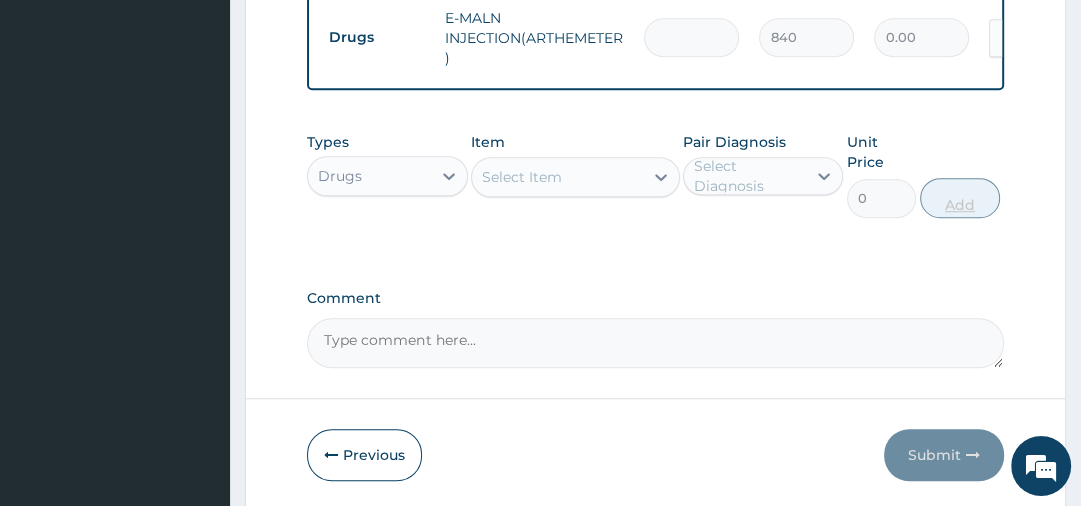 type on "3" 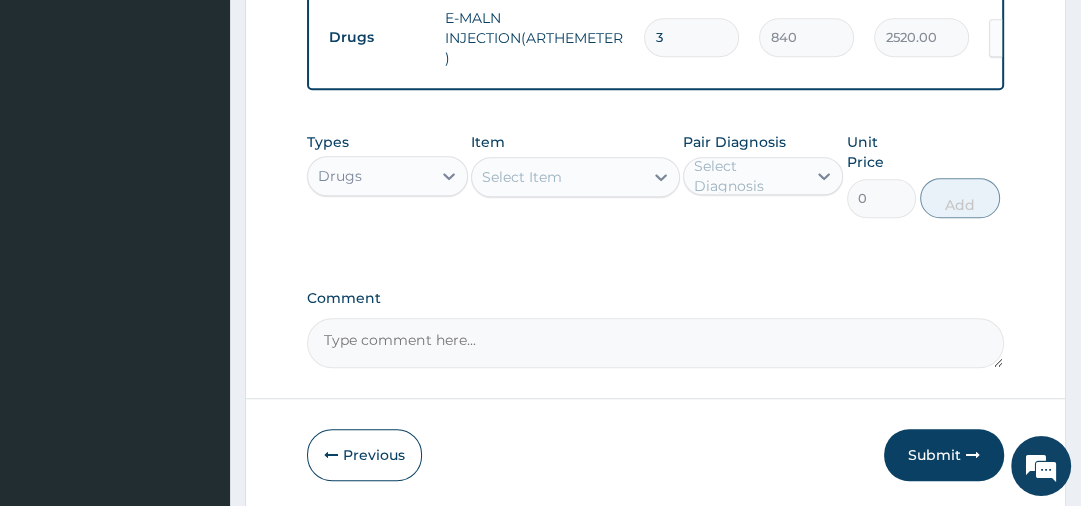 type on "3" 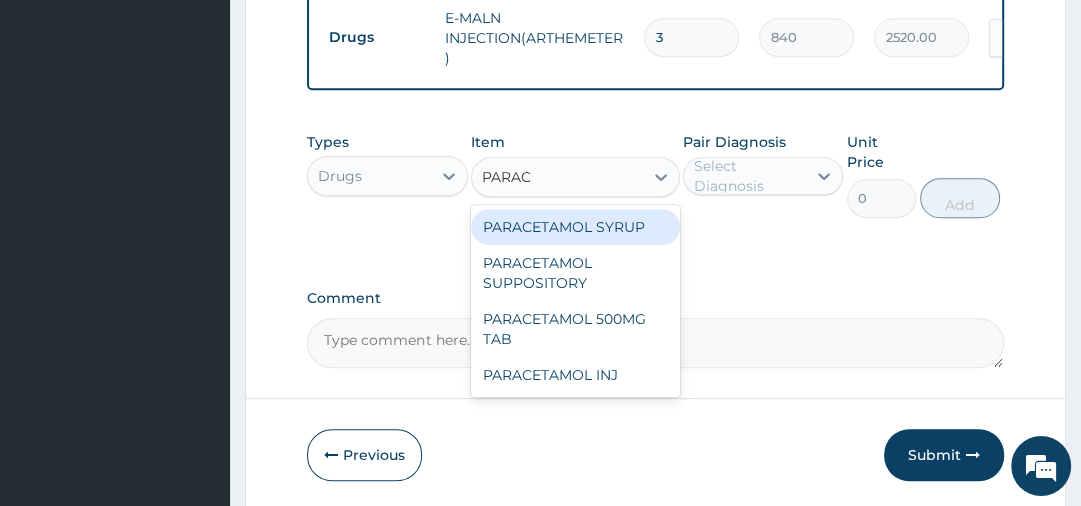 type on "PARACE" 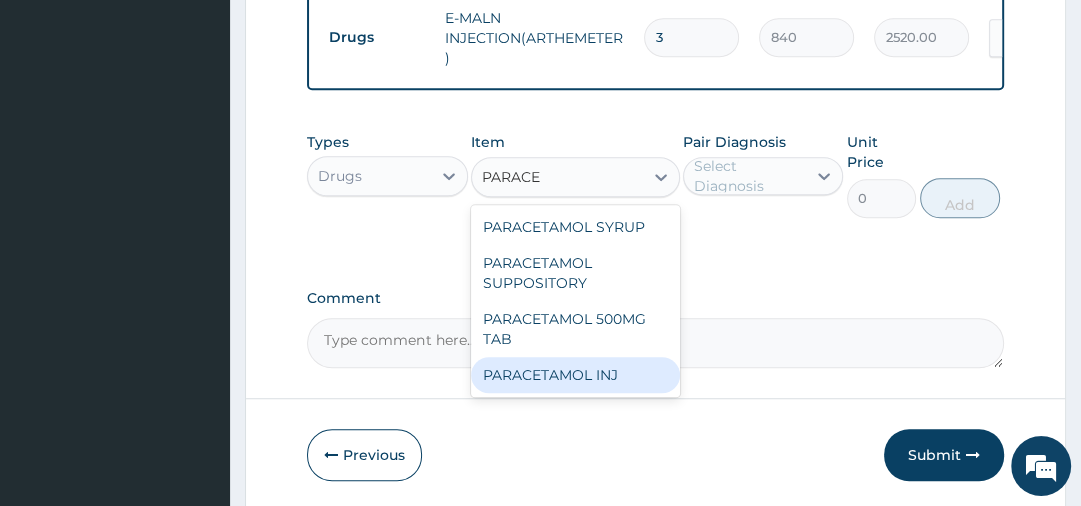 click on "PARACETAMOL INJ" at bounding box center (575, 375) 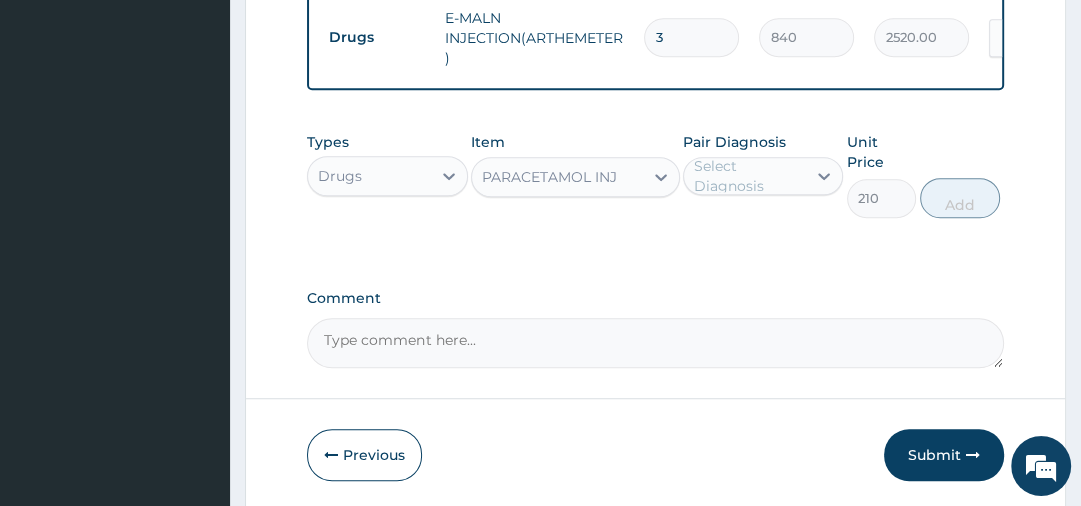 click on "Select Diagnosis" at bounding box center [749, 176] 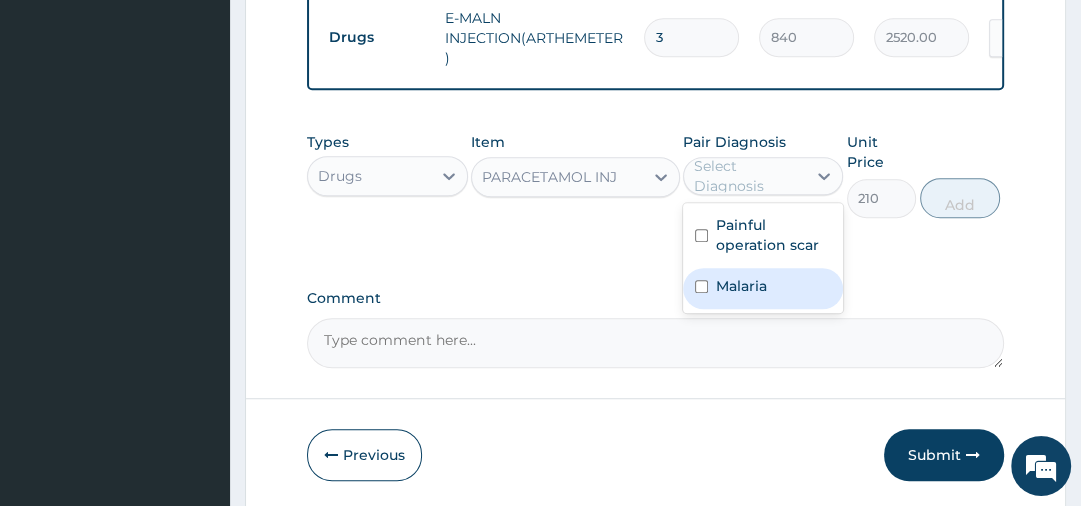 click on "Malaria" at bounding box center [741, 286] 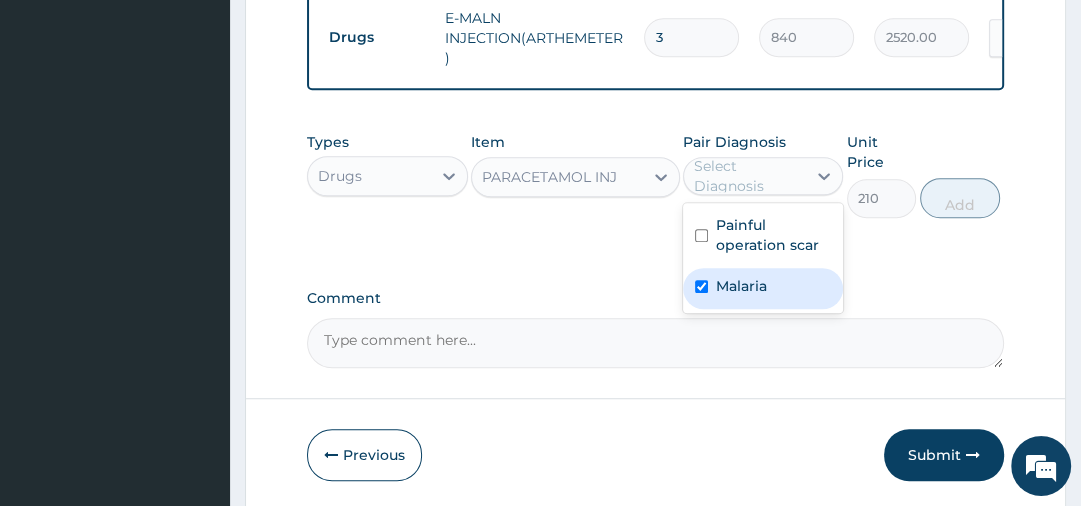 checkbox on "true" 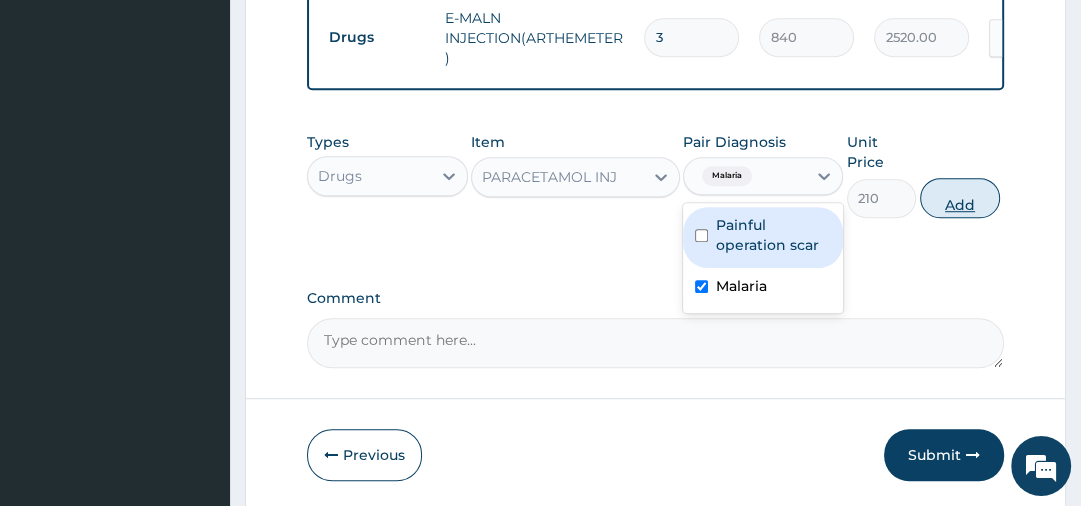 click on "Add" at bounding box center (960, 198) 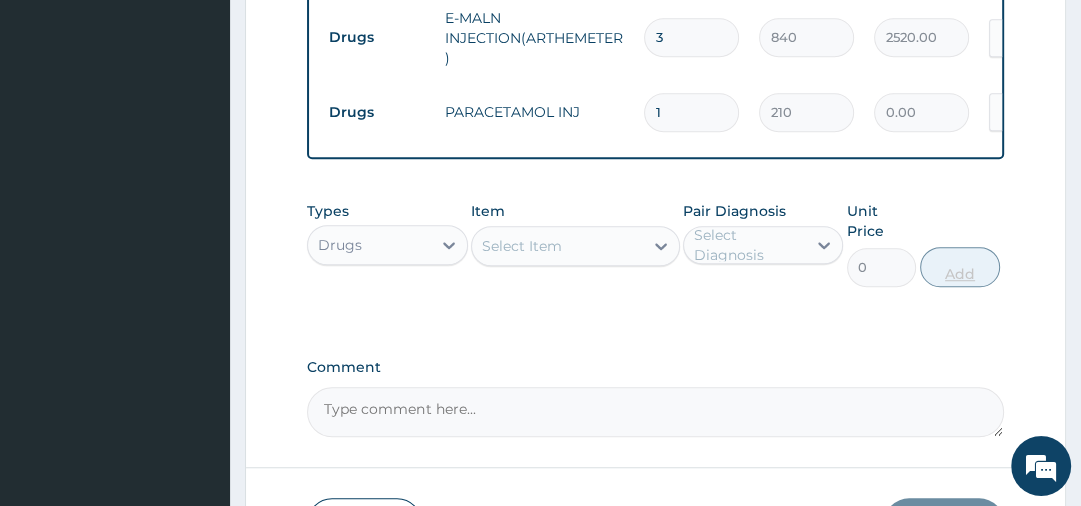 type 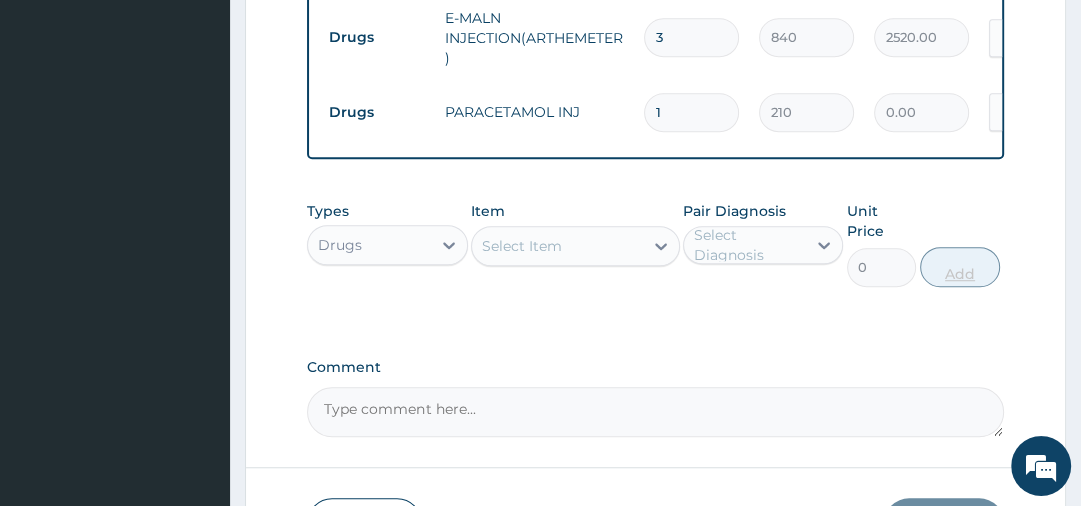 type on "0.00" 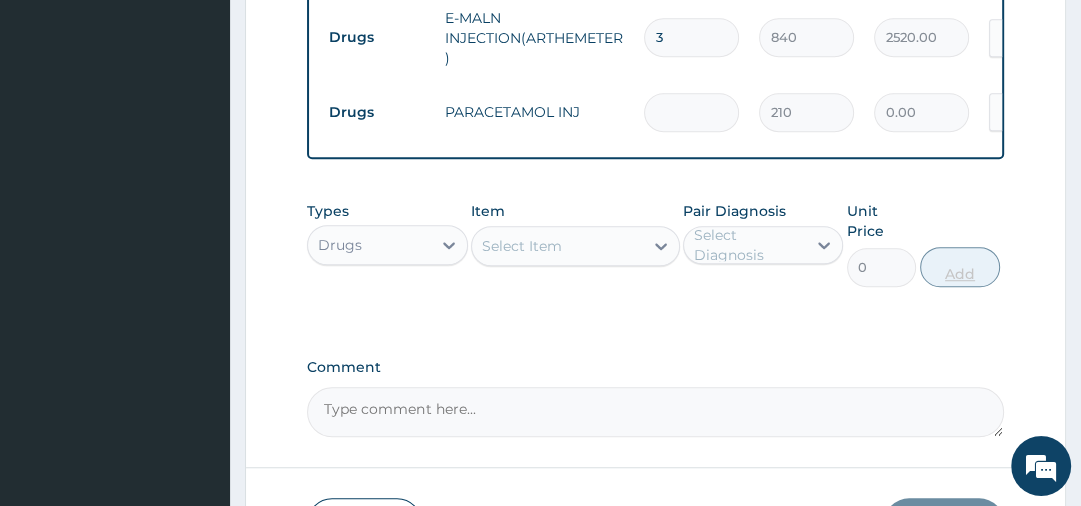 type on "4" 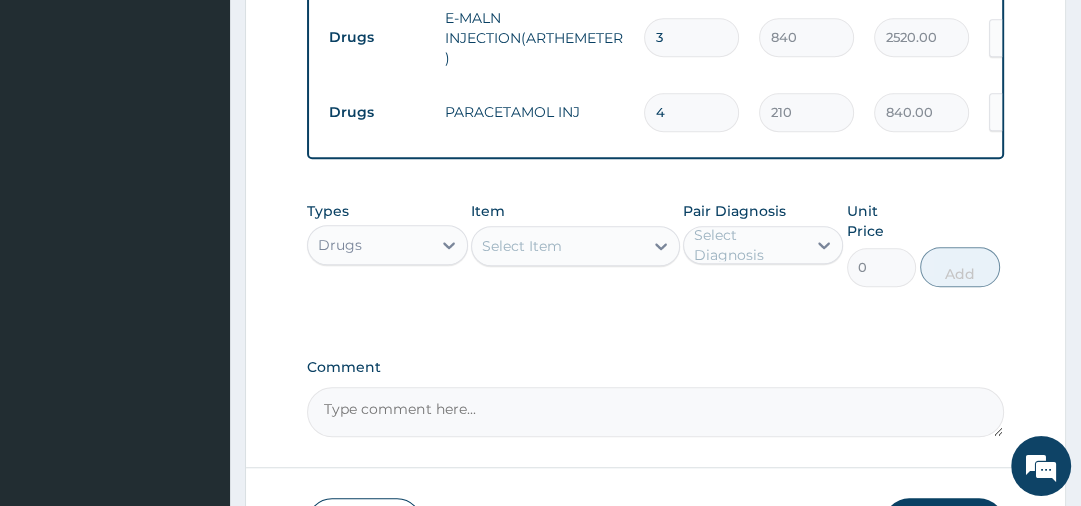 scroll, scrollTop: 1087, scrollLeft: 0, axis: vertical 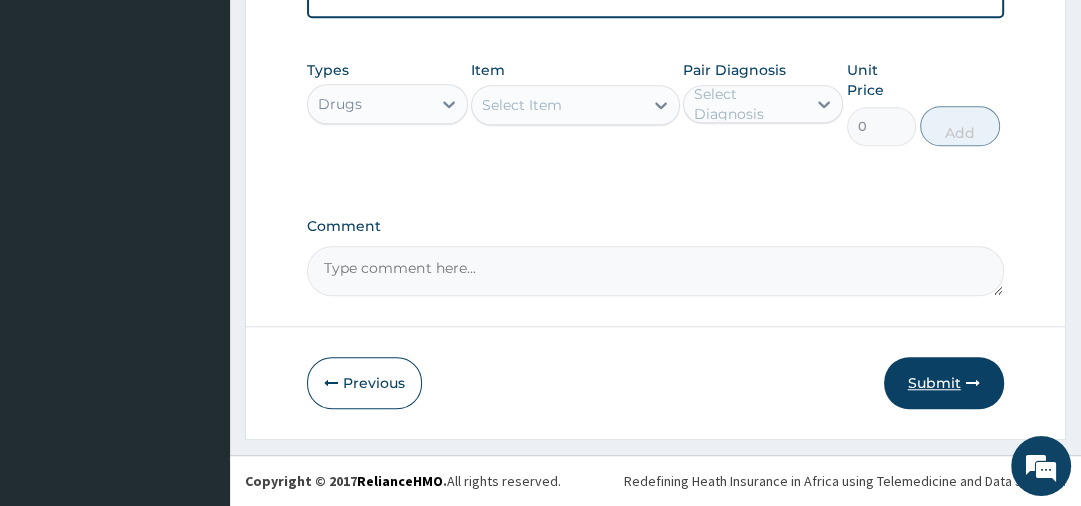 type on "4" 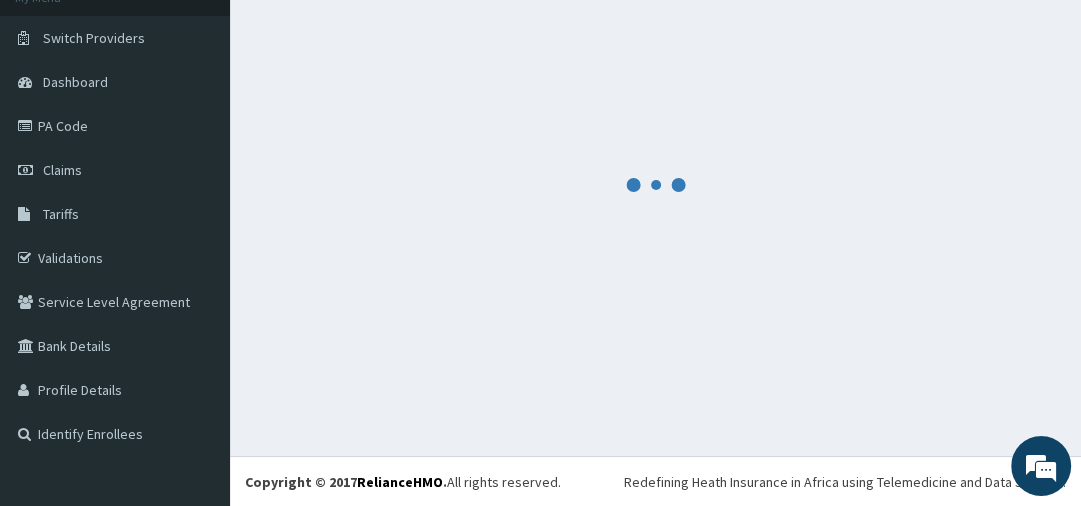 scroll, scrollTop: 1087, scrollLeft: 0, axis: vertical 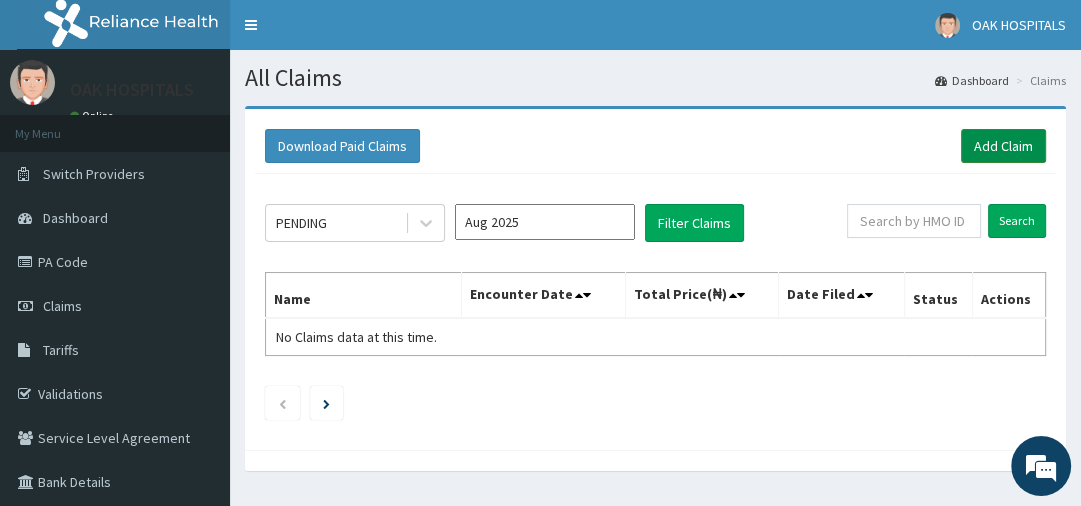 click on "Add Claim" at bounding box center [1003, 146] 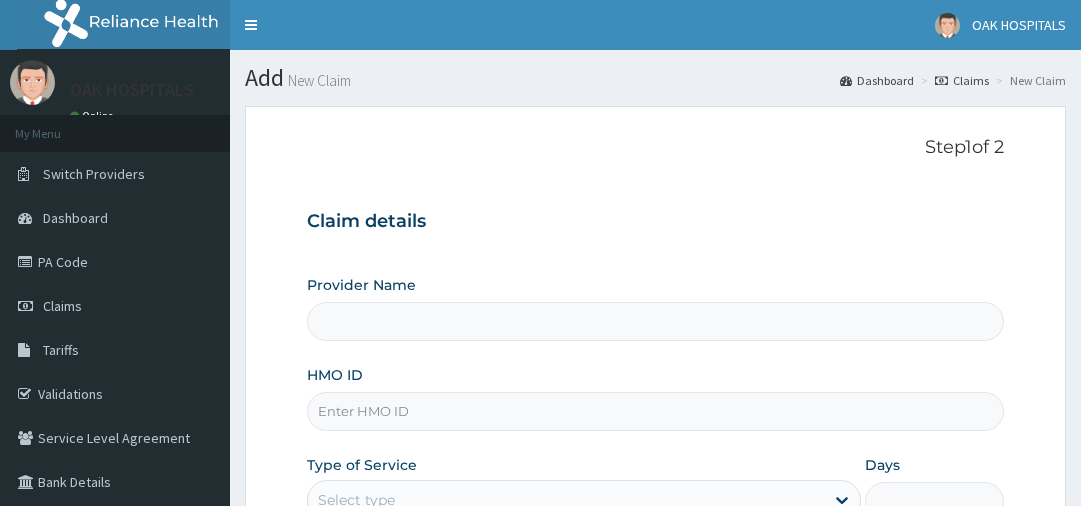 scroll, scrollTop: 0, scrollLeft: 0, axis: both 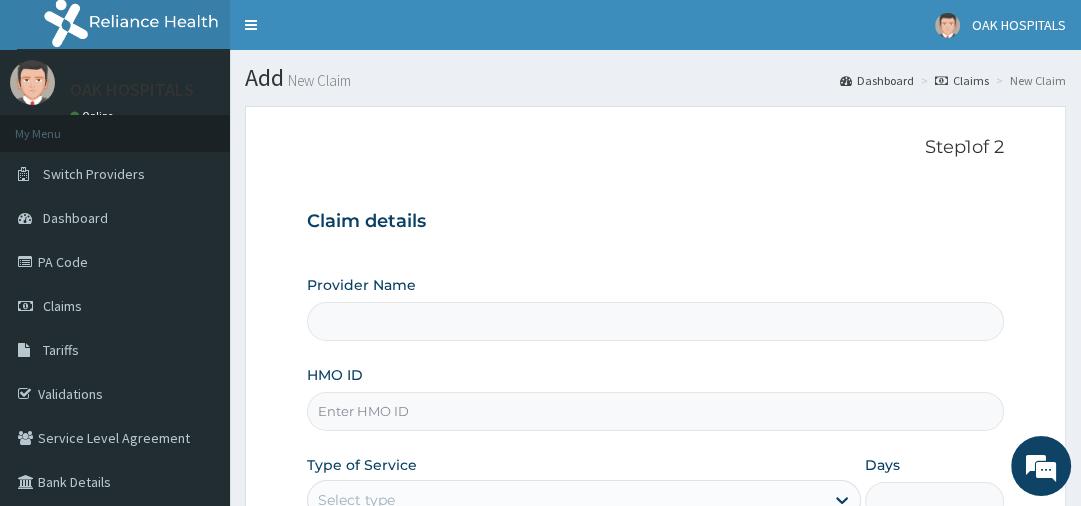 type on "Oak Hospitals" 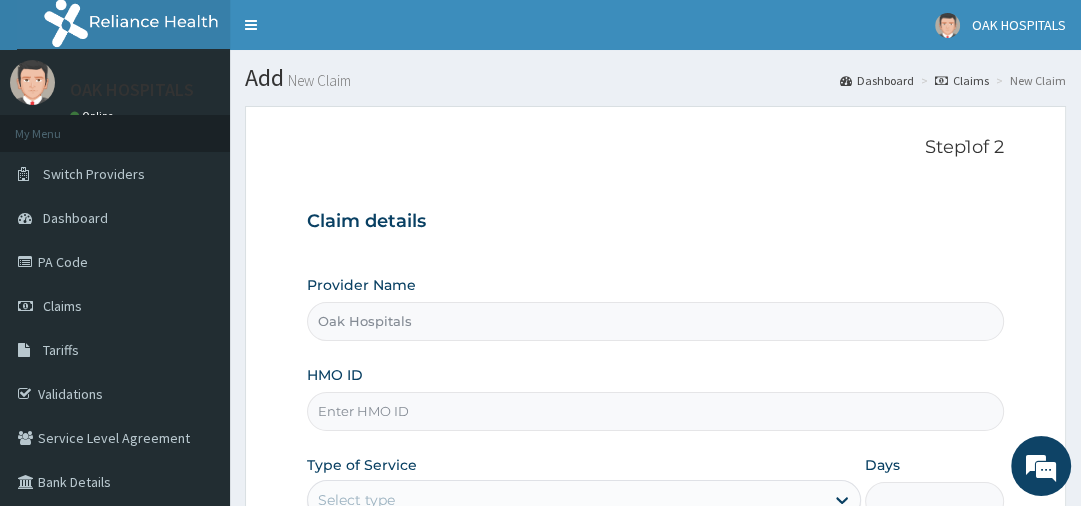 scroll, scrollTop: 312, scrollLeft: 0, axis: vertical 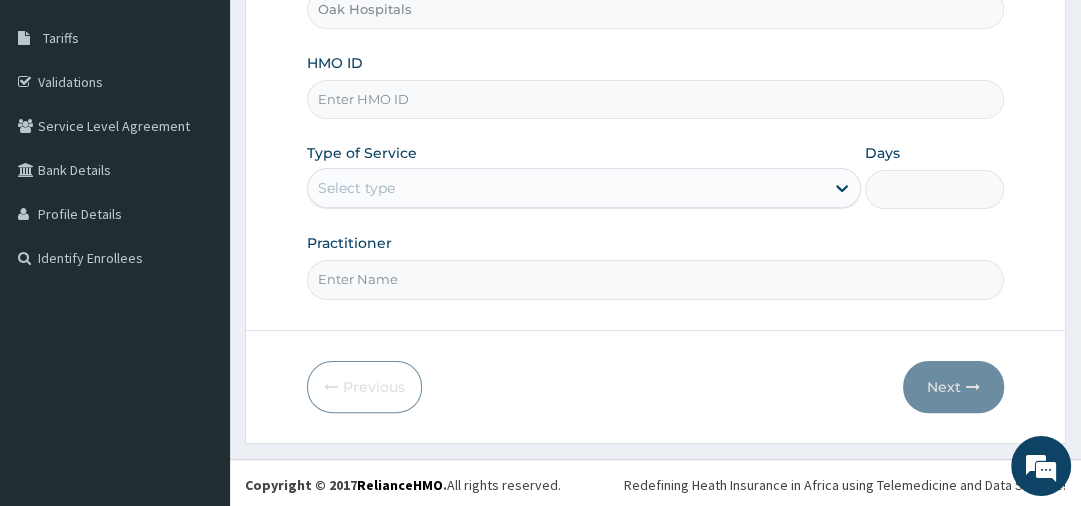 click on "HMO ID" at bounding box center (655, 99) 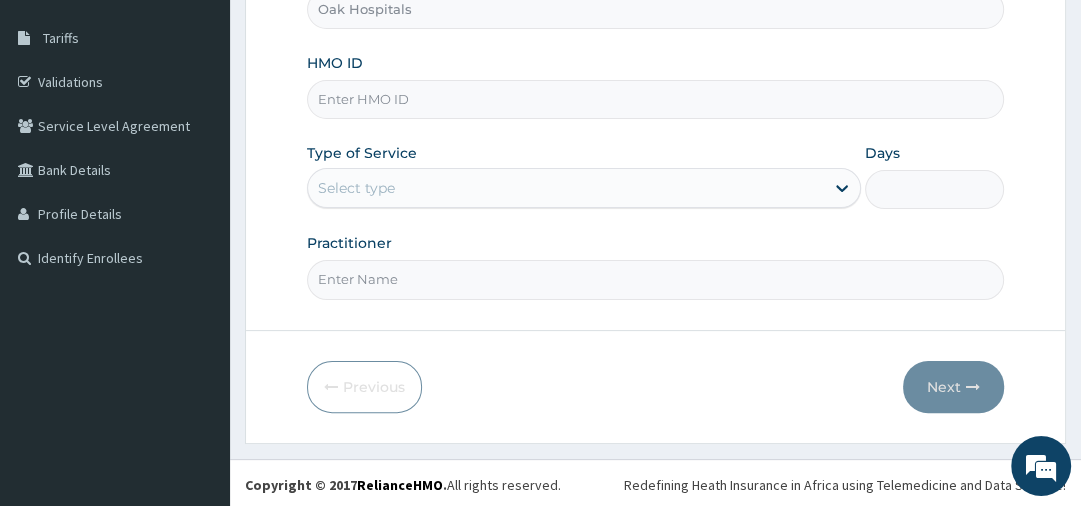 scroll, scrollTop: 0, scrollLeft: 0, axis: both 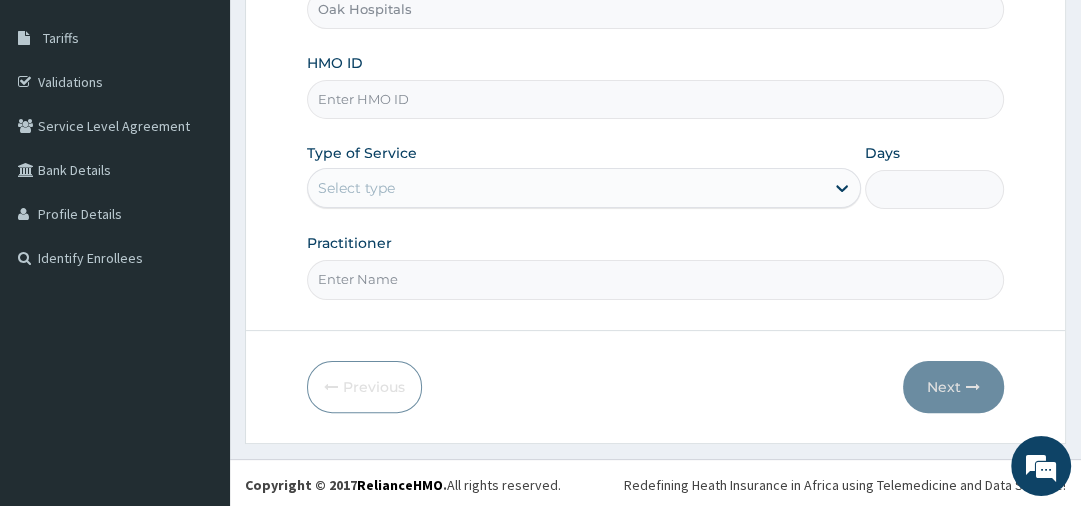 drag, startPoint x: 528, startPoint y: 100, endPoint x: 516, endPoint y: 100, distance: 12 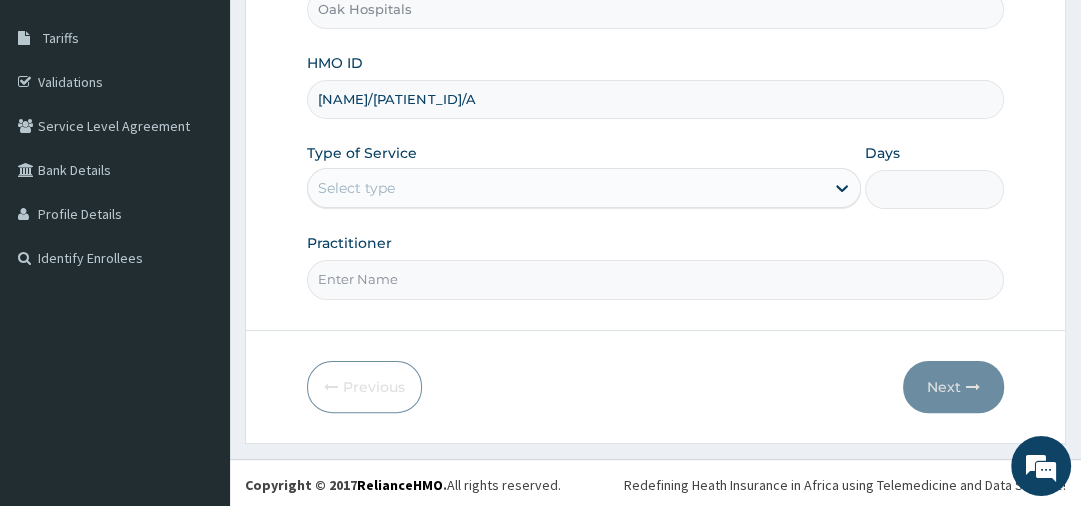 type on "[NAME]/[PATIENT_ID]/A" 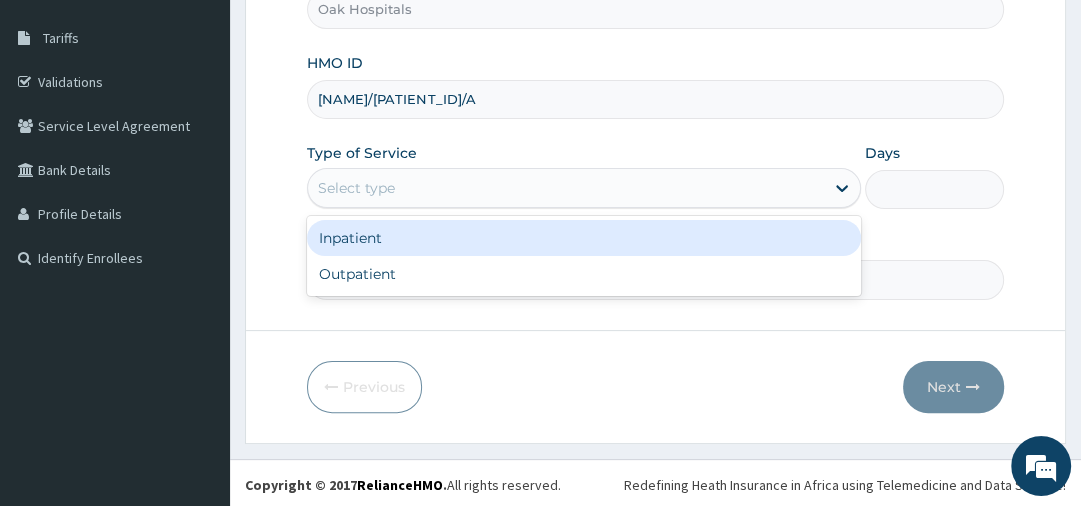 click on "Select type" at bounding box center [356, 188] 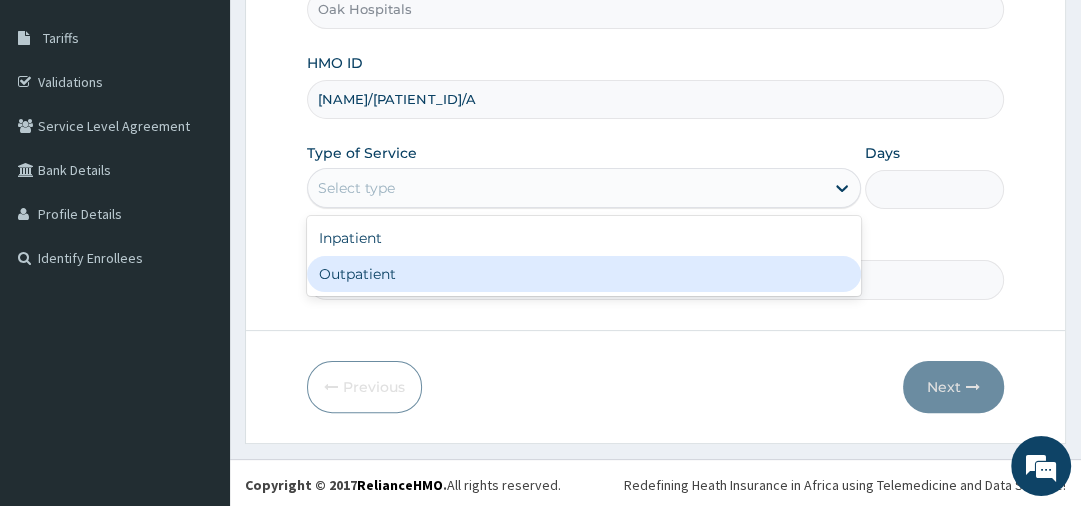click on "Outpatient" at bounding box center [584, 274] 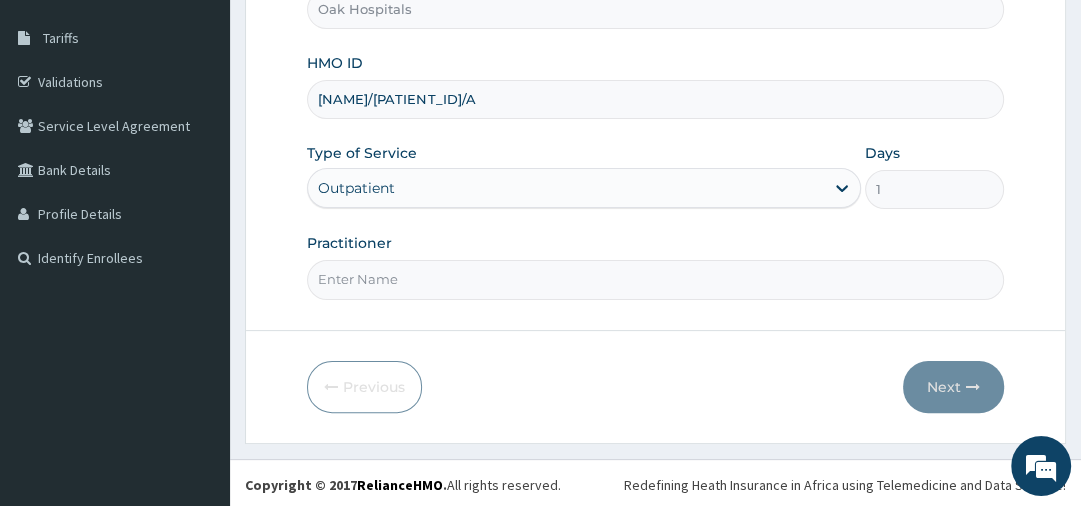 click on "Practitioner" at bounding box center (655, 279) 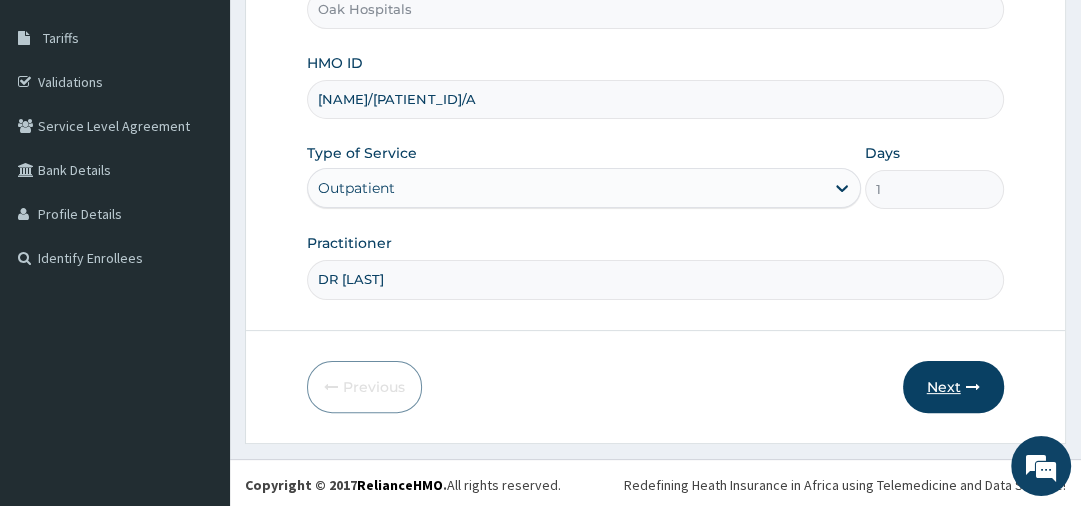 type on "DR [LAST]" 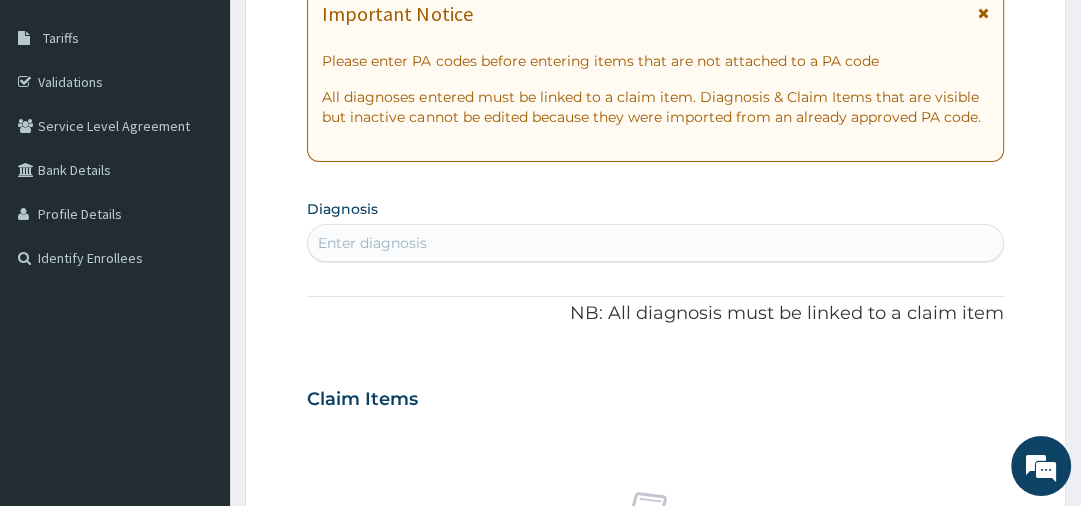 scroll, scrollTop: 23, scrollLeft: 0, axis: vertical 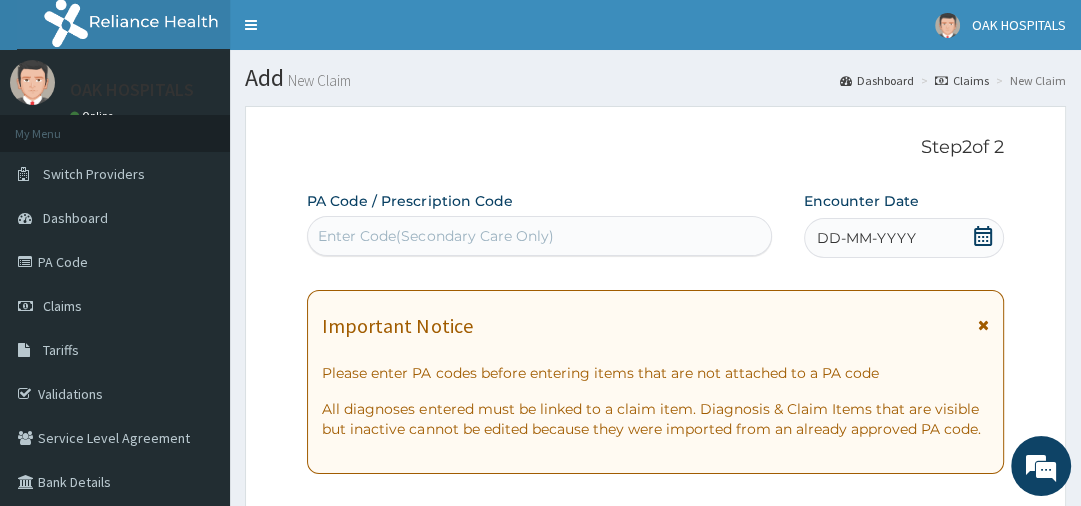 click on "Enter Code(Secondary Care Only)" at bounding box center [435, 236] 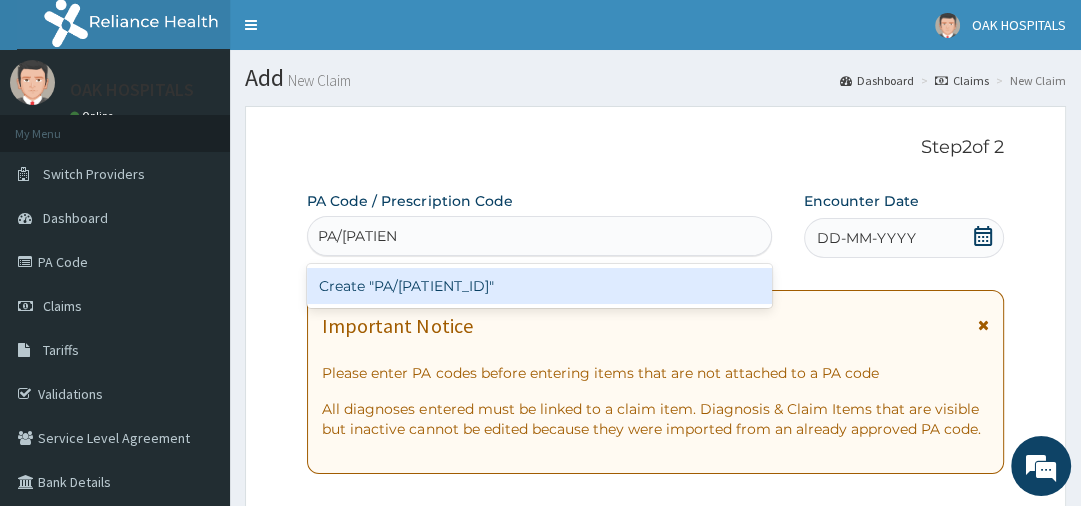 type on "PA/[PATIENT_ID]" 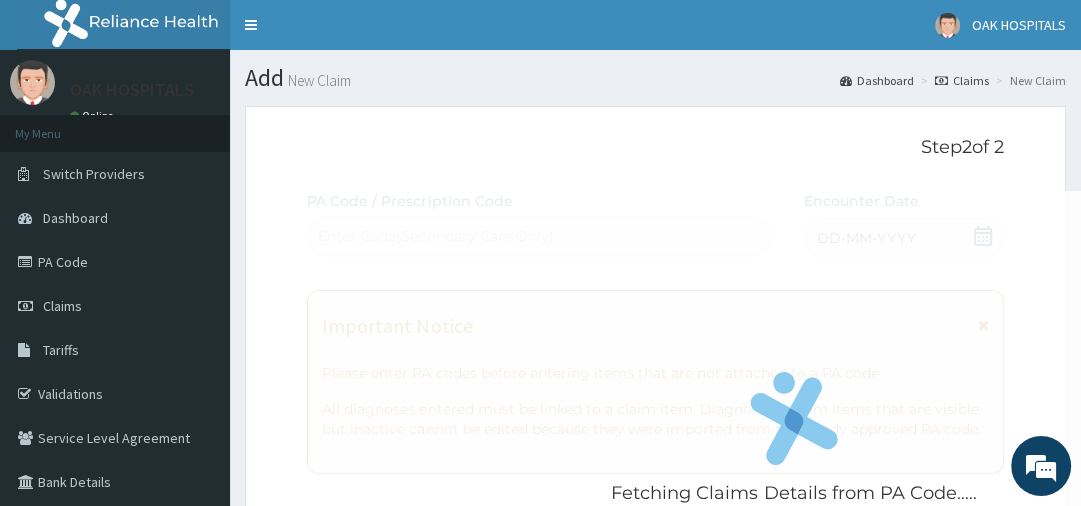 click on "Fetching Claims Details from PA Code..... PA Code / Prescription Code Enter Code(Secondary Care Only) Encounter Date DD-MM-YYYY Important Notice Please enter PA codes before entering items that are not attached to a PA code   All diagnoses entered must be linked to a claim item. Diagnosis & Claim Items that are visible but inactive cannot be edited because they were imported from an already approved PA code. Diagnosis Enter diagnosis NB: All diagnosis must be linked to a claim item Claim Items No claim item Types Select Type Item Select Item Pair Diagnosis Select Diagnosis Unit Price 0 Add Comment" at bounding box center (655, 718) 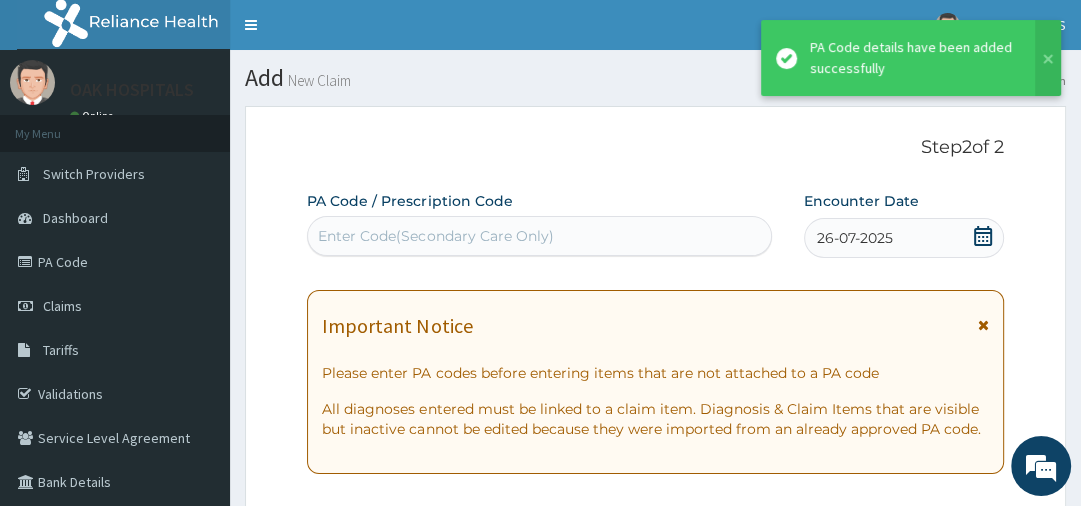 scroll, scrollTop: 576, scrollLeft: 0, axis: vertical 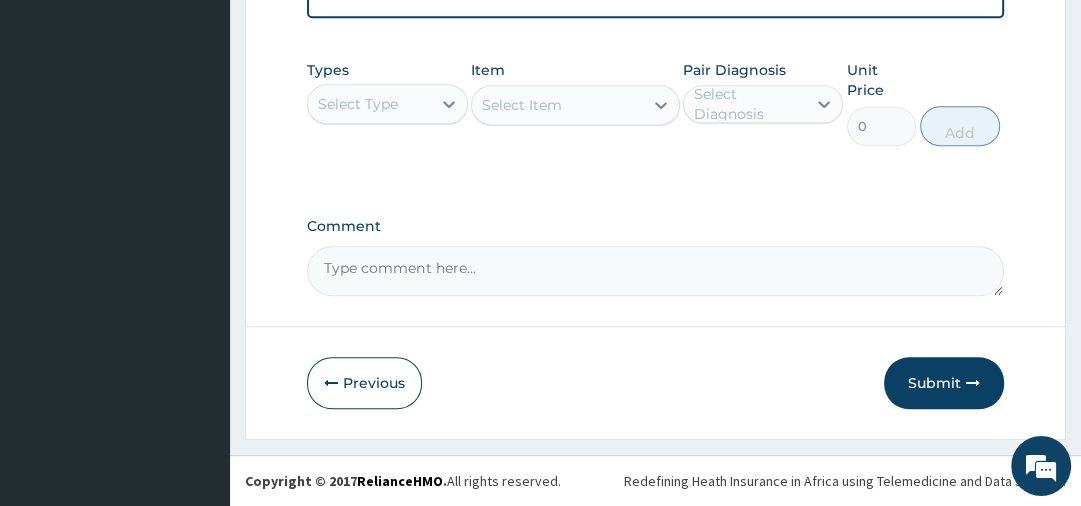 click on "Select Type" at bounding box center [369, 104] 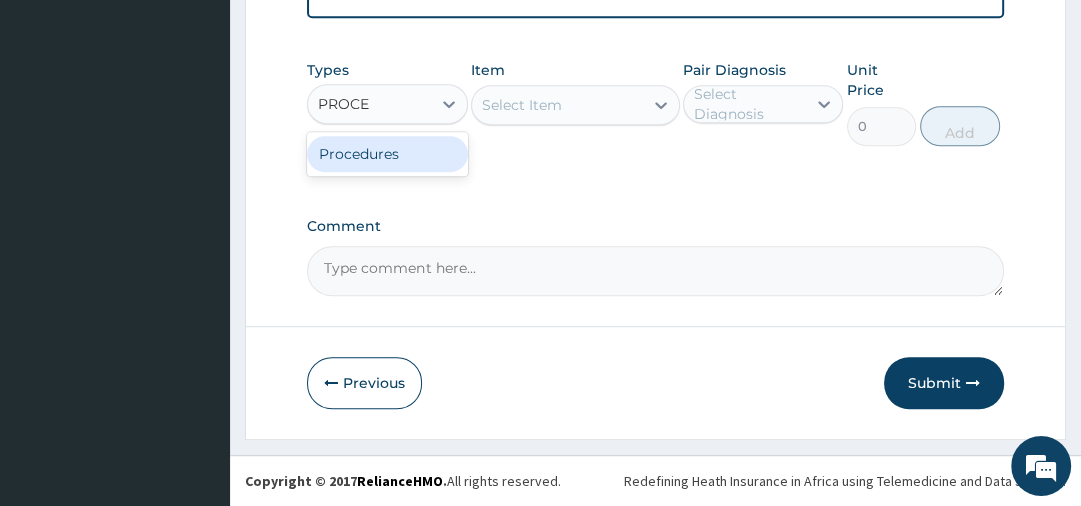 type on "PROCED" 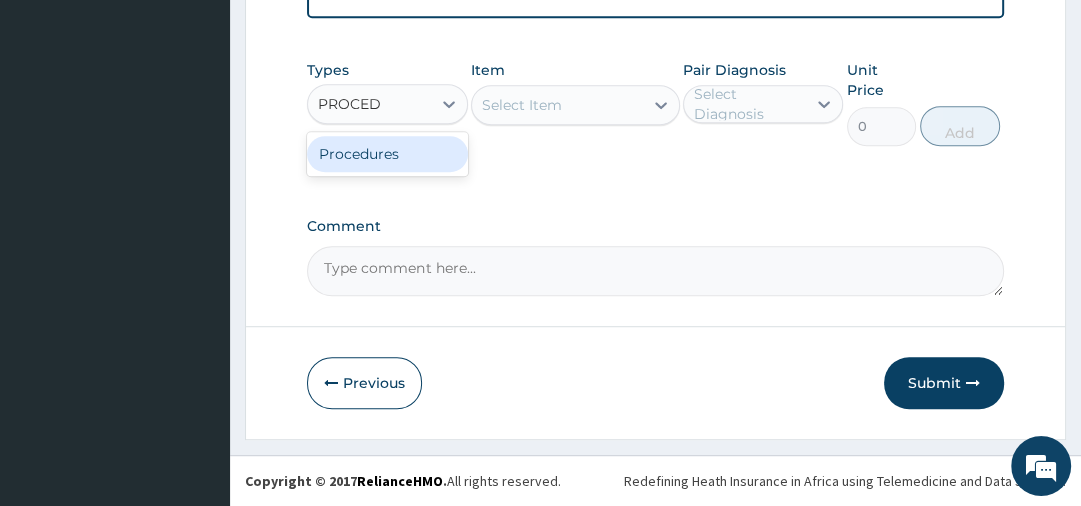 click on "Procedures" at bounding box center (387, 154) 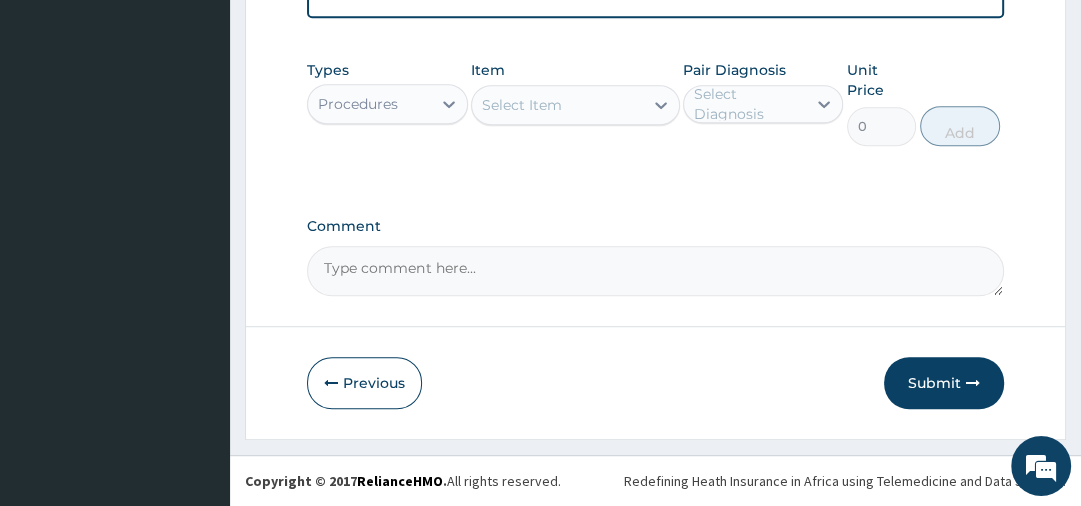 click on "Select Item" at bounding box center (557, 105) 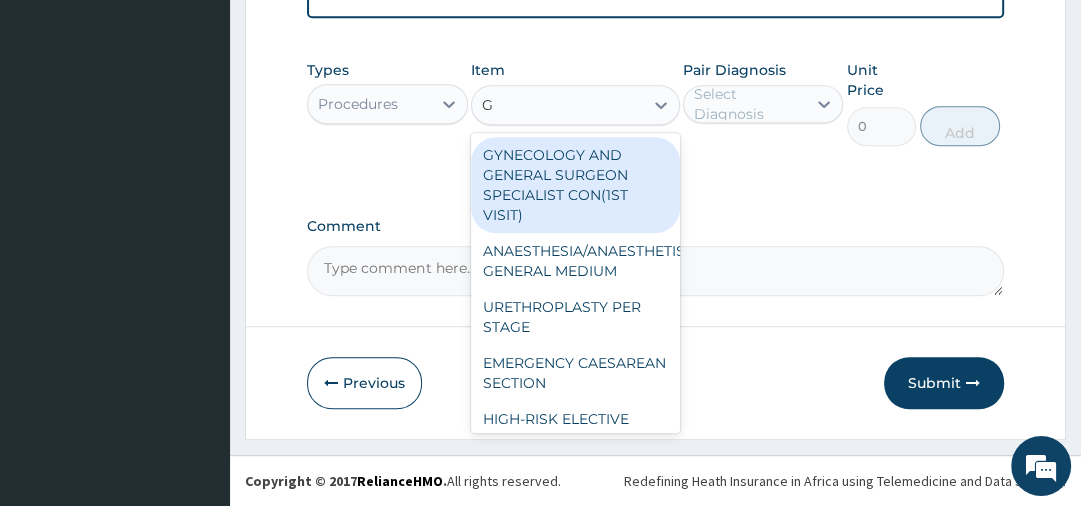 type on "GP" 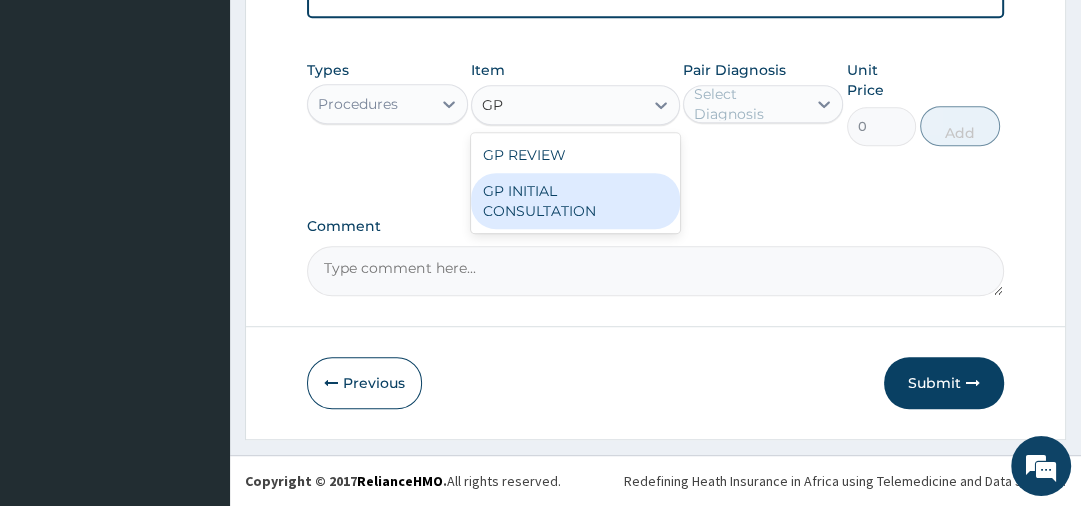 click on "GP INITIAL CONSULTATION" at bounding box center (575, 201) 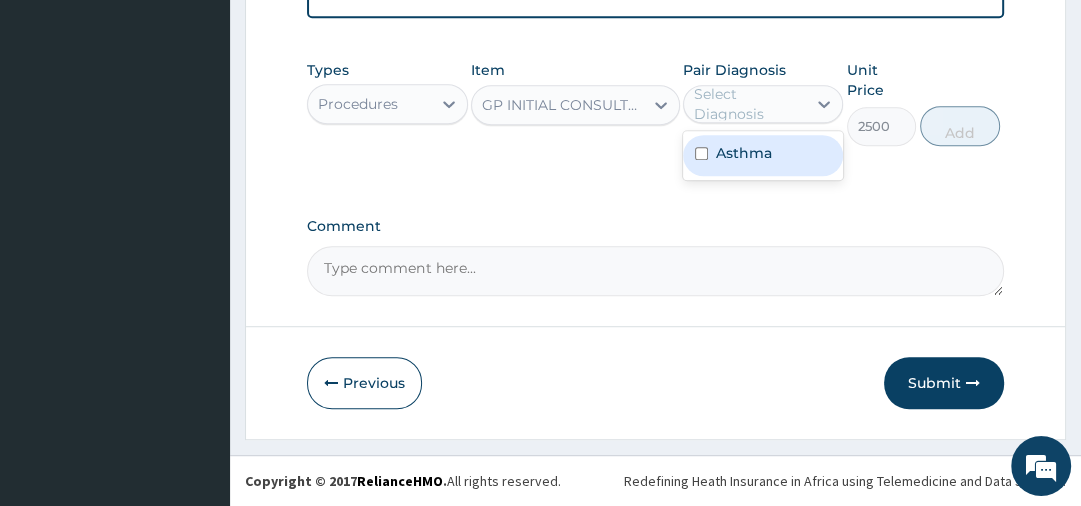 click on "Select Diagnosis" at bounding box center (749, 104) 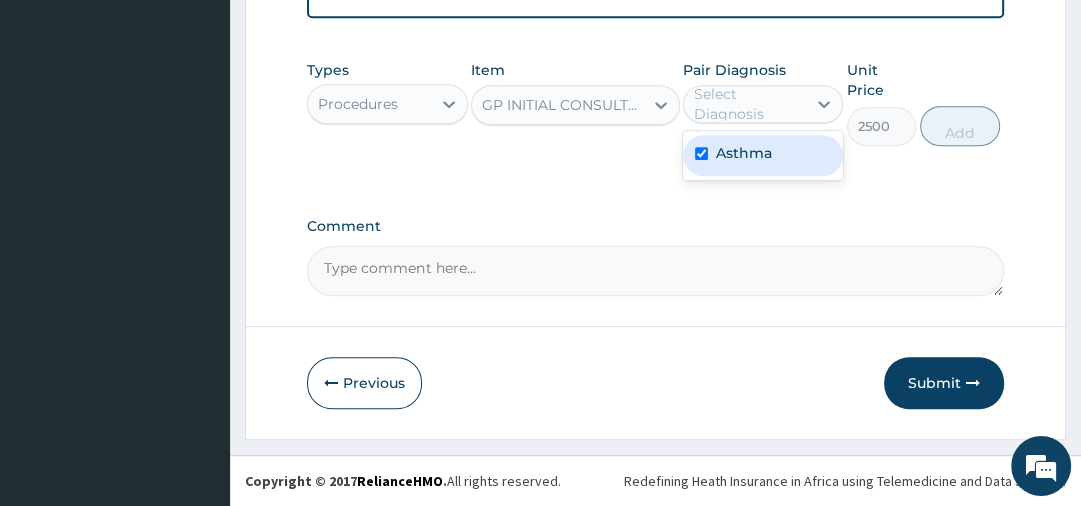 checkbox on "true" 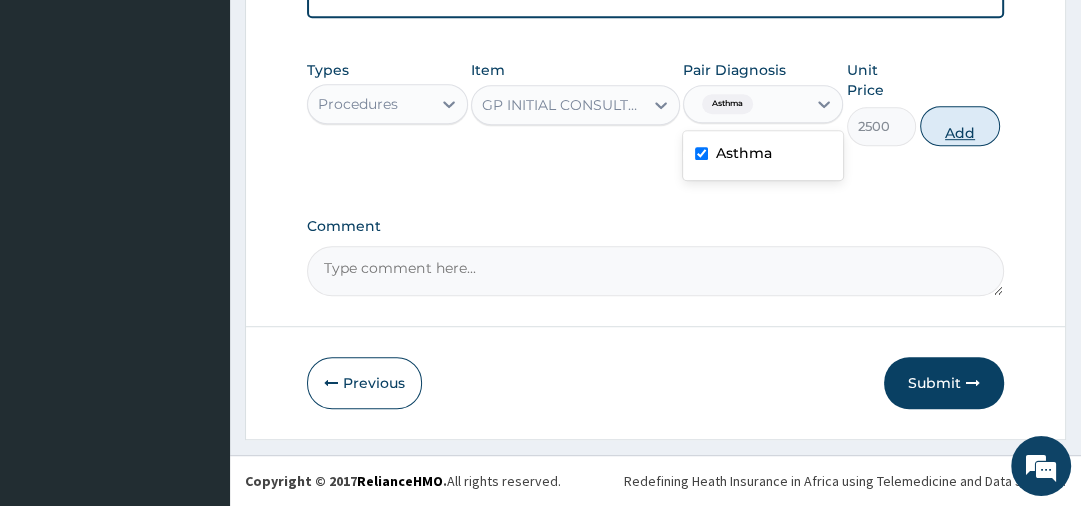 click on "Add" at bounding box center [960, 126] 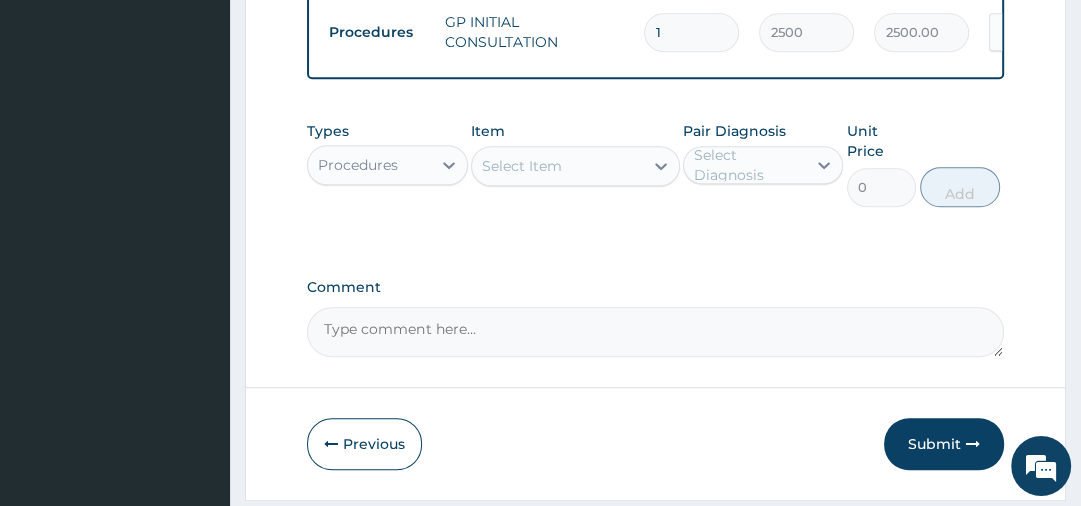click on "Procedures" at bounding box center [369, 165] 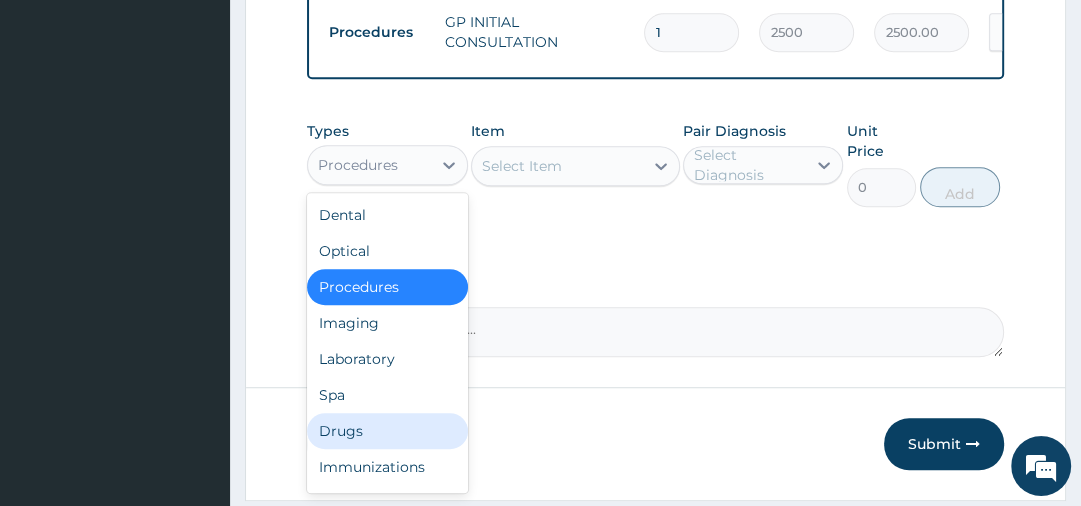 click on "Drugs" at bounding box center (387, 431) 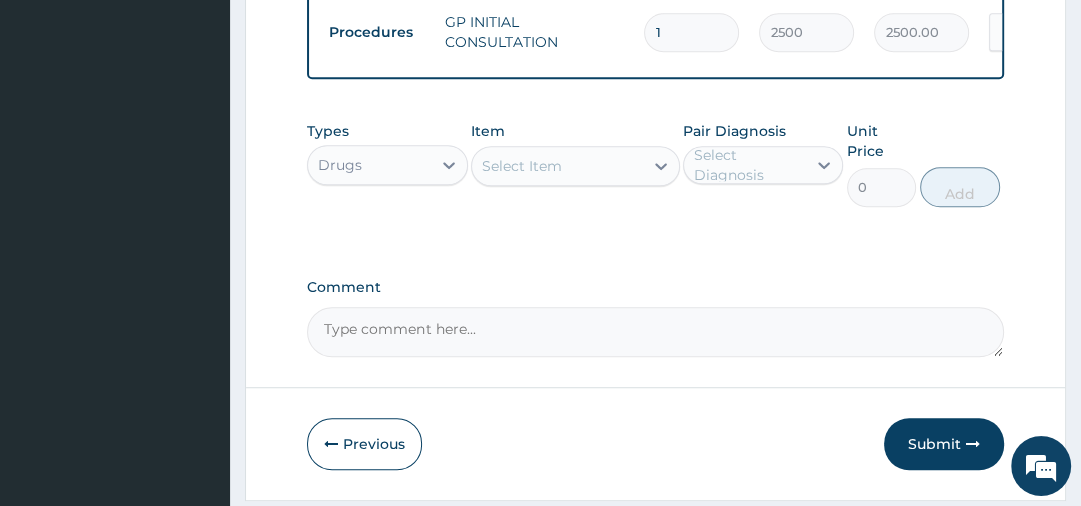 click on "Select Item" at bounding box center (557, 166) 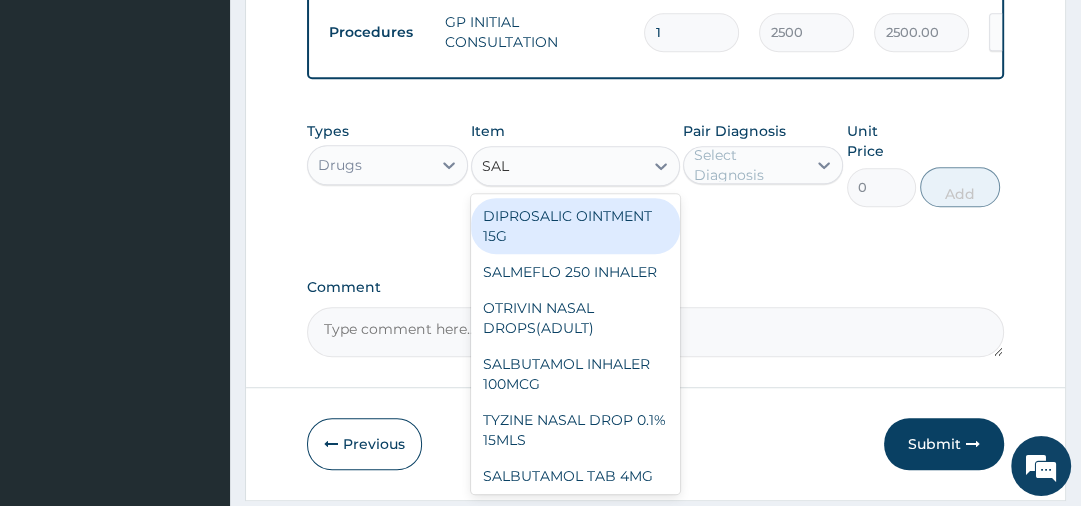 type on "SALB" 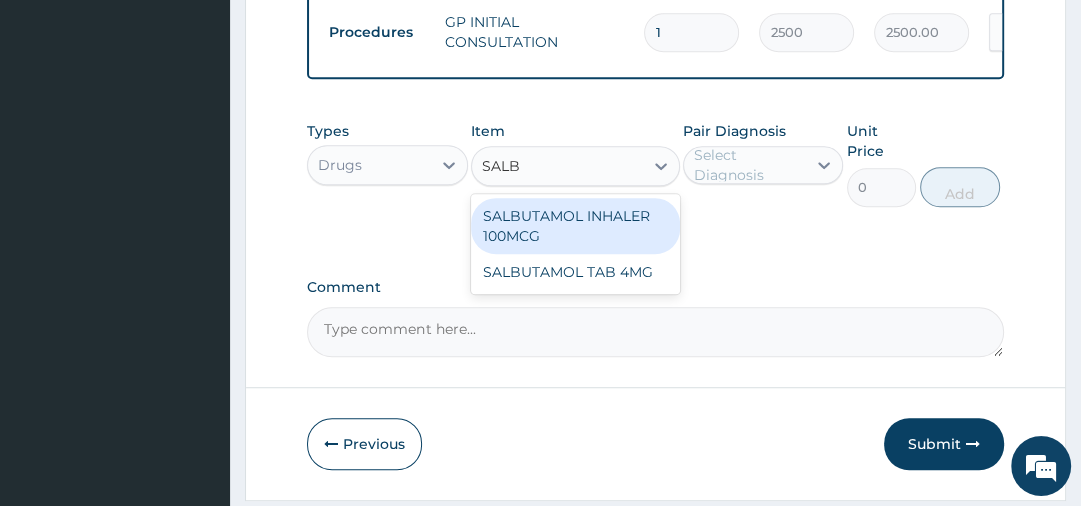 click on "SALBUTAMOL INHALER 100MCG" at bounding box center (575, 226) 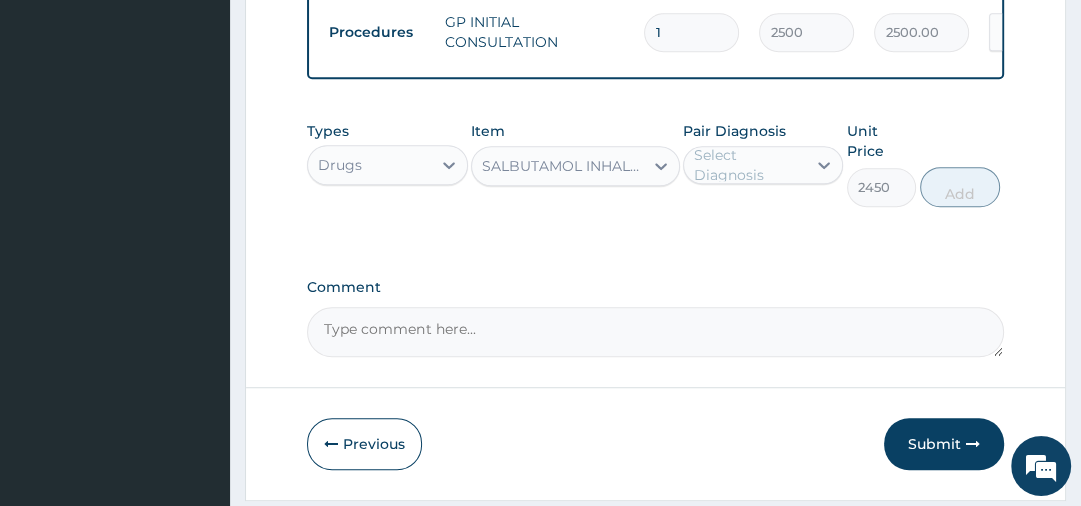 click on "SALBUTAMOL INHALER 100MCG" at bounding box center (563, 166) 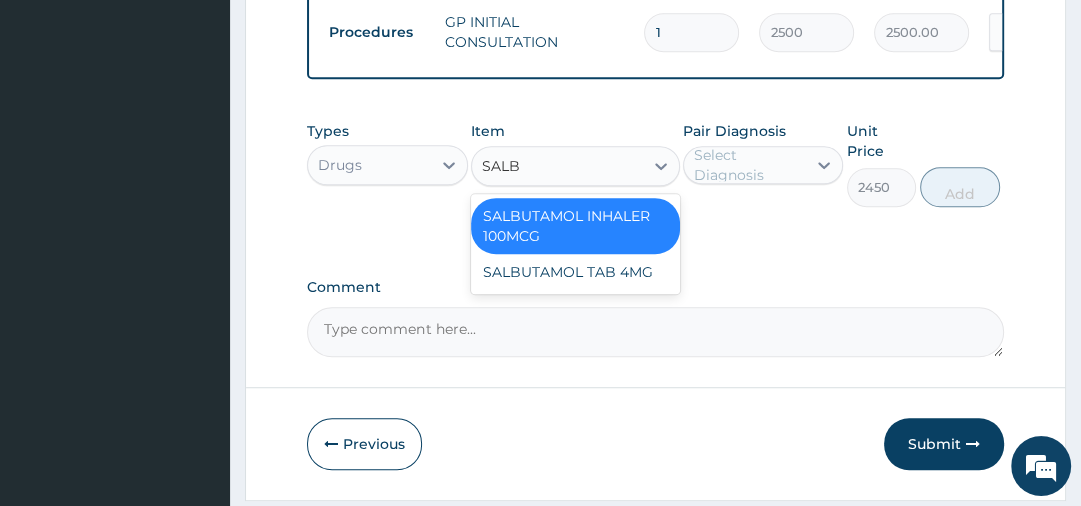 scroll, scrollTop: 0, scrollLeft: 0, axis: both 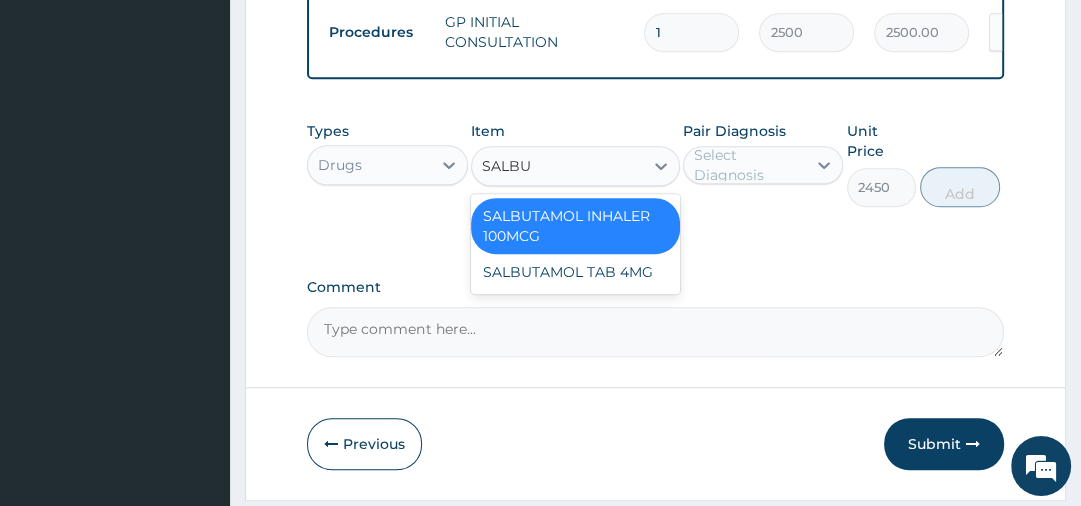 type on "SALBUT" 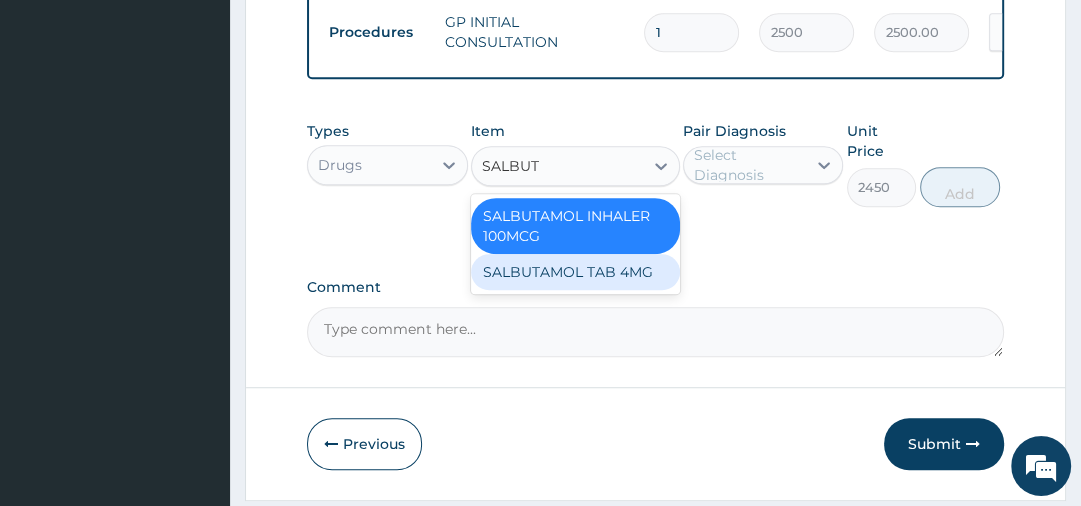click on "SALBUTAMOL TAB 4MG" at bounding box center [575, 272] 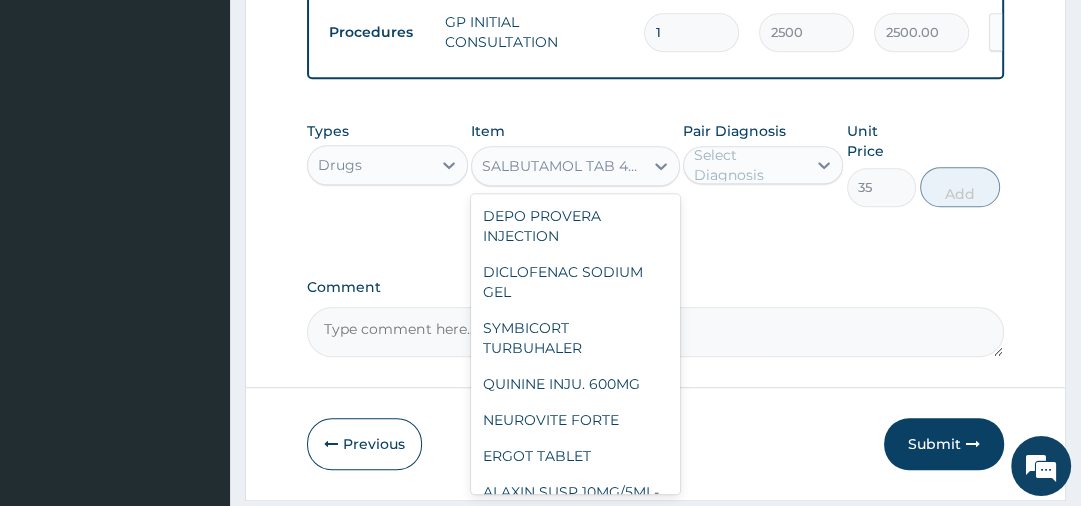 click on "SALBUTAMOL TAB 4MG" at bounding box center [563, 166] 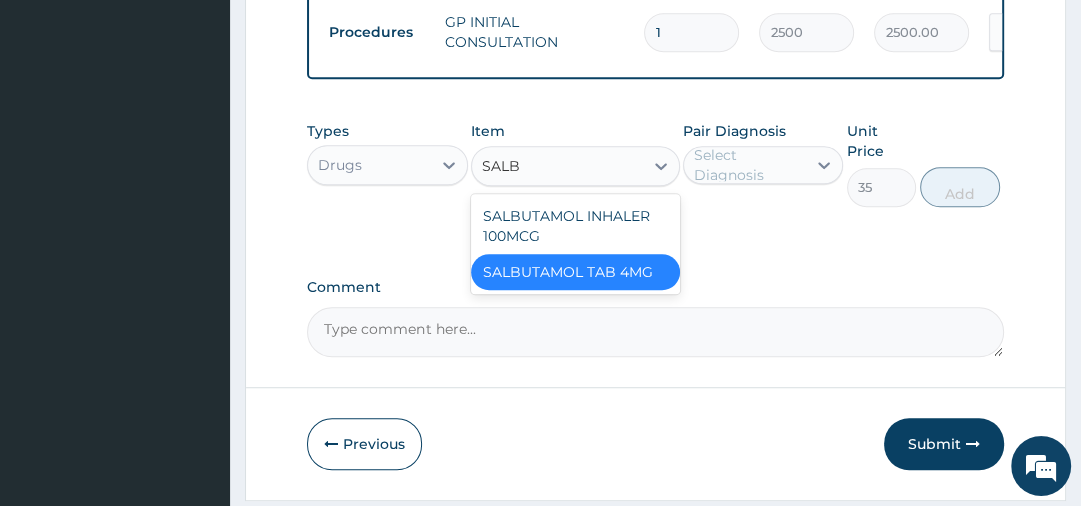 scroll, scrollTop: 0, scrollLeft: 0, axis: both 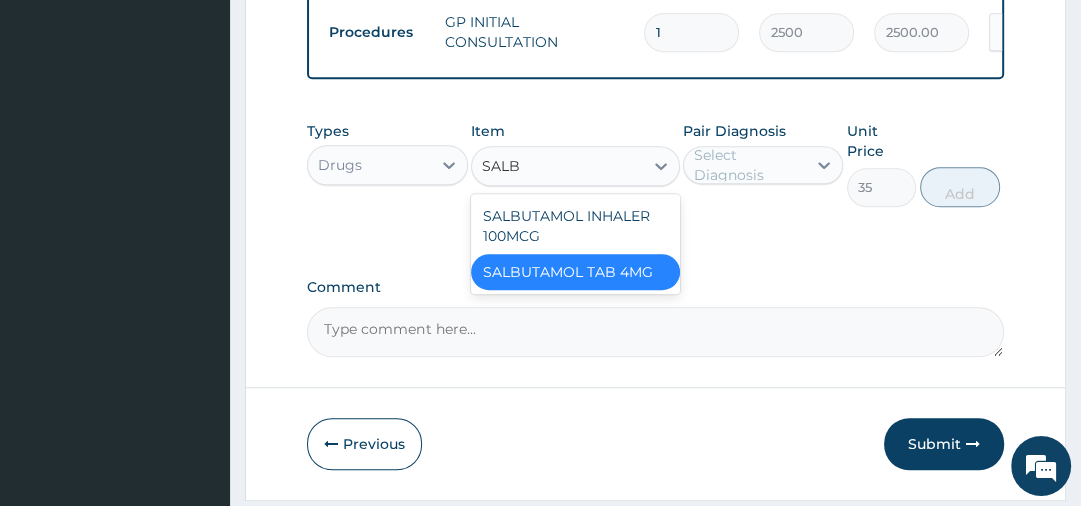 type on "SALBU" 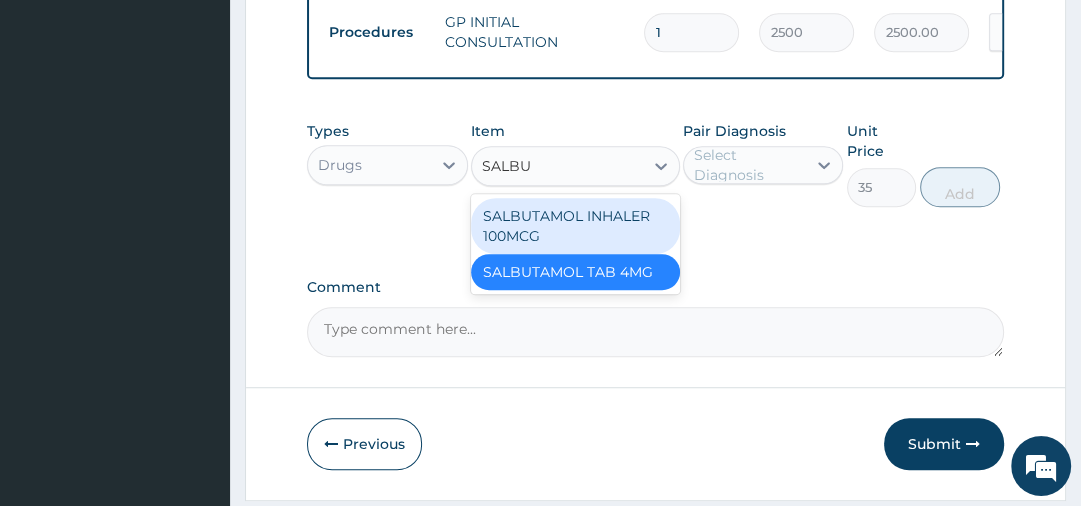 click on "SALBUTAMOL INHALER 100MCG" at bounding box center (575, 226) 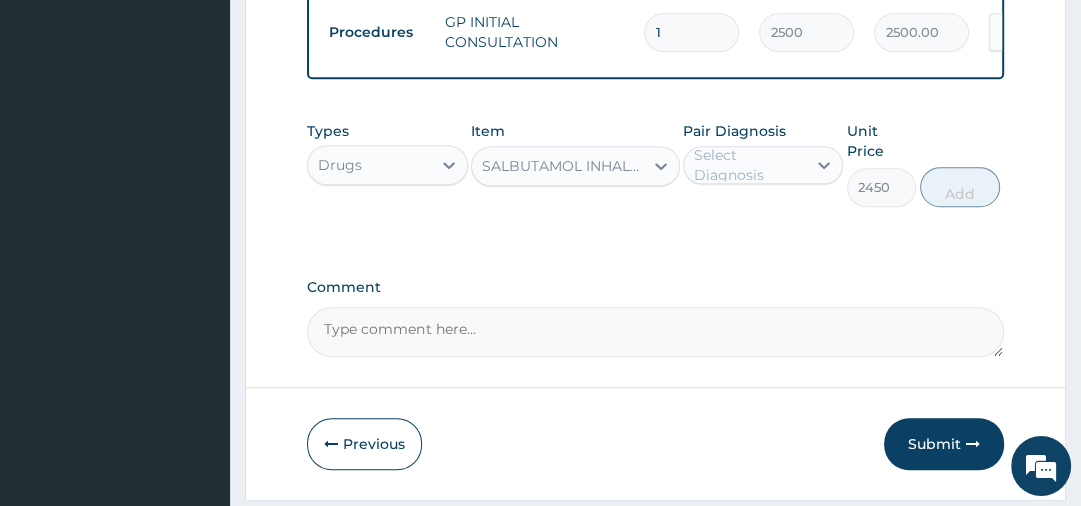 scroll, scrollTop: 427, scrollLeft: 0, axis: vertical 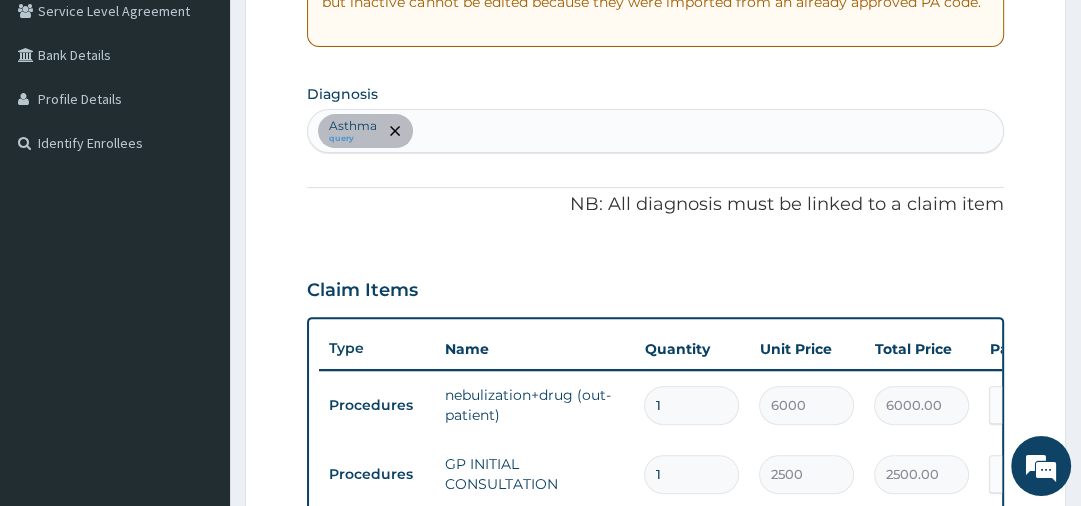 click on "Asthma query" at bounding box center [655, 131] 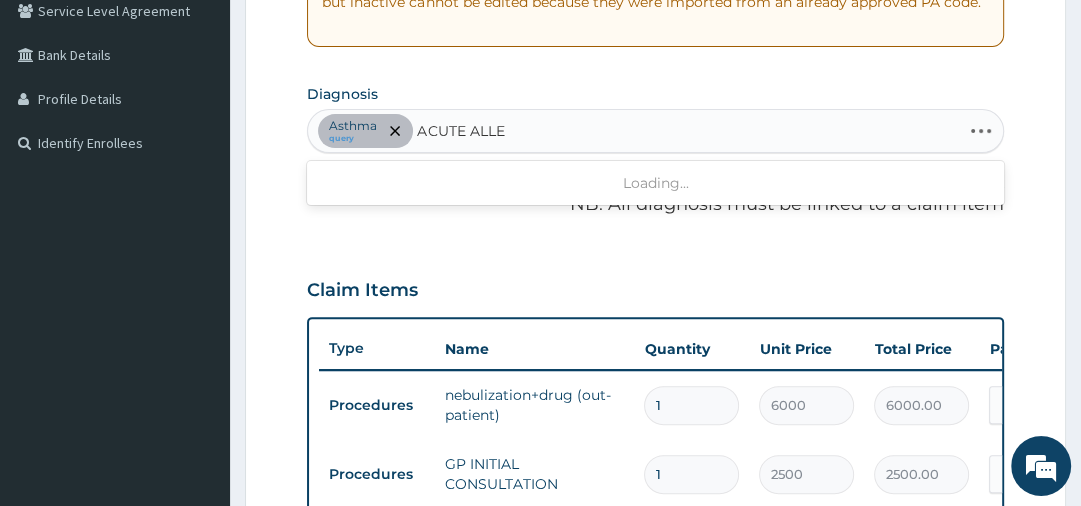 type on "ACUTE ALLER" 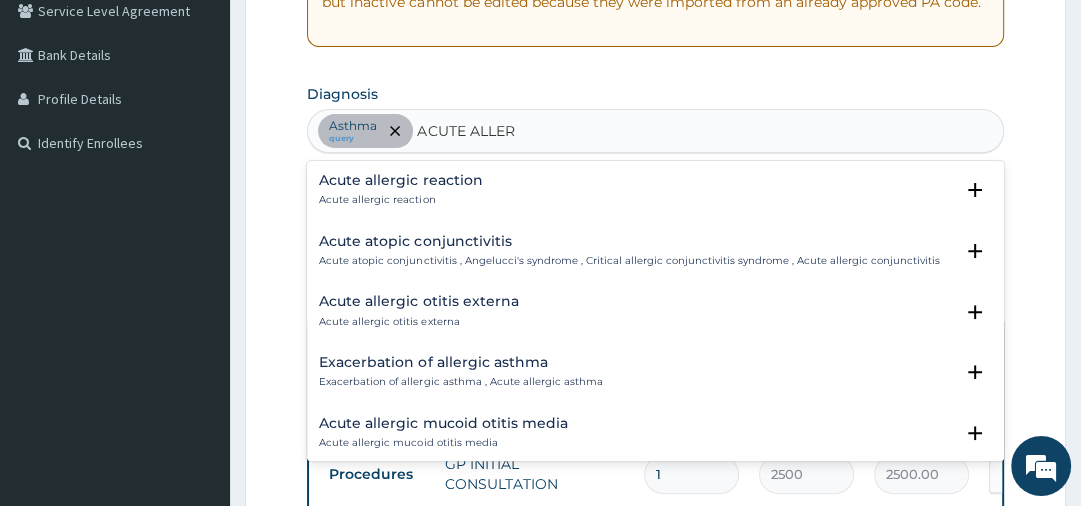 click on "Acute allergic reaction Acute allergic reaction" at bounding box center [400, 190] 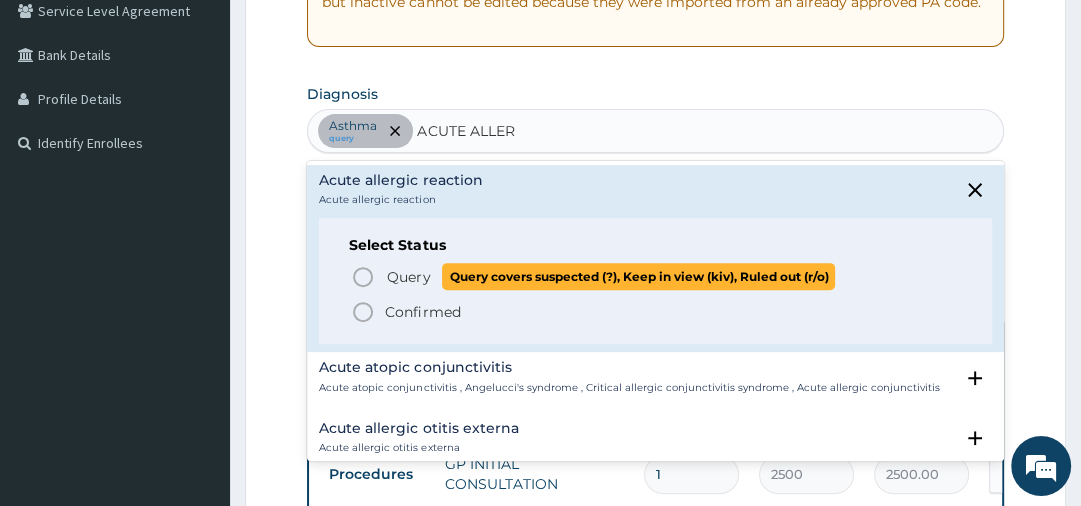 click on "Query" at bounding box center (408, 277) 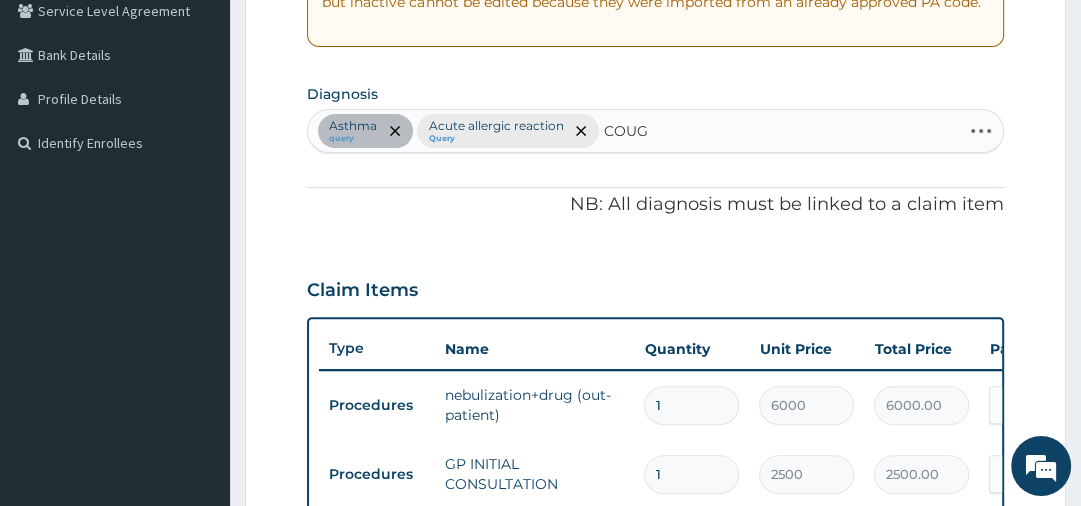 type on "COUGH" 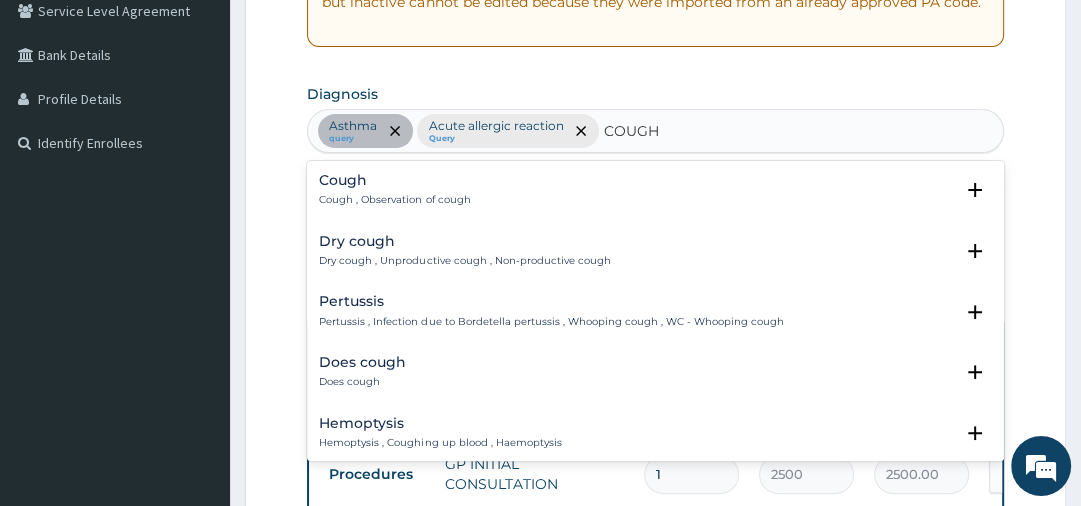 click on "Cough Cough , Observation of cough" at bounding box center (394, 190) 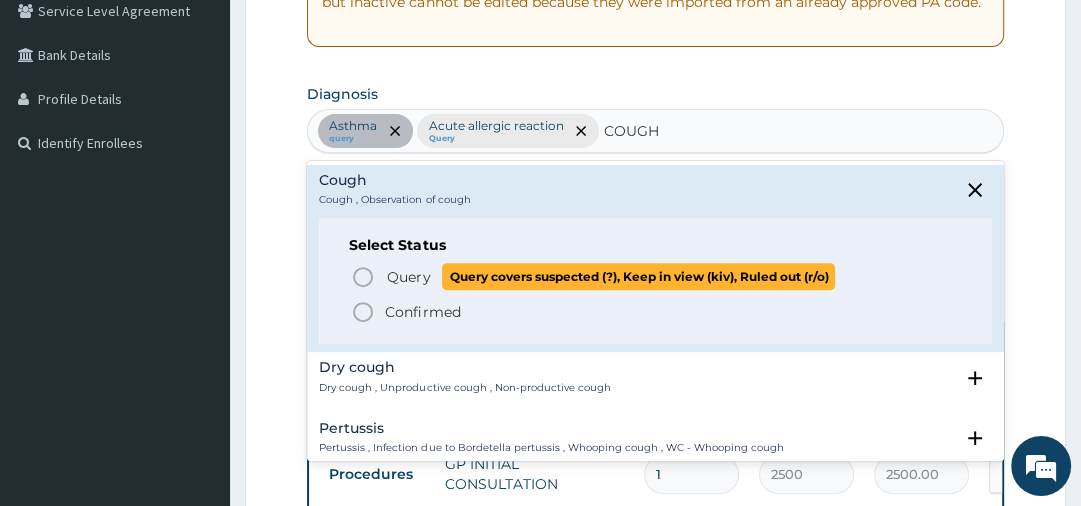 click on "Query" at bounding box center (408, 277) 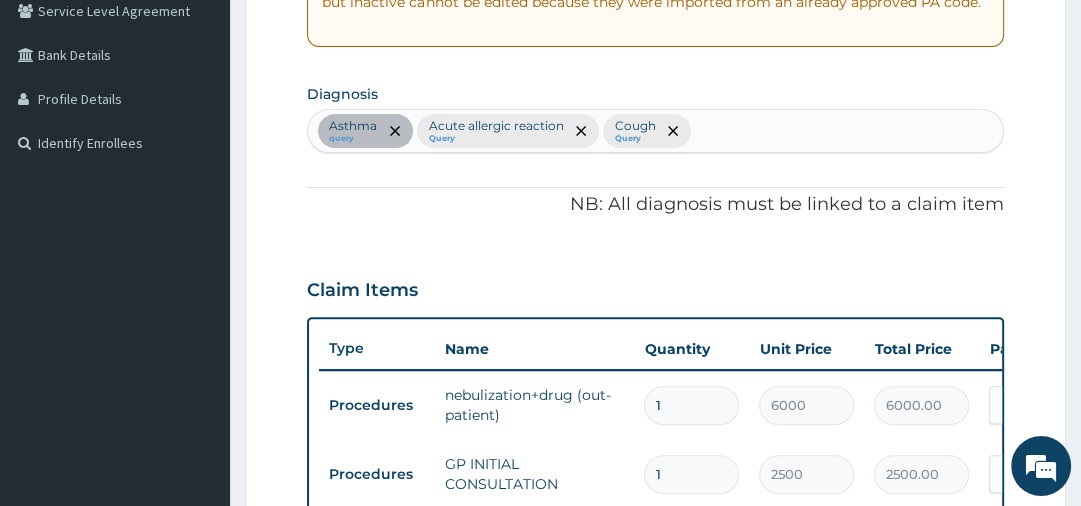 scroll, scrollTop: 869, scrollLeft: 0, axis: vertical 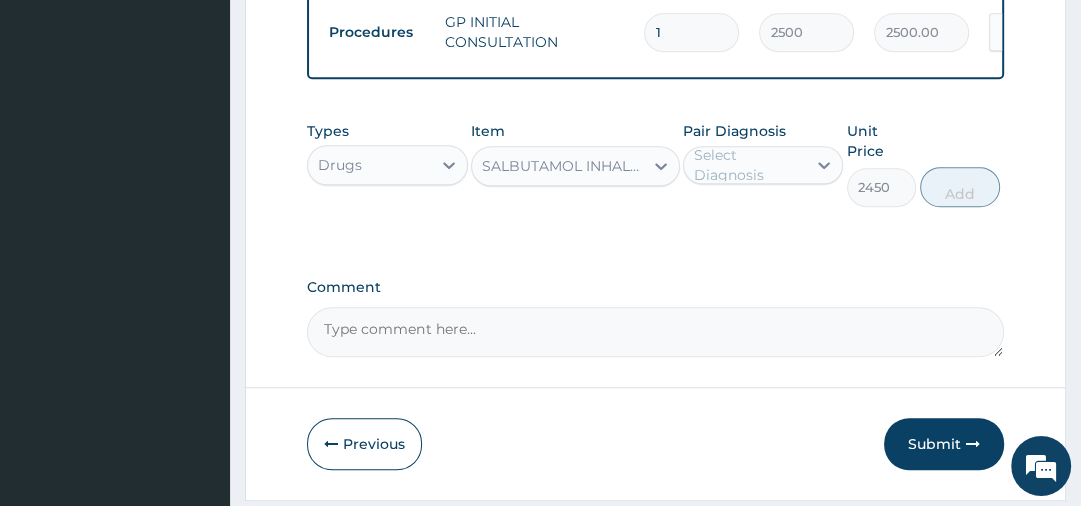 click on "Select Diagnosis" at bounding box center [763, 165] 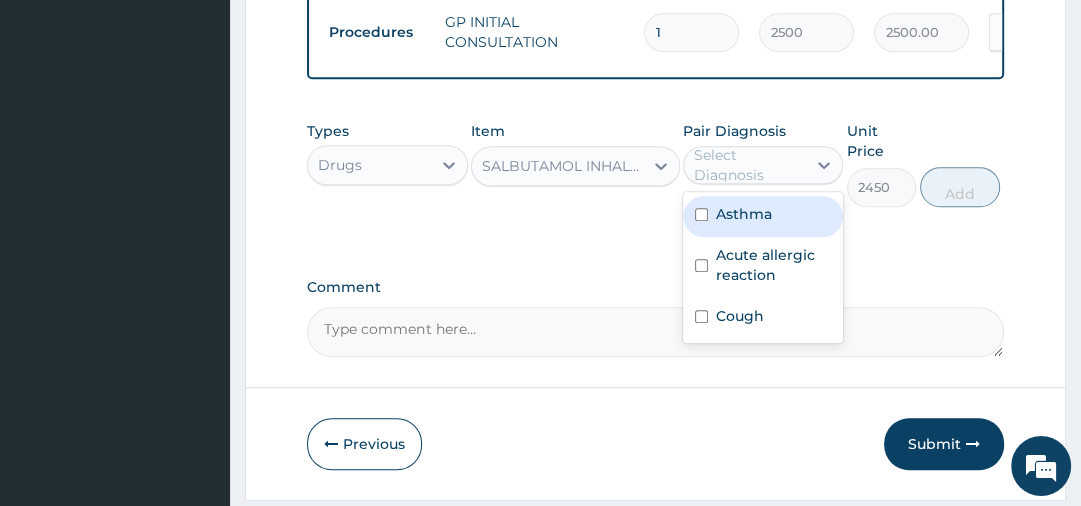 click on "Asthma" at bounding box center (744, 214) 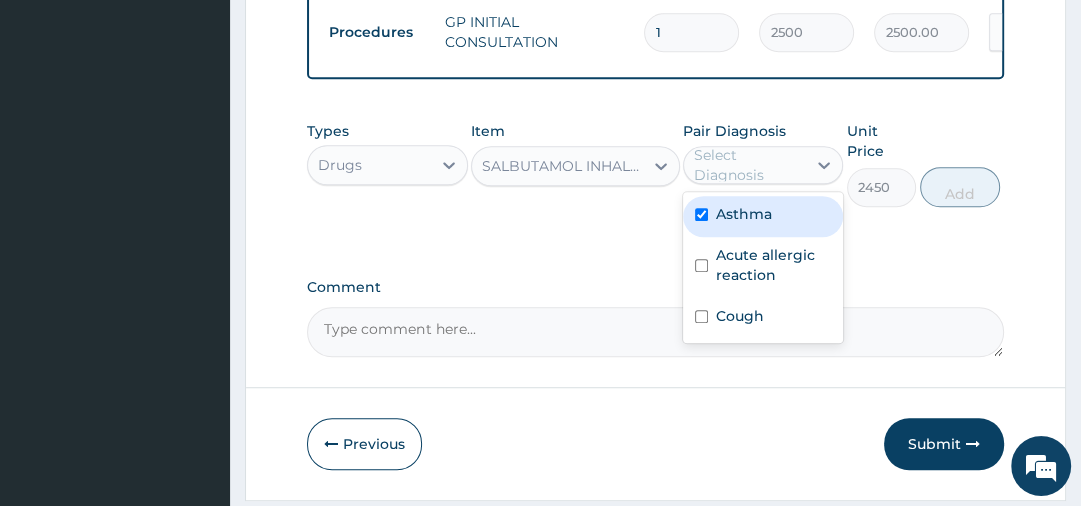 checkbox on "true" 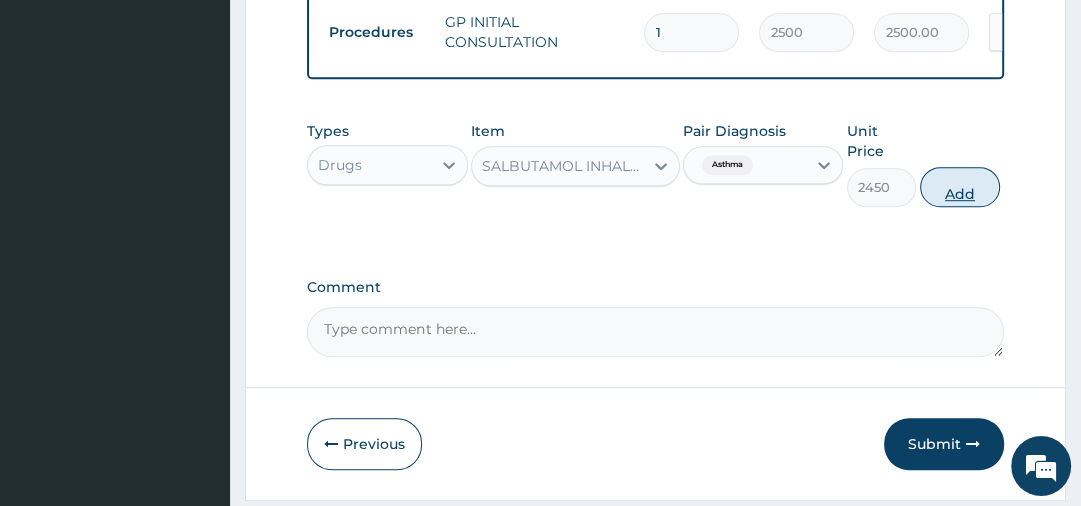 click on "Add" at bounding box center [960, 187] 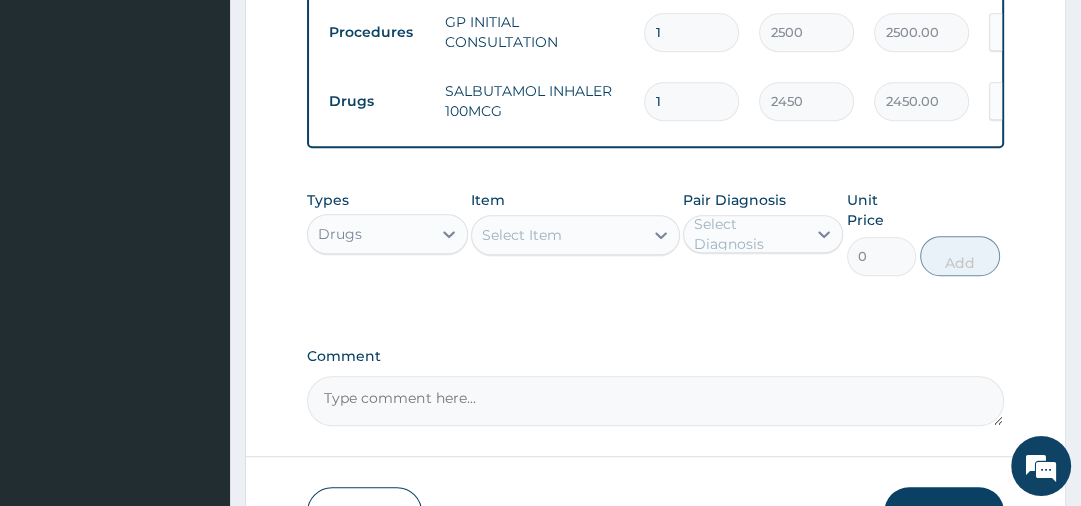 click on "Select Item" at bounding box center (522, 235) 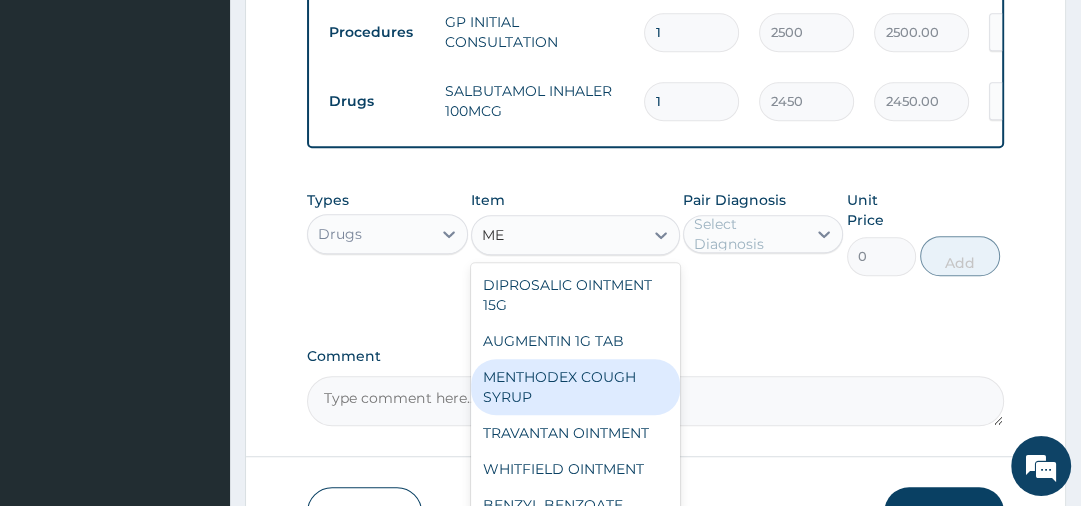 type on "M" 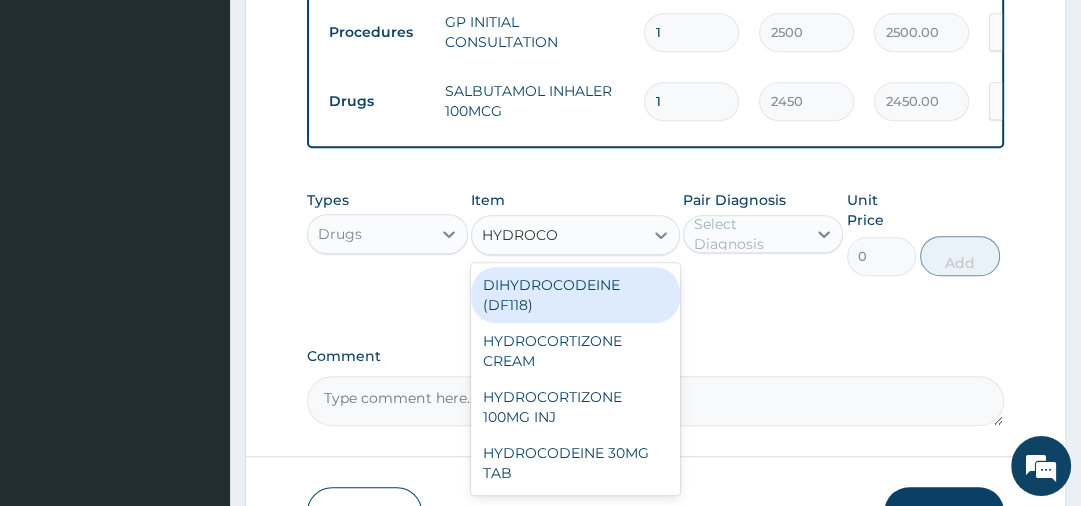 type on "HYDROCORT" 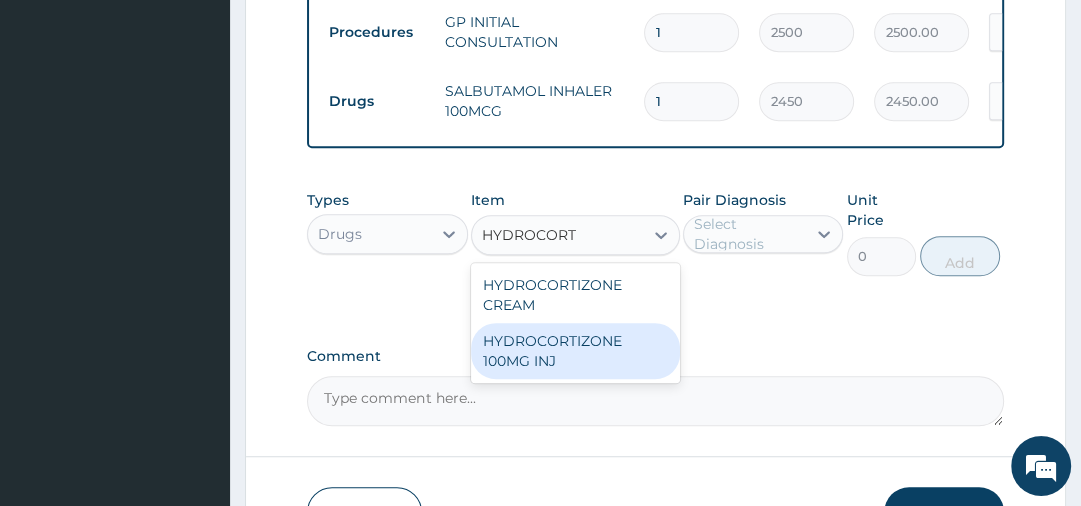 click on "HYDROCORTIZONE 100MG INJ" at bounding box center [575, 351] 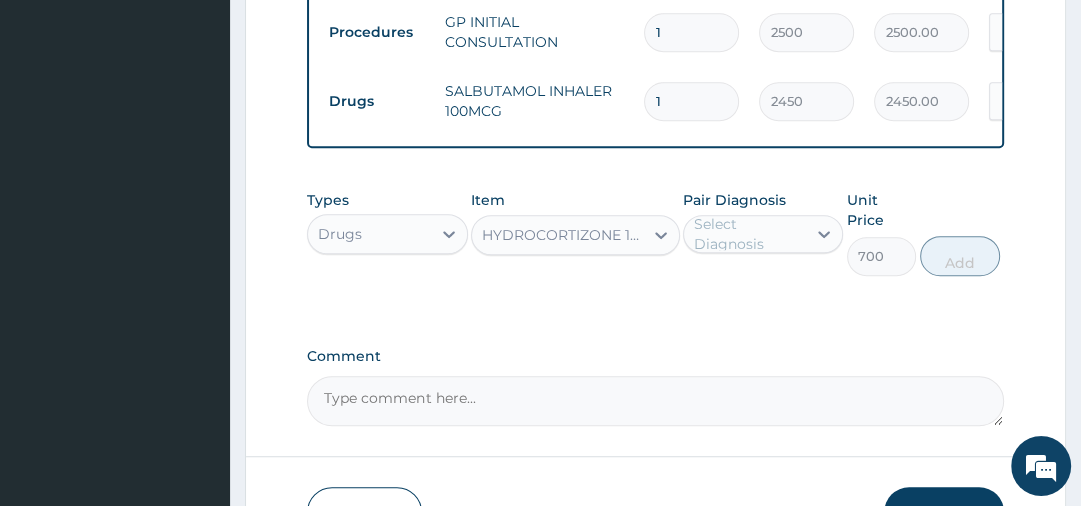click on "Select Diagnosis" at bounding box center [749, 234] 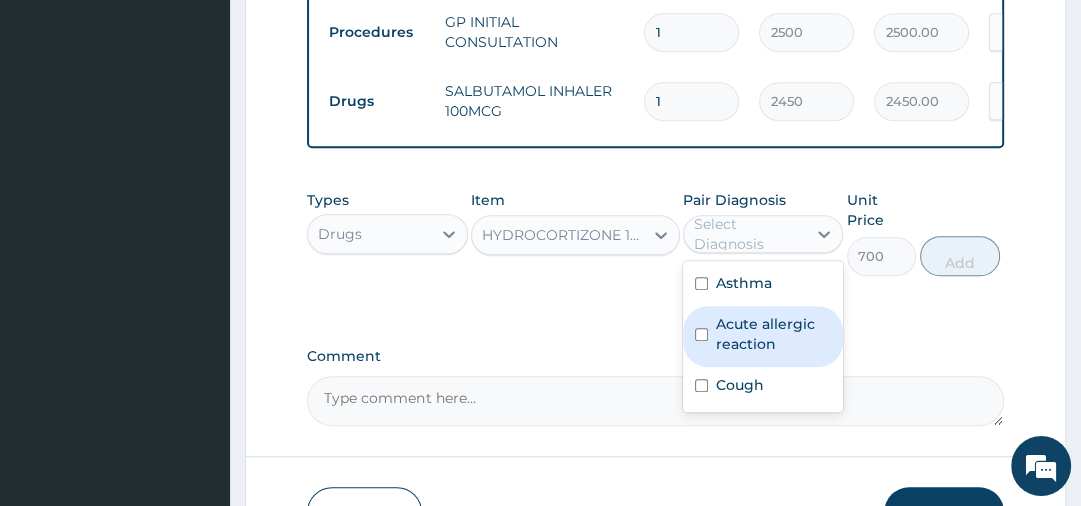 click on "Acute allergic reaction" at bounding box center (773, 334) 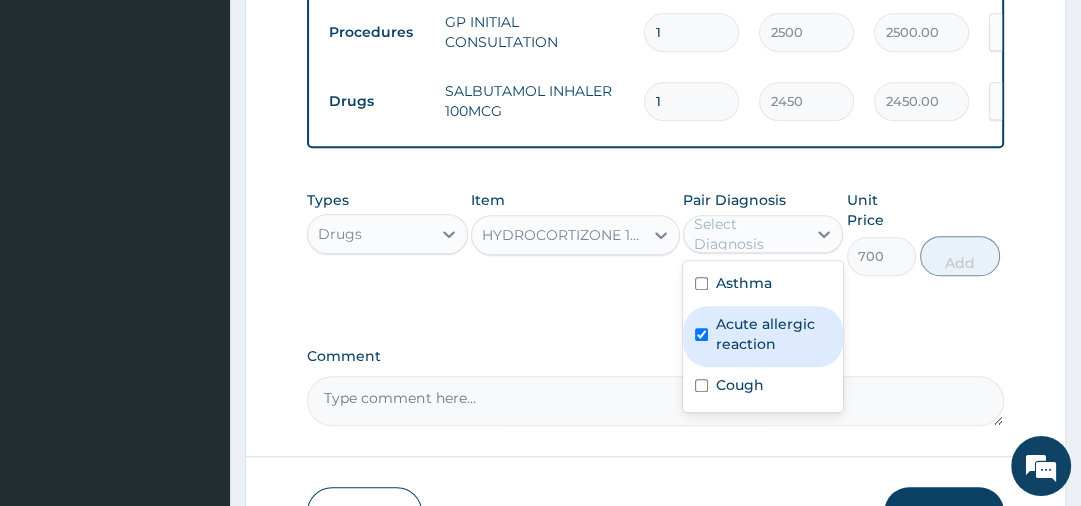 checkbox on "true" 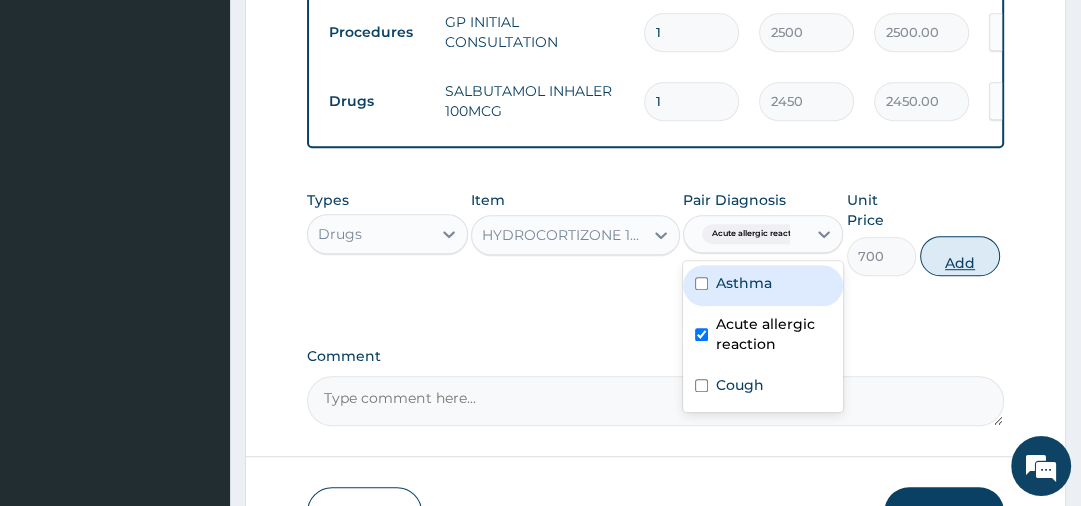 click on "Add" at bounding box center (960, 256) 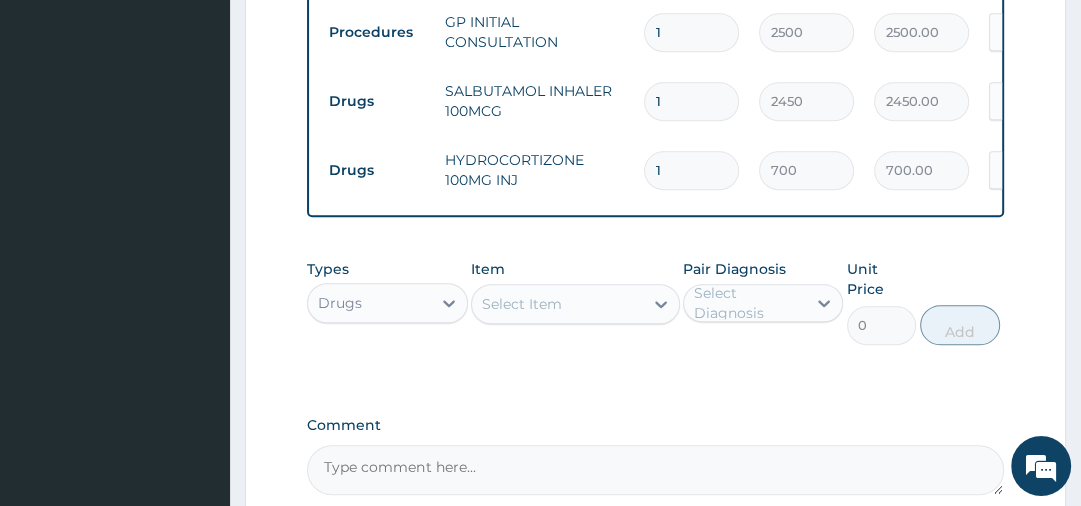 click on "Select Item" at bounding box center (557, 304) 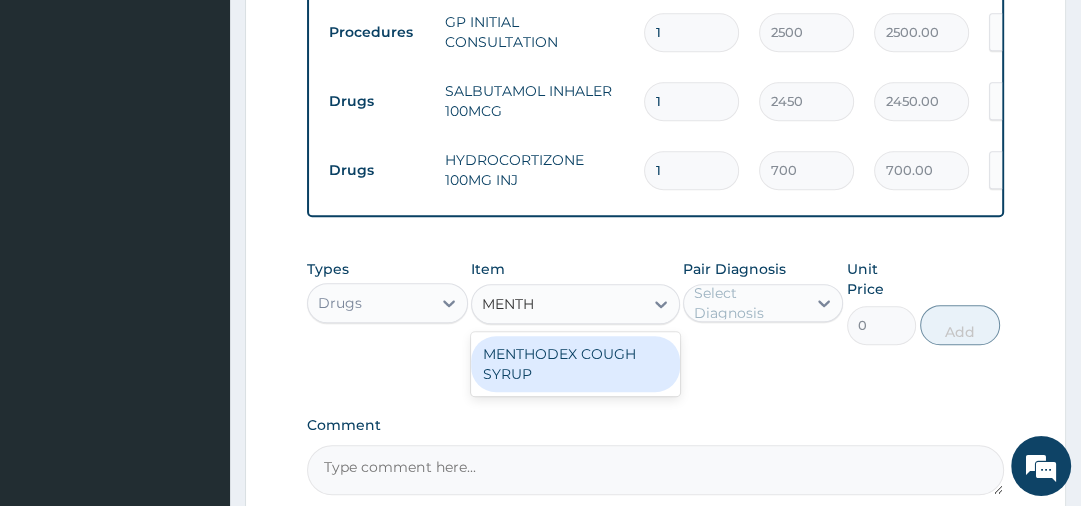 type on "MENTHO" 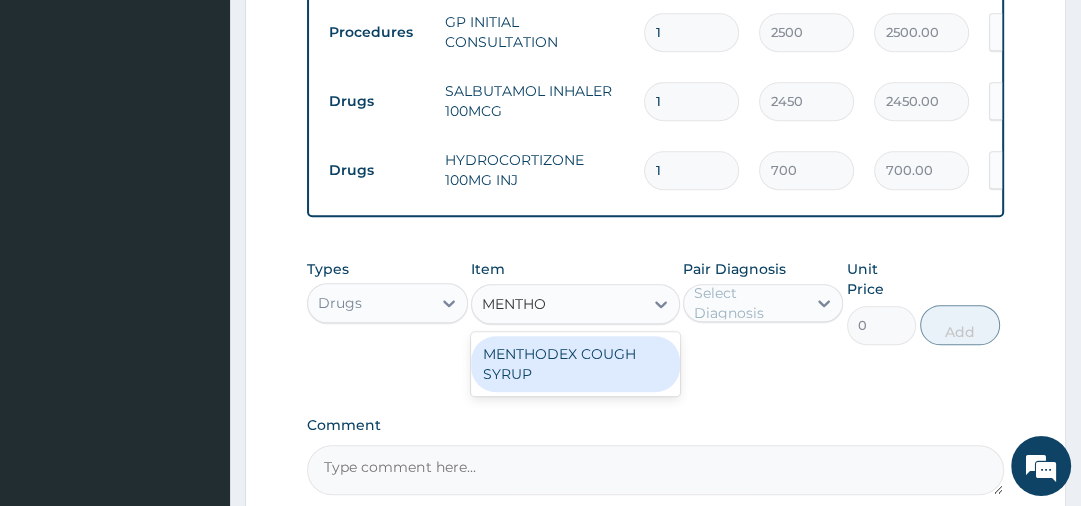 click on "MENTHODEX COUGH SYRUP" at bounding box center [575, 364] 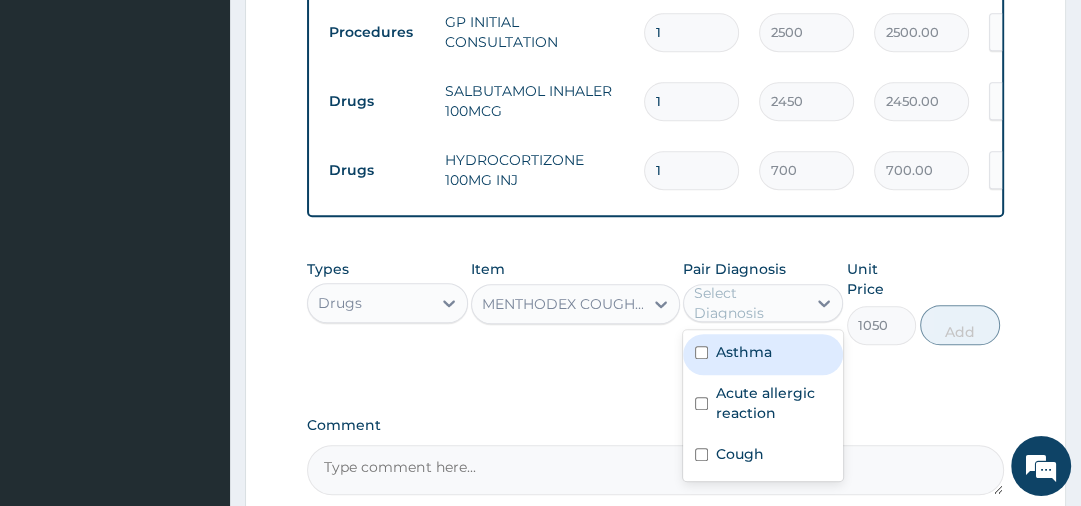 click on "Select Diagnosis" at bounding box center (749, 303) 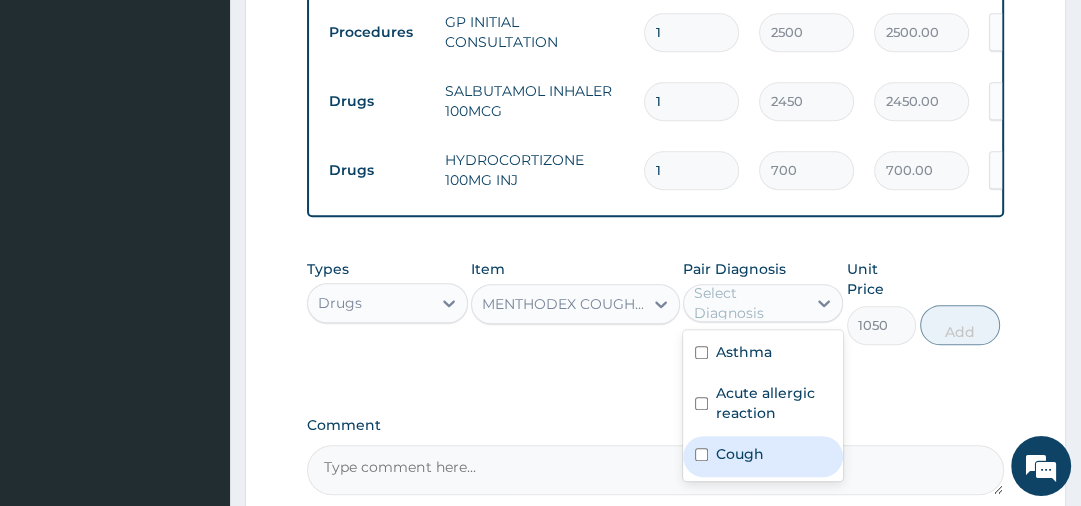 click on "Cough" at bounding box center (740, 454) 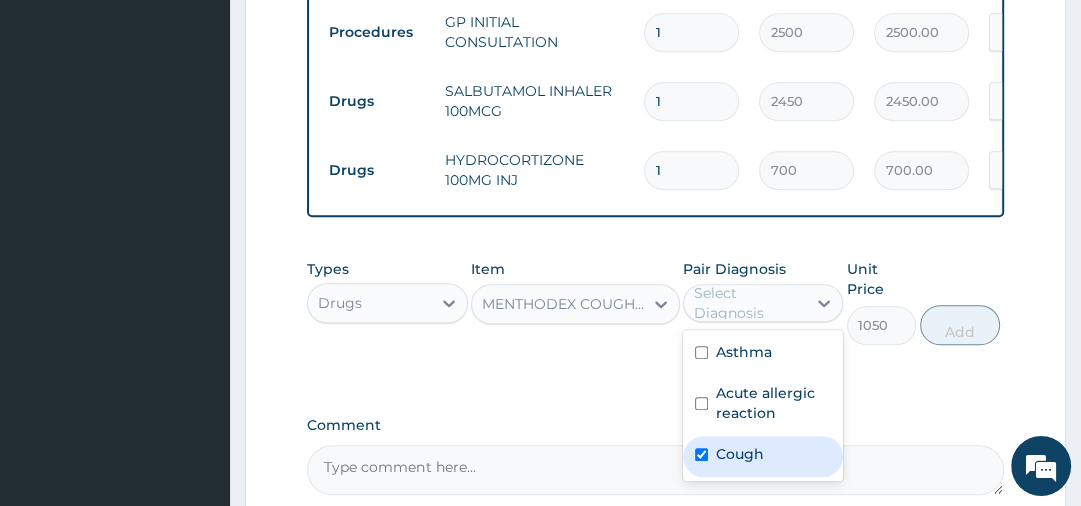 checkbox on "true" 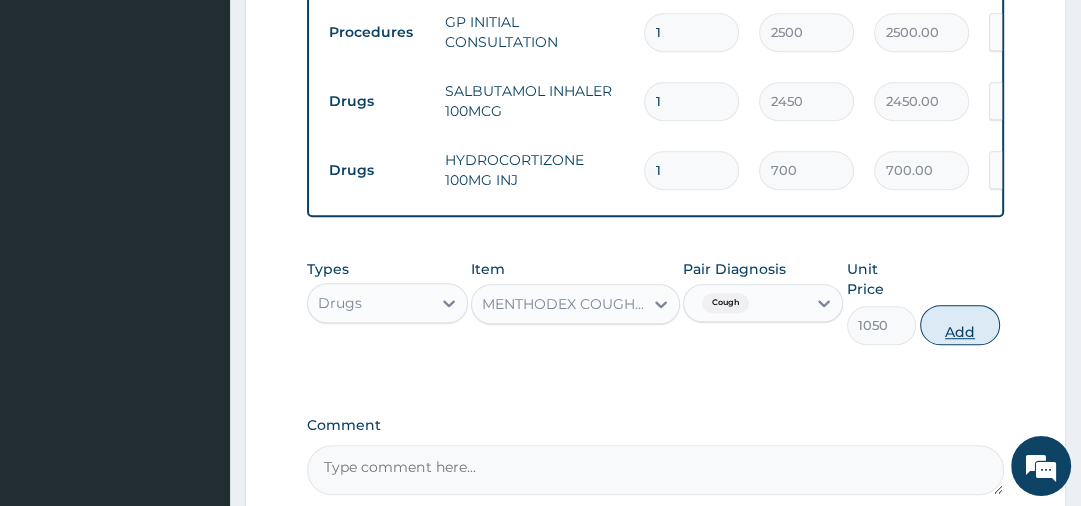 click on "Add" at bounding box center (960, 325) 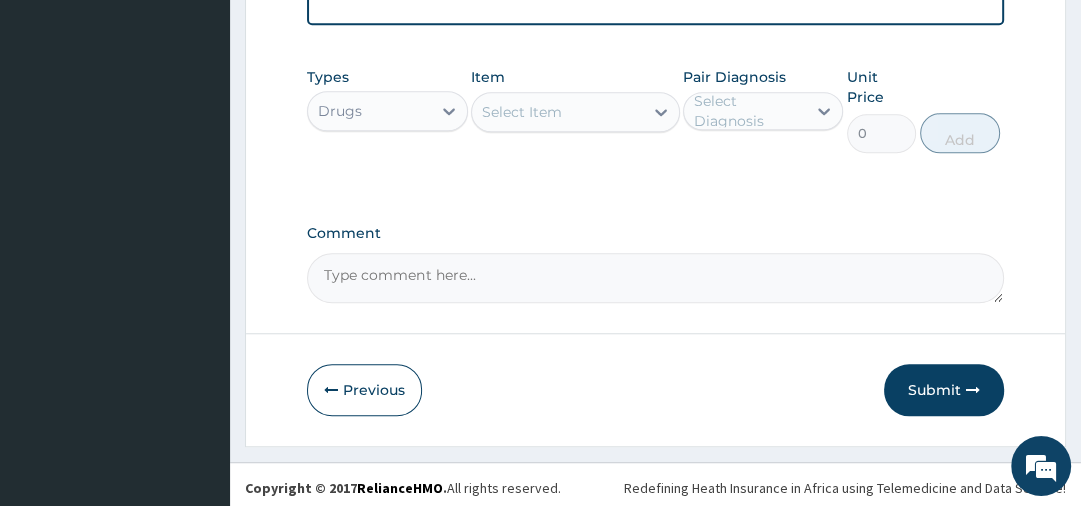 scroll, scrollTop: 1144, scrollLeft: 0, axis: vertical 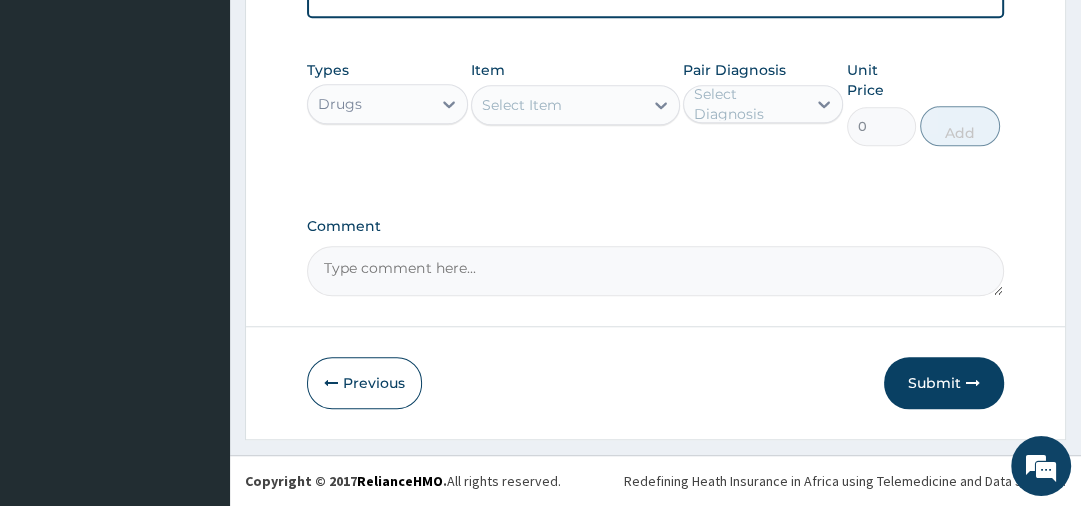 click on "Select Item" at bounding box center [557, 105] 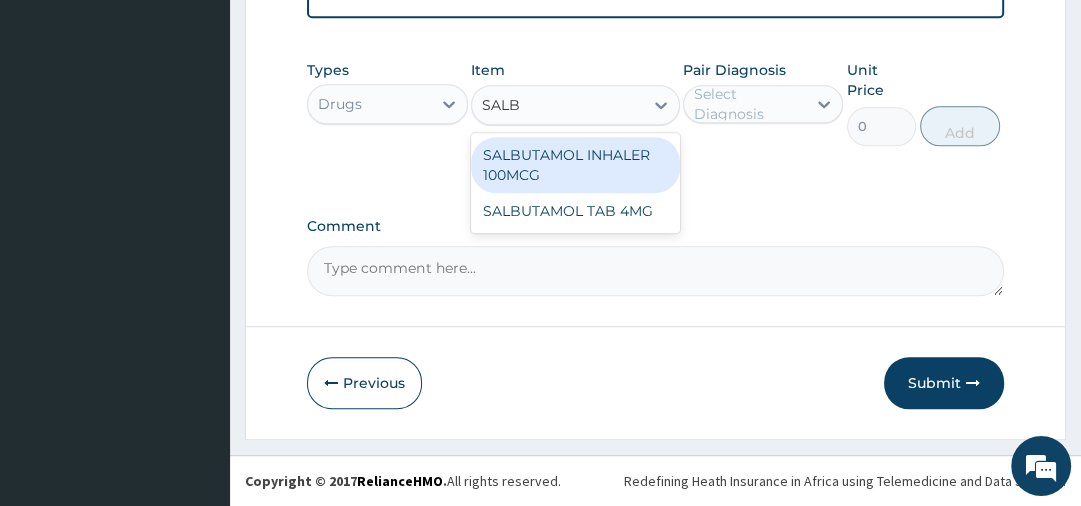 type on "SALBU" 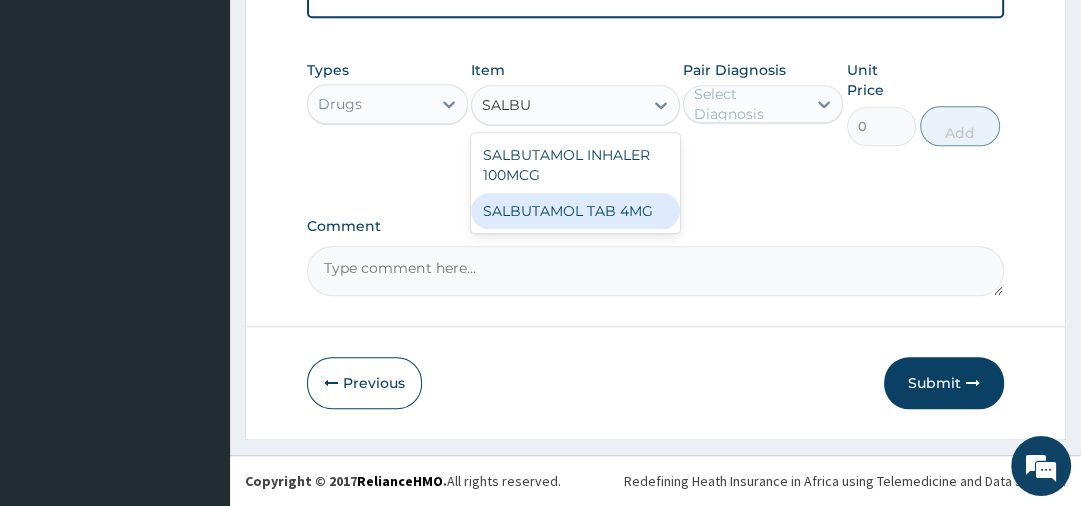 click on "SALBUTAMOL TAB 4MG" at bounding box center (575, 211) 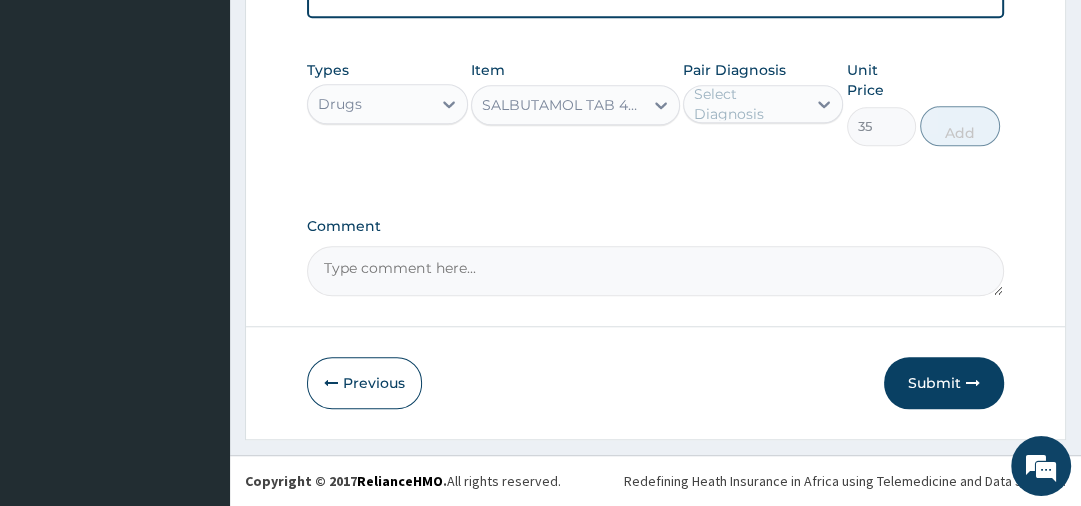 click on "Select Diagnosis" at bounding box center [749, 104] 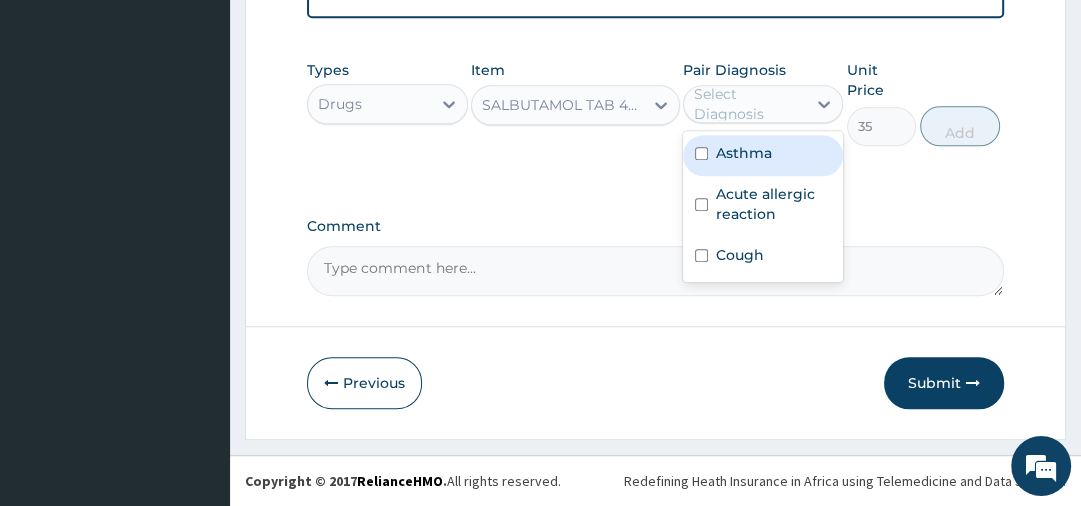 click on "Asthma" at bounding box center (744, 153) 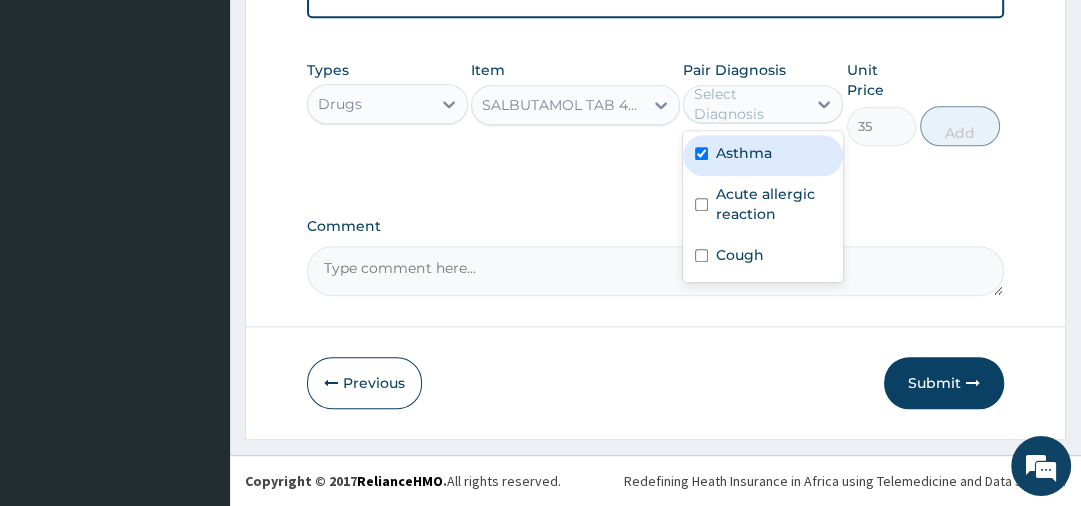 checkbox on "true" 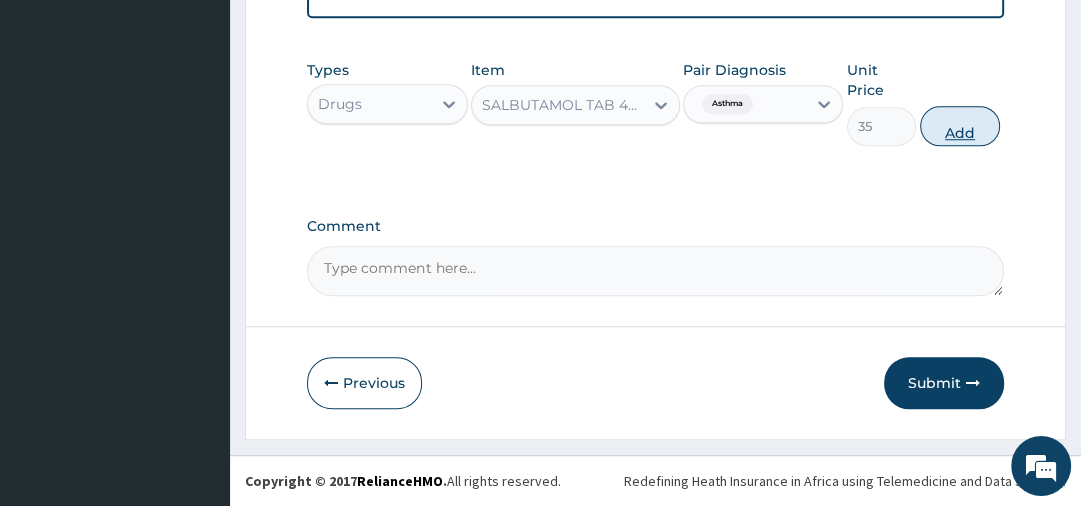 click on "Add" at bounding box center [960, 126] 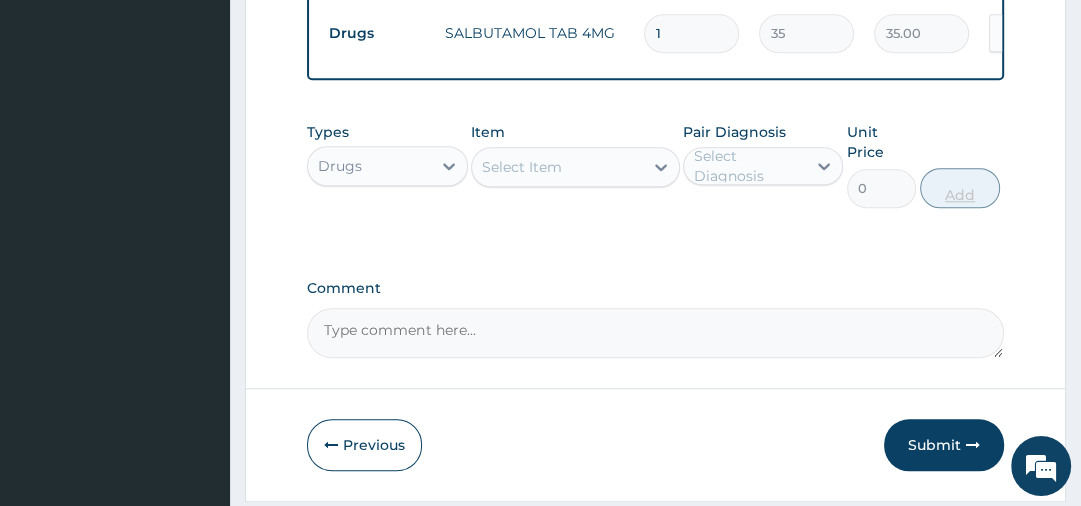 type 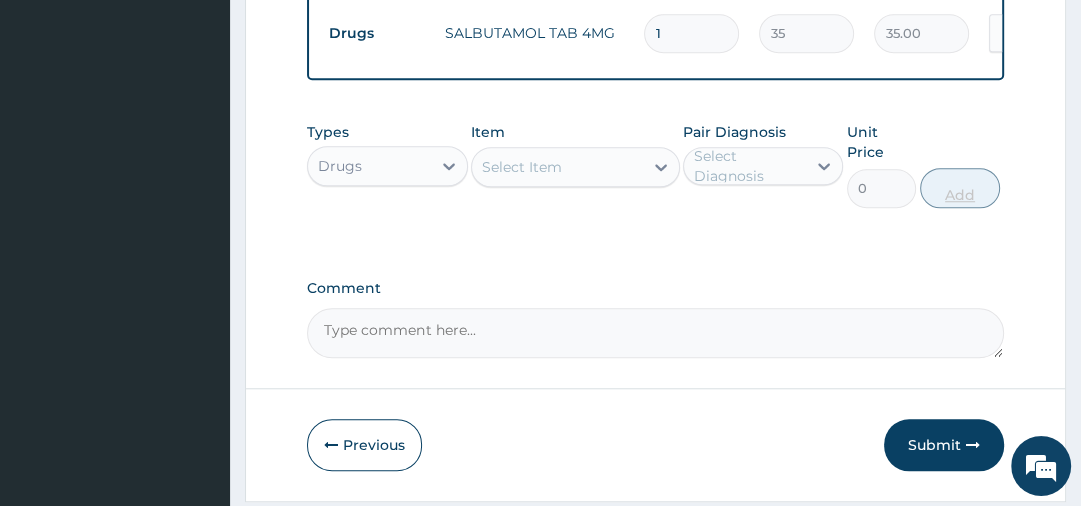 type on "0.00" 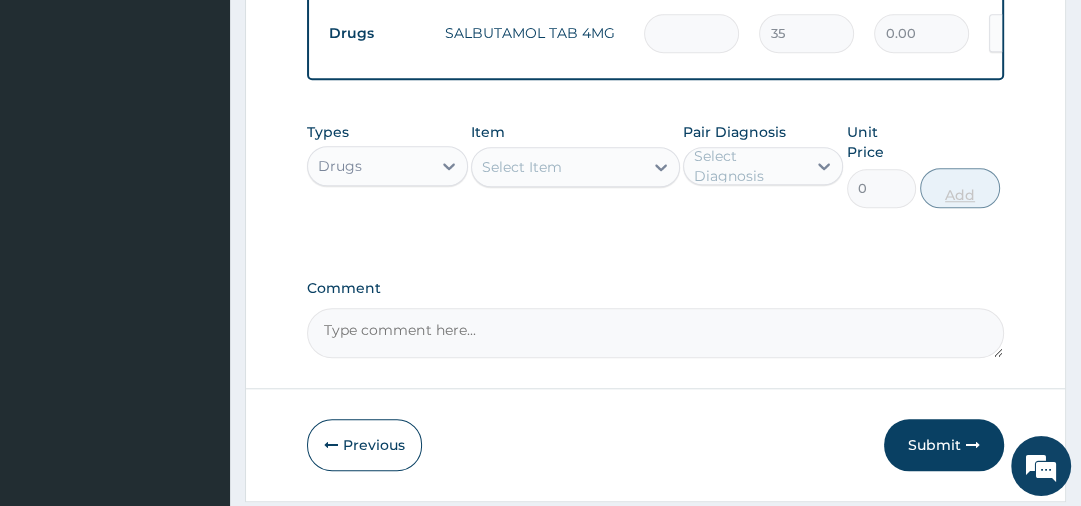 type on "4" 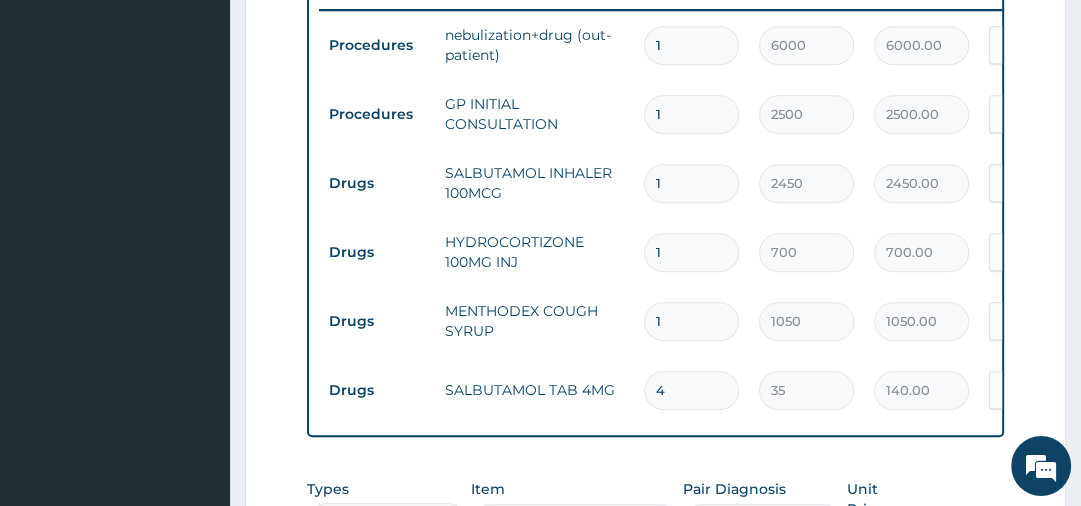 scroll, scrollTop: 1213, scrollLeft: 0, axis: vertical 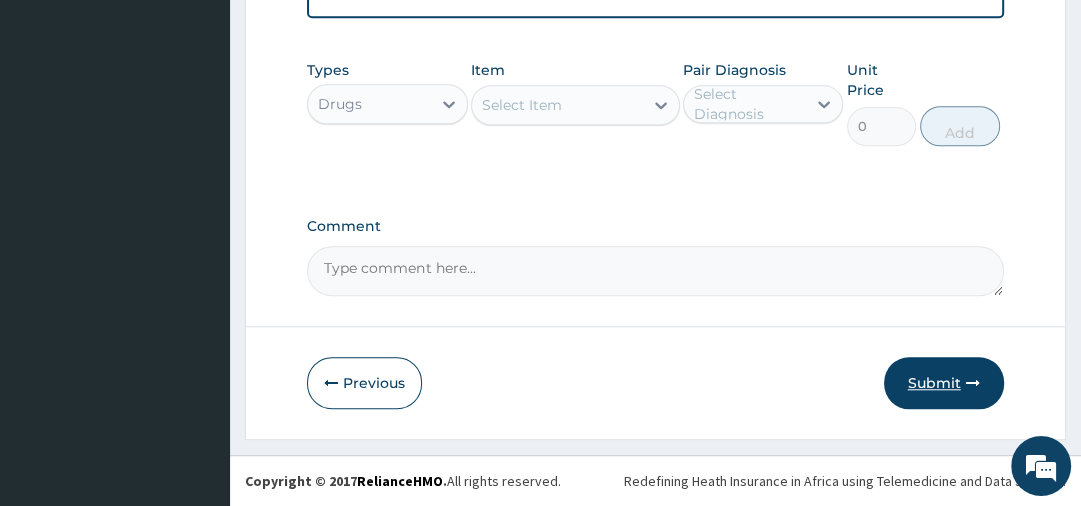 type on "4" 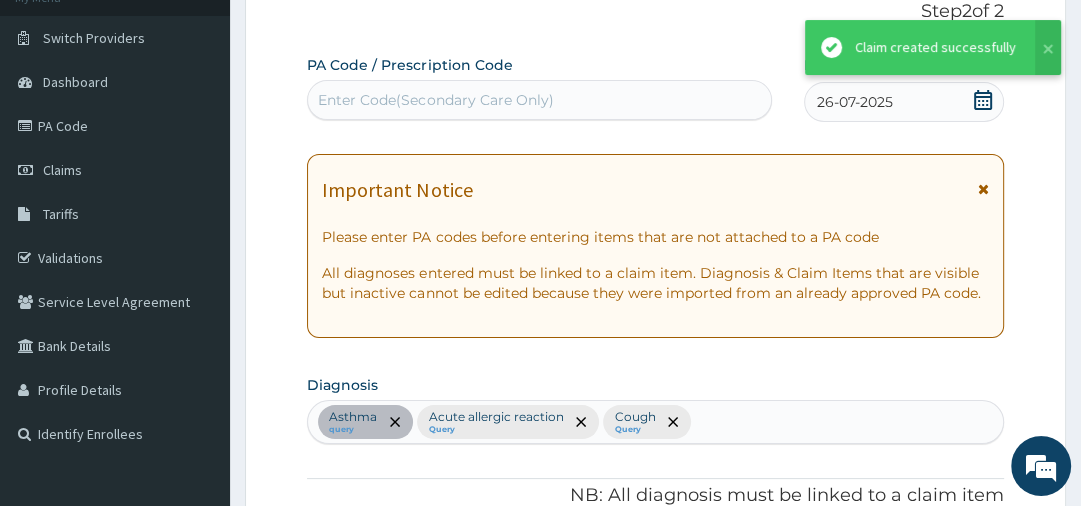 scroll, scrollTop: 1213, scrollLeft: 0, axis: vertical 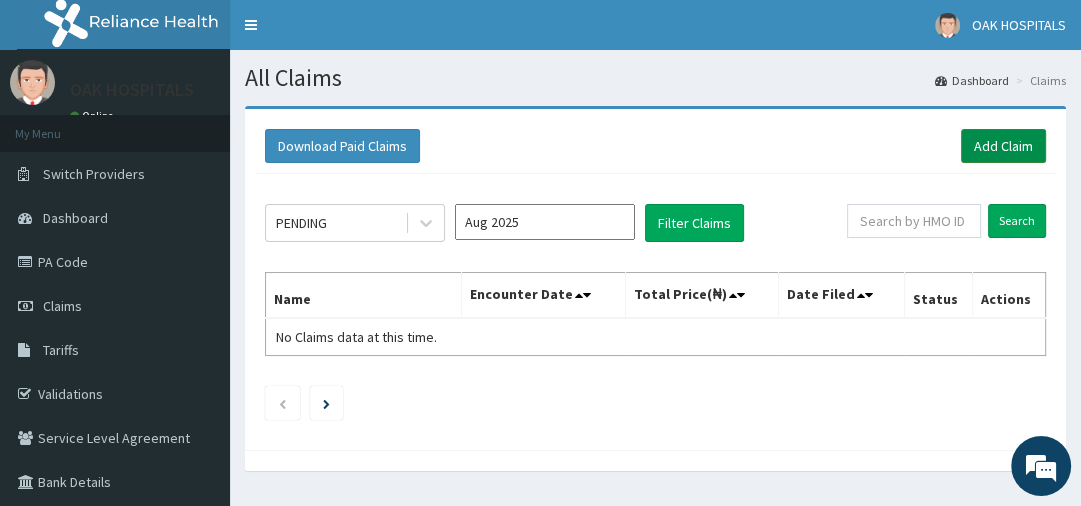 click on "Add Claim" at bounding box center [1003, 146] 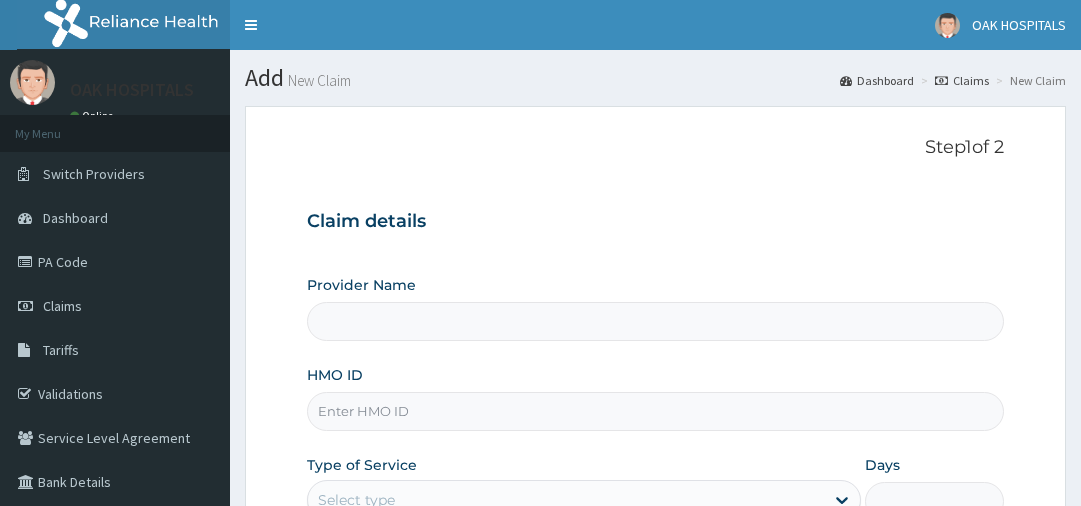 scroll, scrollTop: 0, scrollLeft: 0, axis: both 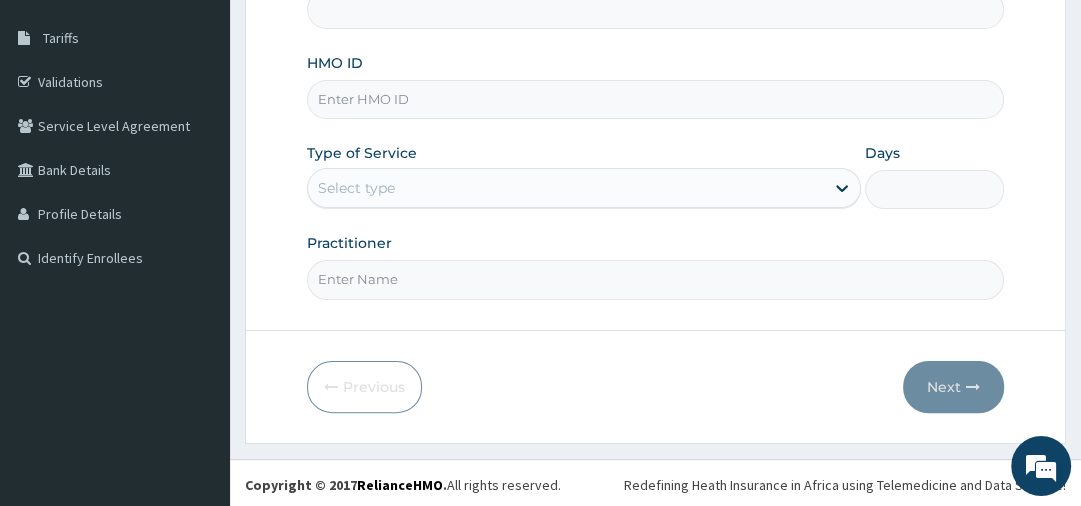 click on "HMO ID" at bounding box center (655, 99) 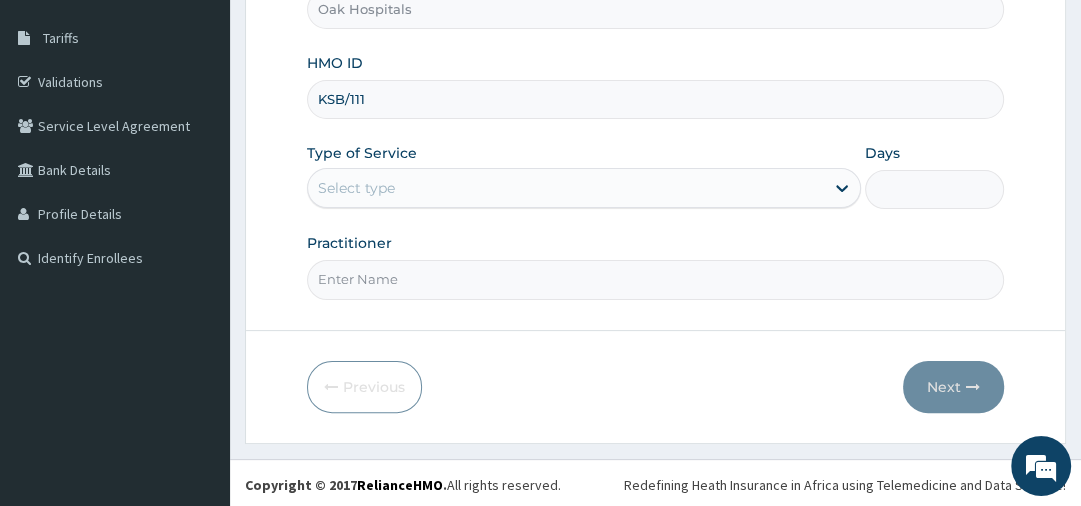 scroll, scrollTop: 0, scrollLeft: 0, axis: both 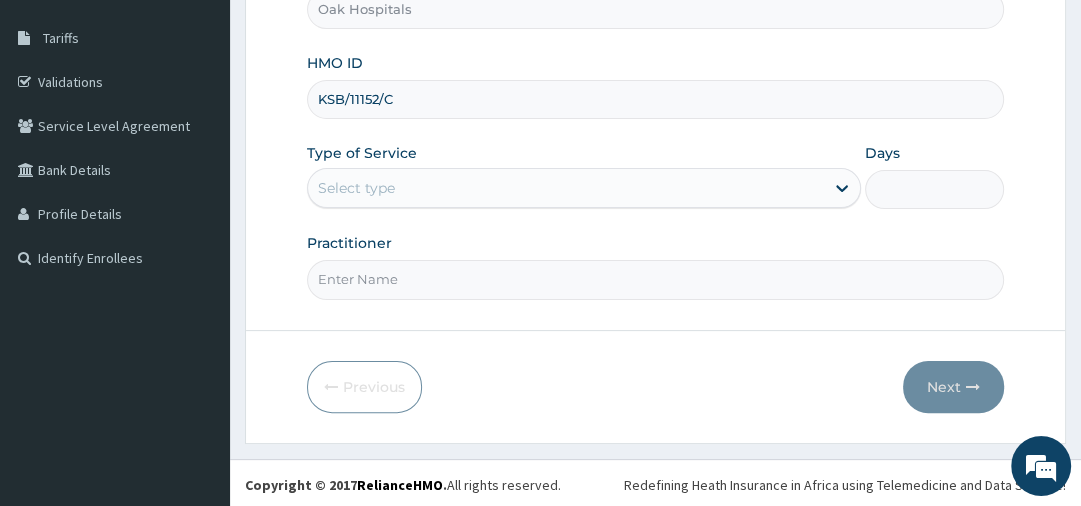 type on "KSB/11152/C" 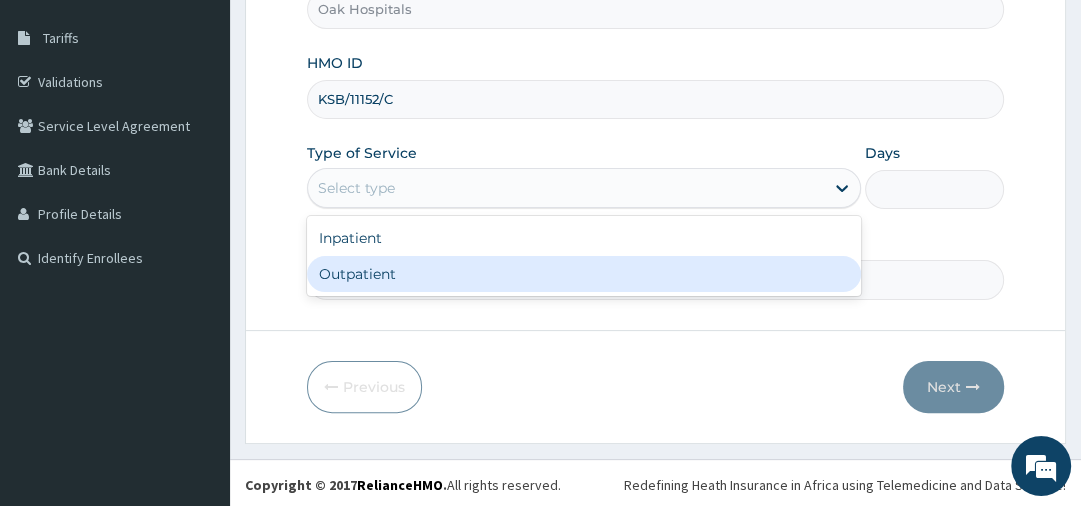 click on "Outpatient" at bounding box center [584, 274] 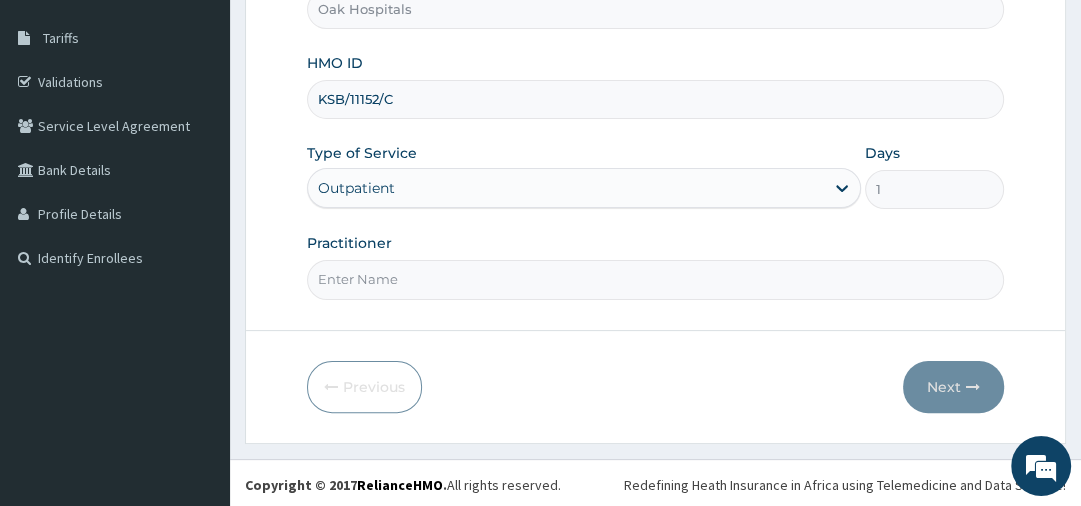 click on "Practitioner" at bounding box center (655, 279) 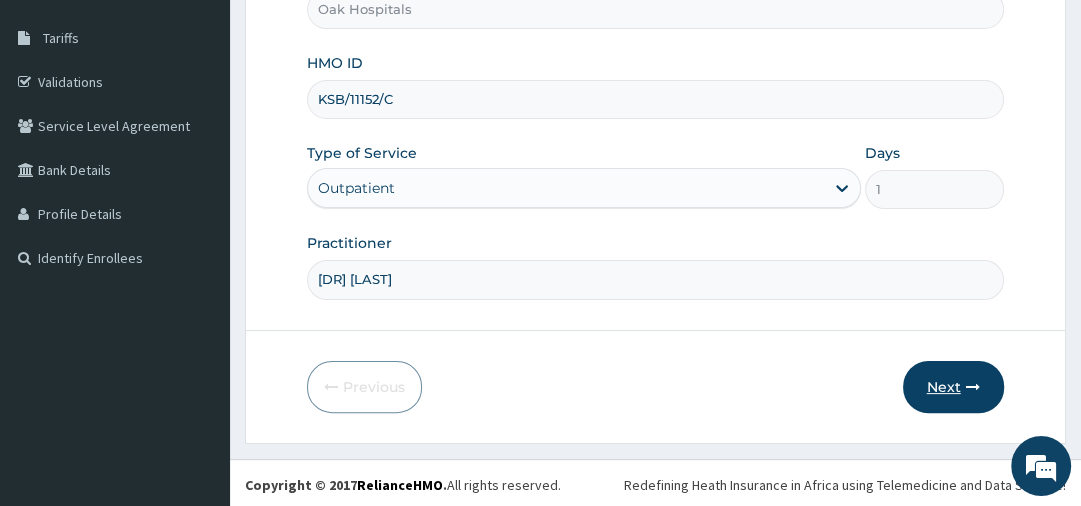 type on "[DR] [LAST]" 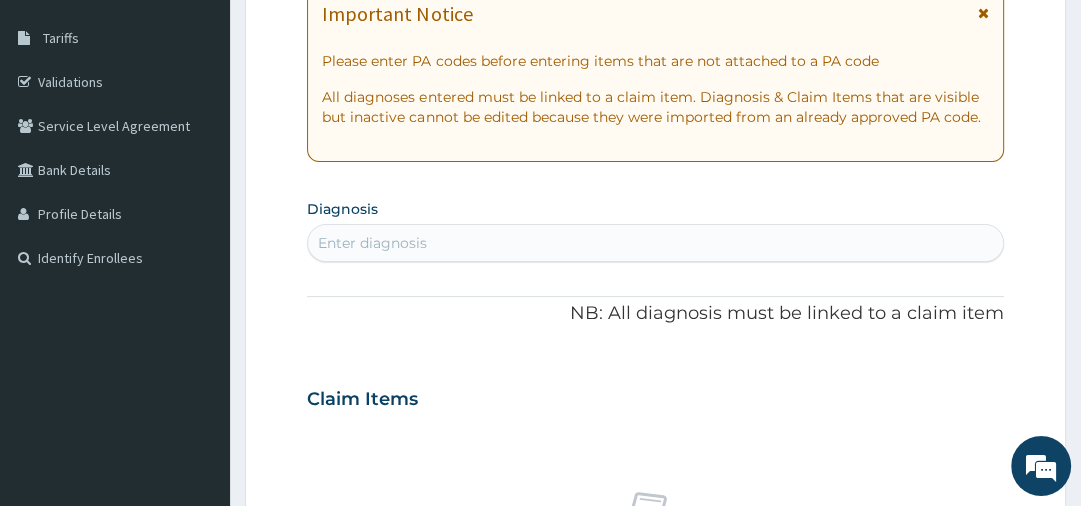 scroll, scrollTop: 0, scrollLeft: 0, axis: both 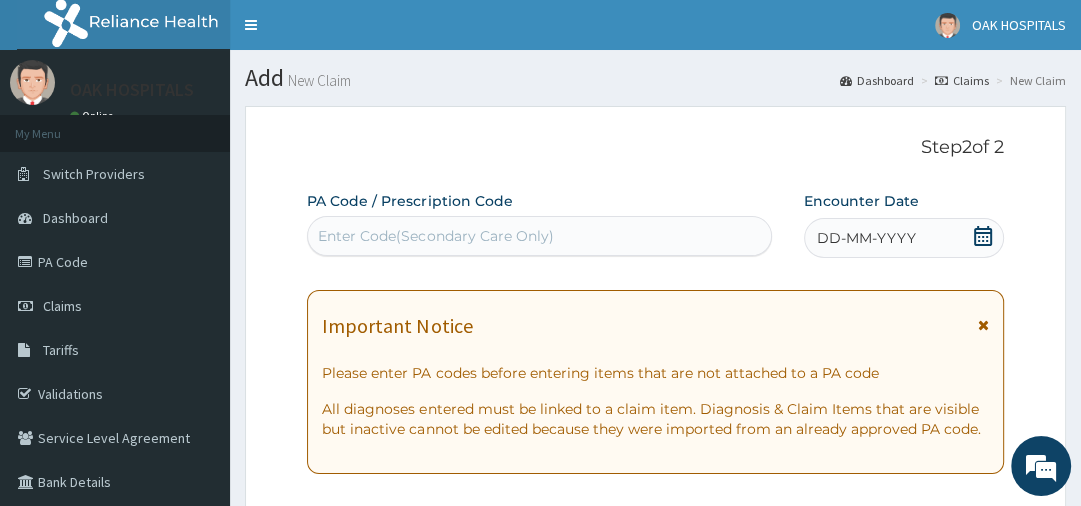 click on "DD-MM-YYYY" at bounding box center [903, 238] 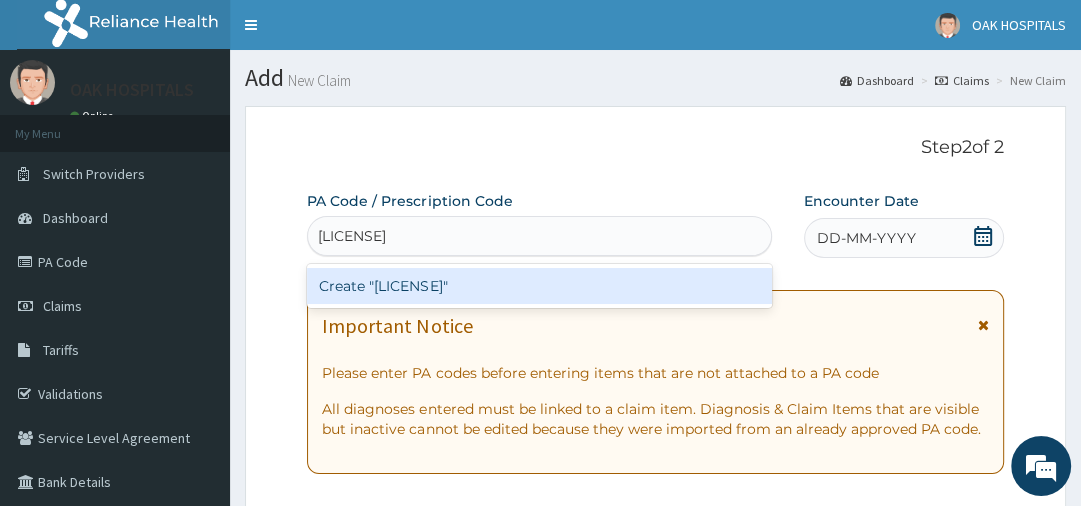 type on "[LICENSE]" 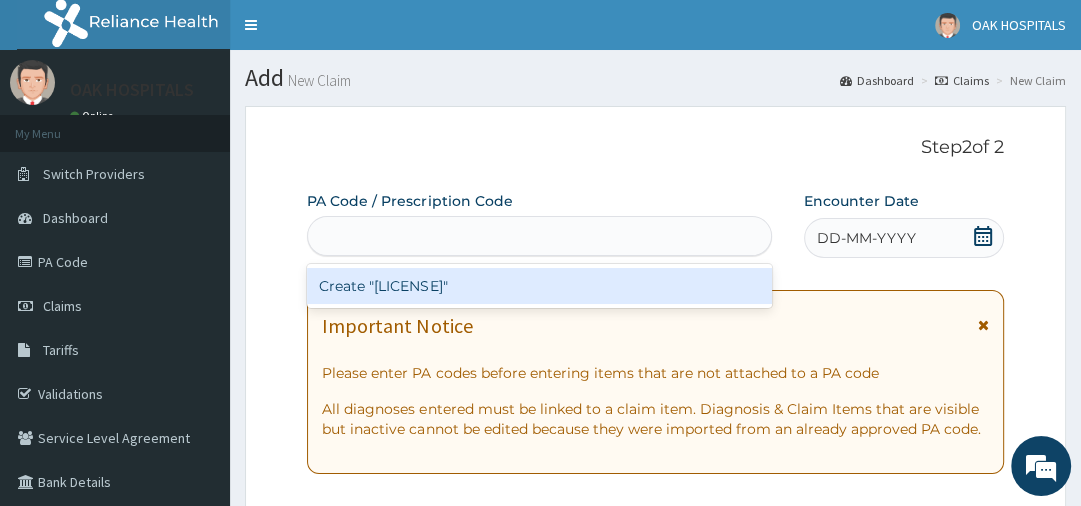 click on "PA Code / Prescription Code option Create "[LICENSE]" focused, 1 of 1. 1 result available for search term [LICENSE]. Use Up and Down to choose options, press Enter to select the currently focused option, press Escape to exit the menu, press Tab to select the option and exit the menu. [LICENSE] Create "[LICENSE]" Encounter Date [DATE] Important Notice Please enter PA codes before entering items that are not attached to a PA code   All diagnoses entered must be linked to a claim item. Diagnosis & Claim Items that are visible but inactive cannot be edited because they were imported from an already approved PA code. Diagnosis Enter diagnosis NB: All diagnosis must be linked to a claim item Claim Items No claim item Types Select Type Item Select Item Pair Diagnosis Select Diagnosis Unit Price 0 Add Comment" at bounding box center [655, 718] 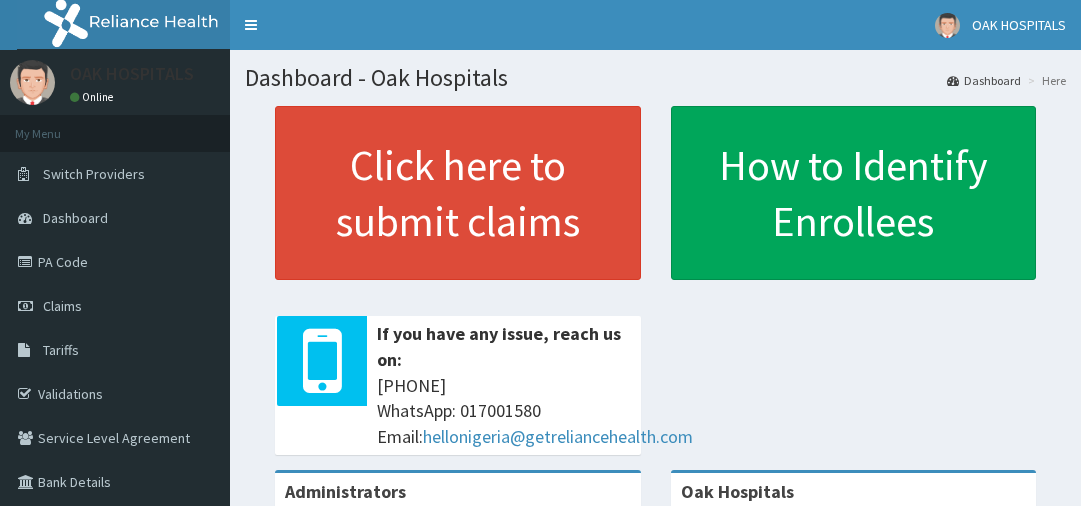 scroll, scrollTop: 0, scrollLeft: 0, axis: both 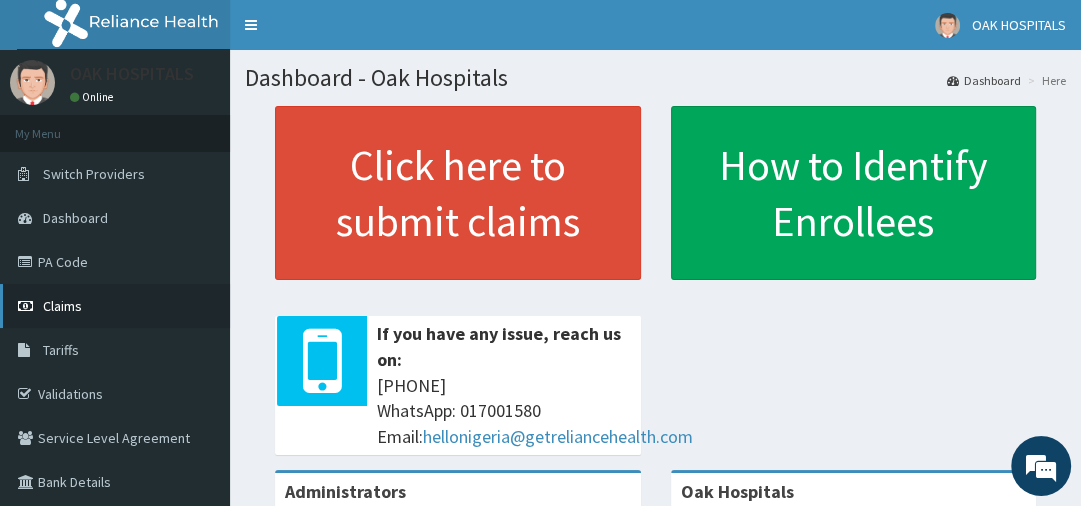 click on "Claims" at bounding box center [62, 306] 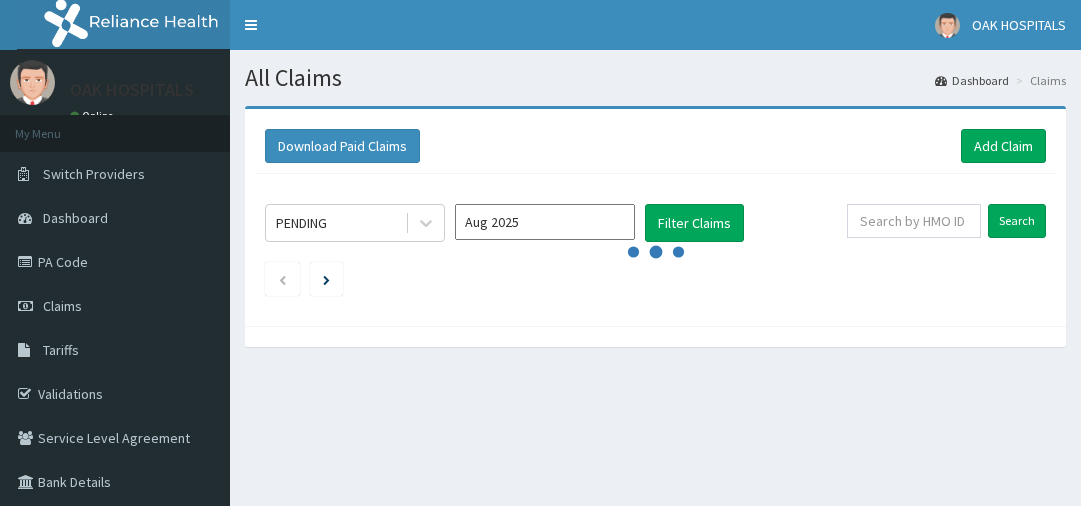 scroll, scrollTop: 0, scrollLeft: 0, axis: both 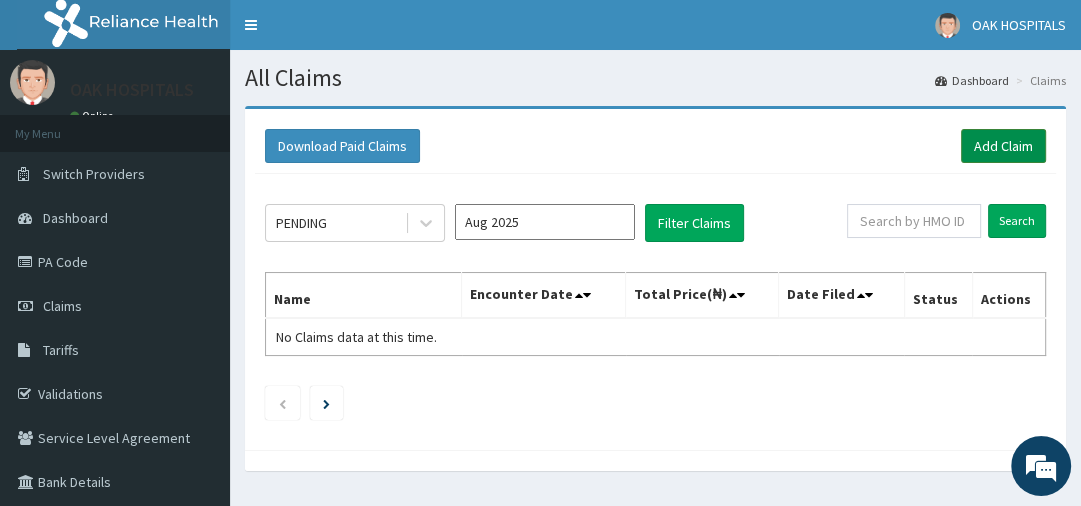 click on "Add Claim" at bounding box center [1003, 146] 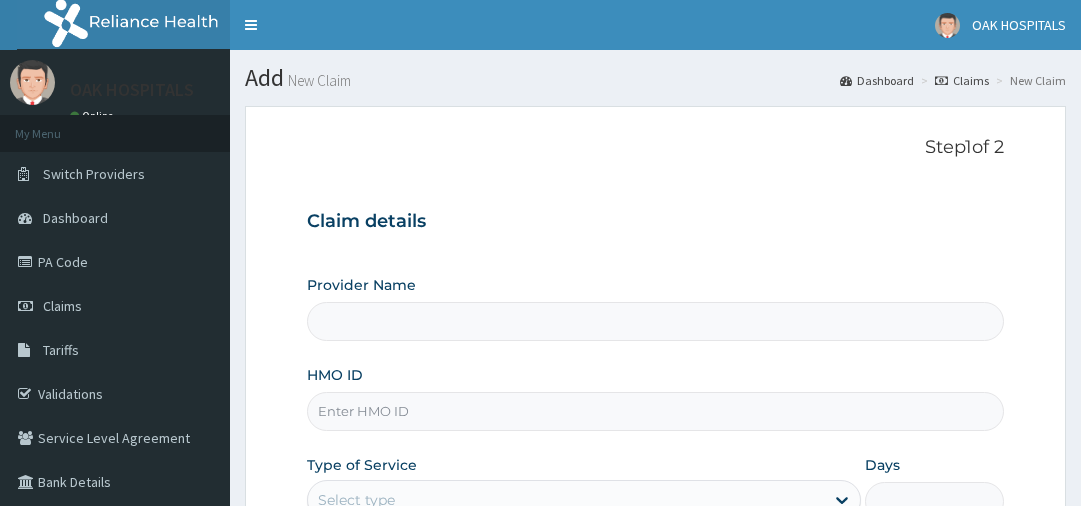 scroll, scrollTop: 0, scrollLeft: 0, axis: both 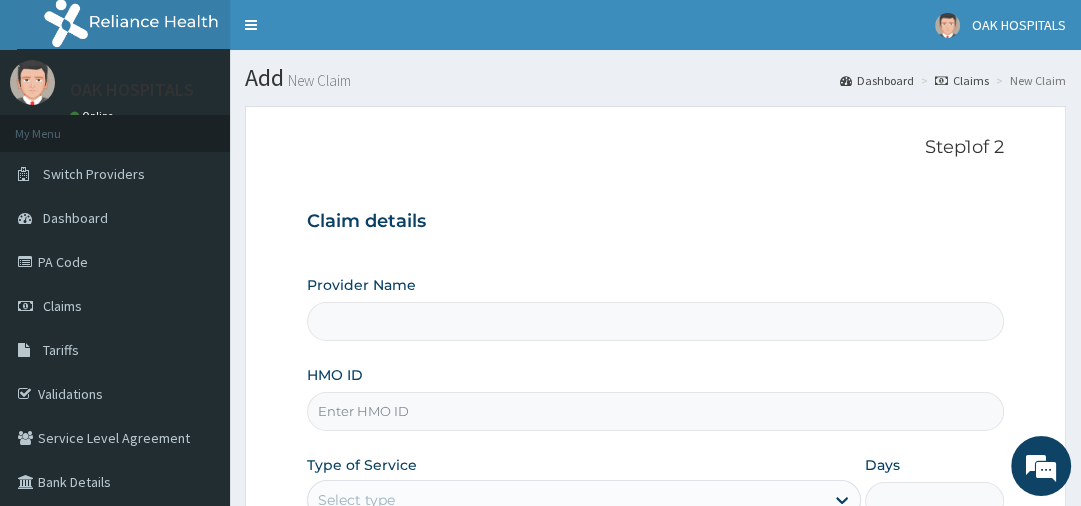 type on "Oak Hospitals" 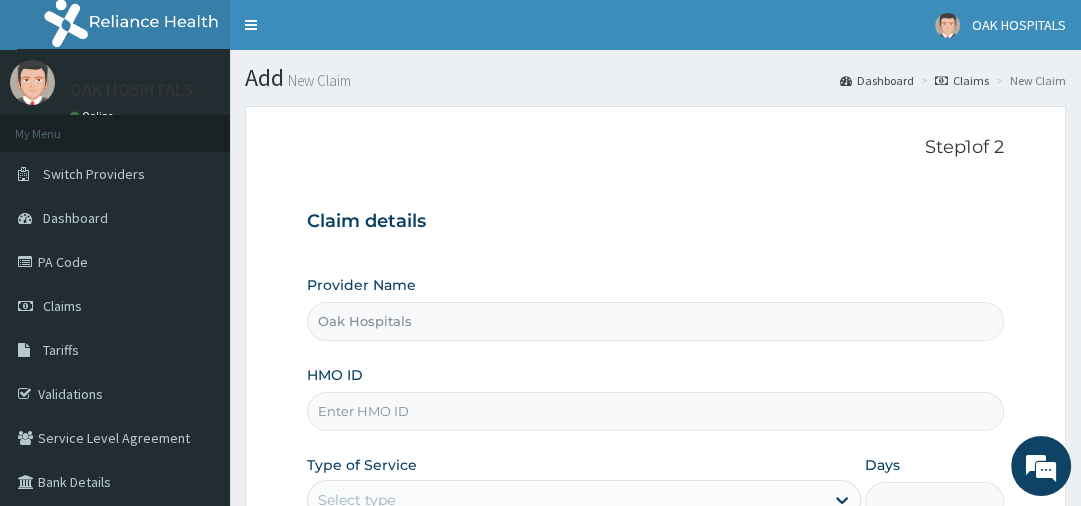 scroll, scrollTop: 312, scrollLeft: 0, axis: vertical 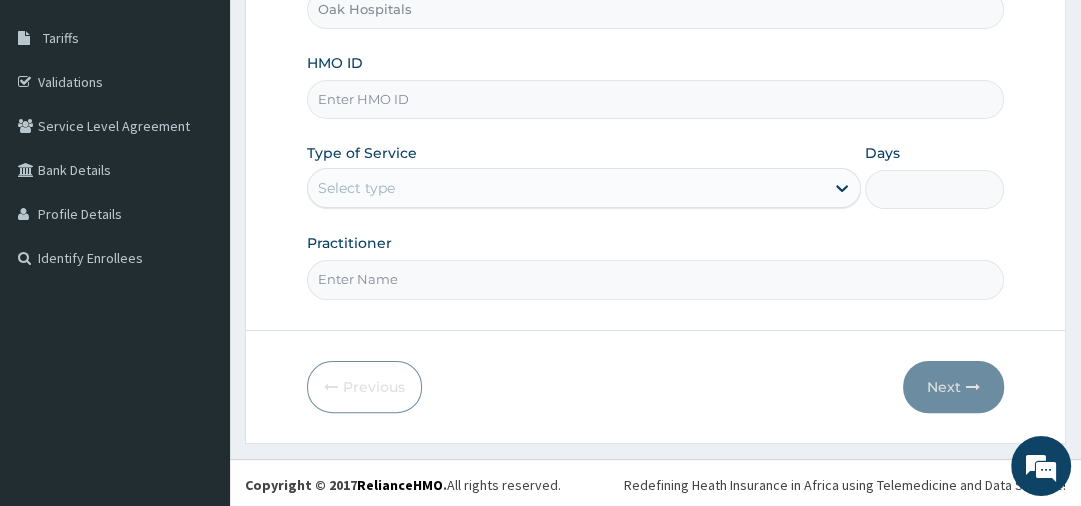 click on "HMO ID" at bounding box center (655, 99) 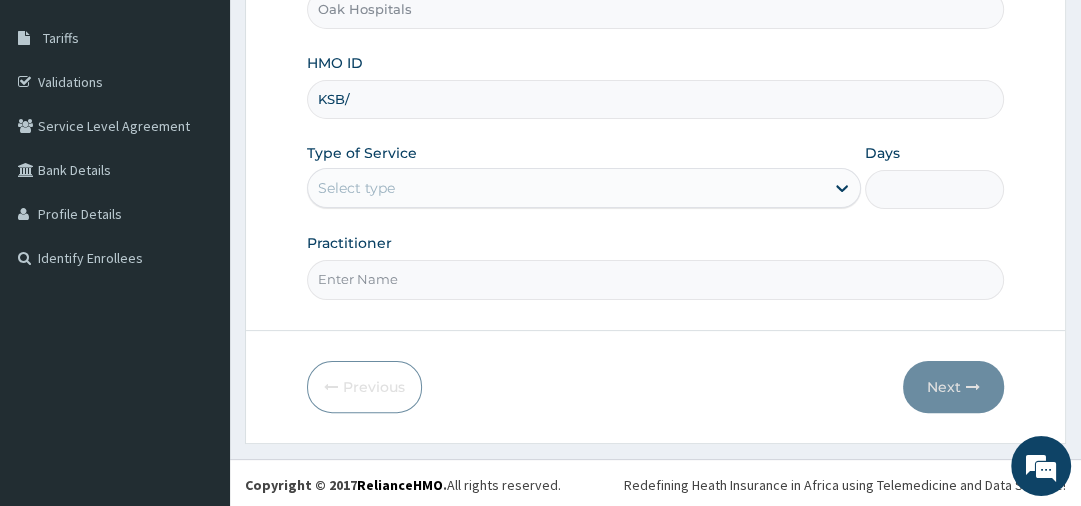 scroll, scrollTop: 0, scrollLeft: 0, axis: both 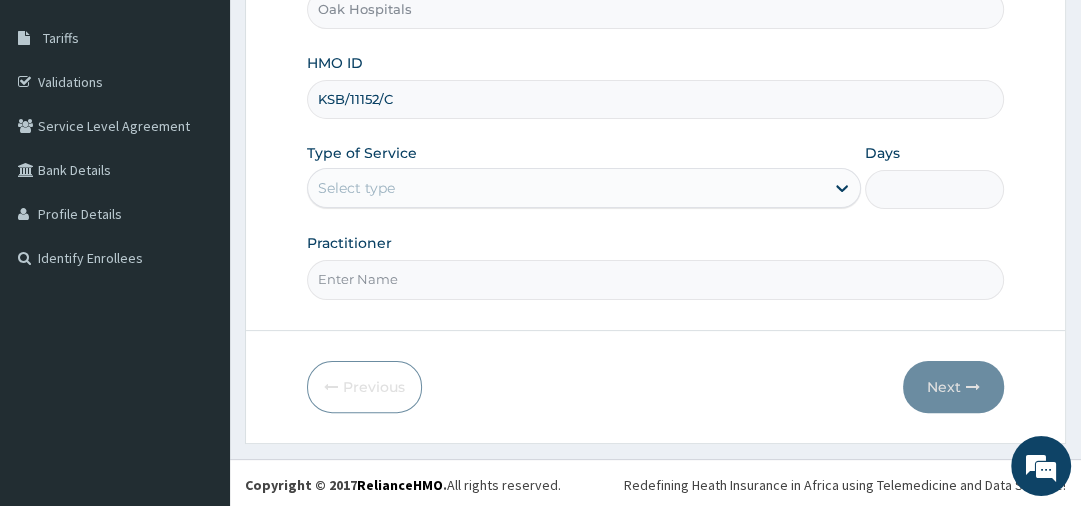 type on "KSB/11152/C" 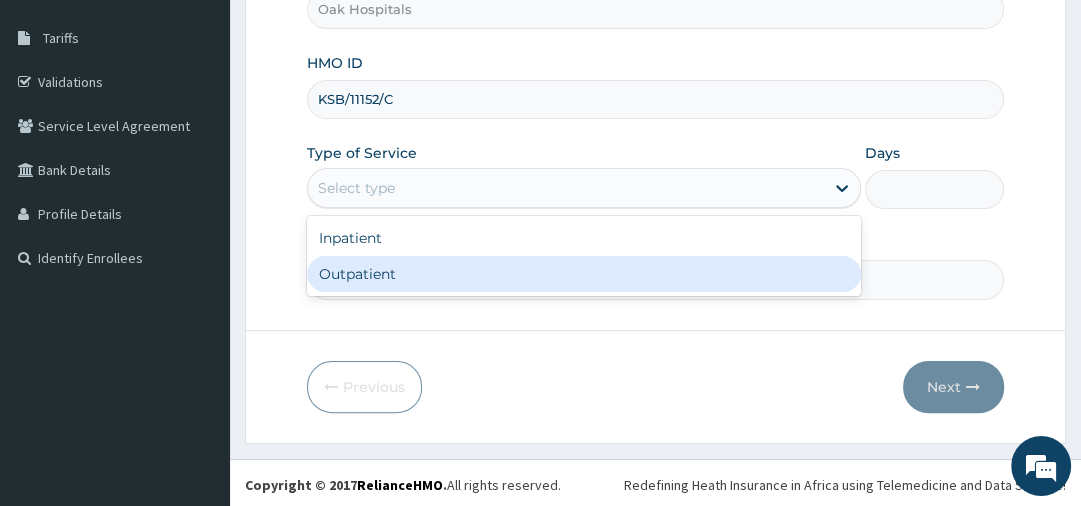 click on "Outpatient" at bounding box center [584, 274] 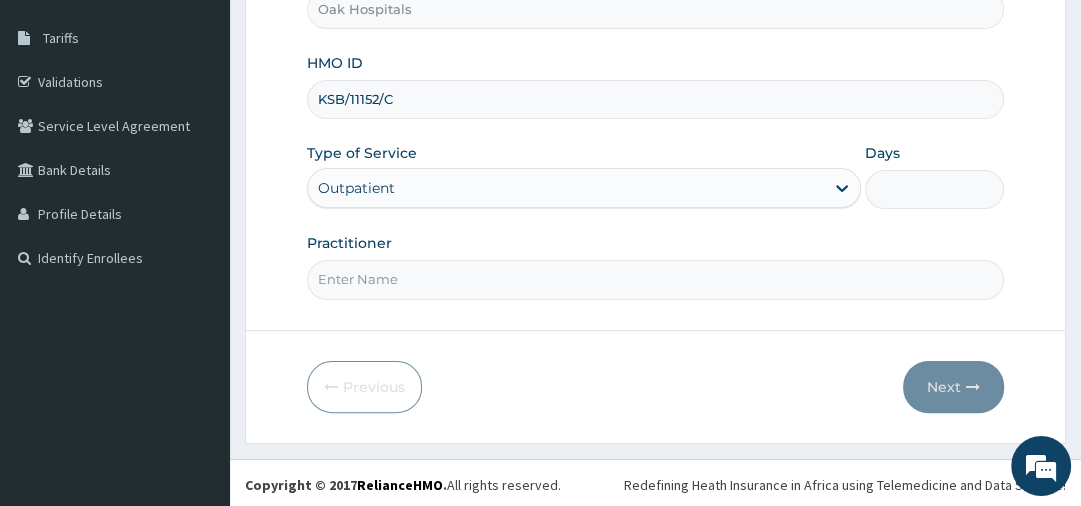 type on "1" 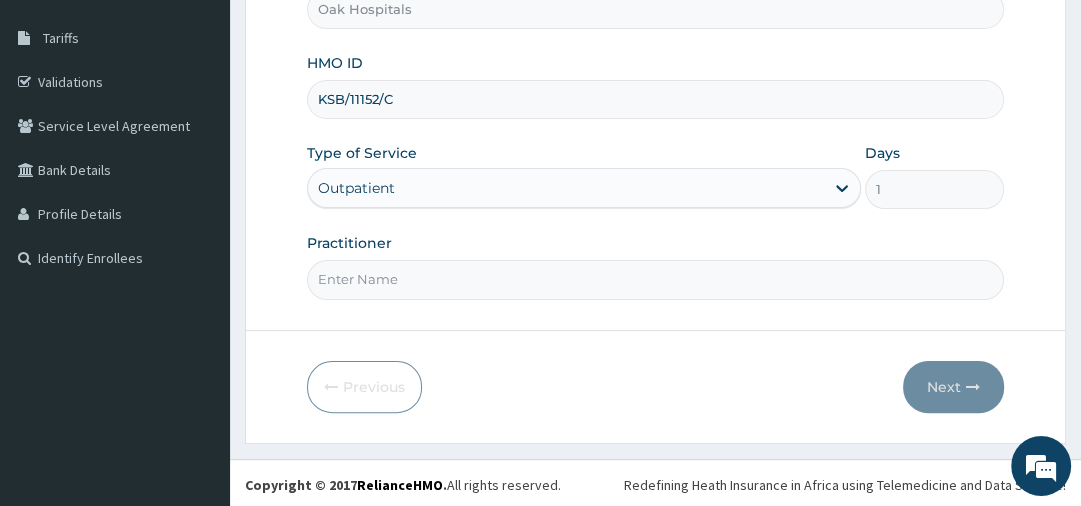 click on "Practitioner" at bounding box center (655, 279) 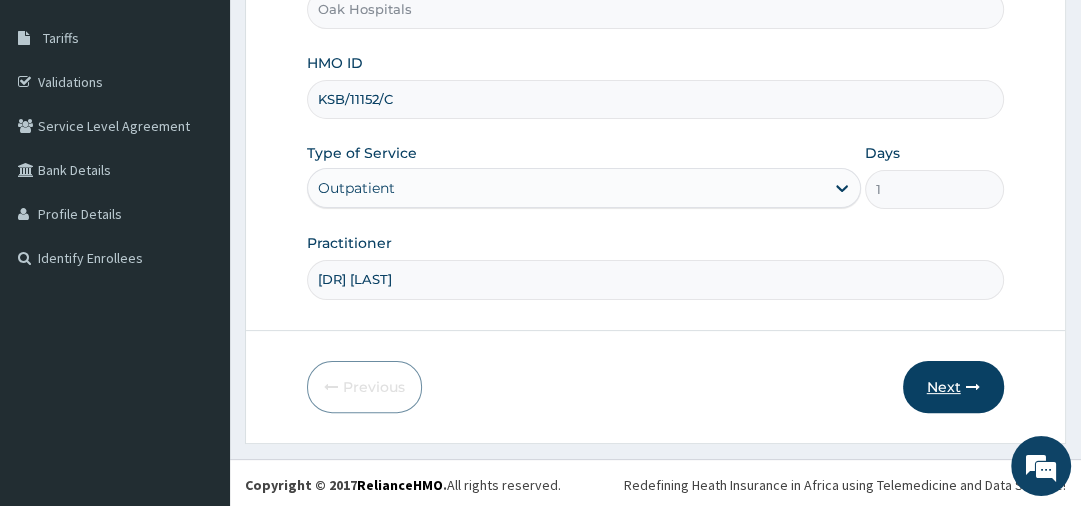 type on "[DR] [LAST]" 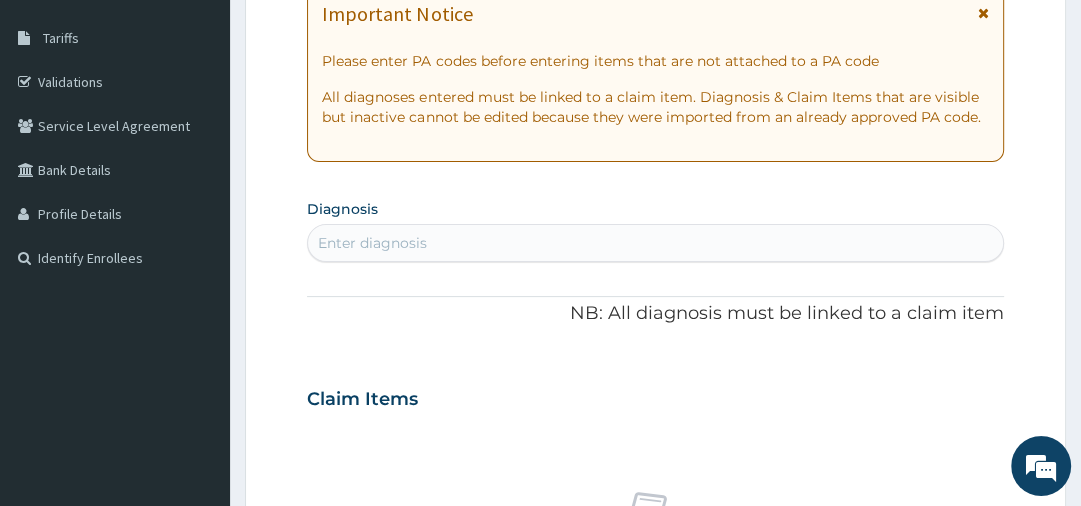 scroll, scrollTop: 18, scrollLeft: 0, axis: vertical 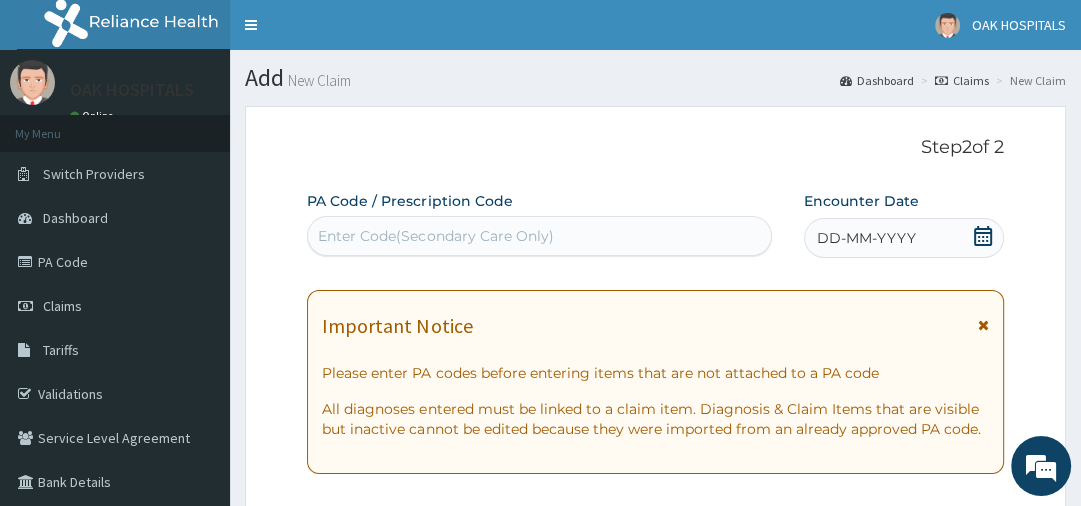 click on "Enter Code(Secondary Care Only)" at bounding box center [539, 236] 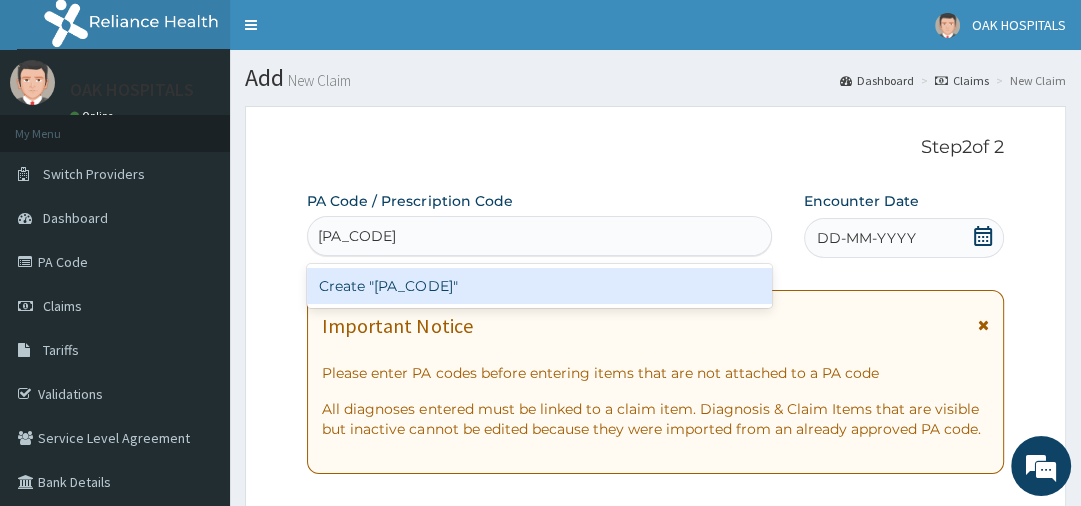 type on "[PA_CODE]" 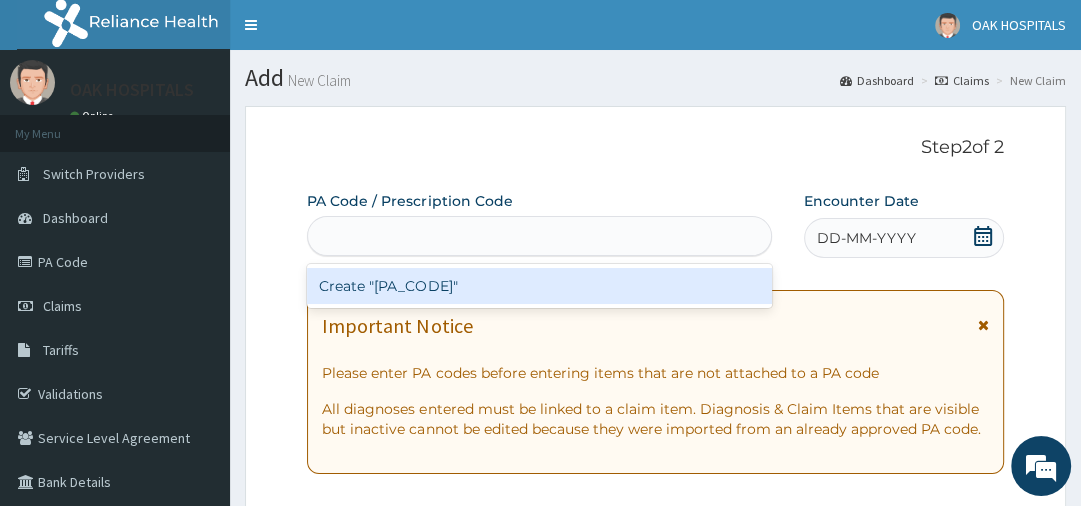 click on "[PA_CODE] / [PRESCRIPTION_CODE] option Create "[PA_CODE]" focused, 1 of 1. 1 result available for search term [PA_CODE]. Use Up and Down to choose options, press Enter to select the currently focused option, press Escape to exit the menu, press Tab to select the option and exit the menu. [PA_CODE] Create "[PA_CODE]" Encounter Date [DD]-[MM]-[YYYY] Important Notice Please enter PA codes before entering items that are not attached to a PA code   All diagnoses entered must be linked to a claim item. Diagnosis & Claim Items that are visible but inactive cannot be edited because they were imported from an already approved PA code. Diagnosis Enter diagnosis NB: All diagnosis must be linked to a claim item Claim Items No claim item Types Select Type Item Select Item Pair Diagnosis Select Diagnosis Unit Price 0 Add Comment" at bounding box center [655, 718] 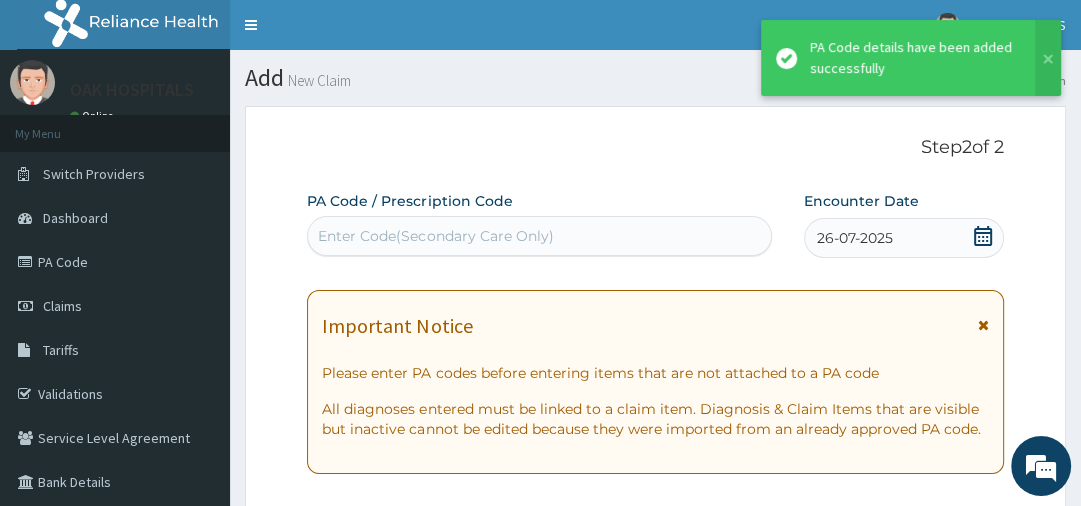 scroll, scrollTop: 576, scrollLeft: 0, axis: vertical 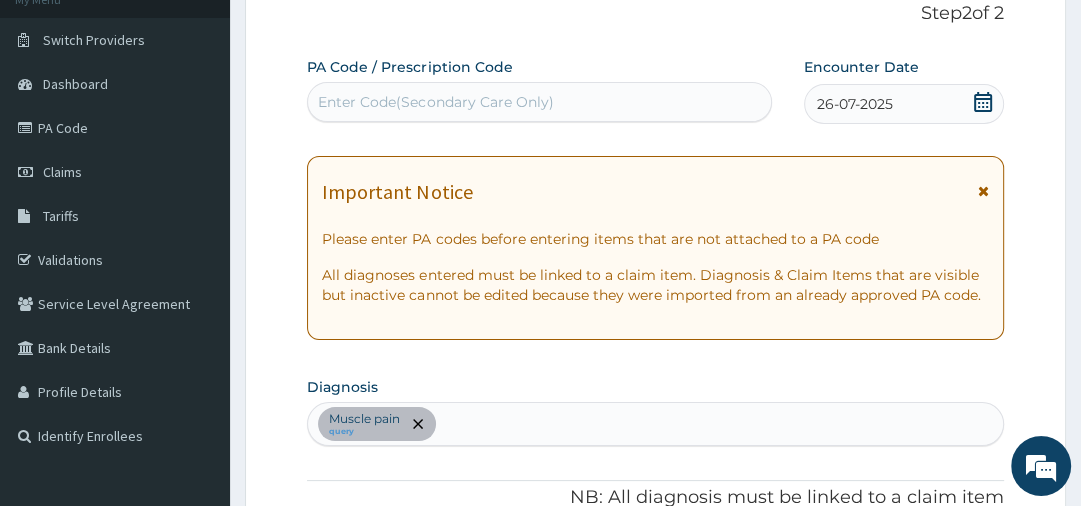 click on "Muscle pain query" at bounding box center (655, 424) 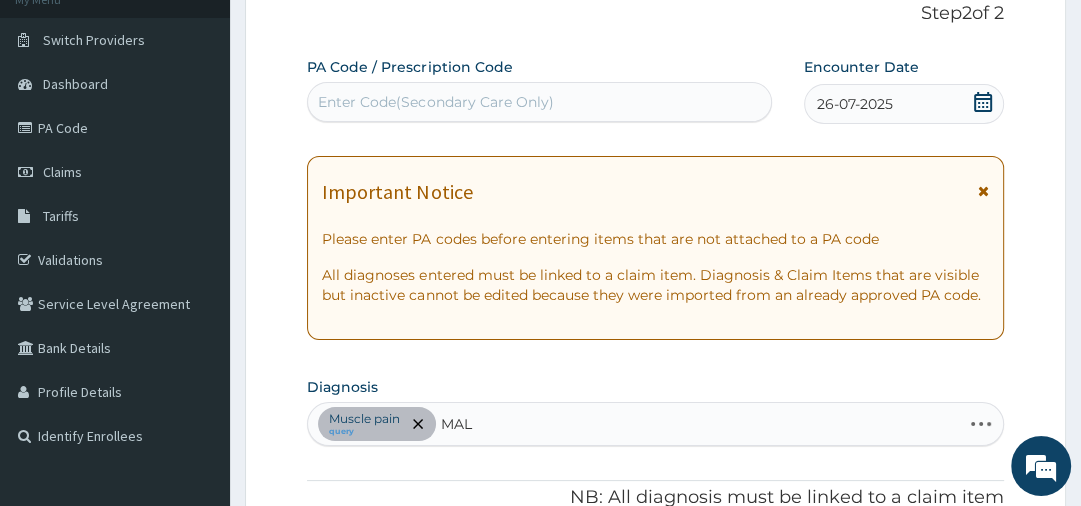 scroll, scrollTop: 576, scrollLeft: 0, axis: vertical 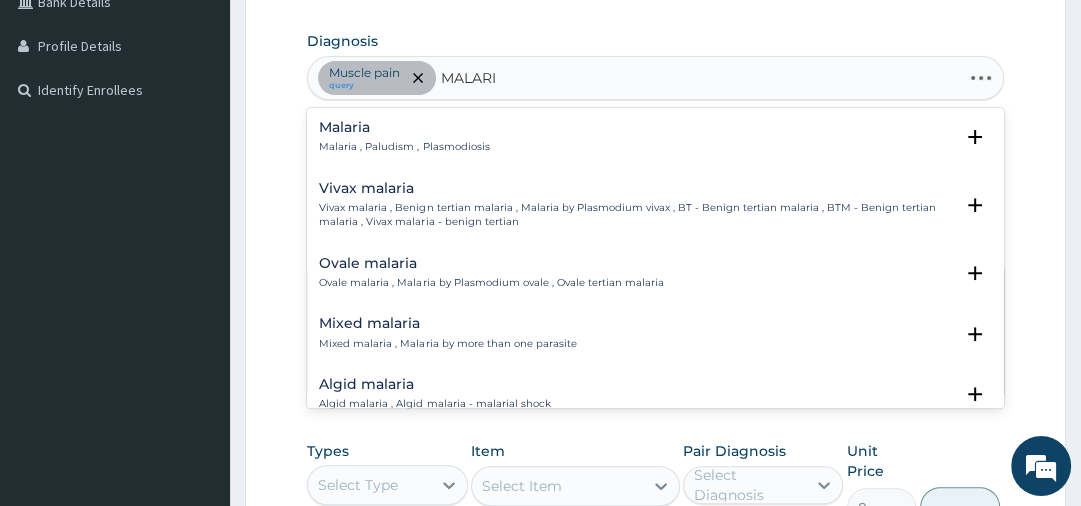 type on "MALARIA" 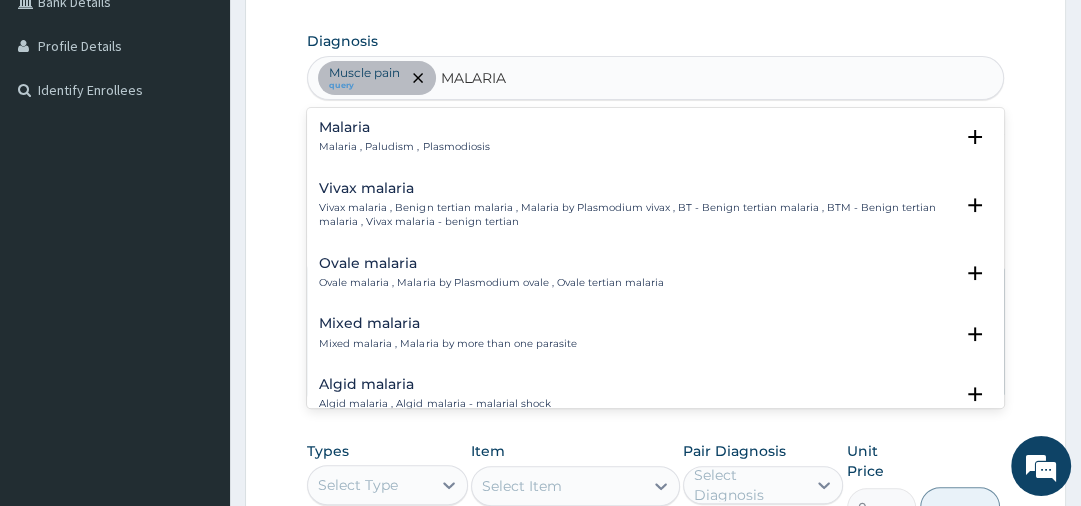 click on "Malaria , Paludism , Plasmodiosis" at bounding box center (404, 147) 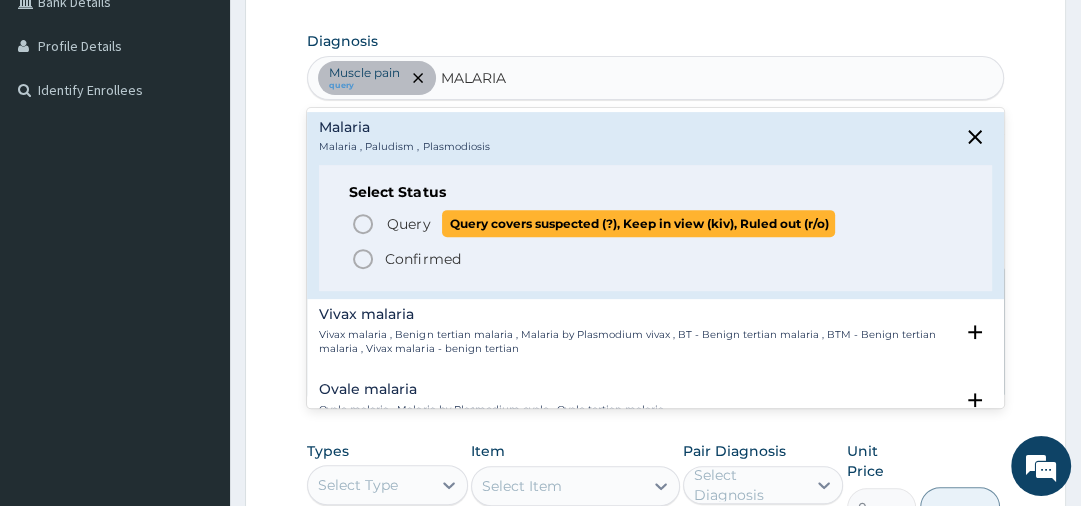 click on "Query" at bounding box center [408, 224] 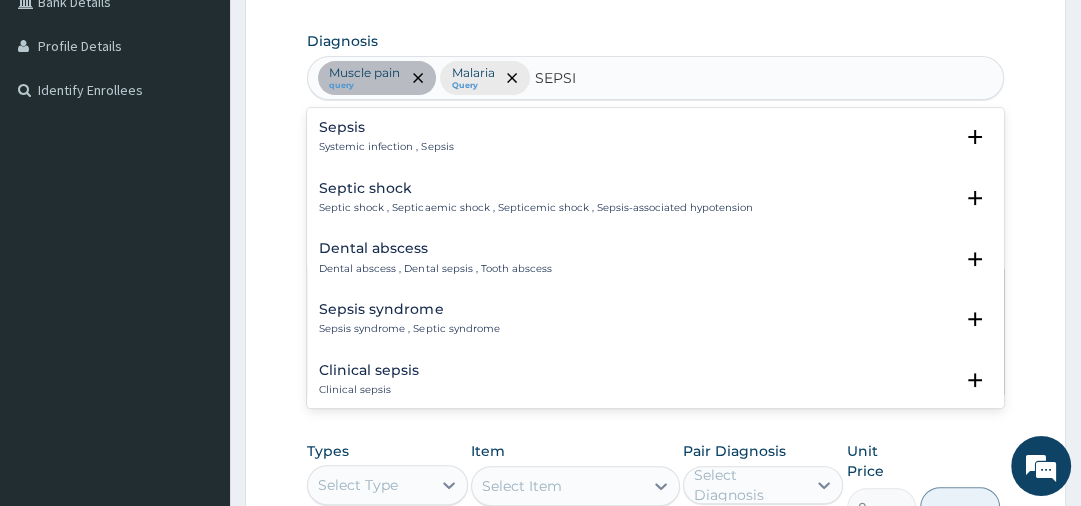 click on "Systemic infection , Sepsis" at bounding box center (386, 147) 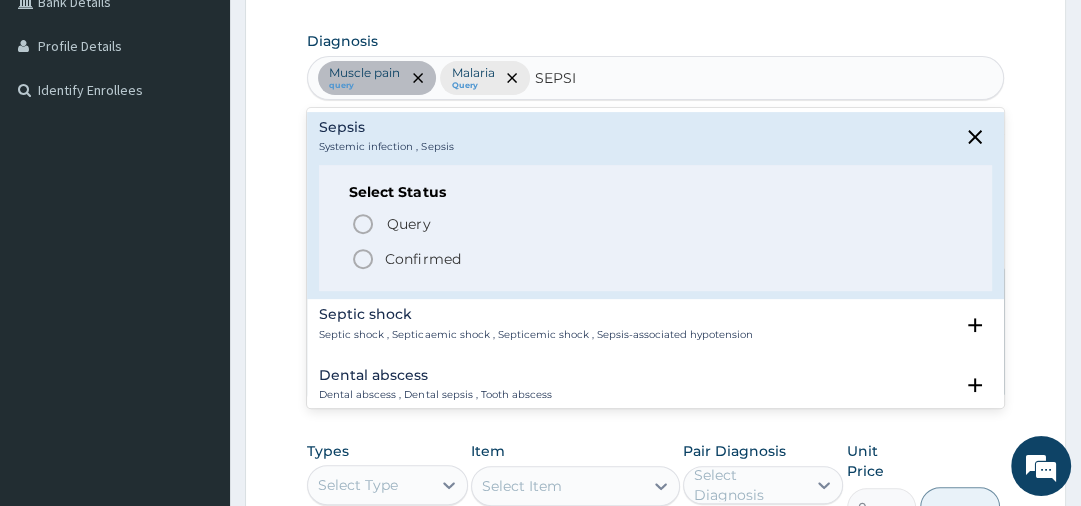type on "SEPSI" 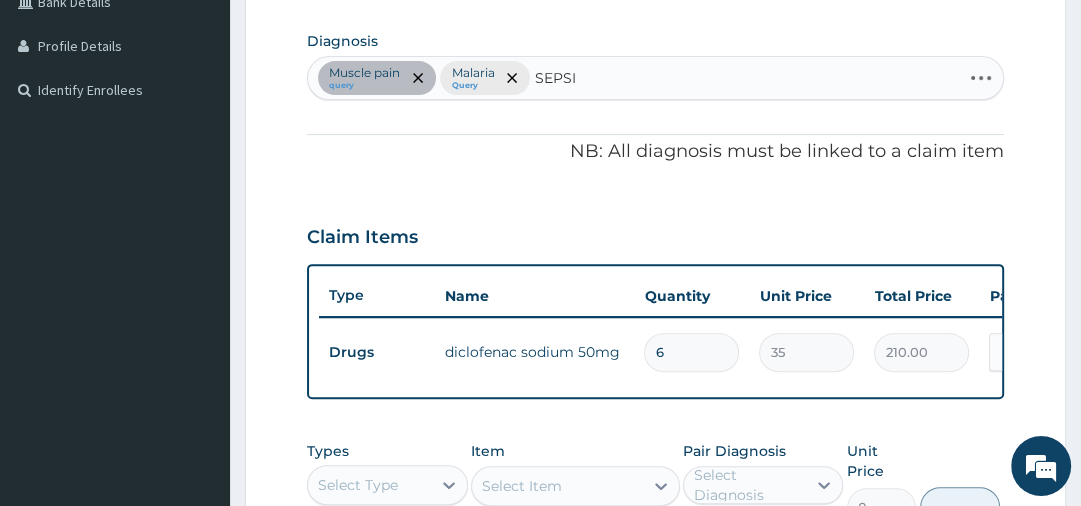 type on "SEPSIS" 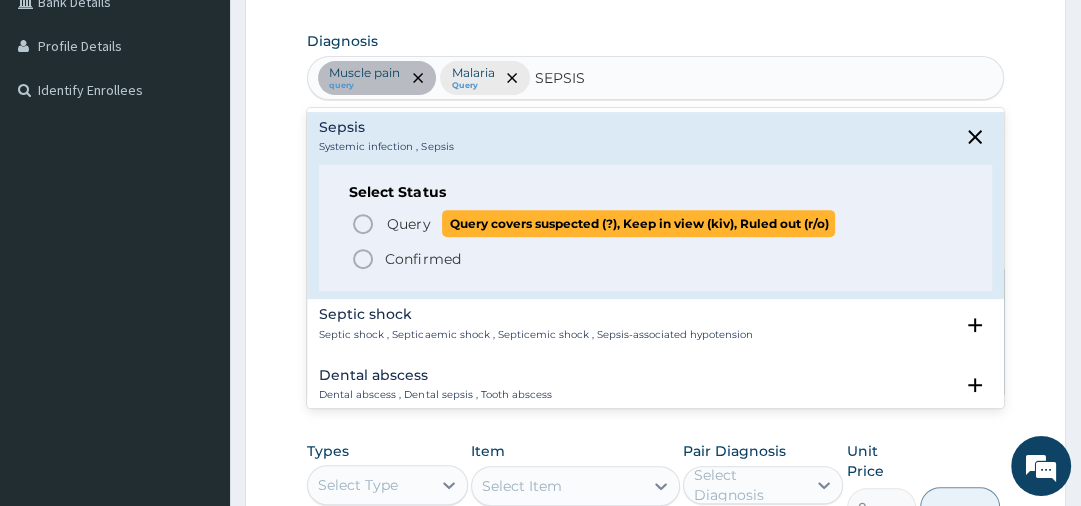 click 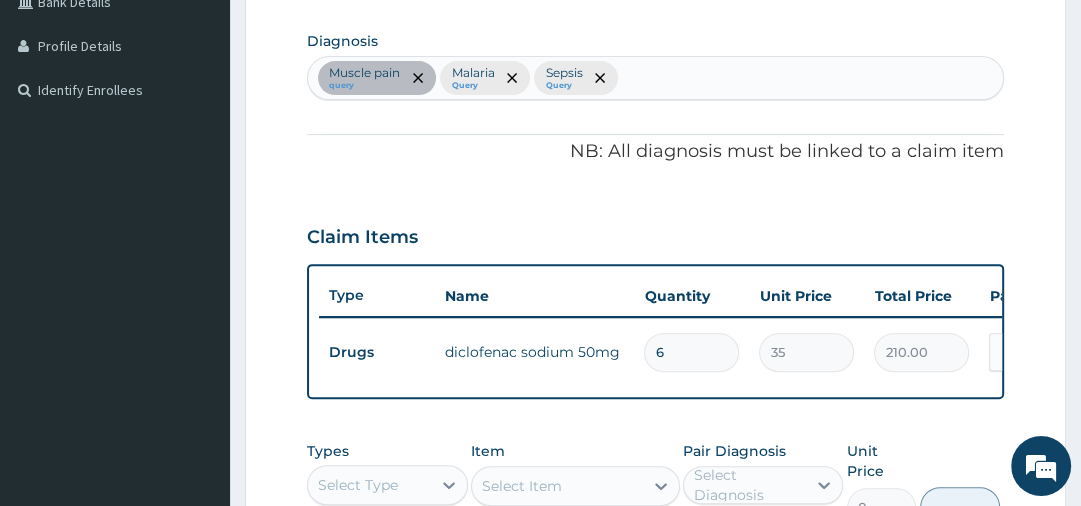 scroll, scrollTop: 869, scrollLeft: 0, axis: vertical 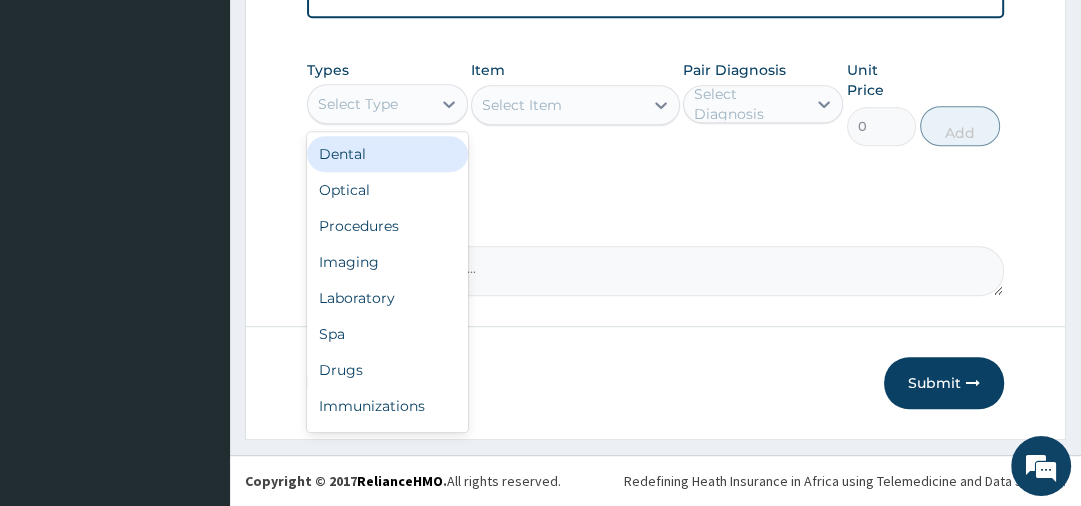 click on "Select Type" at bounding box center [358, 104] 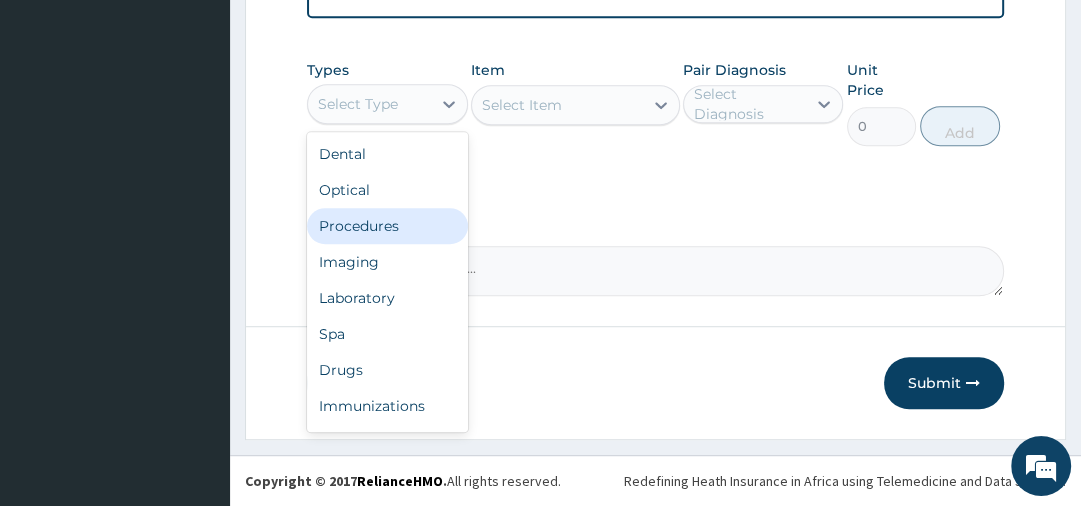 click on "Procedures" at bounding box center [387, 226] 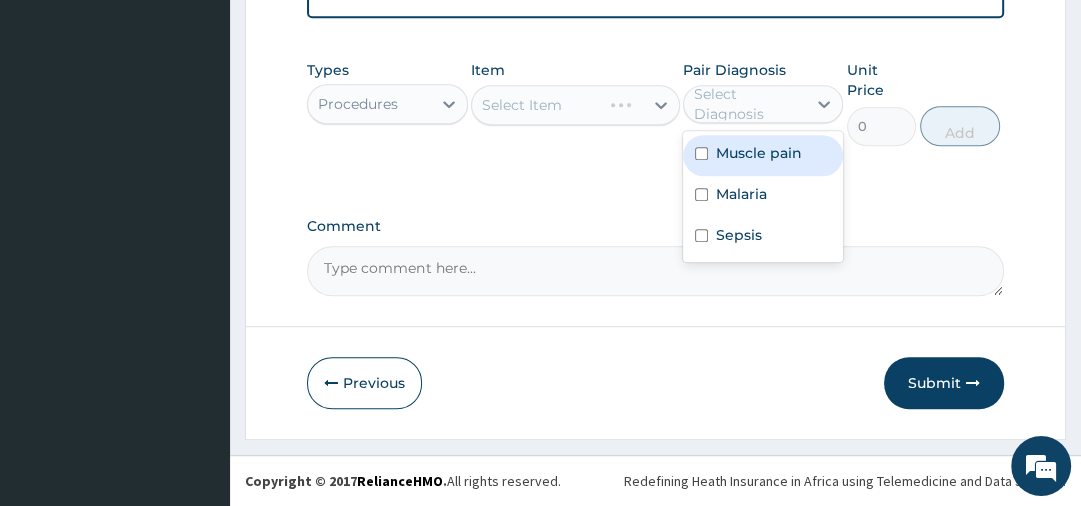 click on "Select Diagnosis" at bounding box center (749, 104) 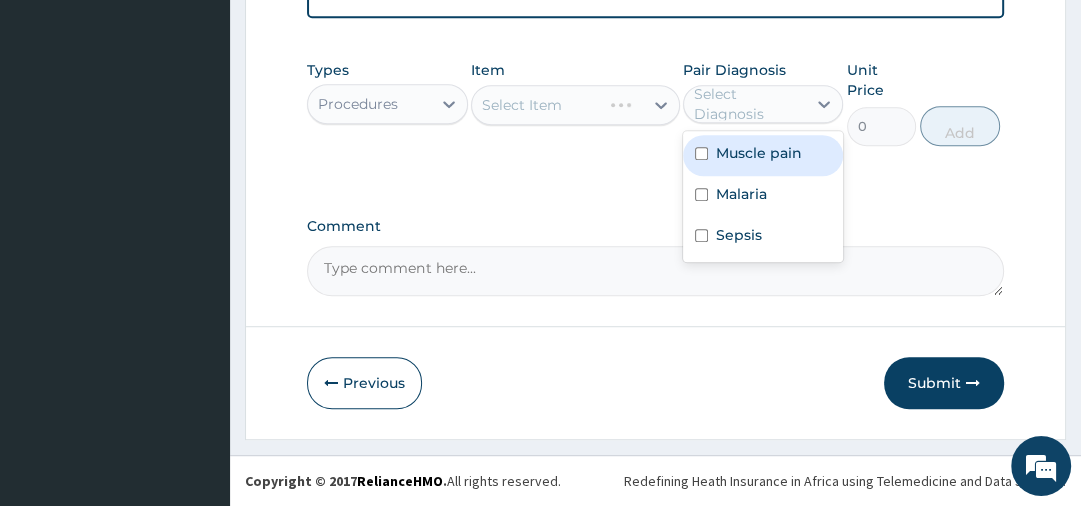 click on "Muscle pain" at bounding box center [759, 153] 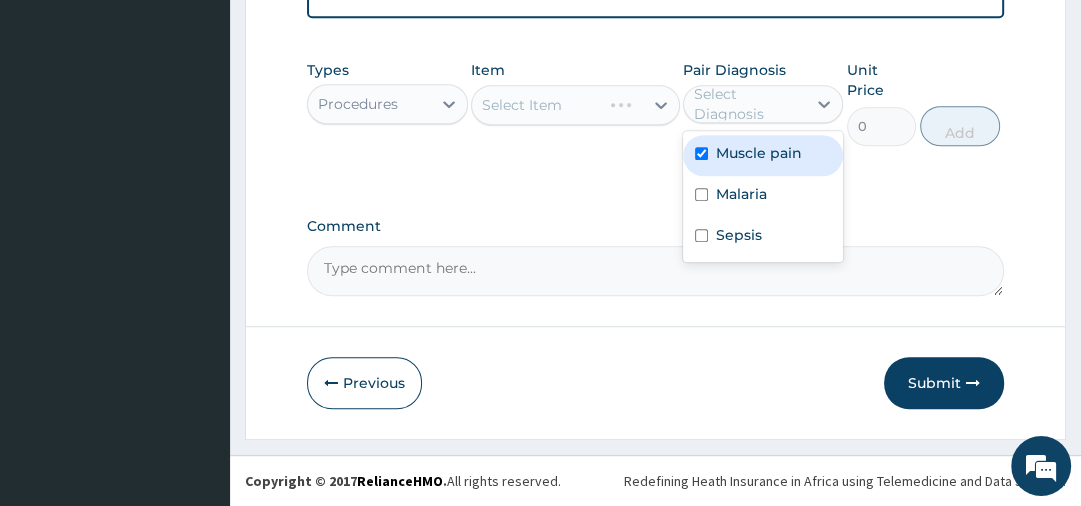 checkbox on "true" 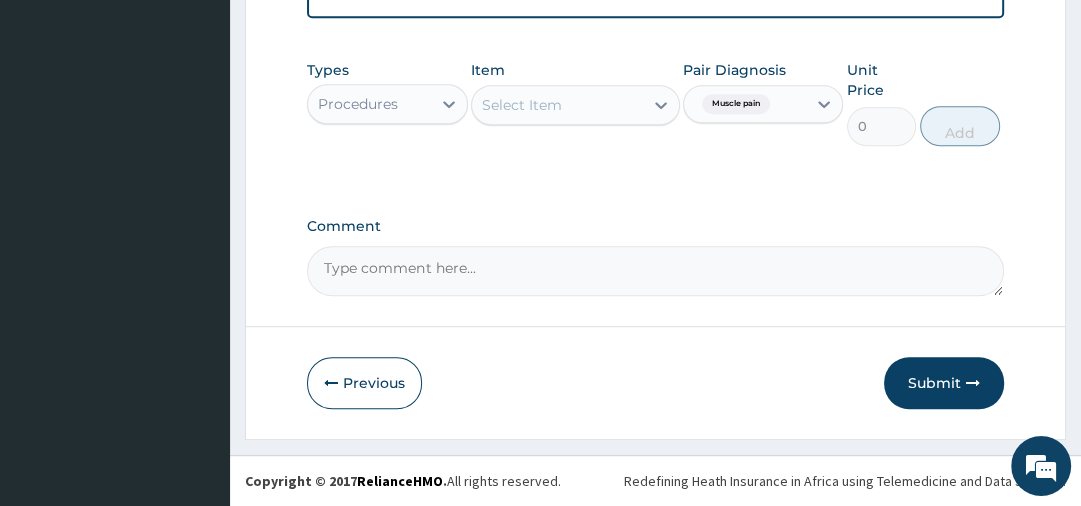 click on "Select Item" at bounding box center (557, 105) 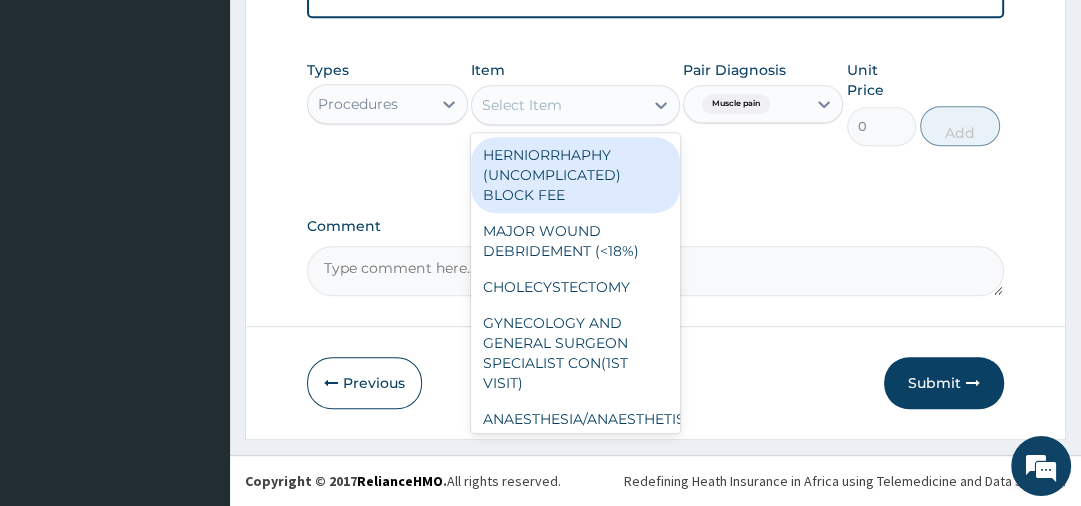 click on "Muscle pain" at bounding box center [733, 104] 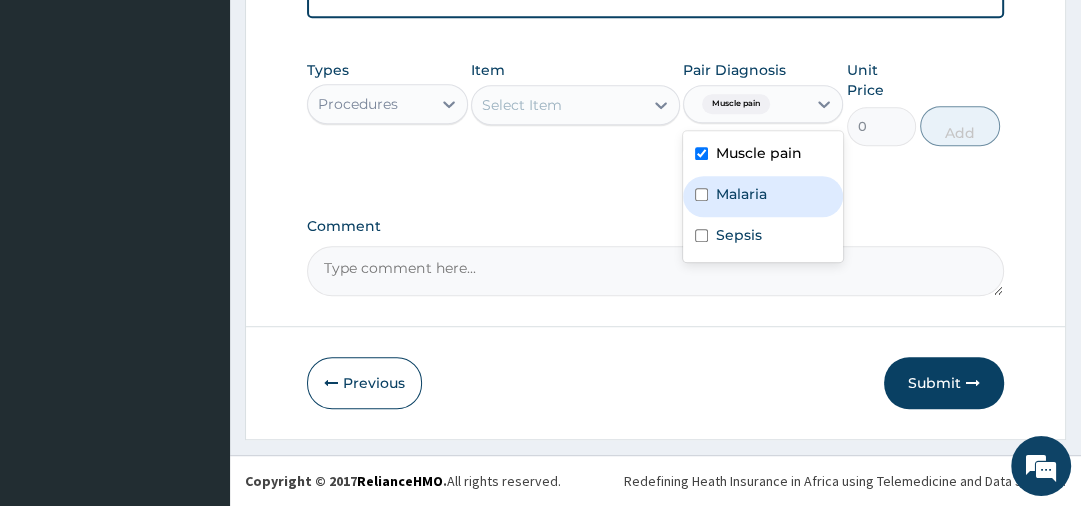 click on "Malaria" at bounding box center (741, 194) 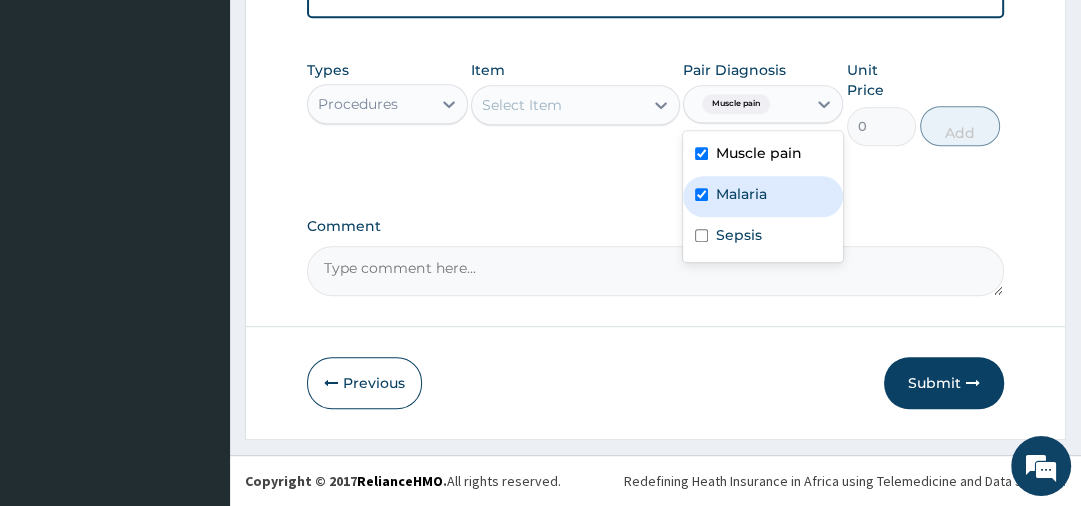 checkbox on "true" 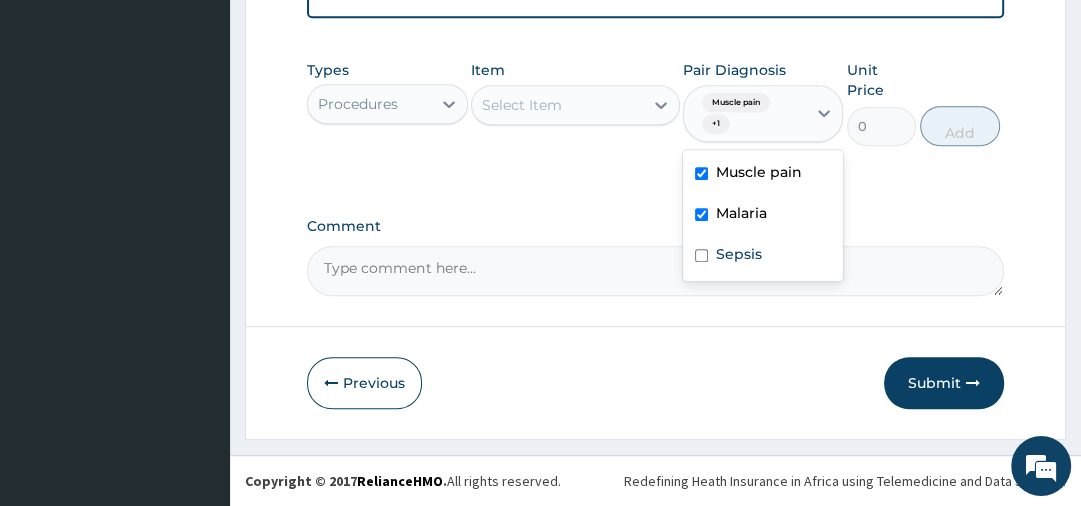 click on "Muscle pain" at bounding box center (759, 172) 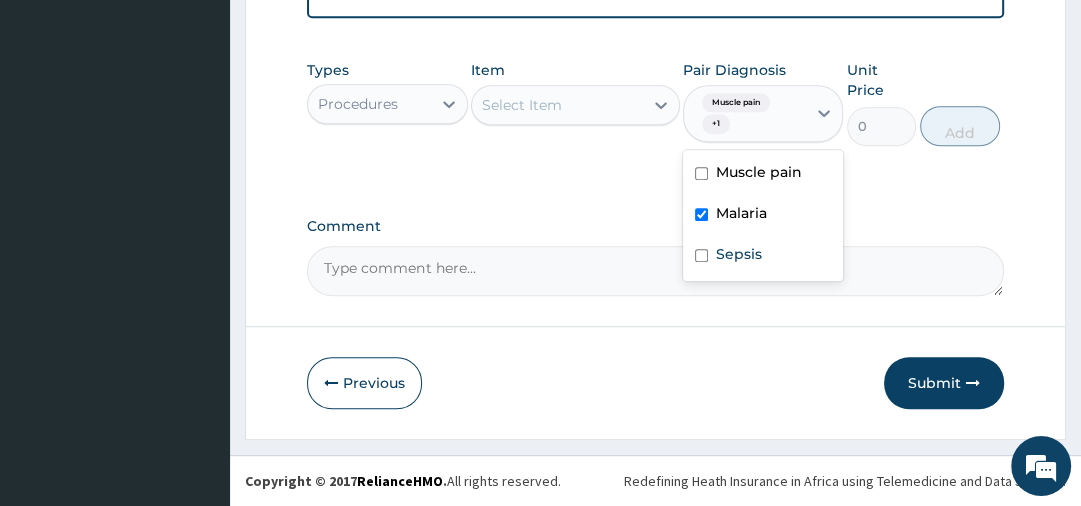 checkbox on "false" 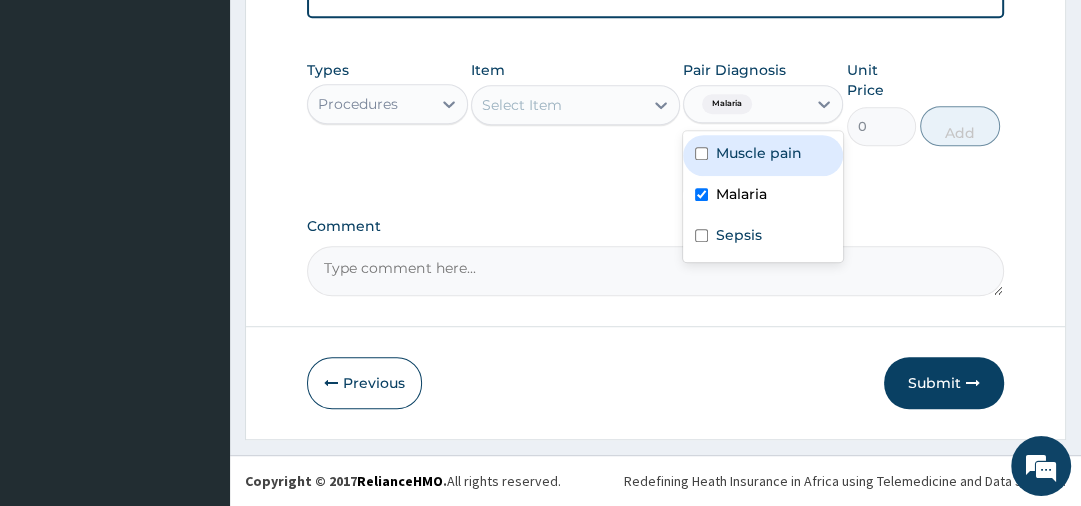 click on "Select Item" at bounding box center [557, 105] 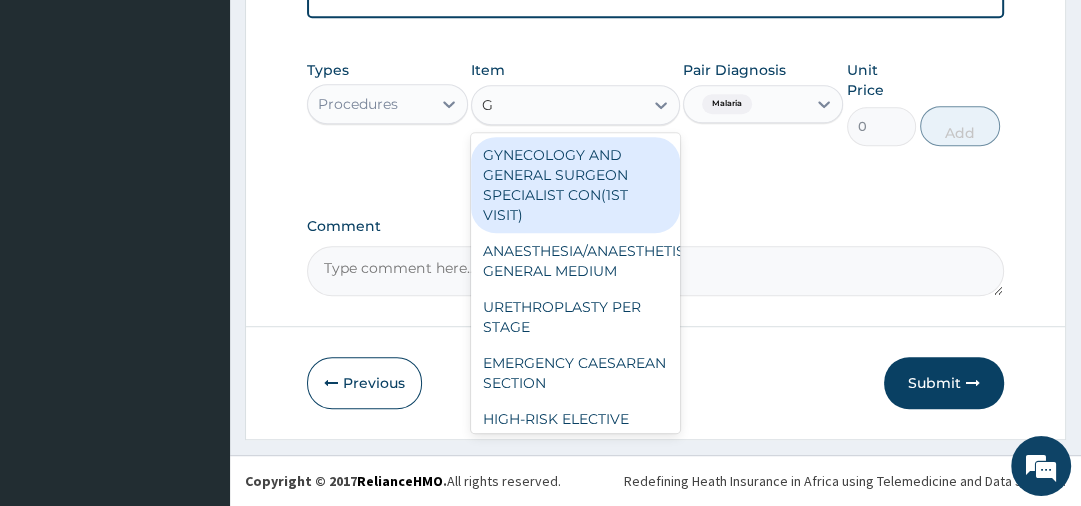 type on "GP" 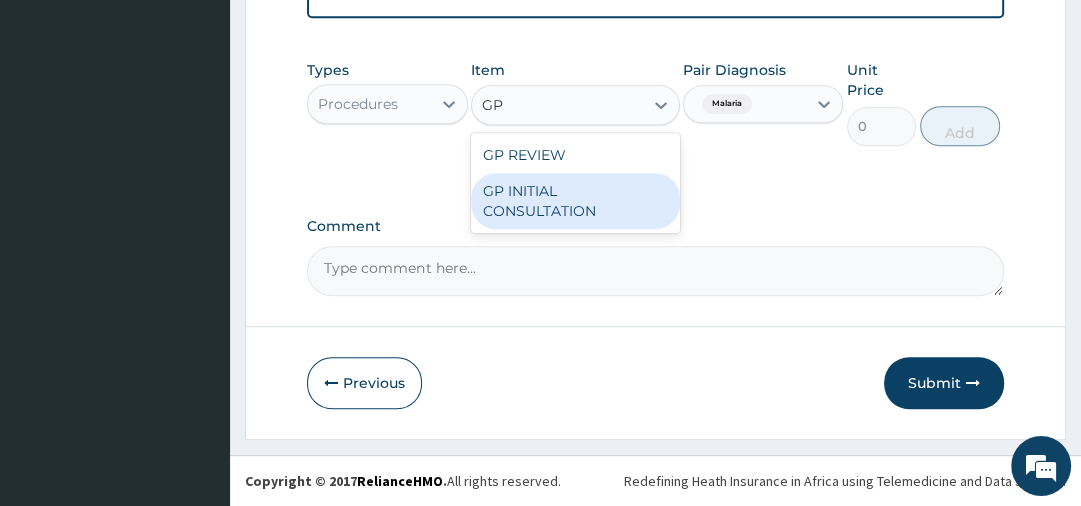 click on "GP INITIAL CONSULTATION" at bounding box center (575, 201) 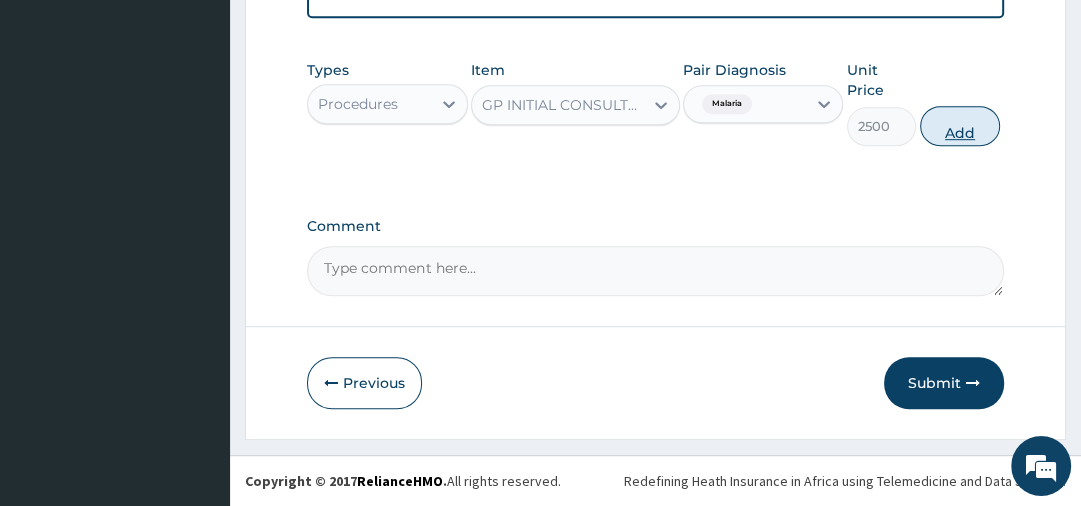 click on "Add" at bounding box center [960, 126] 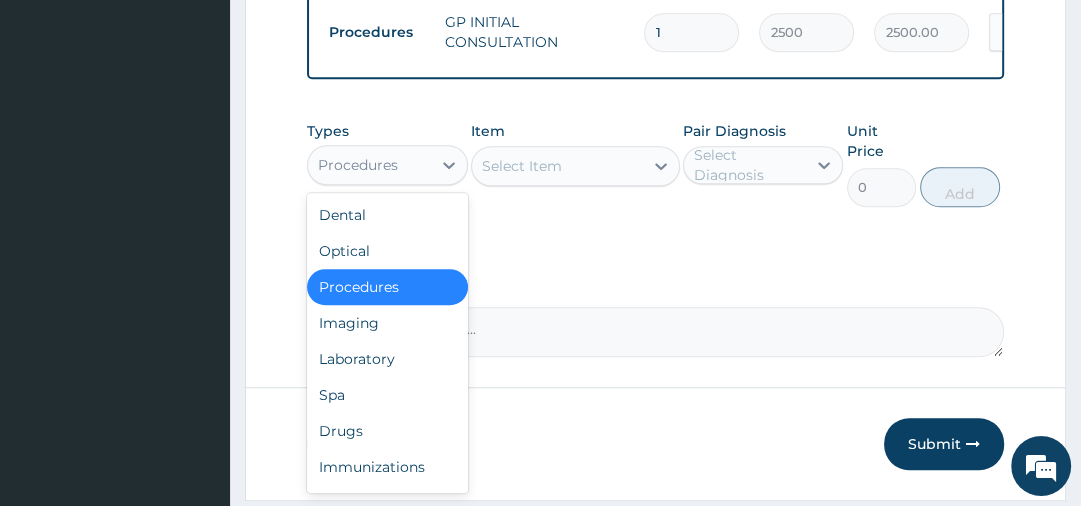 click on "Procedures" at bounding box center [358, 165] 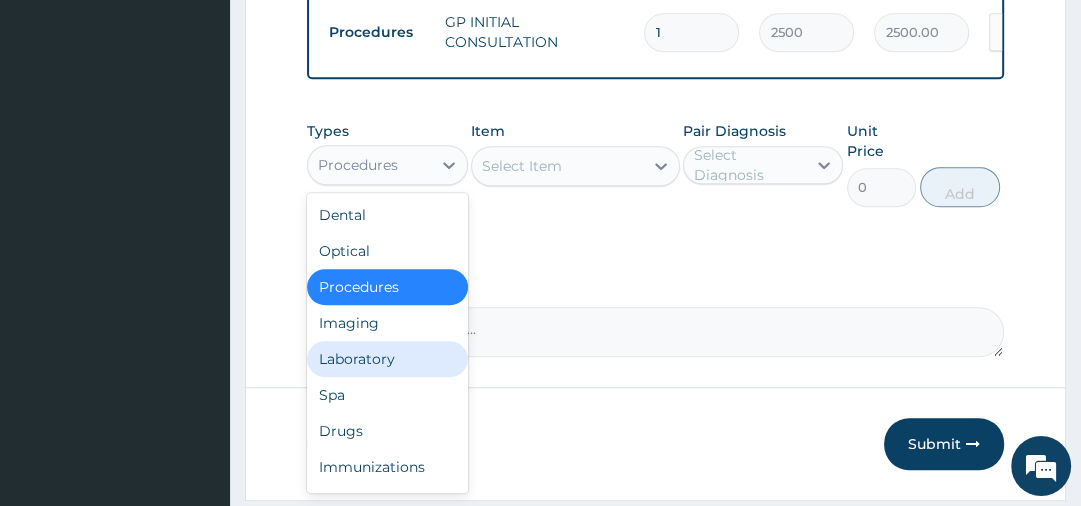 click on "Laboratory" at bounding box center [387, 359] 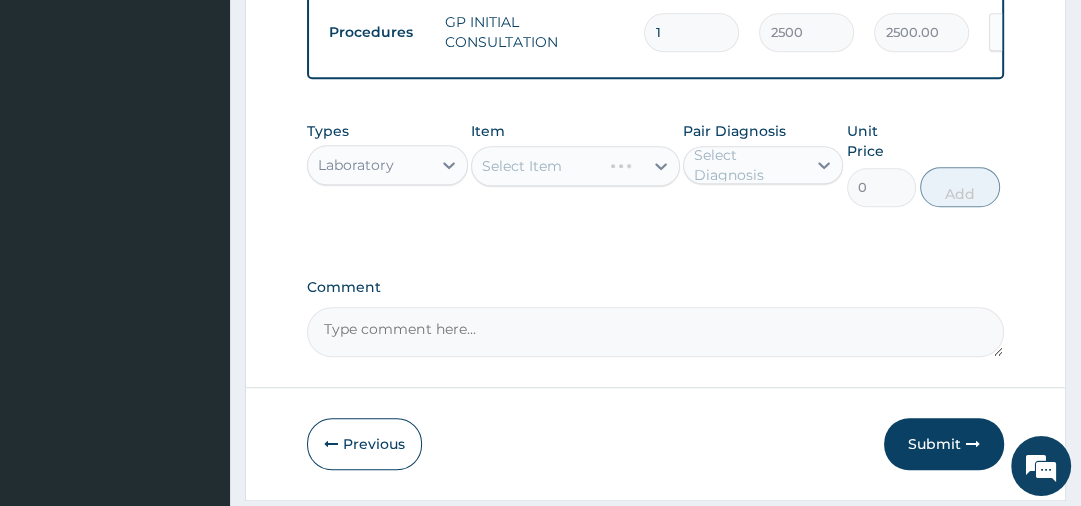 click on "Select Diagnosis" at bounding box center [749, 165] 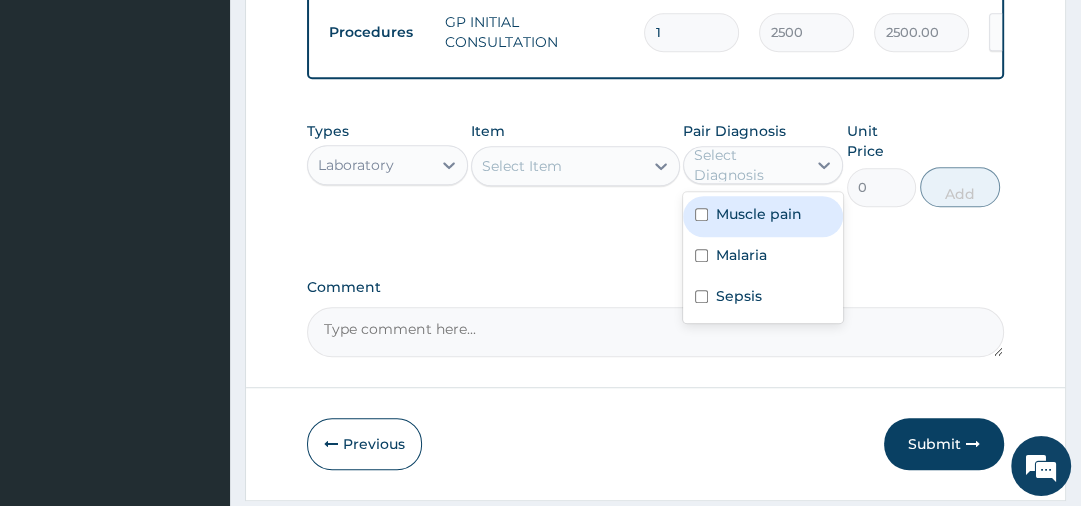 scroll, scrollTop: 427, scrollLeft: 0, axis: vertical 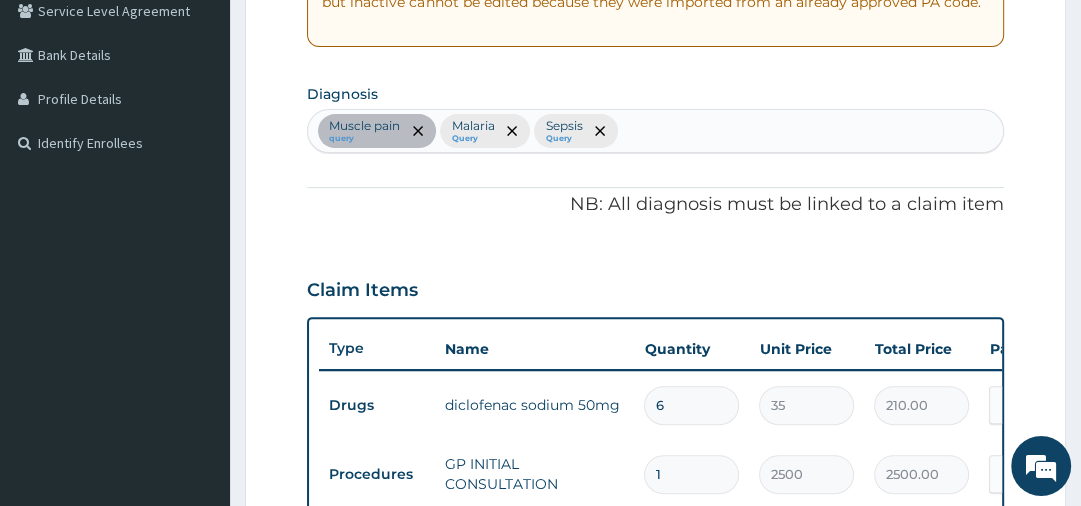 click on "Muscle pain query Malaria Query Sepsis Query" at bounding box center (655, 131) 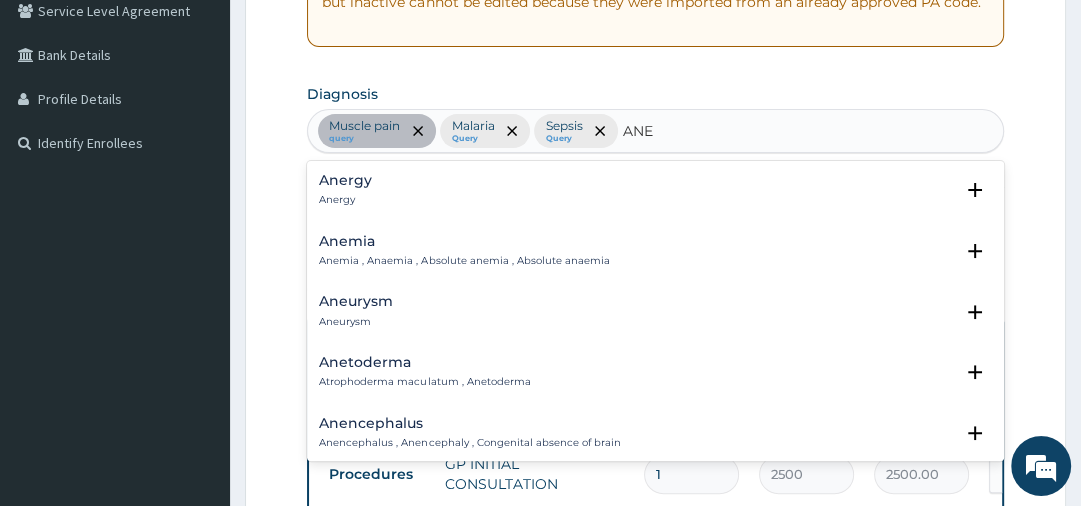 type on "ANEM" 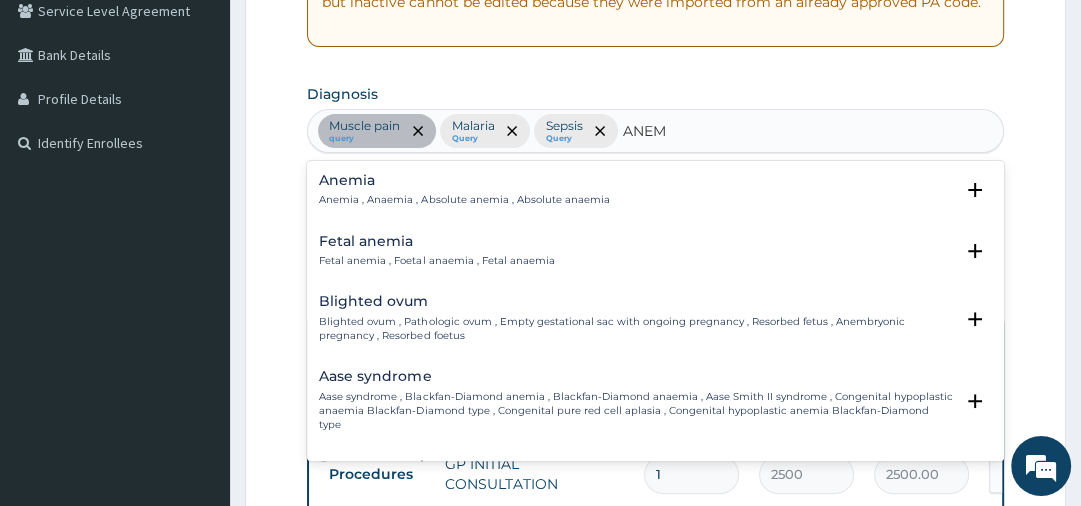 click on "Anemia , Anaemia , Absolute anemia , Absolute anaemia" at bounding box center (464, 200) 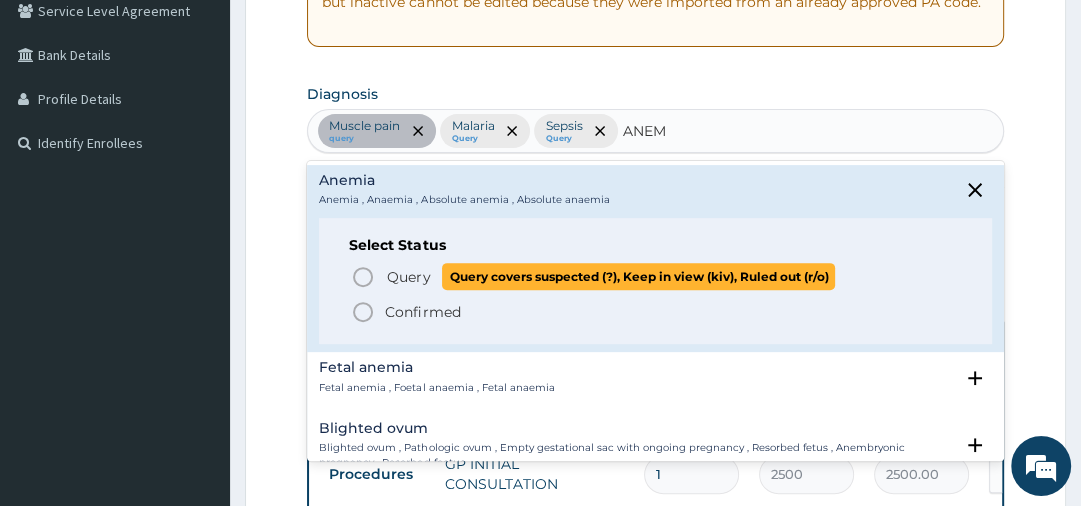 click on "Query" at bounding box center (408, 277) 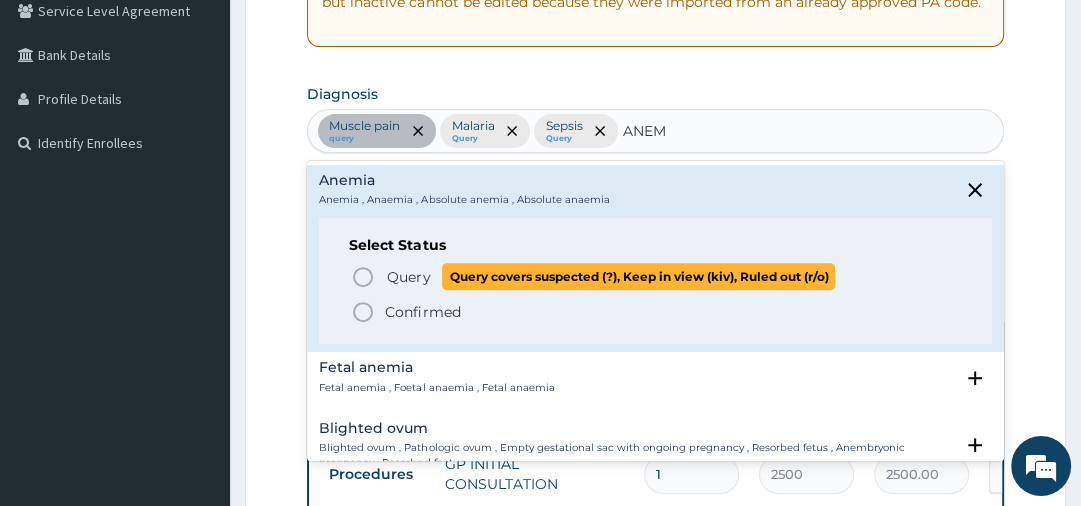 type 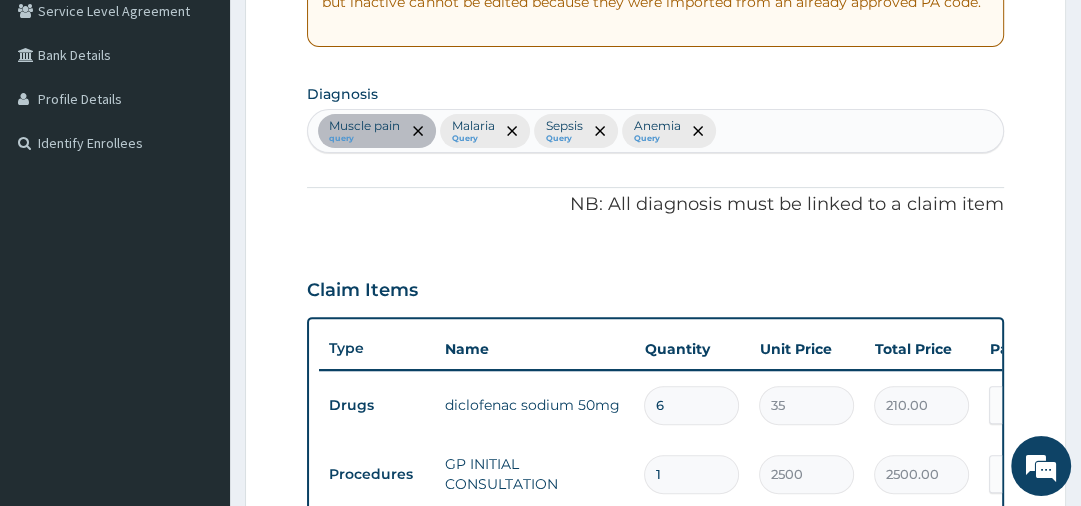 scroll, scrollTop: 869, scrollLeft: 0, axis: vertical 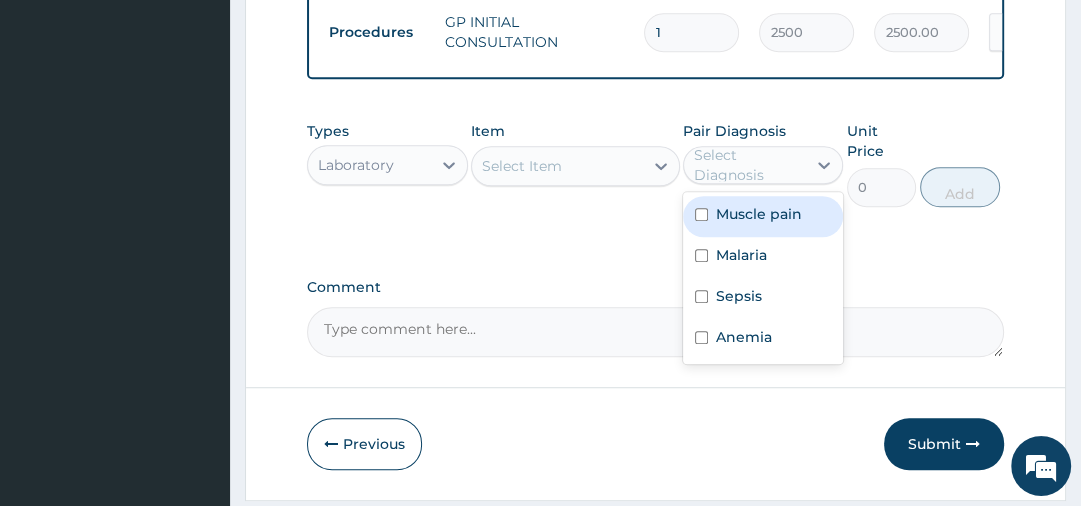 click on "Select Diagnosis" at bounding box center (749, 165) 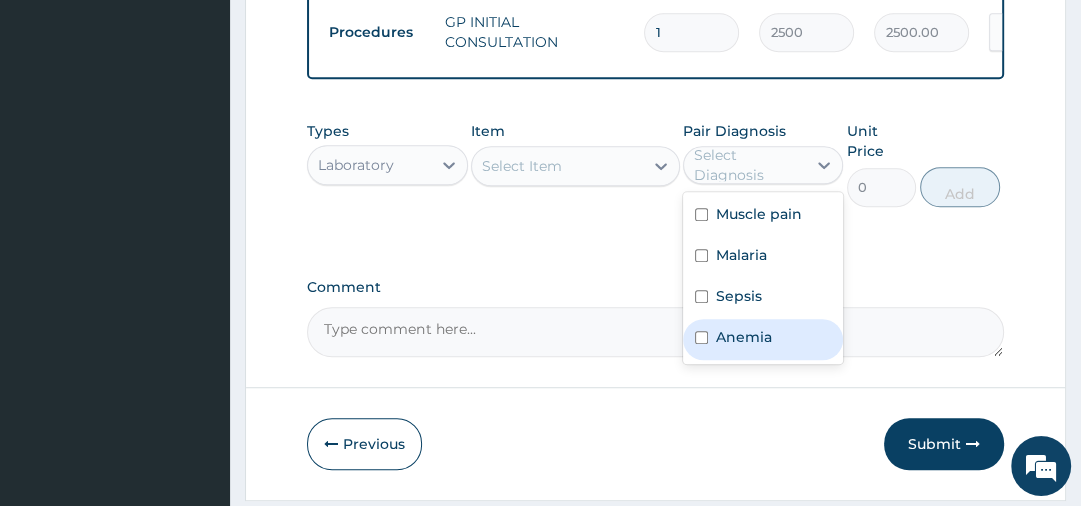 click on "Anemia" at bounding box center [744, 337] 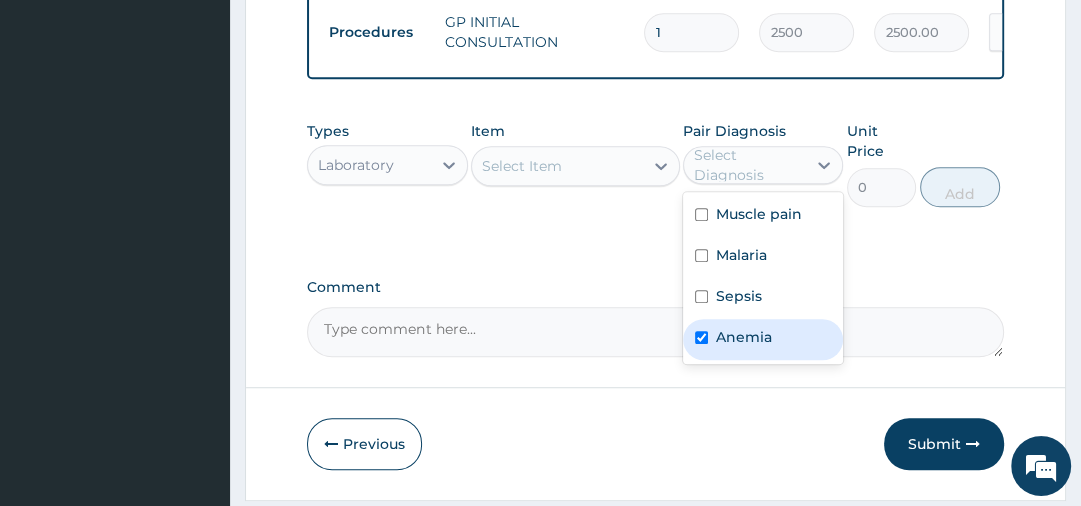 checkbox on "true" 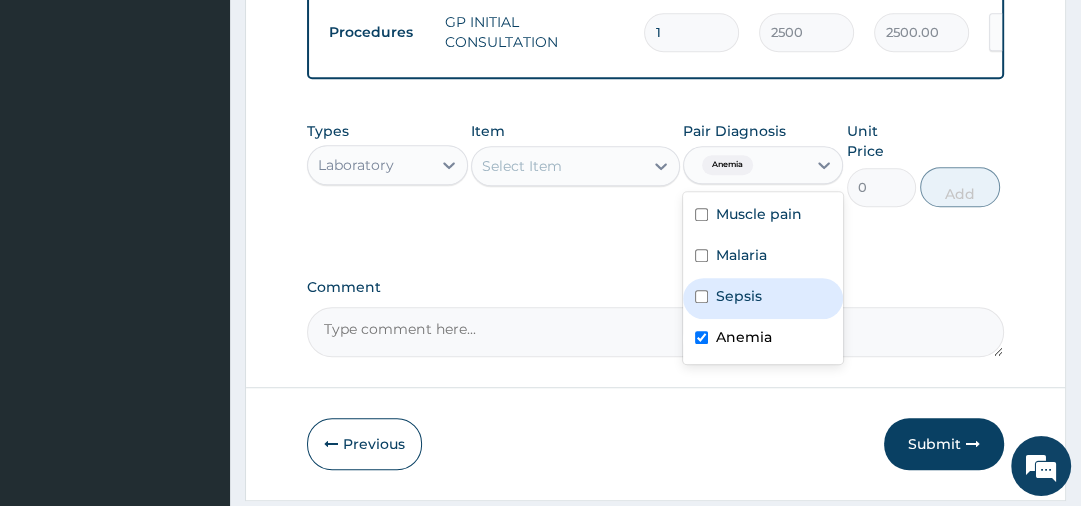 click on "Select Item" at bounding box center (557, 166) 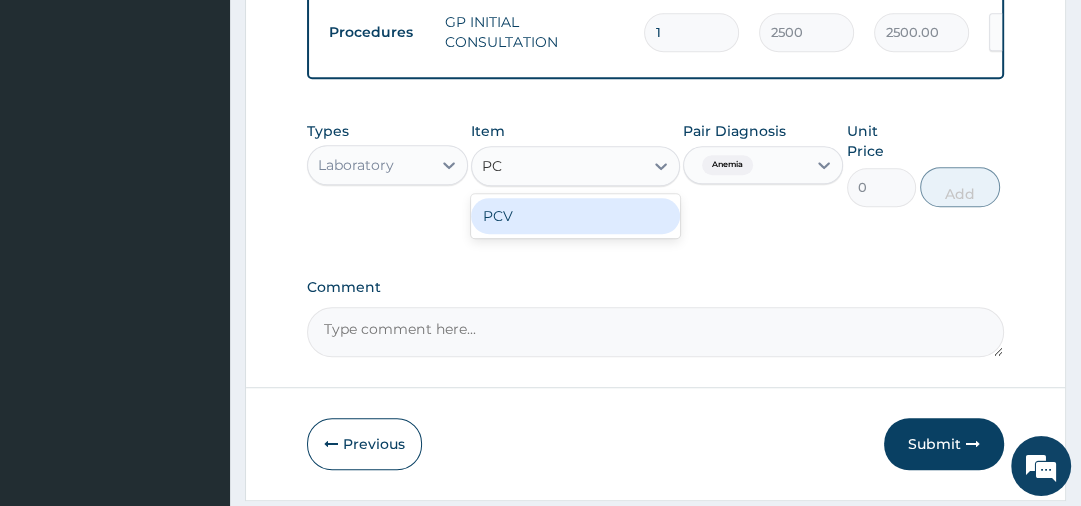 type on "PCV" 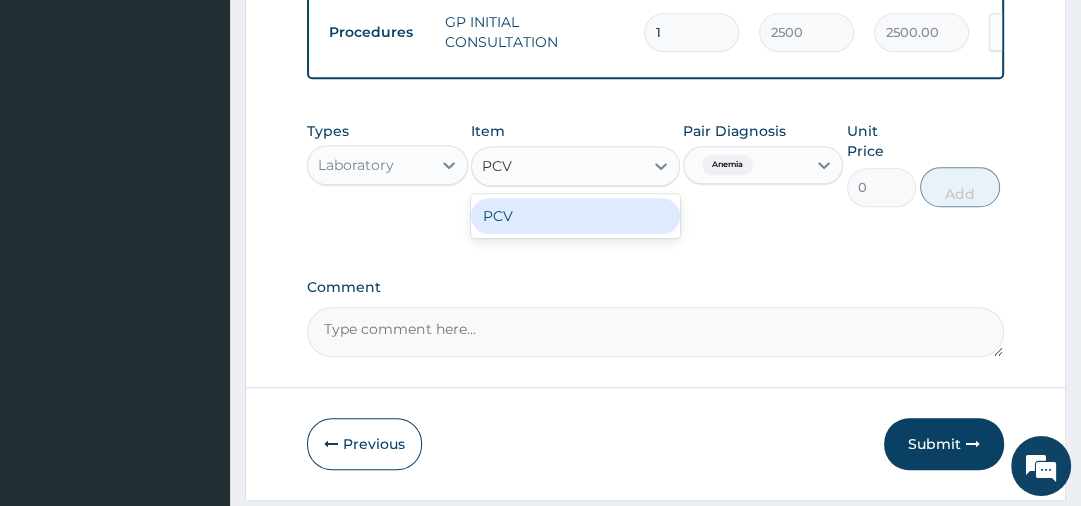 click on "PCV" at bounding box center (575, 216) 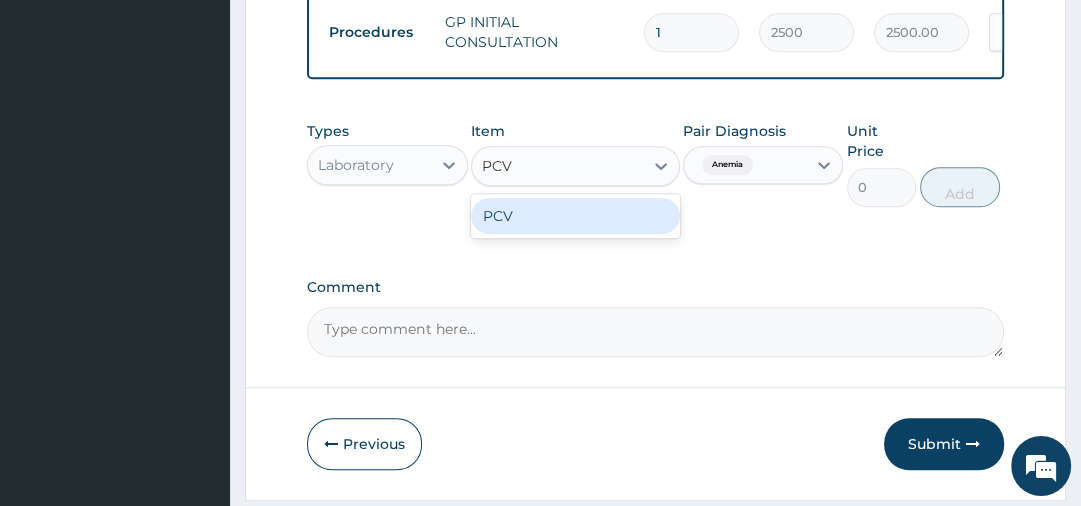type 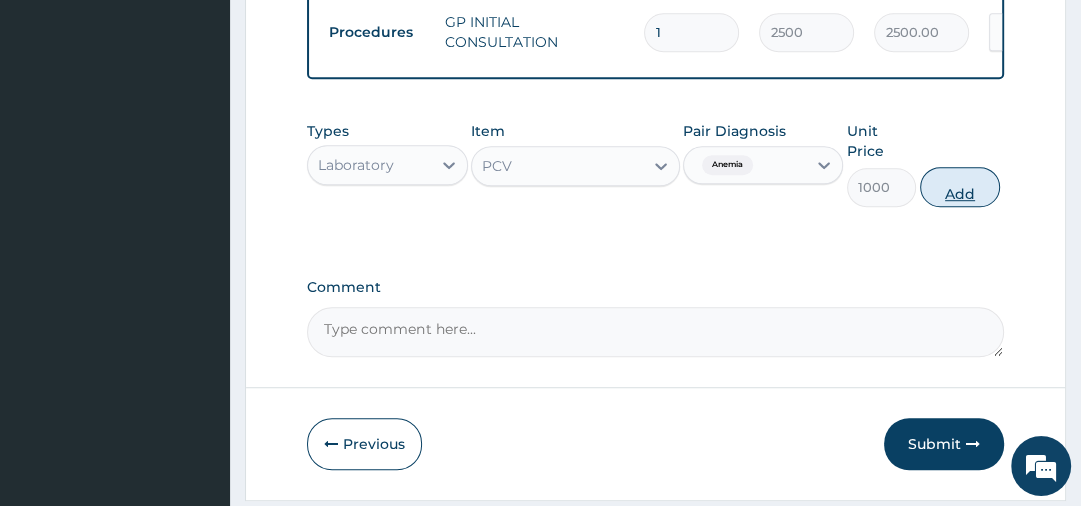 click on "Add" at bounding box center (960, 187) 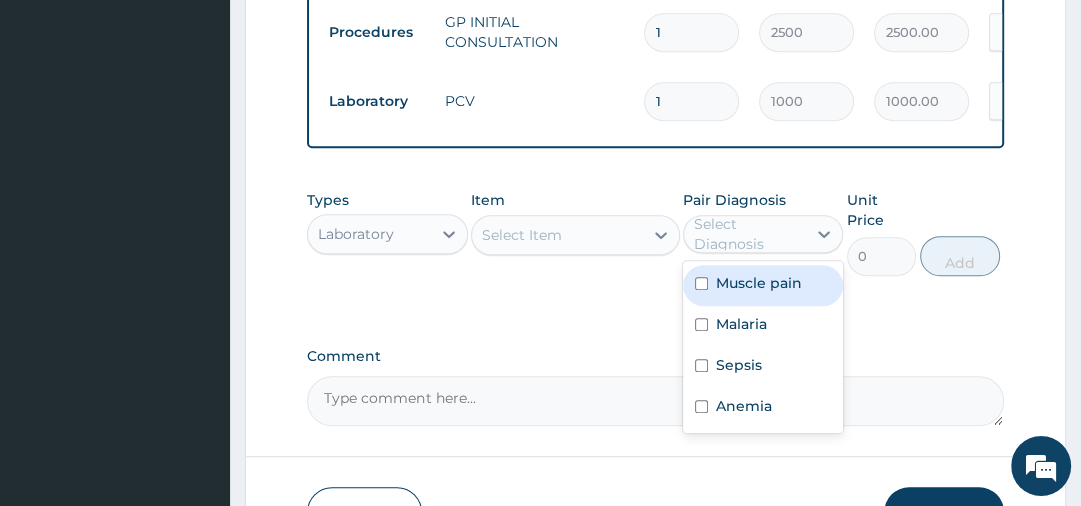 click on "Select Diagnosis" at bounding box center [749, 234] 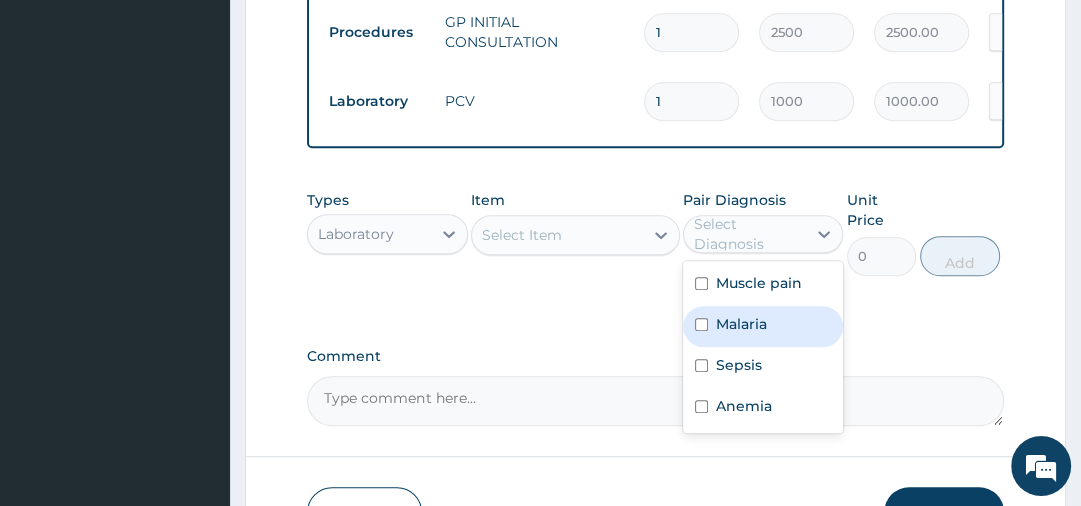 click on "Malaria" at bounding box center (741, 324) 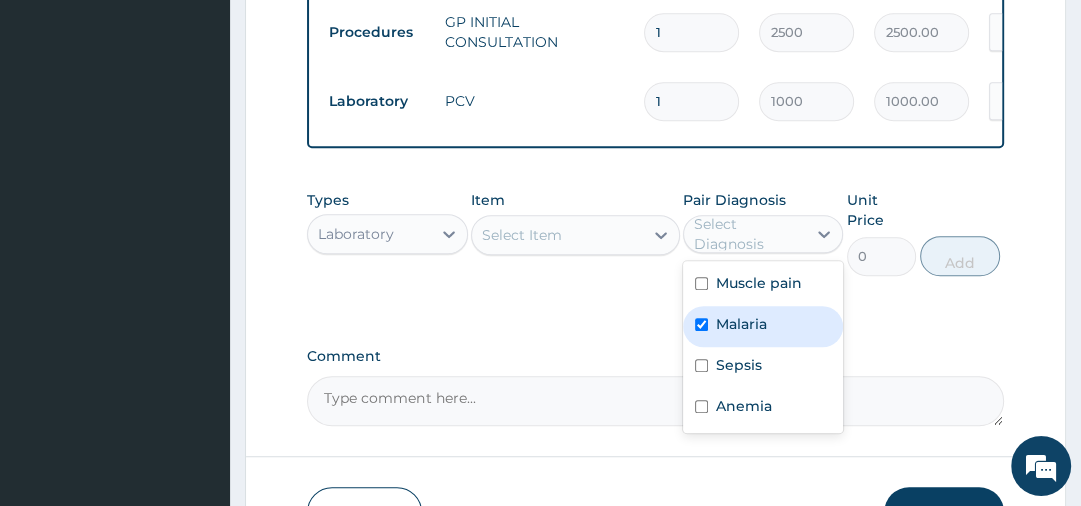 checkbox on "true" 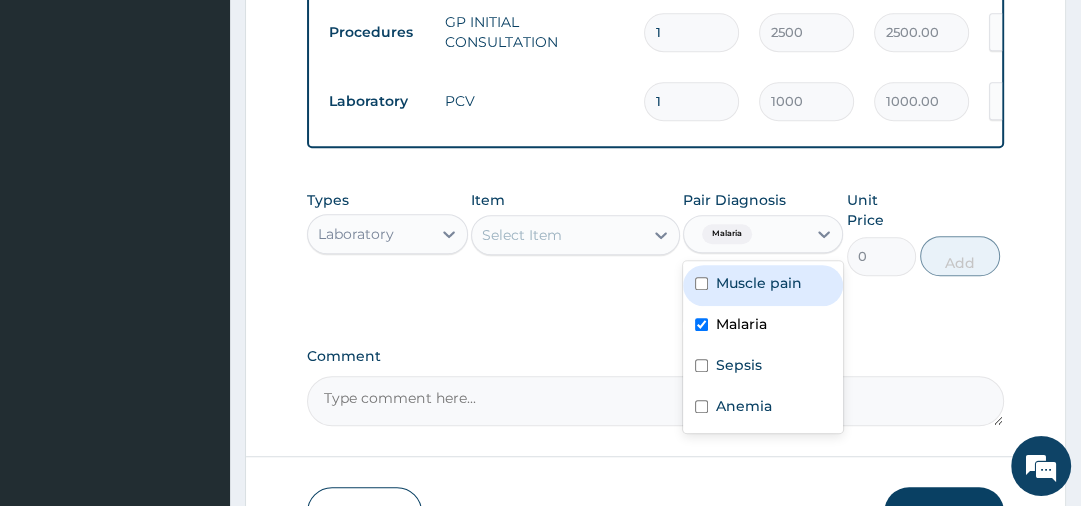 click on "Select Item" at bounding box center (557, 235) 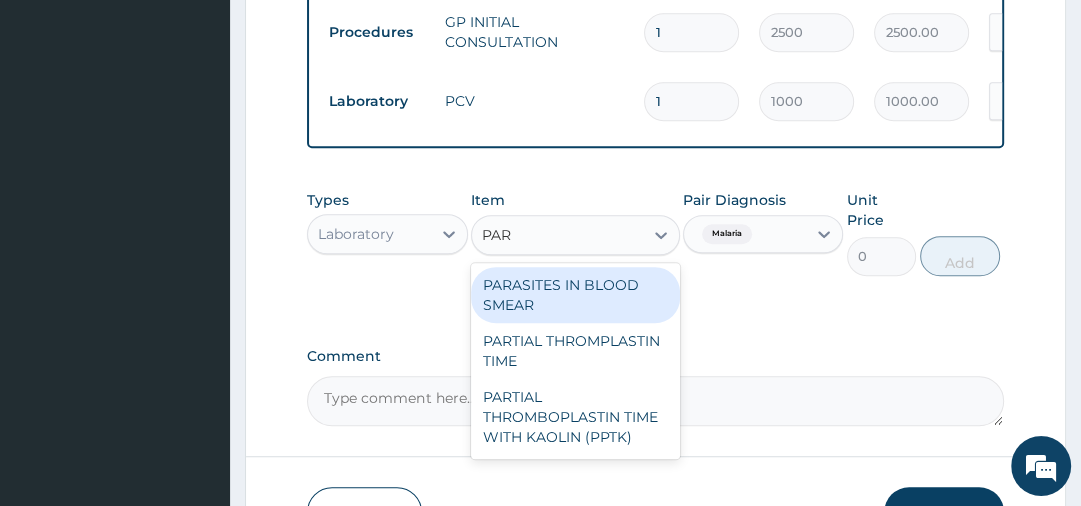 type on "PARA" 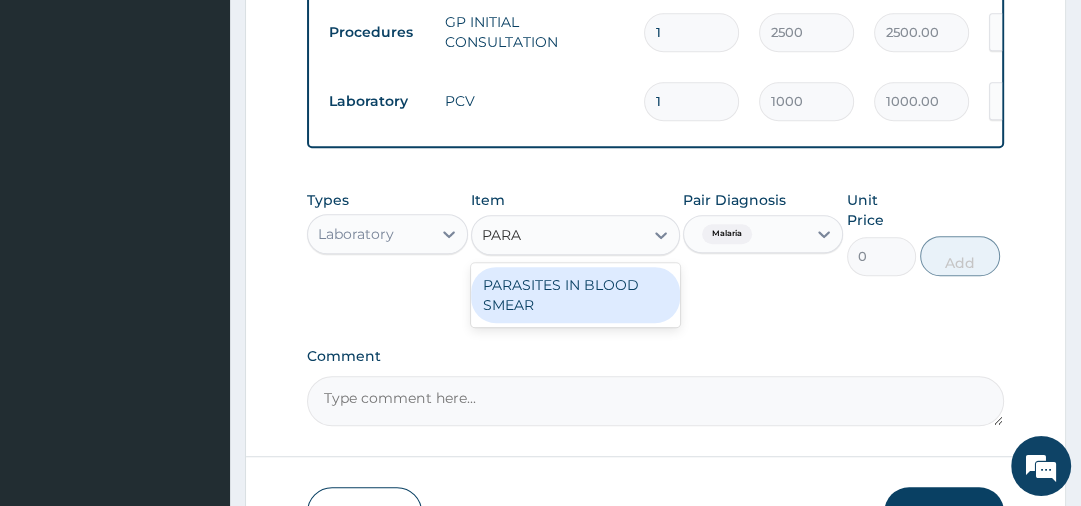 click on "PARASITES IN BLOOD SMEAR" at bounding box center [575, 295] 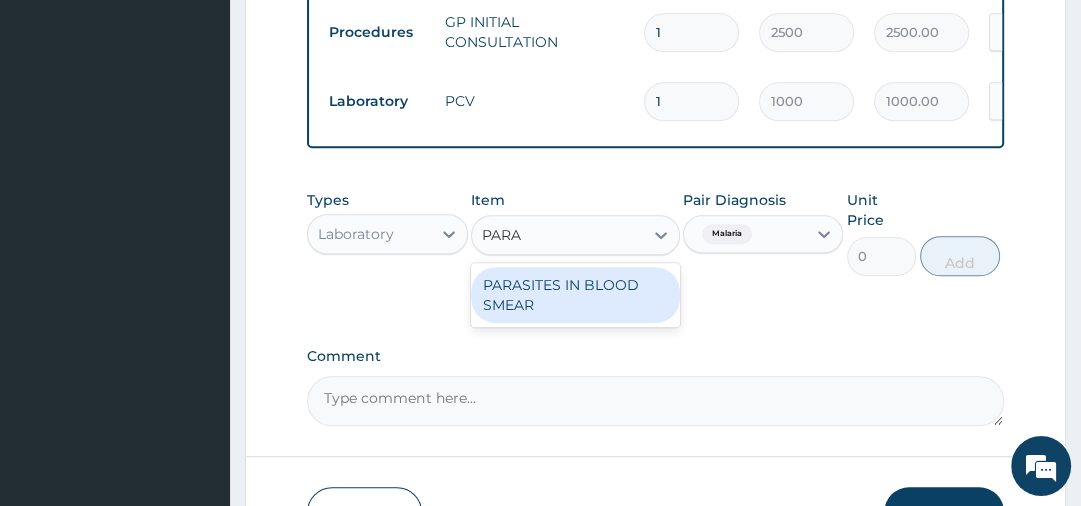 type 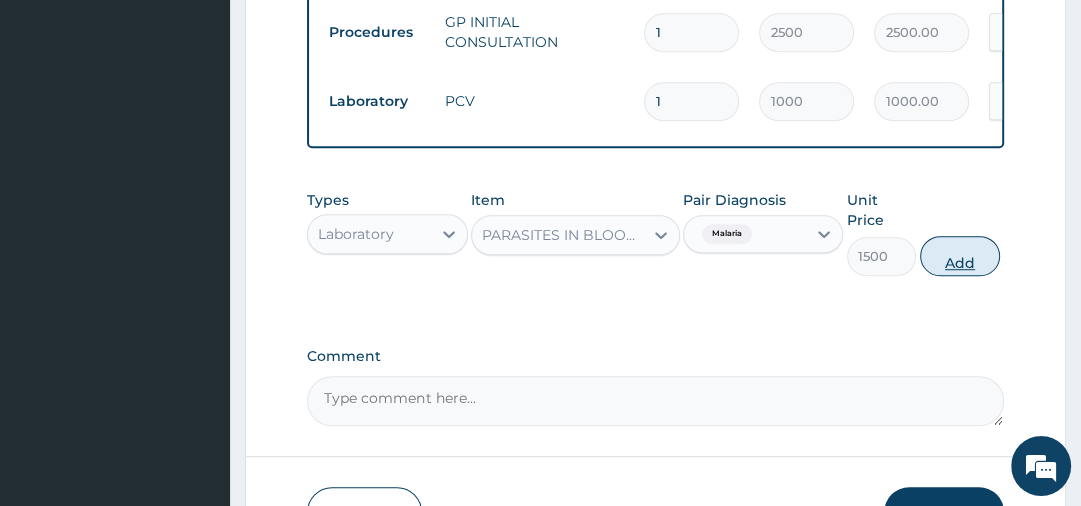click on "Add" at bounding box center (960, 256) 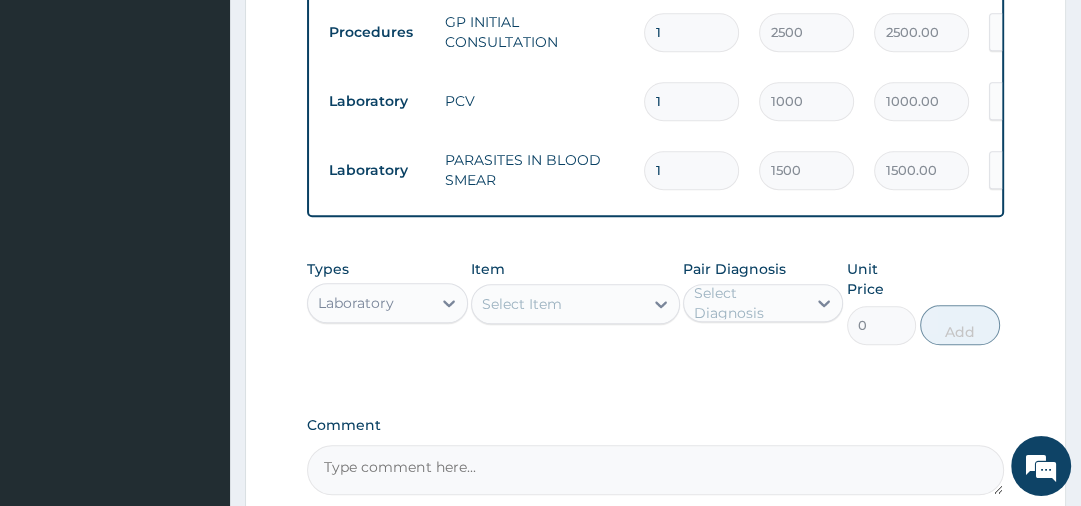 click on "Select Item" at bounding box center [557, 304] 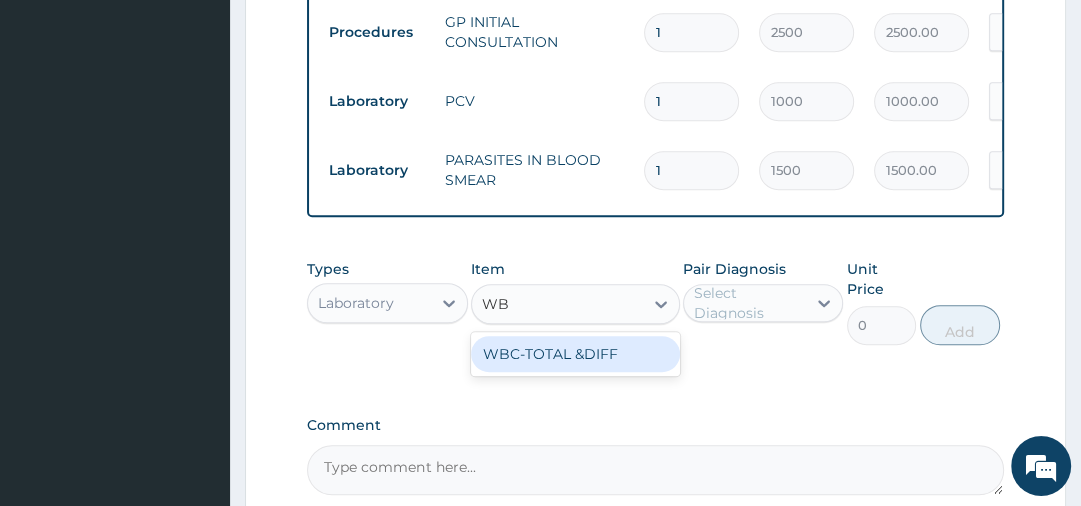 type on "WBC" 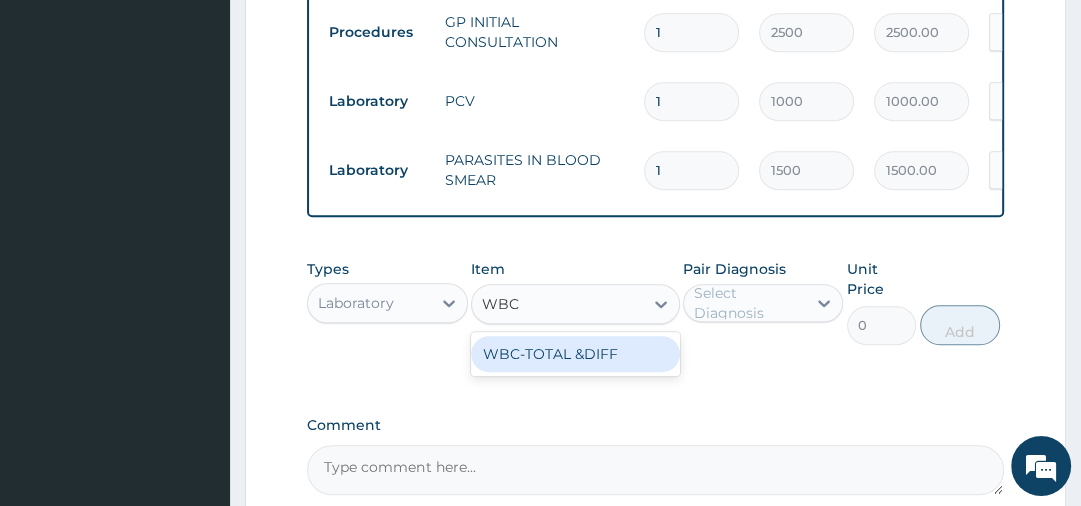 click on "WBC-TOTAL &DIFF" at bounding box center (575, 354) 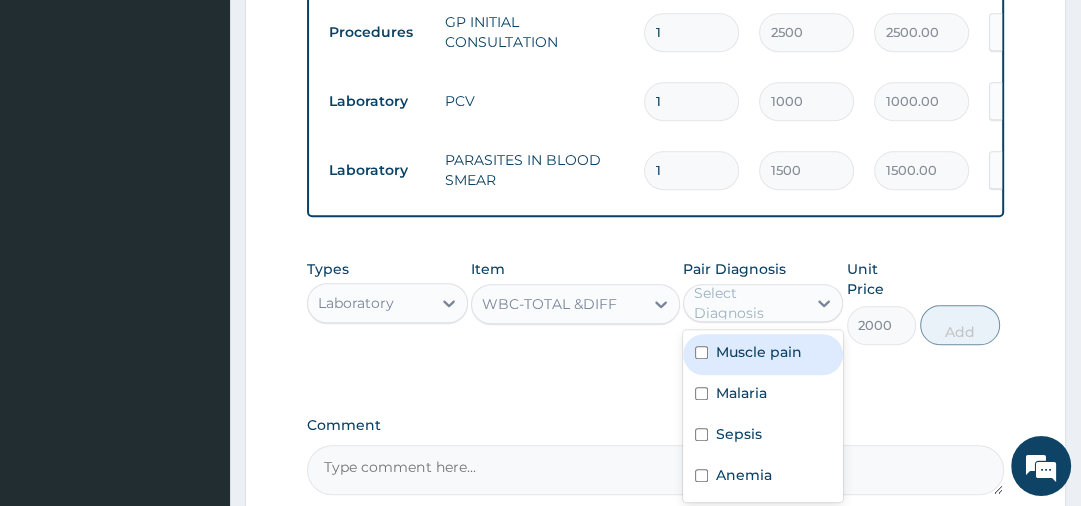 click on "Select Diagnosis" at bounding box center [749, 303] 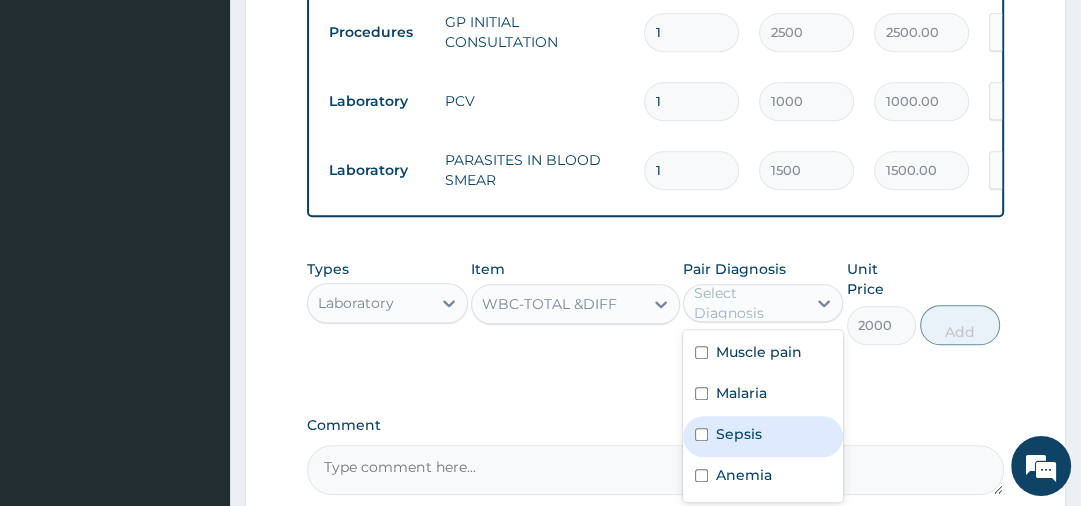 scroll, scrollTop: 1076, scrollLeft: 0, axis: vertical 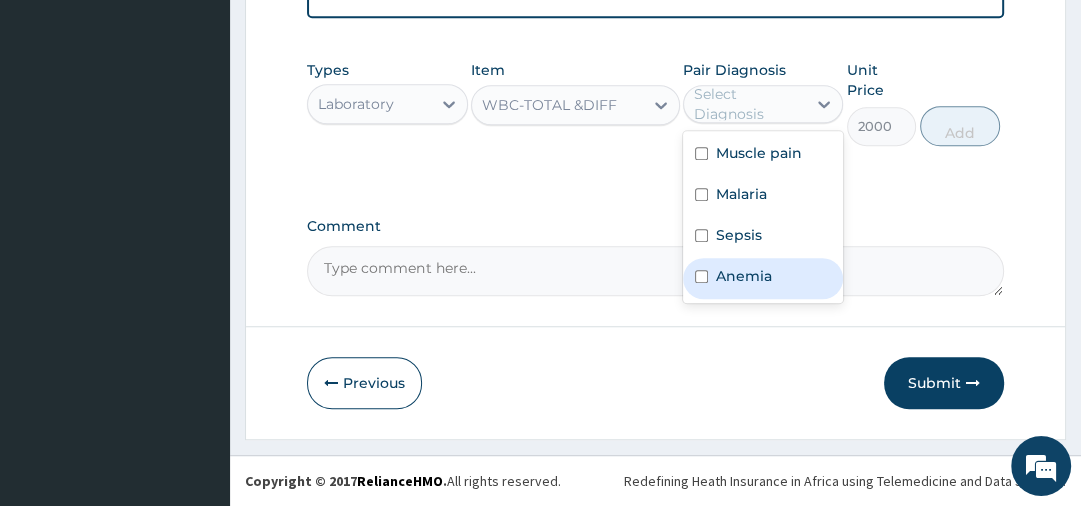 click on "Anemia" at bounding box center (744, 276) 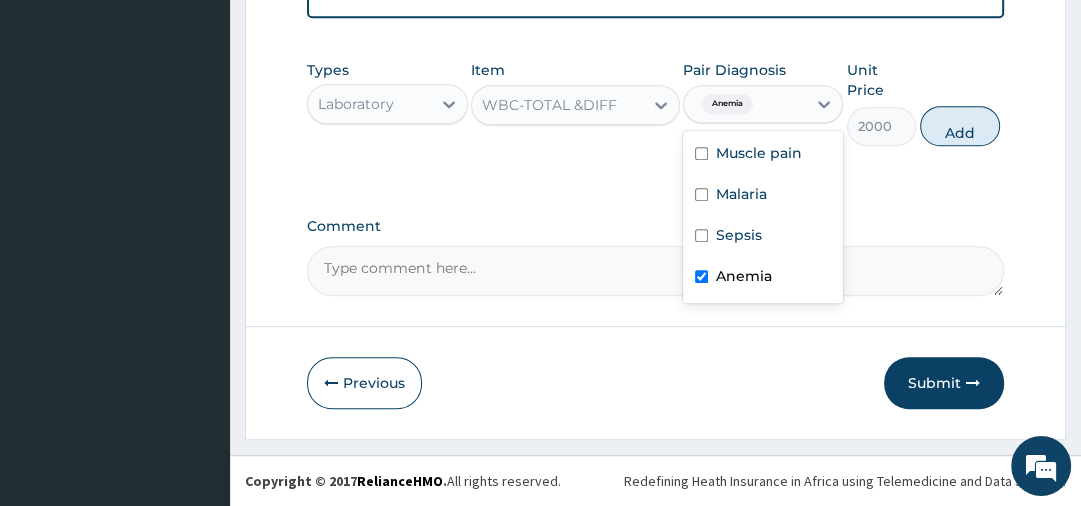 click on "Anemia" at bounding box center (763, 278) 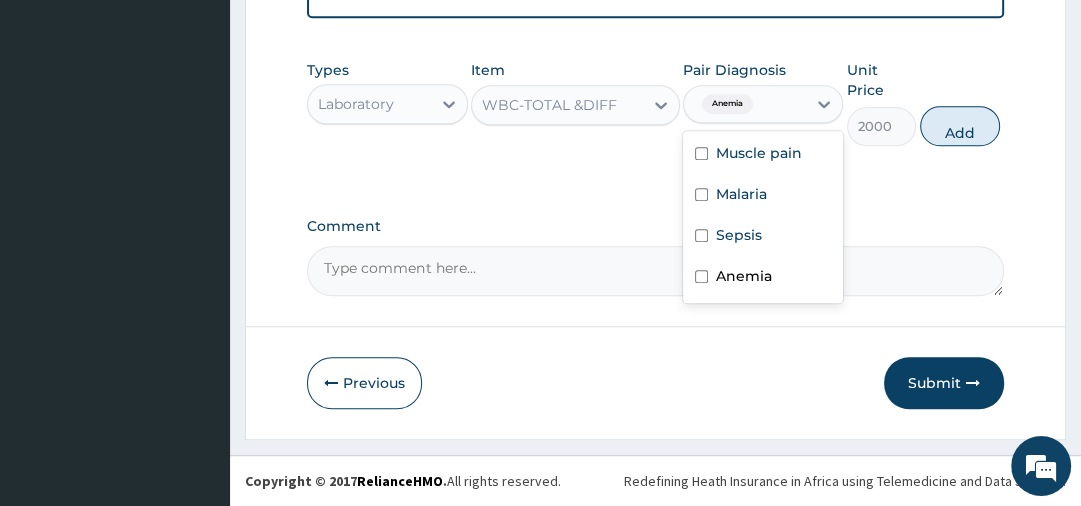 checkbox on "false" 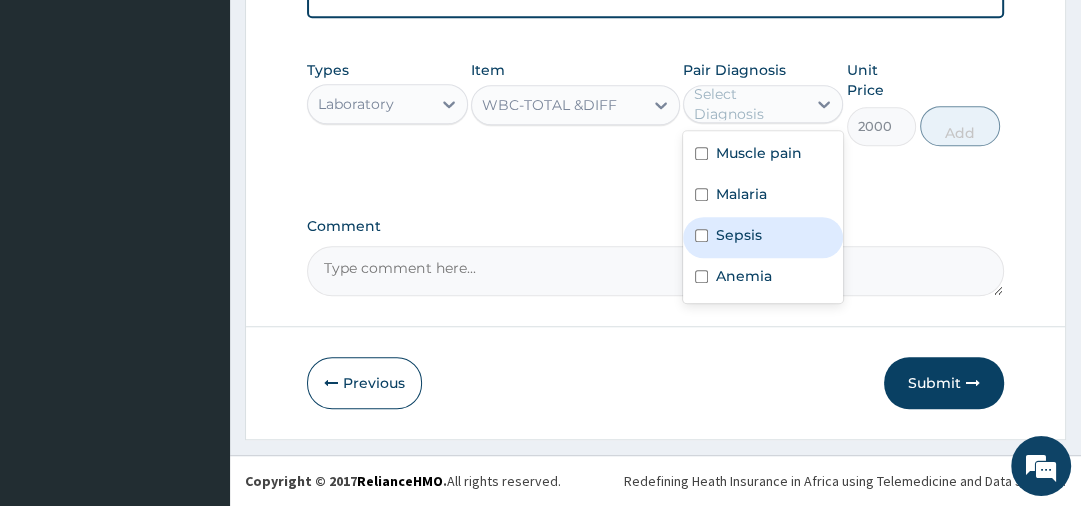 click on "Sepsis" at bounding box center [739, 235] 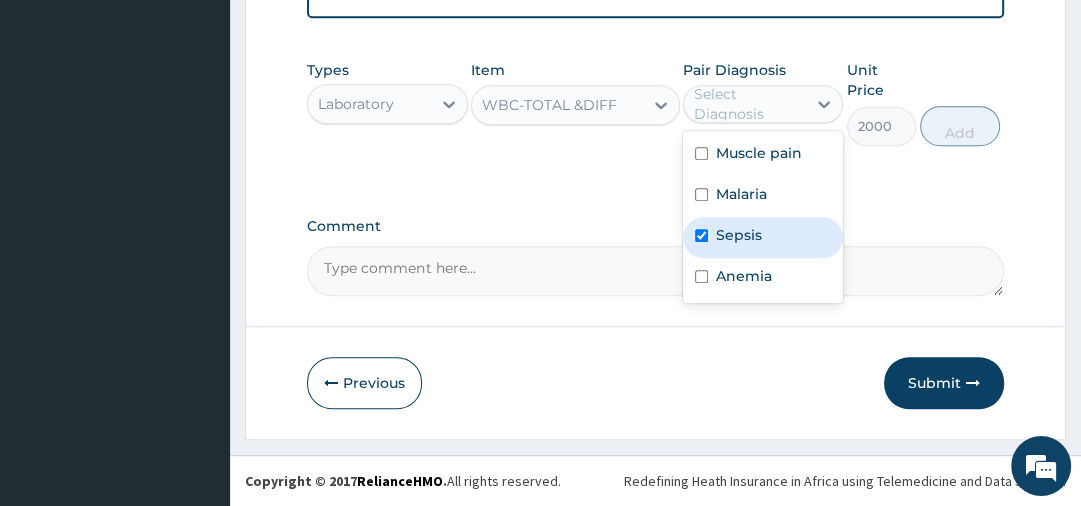 checkbox on "true" 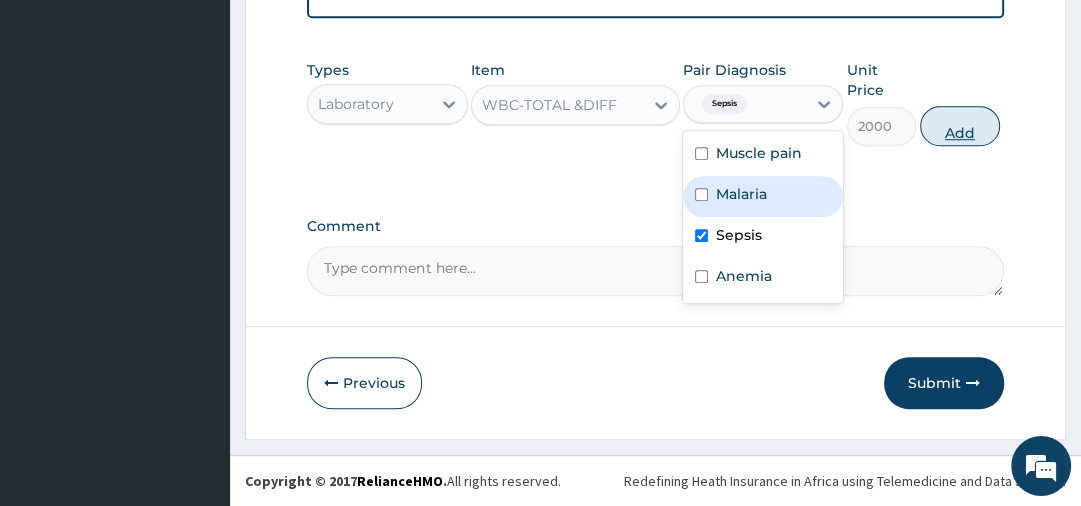 click on "Add" at bounding box center (960, 126) 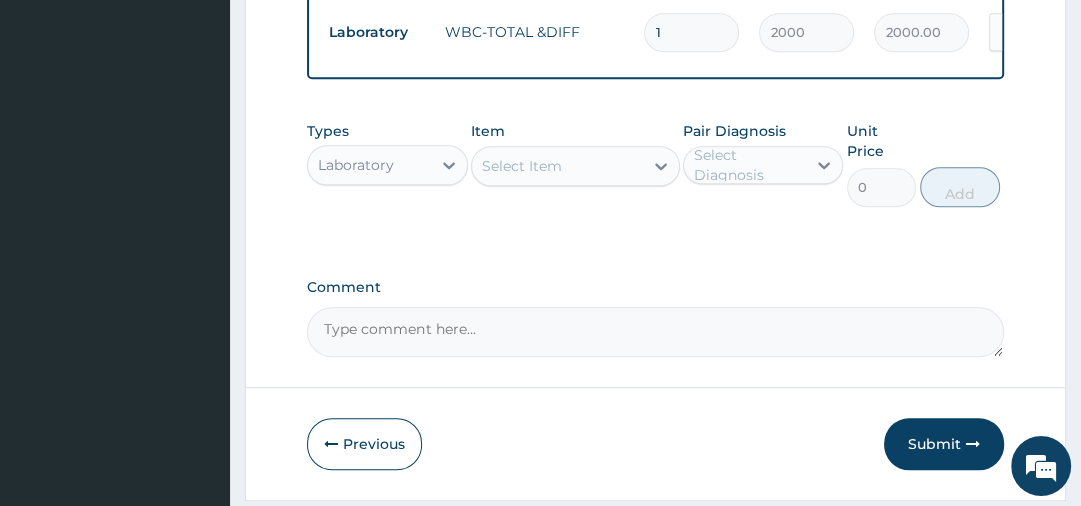 click on "Laboratory" at bounding box center (356, 165) 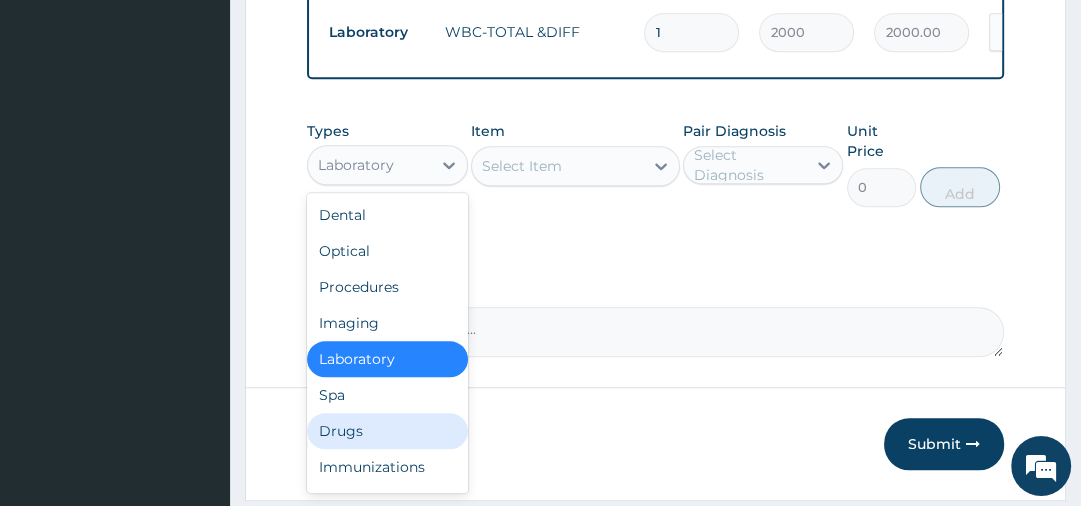click on "Drugs" at bounding box center (387, 431) 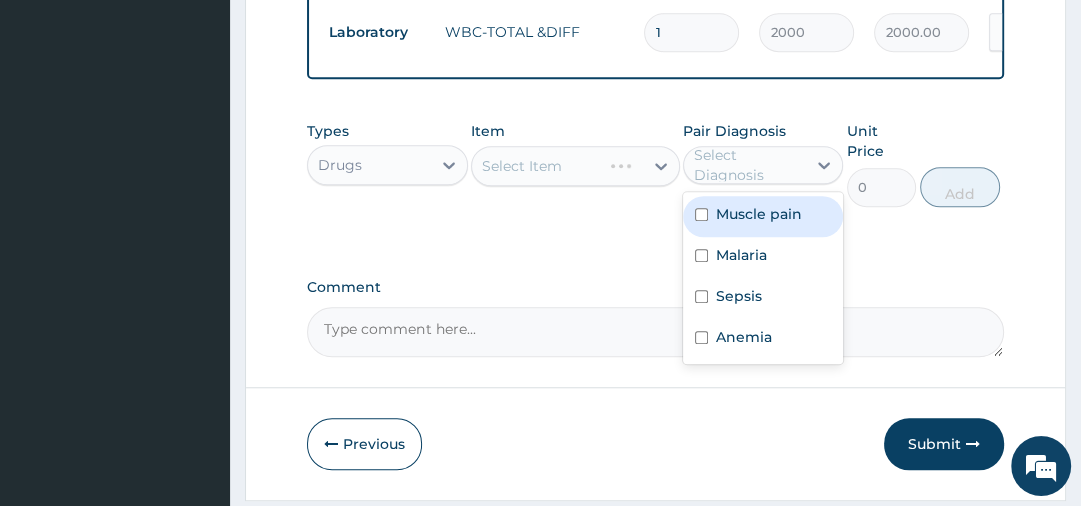 click on "Select Diagnosis" at bounding box center (749, 165) 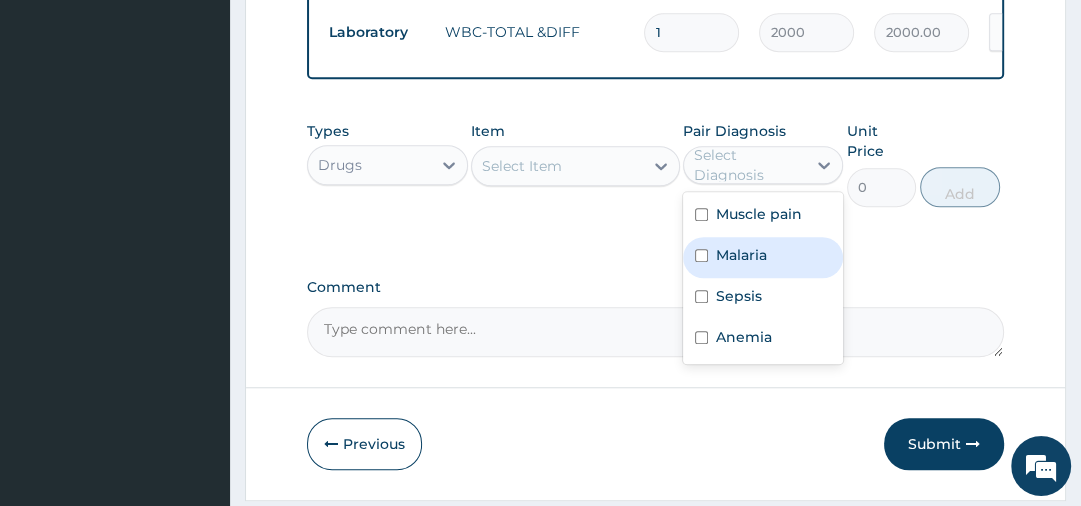 click on "Malaria" at bounding box center (741, 255) 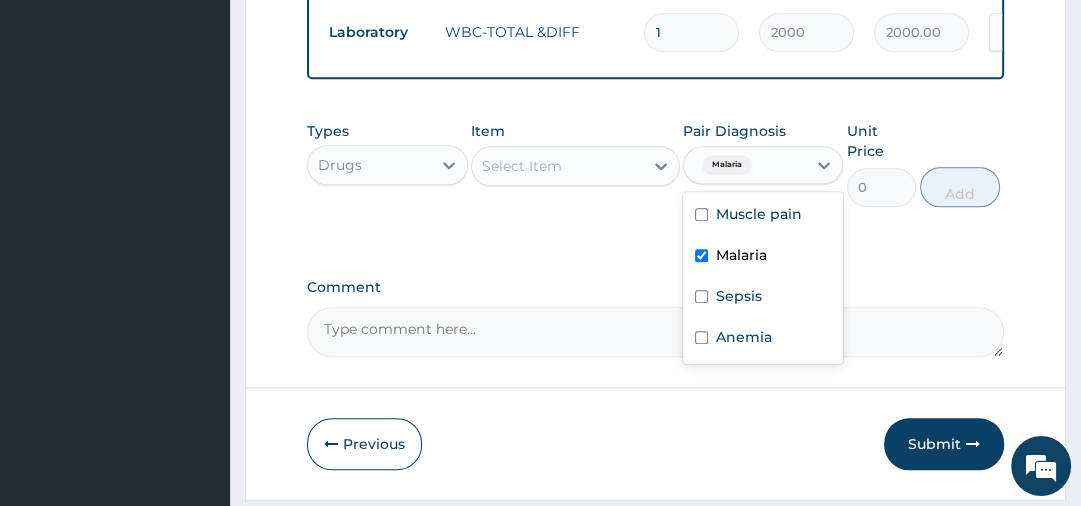 checkbox on "true" 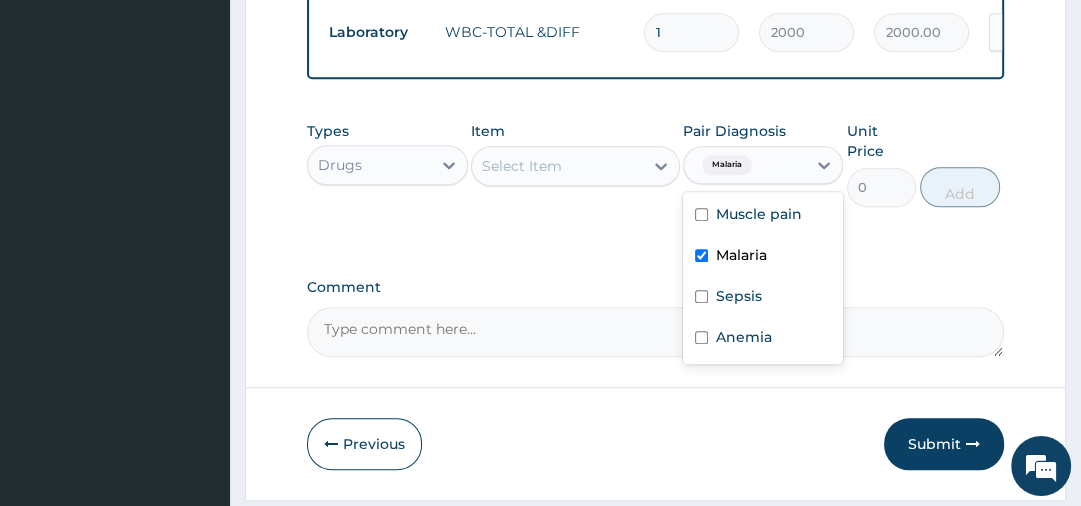 click on "Select Item" at bounding box center (557, 166) 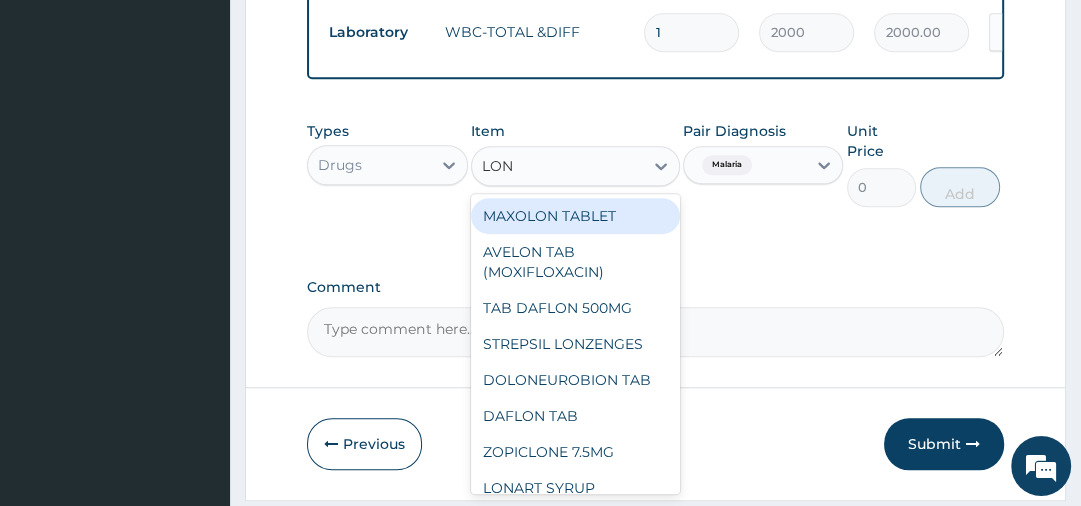type on "LONA" 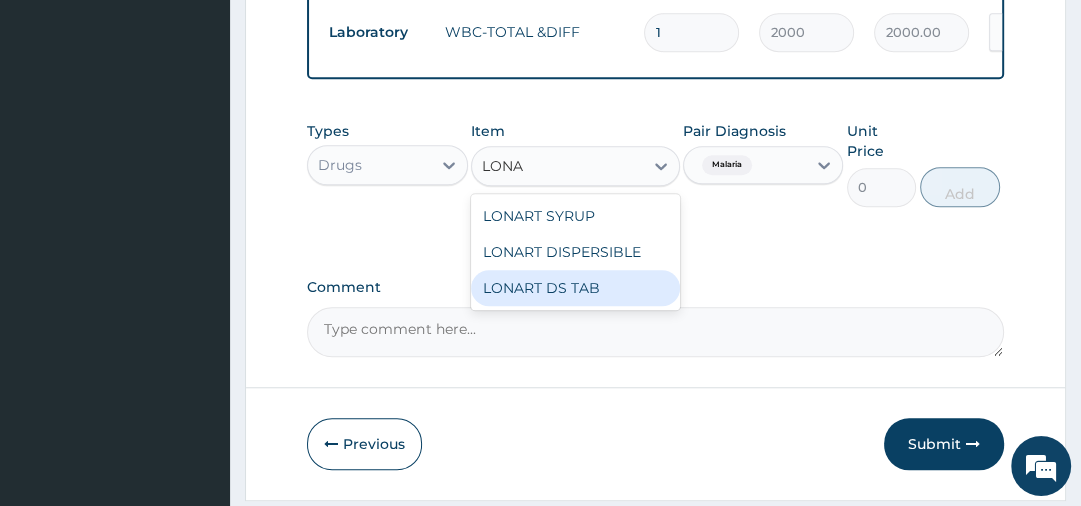 click on "LONART DS TAB" at bounding box center [575, 288] 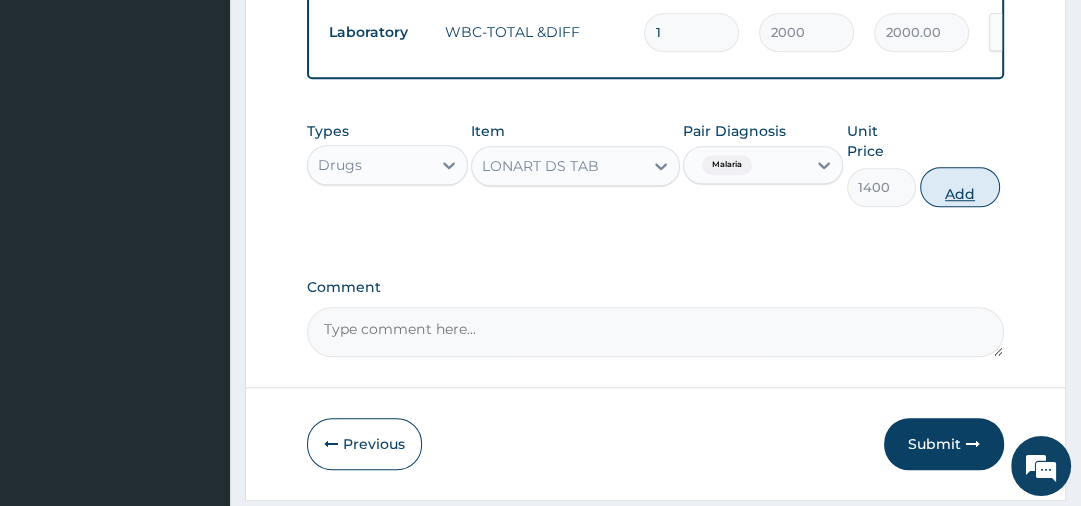 click on "Add" at bounding box center (960, 187) 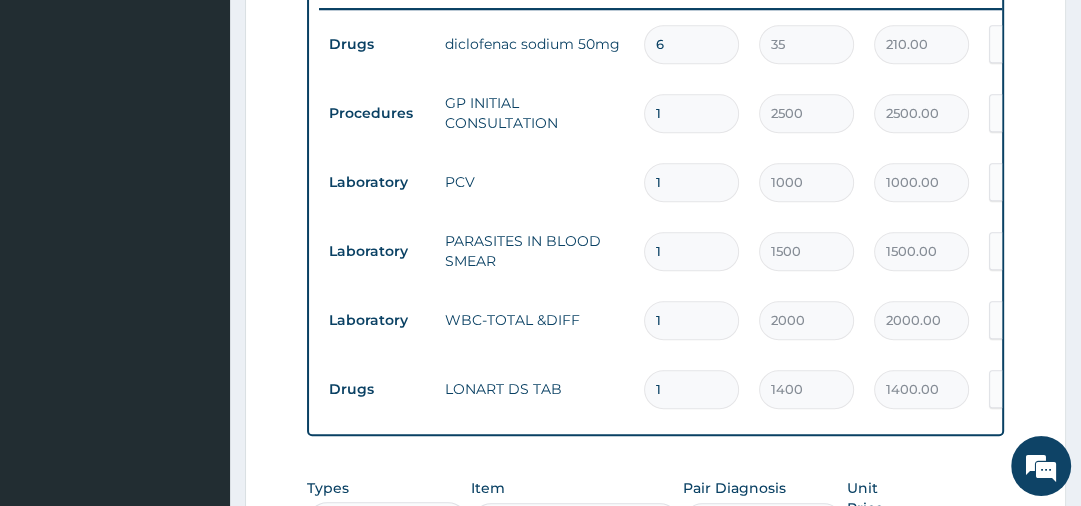 scroll, scrollTop: 1213, scrollLeft: 0, axis: vertical 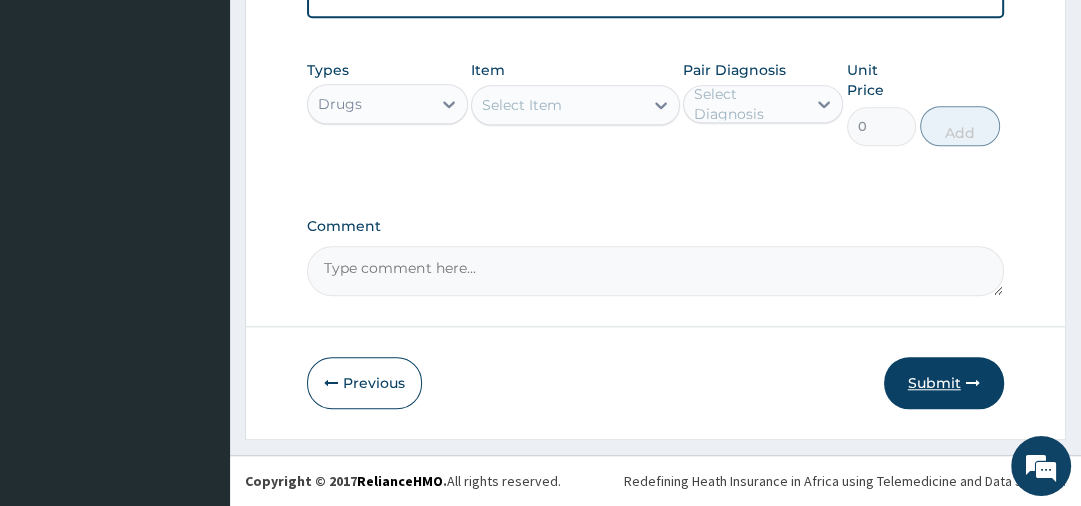 click on "Submit" at bounding box center [944, 383] 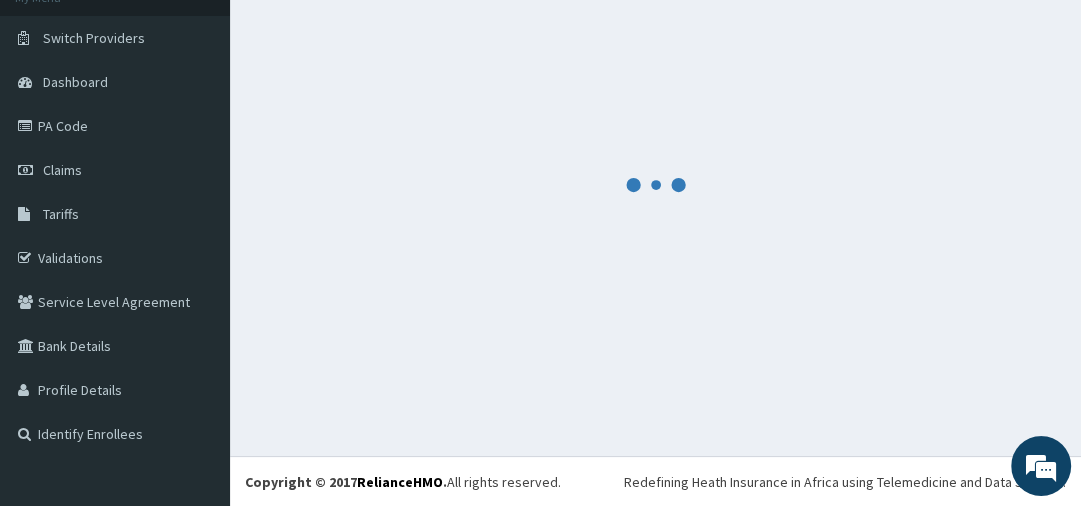 scroll, scrollTop: 1213, scrollLeft: 0, axis: vertical 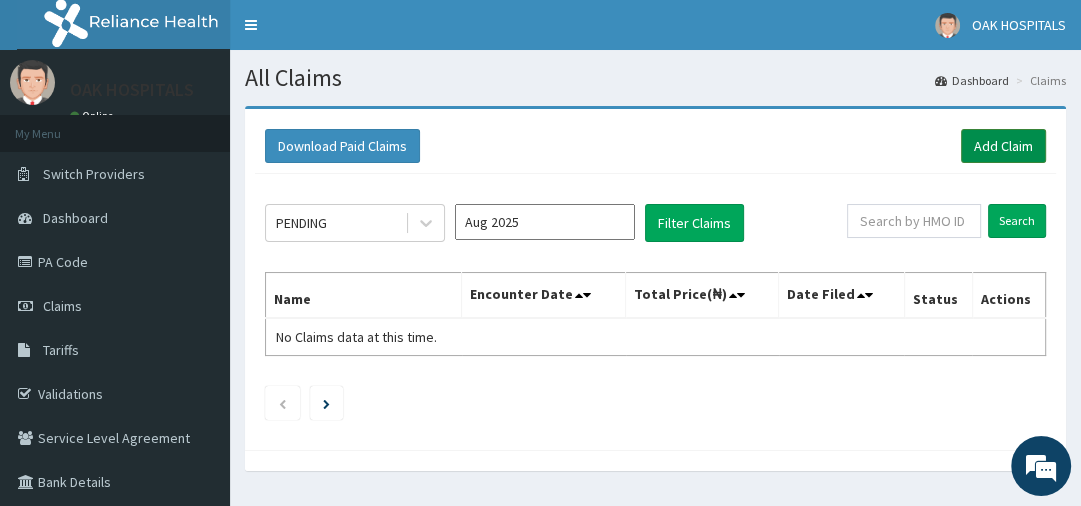 click on "Add Claim" at bounding box center [1003, 146] 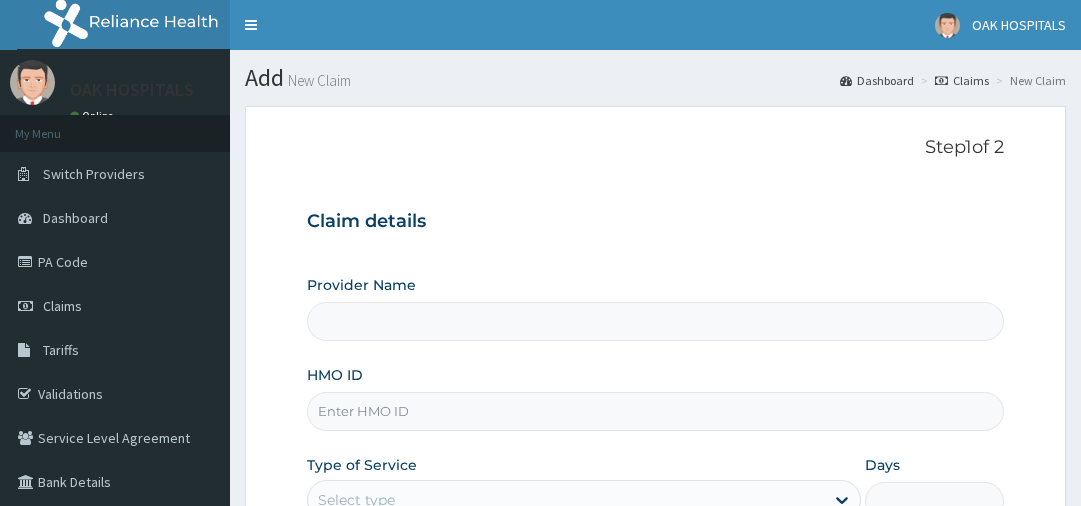 scroll, scrollTop: 0, scrollLeft: 0, axis: both 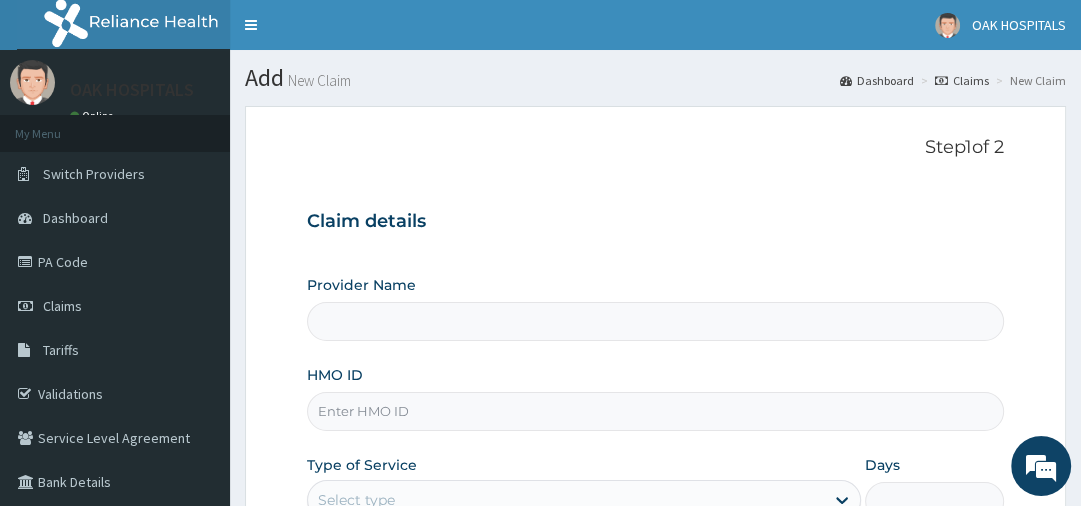 type on "Oak Hospitals" 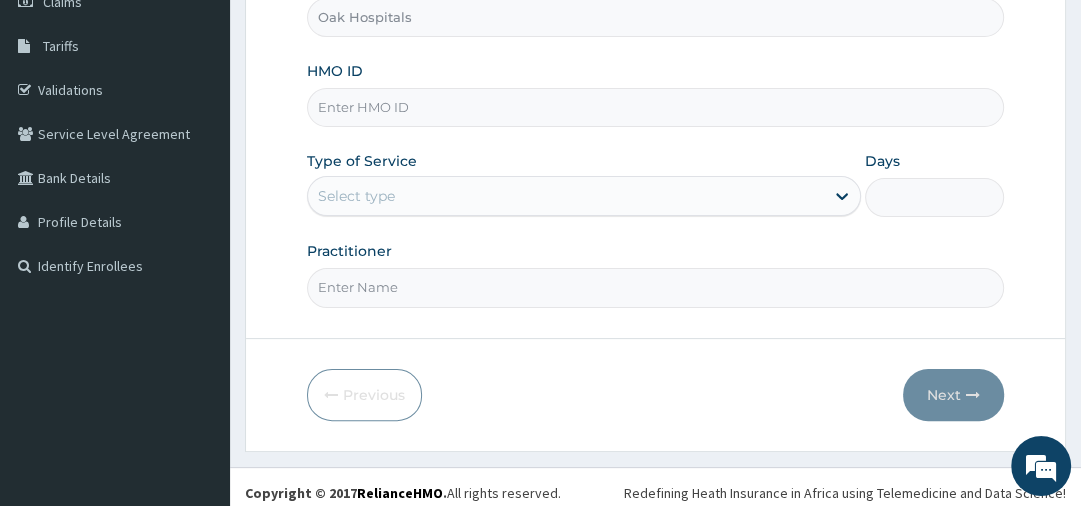 scroll, scrollTop: 312, scrollLeft: 0, axis: vertical 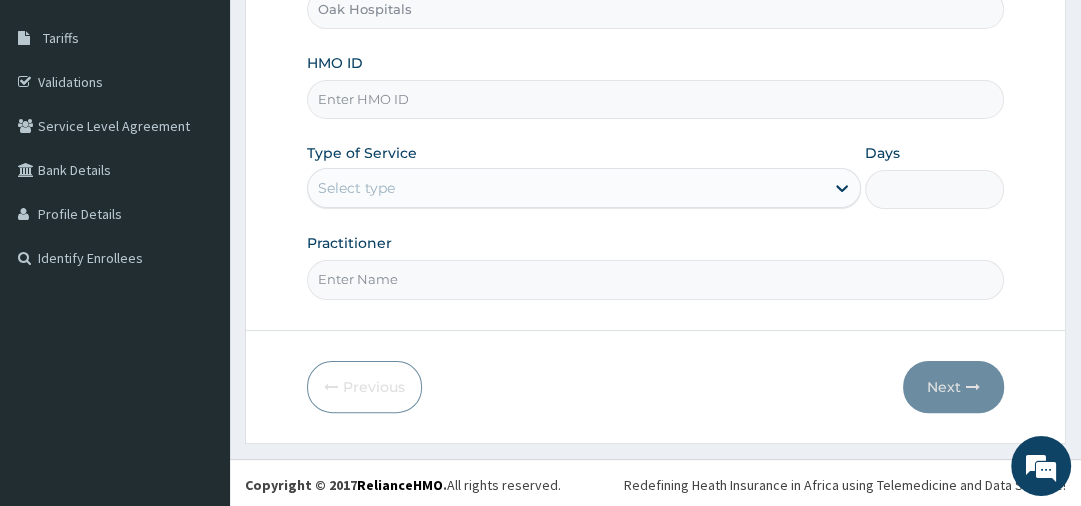 click on "HMO ID" at bounding box center [655, 99] 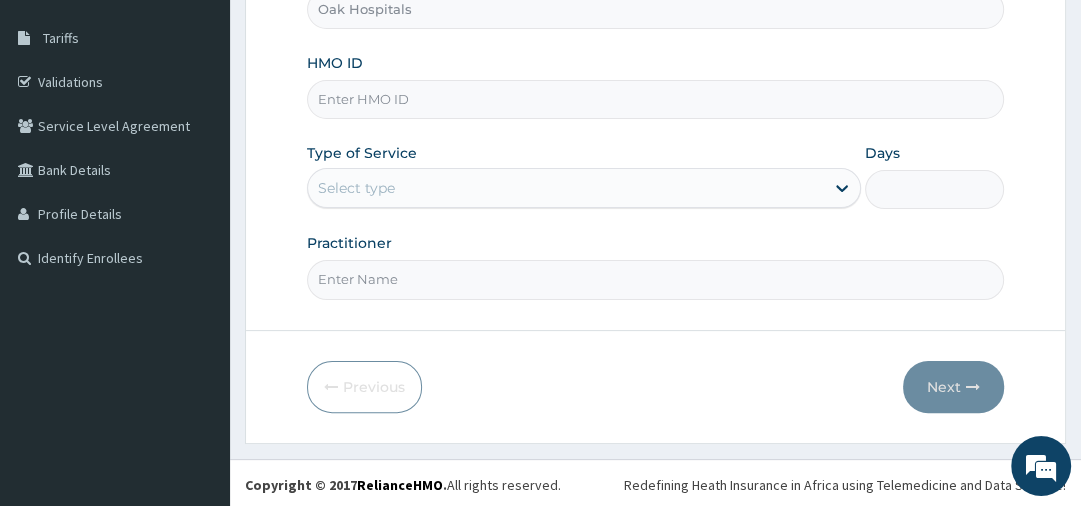 scroll, scrollTop: 0, scrollLeft: 0, axis: both 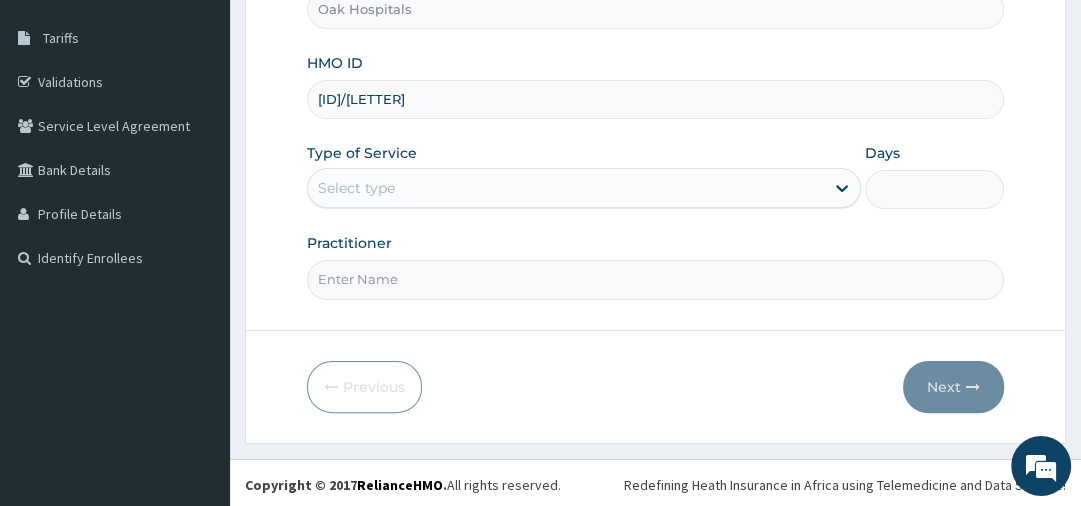 type on "[ID]/[LETTER]" 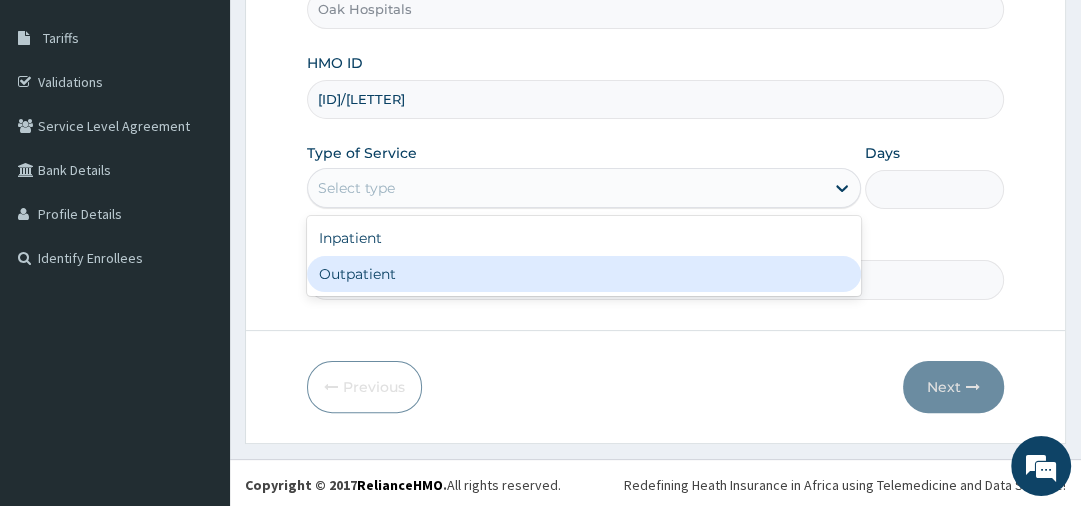 click on "Outpatient" at bounding box center [584, 274] 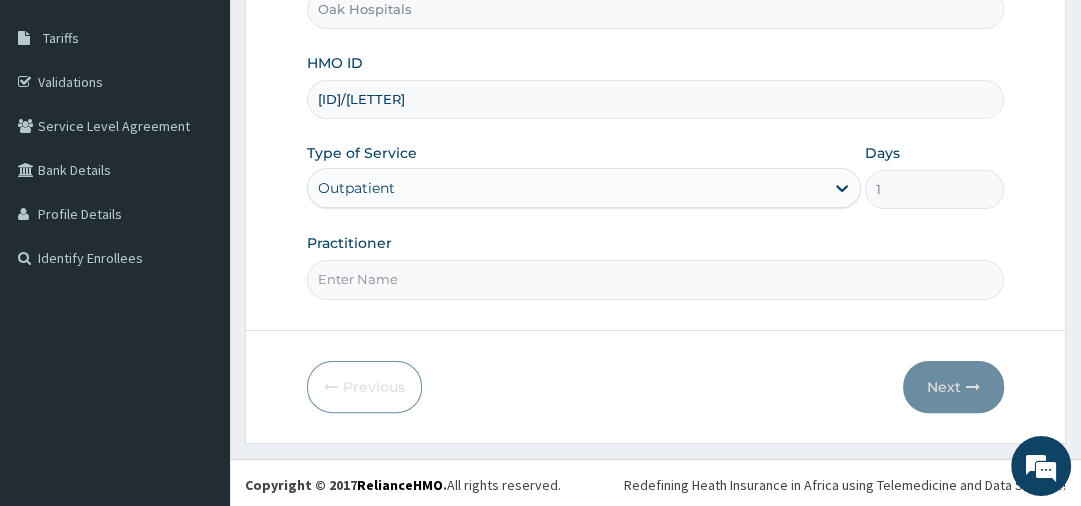 click on "Practitioner" at bounding box center (655, 279) 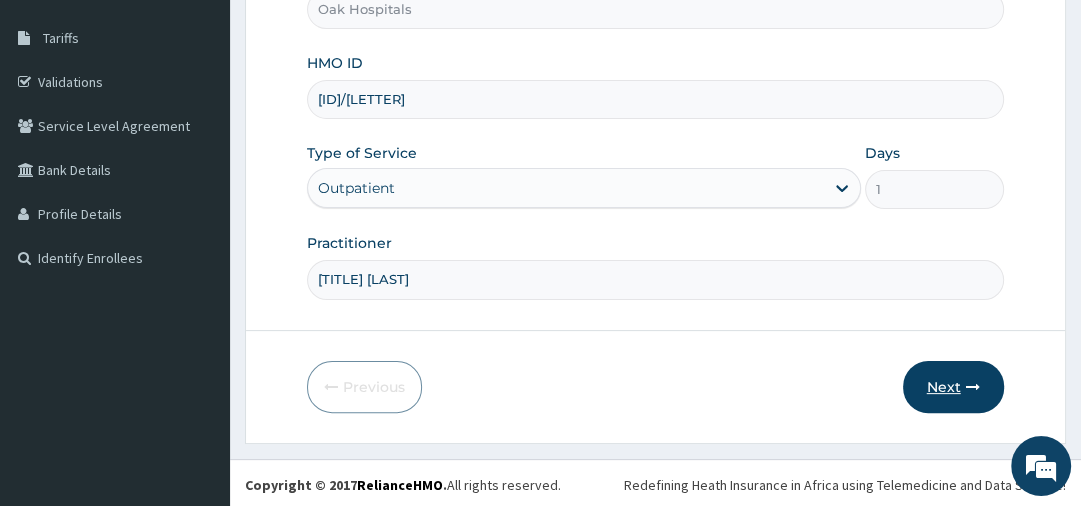 type on "[TITLE] [LAST]" 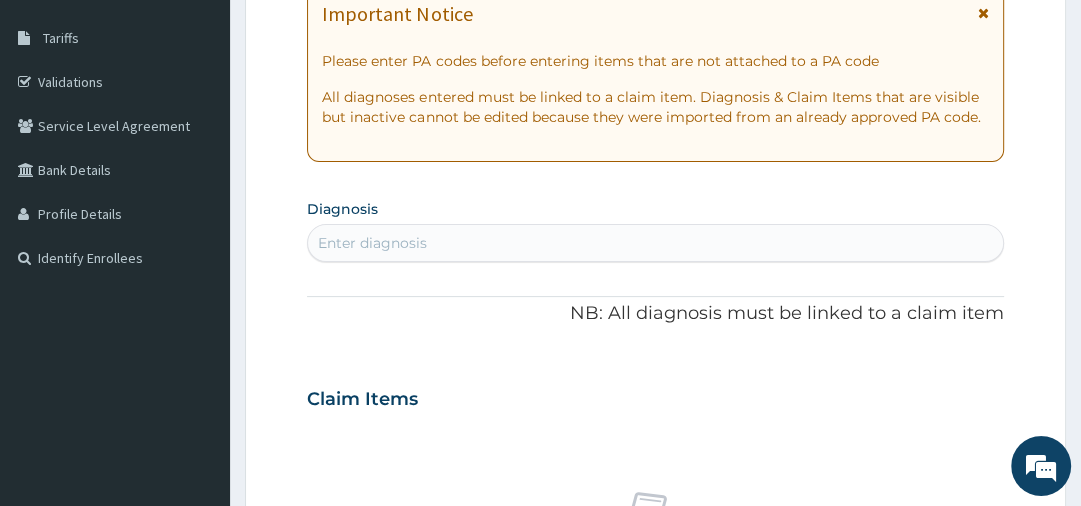scroll, scrollTop: 22, scrollLeft: 0, axis: vertical 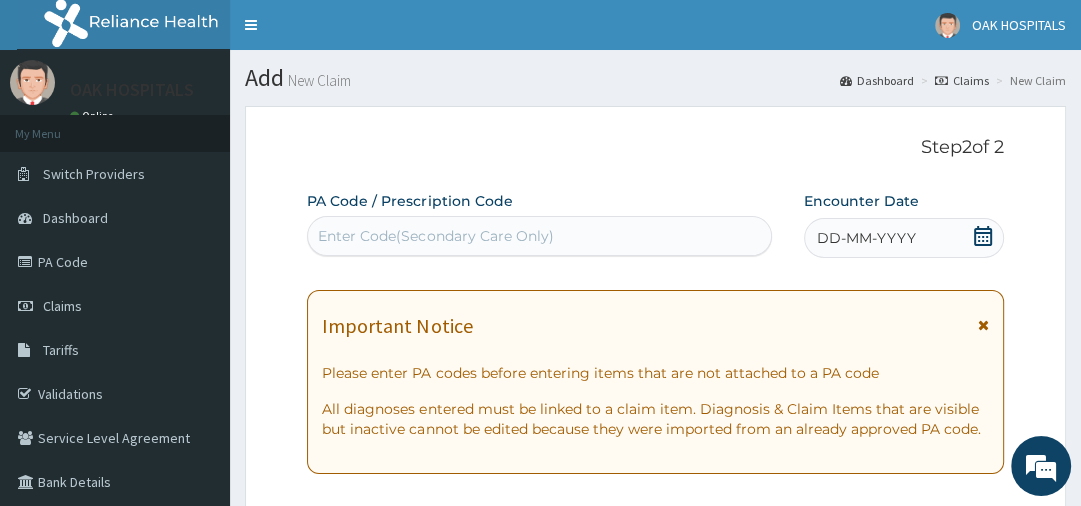 click on "DD-MM-YYYY" at bounding box center [866, 238] 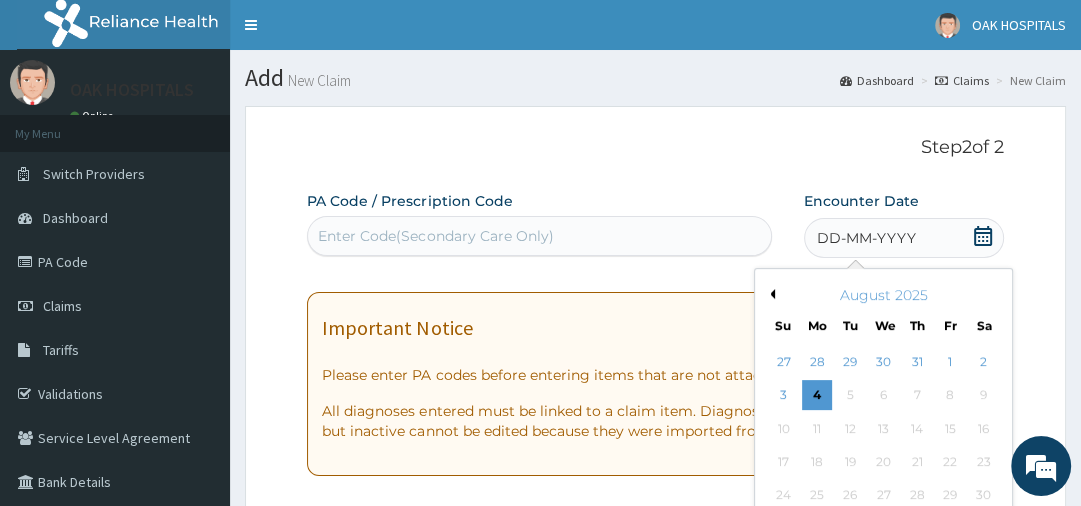 scroll, scrollTop: 442, scrollLeft: 0, axis: vertical 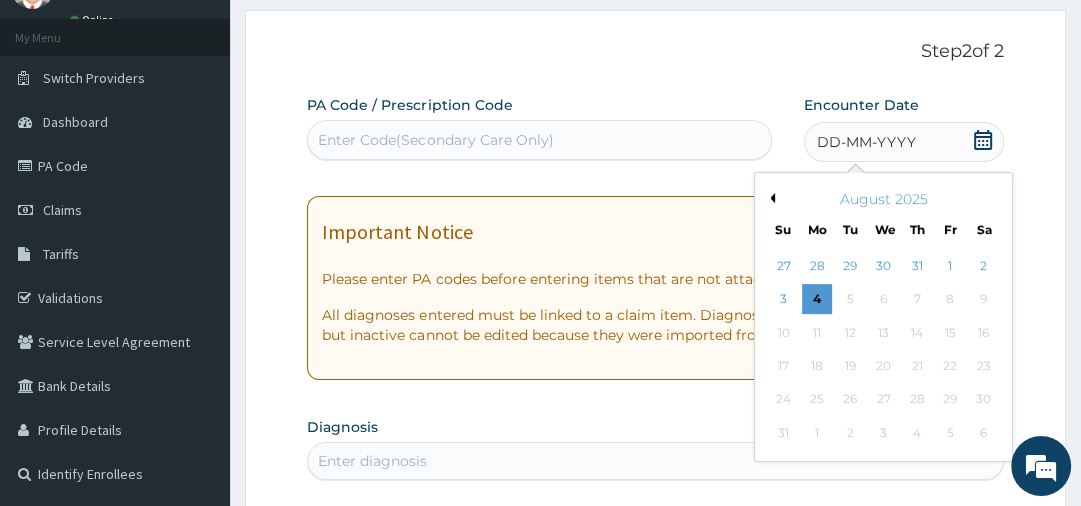click on "Previous Month" at bounding box center [770, 198] 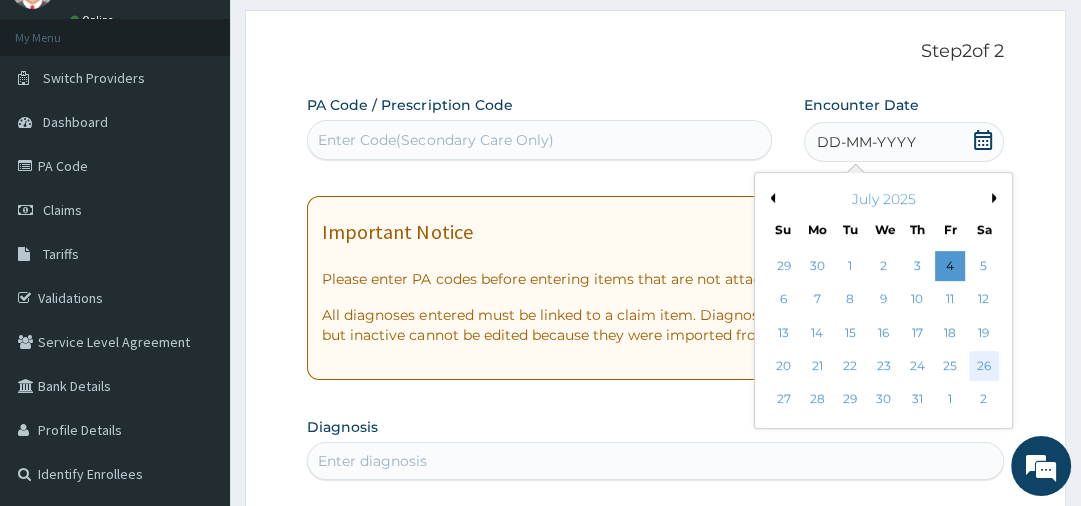 click on "26" at bounding box center [984, 366] 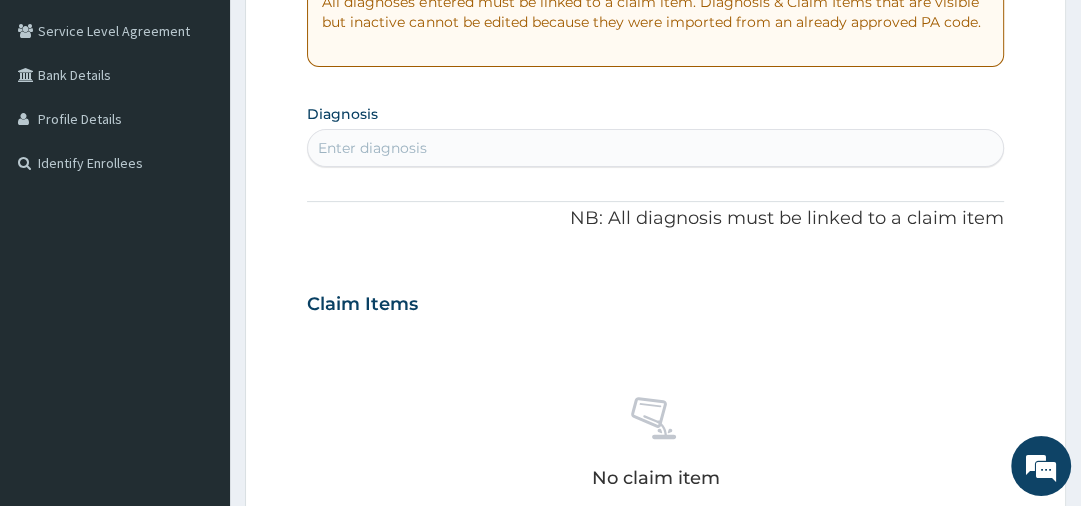 scroll, scrollTop: 416, scrollLeft: 0, axis: vertical 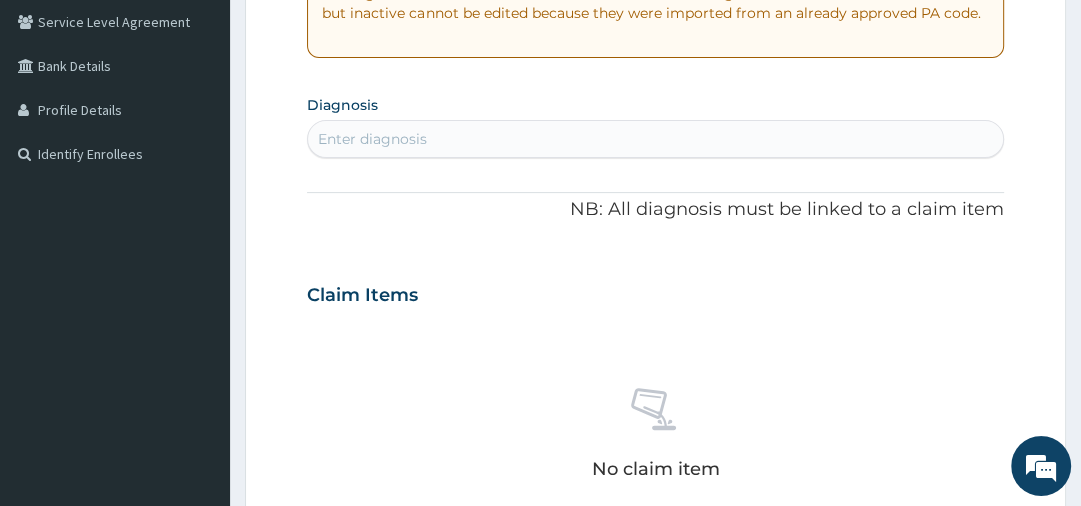 click on "Enter diagnosis" at bounding box center [372, 139] 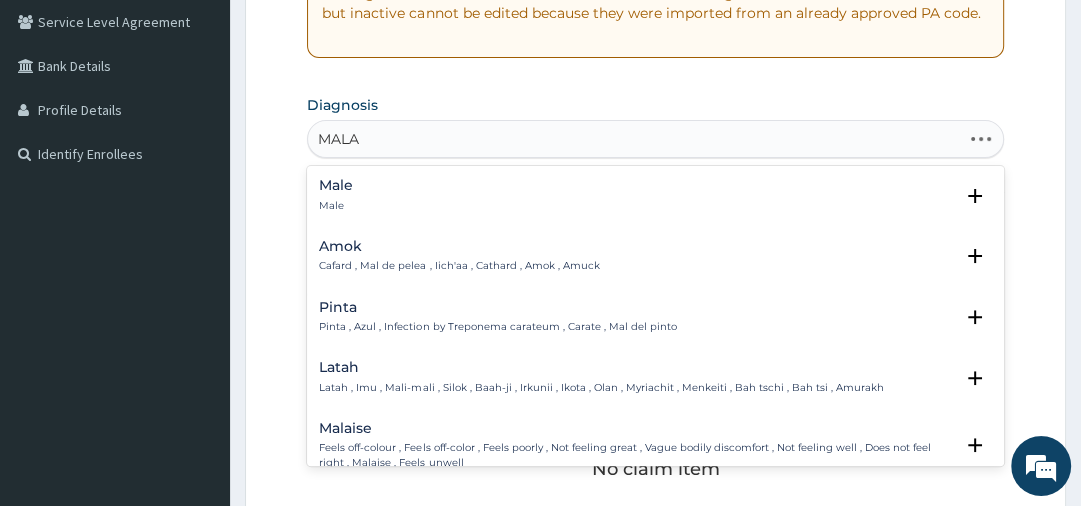 type on "MALAR" 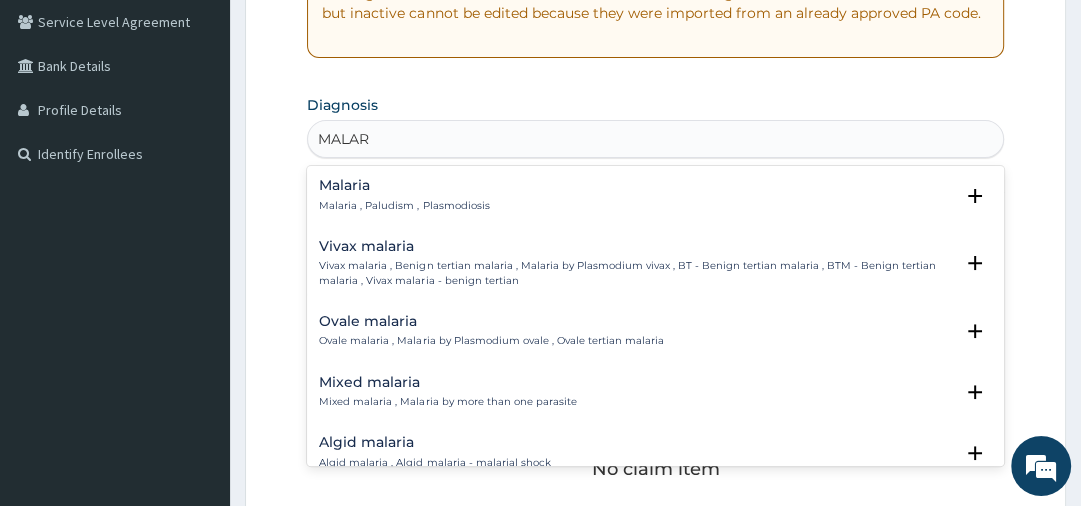 click on "Malaria , Paludism , Plasmodiosis" at bounding box center (404, 206) 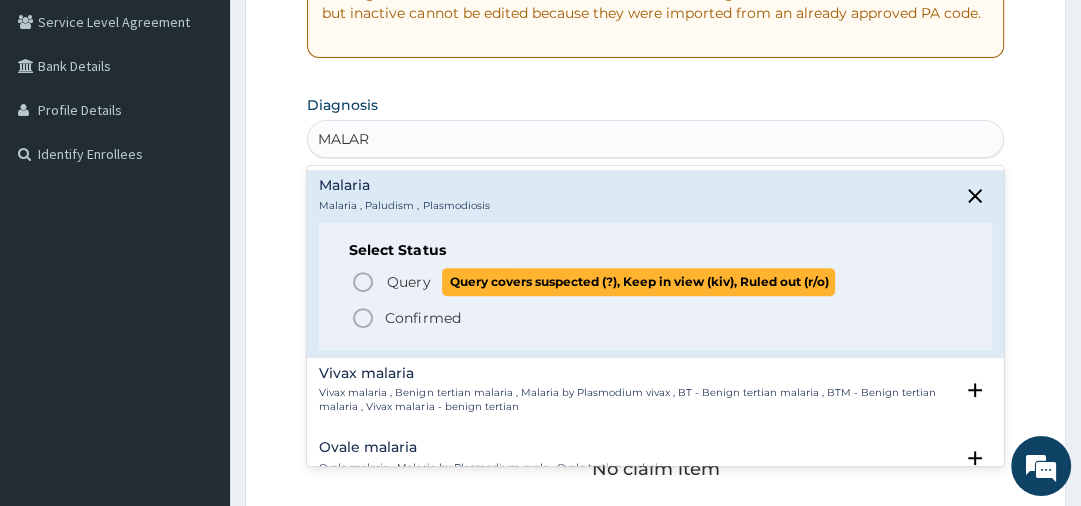 click on "Query" at bounding box center (408, 282) 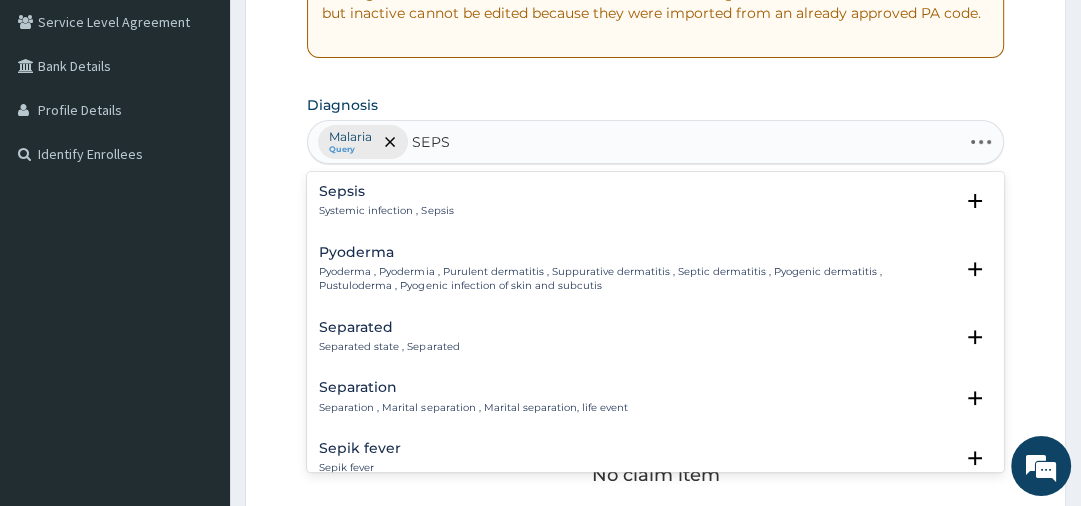 type on "SEPSI" 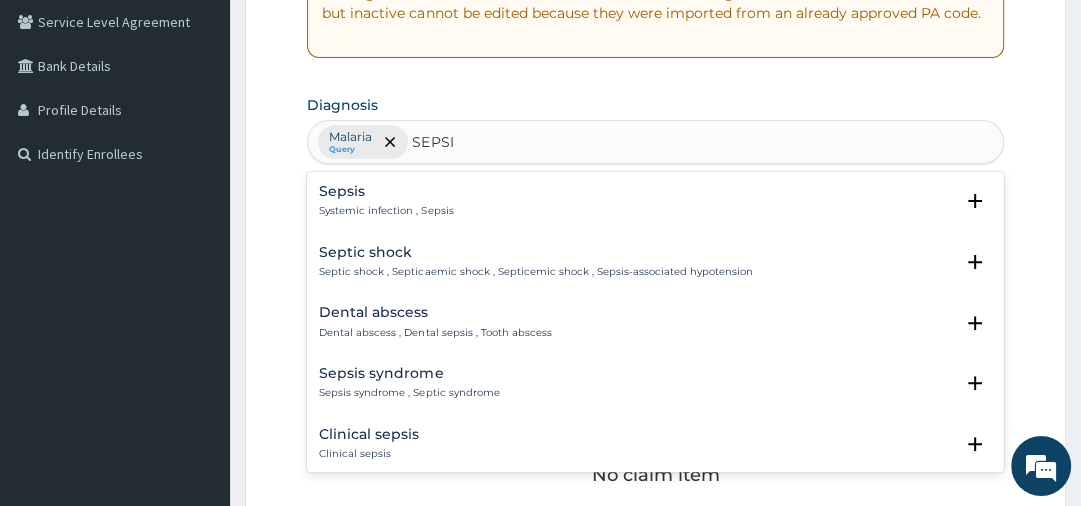 click on "Systemic infection , Sepsis" at bounding box center (386, 211) 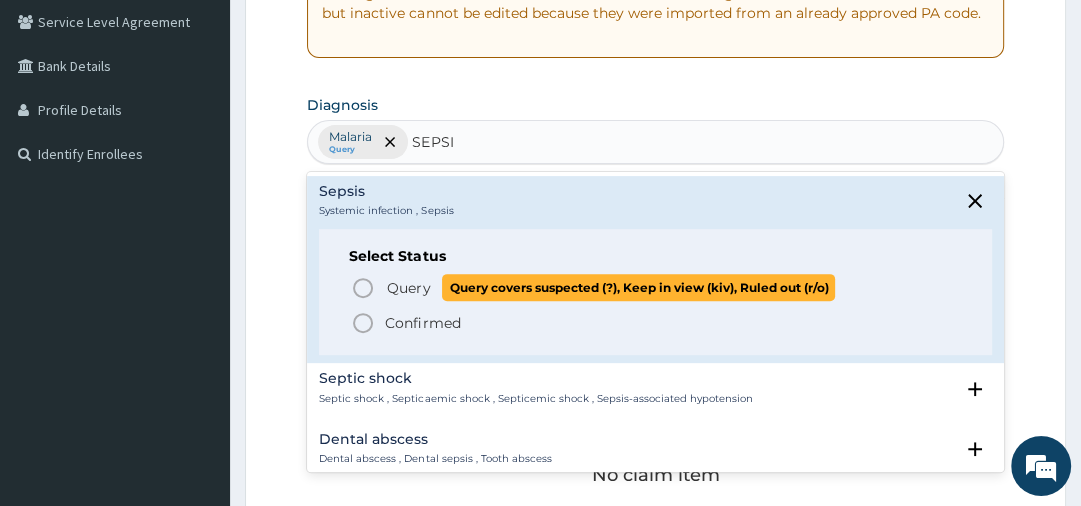 click on "Query Query covers suspected (?), Keep in view (kiv), Ruled out (r/o)" at bounding box center (610, 287) 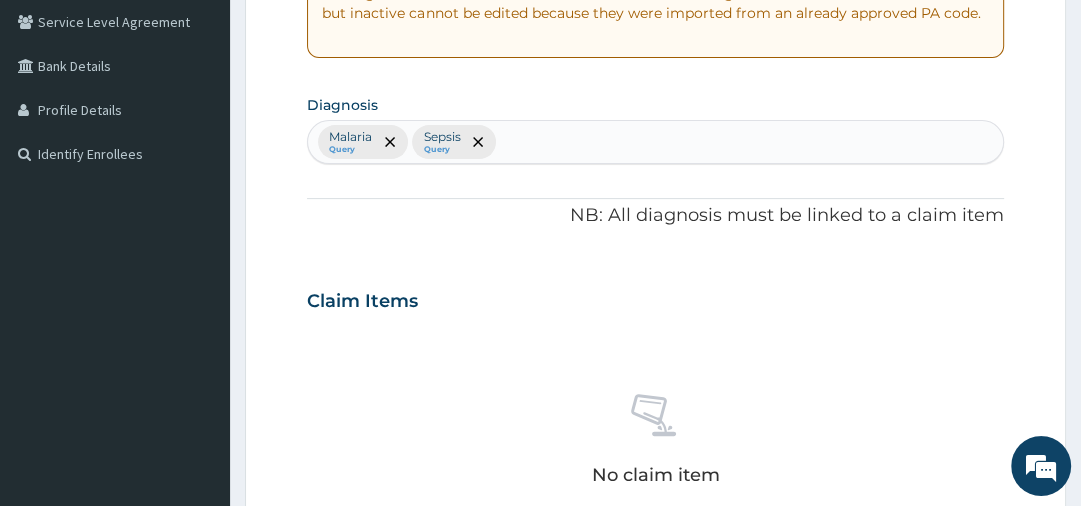 scroll, scrollTop: 858, scrollLeft: 0, axis: vertical 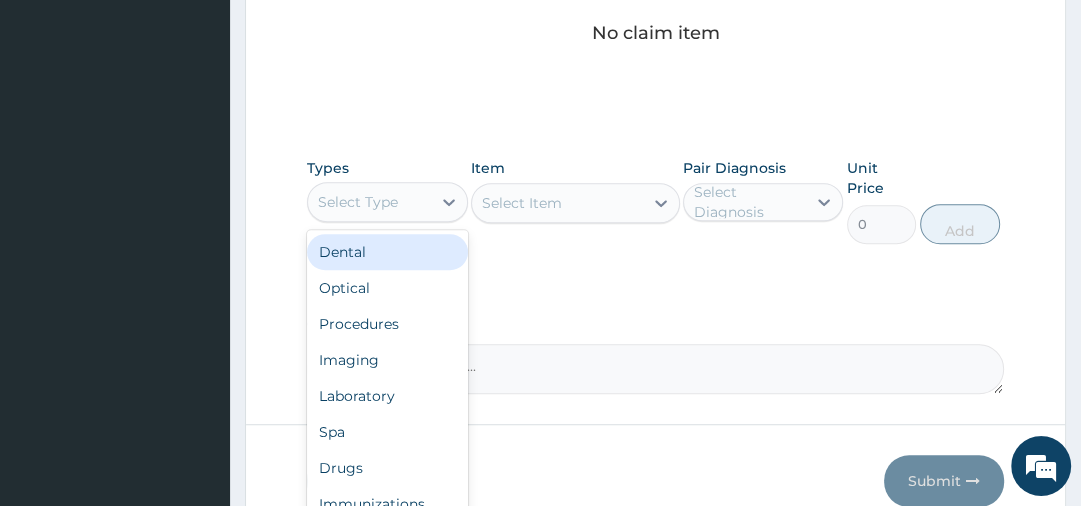 click on "Select Type" at bounding box center (358, 202) 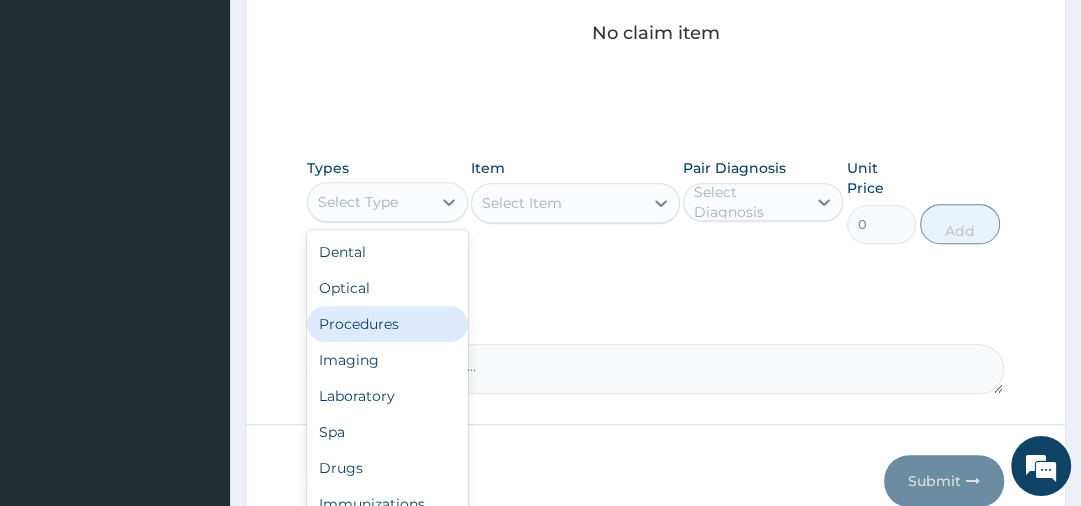 click on "Procedures" at bounding box center [387, 324] 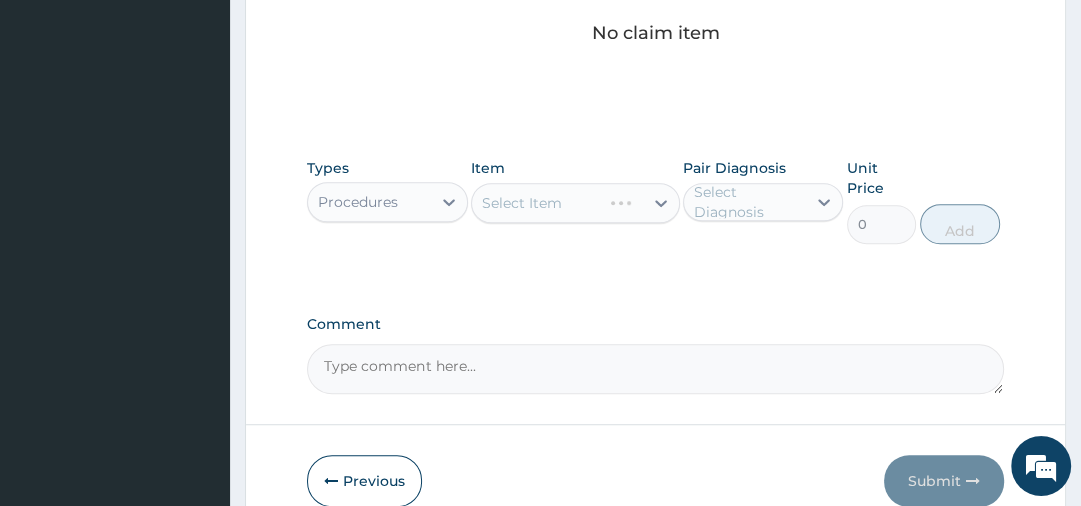click on "Select Diagnosis" at bounding box center [749, 202] 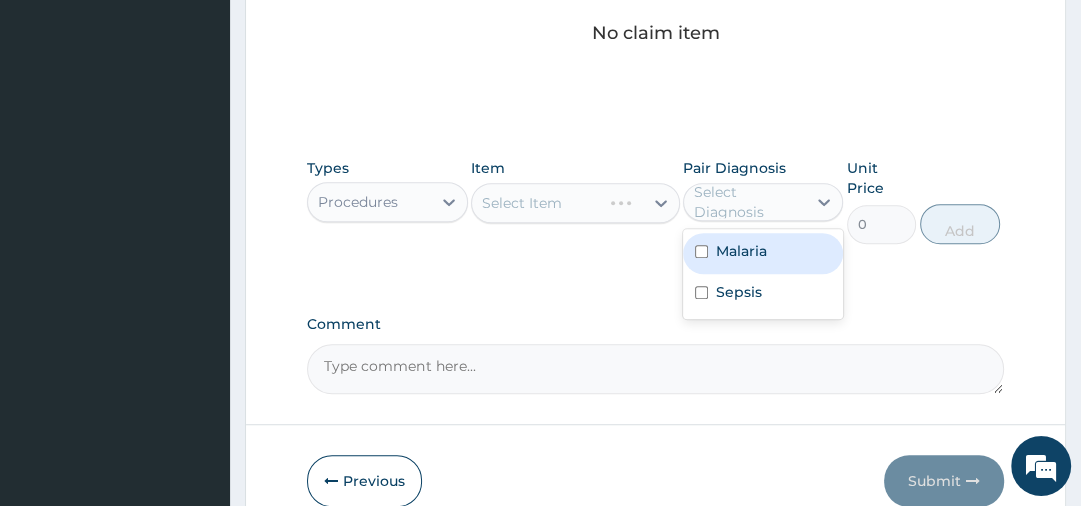click on "Malaria" at bounding box center [741, 251] 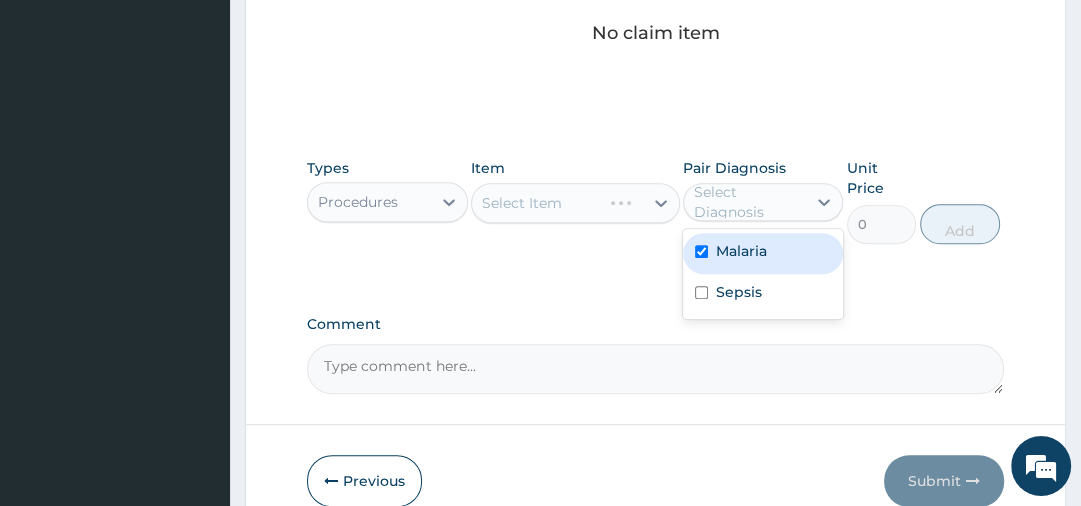 checkbox on "true" 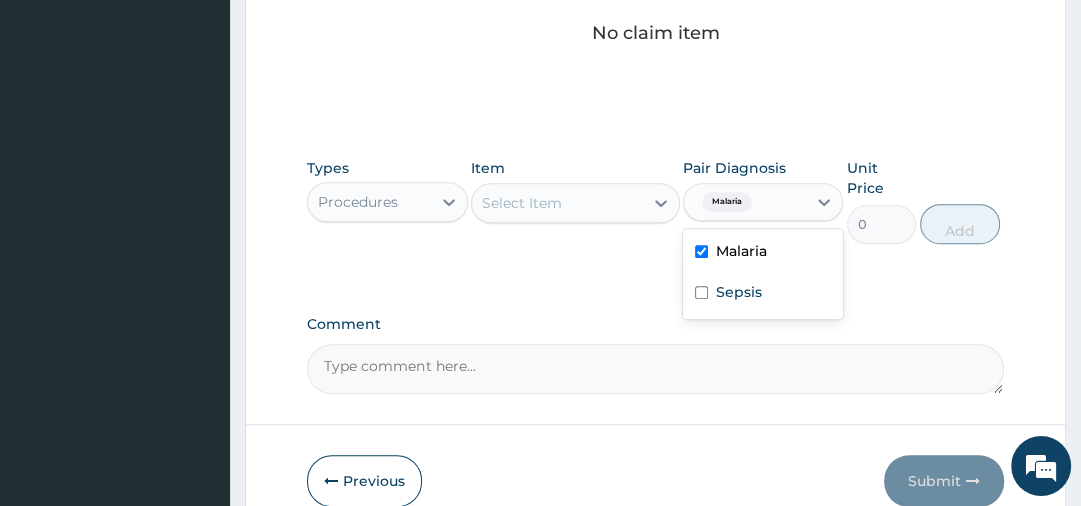 click on "Select Item" at bounding box center [522, 203] 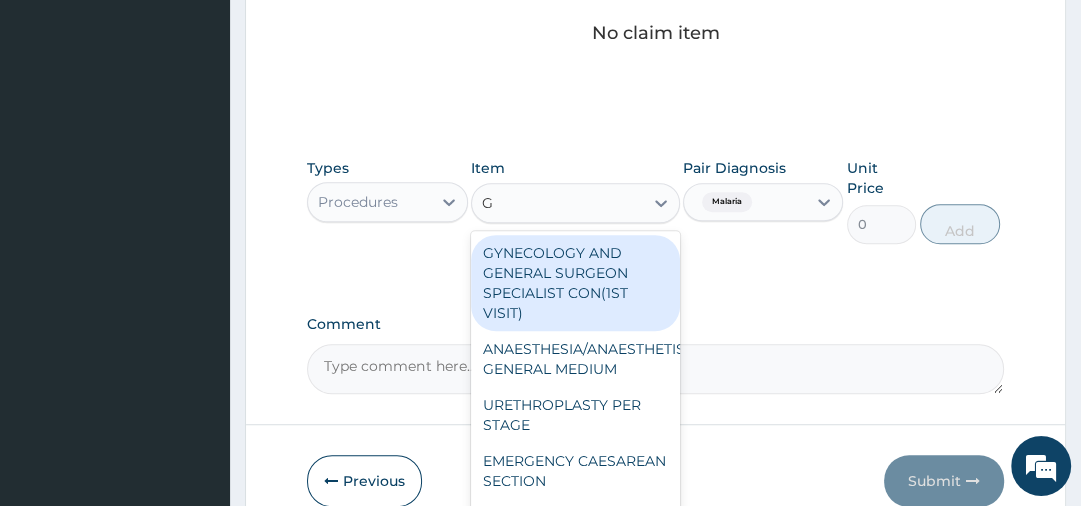 type on "GP" 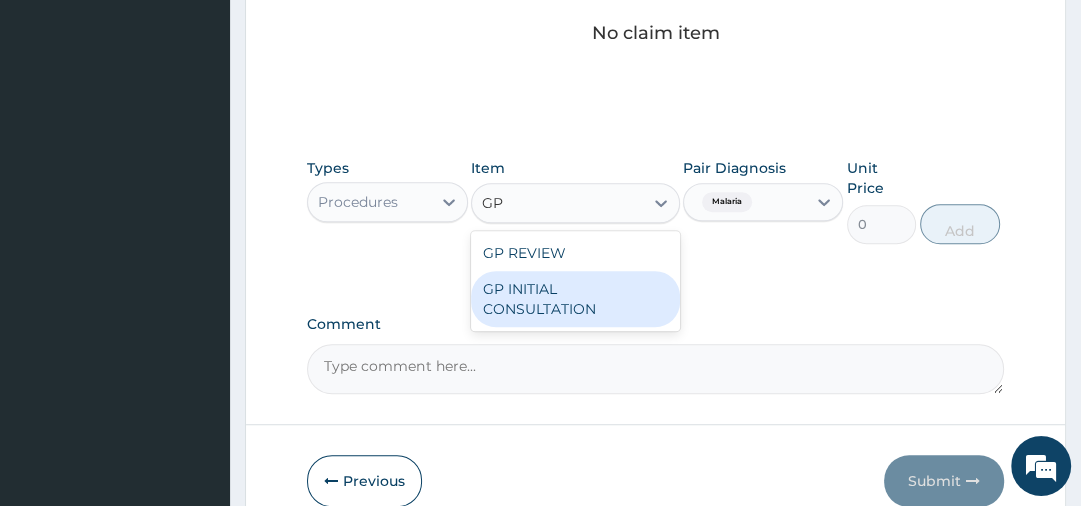 click on "GP INITIAL CONSULTATION" at bounding box center (575, 299) 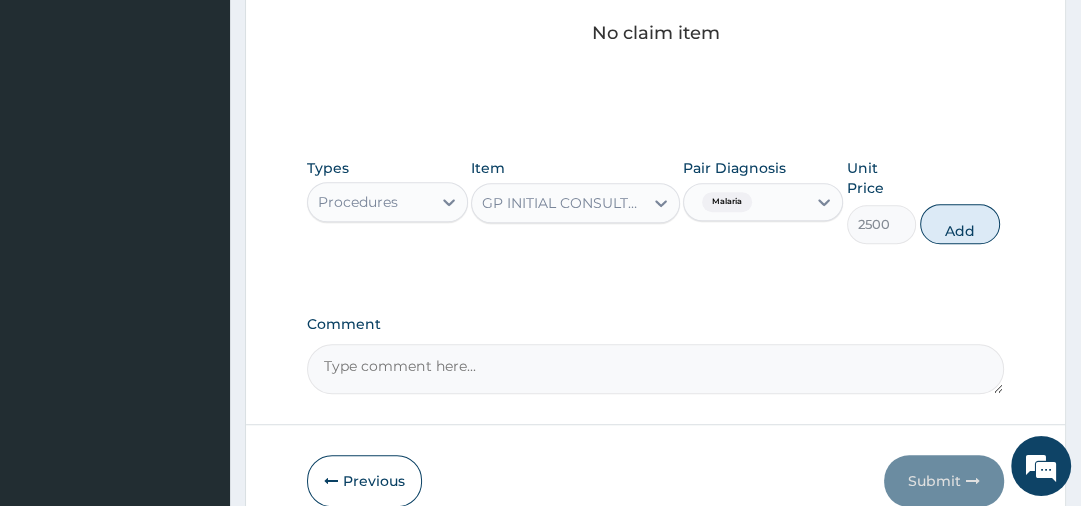type 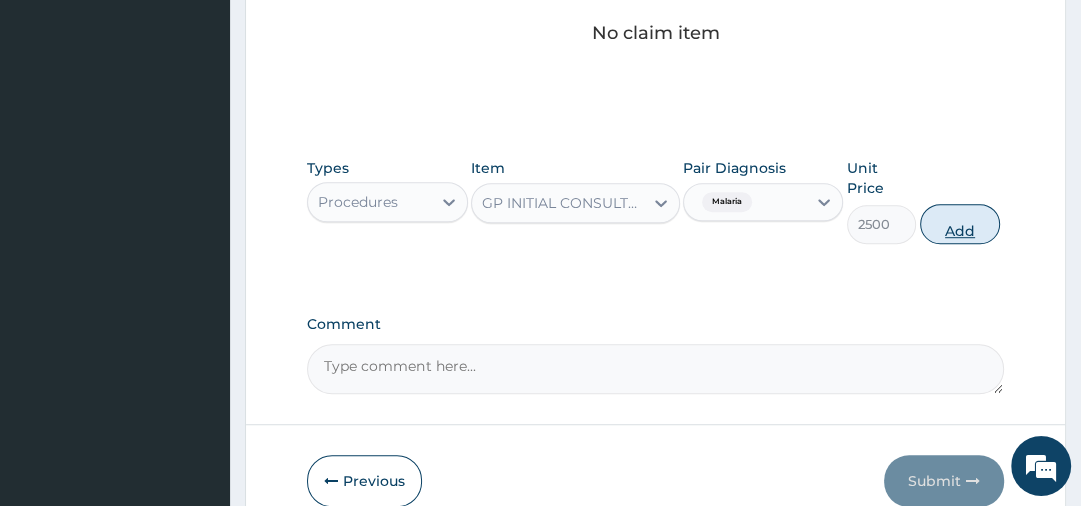 click on "Add" at bounding box center [960, 224] 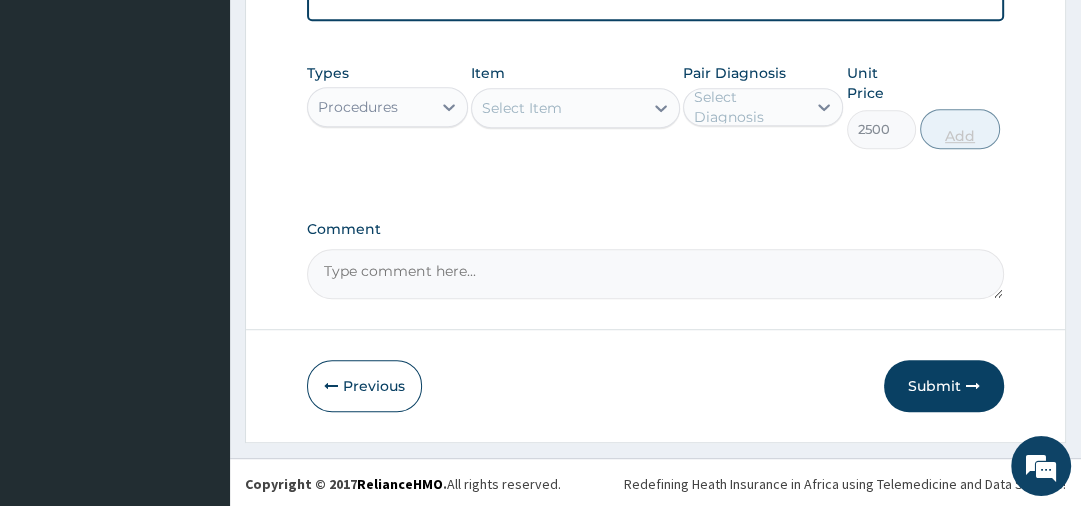 type on "0" 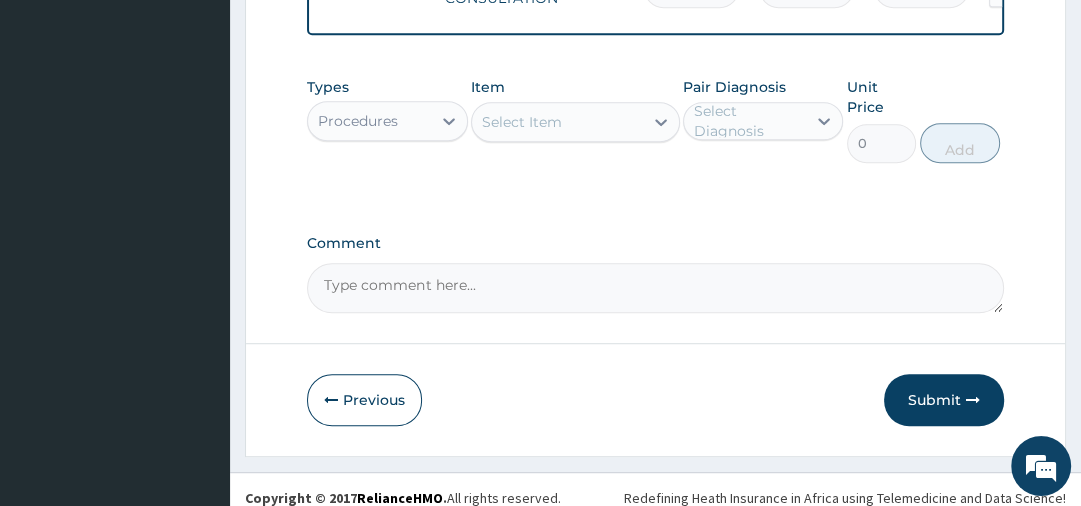 scroll, scrollTop: 869, scrollLeft: 0, axis: vertical 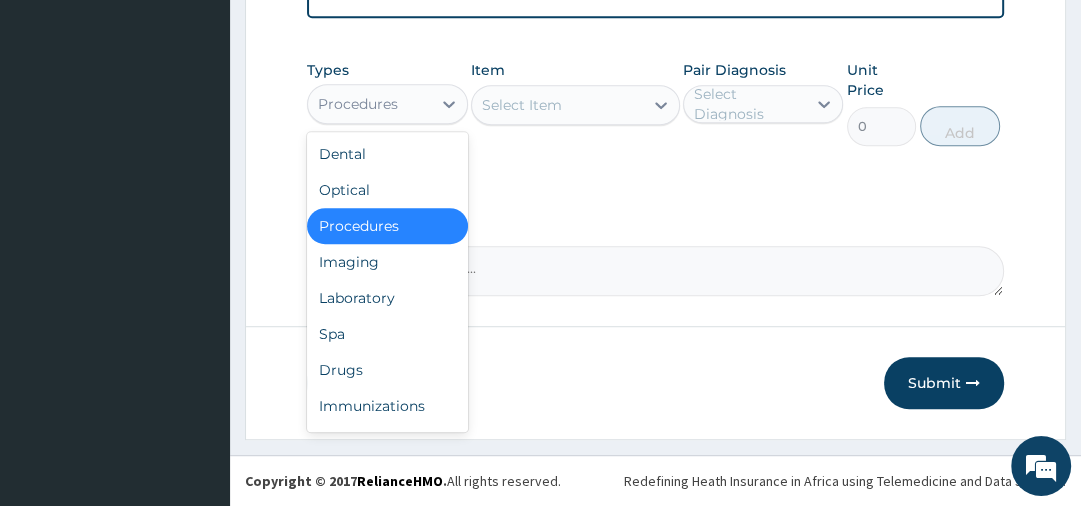 click on "Procedures" at bounding box center (369, 104) 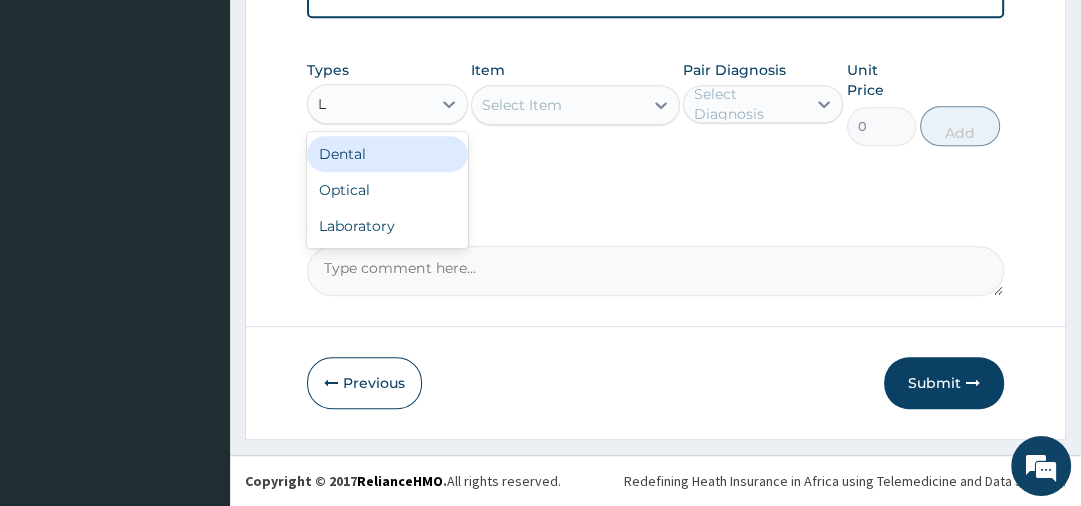 type on "LA" 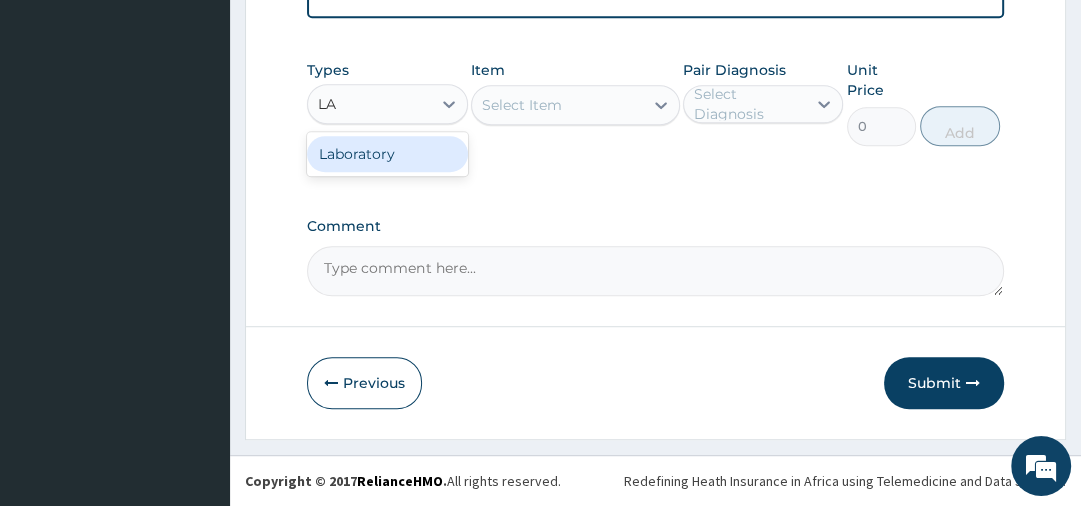 click on "Laboratory" at bounding box center [387, 154] 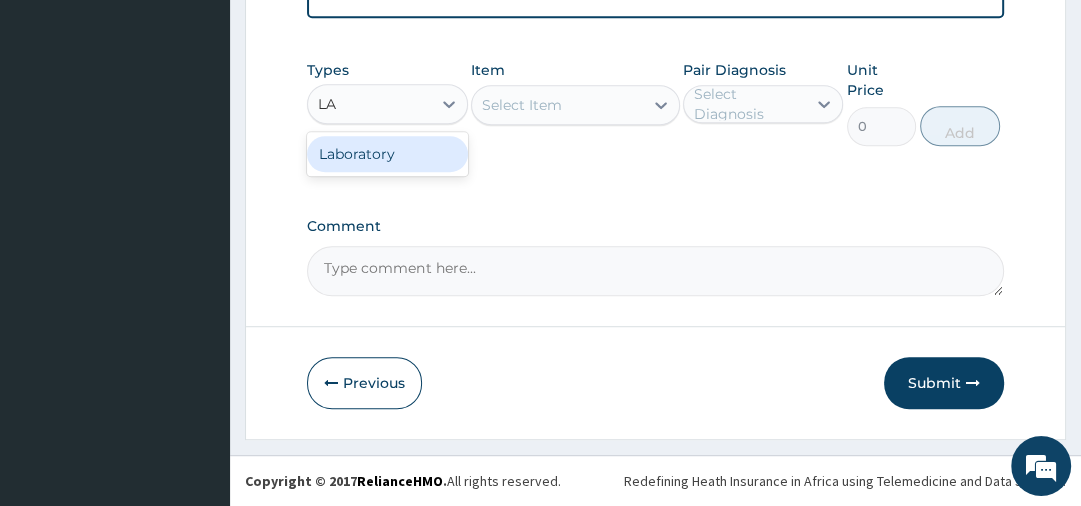 type 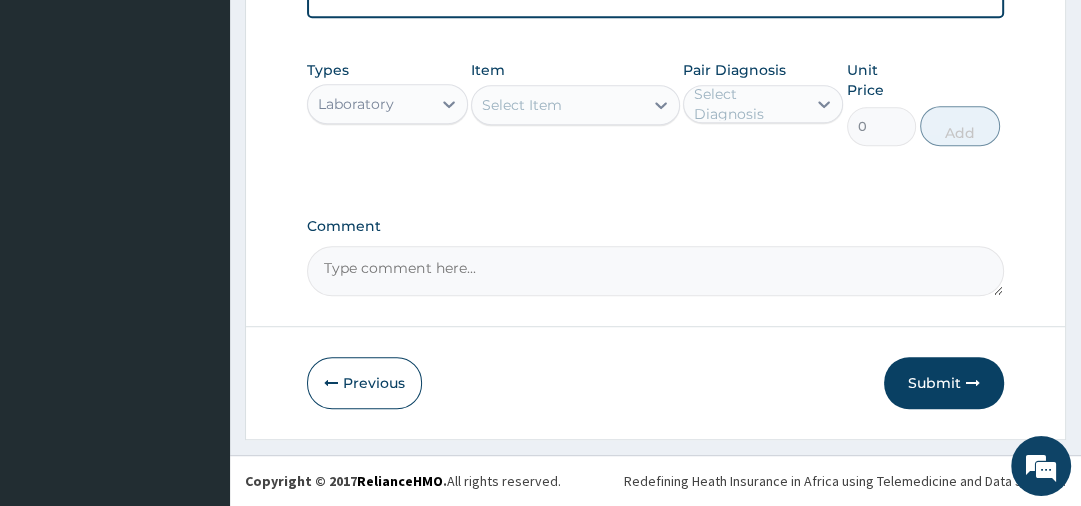 click on "Select Diagnosis" at bounding box center [749, 104] 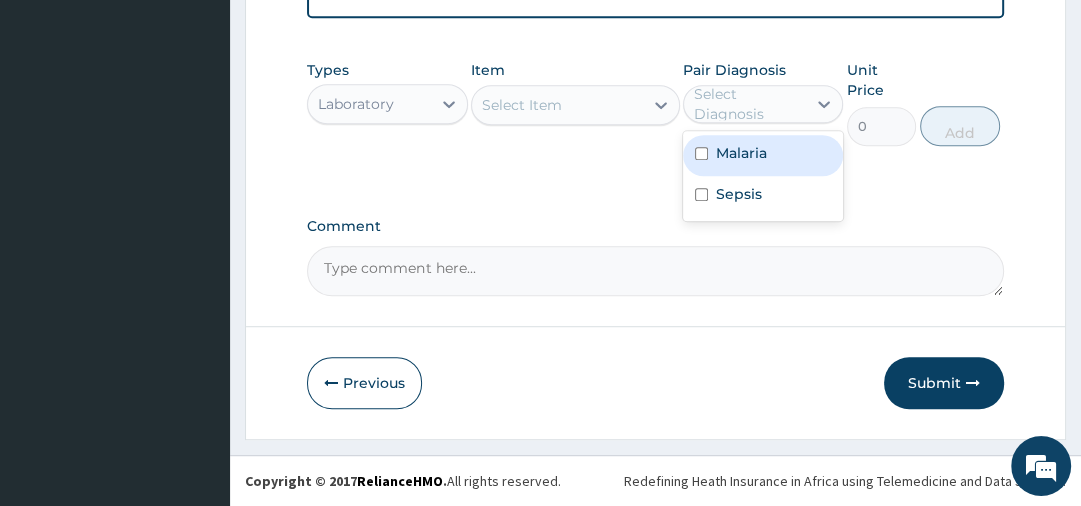 click on "Malaria" at bounding box center (741, 153) 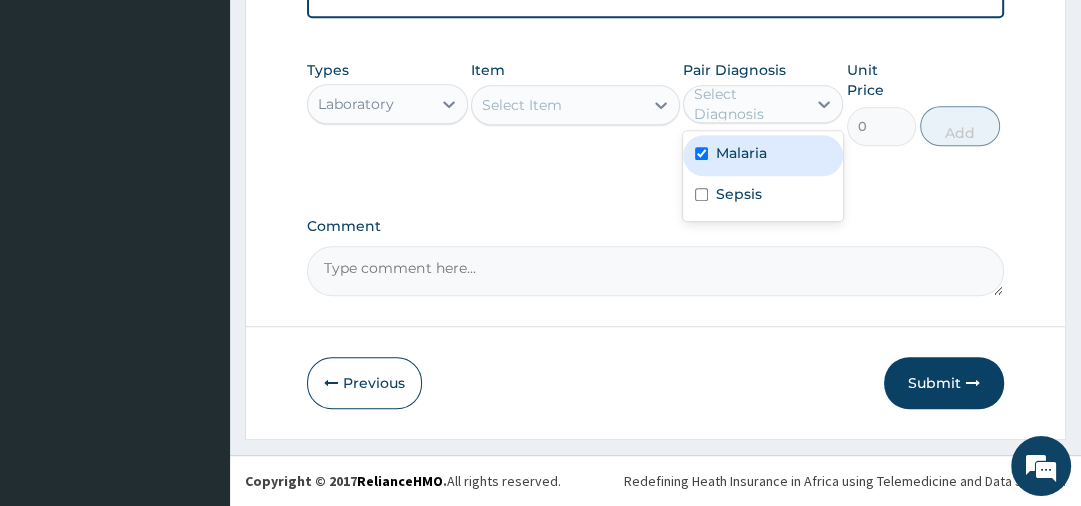 checkbox on "true" 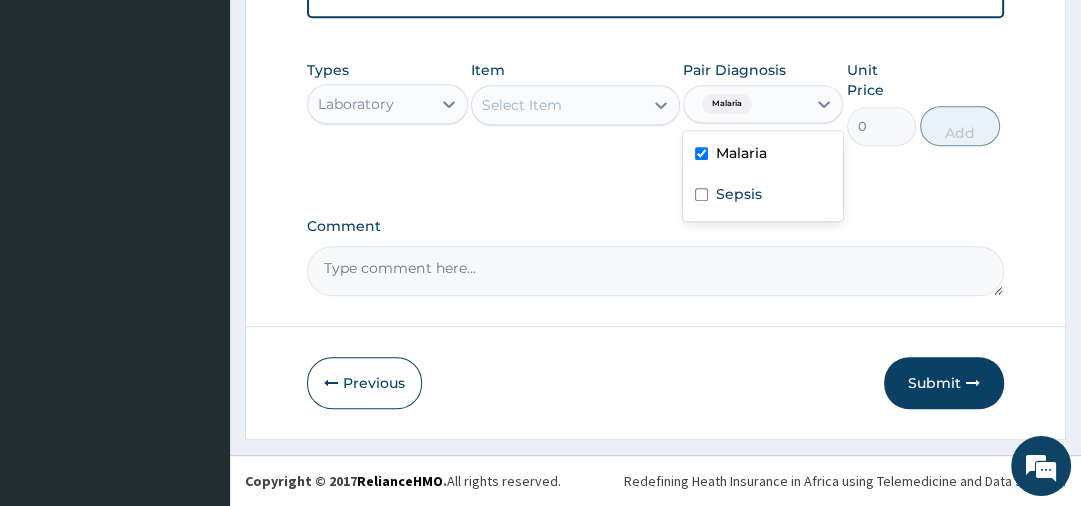 click on "Select Item" at bounding box center (557, 105) 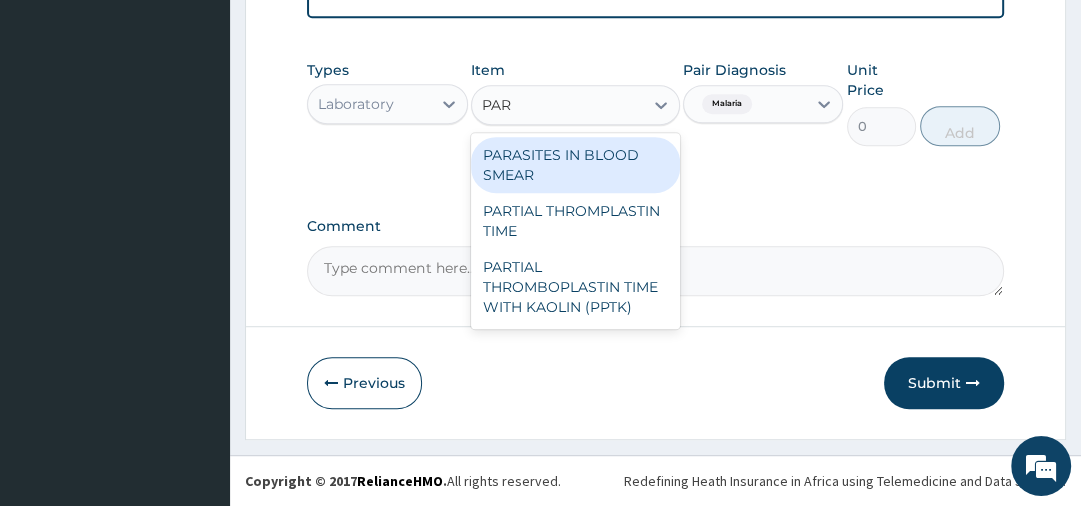 type on "PARA" 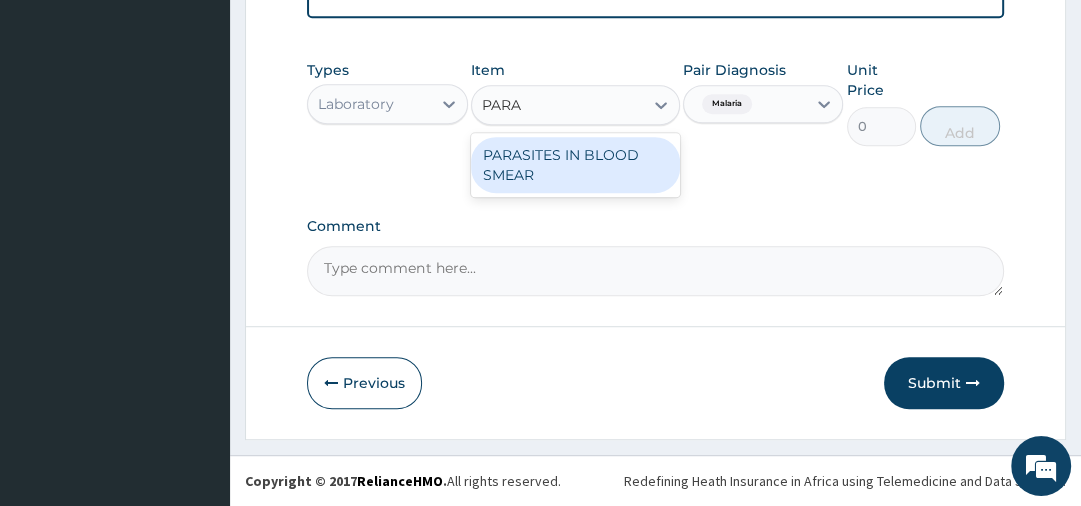 click on "PARASITES IN BLOOD SMEAR" at bounding box center [575, 165] 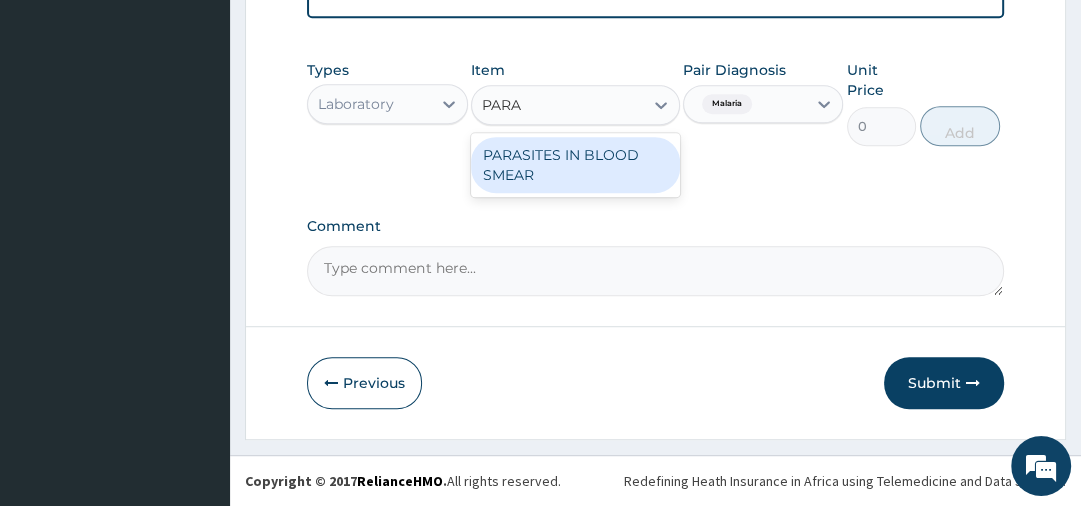 type 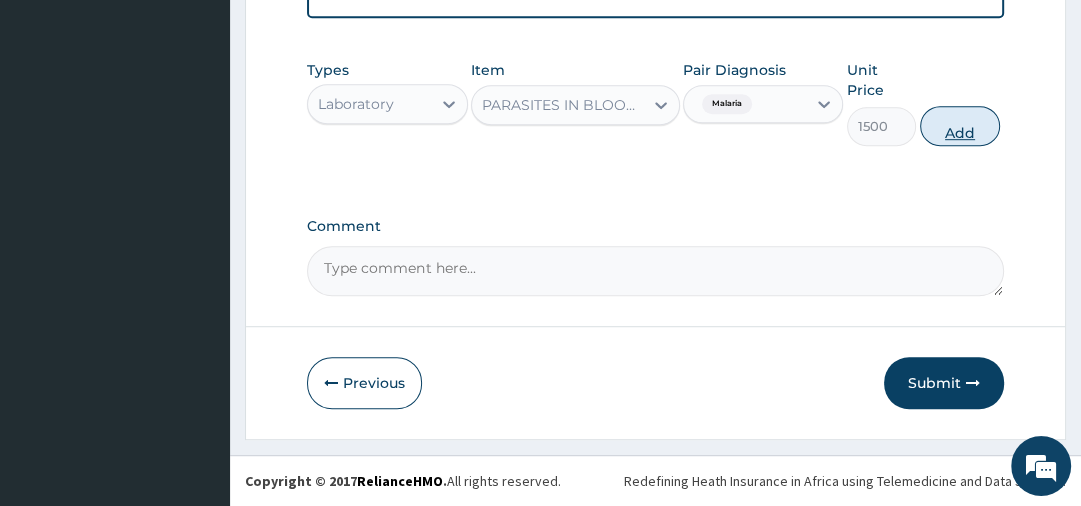 click on "Add" at bounding box center [960, 126] 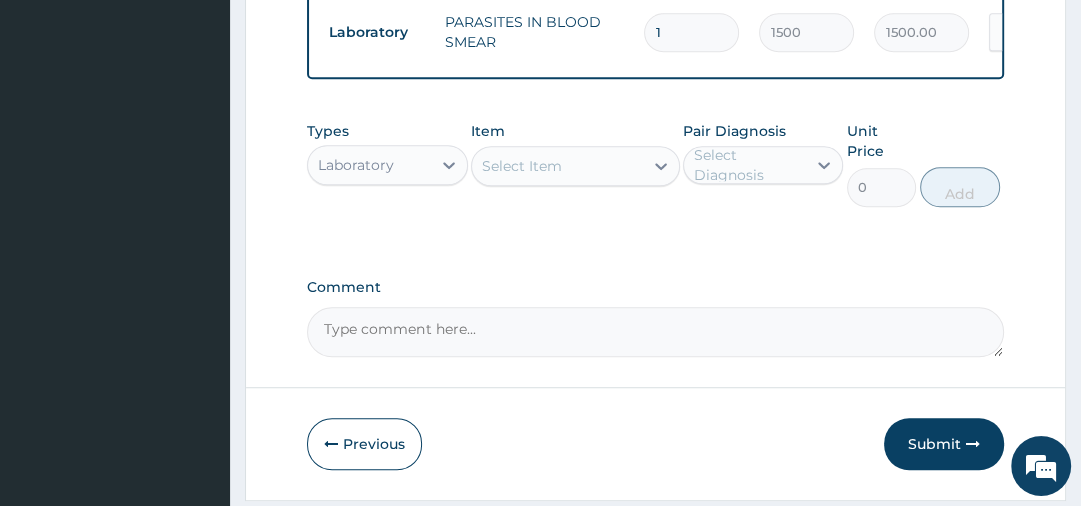 click on "Select Diagnosis" at bounding box center [749, 165] 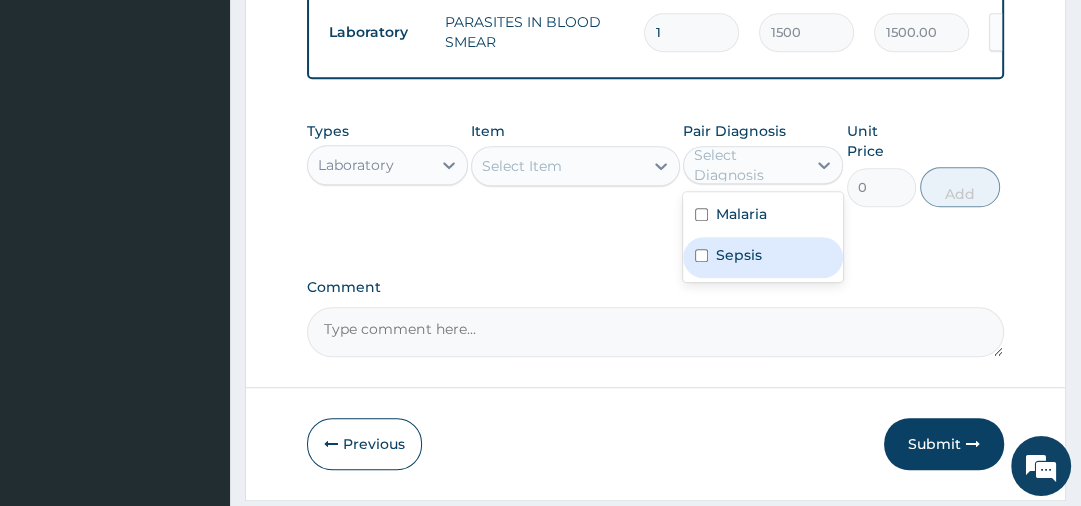 click on "Sepsis" at bounding box center [739, 255] 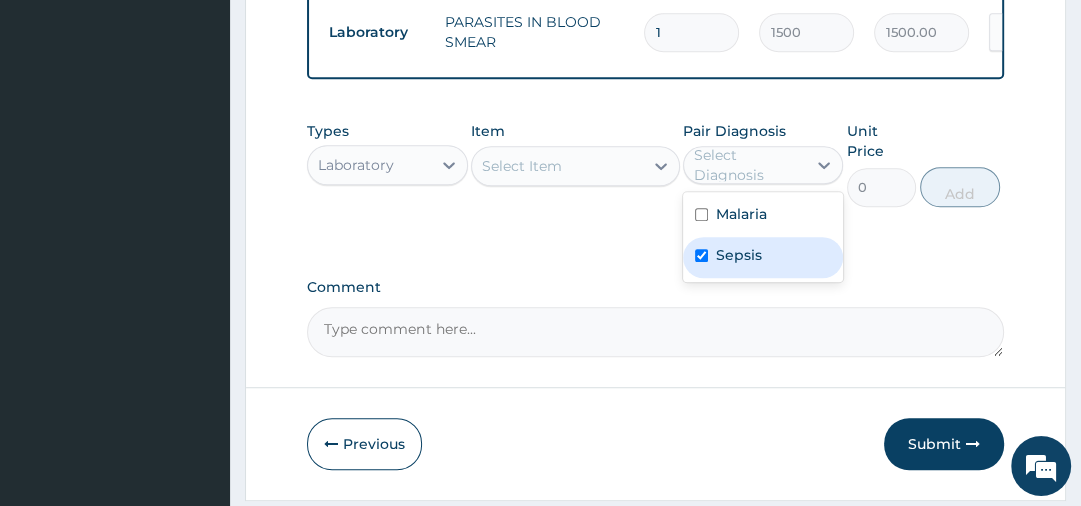 checkbox on "true" 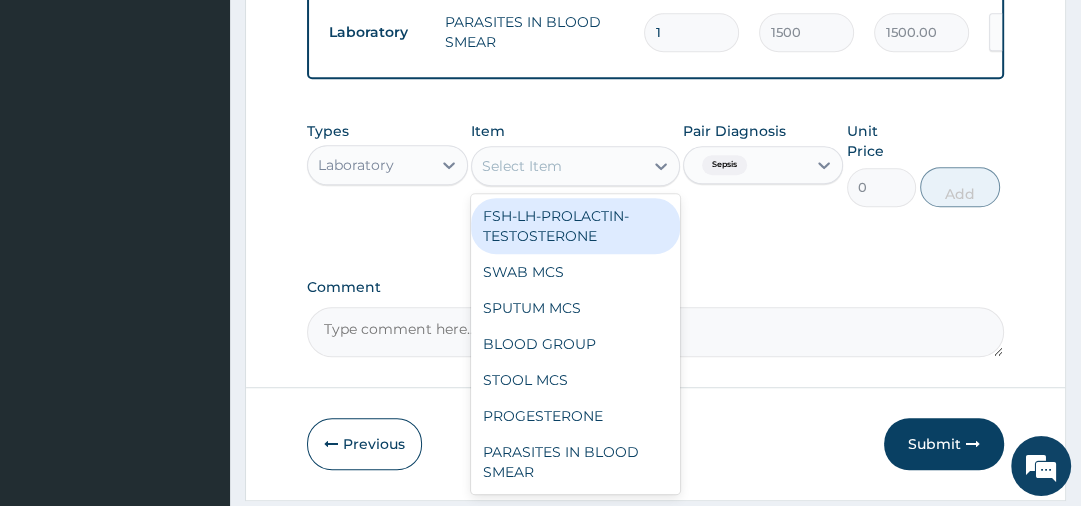 click on "Select Item" at bounding box center (557, 166) 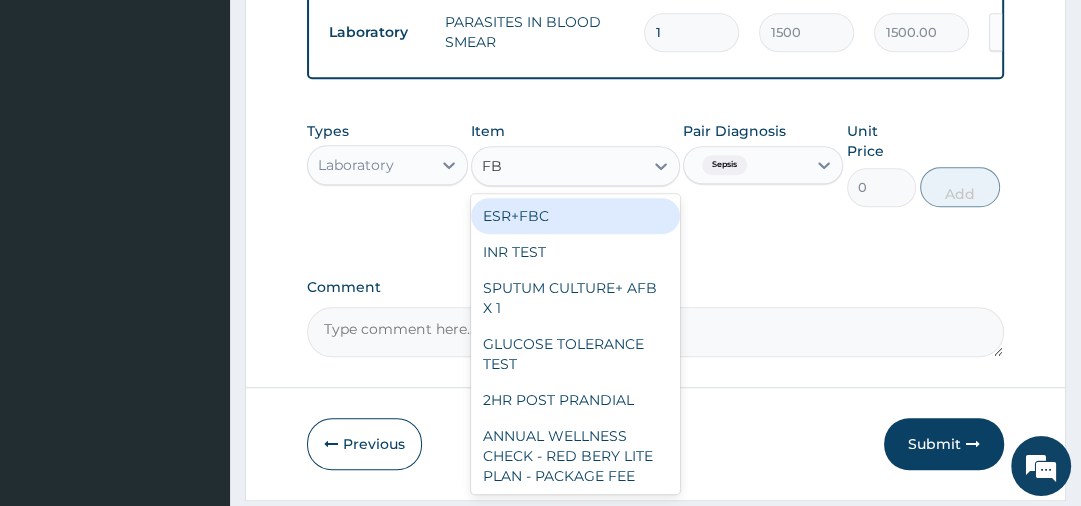 type on "FBC" 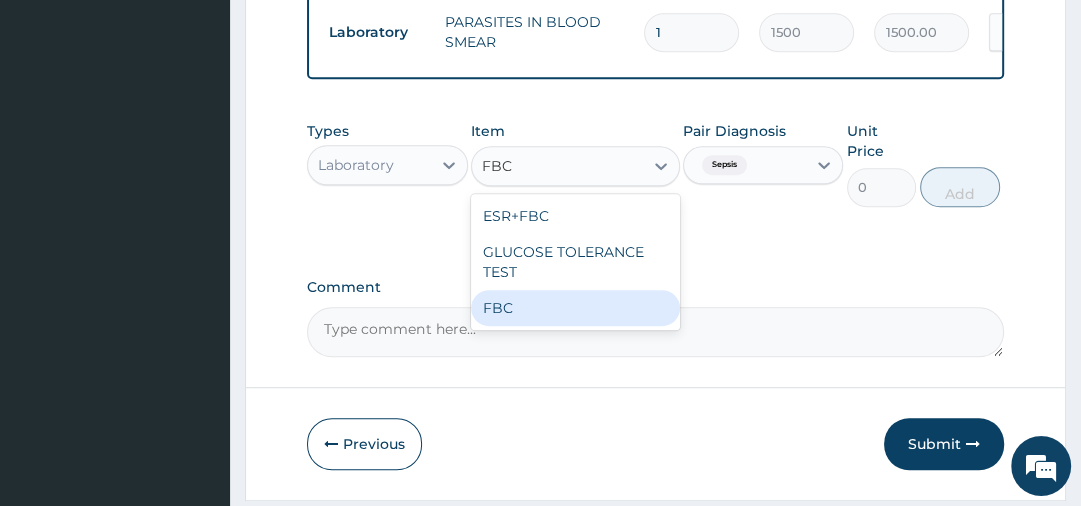 click on "FBC" at bounding box center (575, 308) 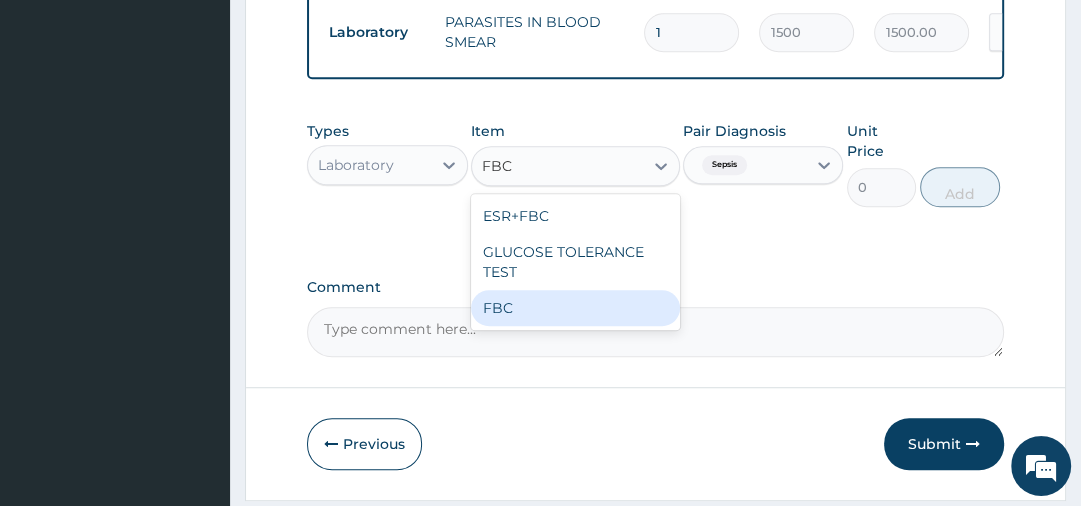 type 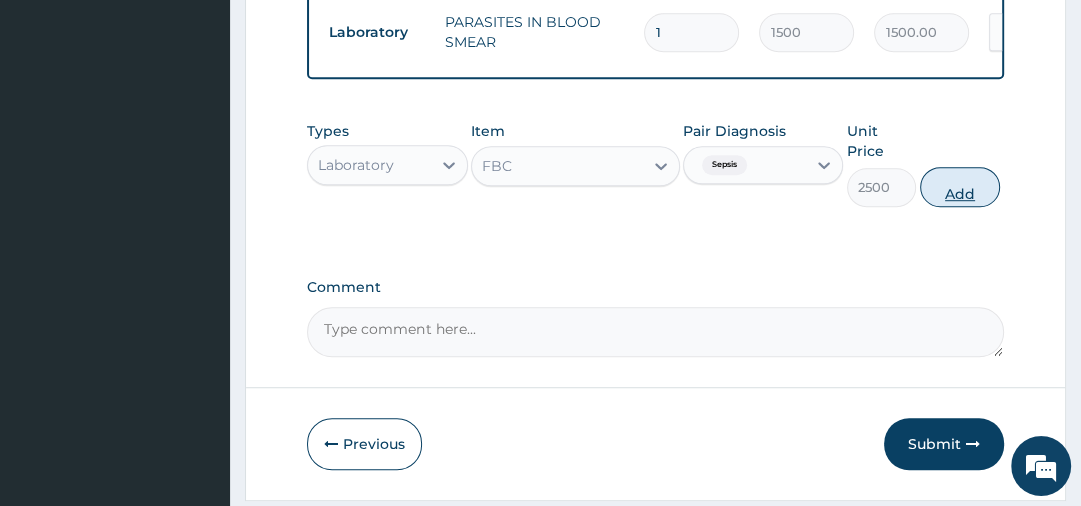 click on "Add" at bounding box center (960, 187) 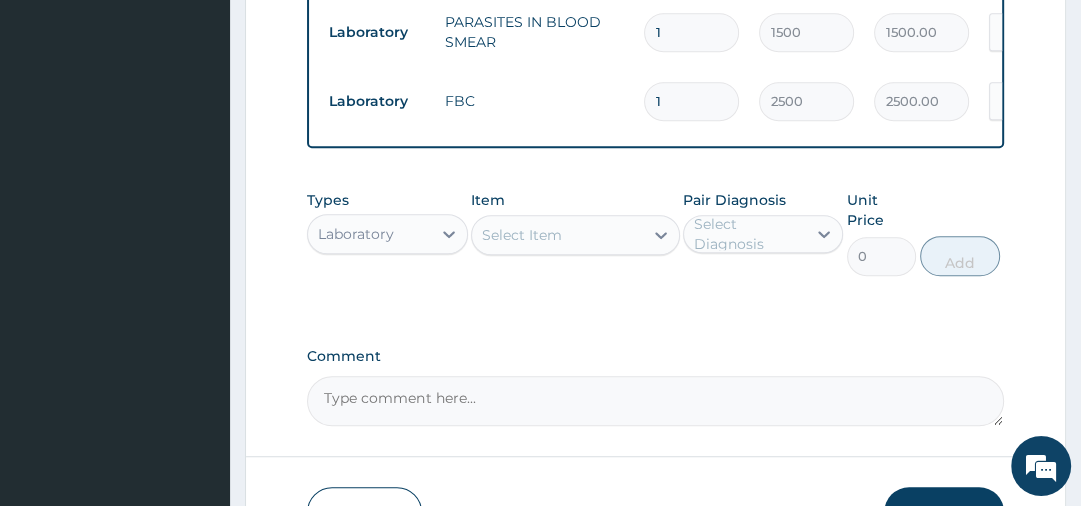 scroll, scrollTop: 1007, scrollLeft: 0, axis: vertical 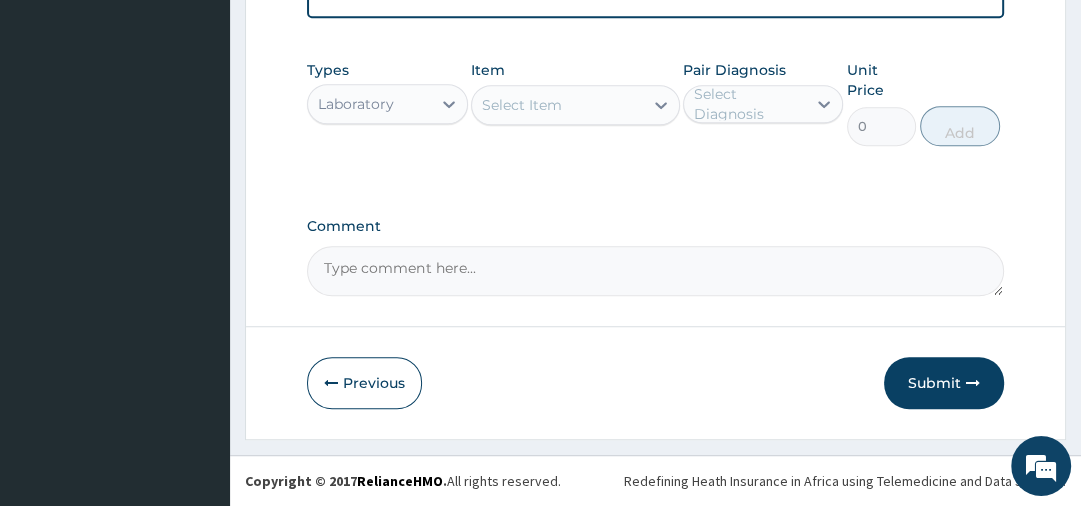 click on "Laboratory" at bounding box center (356, 104) 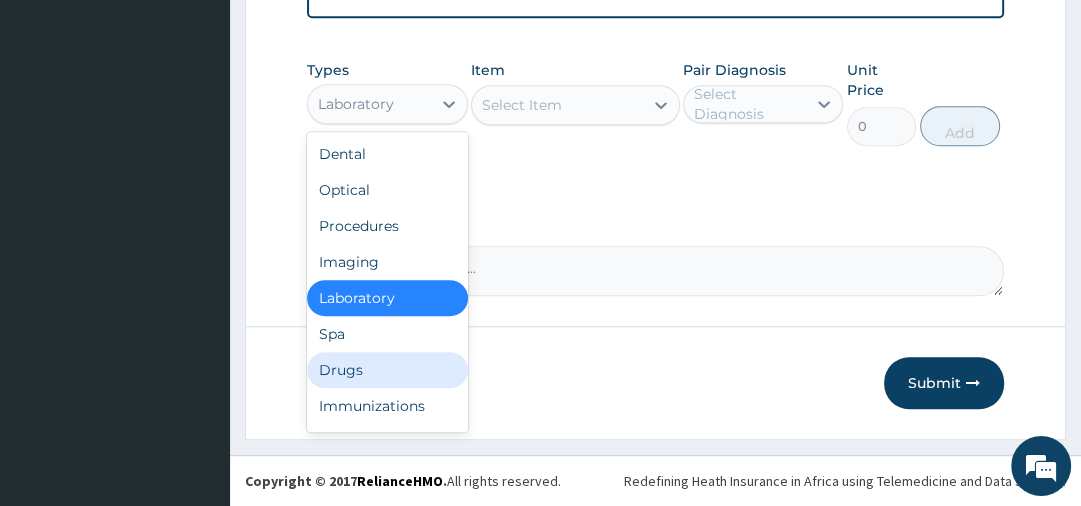click on "Drugs" at bounding box center [387, 370] 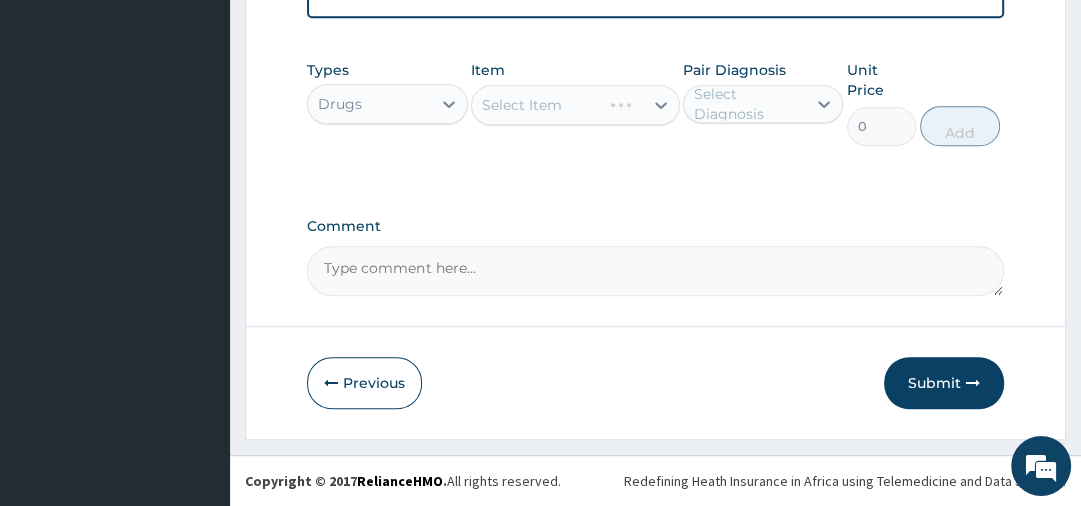 click on "Select Item" at bounding box center [575, 105] 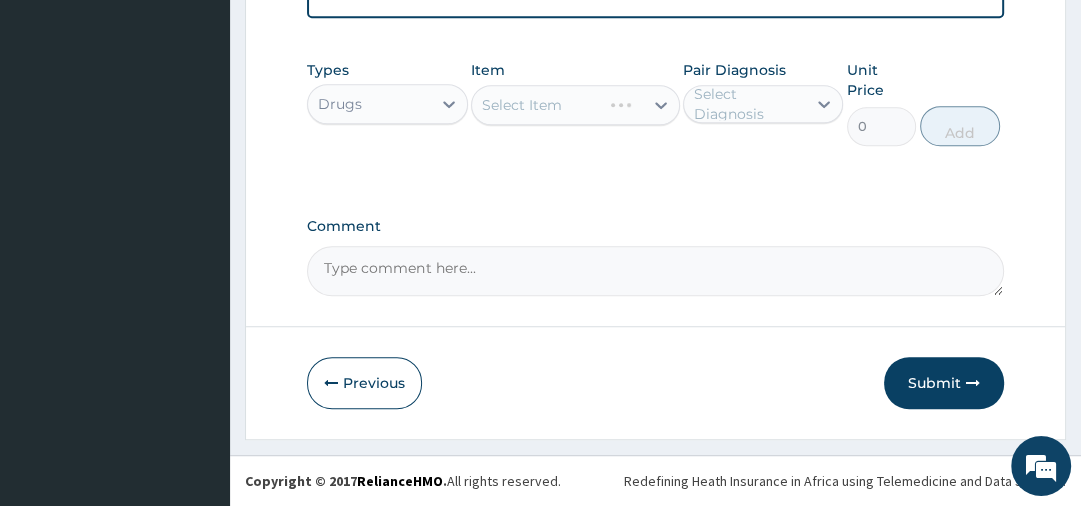 click on "Select Diagnosis" at bounding box center [749, 104] 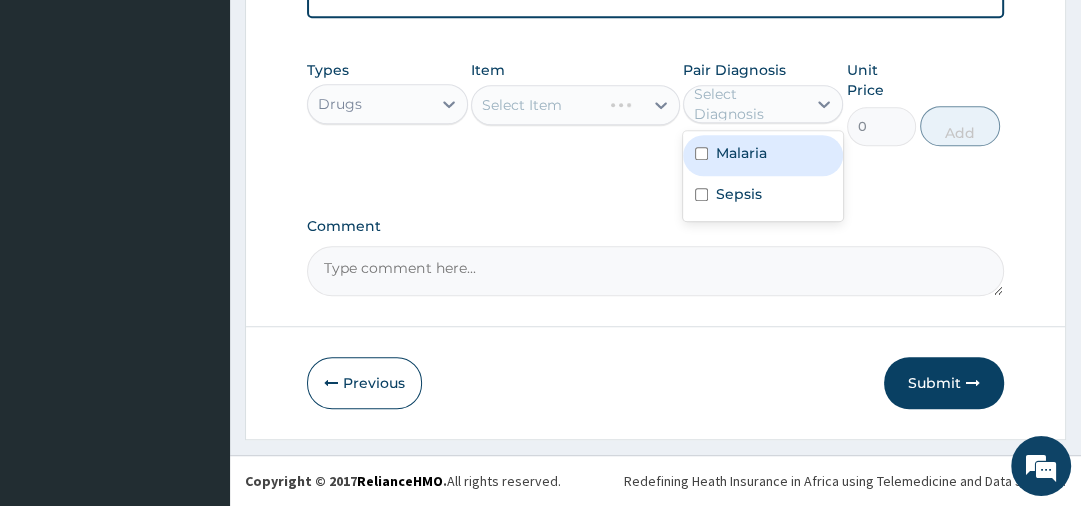 click on "Malaria" at bounding box center [741, 153] 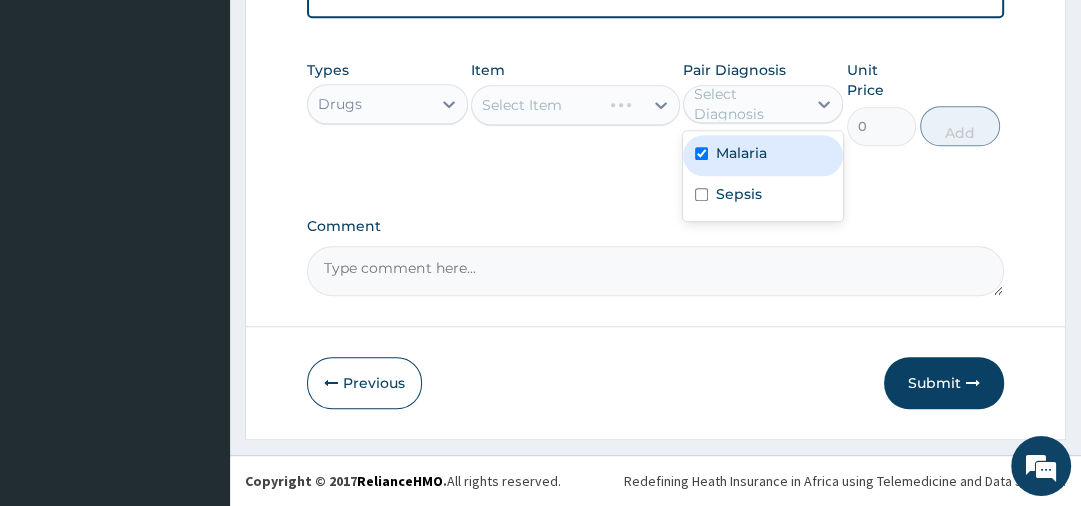 checkbox on "true" 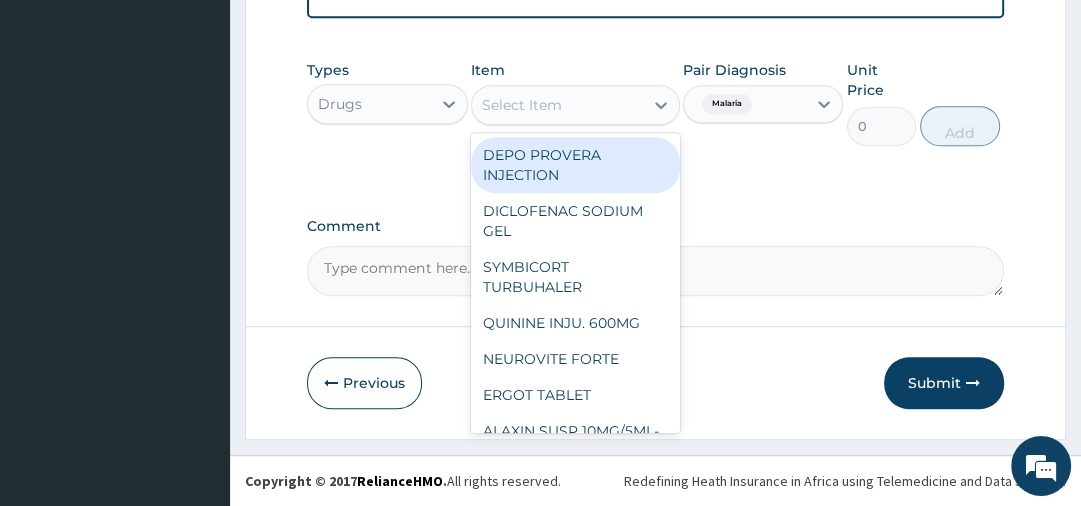 click on "Select Item" at bounding box center (557, 105) 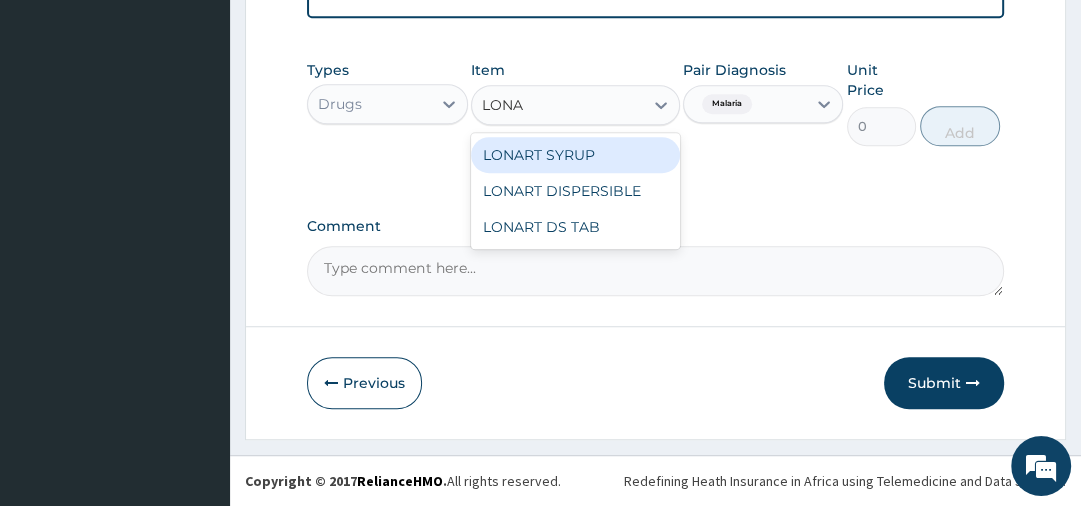 type on "LONAR" 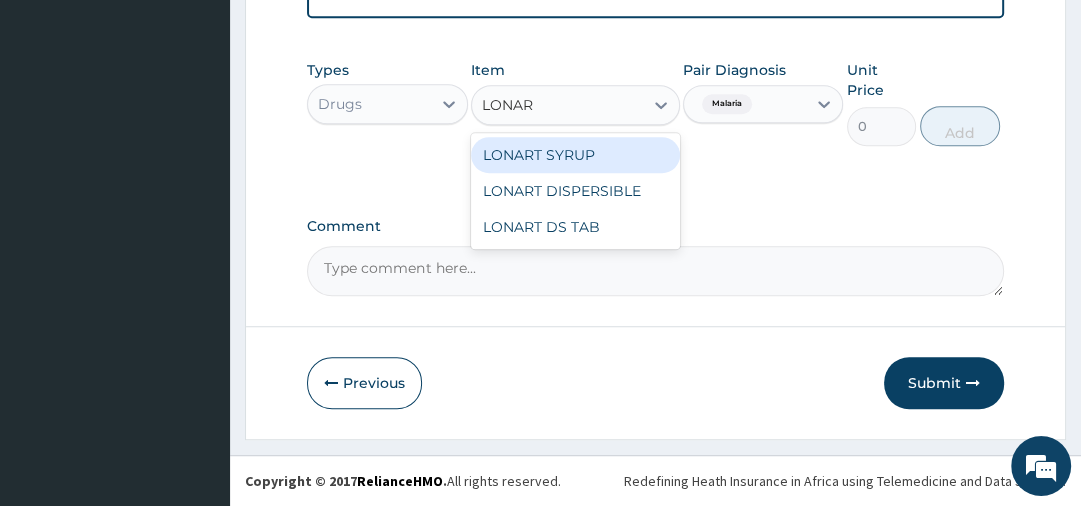 click on "LONART SYRUP" at bounding box center (575, 155) 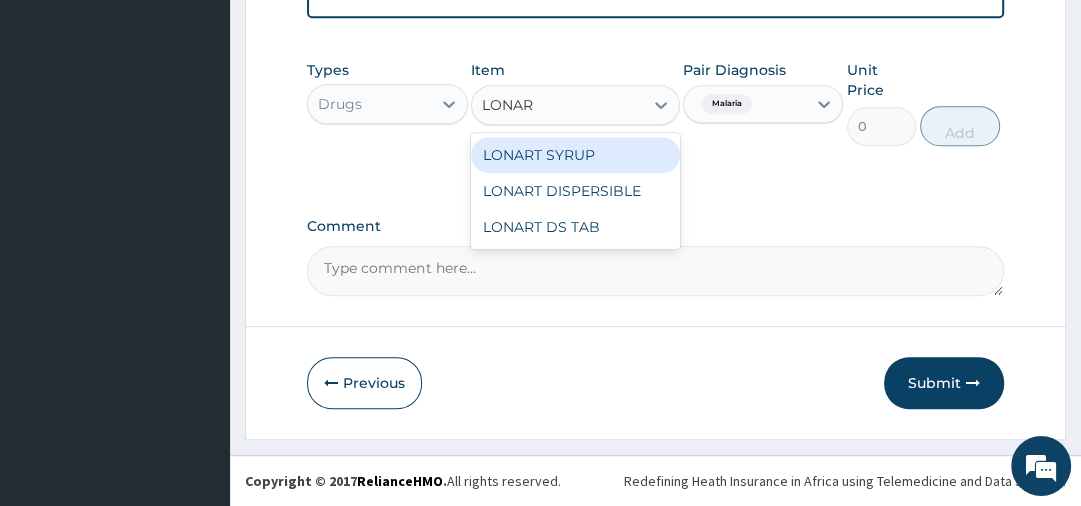 type 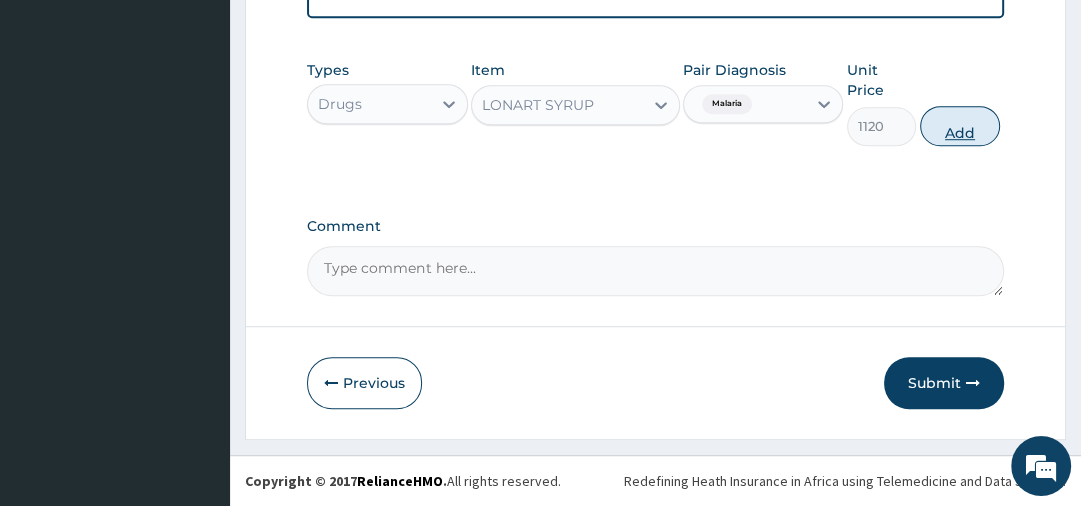 click on "Add" at bounding box center (960, 126) 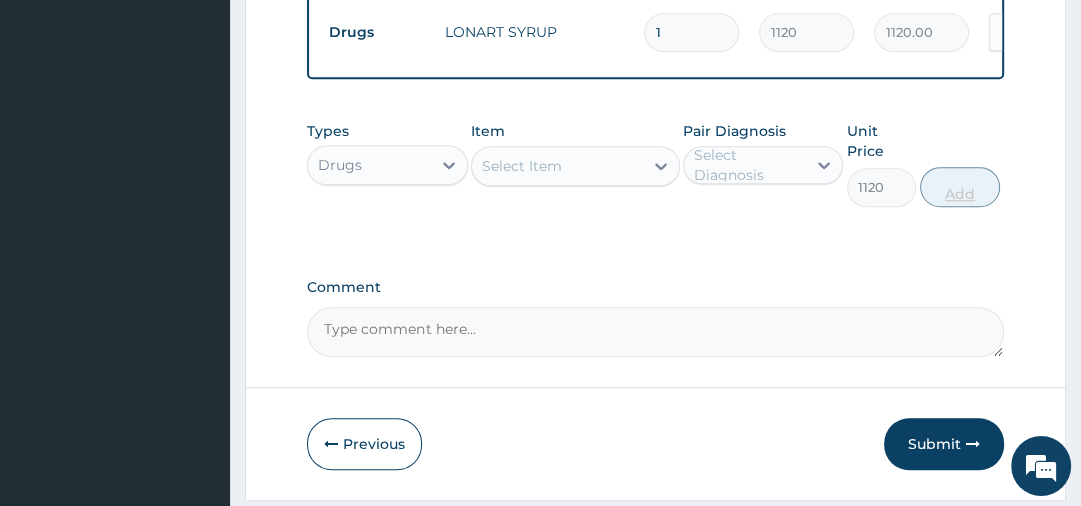 type on "0" 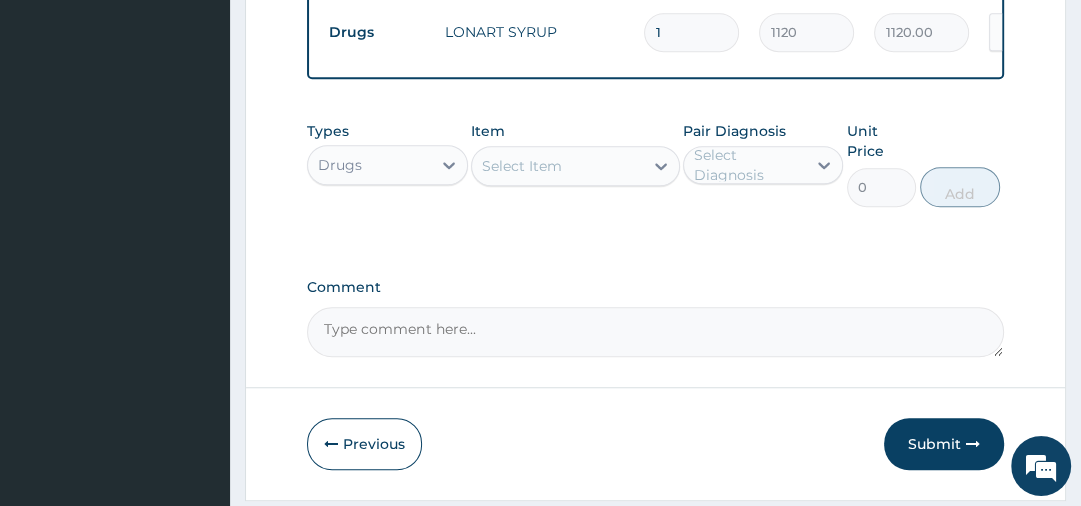 click on "Select Item" at bounding box center [522, 166] 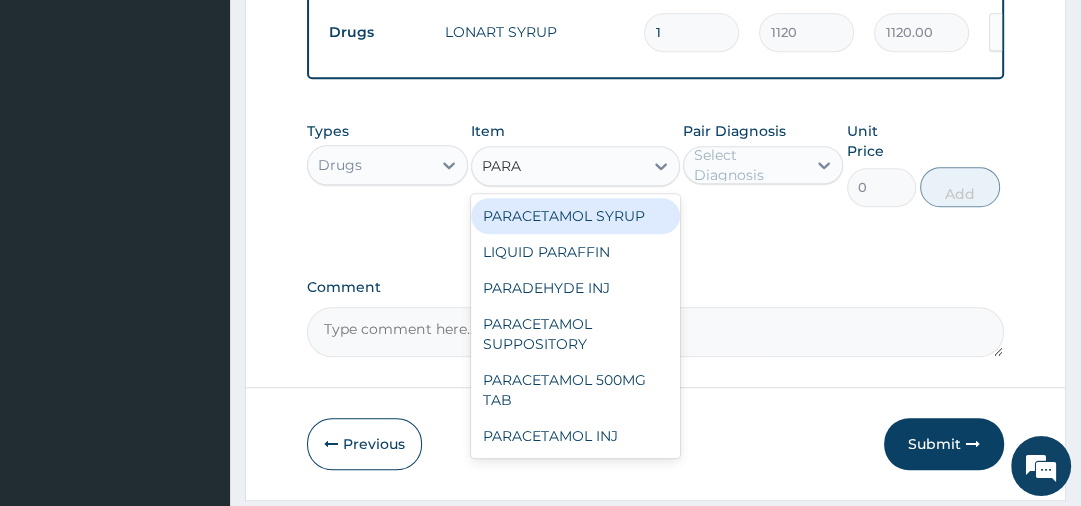 type on "PARAC" 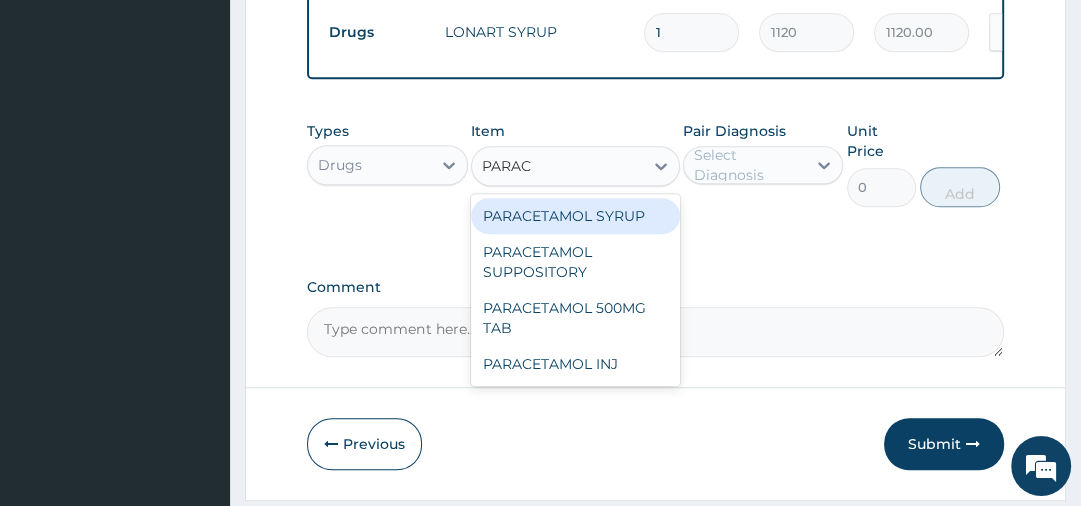 click on "PARACETAMOL SYRUP" at bounding box center [575, 216] 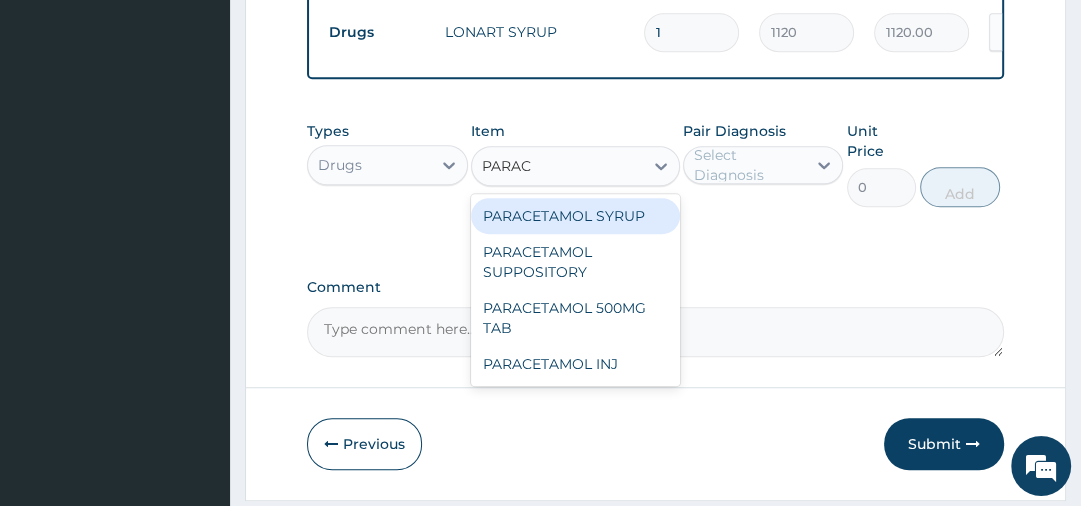 type 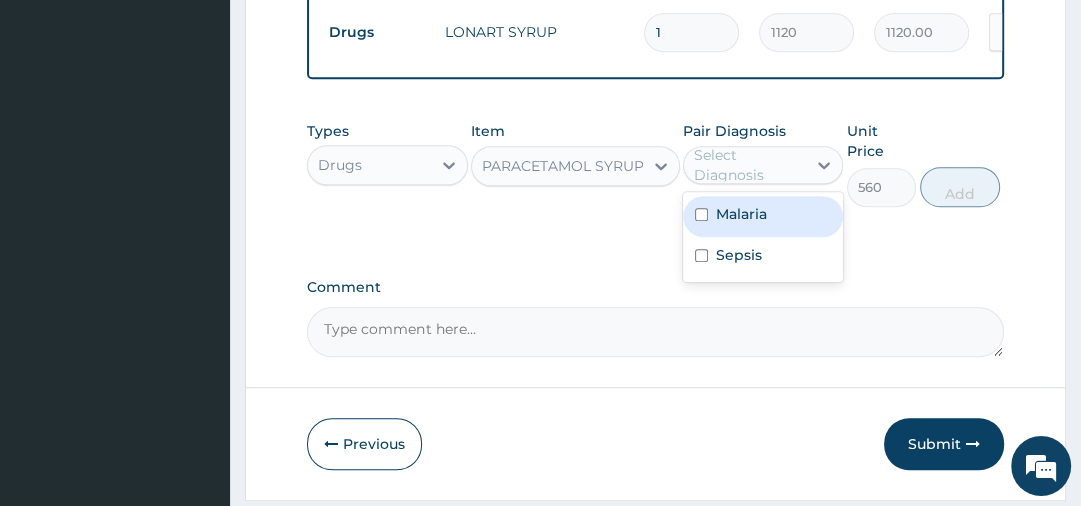 click on "Select Diagnosis" at bounding box center (763, 165) 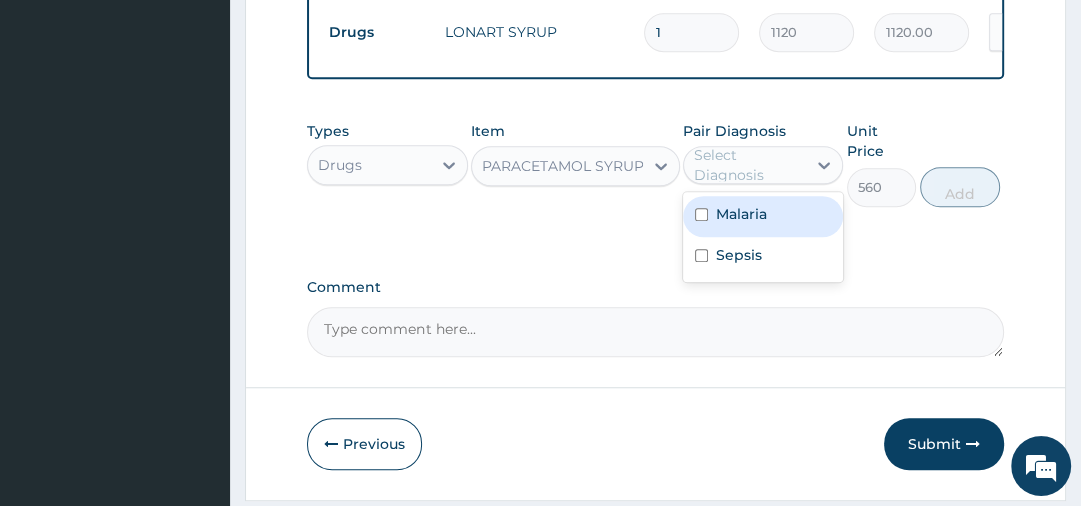 click on "Malaria" at bounding box center (741, 214) 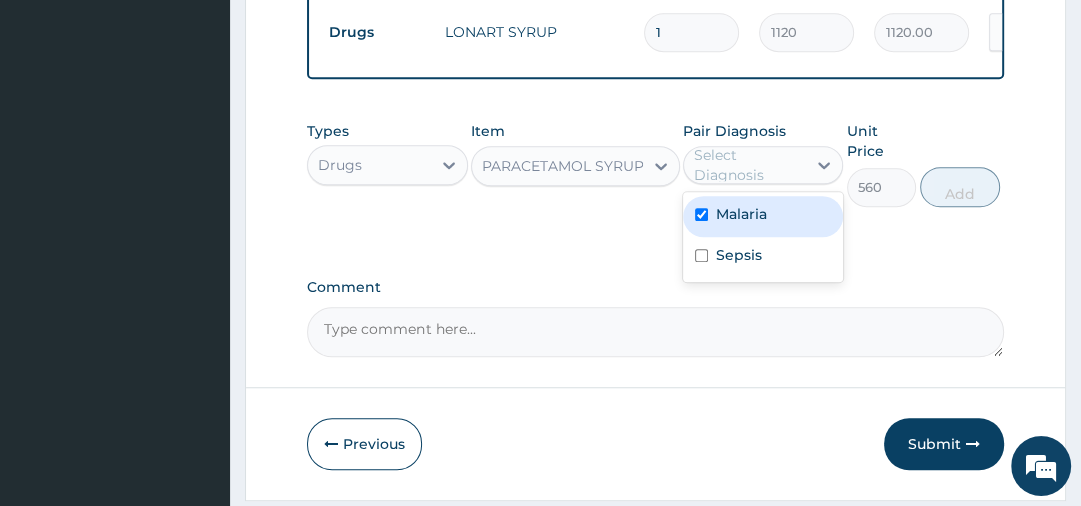checkbox on "true" 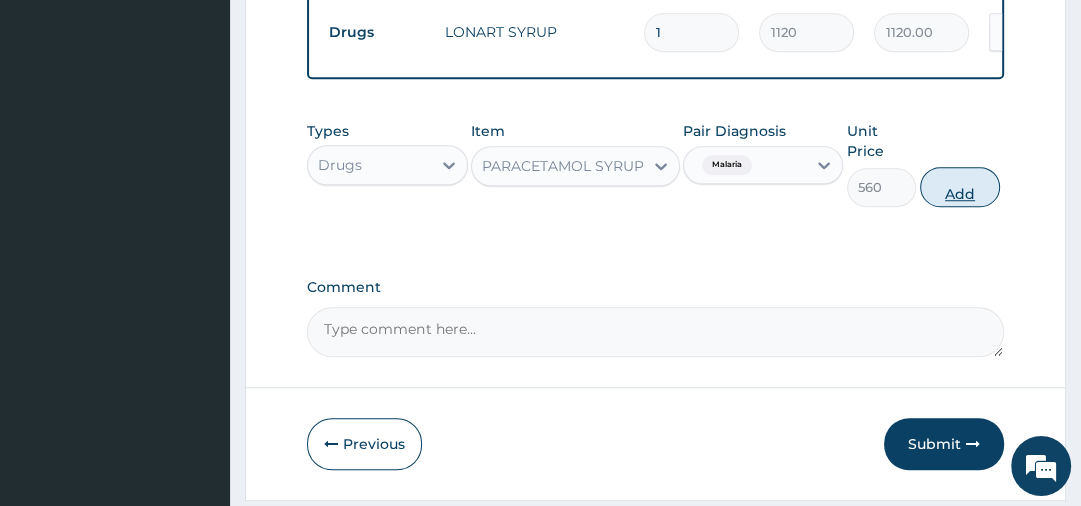 click on "Add" at bounding box center [960, 187] 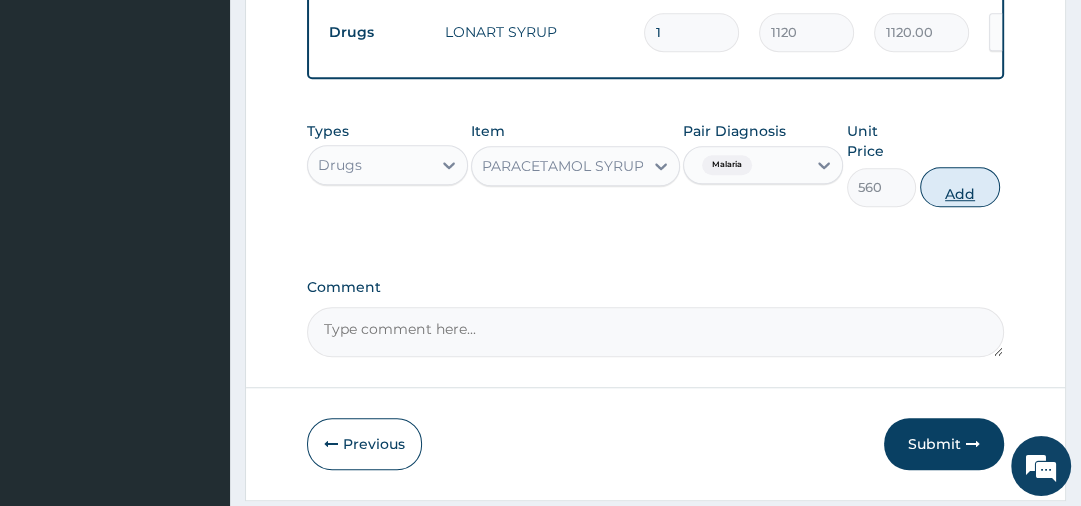 type on "0" 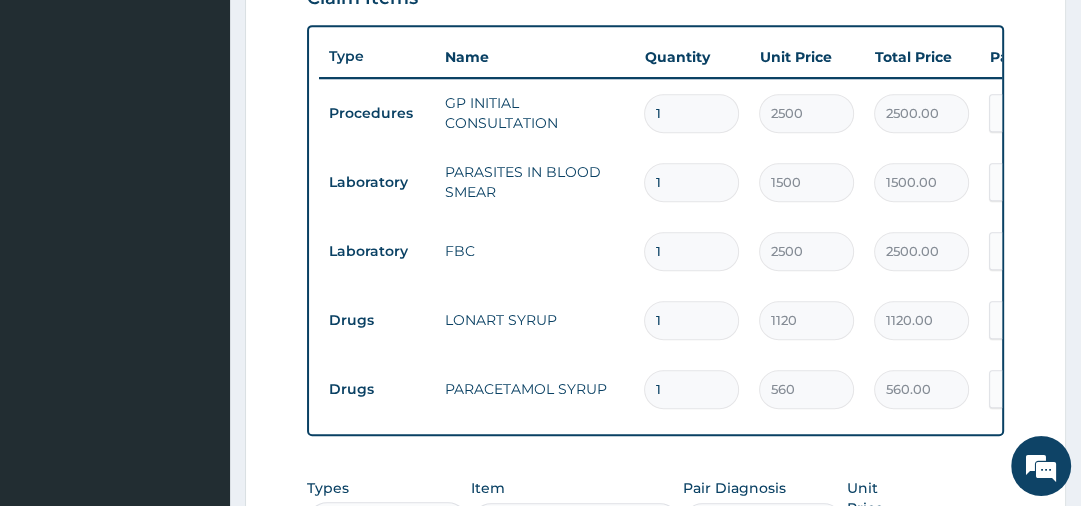 scroll, scrollTop: 1144, scrollLeft: 0, axis: vertical 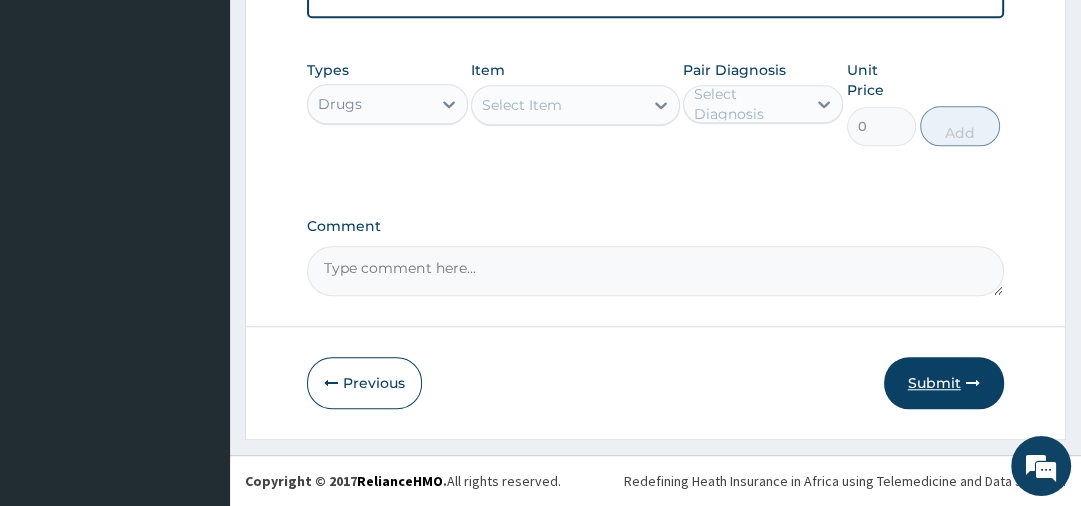 click on "Submit" at bounding box center (944, 383) 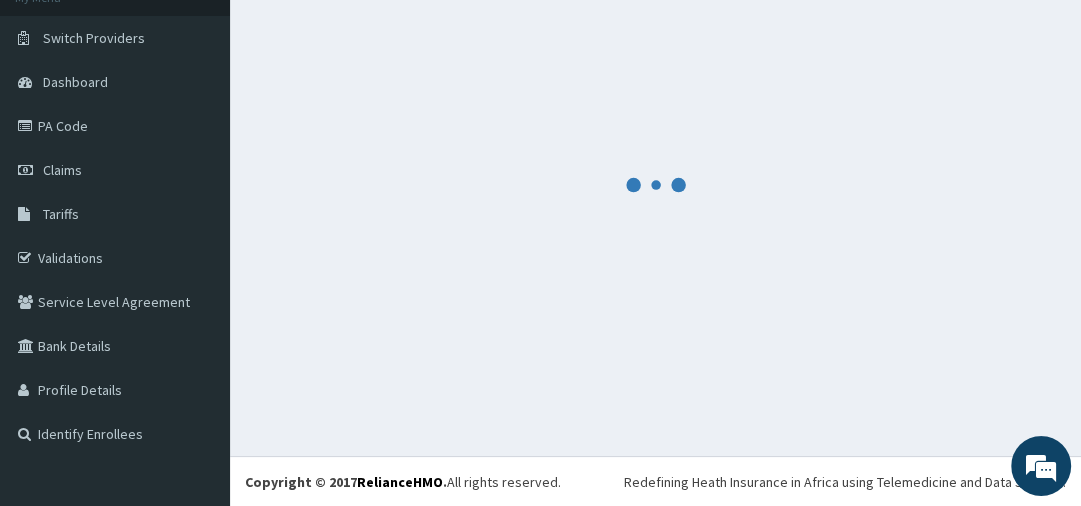 scroll, scrollTop: 1144, scrollLeft: 0, axis: vertical 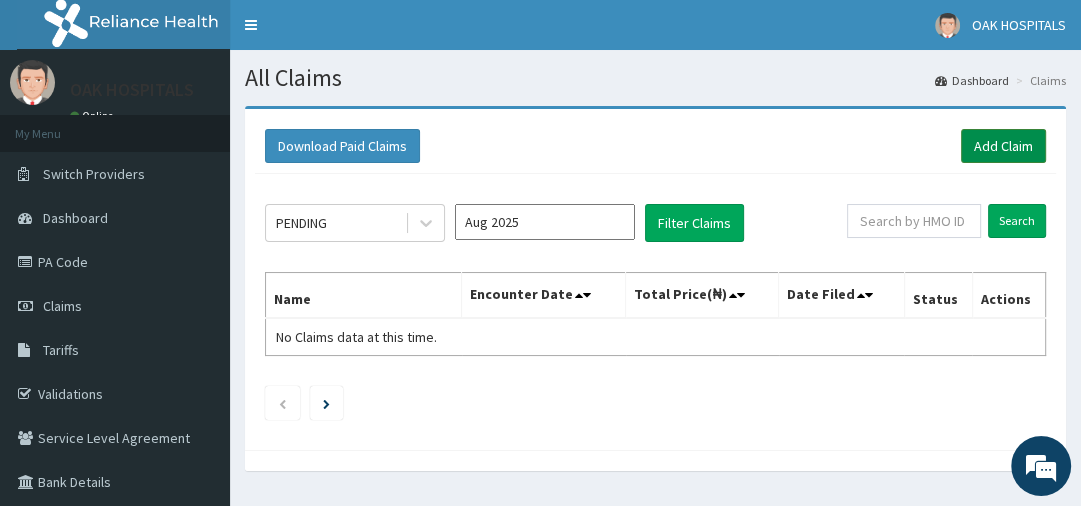 click on "Add Claim" at bounding box center (1003, 146) 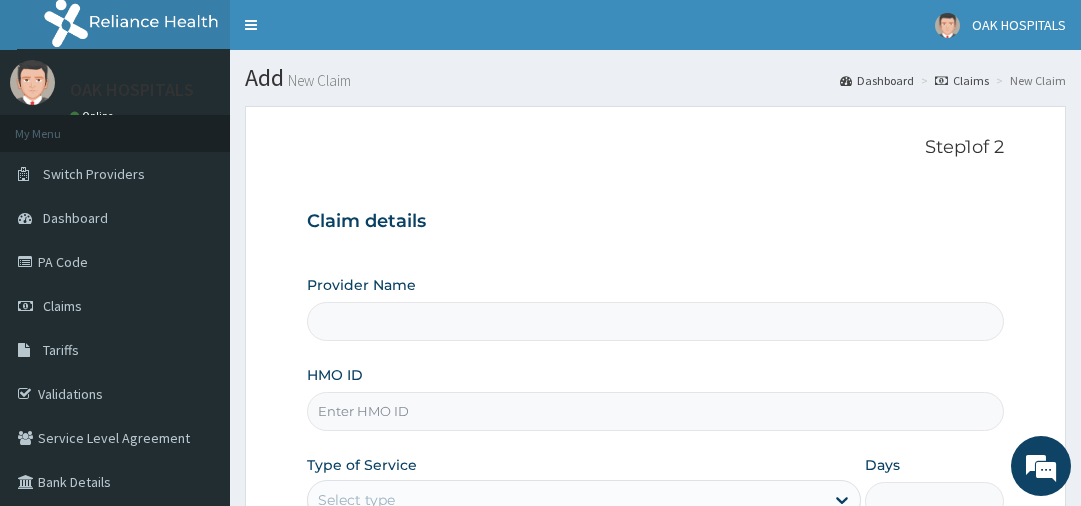 scroll, scrollTop: 0, scrollLeft: 0, axis: both 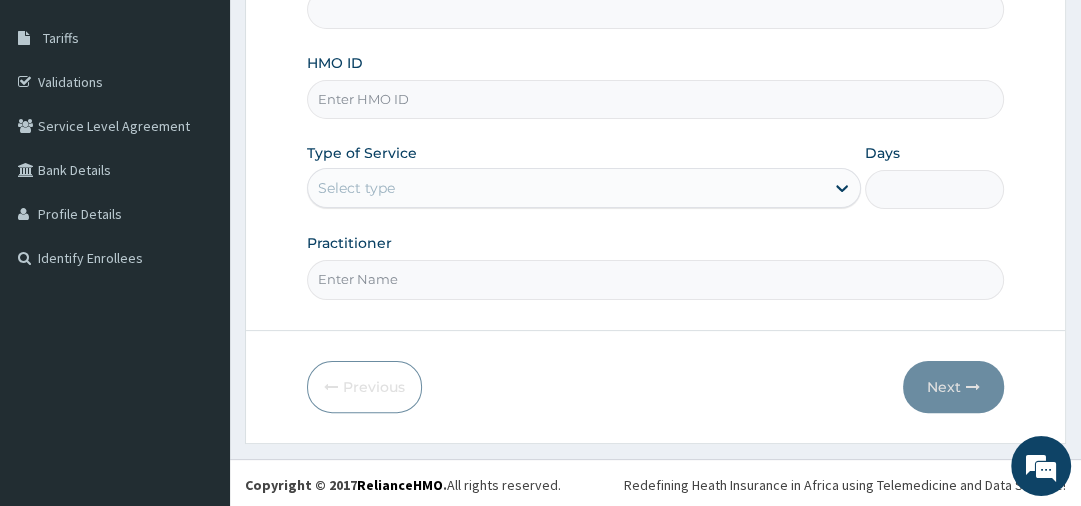 click on "HMO ID" at bounding box center (655, 99) 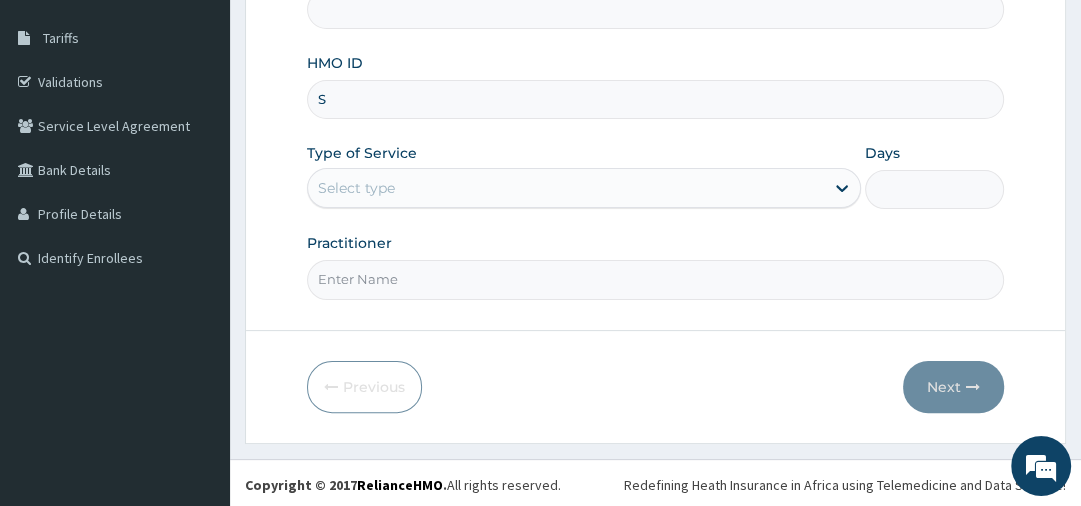 type on "Oak Hospitals" 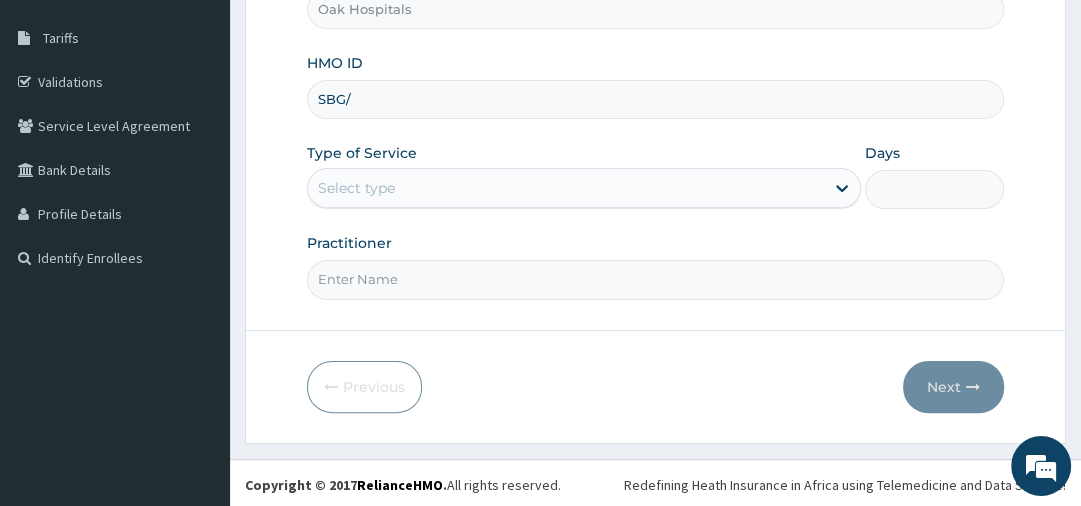 scroll, scrollTop: 0, scrollLeft: 0, axis: both 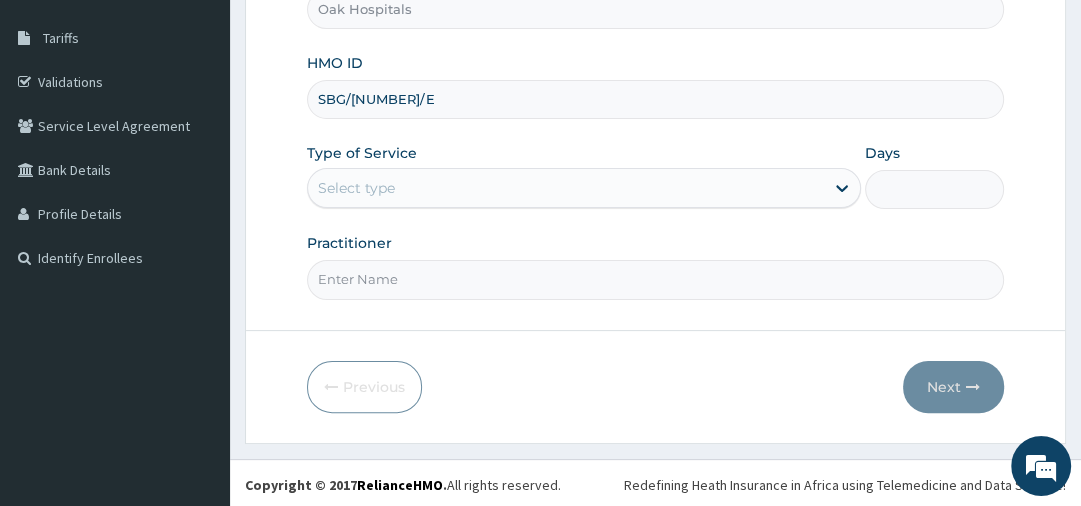 type on "SBG/[NUMBER]/E" 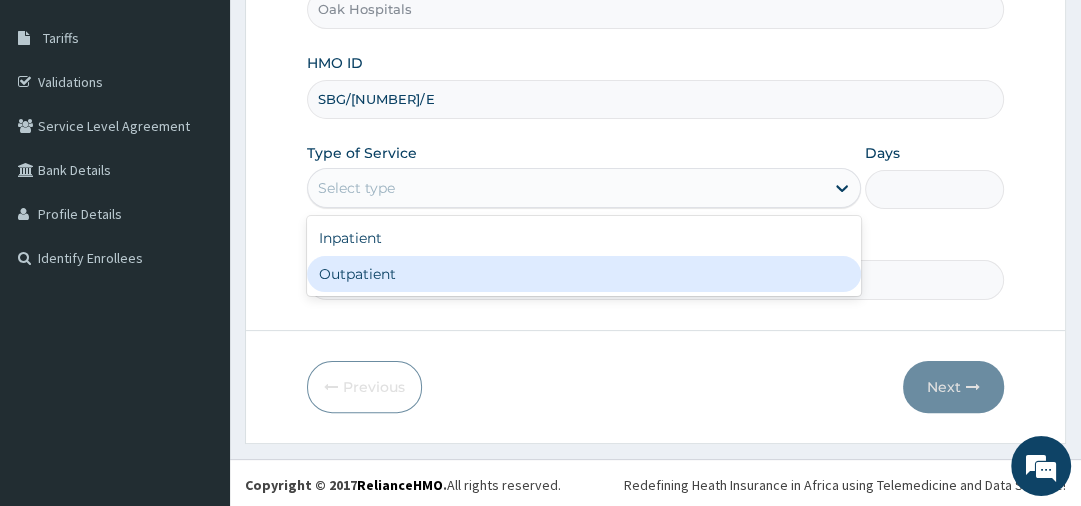 click on "Outpatient" at bounding box center (584, 274) 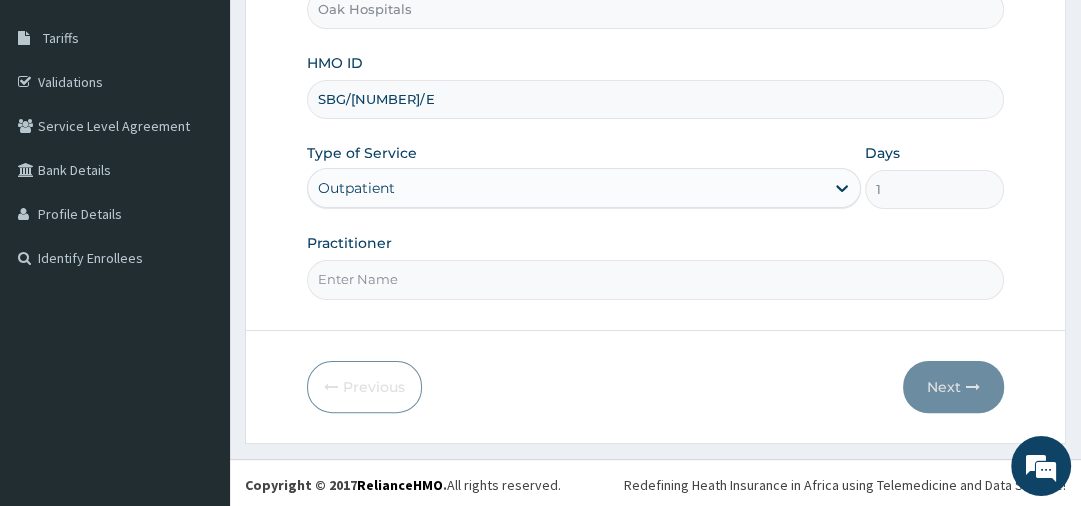 click on "Practitioner" at bounding box center (655, 279) 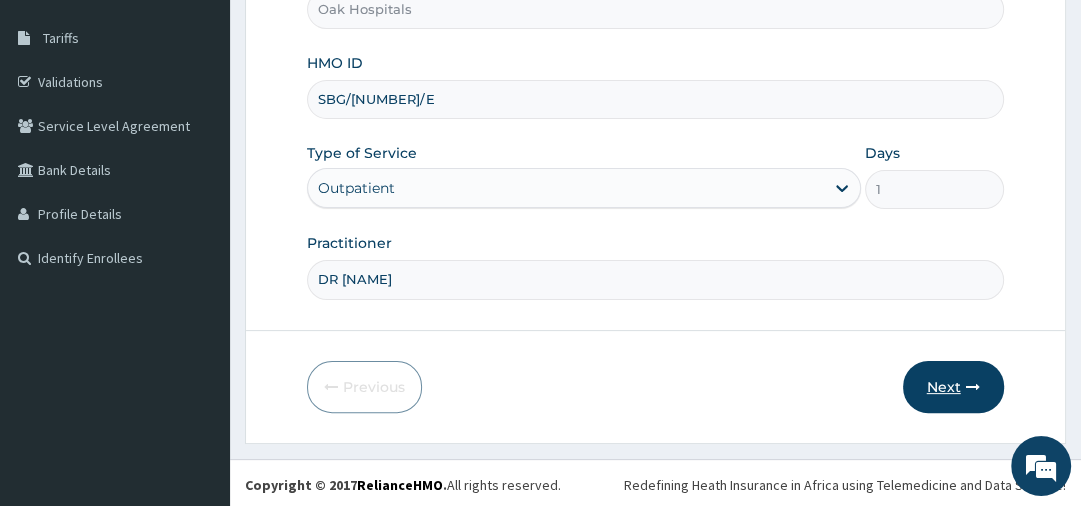 type on "[LASTNAME]" 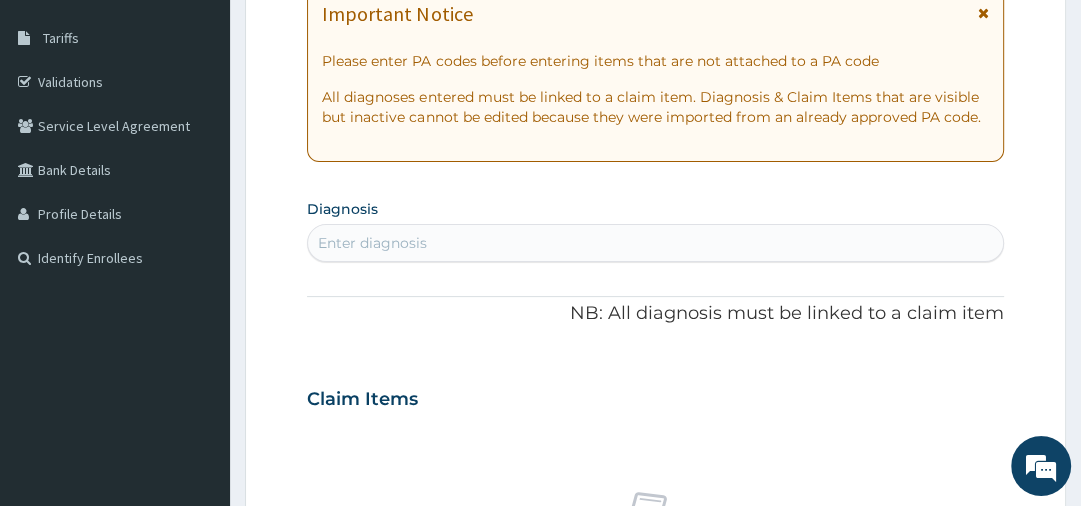 scroll, scrollTop: 0, scrollLeft: 0, axis: both 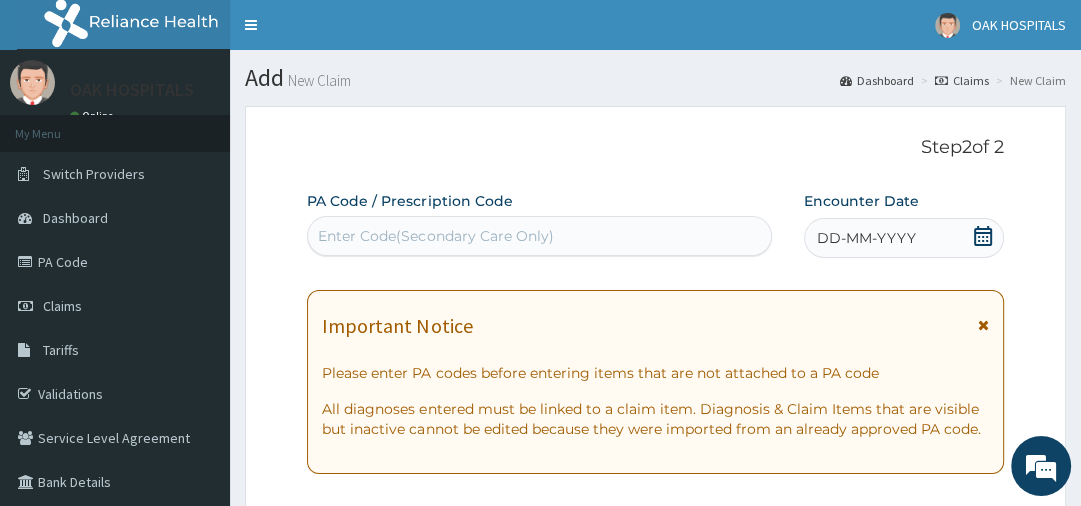click on "DD-MM-YYYY" at bounding box center (866, 238) 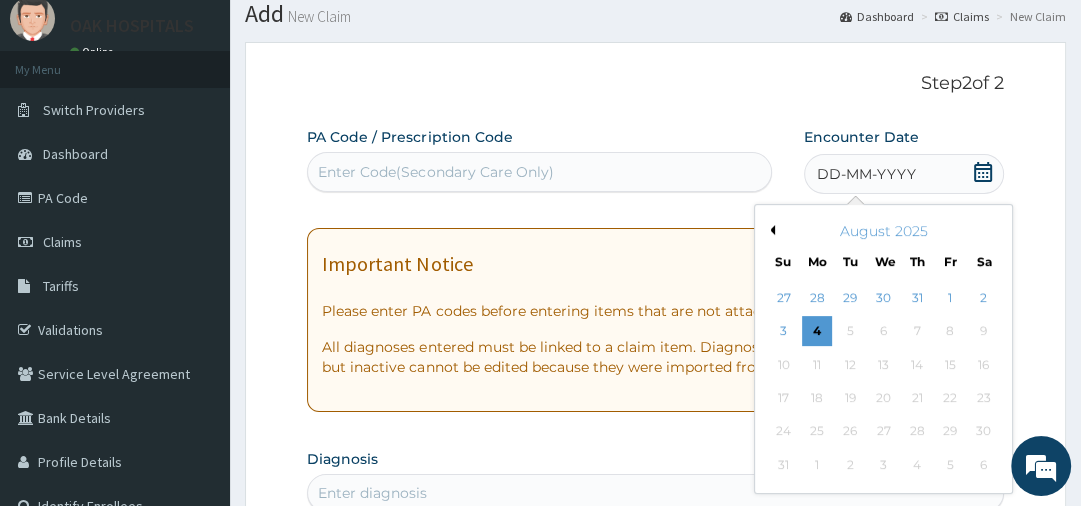 scroll, scrollTop: 96, scrollLeft: 0, axis: vertical 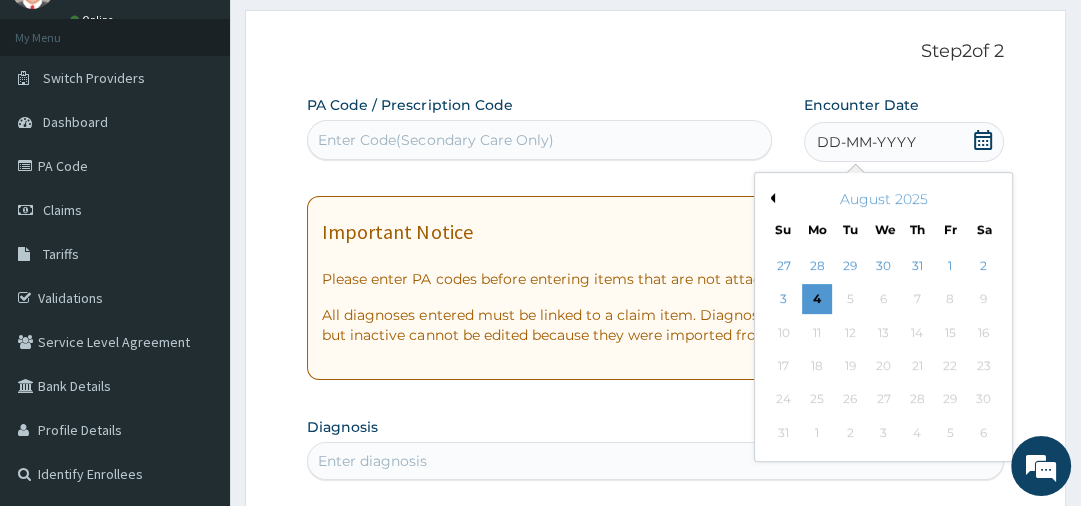 click on "Previous Month" at bounding box center [770, 198] 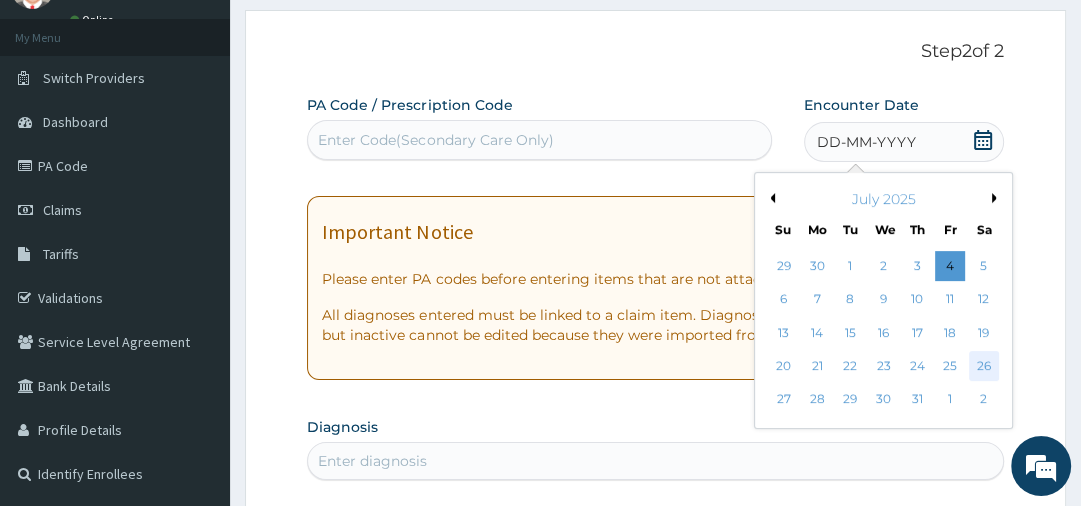 click on "26" at bounding box center [984, 366] 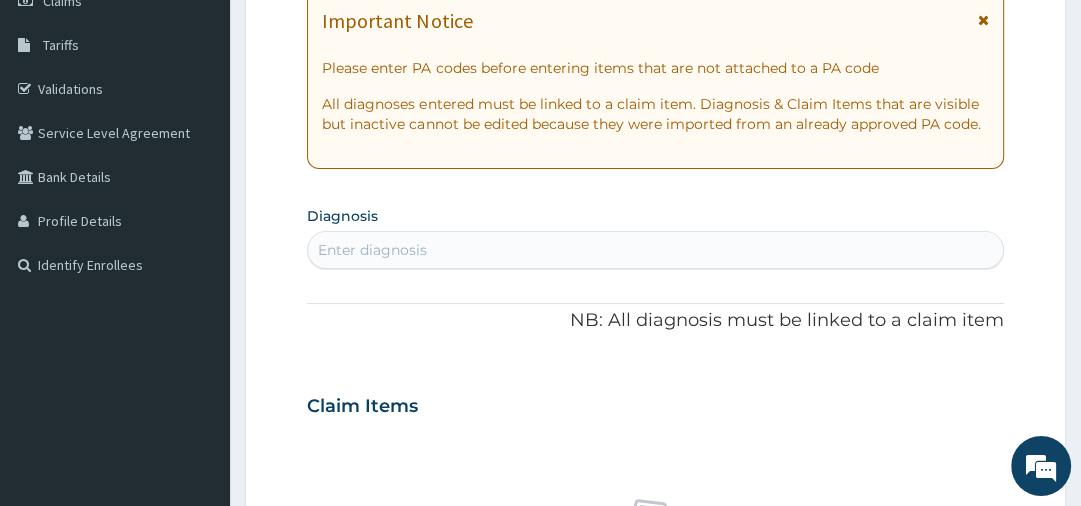 scroll, scrollTop: 320, scrollLeft: 0, axis: vertical 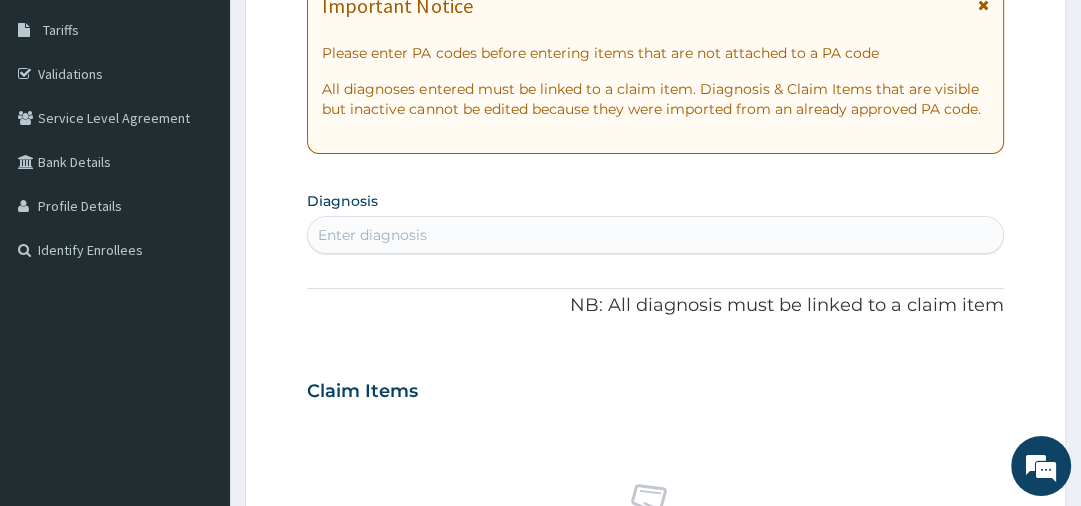 click on "Enter diagnosis" at bounding box center (655, 235) 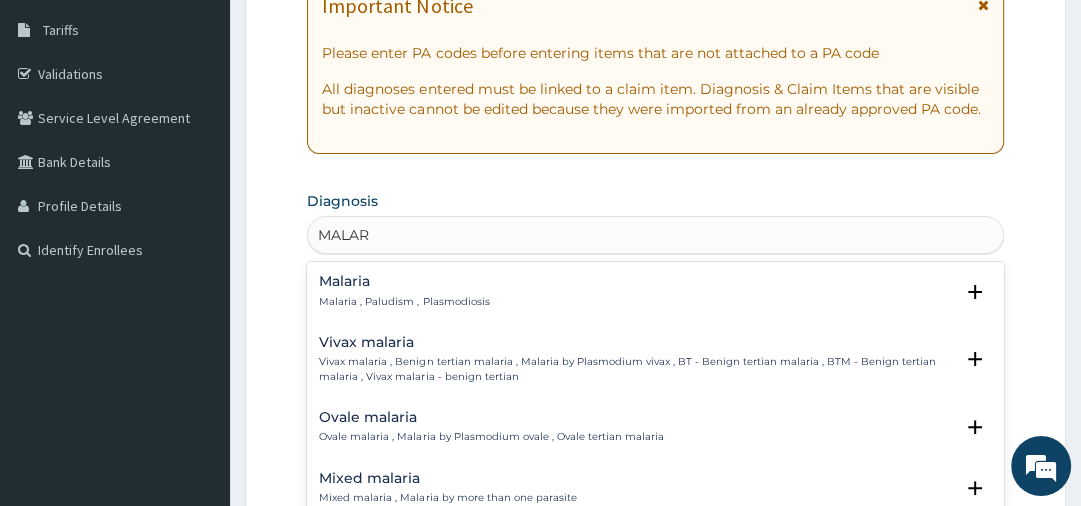 type on "MALARI" 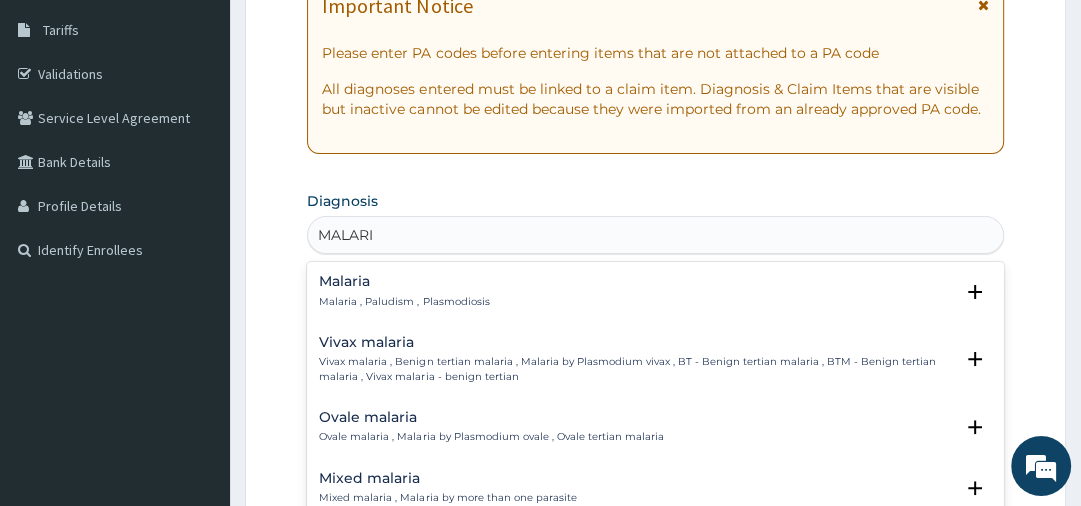 click on "Malaria Malaria , Paludism , Plasmodiosis Select Status Query Query covers suspected (?), Keep in view (kiv), Ruled out (r/o) Confirmed" at bounding box center [655, 296] 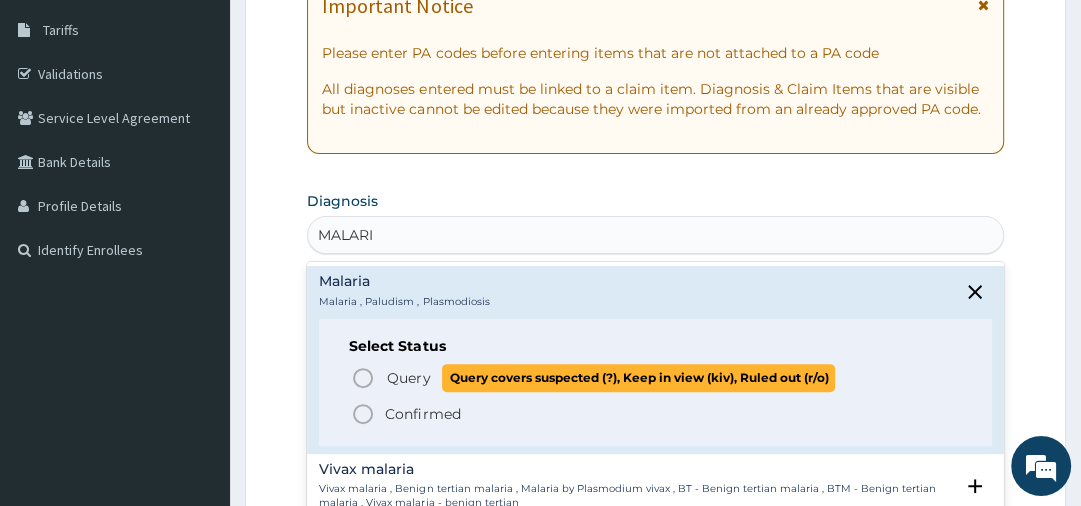 click on "Query" at bounding box center [408, 378] 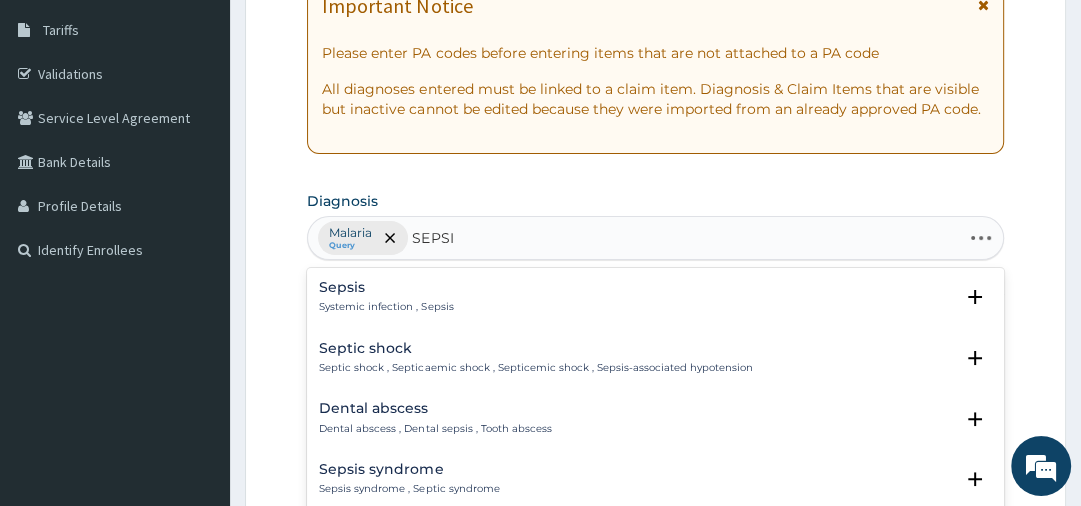 type on "SEPSIS" 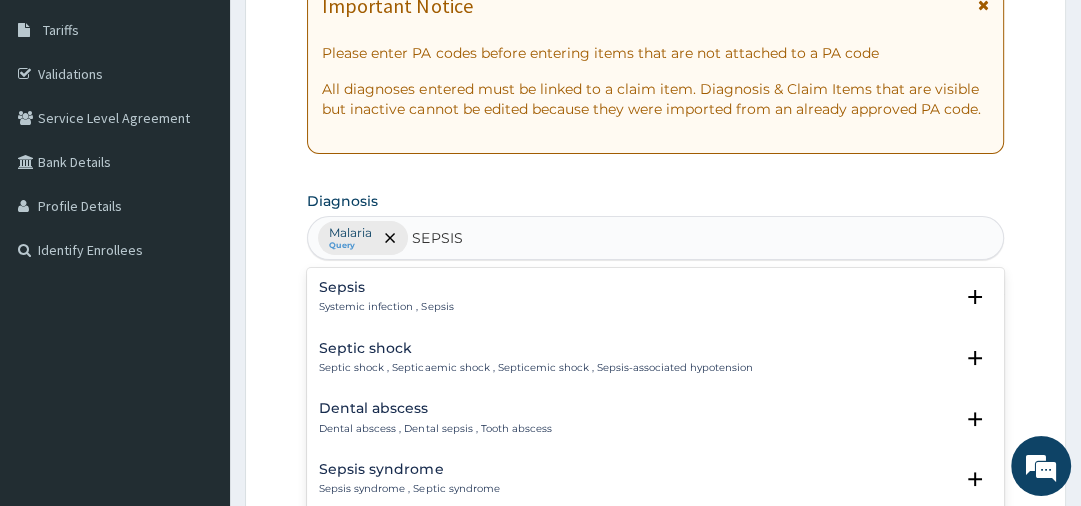 click on "Systemic infection , Sepsis" at bounding box center (386, 307) 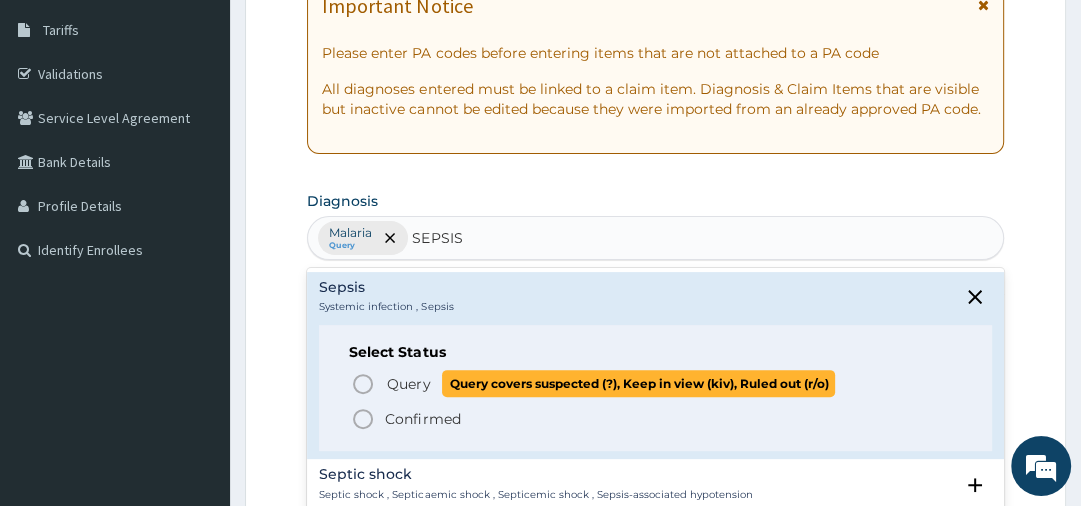 click on "Query" at bounding box center [408, 384] 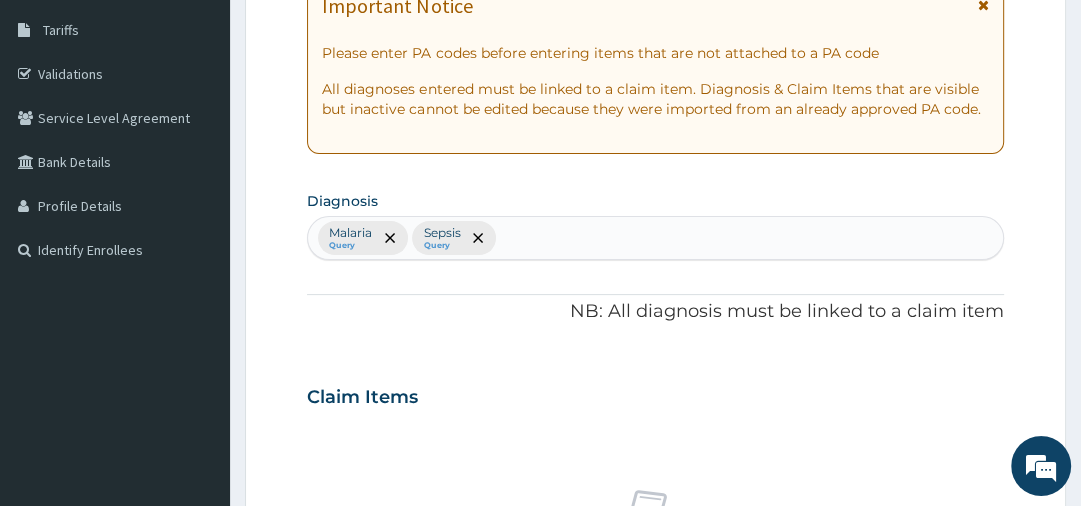 scroll, scrollTop: 762, scrollLeft: 0, axis: vertical 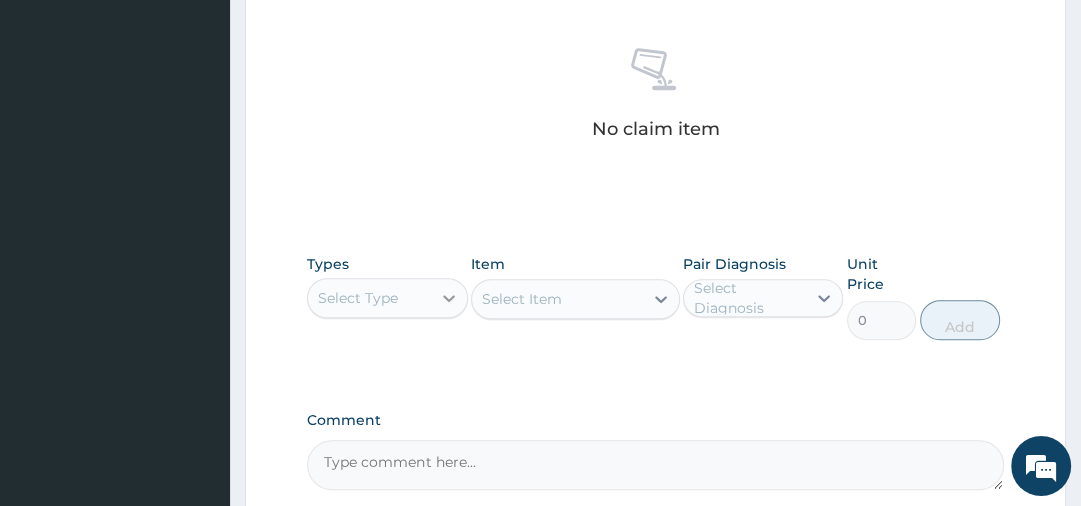 click at bounding box center (449, 298) 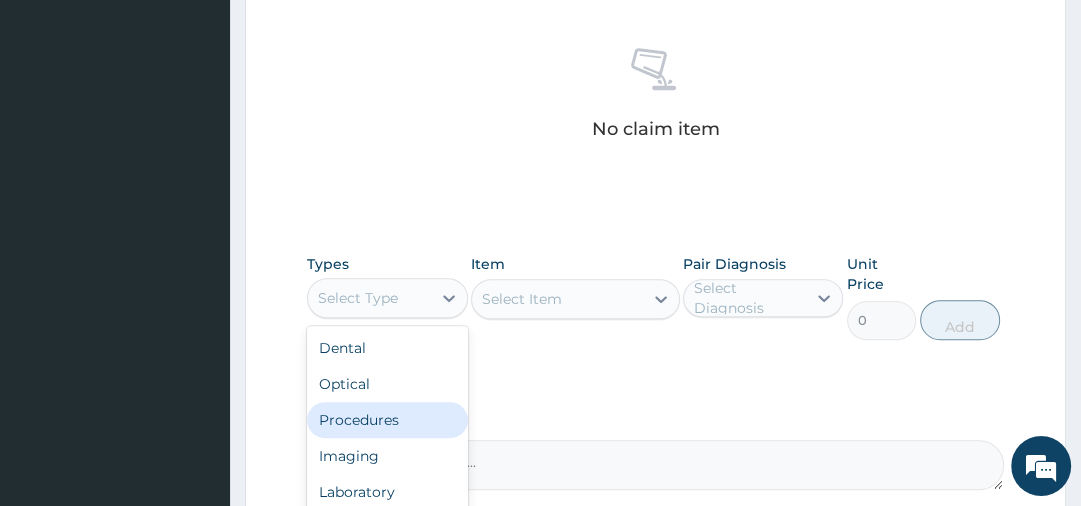 click on "Procedures" at bounding box center [387, 420] 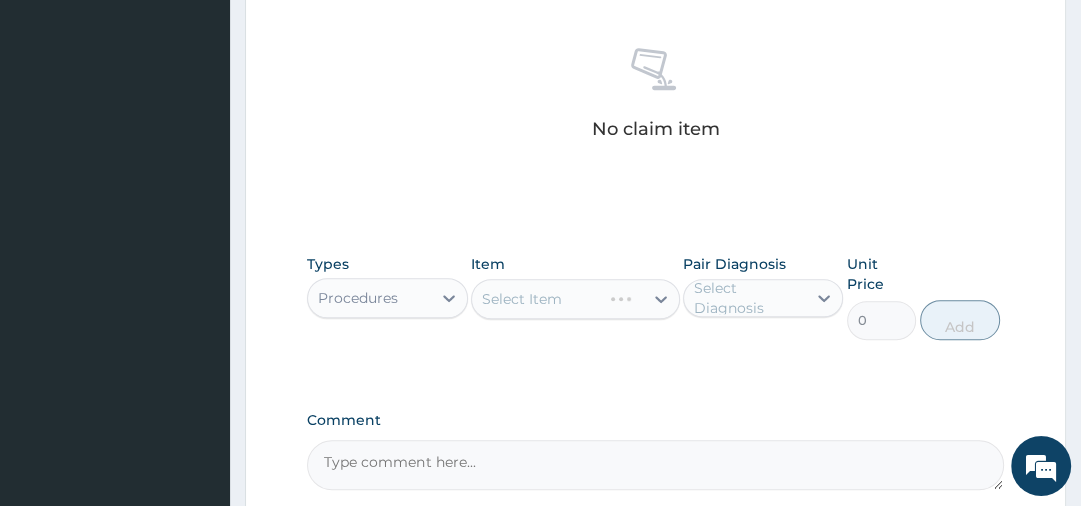click on "Select Diagnosis" at bounding box center (749, 298) 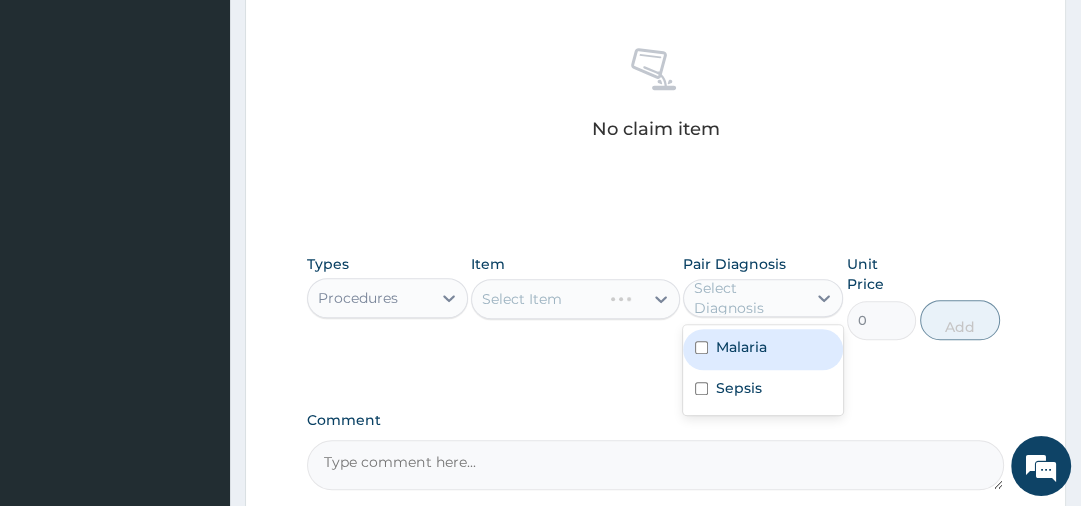 click on "Malaria" at bounding box center (741, 347) 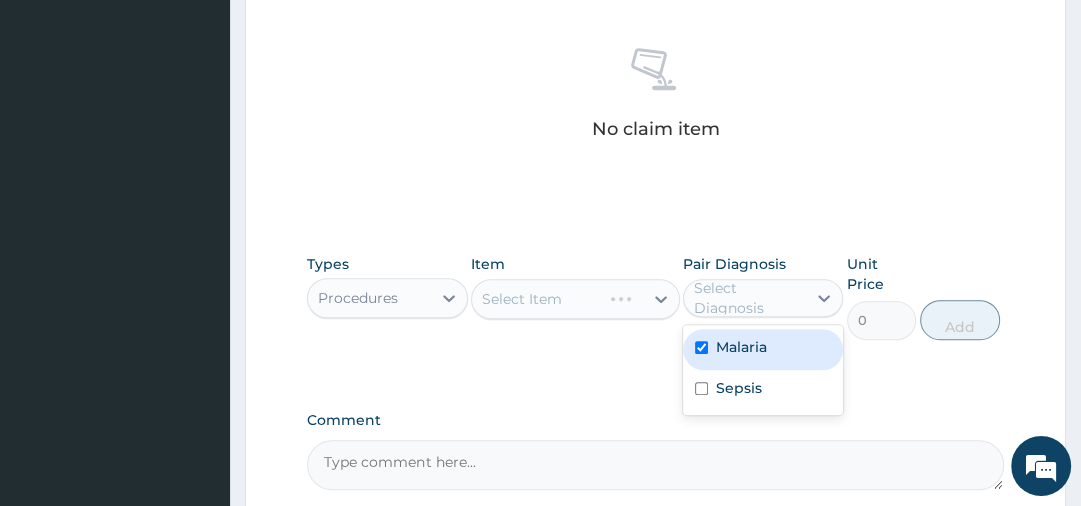 checkbox on "true" 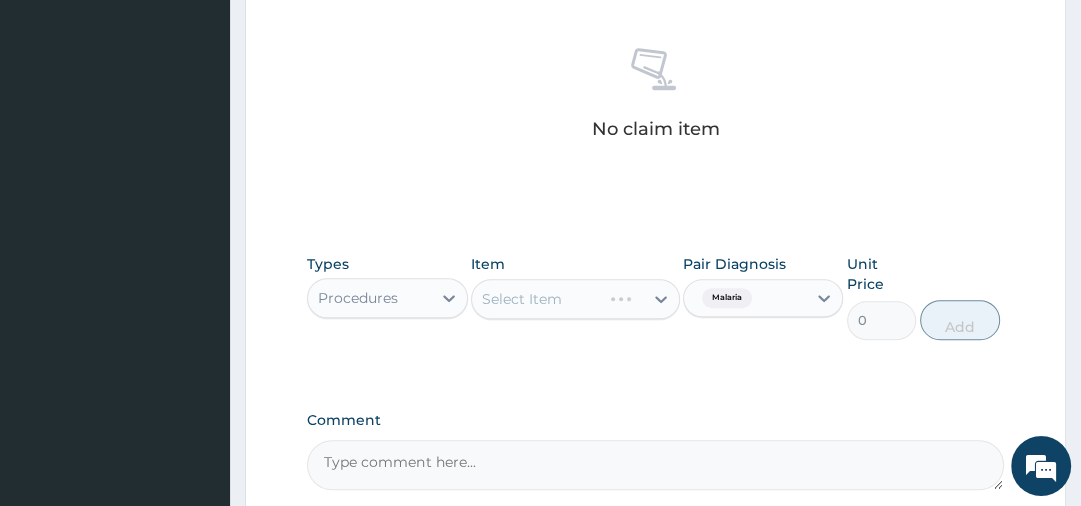 click on "Select Item" at bounding box center [575, 299] 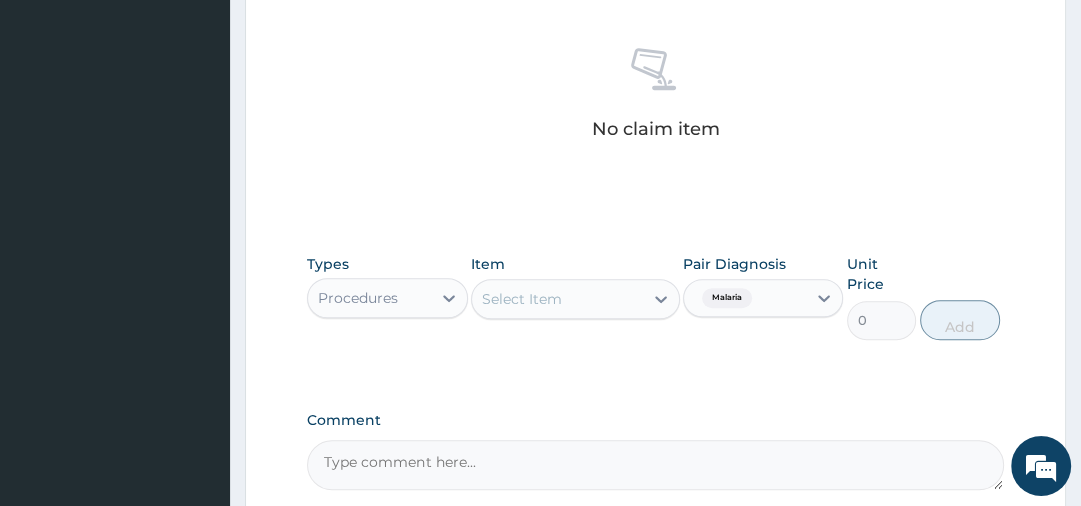 click on "Select Item" at bounding box center [557, 299] 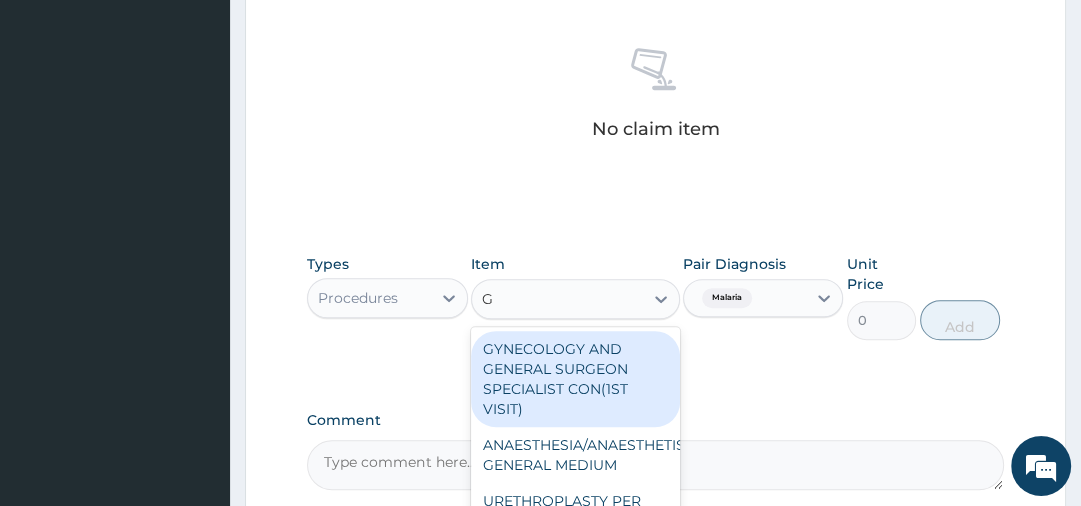 type on "GP" 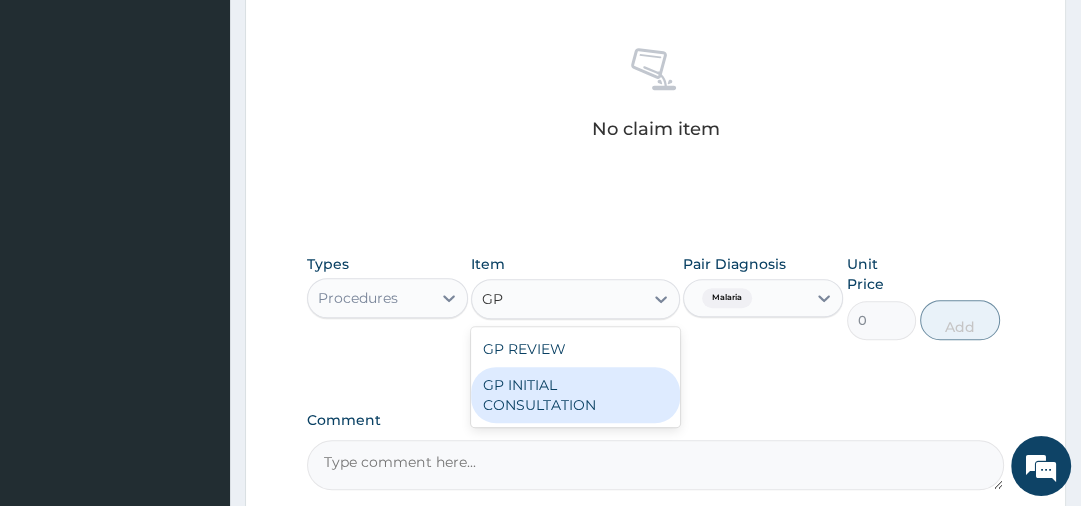 click on "GP INITIAL CONSULTATION" at bounding box center [575, 395] 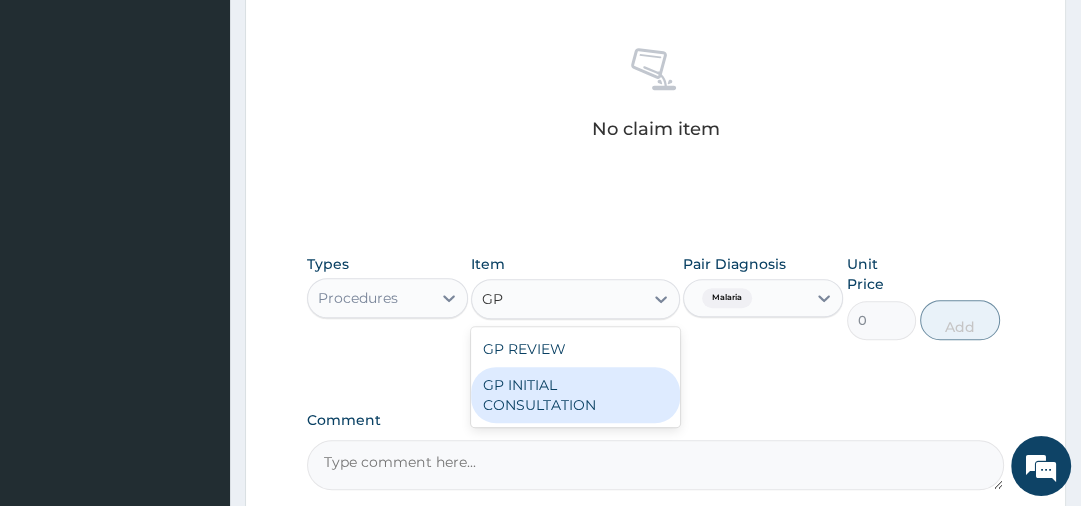 type 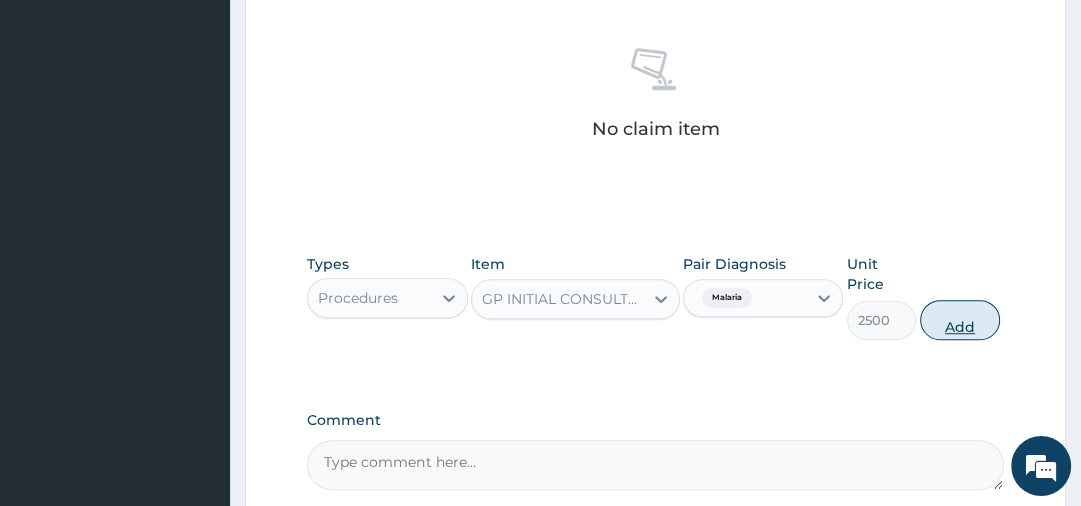 click on "Add" at bounding box center (960, 320) 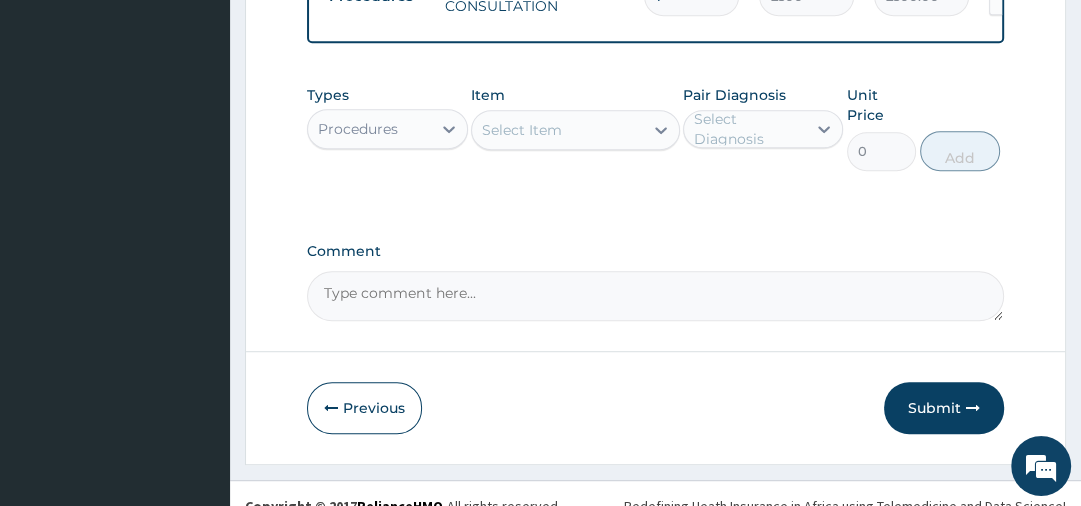 scroll, scrollTop: 869, scrollLeft: 0, axis: vertical 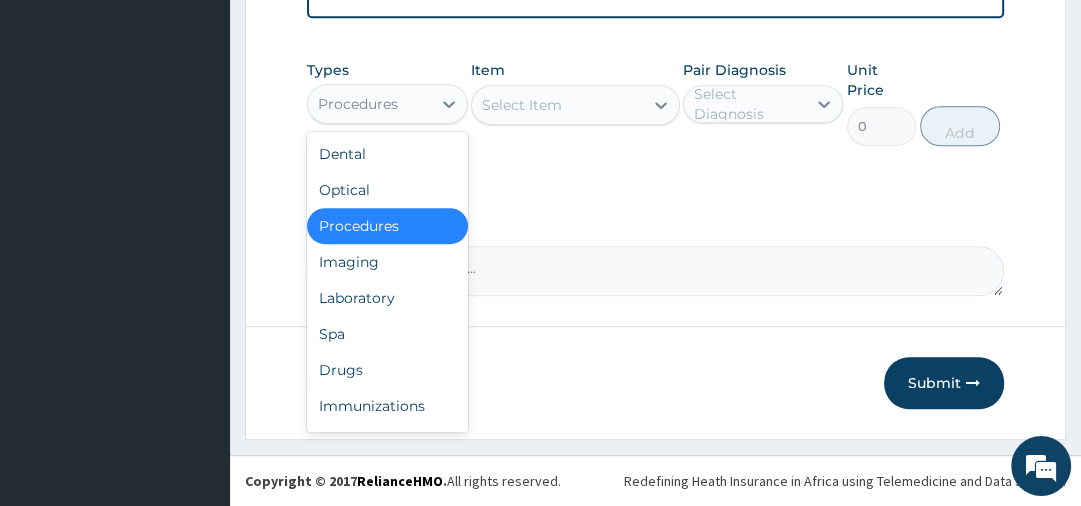 click on "Procedures" at bounding box center (358, 104) 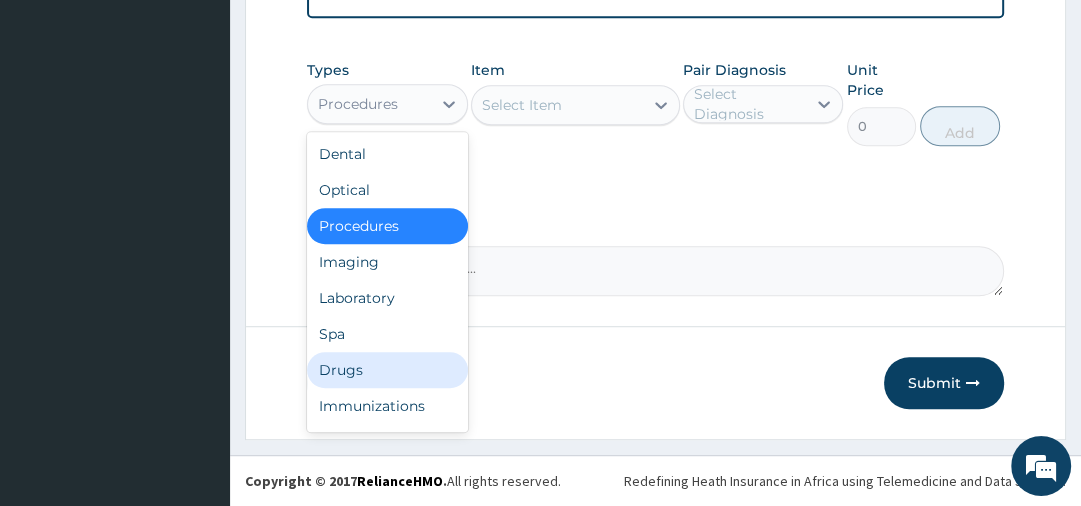 click on "Drugs" at bounding box center (387, 370) 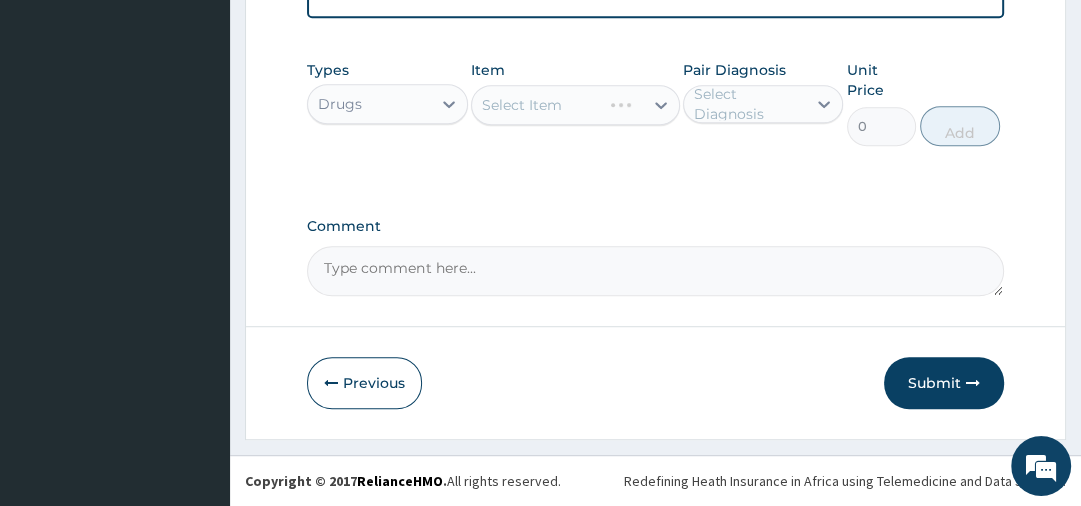 click on "Drugs" at bounding box center (369, 104) 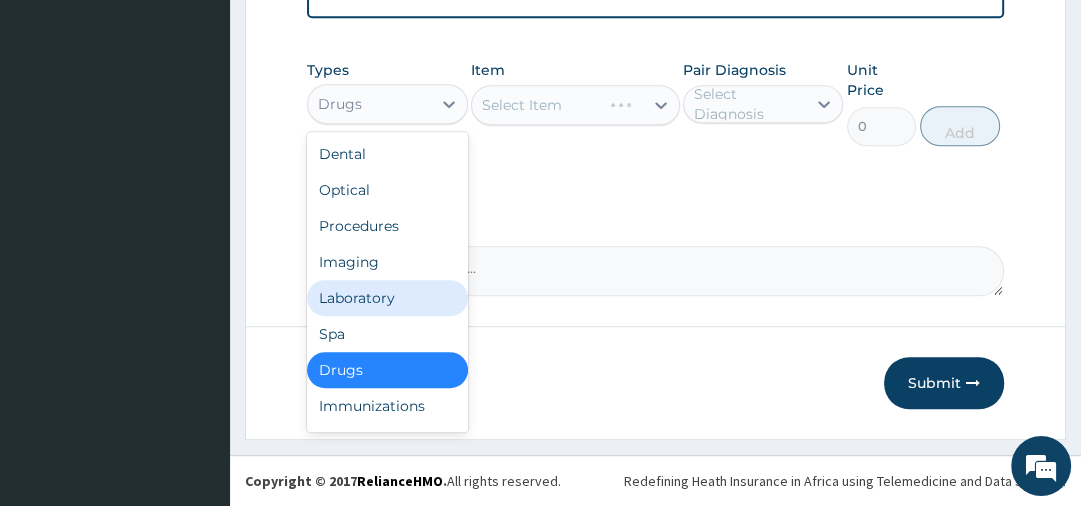 click on "Laboratory" at bounding box center (387, 298) 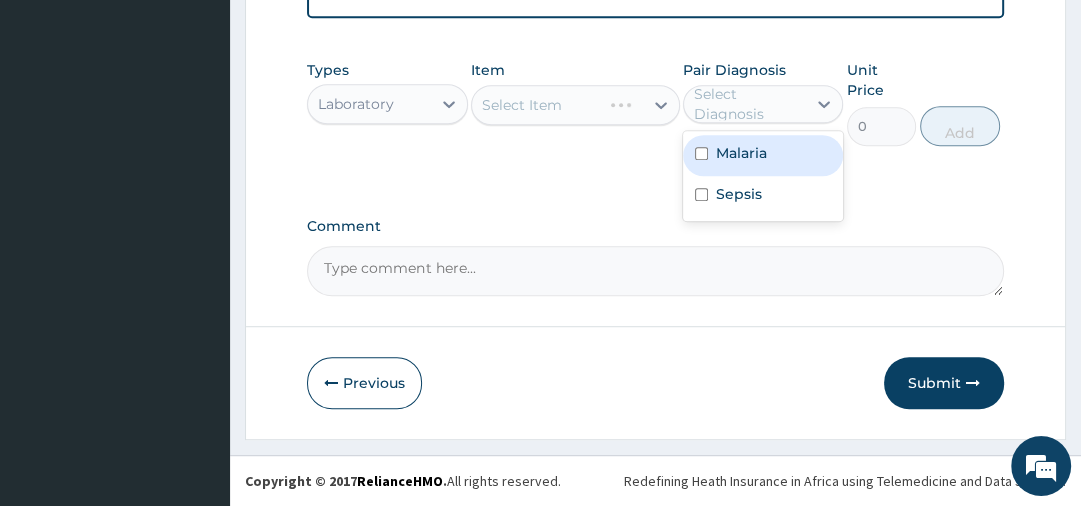 click on "Select Diagnosis" at bounding box center [749, 104] 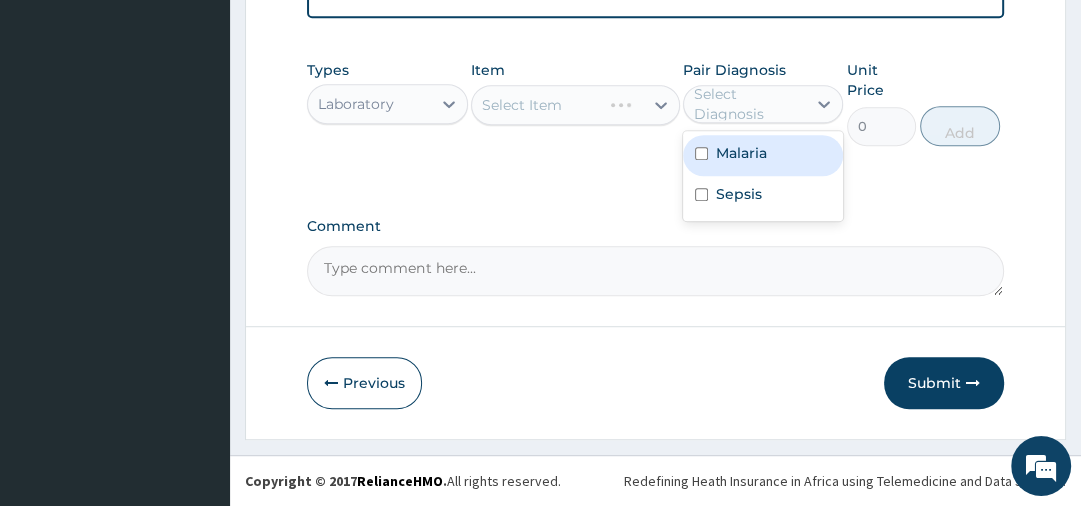 click on "Malaria" at bounding box center (741, 153) 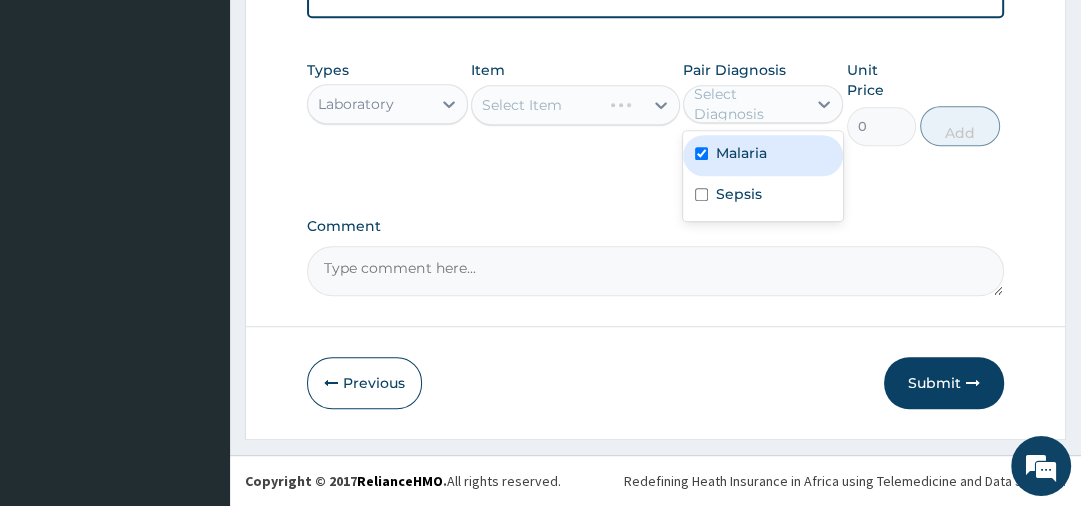 checkbox on "true" 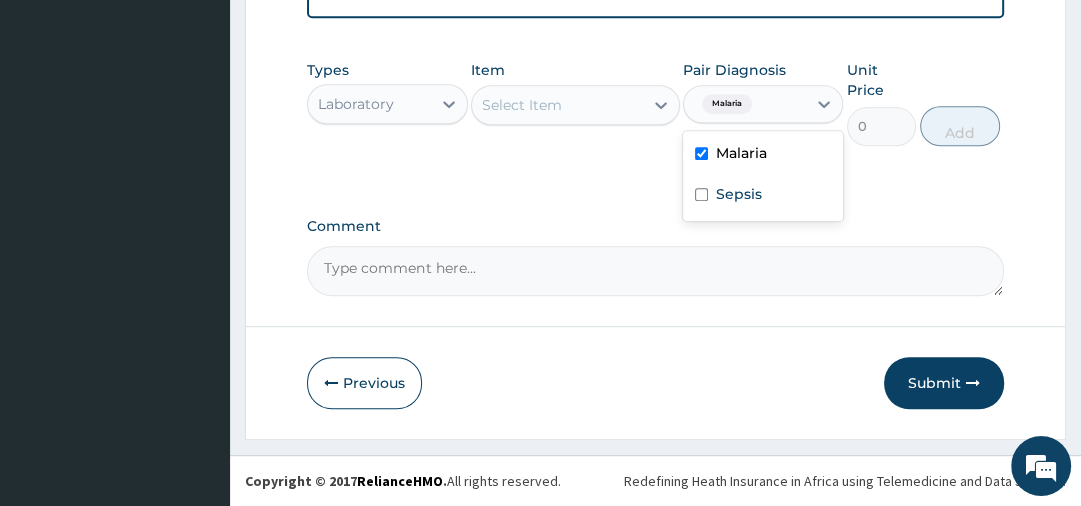 click on "Select Item" at bounding box center (557, 105) 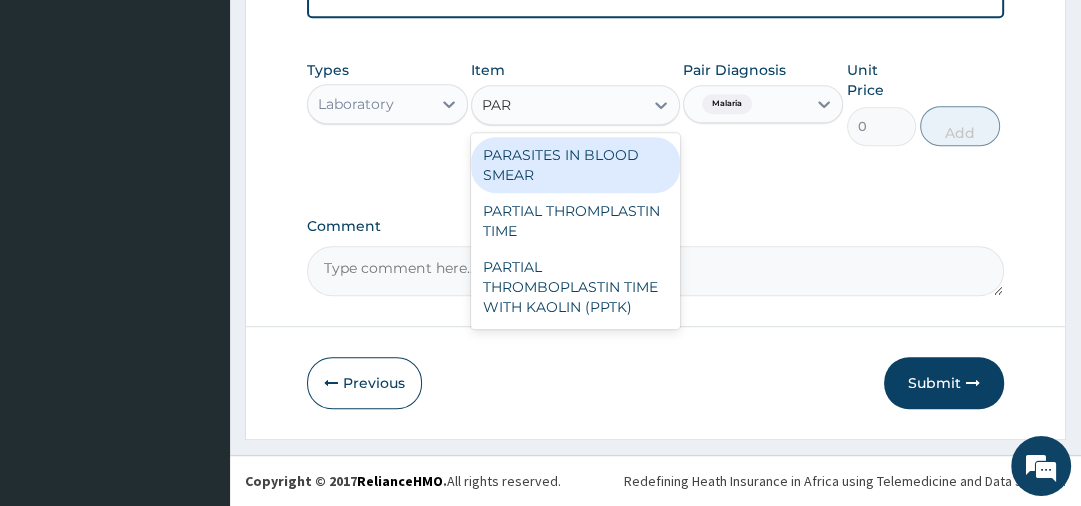 type on "PARA" 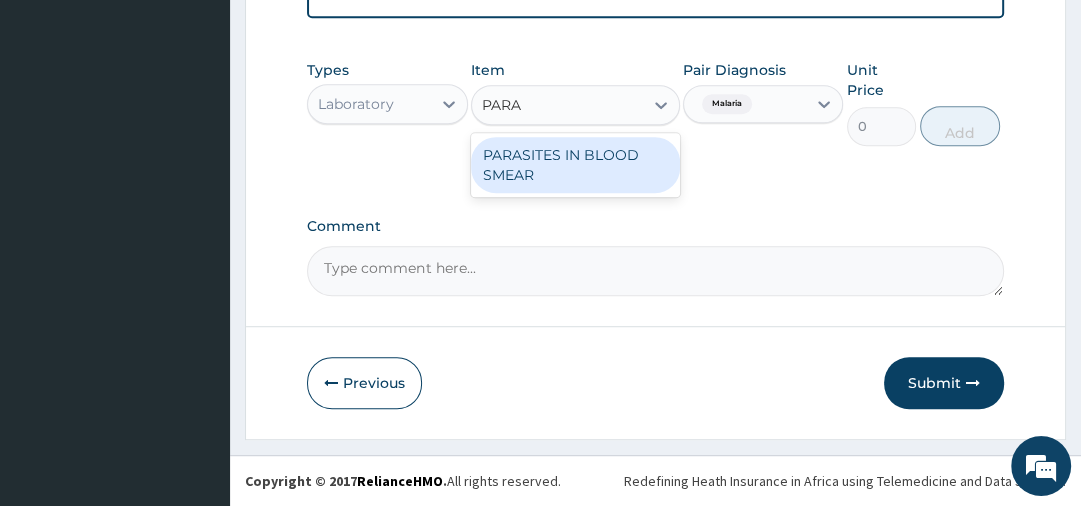 click on "PARASITES IN BLOOD SMEAR" at bounding box center [575, 165] 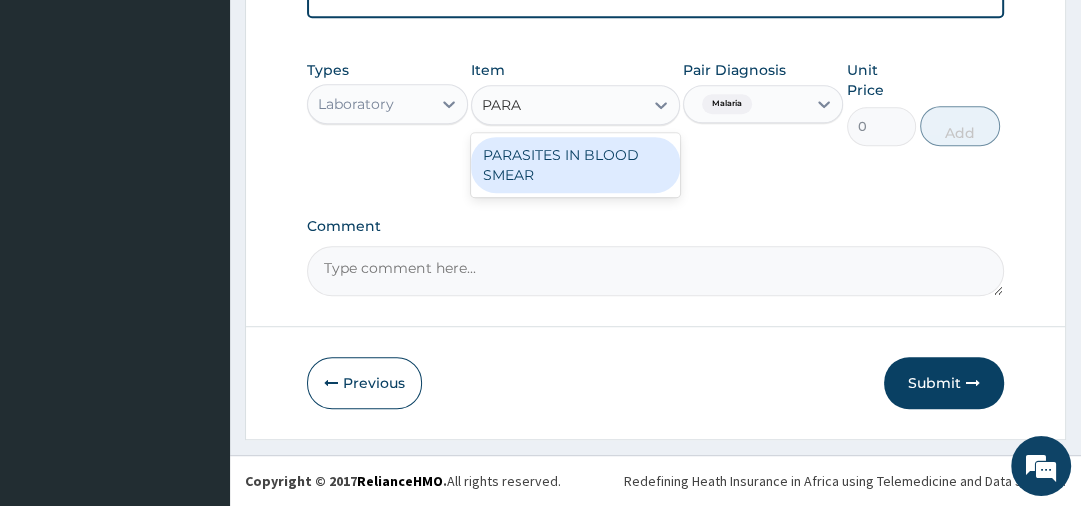 type 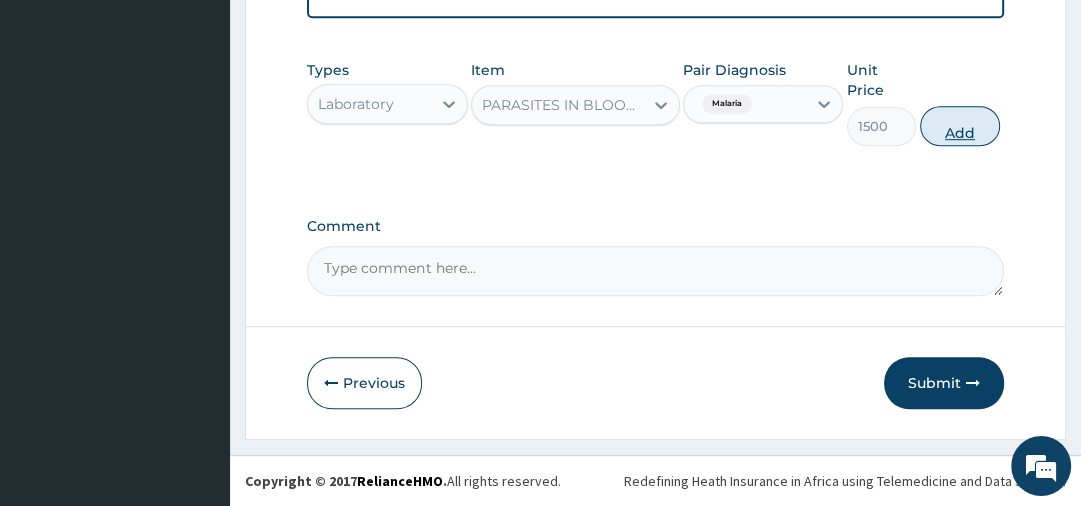 click on "Add" at bounding box center [960, 126] 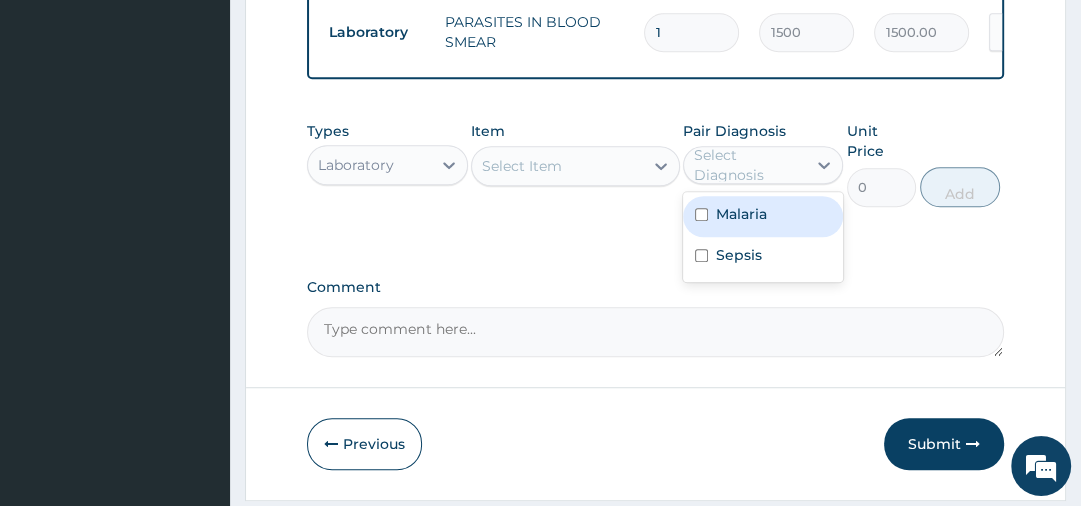 click on "Select Diagnosis" at bounding box center [749, 165] 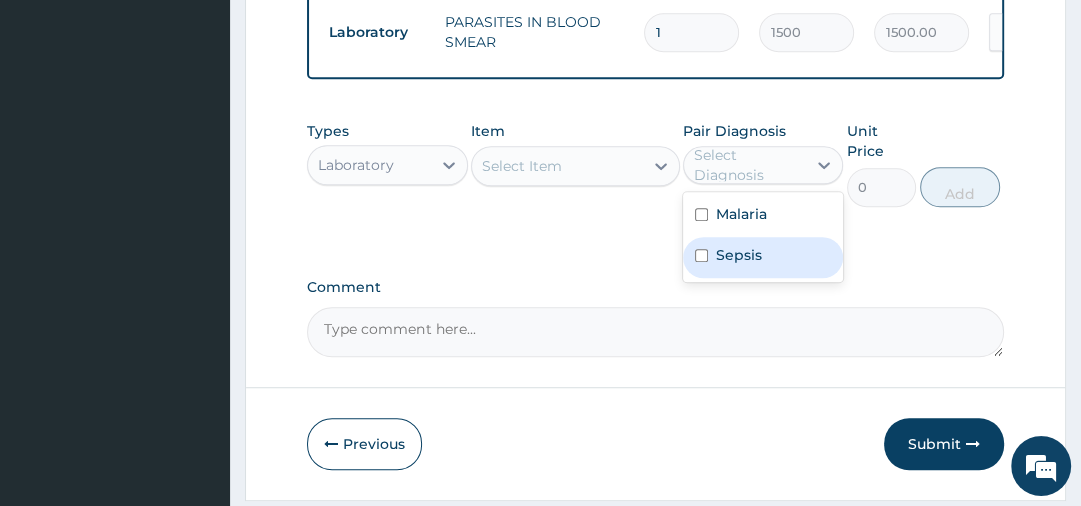 click on "Sepsis" at bounding box center (763, 257) 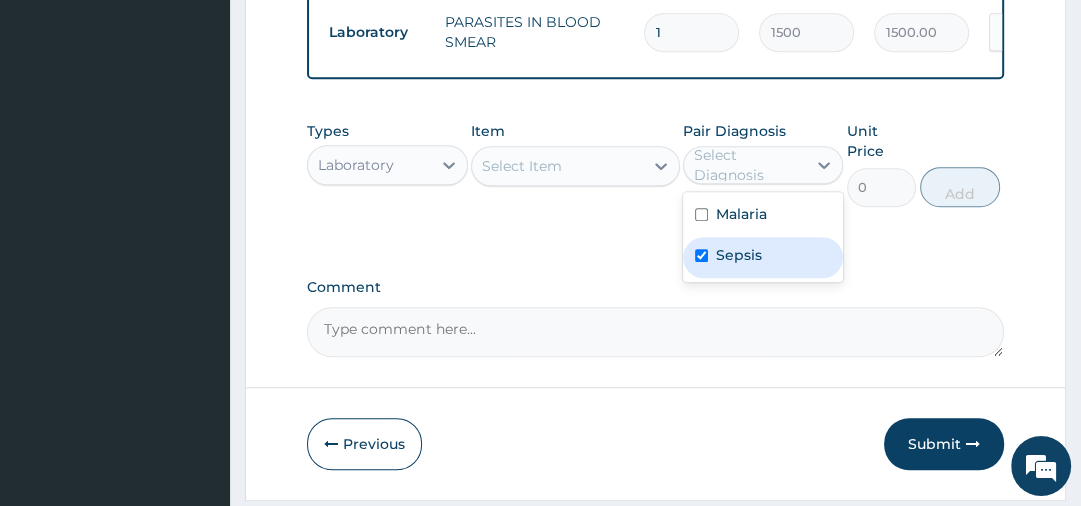 checkbox on "true" 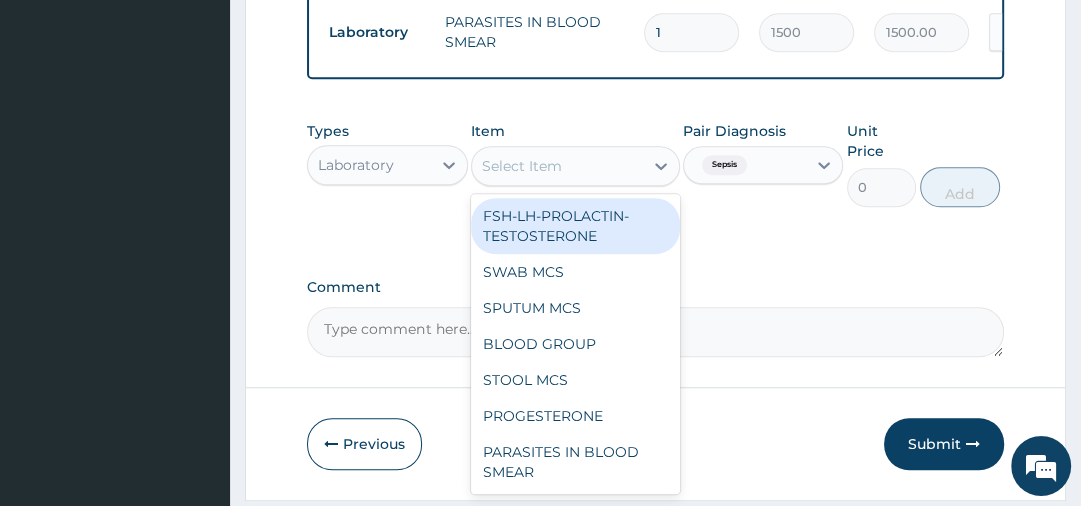 click on "Select Item" at bounding box center (557, 166) 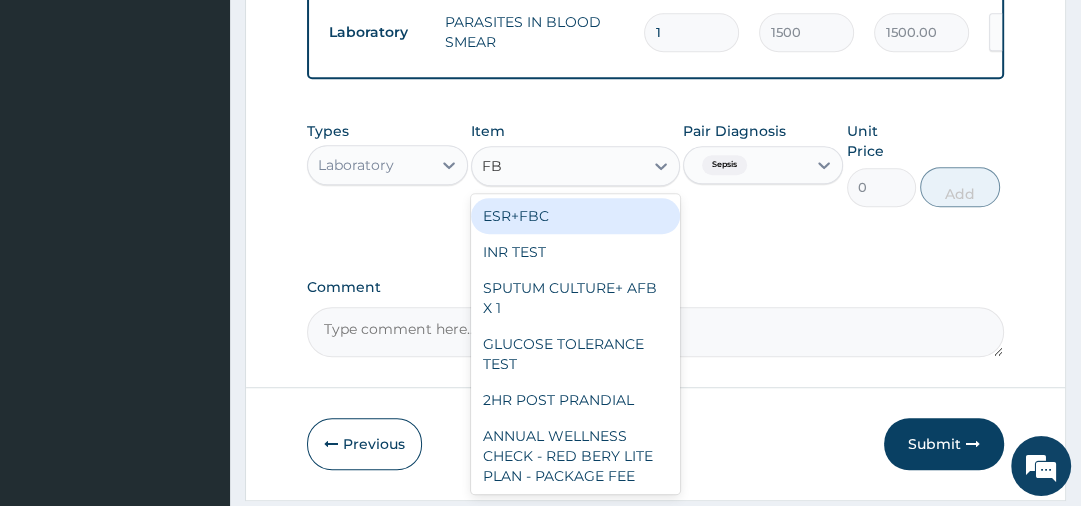 type on "FBC" 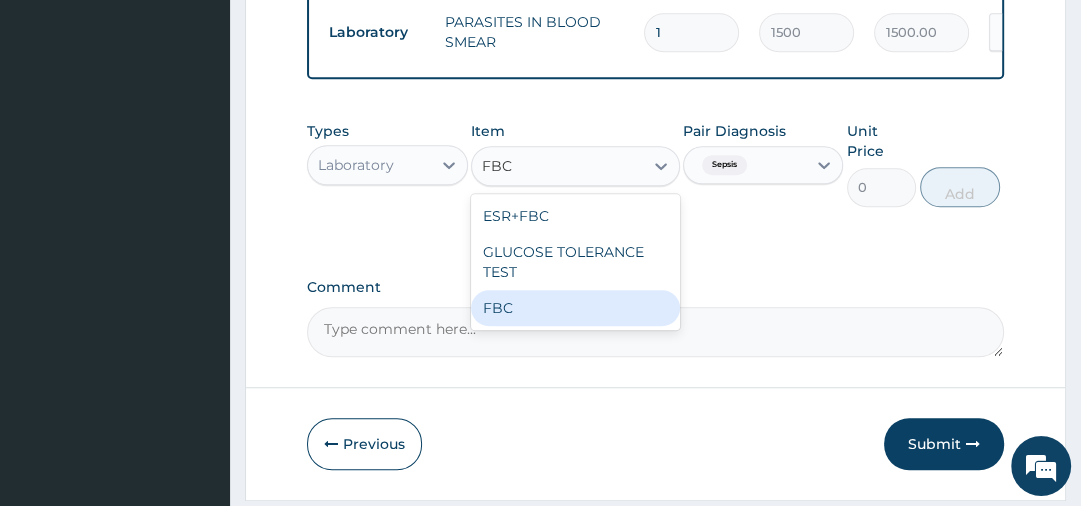 click on "FBC" at bounding box center [575, 308] 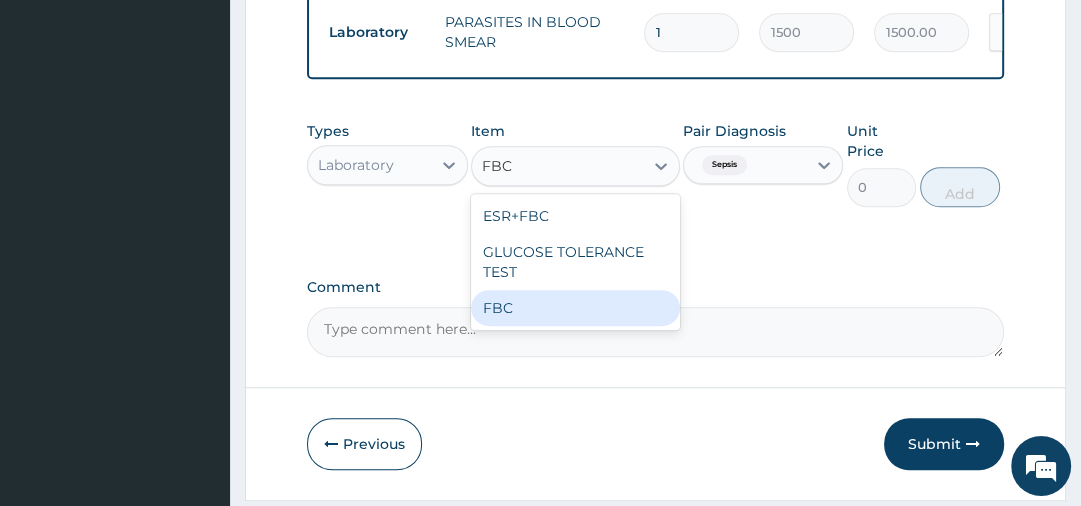 type 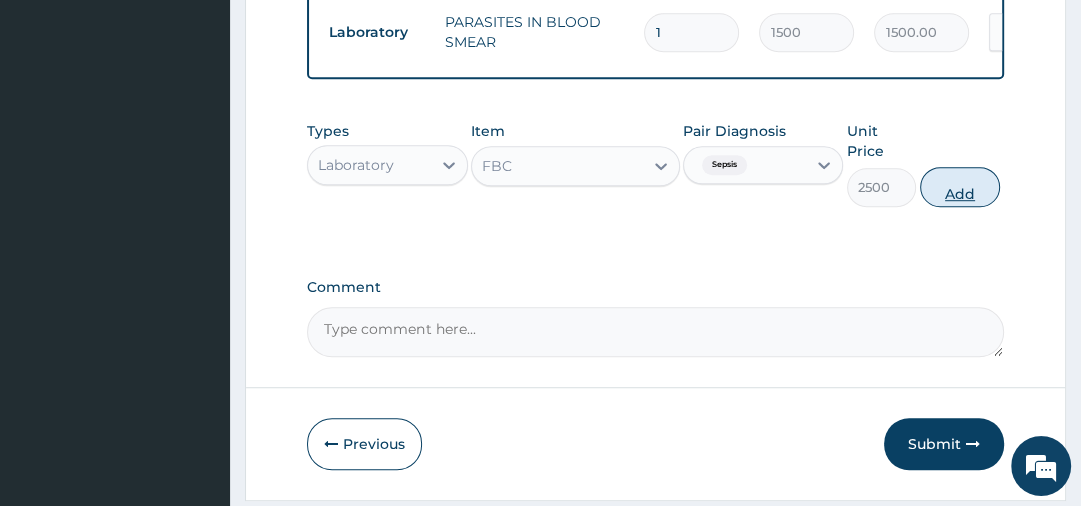 click on "Add" at bounding box center [960, 187] 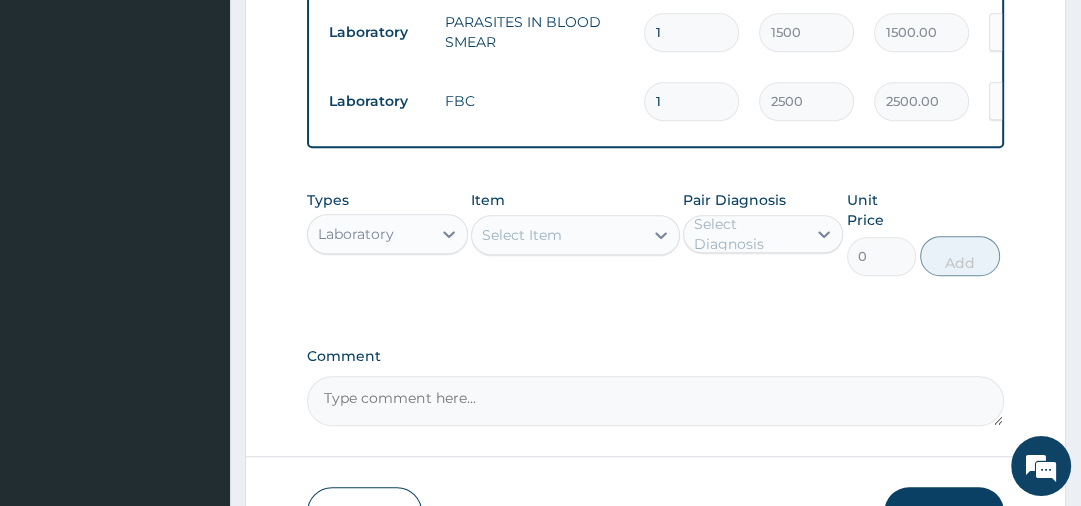 click on "Select Item" at bounding box center (557, 235) 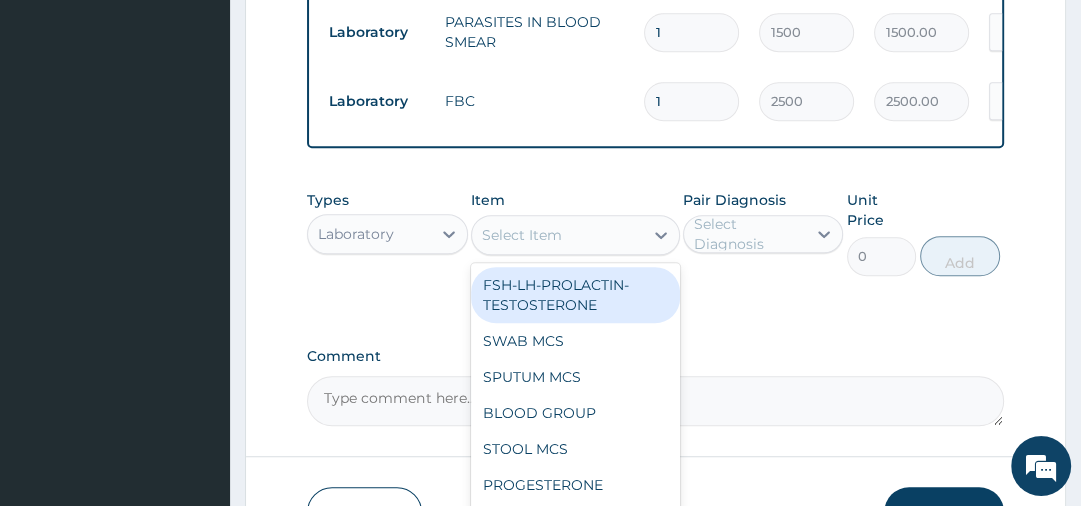 click on "Laboratory" at bounding box center (356, 234) 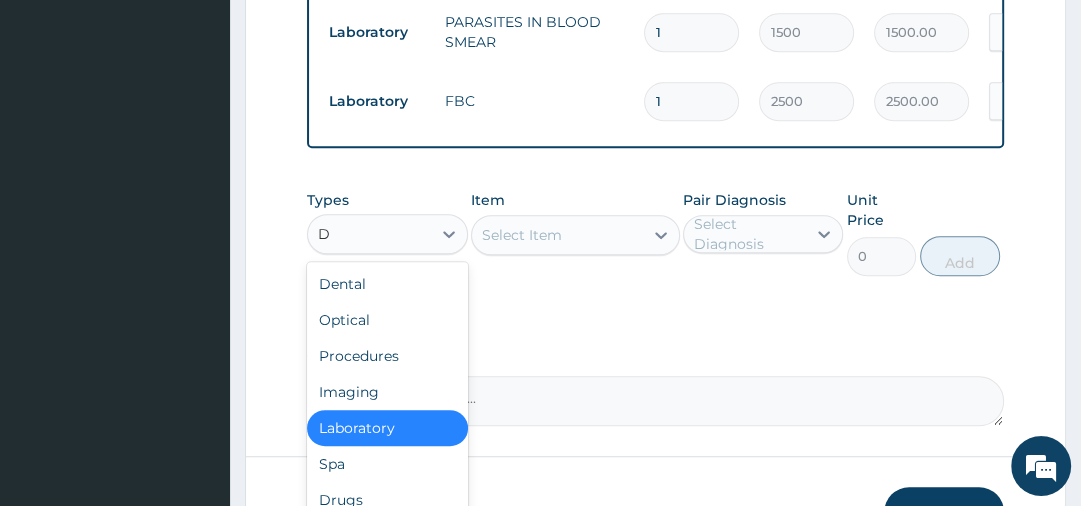 type on "DR" 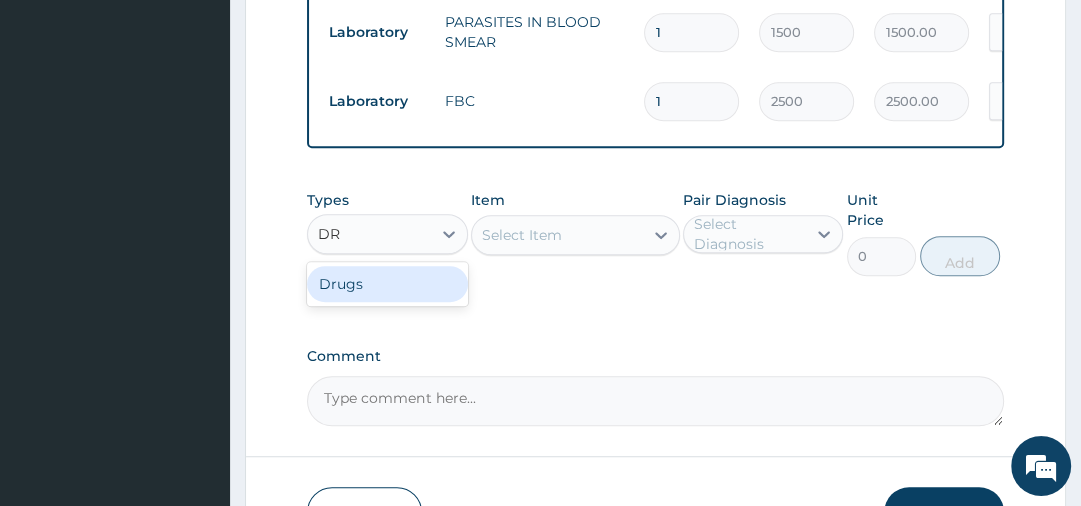 click on "Drugs" at bounding box center (387, 284) 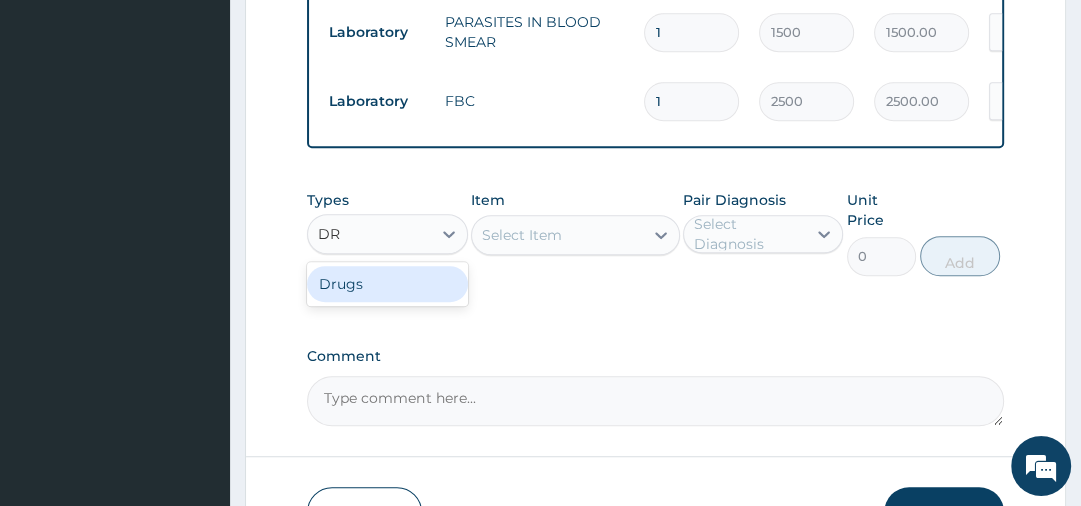 type 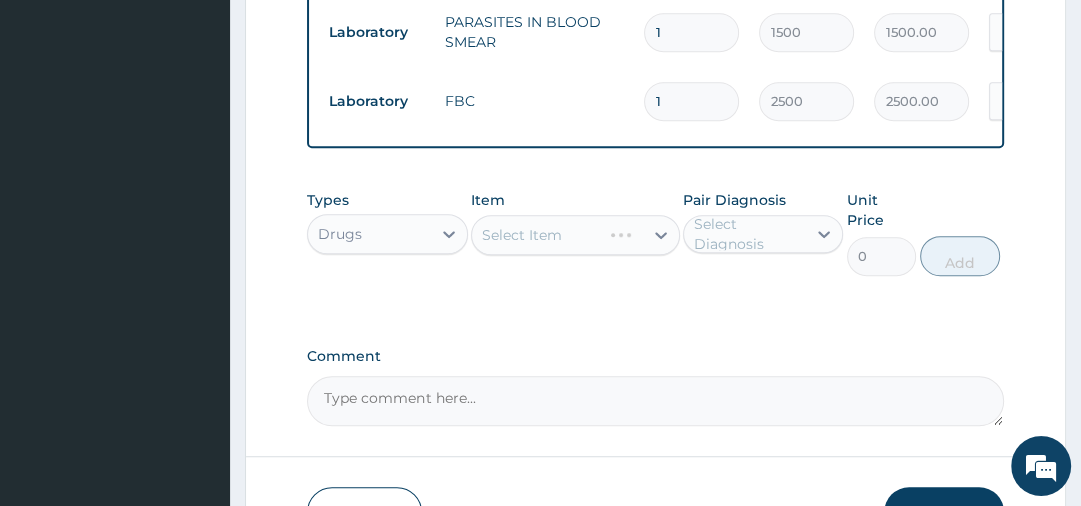 click on "Select Item" at bounding box center [575, 235] 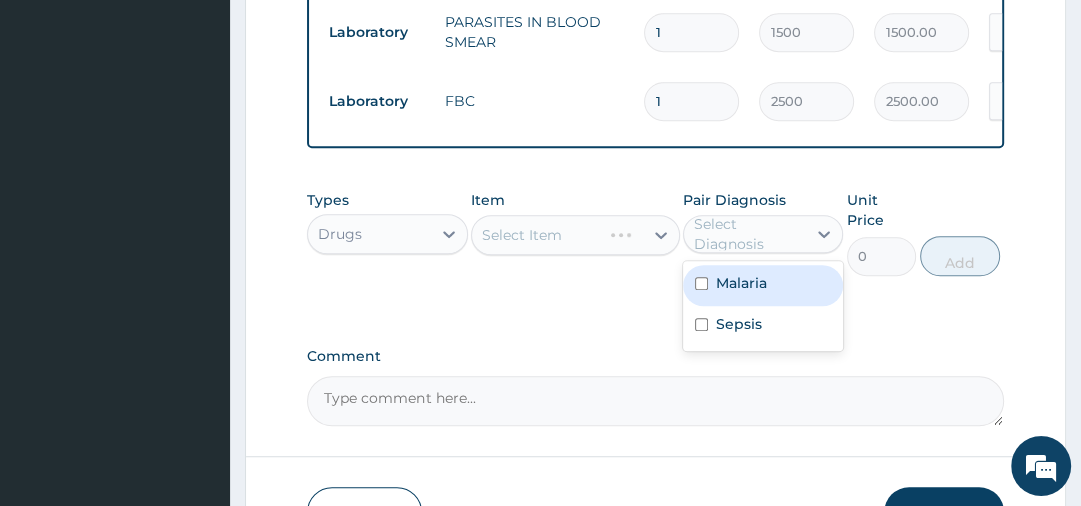 click on "Select Diagnosis" at bounding box center (749, 234) 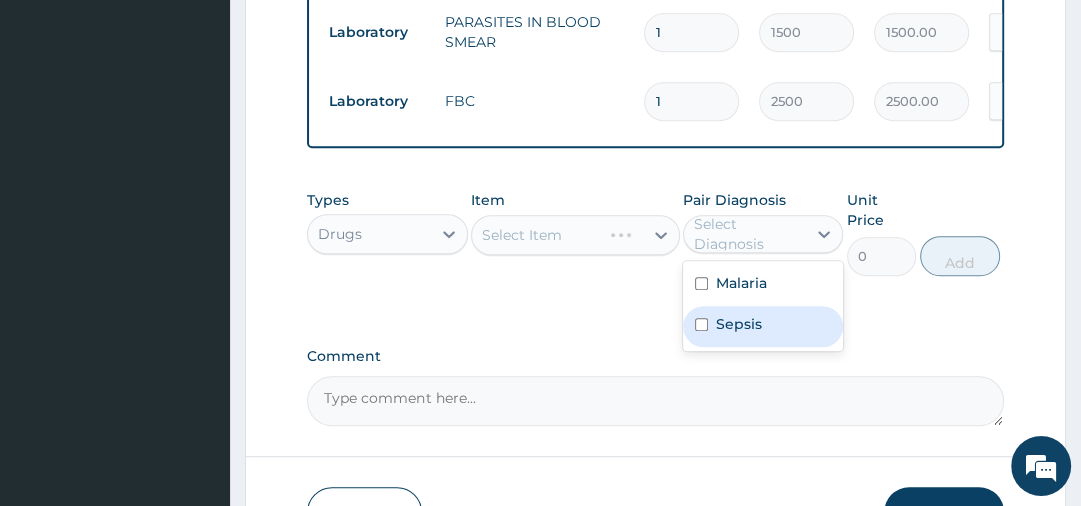 click on "Sepsis" at bounding box center [739, 324] 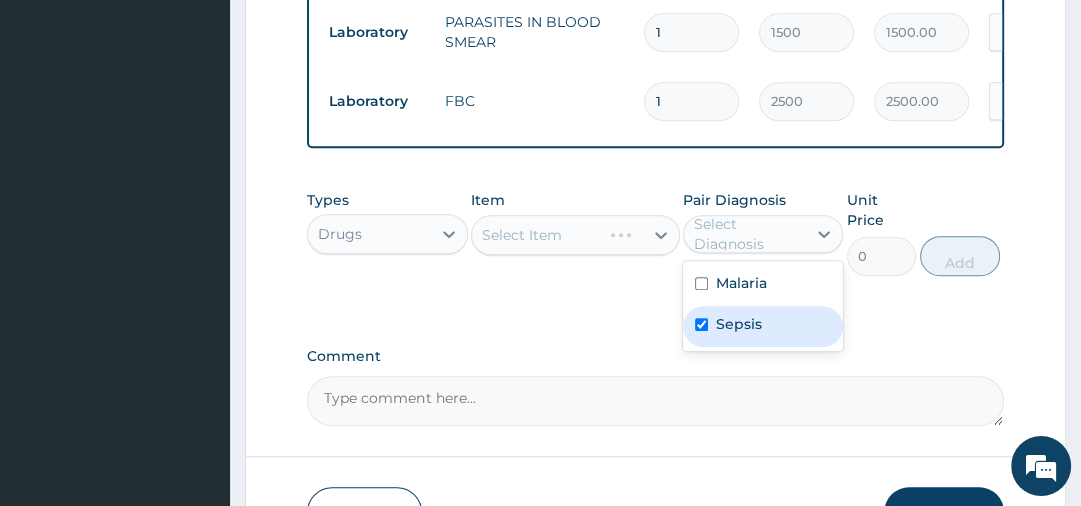checkbox on "true" 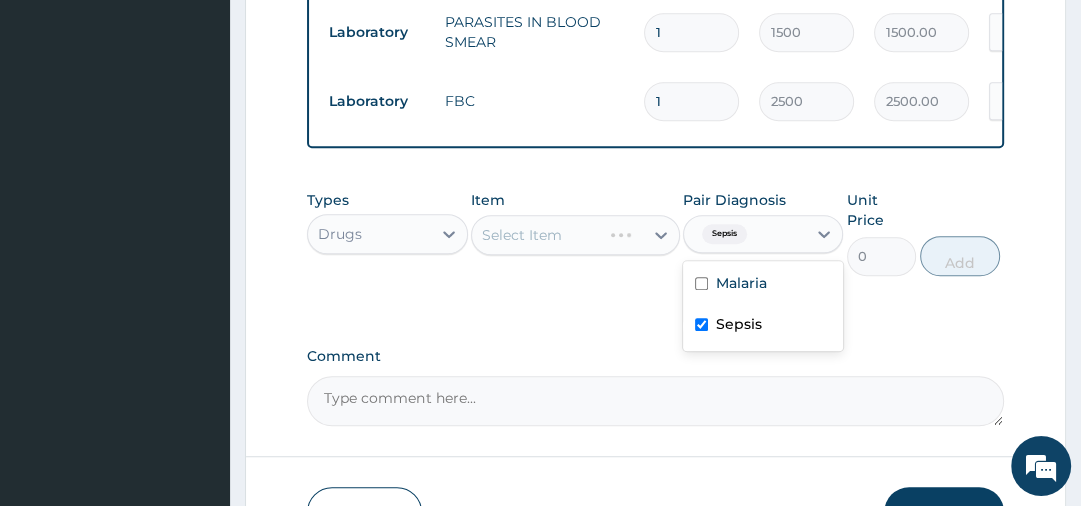click on "Select Item" at bounding box center (575, 235) 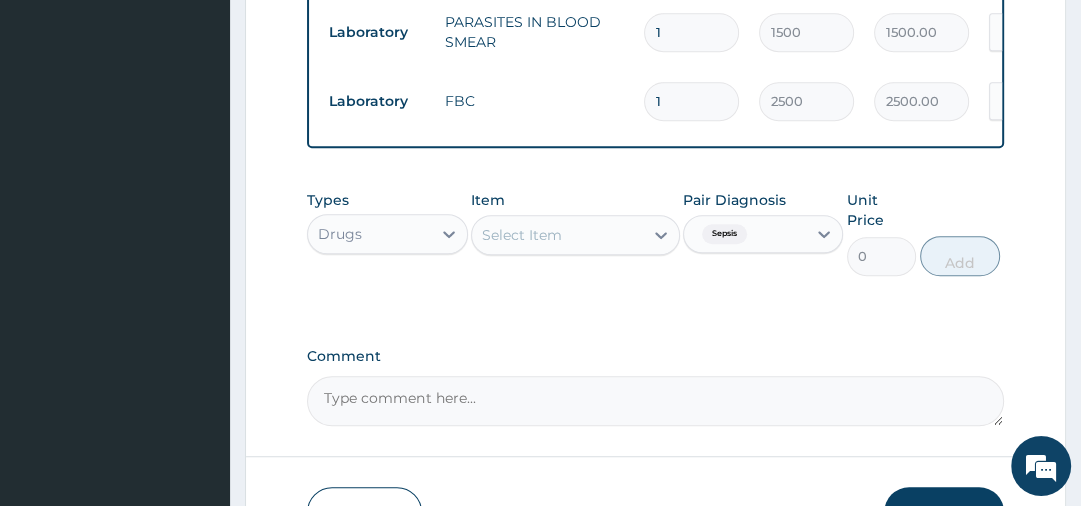 click on "Select Item" at bounding box center (557, 235) 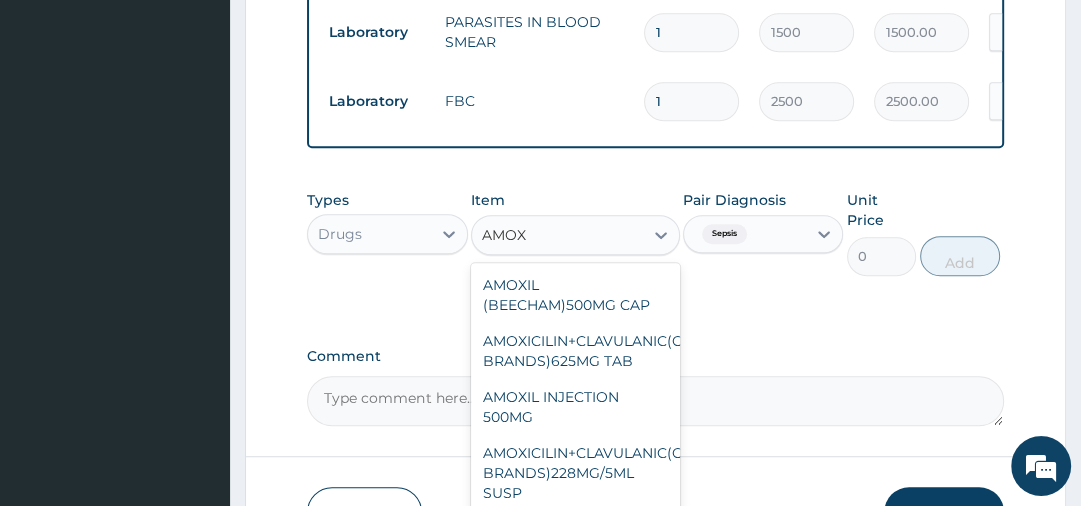 type on "AMOXI" 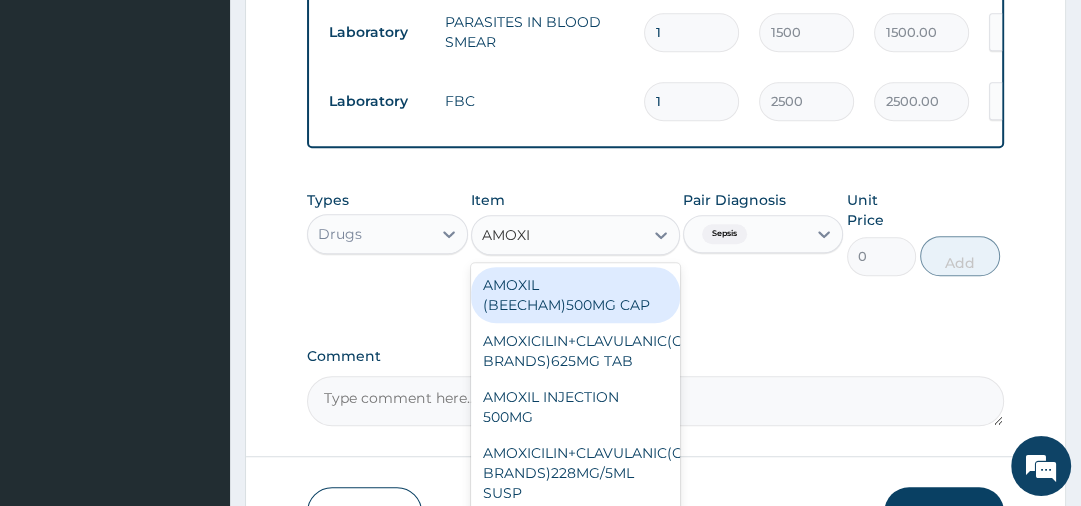 scroll, scrollTop: 1007, scrollLeft: 0, axis: vertical 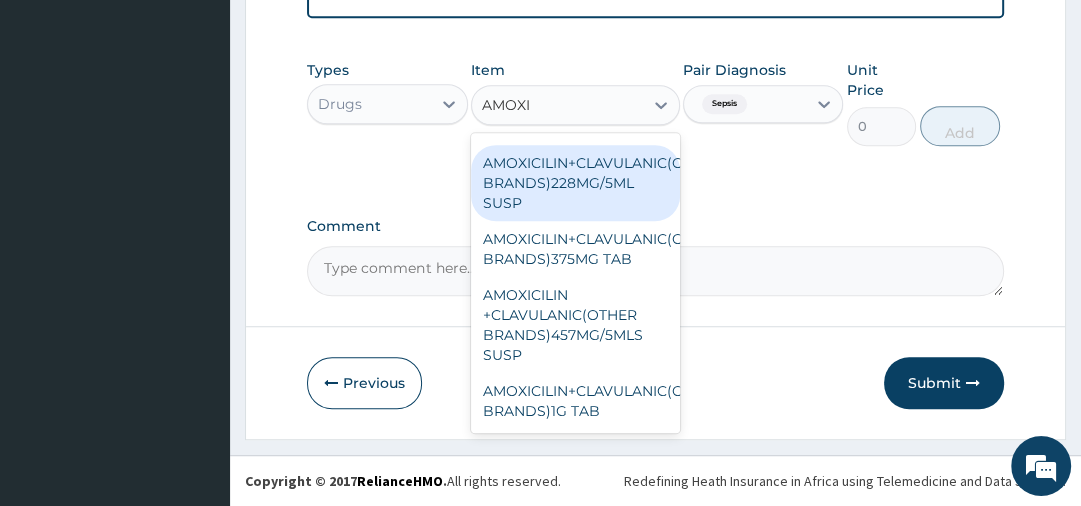 click on "AMOXICILIN+CLAVULANIC(OTHER BRANDS)228MG/5ML SUSP" at bounding box center (575, 183) 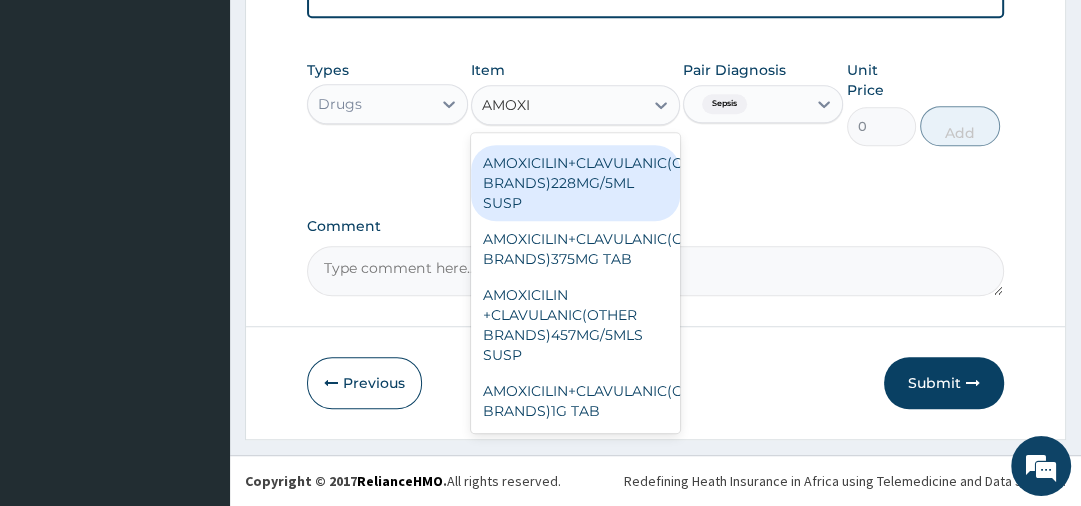 type 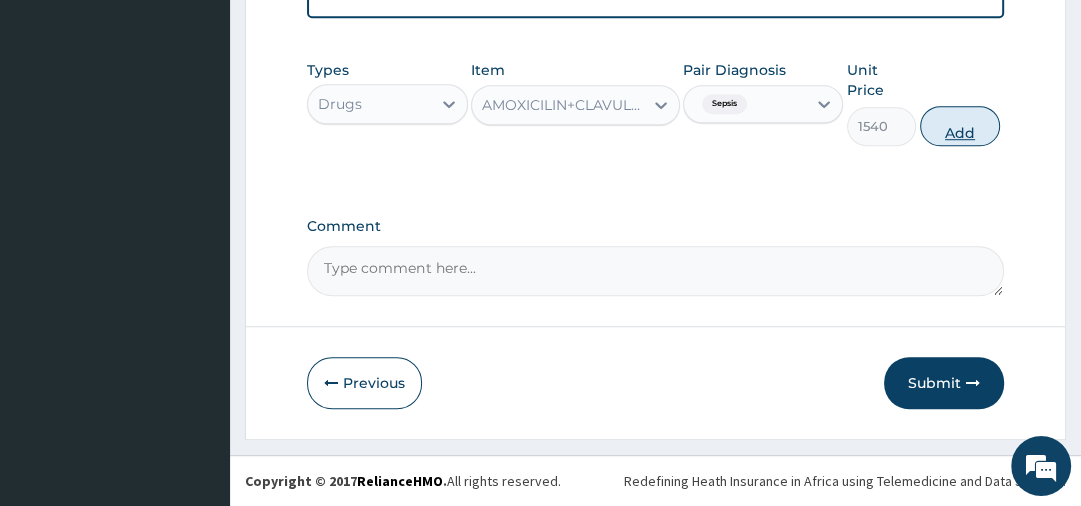 click on "Add" at bounding box center (960, 126) 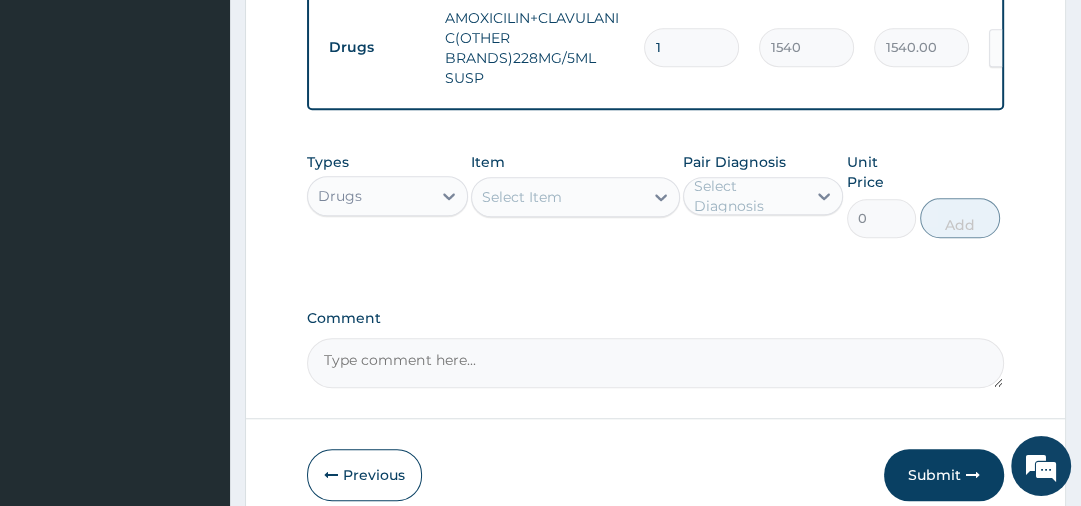 click on "Select Item" at bounding box center [557, 197] 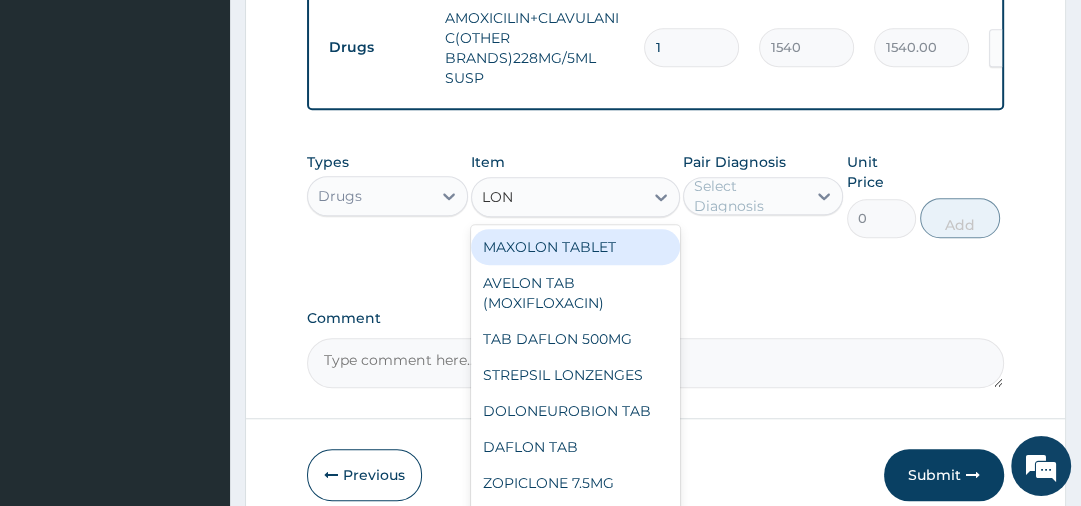 type on "LONA" 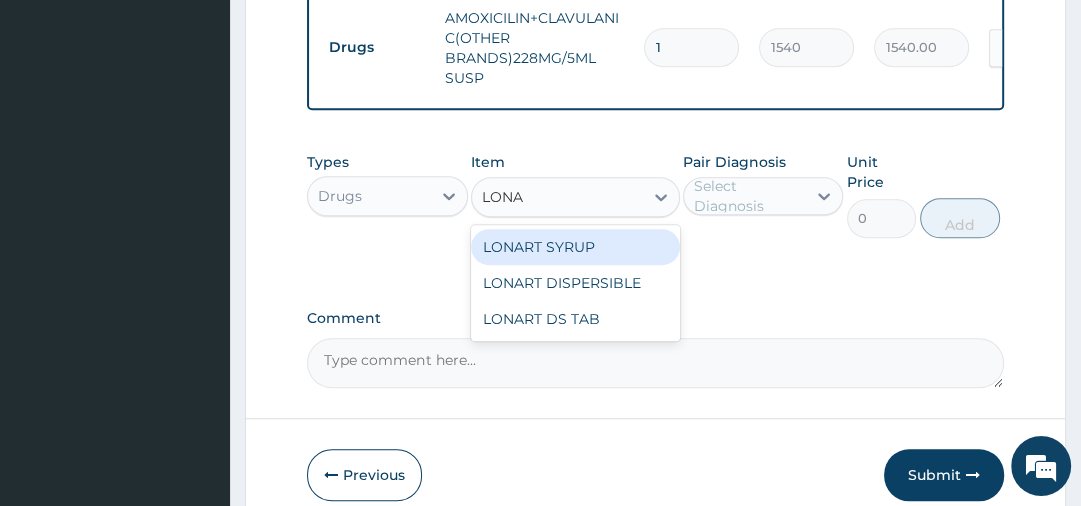 click on "LONART SYRUP" at bounding box center (575, 247) 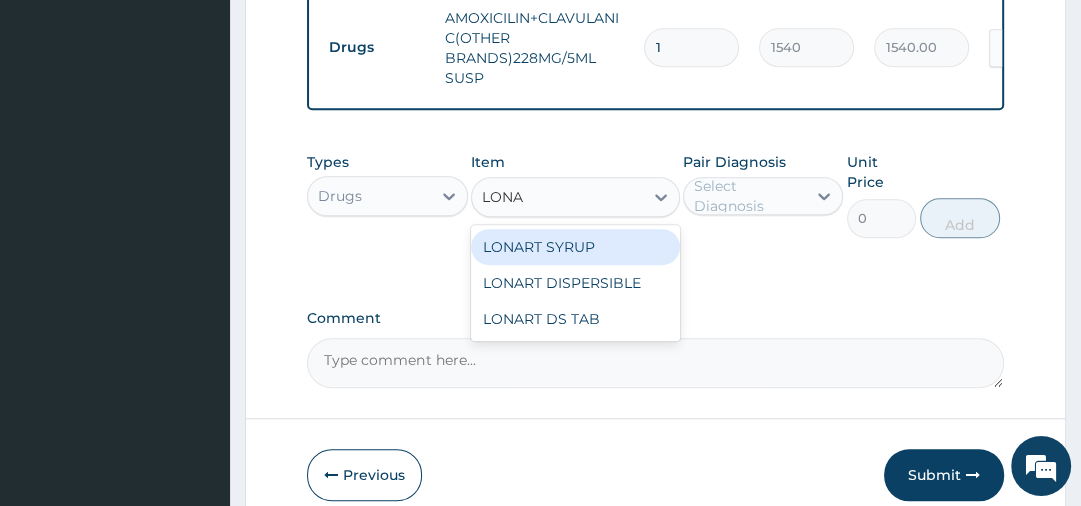type 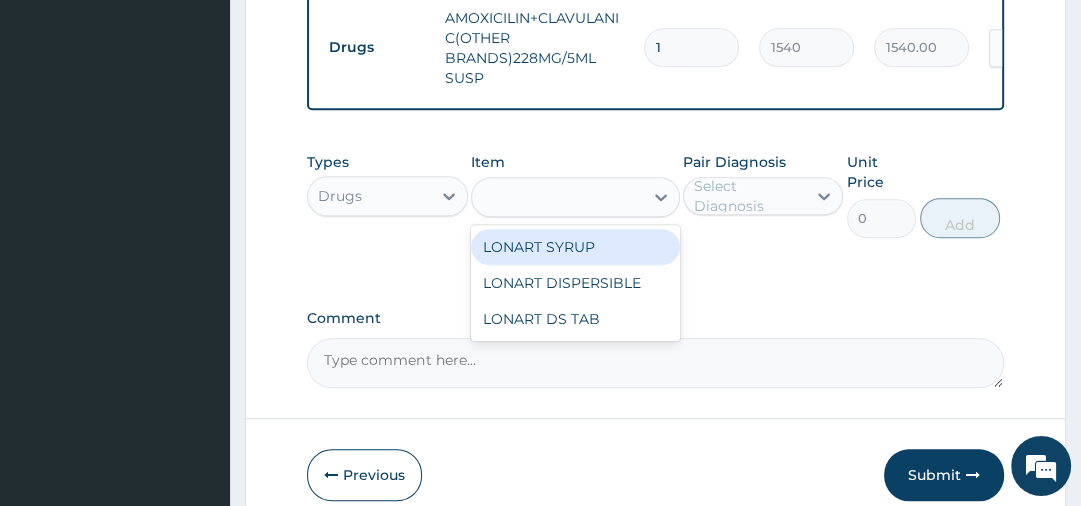 type on "1120" 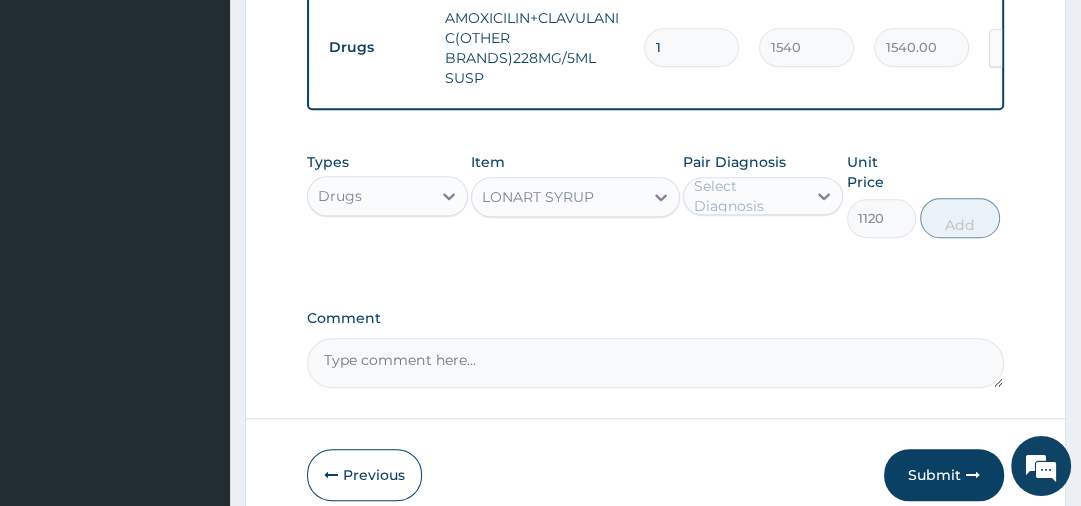 click on "Select Diagnosis" at bounding box center (749, 196) 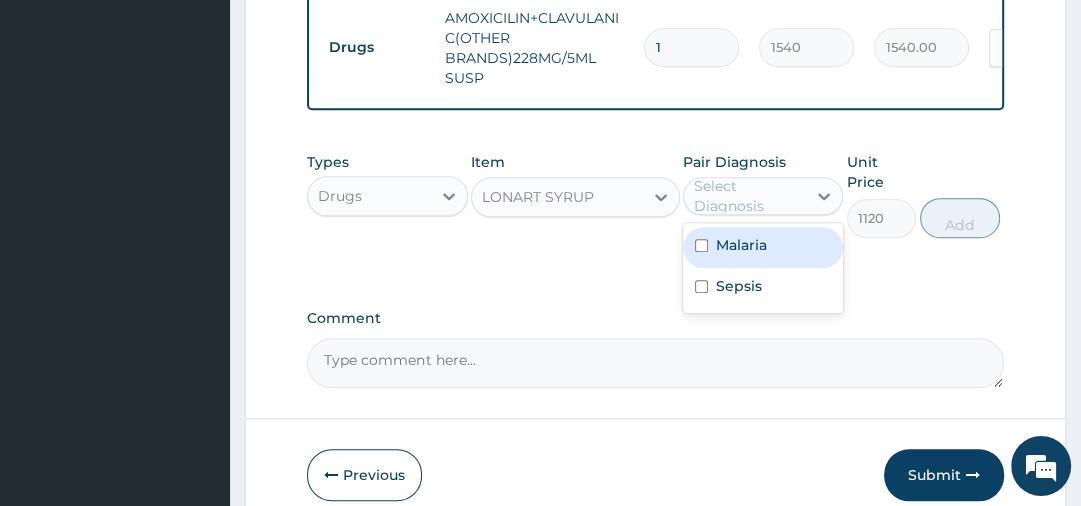 click on "Malaria" at bounding box center (741, 245) 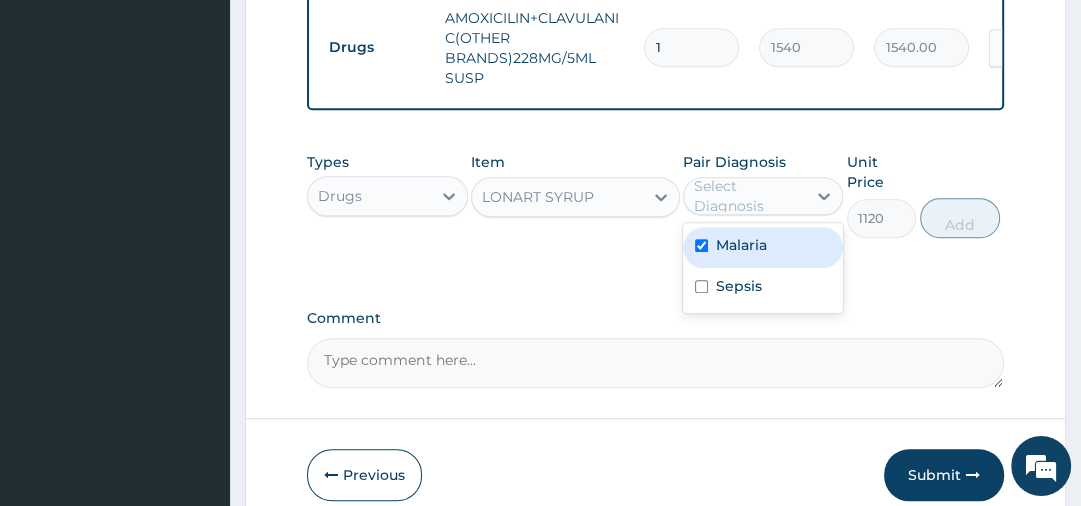 checkbox on "true" 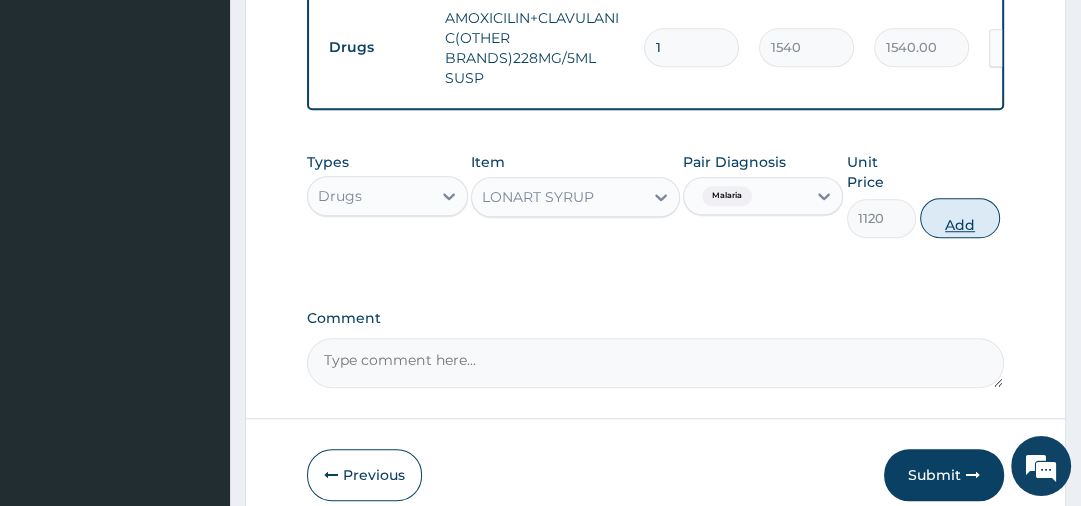 click on "Add" at bounding box center (960, 218) 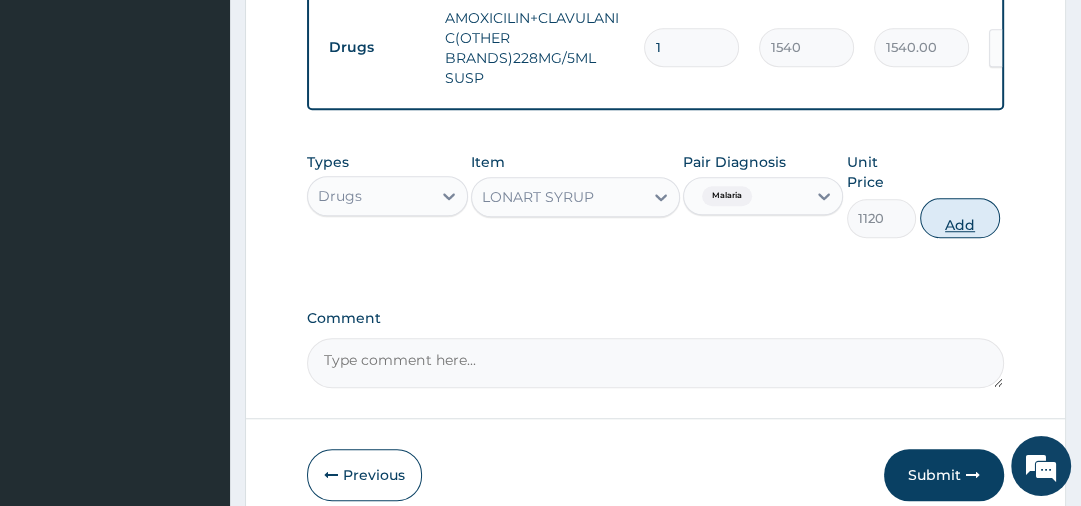 type on "0" 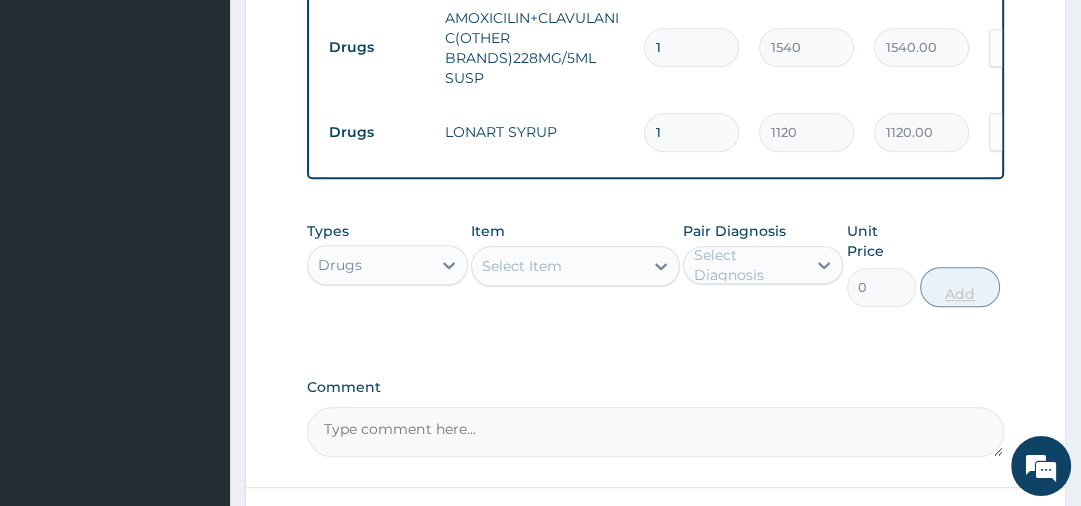 type 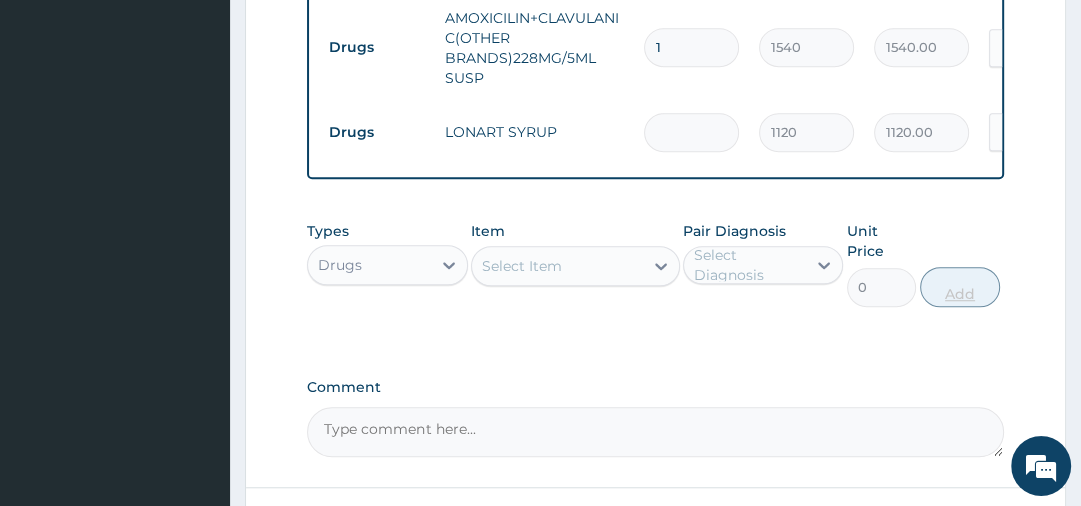 type on "0.00" 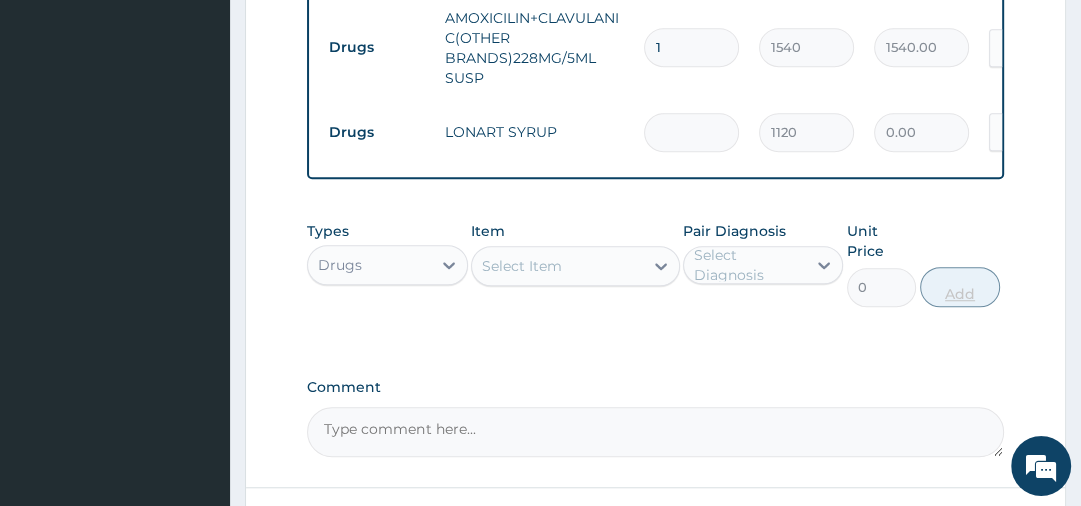 type on "3" 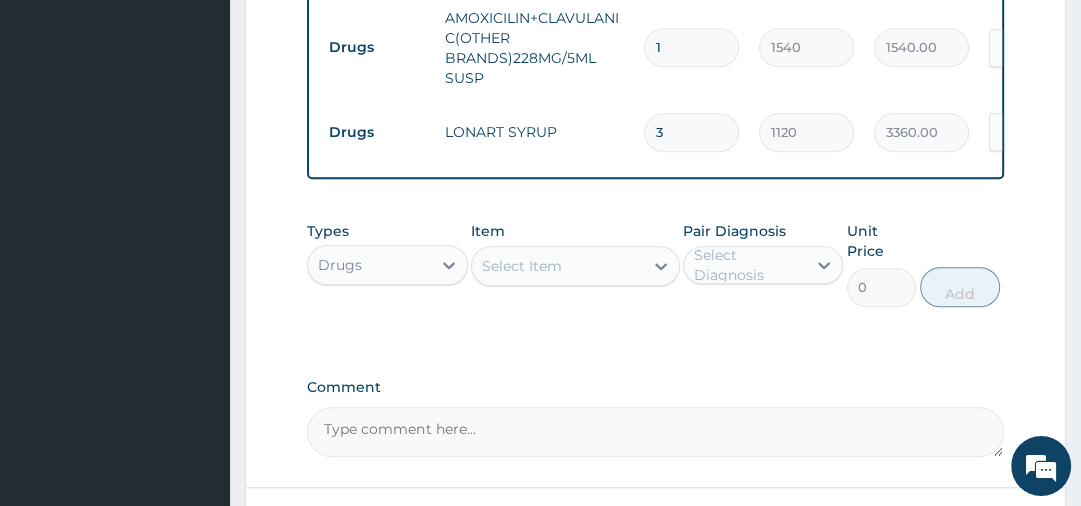 type on "3" 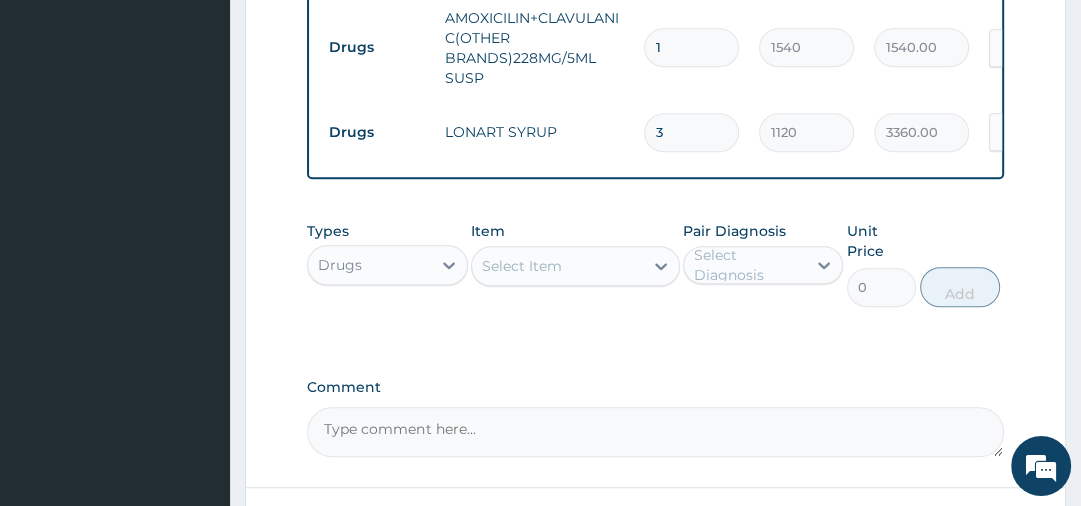 click on "Select Item" at bounding box center [557, 266] 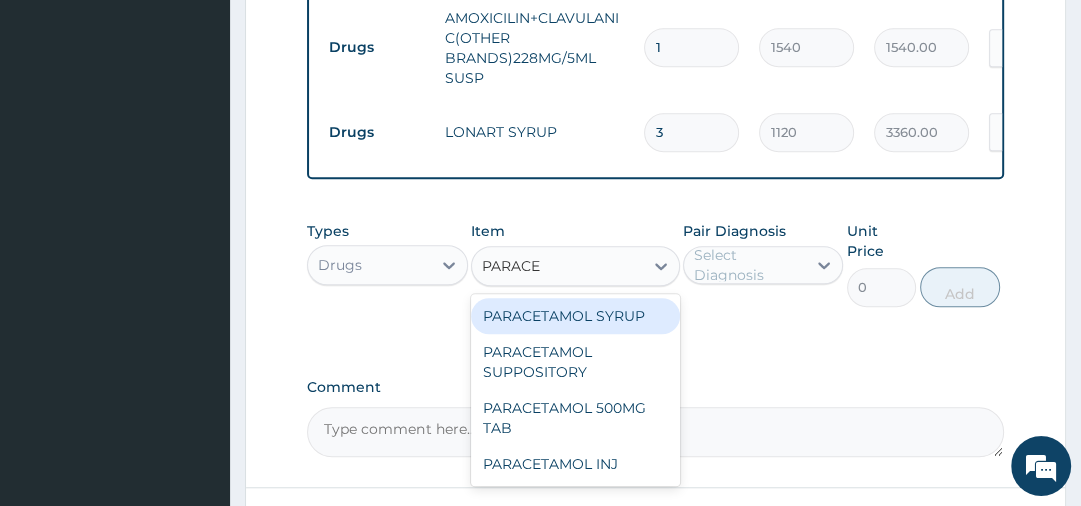 type on "PARACET" 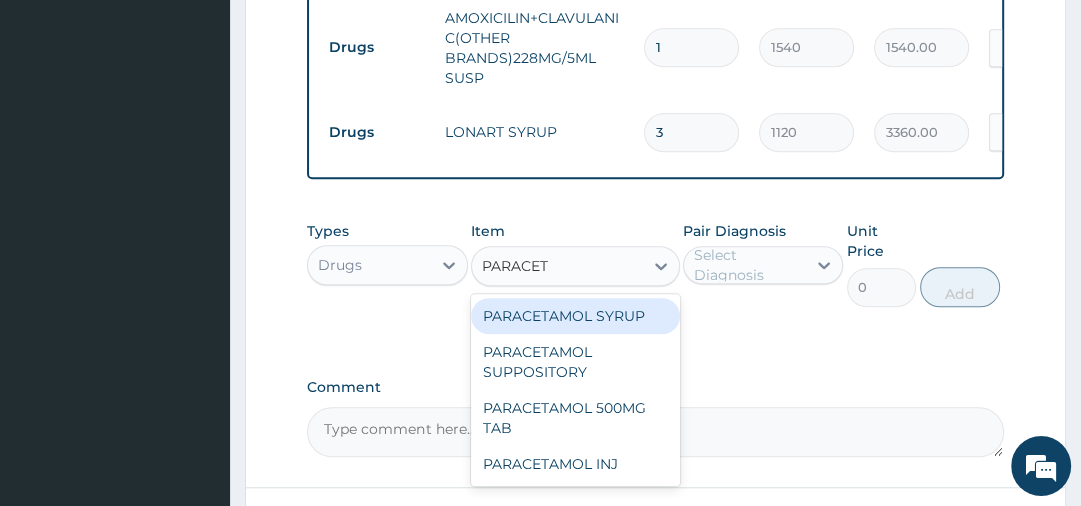 click on "PARACETAMOL SYRUP" at bounding box center [575, 316] 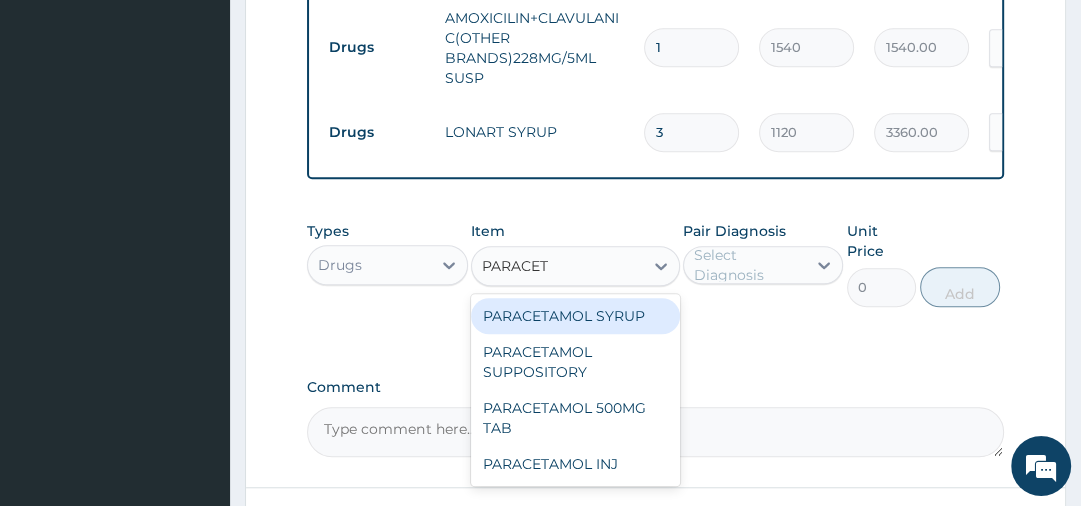 type 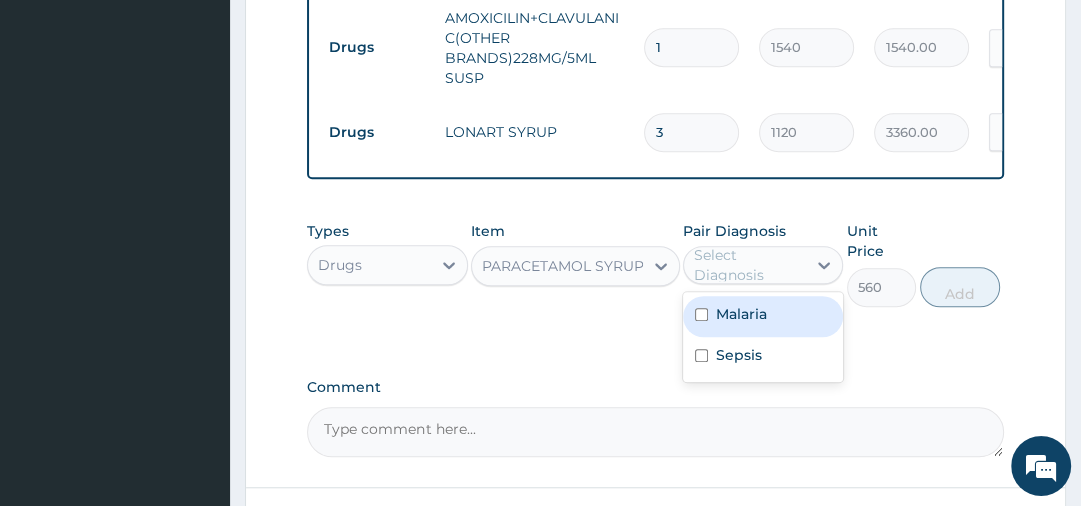 click on "Select Diagnosis" at bounding box center [749, 265] 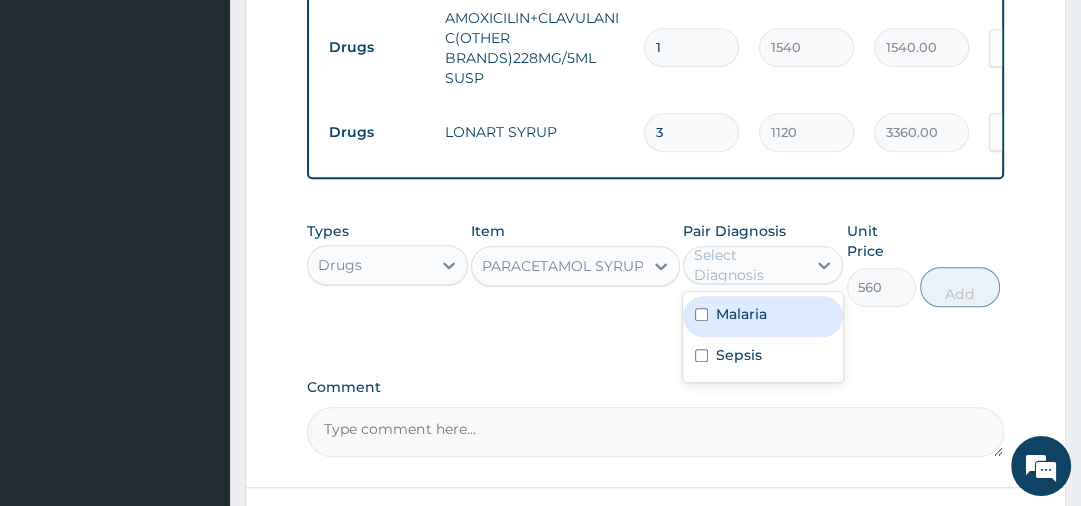click on "Malaria" at bounding box center (763, 316) 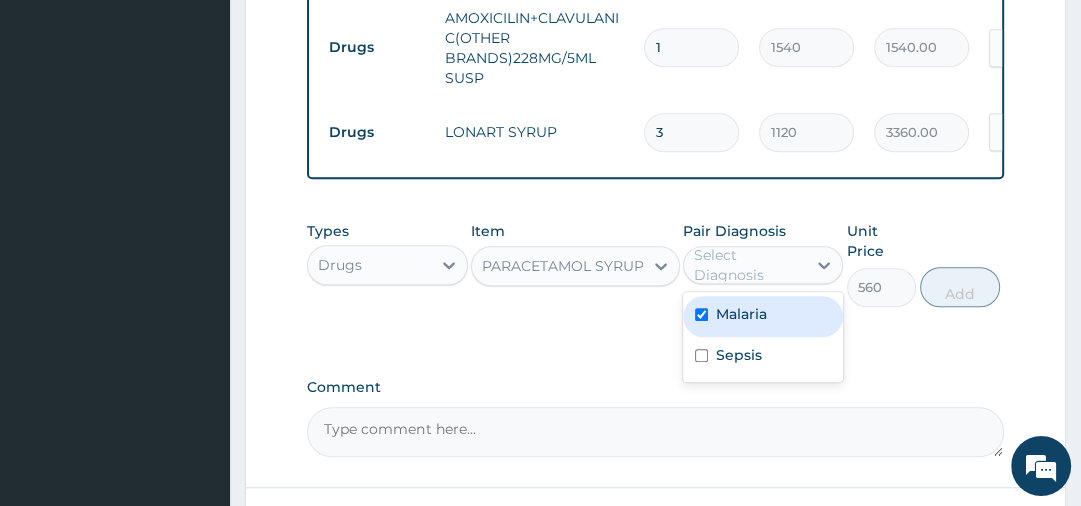 checkbox on "true" 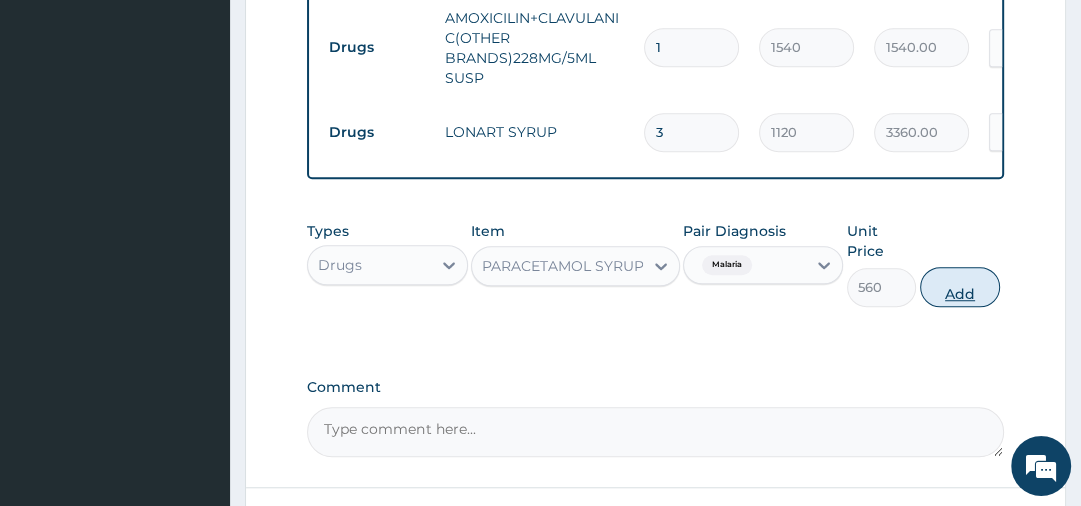 click on "Add" at bounding box center [960, 287] 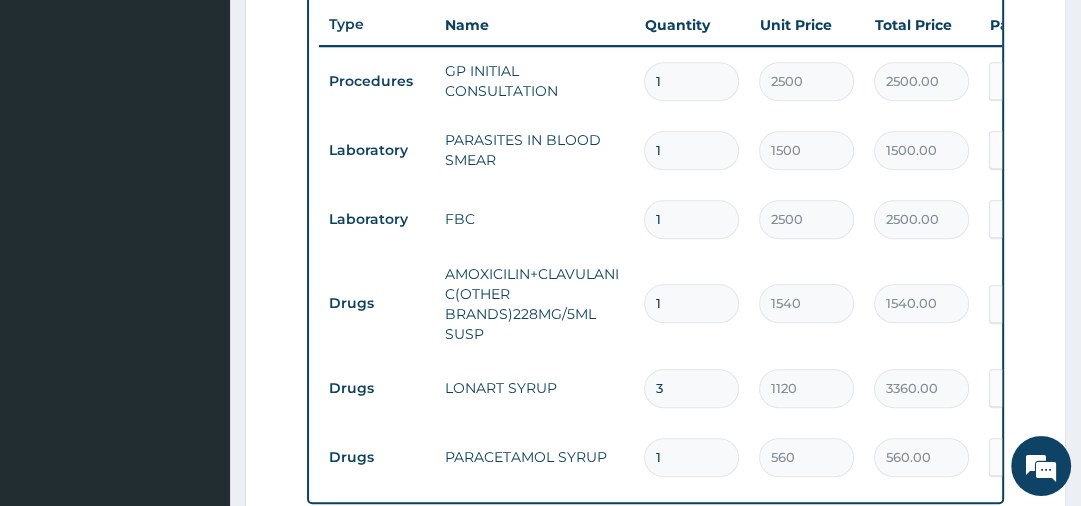 scroll, scrollTop: 1193, scrollLeft: 0, axis: vertical 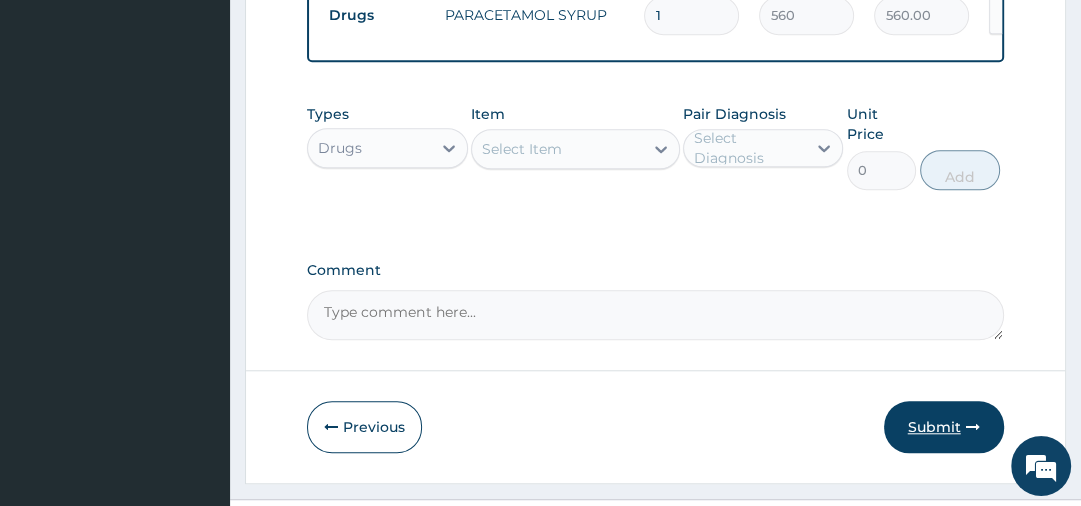 click on "Submit" at bounding box center [944, 427] 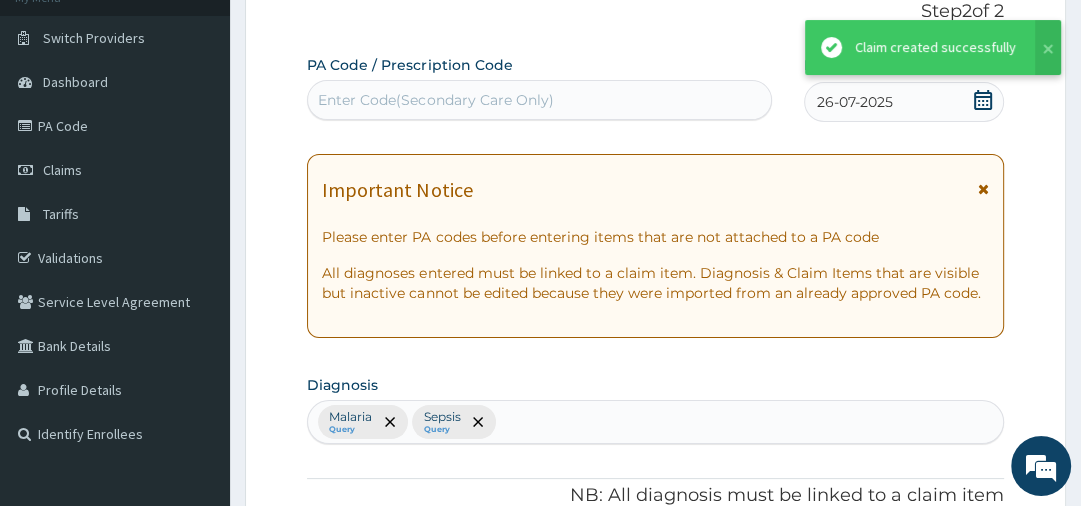 scroll, scrollTop: 1193, scrollLeft: 0, axis: vertical 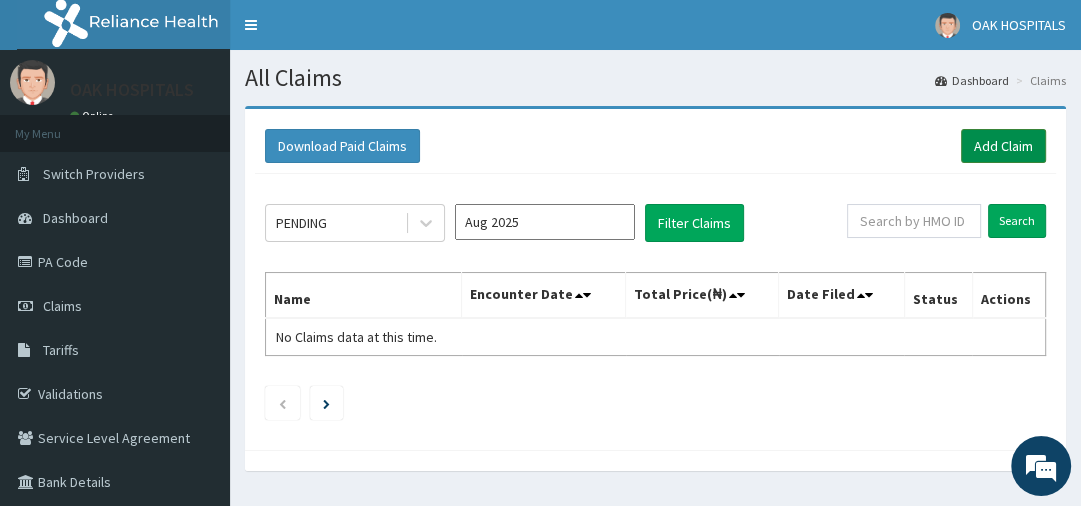 click on "Add Claim" at bounding box center [1003, 146] 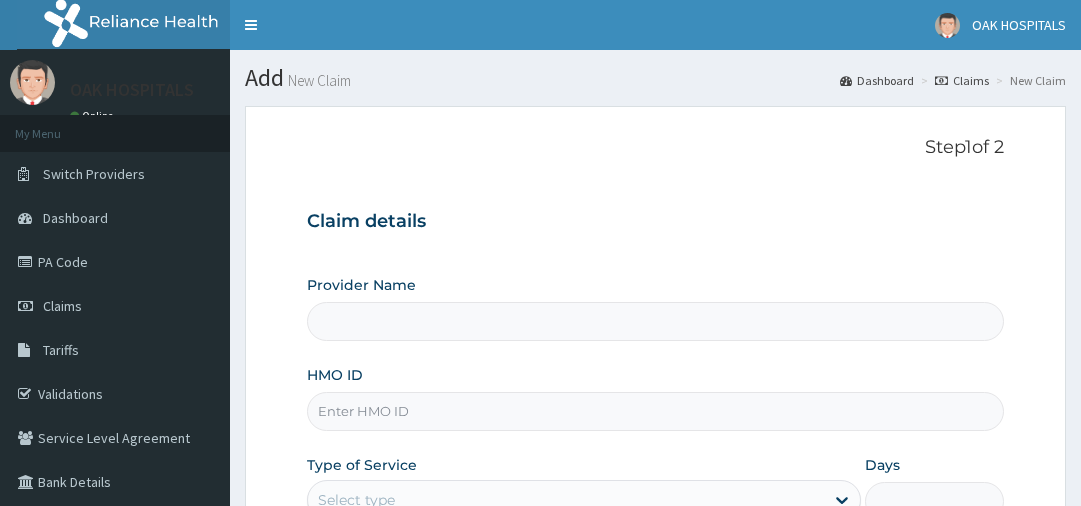 scroll, scrollTop: 0, scrollLeft: 0, axis: both 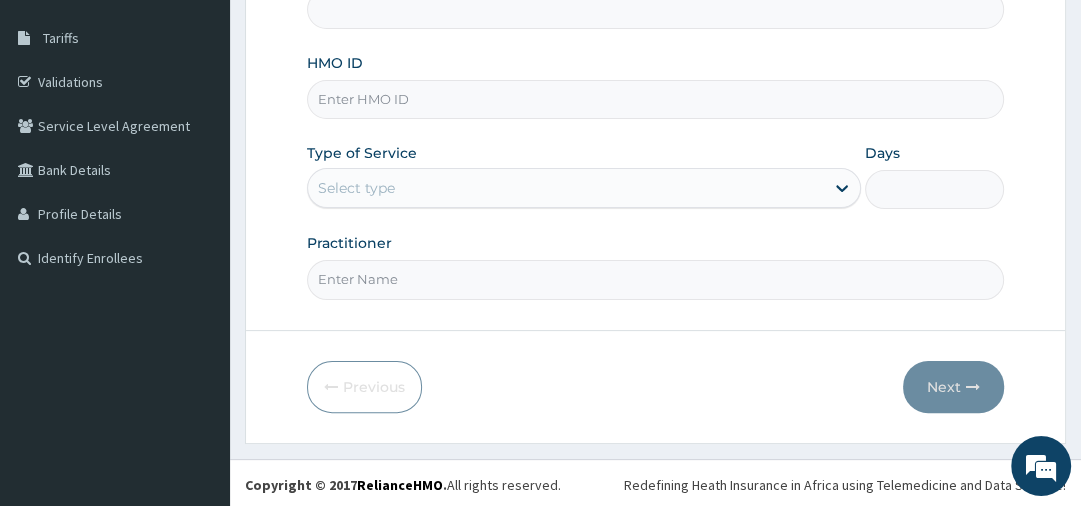 click on "HMO ID" at bounding box center (655, 99) 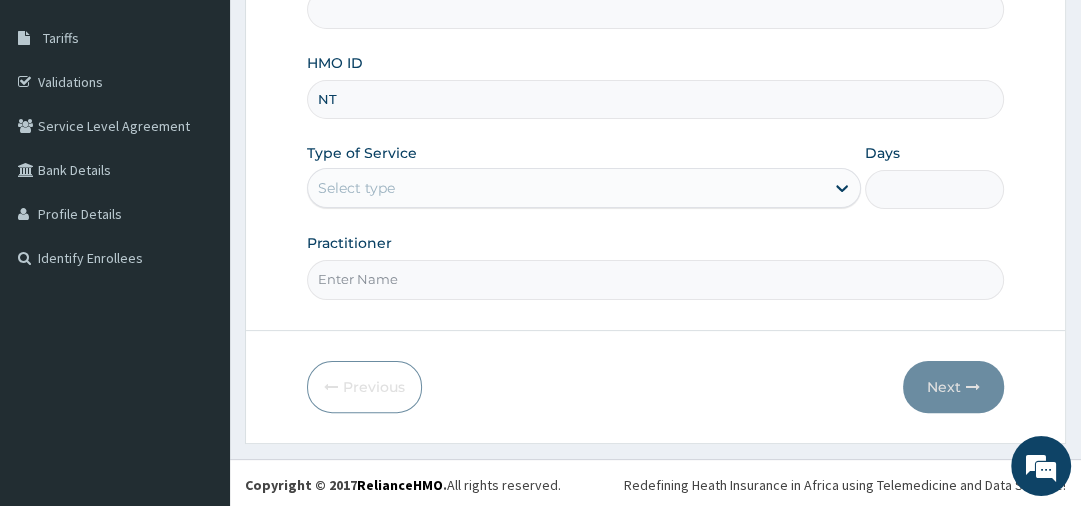 type on "NTI" 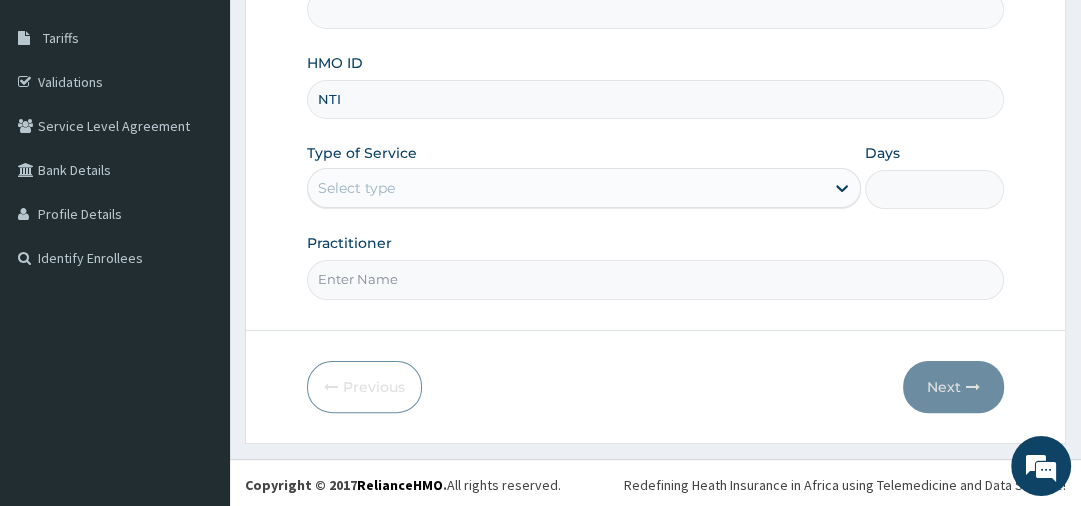 type on "Oak Hospitals" 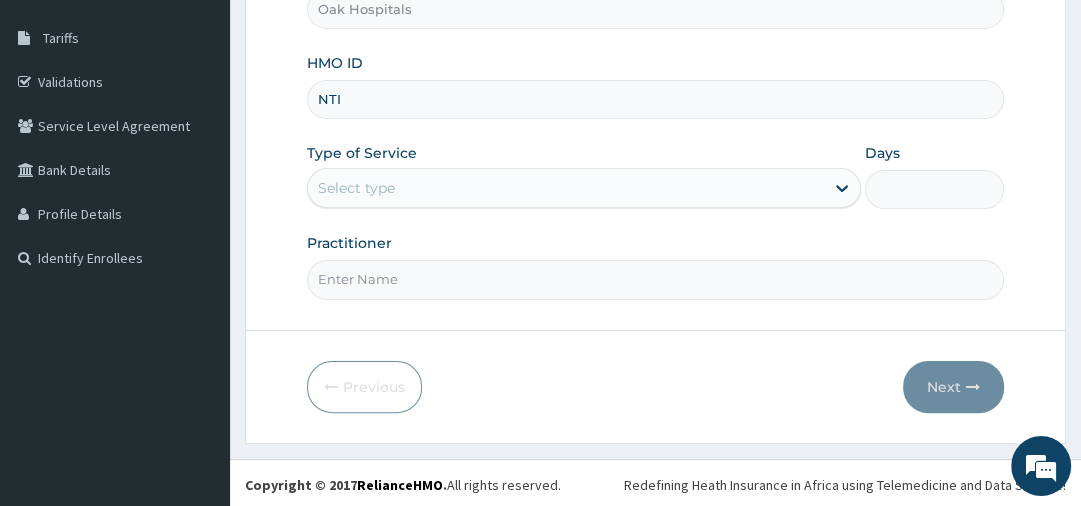 scroll, scrollTop: 0, scrollLeft: 0, axis: both 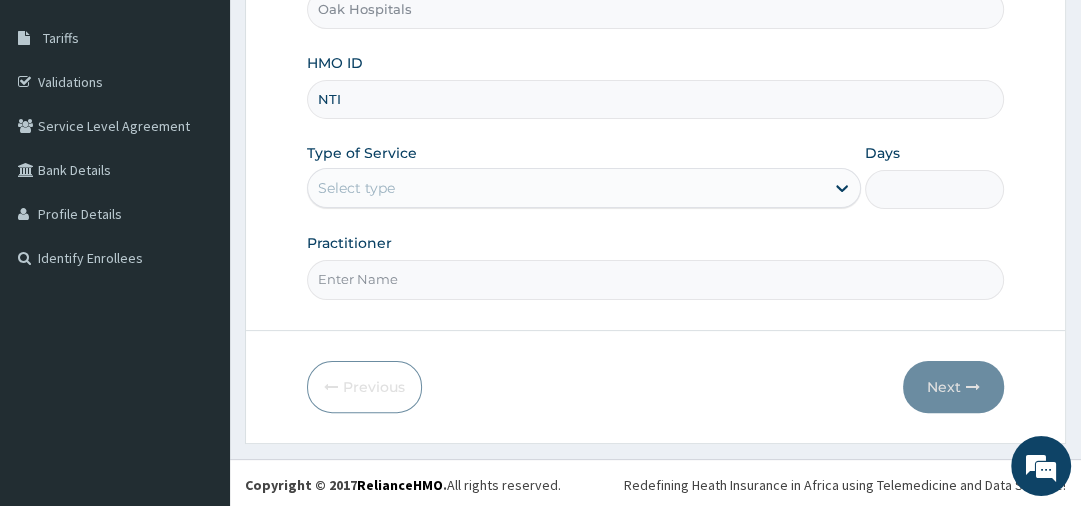 type on "NTI/10029/A" 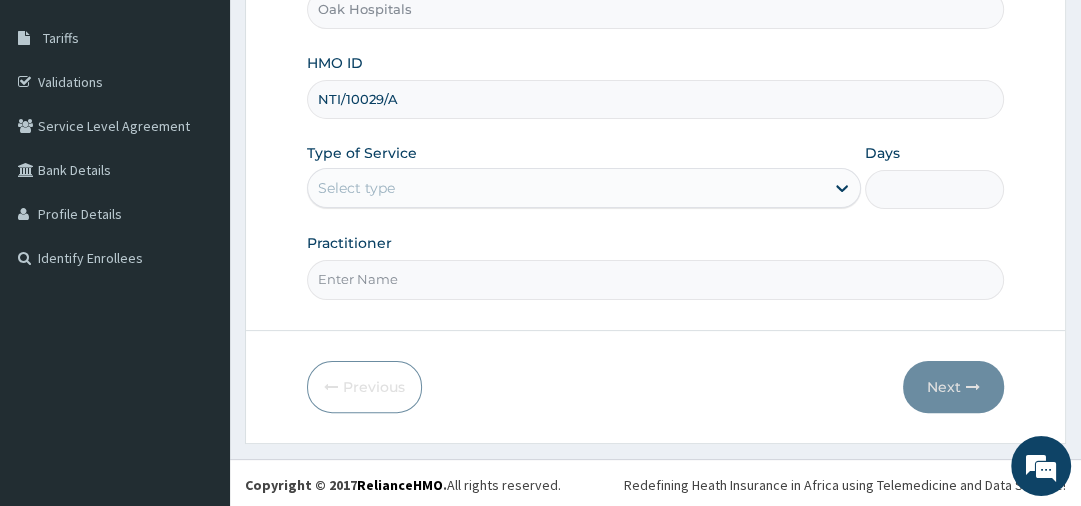 click on "Select type" at bounding box center (356, 188) 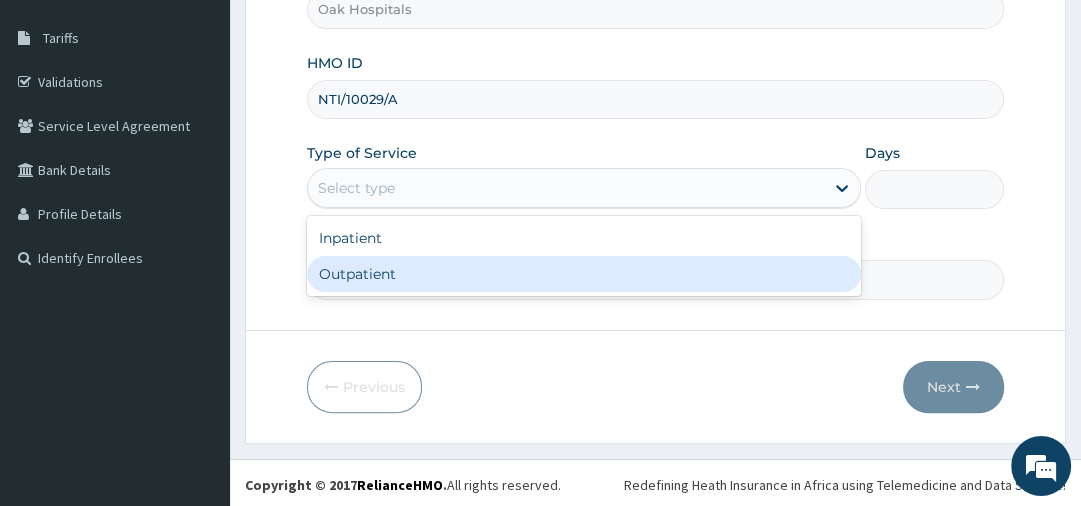click on "Outpatient" at bounding box center [584, 274] 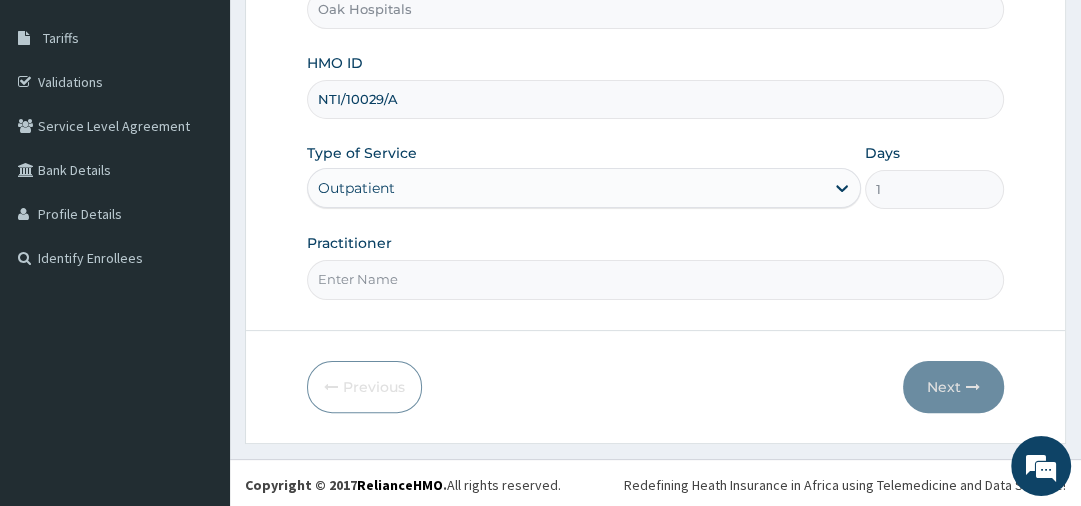 click on "Practitioner" at bounding box center (655, 279) 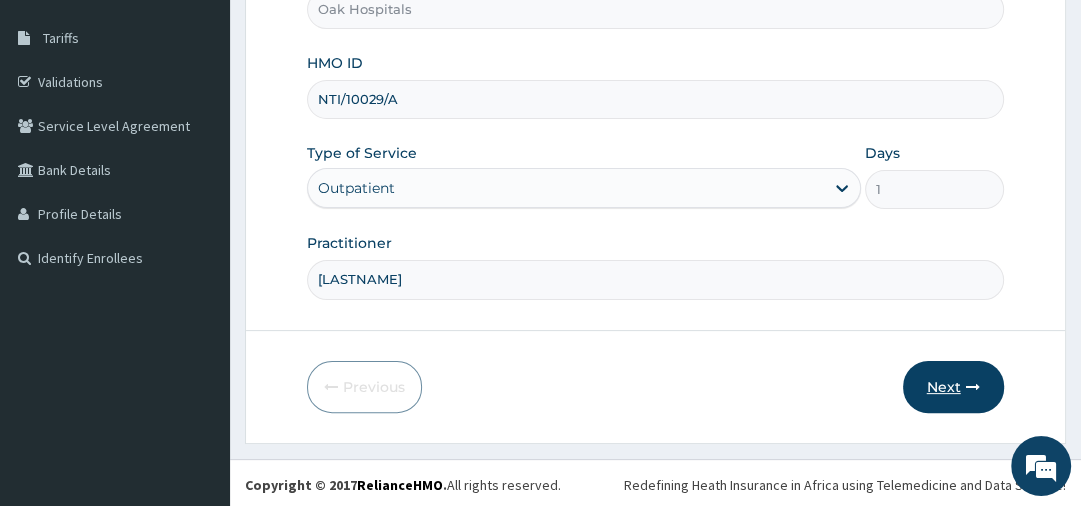 type on "[LASTNAME]" 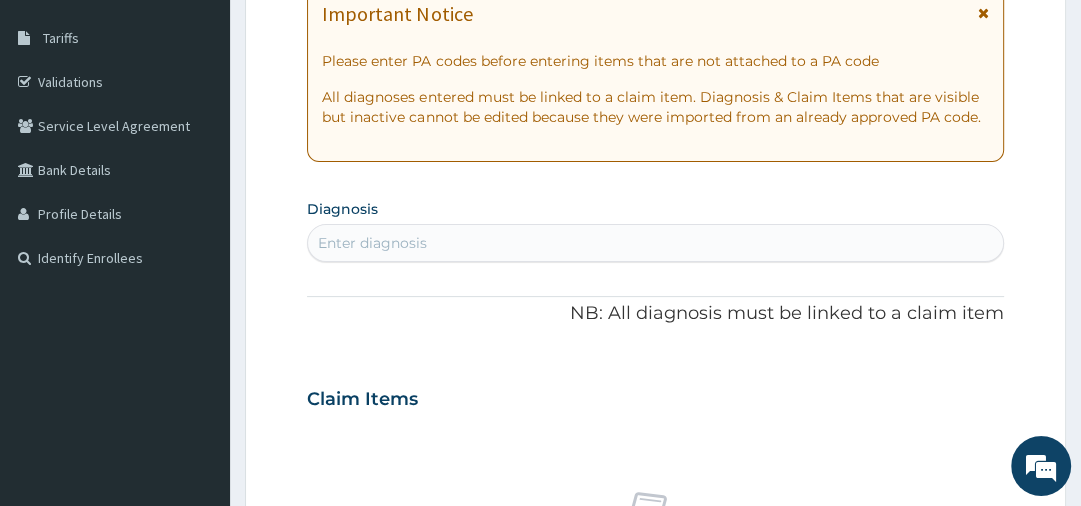 scroll, scrollTop: 0, scrollLeft: 0, axis: both 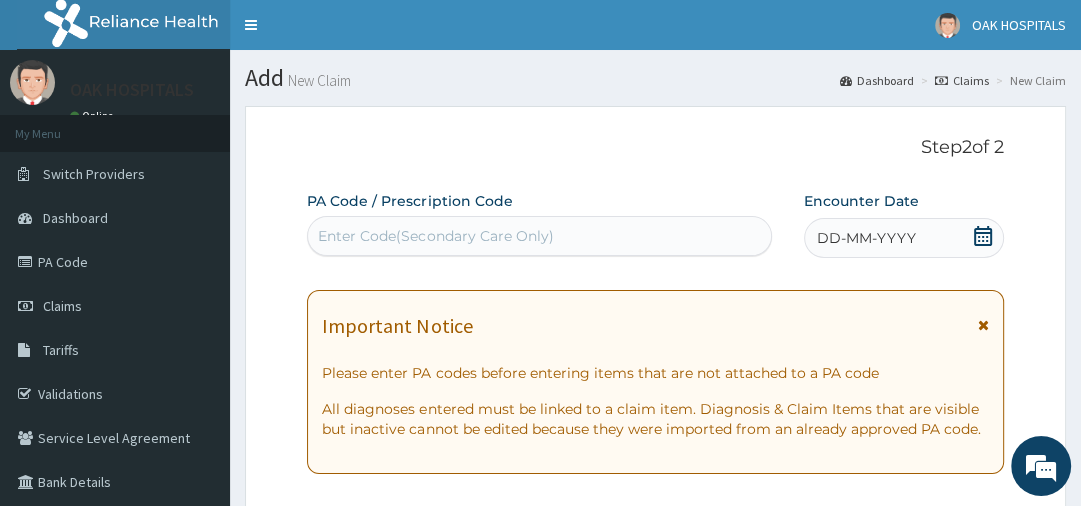 click on "Enter Code(Secondary Care Only)" at bounding box center [539, 236] 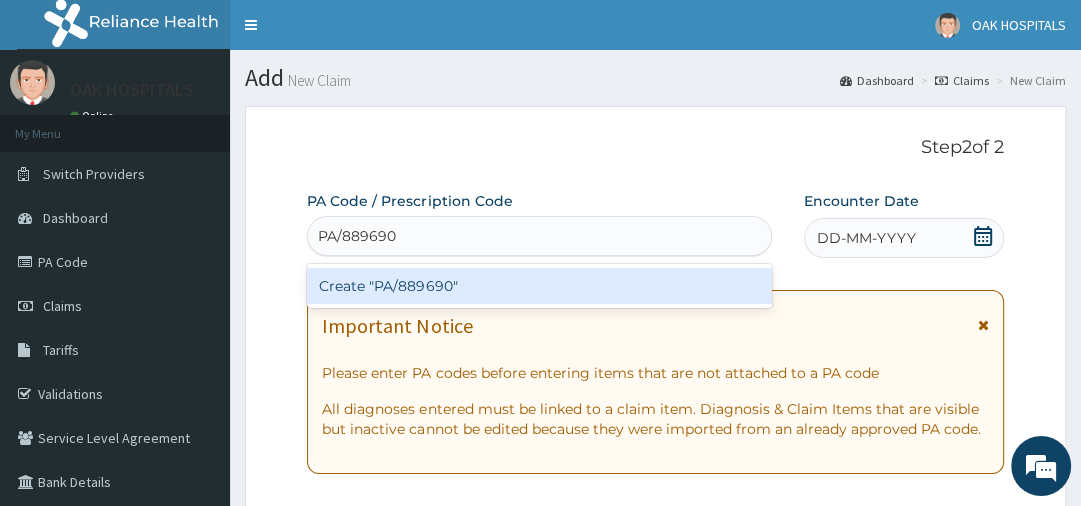 type on "PA/889690" 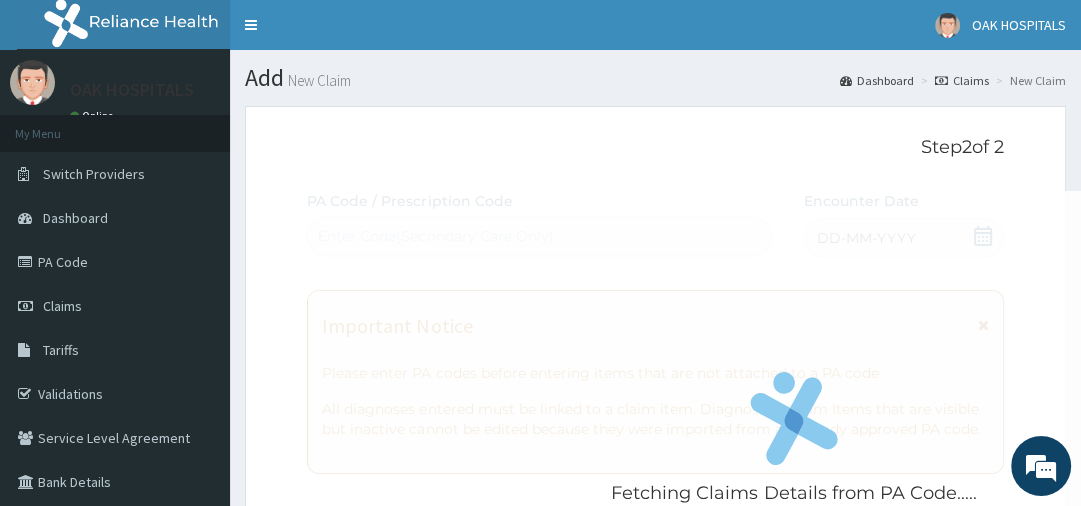 type 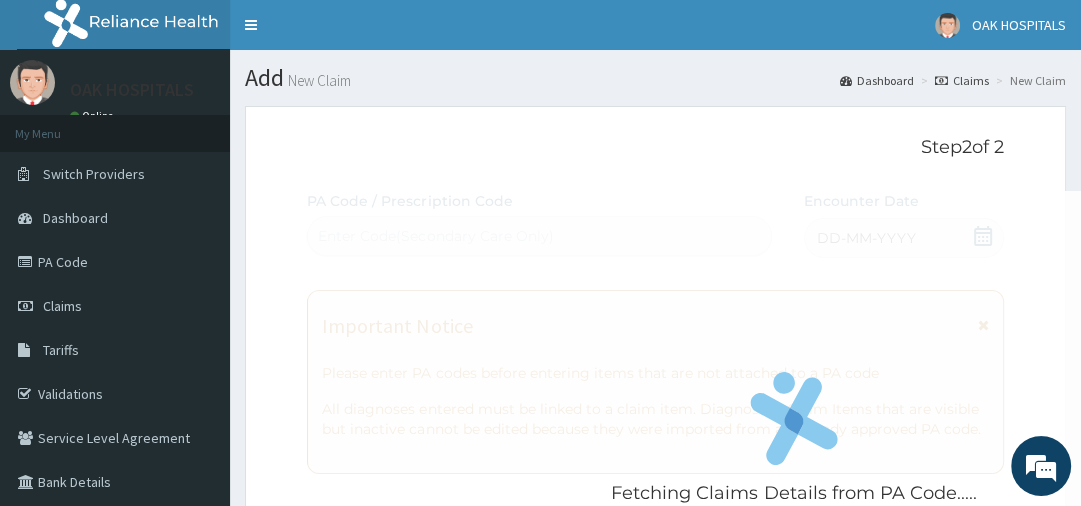 click on "Fetching Claims Details from PA Code..... PA Code / Prescription Code Enter Code(Secondary Care Only) Encounter Date DD-MM-YYYY Important Notice Please enter PA codes before entering items that are not attached to a PA code   All diagnoses entered must be linked to a claim item. Diagnosis & Claim Items that are visible but inactive cannot be edited because they were imported from an already approved PA code. Diagnosis Enter diagnosis NB: All diagnosis must be linked to a claim item Claim Items No claim item Types Select Type Item Select Item Pair Diagnosis Select Diagnosis Unit Price 0 Add Comment" at bounding box center [655, 718] 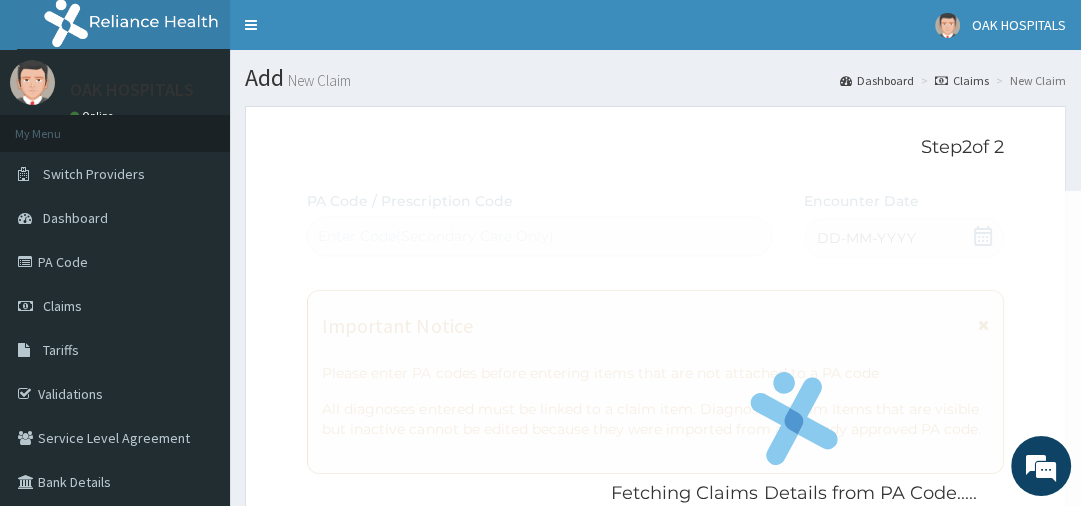 scroll, scrollTop: 32, scrollLeft: 0, axis: vertical 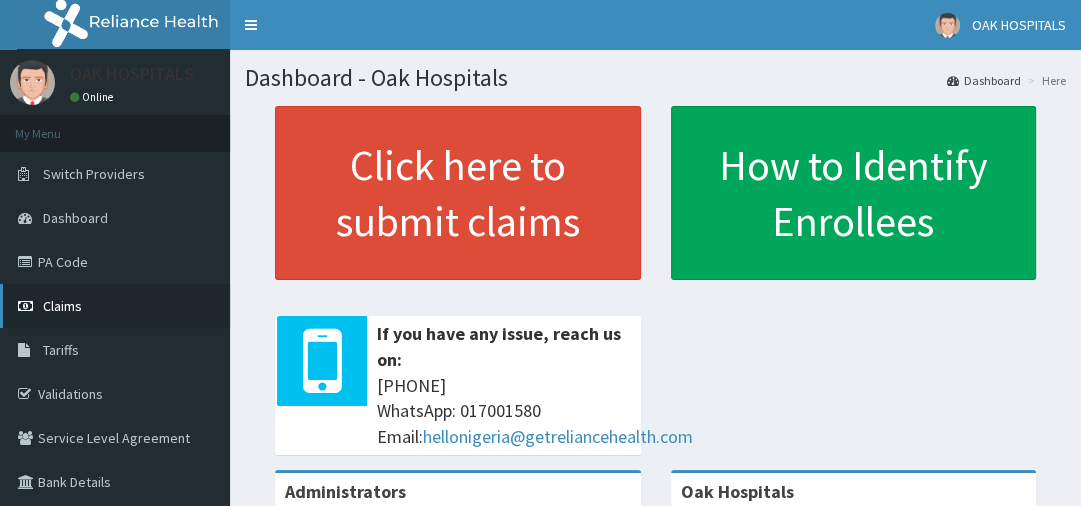 click on "Claims" at bounding box center [62, 306] 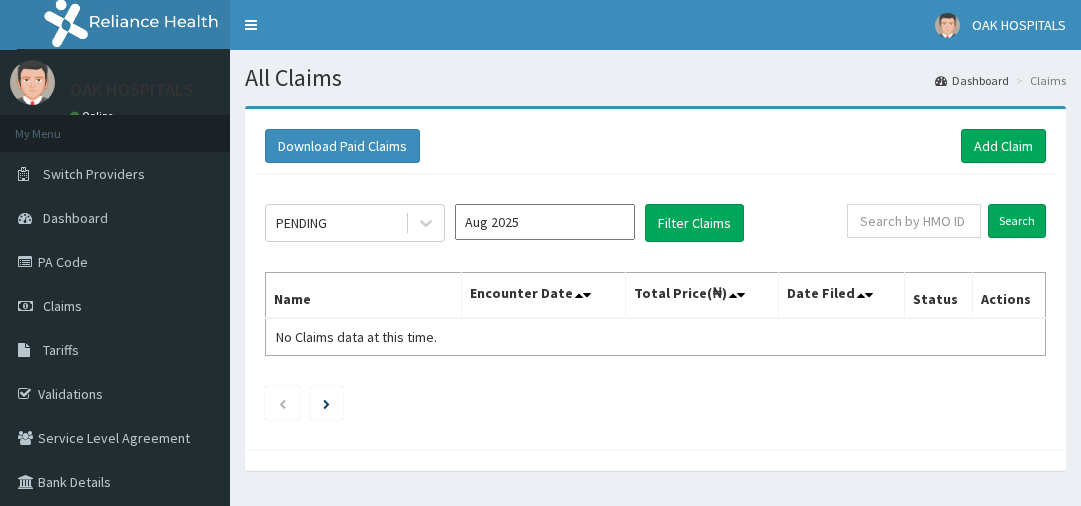 scroll, scrollTop: 0, scrollLeft: 0, axis: both 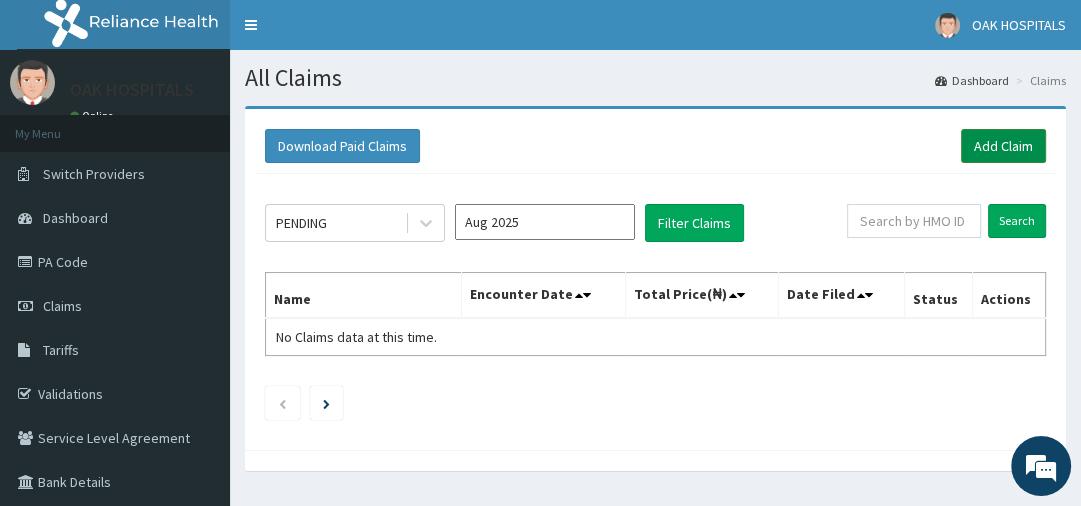 click on "Add Claim" at bounding box center (1003, 146) 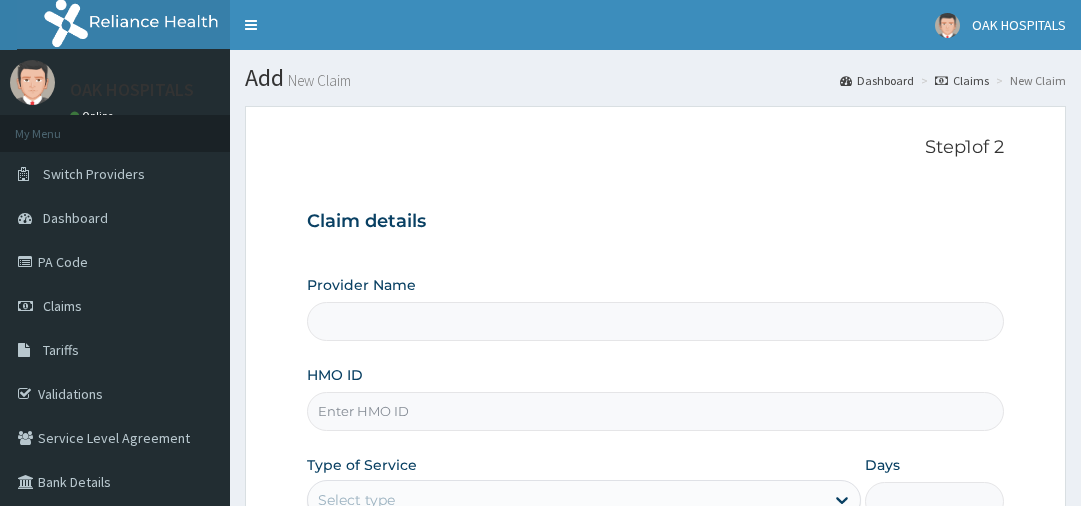 scroll, scrollTop: 0, scrollLeft: 0, axis: both 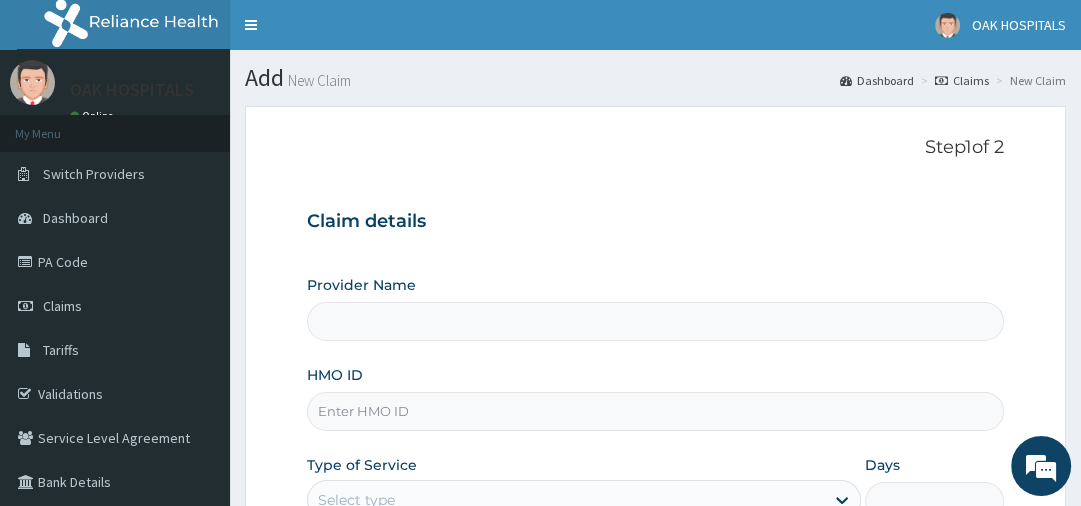 type on "Oak Hospitals" 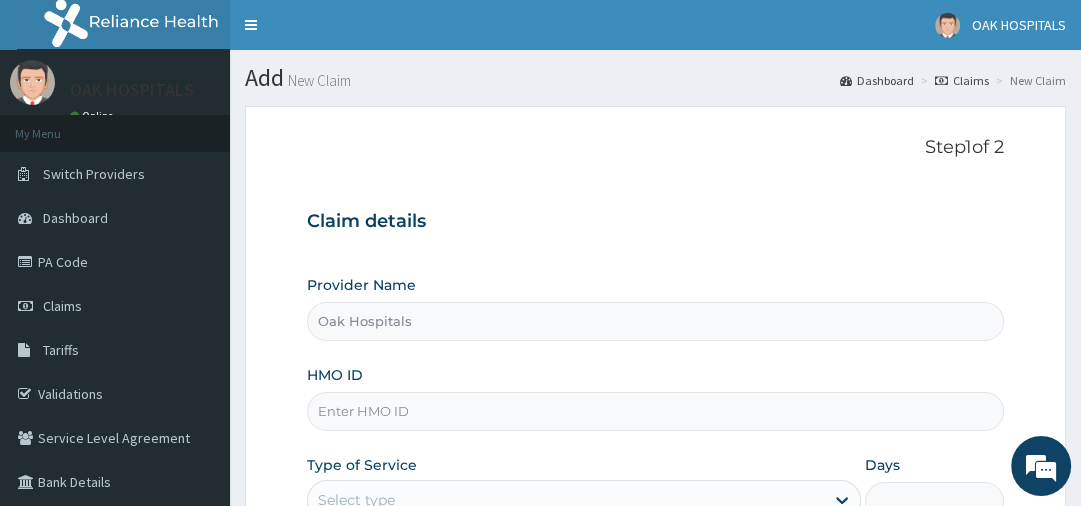 scroll, scrollTop: 312, scrollLeft: 0, axis: vertical 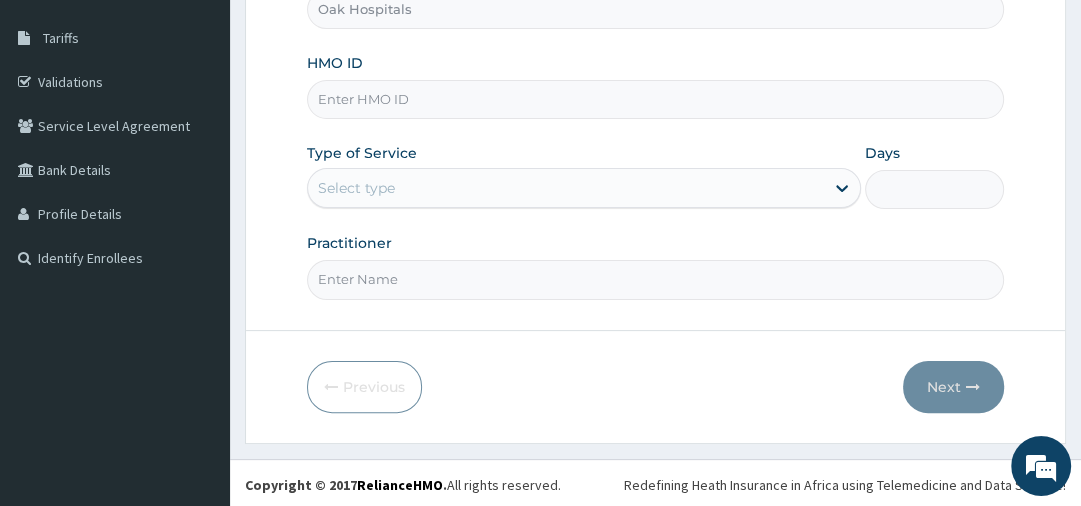 click on "HMO ID" at bounding box center (655, 99) 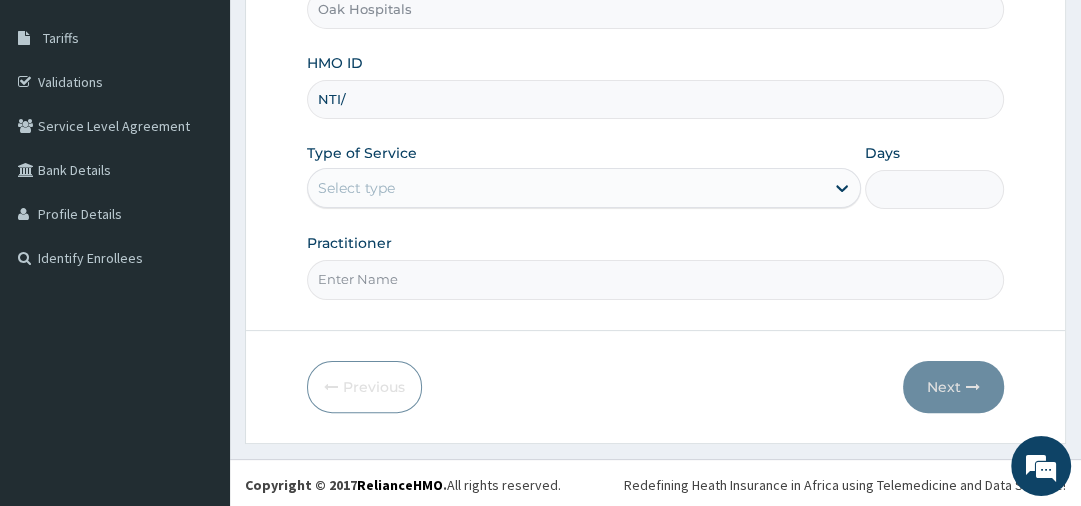type on "NTI/10029/A" 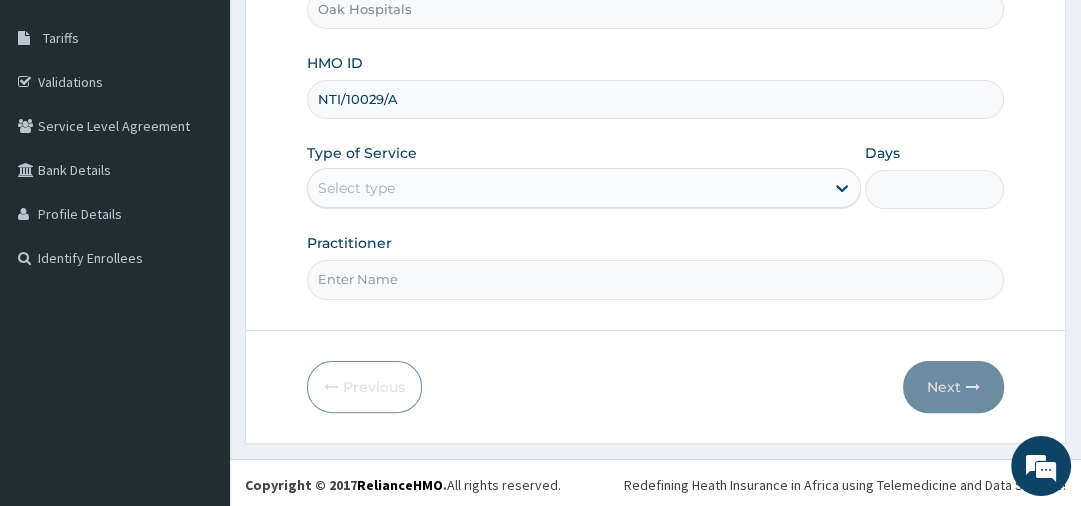 scroll, scrollTop: 0, scrollLeft: 0, axis: both 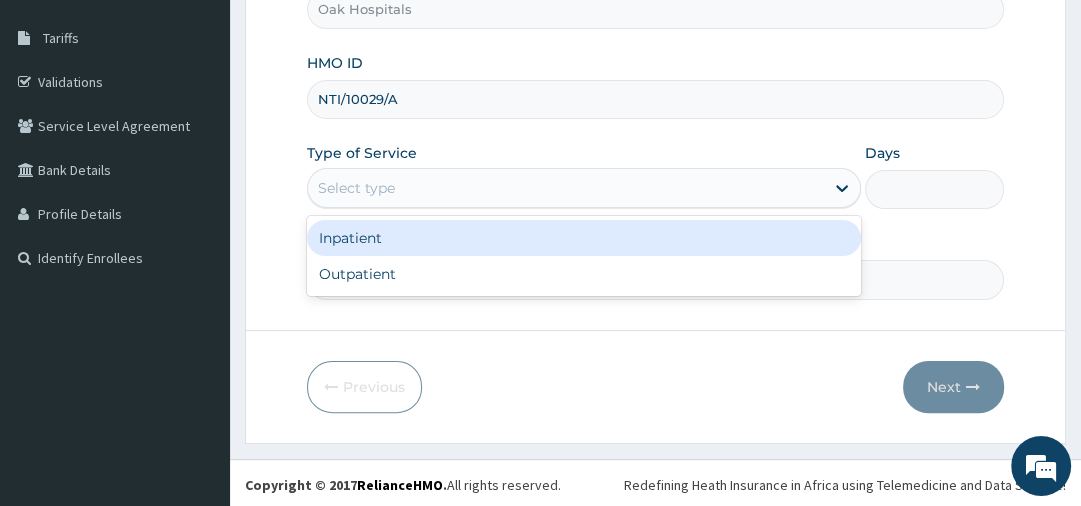 click on "Select type" at bounding box center (566, 188) 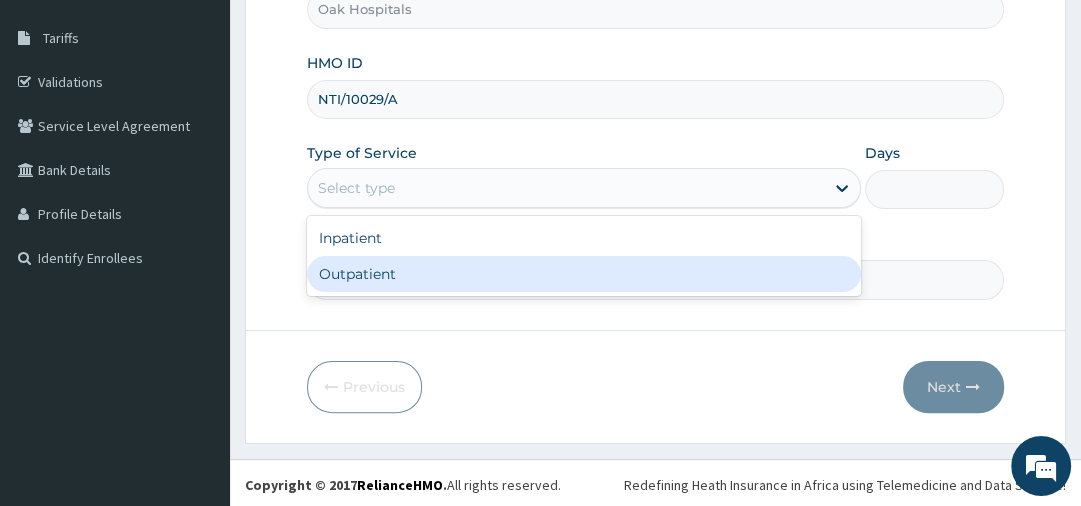 click on "Outpatient" at bounding box center [584, 274] 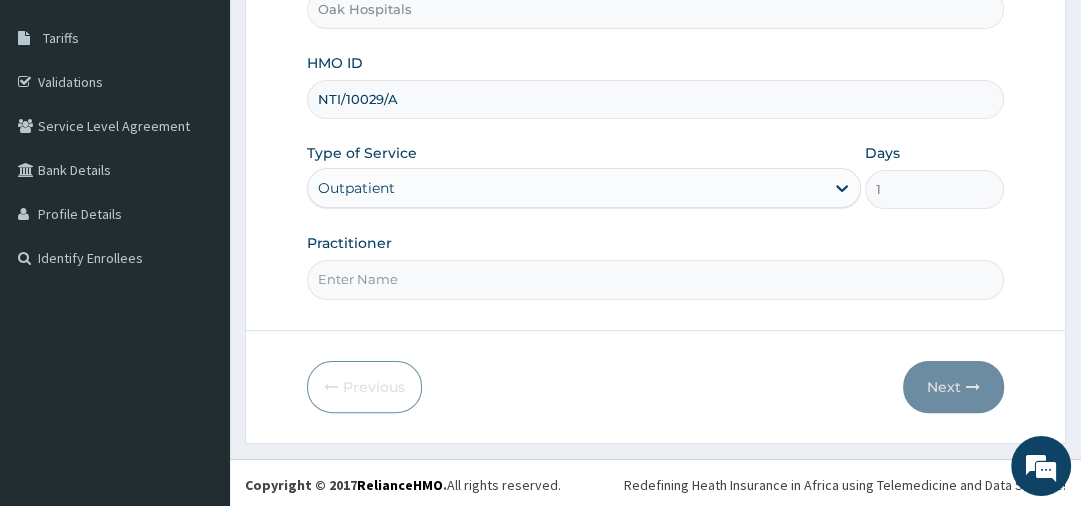 click on "Practitioner" at bounding box center [655, 279] 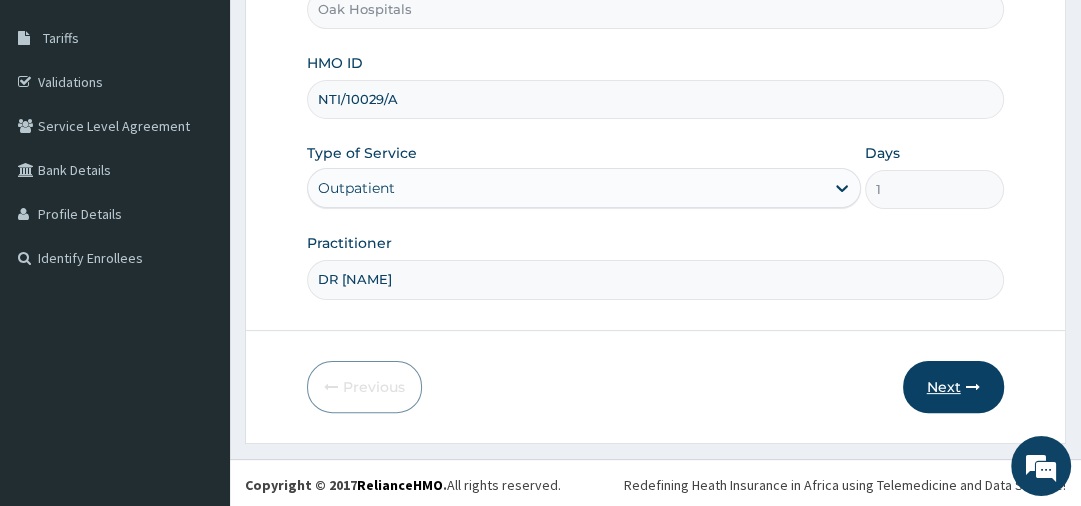 type on "DR [NAME]" 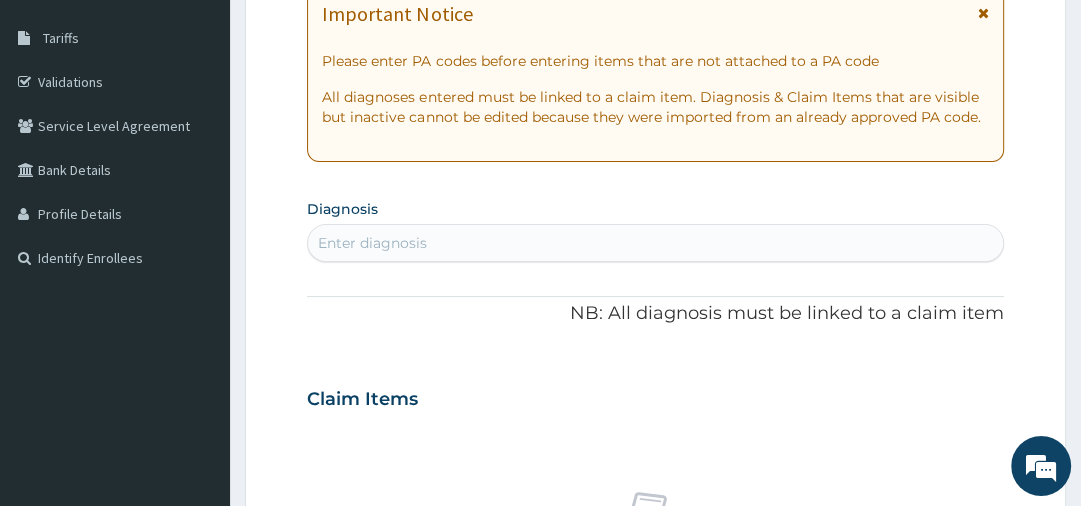 scroll, scrollTop: 4, scrollLeft: 0, axis: vertical 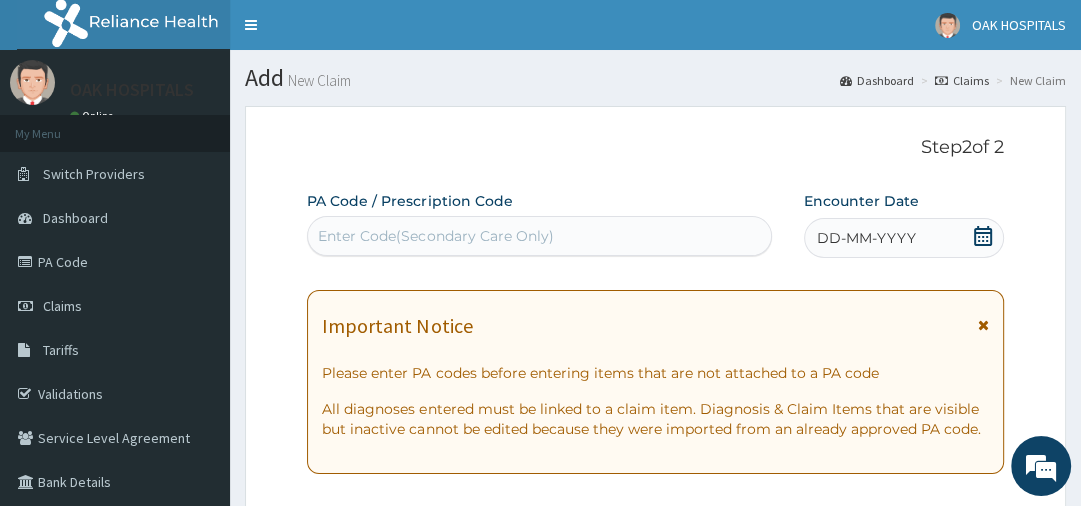 click on "Enter Code(Secondary Care Only)" at bounding box center [539, 236] 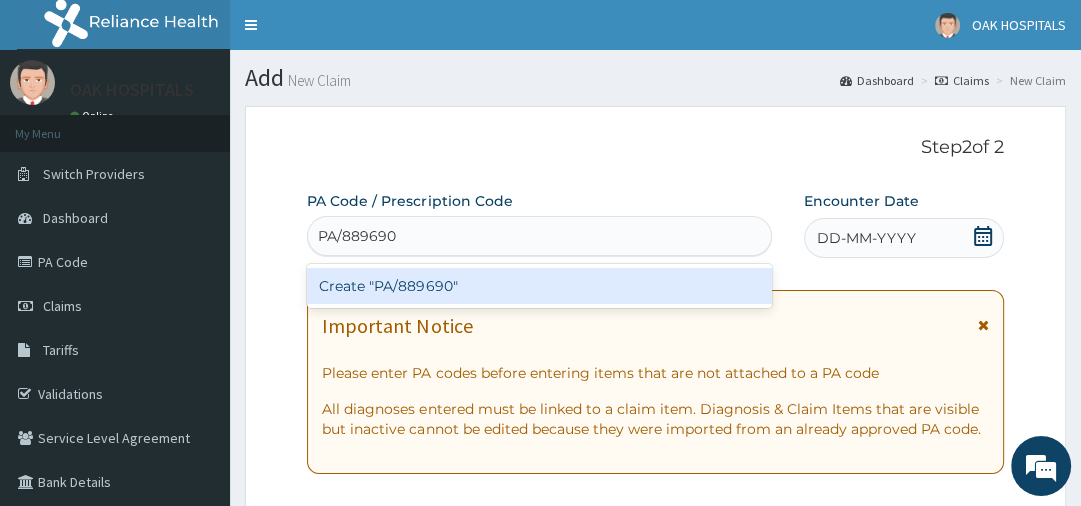 type on "PA/889690" 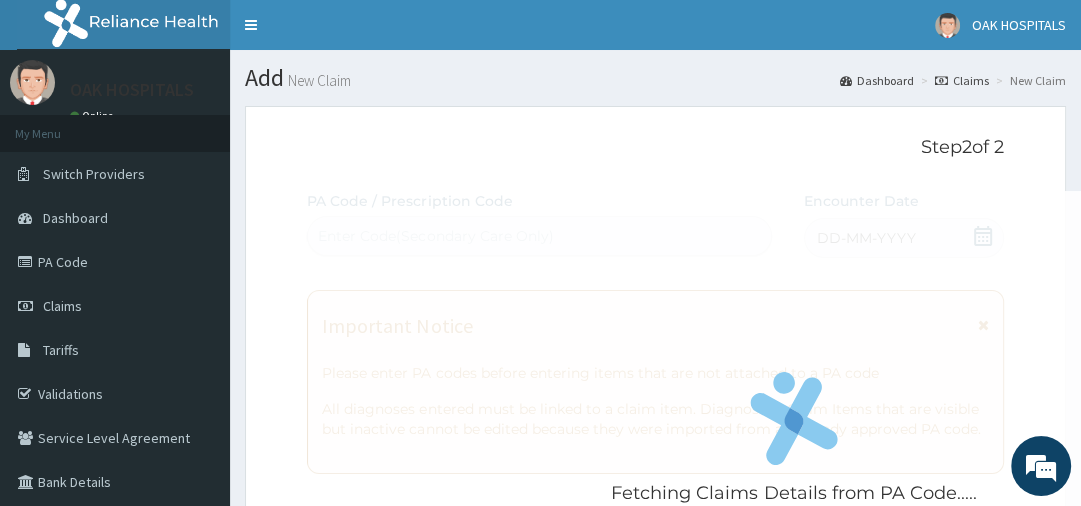 click on "Fetching Claims Details from PA Code..... PA Code / Prescription Code Enter Code(Secondary Care Only) Encounter Date DD-MM-YYYY Important Notice Please enter PA codes before entering items that are not attached to a PA code   All diagnoses entered must be linked to a claim item. Diagnosis & Claim Items that are visible but inactive cannot be edited because they were imported from an already approved PA code. Diagnosis Enter diagnosis NB: All diagnosis must be linked to a claim item Claim Items No claim item Types Select Type Item Select Item Pair Diagnosis Select Diagnosis Unit Price 0 Add Comment" at bounding box center [655, 718] 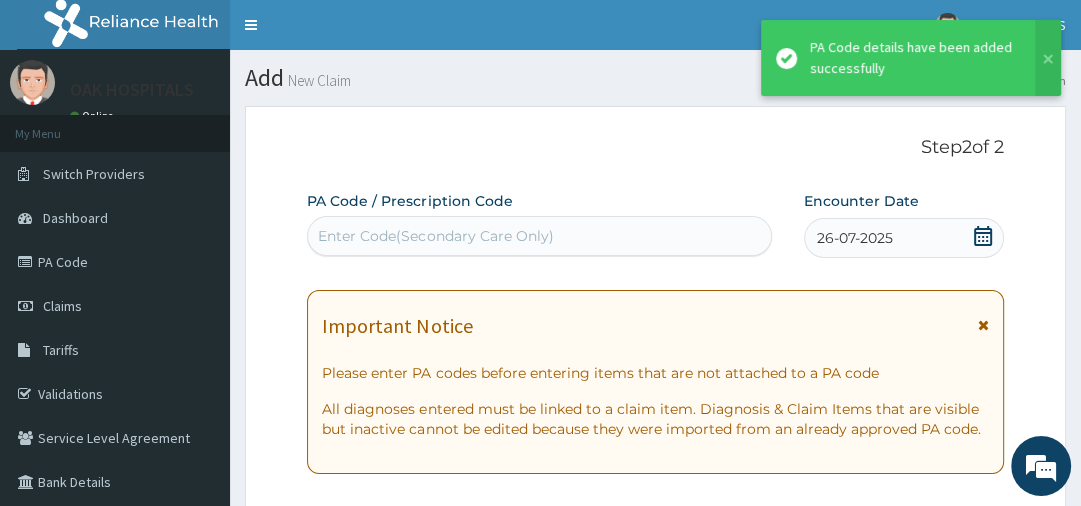 scroll, scrollTop: 576, scrollLeft: 0, axis: vertical 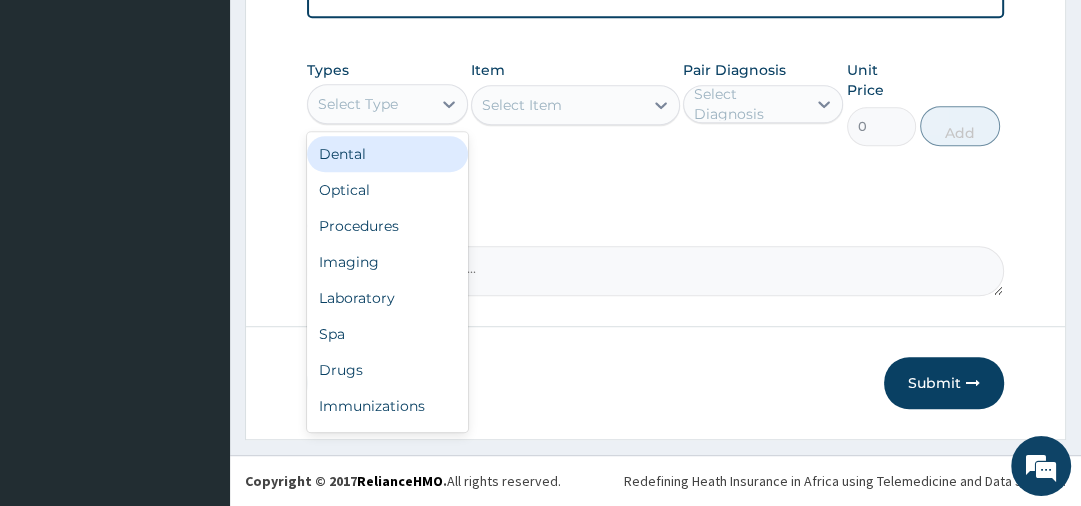 click on "Select Type" at bounding box center (369, 104) 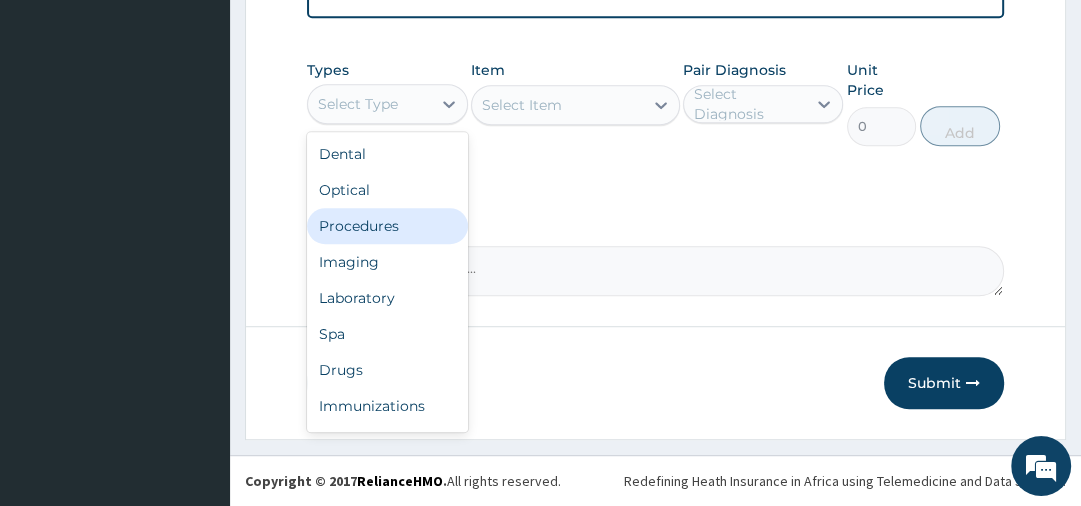 click on "Procedures" at bounding box center (387, 226) 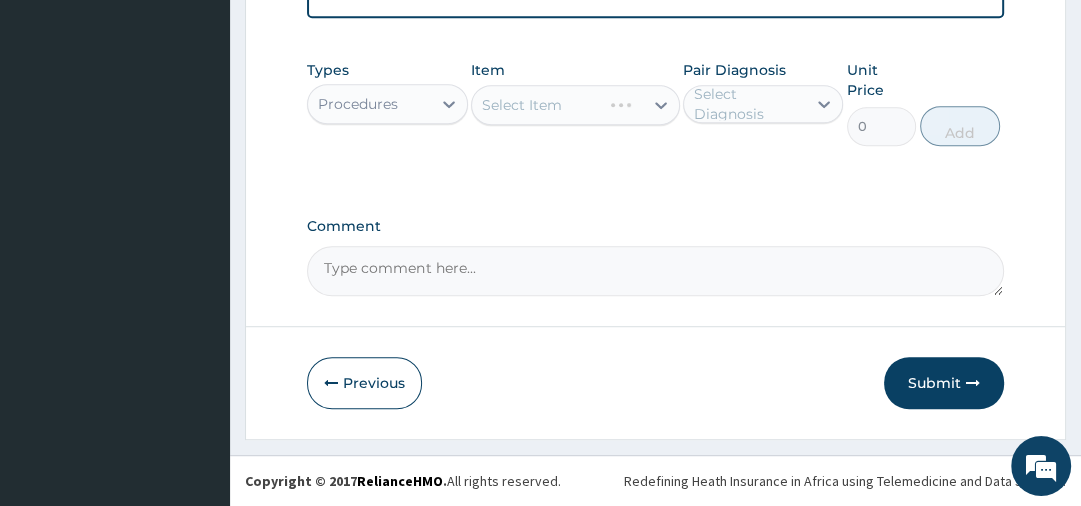 click on "Select Diagnosis" at bounding box center (749, 104) 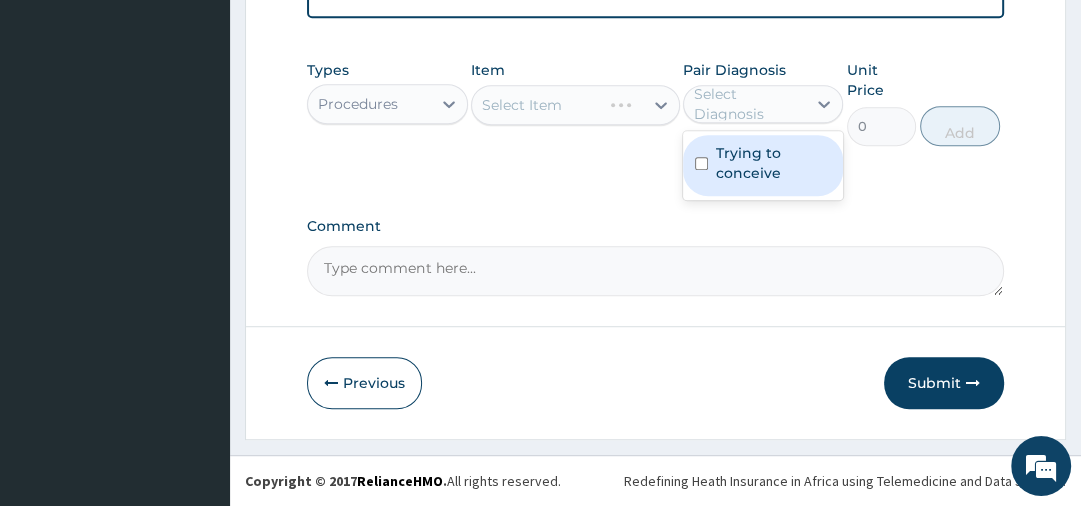 click on "Trying to conceive" at bounding box center [773, 163] 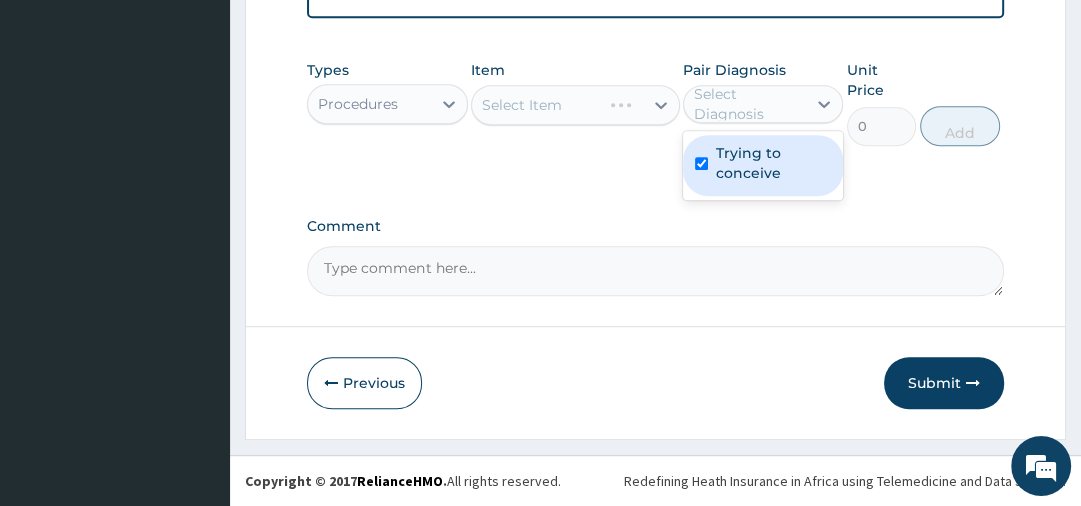checkbox on "true" 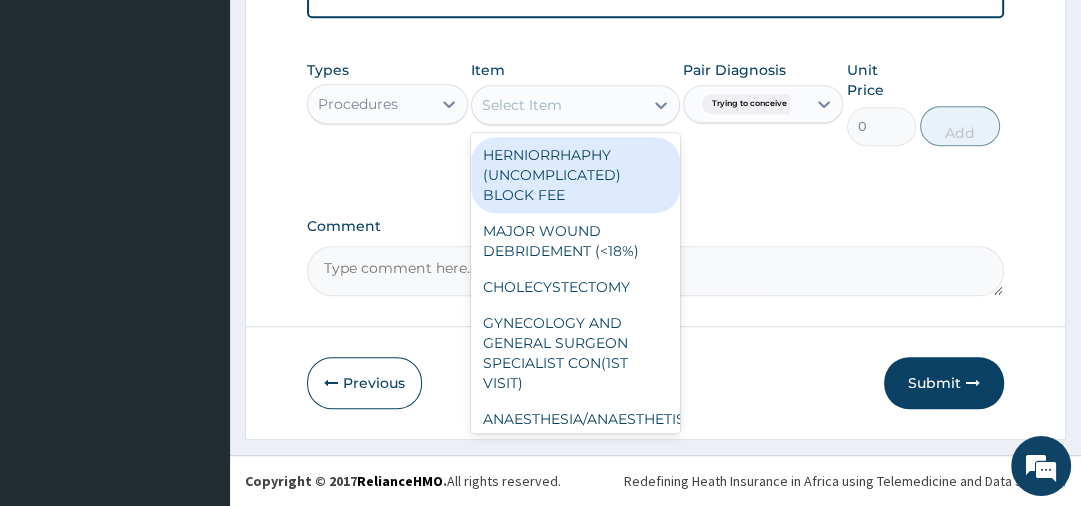 click on "Select Item" at bounding box center [557, 105] 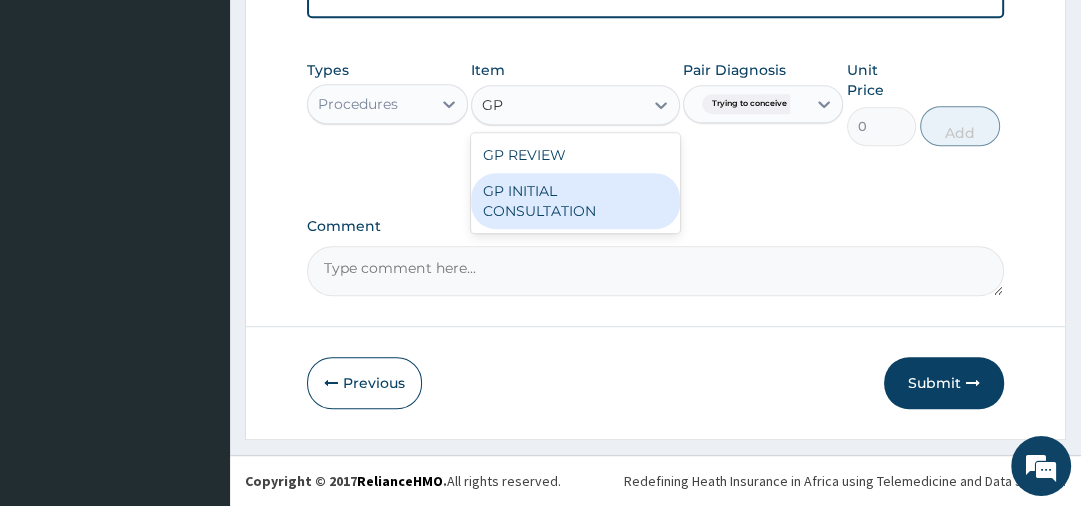 type on "GP" 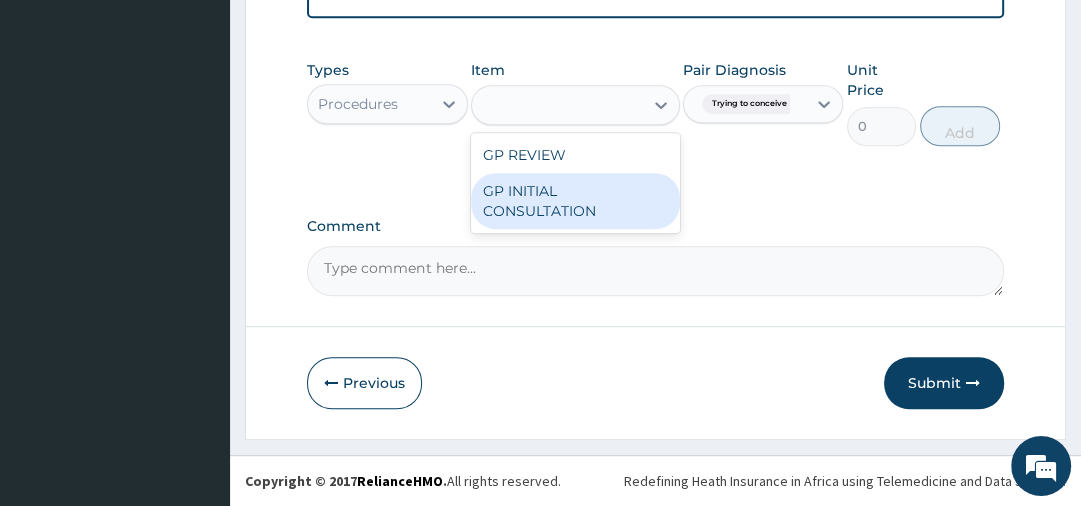 click on "Comment" at bounding box center [655, 226] 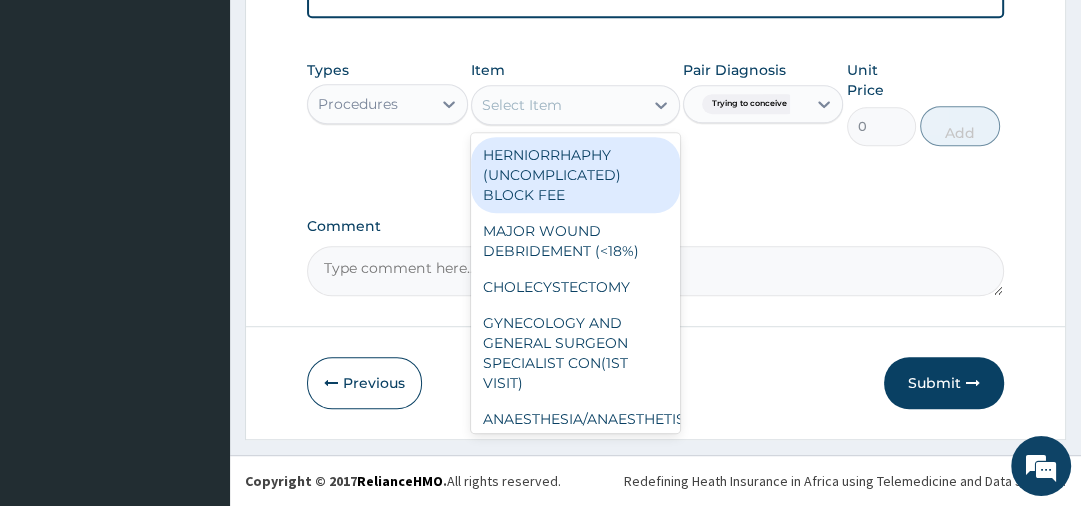 click on "Select Item" at bounding box center (557, 105) 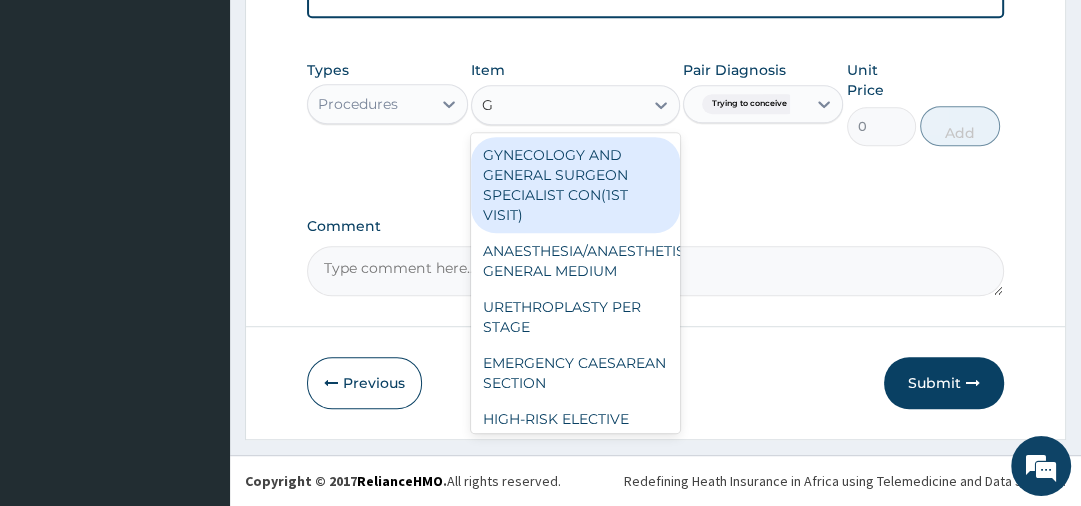 type on "GP" 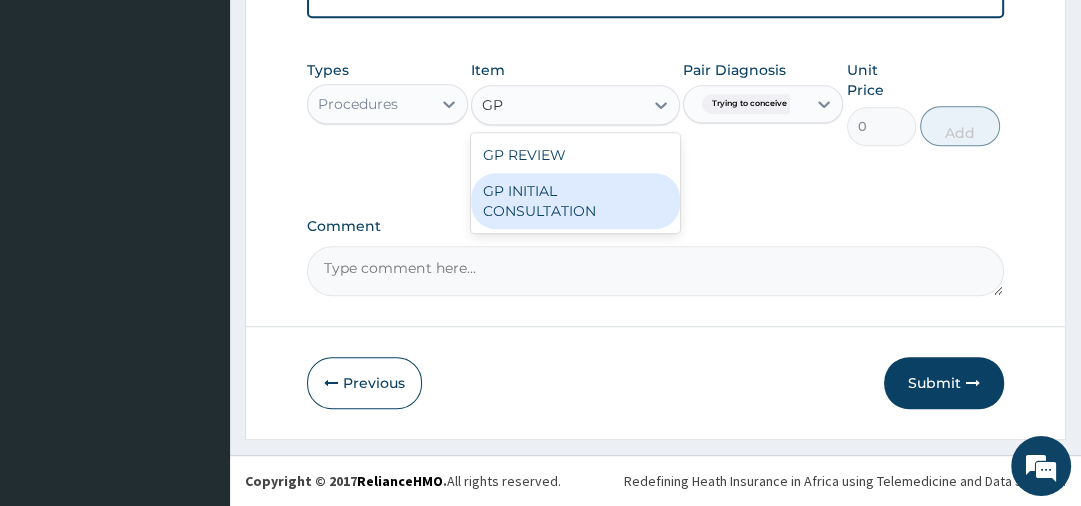 click on "GP INITIAL CONSULTATION" at bounding box center [575, 201] 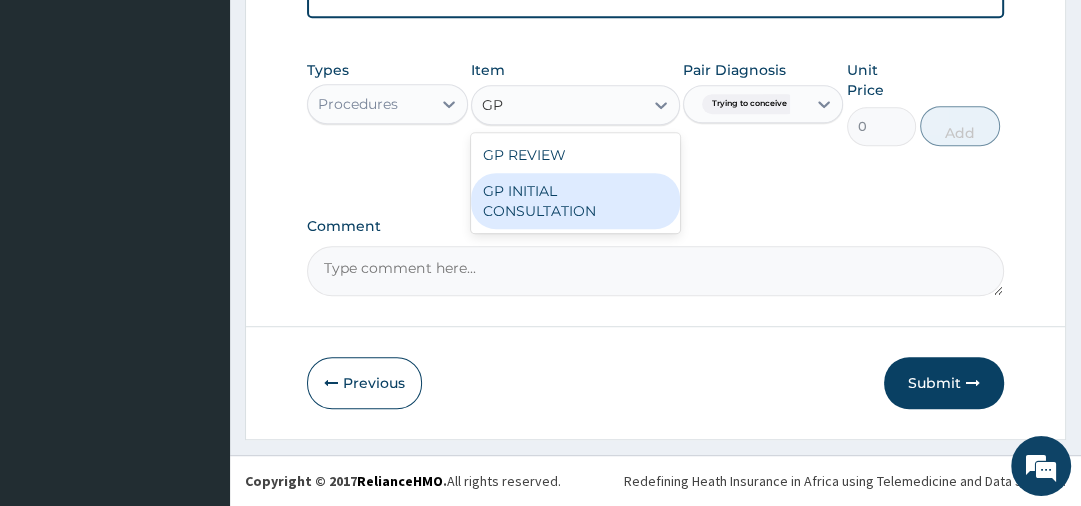 type 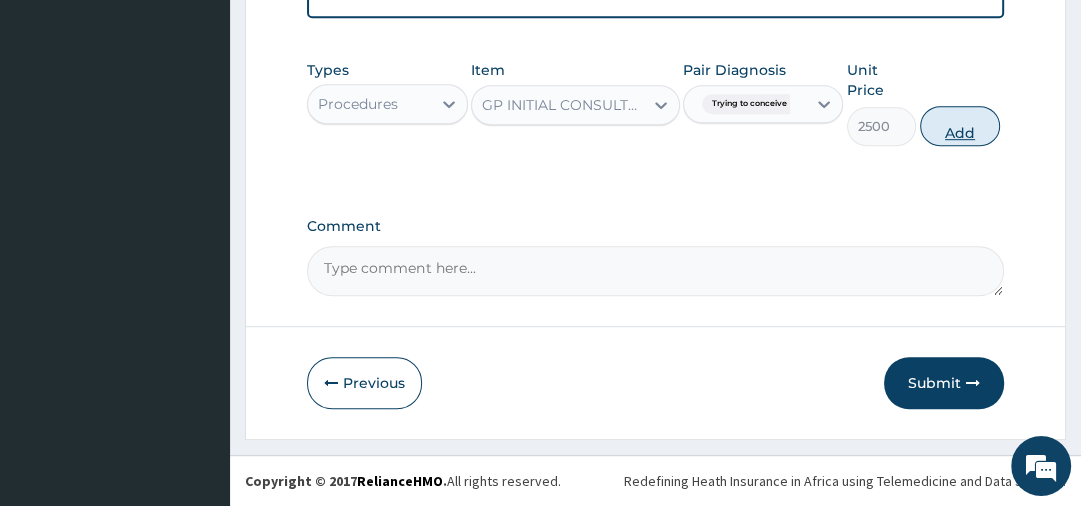 click on "Add" at bounding box center (960, 126) 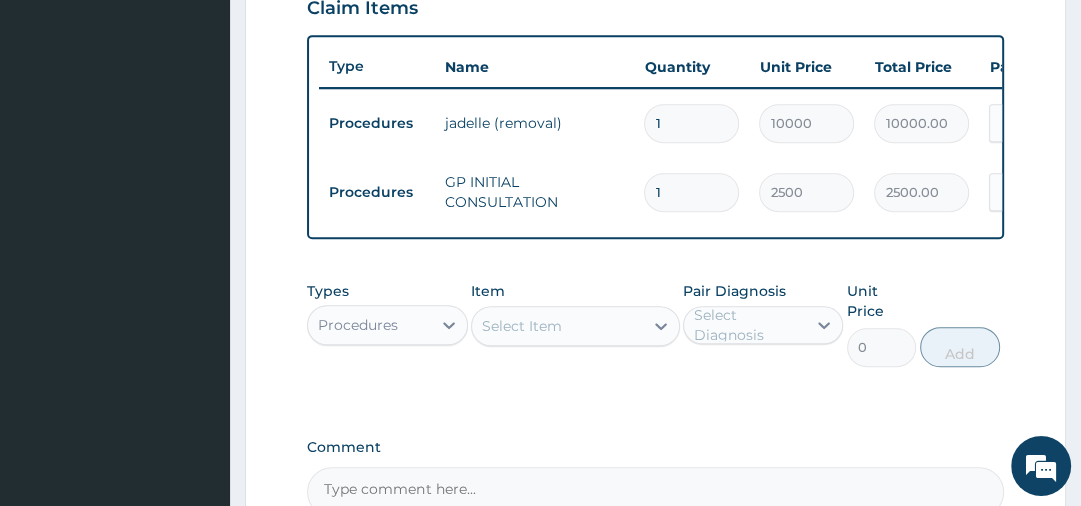 scroll, scrollTop: 938, scrollLeft: 0, axis: vertical 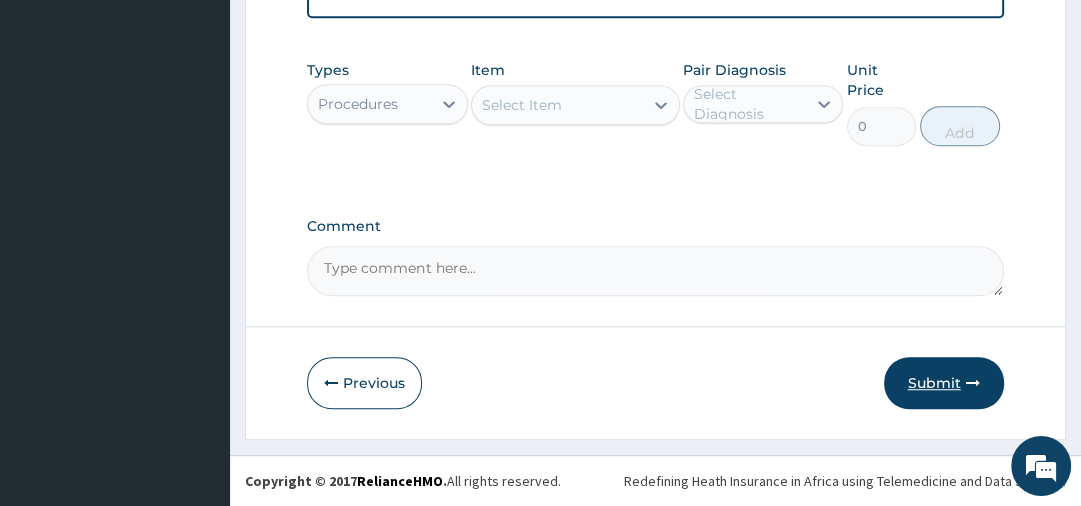 click at bounding box center [973, 383] 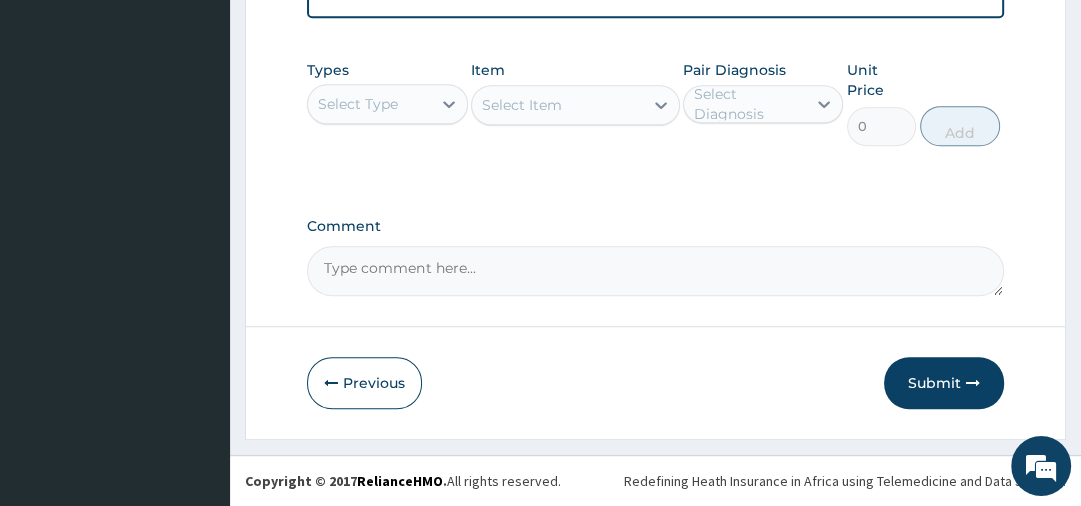 scroll, scrollTop: 496, scrollLeft: 0, axis: vertical 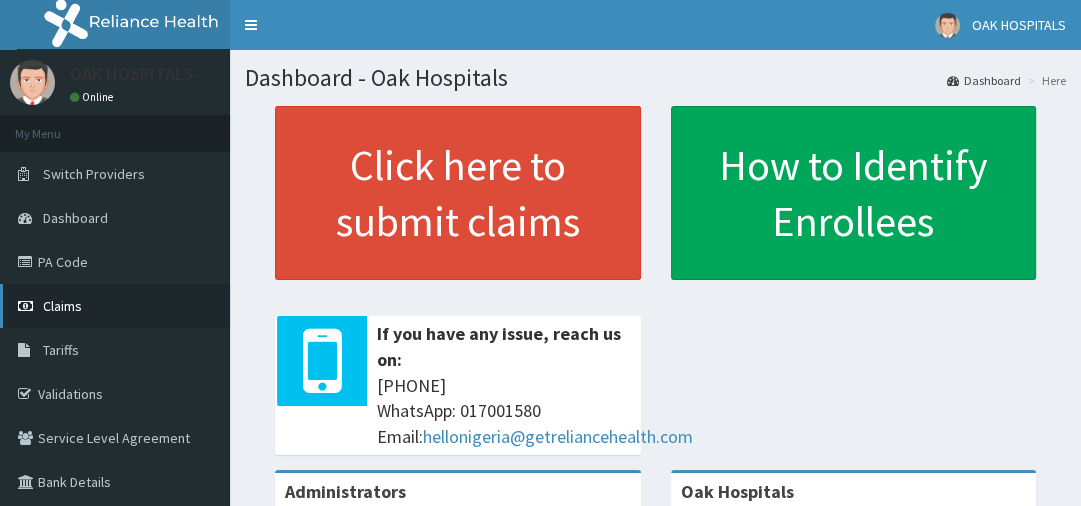 click at bounding box center [28, 306] 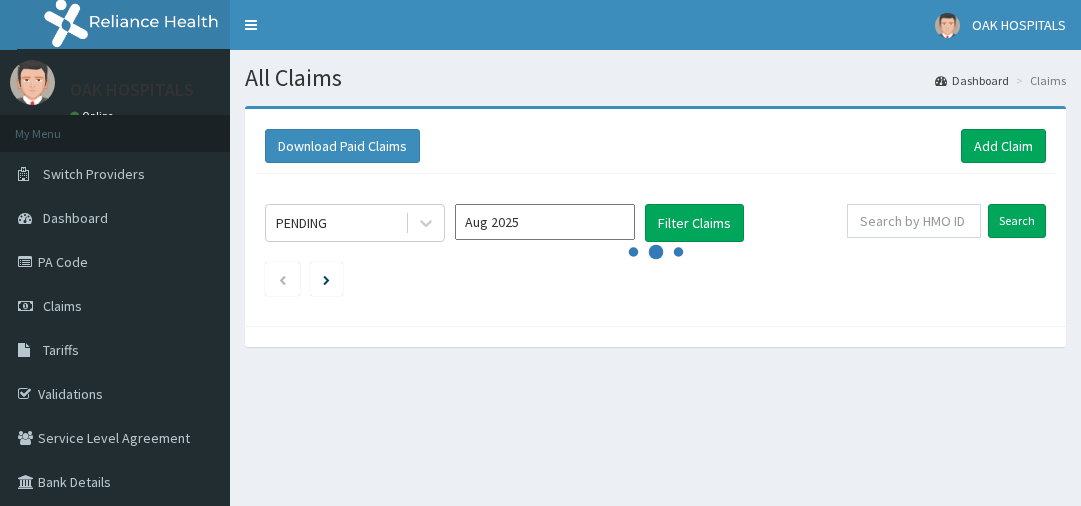 scroll, scrollTop: 0, scrollLeft: 0, axis: both 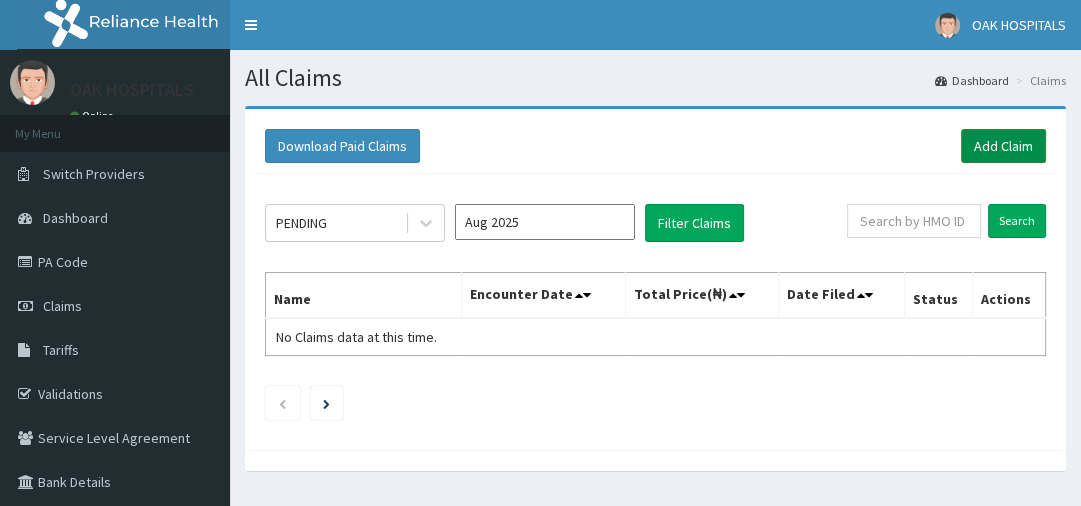 click on "Add Claim" at bounding box center (1003, 146) 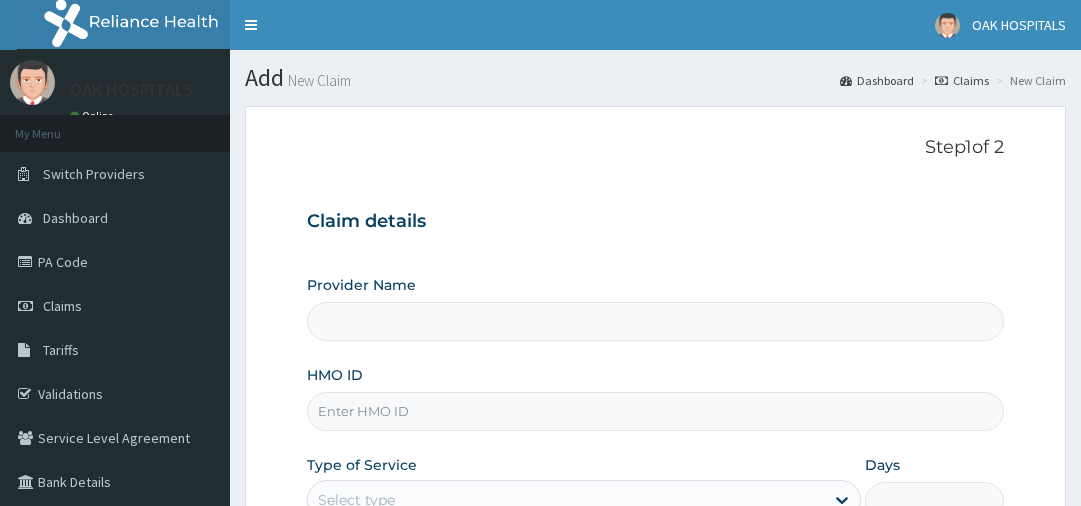 scroll, scrollTop: 0, scrollLeft: 0, axis: both 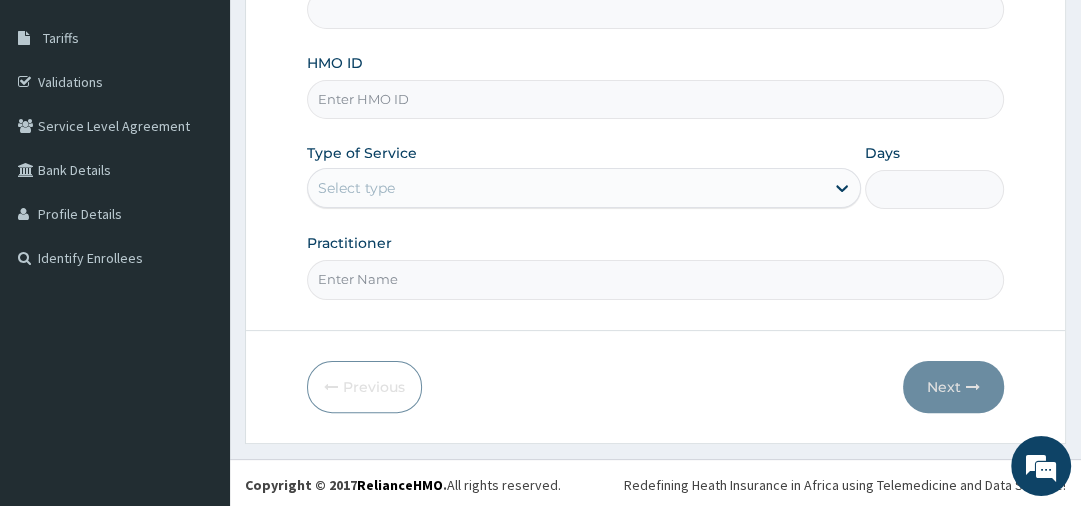 type on "Oak Hospitals" 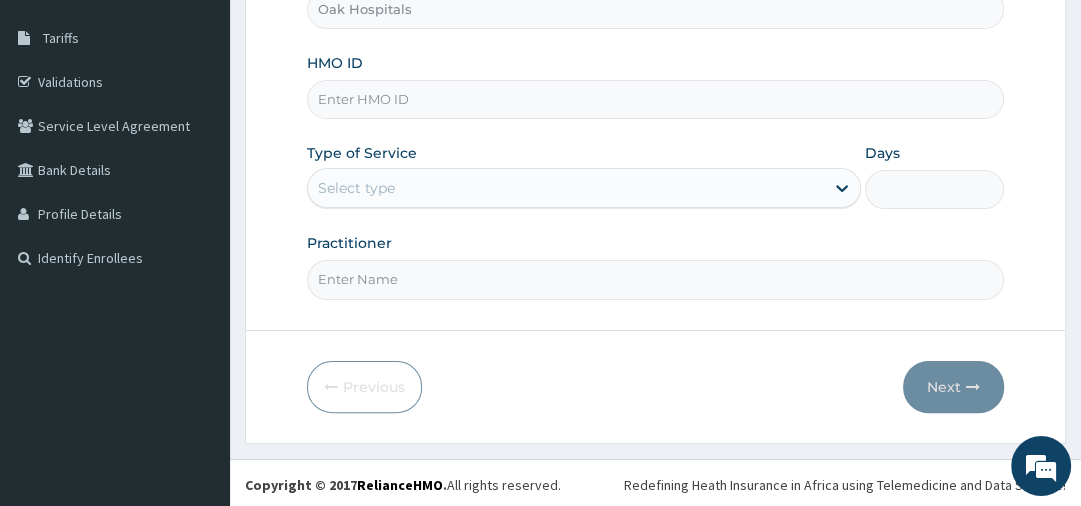 click on "HMO ID" at bounding box center [655, 99] 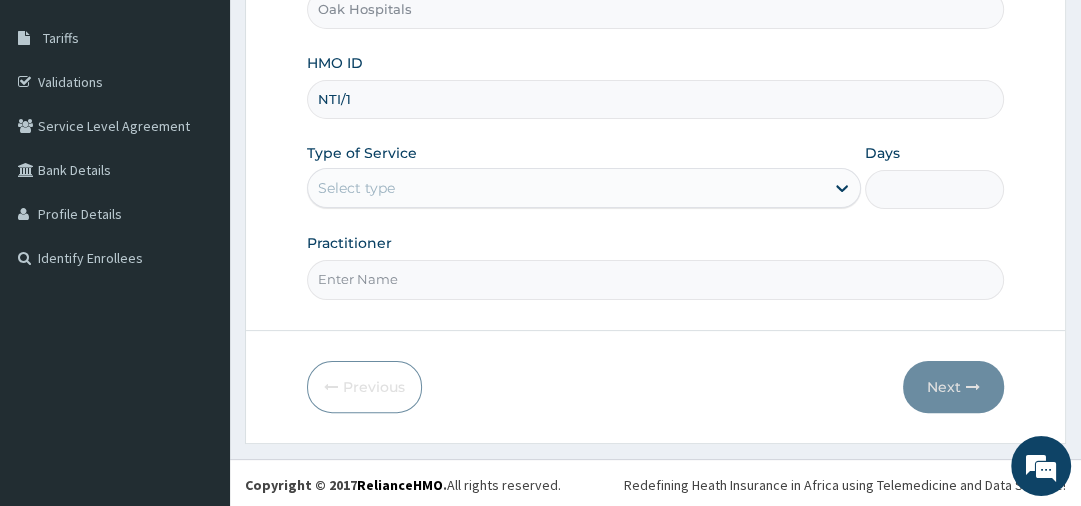 scroll, scrollTop: 0, scrollLeft: 0, axis: both 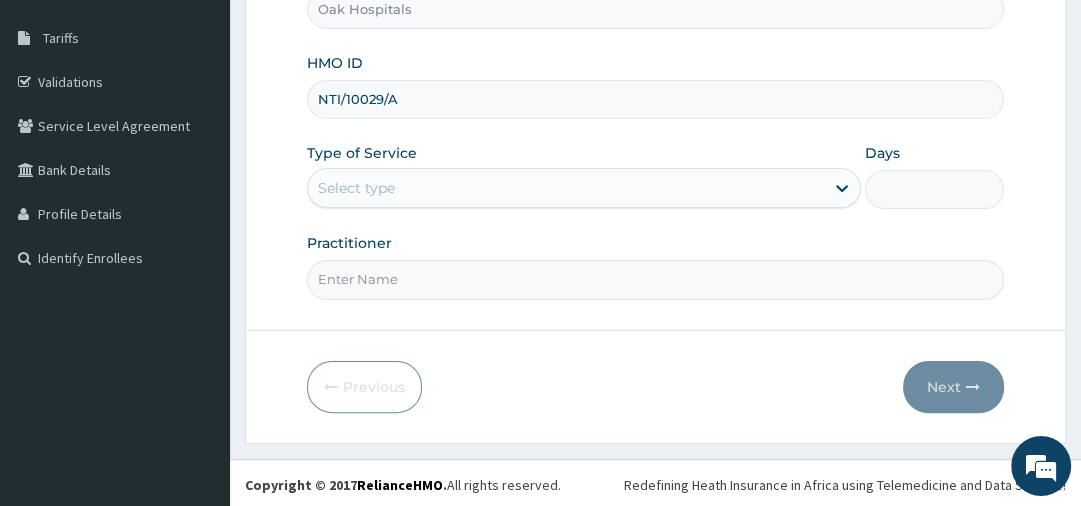 type on "NTI/10029/A" 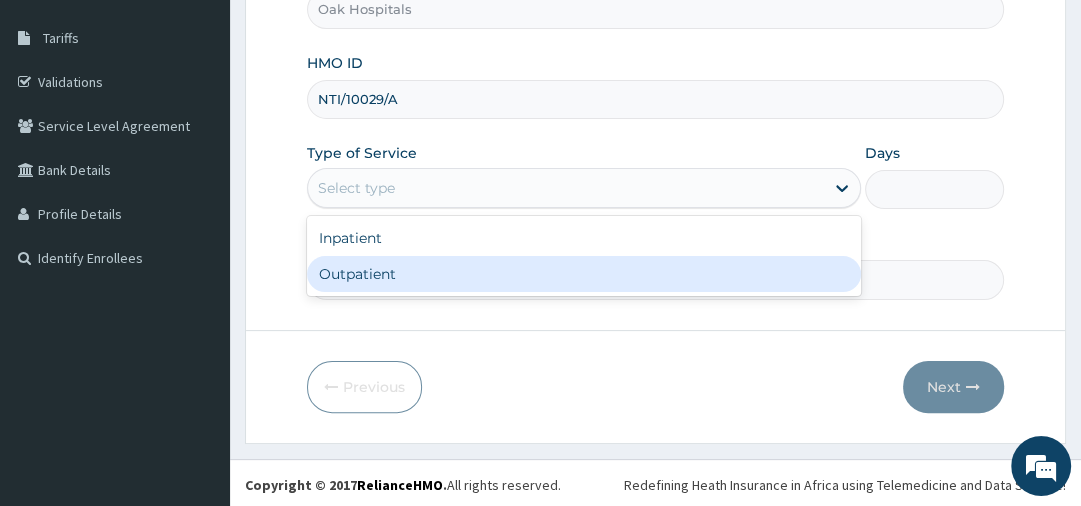 click on "Outpatient" at bounding box center [584, 274] 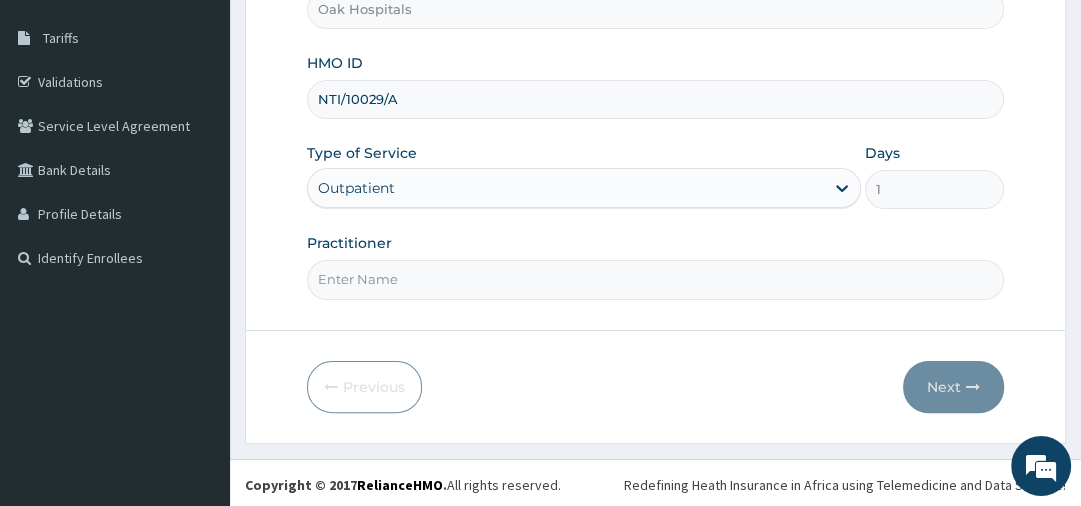 click on "Practitioner" at bounding box center [655, 279] 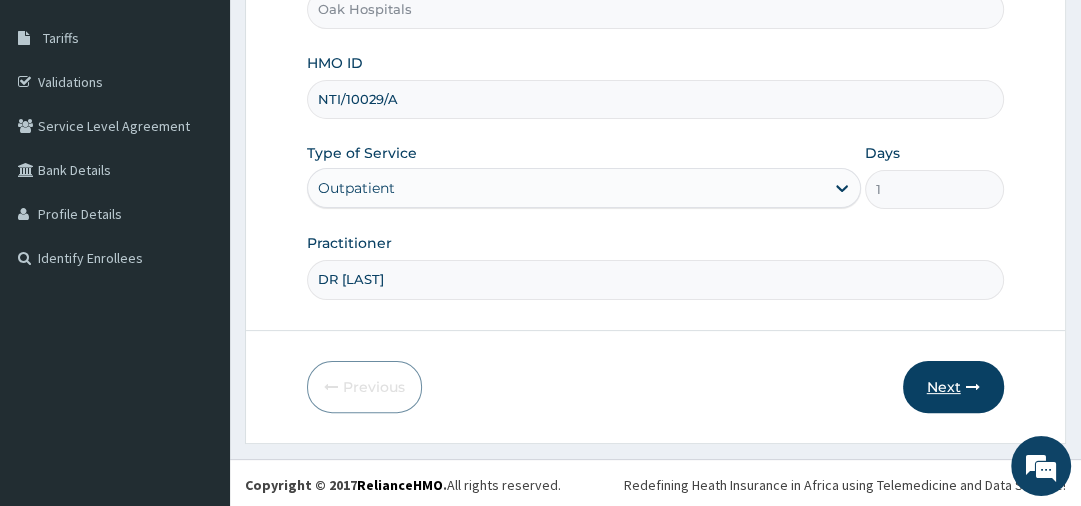 type on "DR OJI" 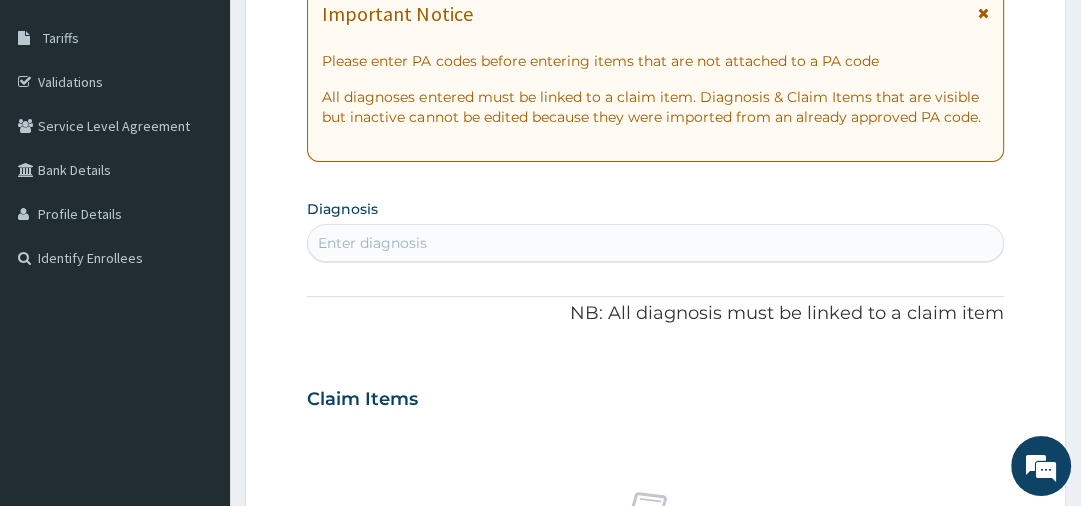 scroll, scrollTop: 0, scrollLeft: 0, axis: both 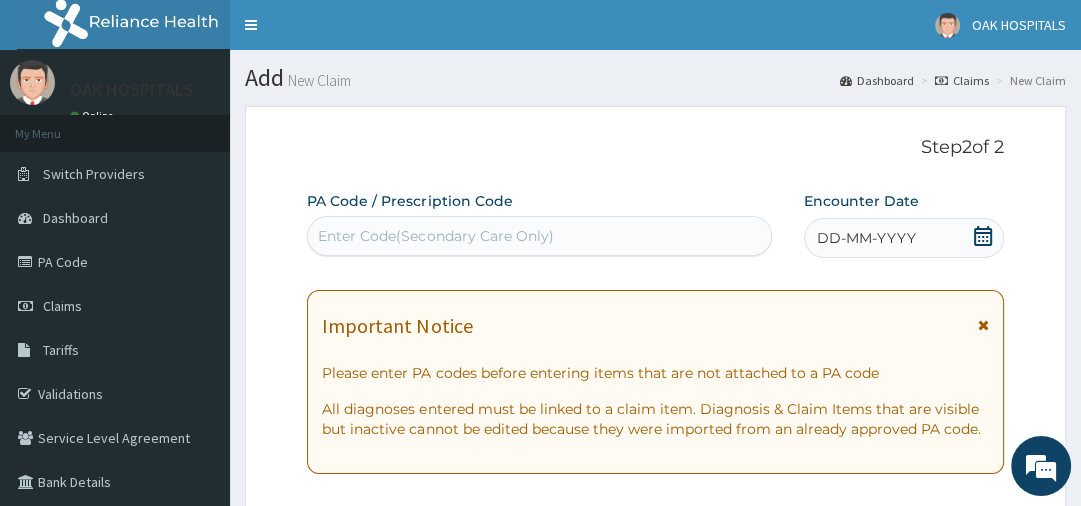 click on "Enter Code(Secondary Care Only)" at bounding box center (435, 236) 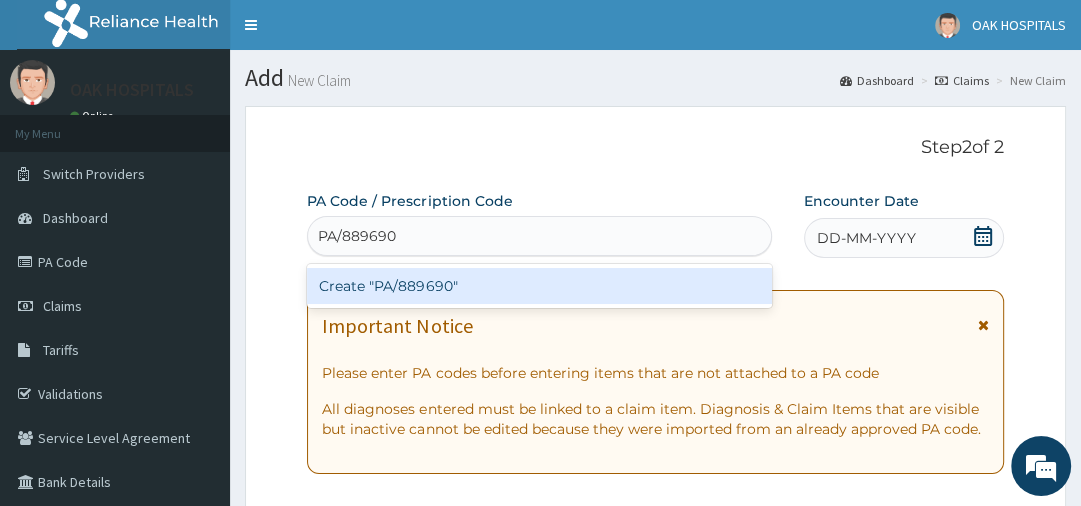 type on "PA/889690" 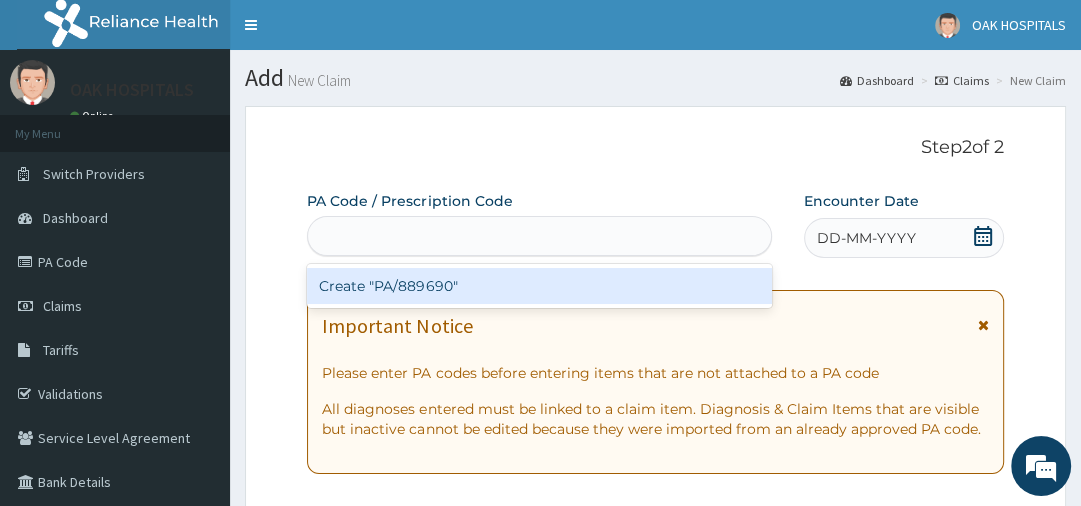 click on "PA Code / Prescription Code option Create "PA/889690" focused, 1 of 1. 1 result available for search term PA/889690. Use Up and Down to choose options, press Enter to select the currently focused option, press Escape to exit the menu, press Tab to select the option and exit the menu. PA/889690 Create "PA/889690" Encounter Date DD-MM-YYYY Important Notice Please enter PA codes before entering items that are not attached to a PA code   All diagnoses entered must be linked to a claim item. Diagnosis & Claim Items that are visible but inactive cannot be edited because they were imported from an already approved PA code. Diagnosis Enter diagnosis NB: All diagnosis must be linked to a claim item Claim Items No claim item Types Select Type Item Select Item Pair Diagnosis Select Diagnosis Unit Price 0 Add Comment" at bounding box center [655, 718] 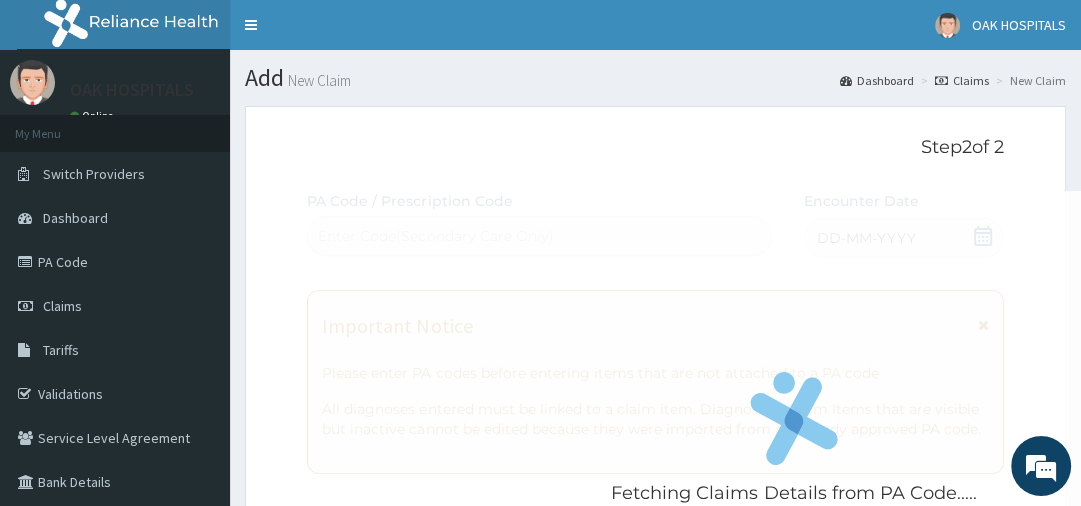scroll, scrollTop: 442, scrollLeft: 0, axis: vertical 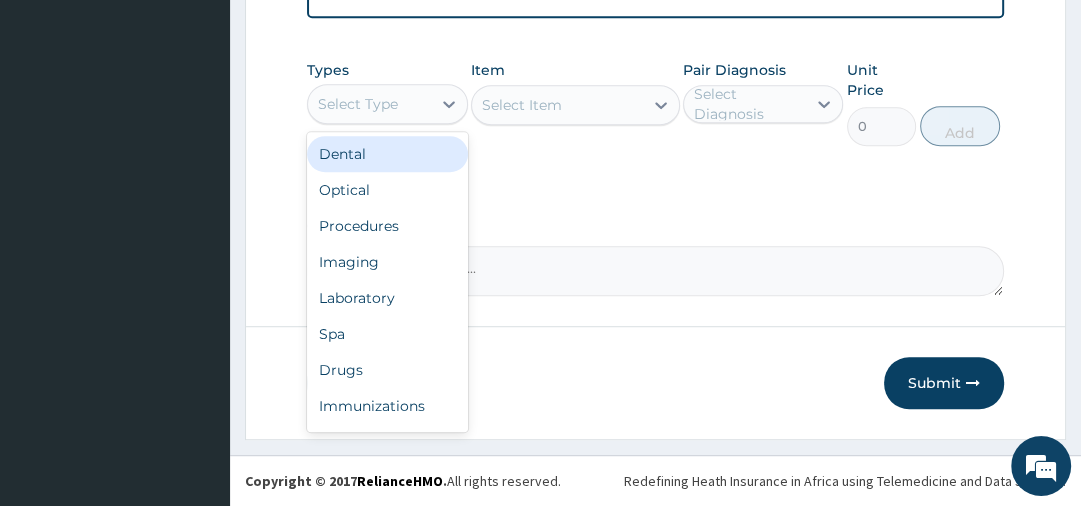 click on "Select Type" at bounding box center [369, 104] 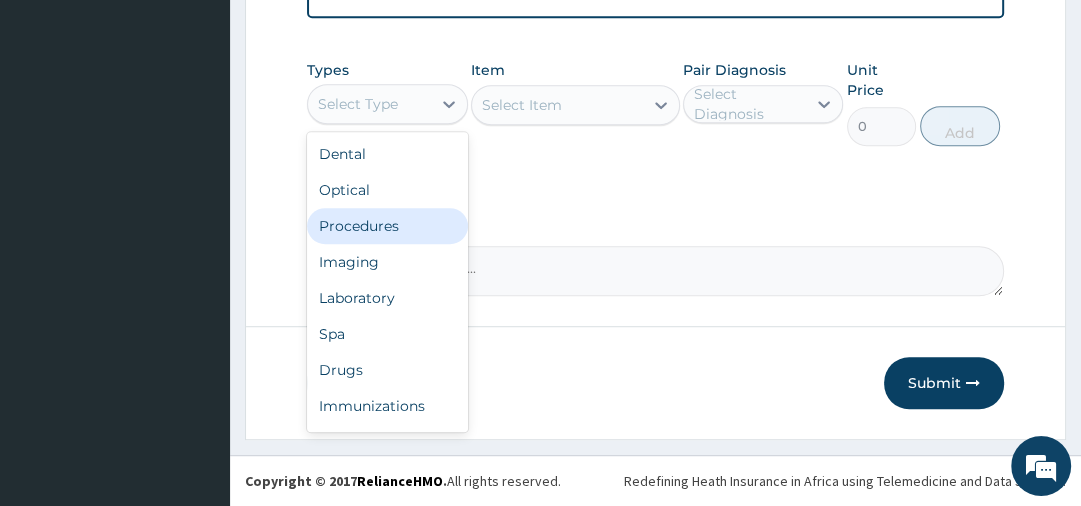 click on "Procedures" at bounding box center [387, 226] 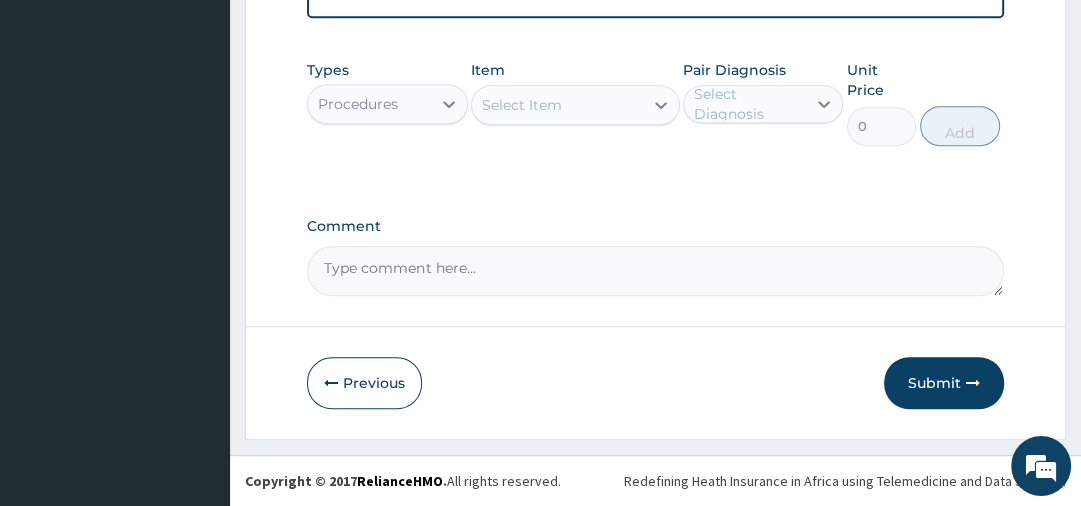 click on "Select Diagnosis" at bounding box center (749, 104) 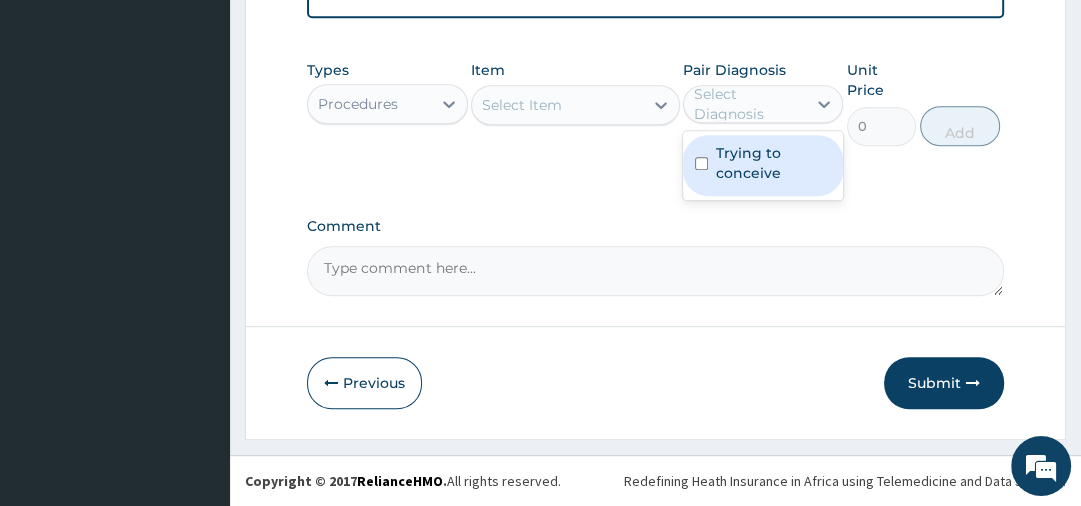 click on "Trying to conceive" at bounding box center [773, 163] 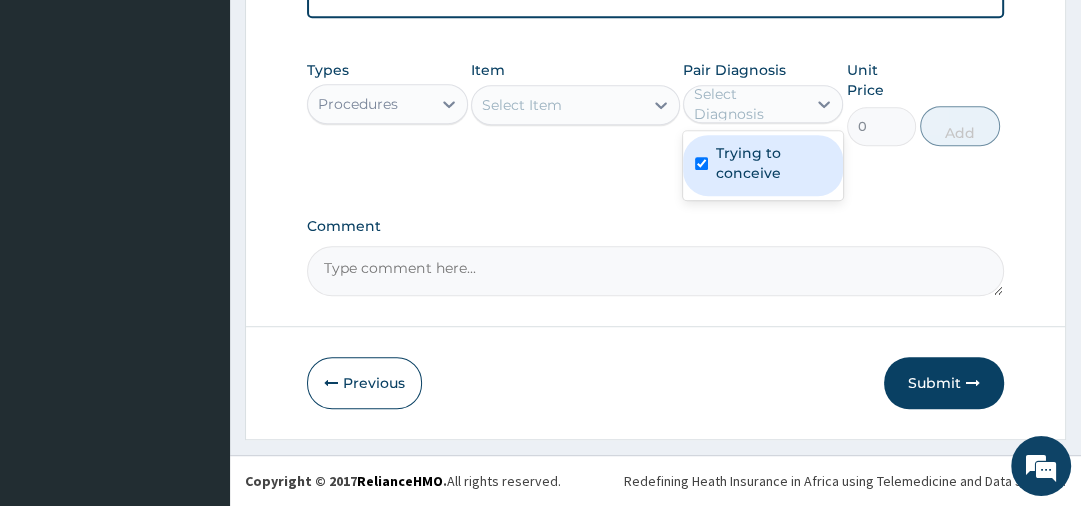 checkbox on "true" 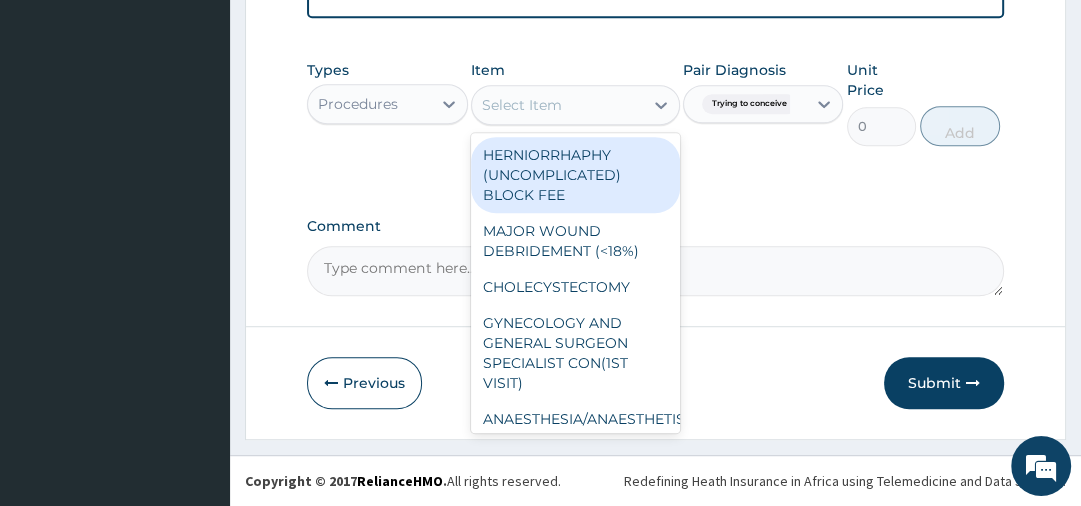 click on "Select Item" at bounding box center [557, 105] 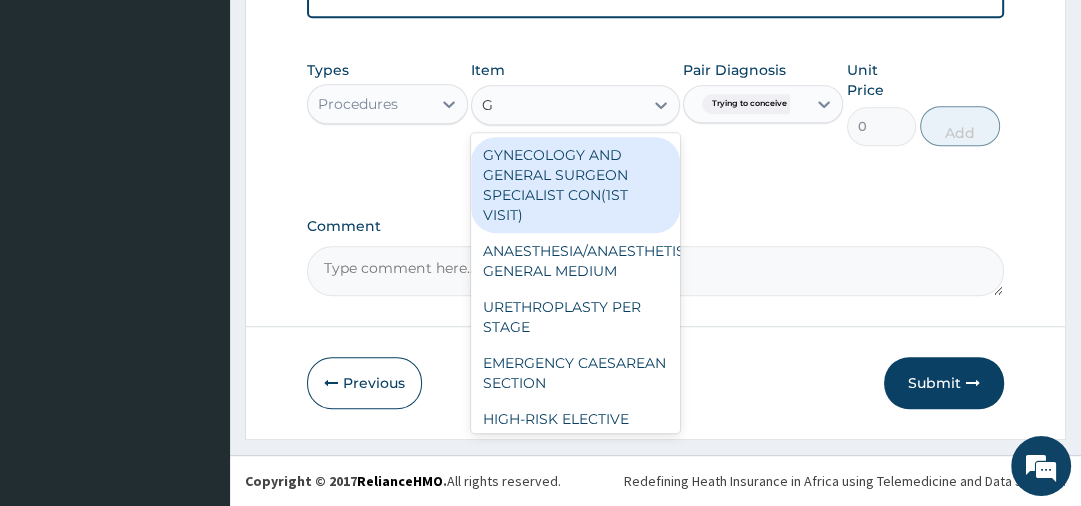 type on "GP" 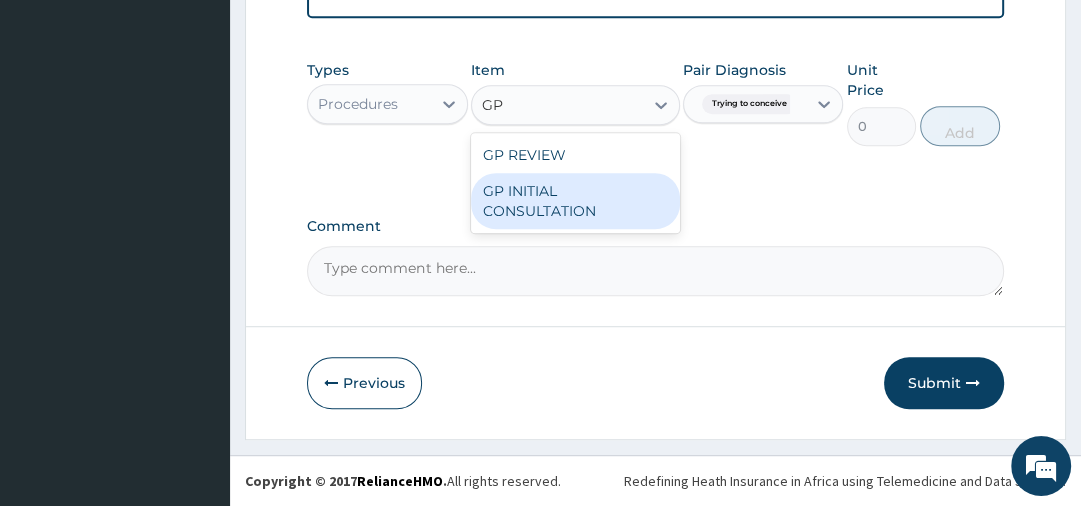 click on "GP INITIAL CONSULTATION" at bounding box center [575, 201] 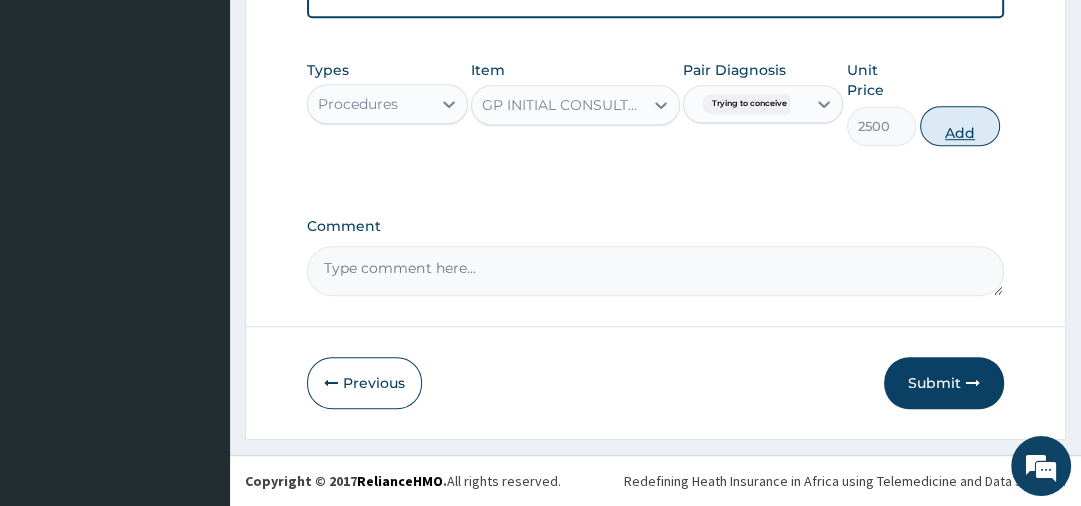 click on "Add" at bounding box center (960, 126) 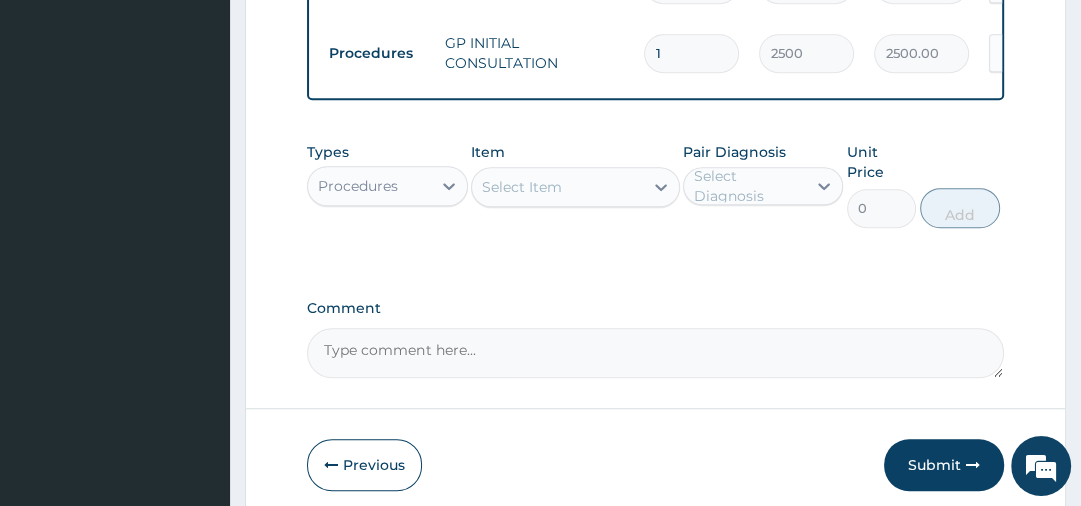 scroll, scrollTop: 837, scrollLeft: 0, axis: vertical 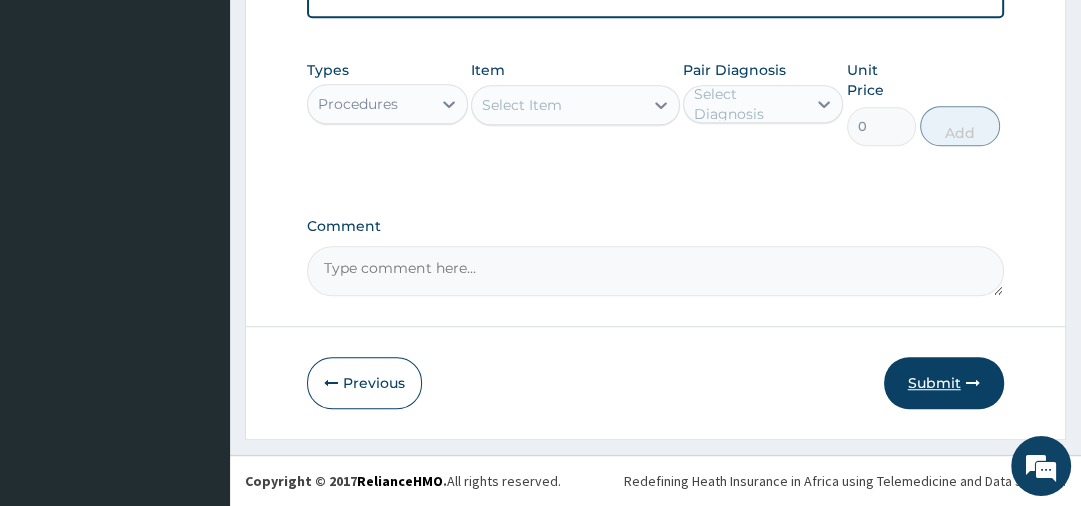 click on "Submit" at bounding box center [944, 383] 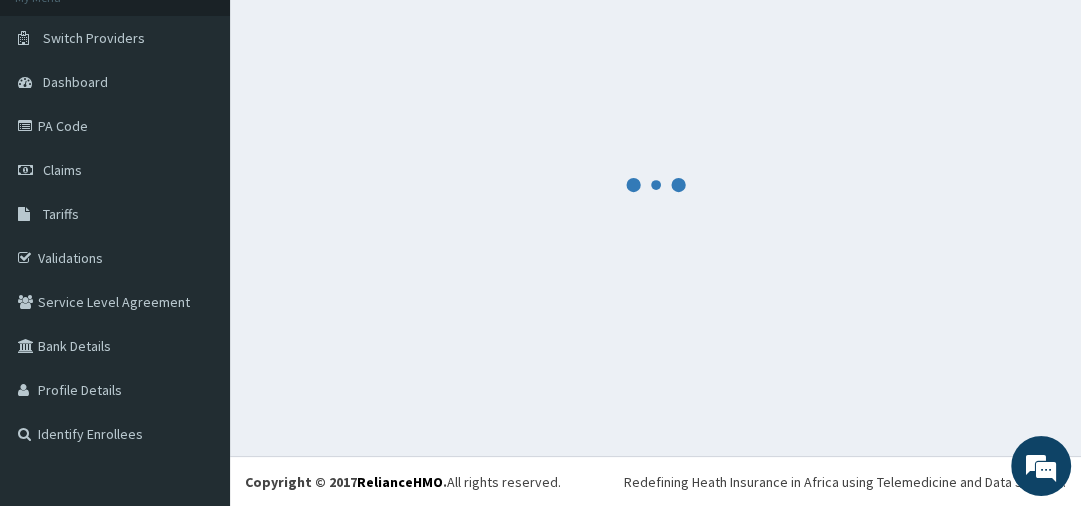 scroll, scrollTop: 938, scrollLeft: 0, axis: vertical 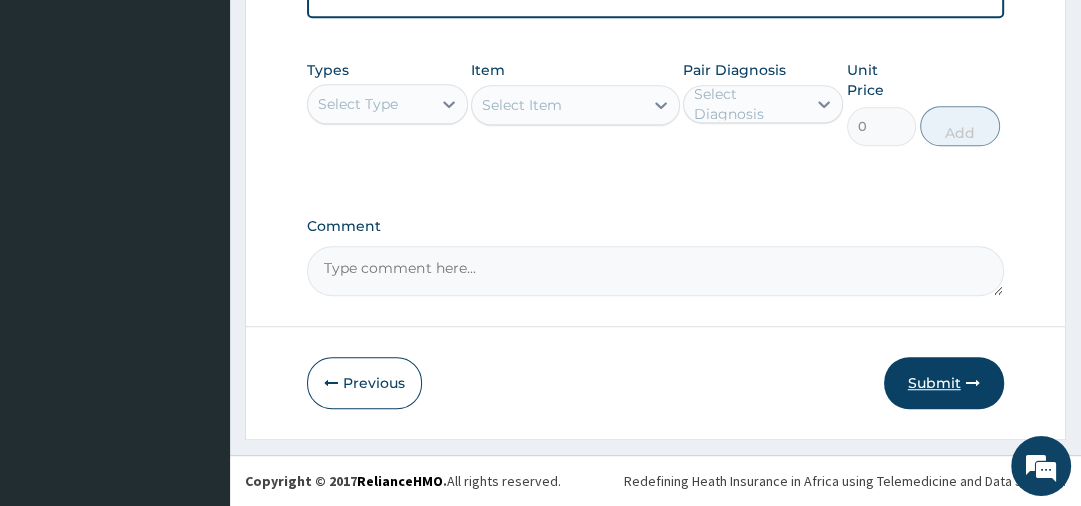 click on "Submit" at bounding box center (944, 383) 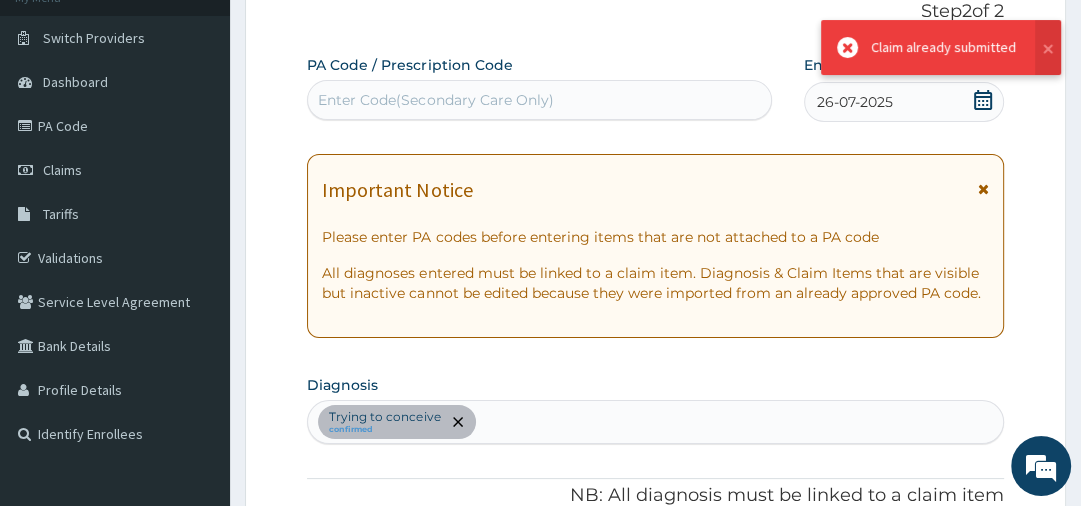 scroll, scrollTop: 938, scrollLeft: 0, axis: vertical 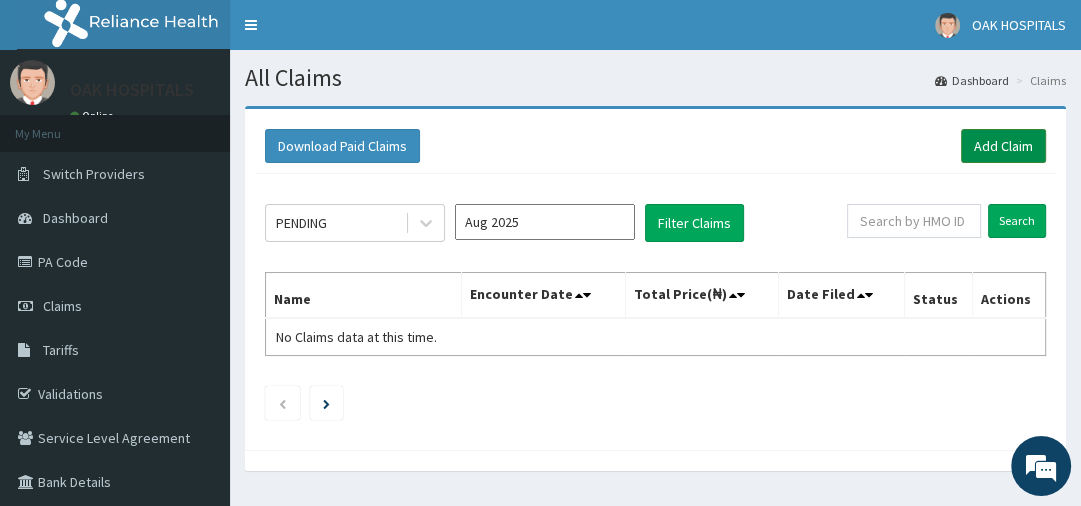 click on "Add Claim" at bounding box center (1003, 146) 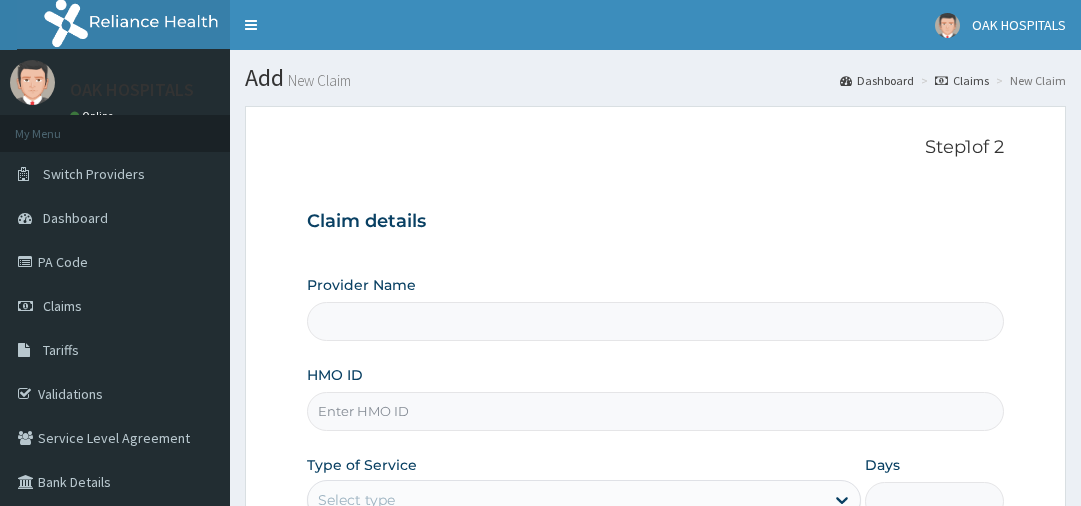 scroll, scrollTop: 0, scrollLeft: 0, axis: both 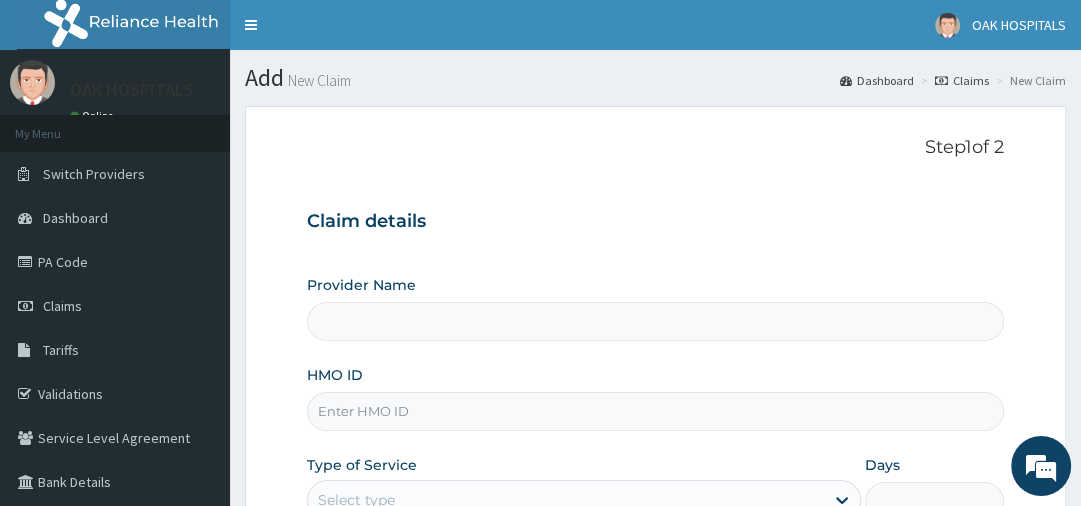 type on "Oak Hospitals" 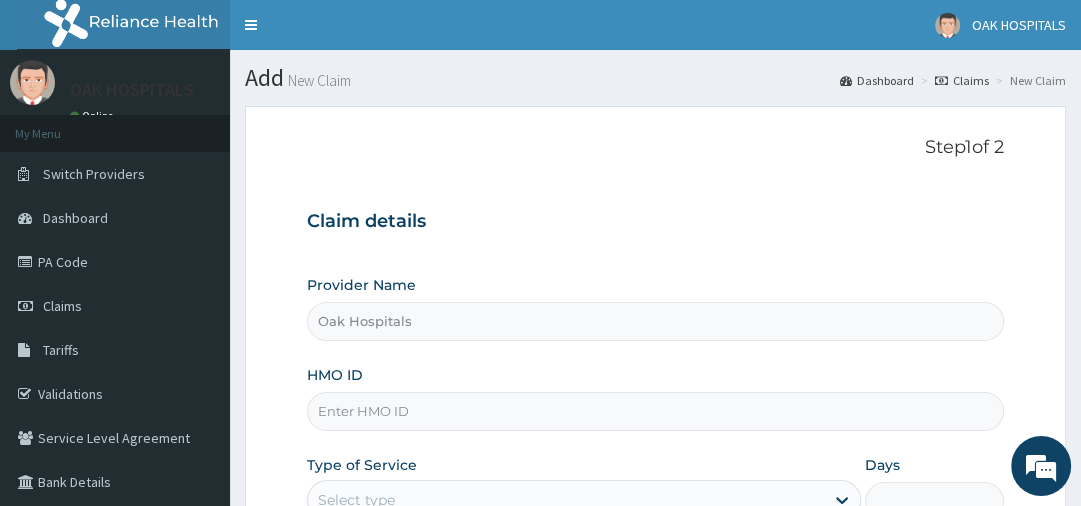 scroll, scrollTop: 312, scrollLeft: 0, axis: vertical 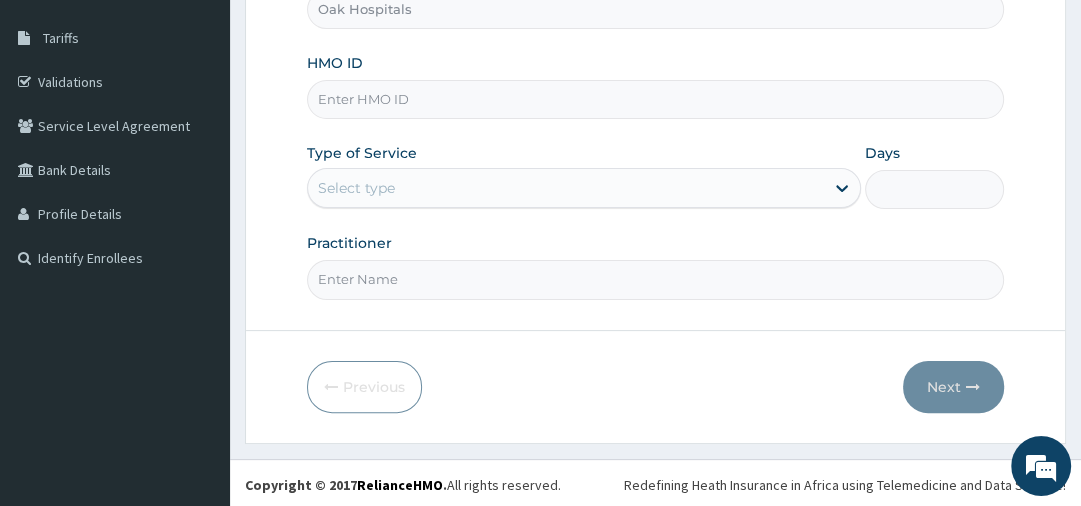 click on "HMO ID" at bounding box center (655, 99) 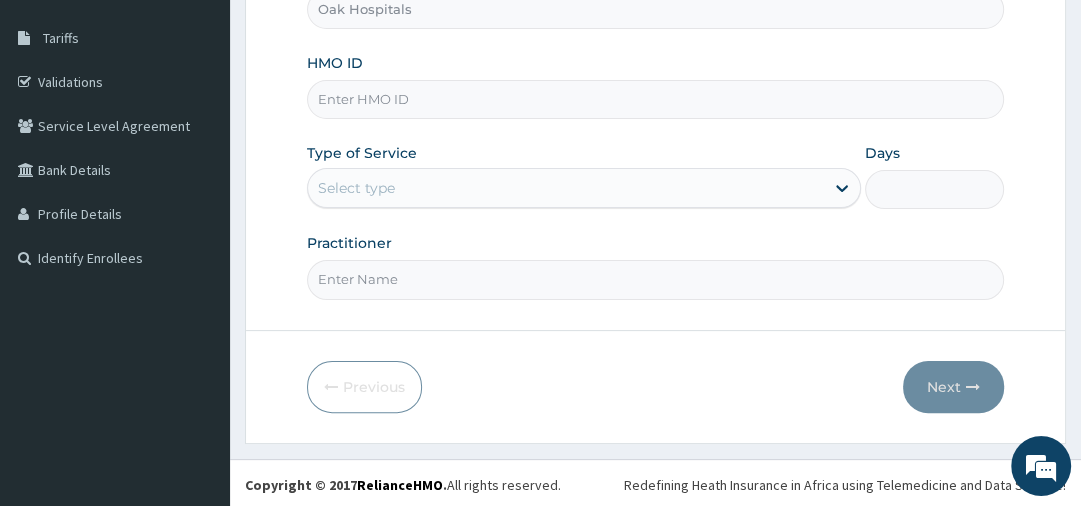 scroll, scrollTop: 0, scrollLeft: 0, axis: both 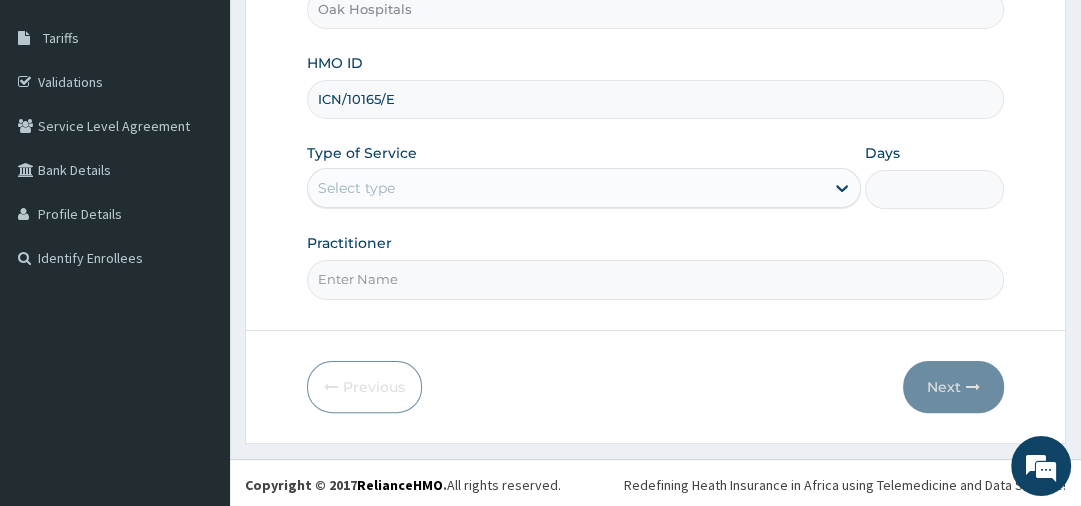type on "ICN/10165/E" 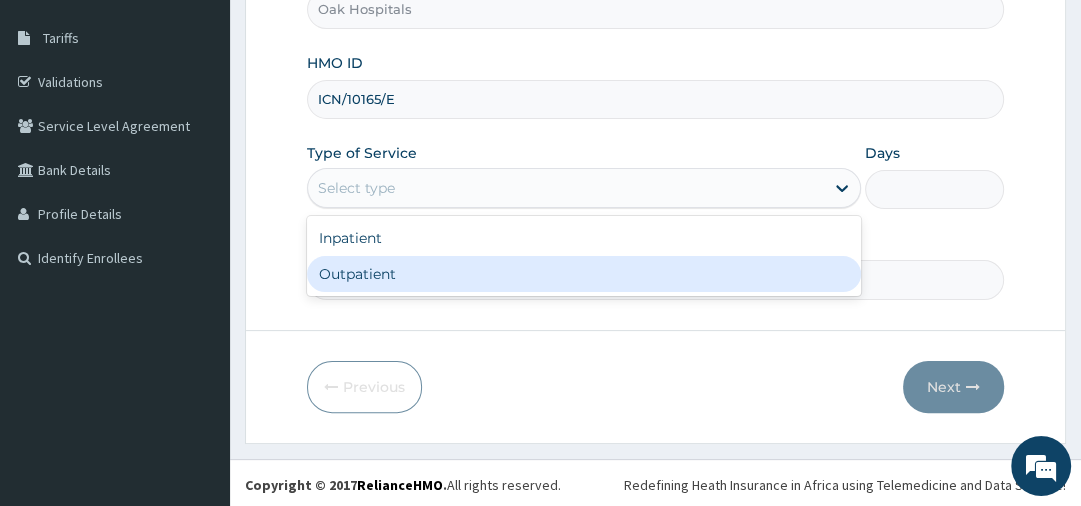 click on "Outpatient" at bounding box center [584, 274] 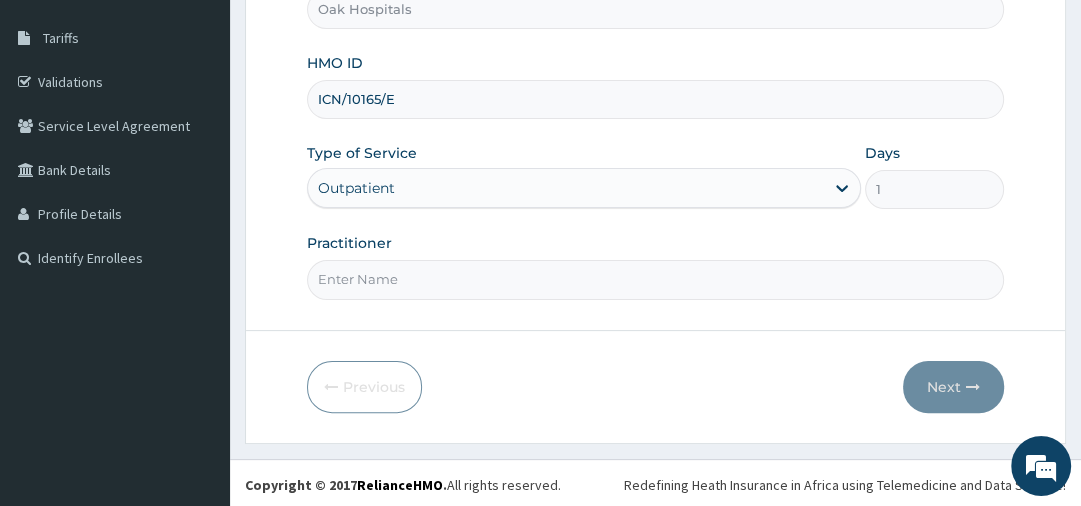 click on "Practitioner" at bounding box center [655, 279] 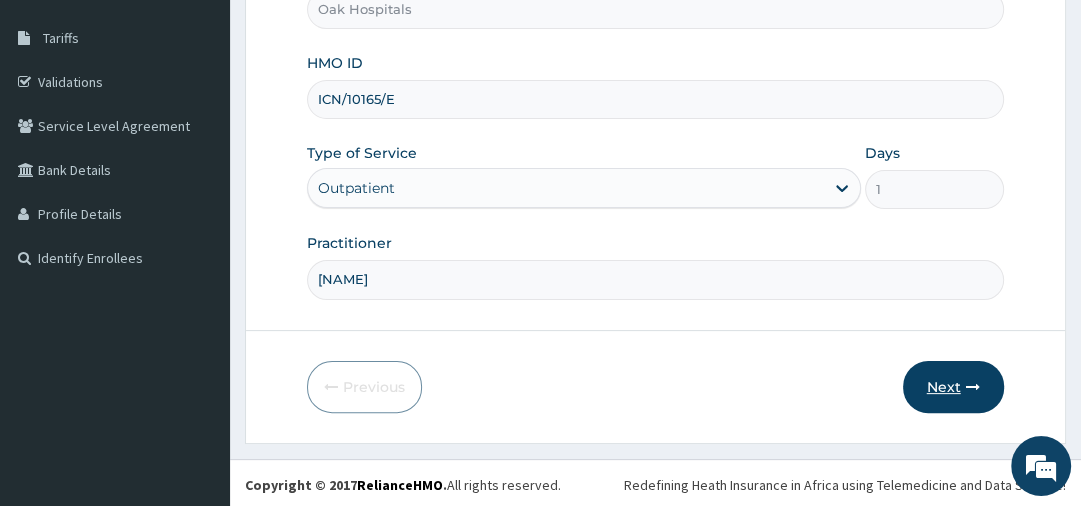 type on "[NAME]" 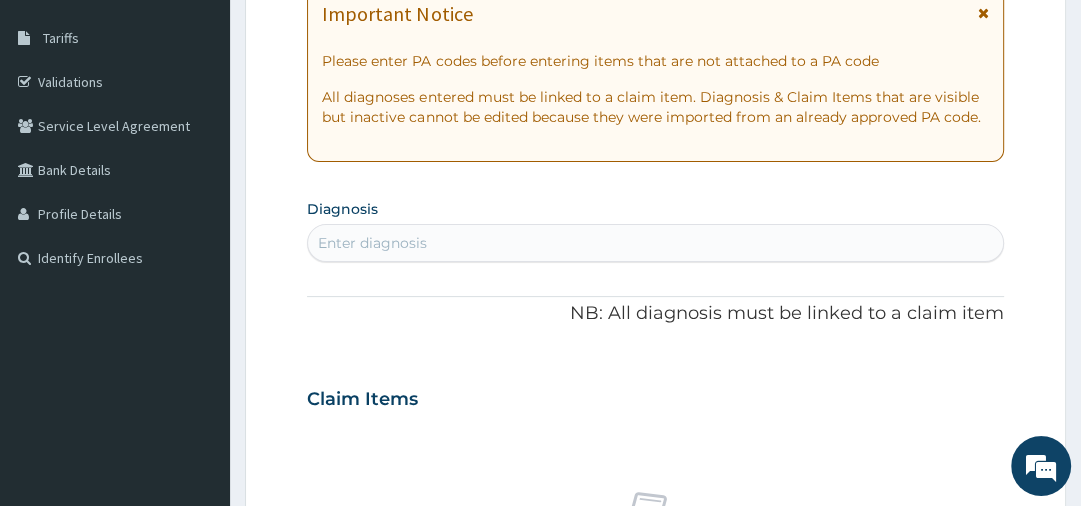 scroll, scrollTop: 0, scrollLeft: 0, axis: both 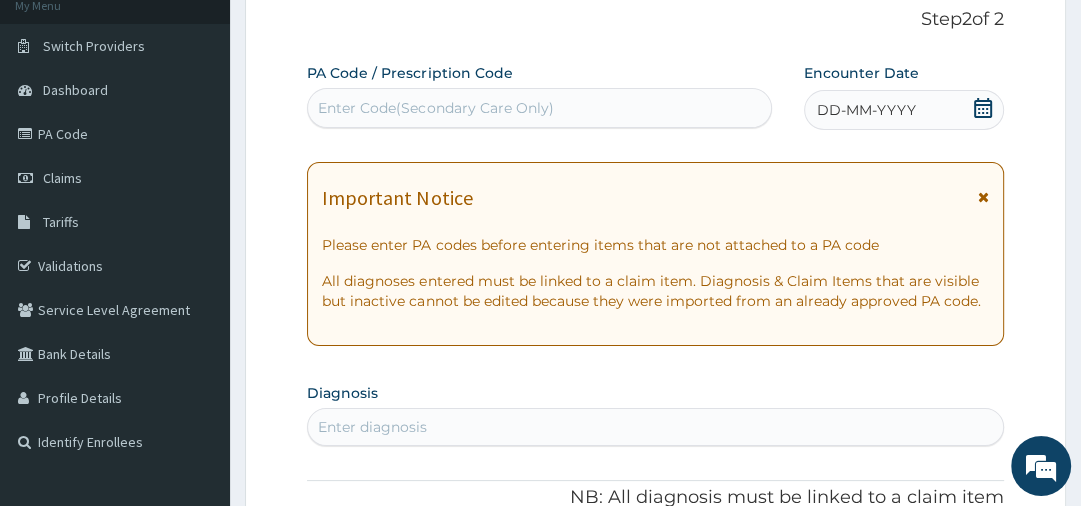 click on "DD-MM-YYYY" at bounding box center [866, 110] 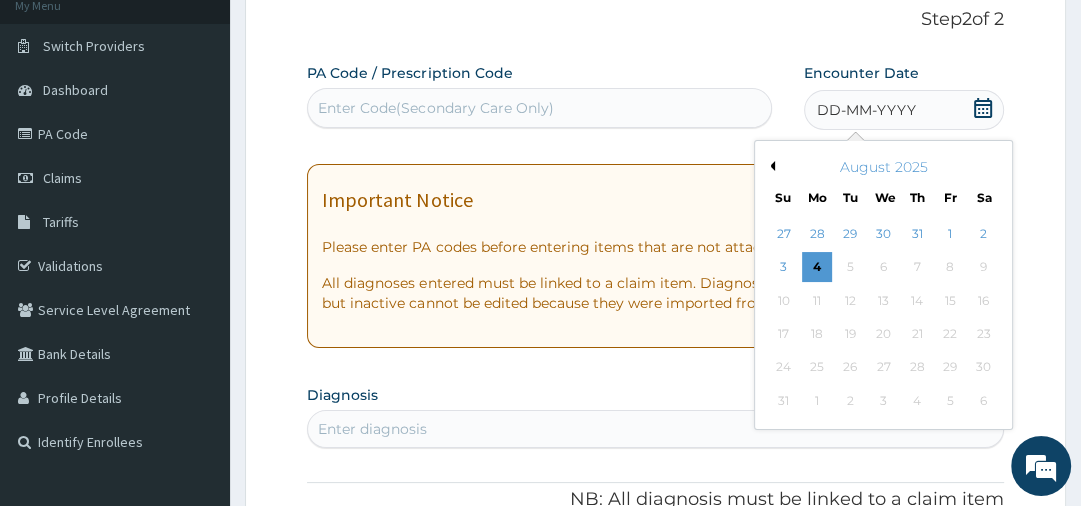 click on "DD-MM-YYYY" at bounding box center (866, 110) 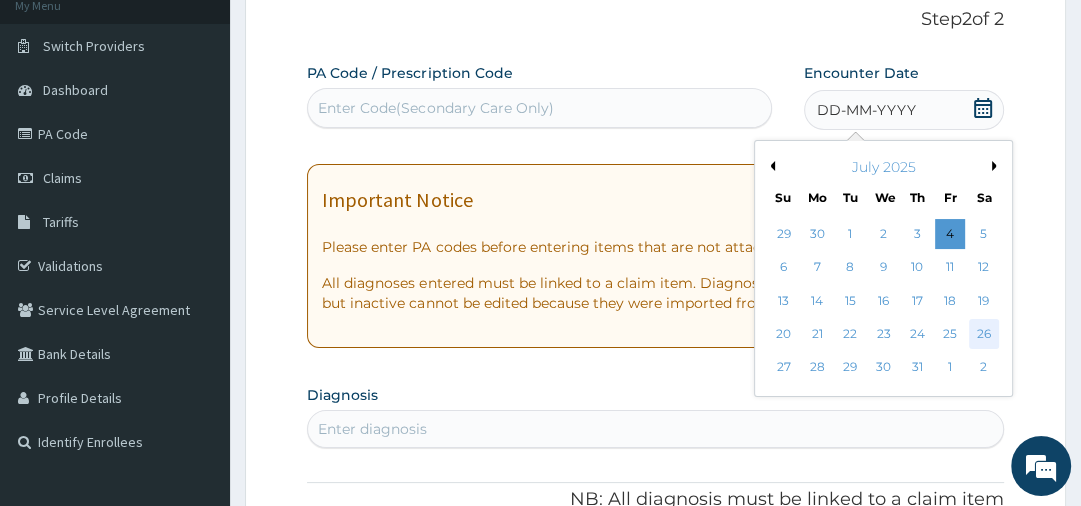 click on "26" at bounding box center (984, 334) 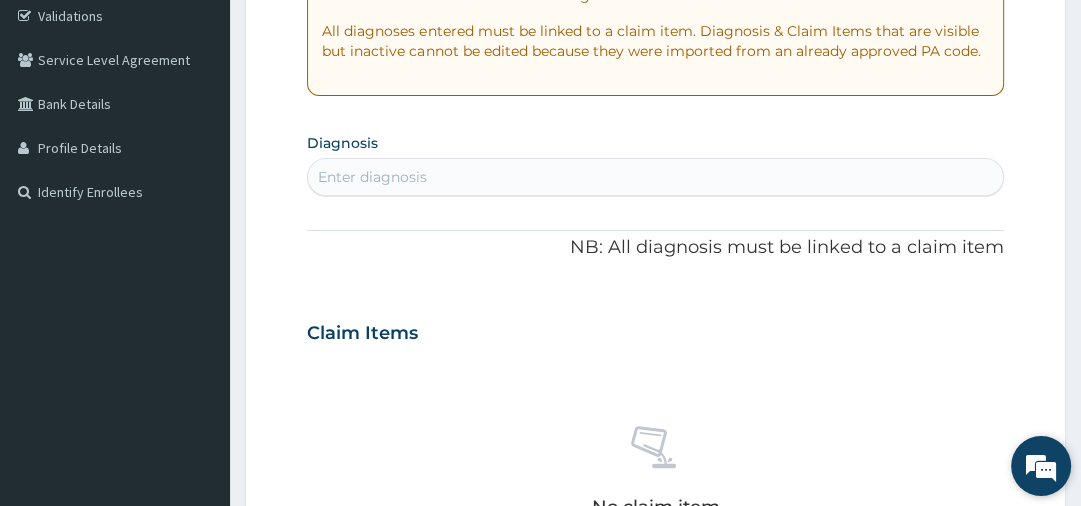 scroll, scrollTop: 384, scrollLeft: 0, axis: vertical 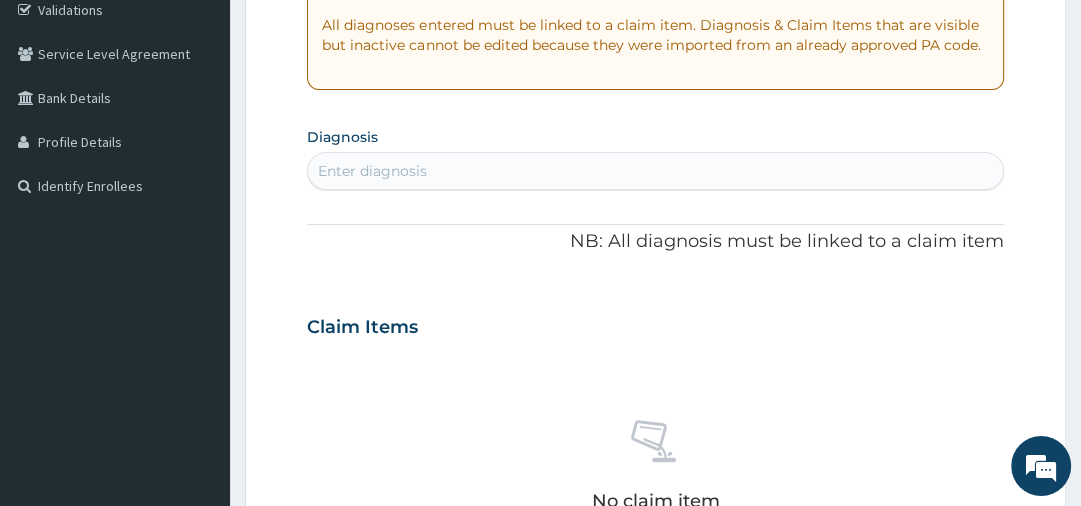 click on "Enter diagnosis" at bounding box center [655, 171] 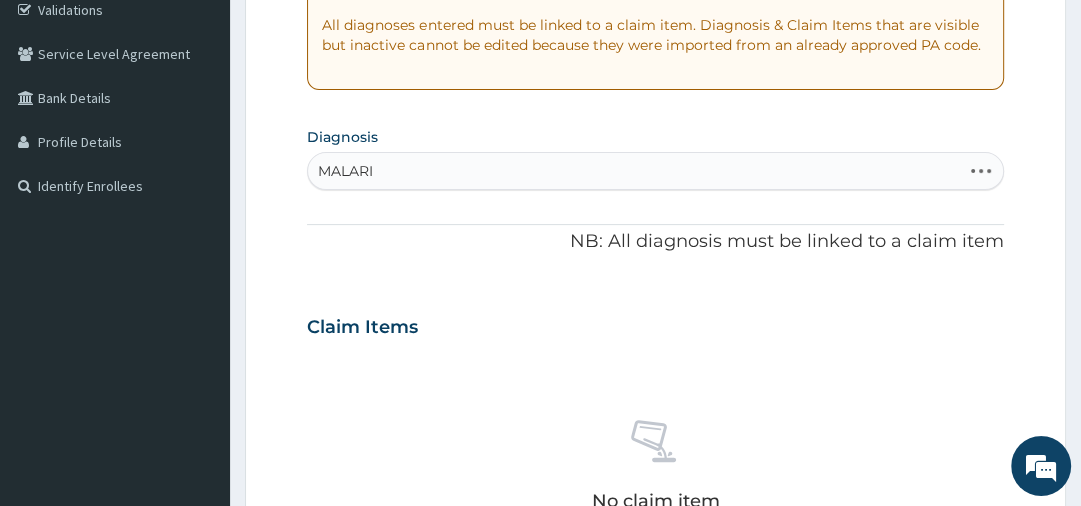 type on "MALARIA" 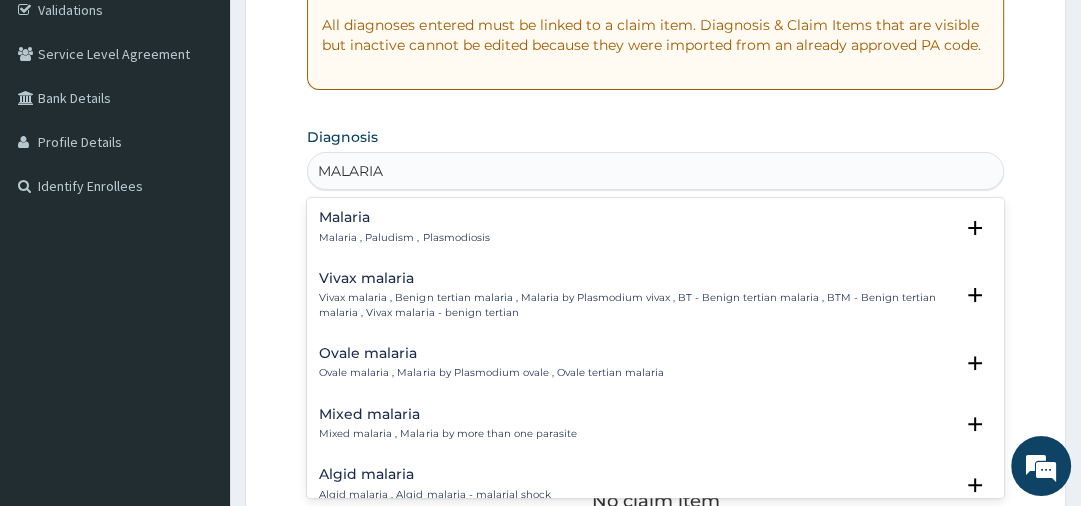 click on "Malaria Malaria , Paludism , Plasmodiosis" at bounding box center (404, 227) 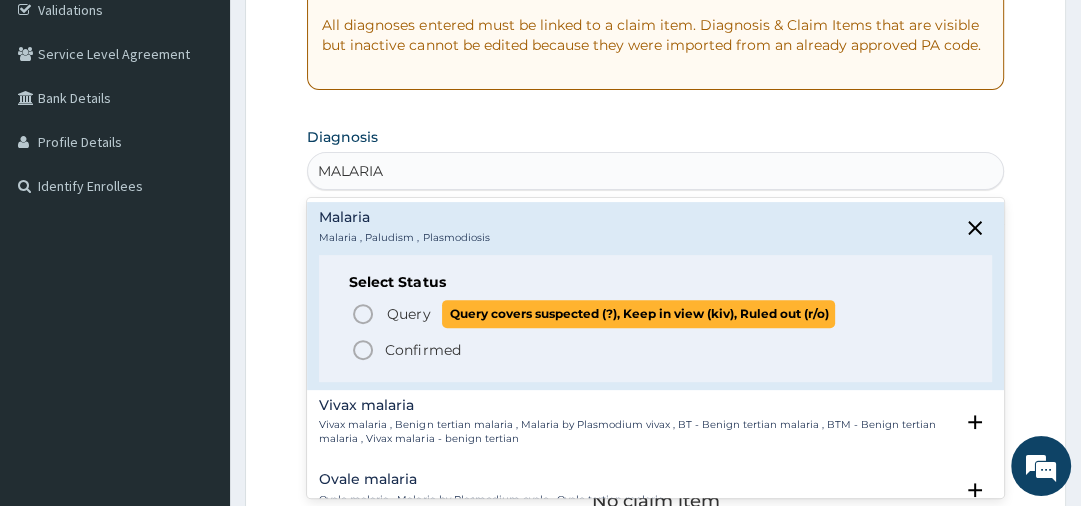 click on "Query" at bounding box center [408, 314] 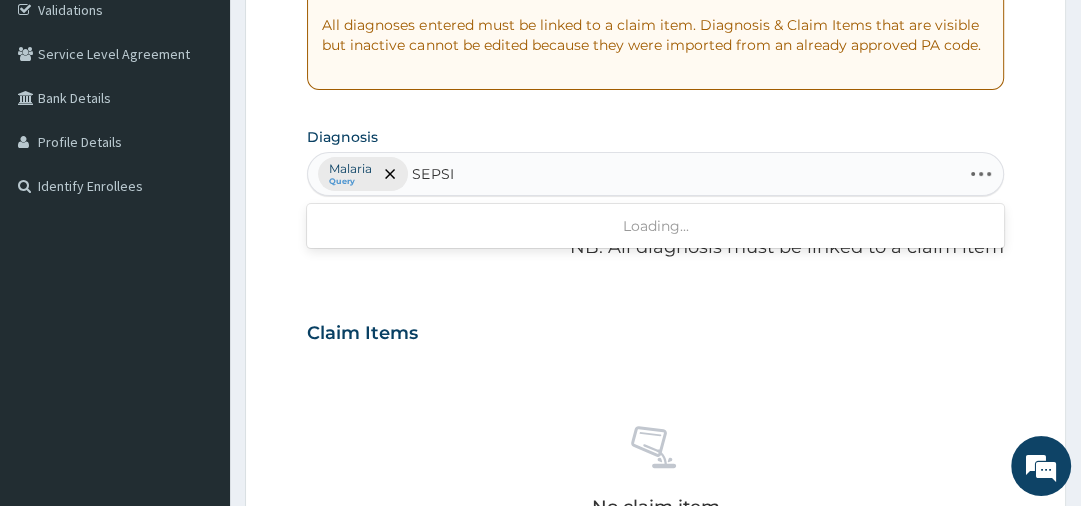 type on "SEPSIS" 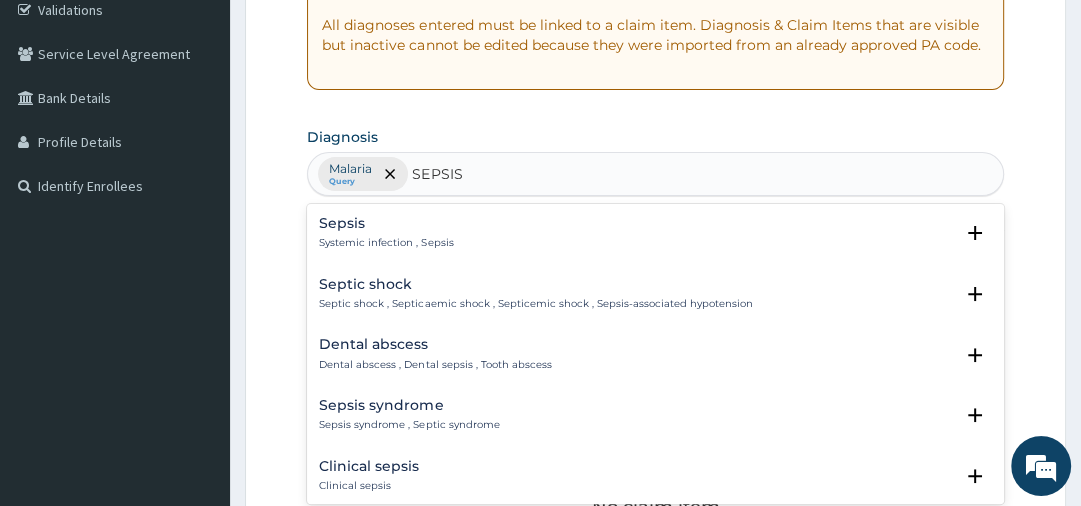 click on "Systemic infection , Sepsis" at bounding box center [386, 243] 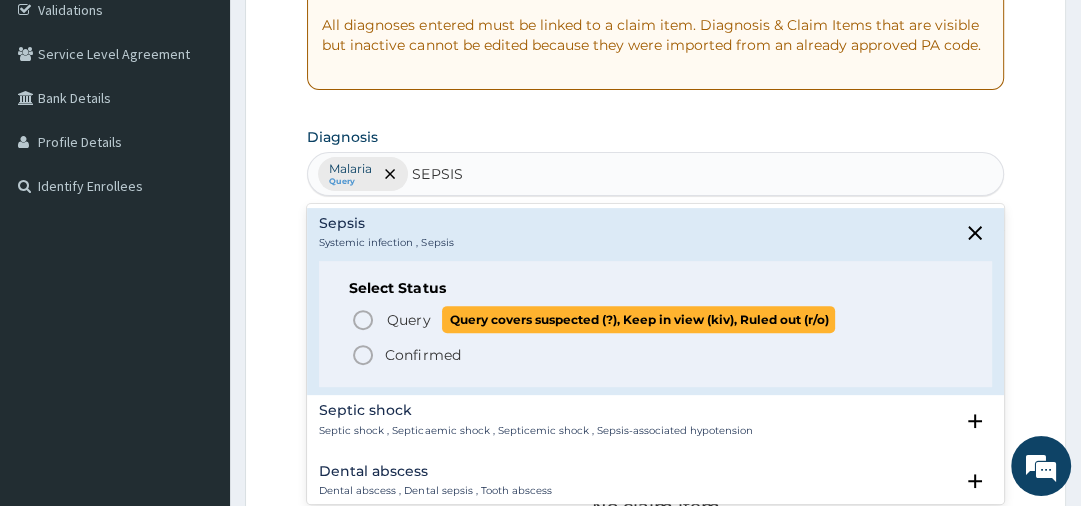 click on "Query" at bounding box center (408, 320) 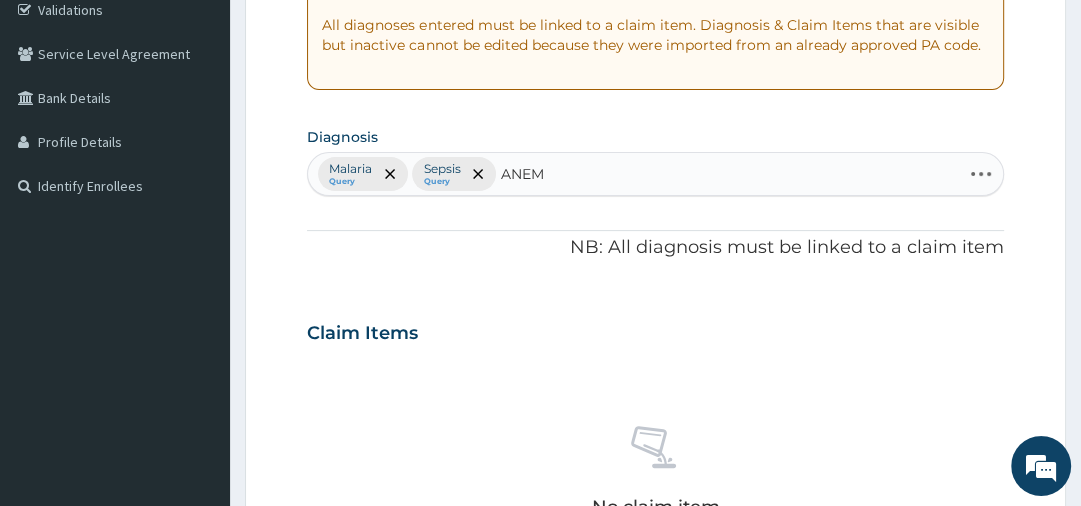 type on "ANEMI" 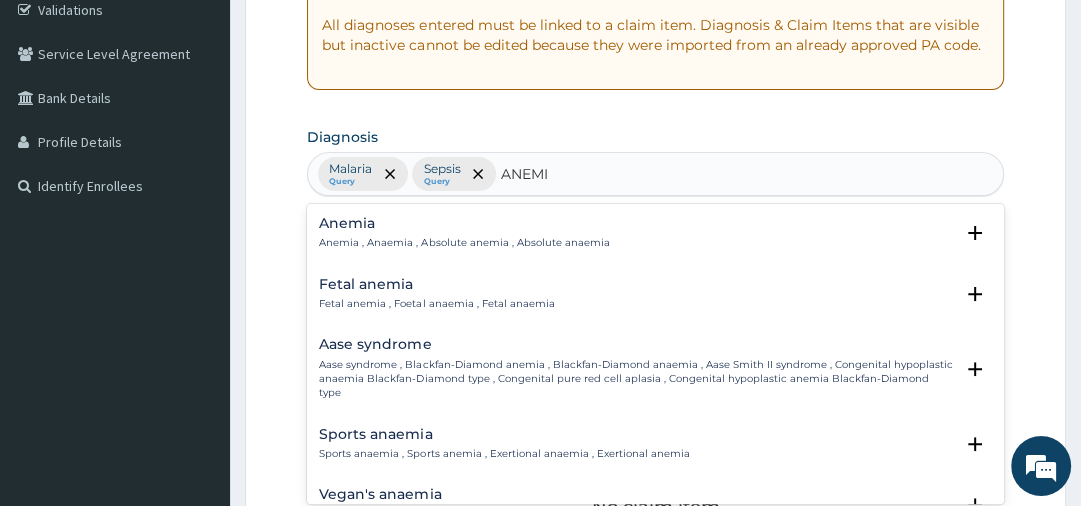 click on "Anemia" at bounding box center [464, 223] 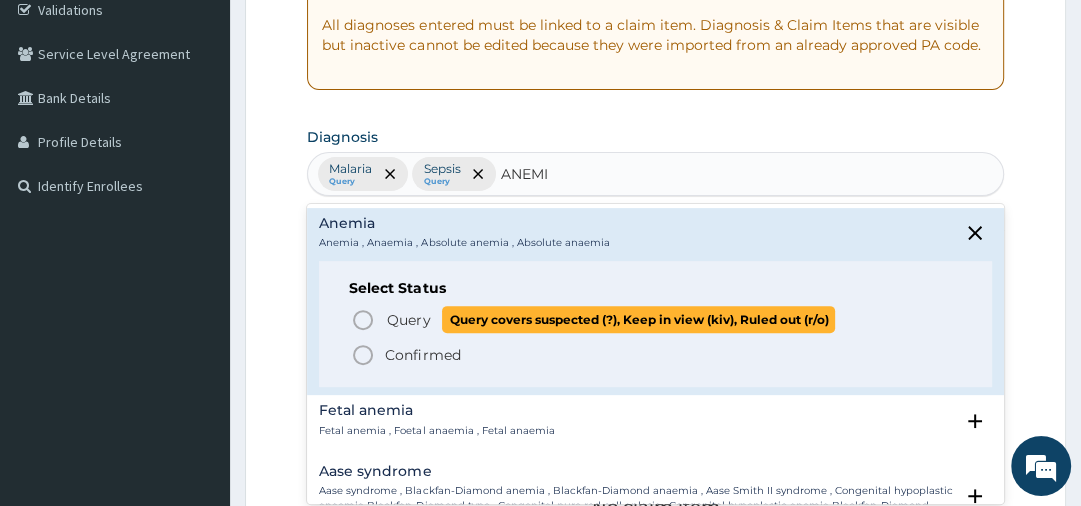 click on "Query" at bounding box center [408, 320] 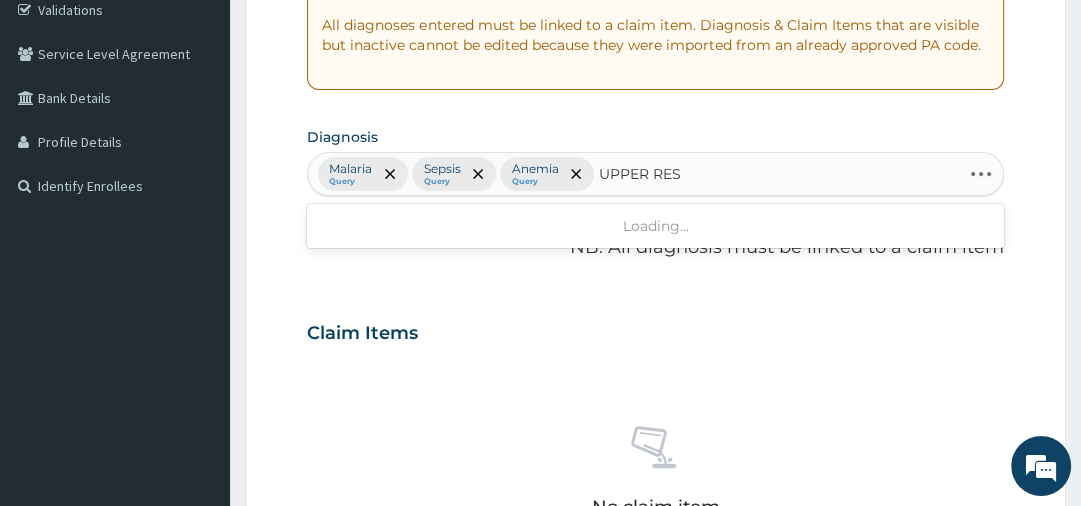type on "UPPER RESP" 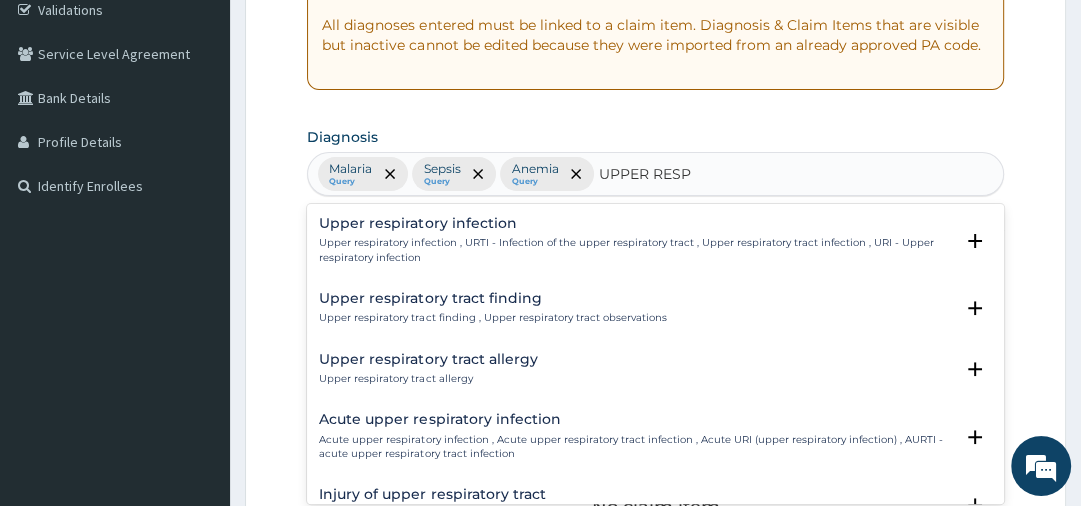 click on "Upper respiratory infection , URTI - Infection of the upper respiratory tract , Upper respiratory tract infection , URI - Upper respiratory infection" at bounding box center (635, 250) 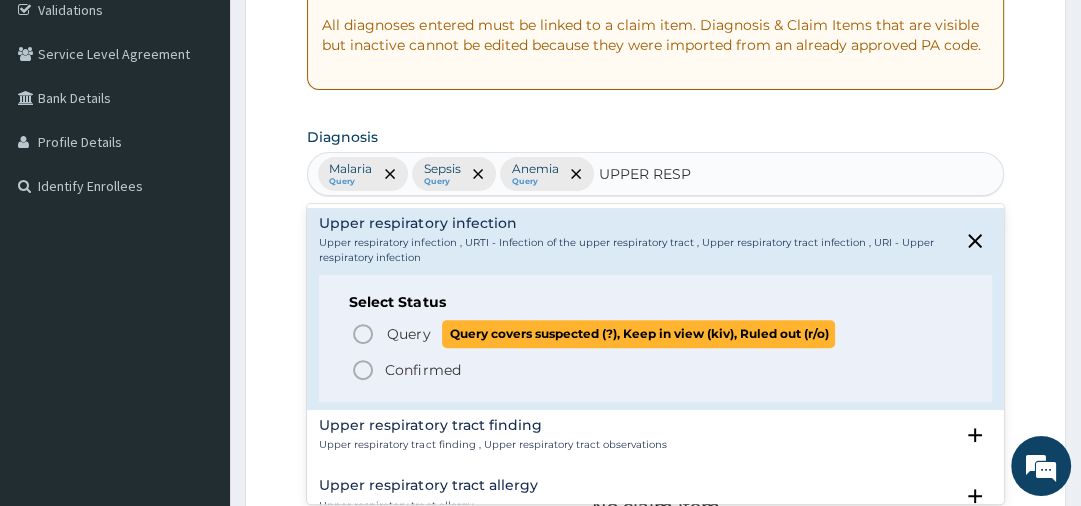 click on "Query" at bounding box center (408, 334) 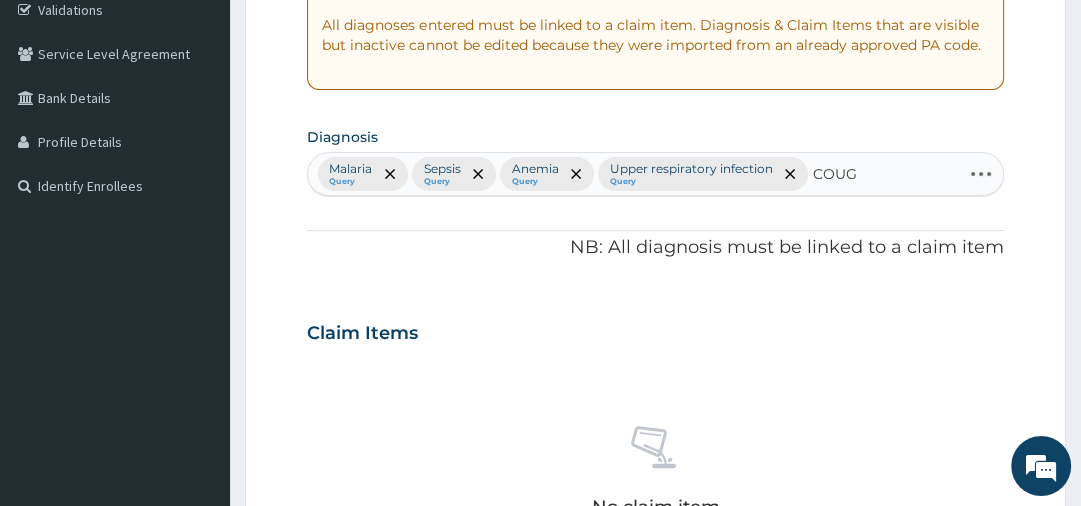 type on "COUGH" 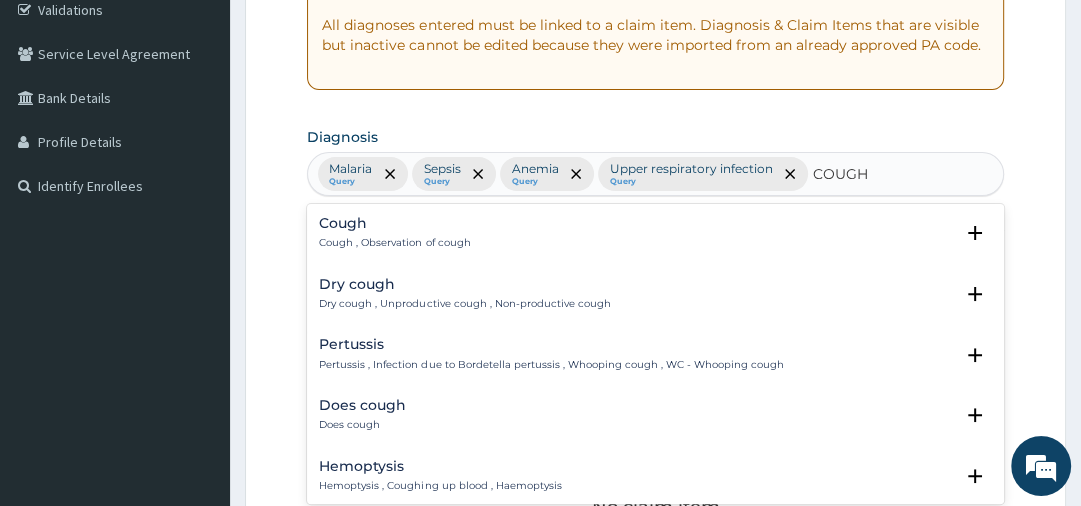 click on "Cough , Observation of cough" at bounding box center (394, 243) 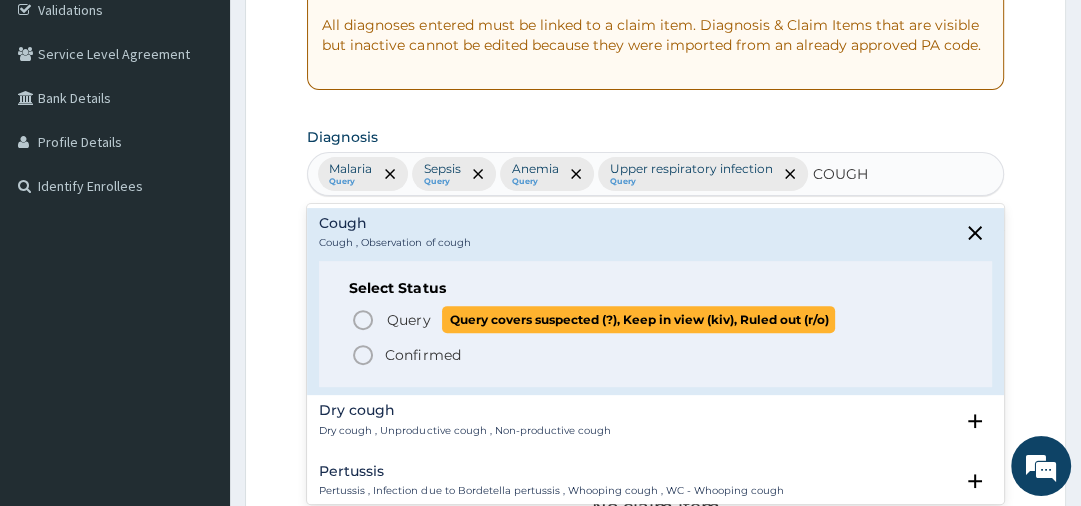 click on "Query" at bounding box center [408, 320] 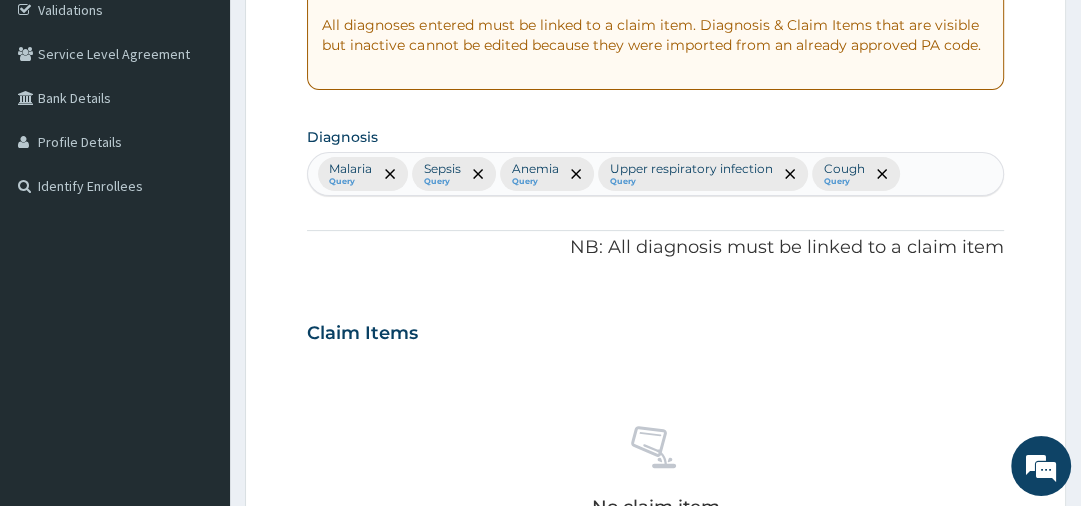 scroll, scrollTop: 826, scrollLeft: 0, axis: vertical 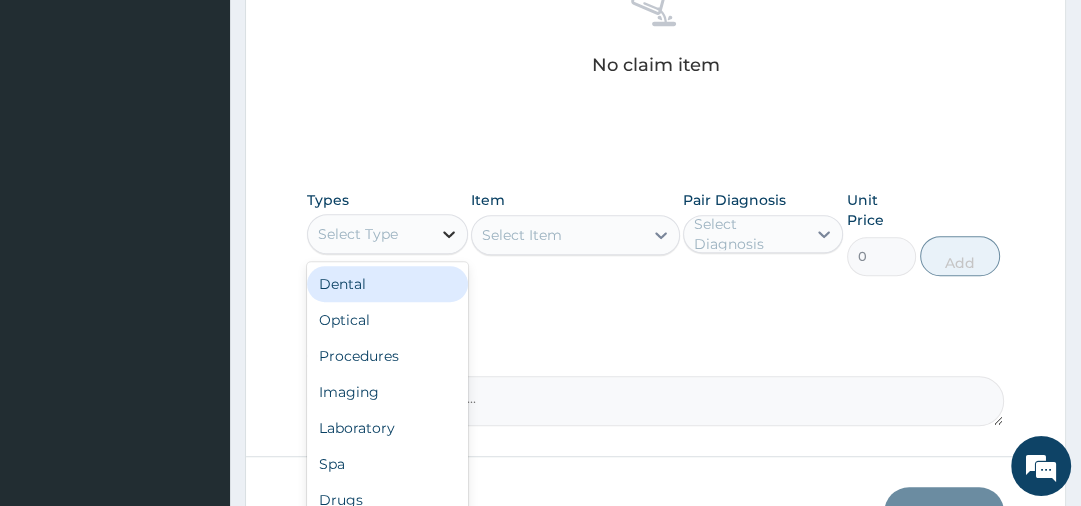 click 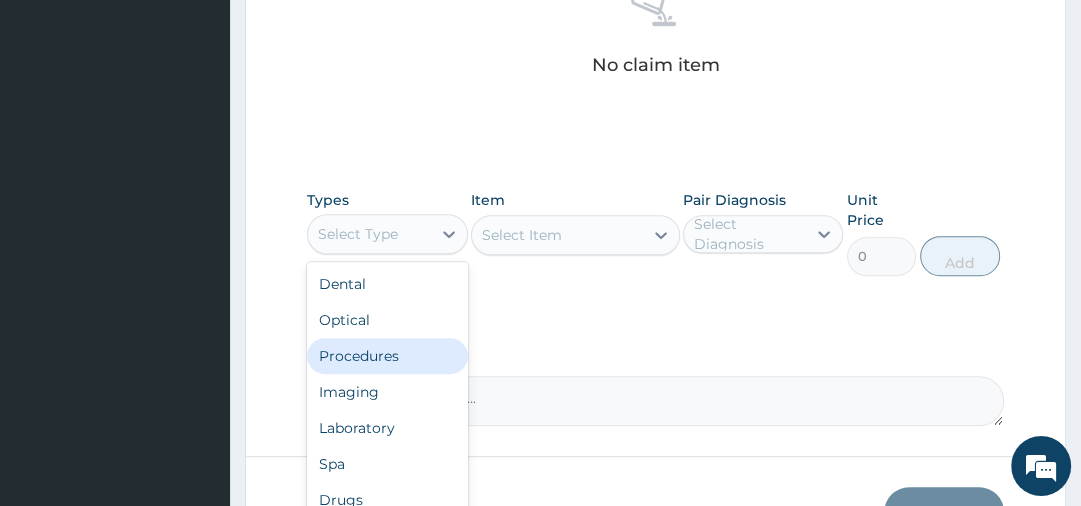 click on "Procedures" at bounding box center [387, 356] 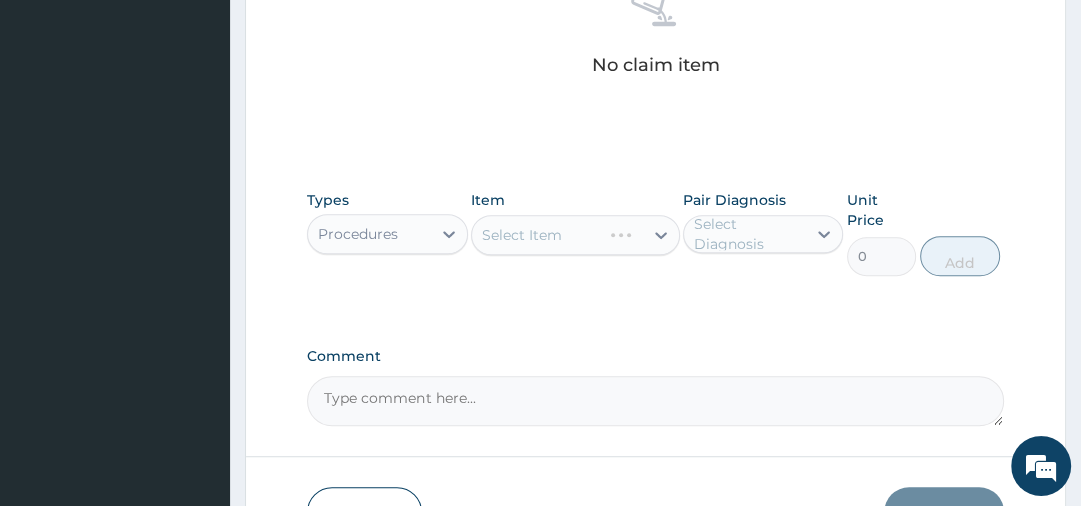 click on "Select Diagnosis" at bounding box center [749, 234] 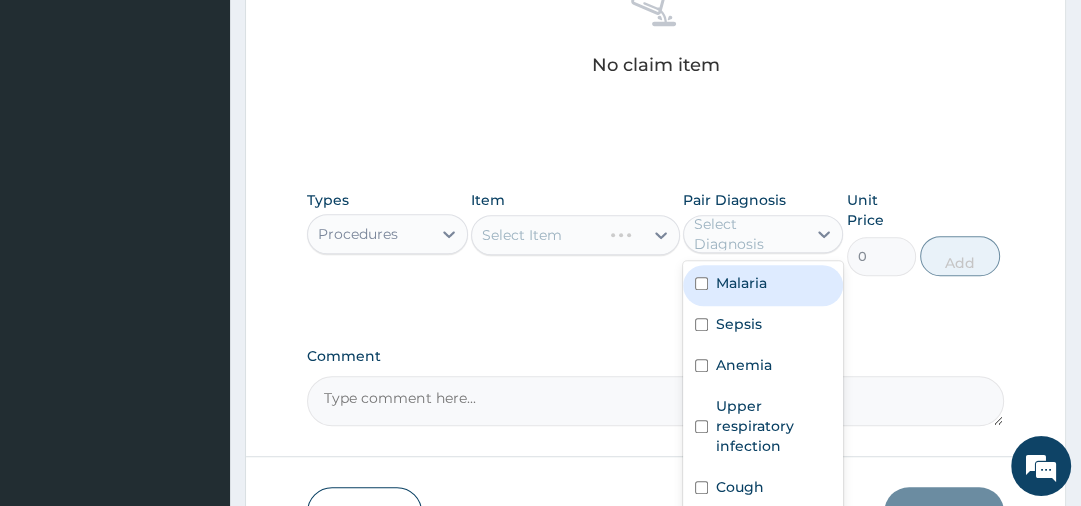click on "Malaria" at bounding box center [763, 285] 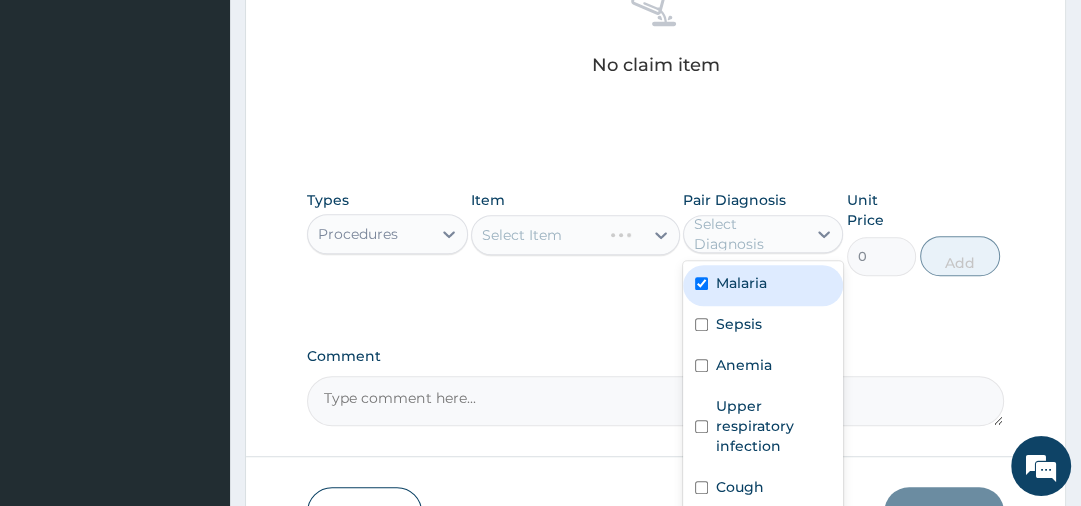 checkbox on "true" 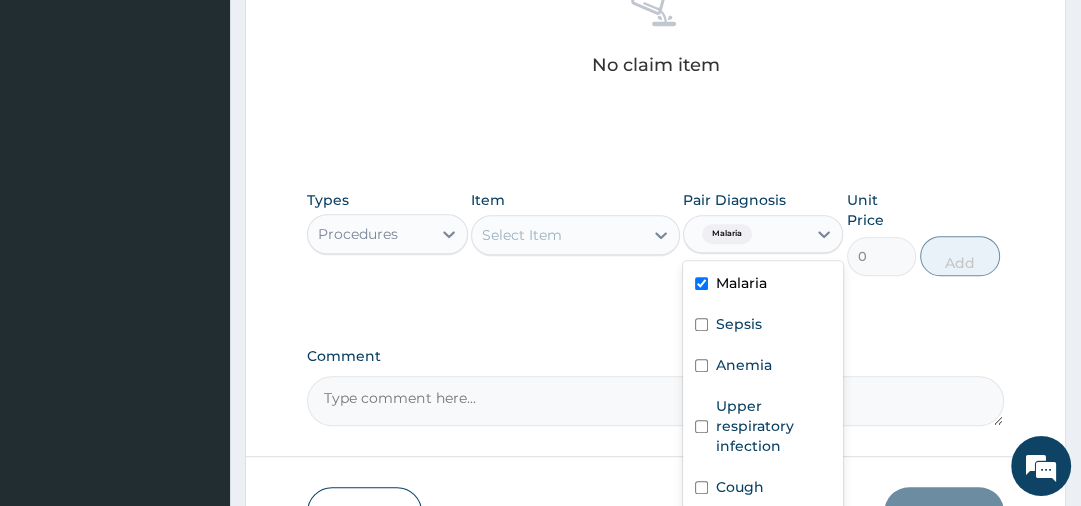 click on "Select Item" at bounding box center [557, 235] 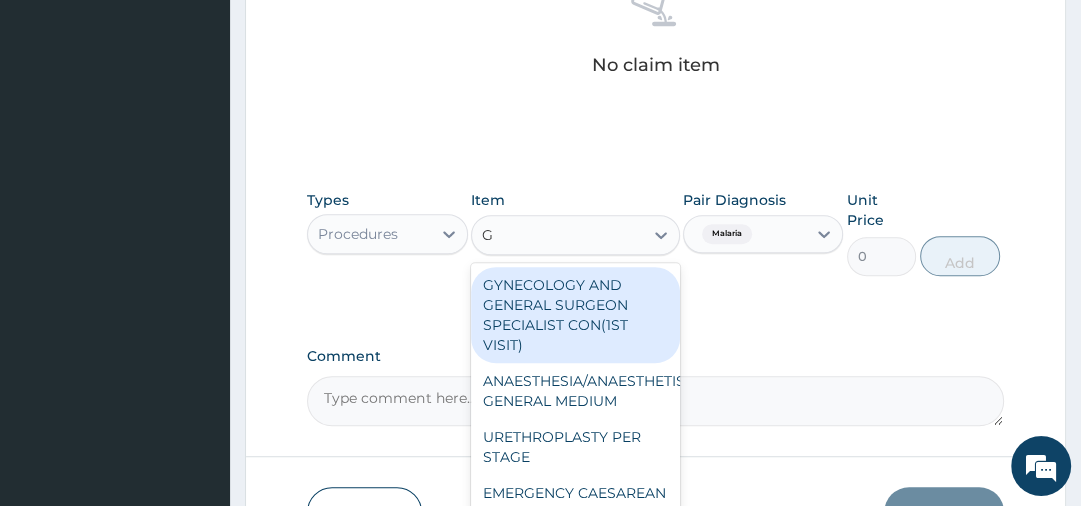 type on "GP" 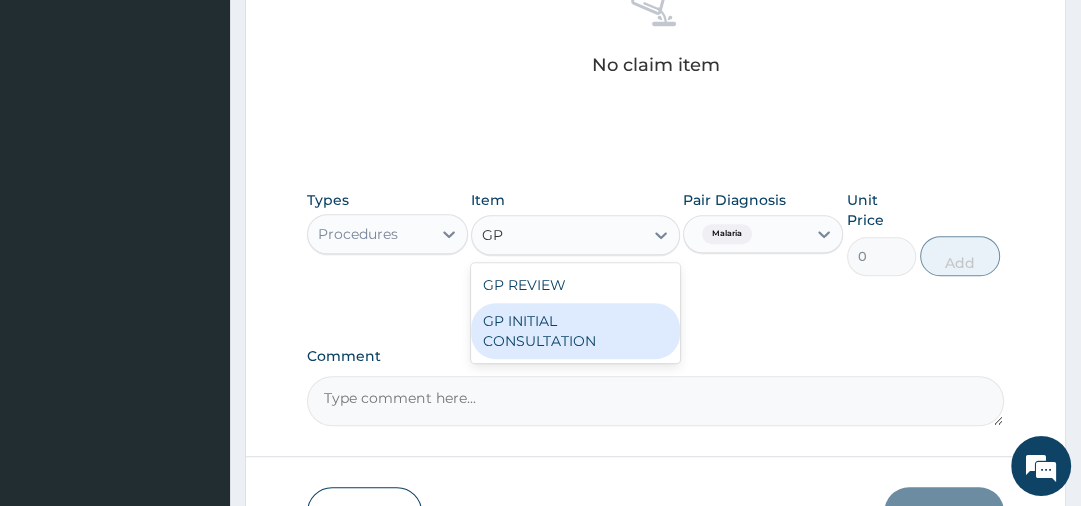 click on "GP INITIAL CONSULTATION" at bounding box center [575, 331] 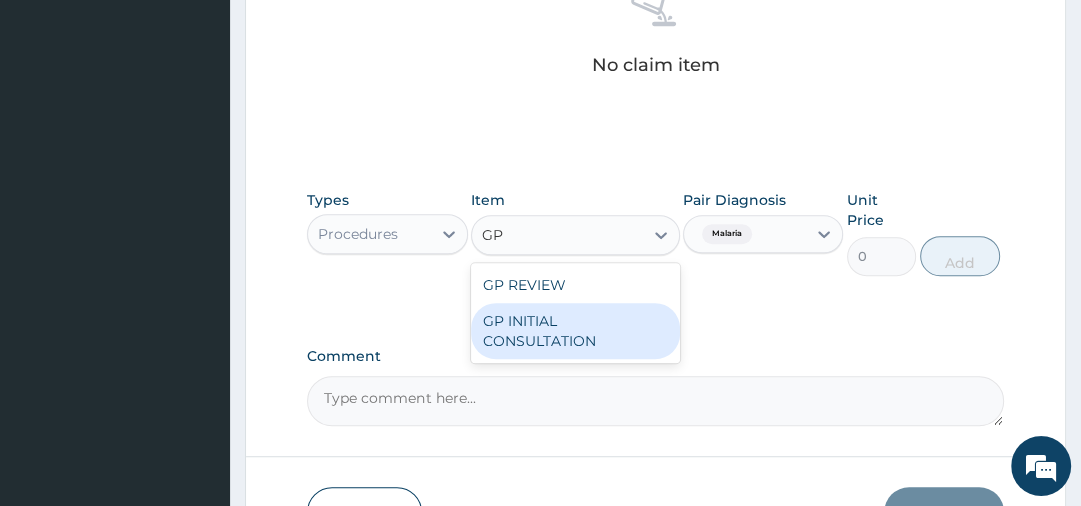 type 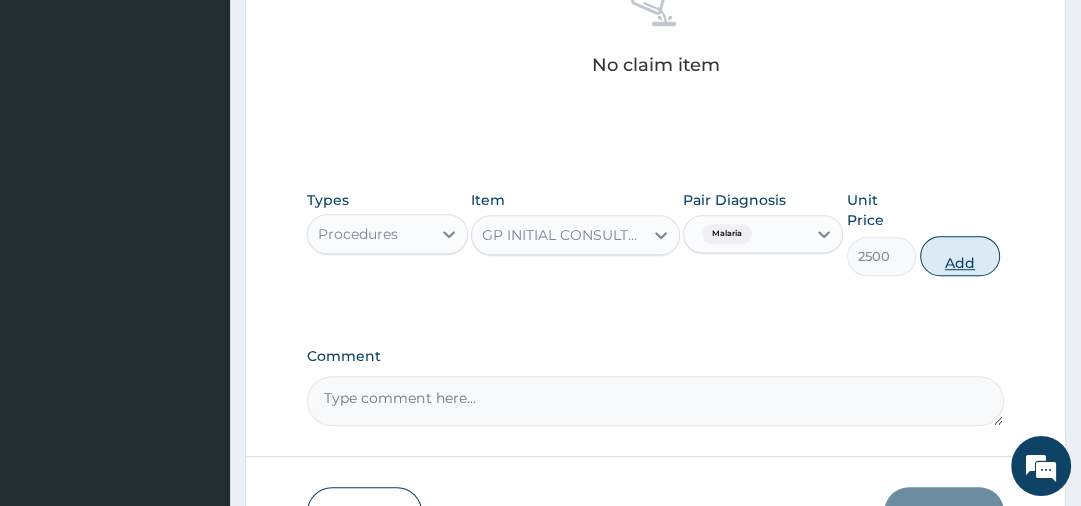 click on "Add" at bounding box center (960, 256) 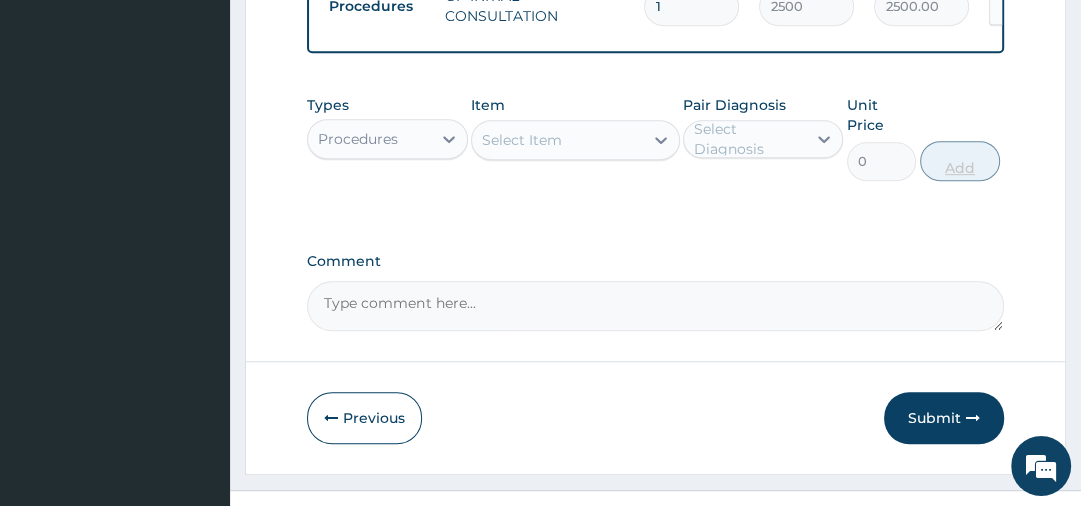 scroll, scrollTop: 811, scrollLeft: 0, axis: vertical 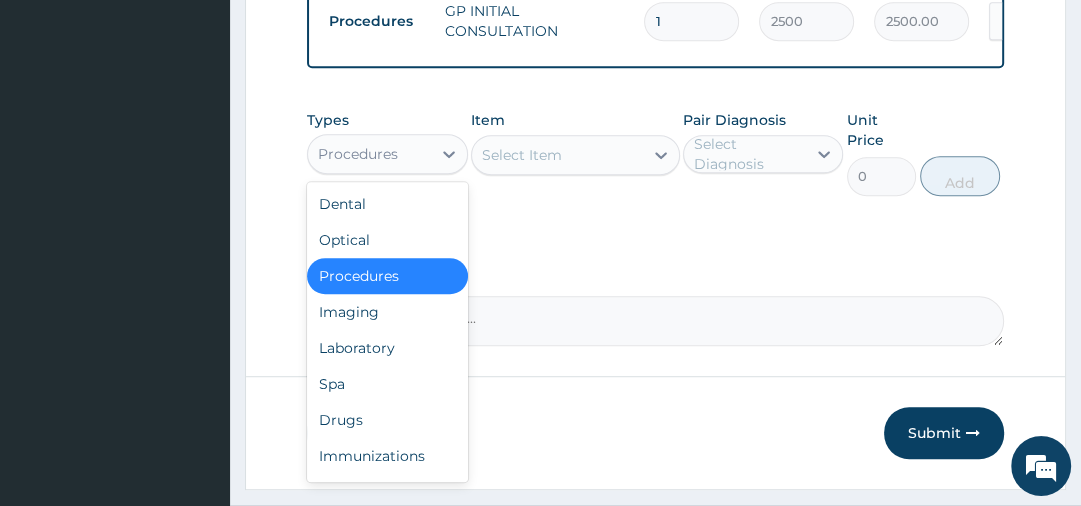 click on "Procedures" at bounding box center [369, 154] 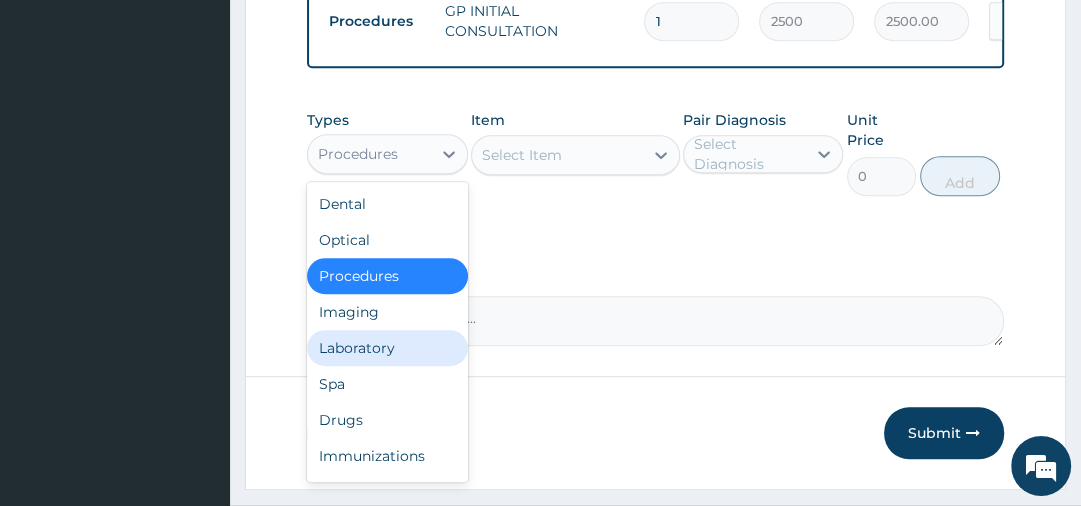 click on "Laboratory" at bounding box center [387, 348] 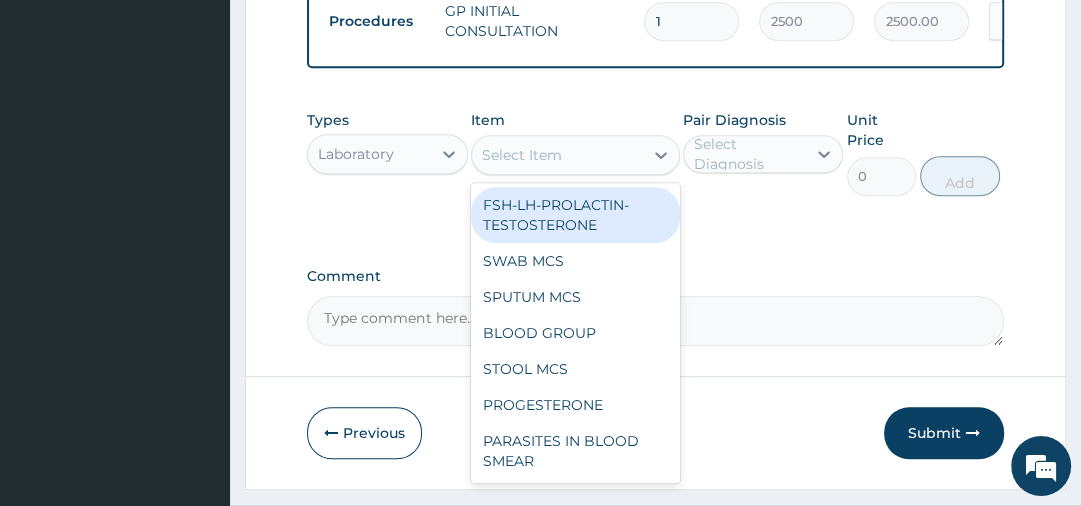 click on "Select Item" at bounding box center [522, 155] 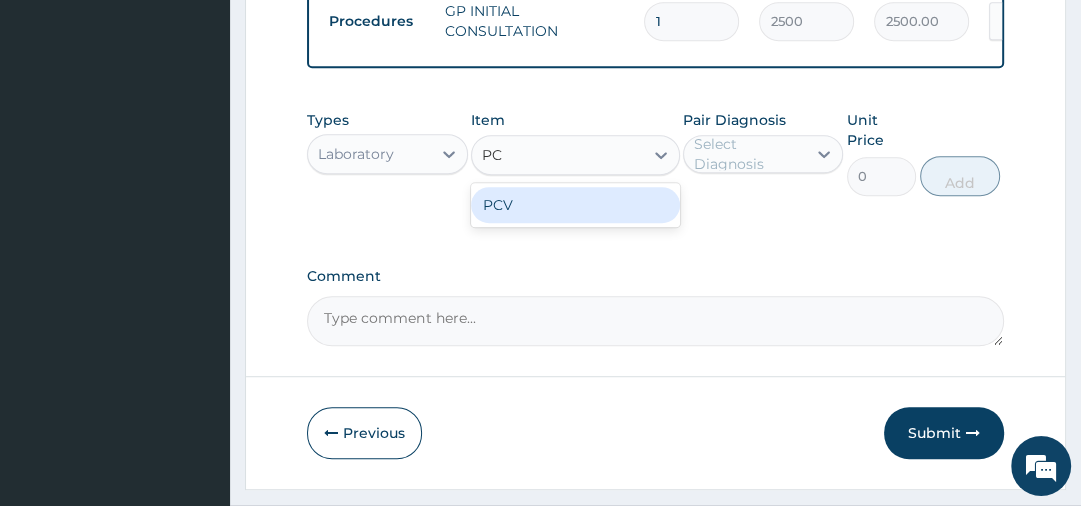 type on "PCV" 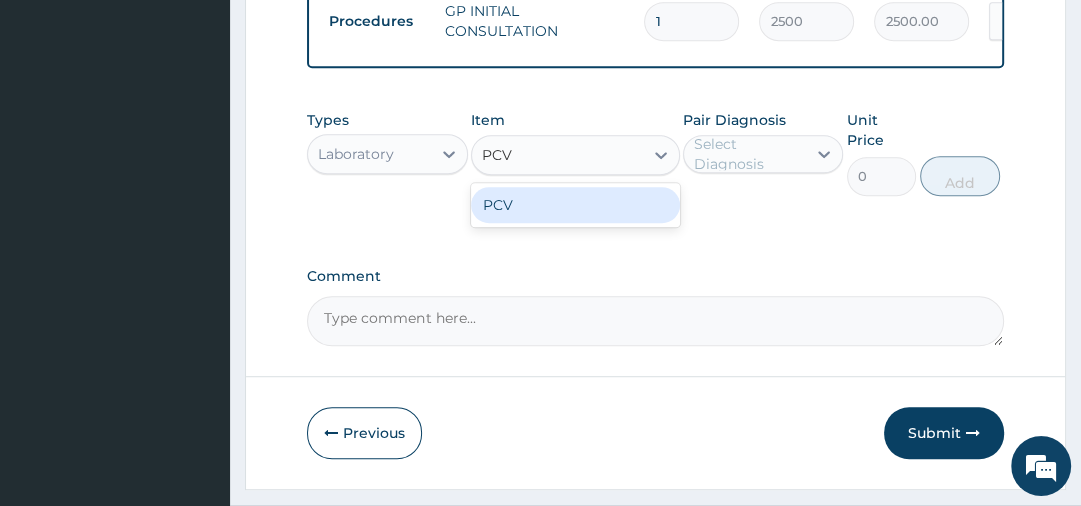 click on "PCV" at bounding box center (575, 205) 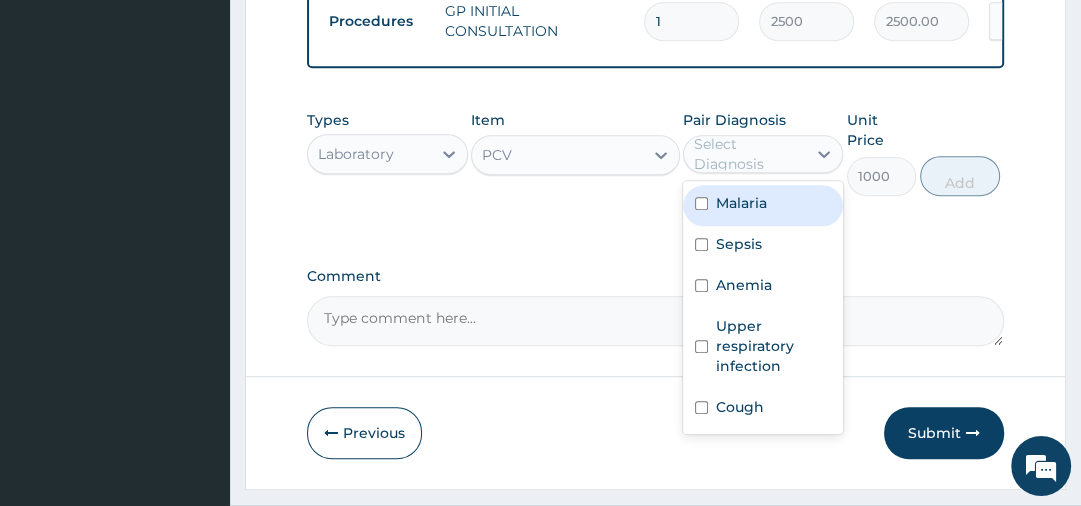 click on "Select Diagnosis" at bounding box center [749, 154] 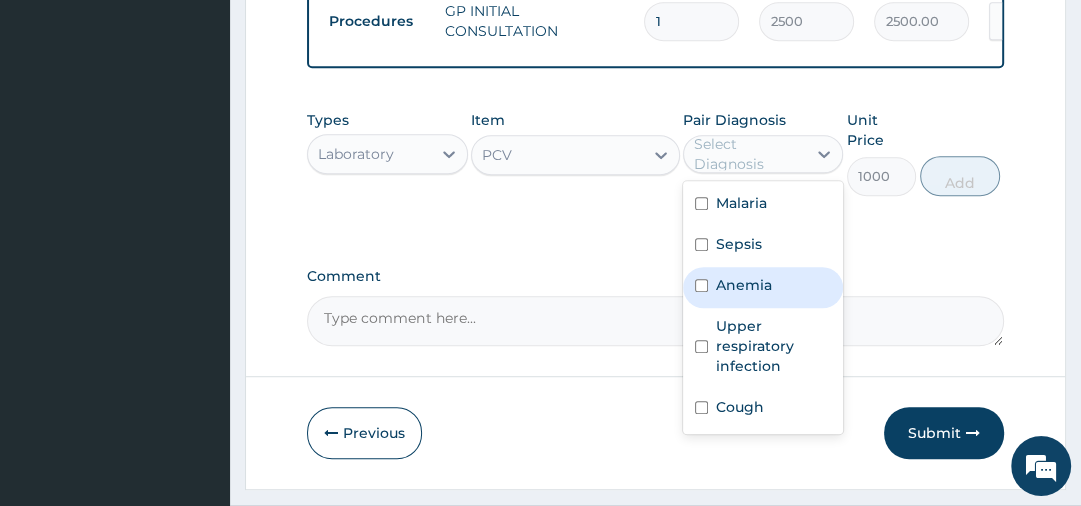 click on "Anemia" at bounding box center [744, 285] 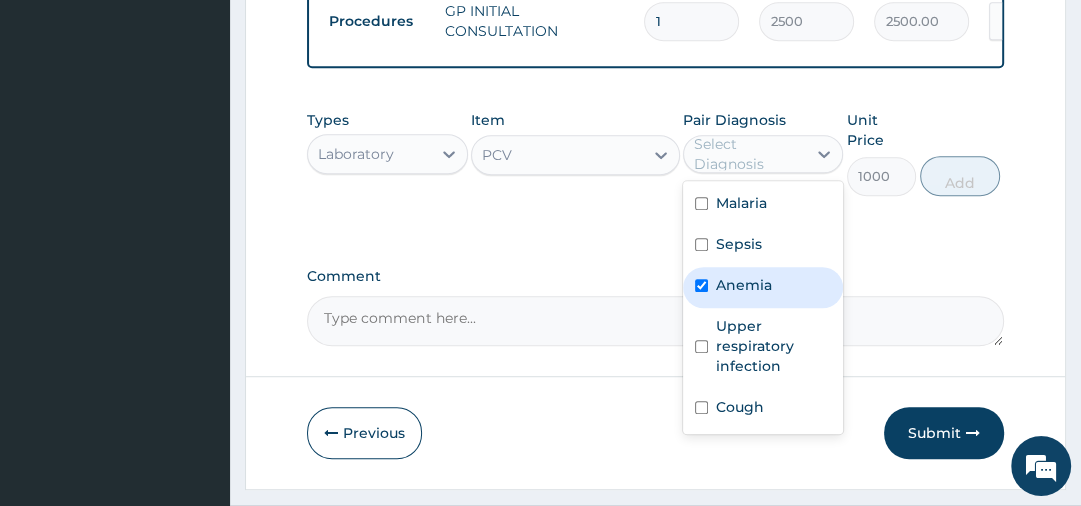 checkbox on "true" 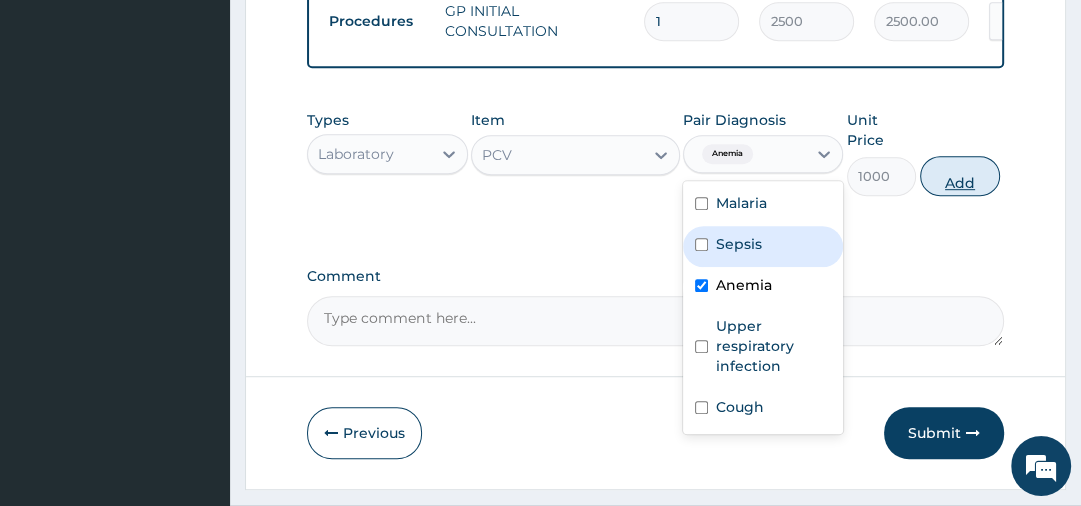 click on "Add" at bounding box center (960, 176) 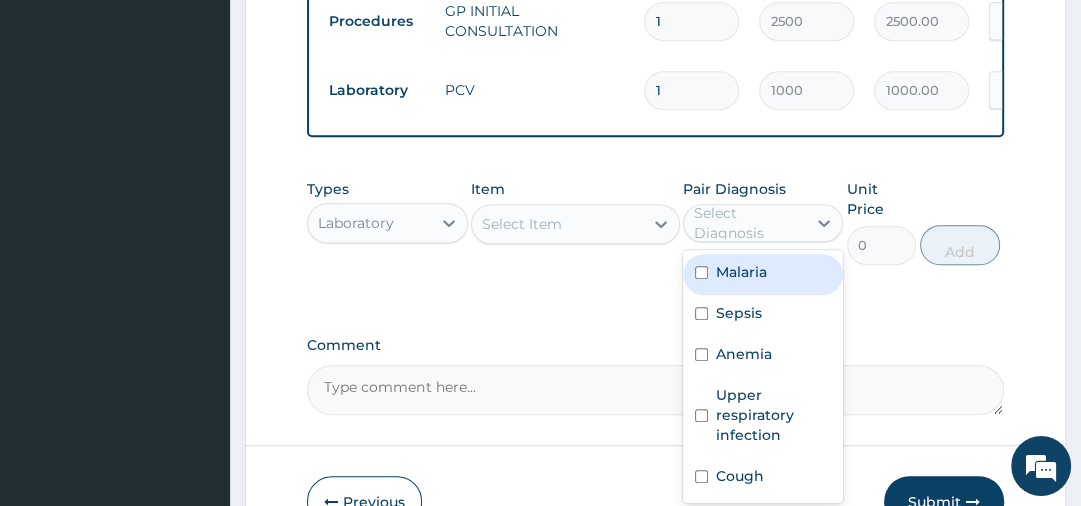 click on "Select Diagnosis" at bounding box center [749, 223] 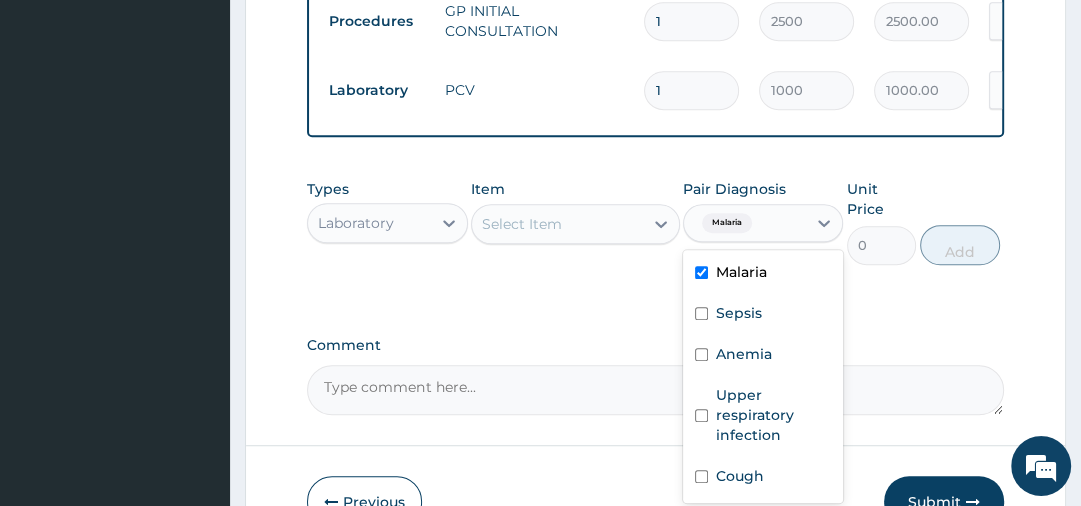 checkbox on "true" 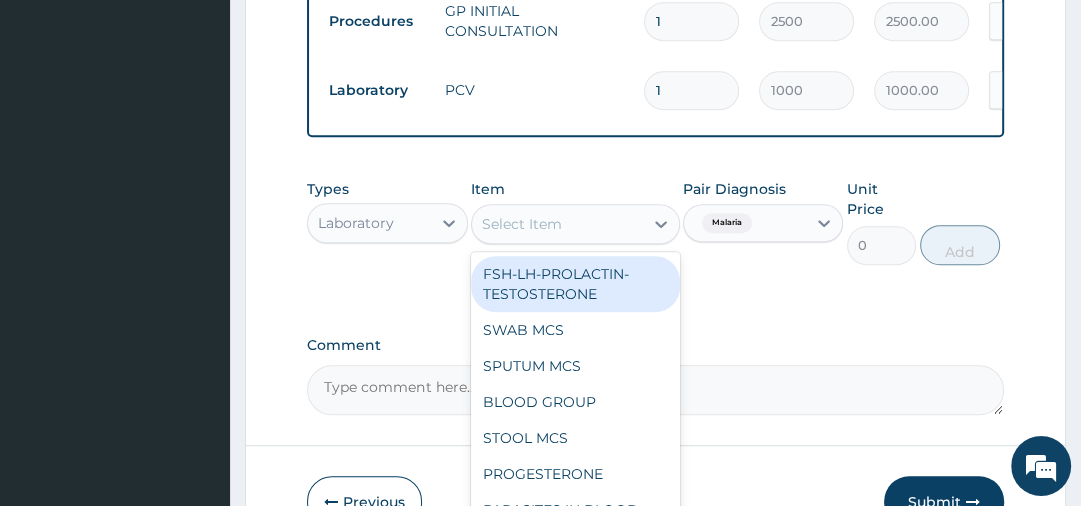 click on "Select Item" at bounding box center (557, 224) 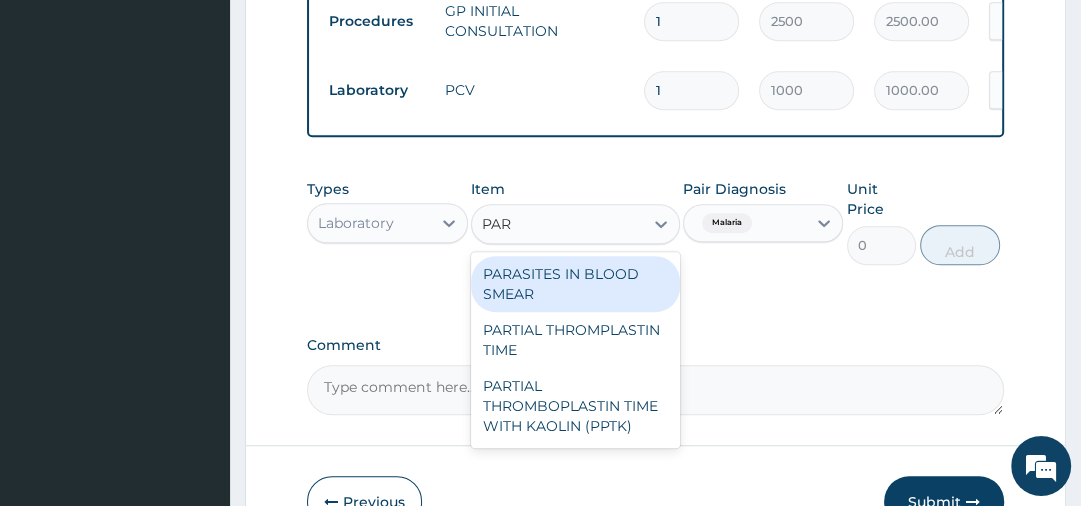 type on "PARA" 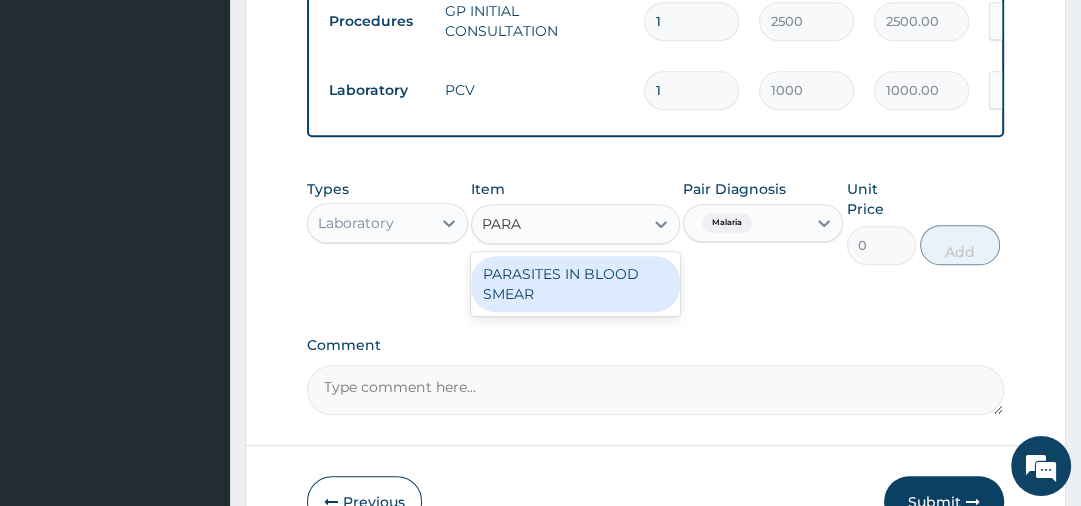 click on "PARASITES IN BLOOD SMEAR" at bounding box center [575, 284] 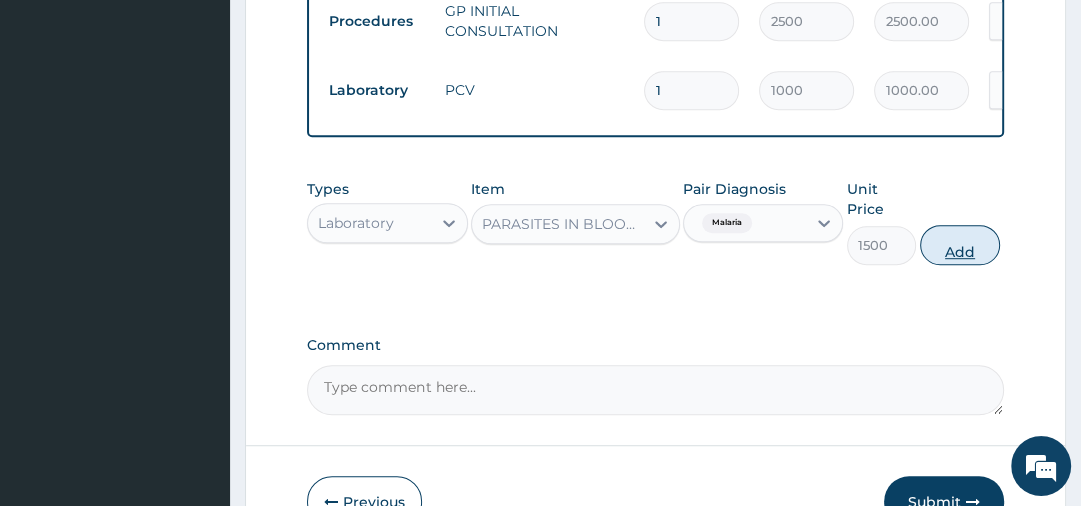 click on "Add" at bounding box center [960, 245] 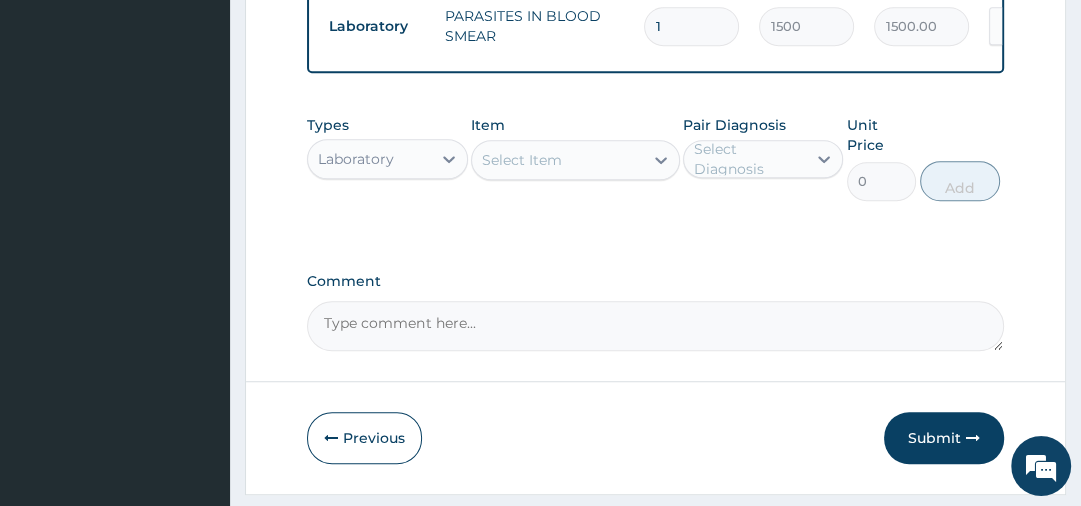 scroll, scrollTop: 1007, scrollLeft: 0, axis: vertical 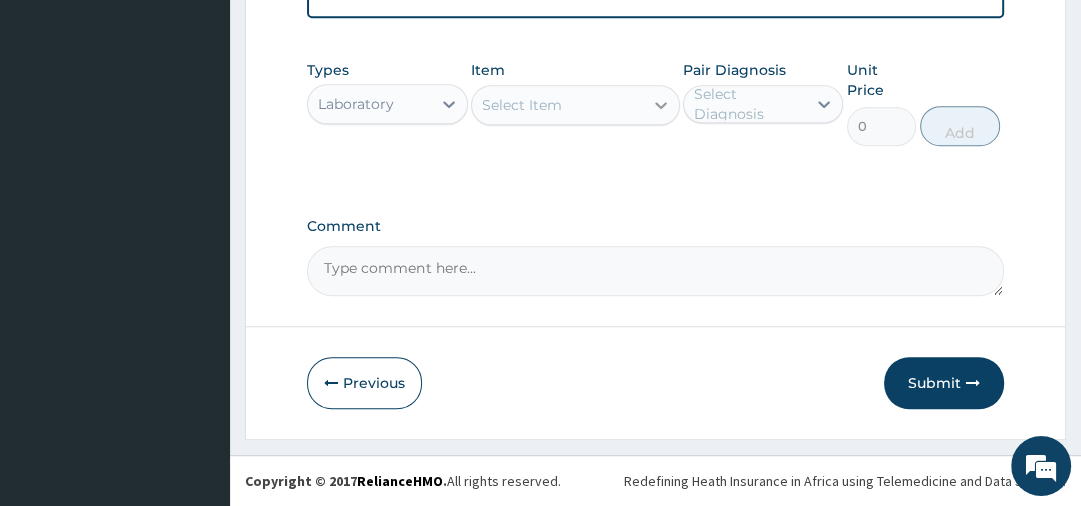 click 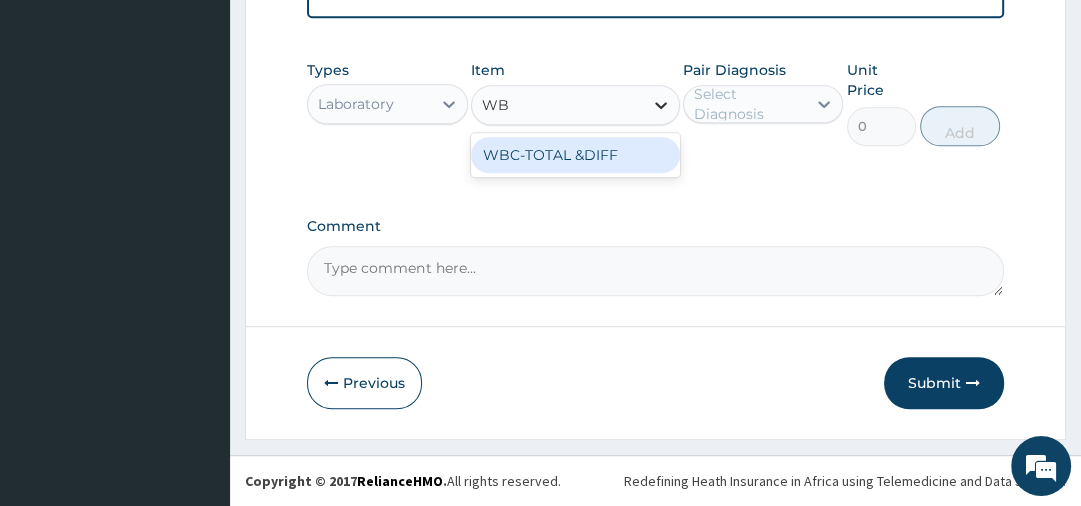 type on "WBC" 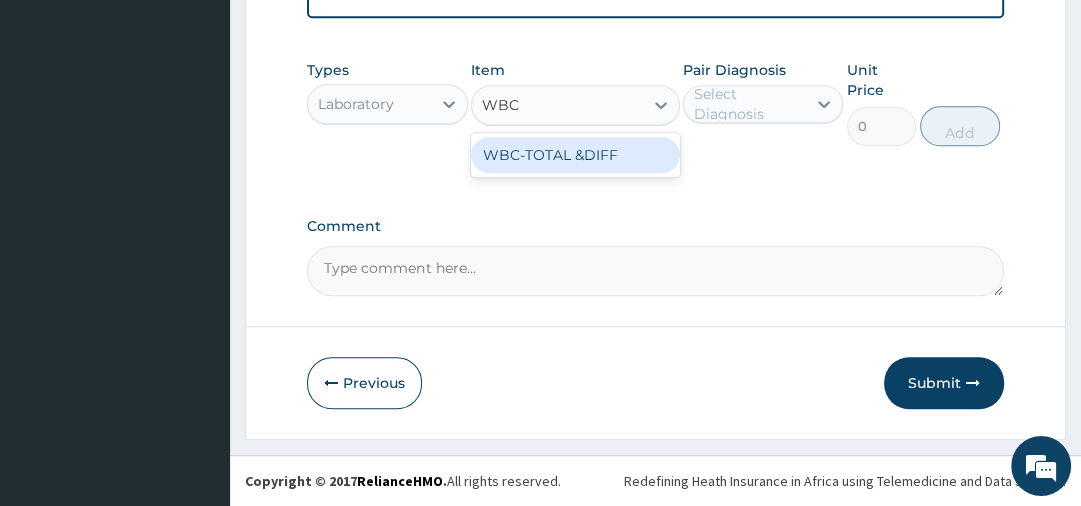 click on "WBC-TOTAL &DIFF" at bounding box center [575, 155] 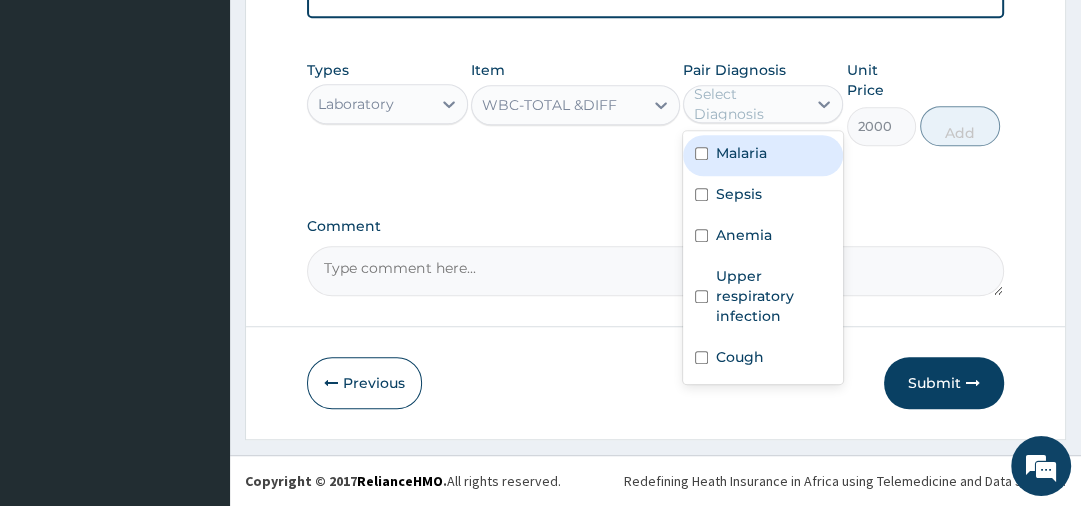 click on "Select Diagnosis" at bounding box center (749, 104) 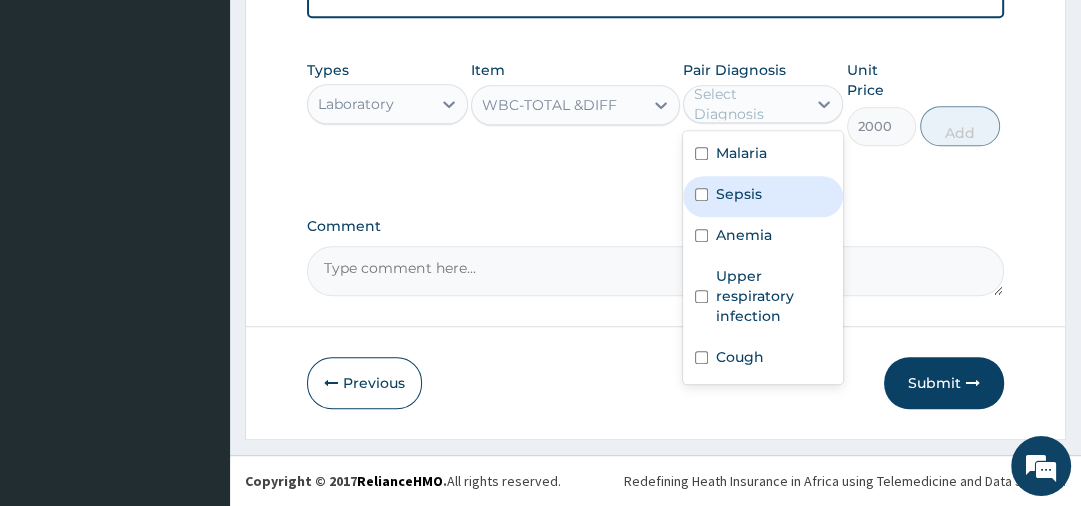 click on "Sepsis" at bounding box center [763, 196] 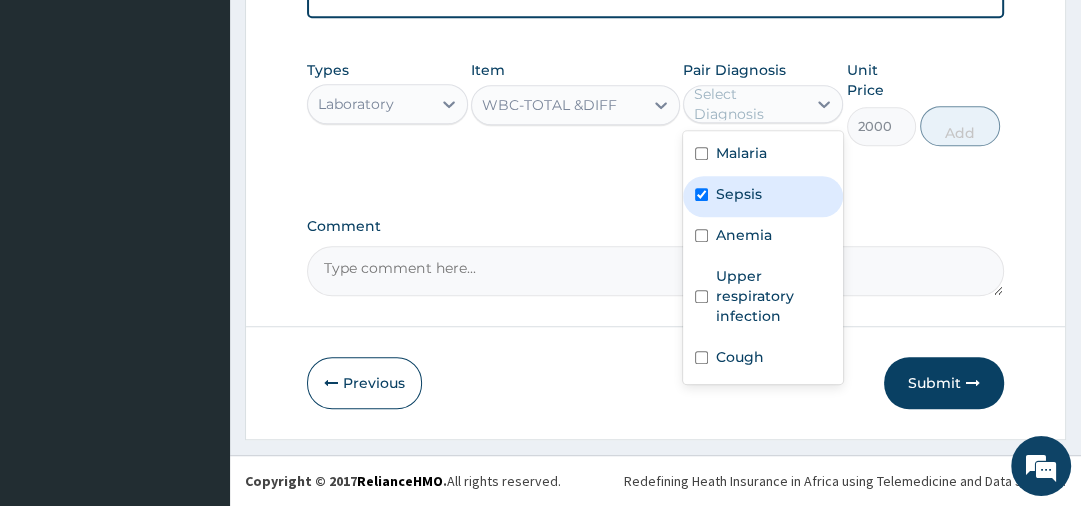 checkbox on "true" 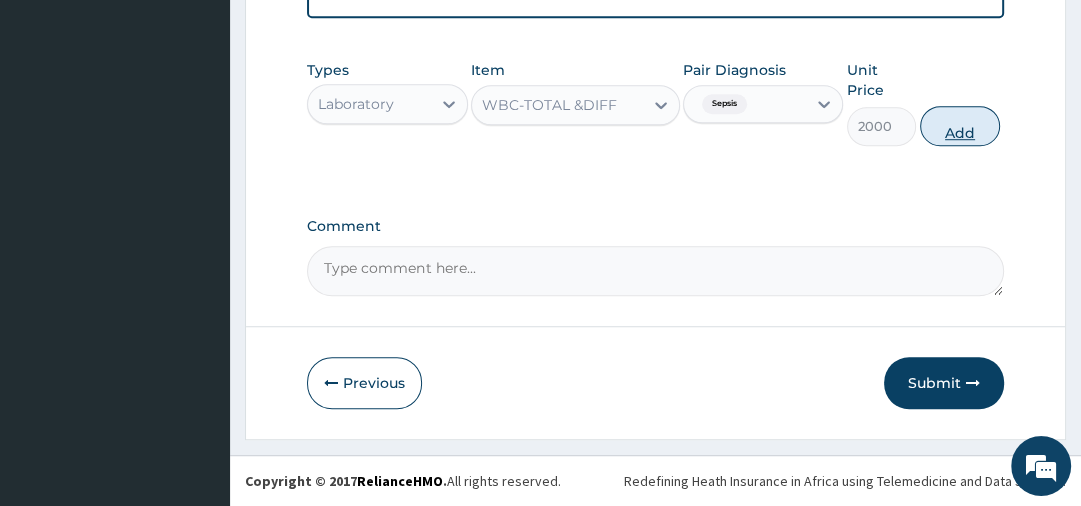 click on "Add" at bounding box center (960, 126) 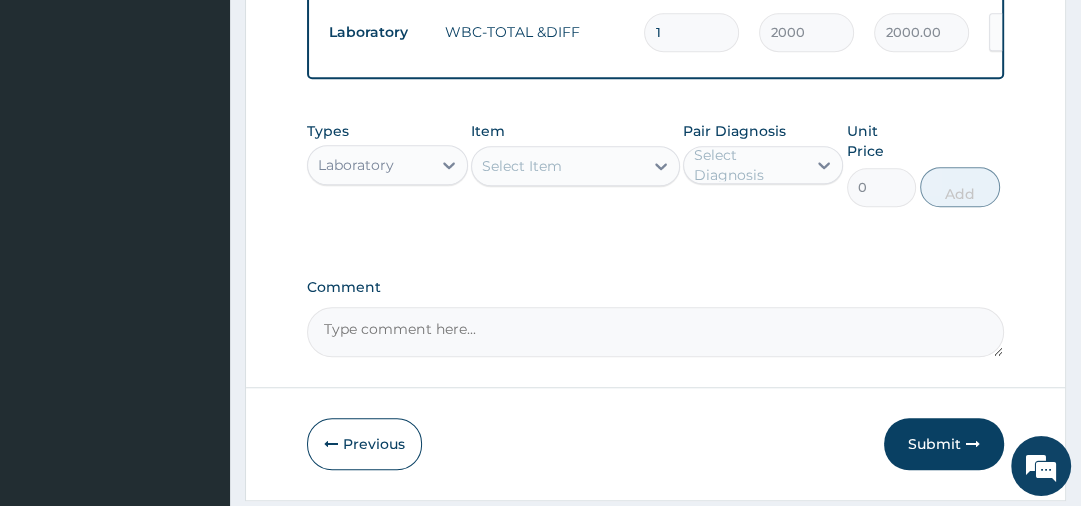 click on "Laboratory" at bounding box center (369, 165) 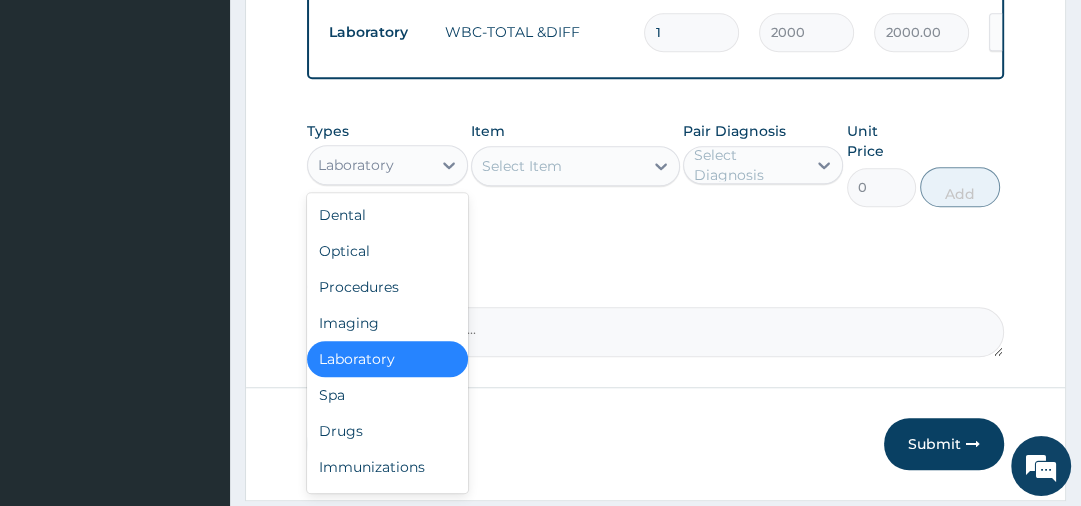 click on "Laboratory" at bounding box center [369, 165] 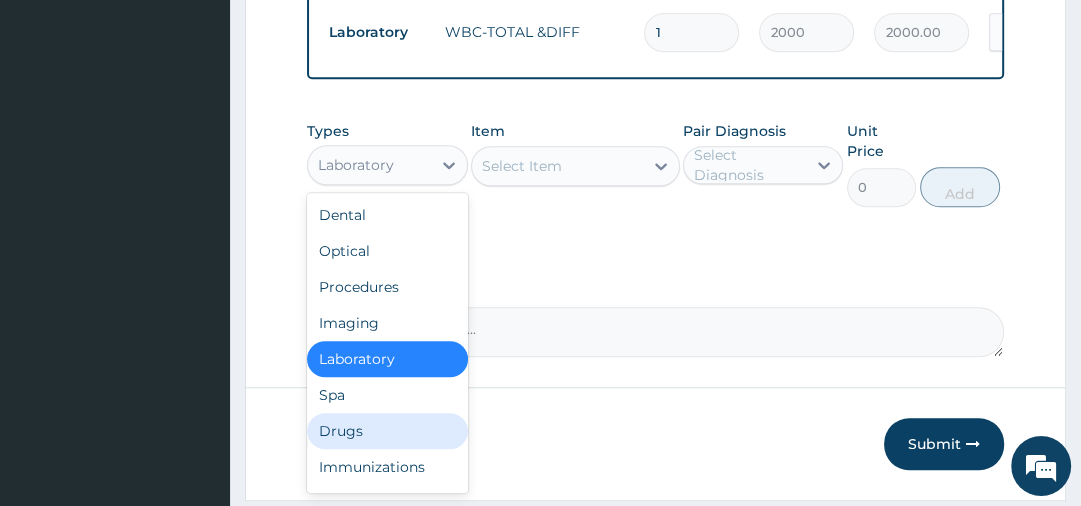 click on "Drugs" at bounding box center (387, 431) 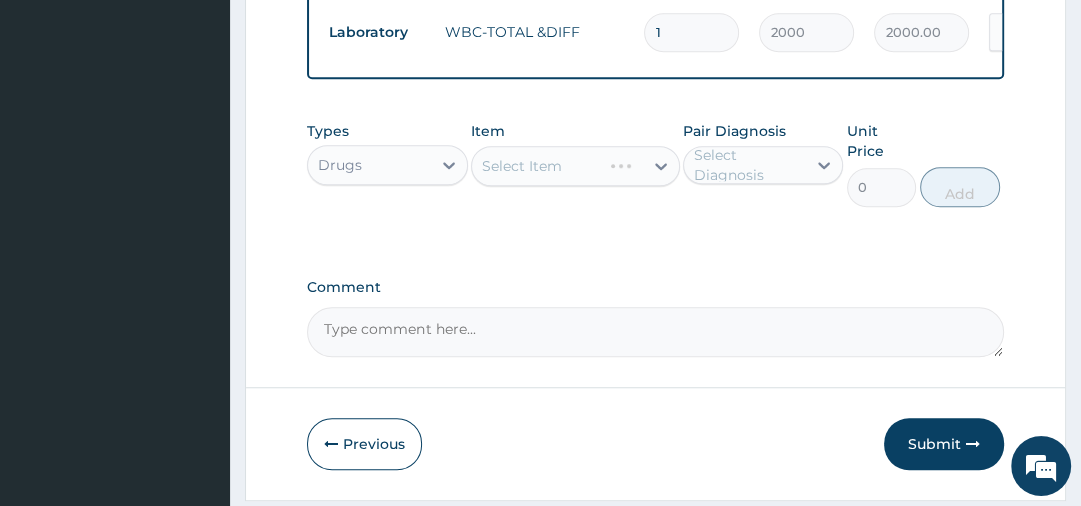 click on "Select Item" at bounding box center (575, 166) 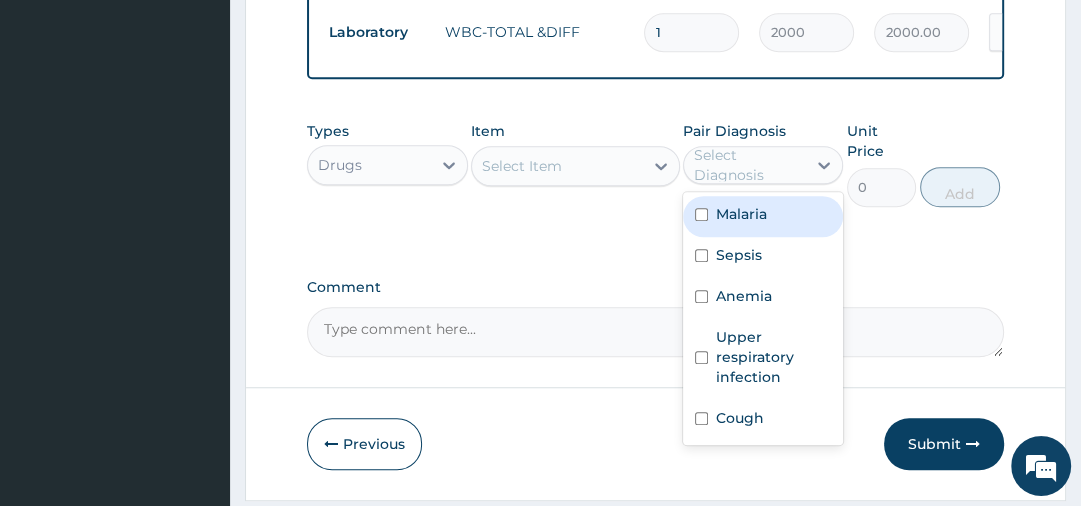 click on "Select Diagnosis" at bounding box center [749, 165] 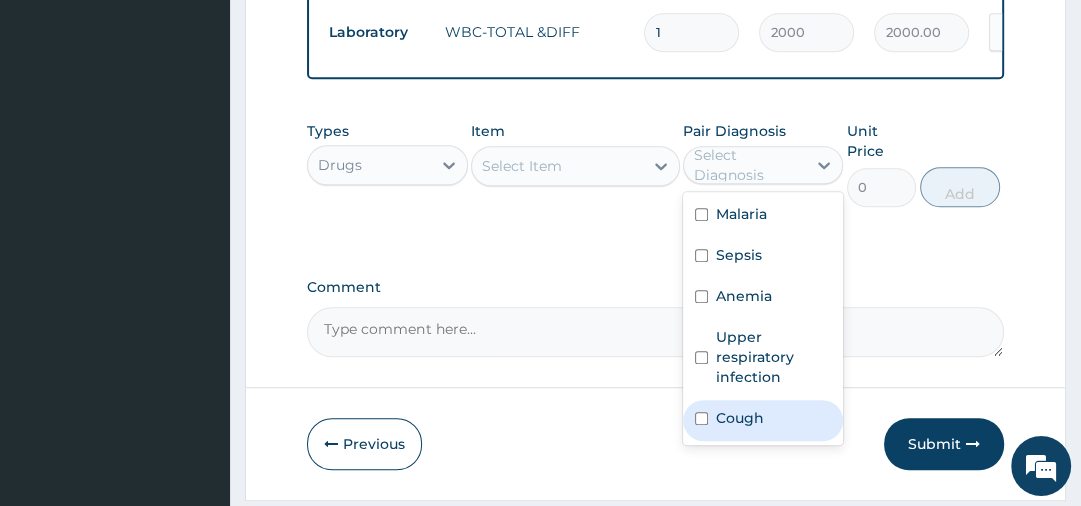 click on "Cough" at bounding box center (740, 418) 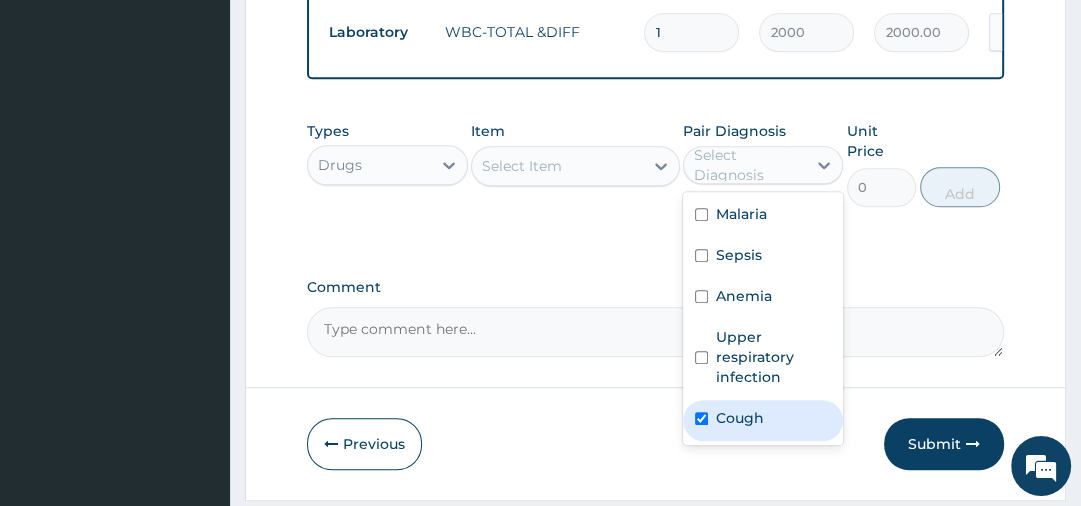 checkbox on "true" 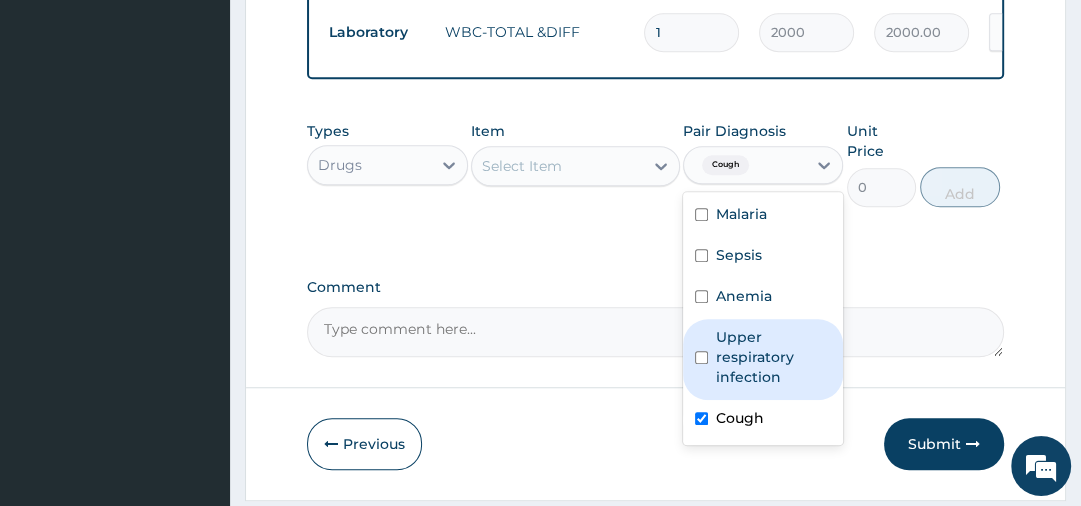 click on "Select Item" at bounding box center (557, 166) 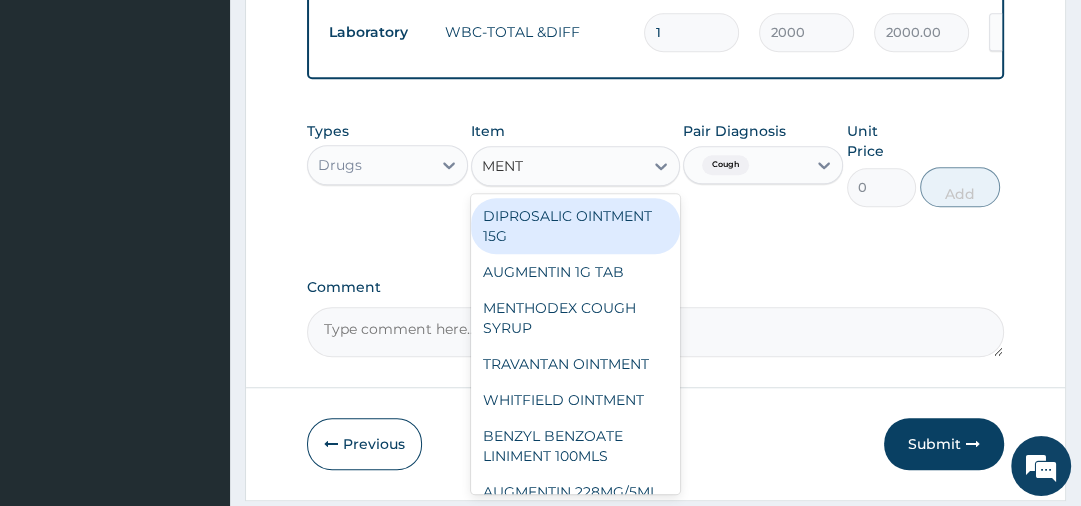 type on "MENTH" 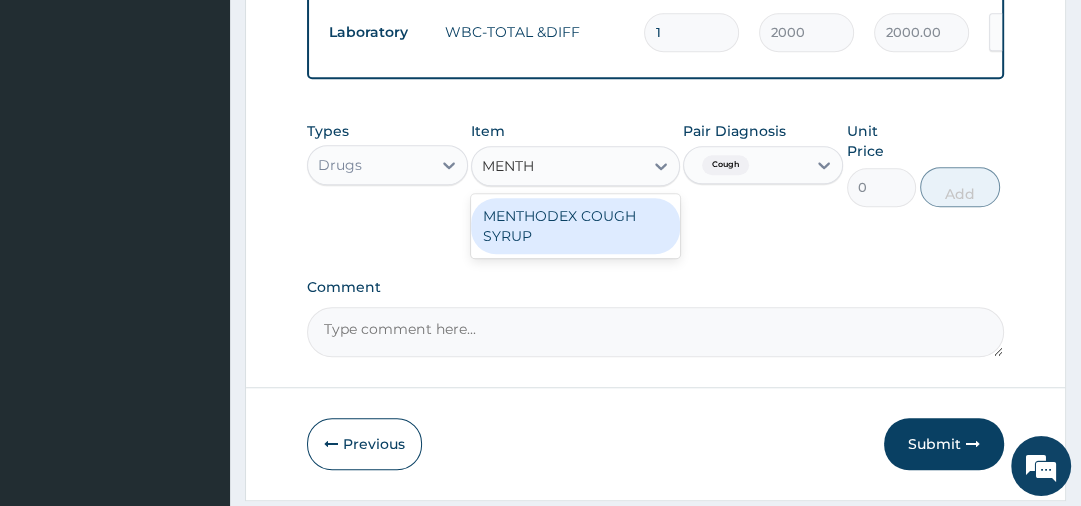 click on "MENTHODEX COUGH SYRUP" at bounding box center [575, 226] 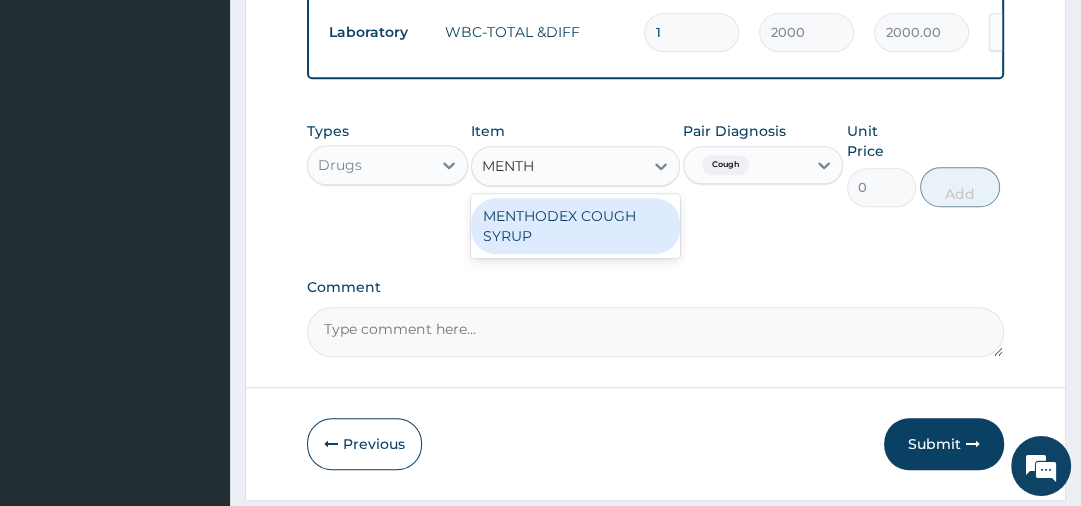 type 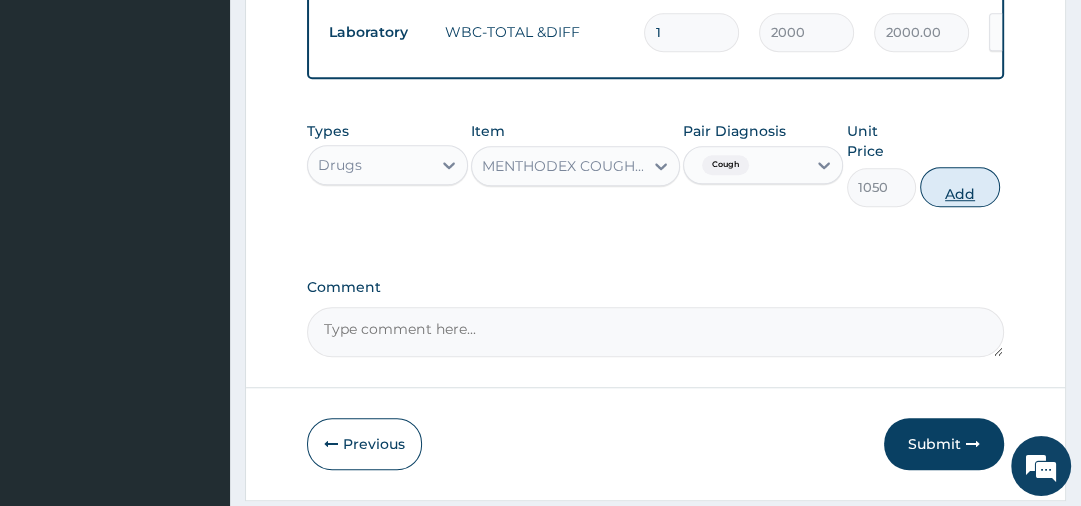 click on "Add" at bounding box center [960, 187] 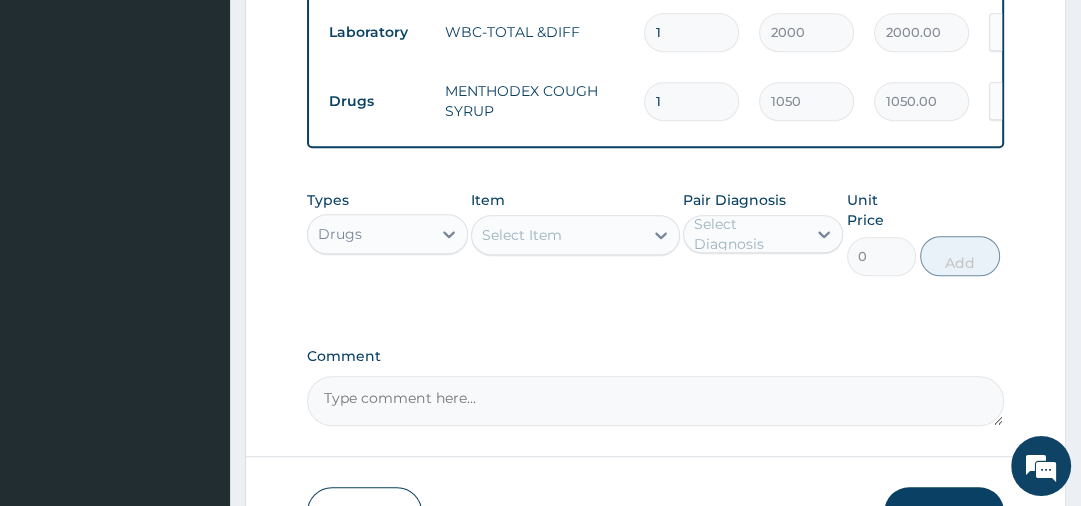 click on "Select Item" at bounding box center [557, 235] 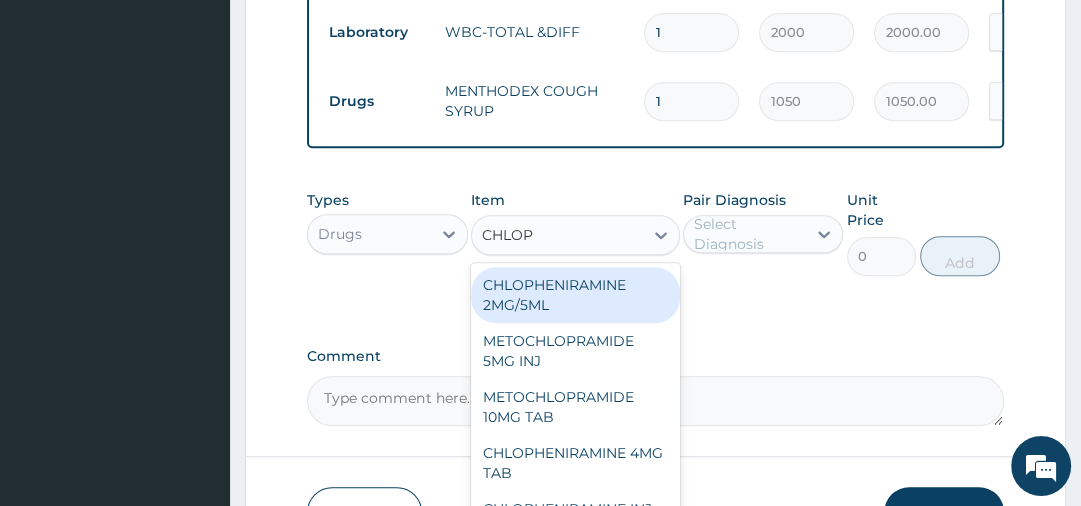 type on "CHLOPH" 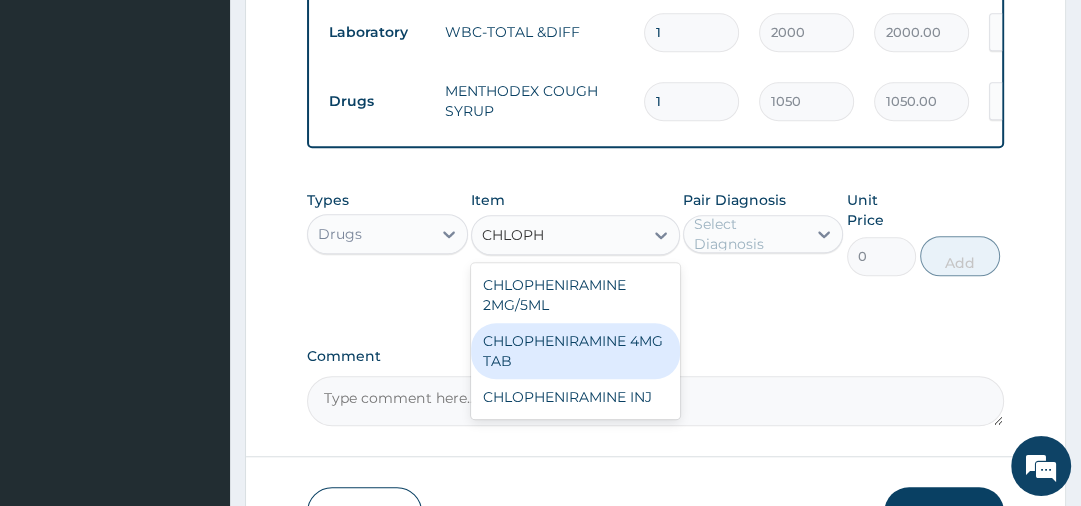click on "CHLOPHENIRAMINE 4MG TAB" at bounding box center [575, 351] 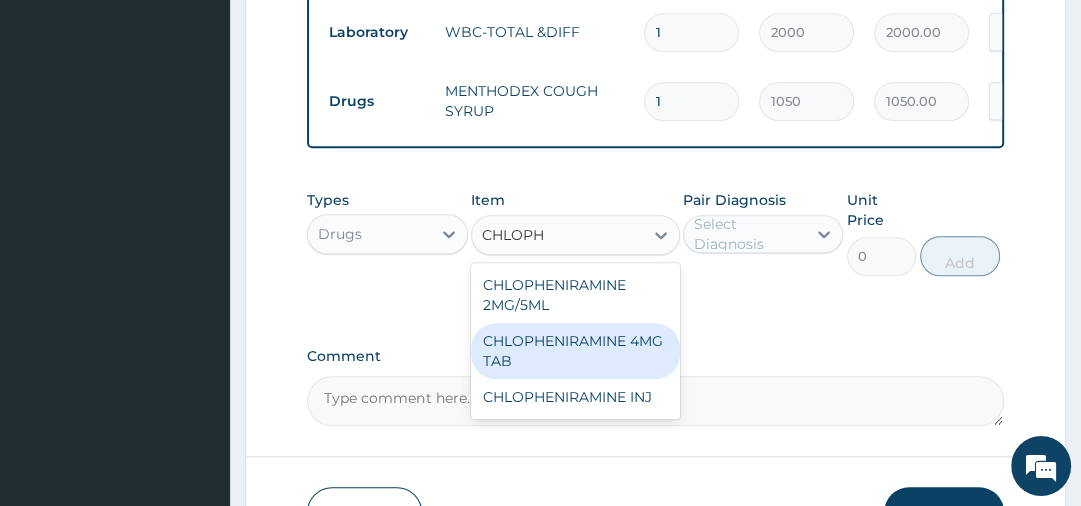 type 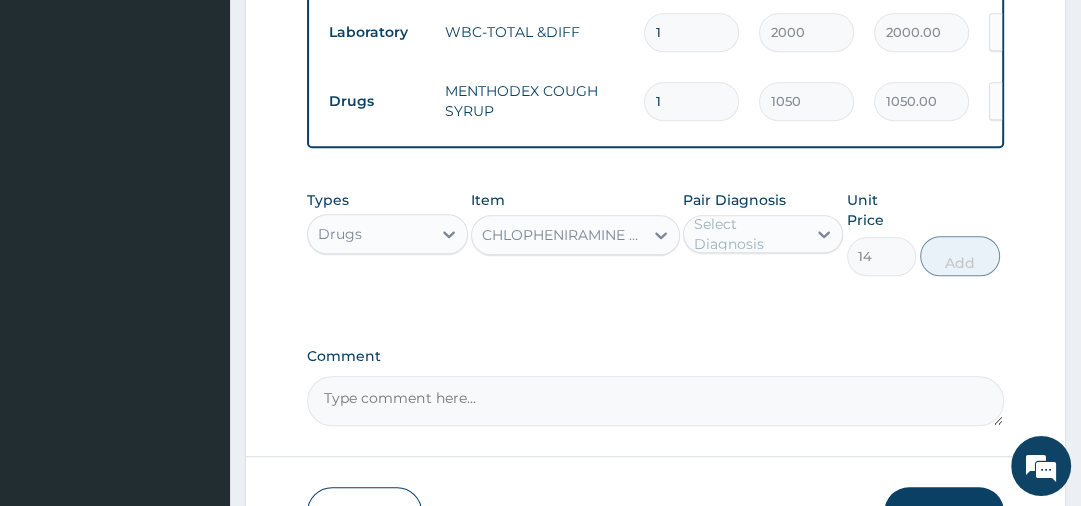 click on "Select Diagnosis" at bounding box center (749, 234) 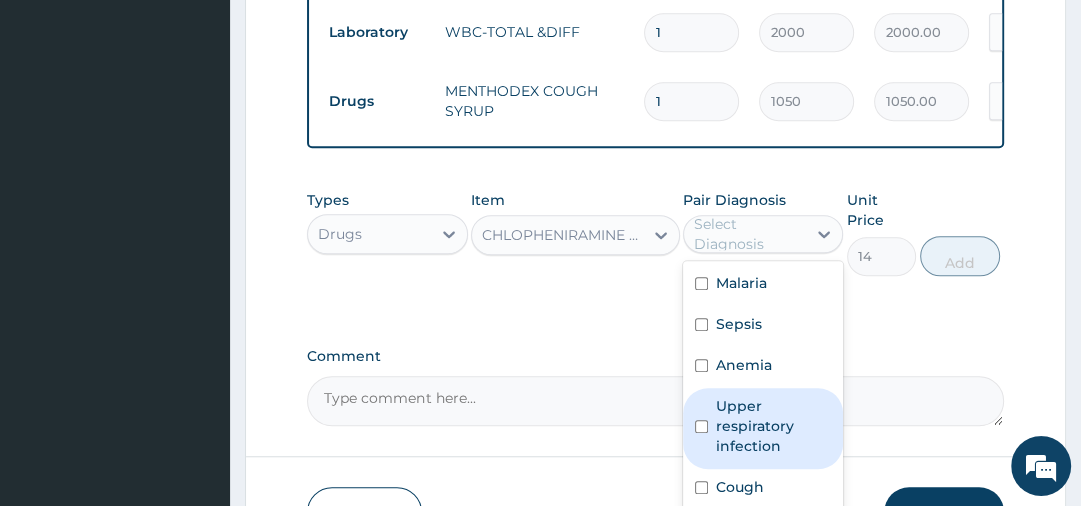 click on "Upper respiratory infection" at bounding box center (773, 426) 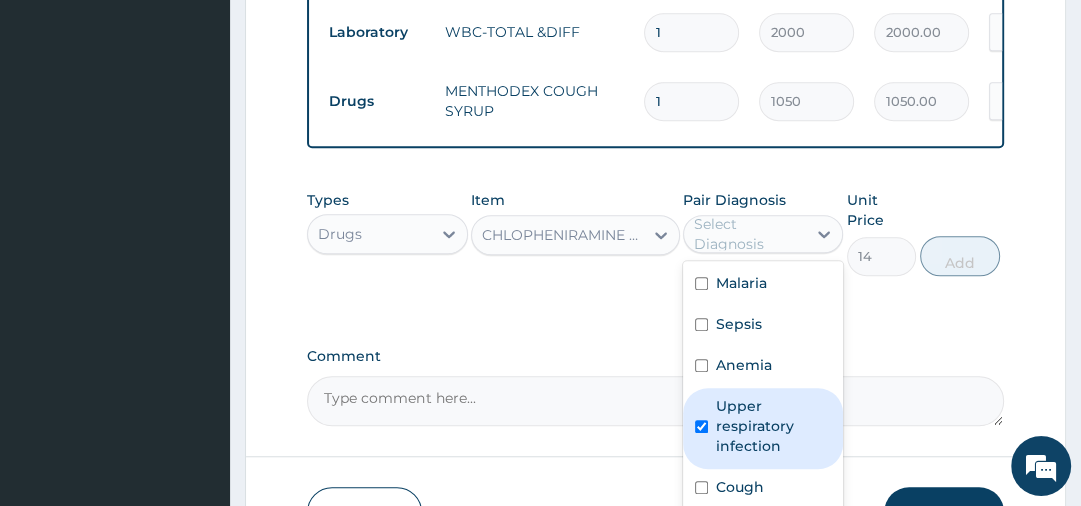 checkbox on "true" 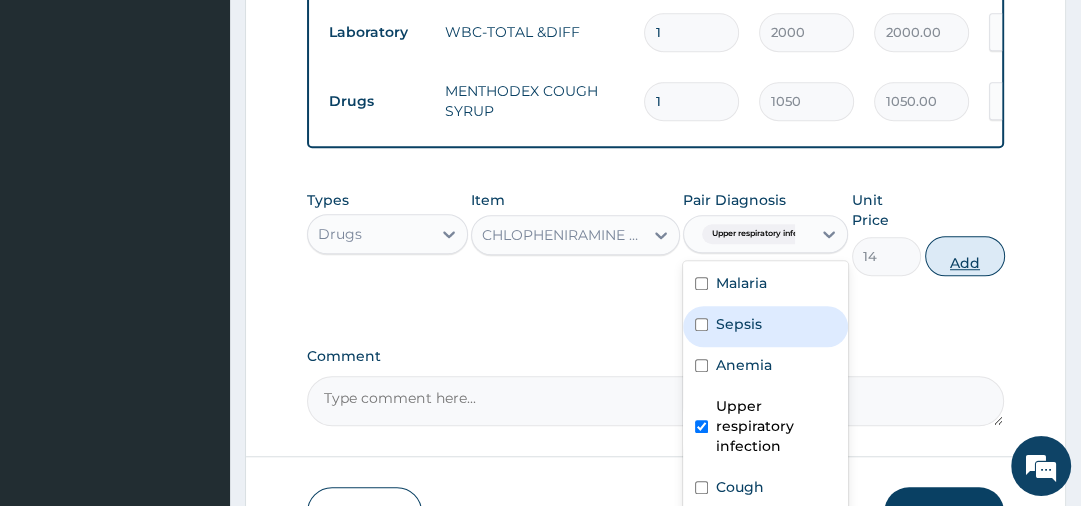 click on "Add" at bounding box center [965, 256] 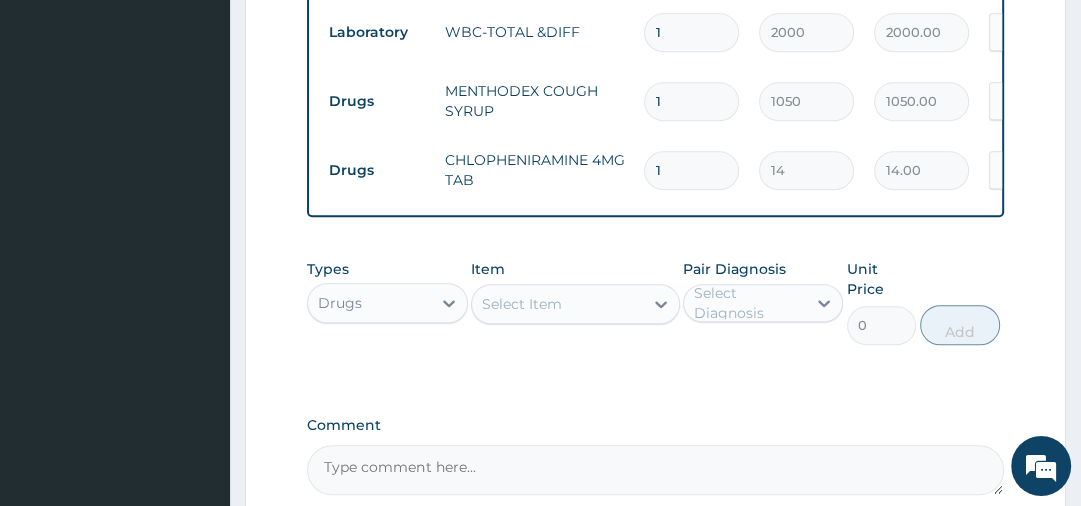 type 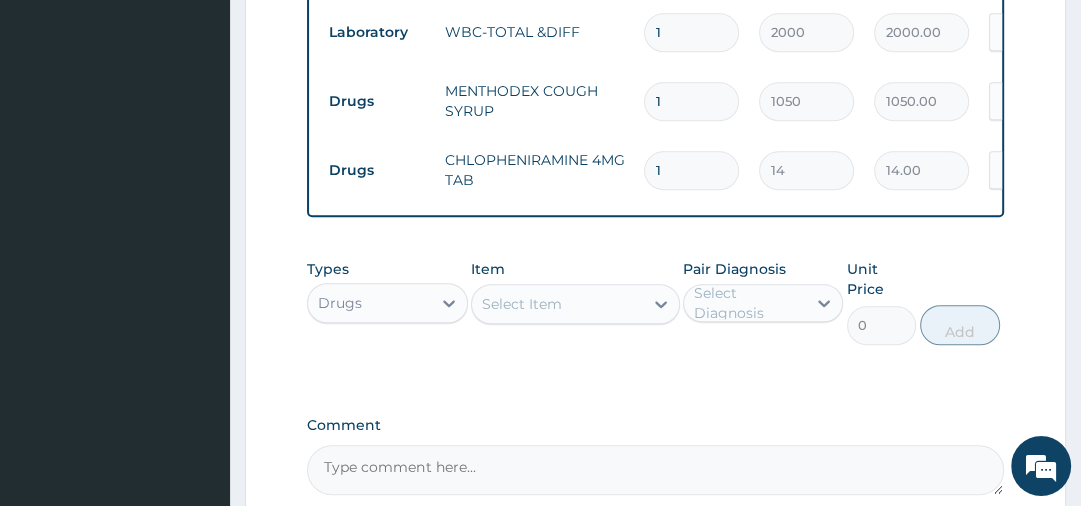 type on "0.00" 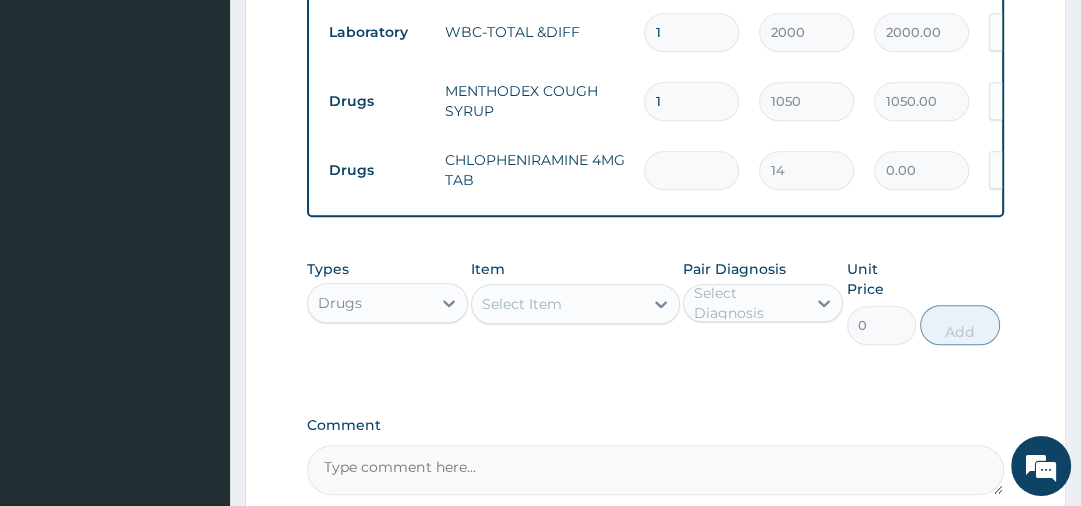 type on "3" 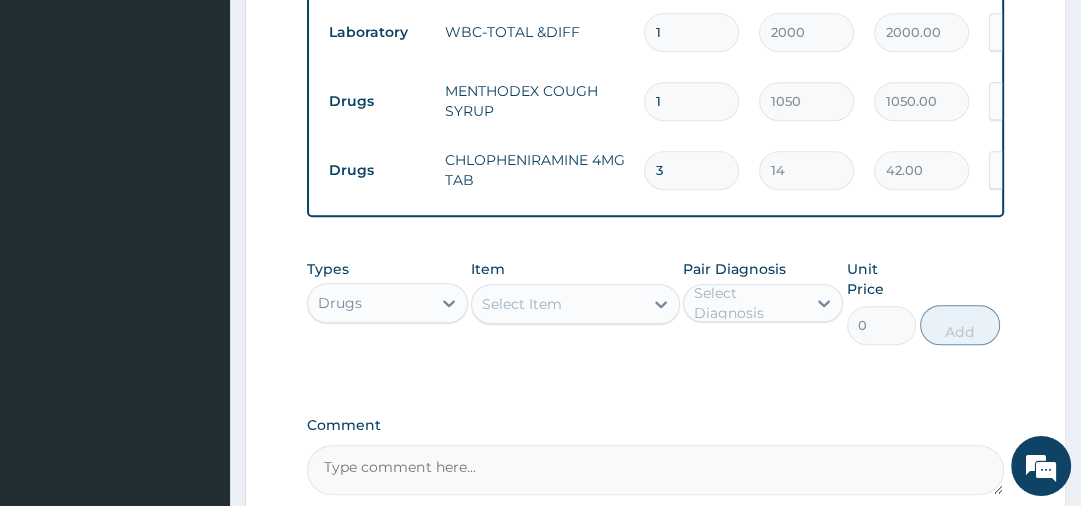 type on "3" 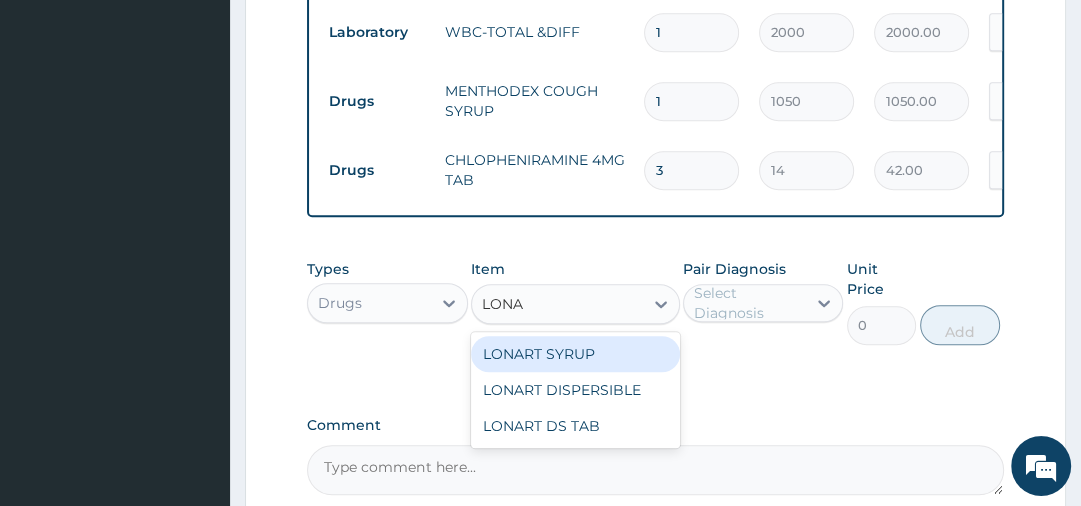 type on "LONAR" 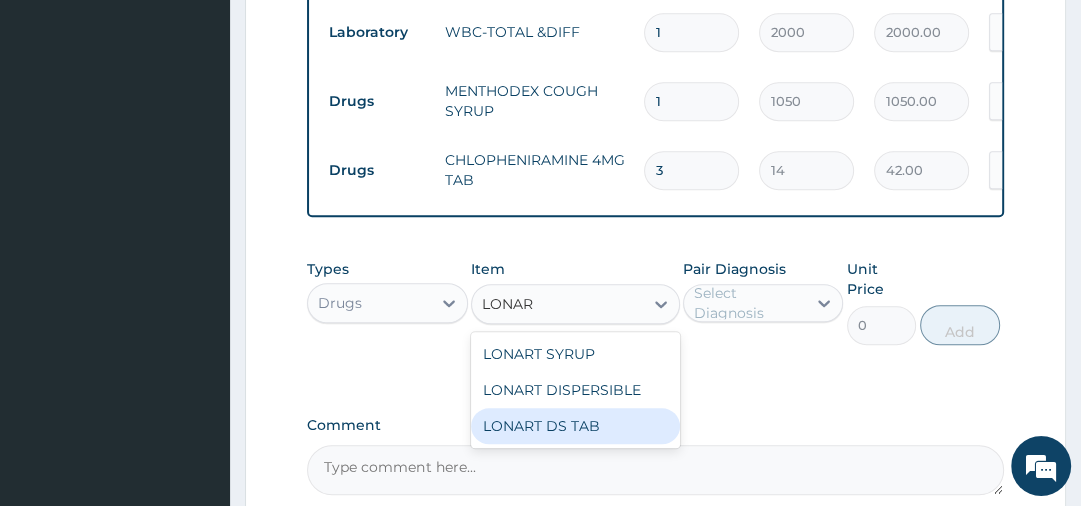 click on "LONART DS TAB" at bounding box center [575, 426] 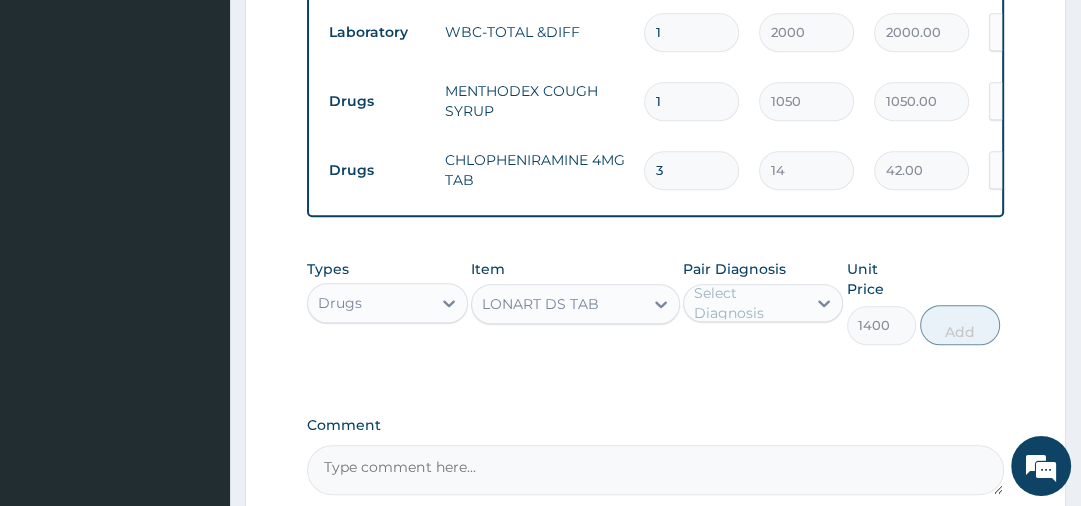 click on "Select Diagnosis" at bounding box center (749, 303) 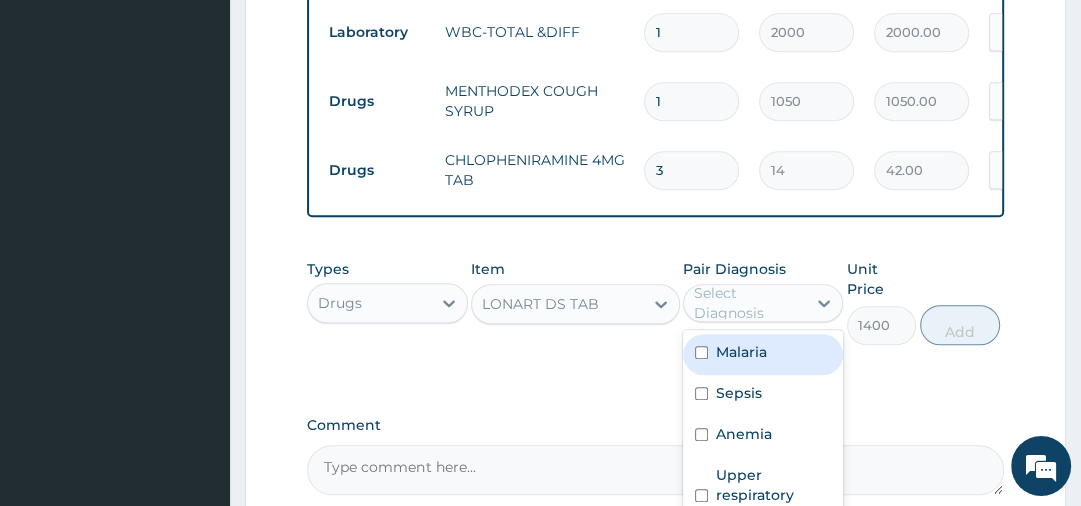 click on "Malaria" at bounding box center (741, 352) 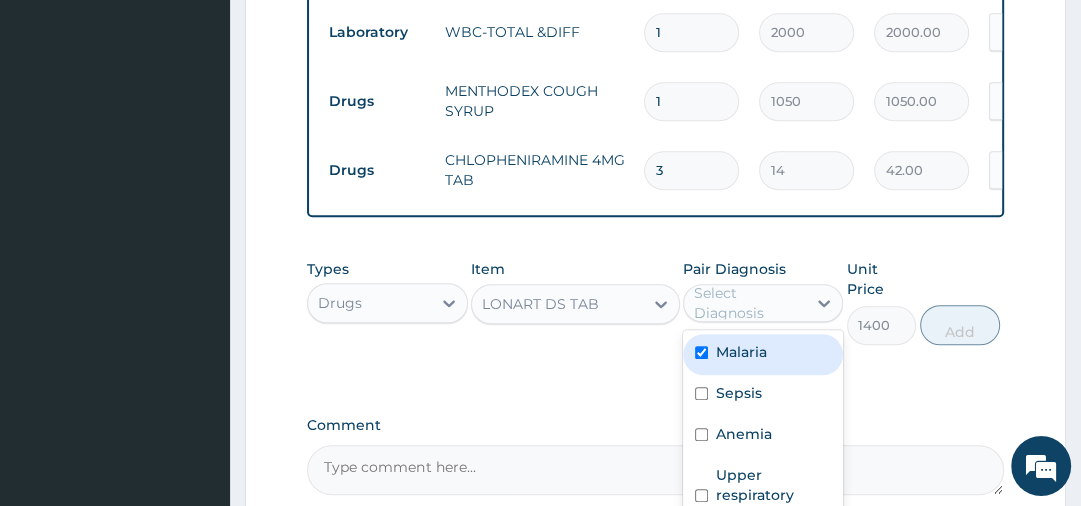checkbox on "true" 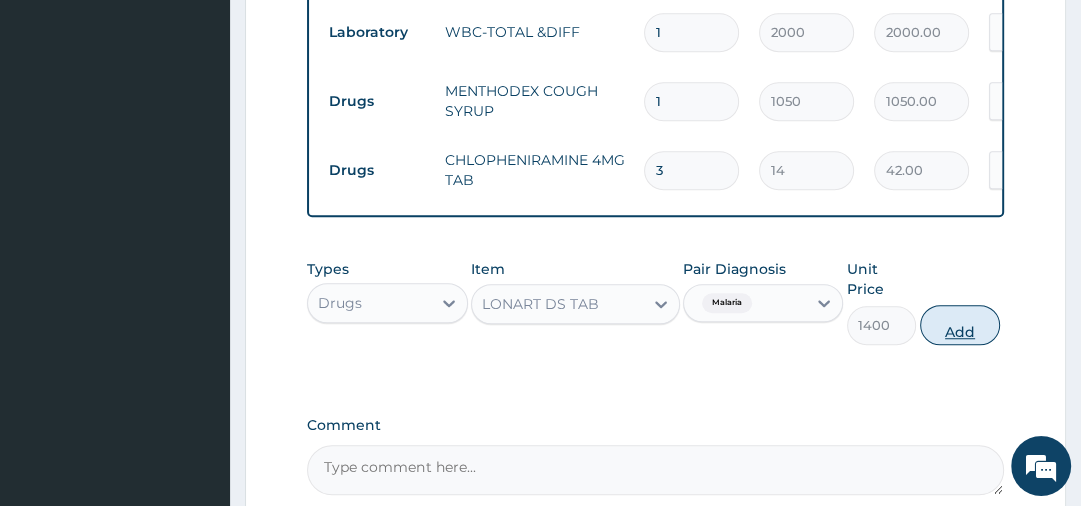 click on "Add" at bounding box center [960, 325] 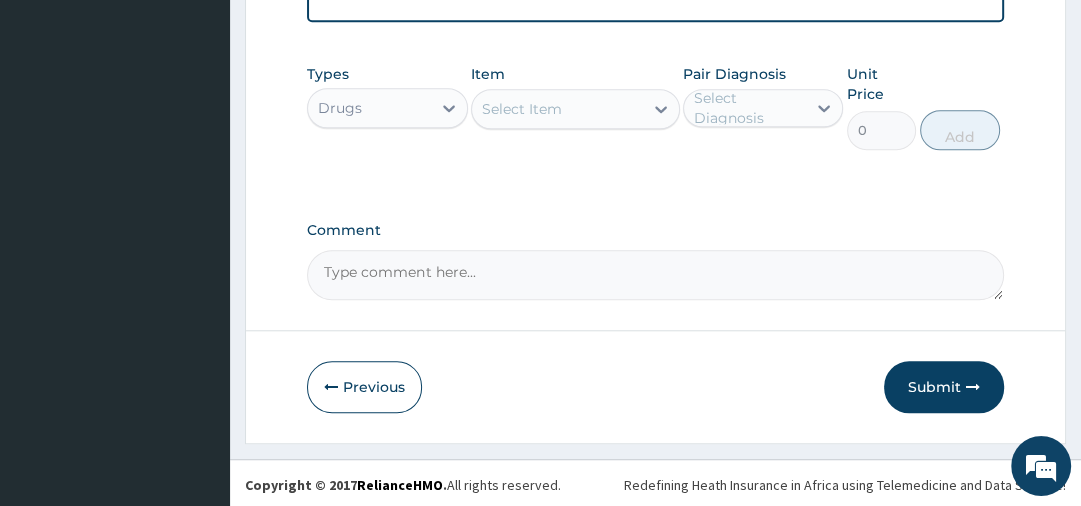 scroll, scrollTop: 1282, scrollLeft: 0, axis: vertical 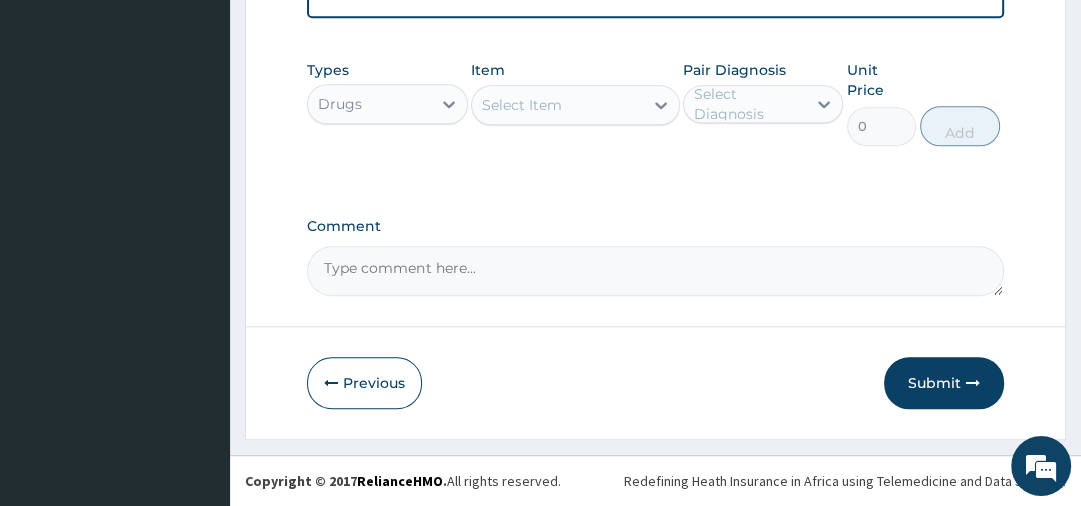 click on "Select Item" at bounding box center [557, 105] 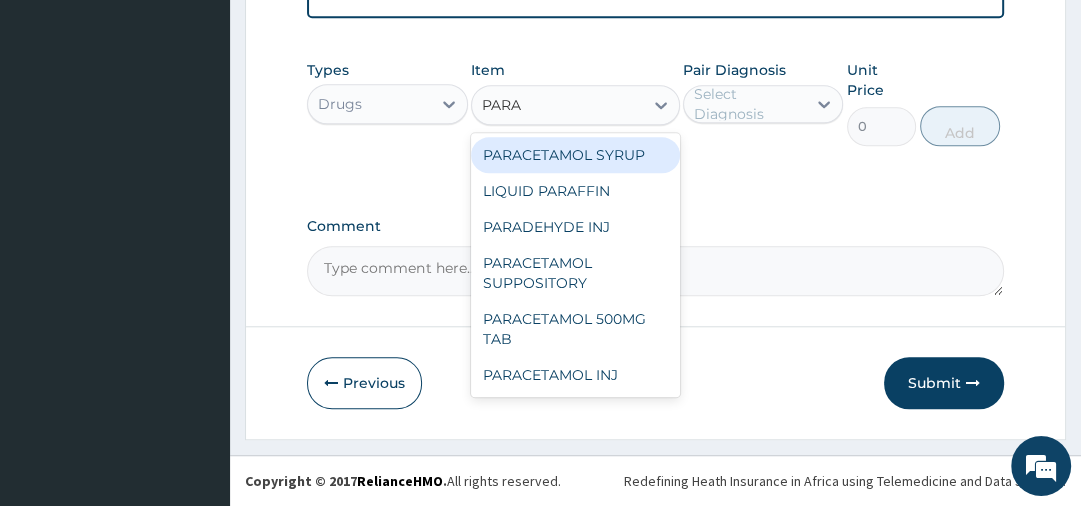 type on "PARAC" 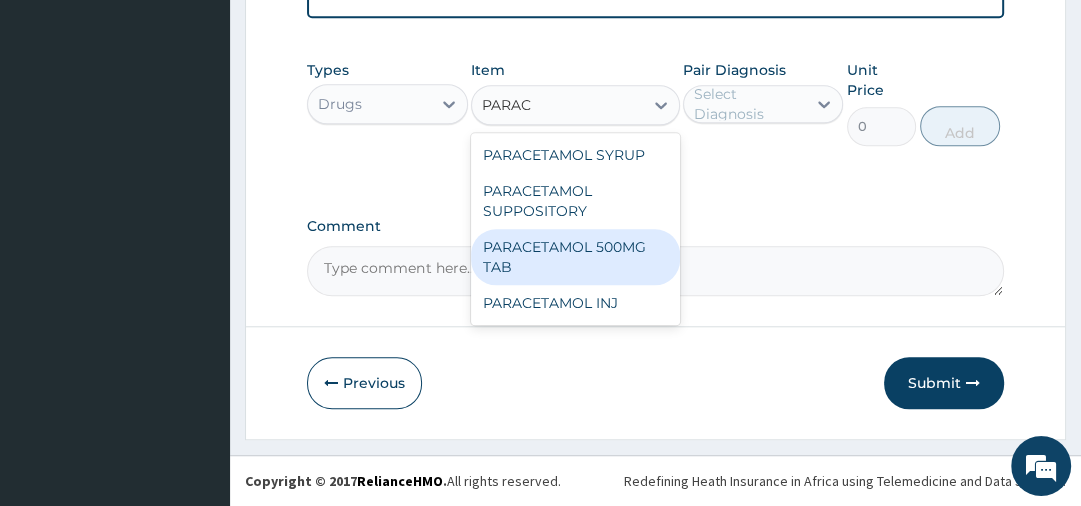 click on "PARACETAMOL 500MG TAB" at bounding box center (575, 257) 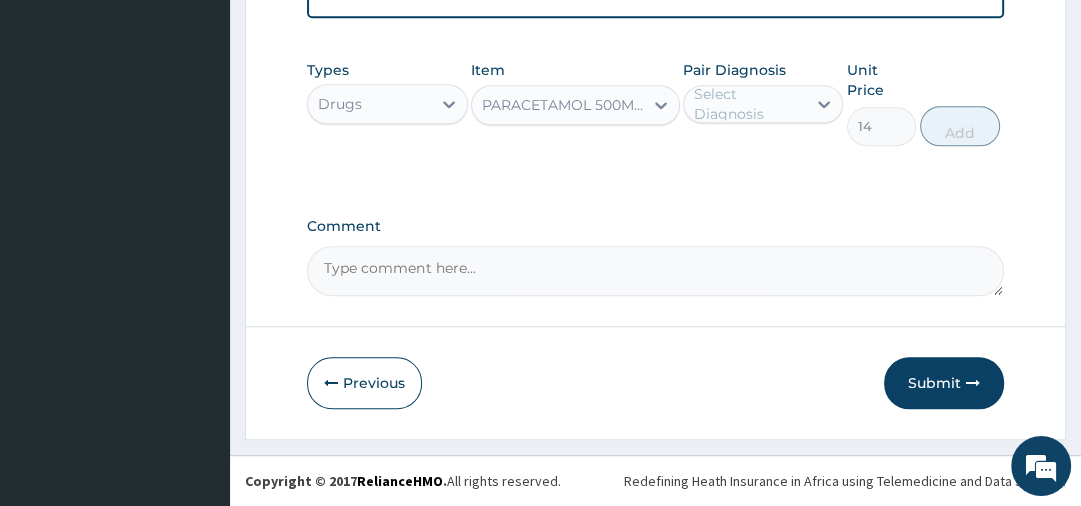 click on "Select Diagnosis" at bounding box center (749, 104) 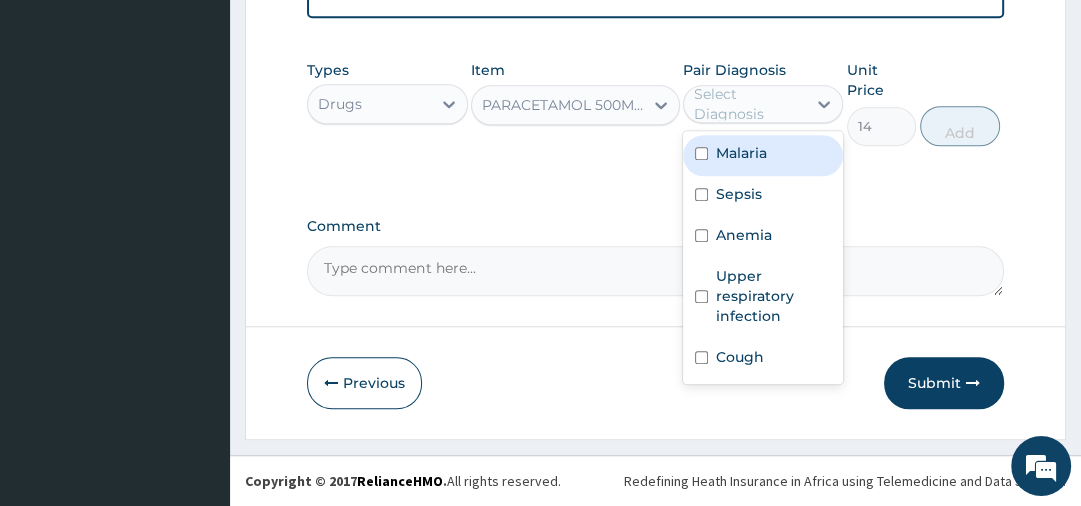 click on "Malaria" at bounding box center [741, 153] 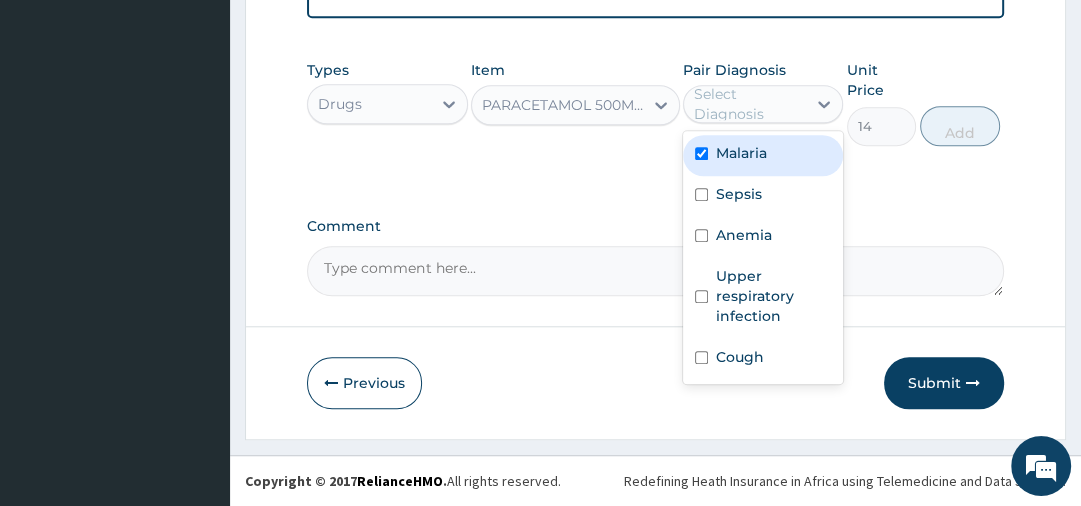 checkbox on "true" 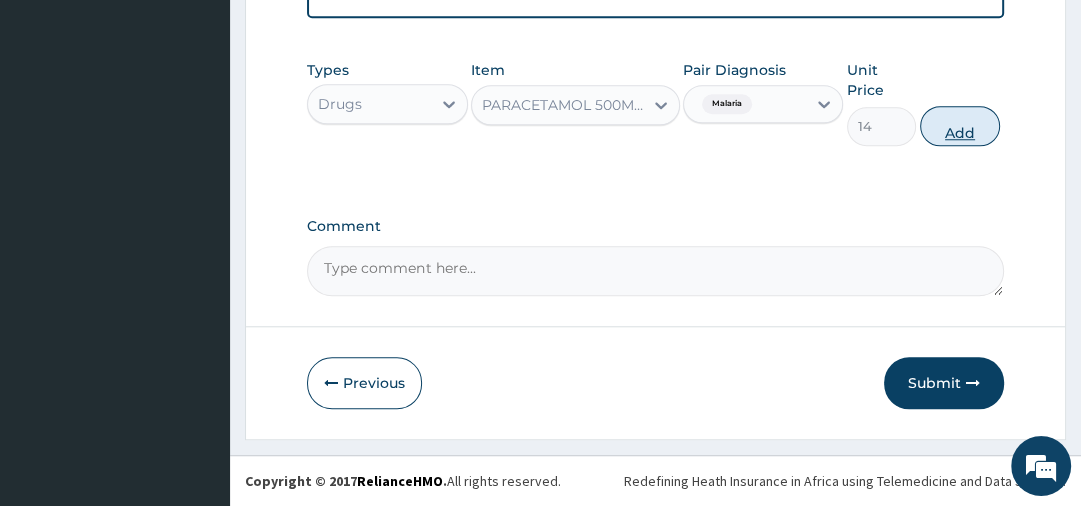 click on "Add" at bounding box center (960, 126) 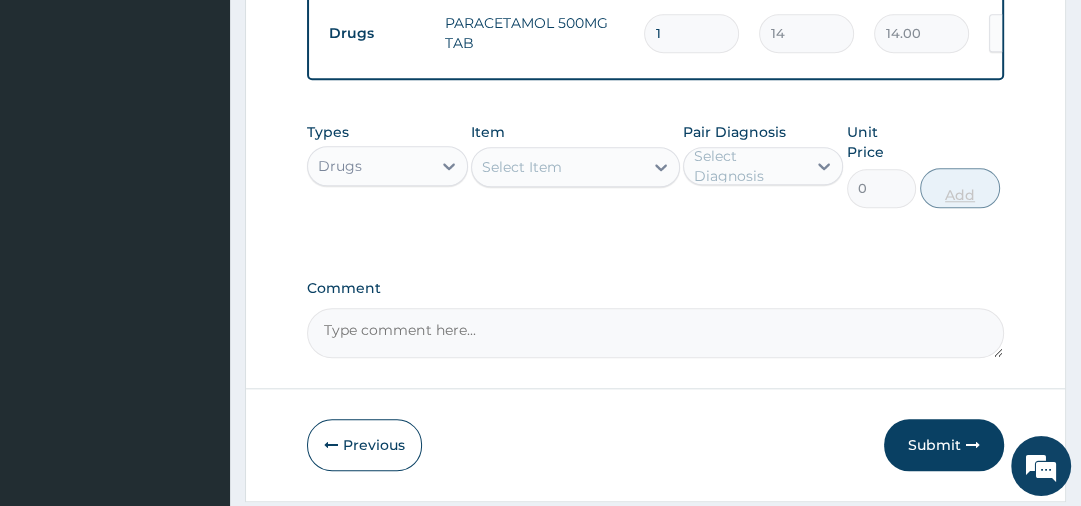 type 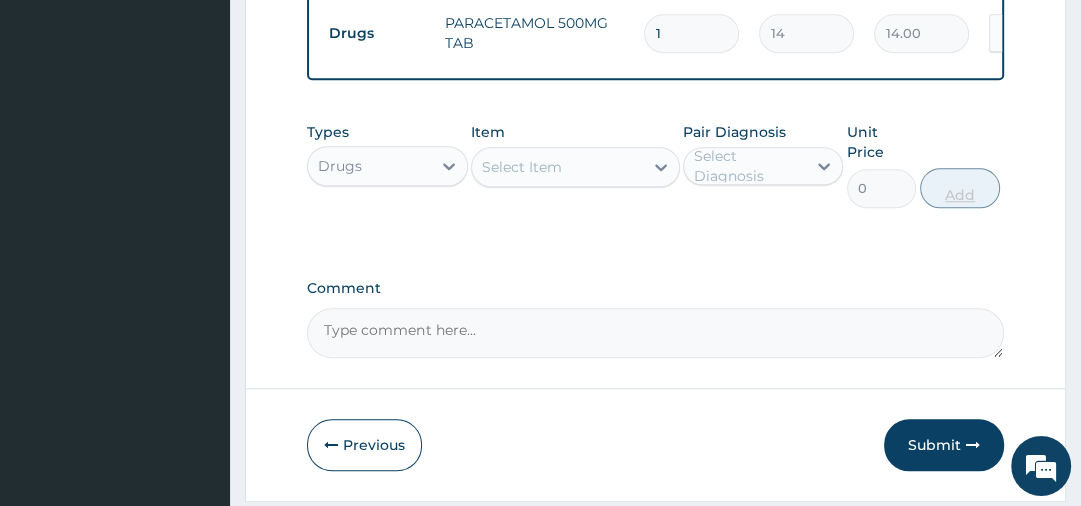 type on "0.00" 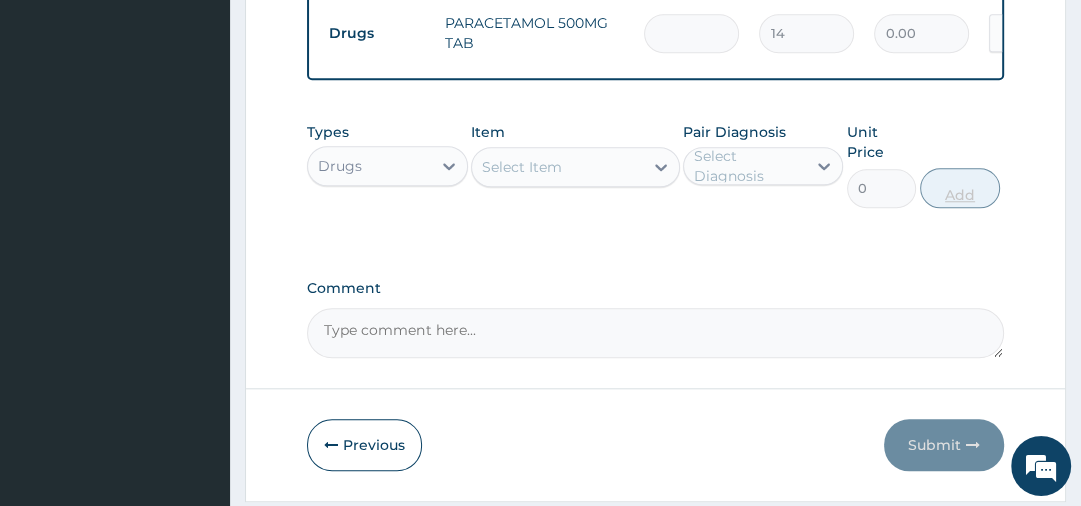 type on "9" 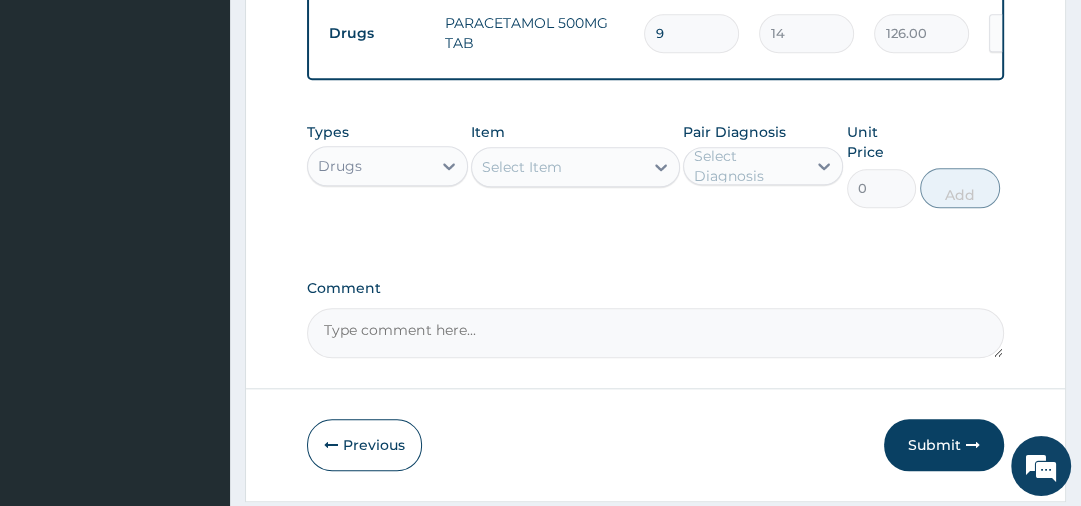type on "9" 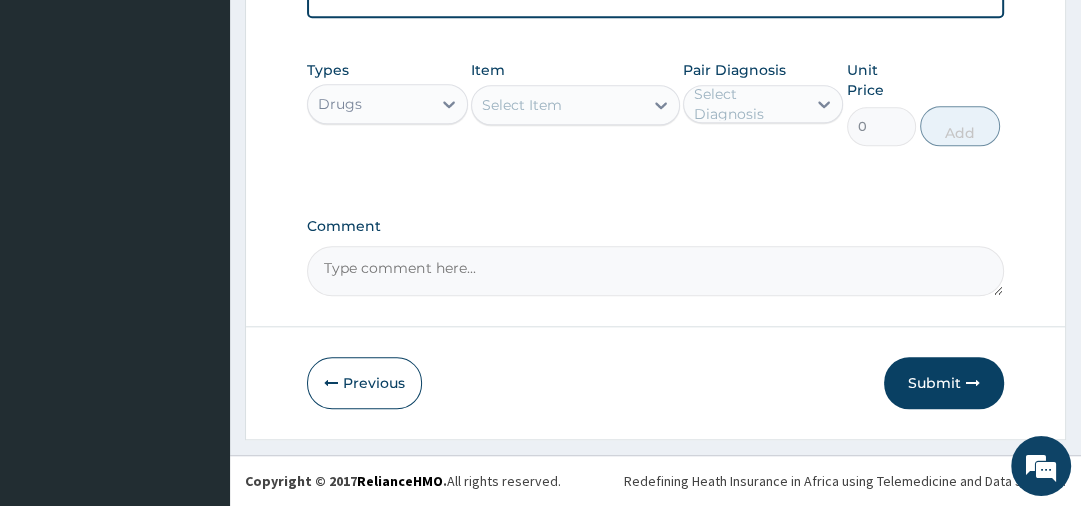 scroll, scrollTop: 1351, scrollLeft: 0, axis: vertical 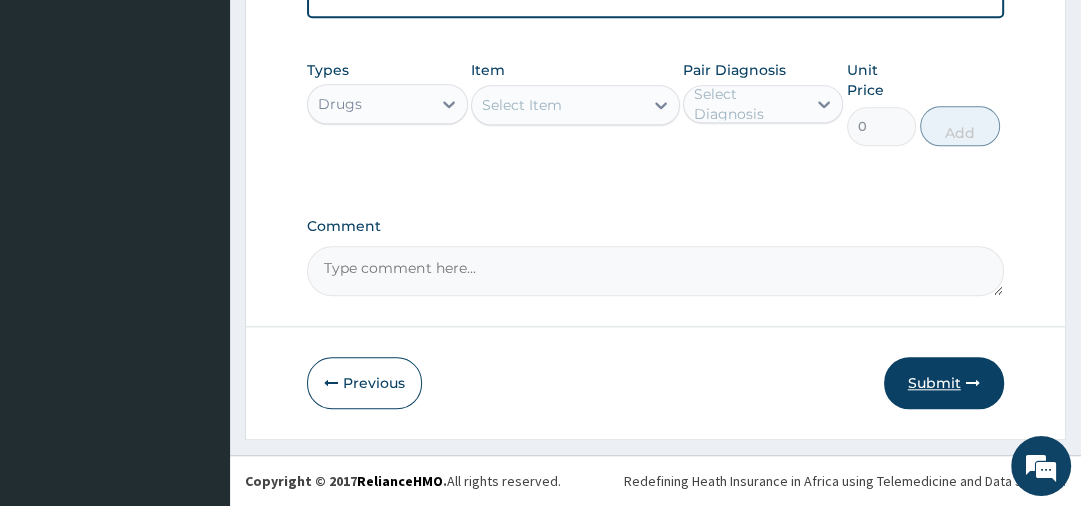 click on "Submit" at bounding box center [944, 383] 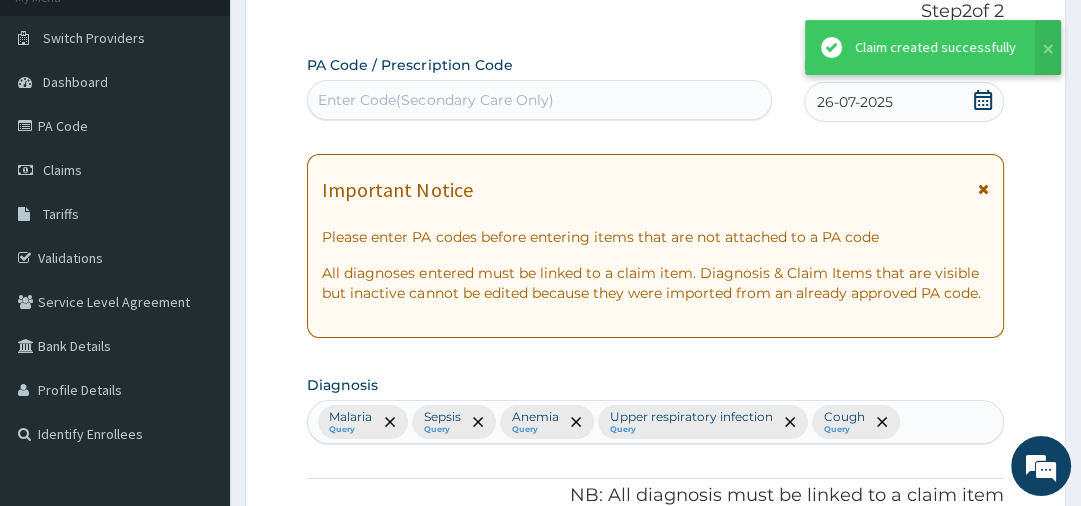 scroll, scrollTop: 1351, scrollLeft: 0, axis: vertical 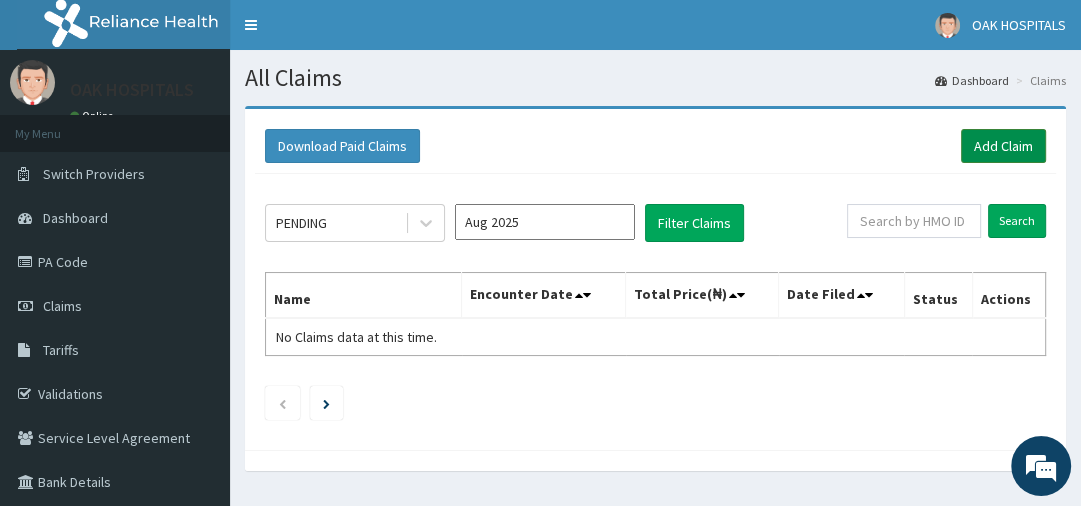 click on "Add Claim" at bounding box center (1003, 146) 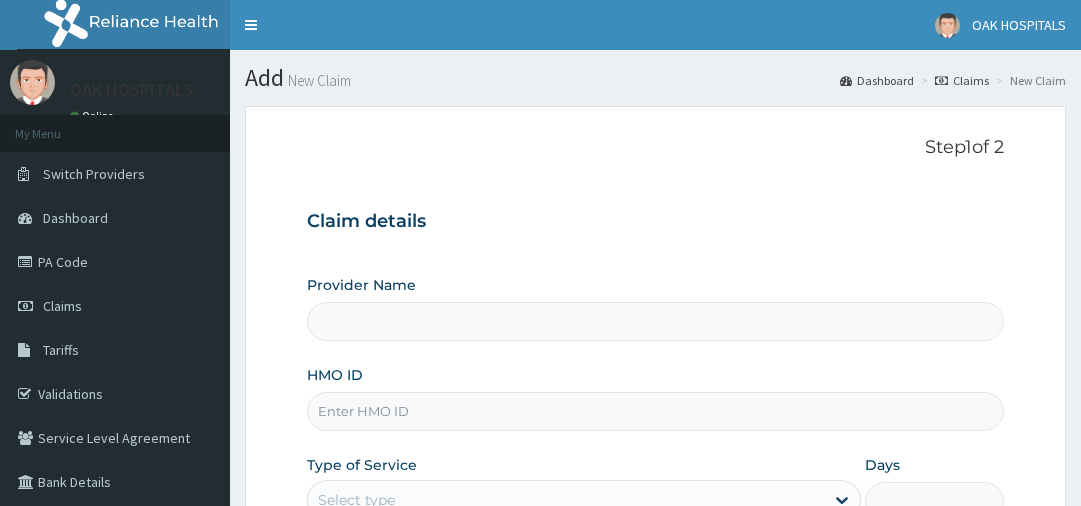 scroll, scrollTop: 0, scrollLeft: 0, axis: both 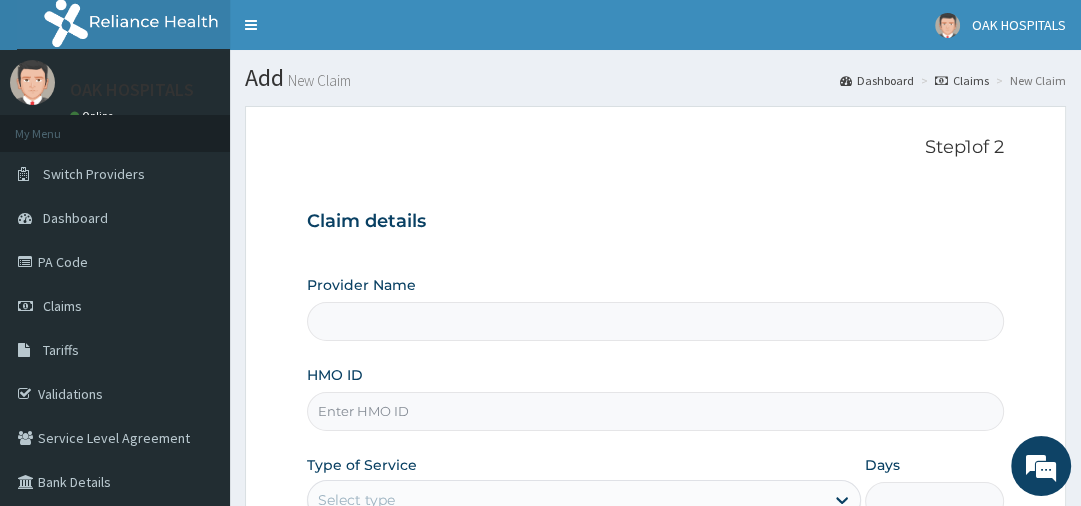 type on "Oak Hospitals" 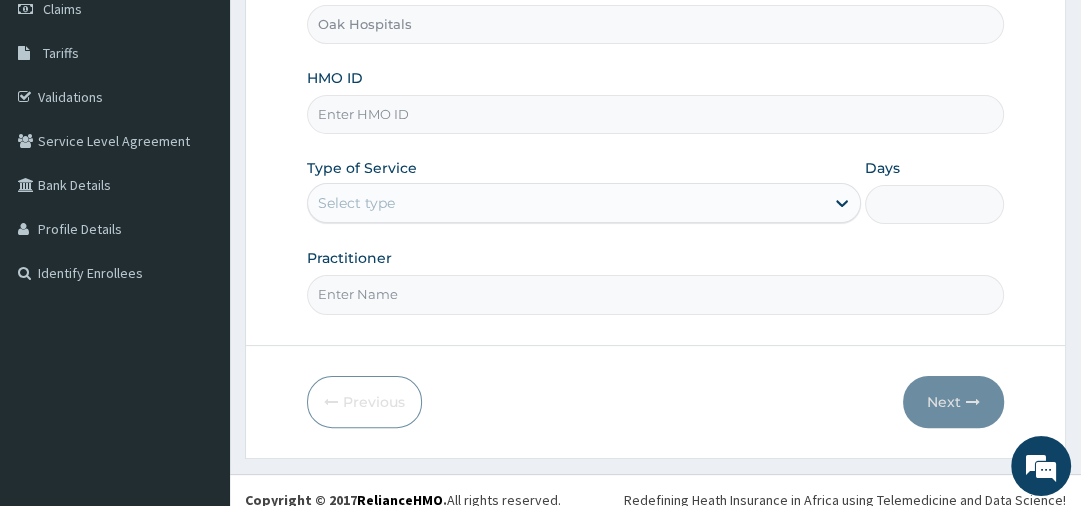 scroll, scrollTop: 312, scrollLeft: 0, axis: vertical 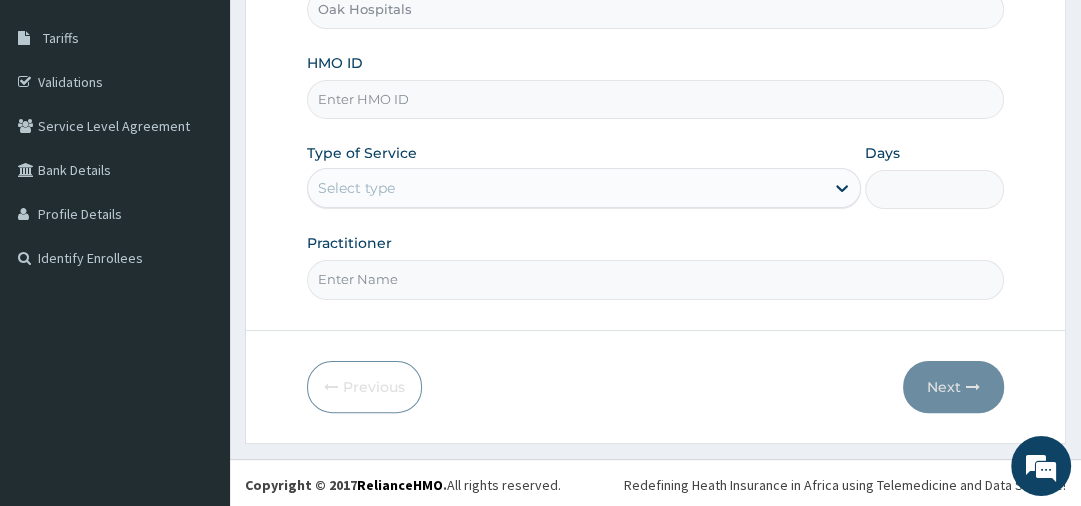 click on "HMO ID" at bounding box center [655, 99] 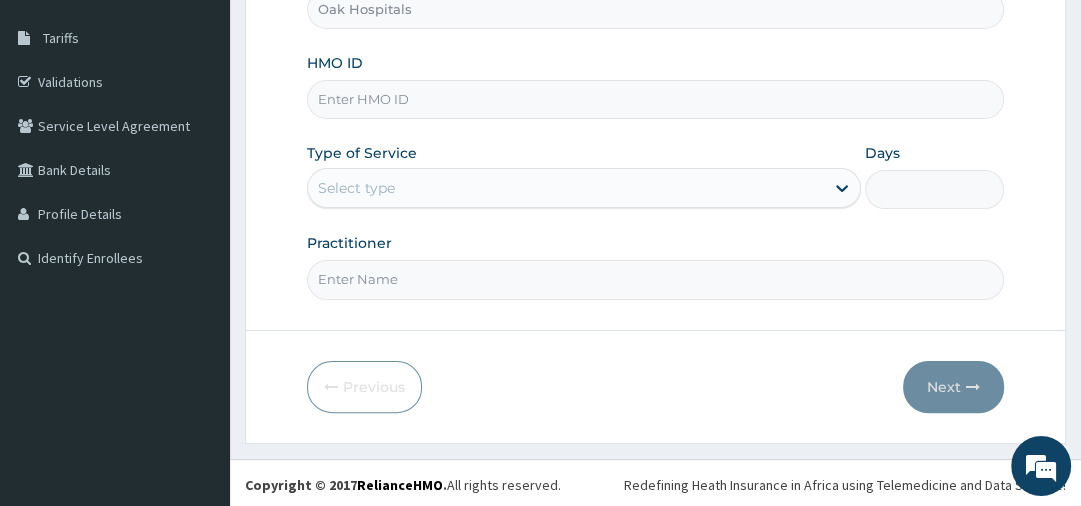 scroll, scrollTop: 0, scrollLeft: 0, axis: both 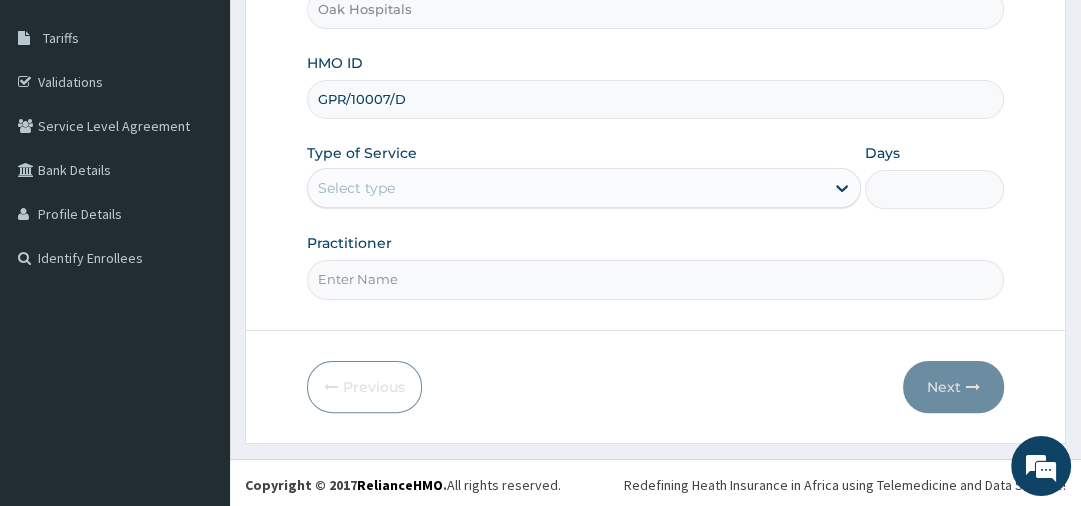 type on "GPR/10007/D" 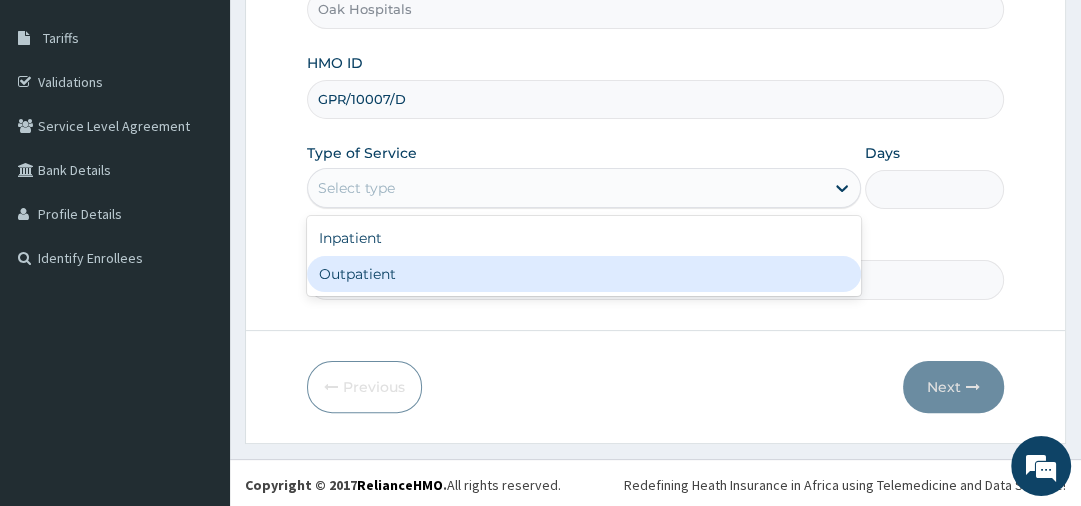 click on "Outpatient" at bounding box center [584, 274] 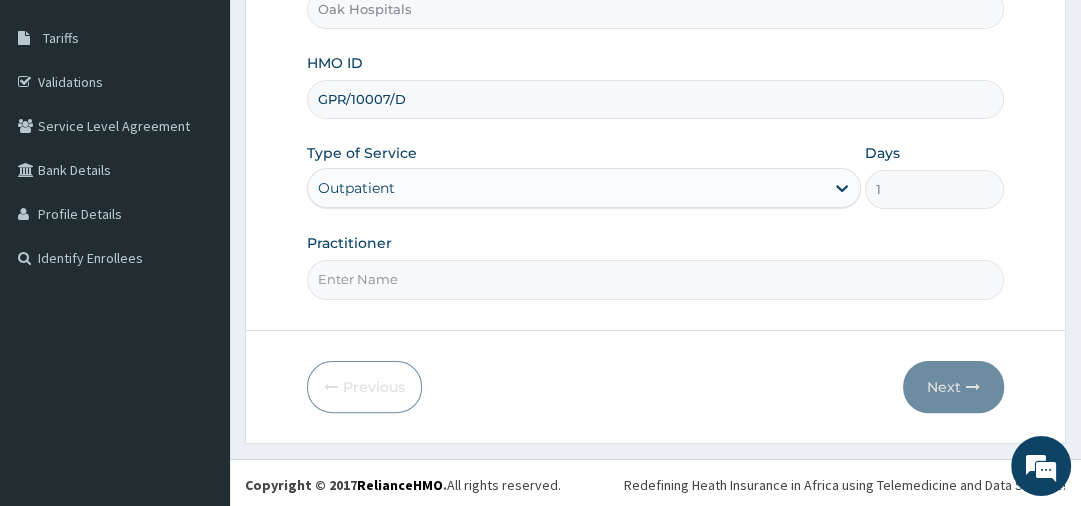 click on "Practitioner" at bounding box center (655, 279) 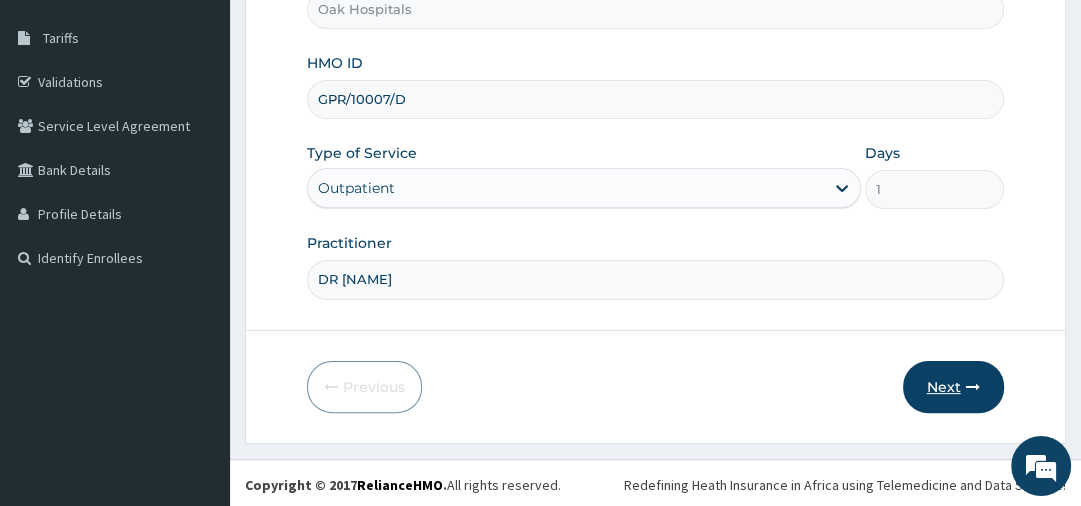 type on "DR [NAME]" 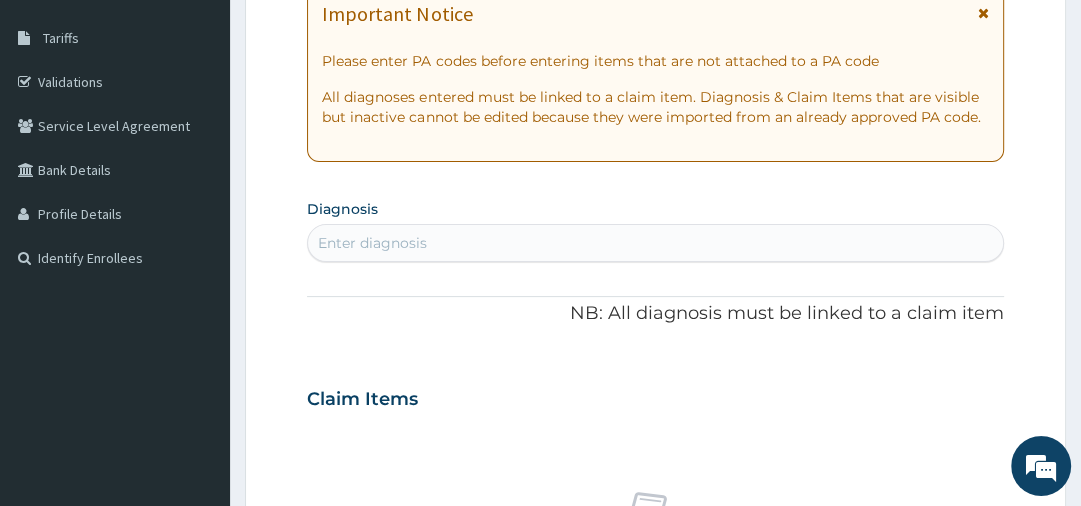 scroll, scrollTop: 0, scrollLeft: 0, axis: both 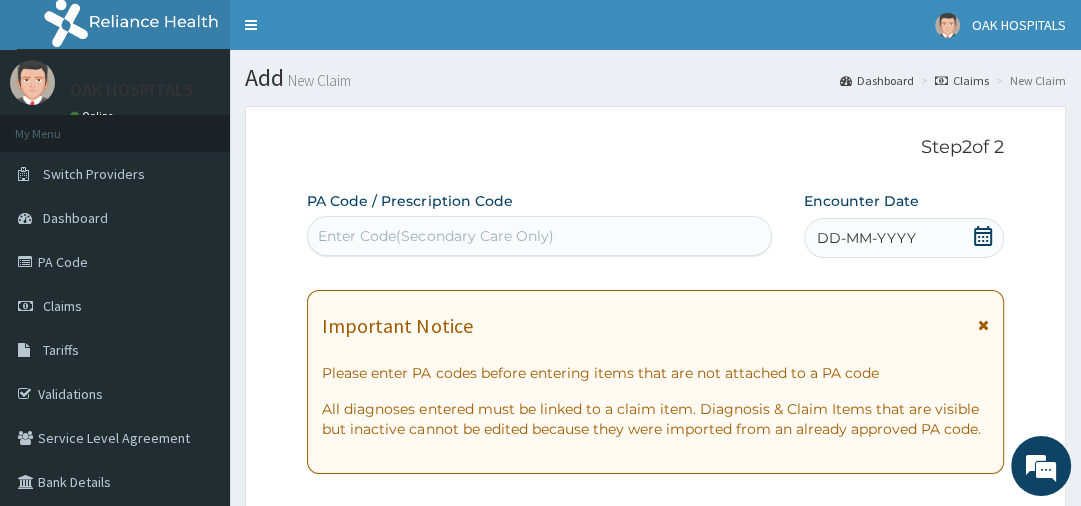 click on "DD-MM-YYYY" at bounding box center [866, 238] 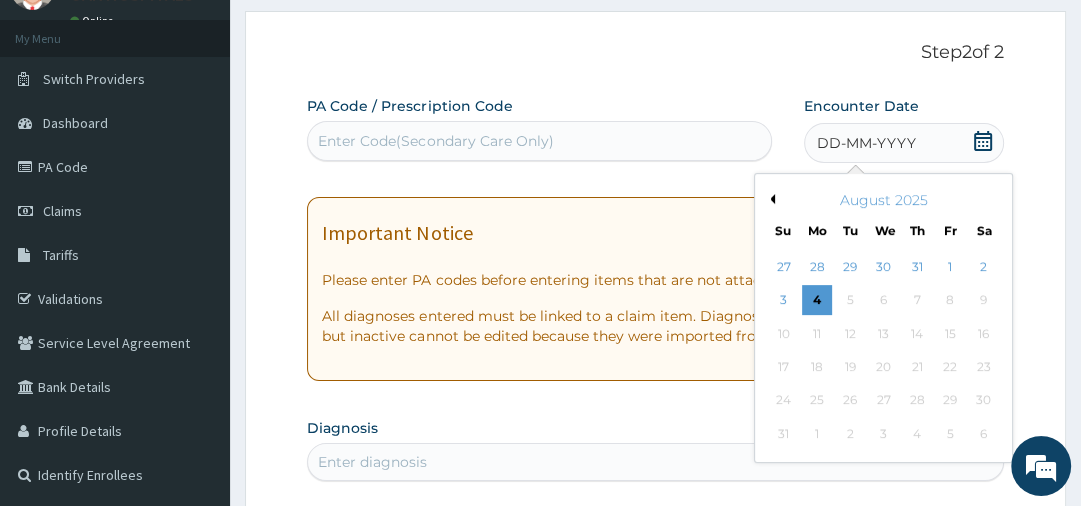 scroll, scrollTop: 96, scrollLeft: 0, axis: vertical 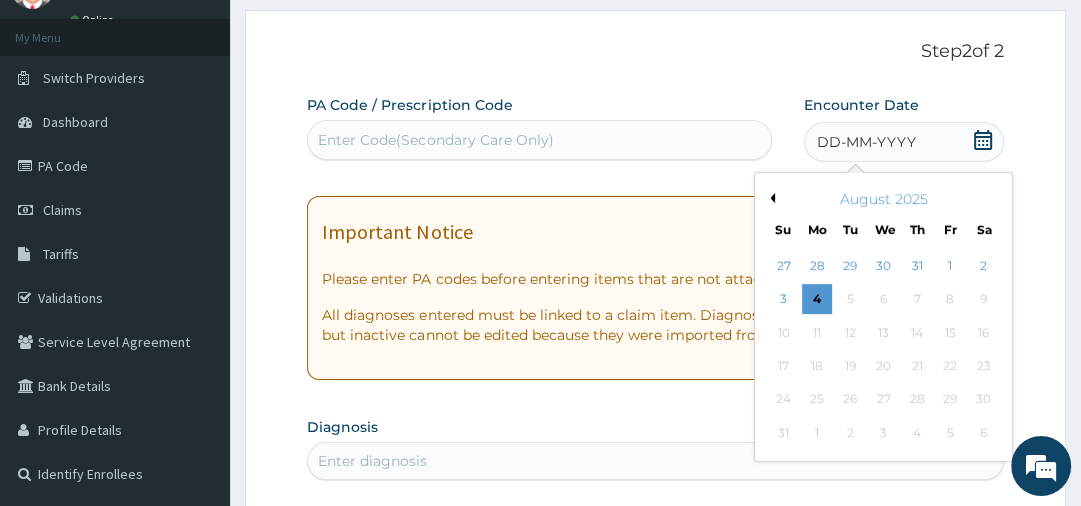 click on "Previous Month" at bounding box center (770, 198) 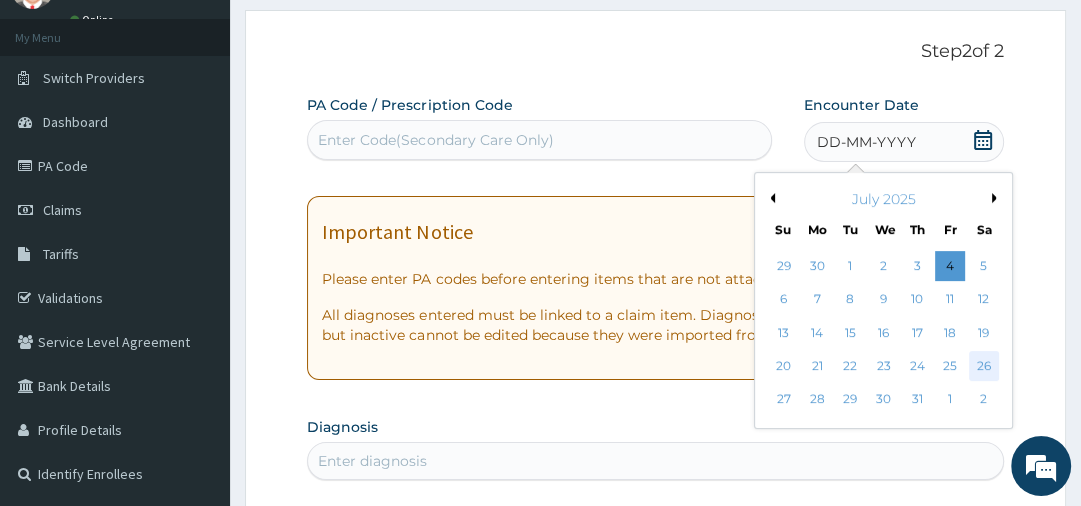click on "26" at bounding box center [984, 366] 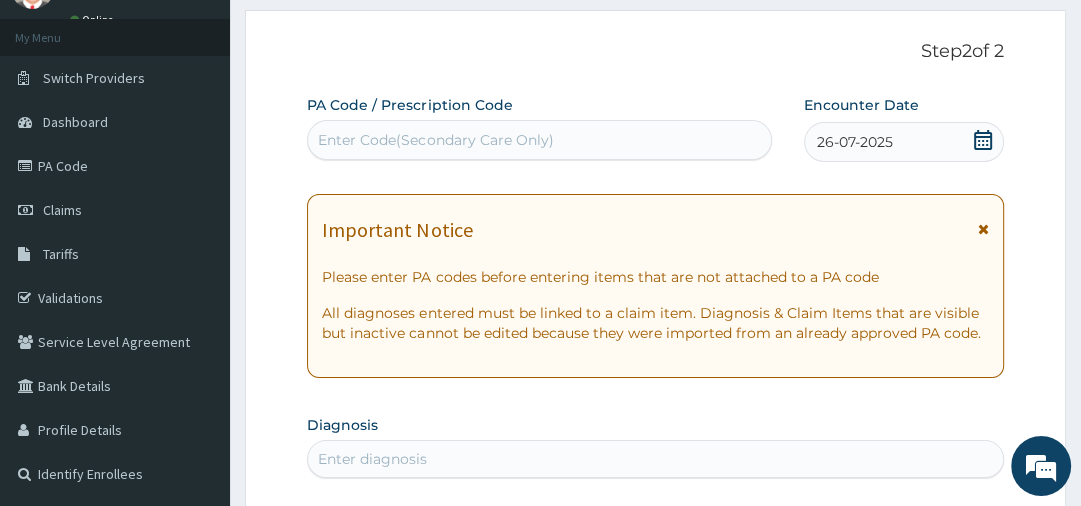 scroll, scrollTop: 538, scrollLeft: 0, axis: vertical 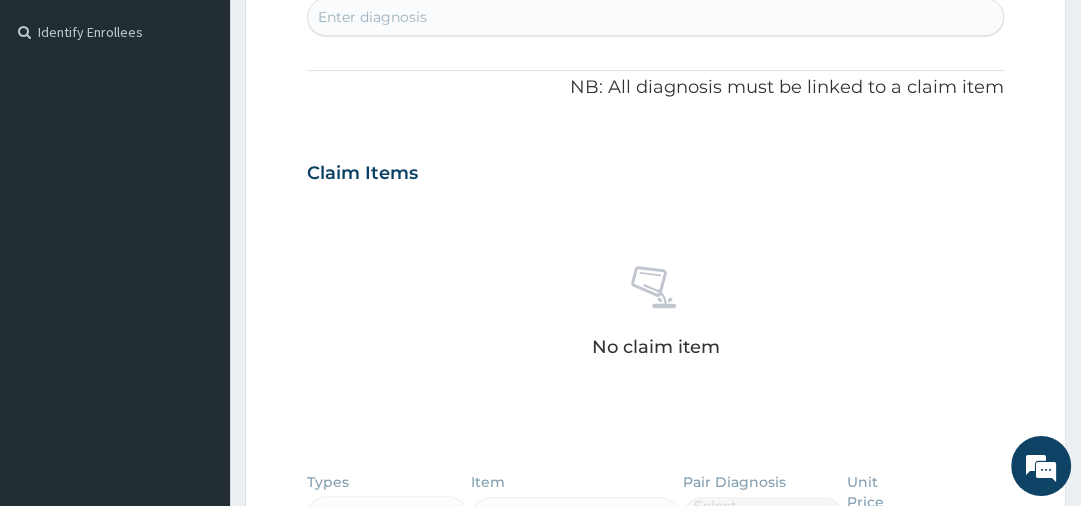 click on "Enter diagnosis" at bounding box center [655, 17] 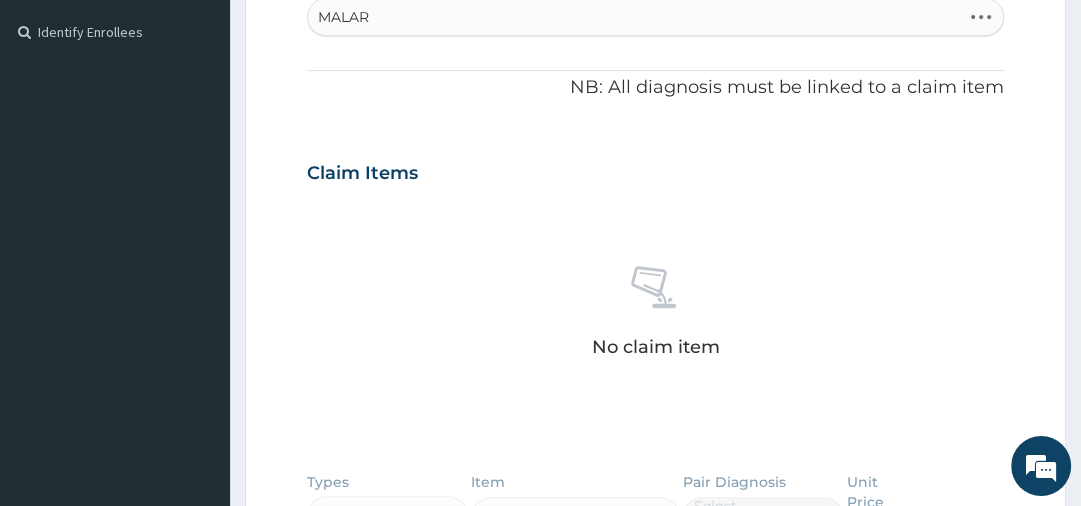 type on "MALARI" 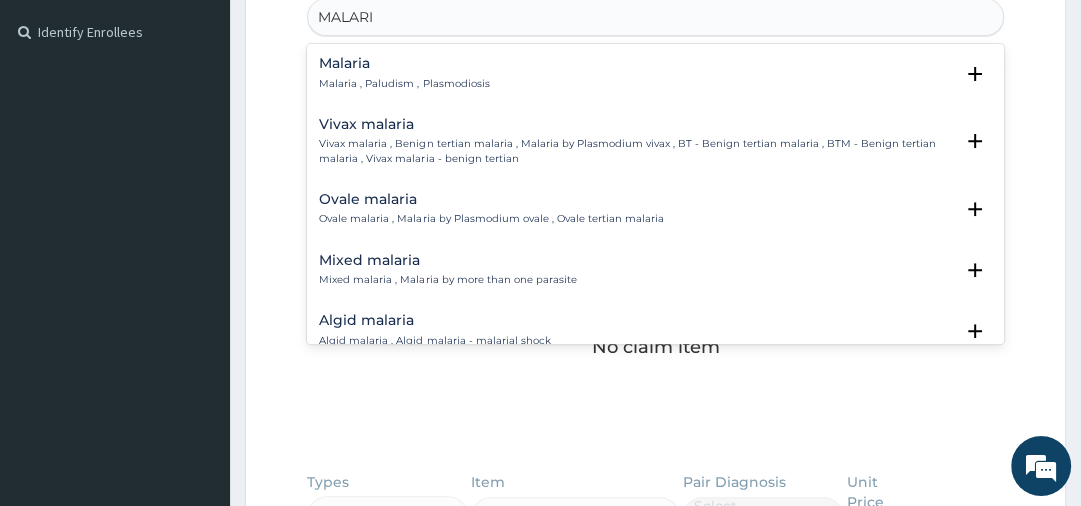 click on "Malaria , Paludism , Plasmodiosis" at bounding box center [404, 84] 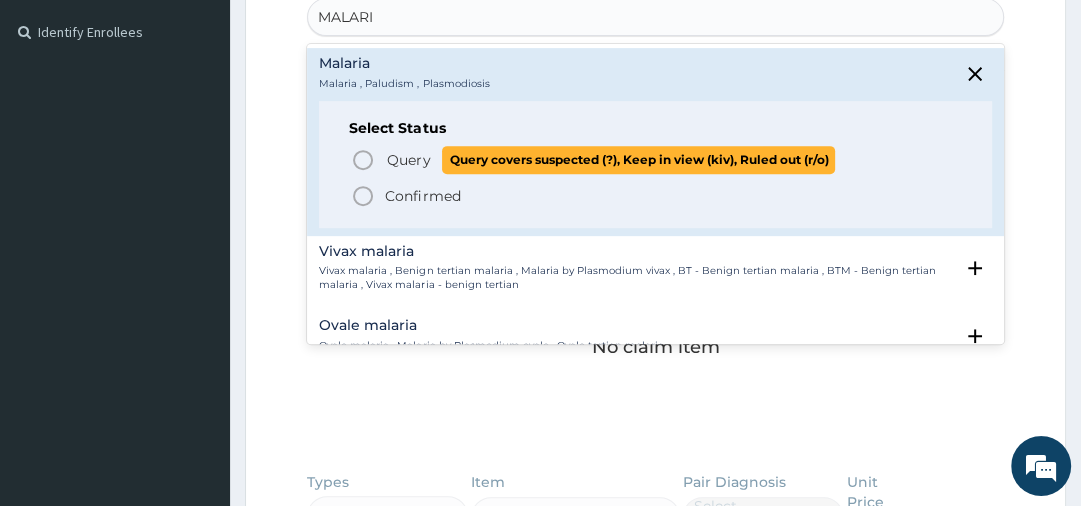 click on "Query" at bounding box center (408, 160) 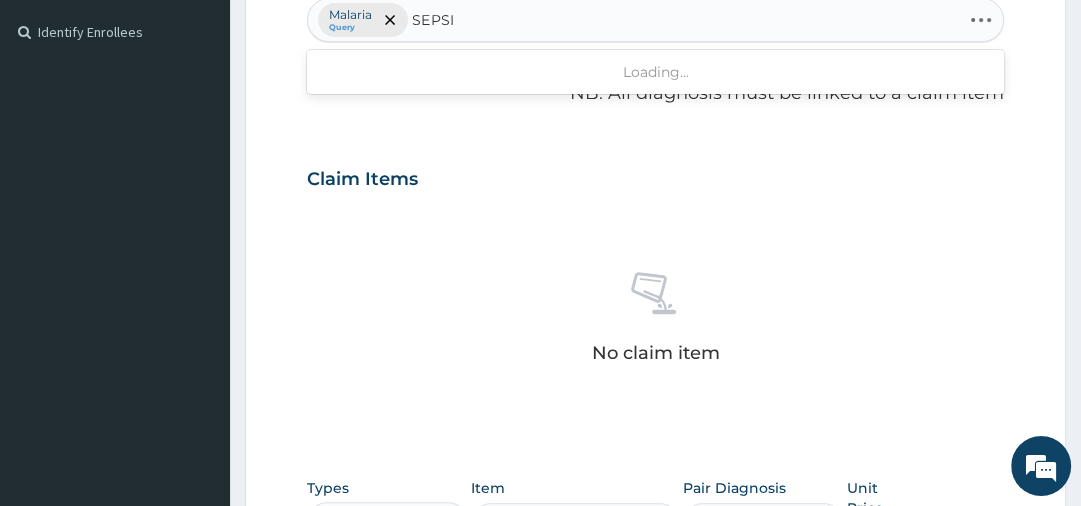 type on "SEPSIS" 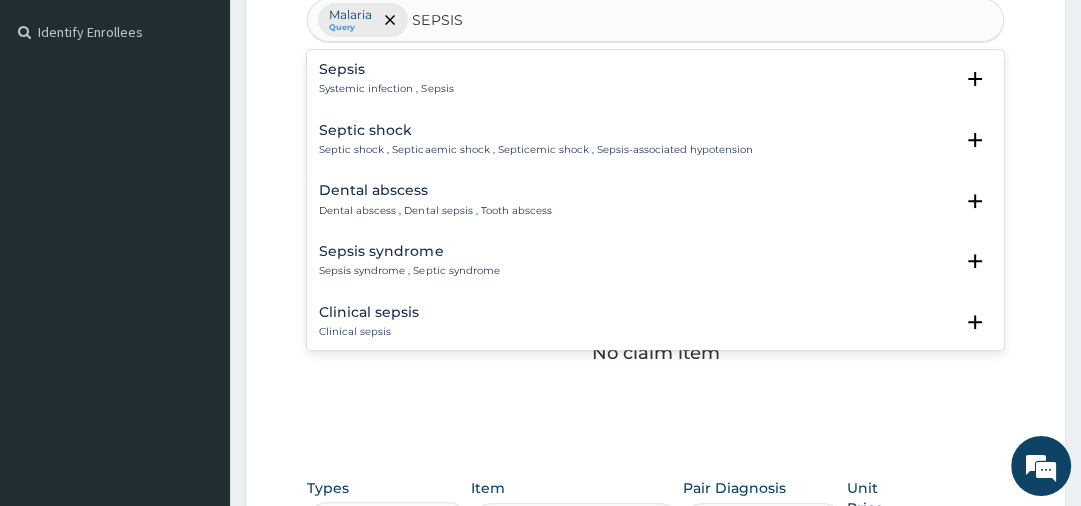 click on "Sepsis Systemic infection , Sepsis" at bounding box center [386, 79] 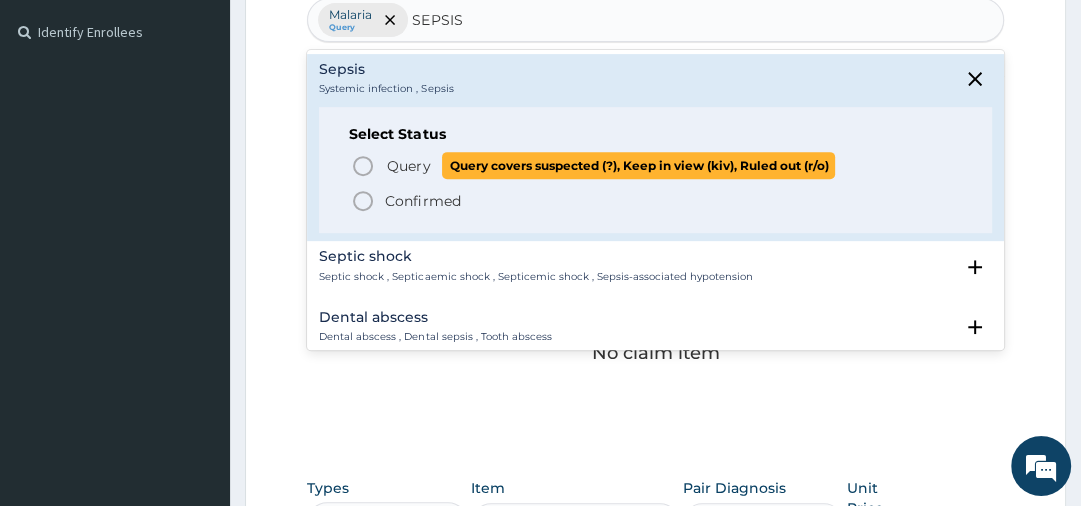click on "Query" at bounding box center (408, 166) 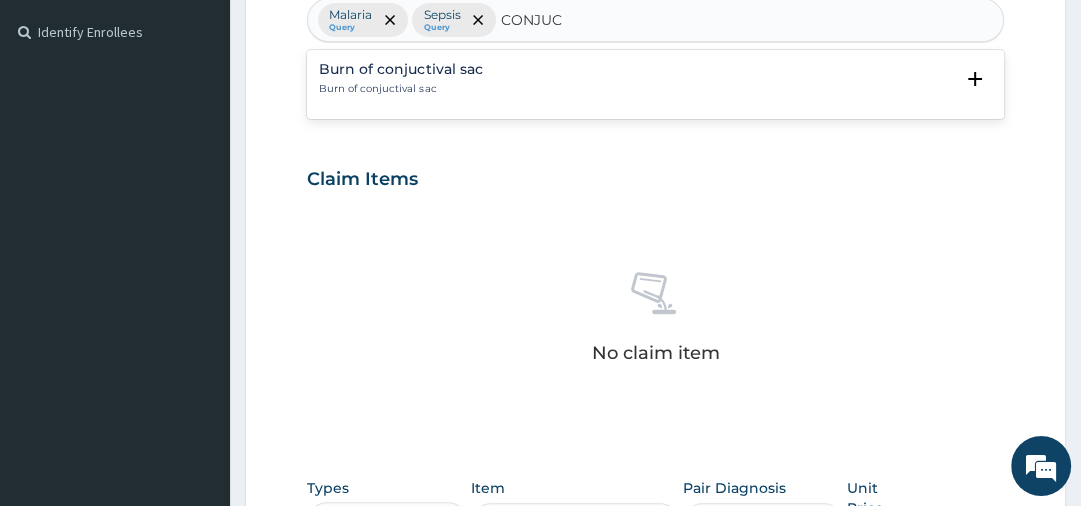 type on "CONJU" 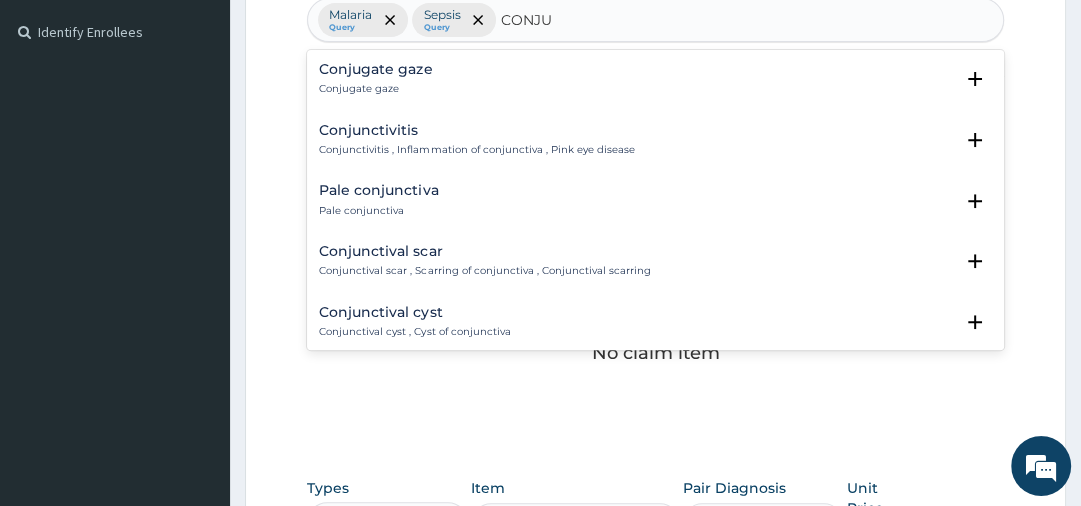 click on "Conjunctivitis , Inflammation of conjunctiva , Pink eye disease" at bounding box center (476, 150) 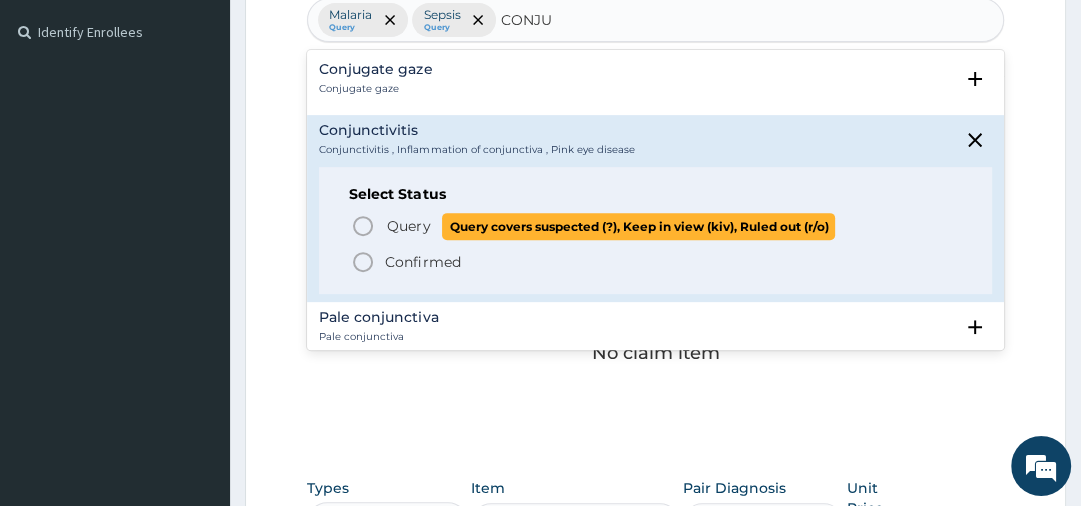 click on "Query" at bounding box center [408, 226] 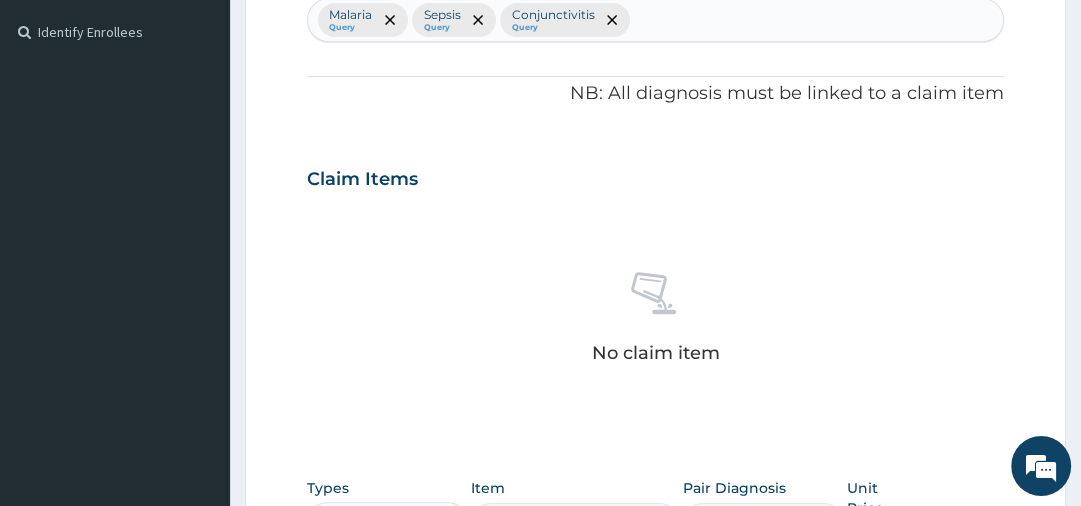 scroll, scrollTop: 953, scrollLeft: 0, axis: vertical 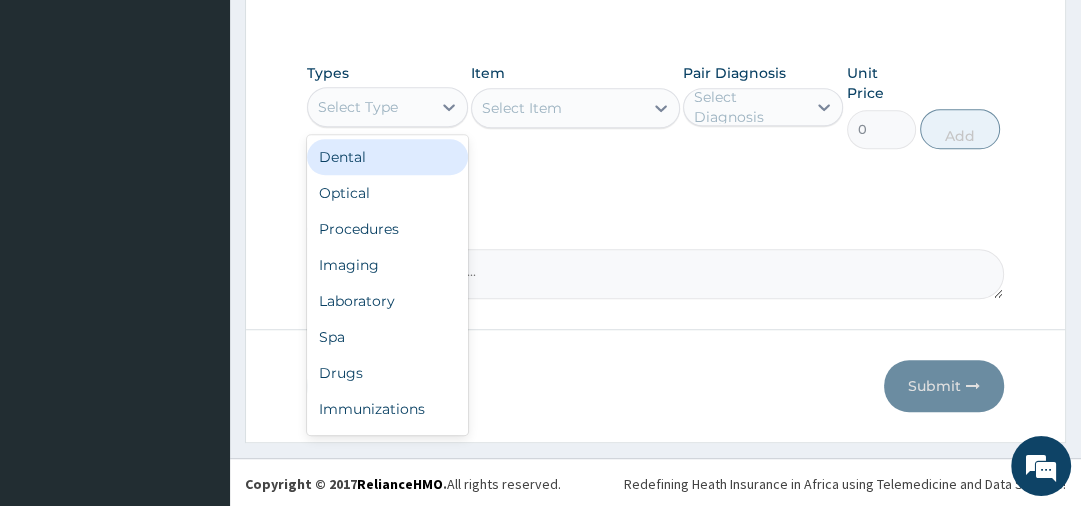 click on "Select Type" at bounding box center (369, 107) 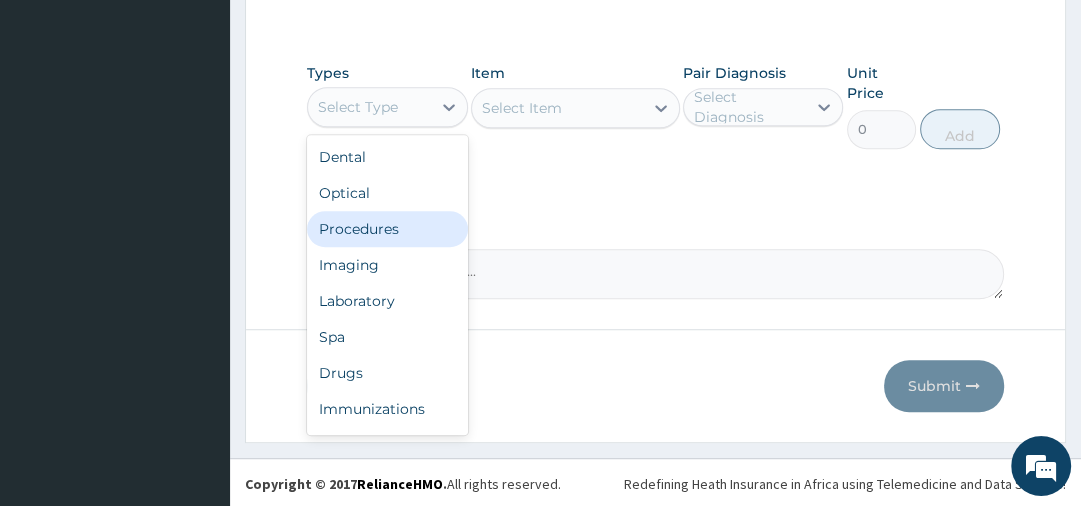 click on "Procedures" at bounding box center (387, 229) 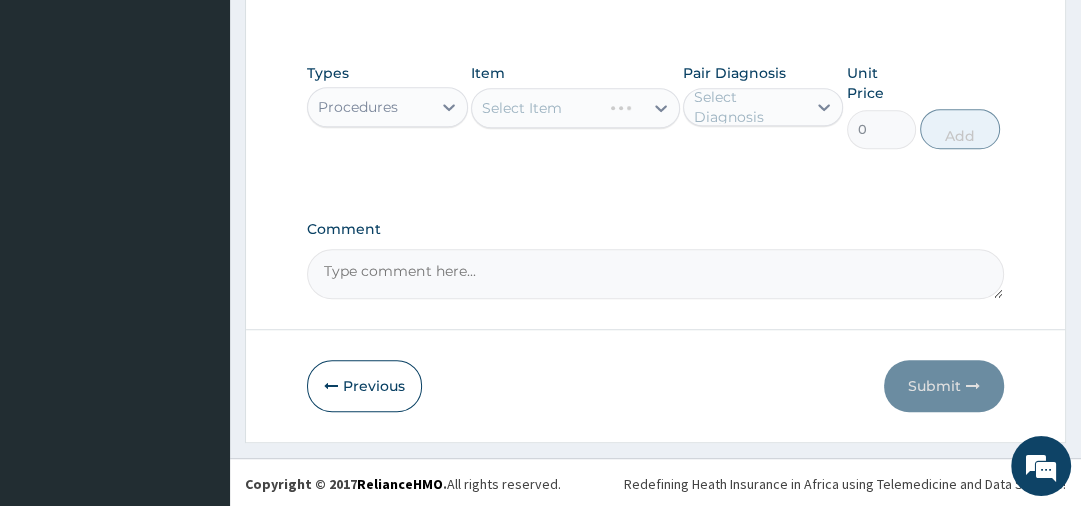 click on "Select Diagnosis" at bounding box center (749, 107) 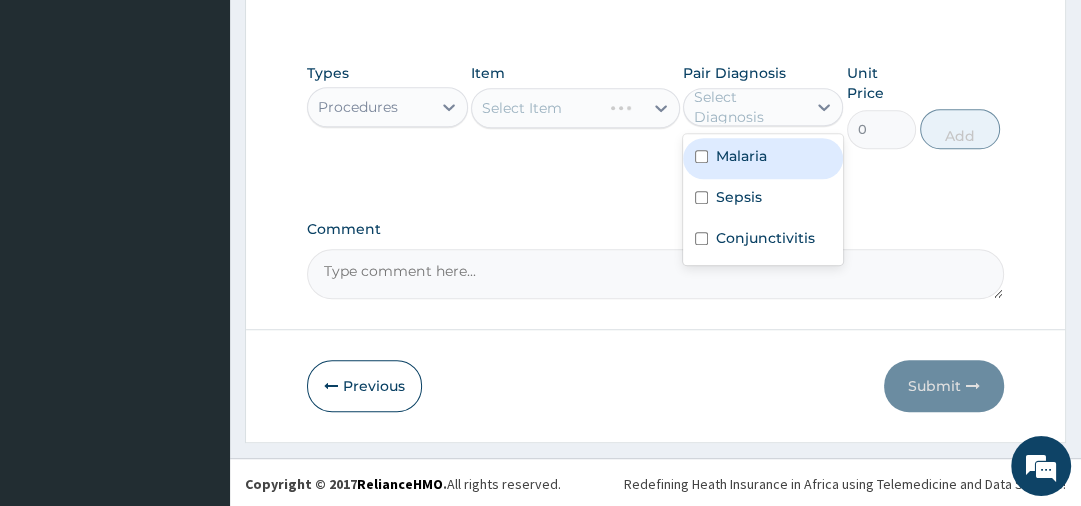 click on "Malaria" at bounding box center (741, 156) 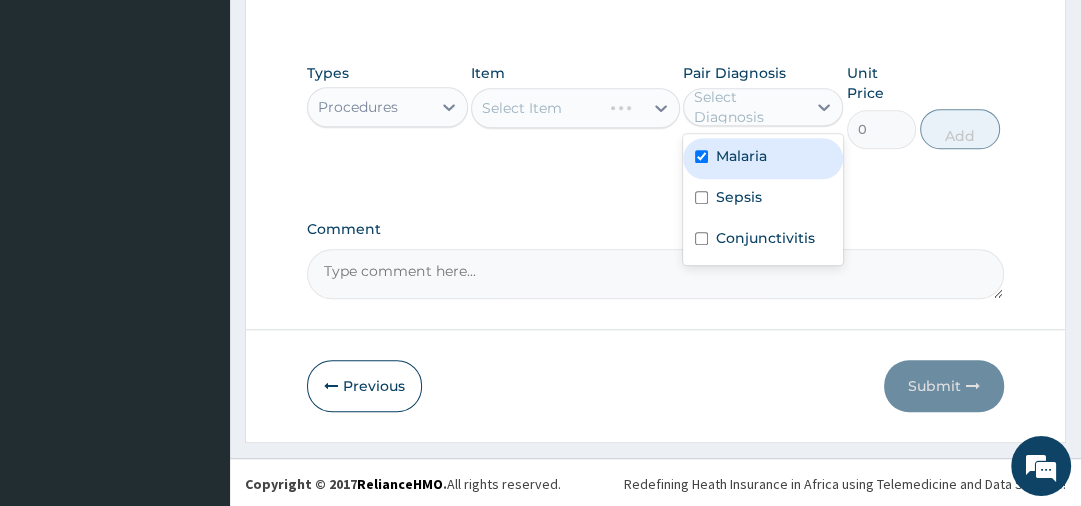 checkbox on "true" 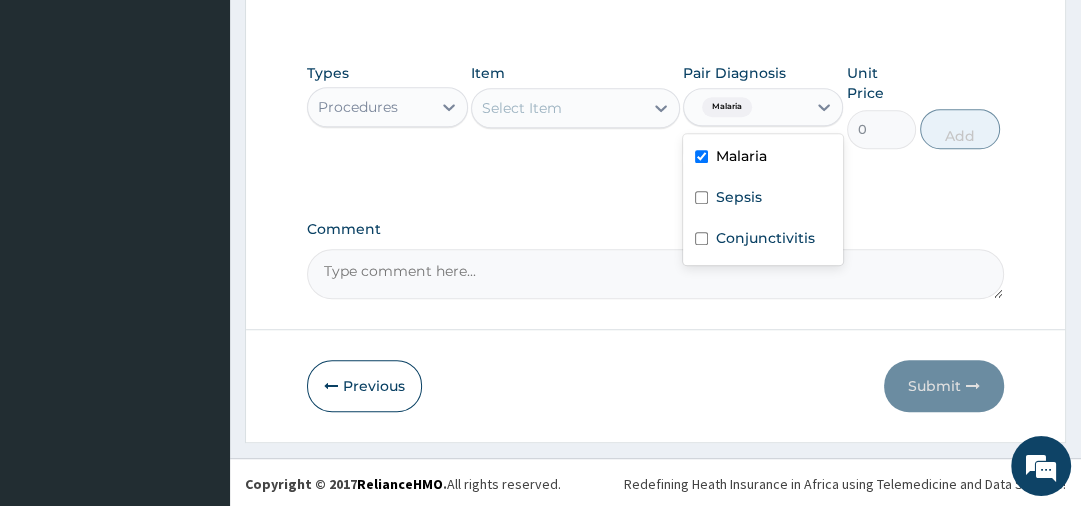 click on "Select Item" at bounding box center [557, 108] 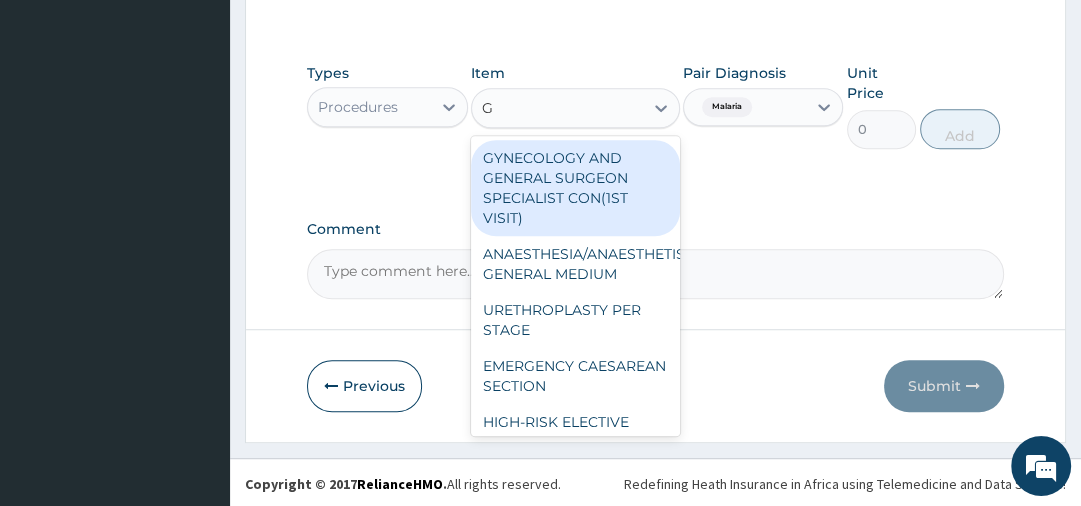 type on "GP" 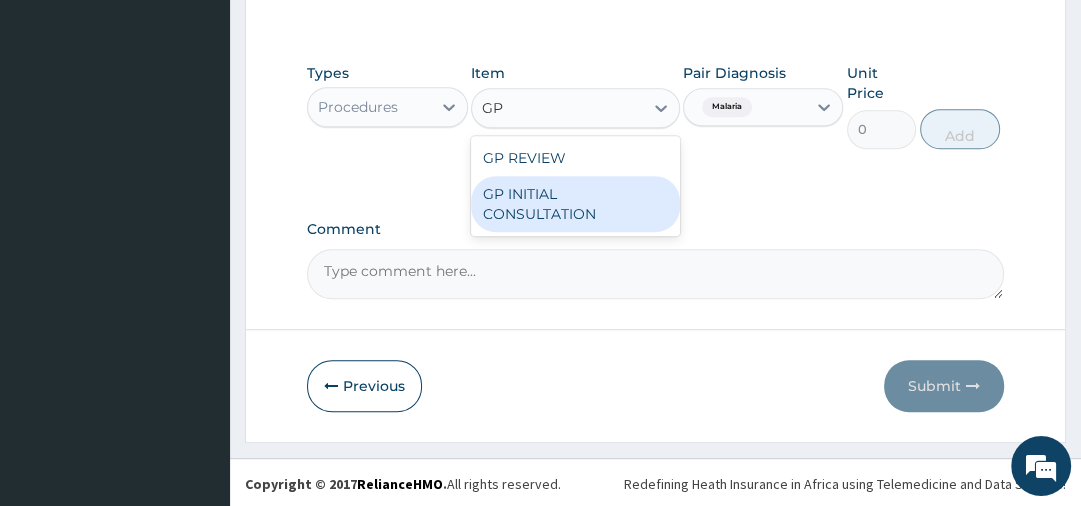 click on "GP INITIAL CONSULTATION" at bounding box center (575, 204) 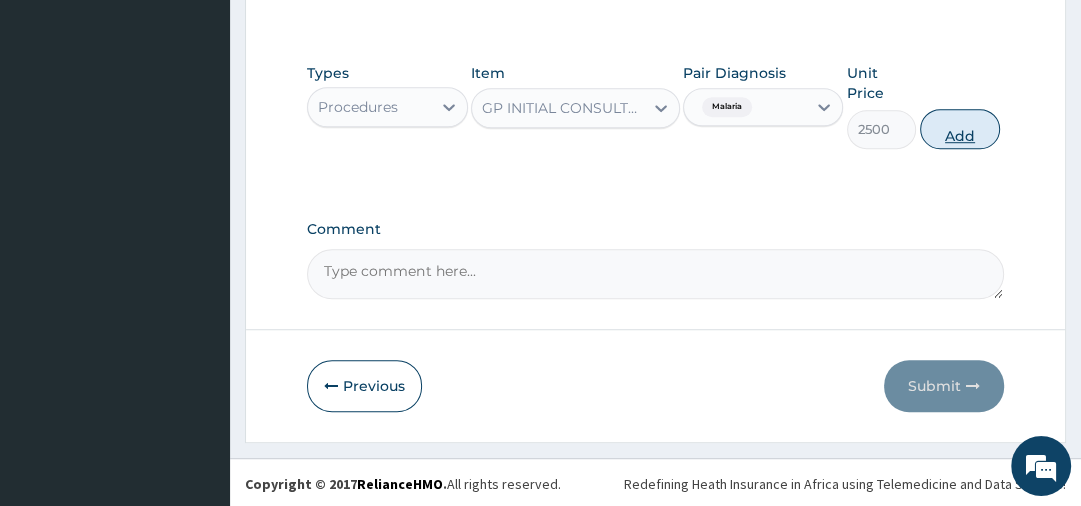 click on "Add" at bounding box center [960, 129] 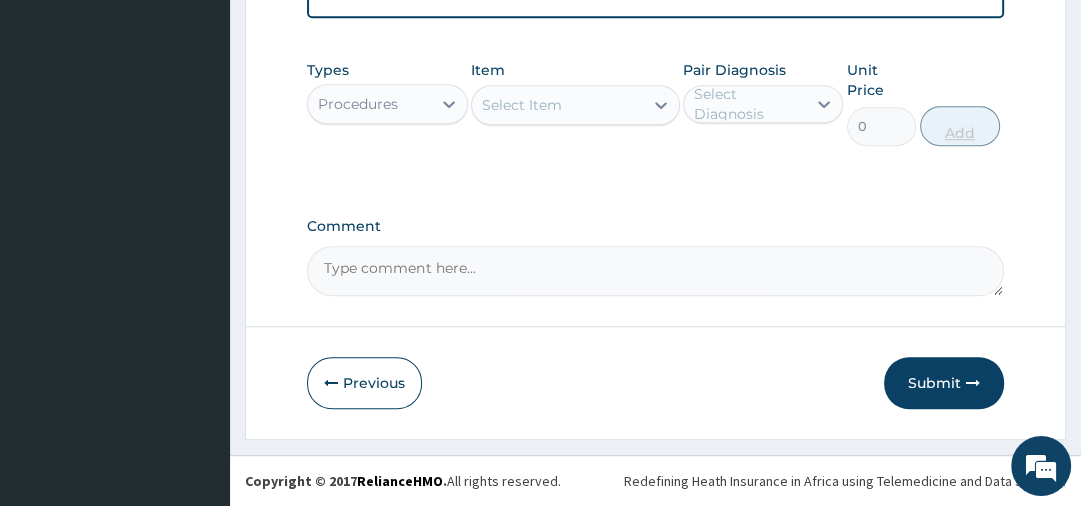 scroll, scrollTop: 576, scrollLeft: 0, axis: vertical 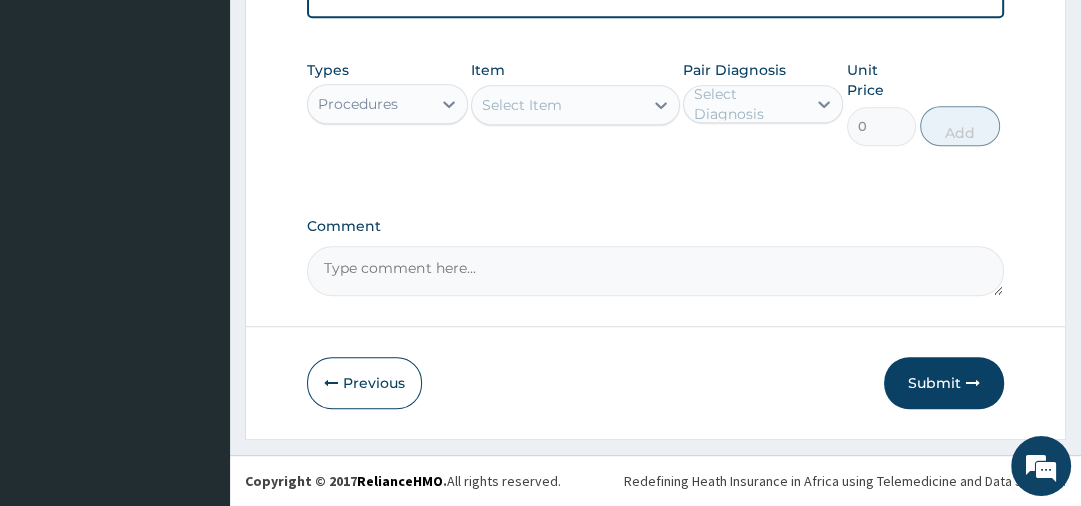 click on "Procedures" at bounding box center [369, 104] 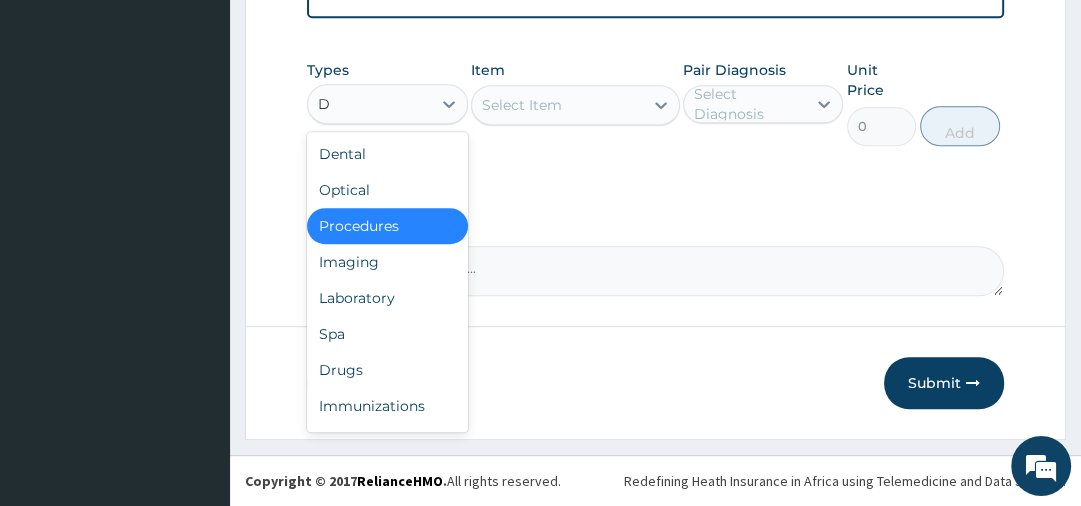 type on "DR" 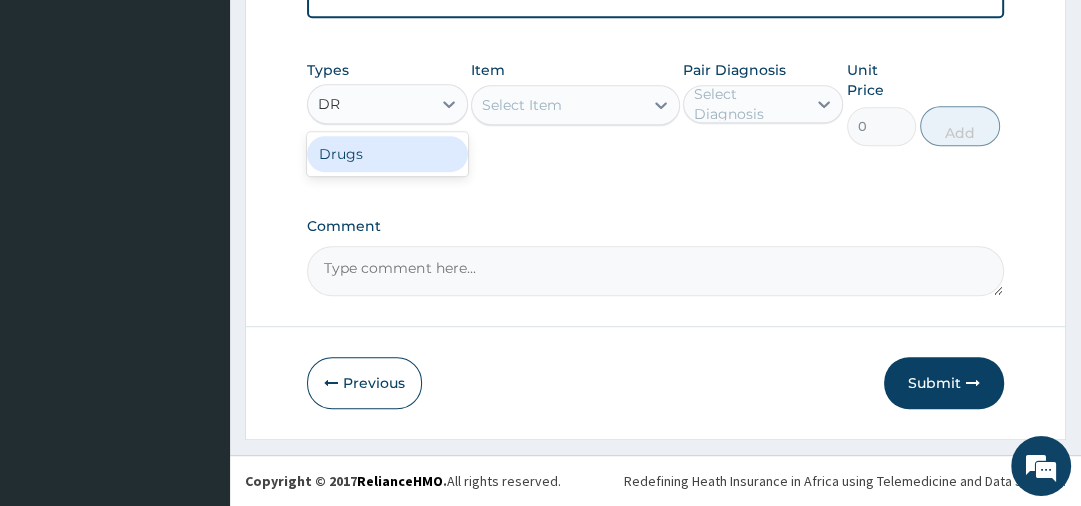 click on "Drugs" at bounding box center (387, 154) 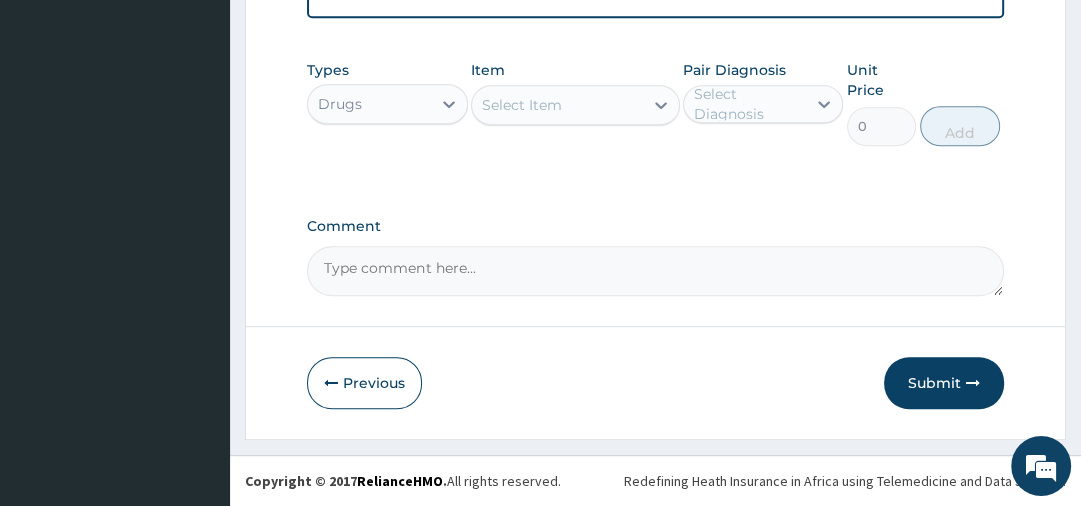 click on "Select Item" at bounding box center [557, 105] 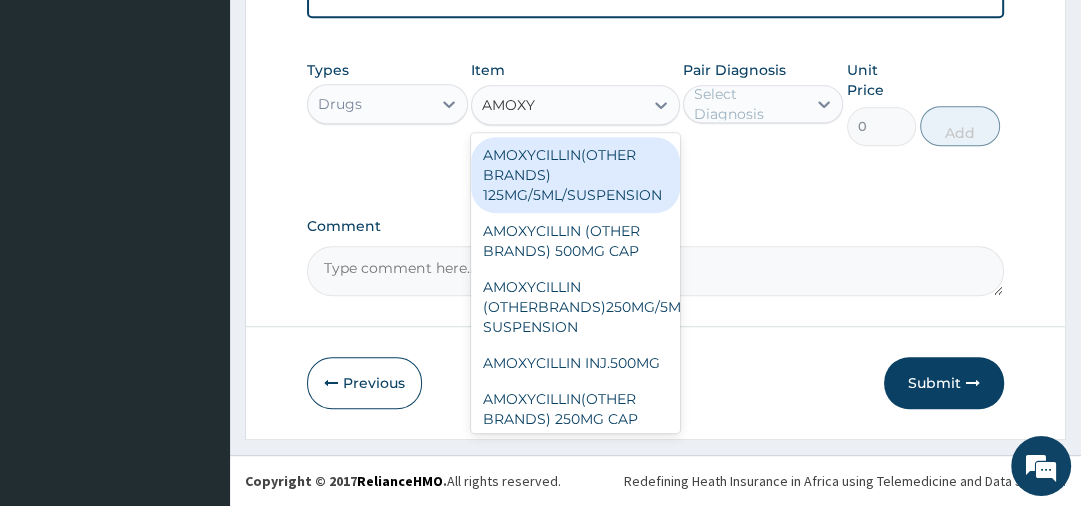 type on "AMOXYC" 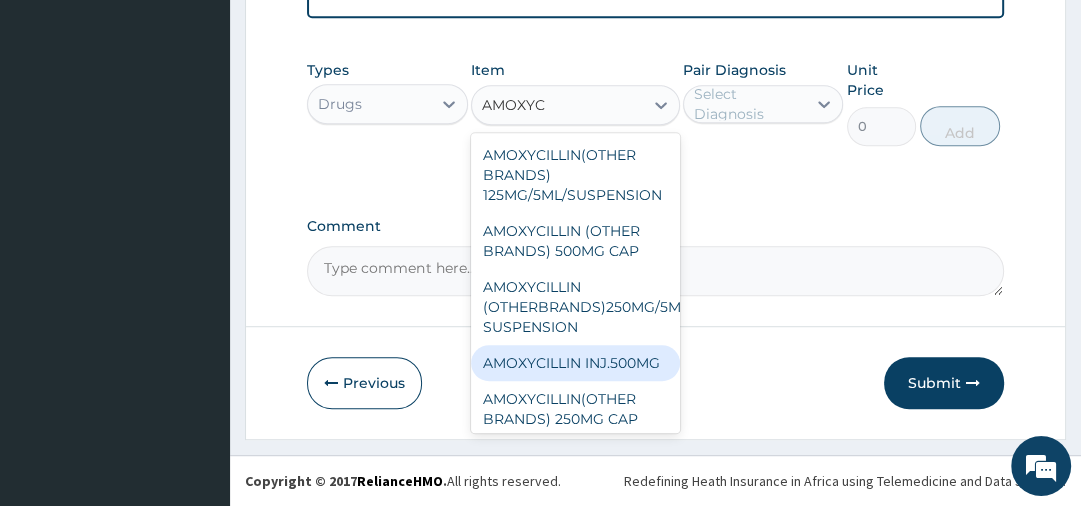 scroll, scrollTop: 40, scrollLeft: 0, axis: vertical 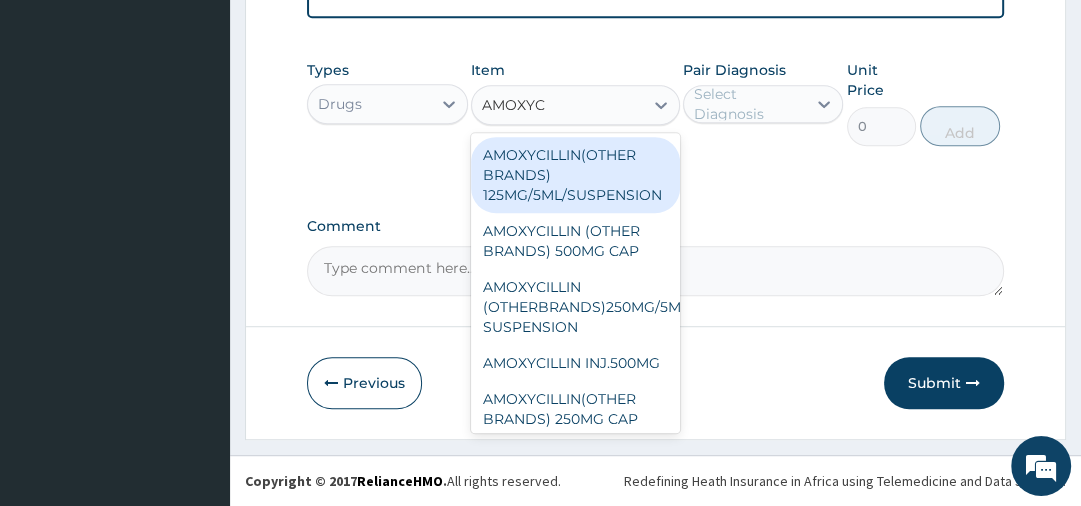 click on "AMOXYCILLIN(OTHER BRANDS) 125MG/5ML/SUSPENSION" at bounding box center (575, 175) 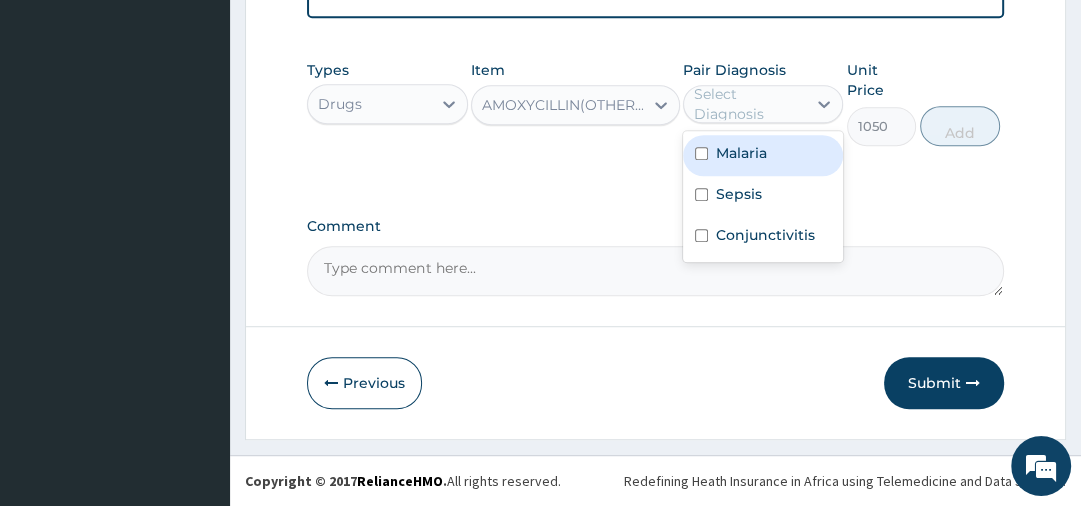 click on "Select Diagnosis" at bounding box center [749, 104] 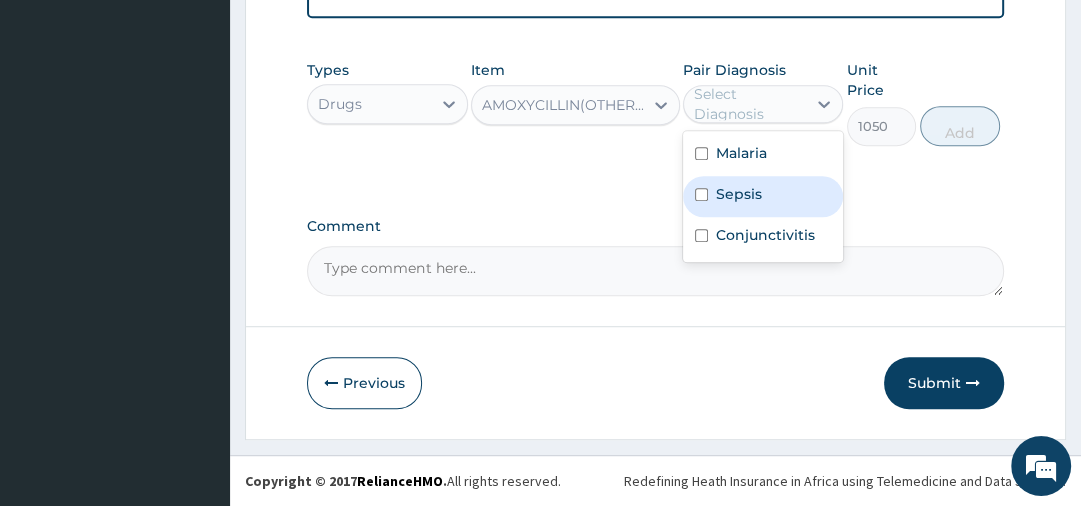 click on "Sepsis" at bounding box center (739, 194) 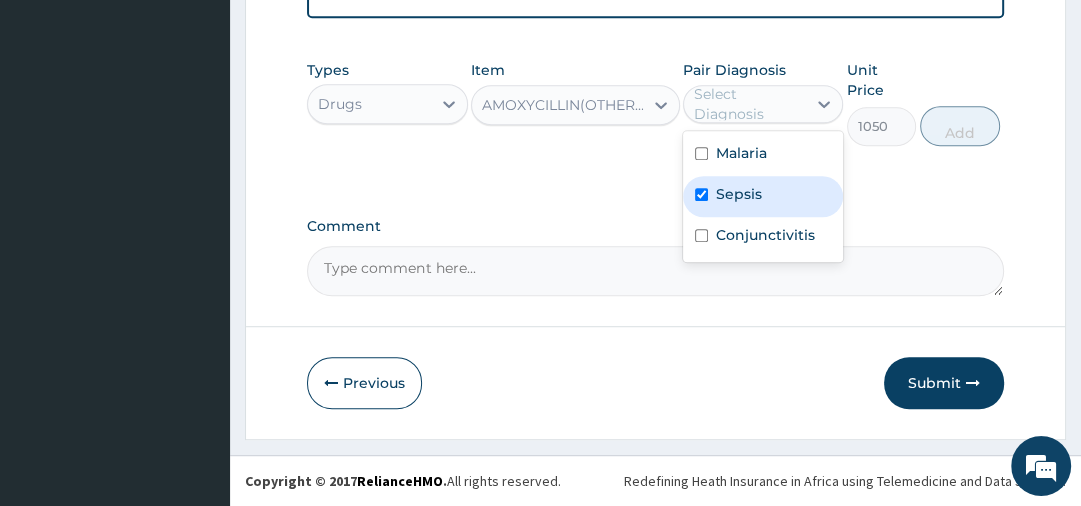 checkbox on "true" 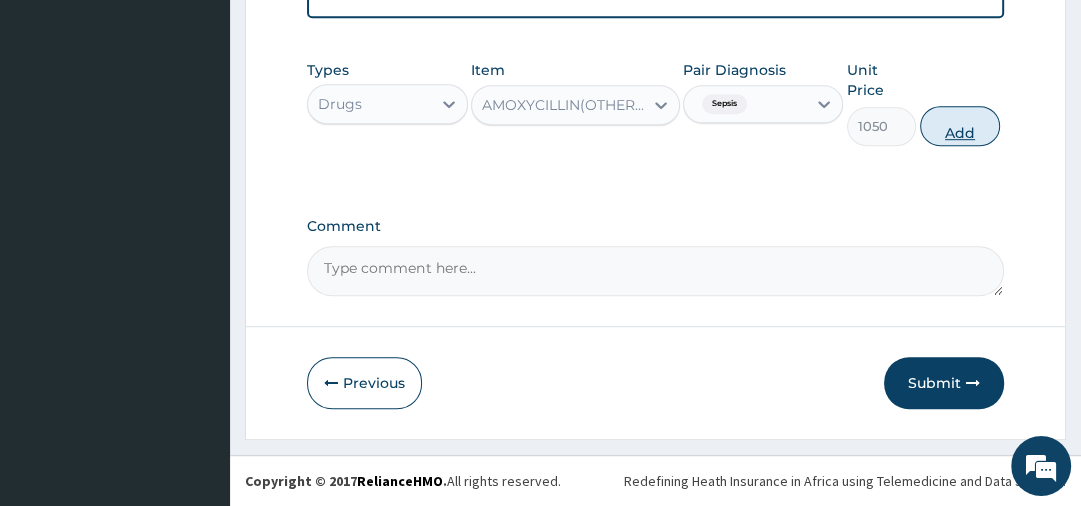 click on "Add" at bounding box center [960, 126] 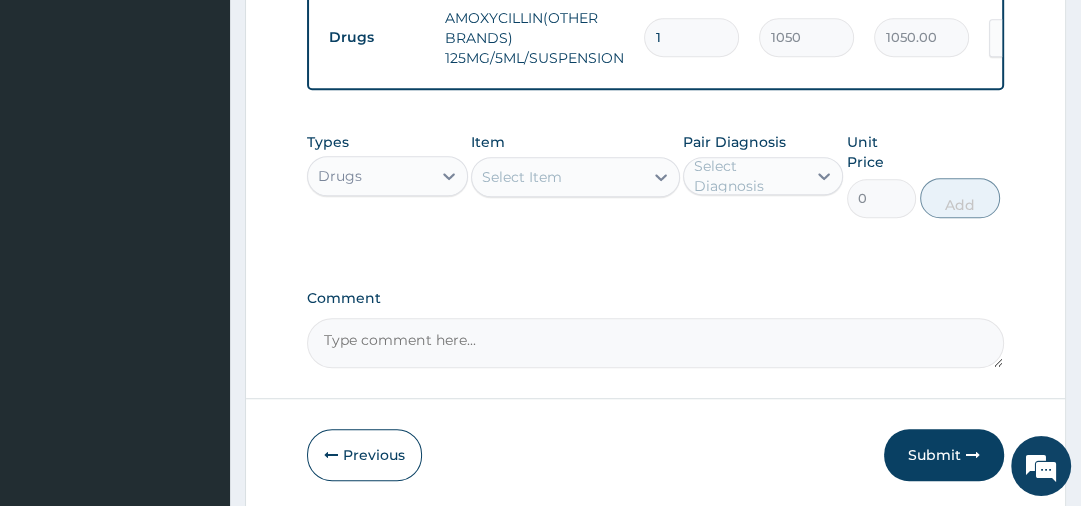 click on "Select Item" at bounding box center [557, 177] 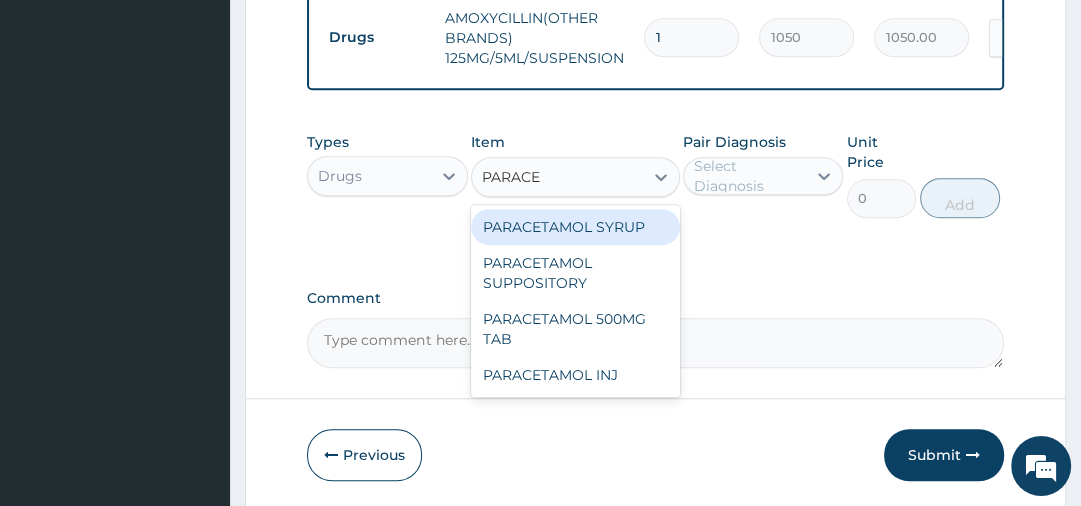 type on "PARACET" 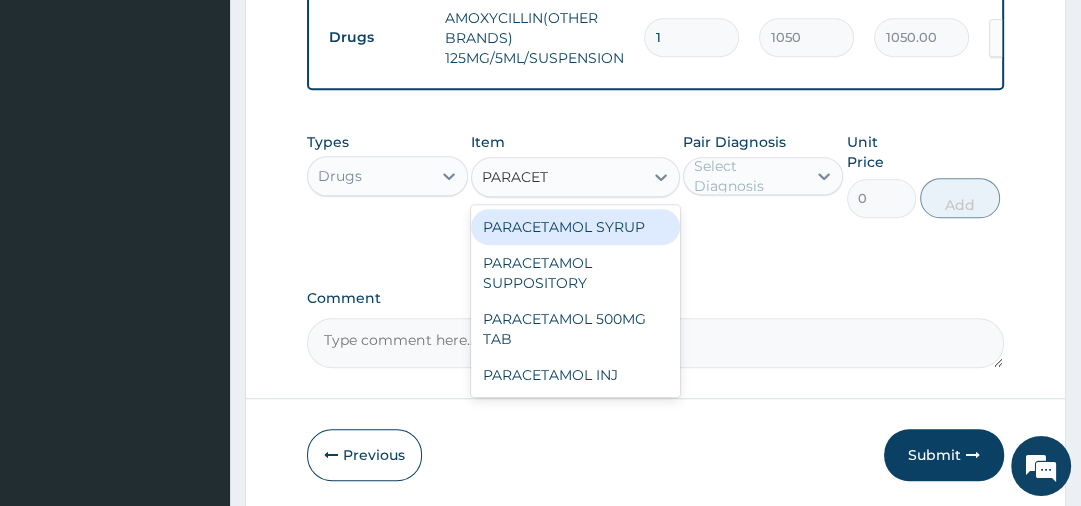 click on "PARACETAMOL SYRUP" at bounding box center [575, 227] 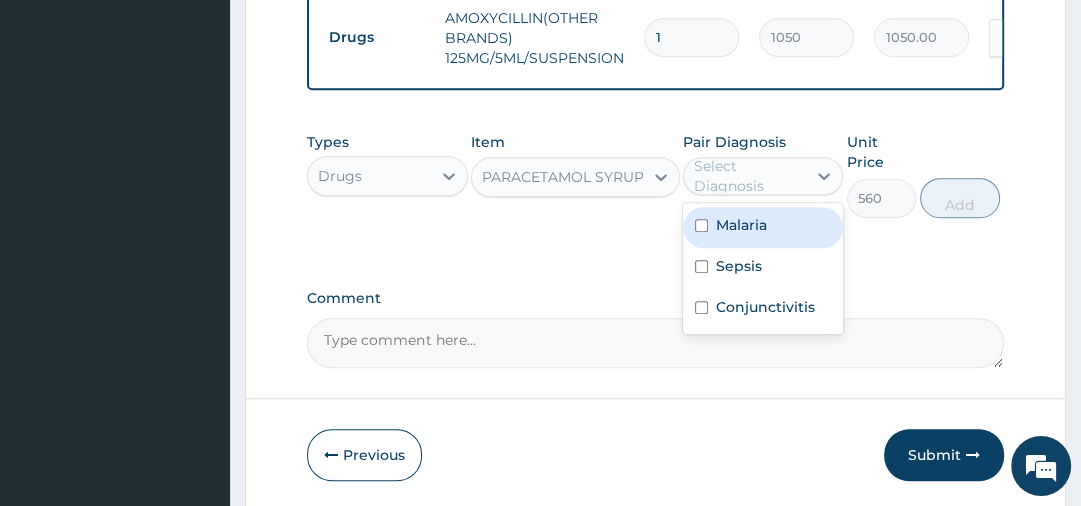 click on "Select Diagnosis" at bounding box center [749, 176] 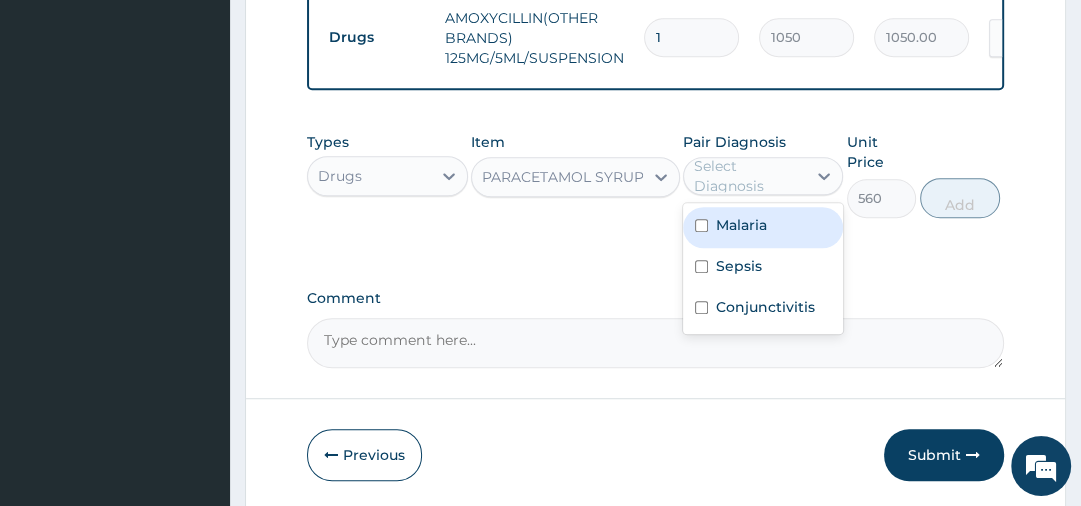 click on "Malaria" at bounding box center [763, 227] 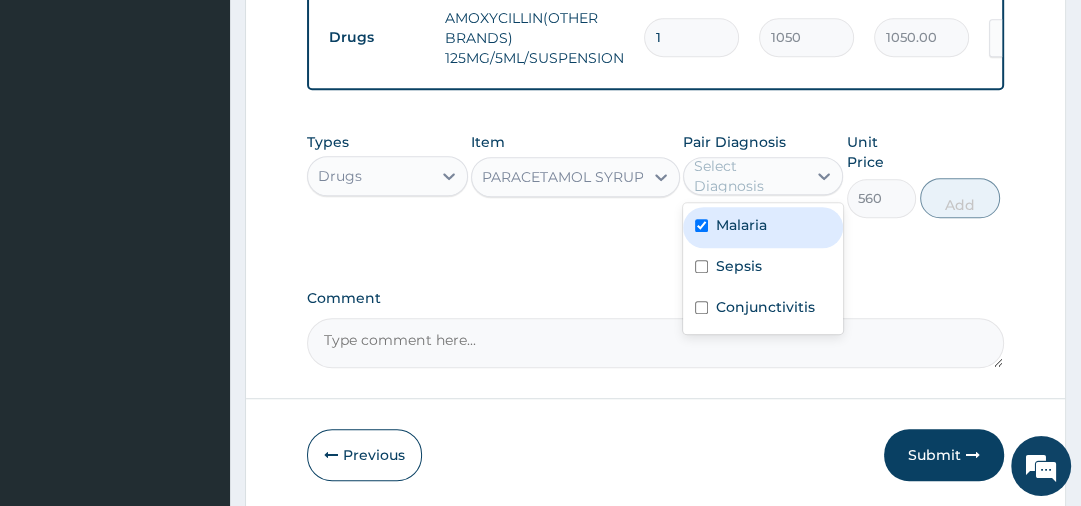 checkbox on "true" 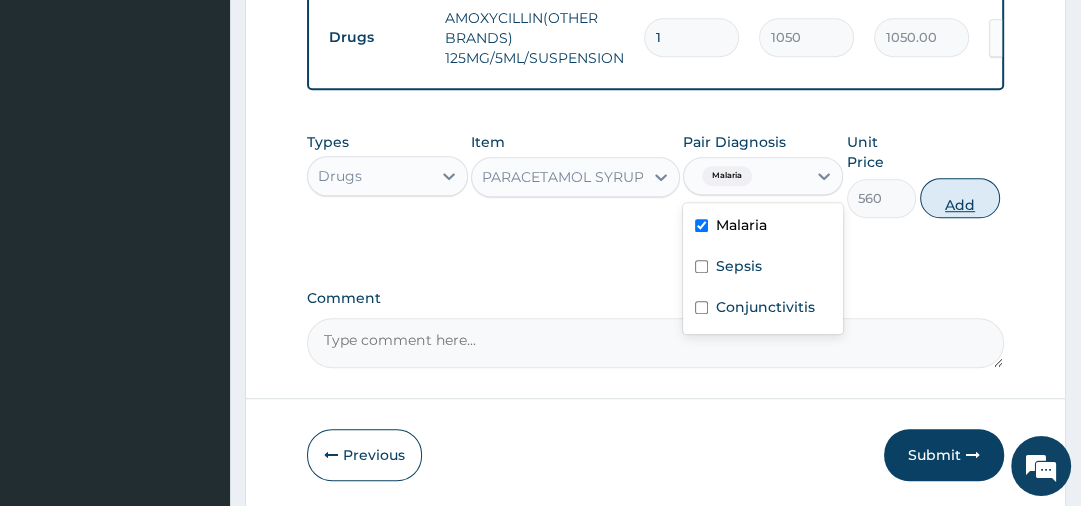 click on "Add" at bounding box center [960, 198] 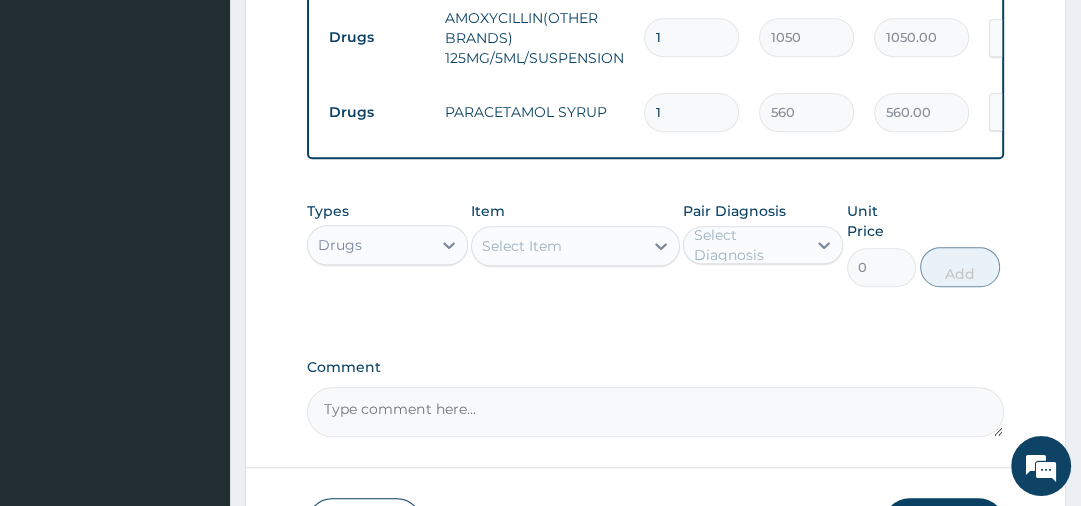 click on "Select Item" at bounding box center [557, 246] 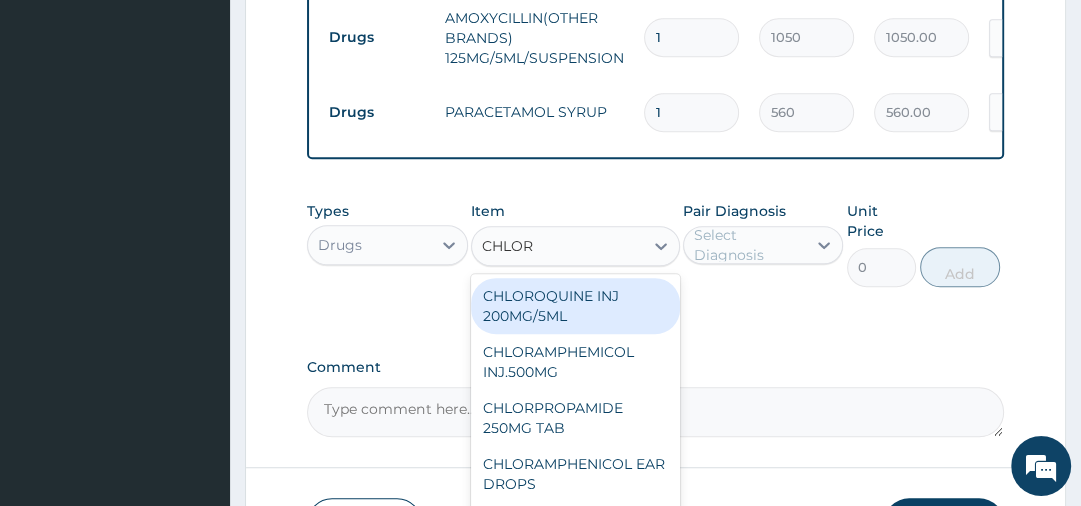 scroll, scrollTop: 1018, scrollLeft: 0, axis: vertical 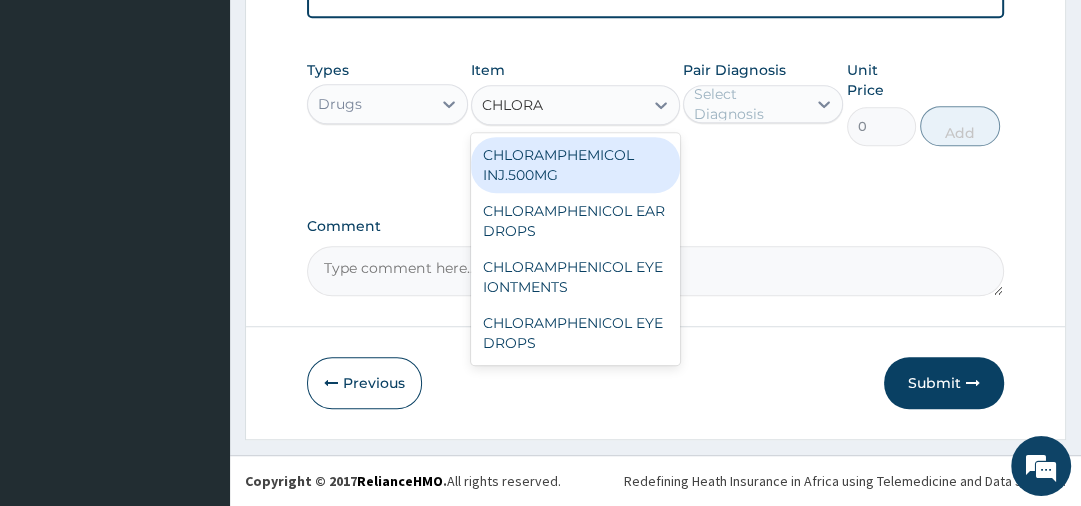 type on "CHLORAM" 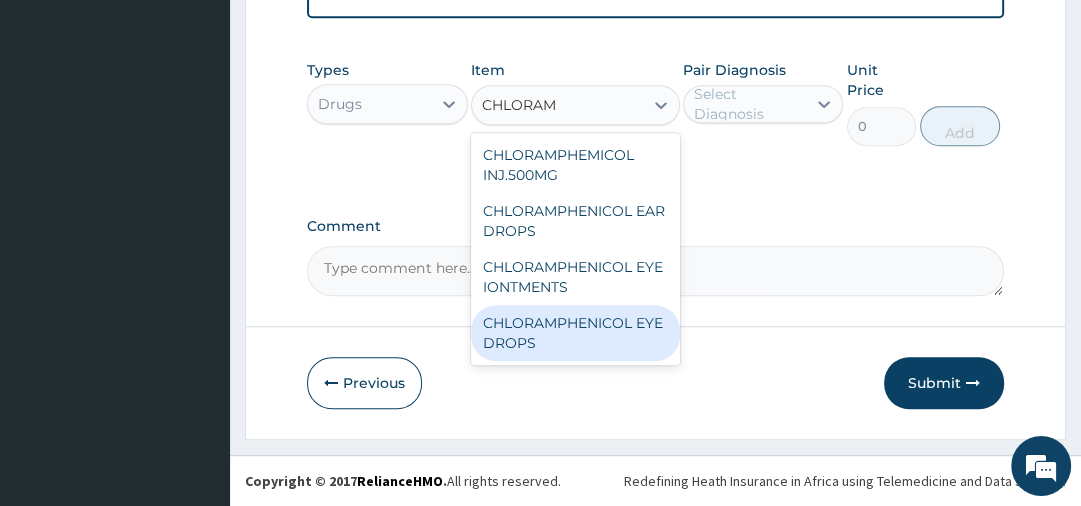 click on "CHLORAMPHENICOL EYE DROPS" at bounding box center (575, 333) 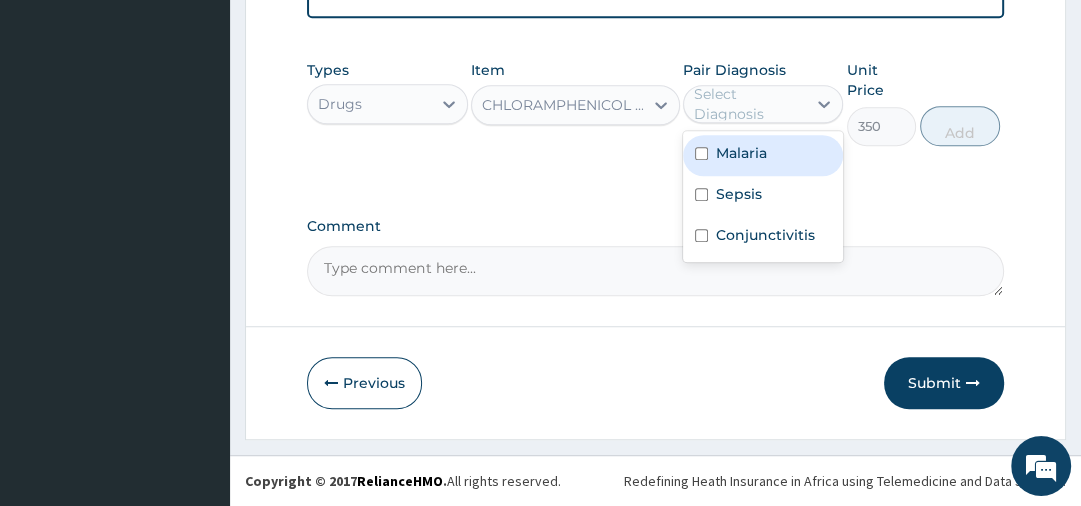 click on "Select Diagnosis" at bounding box center (749, 104) 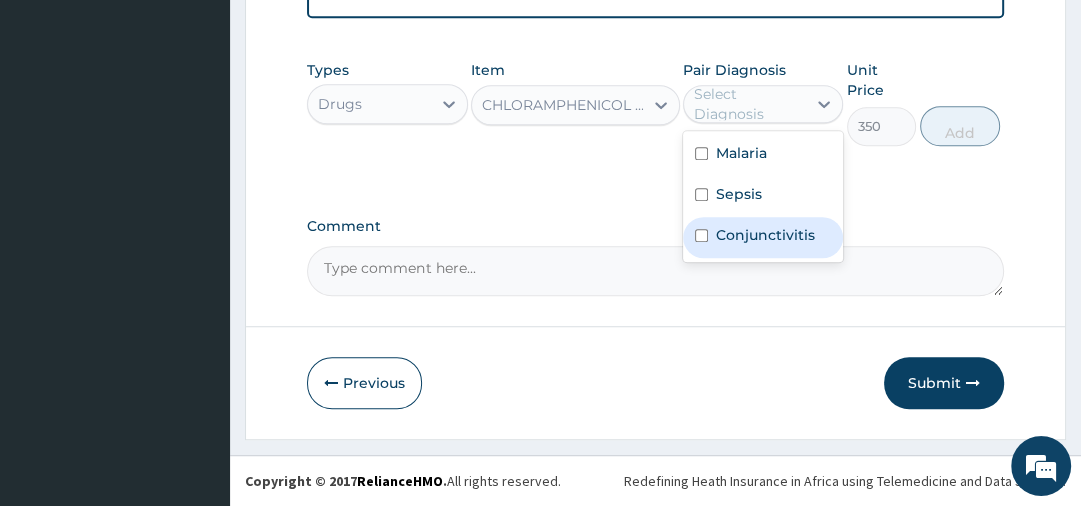 click on "Conjunctivitis" at bounding box center [765, 235] 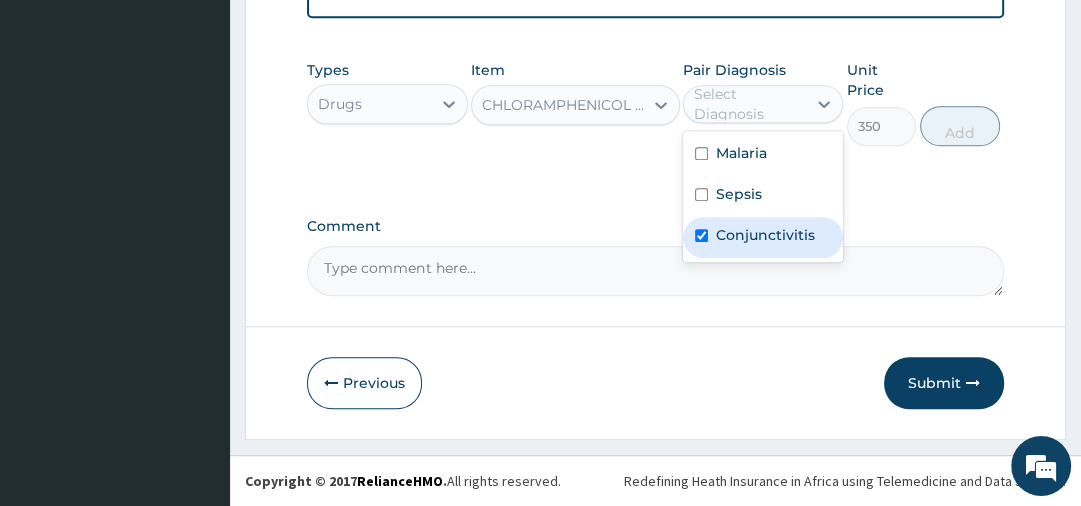 checkbox on "true" 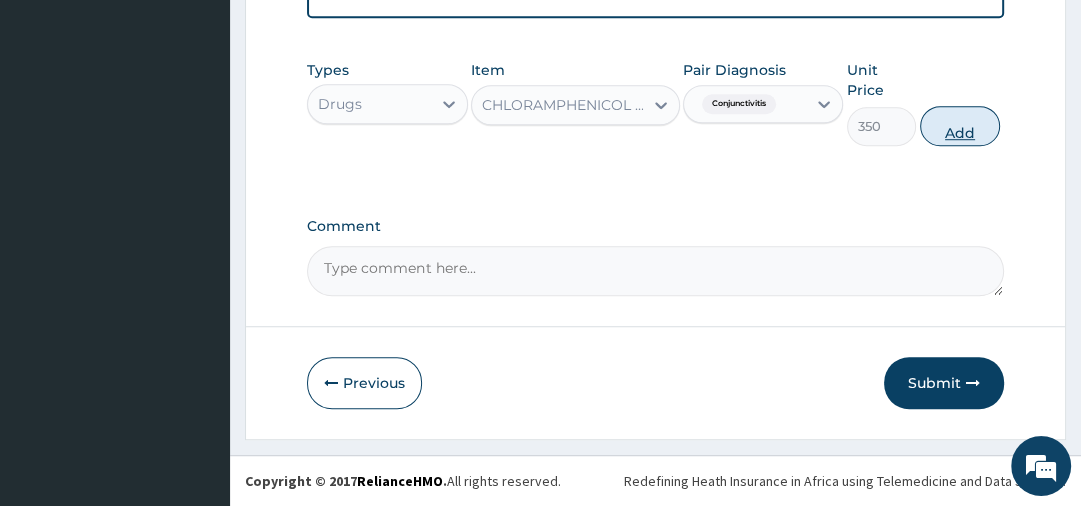click on "Add" at bounding box center (960, 126) 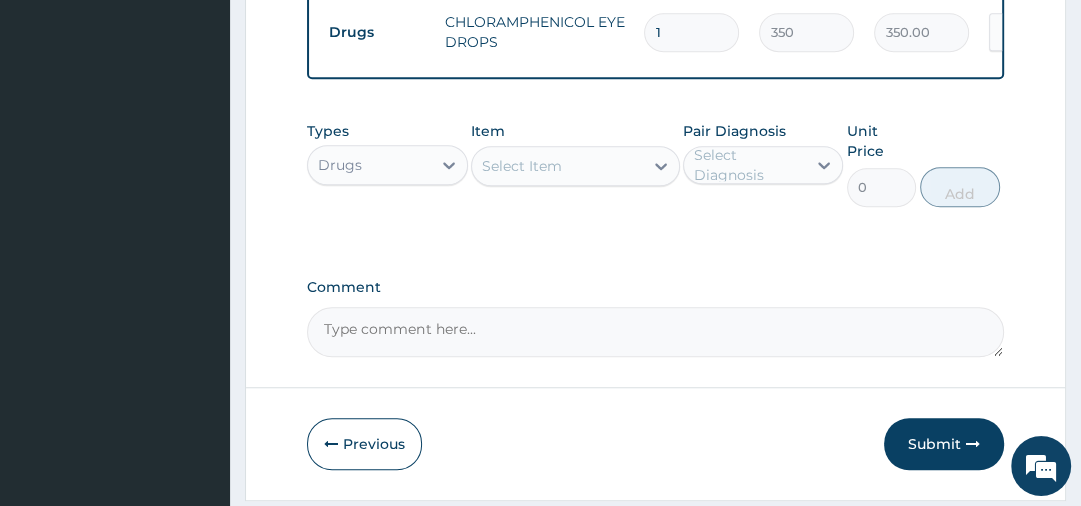 click on "Select Item" at bounding box center [557, 166] 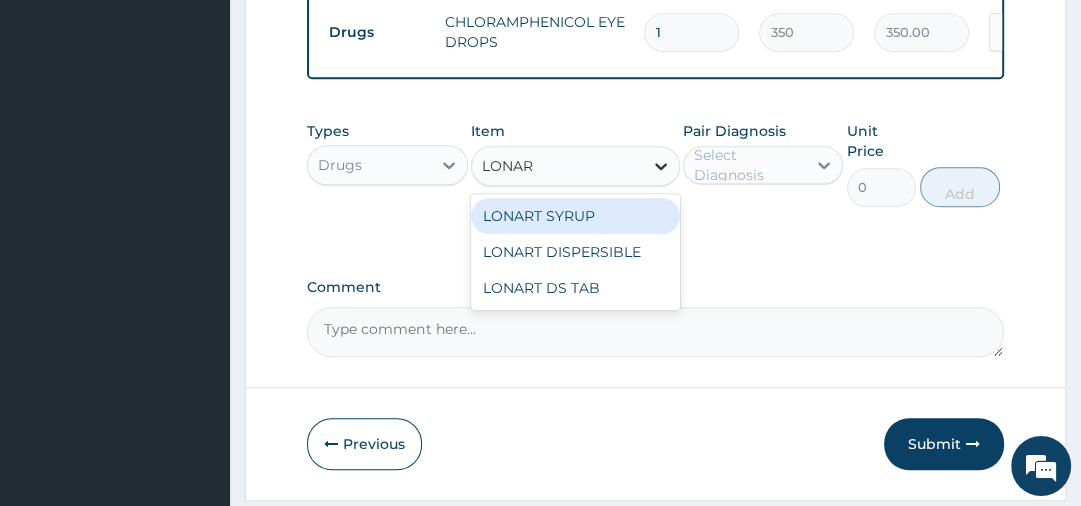 type on "LONART" 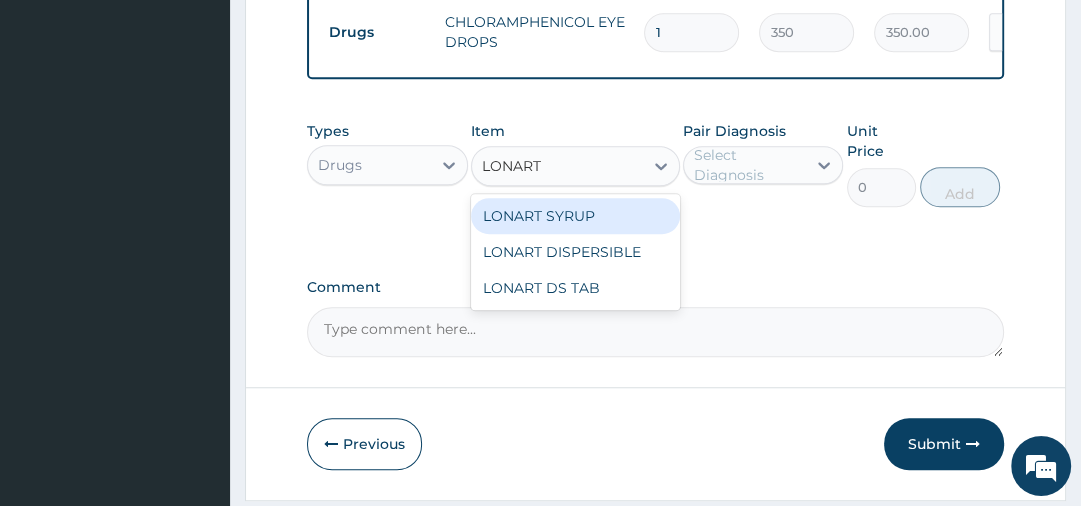 click on "LONART SYRUP" at bounding box center [575, 216] 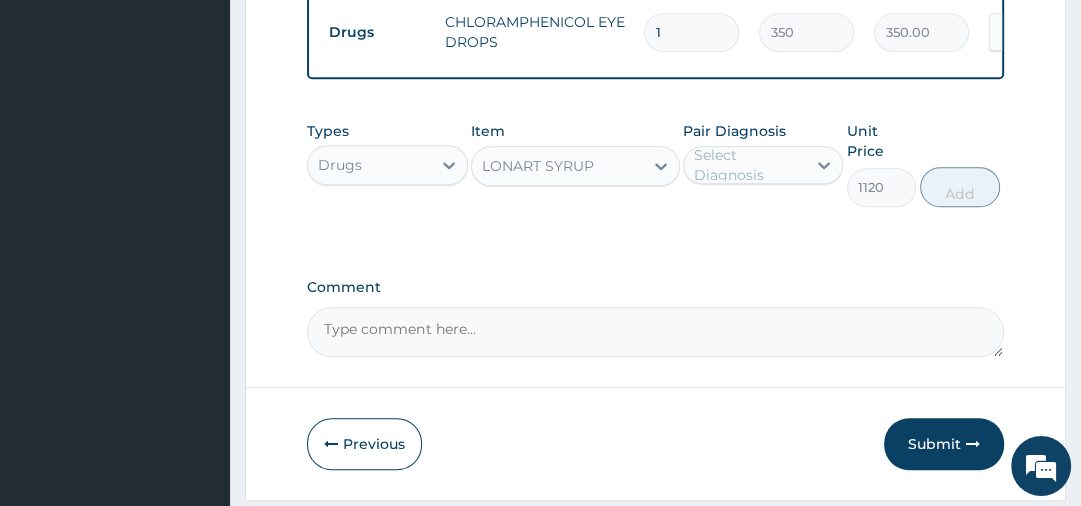 click on "Select Diagnosis" at bounding box center (749, 165) 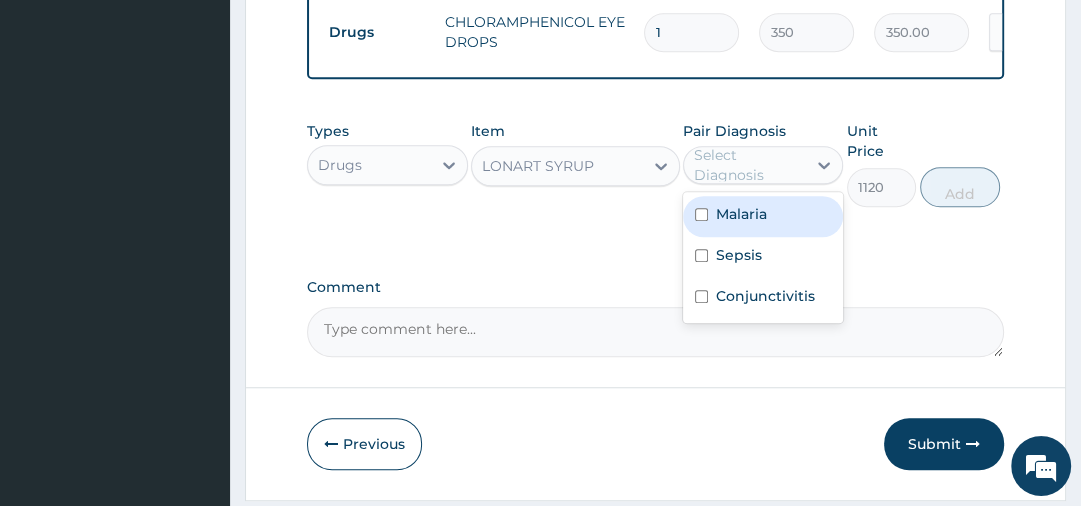 click on "Malaria" at bounding box center [741, 214] 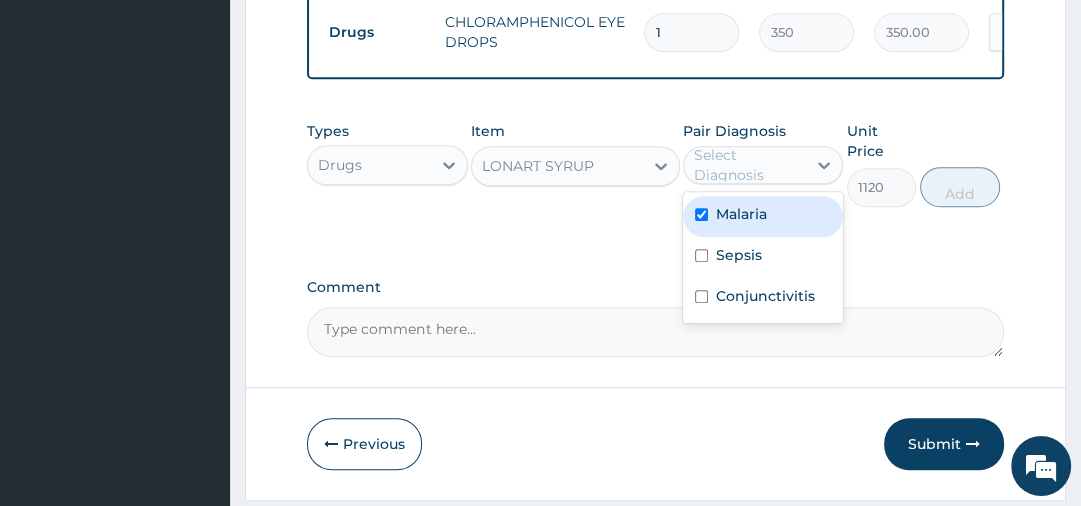 checkbox on "true" 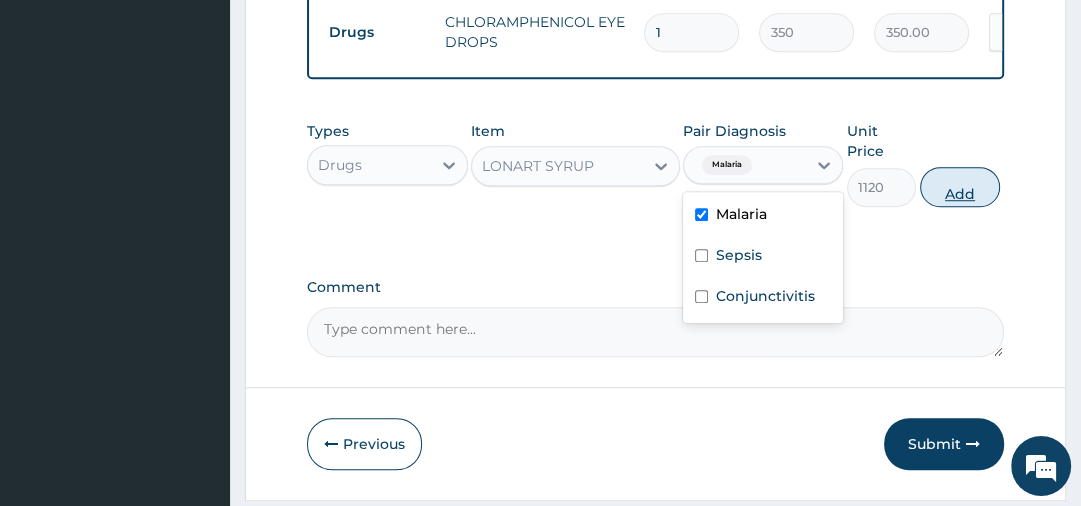 click on "Add" at bounding box center [960, 187] 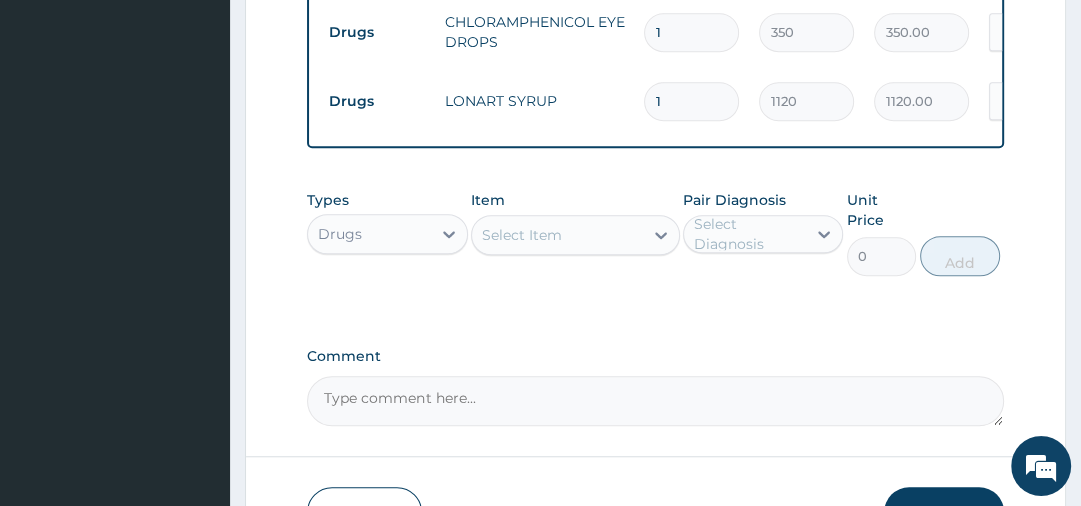 click on "Select Item" at bounding box center [557, 235] 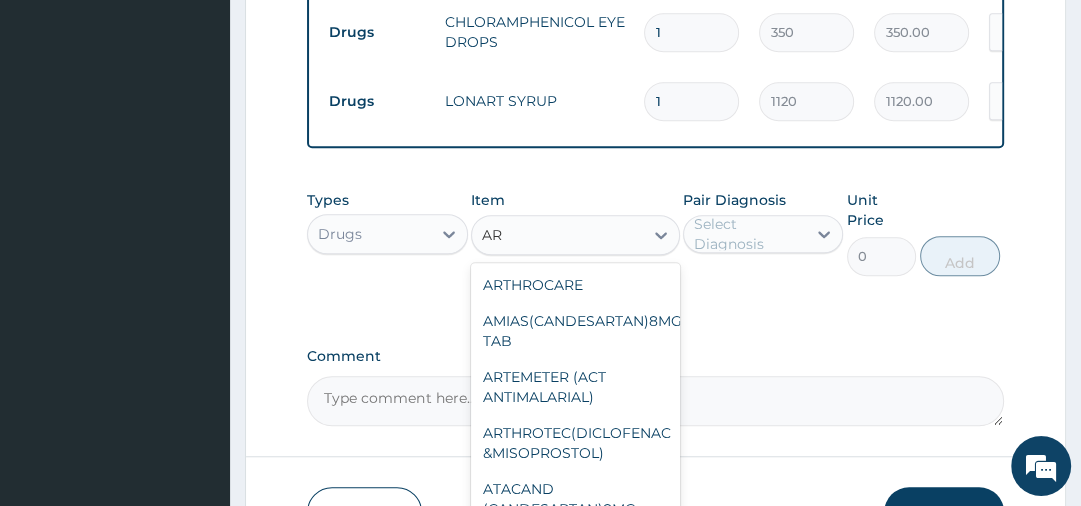 type on "A" 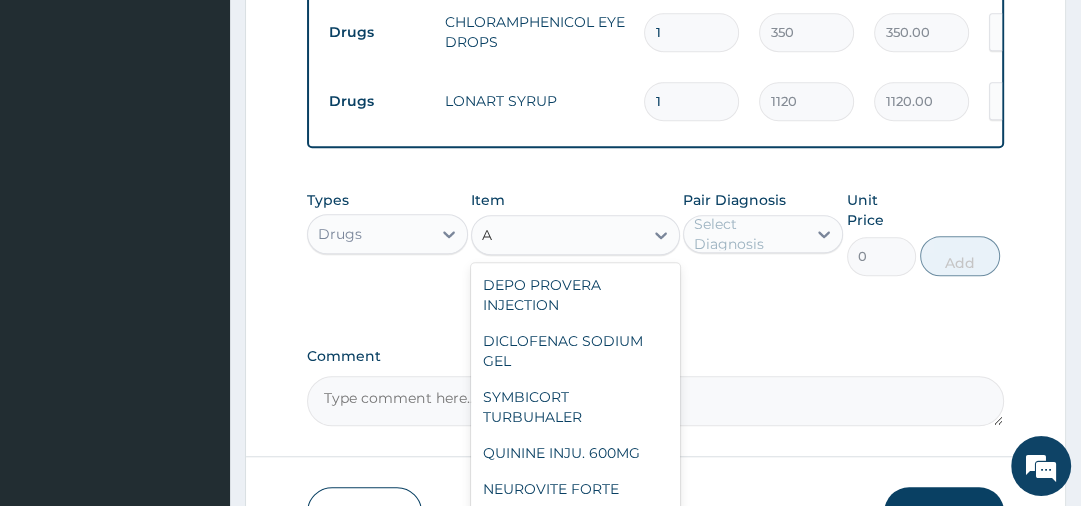 type 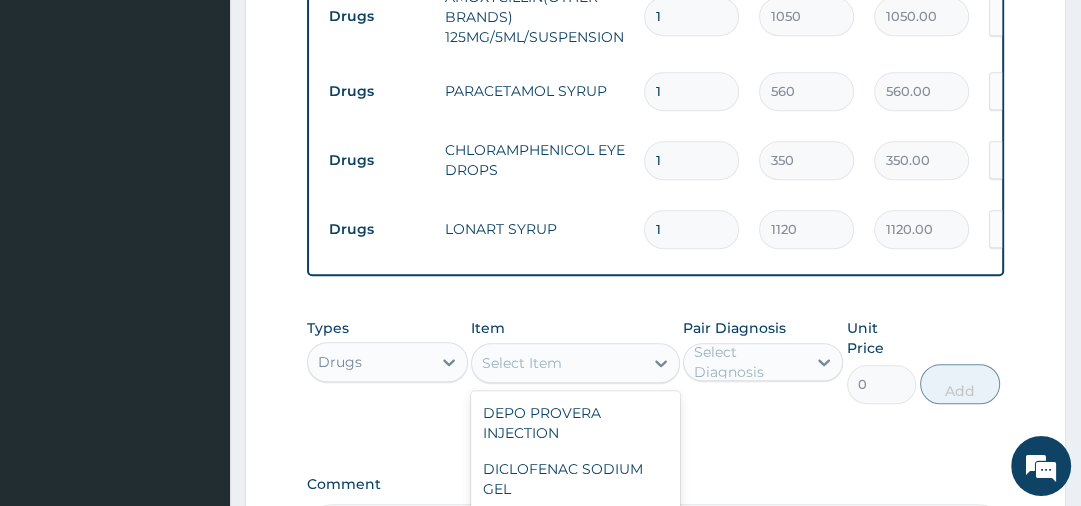 scroll, scrollTop: 858, scrollLeft: 0, axis: vertical 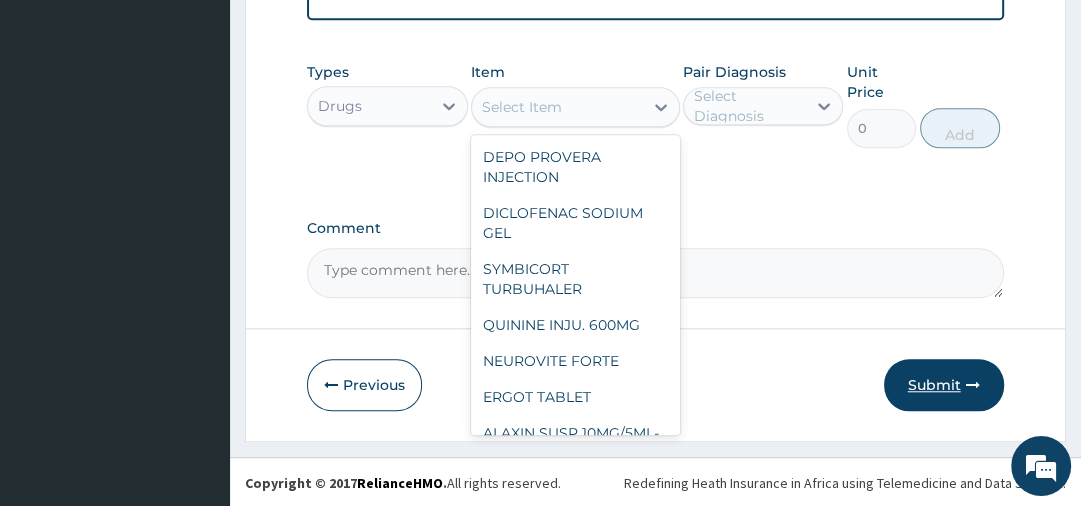 click on "Submit" at bounding box center (944, 385) 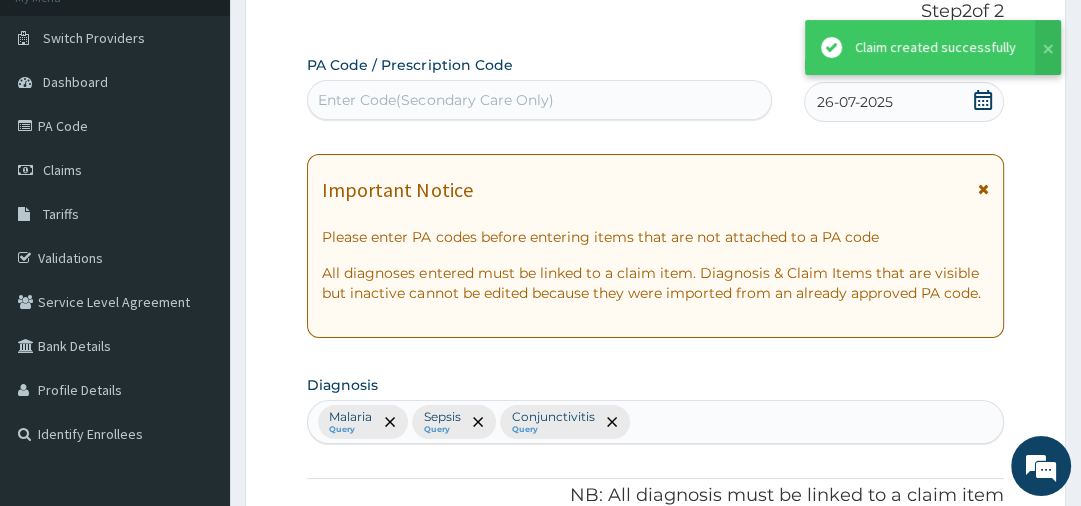 scroll, scrollTop: 1146, scrollLeft: 0, axis: vertical 